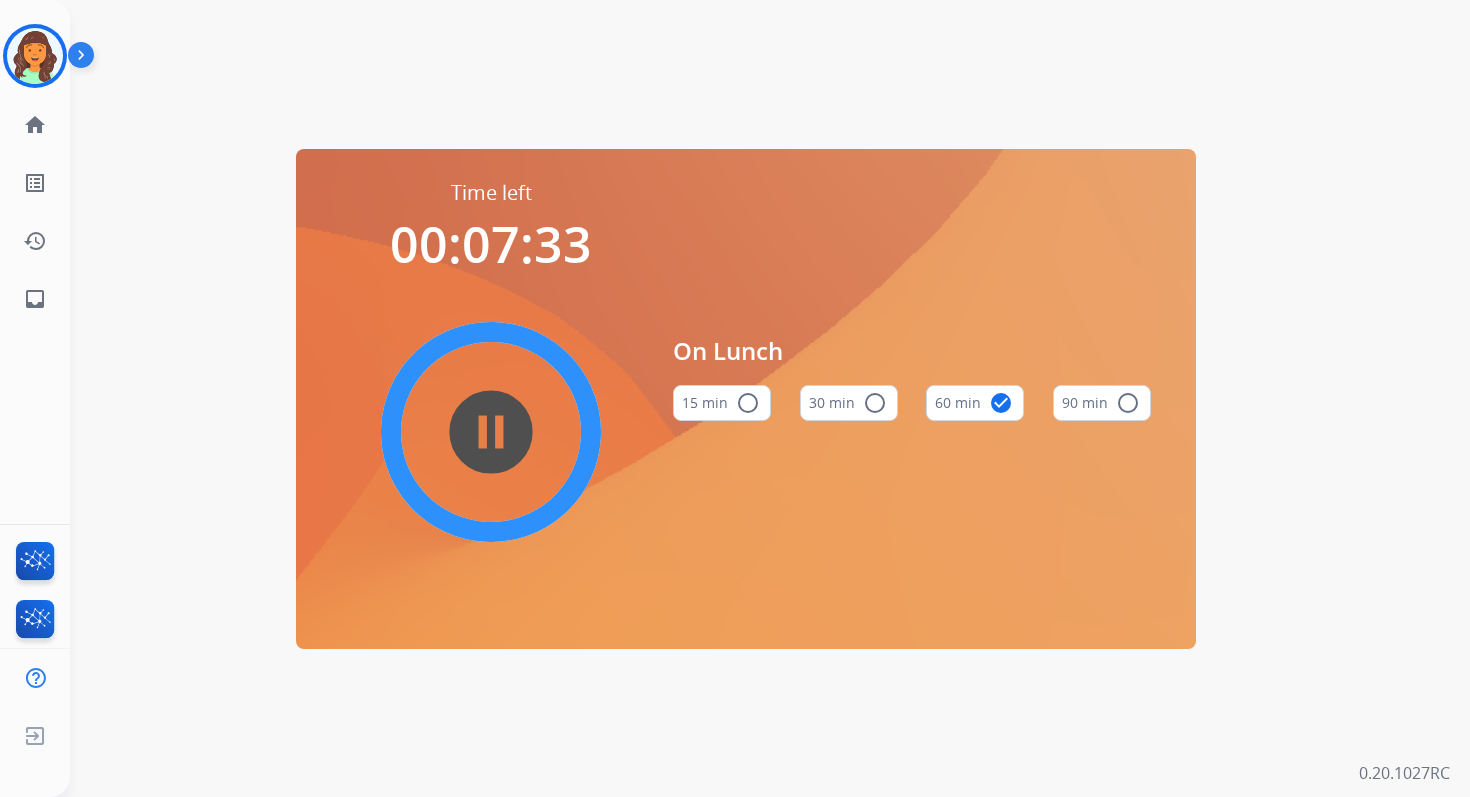 scroll, scrollTop: 0, scrollLeft: 0, axis: both 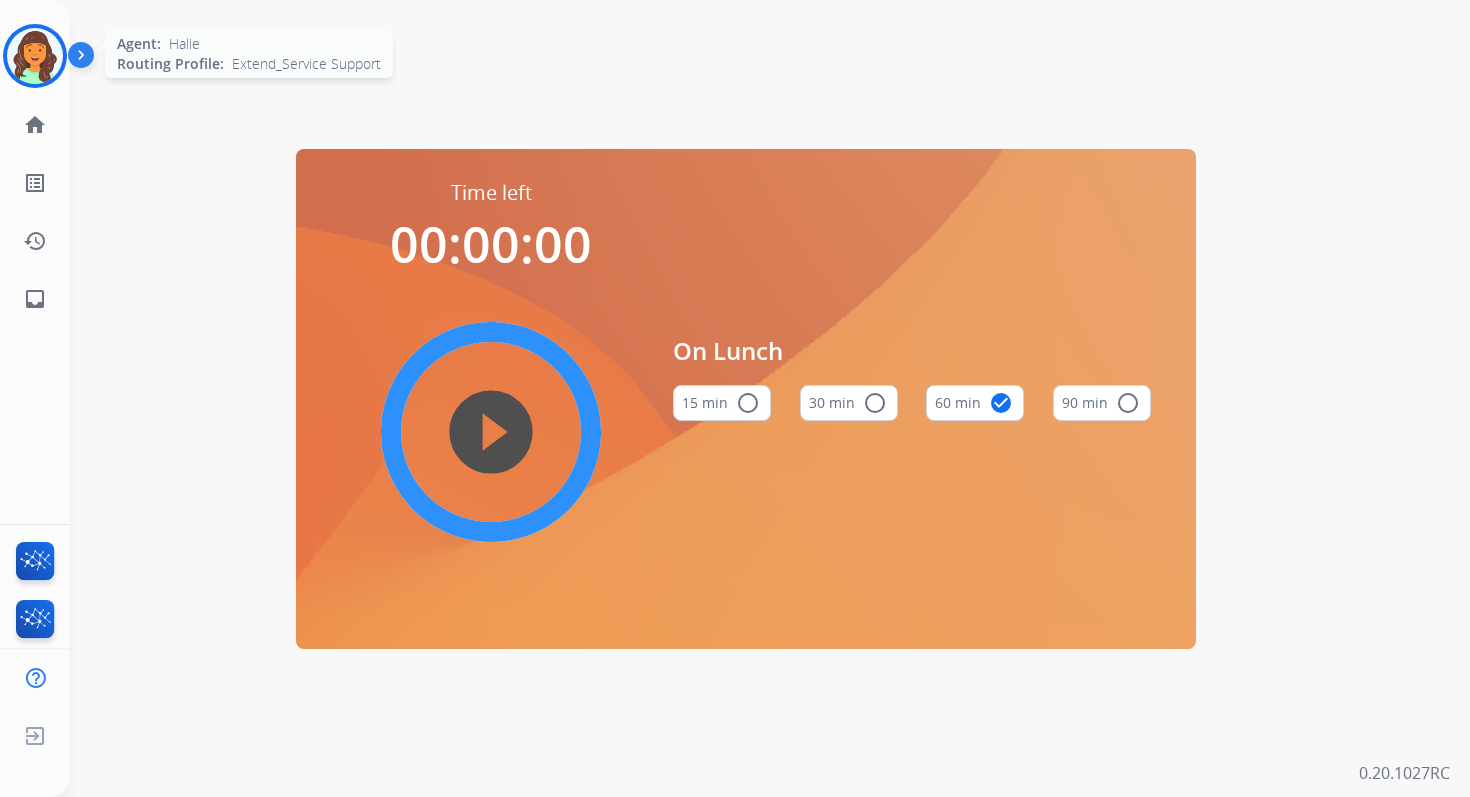 click at bounding box center (35, 56) 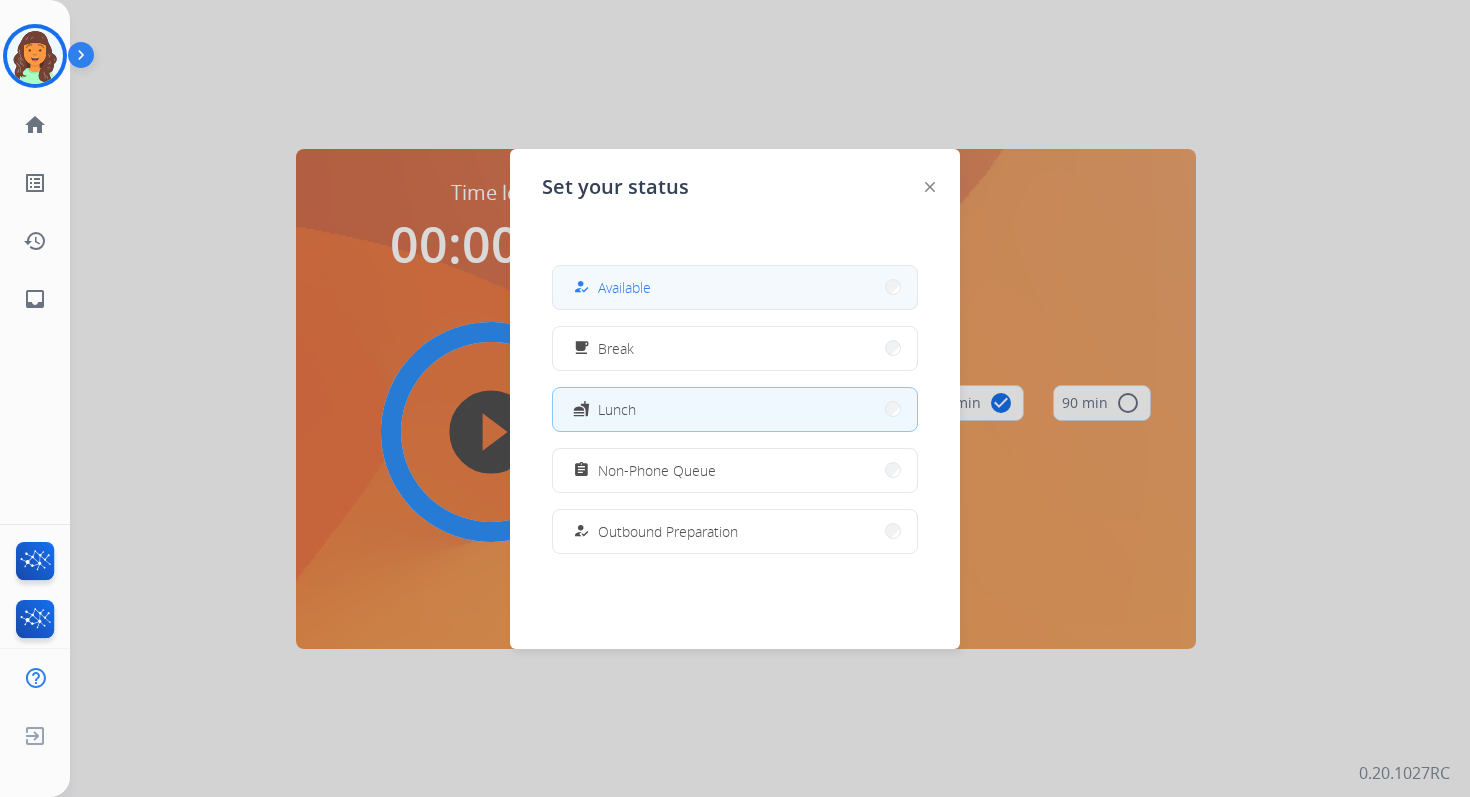 click on "how_to_reg Available" at bounding box center (610, 287) 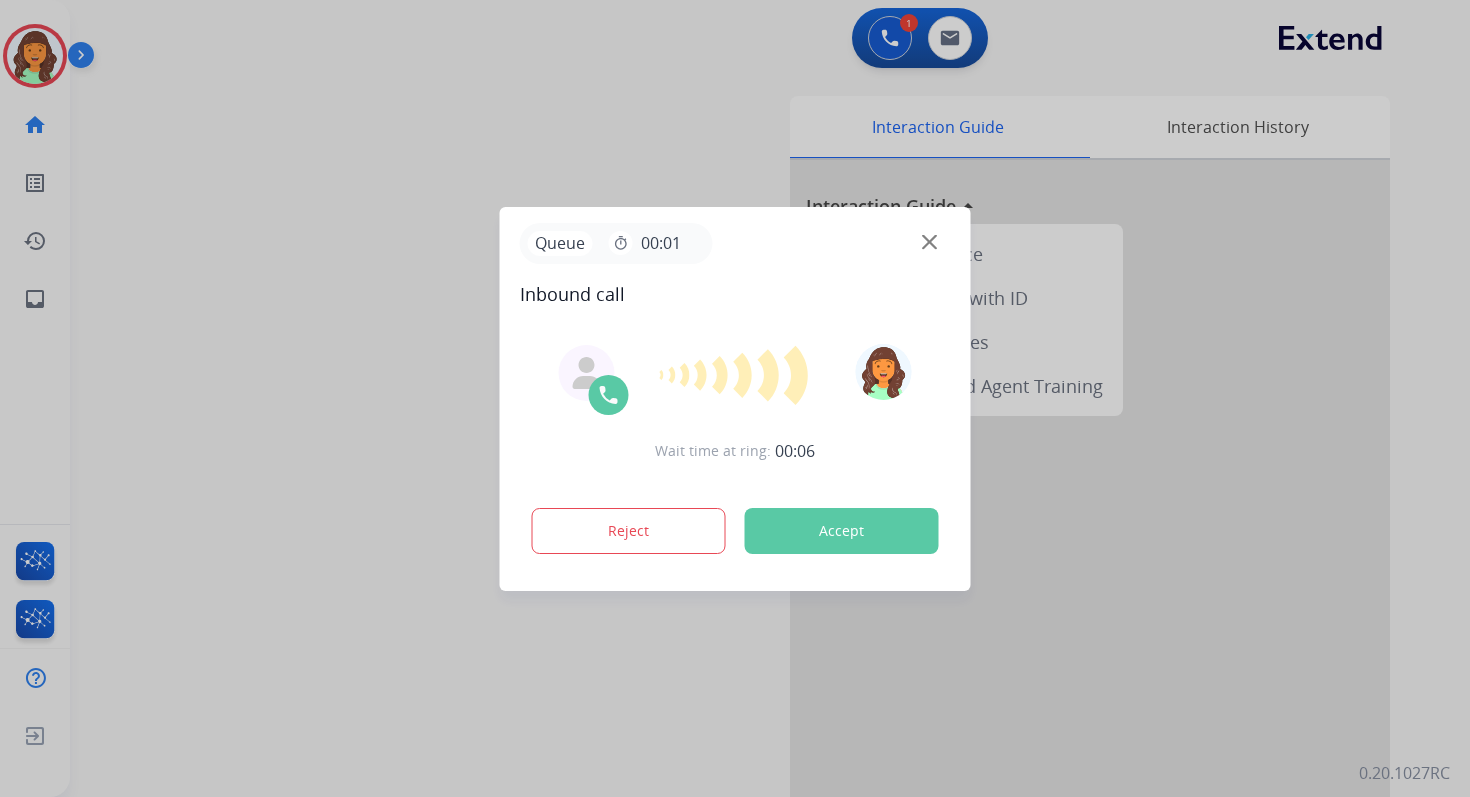 click on "Accept" at bounding box center (842, 531) 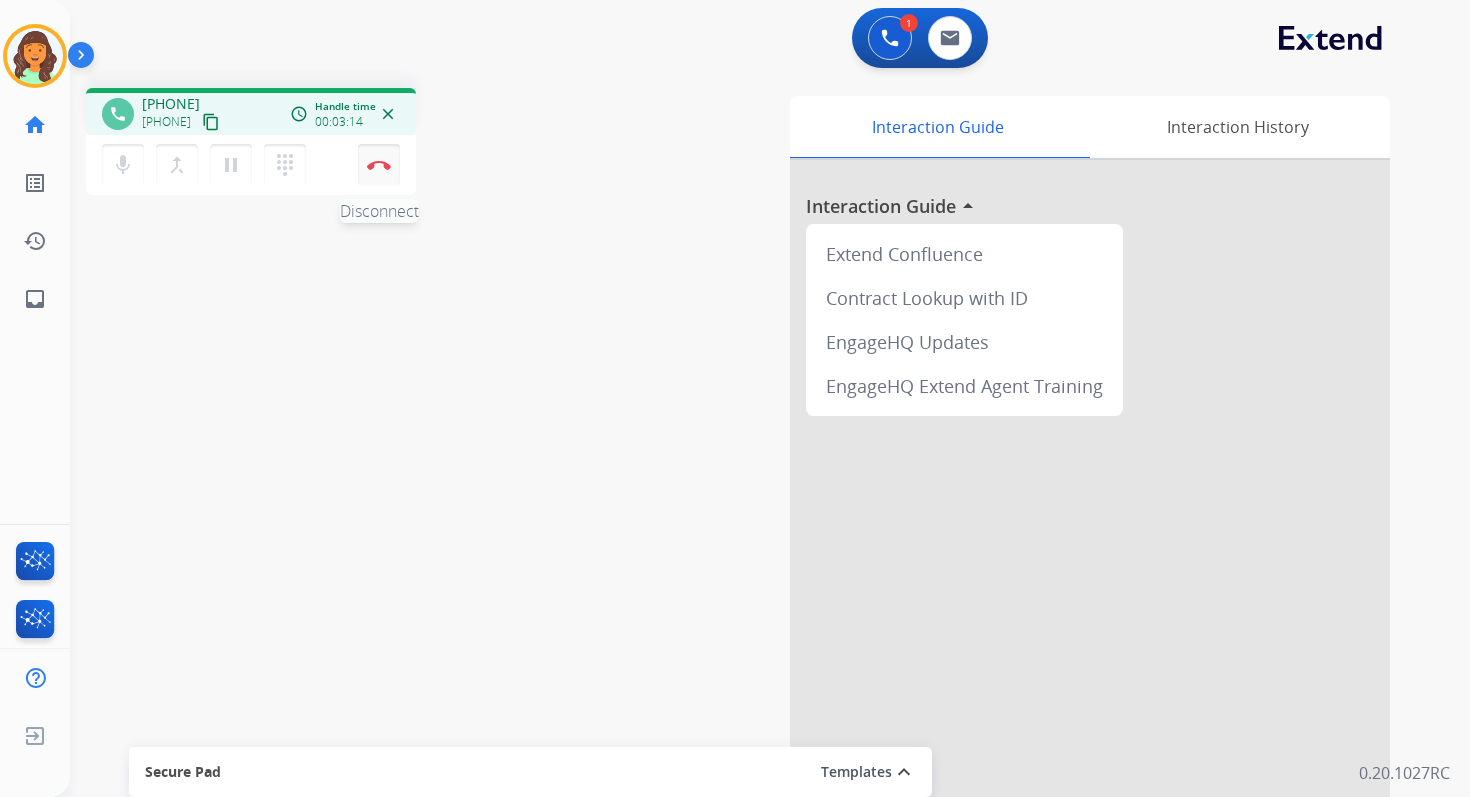 click at bounding box center (379, 165) 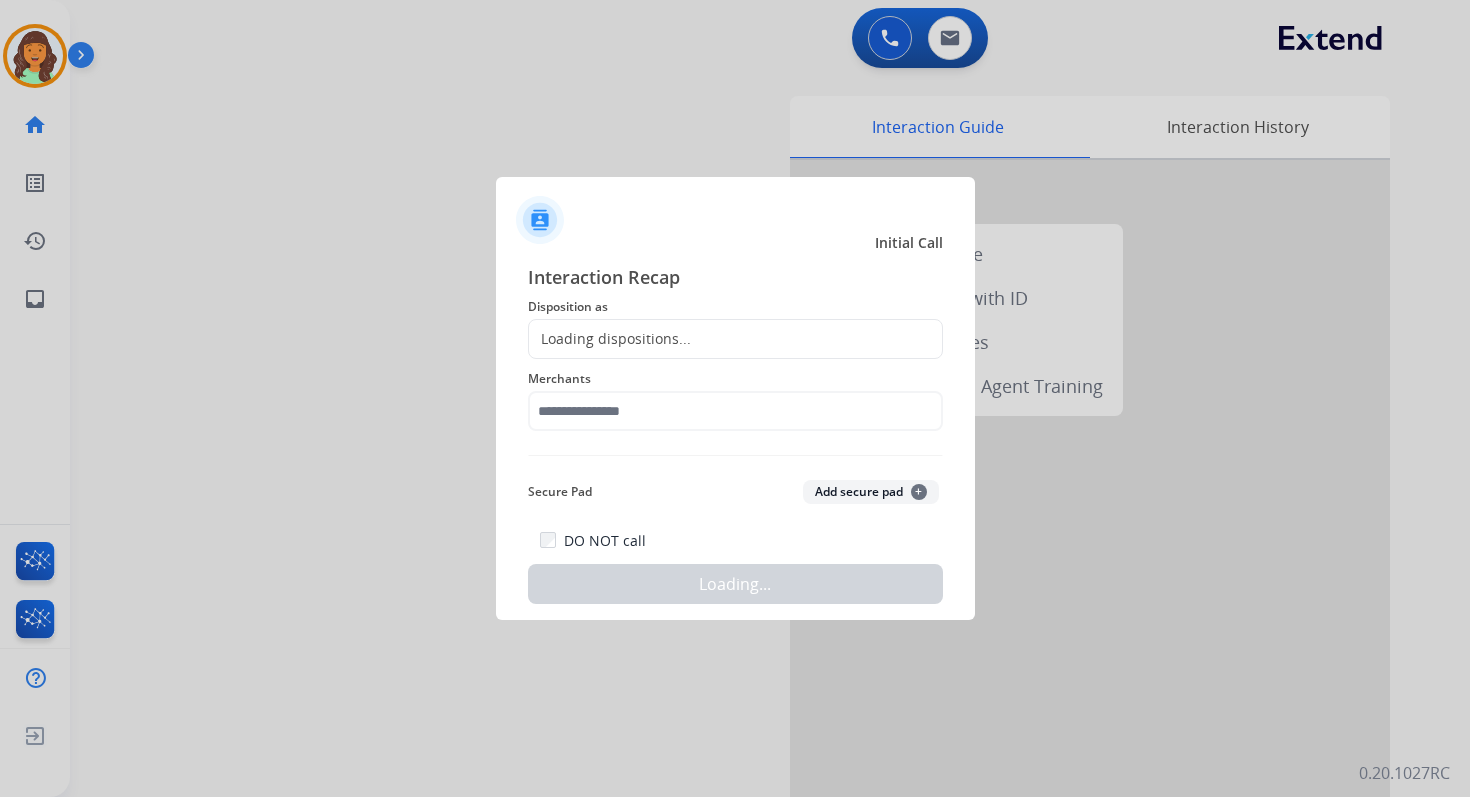 click on "Loading dispositions..." 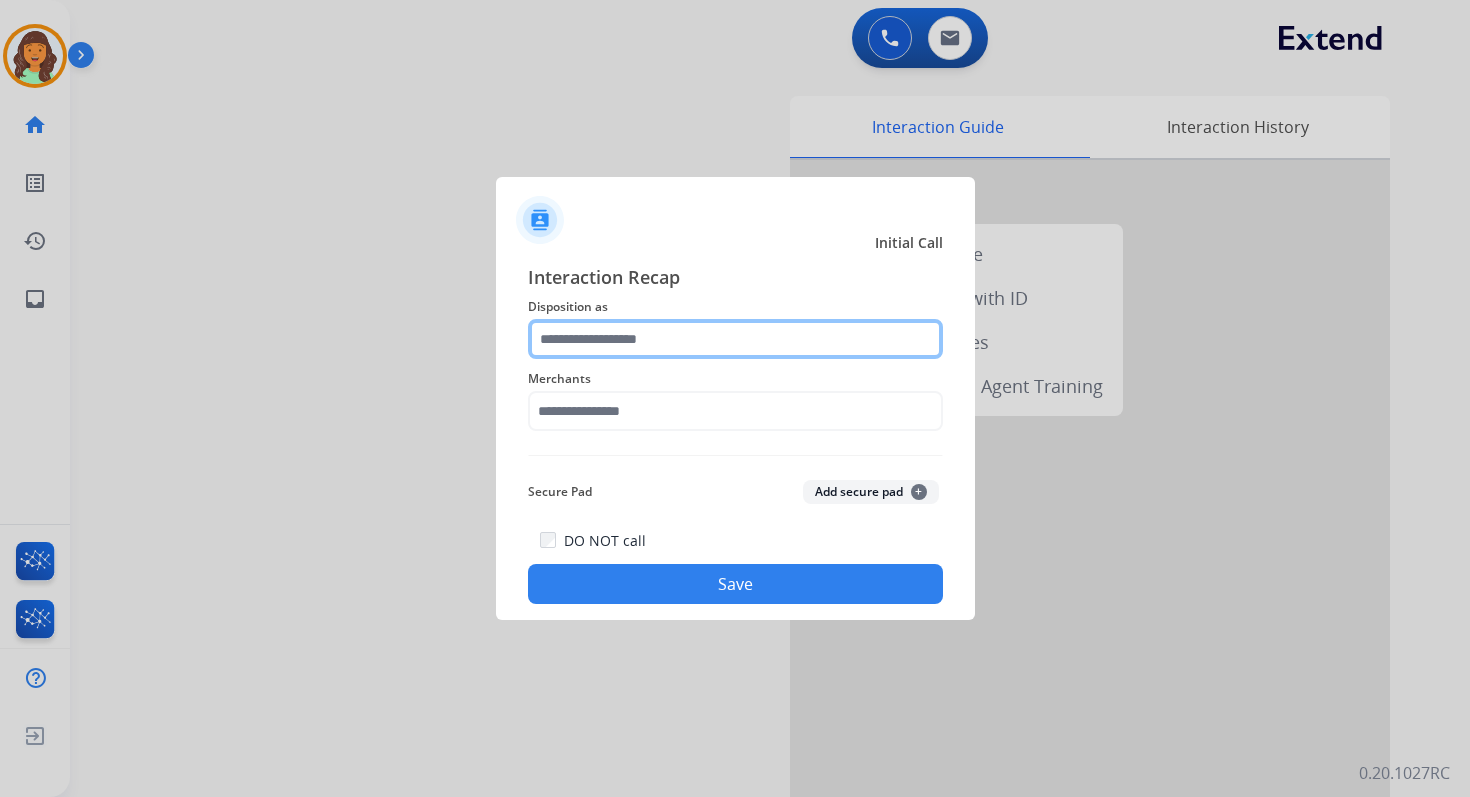 click 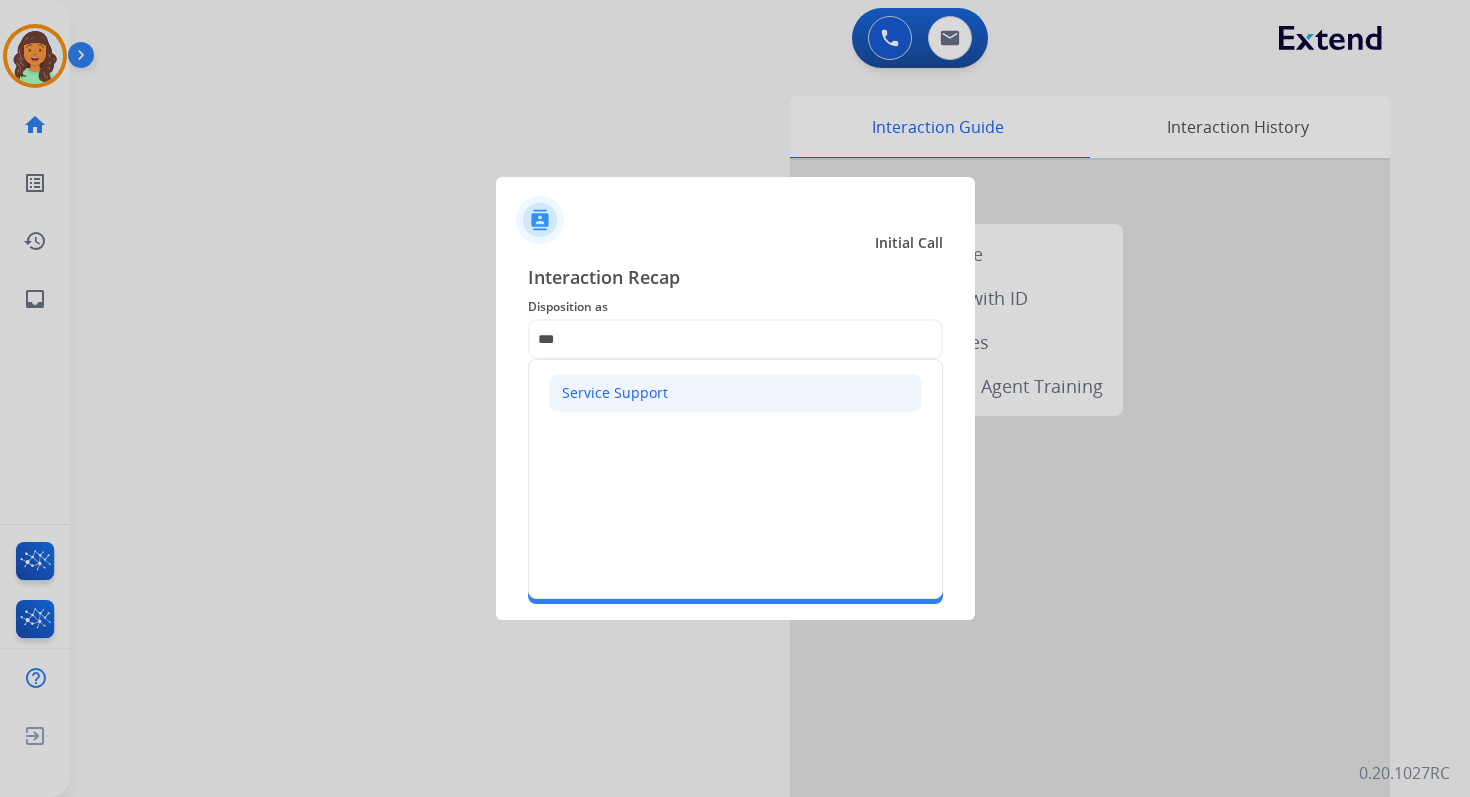 click on "Service Support" 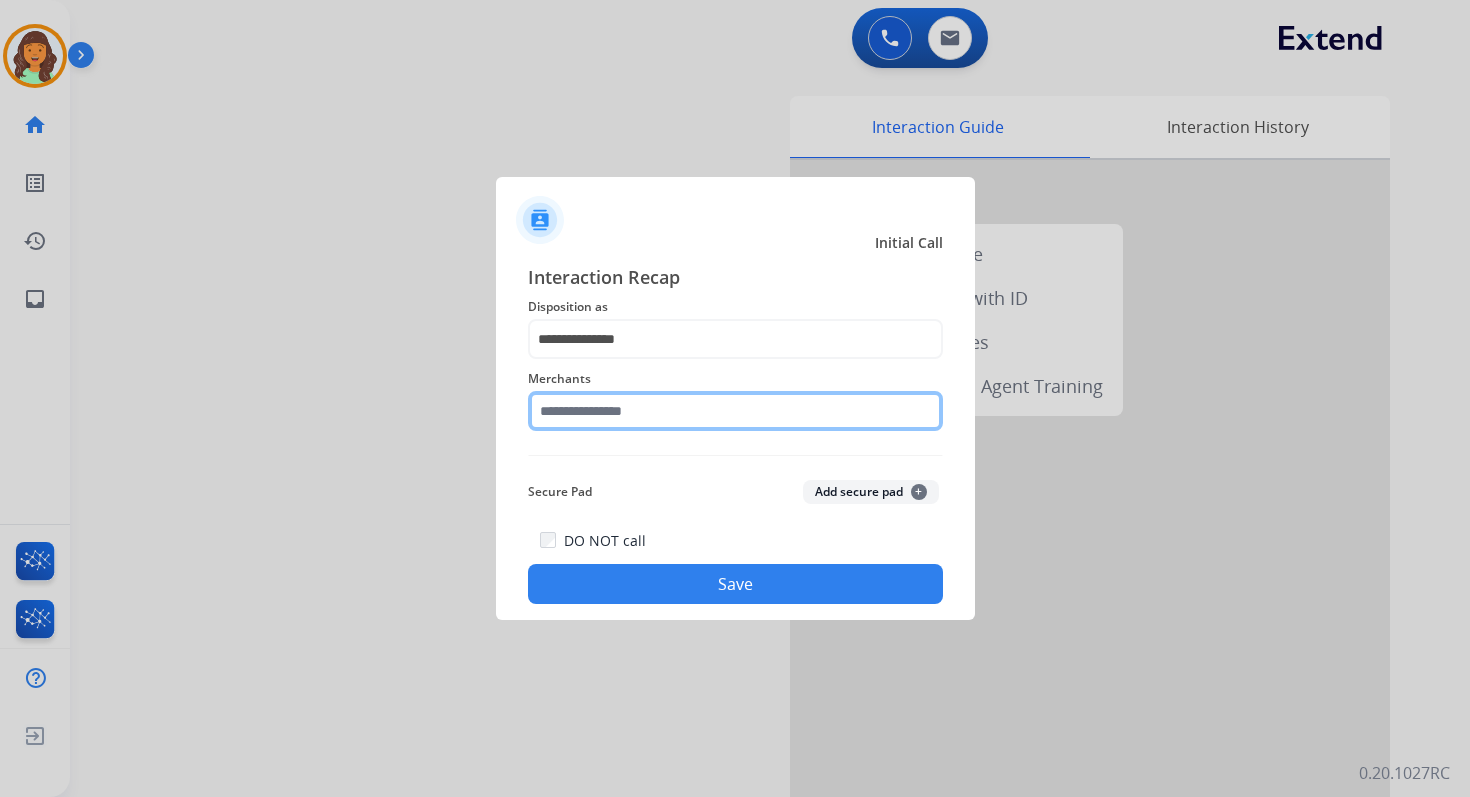click 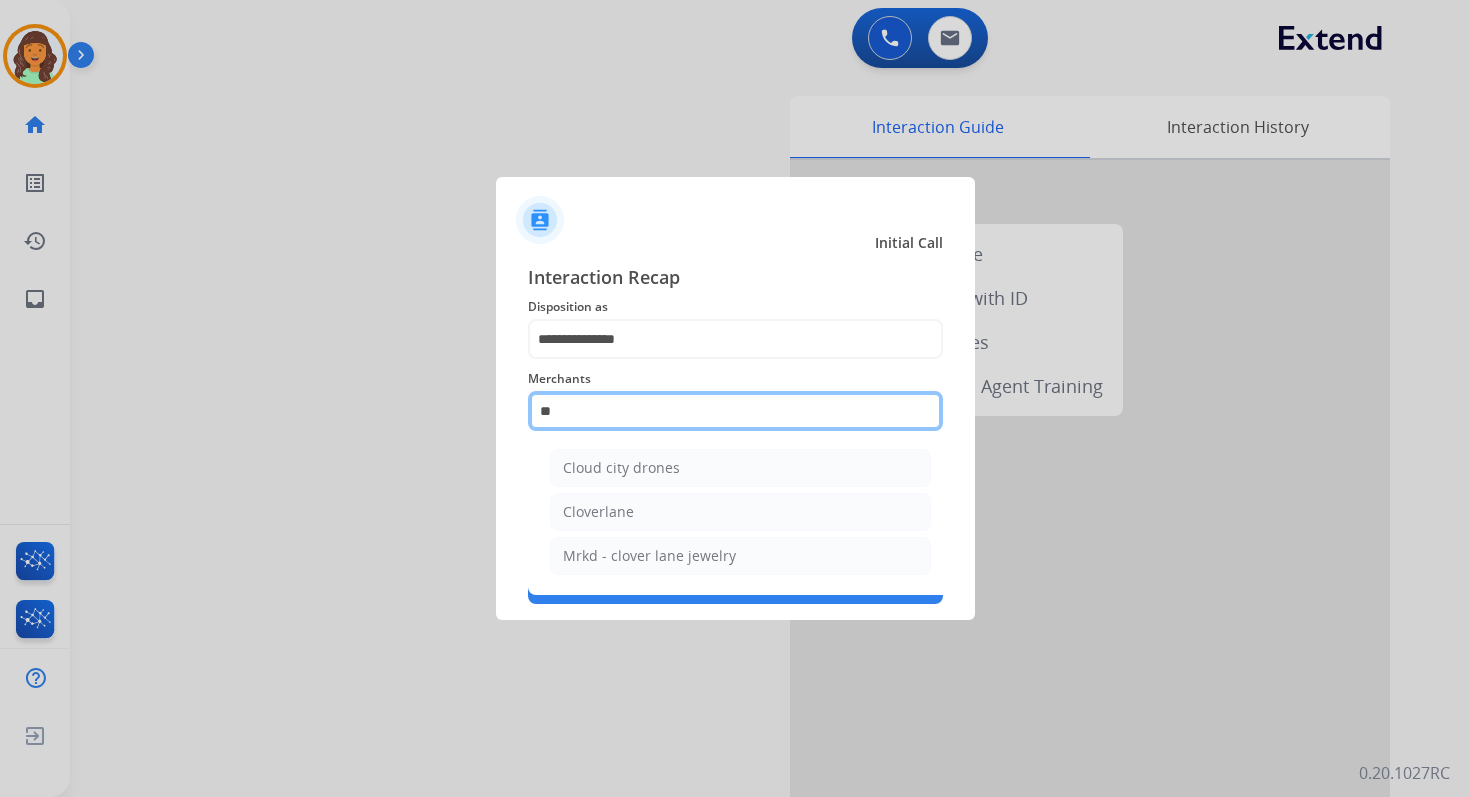 type on "*" 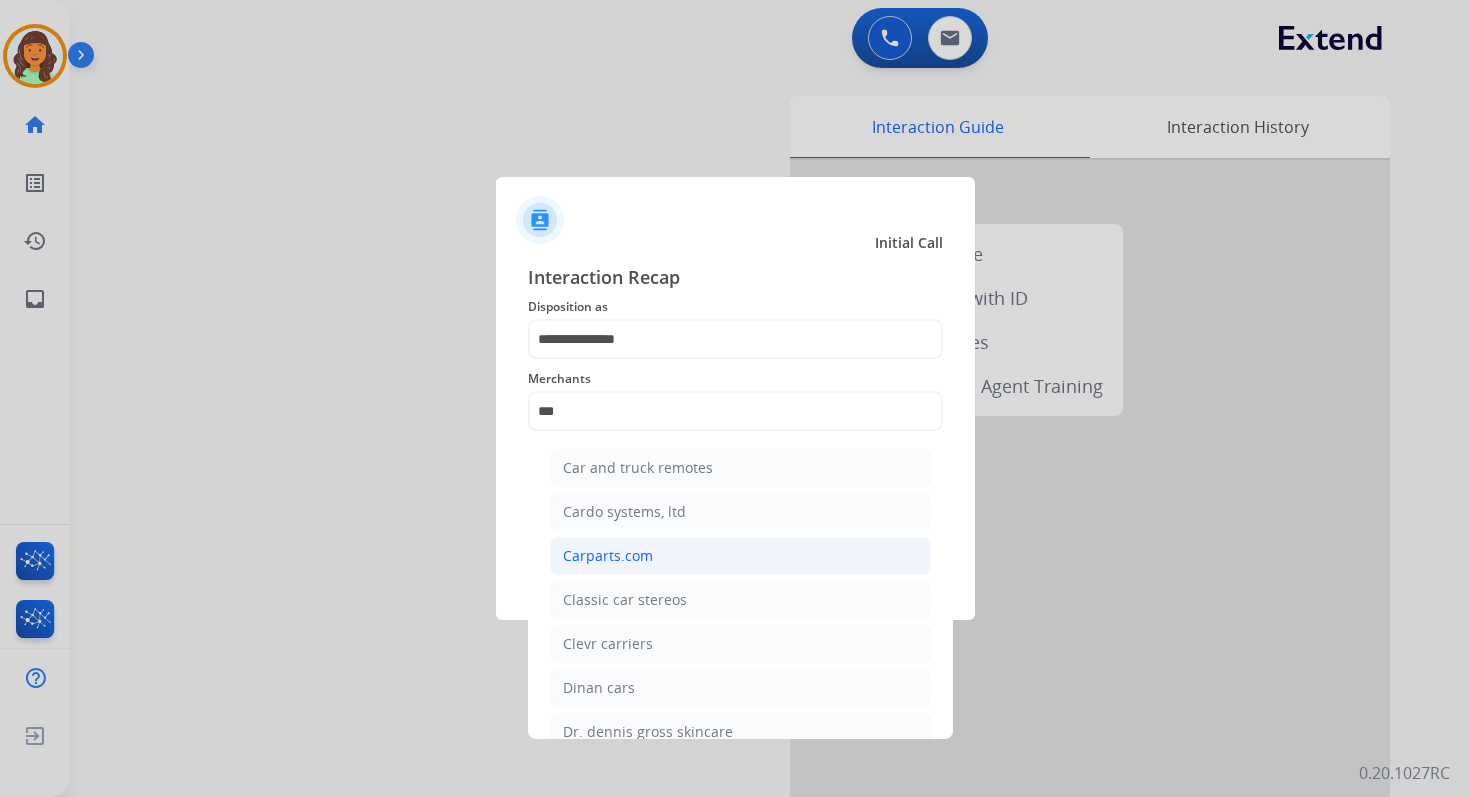 click on "Carparts.com" 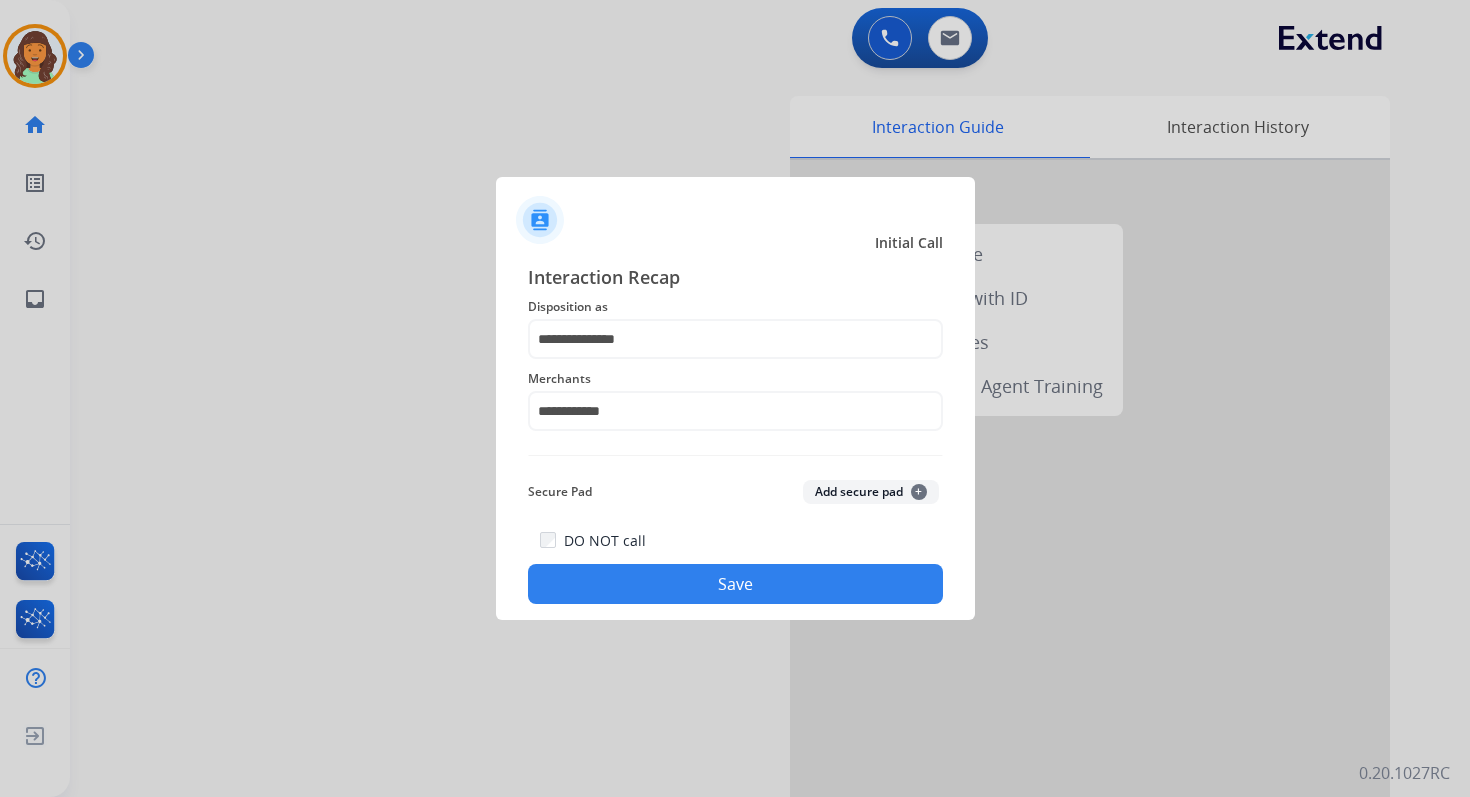 click on "Save" 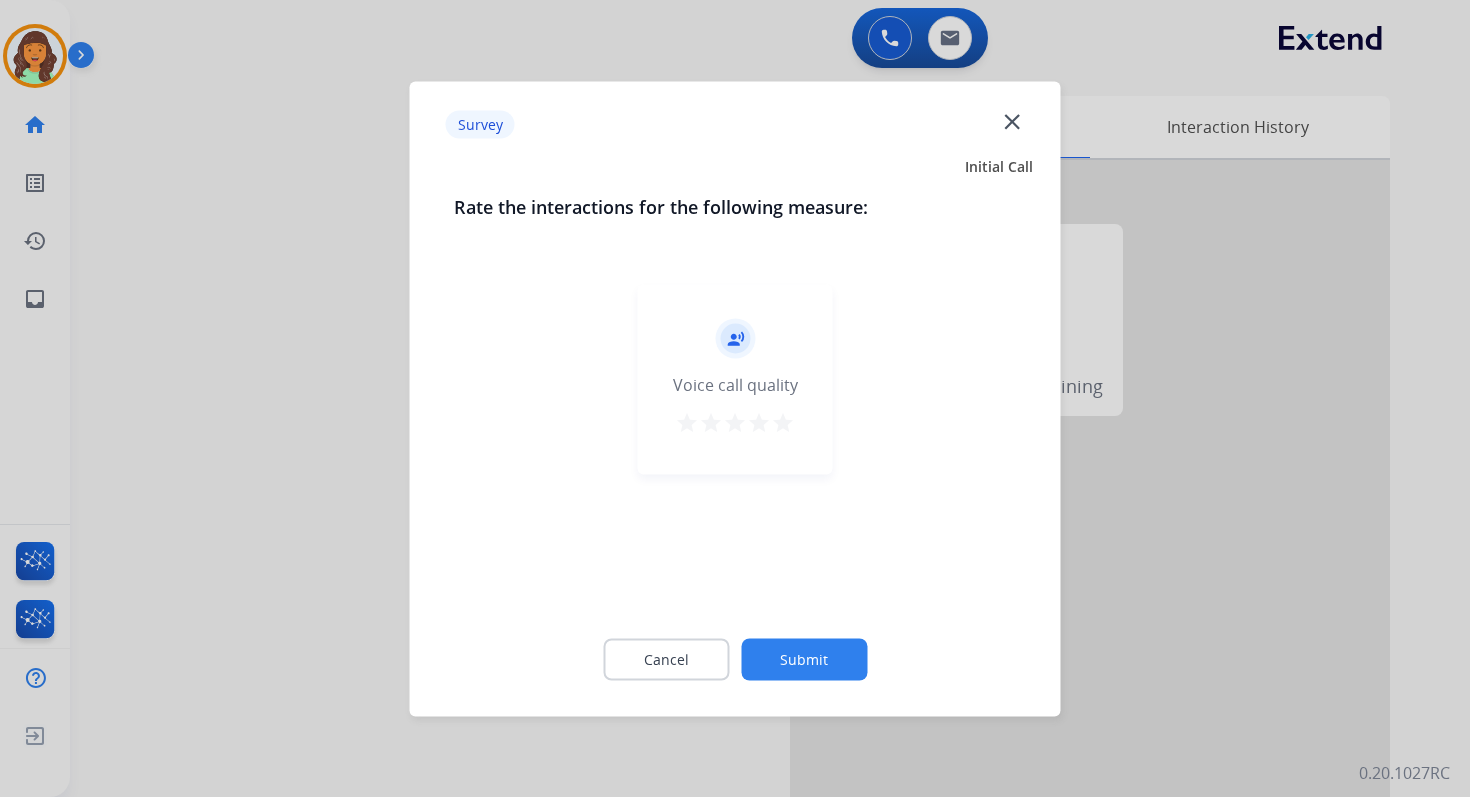 click on "Submit" 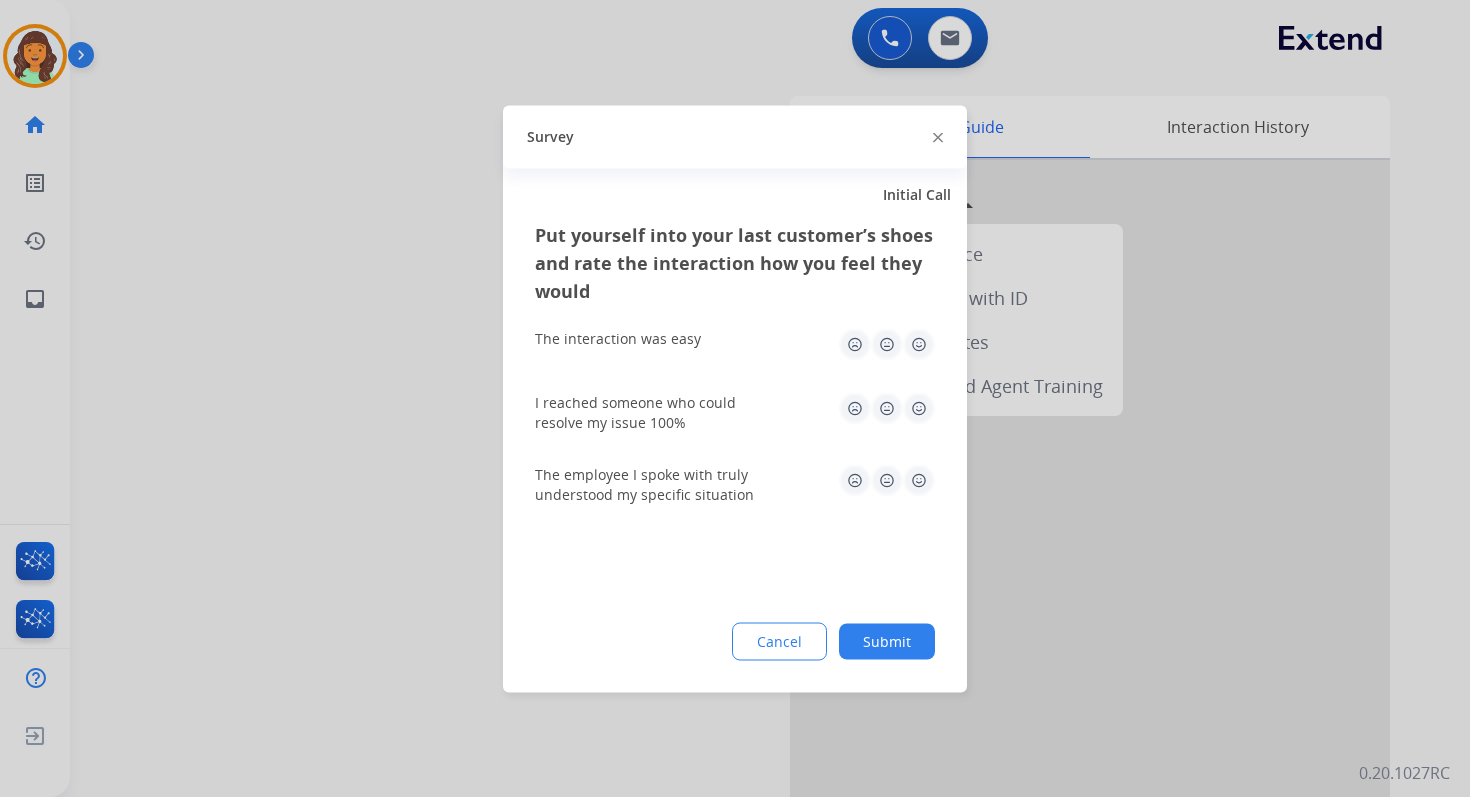 click on "Submit" 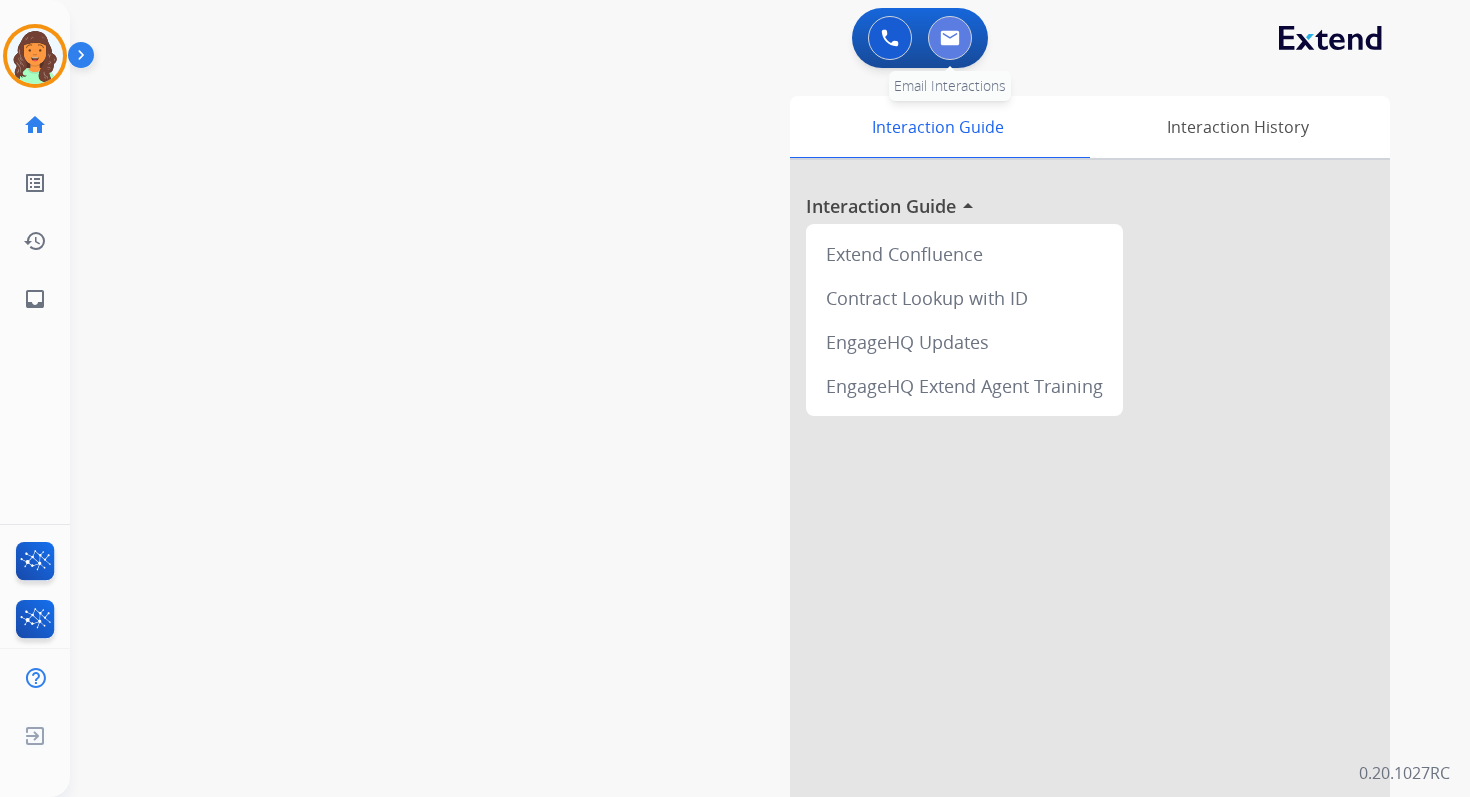 click at bounding box center (950, 38) 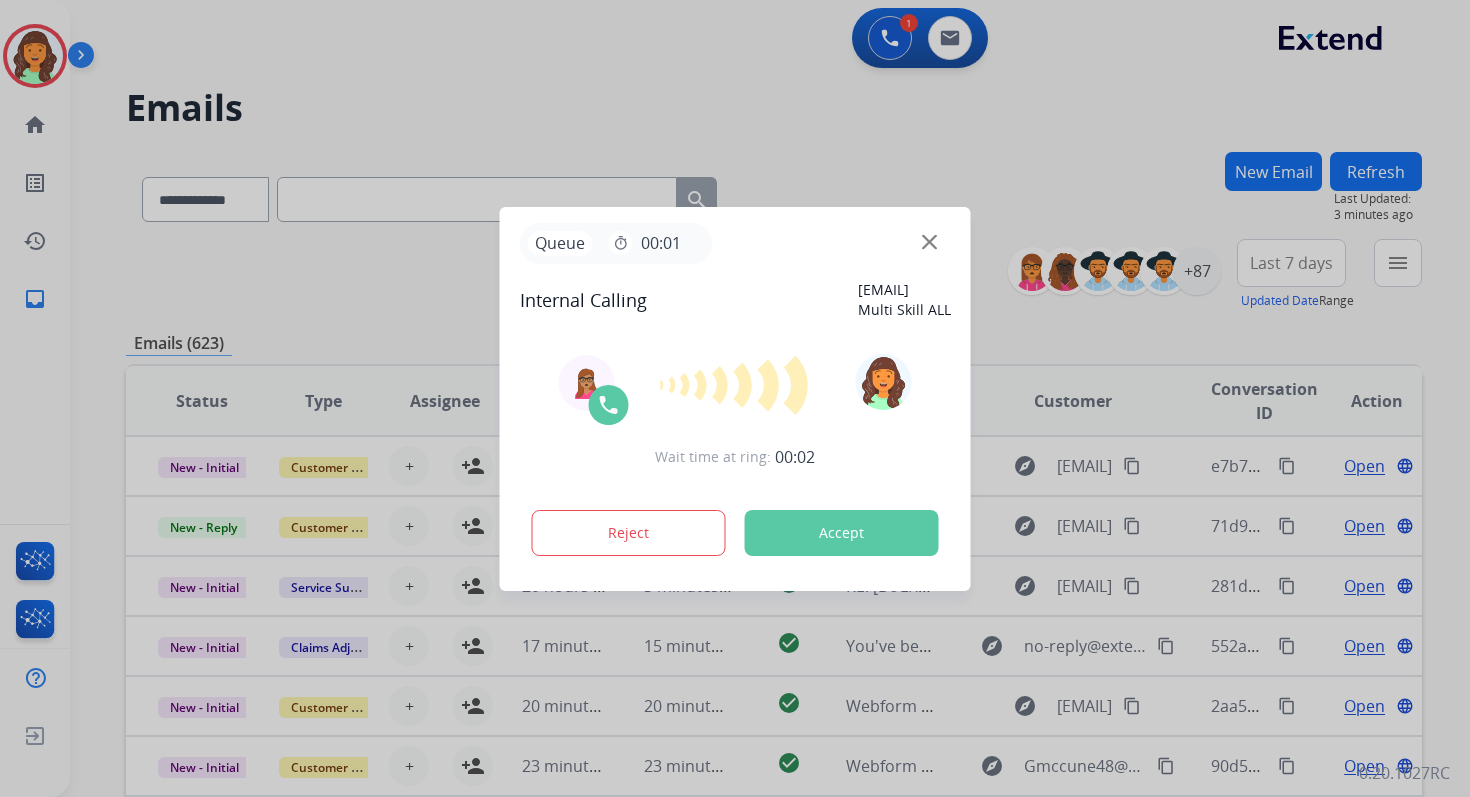 click on "Accept" at bounding box center (842, 533) 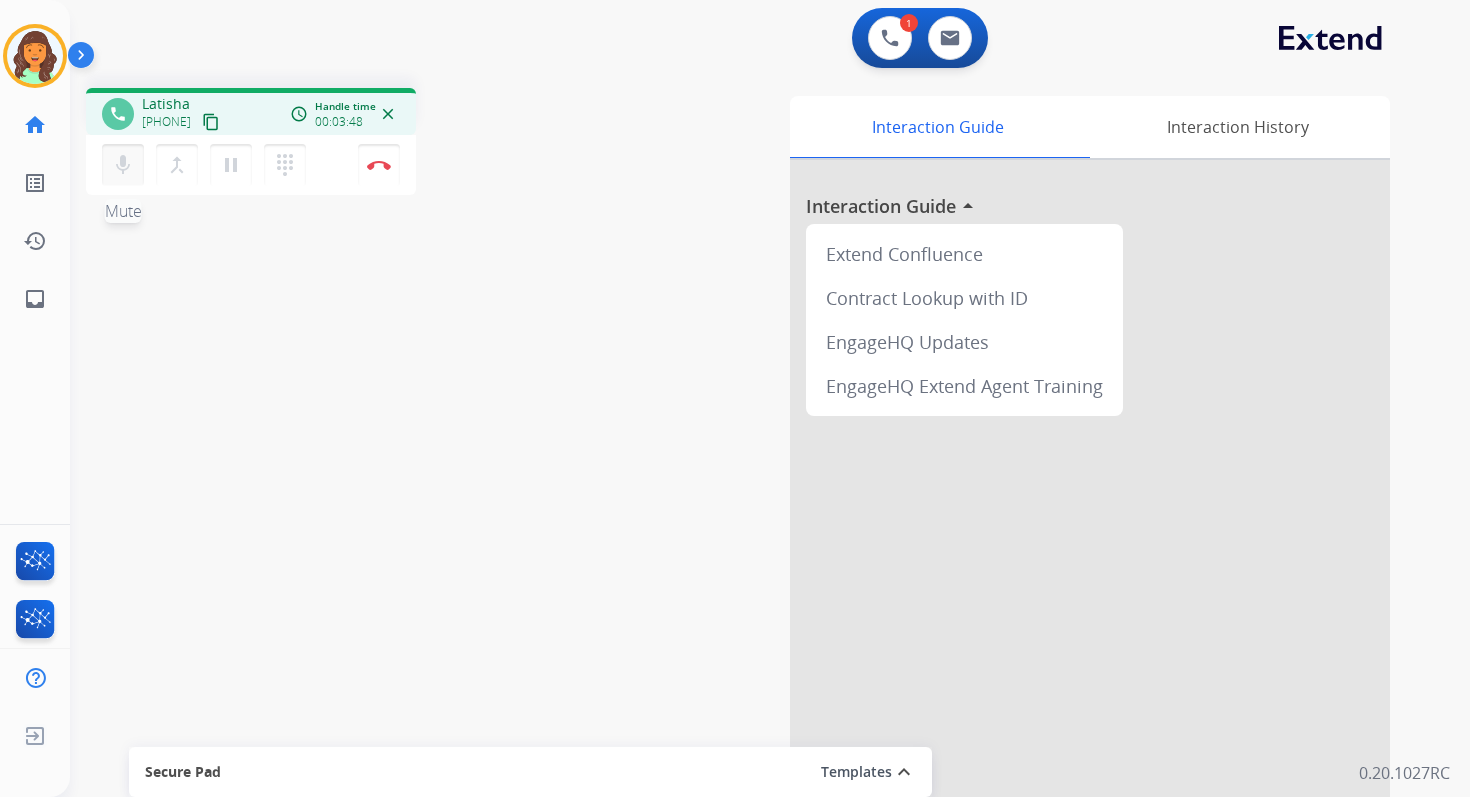 click on "mic" at bounding box center (123, 165) 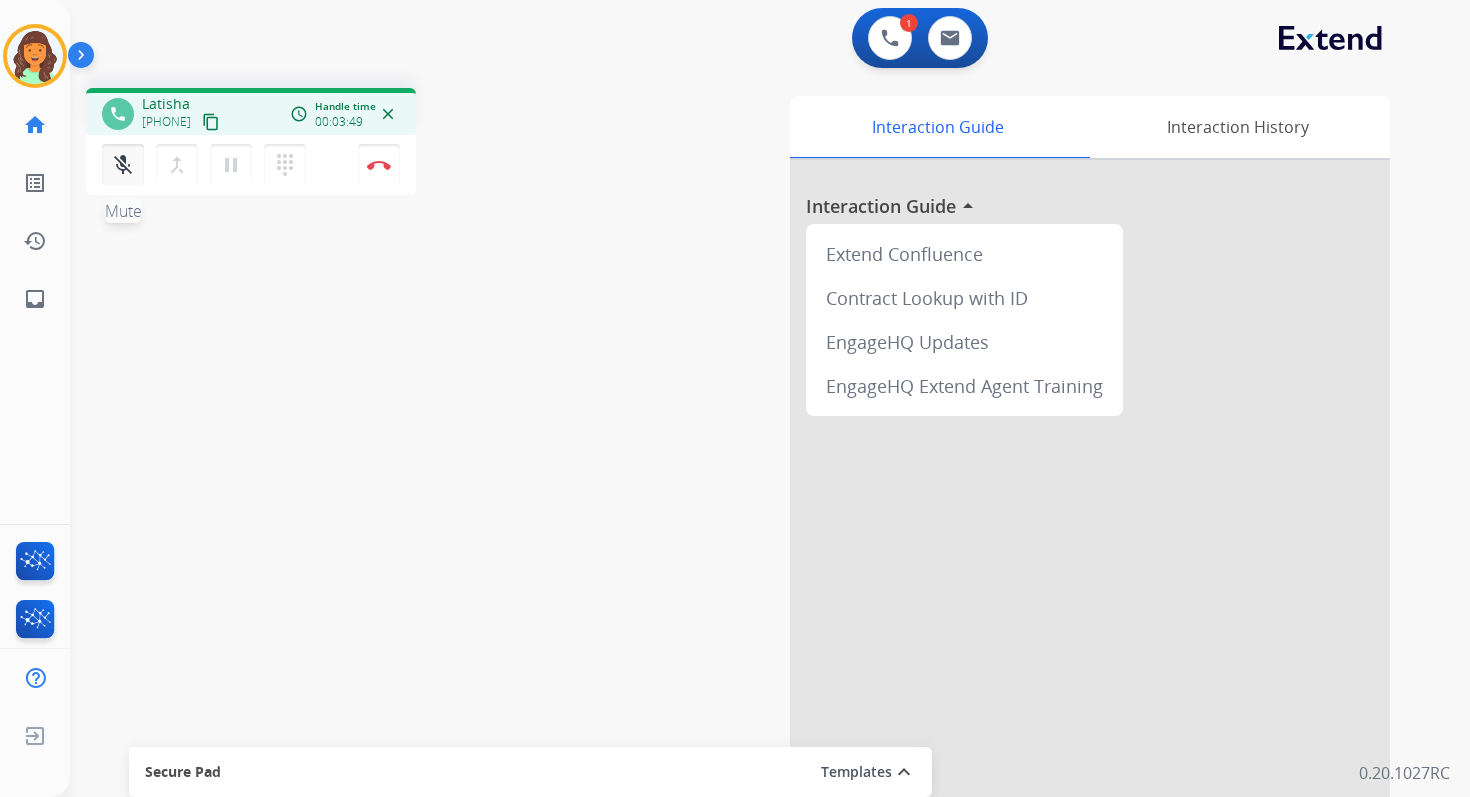 click on "mic_off" at bounding box center (123, 165) 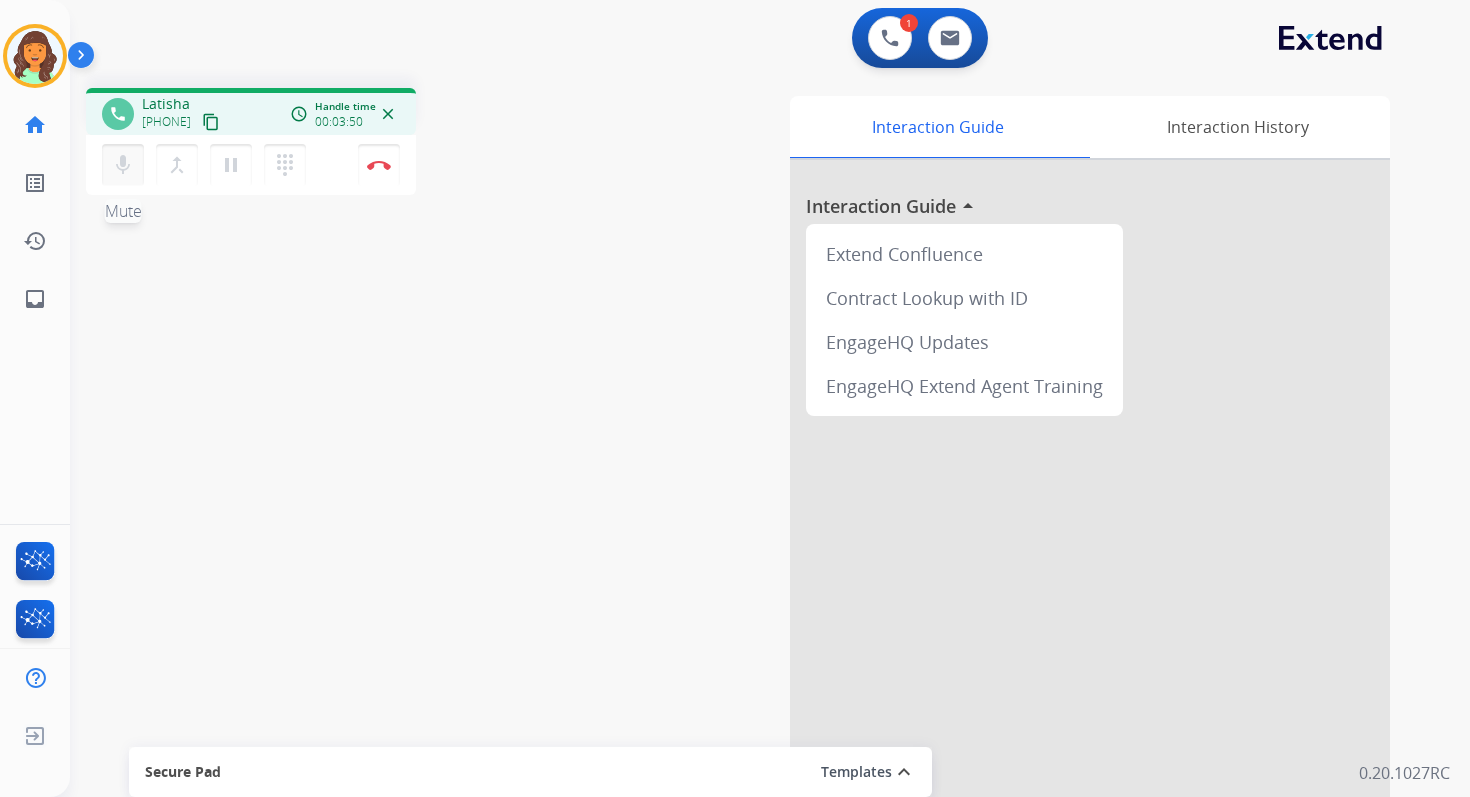 click on "mic" at bounding box center [123, 165] 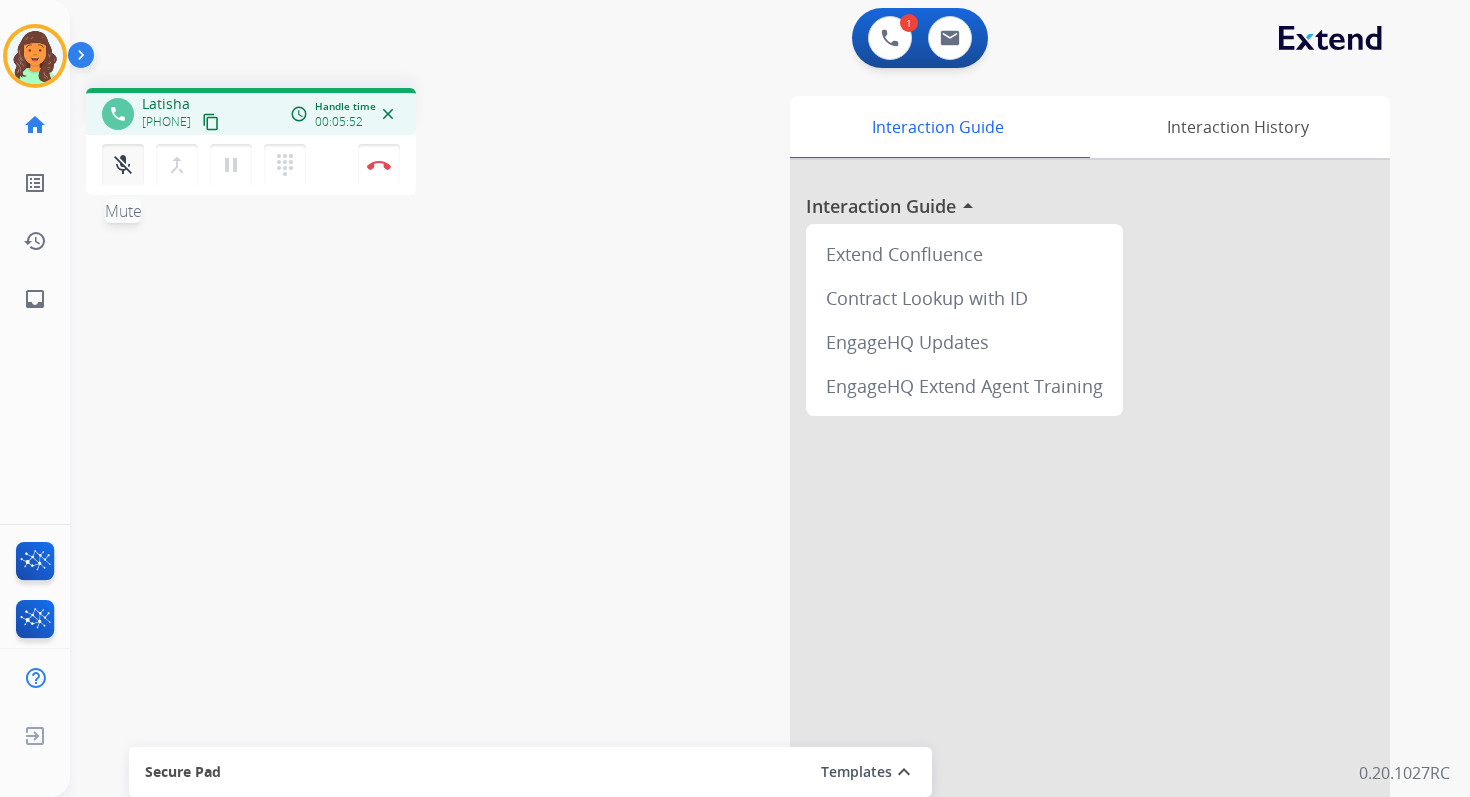click on "mic_off" at bounding box center (123, 165) 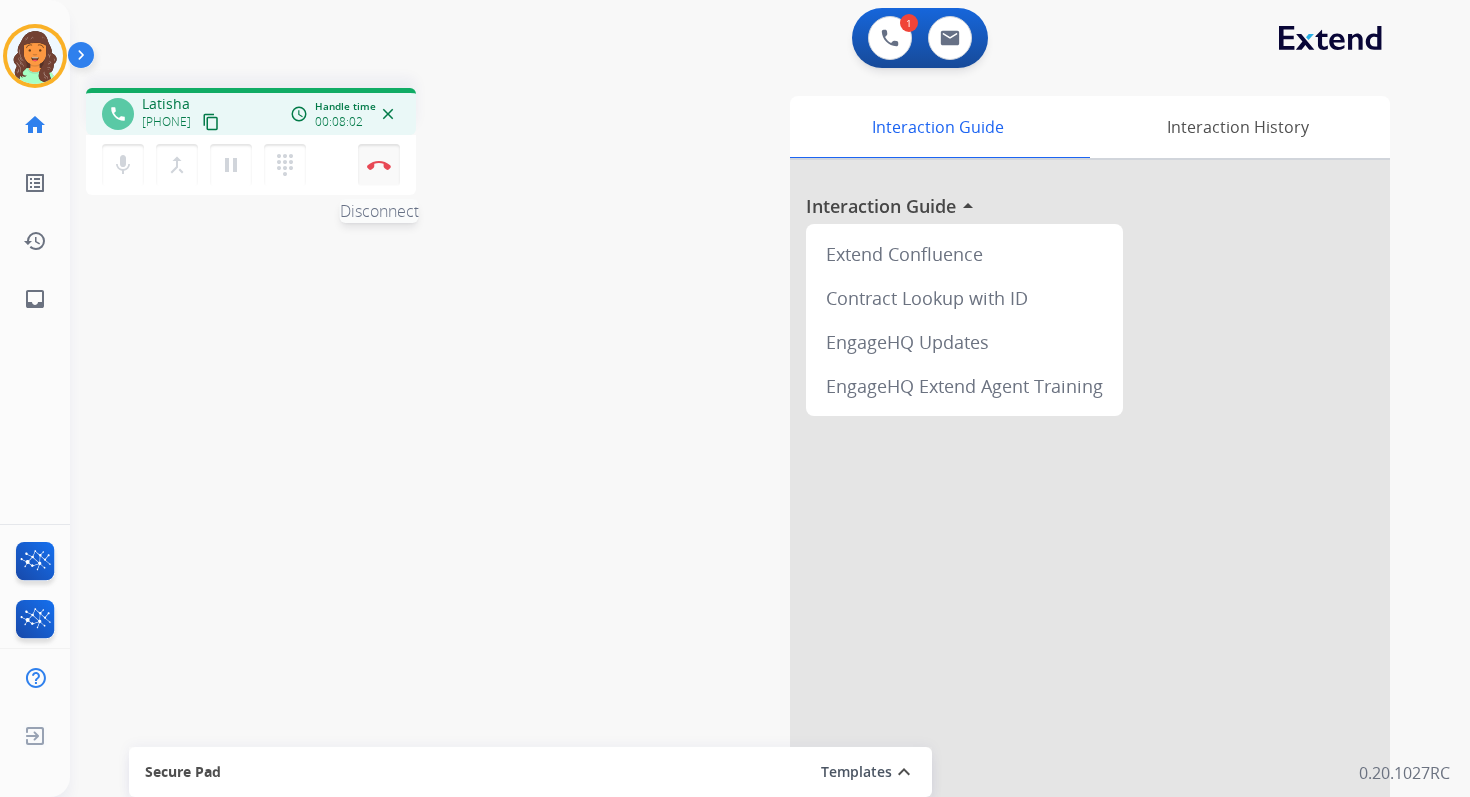 click at bounding box center (379, 165) 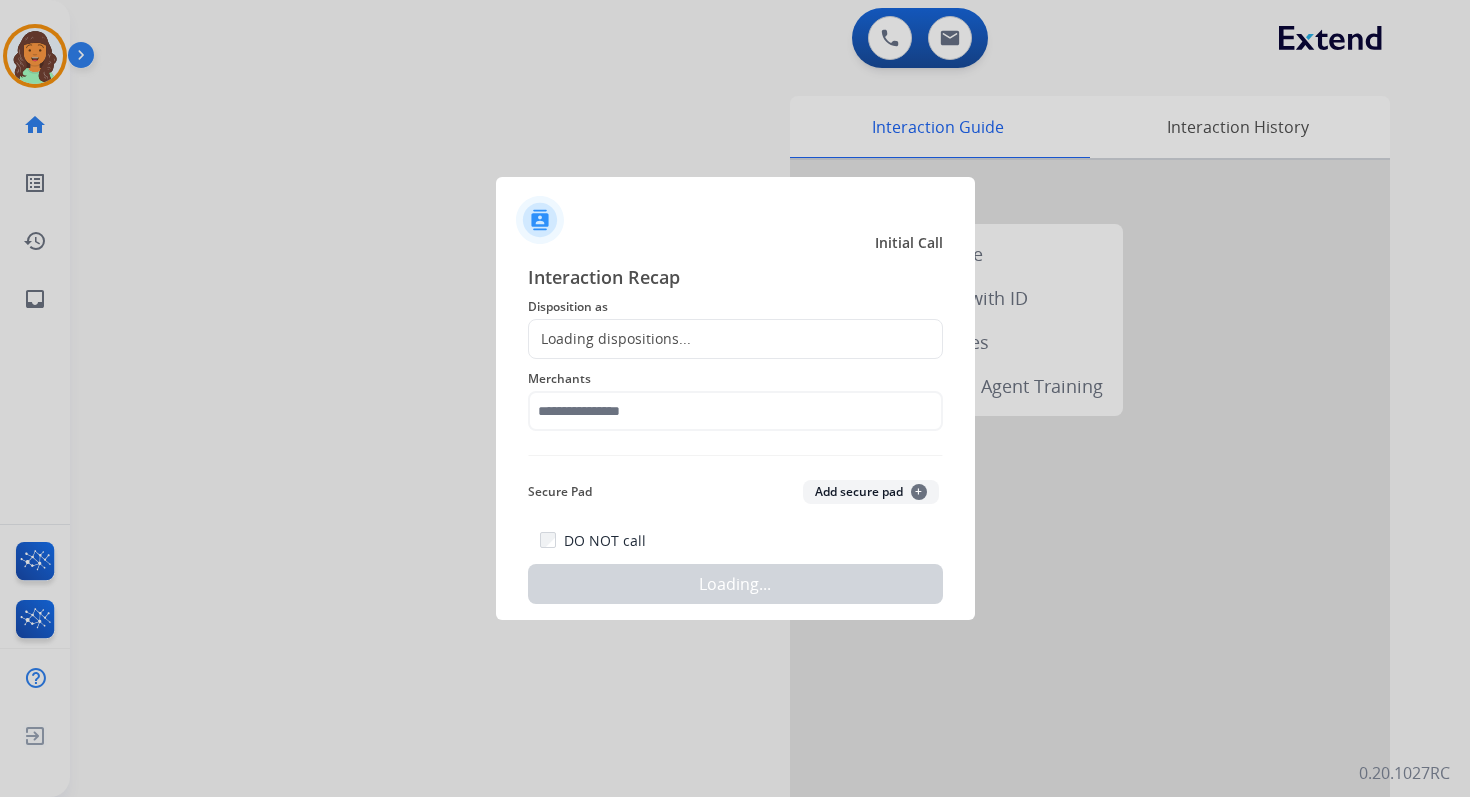 click on "Loading dispositions..." 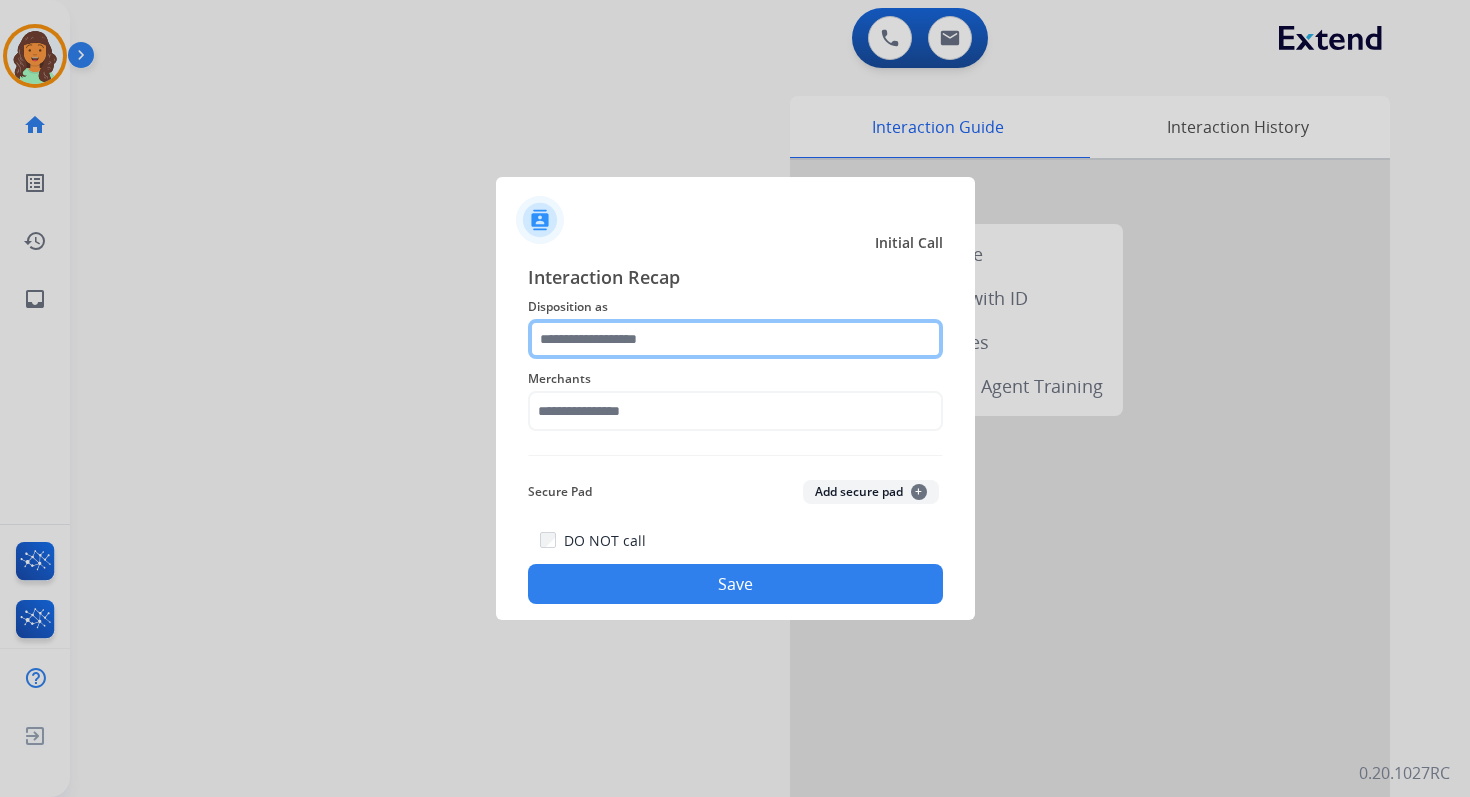 click 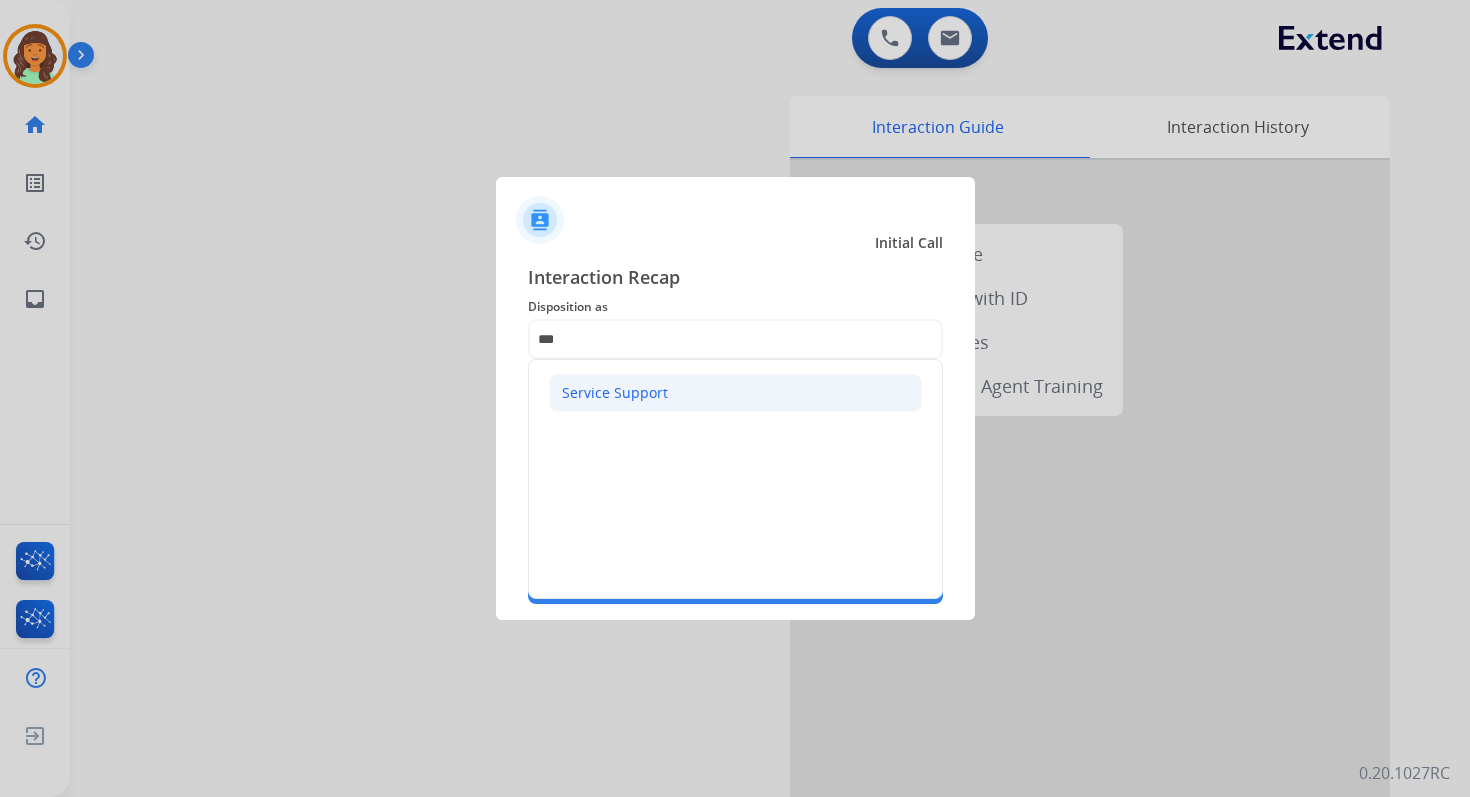click on "Service Support" 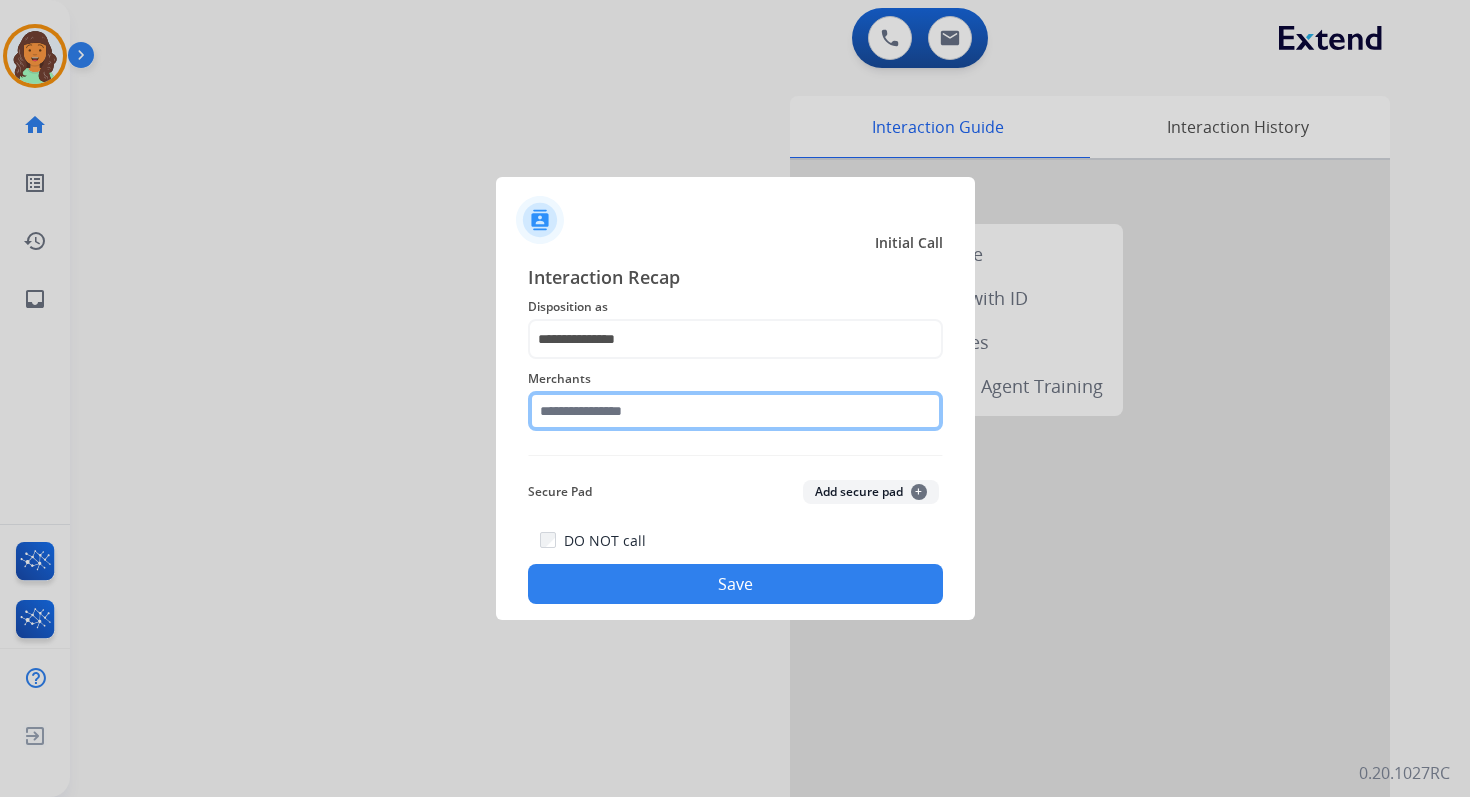 click 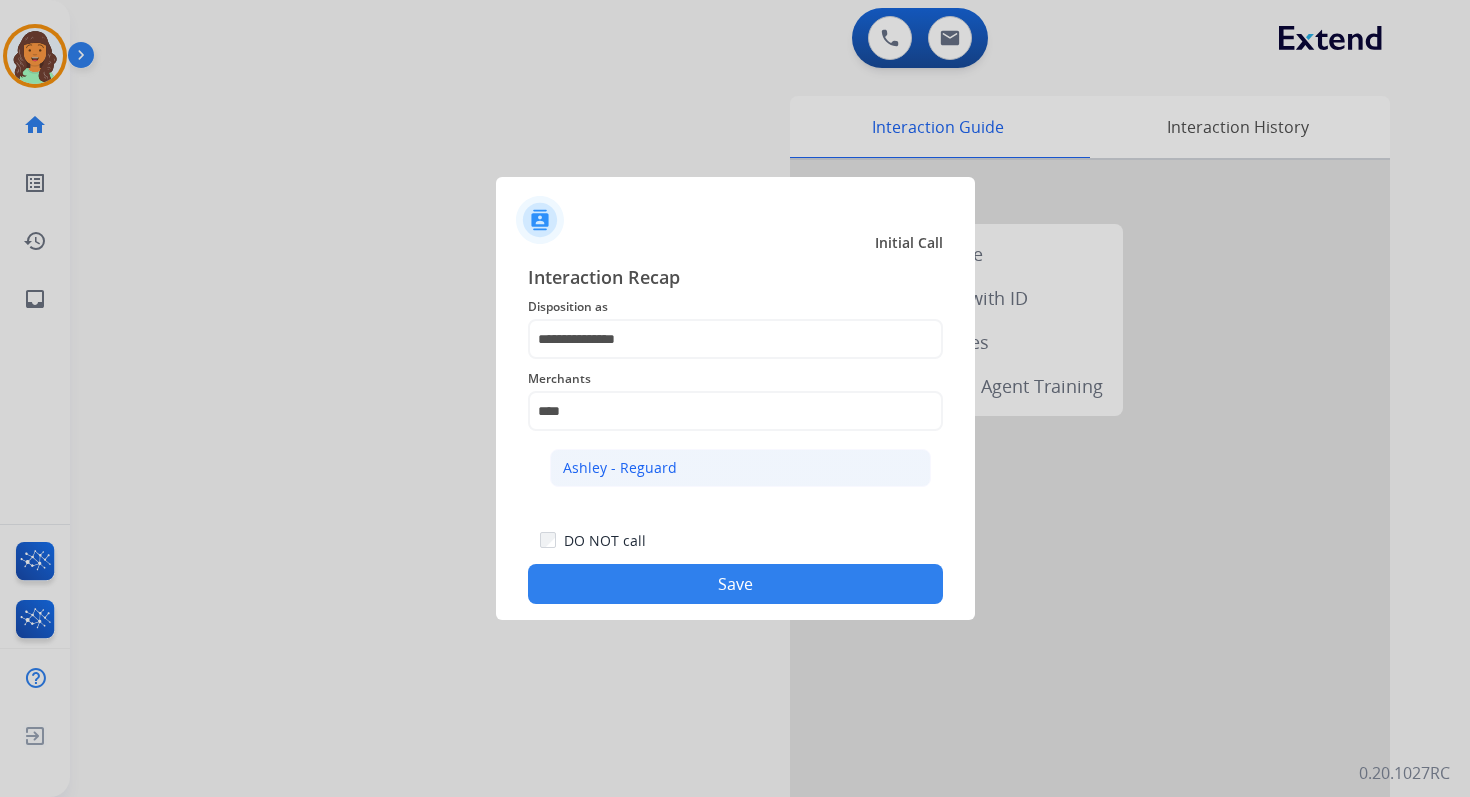 click on "Ashley - Reguard" 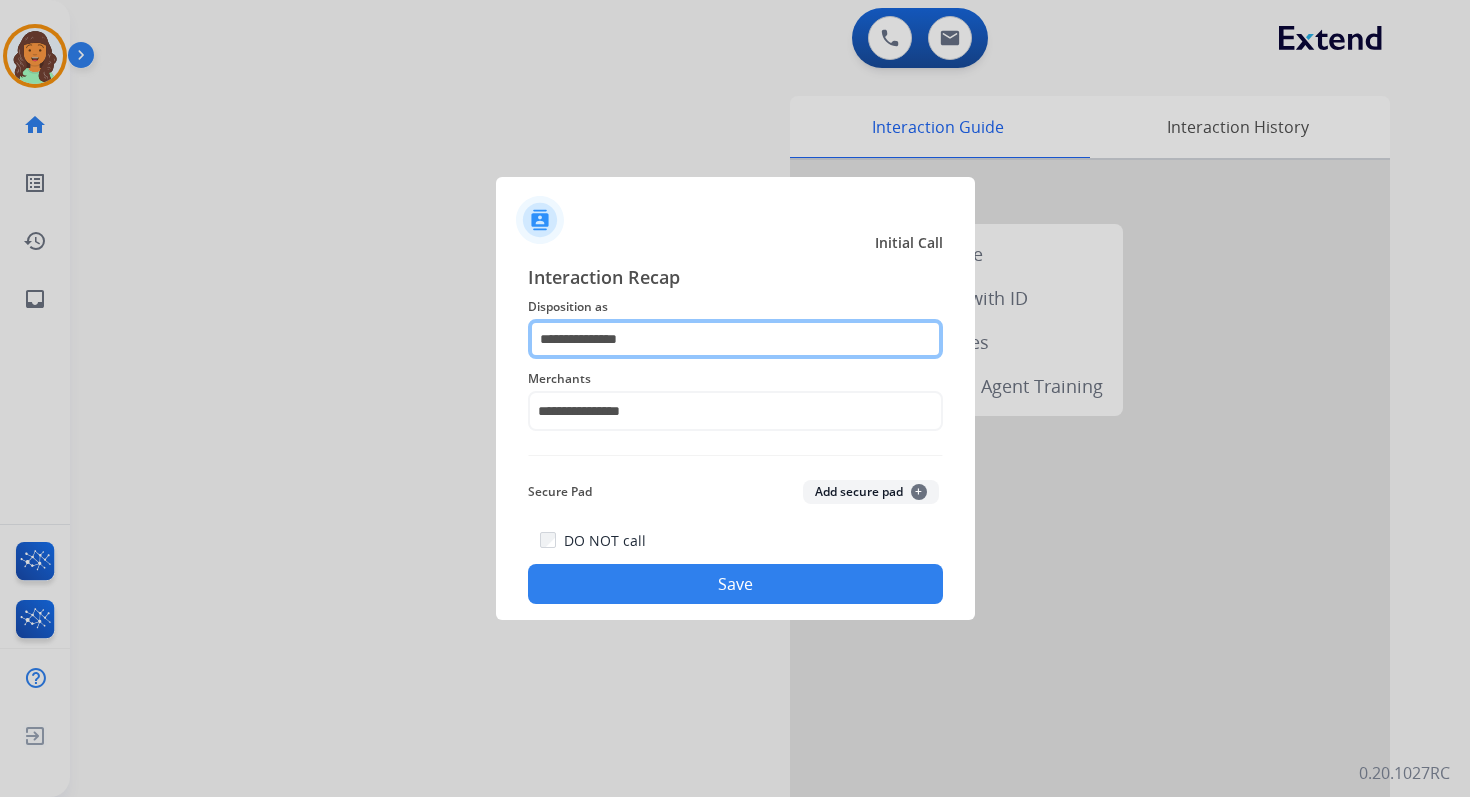 click on "**********" 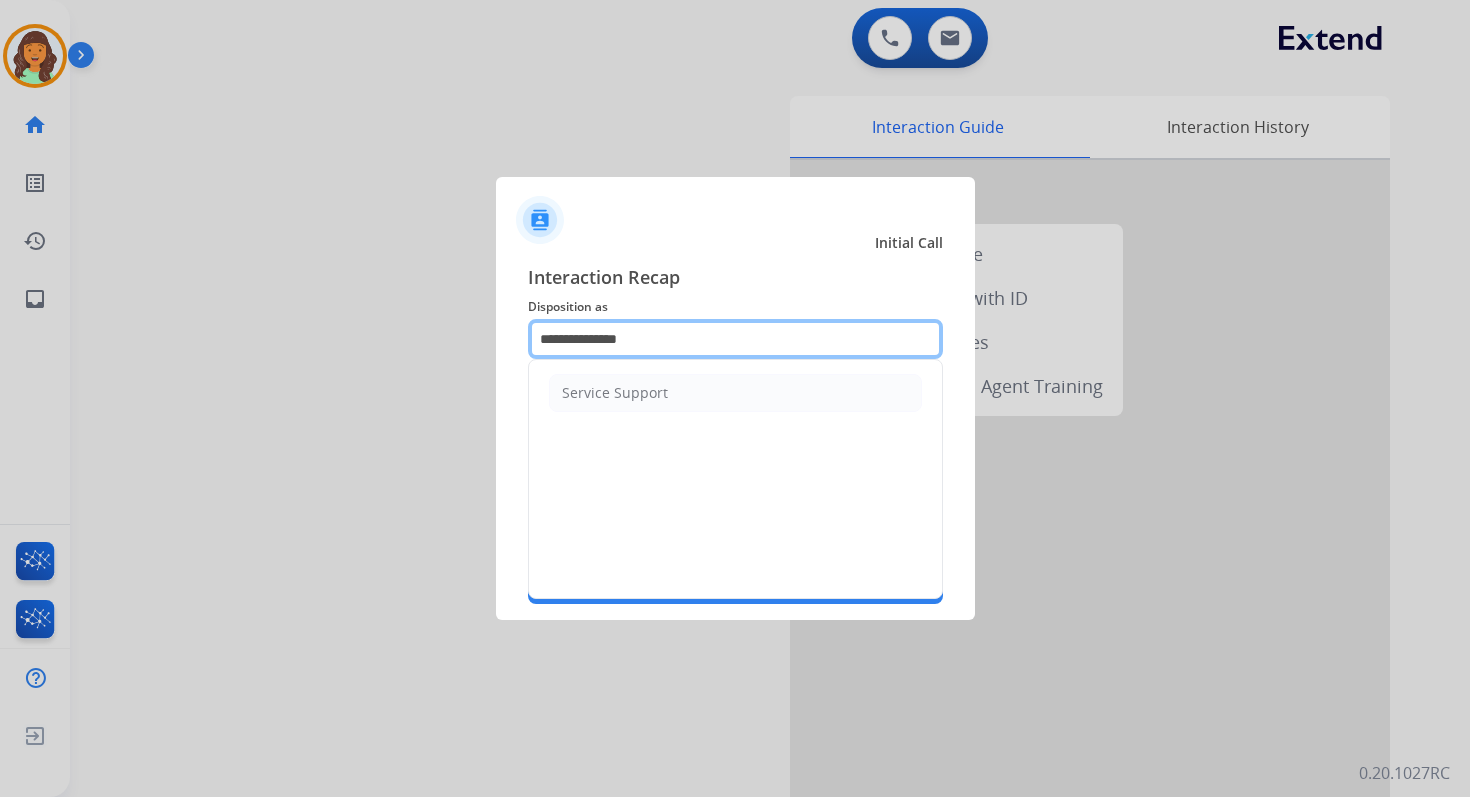 click on "**********" 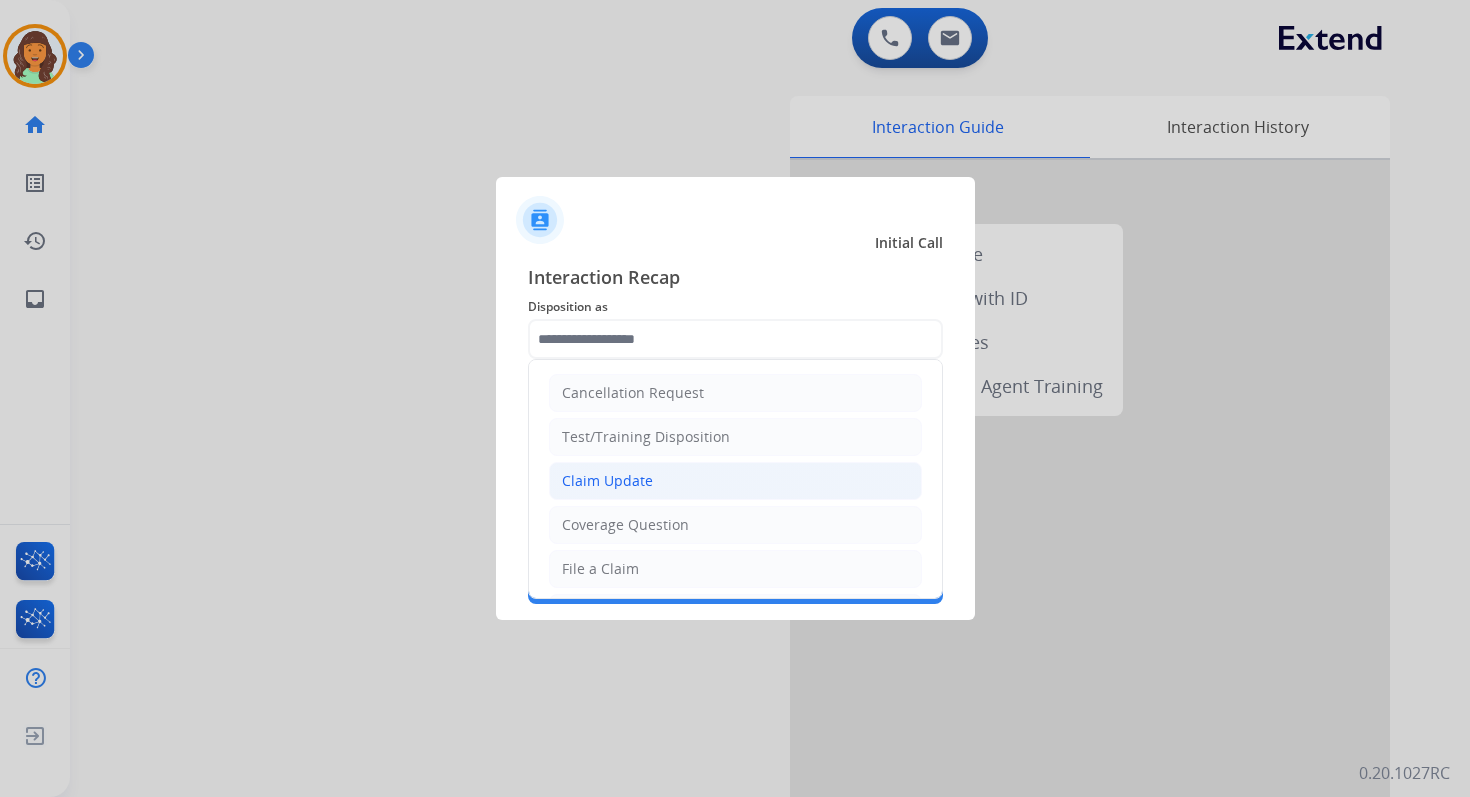 click on "Claim Update" 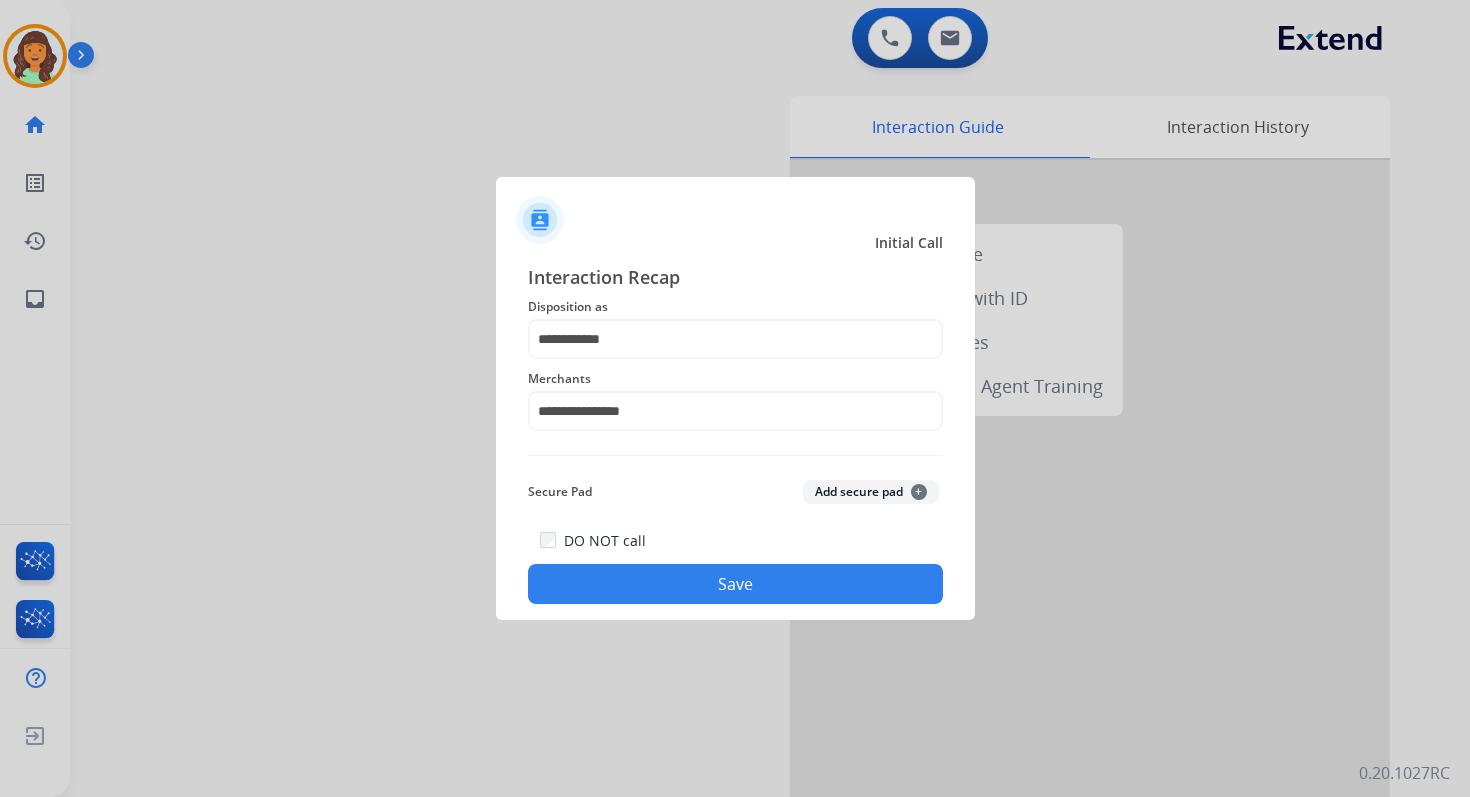 click on "Save" 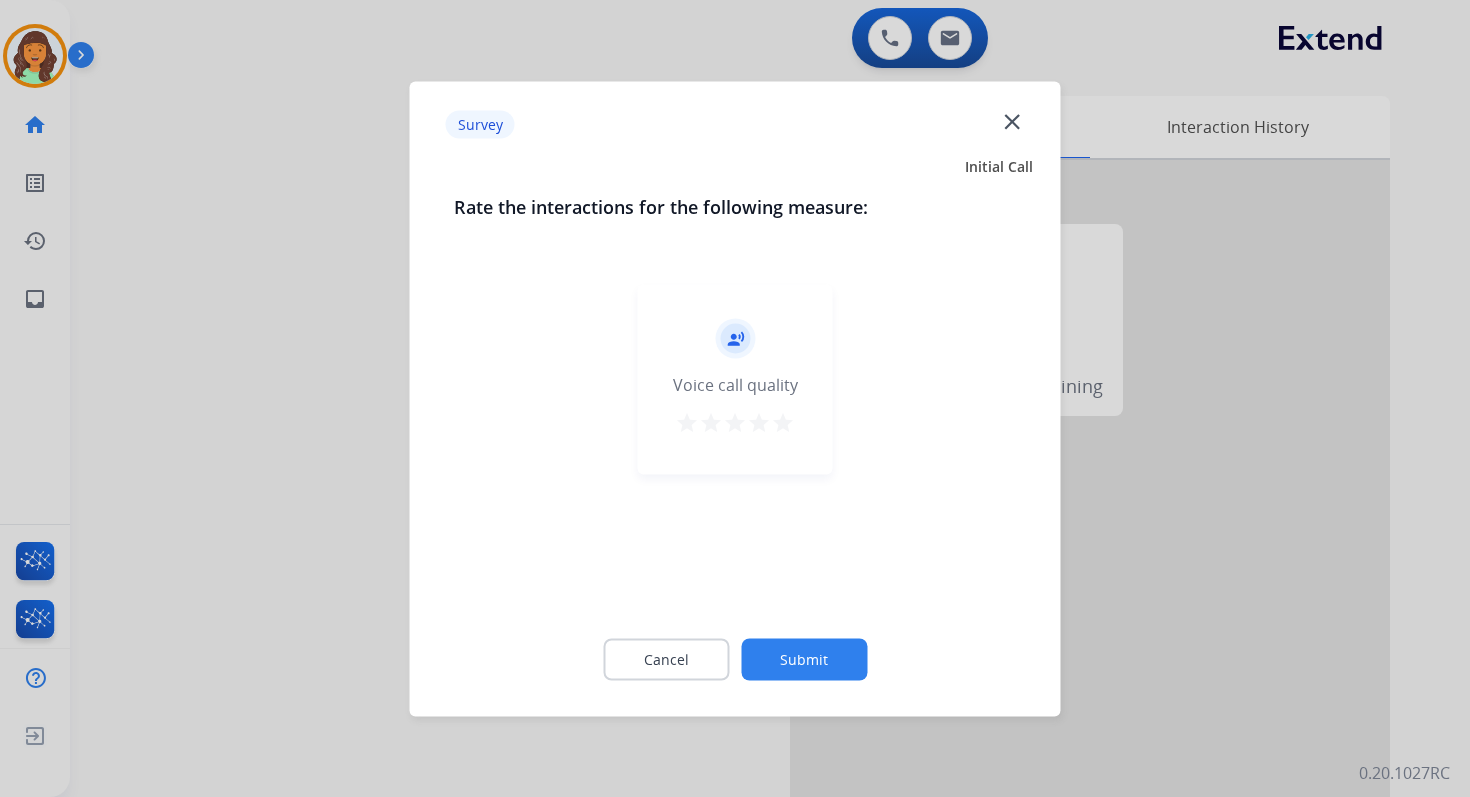 click on "Submit" 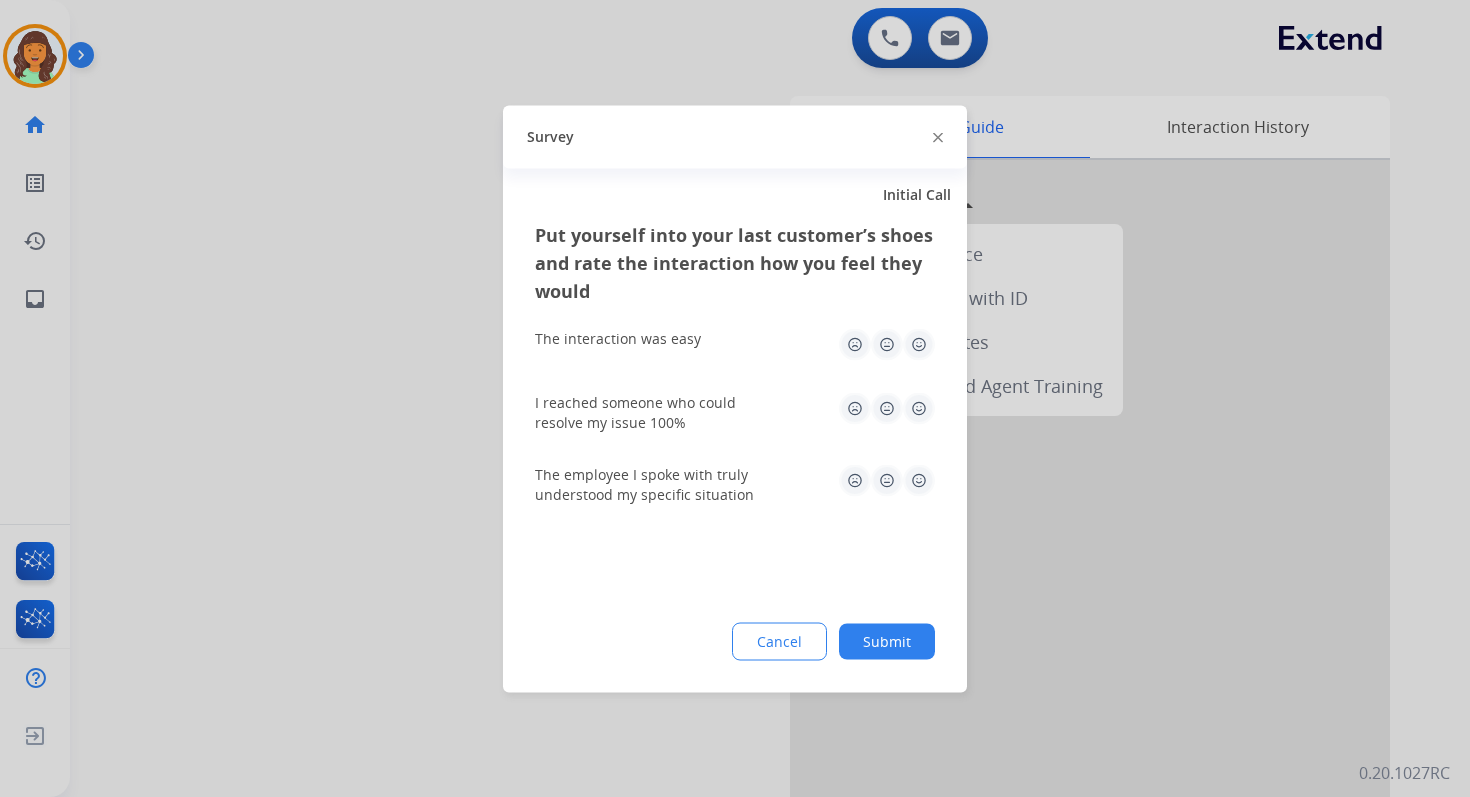 click on "Submit" 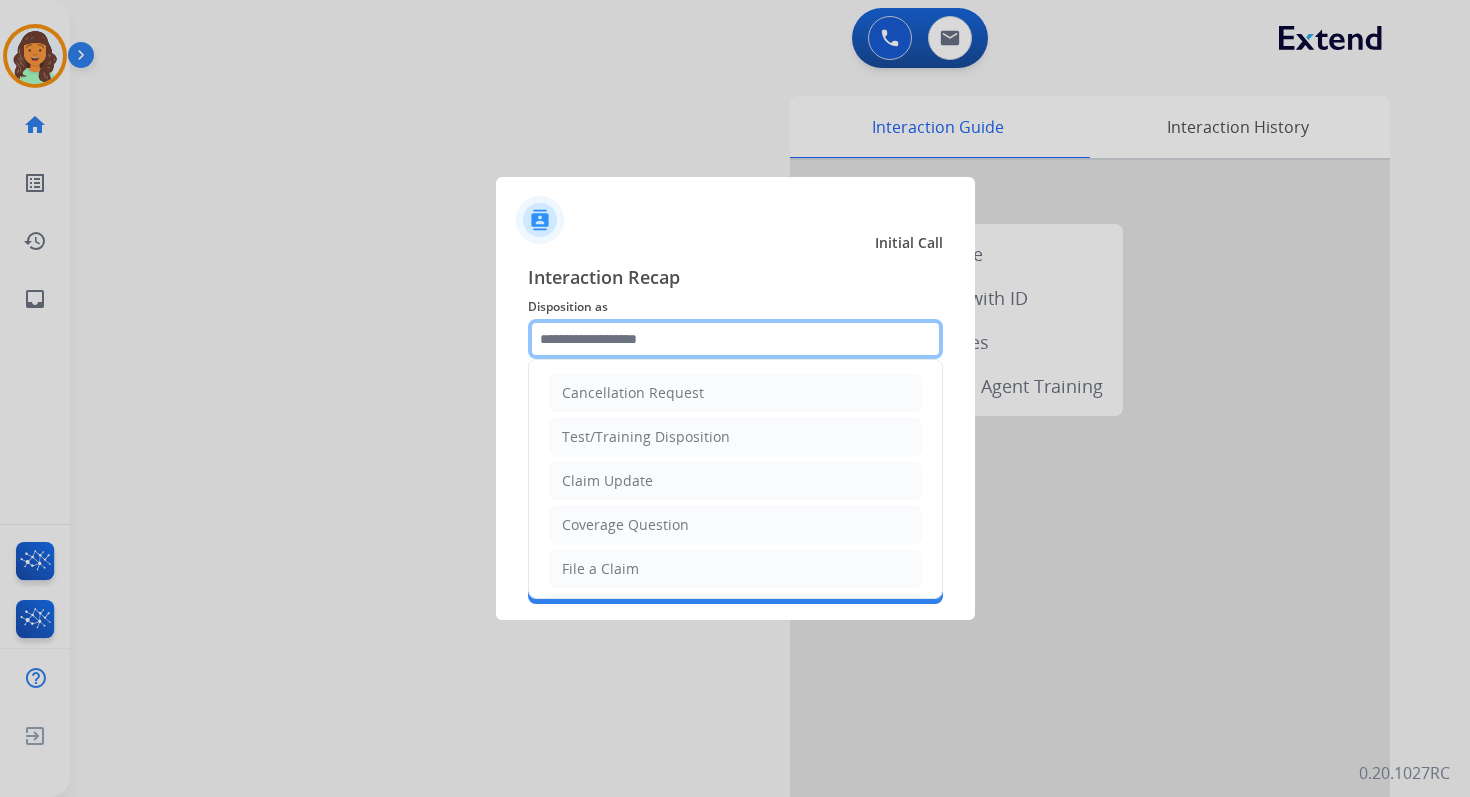click 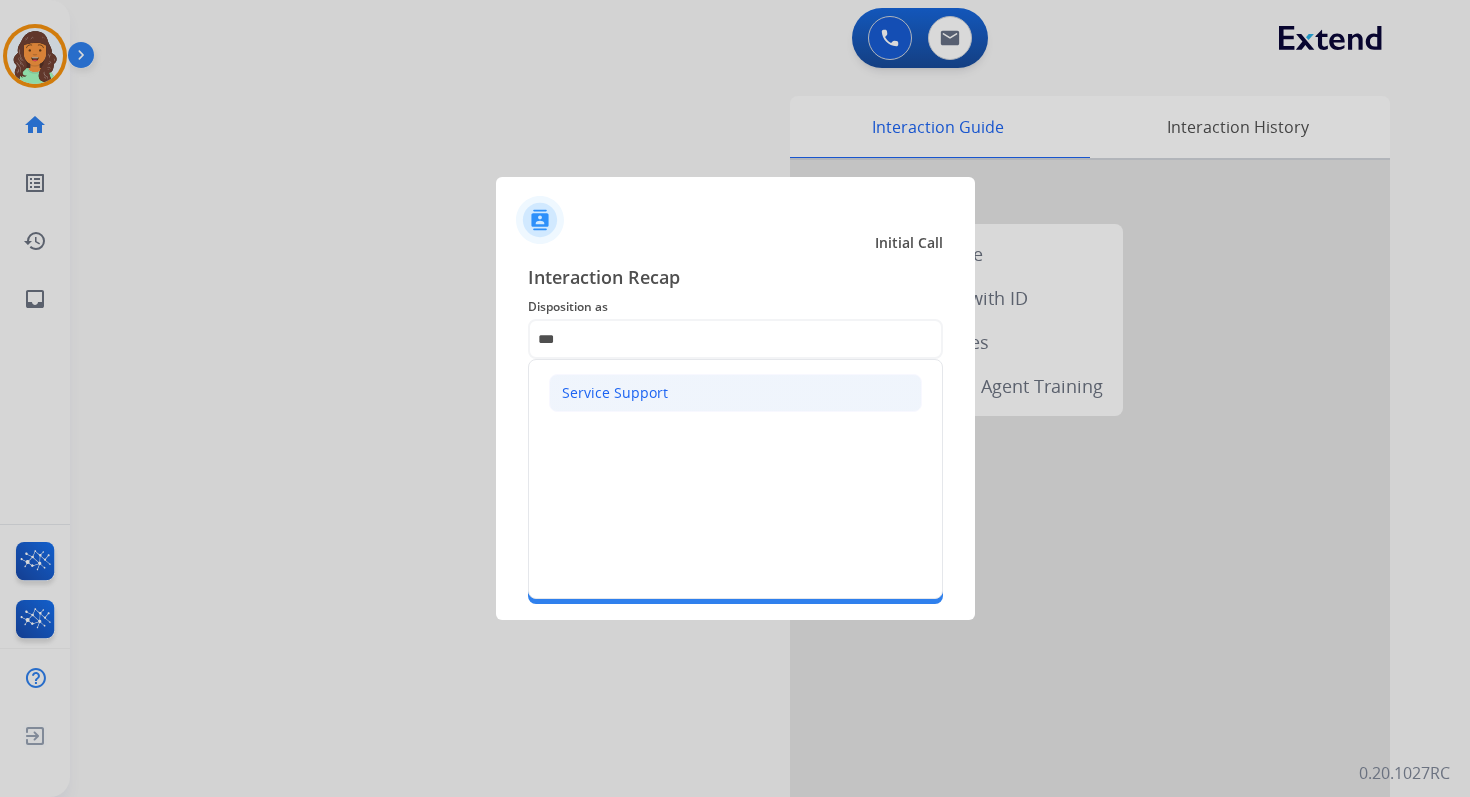 click on "Service Support" 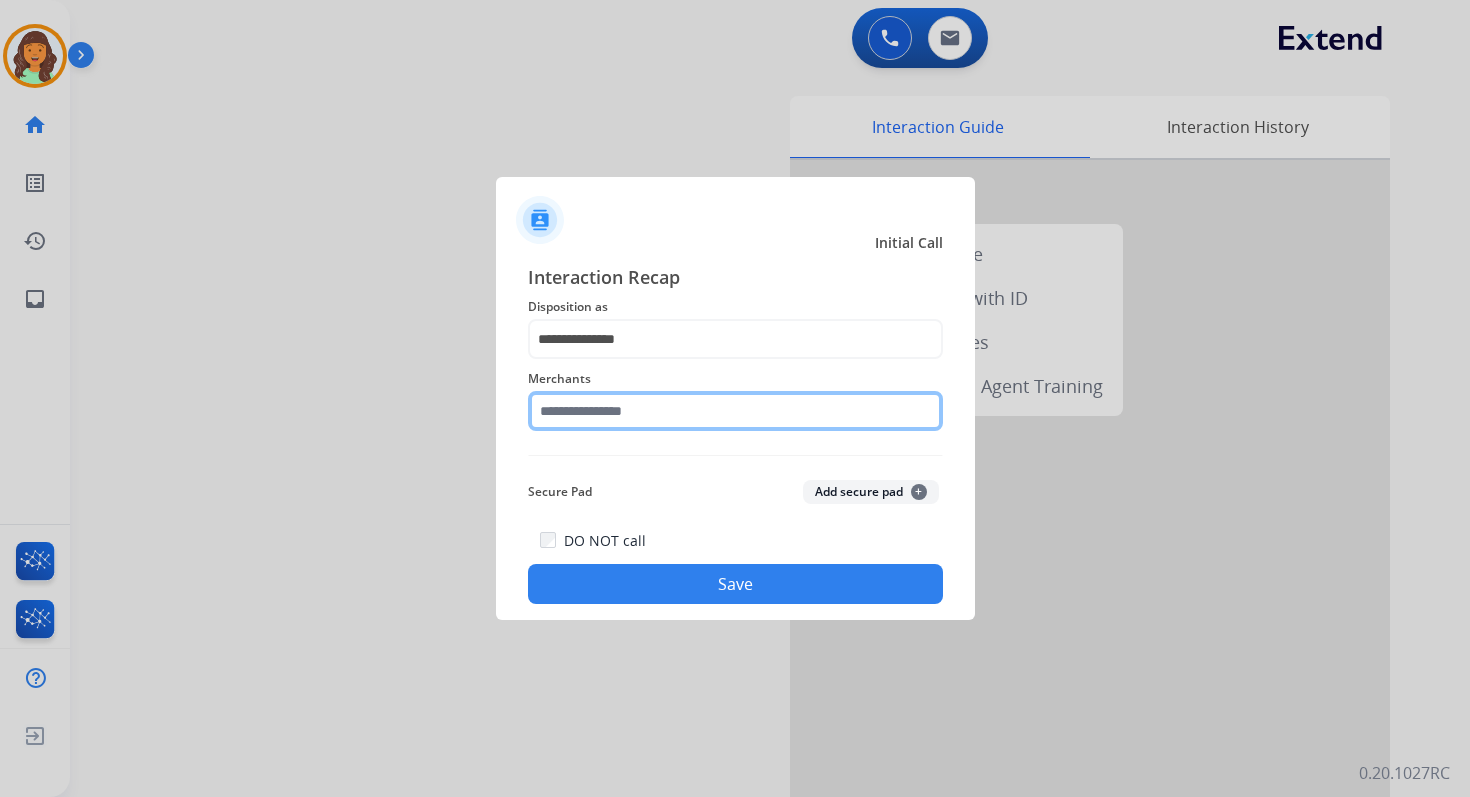 click 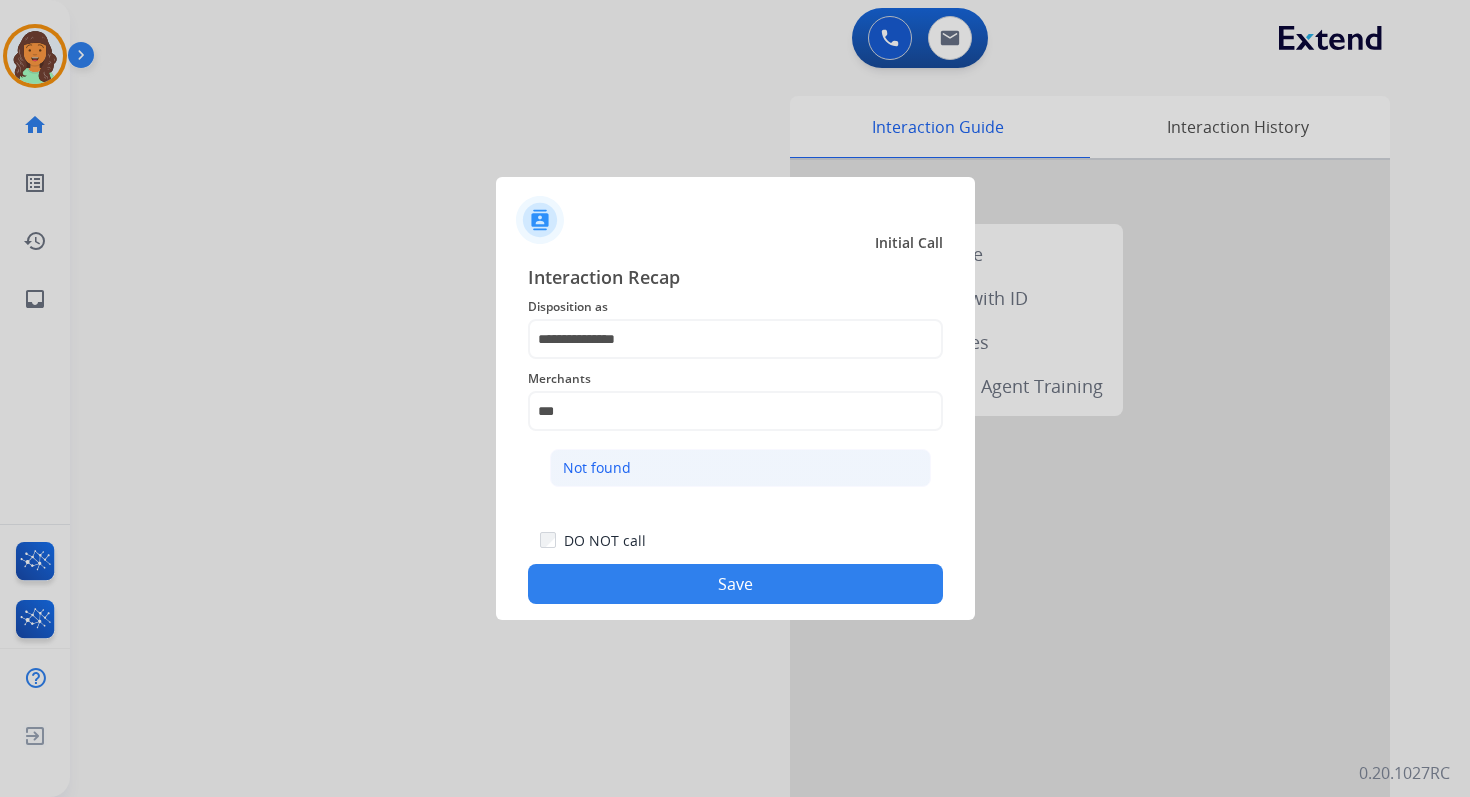 click on "Not found" 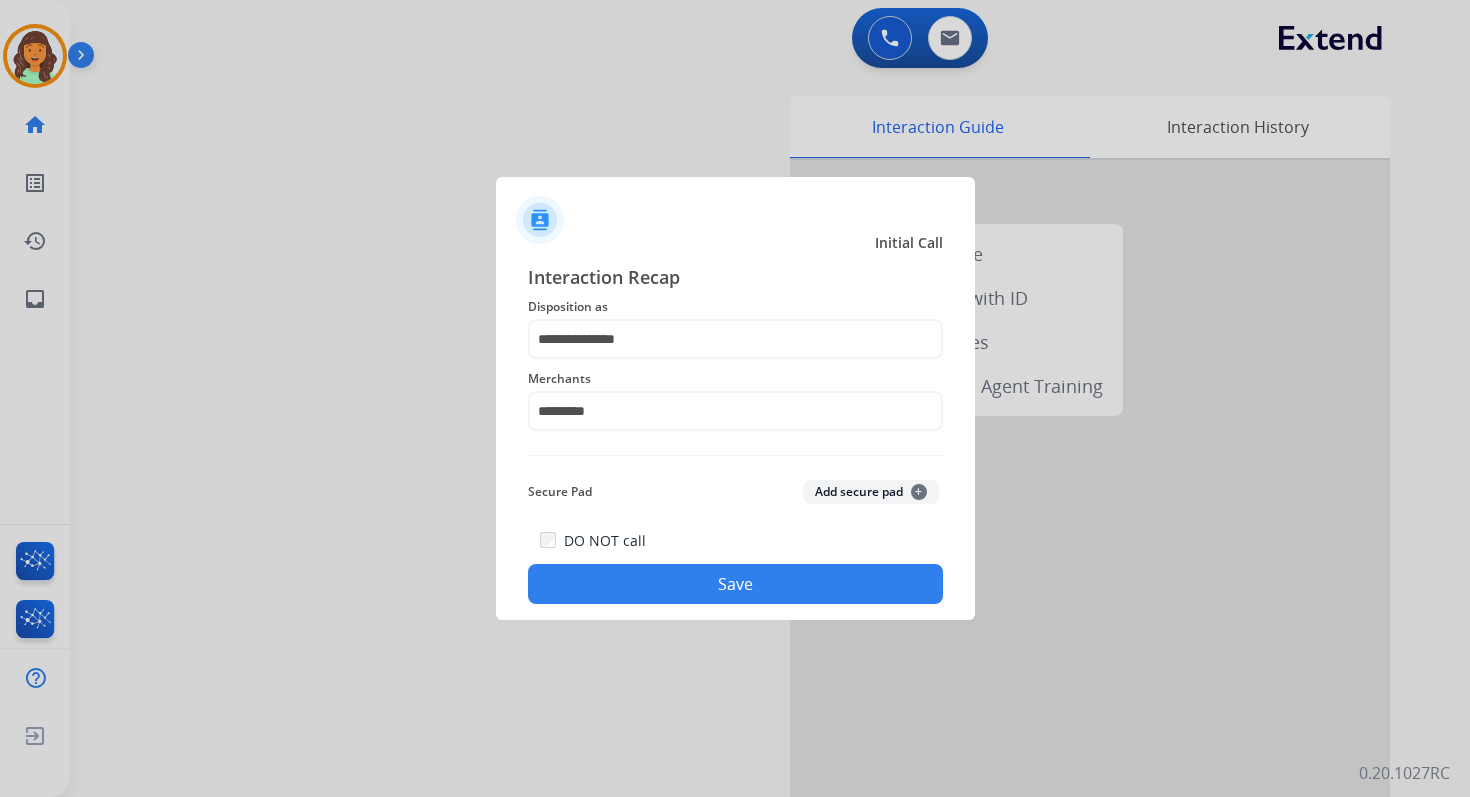 click on "Save" 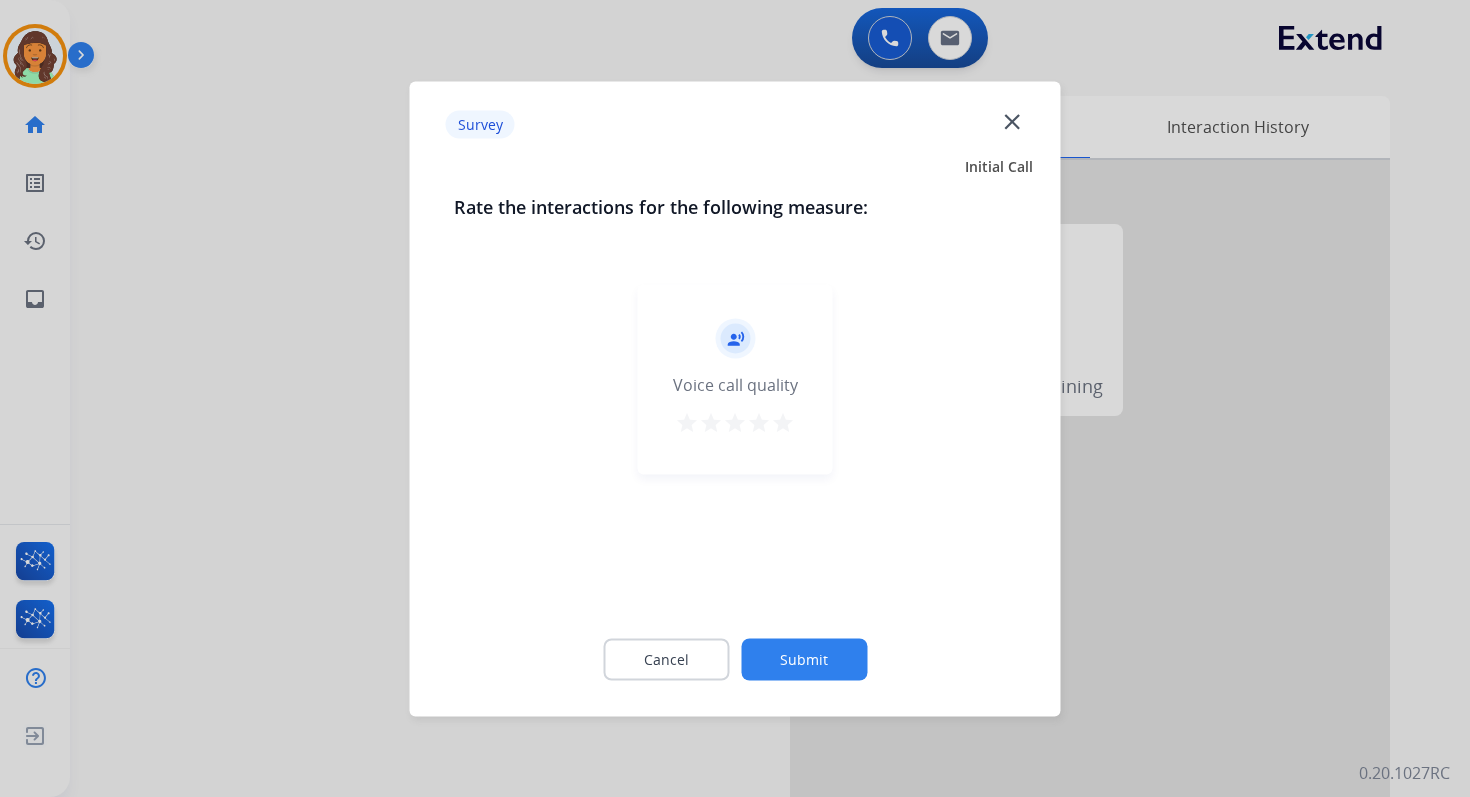 click on "Submit" 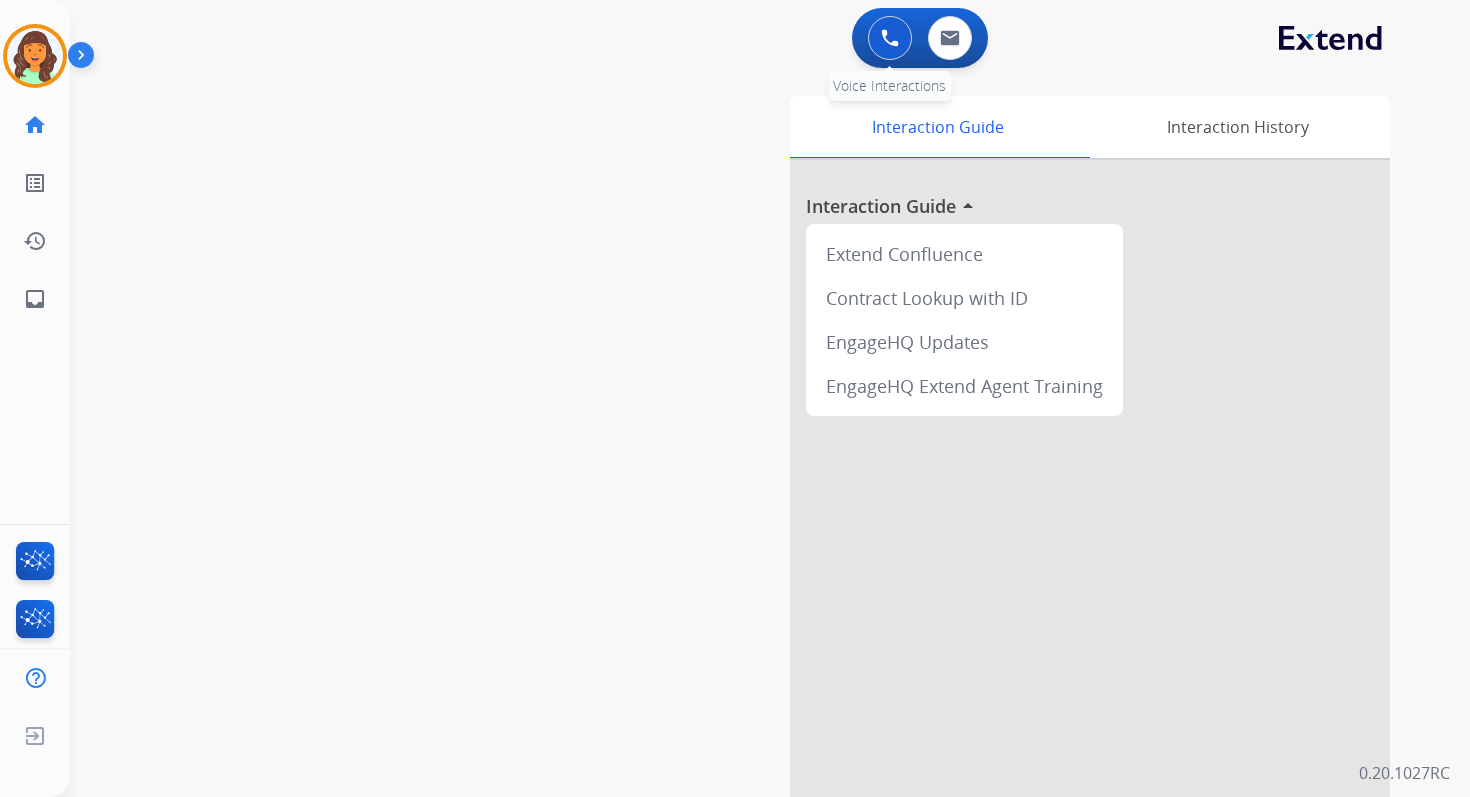 click at bounding box center (890, 38) 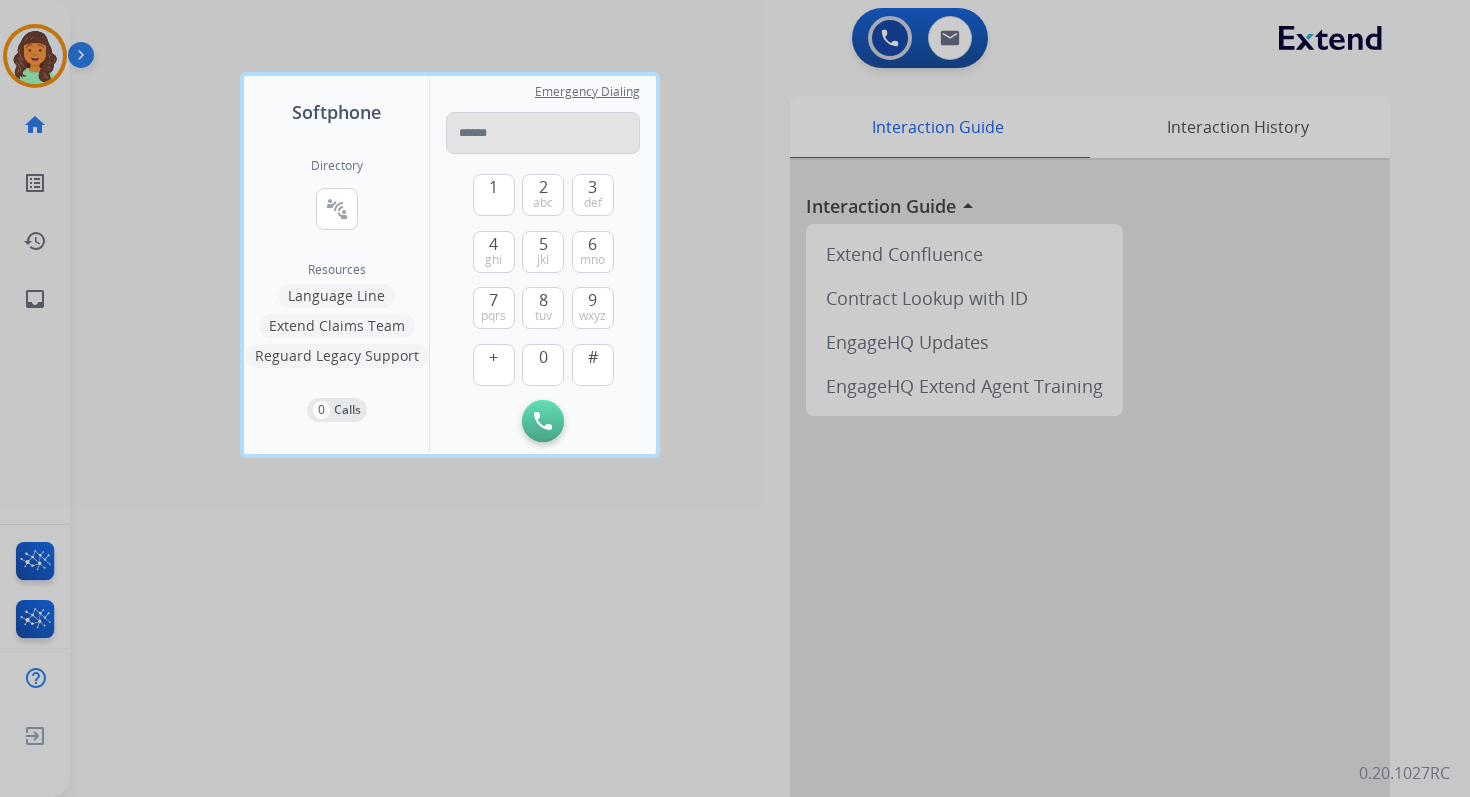 click at bounding box center [543, 133] 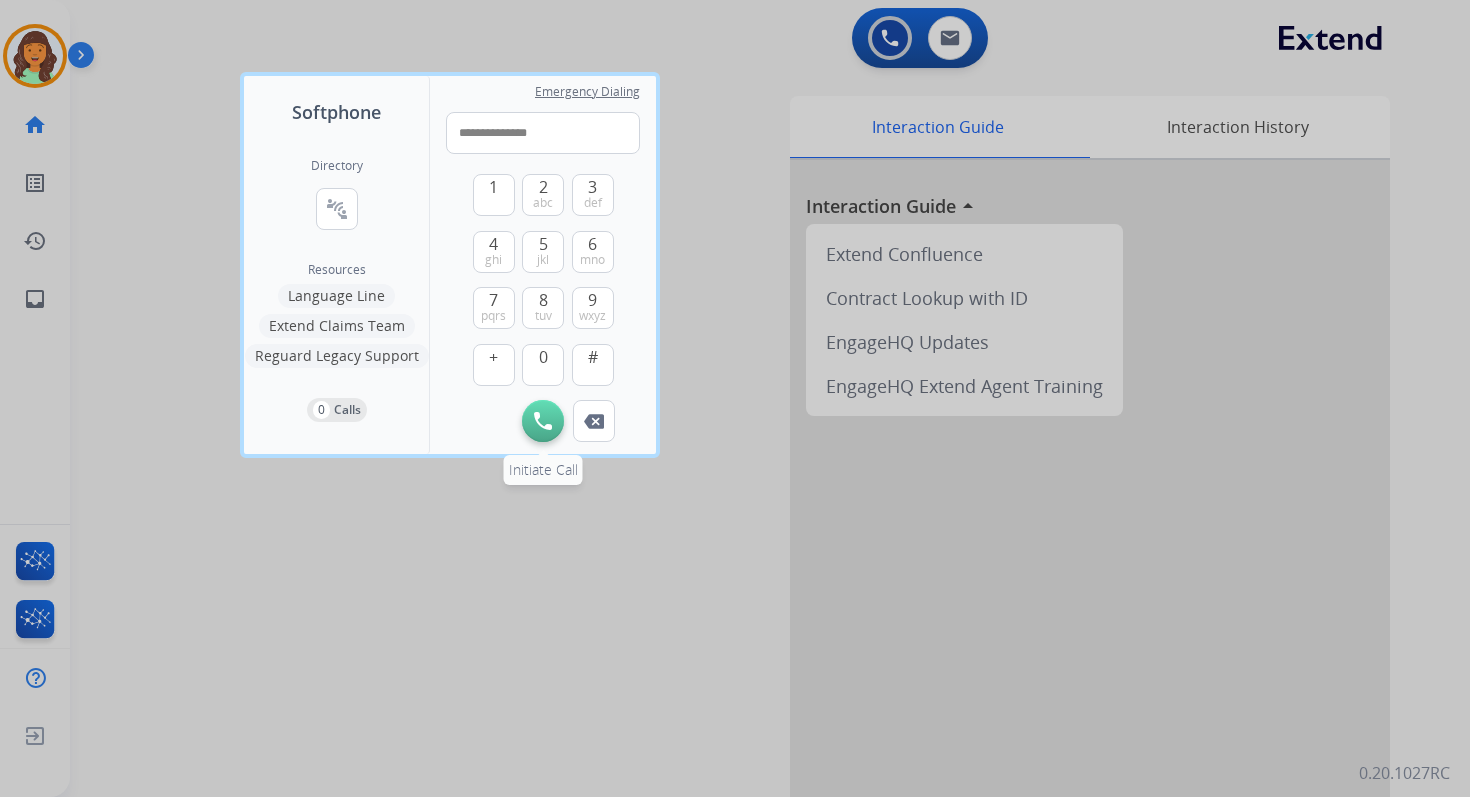 type on "**********" 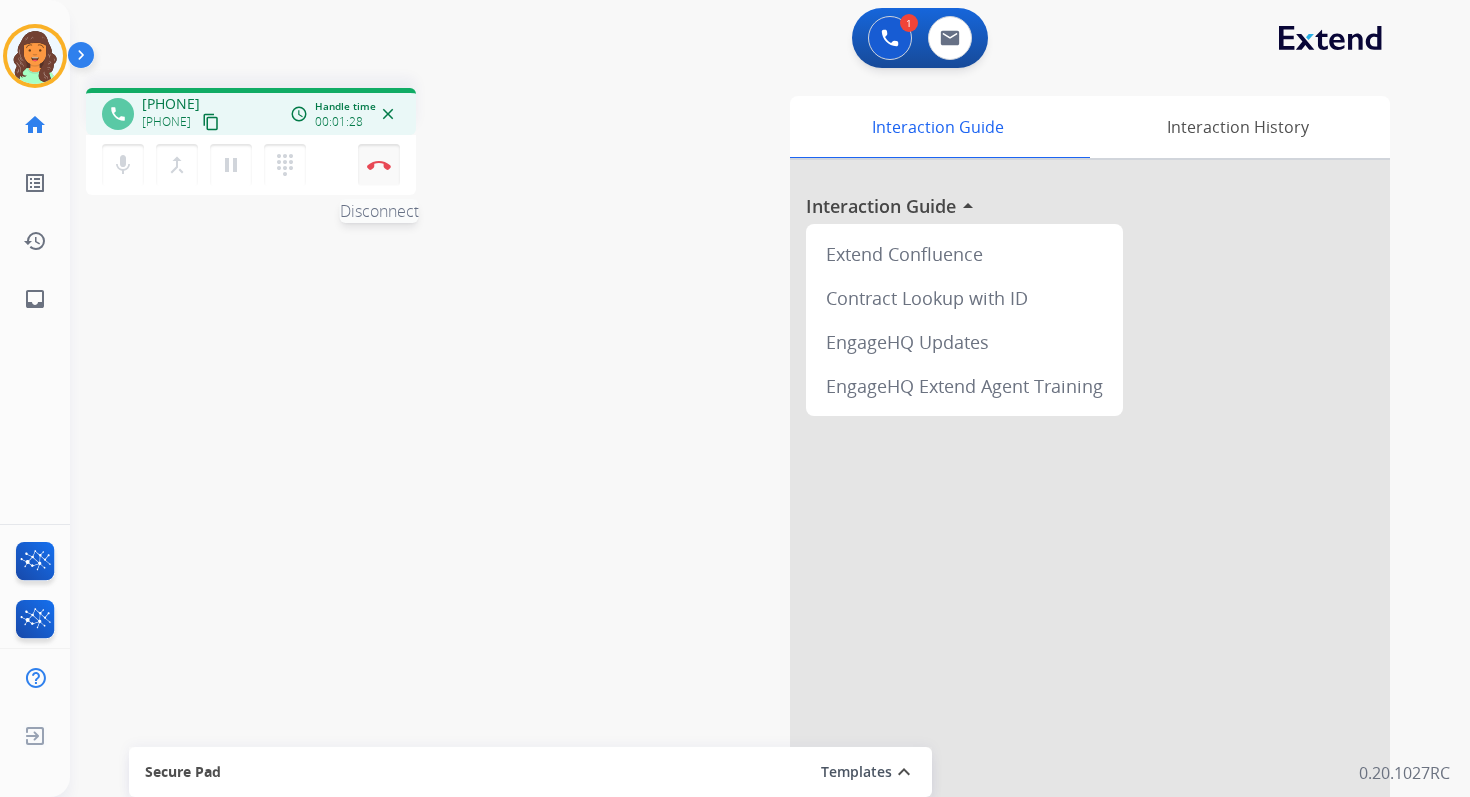 click on "Disconnect" at bounding box center (379, 165) 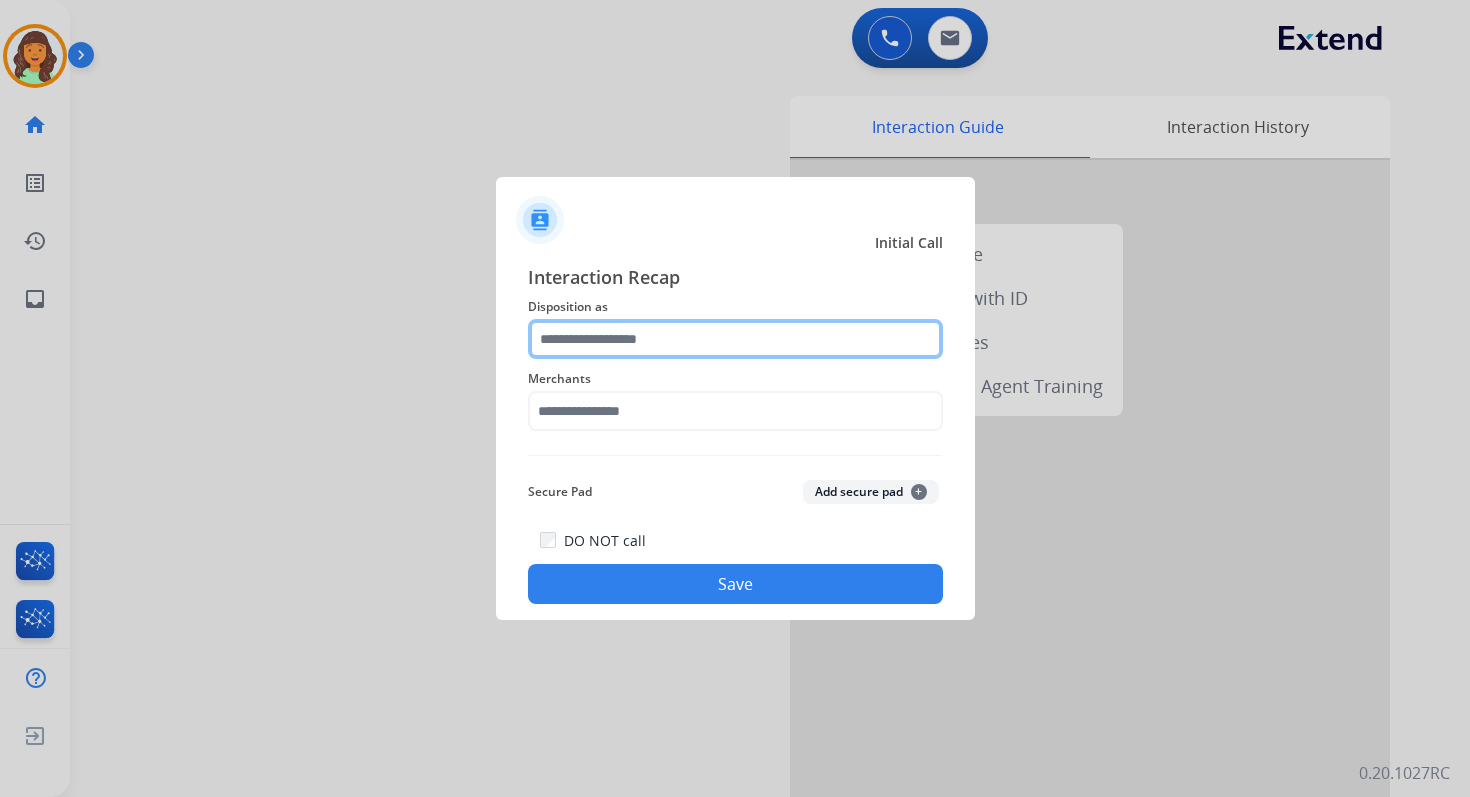 click 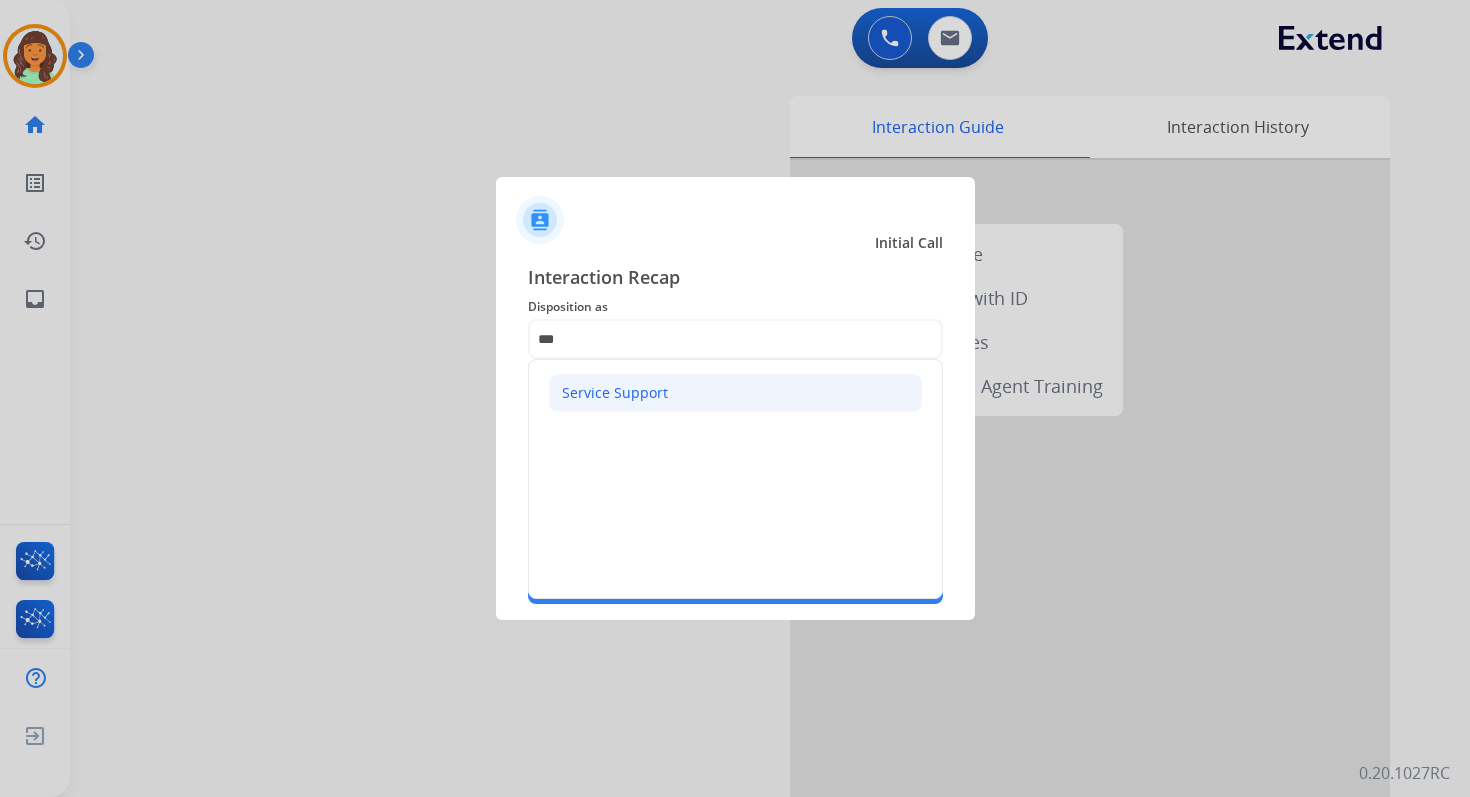 click on "Service Support" 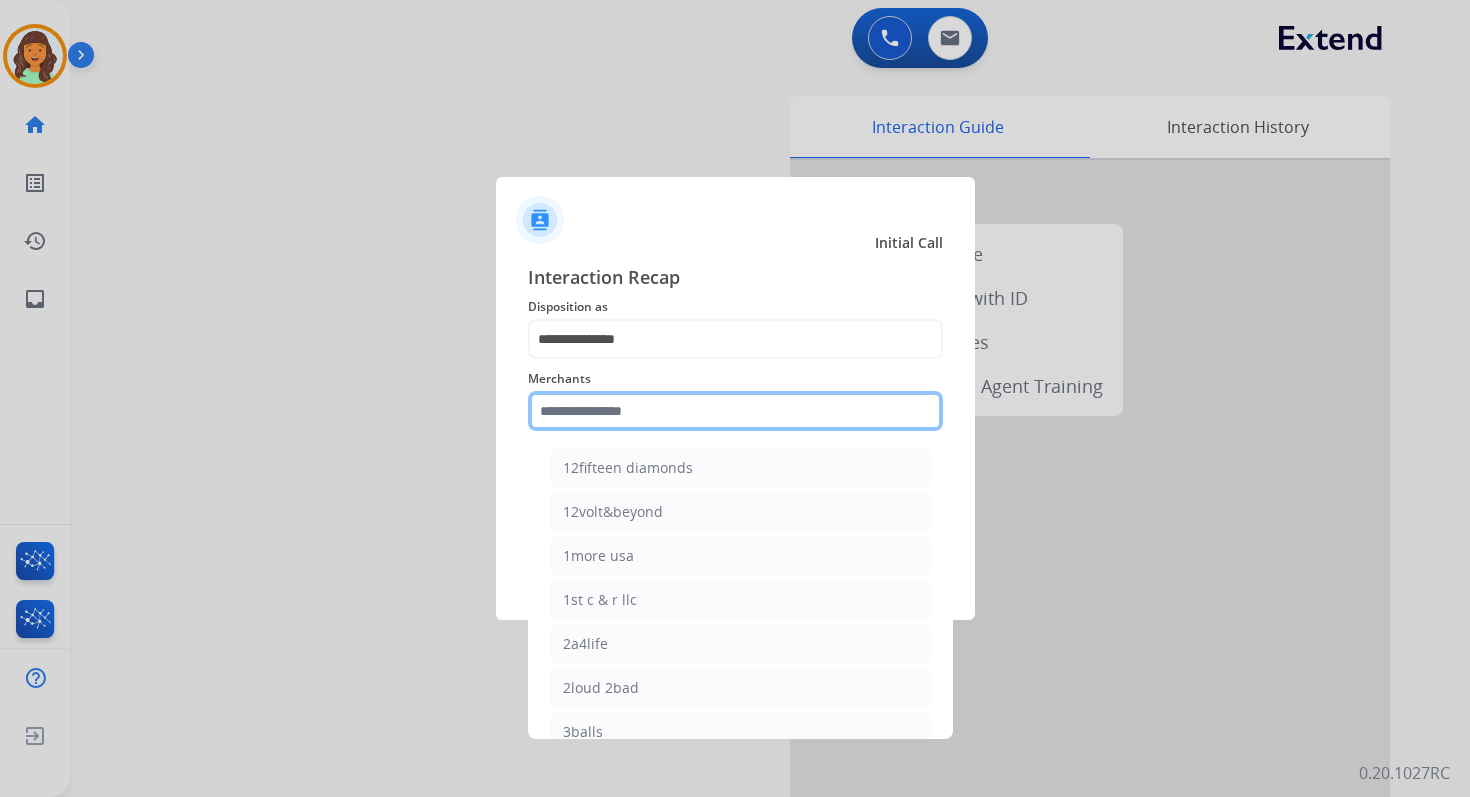 click 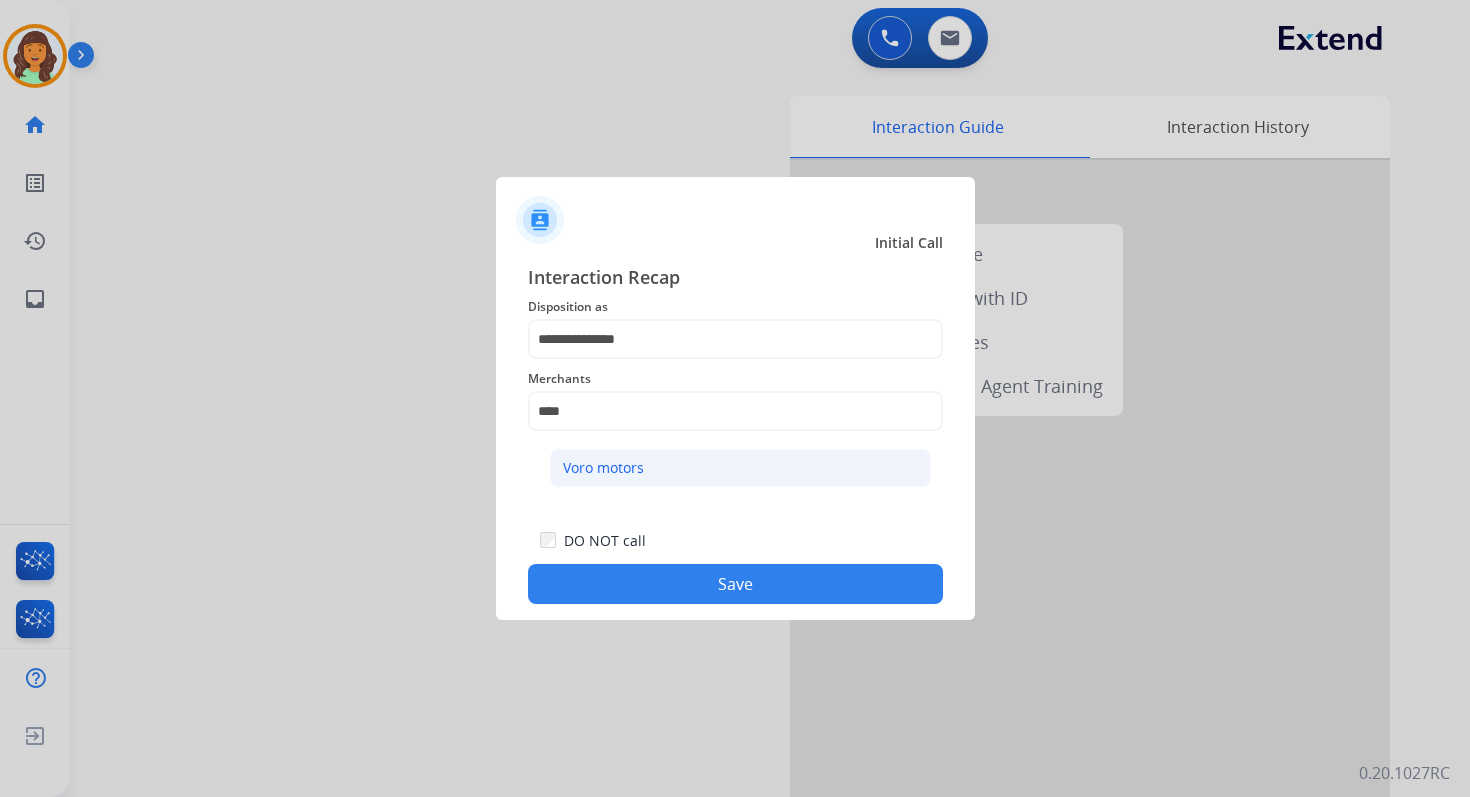 click on "Voro motors" 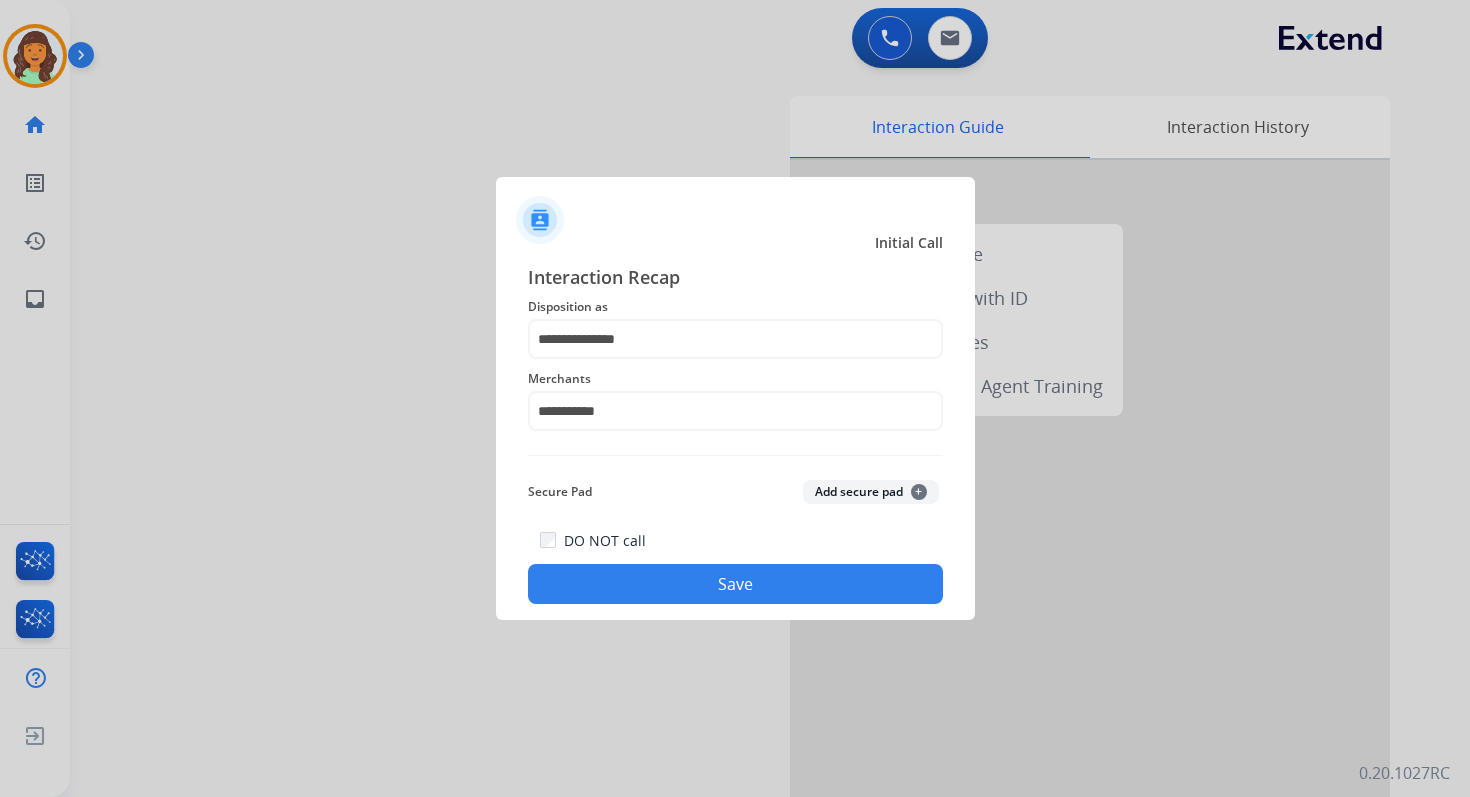 click on "Save" 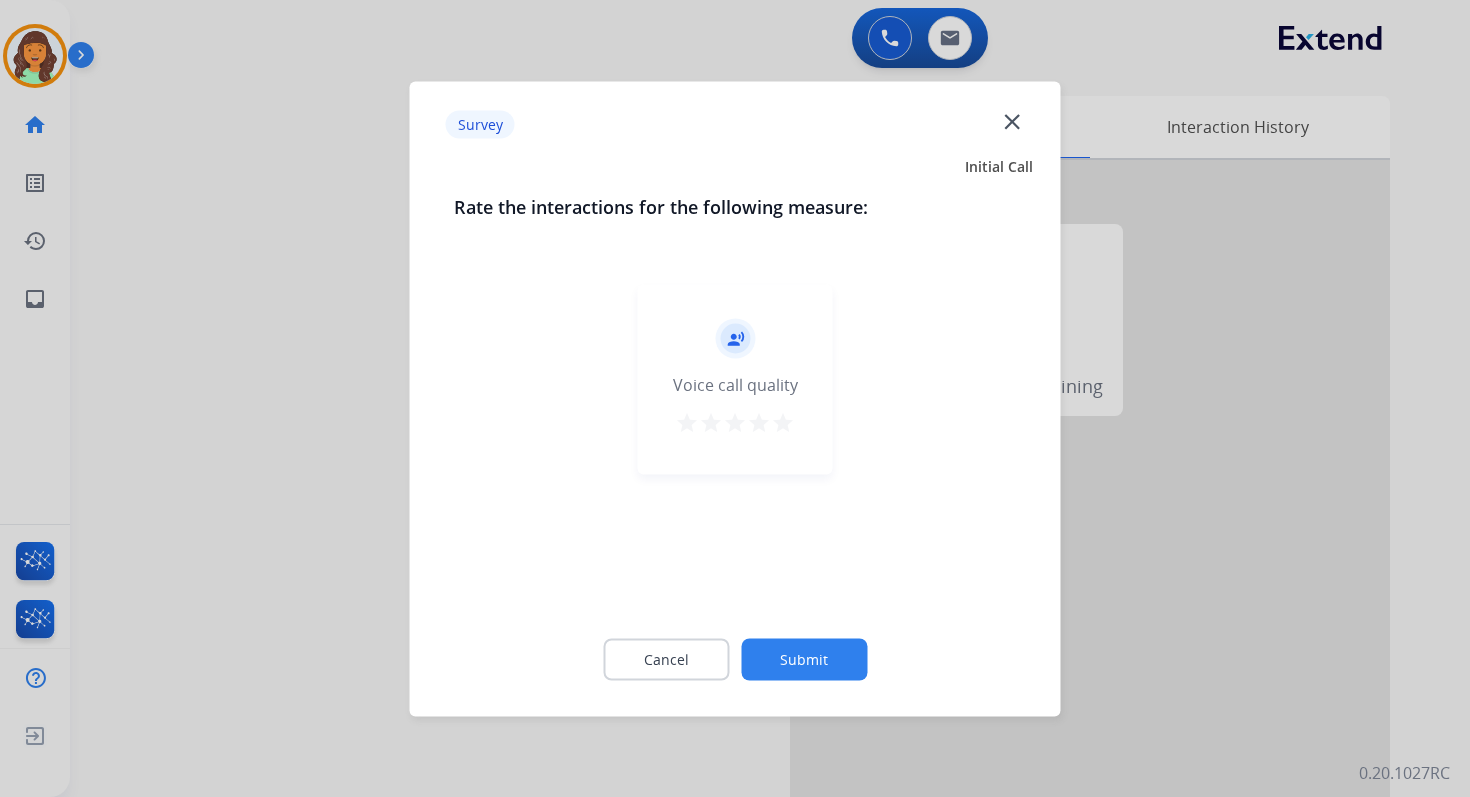 click on "Submit" 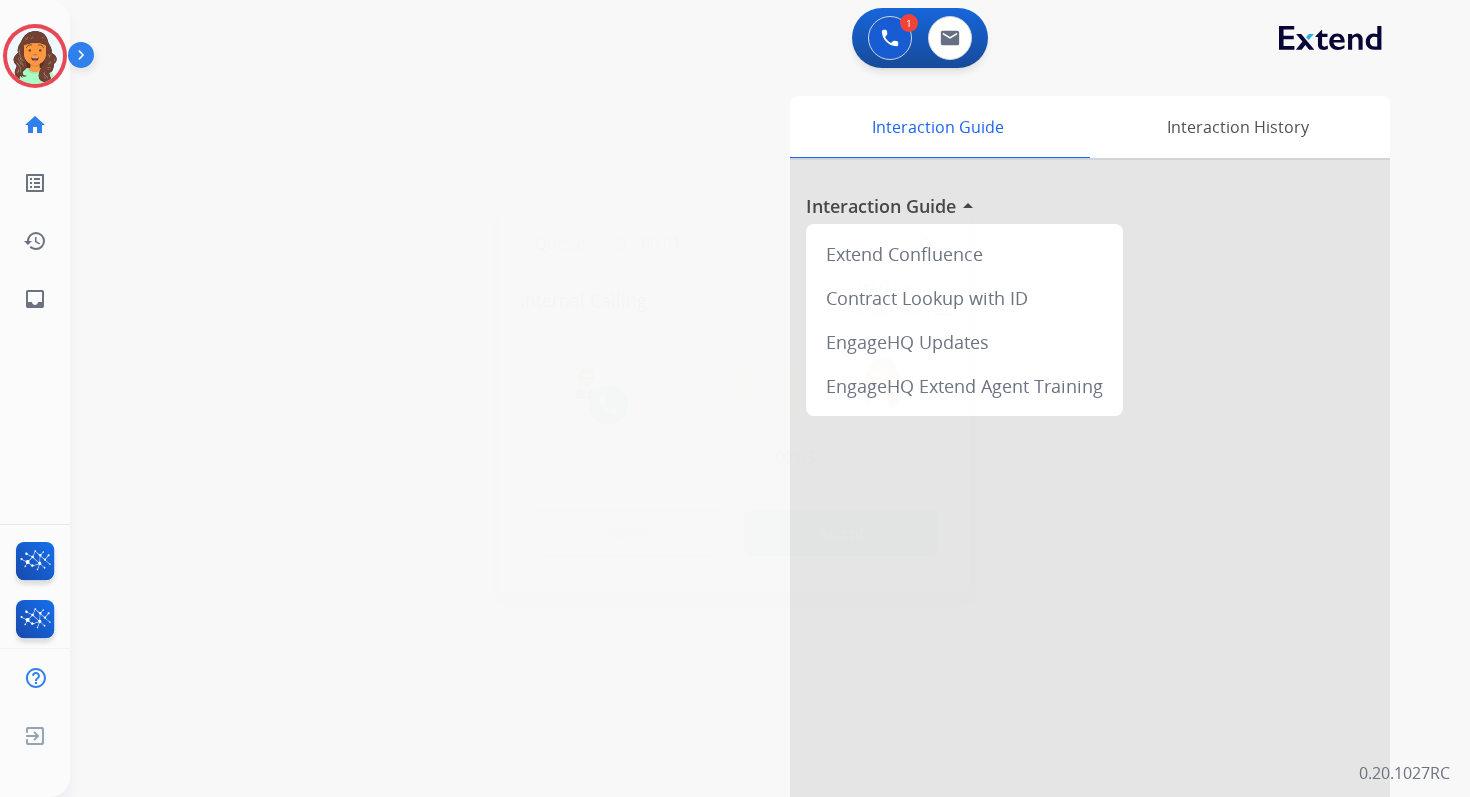 click on "Accept" at bounding box center (842, 533) 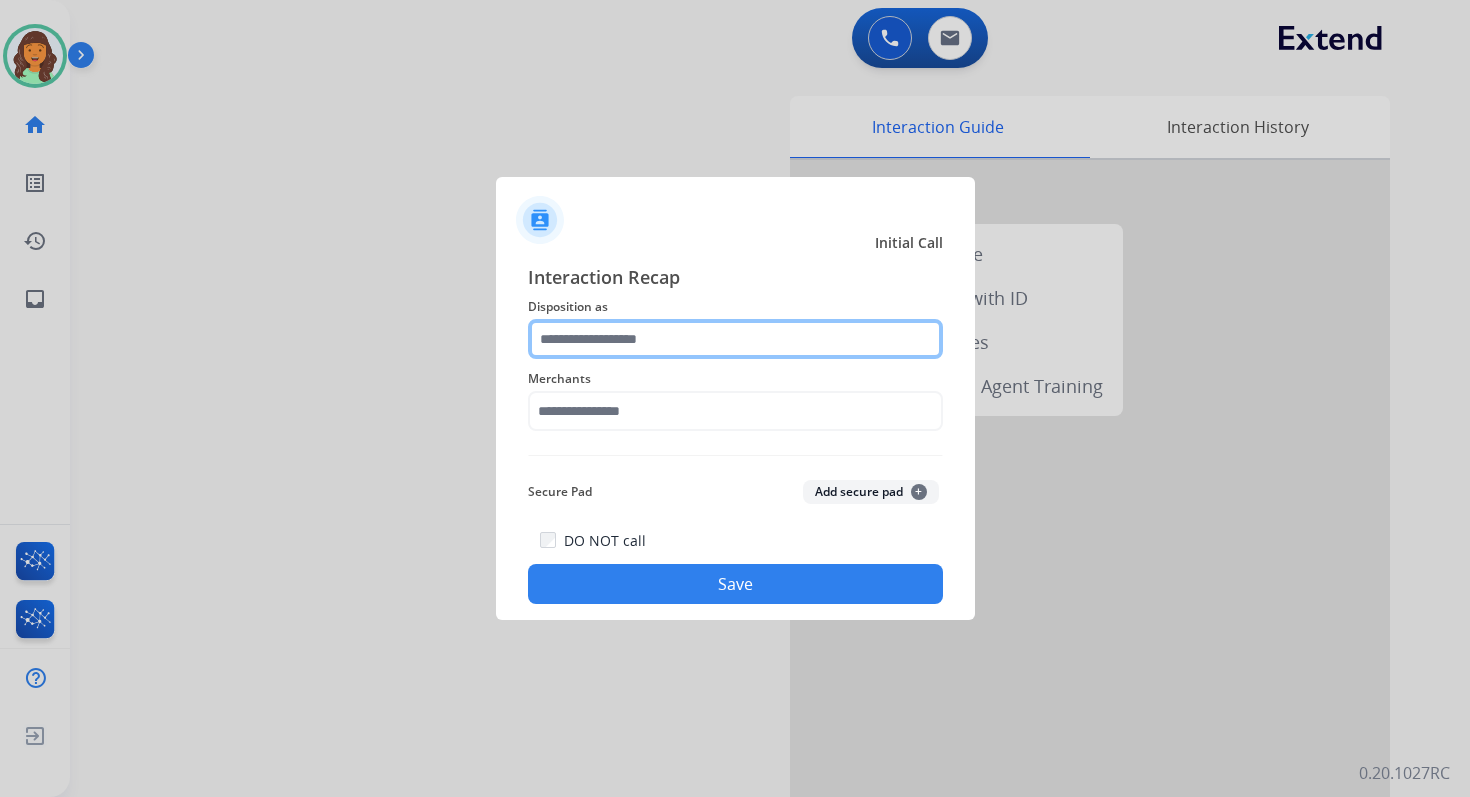 click 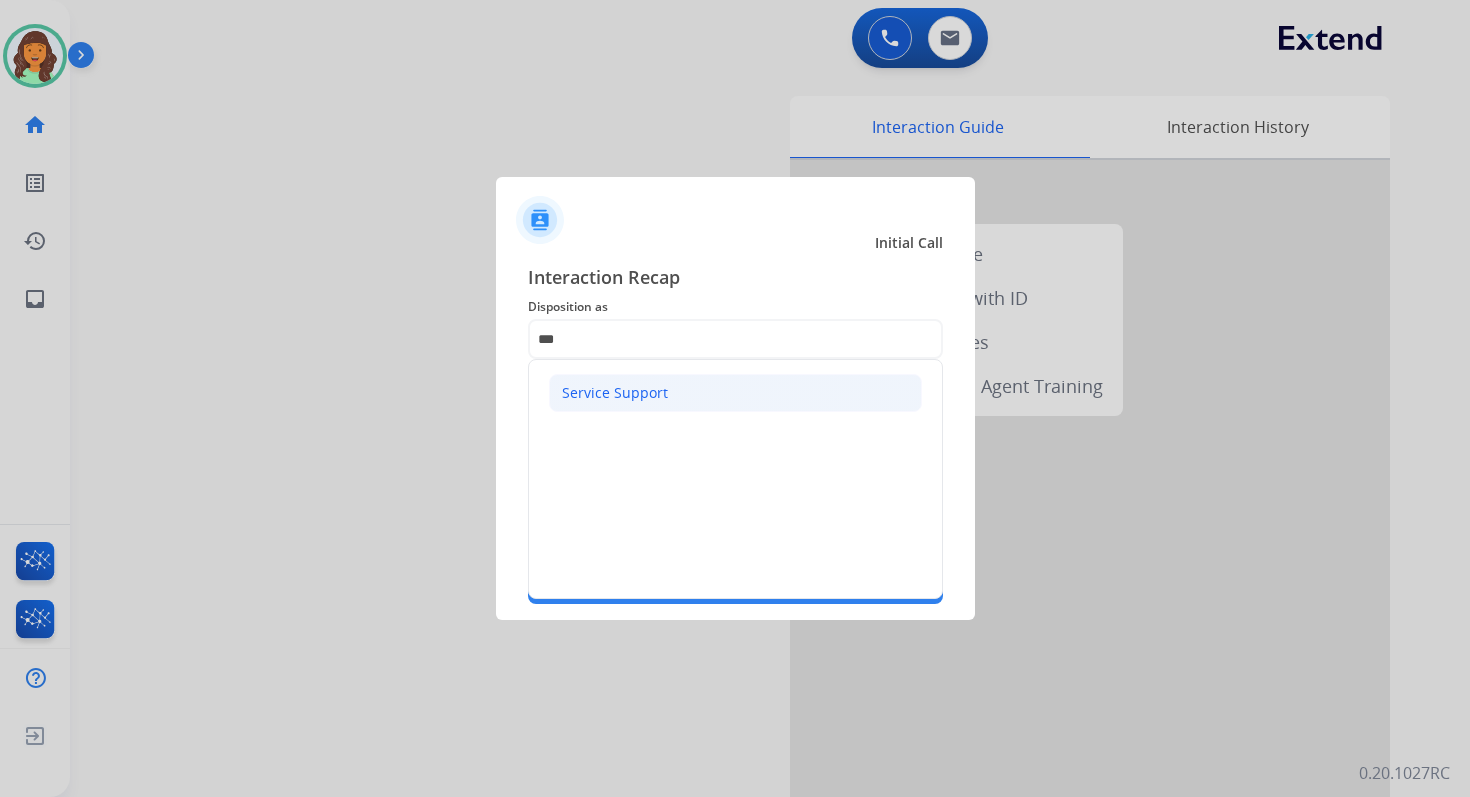 click on "Service Support" 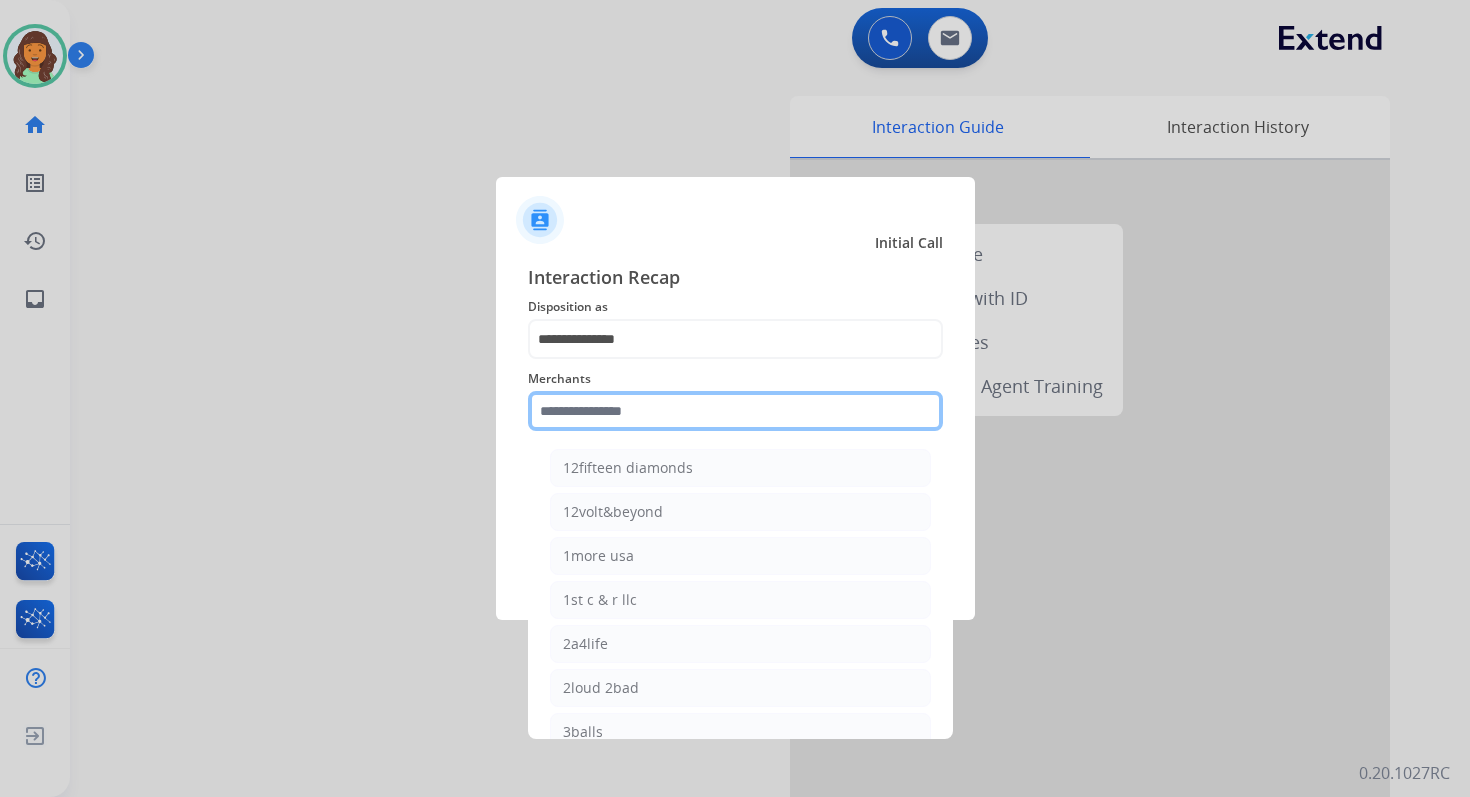 click 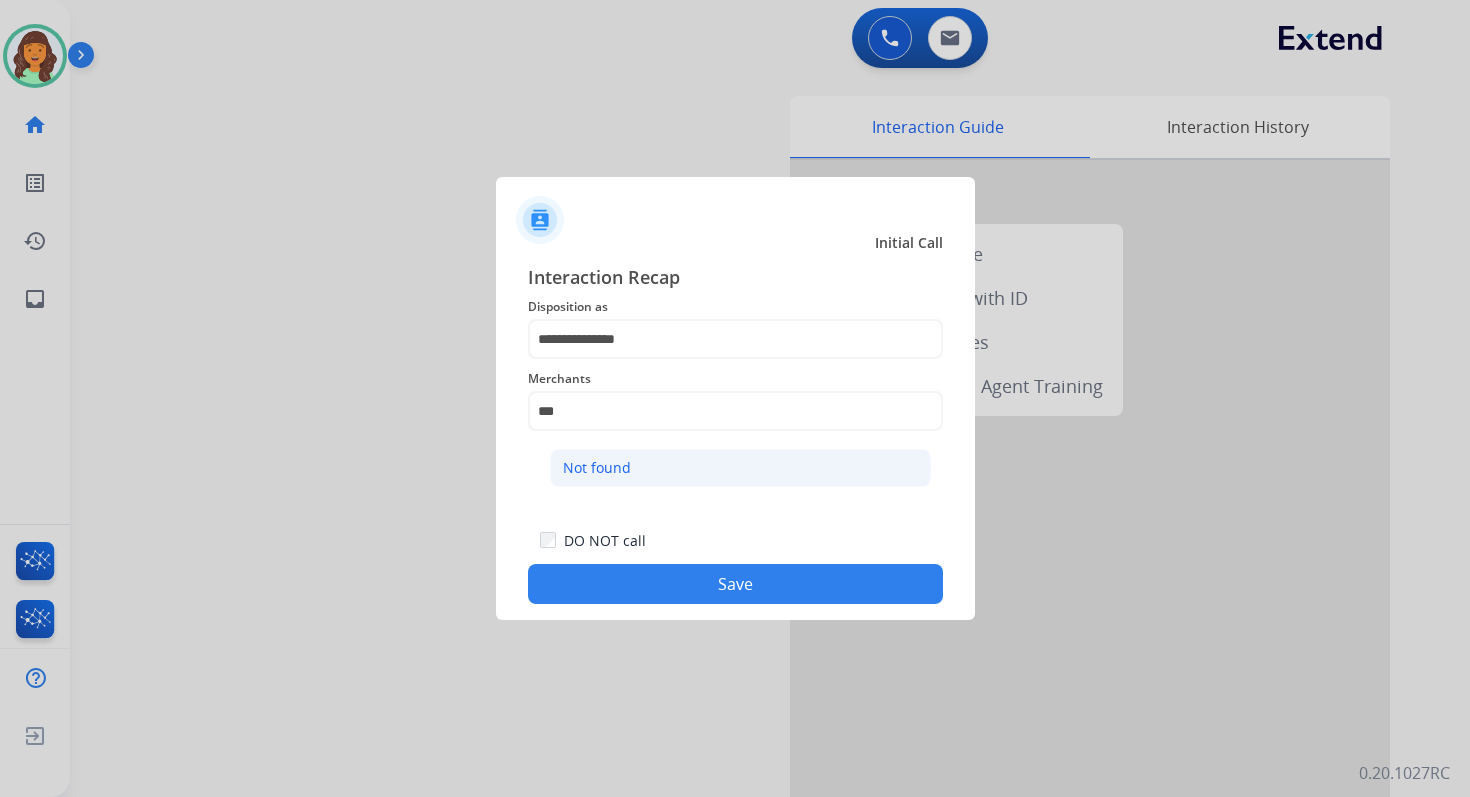 click on "Not found" 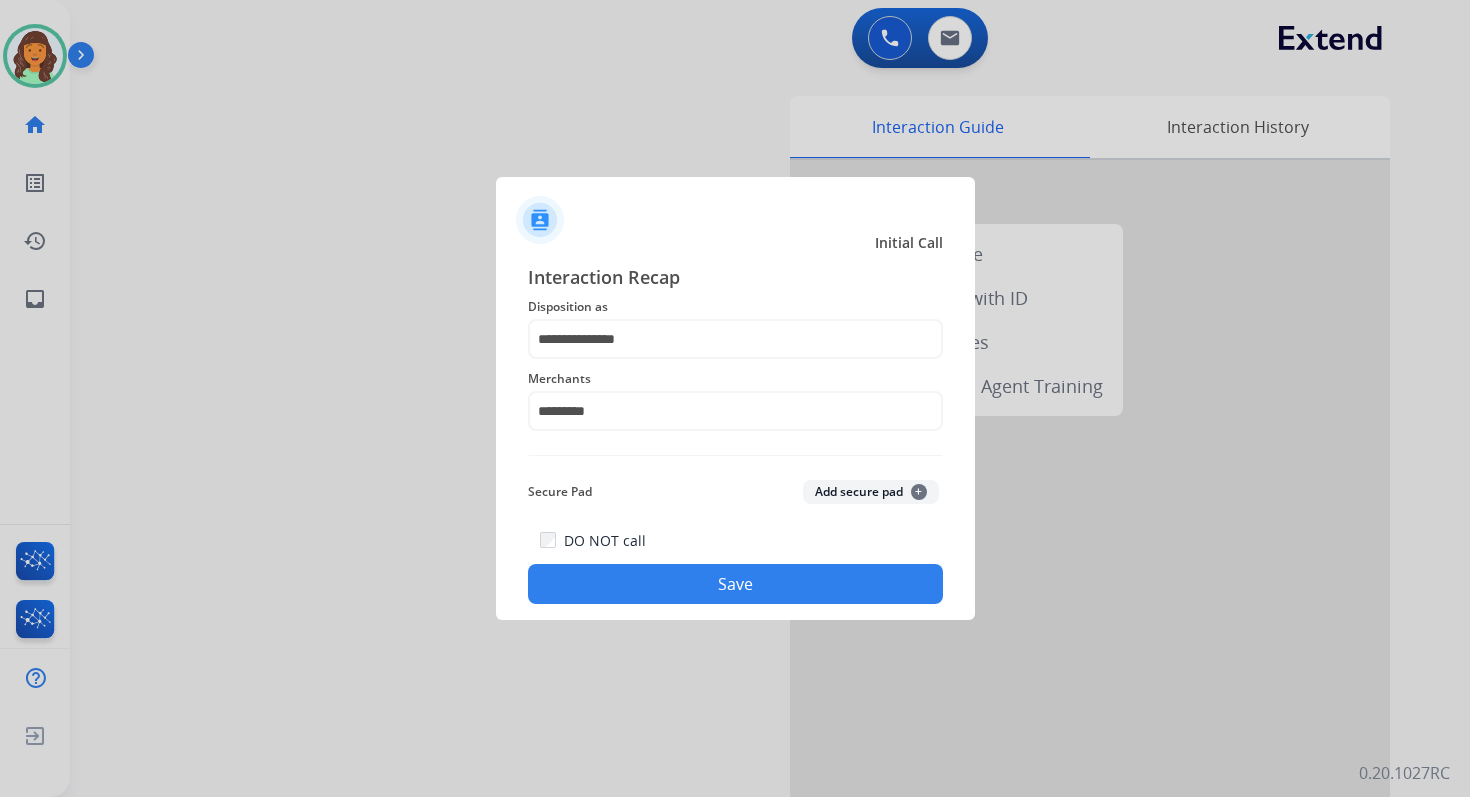 click on "Save" 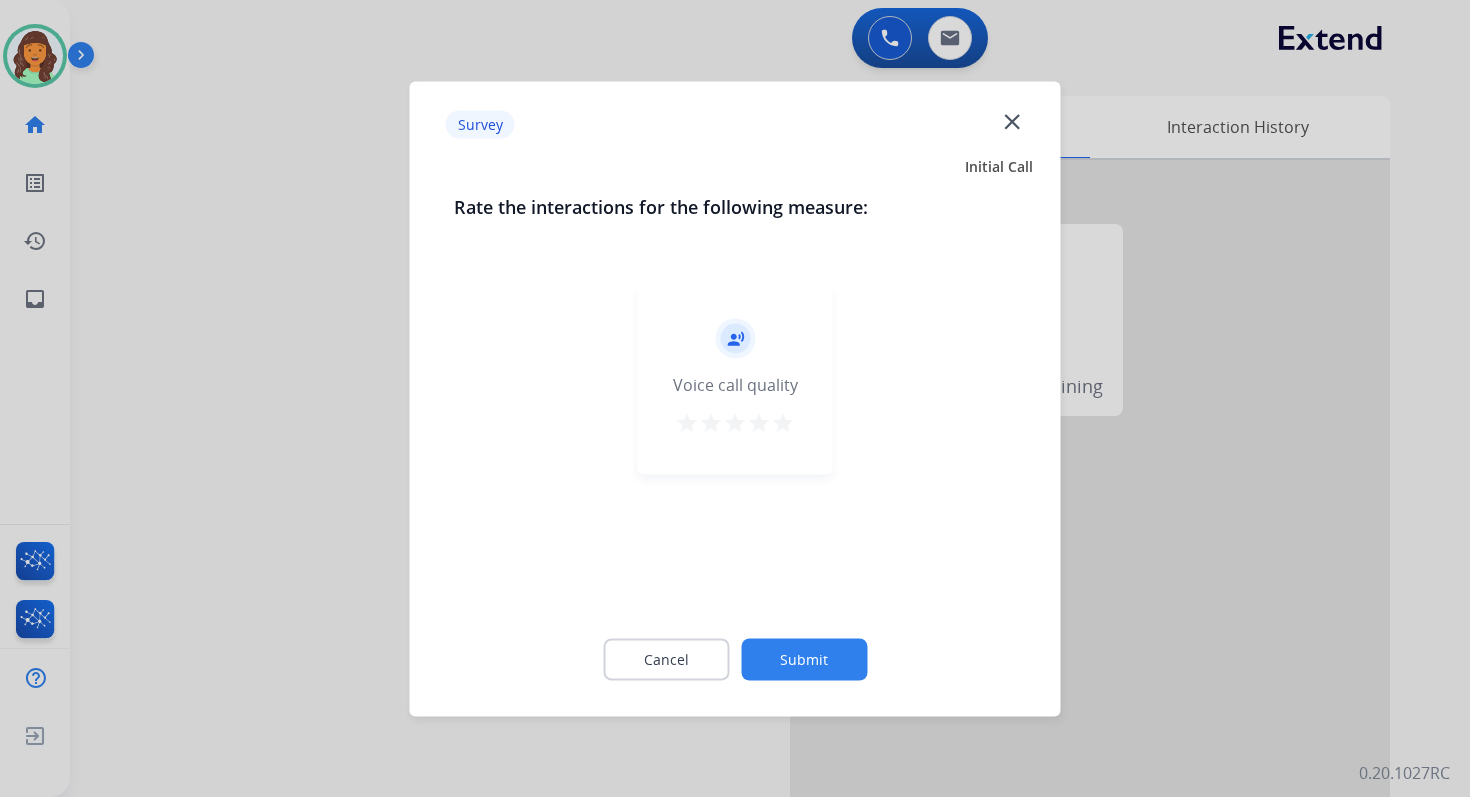 click on "Submit" 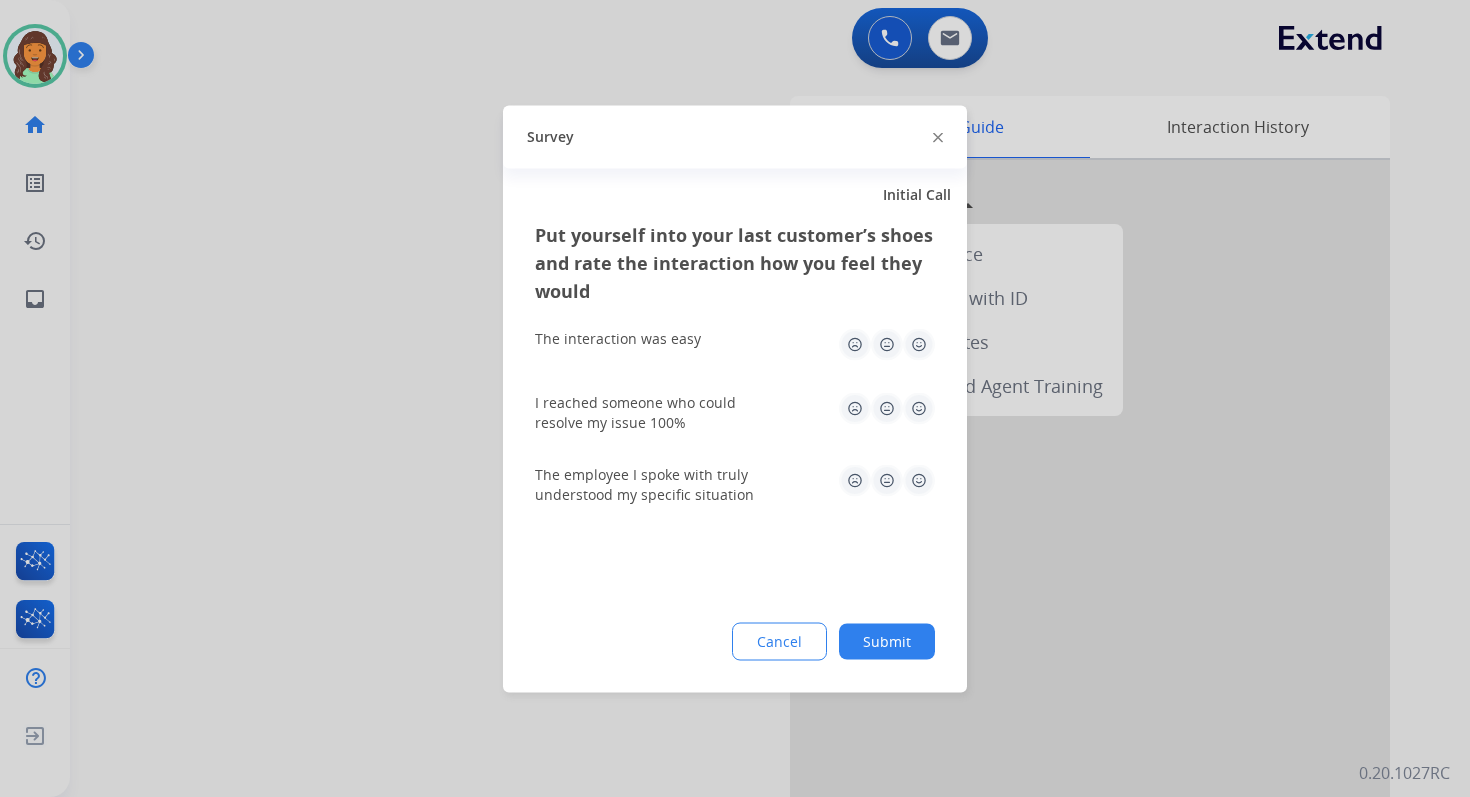 click on "Submit" 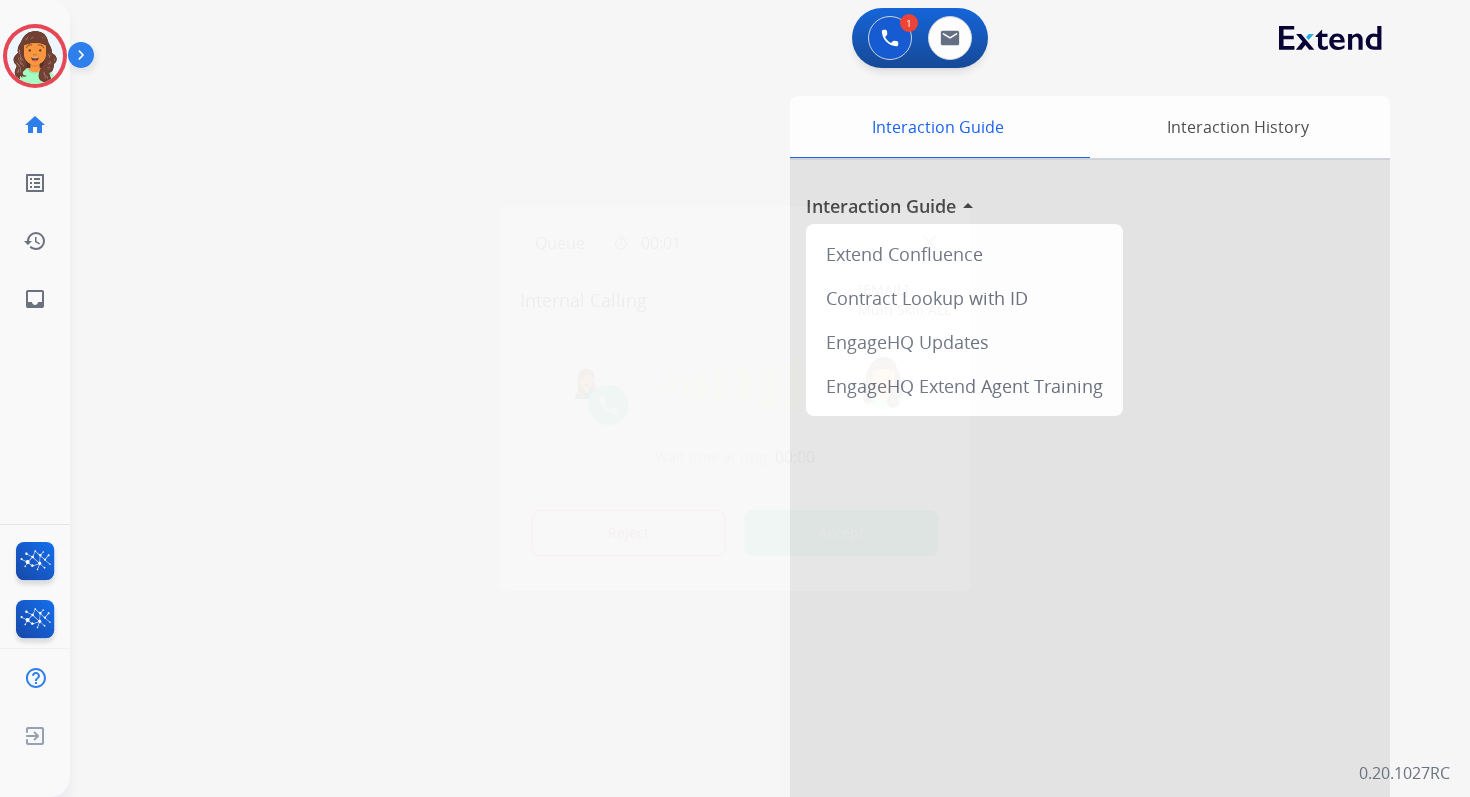 click on "Accept" at bounding box center (842, 533) 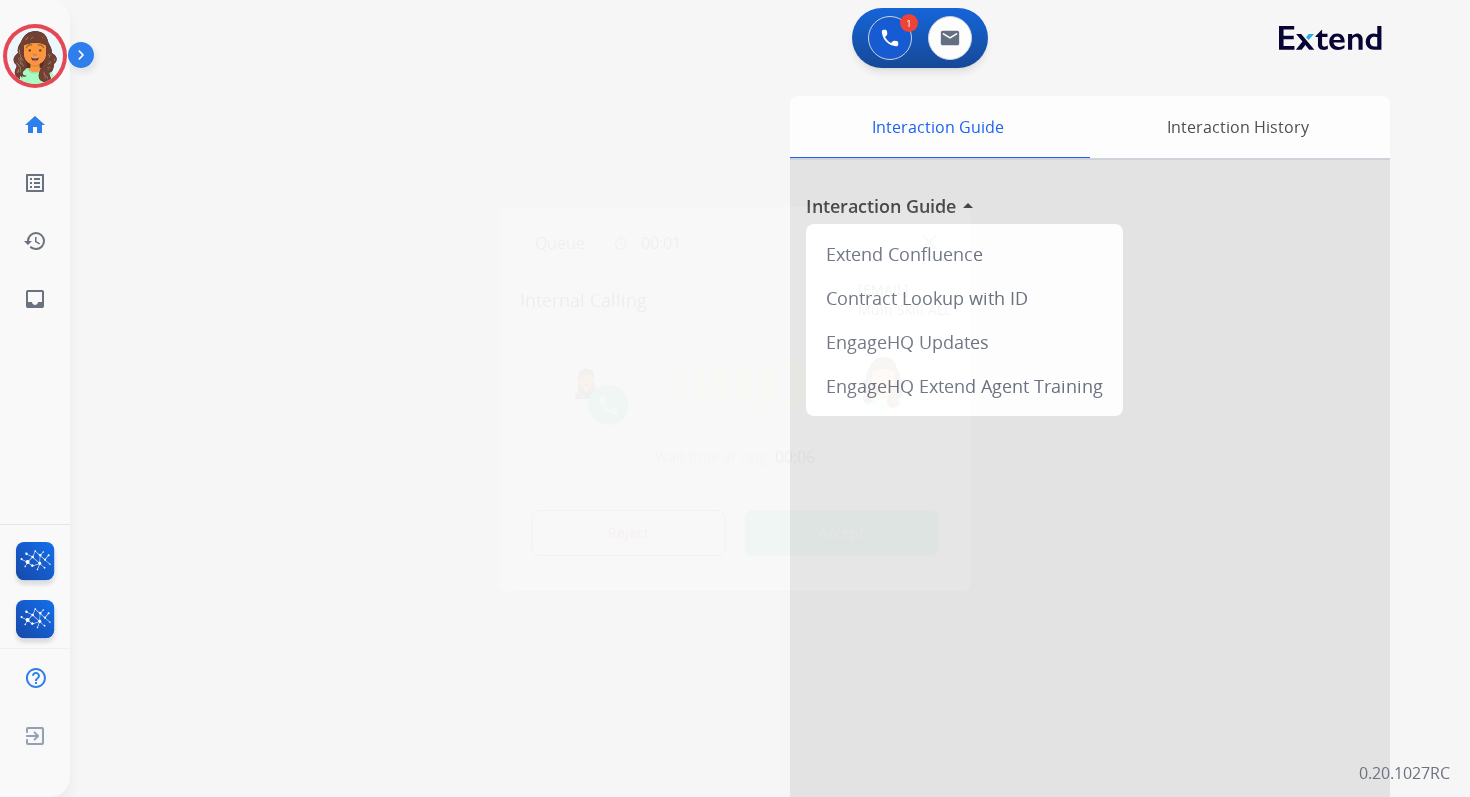 click on "Accept" at bounding box center [842, 533] 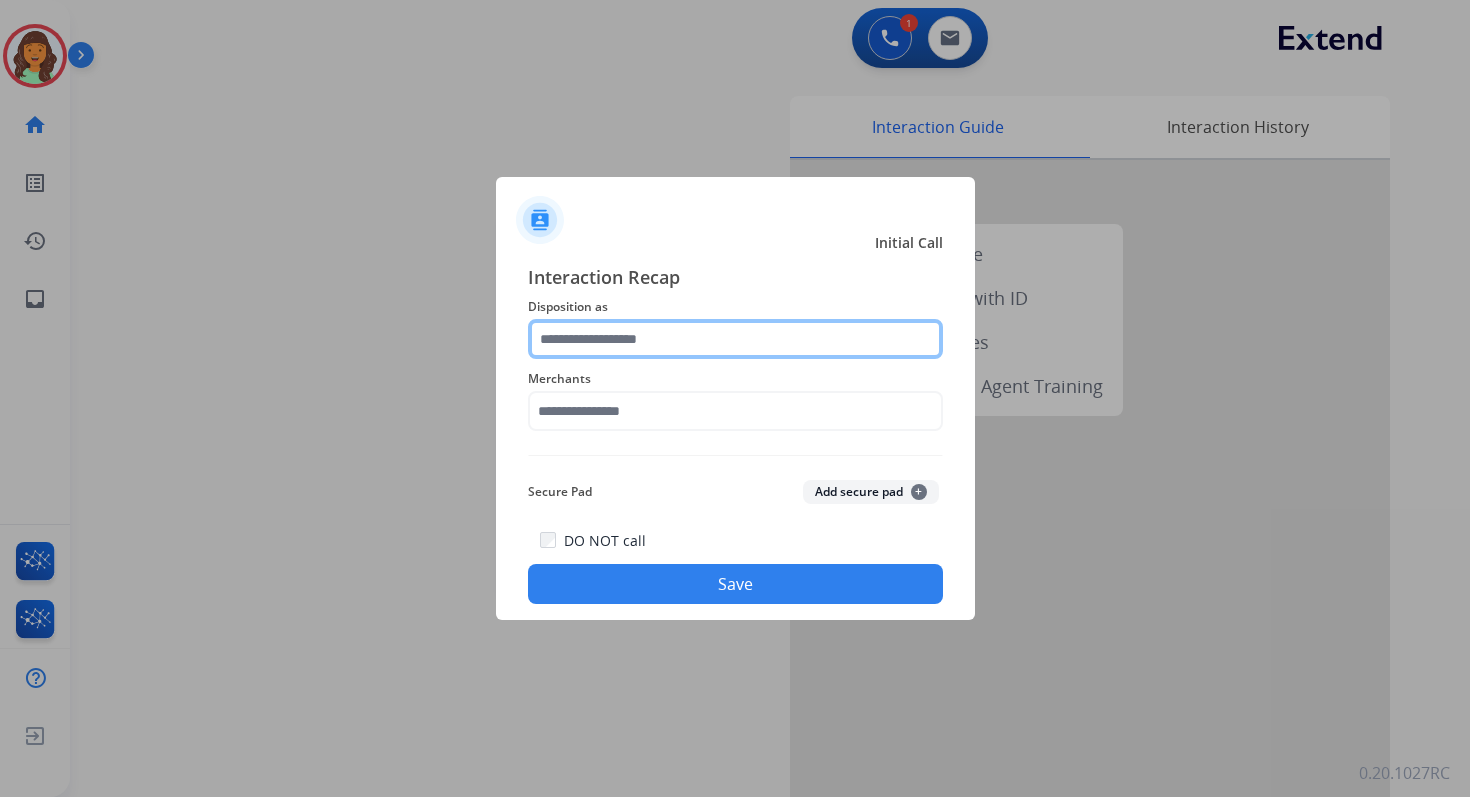 click 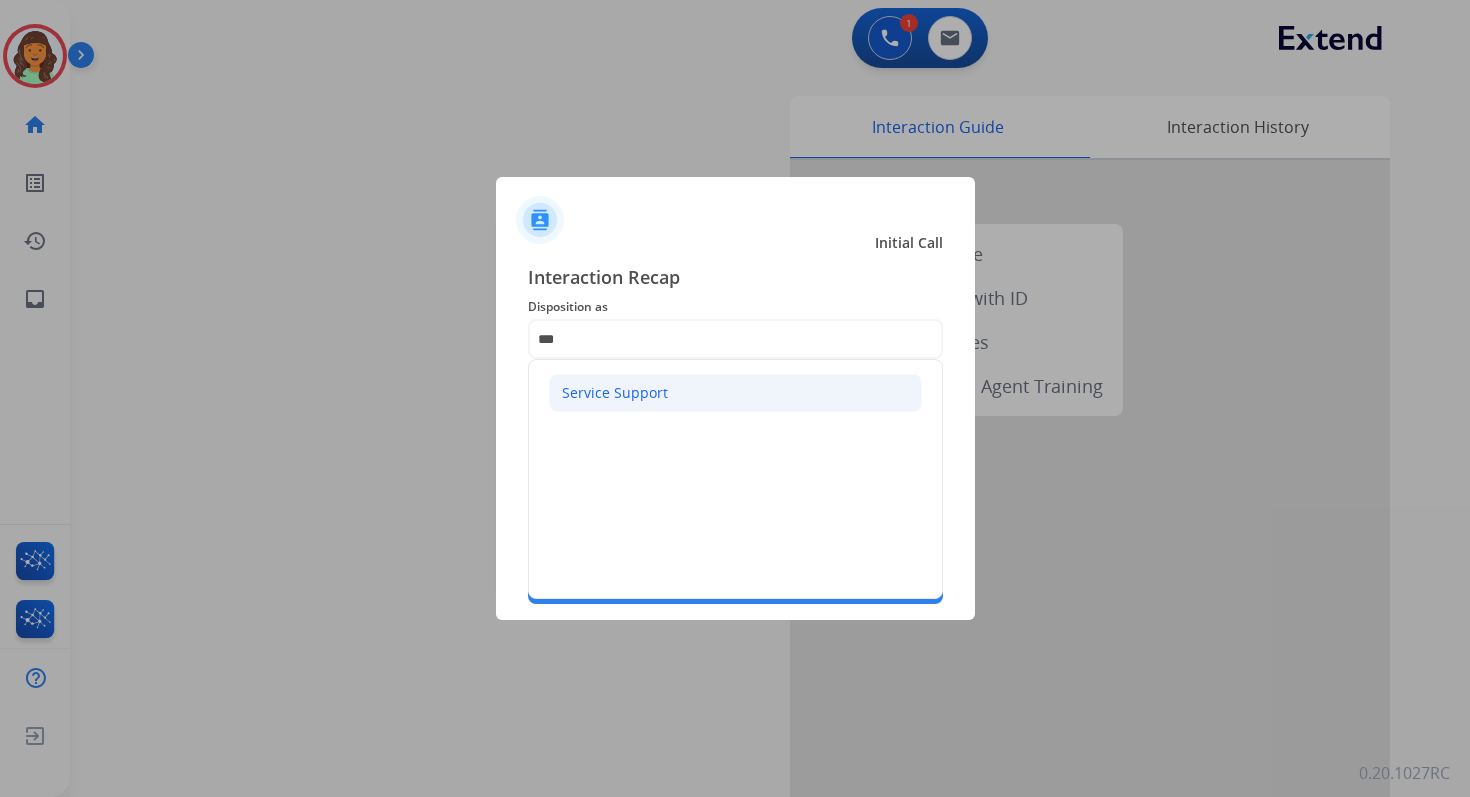 click on "Service Support" 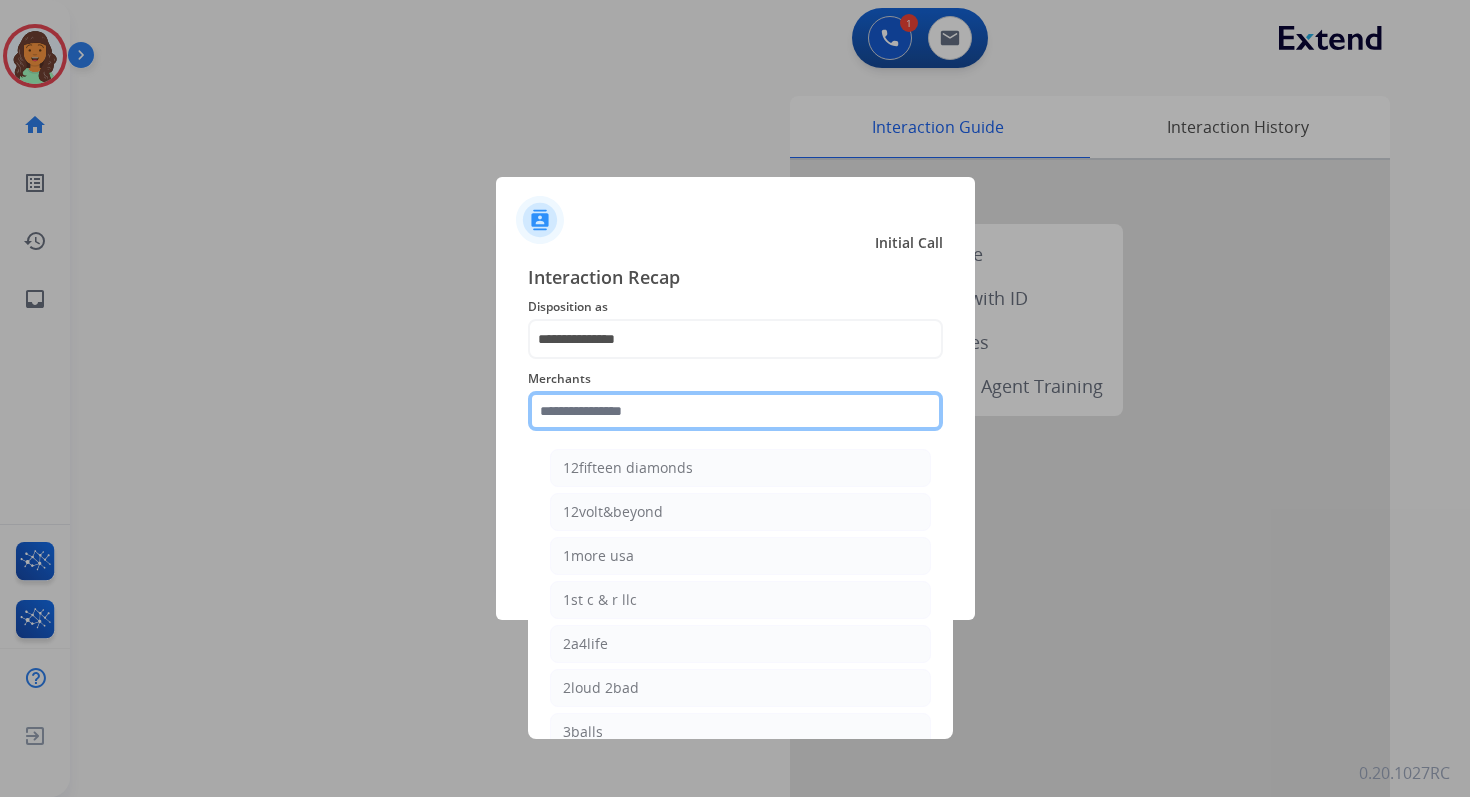 click 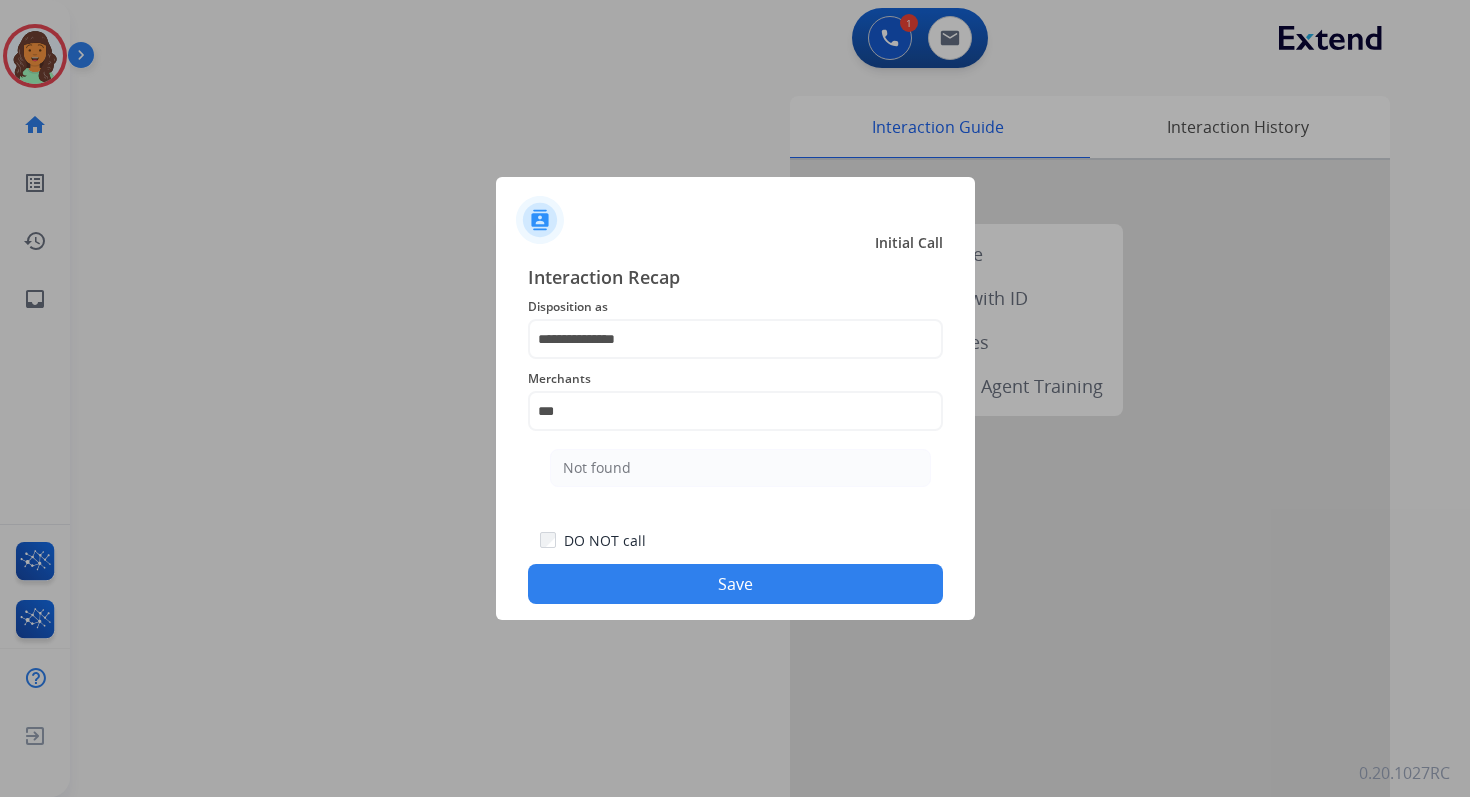 click on "Not found" 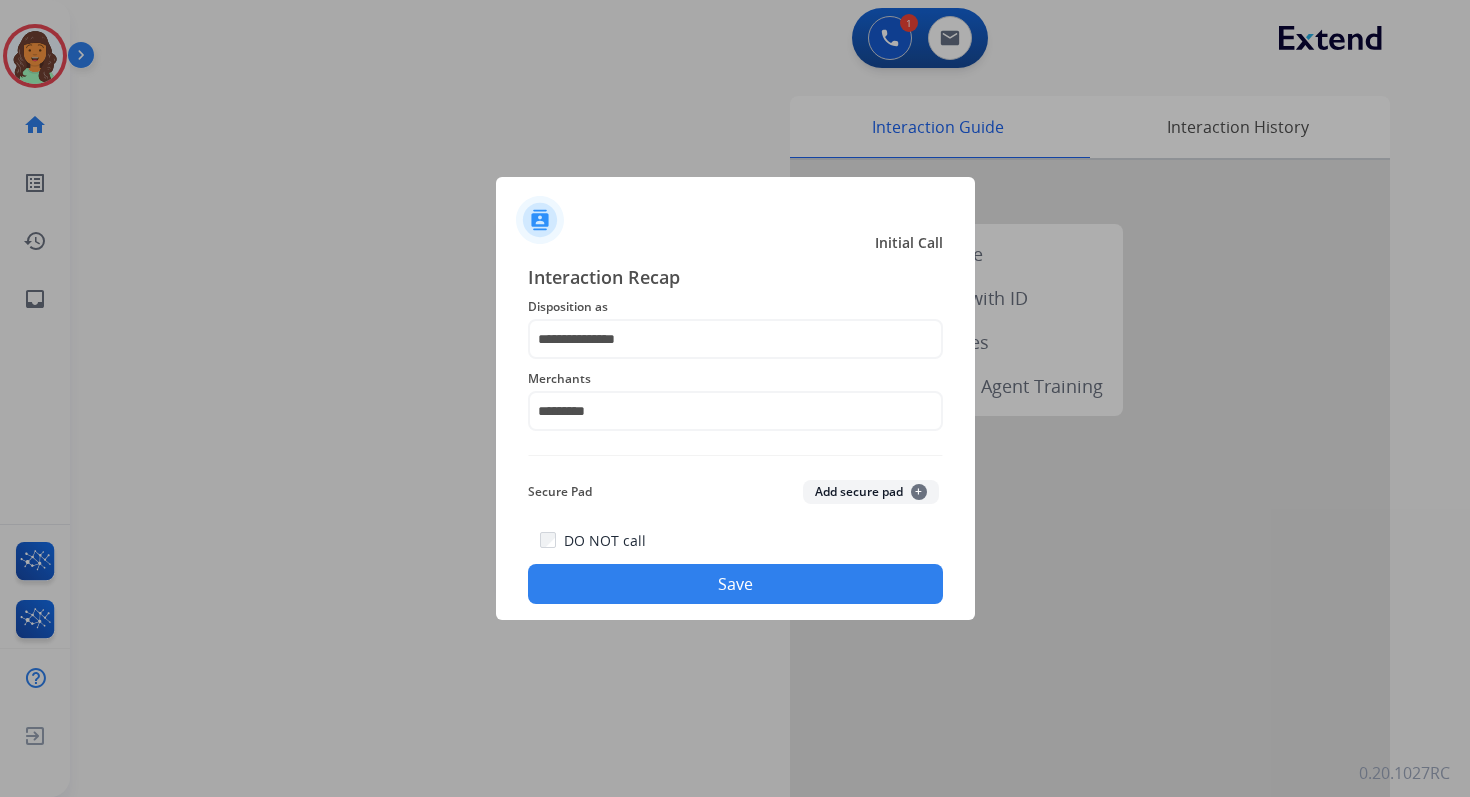 click on "Save" 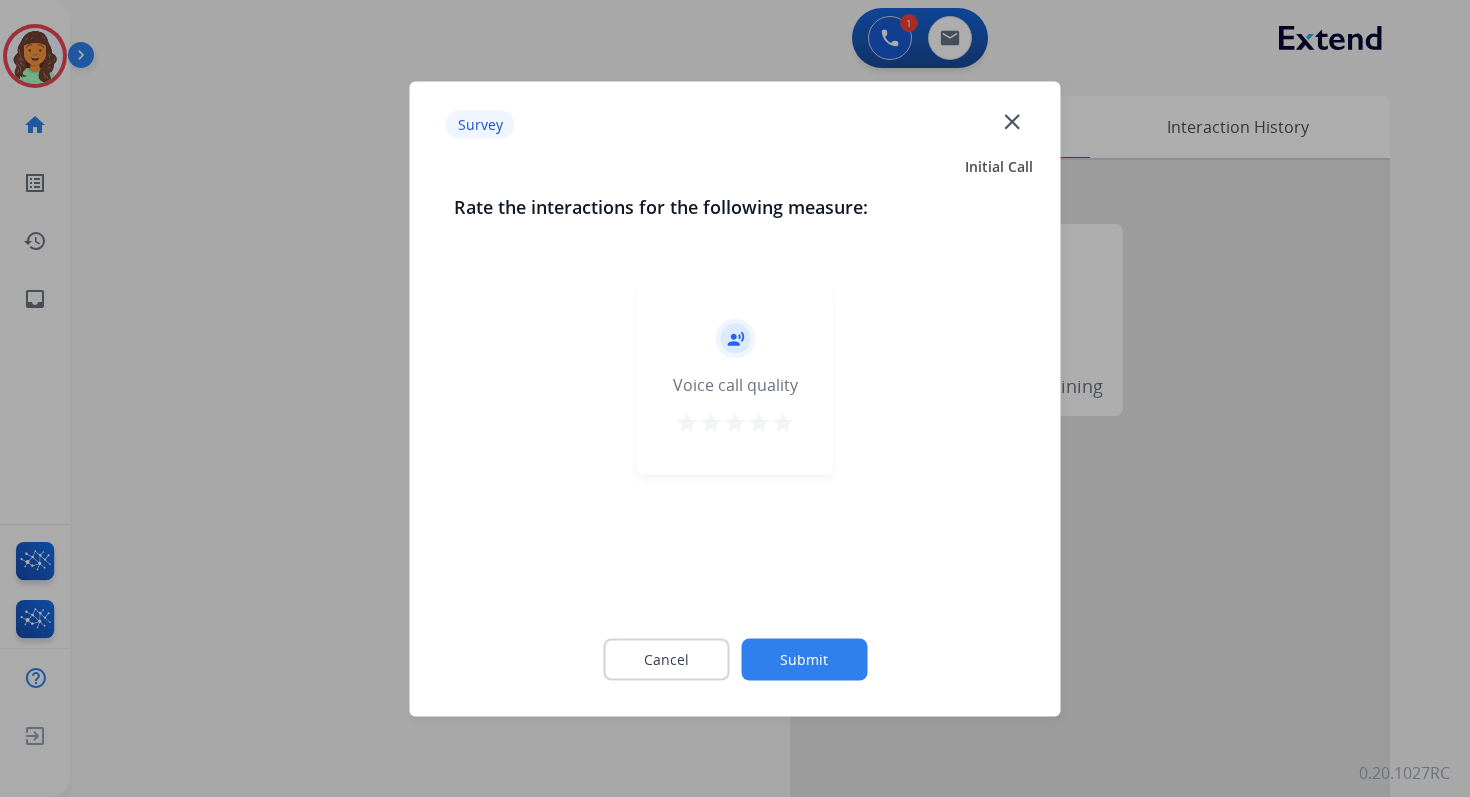 click on "Submit" 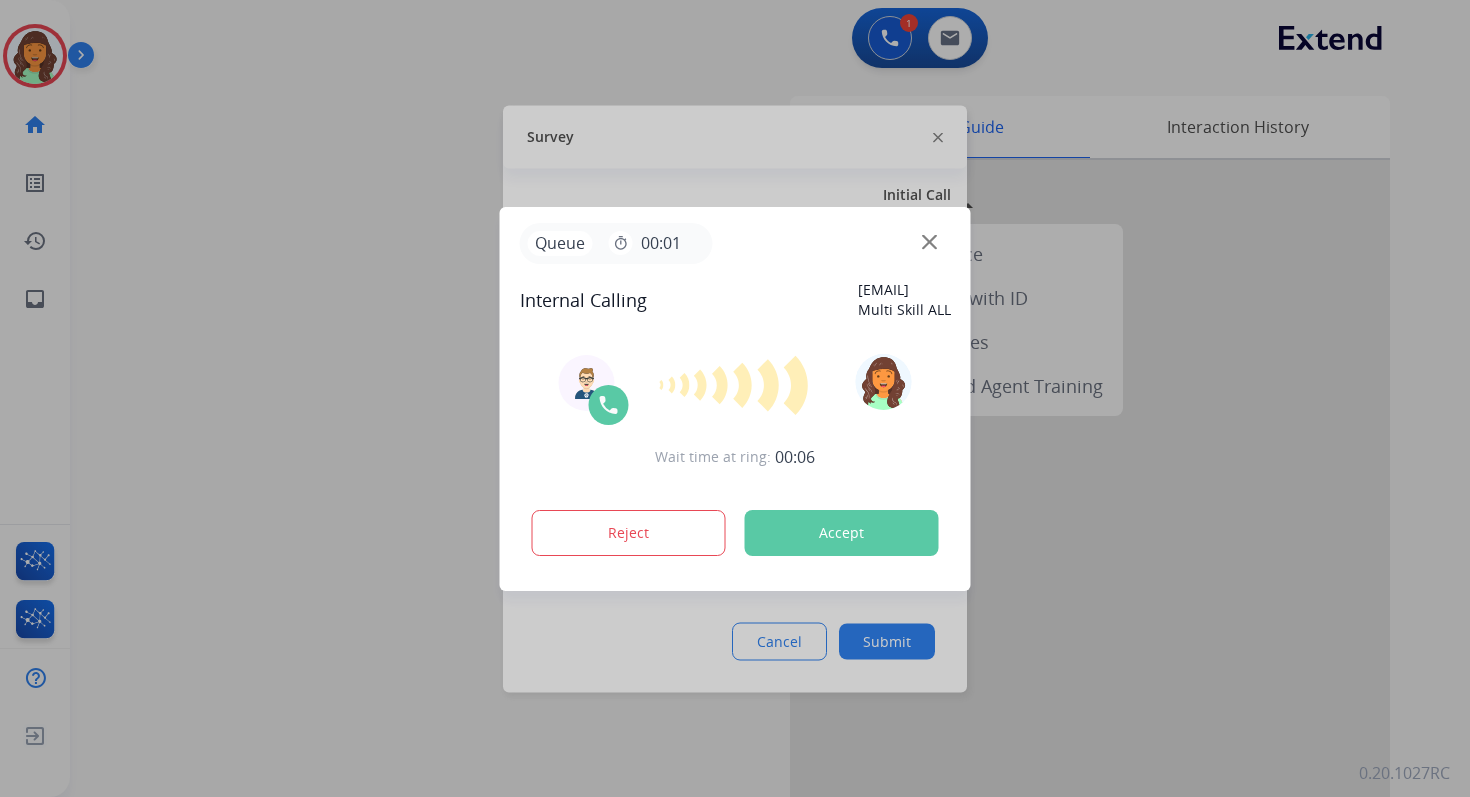 click on "Accept" at bounding box center (842, 533) 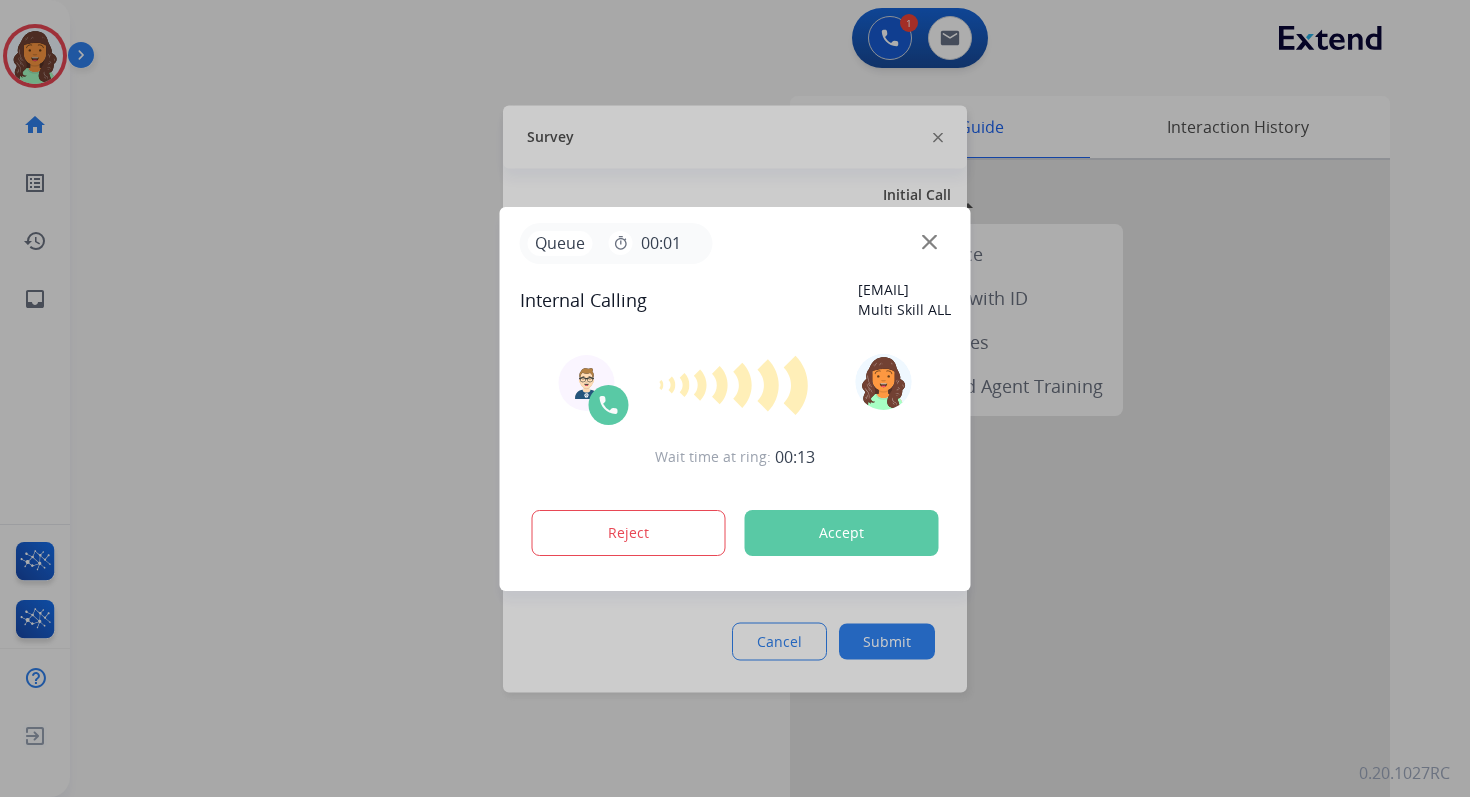type 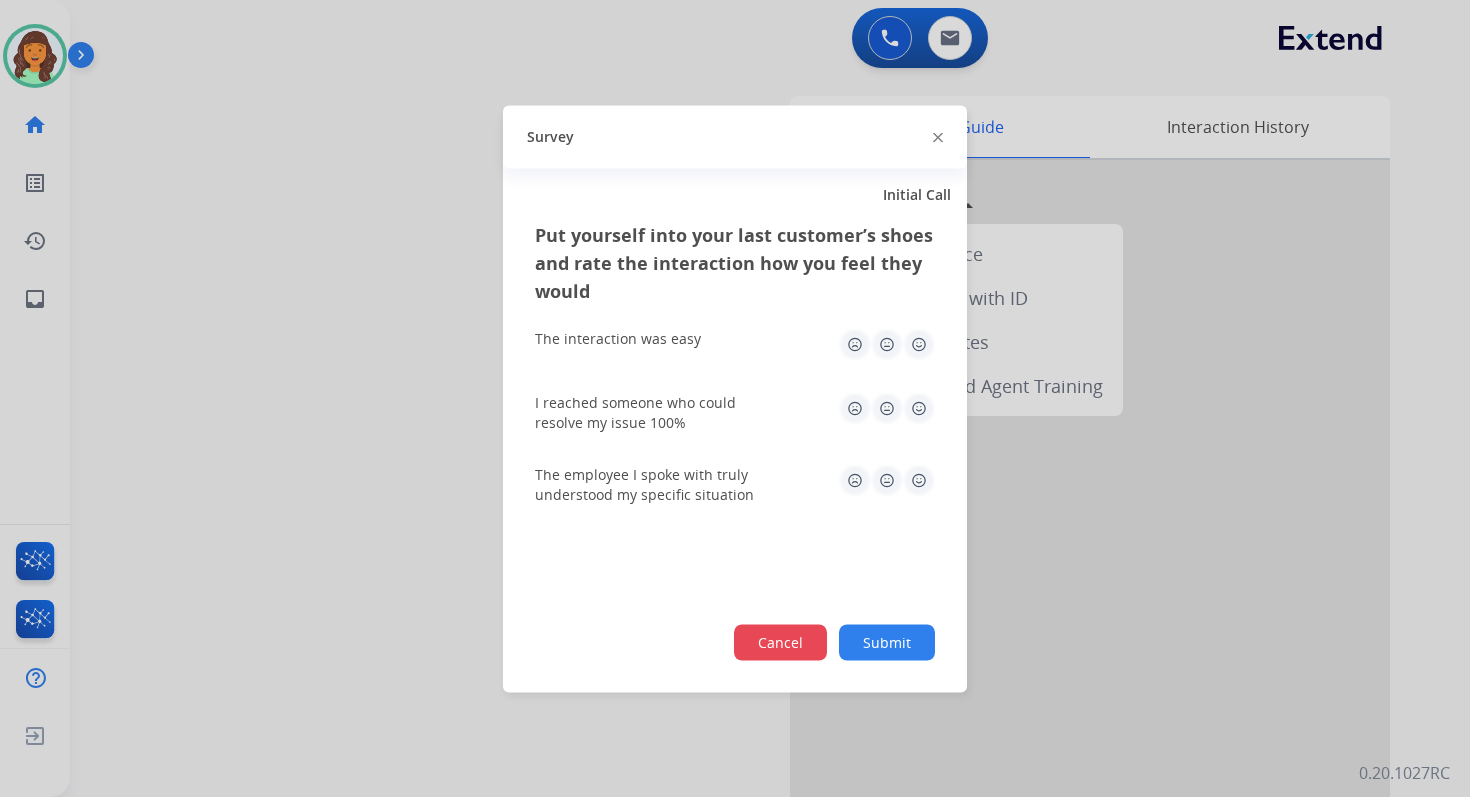 click on "Cancel" 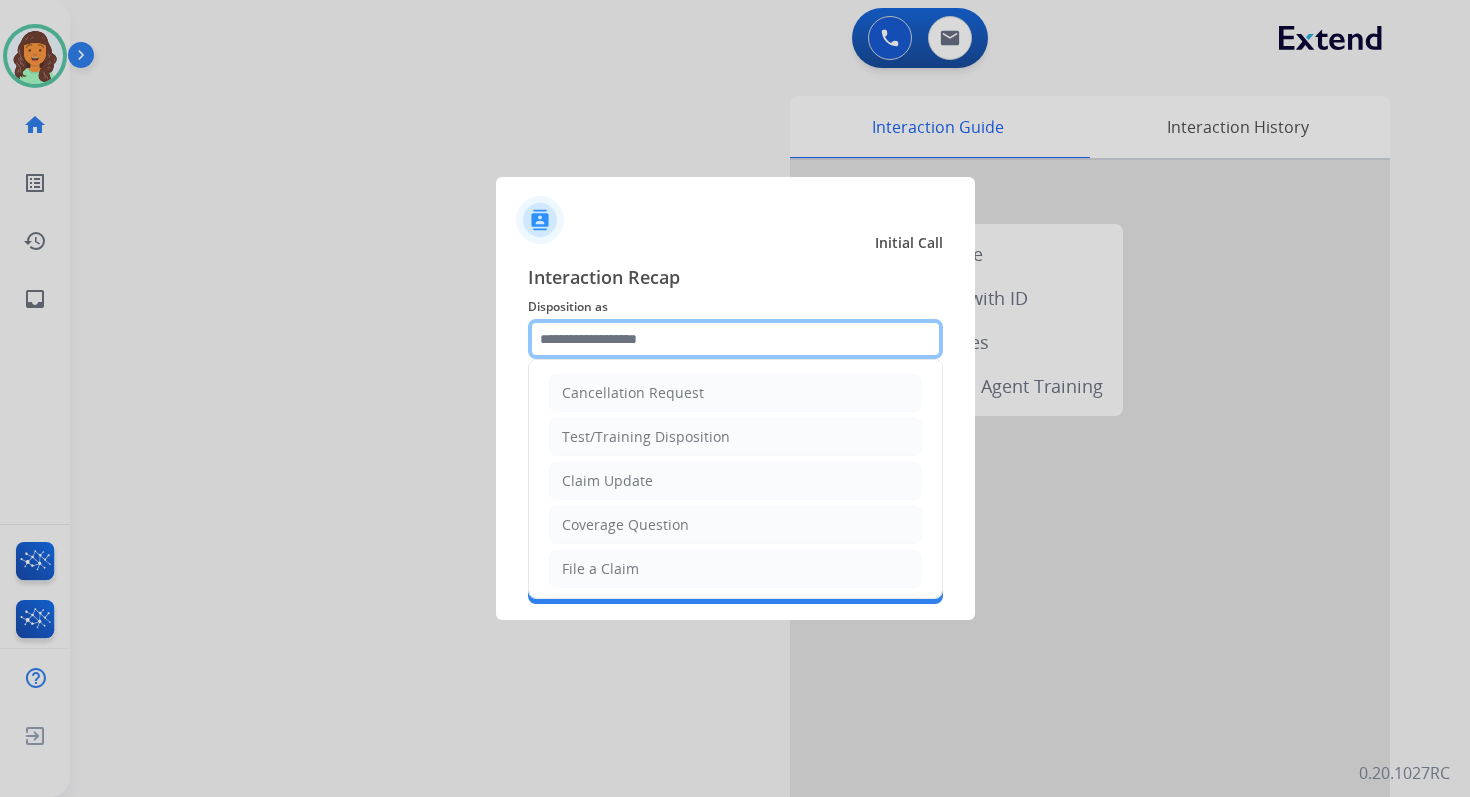 click 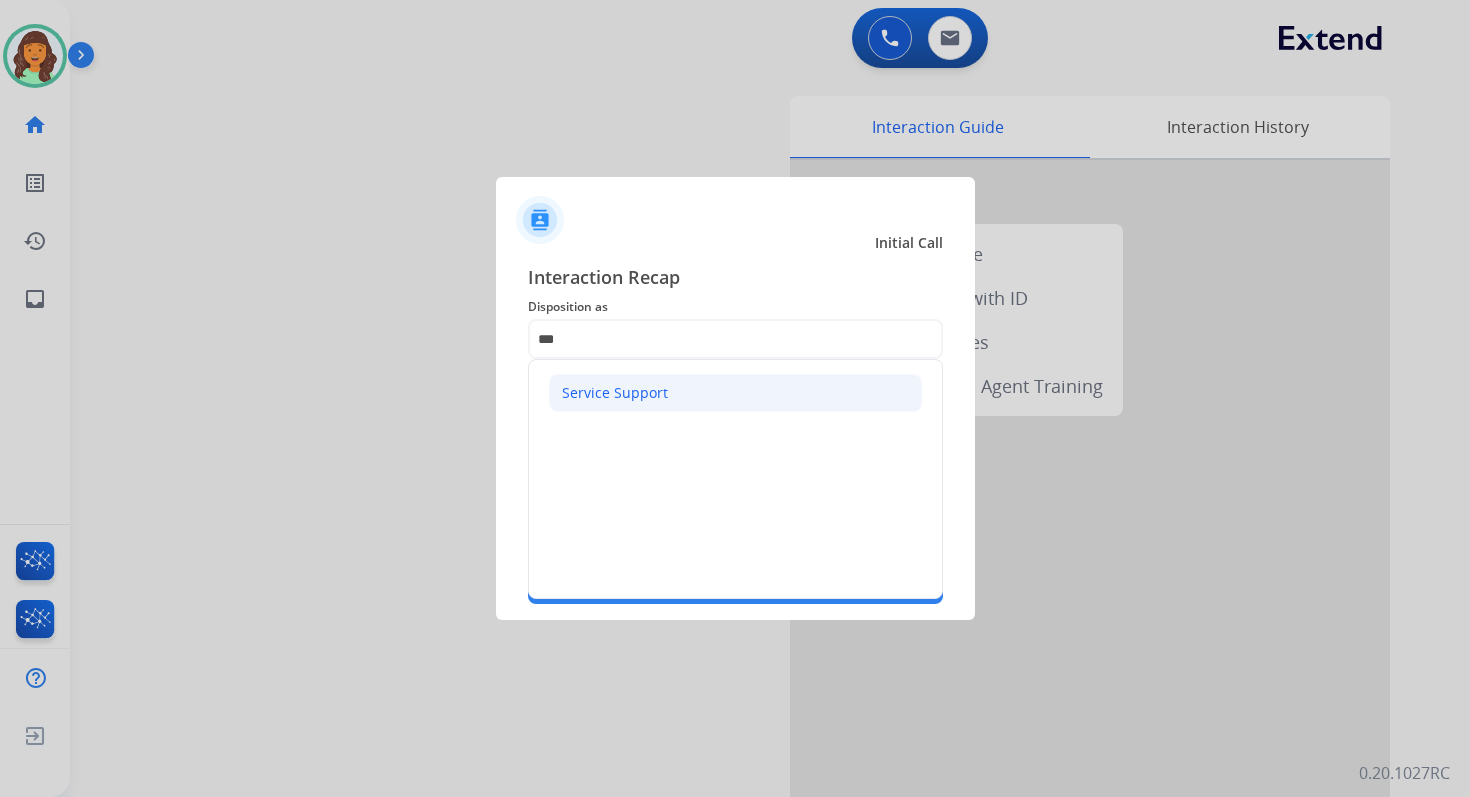 click on "Service Support" 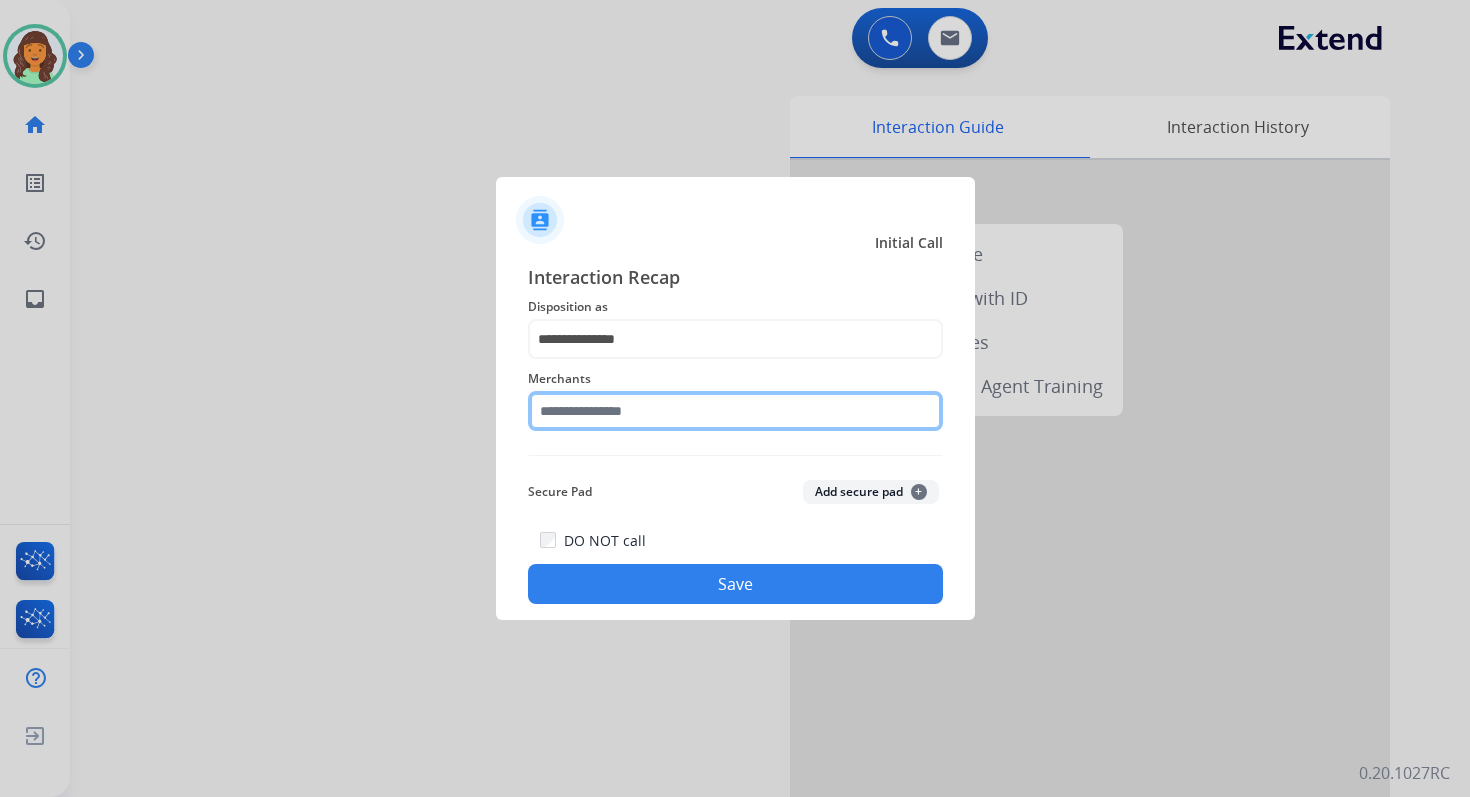 click 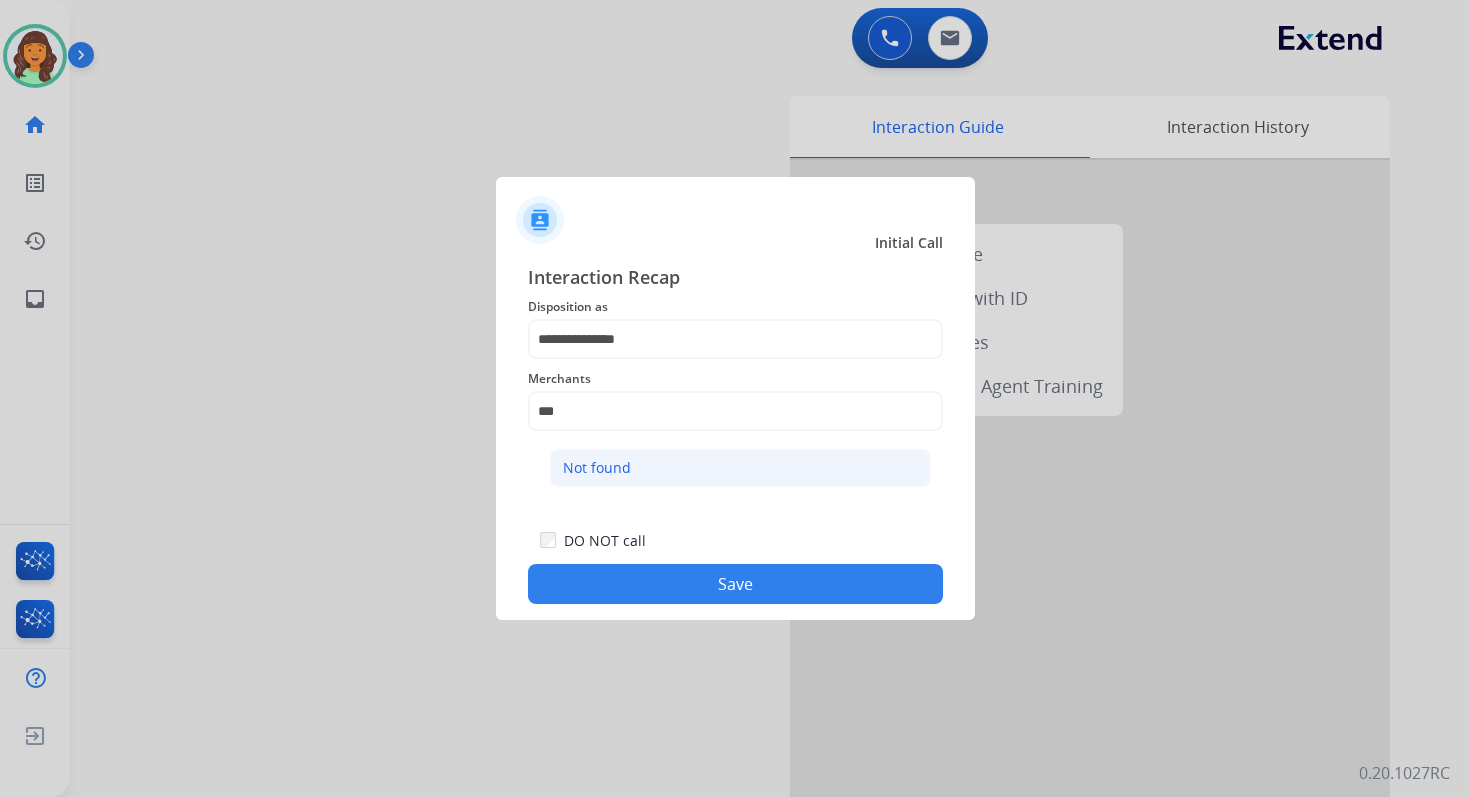 click on "Not found" 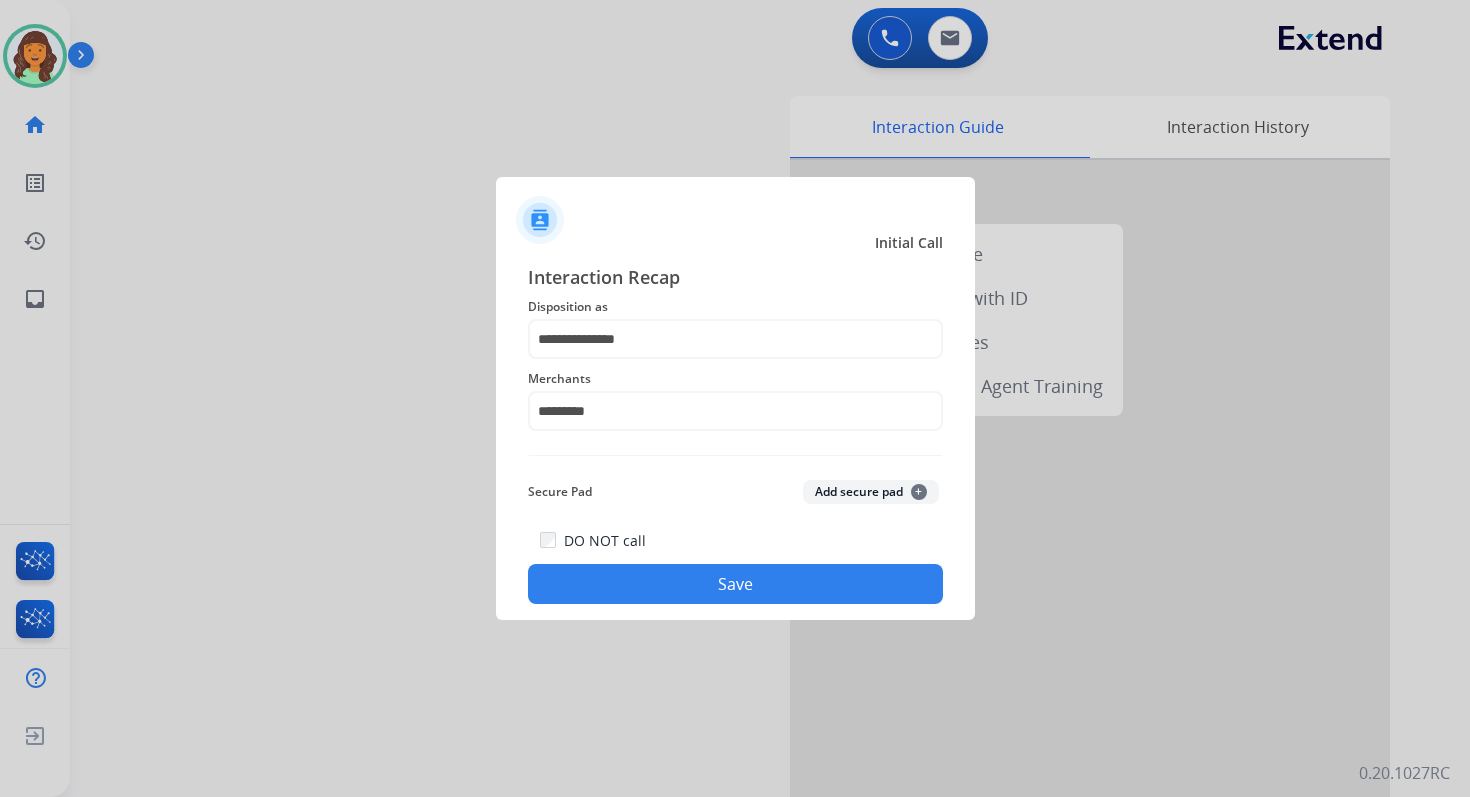 click on "Save" 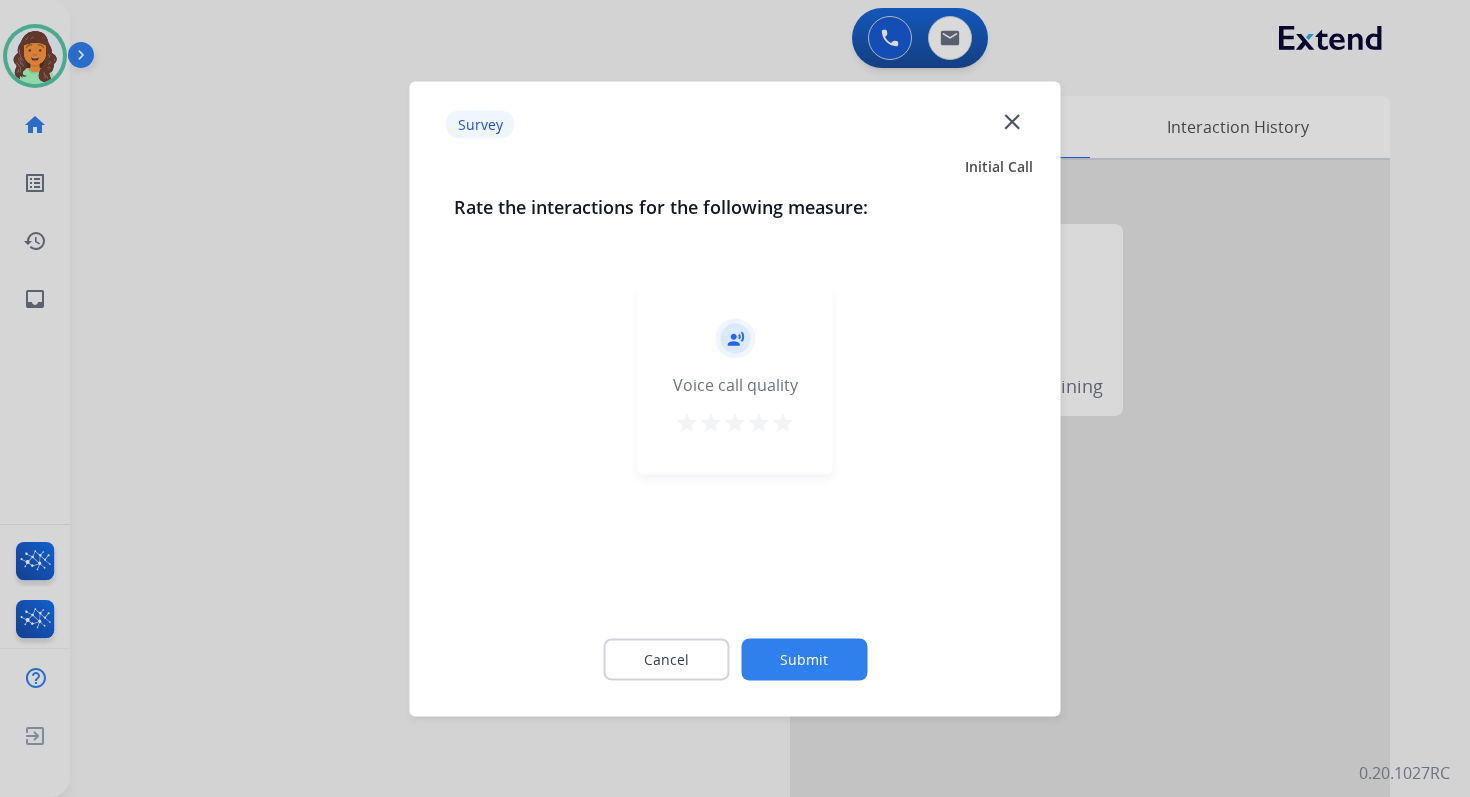 click on "Submit" 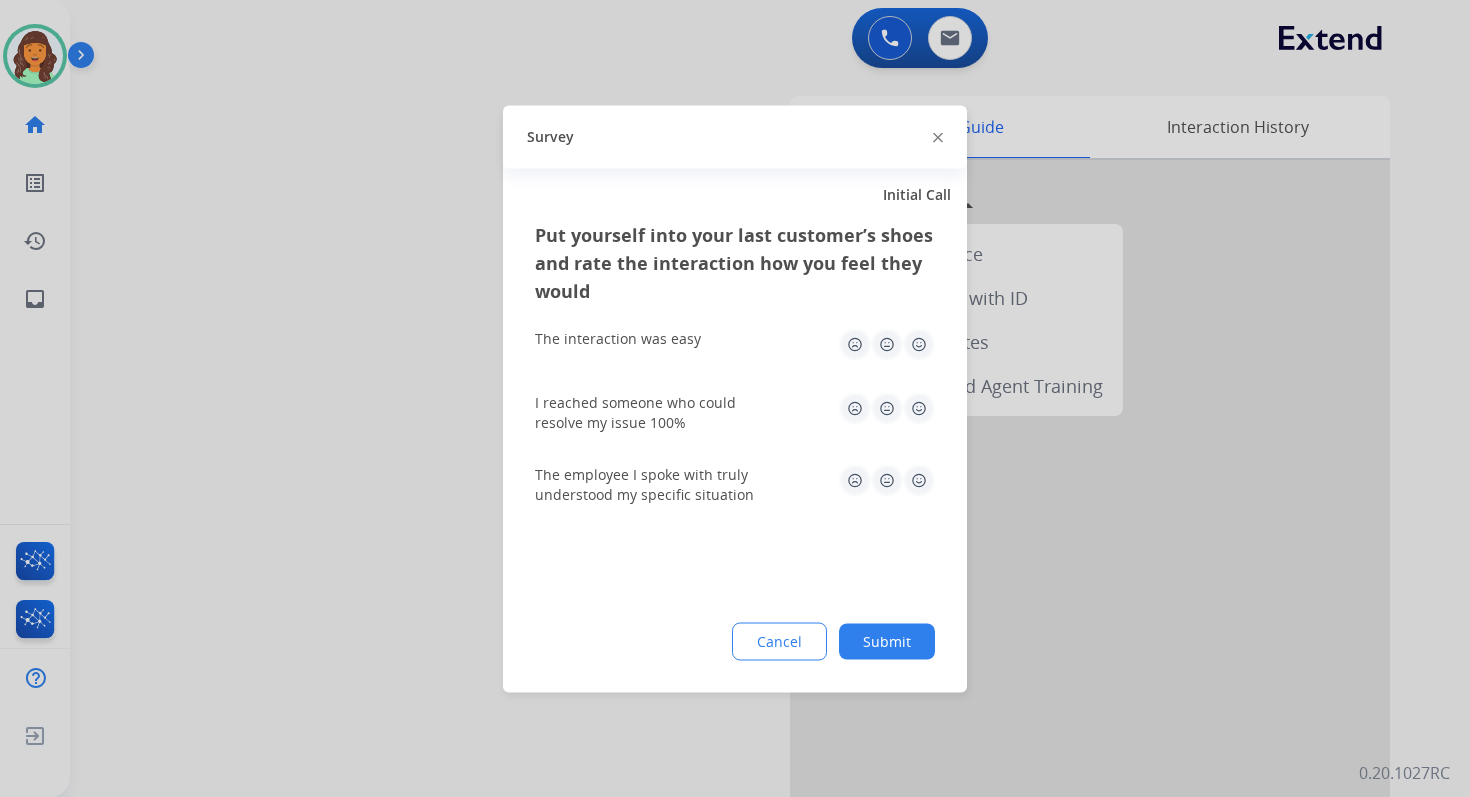 click on "Submit" 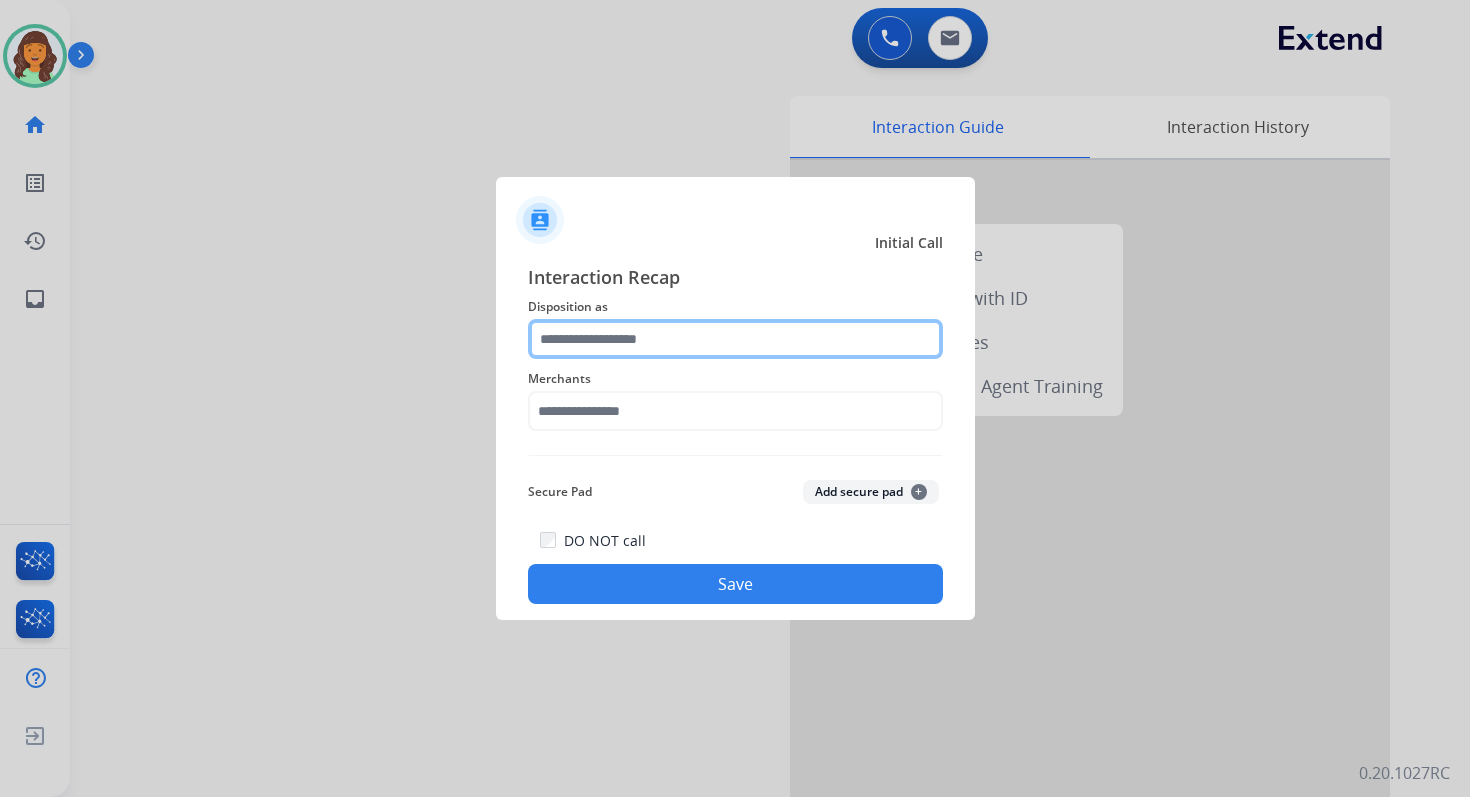 click 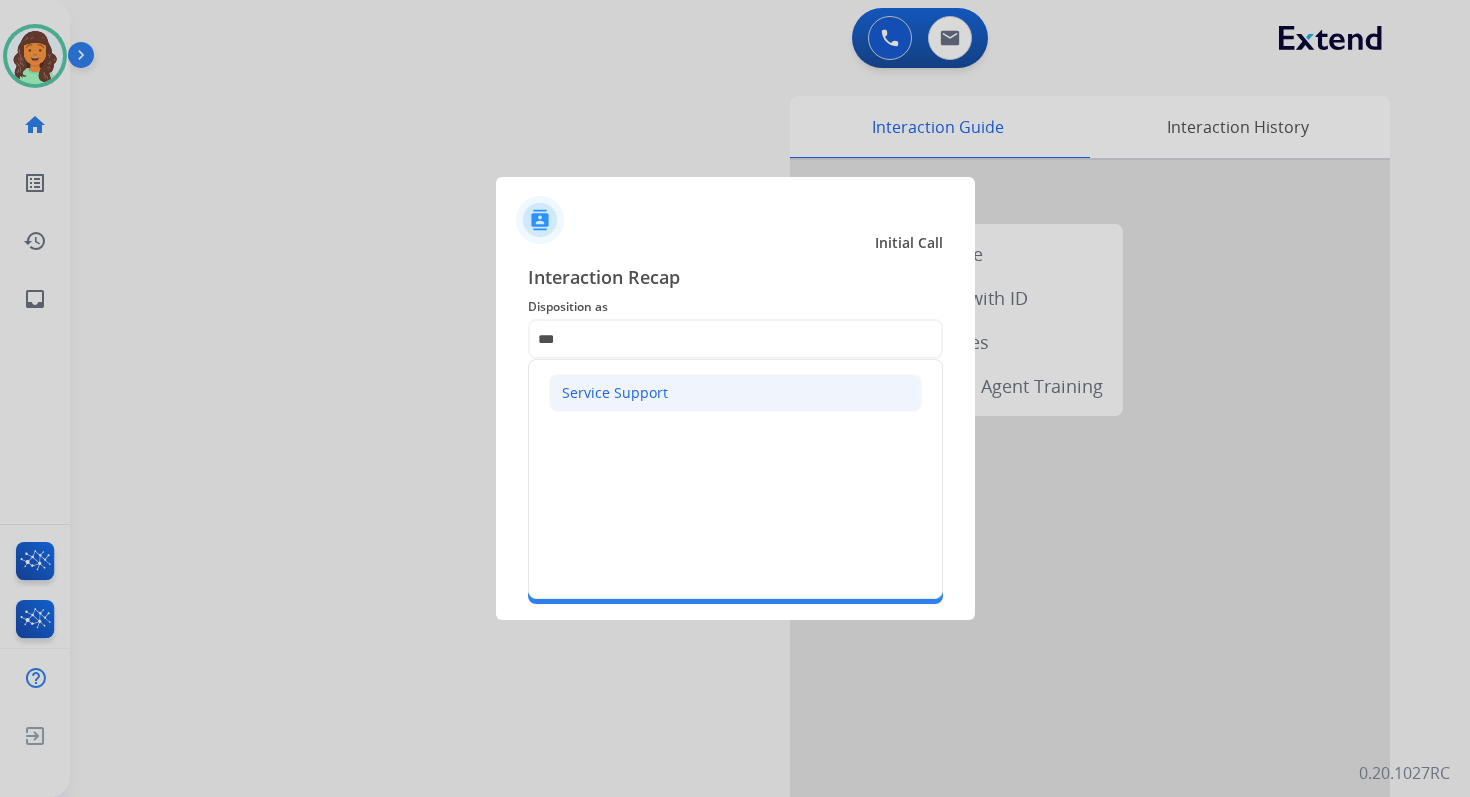 click on "Service Support" 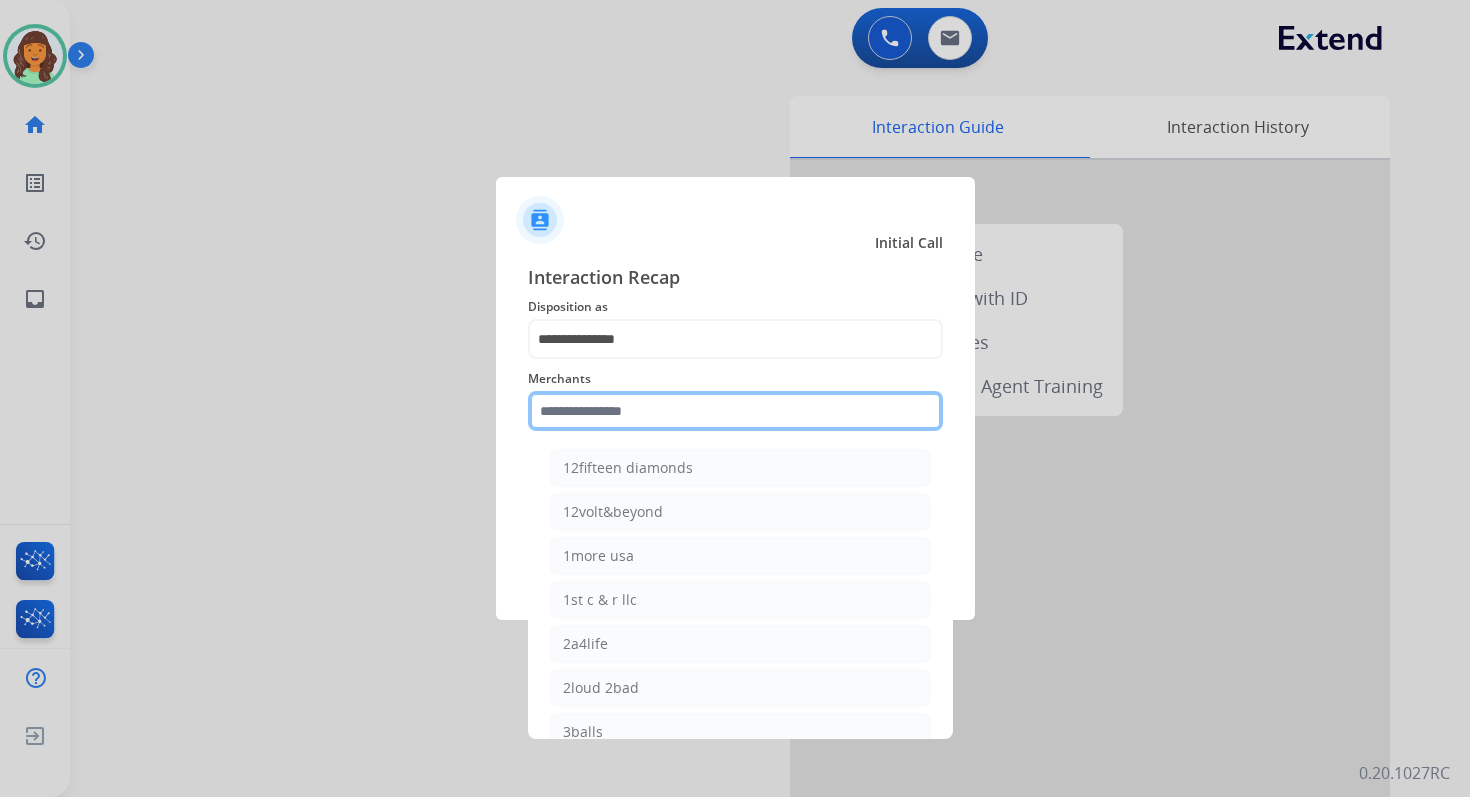 click 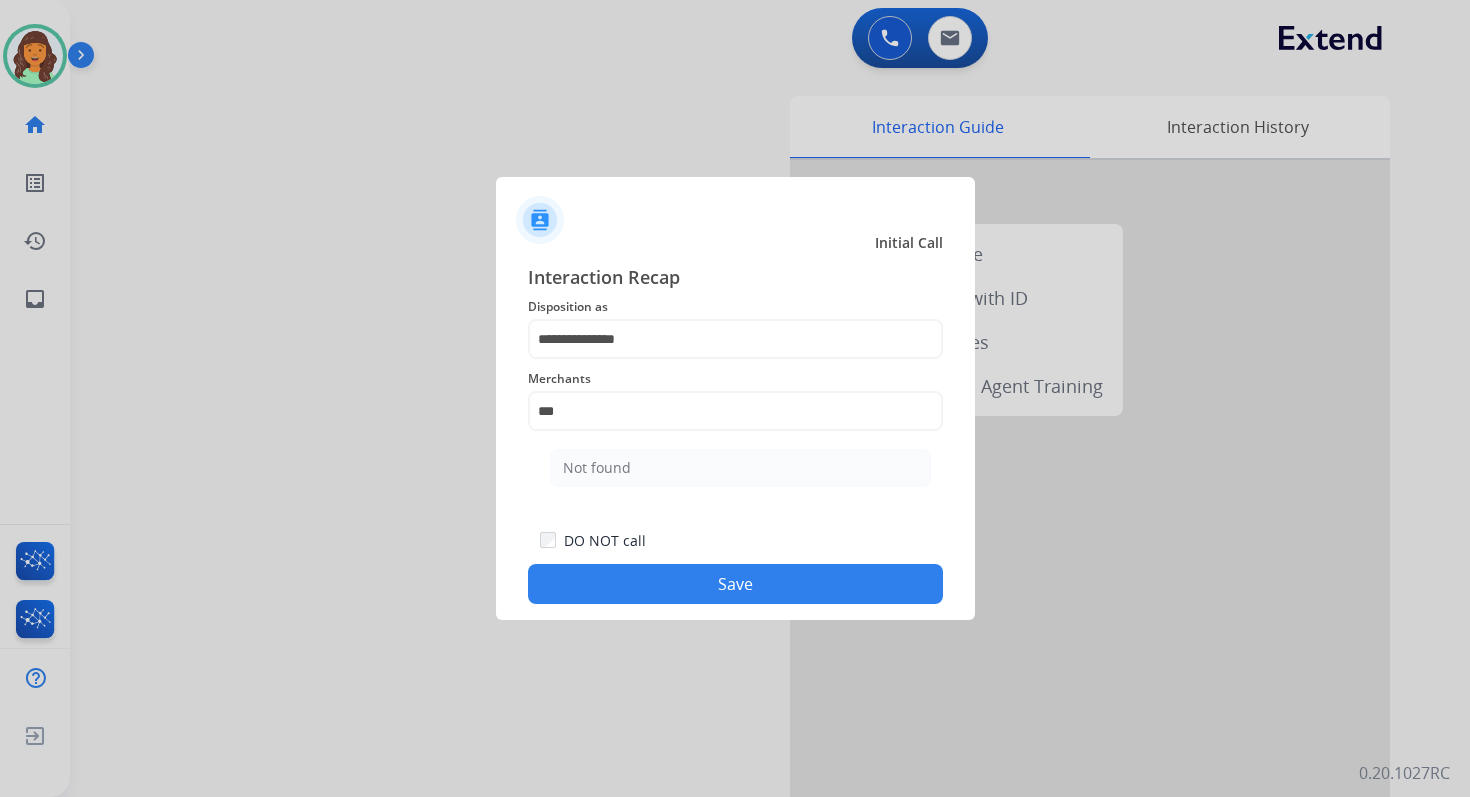 click on "Not found" 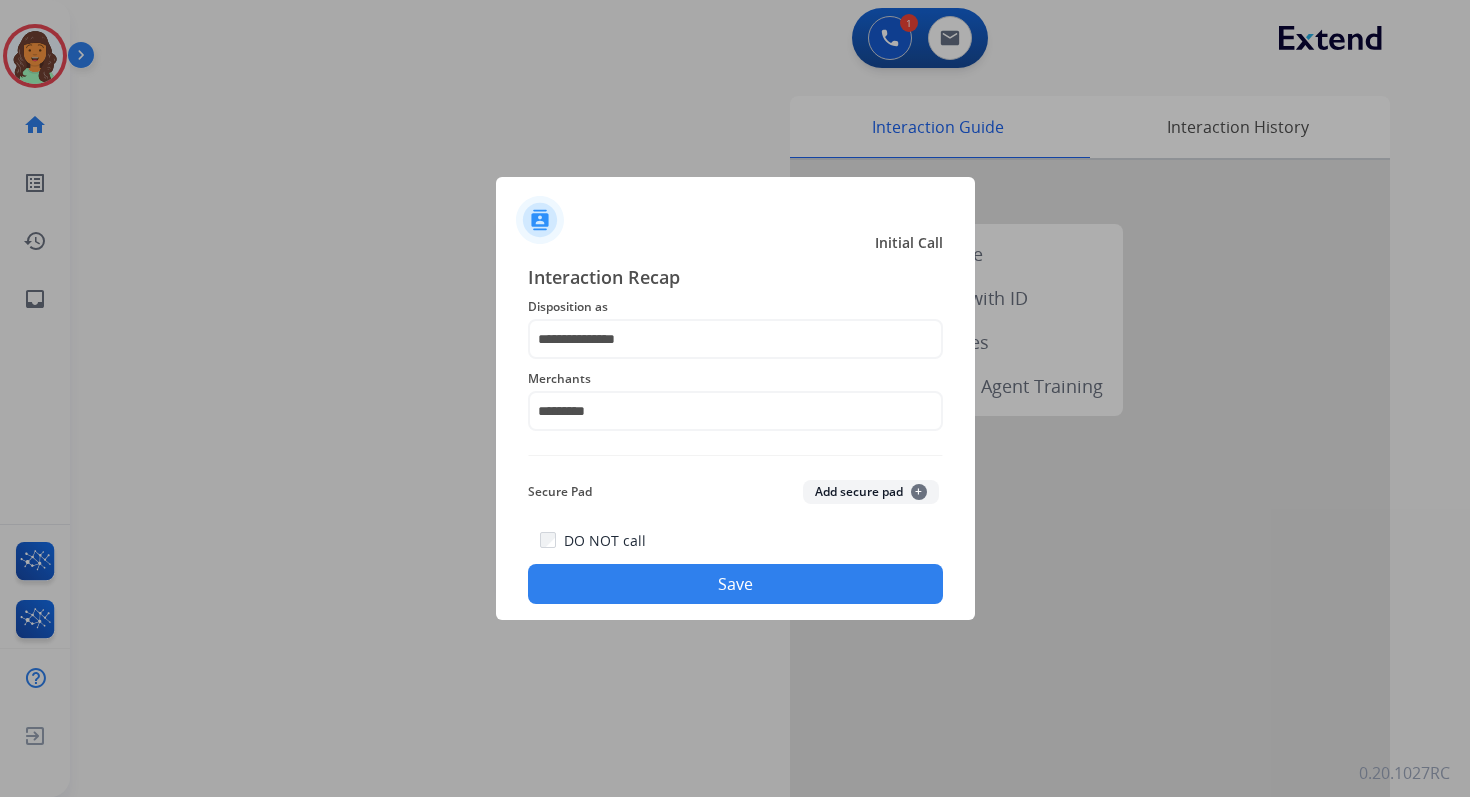 click on "Save" 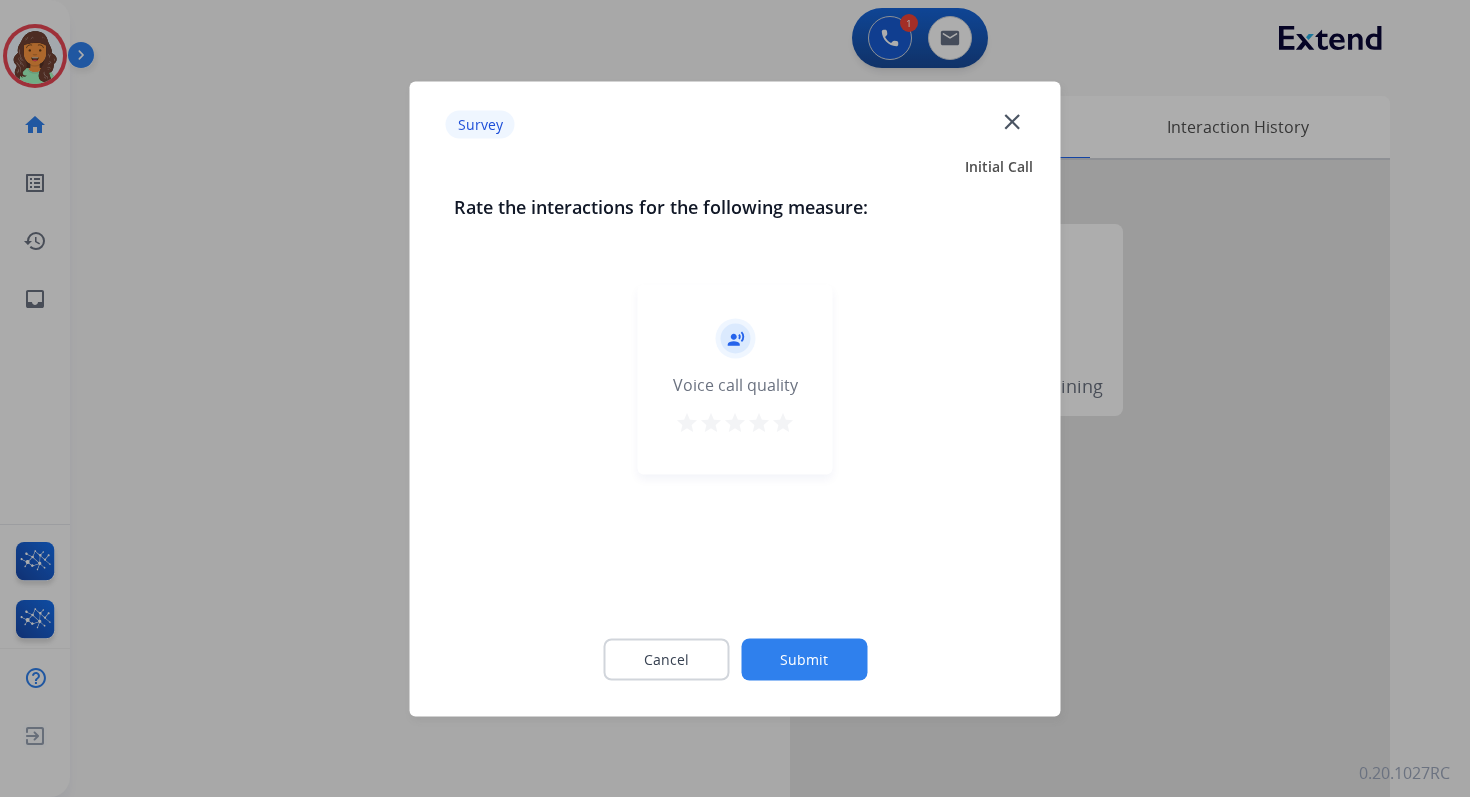 click on "Submit" 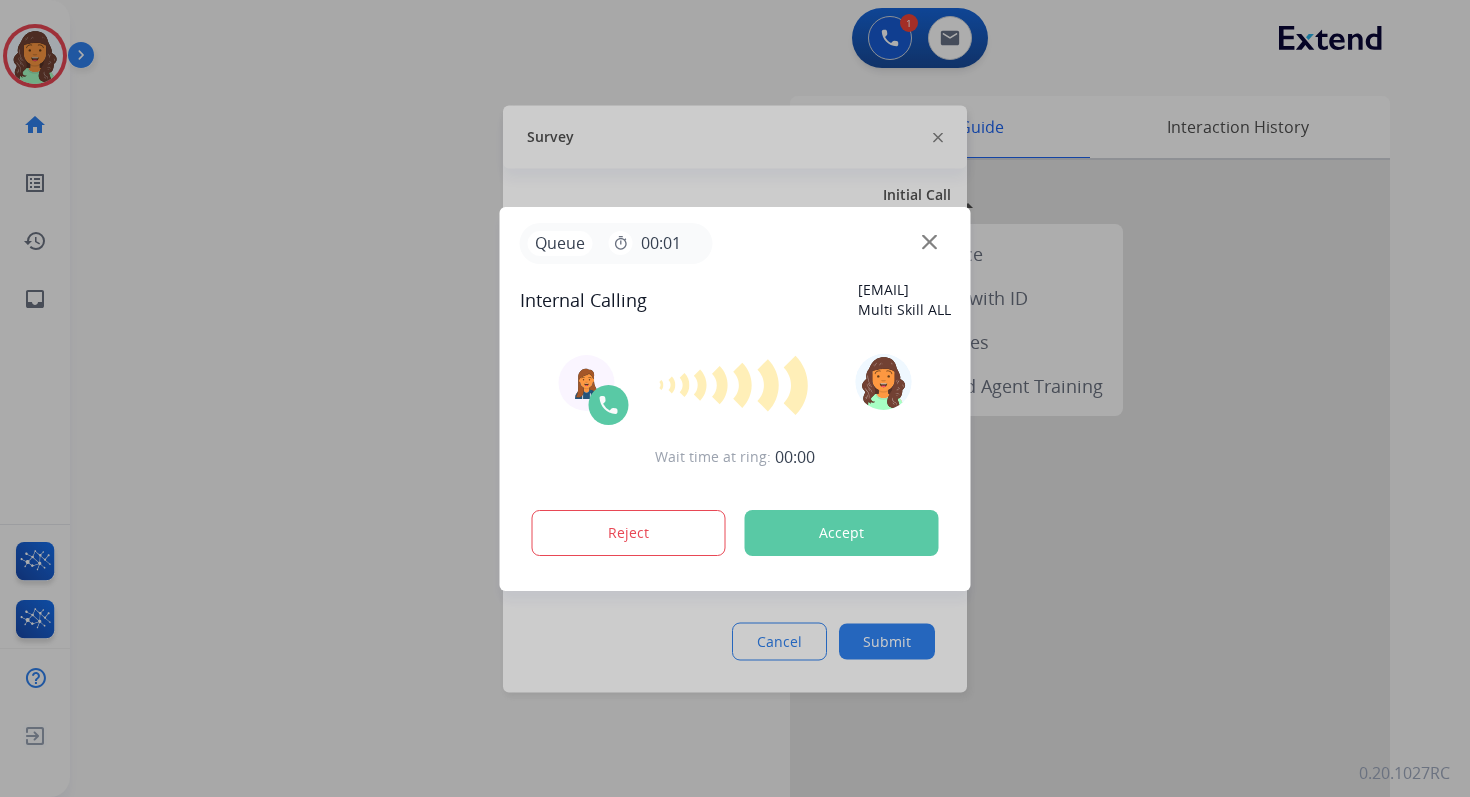 click on "Accept" at bounding box center (842, 533) 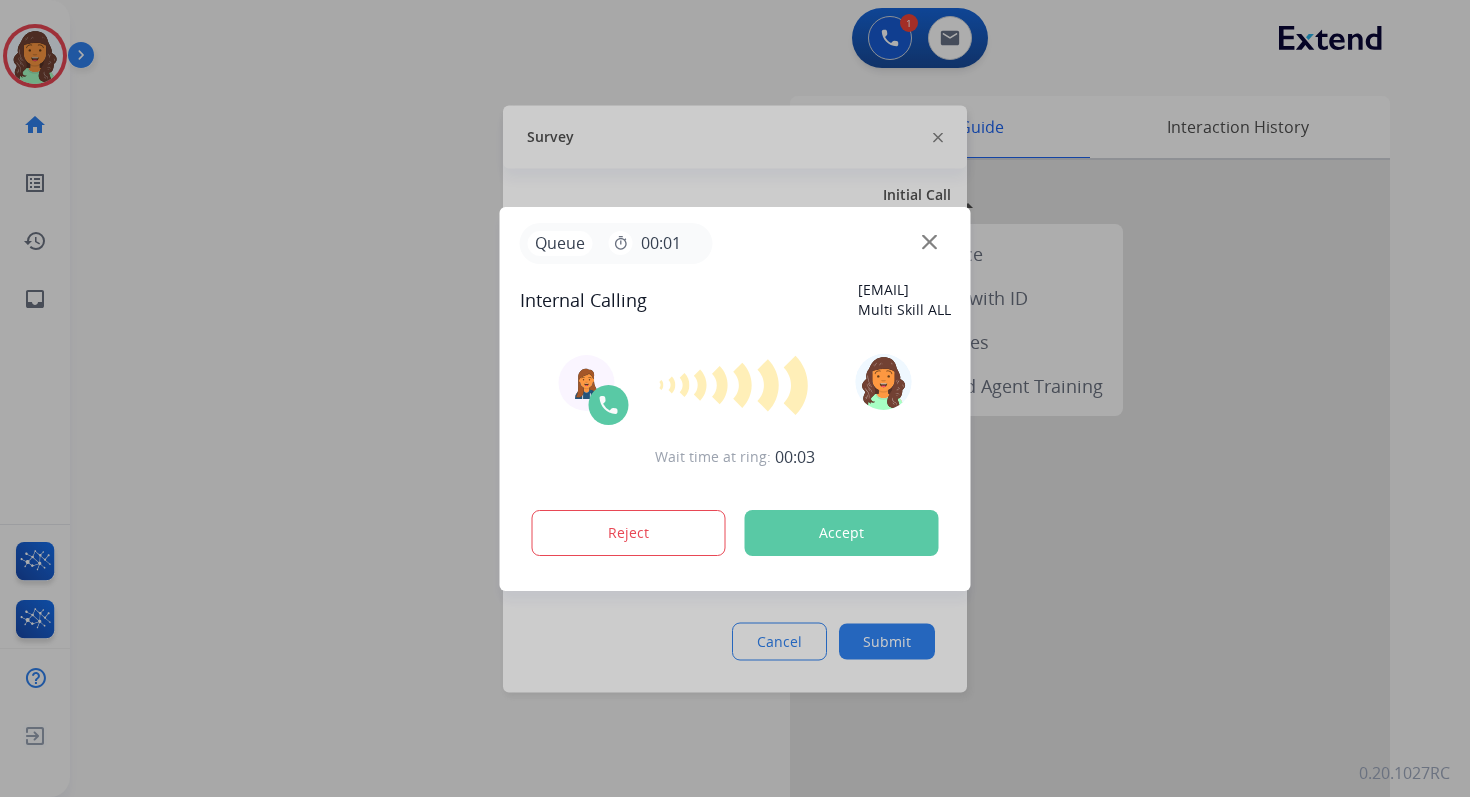 type 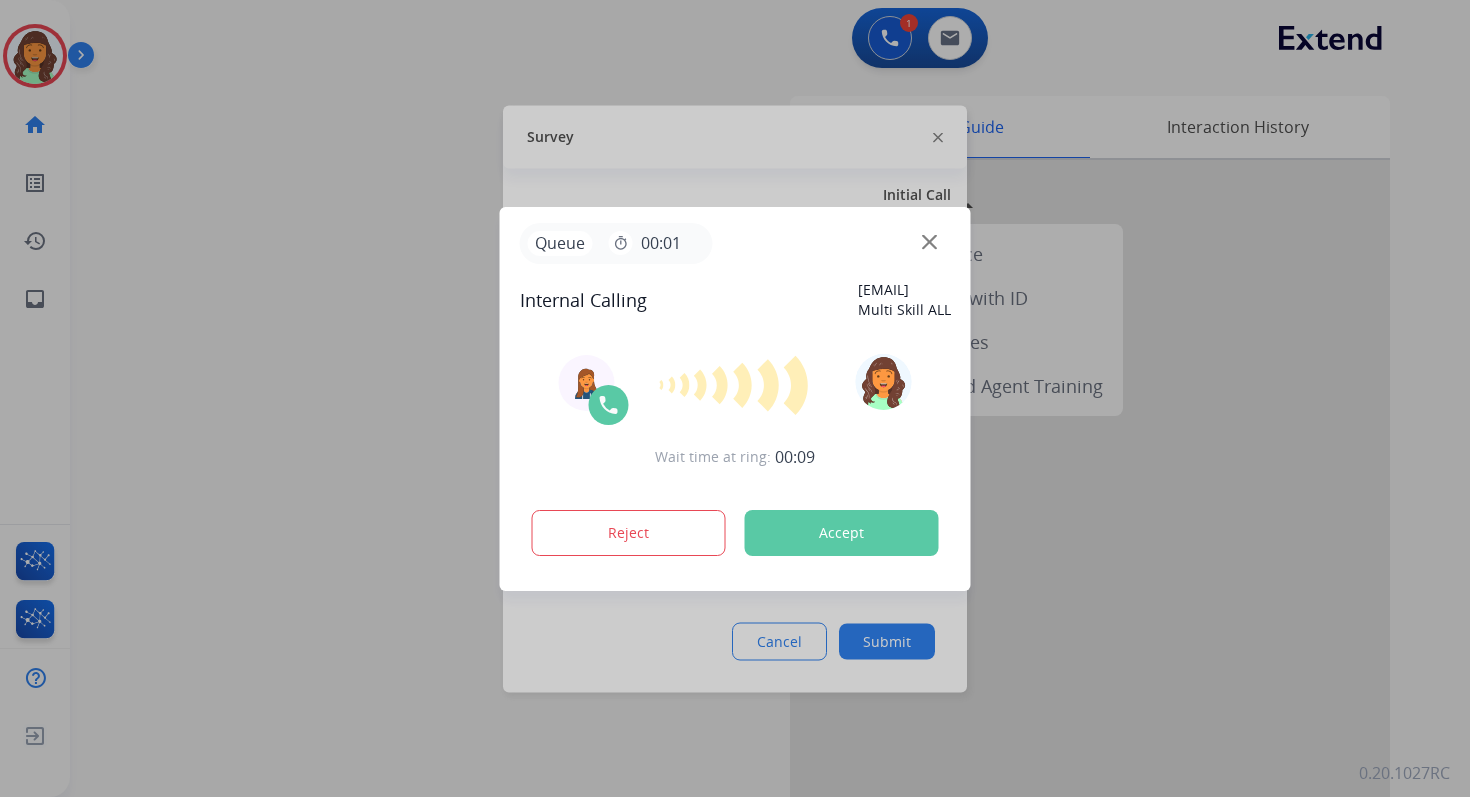 click on "Accept" at bounding box center [842, 533] 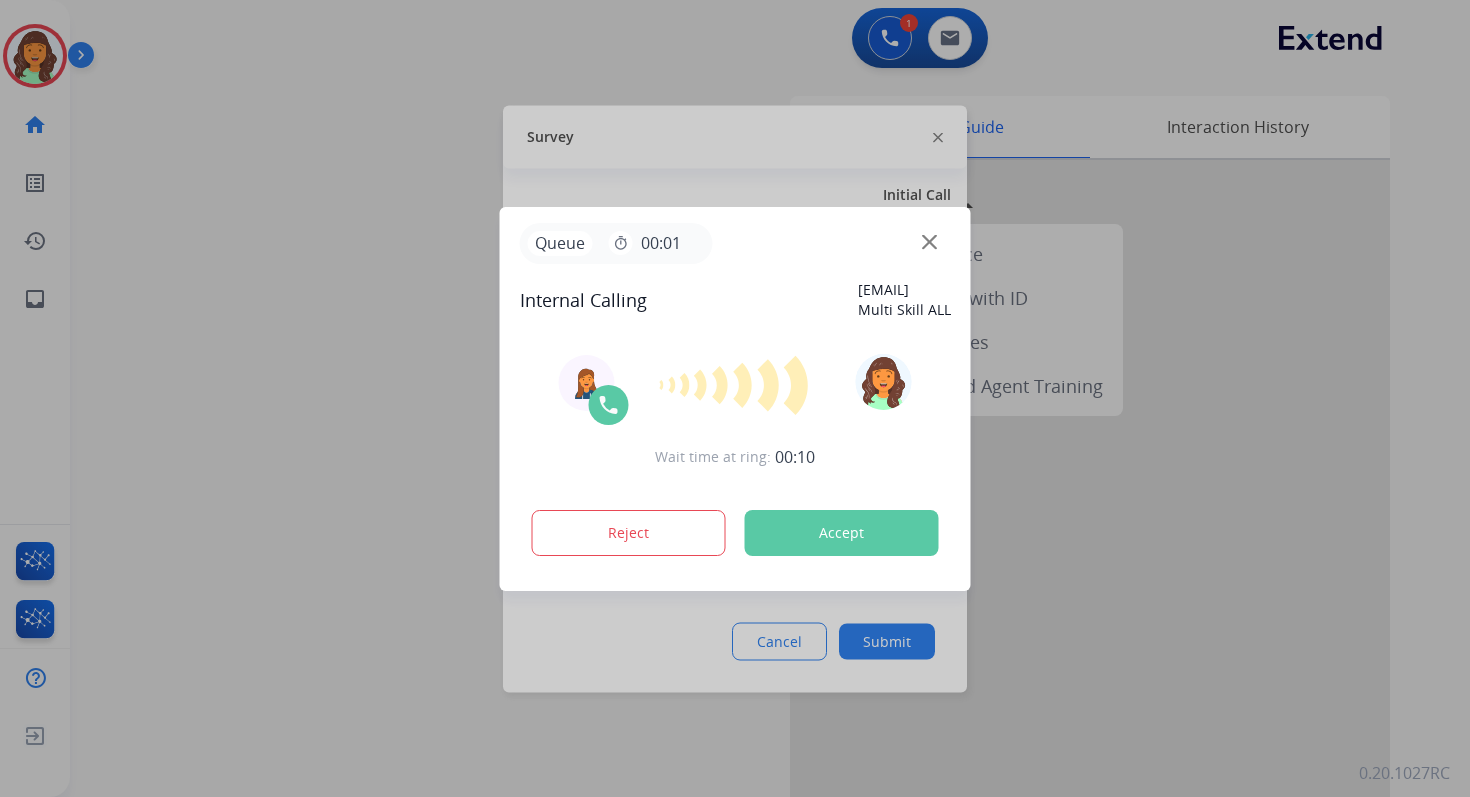 click on "Accept" at bounding box center (842, 533) 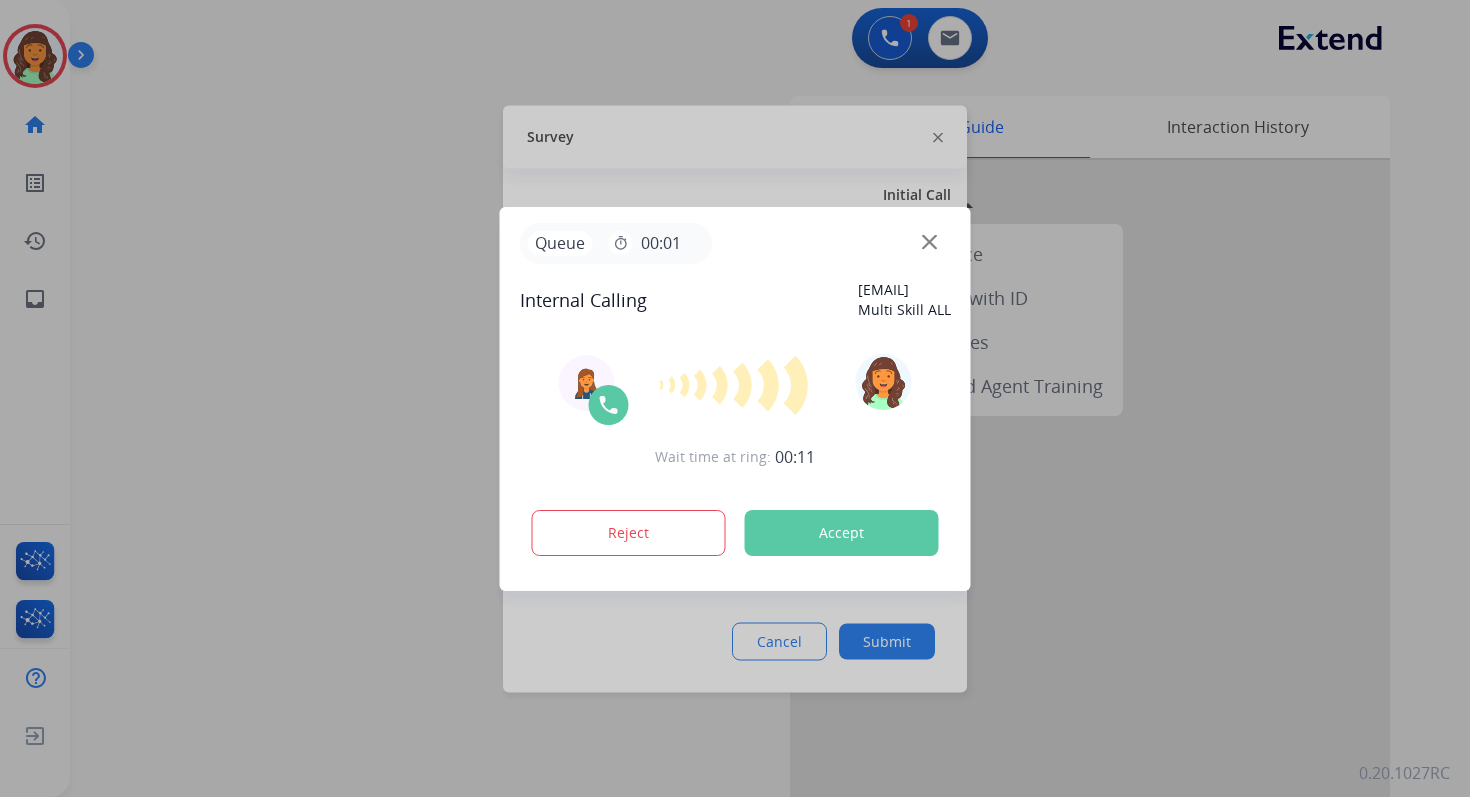click on "Accept" at bounding box center [842, 533] 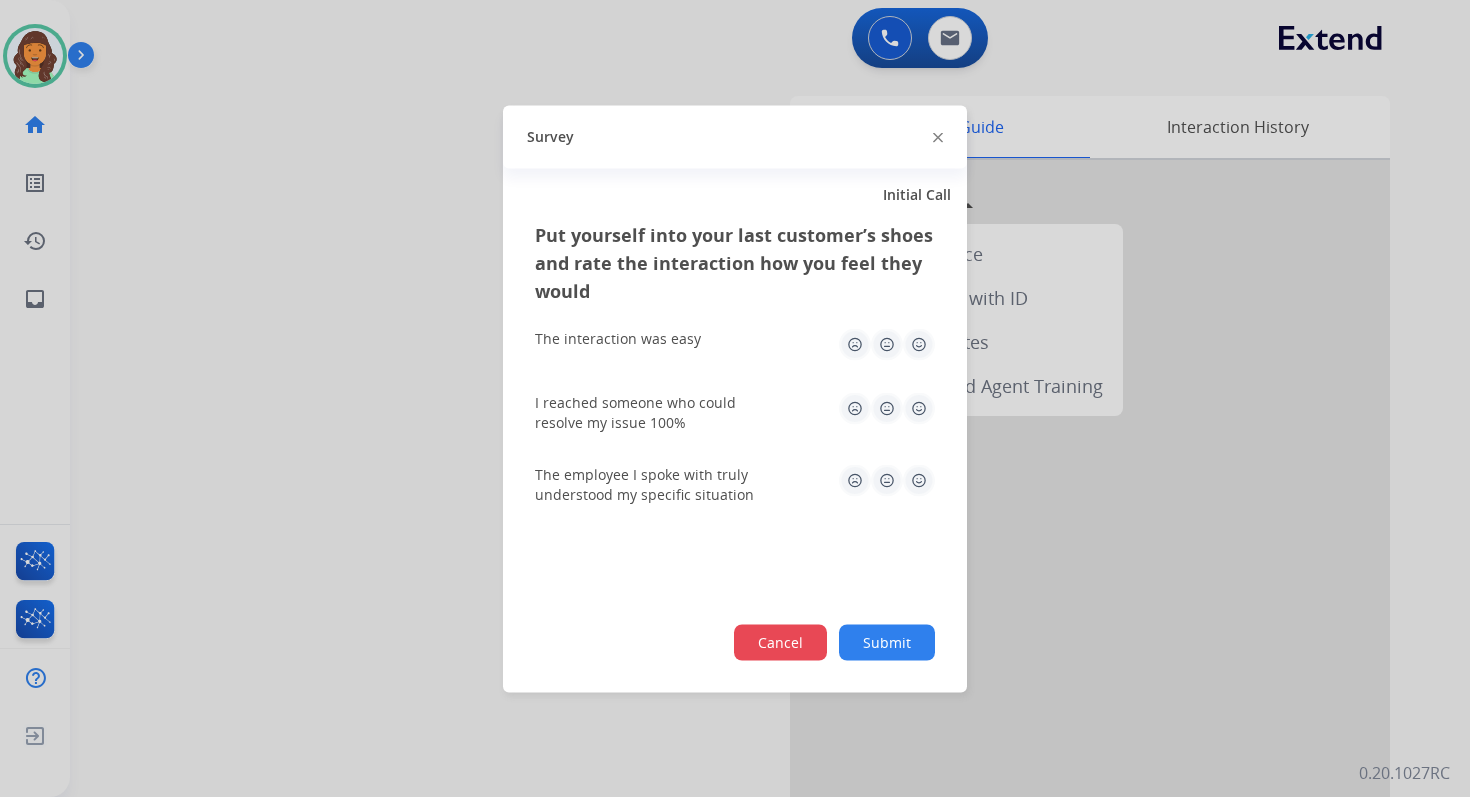 click on "Cancel" 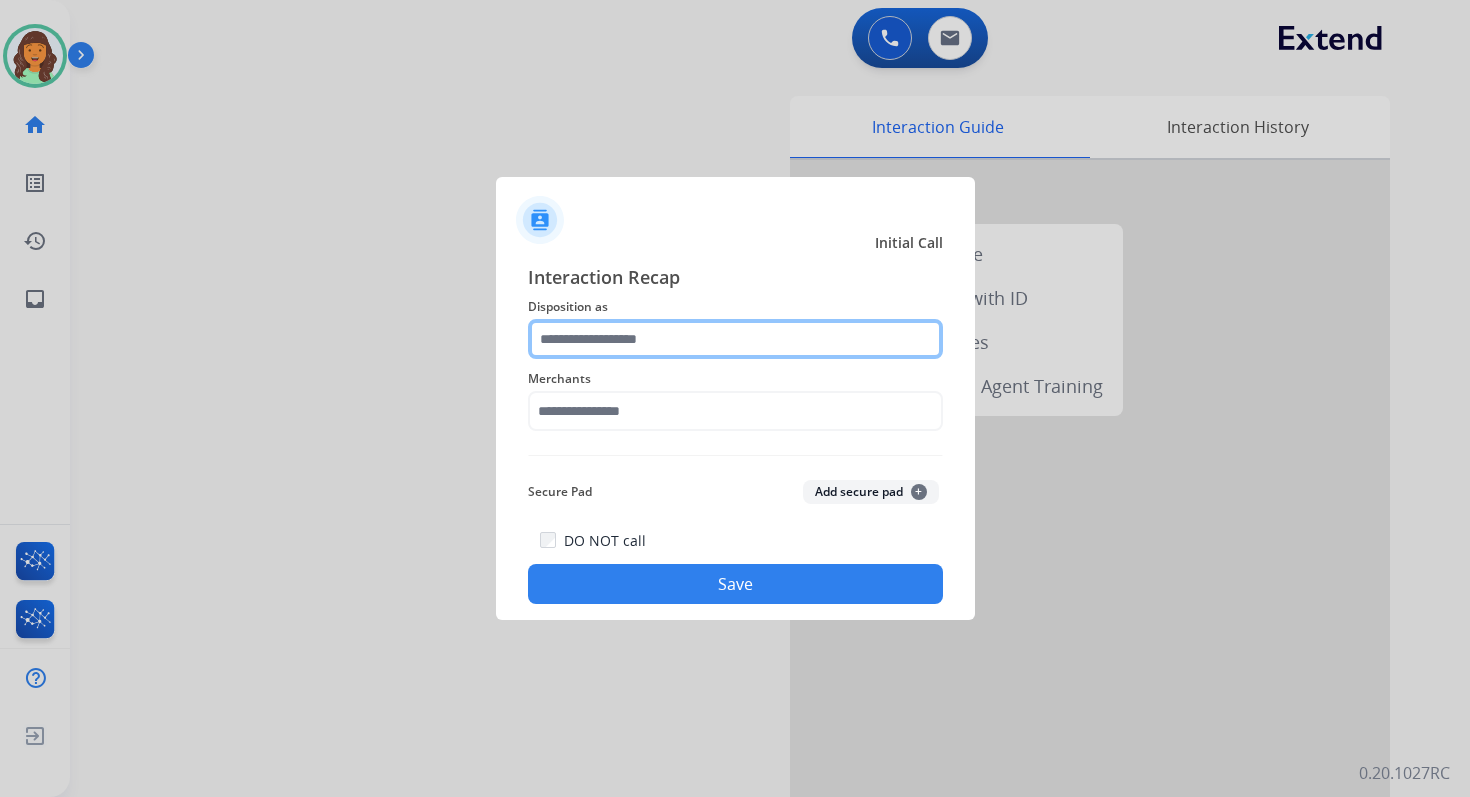 click 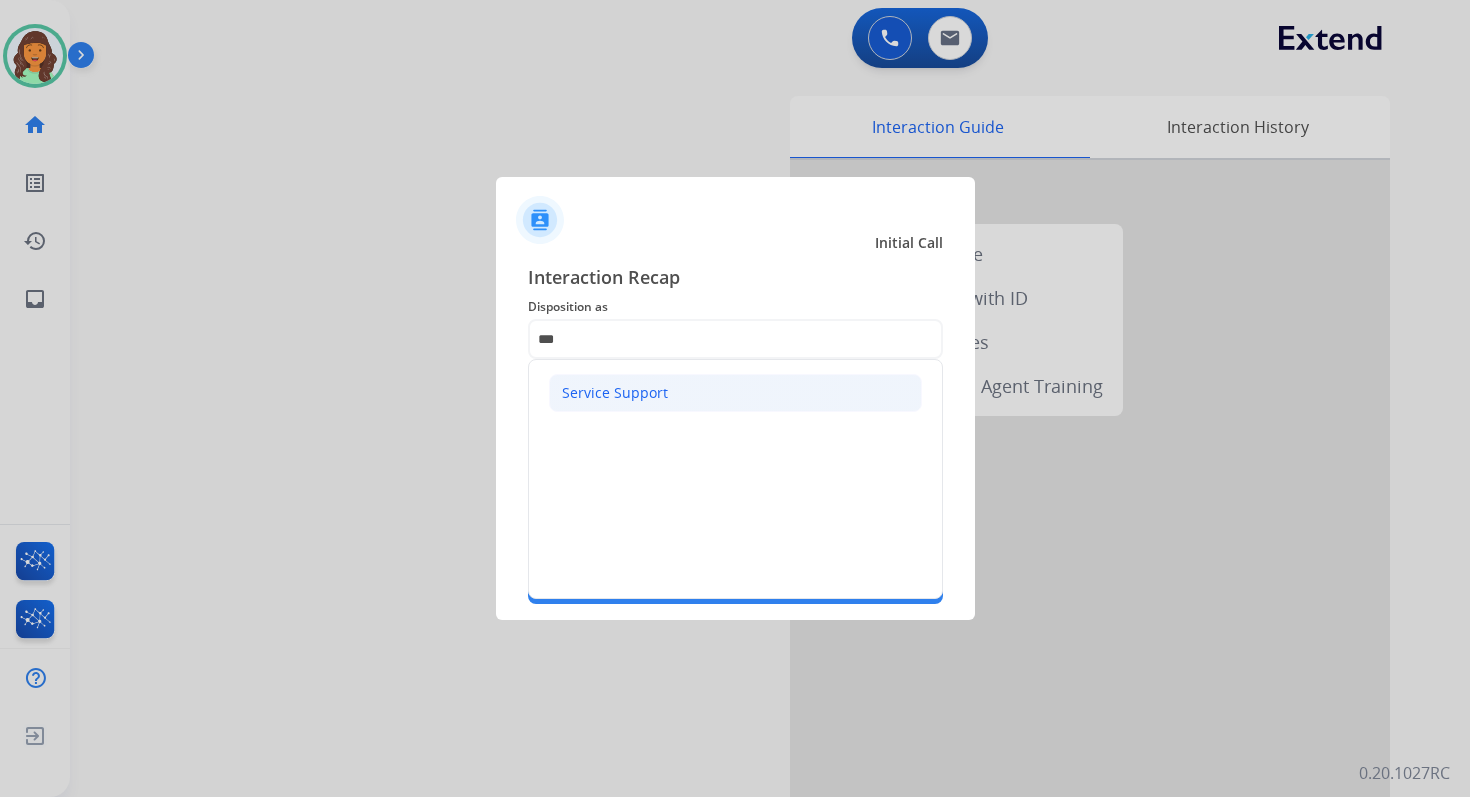 click on "Service Support" 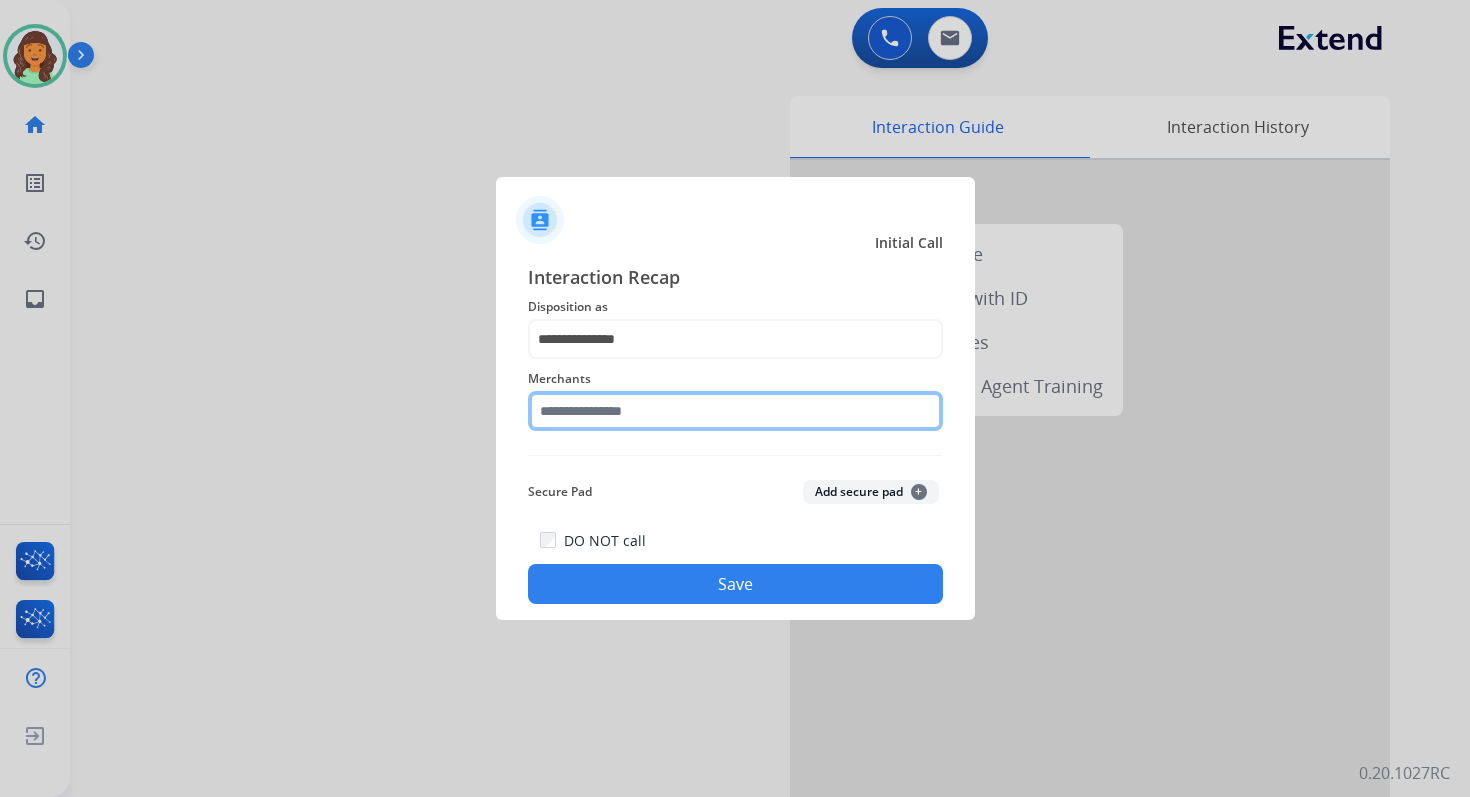 click 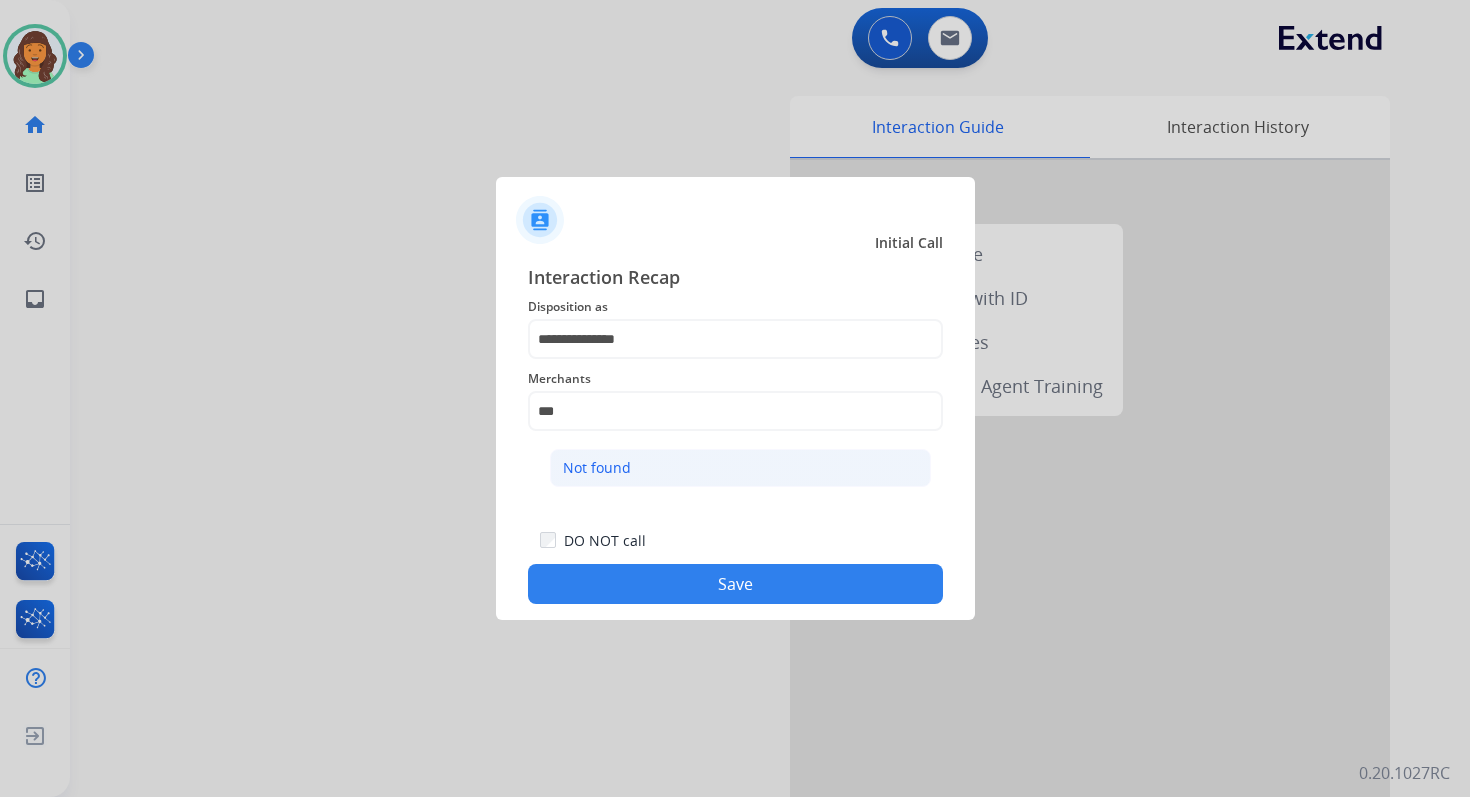 click on "Not found" 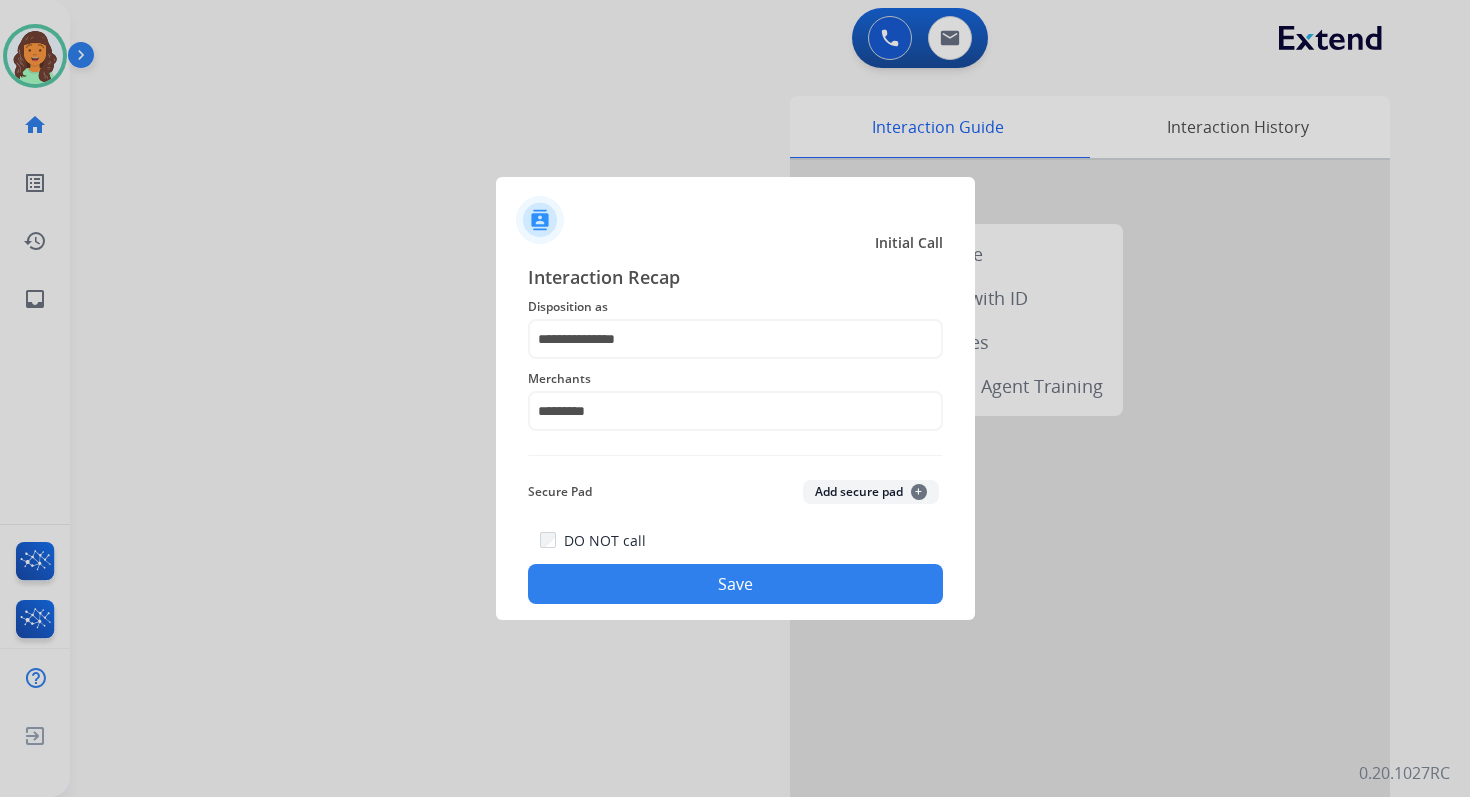 click on "Save" 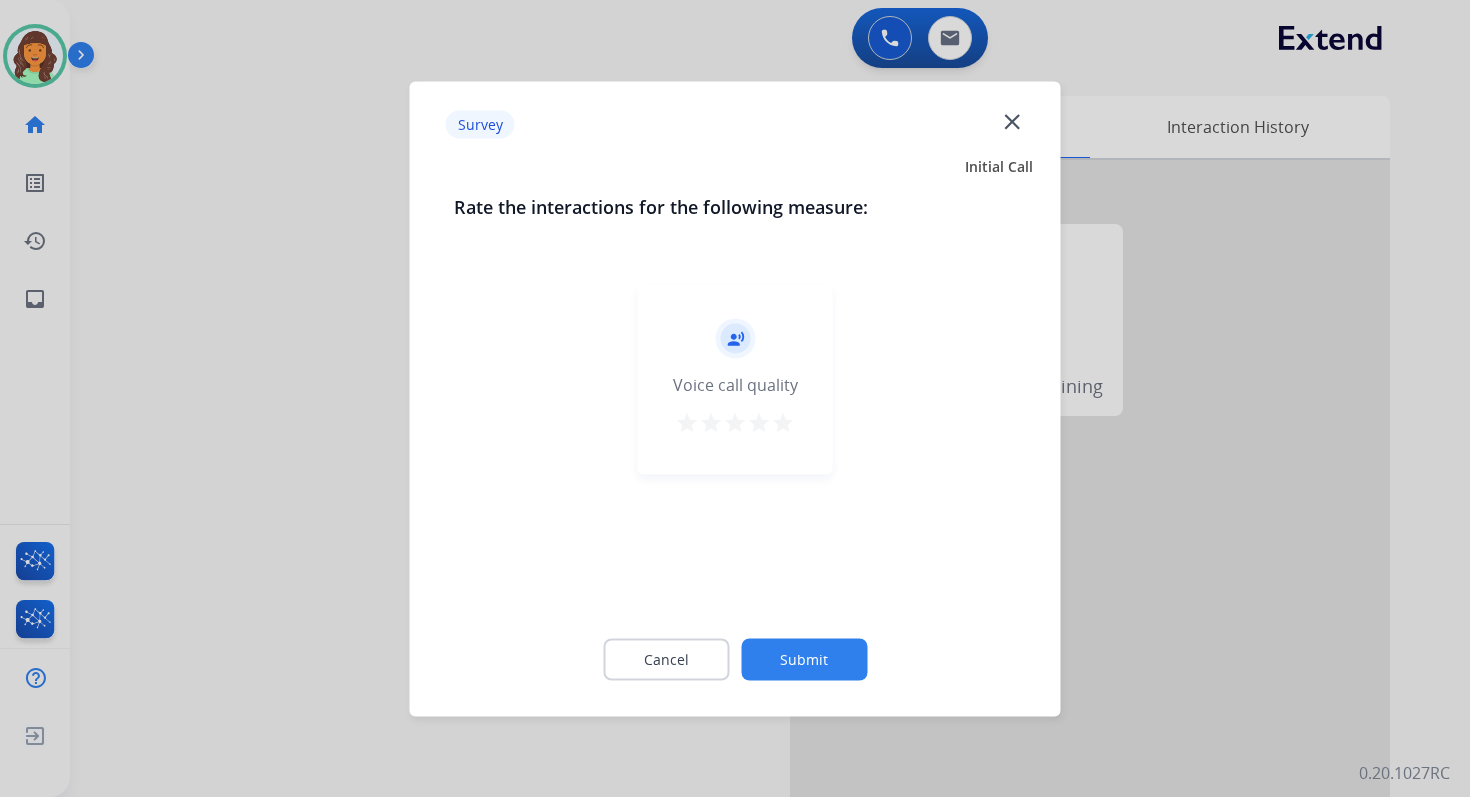 click on "Submit" 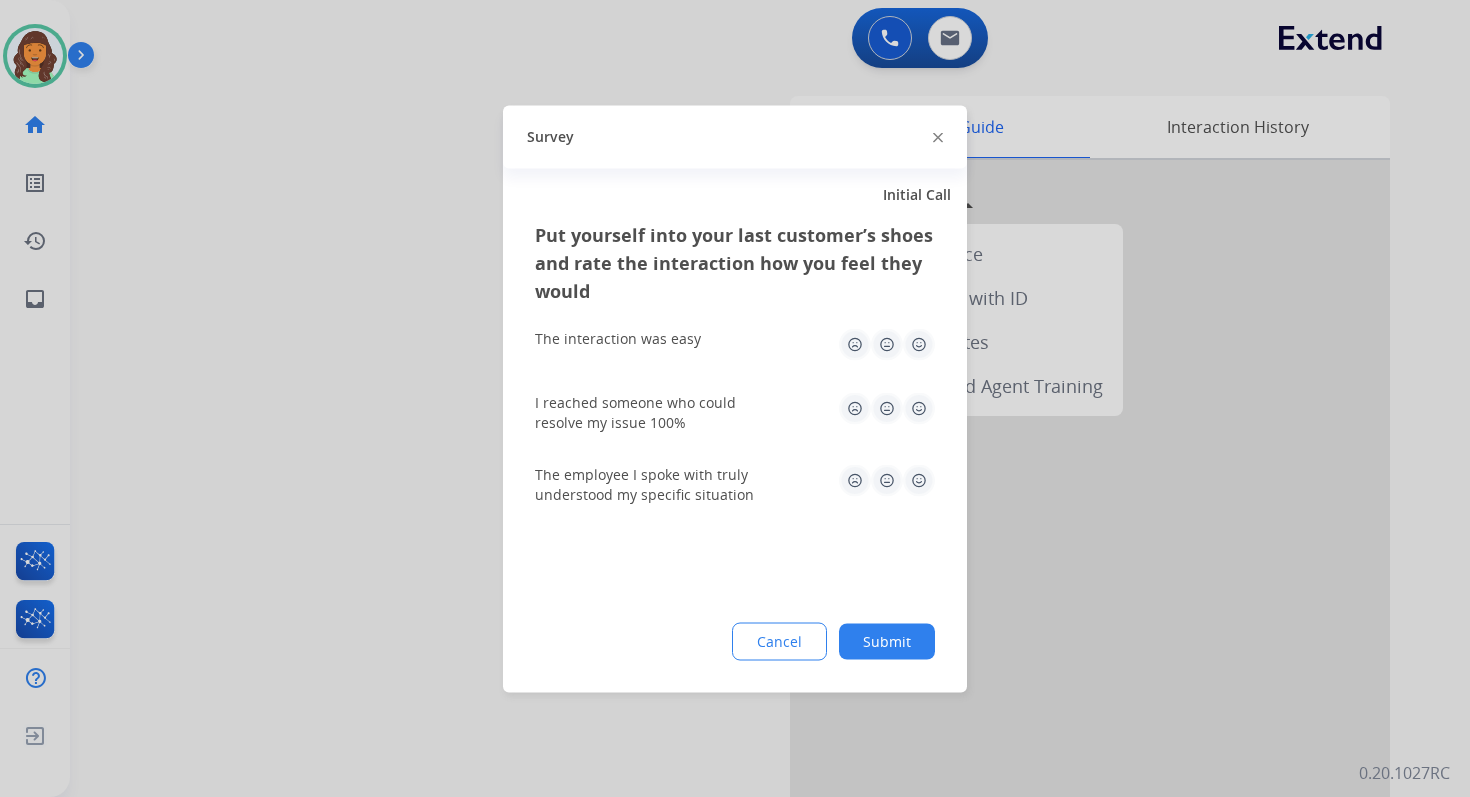 click on "Submit" 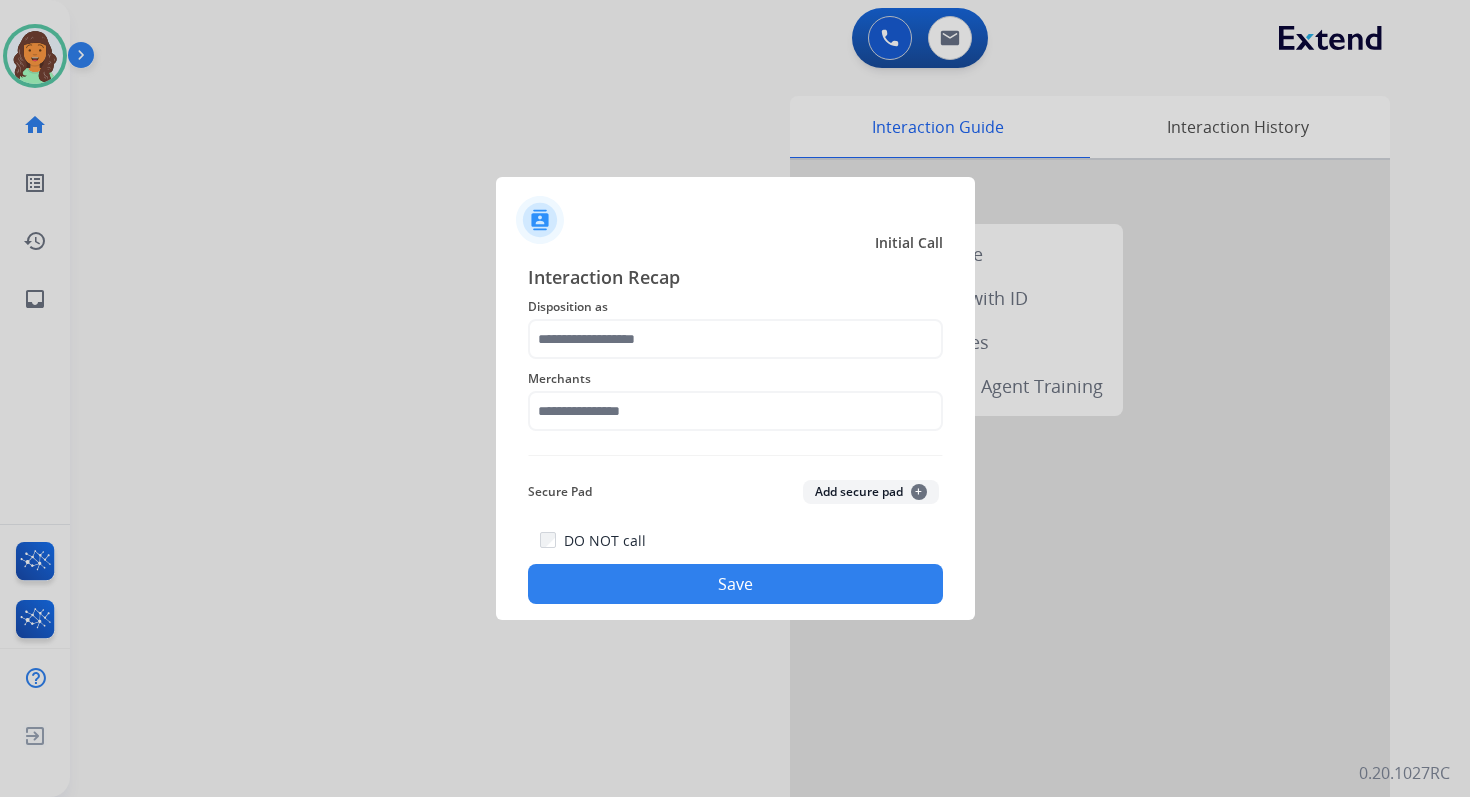 scroll, scrollTop: 0, scrollLeft: 0, axis: both 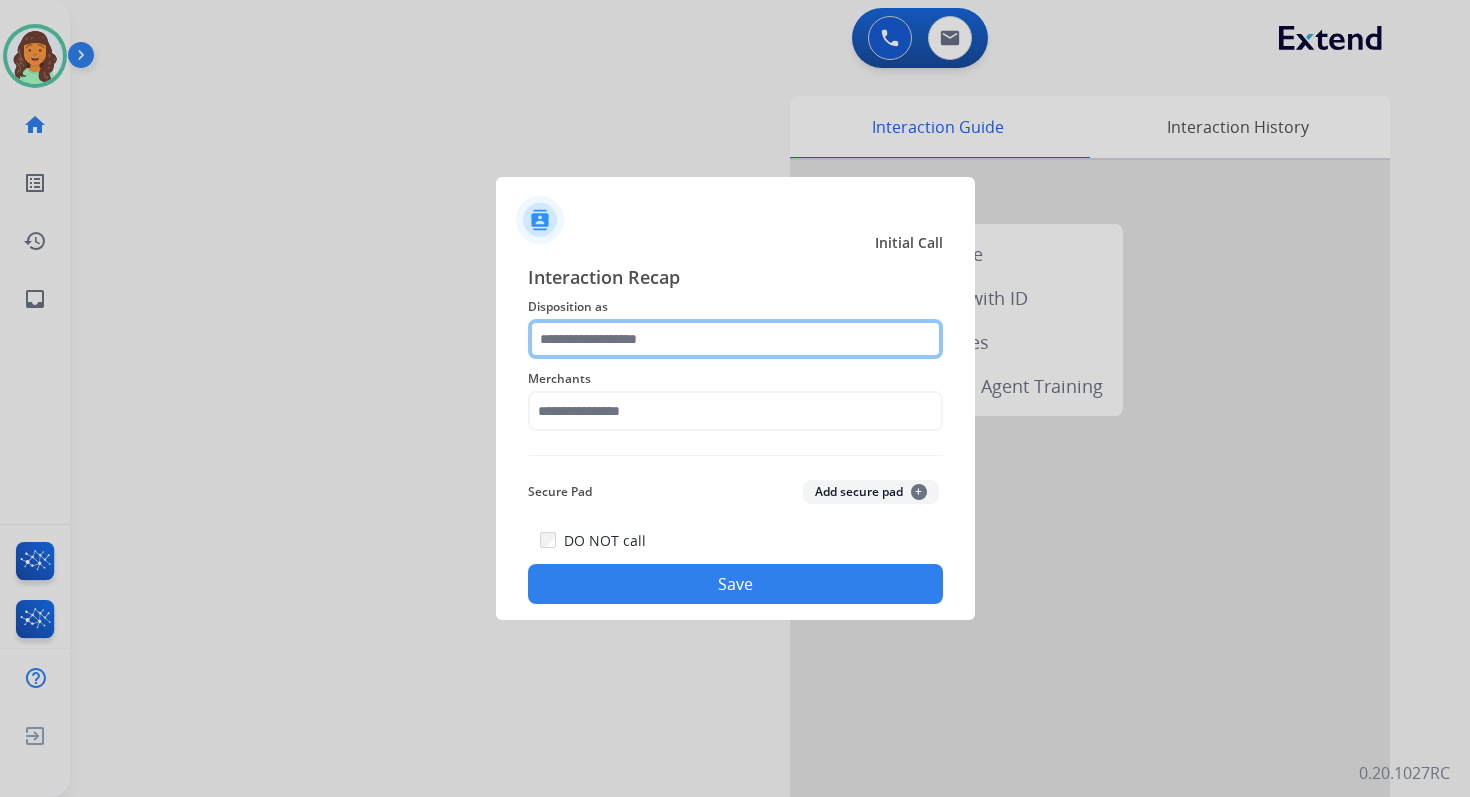 click 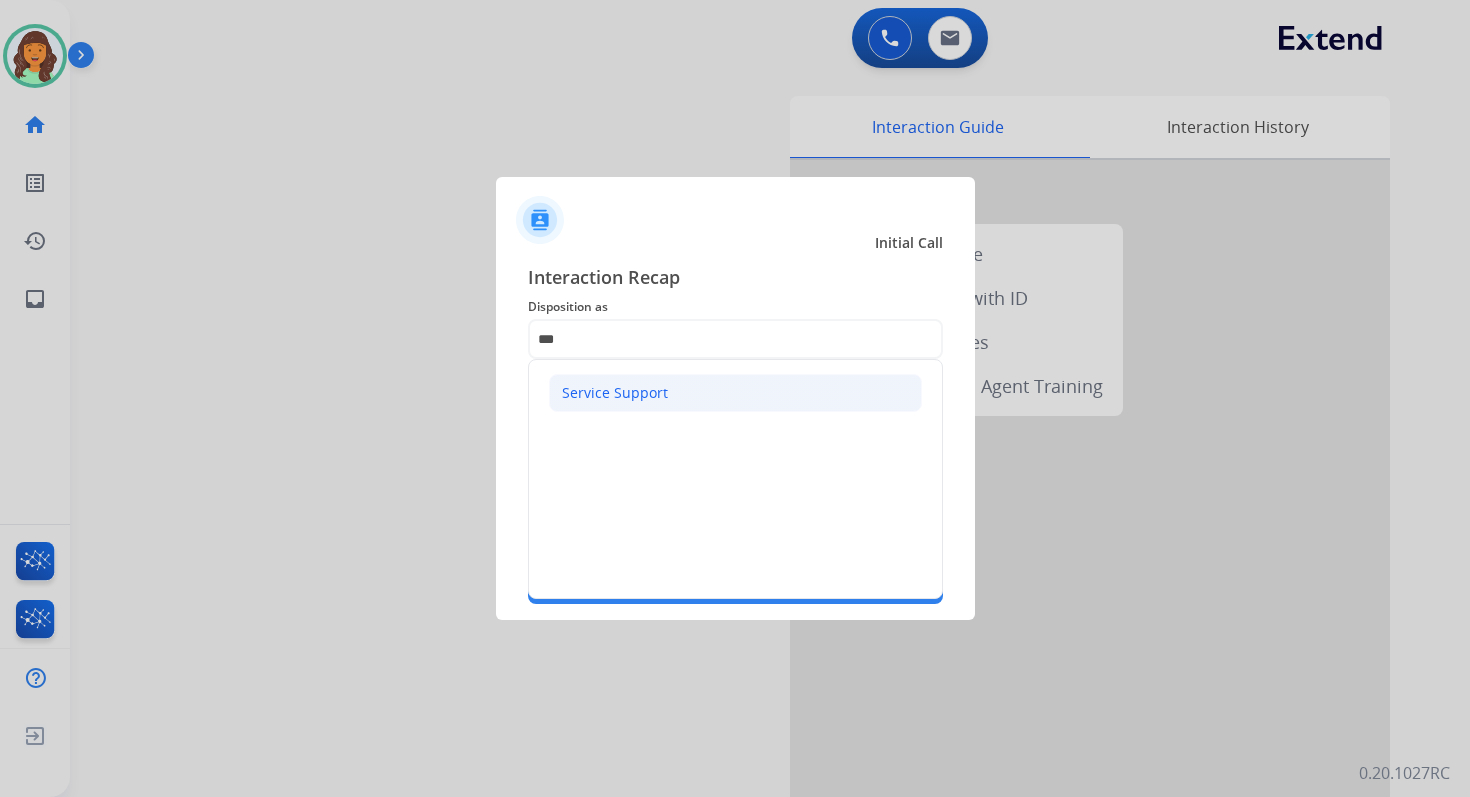 click on "Service Support" 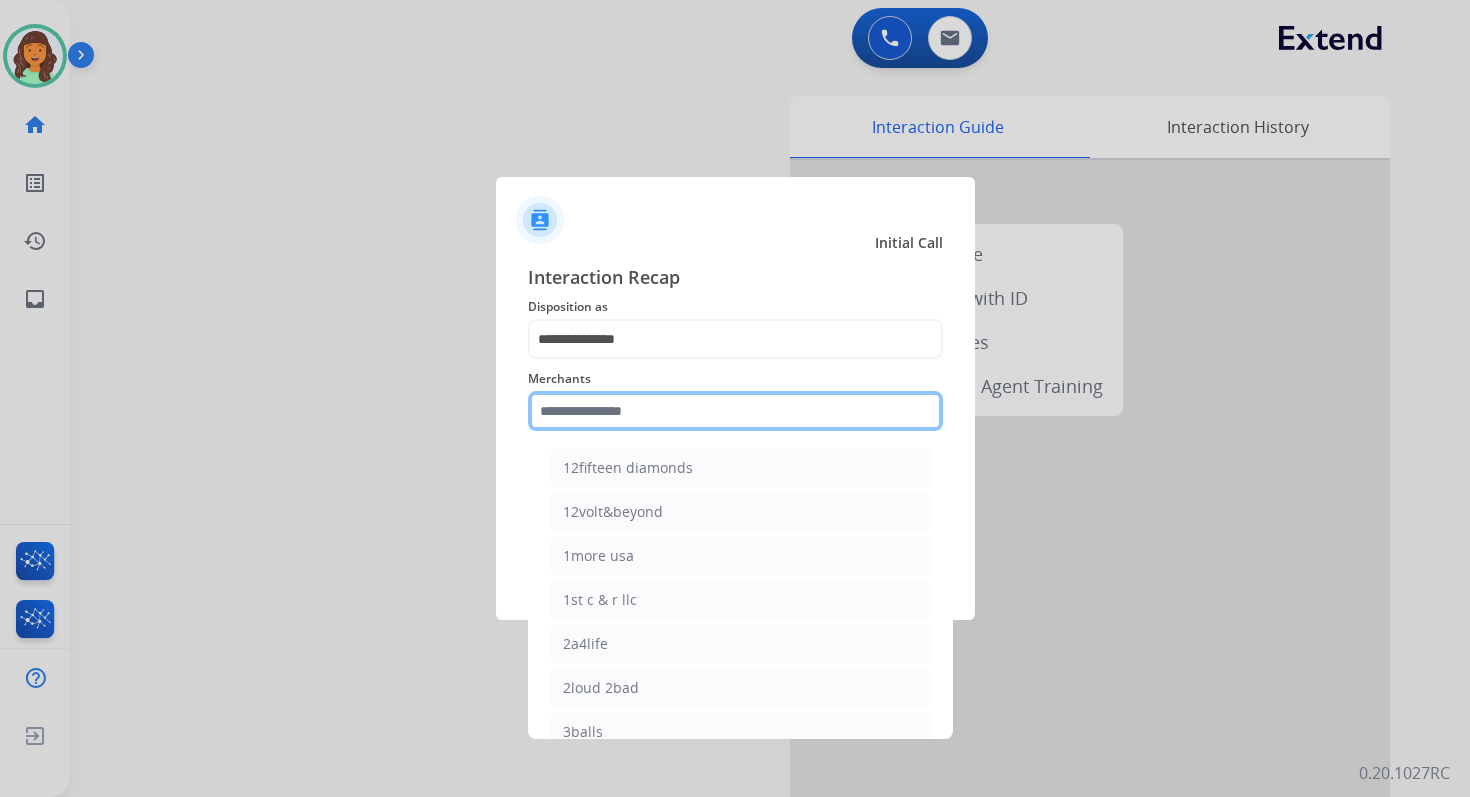 click 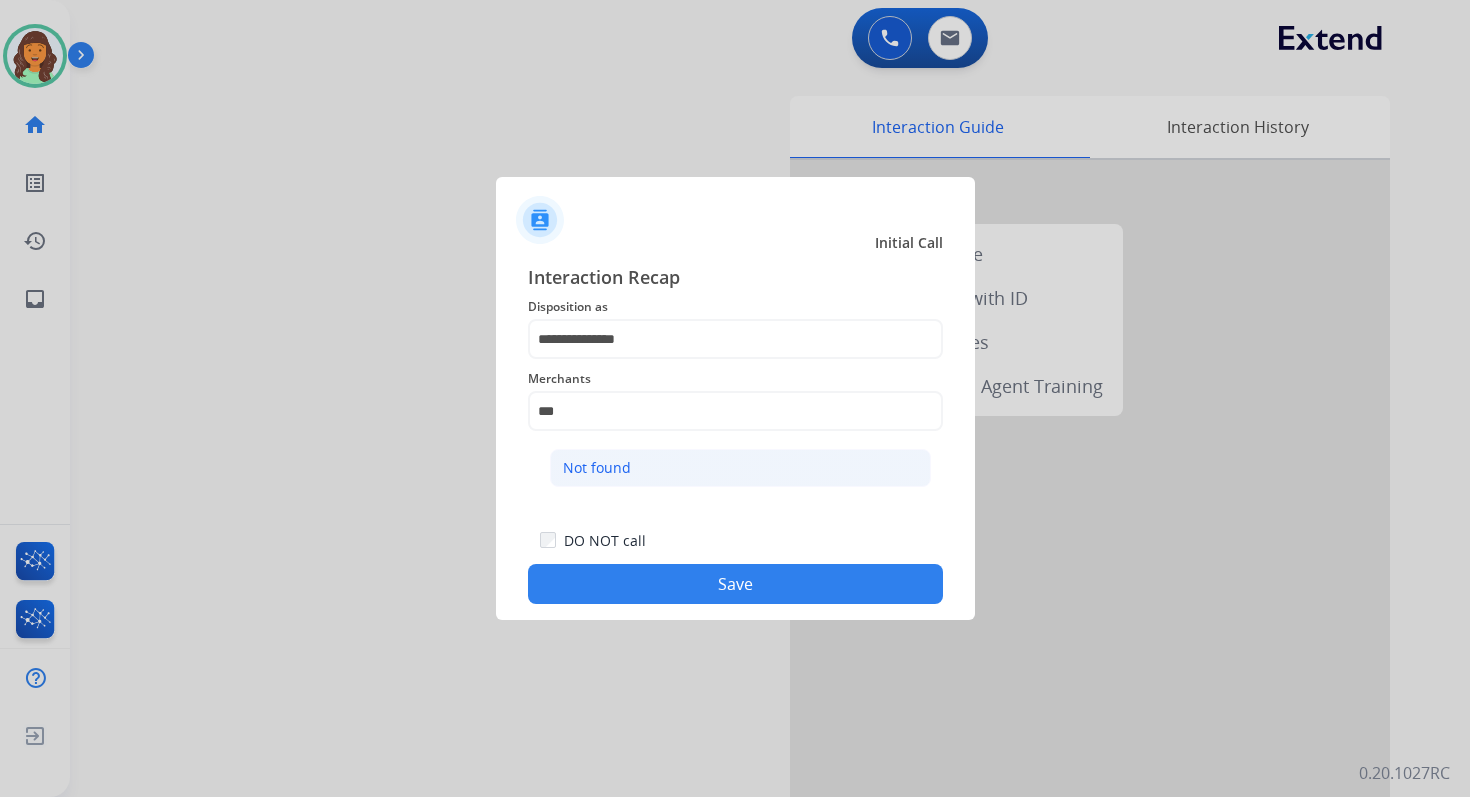 click on "Not found" 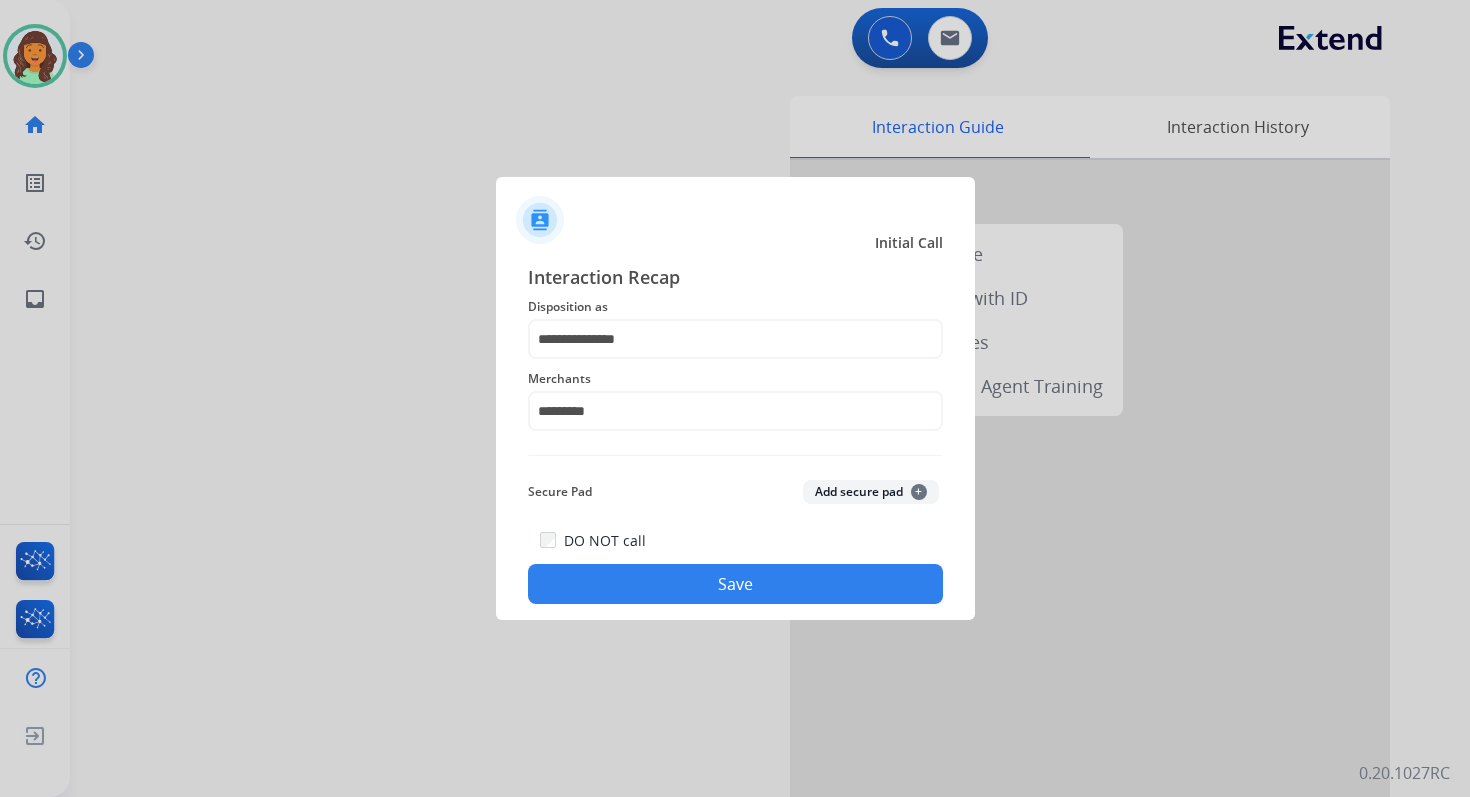 click on "**********" 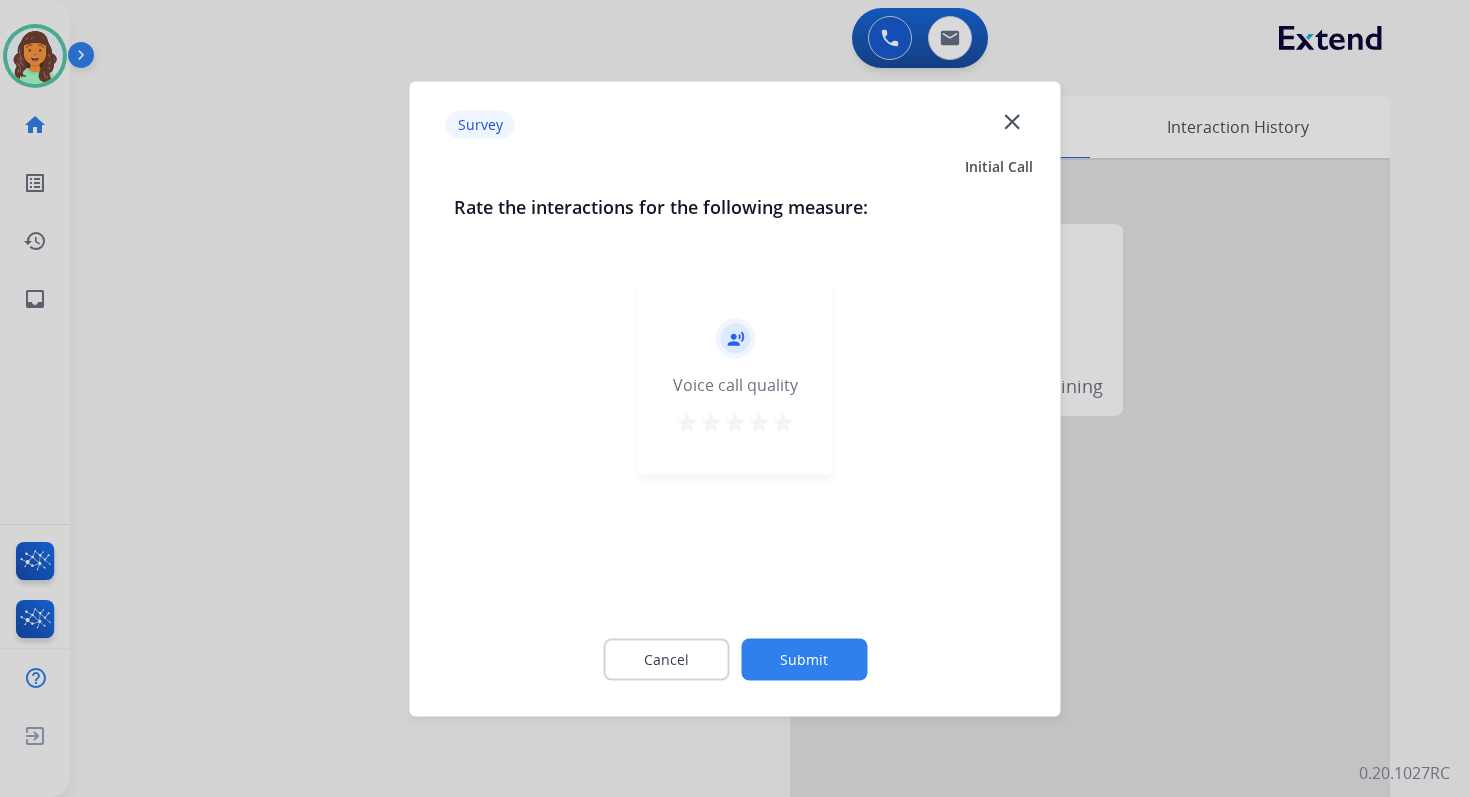 click on "Submit" 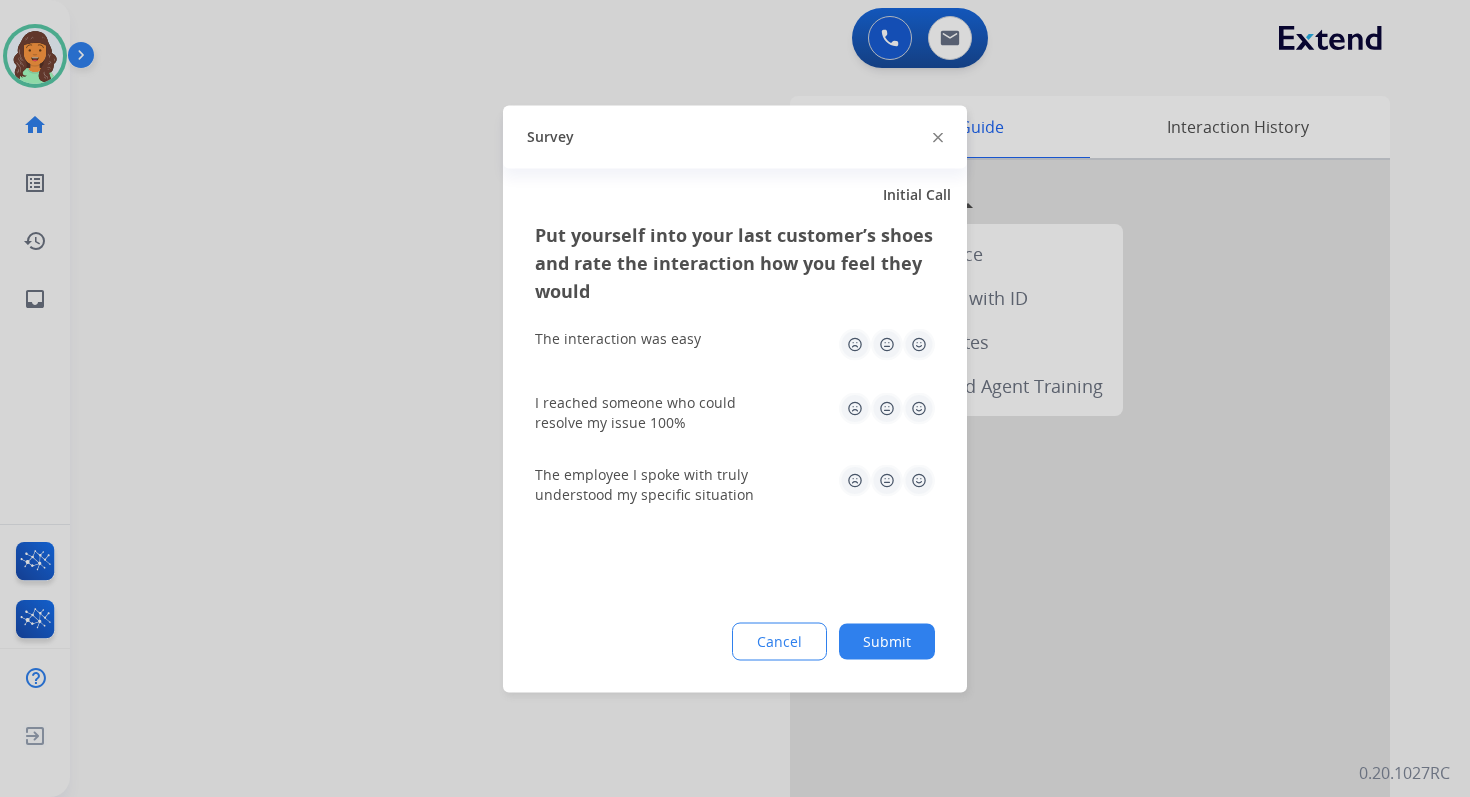 click on "Submit" 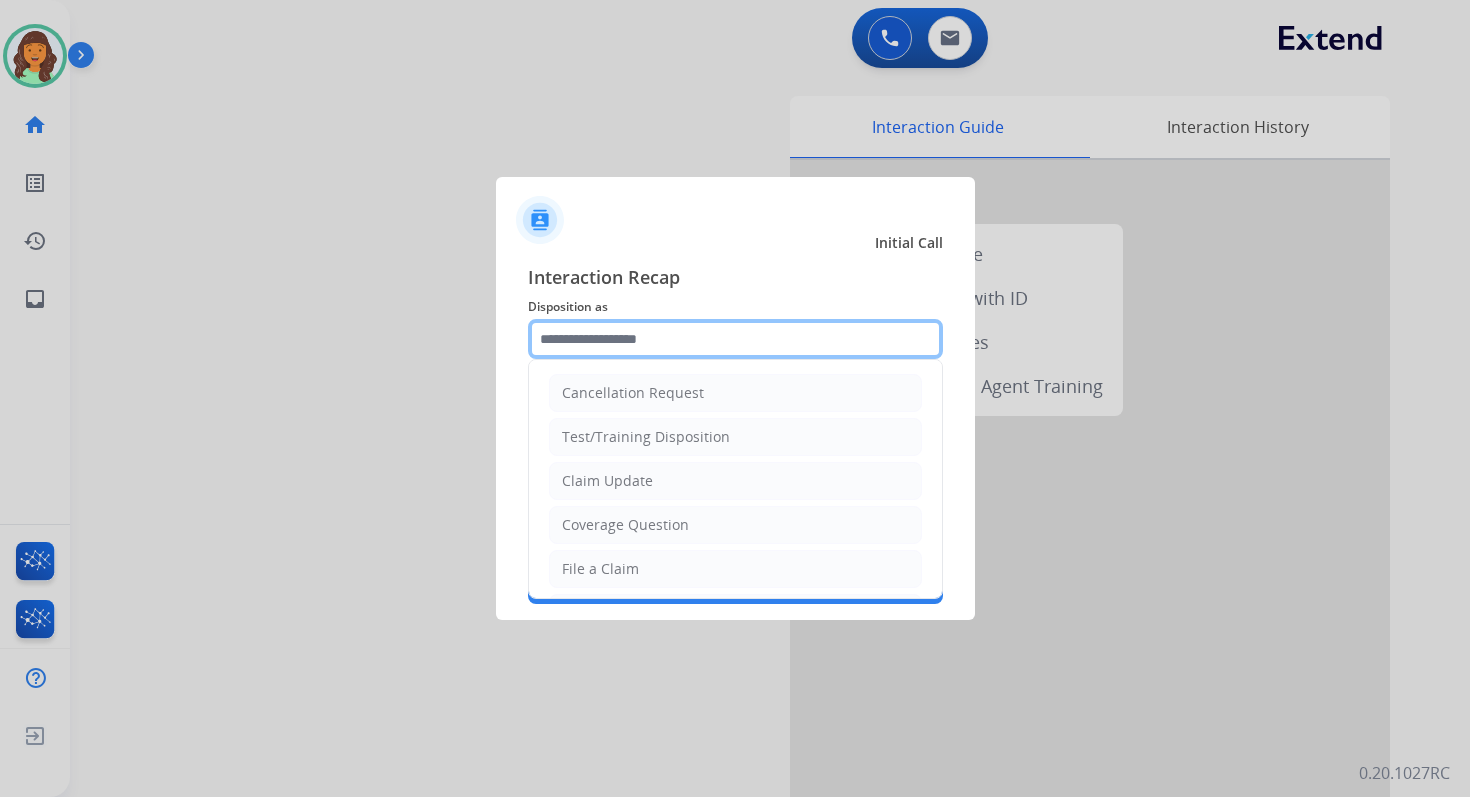 click 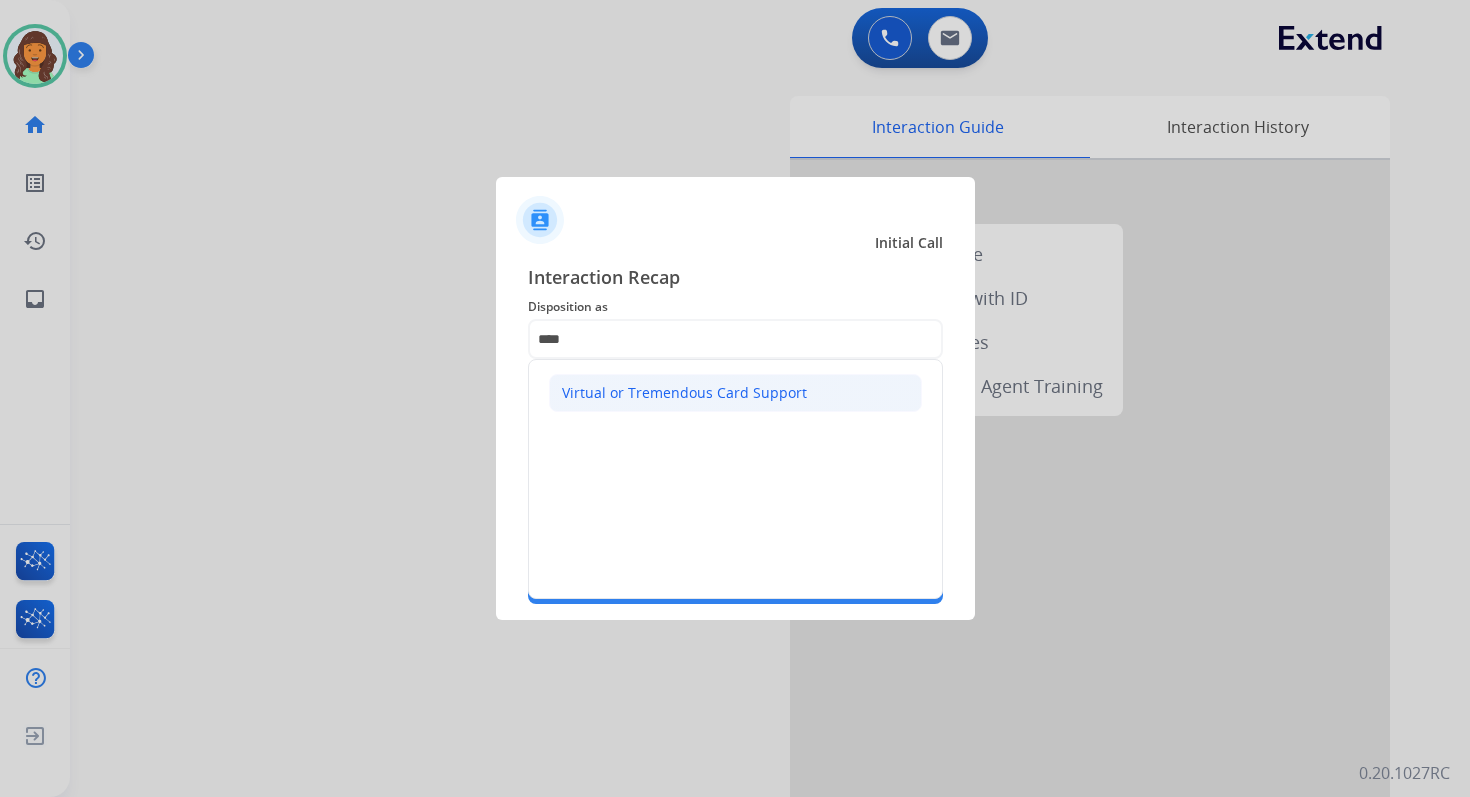 click on "Virtual or Tremendous Card Support" 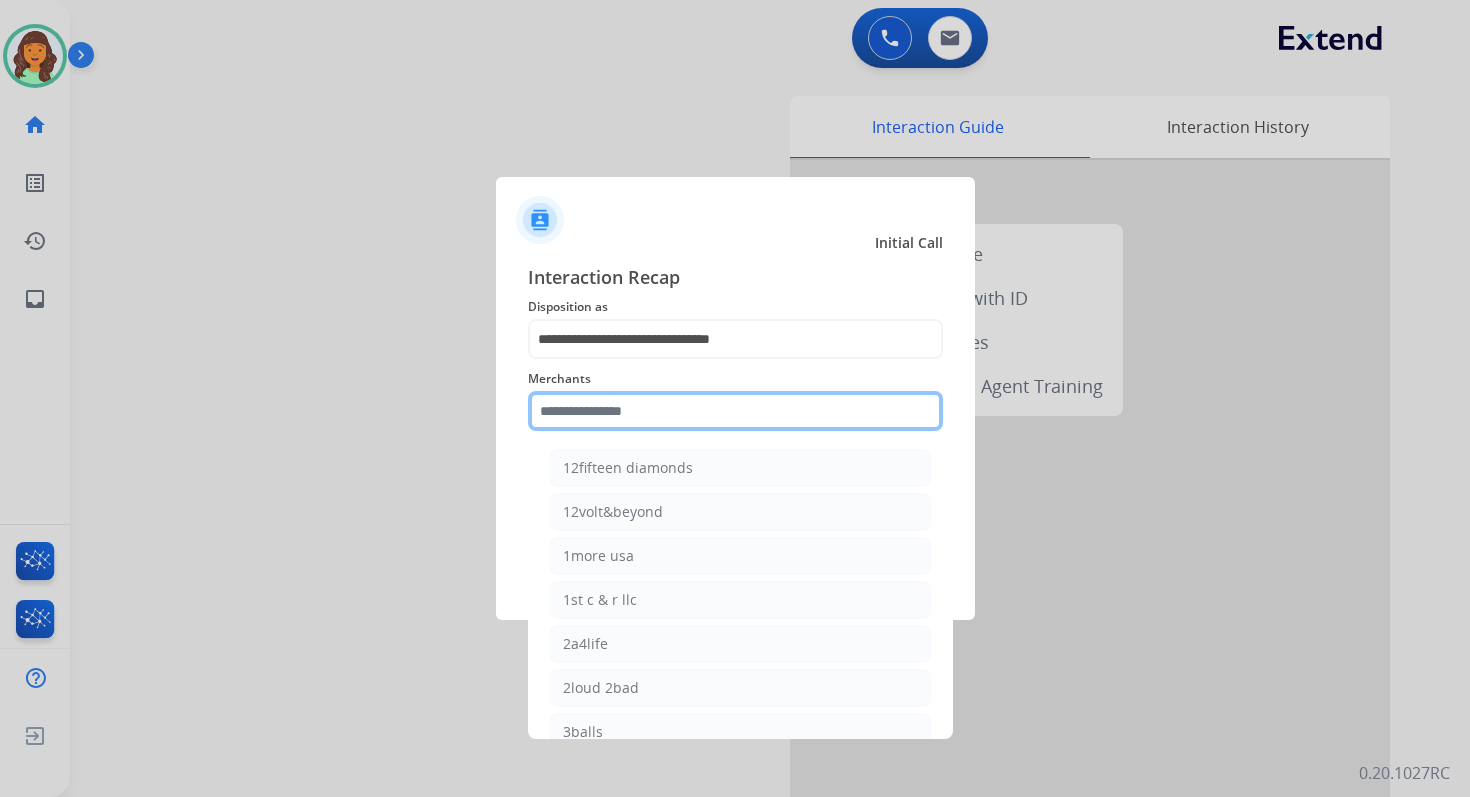 click 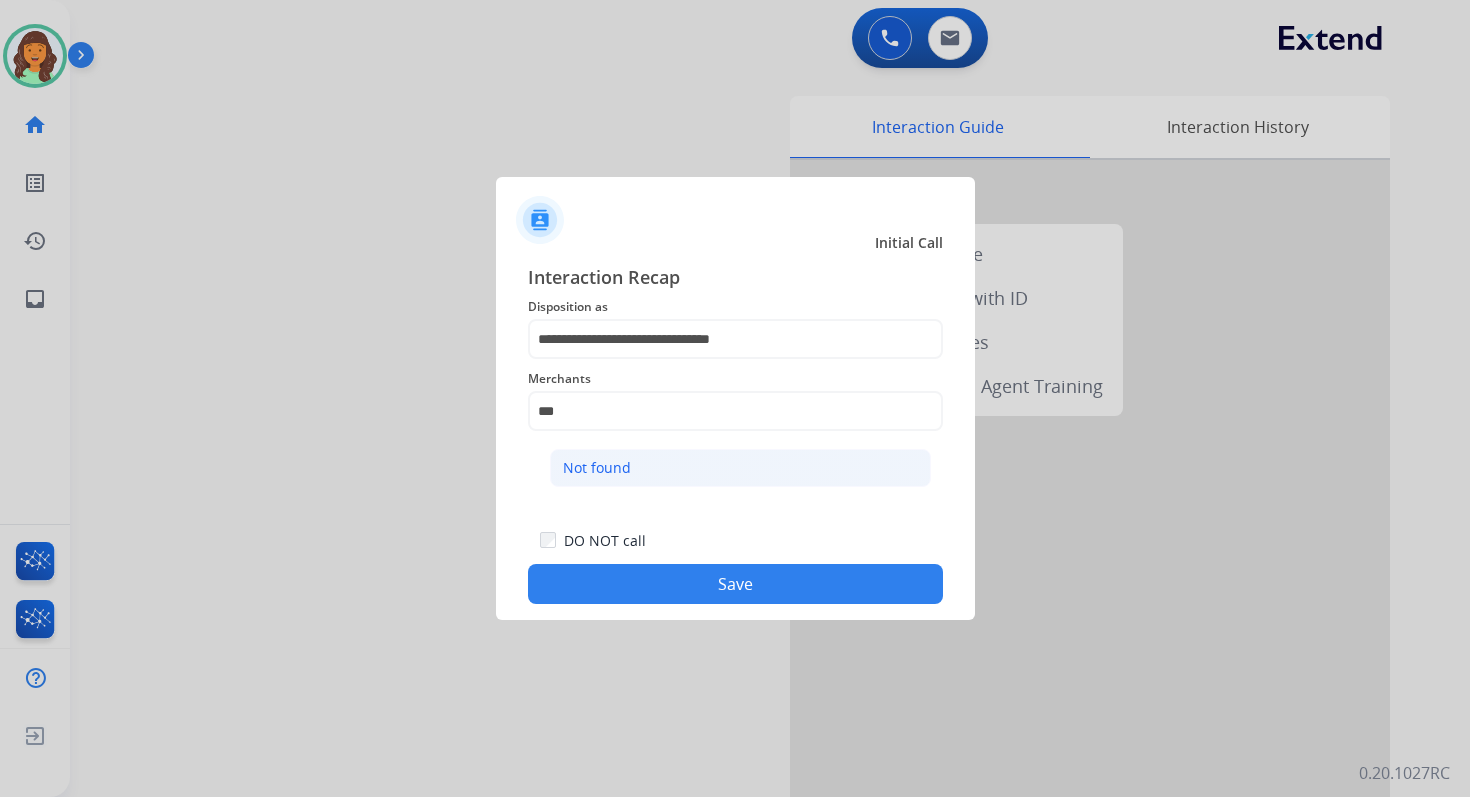 click on "Not found" 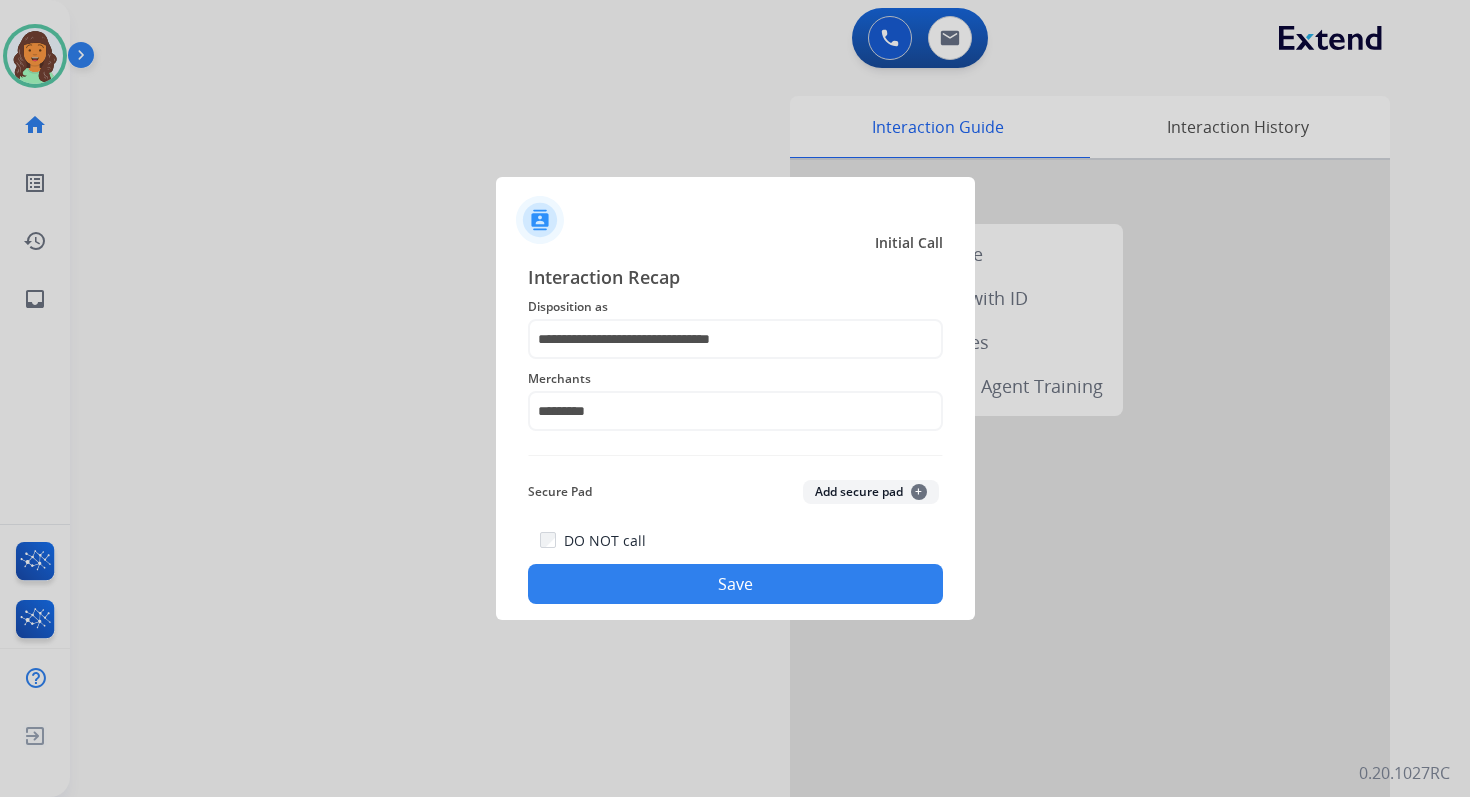 click on "Save" 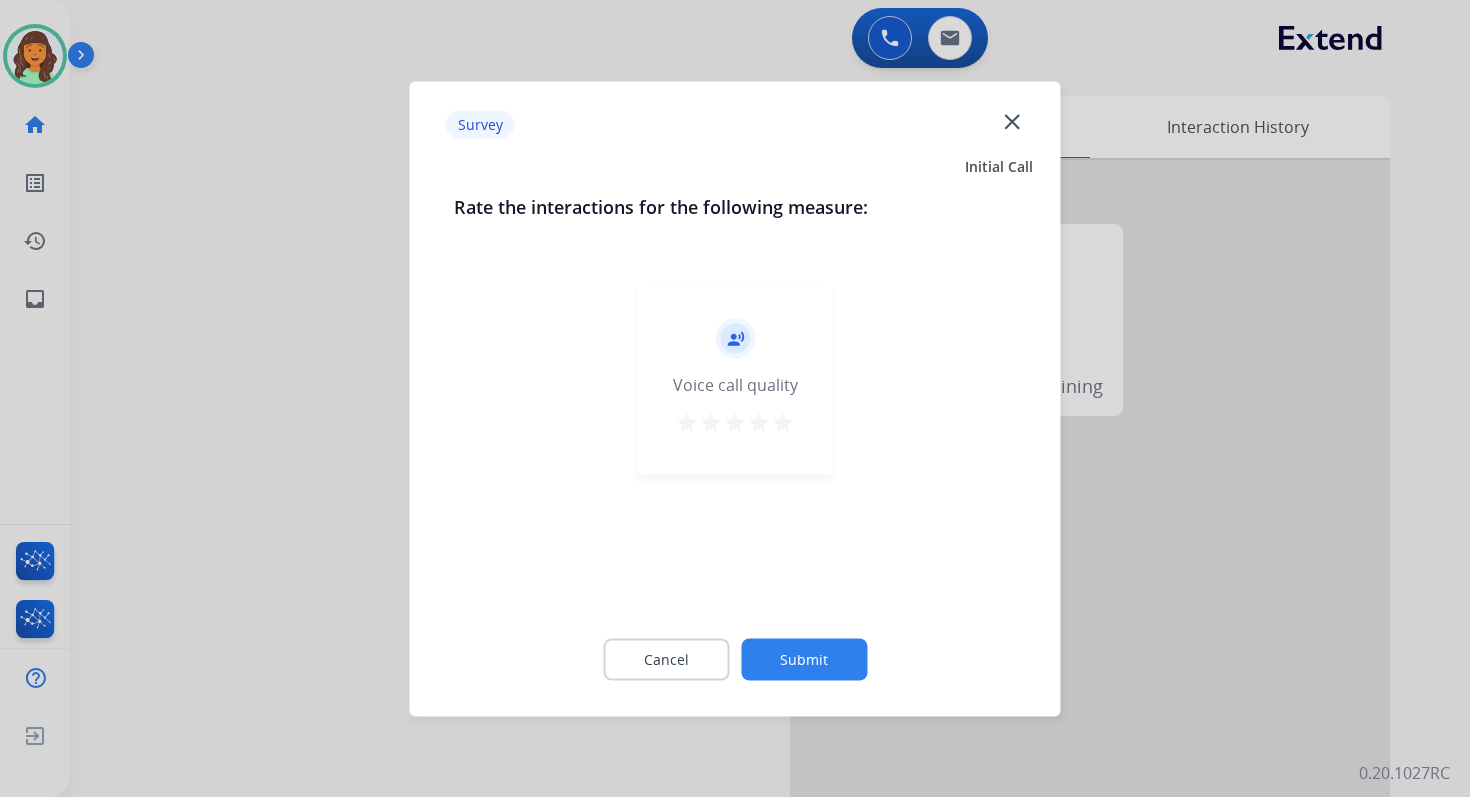 click on "Submit" 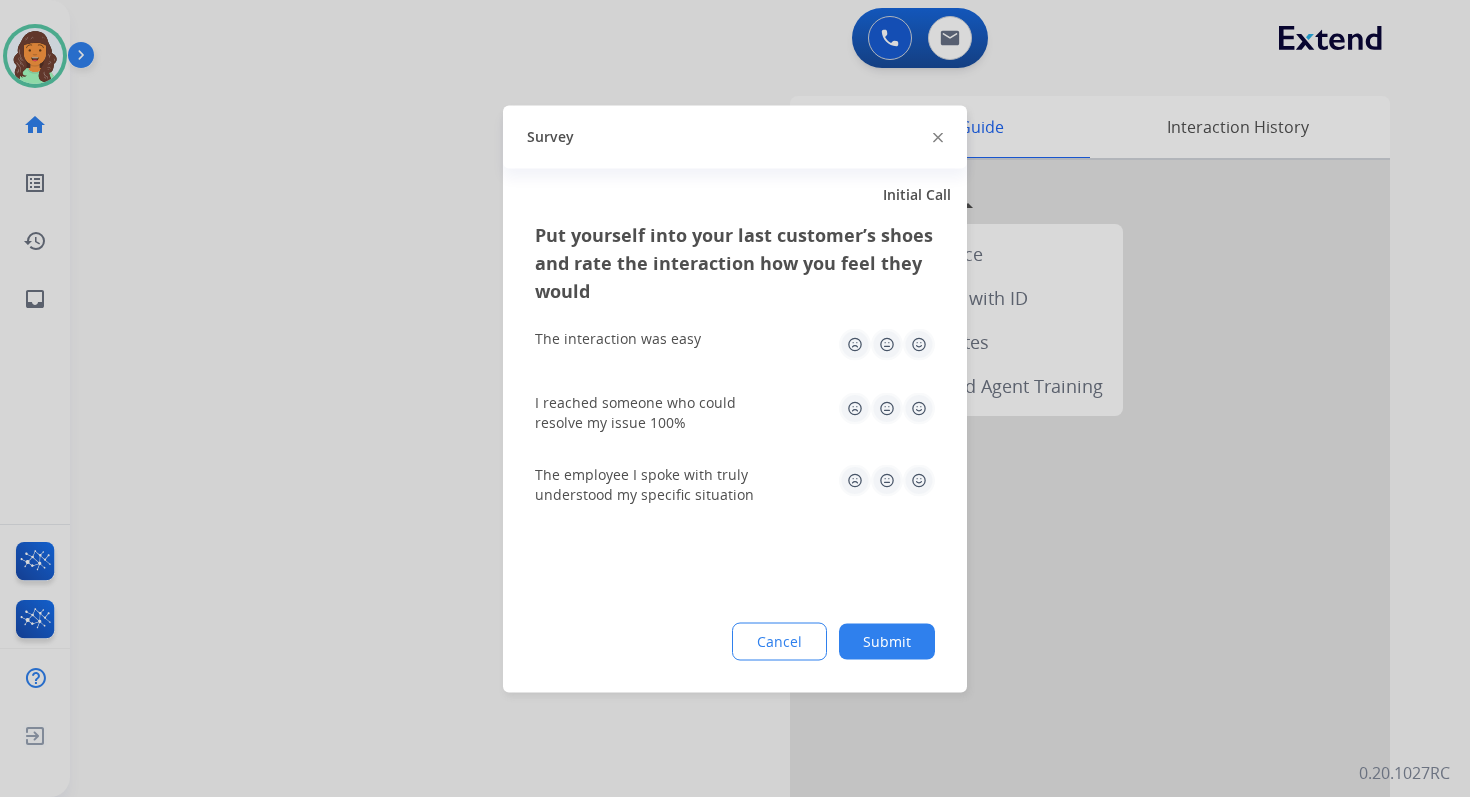 click on "Submit" 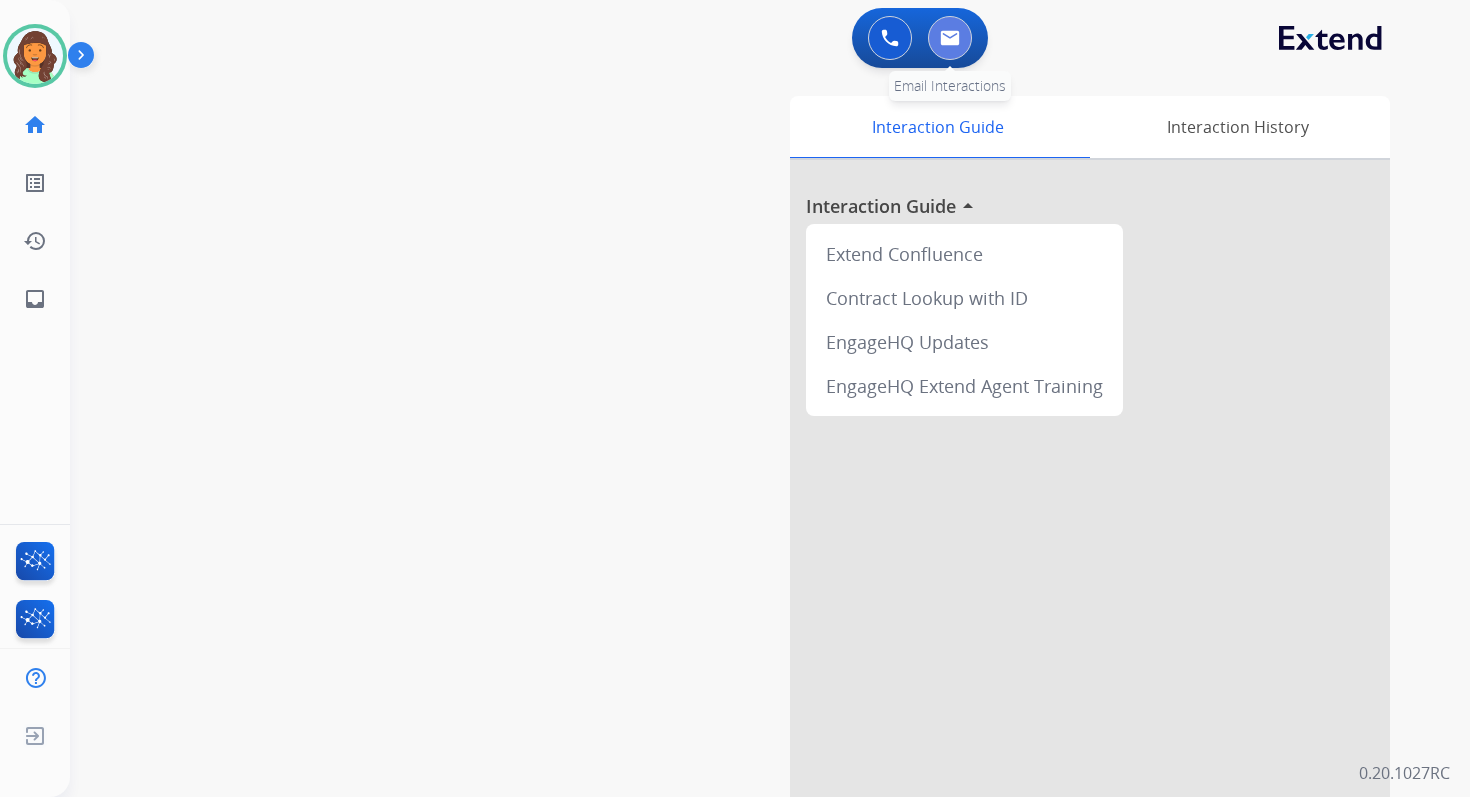 click at bounding box center [950, 38] 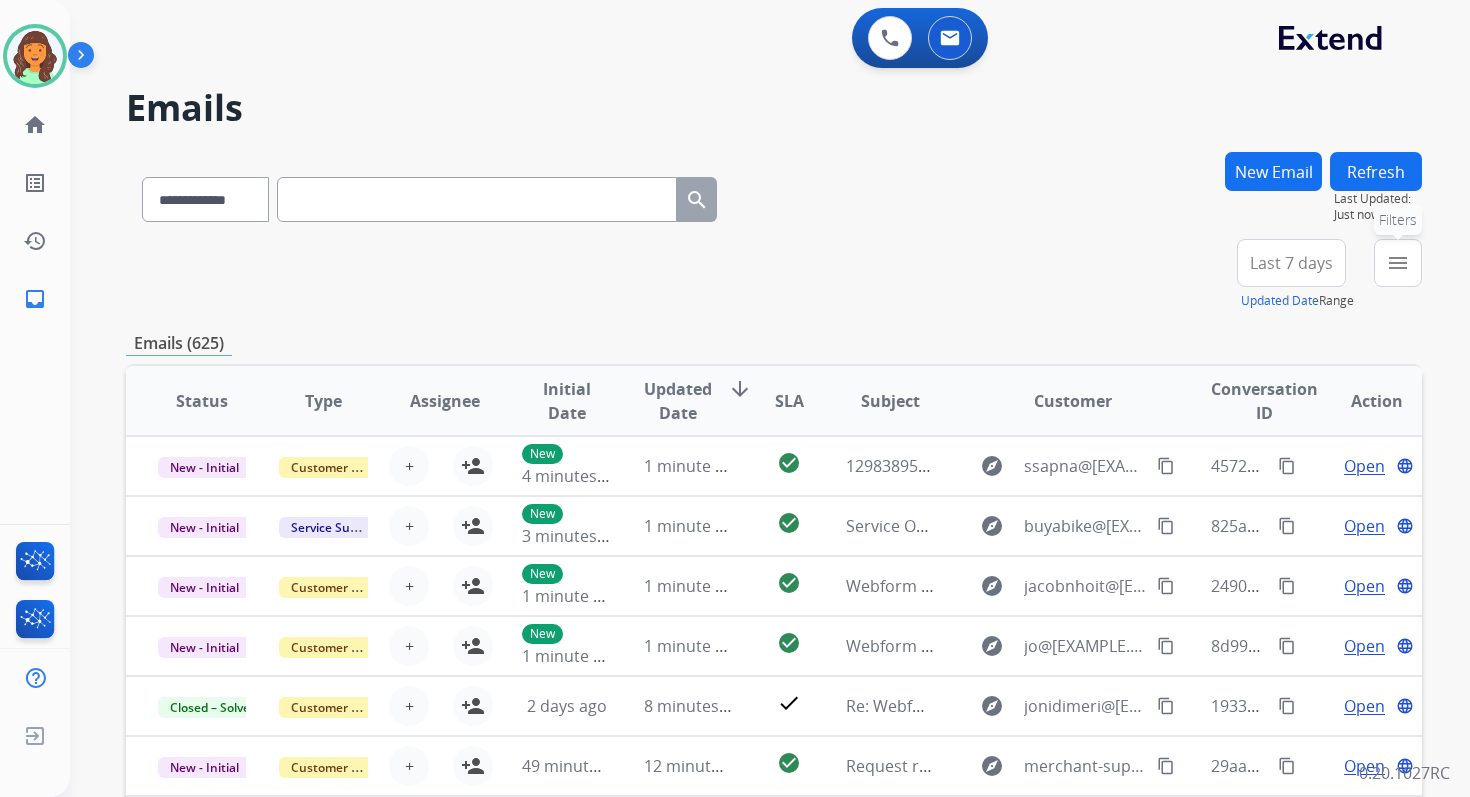 click on "menu  Filters" at bounding box center (1398, 263) 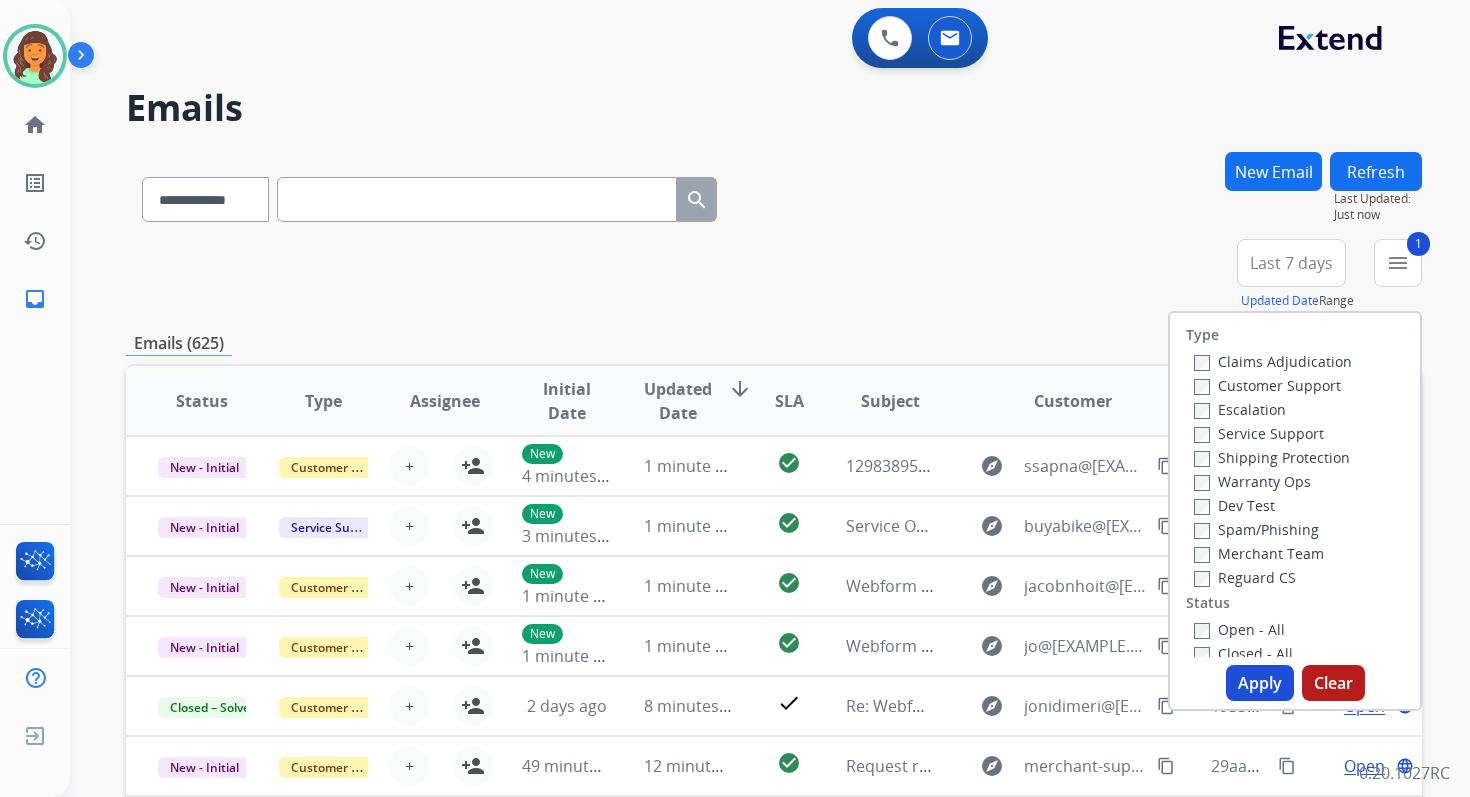click at bounding box center [477, 199] 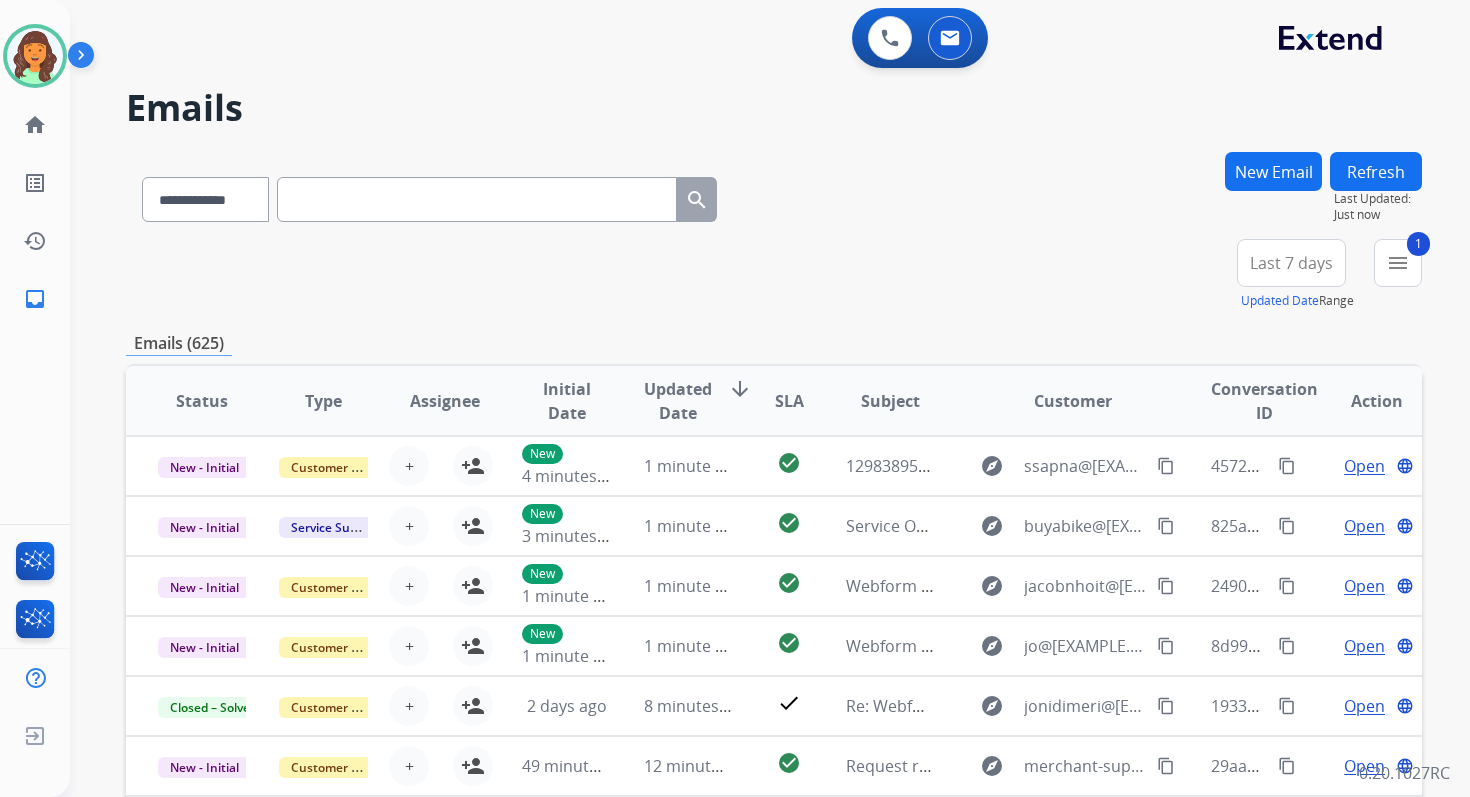 paste on "**********" 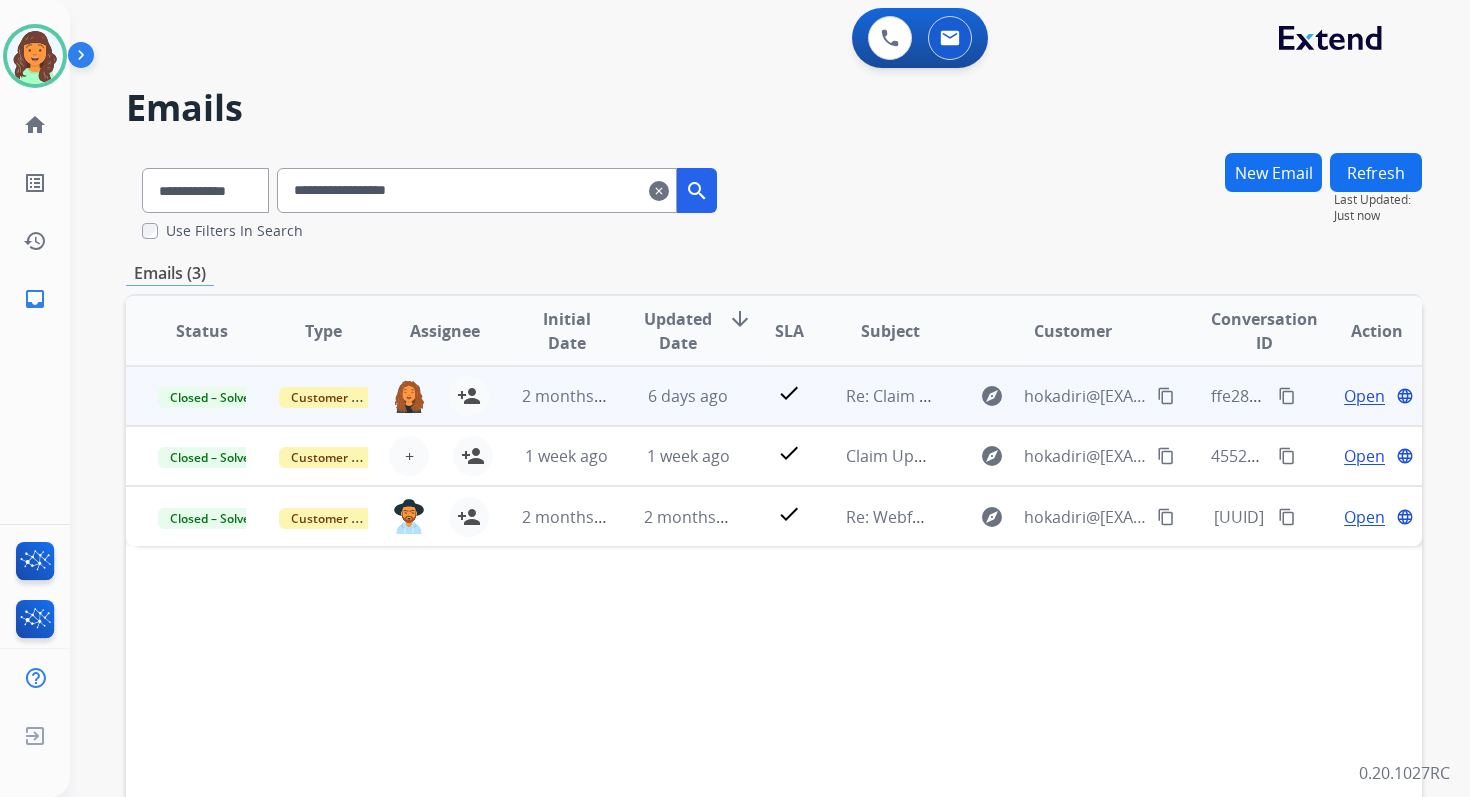 click on "Open" at bounding box center [1364, 396] 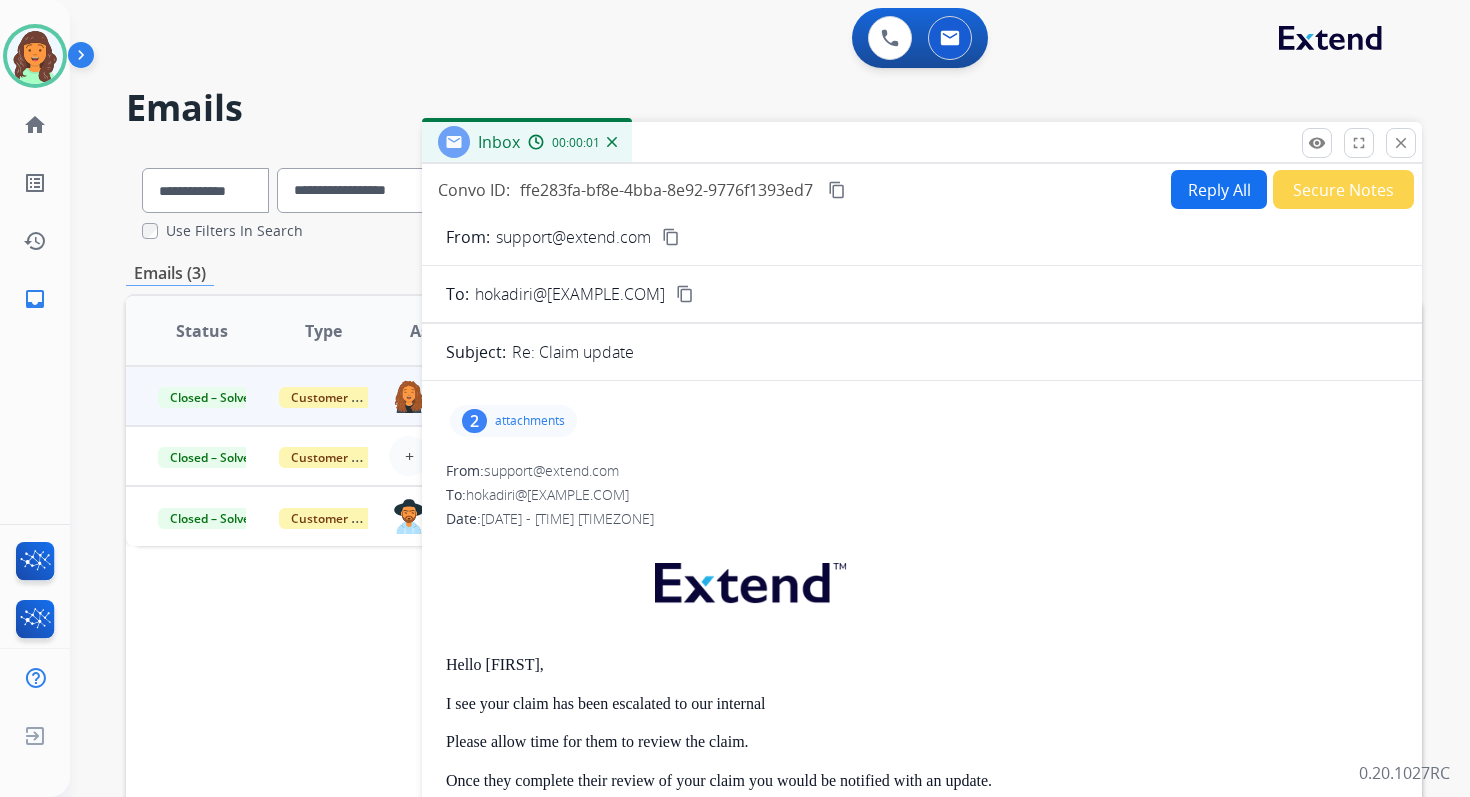 click on "attachments" at bounding box center [530, 421] 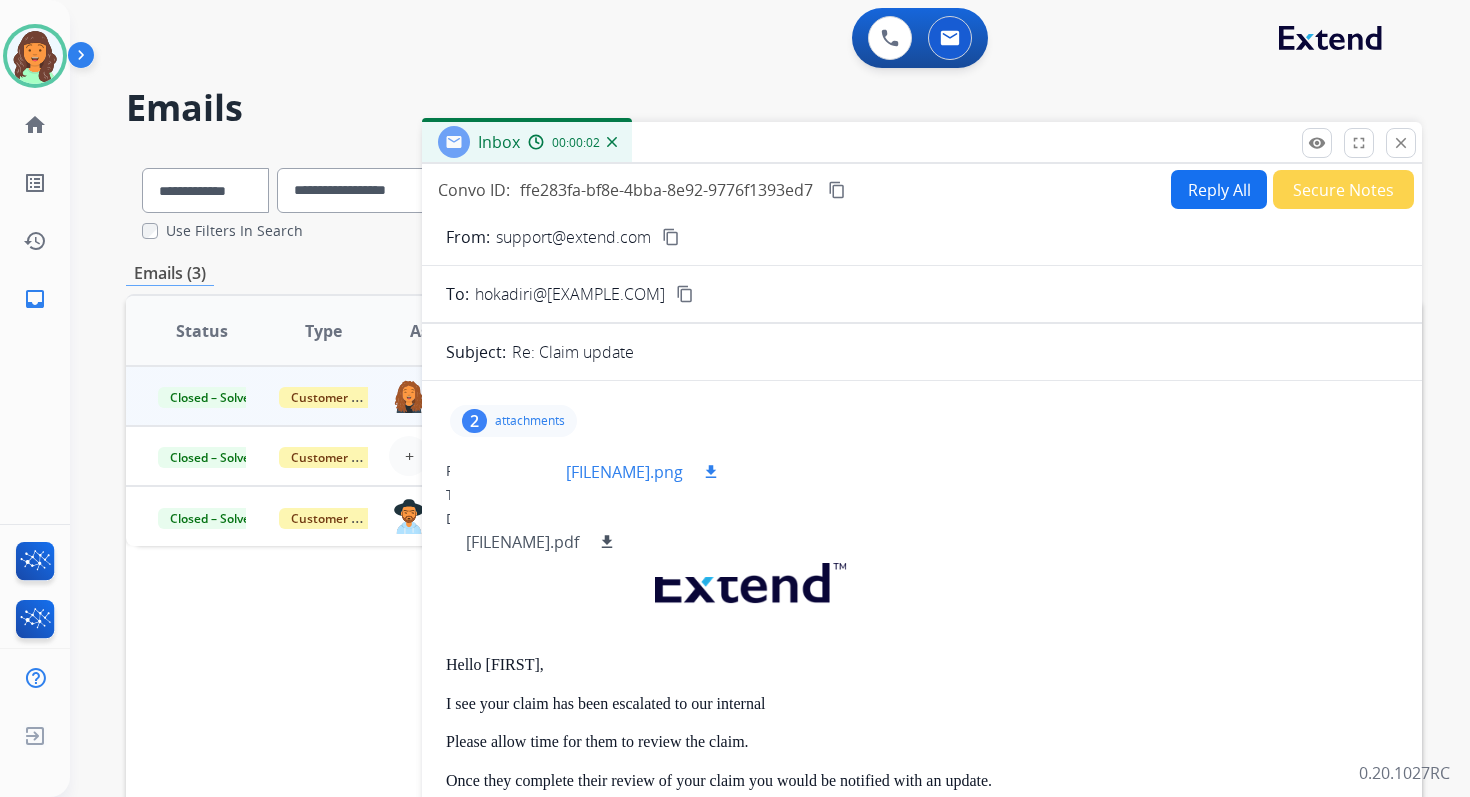 click at bounding box center [516, 472] 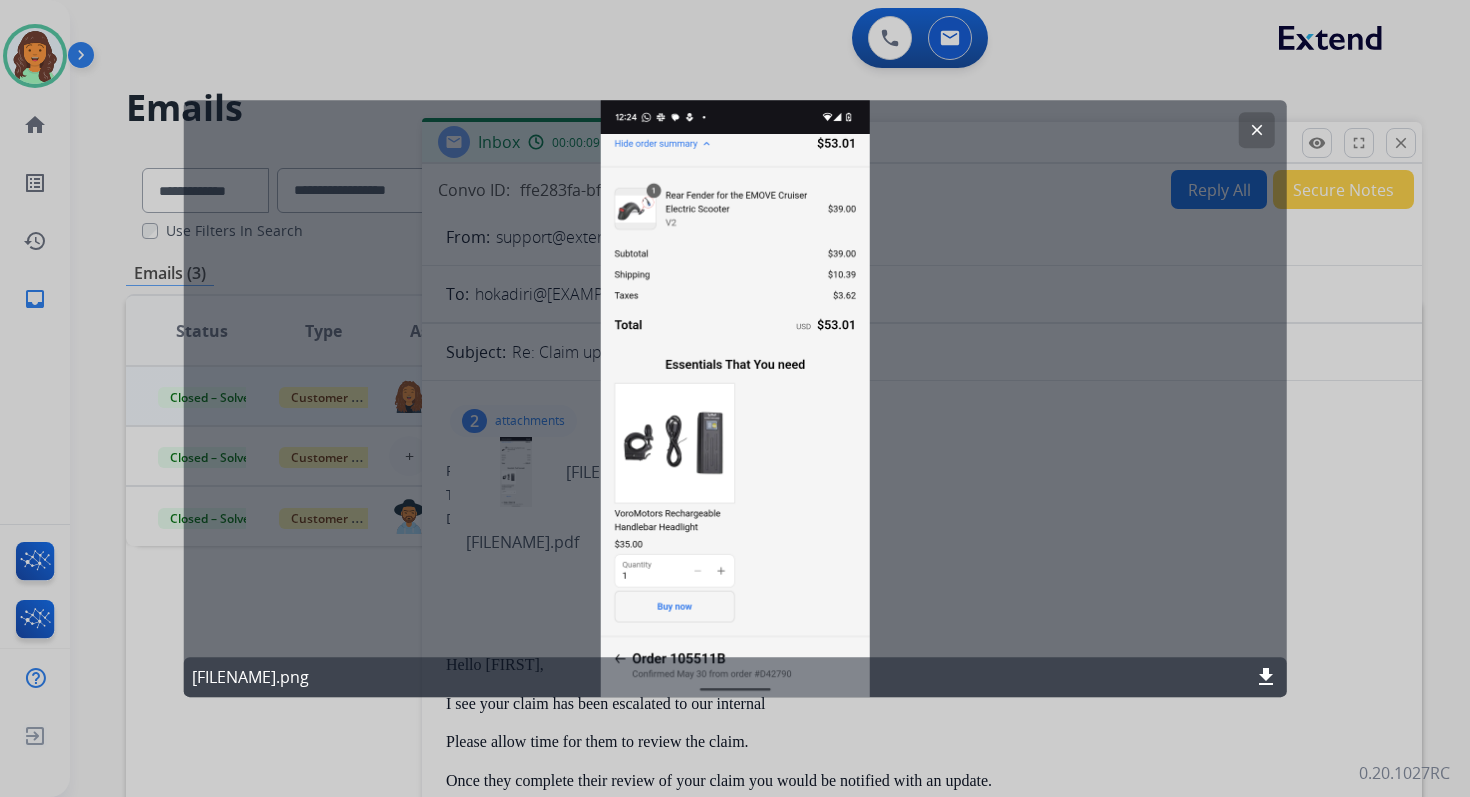 click on "clear" 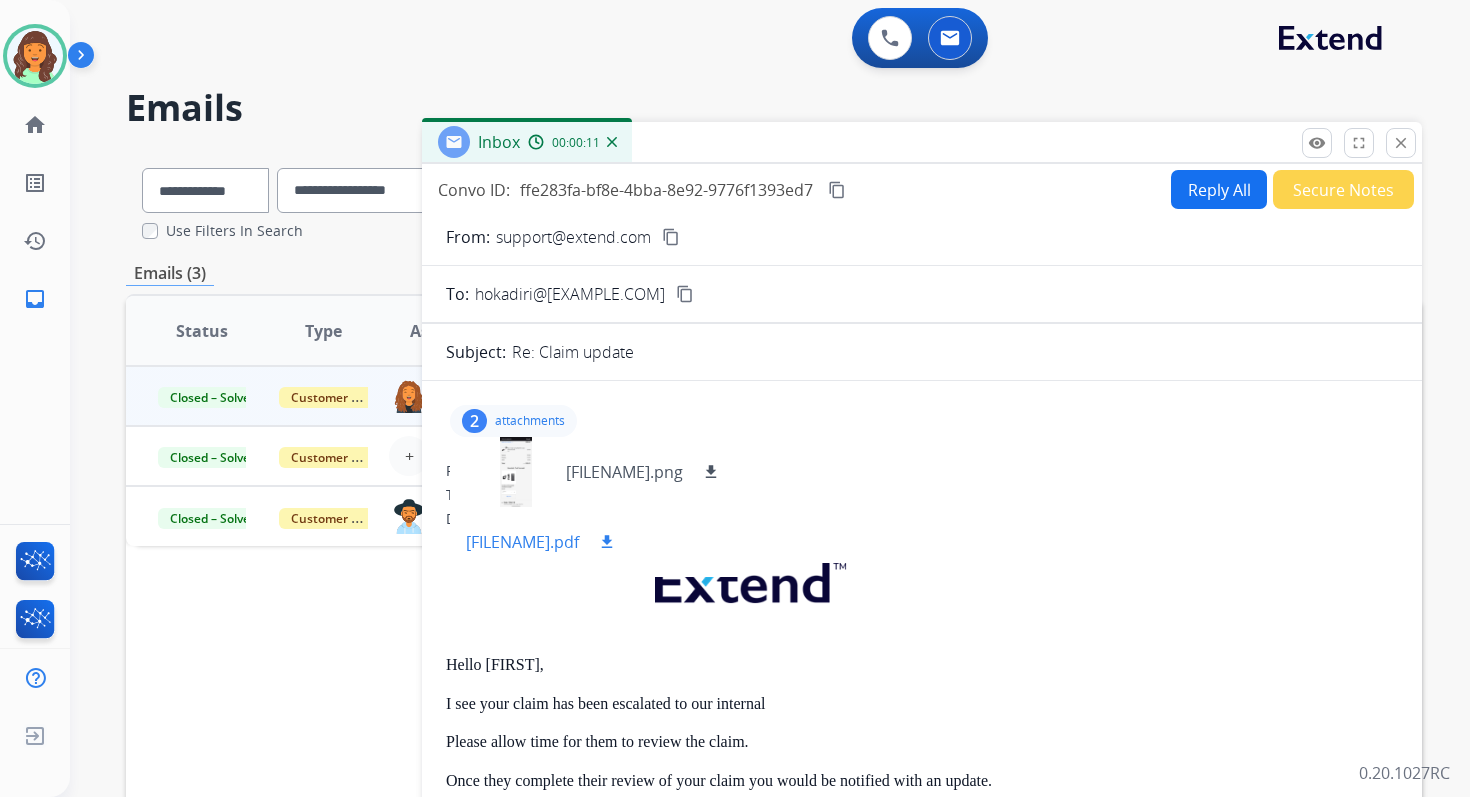 click on "download" at bounding box center (607, 542) 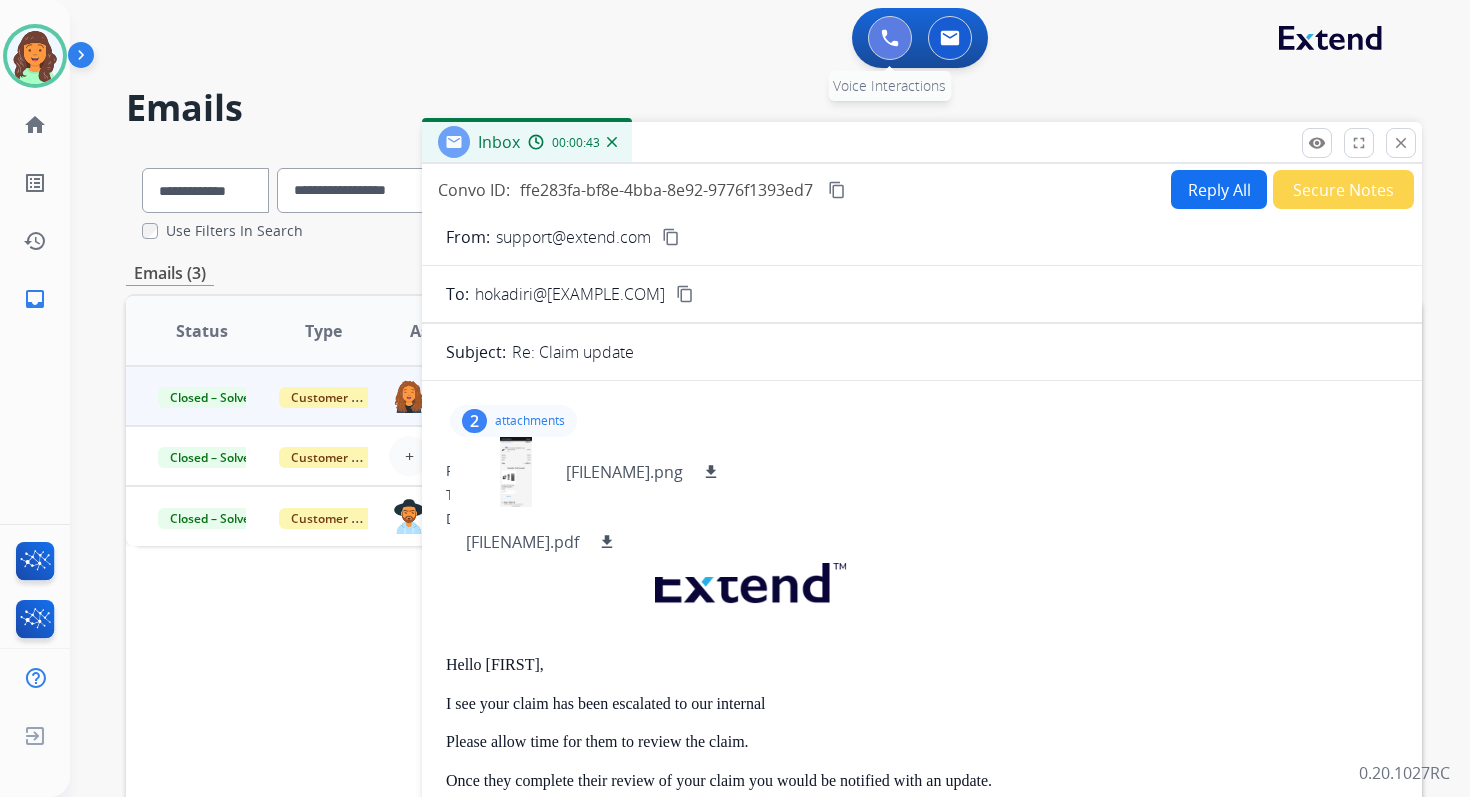 click at bounding box center [890, 38] 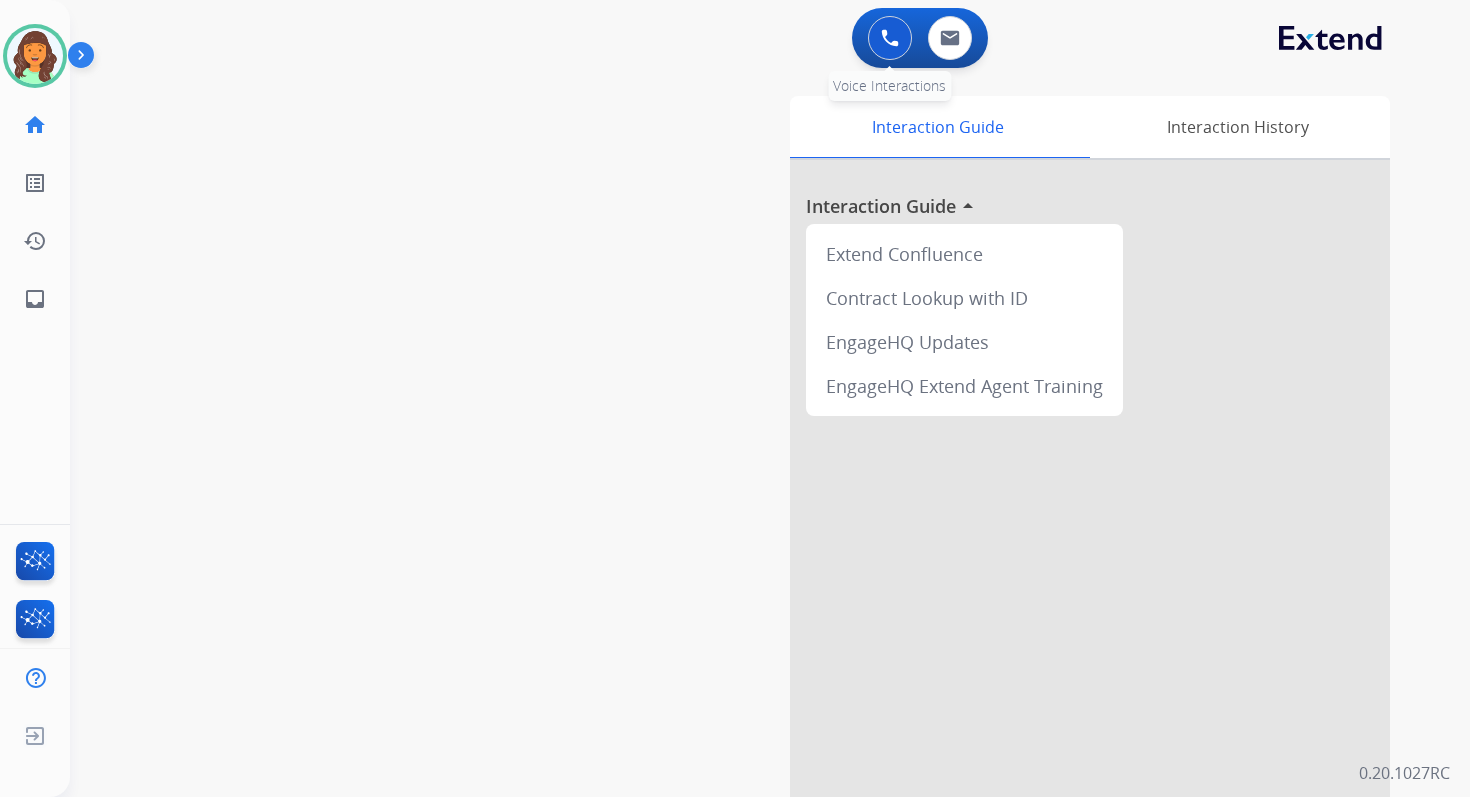 click at bounding box center (890, 38) 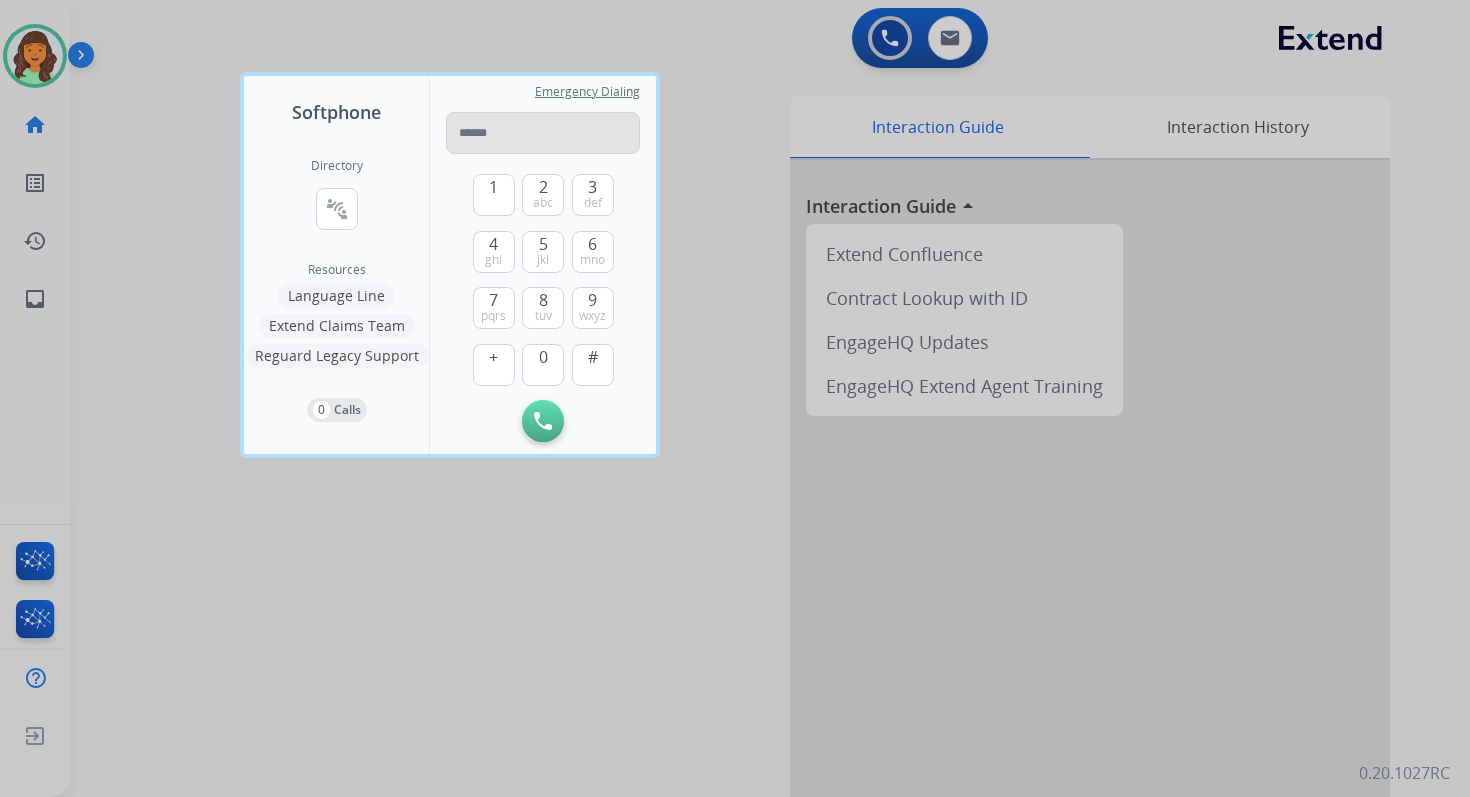 click at bounding box center [543, 133] 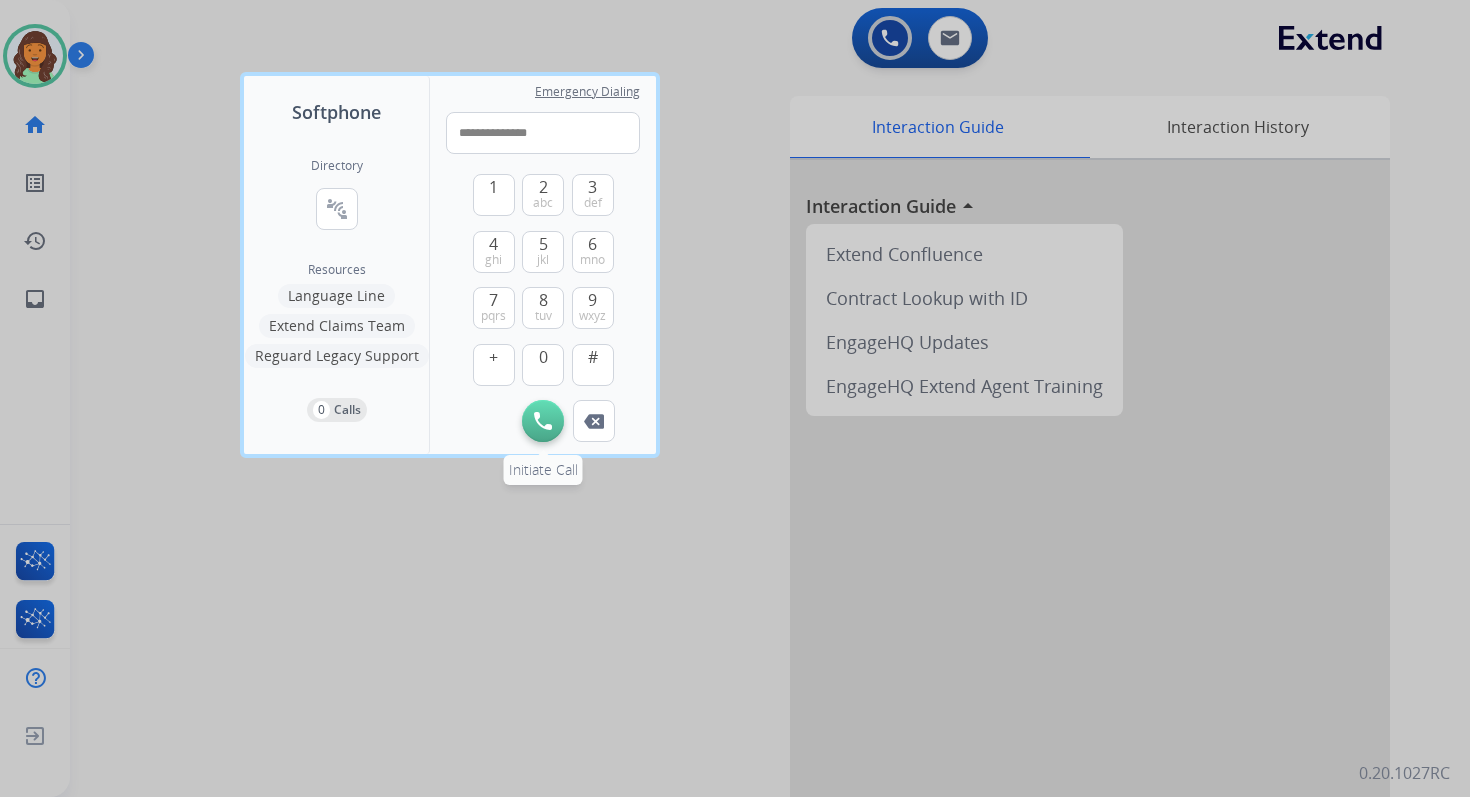 type on "**********" 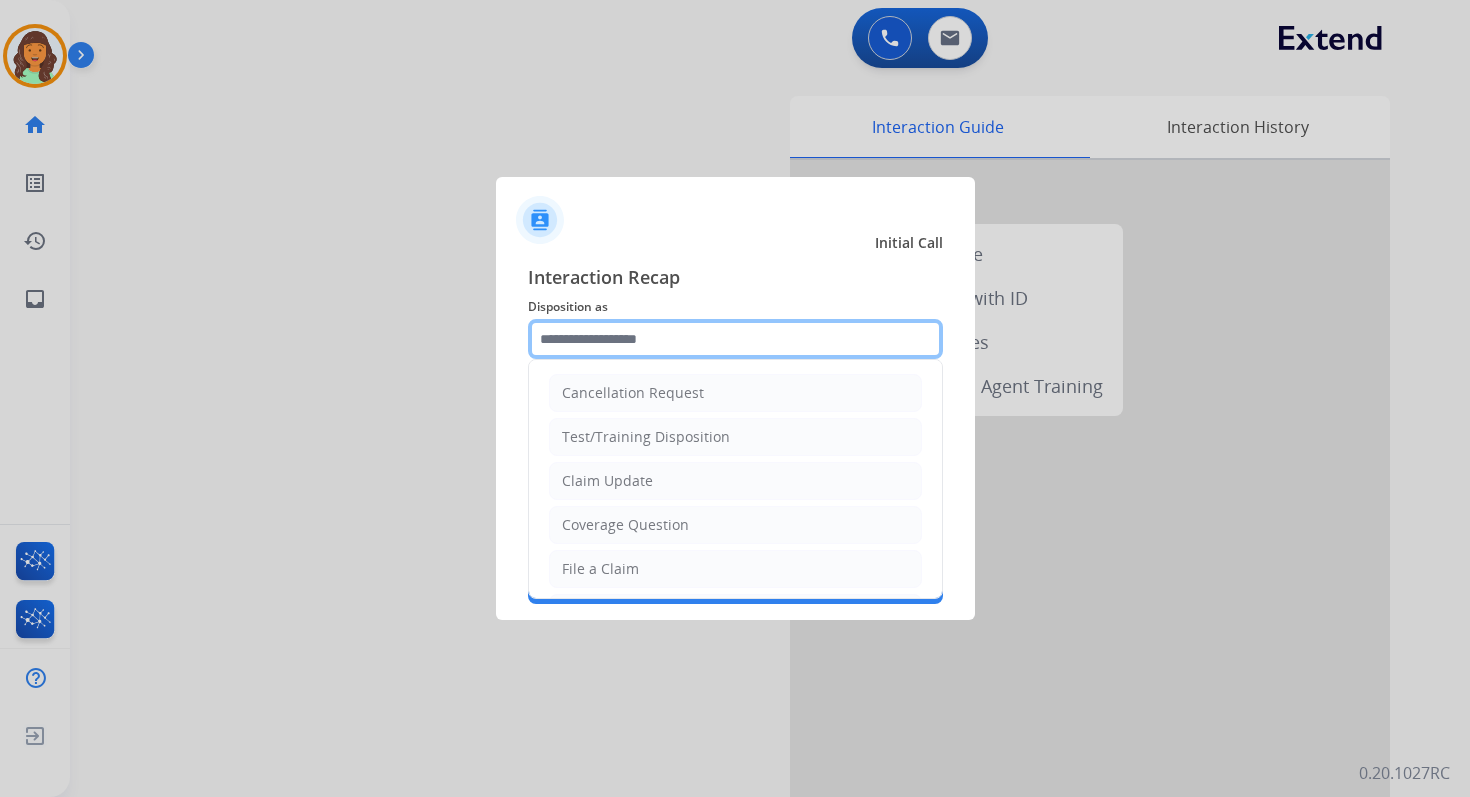 click 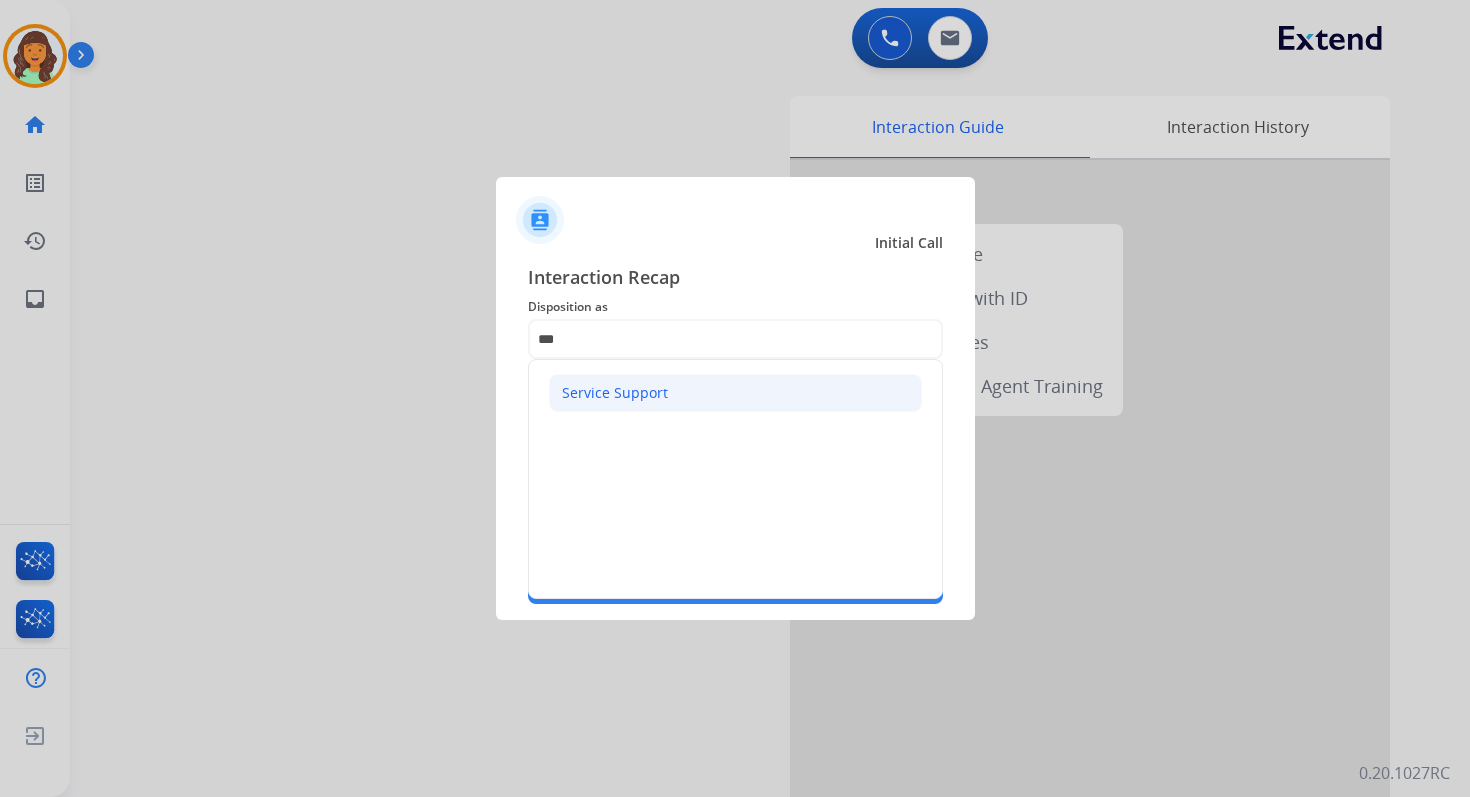 click on "Service Support" 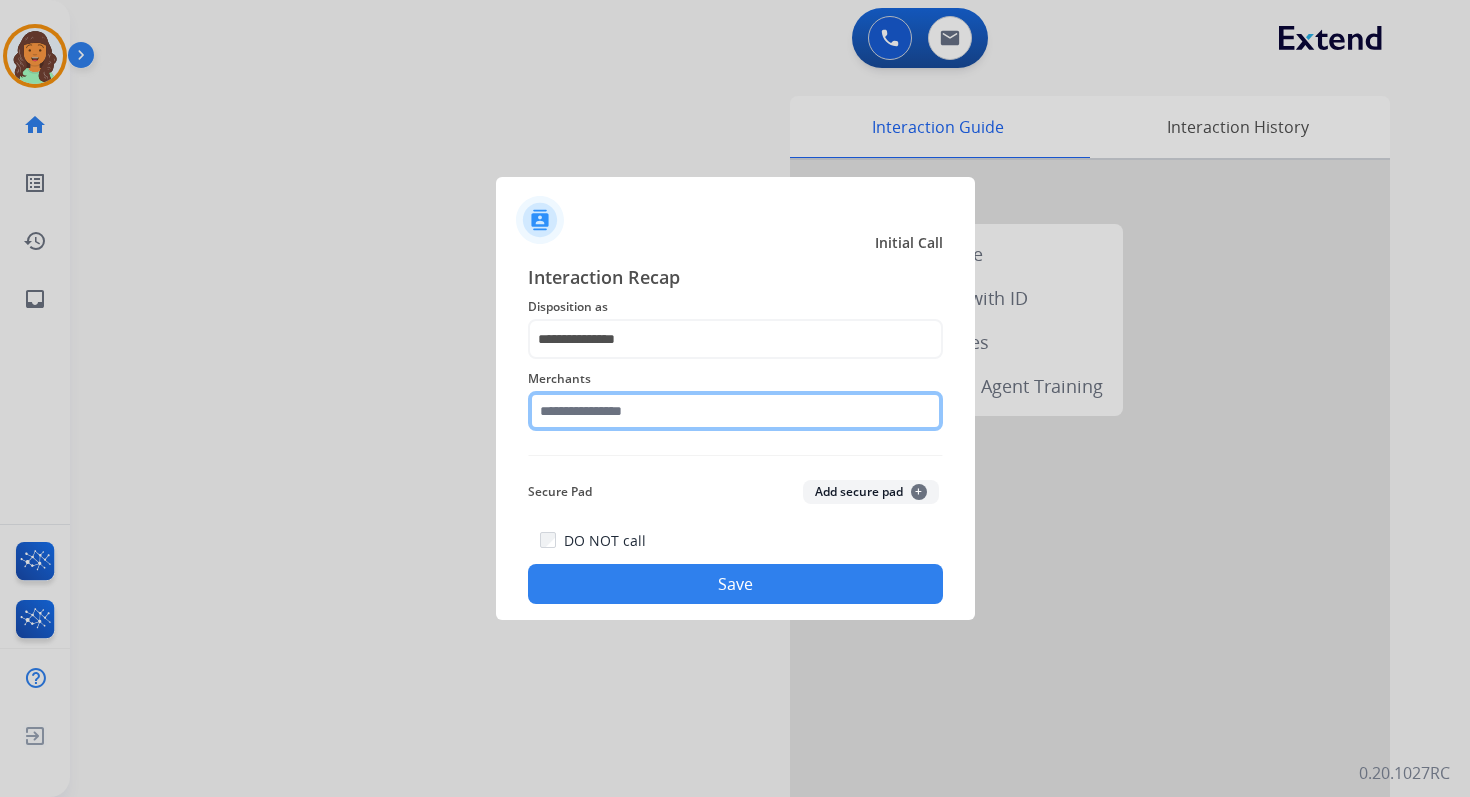 click 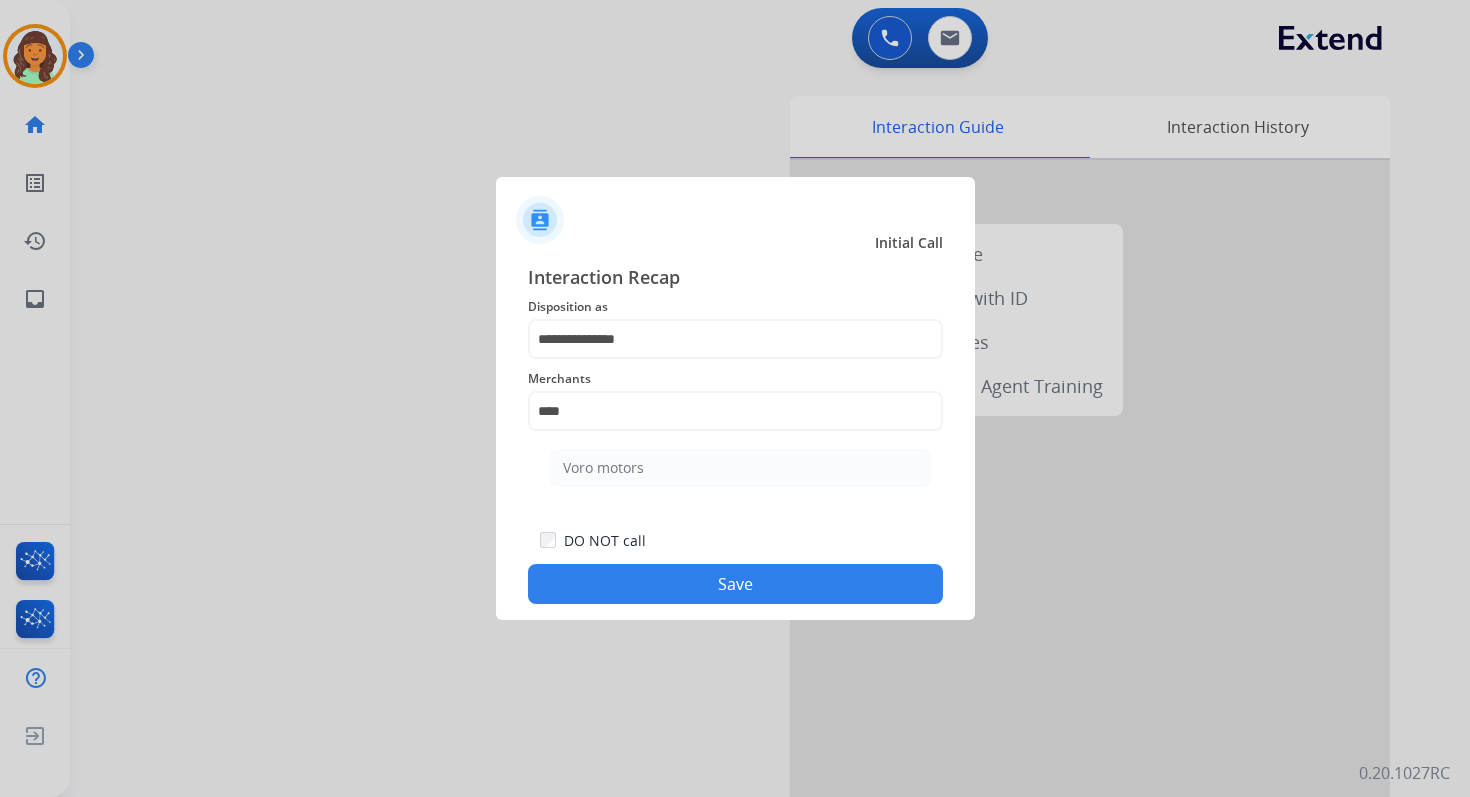 click on "Voro motors" 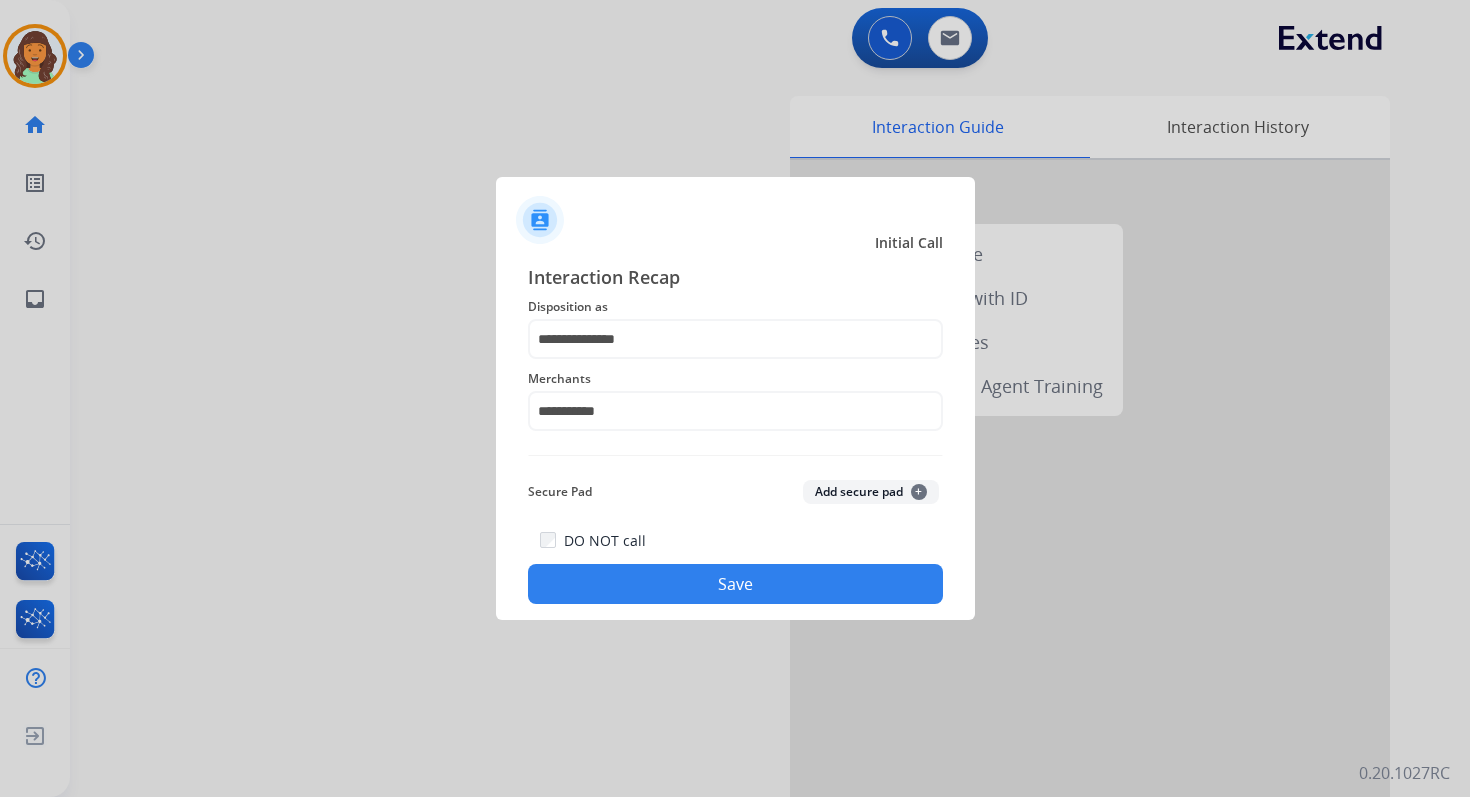 click on "**********" 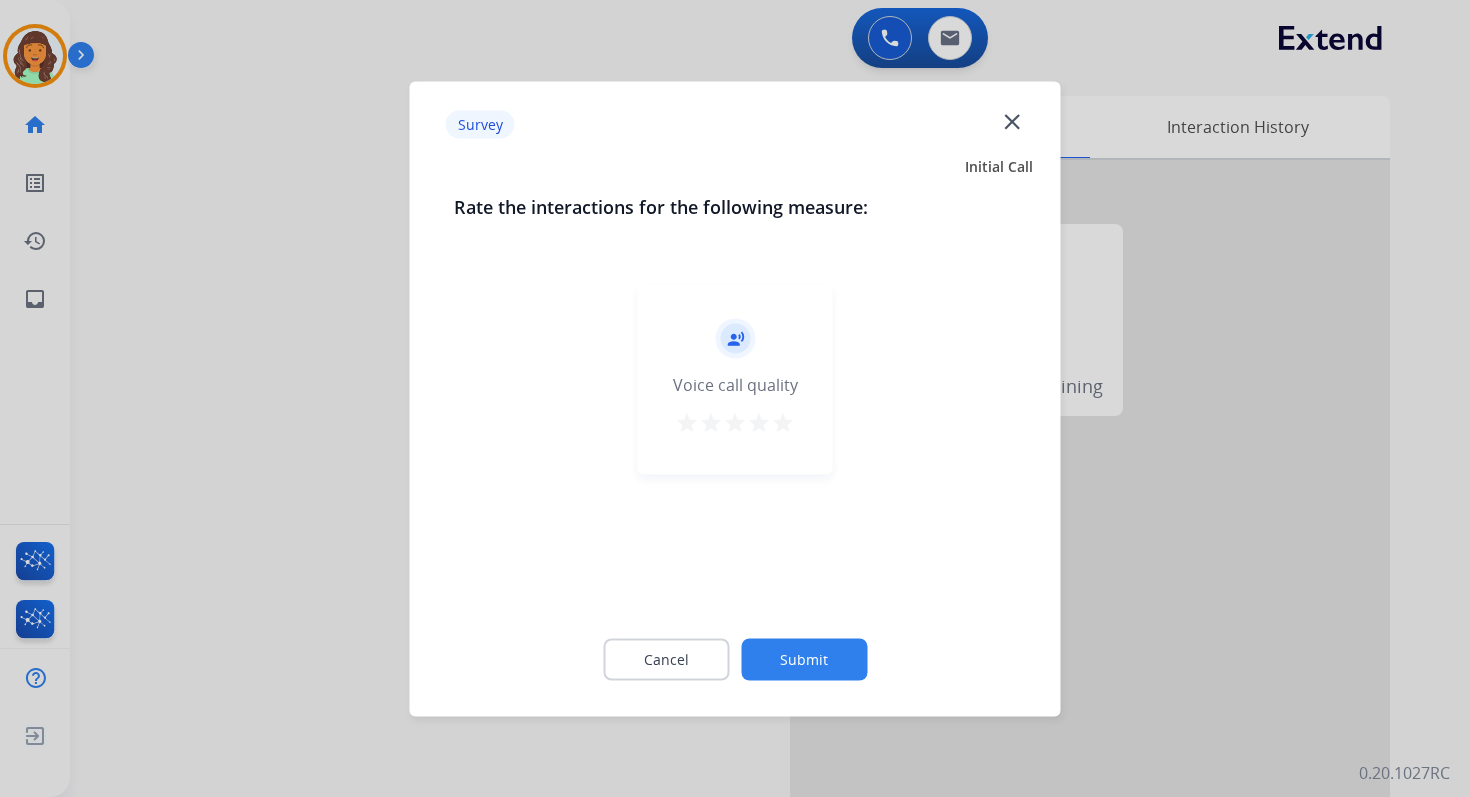 click on "Submit" 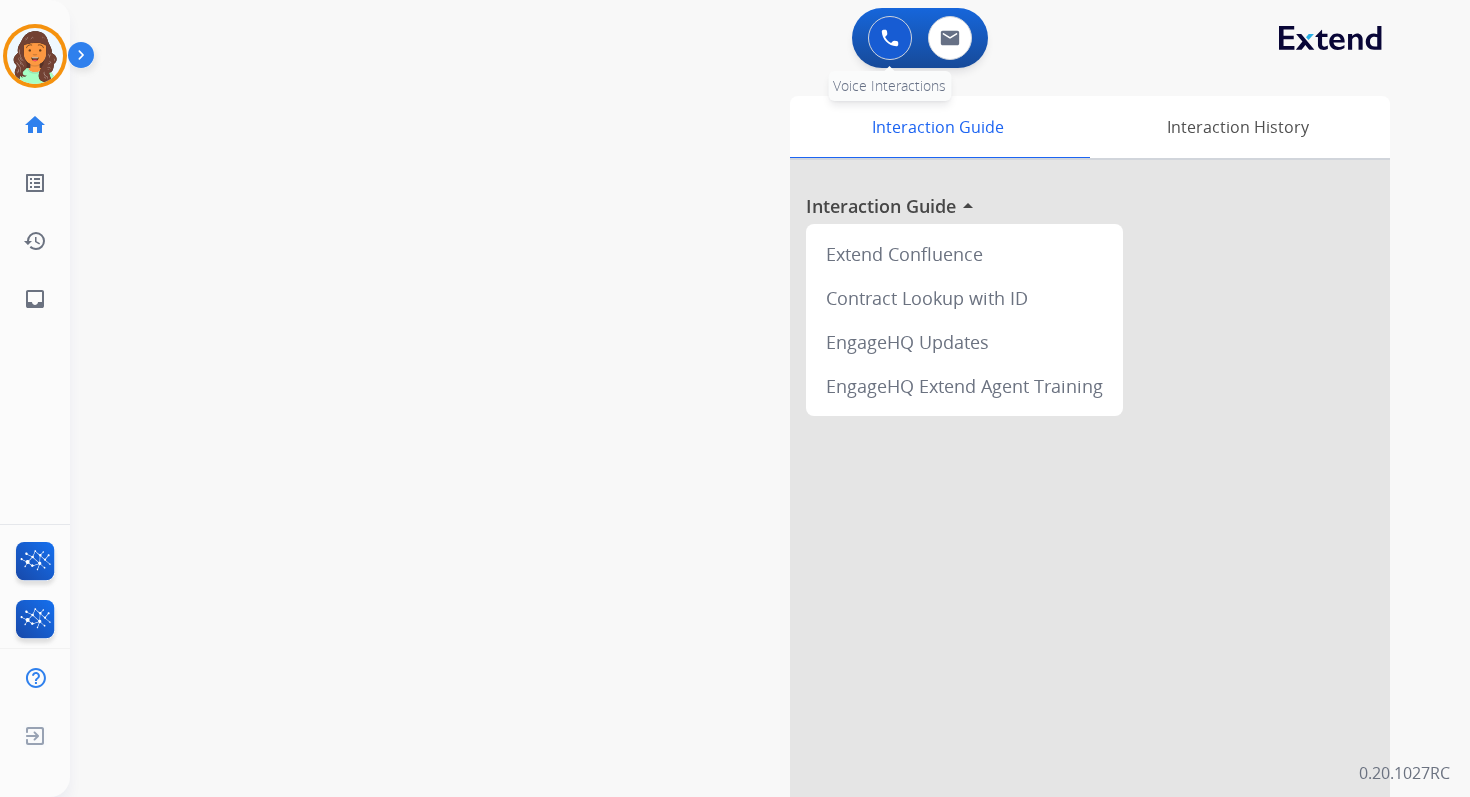 click at bounding box center [890, 38] 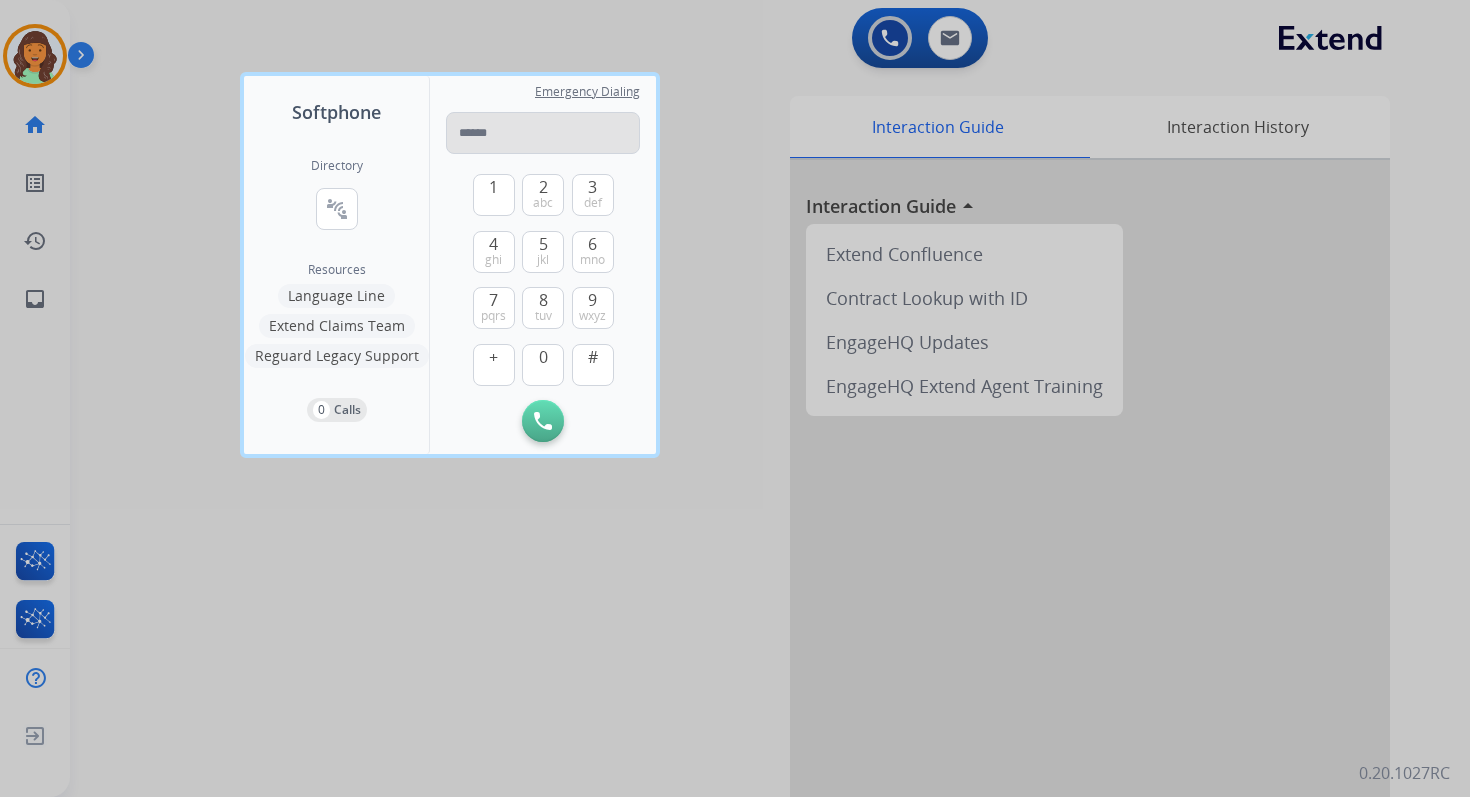click at bounding box center (543, 133) 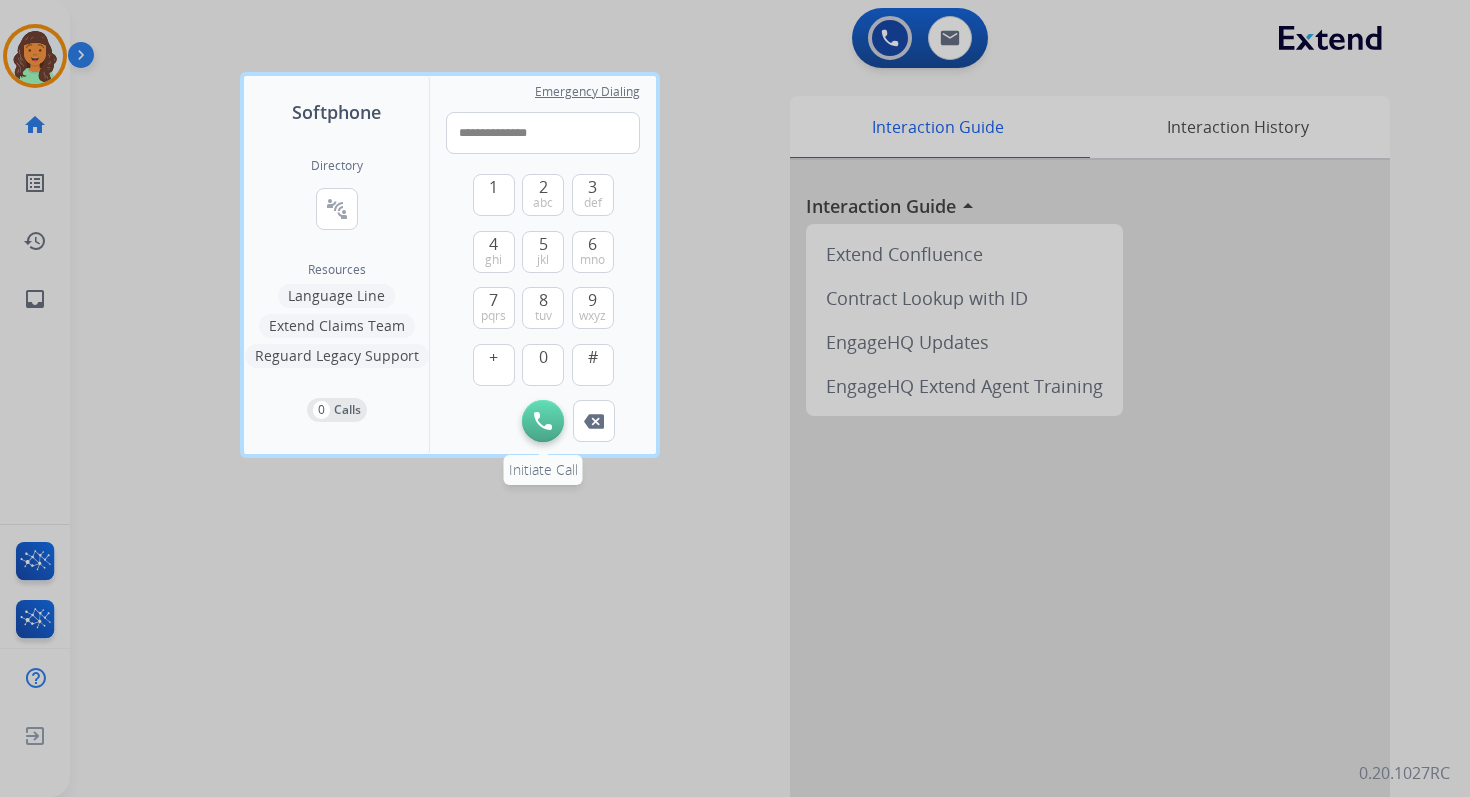 type on "**********" 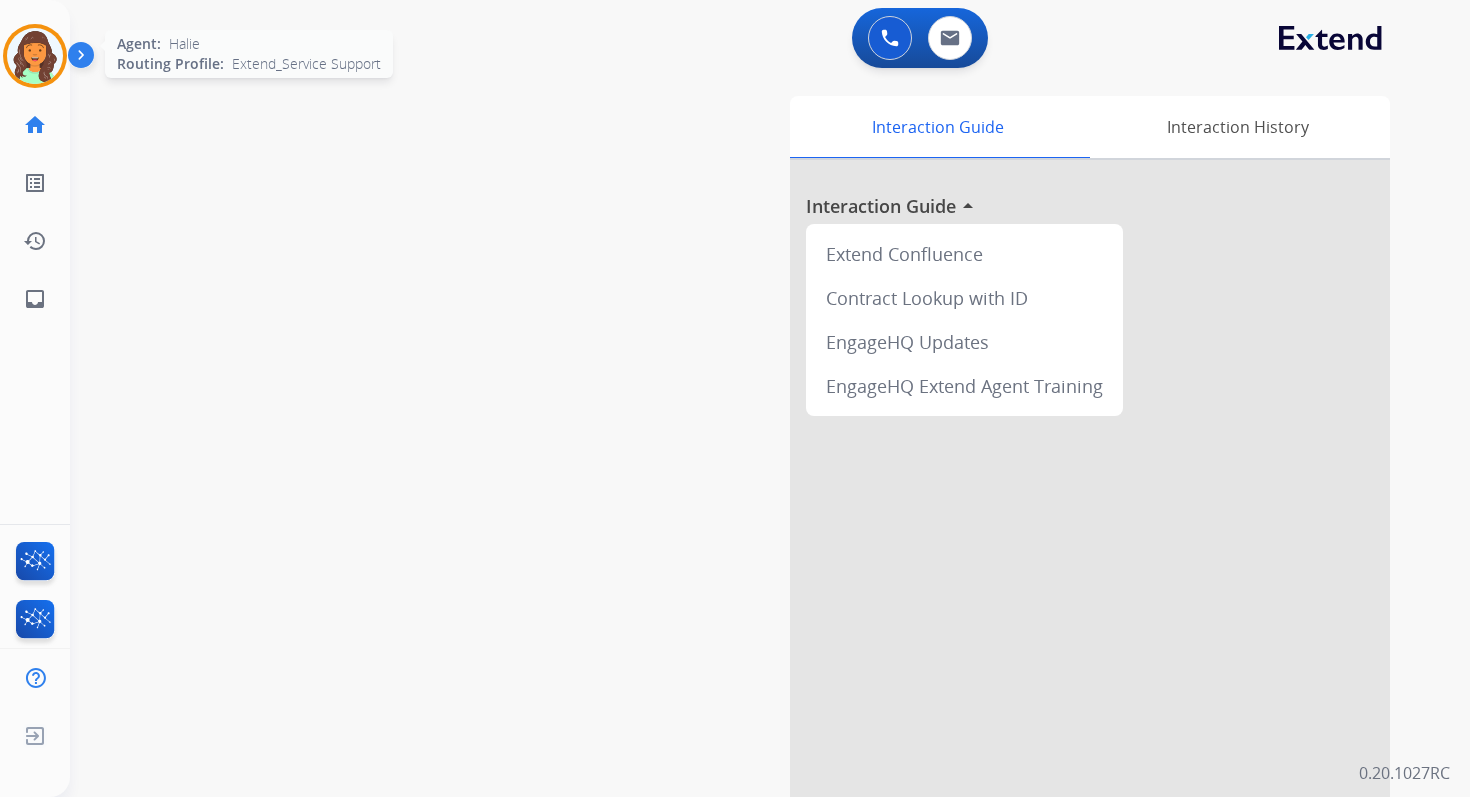 click at bounding box center [35, 56] 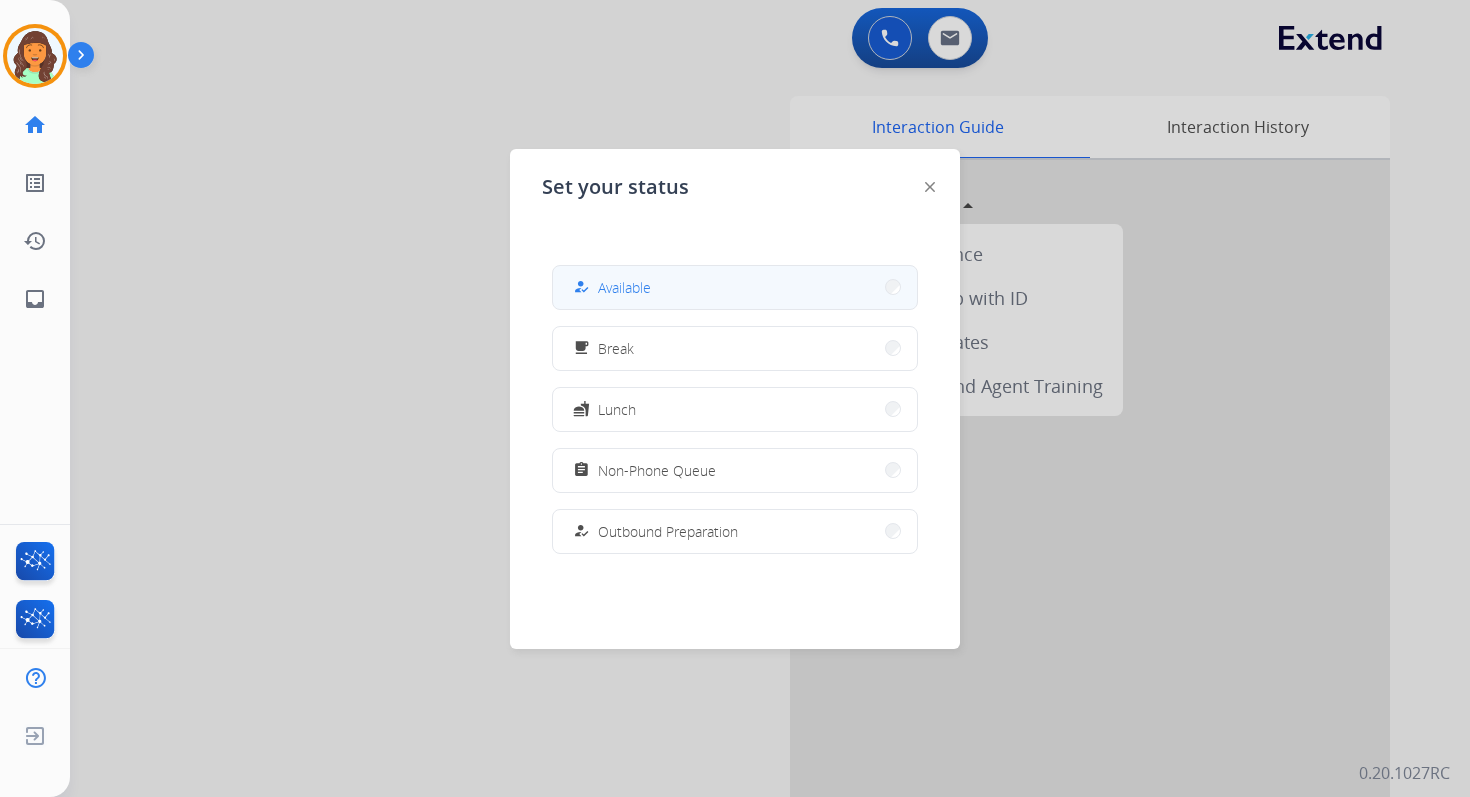click on "how_to_reg Available" at bounding box center (735, 287) 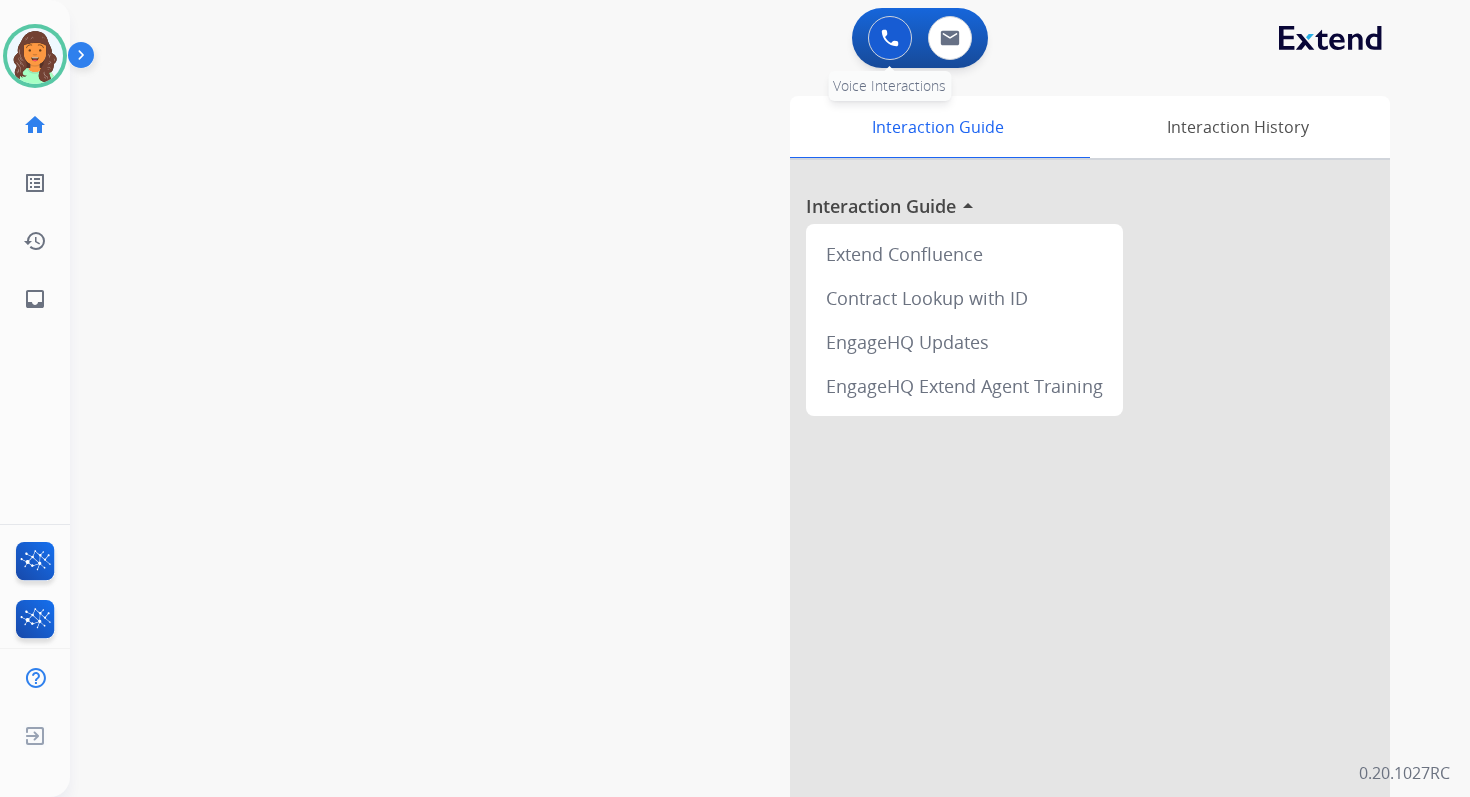 click at bounding box center (890, 38) 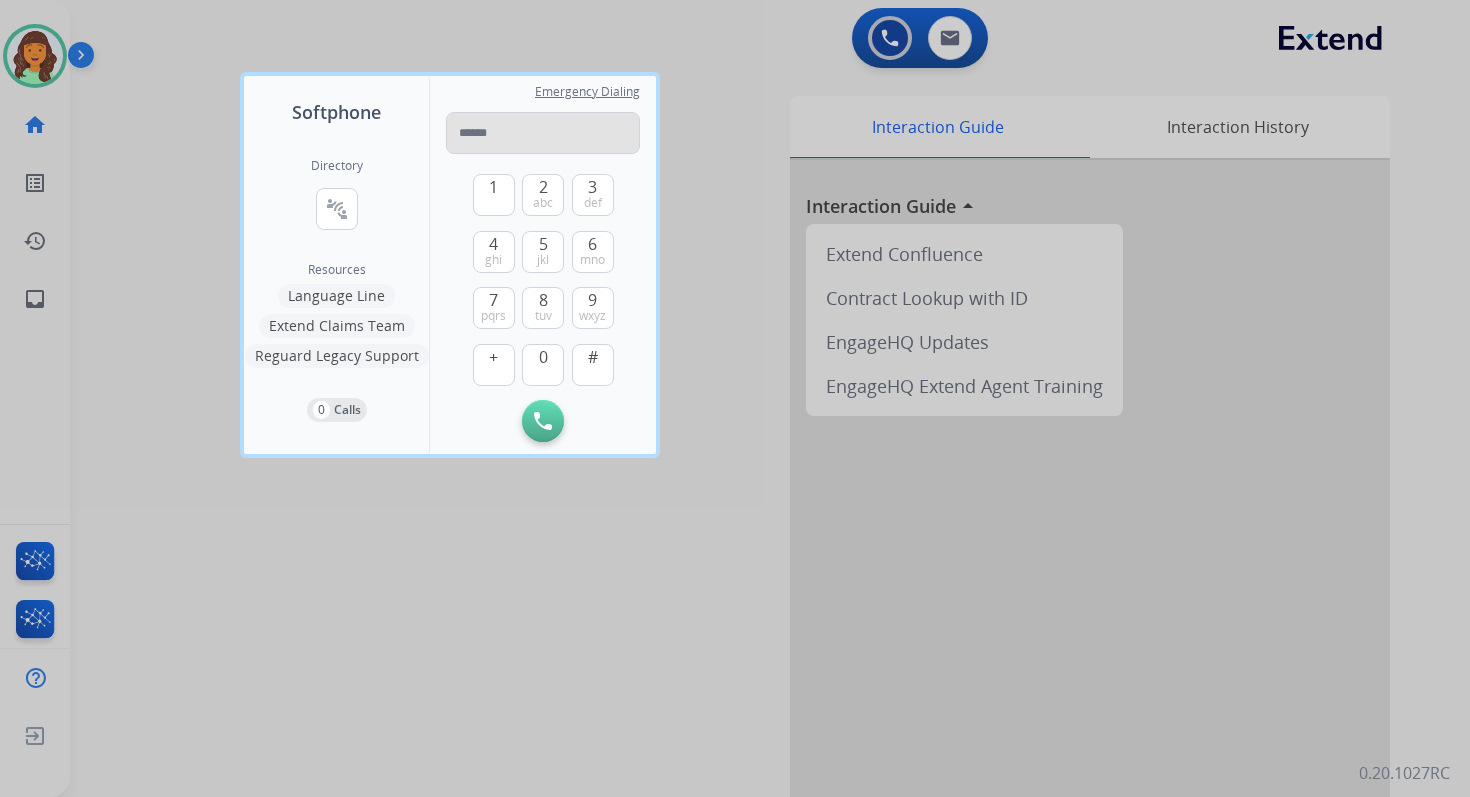 click at bounding box center (543, 133) 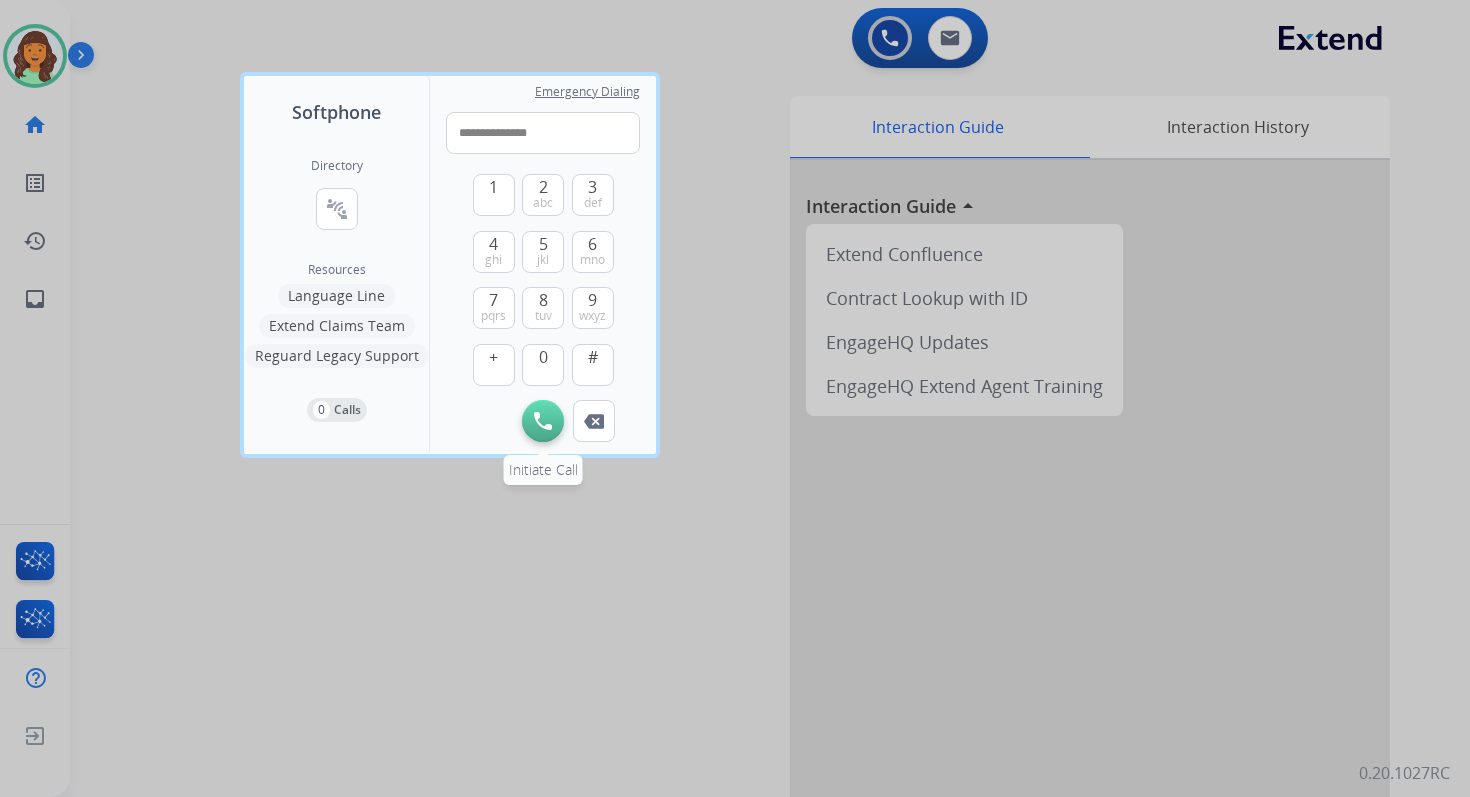 type on "**********" 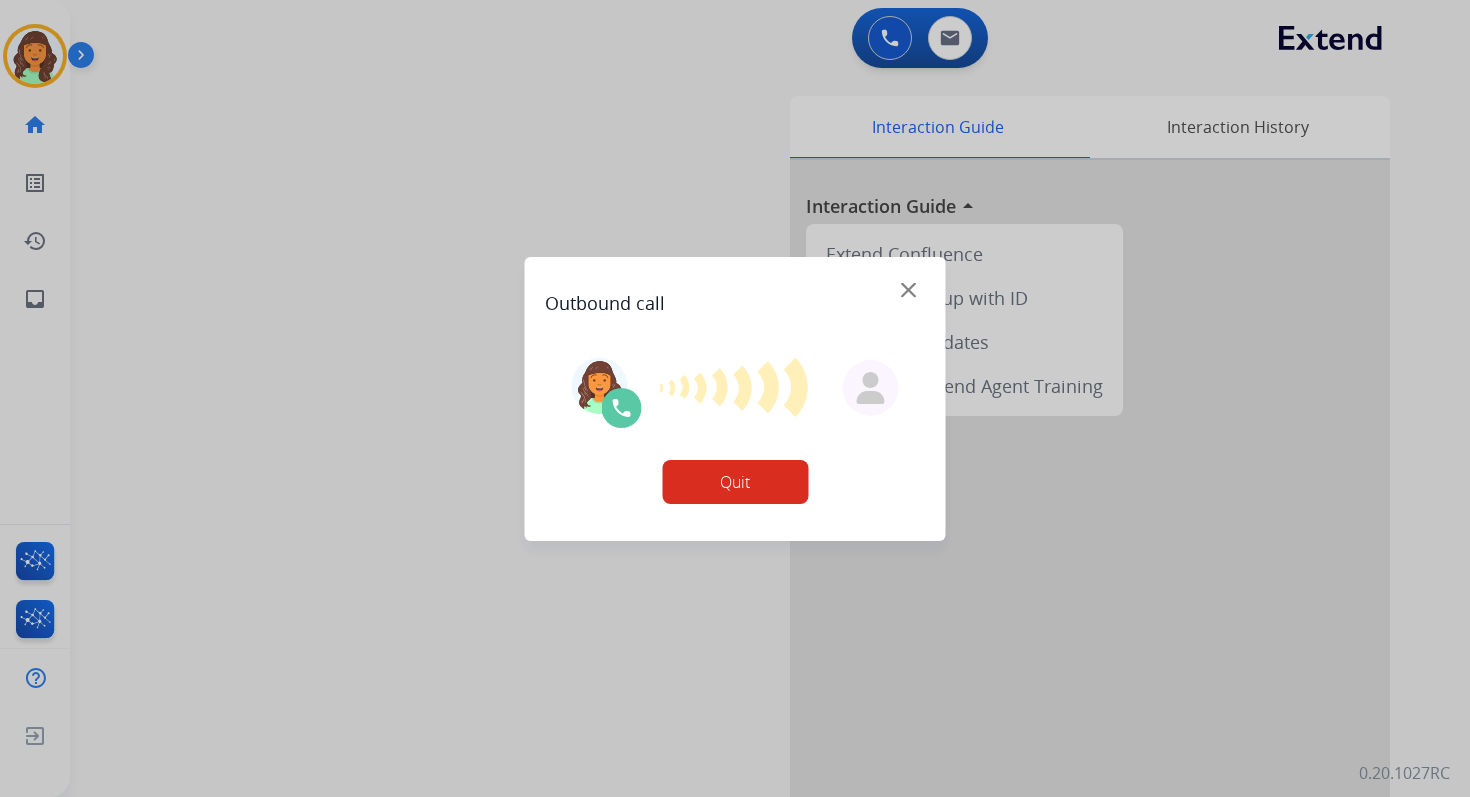 click at bounding box center (735, 398) 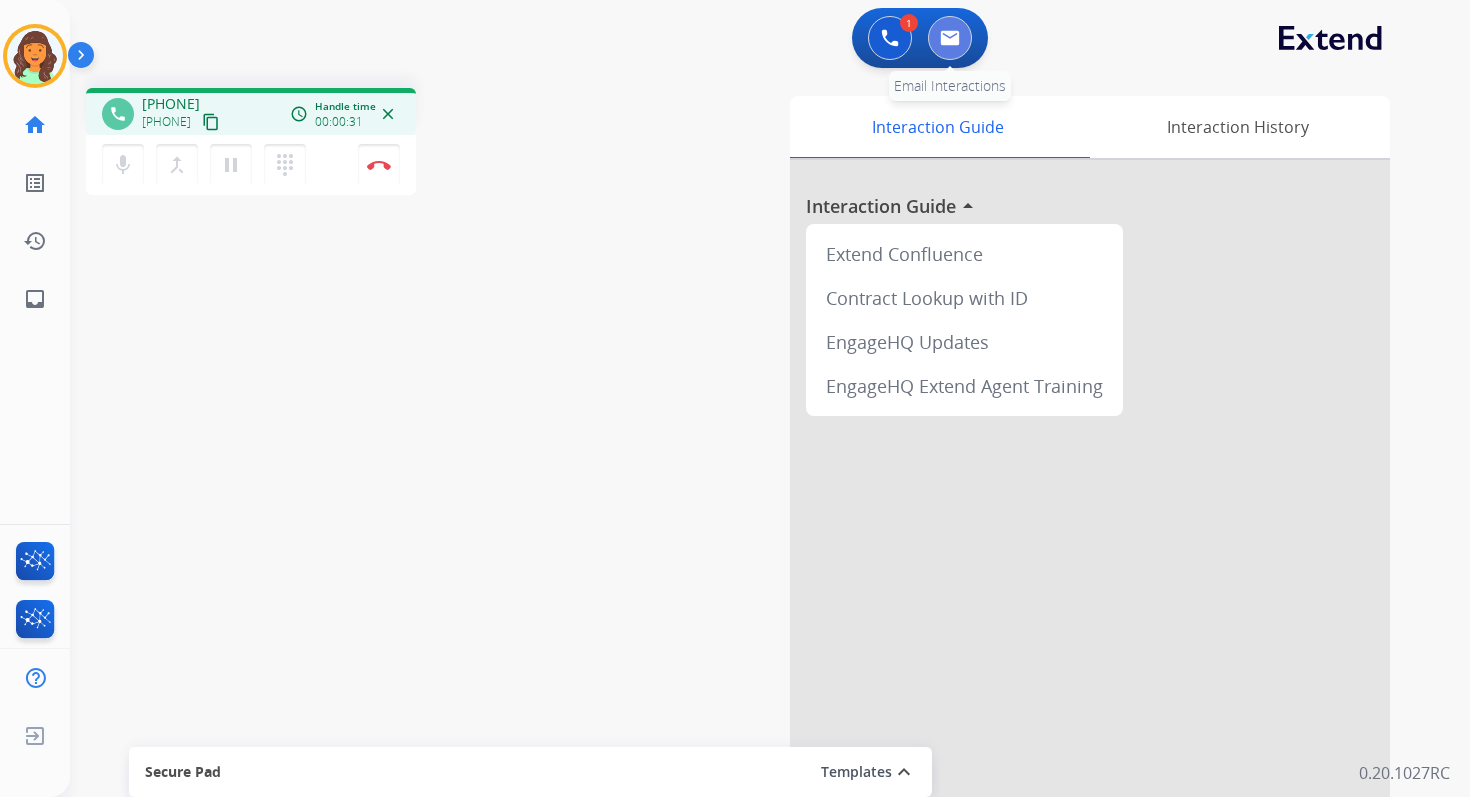 click at bounding box center (950, 38) 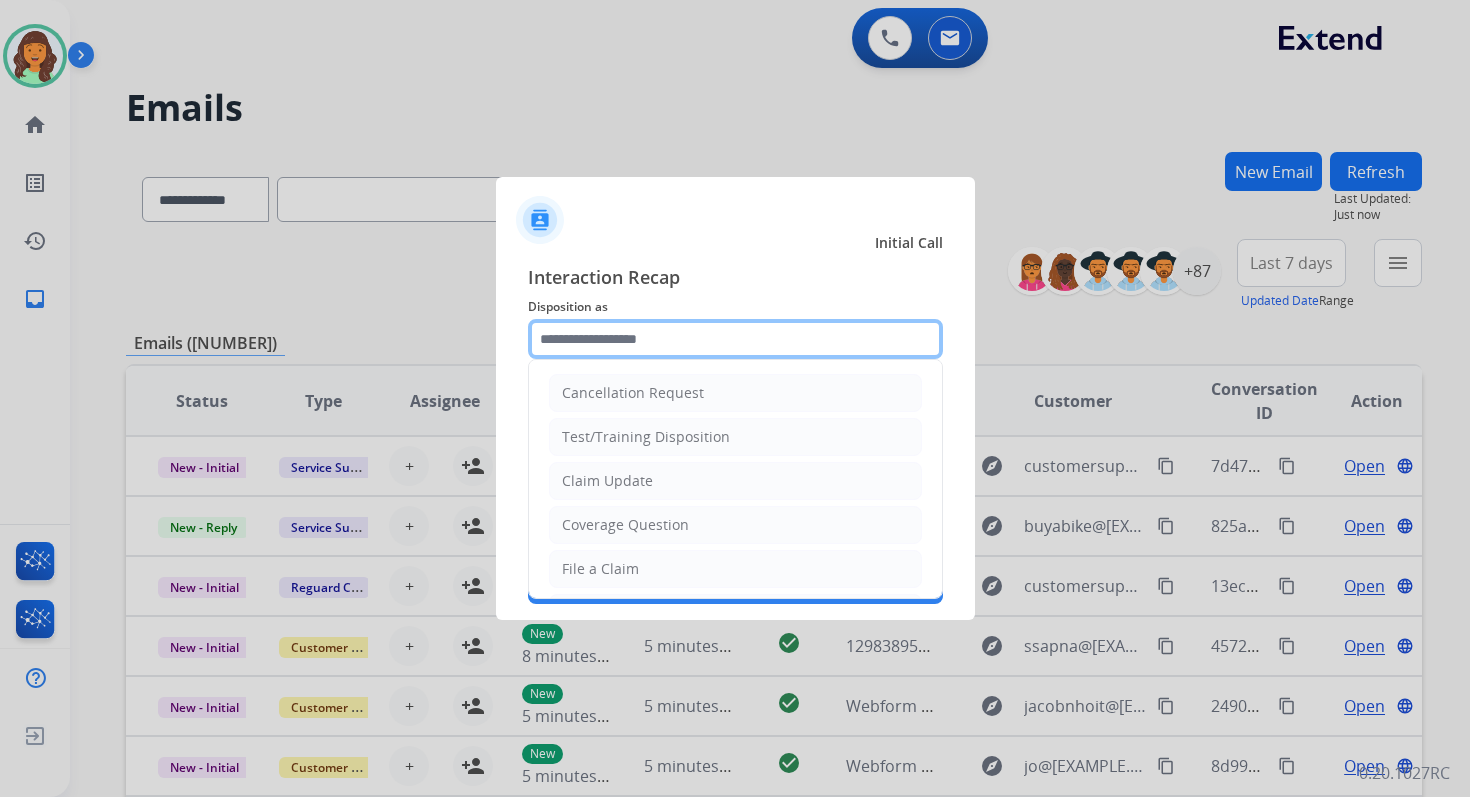 click 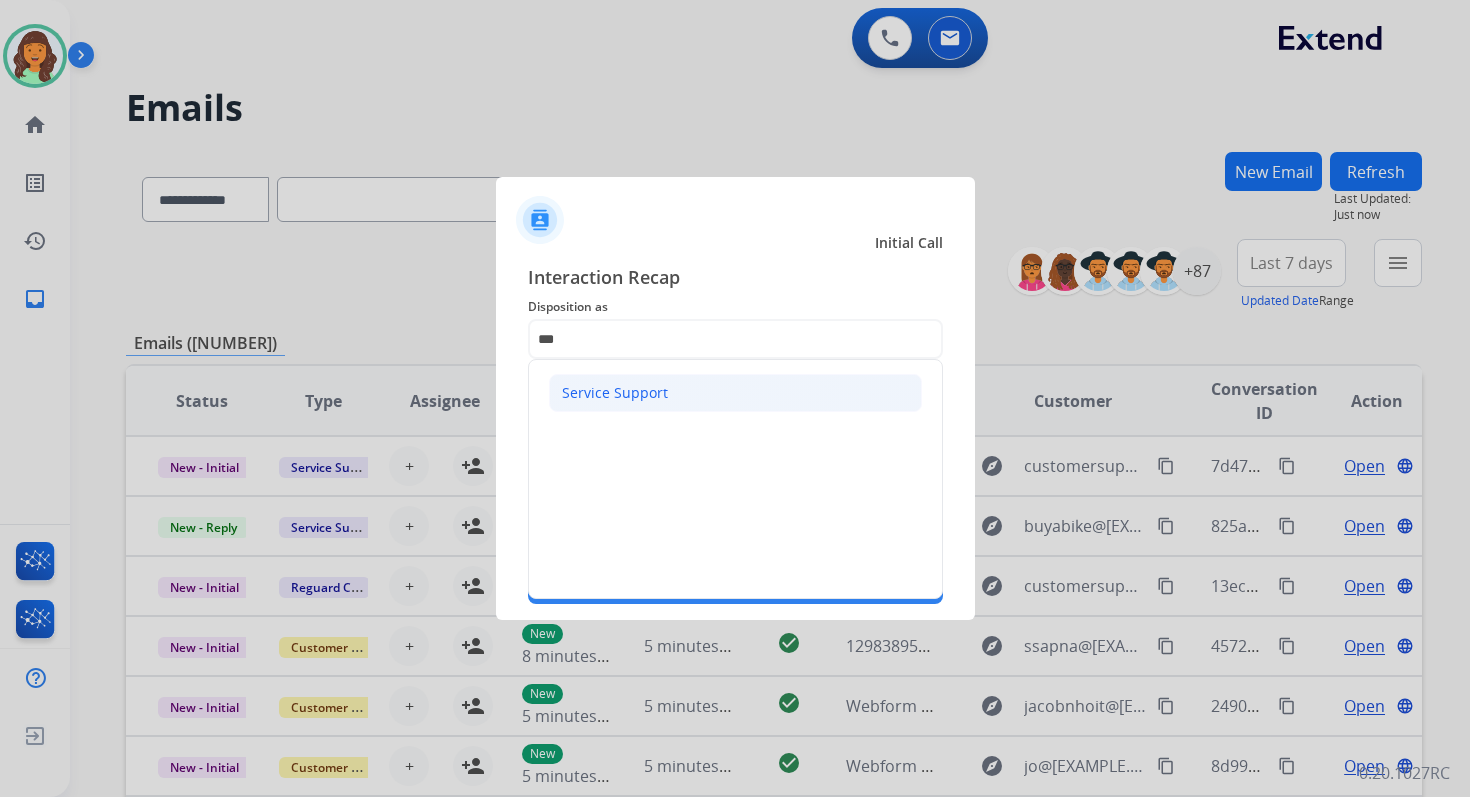 click on "Service Support" 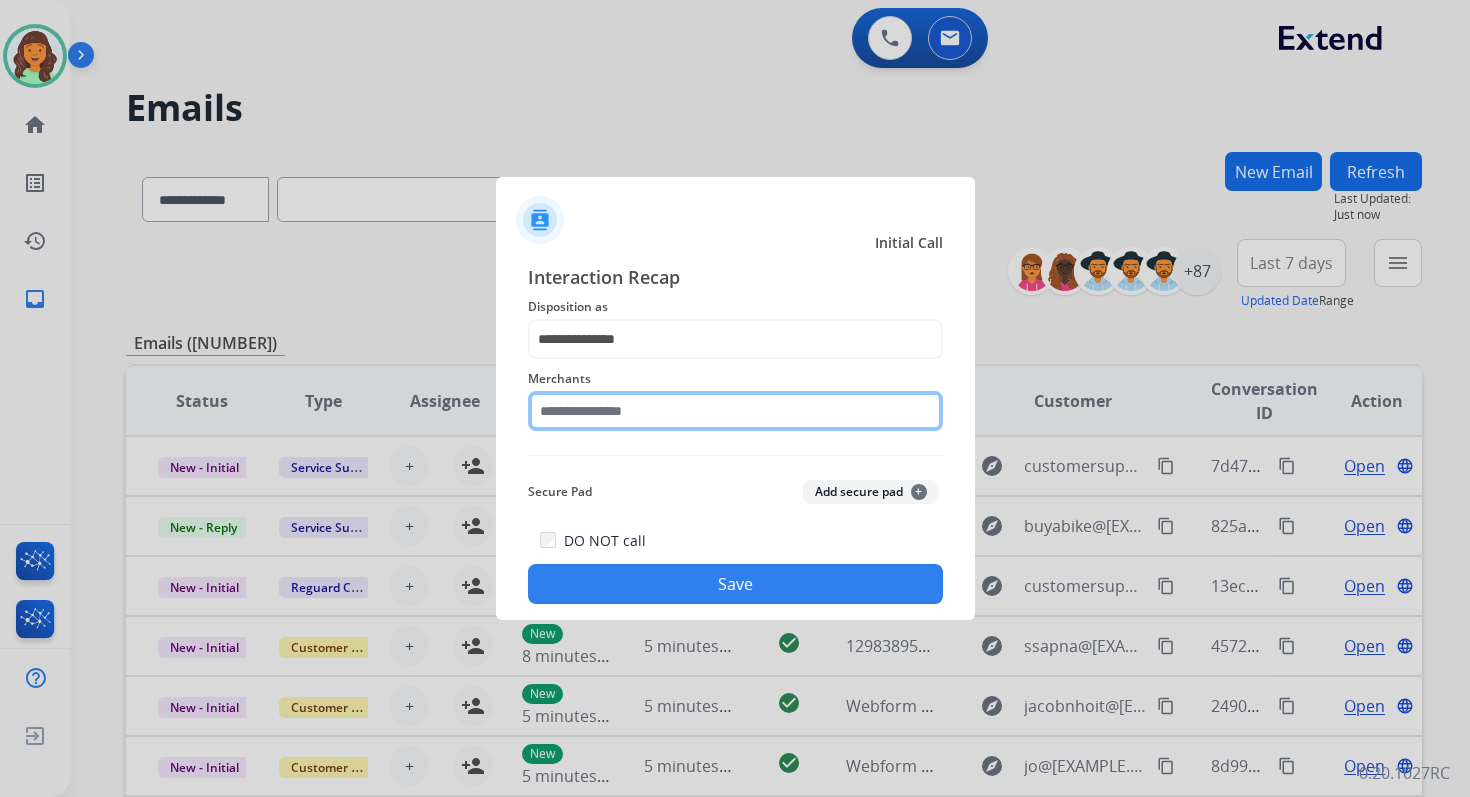 click 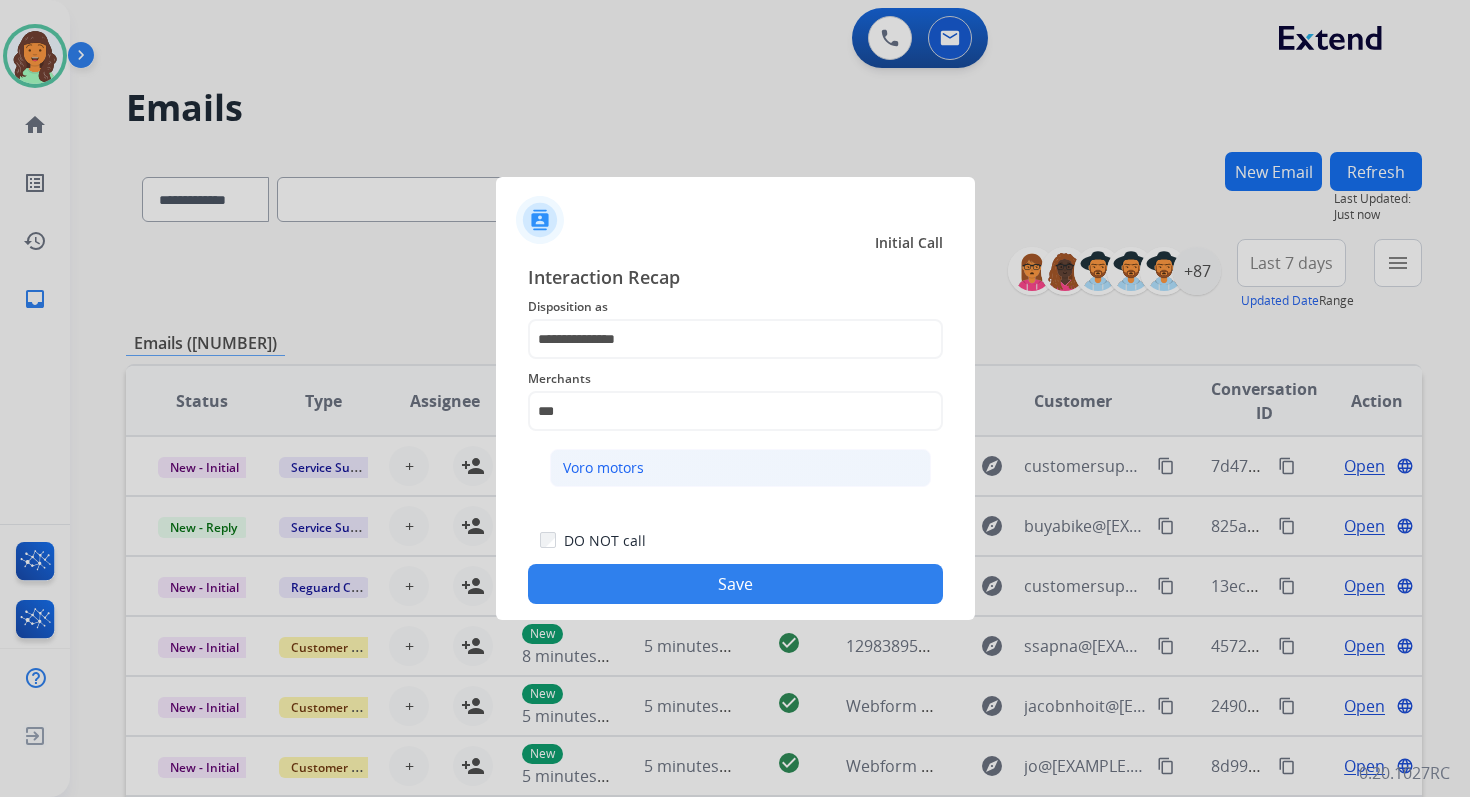 click on "Voro motors" 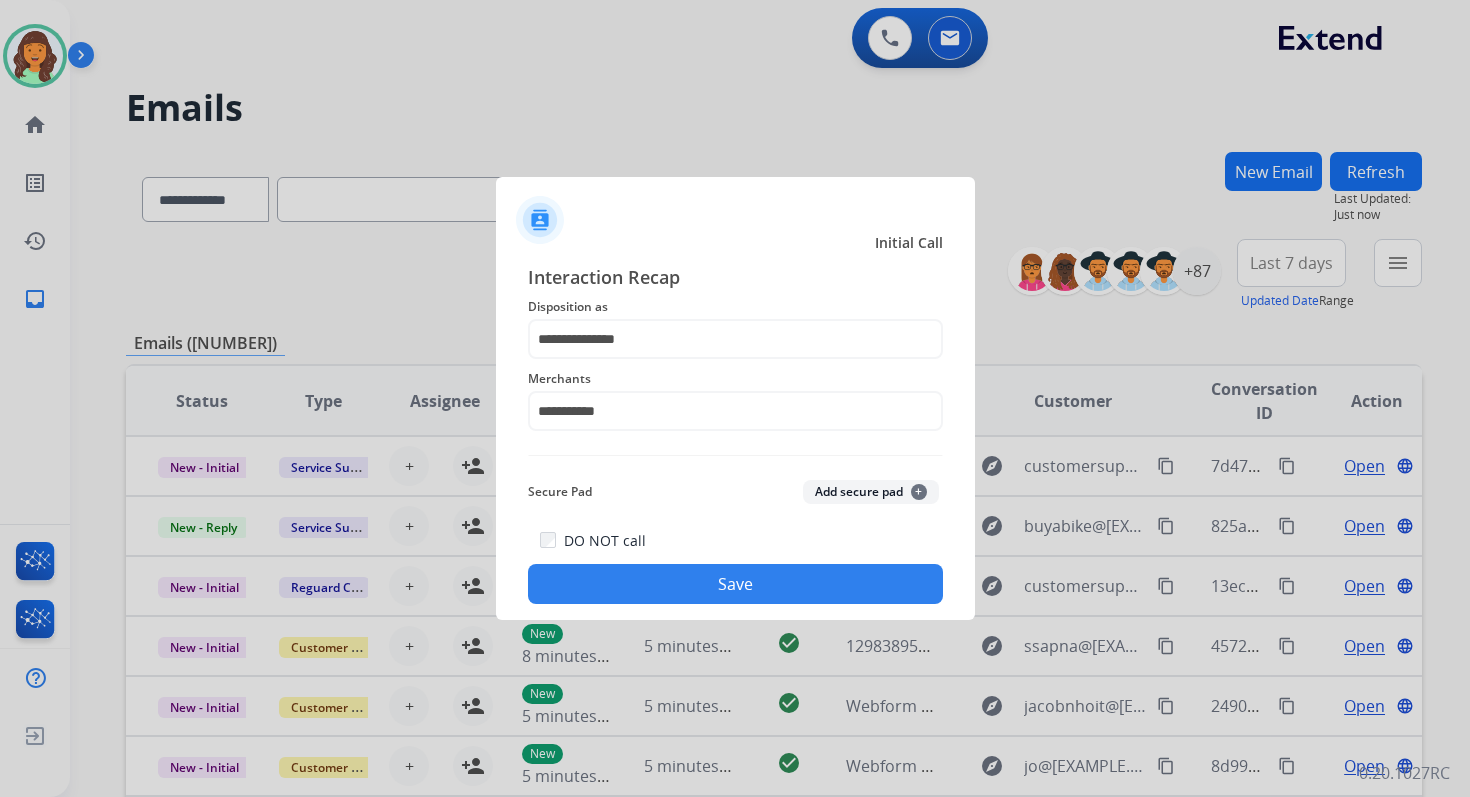 click on "Save" 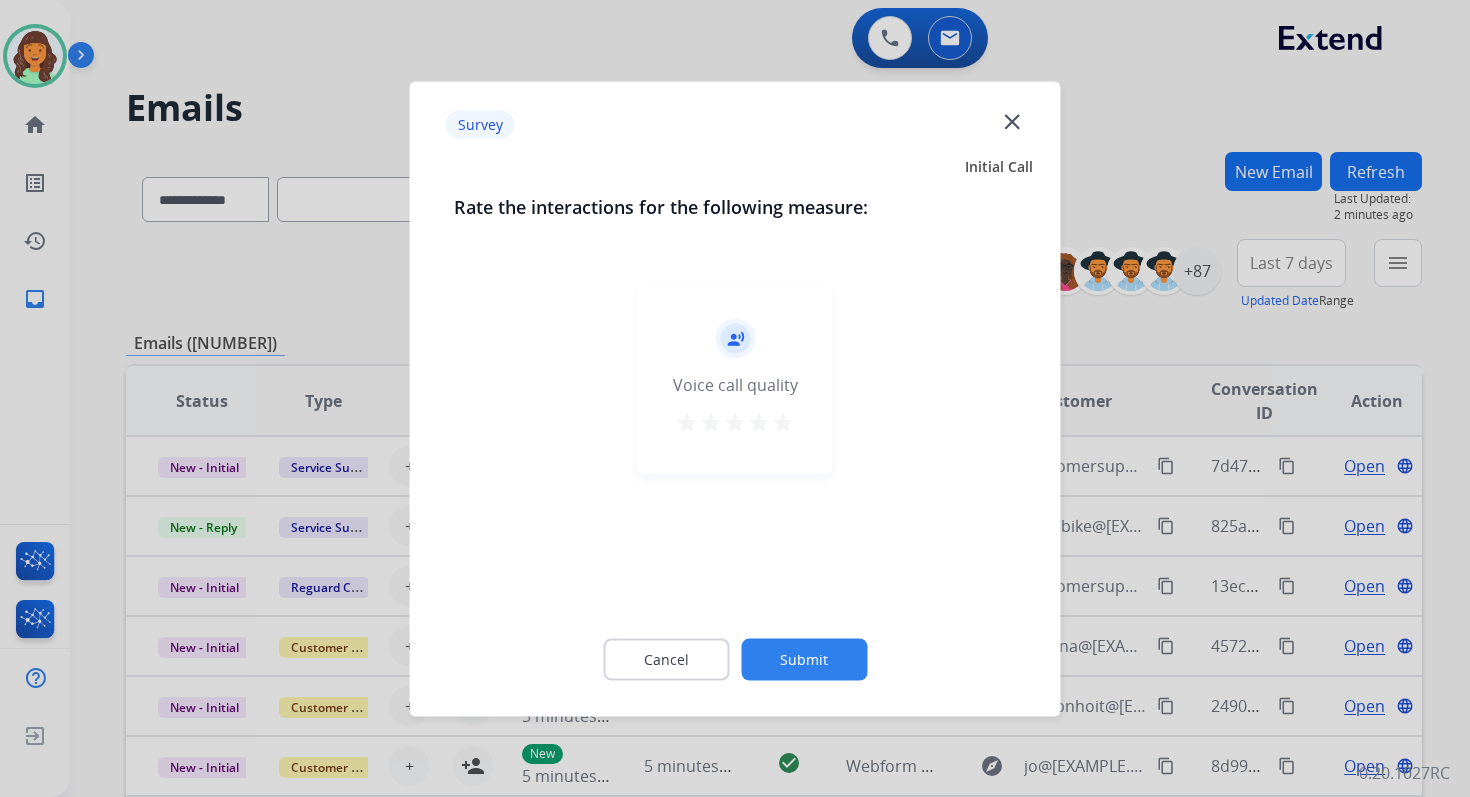 click on "Submit" 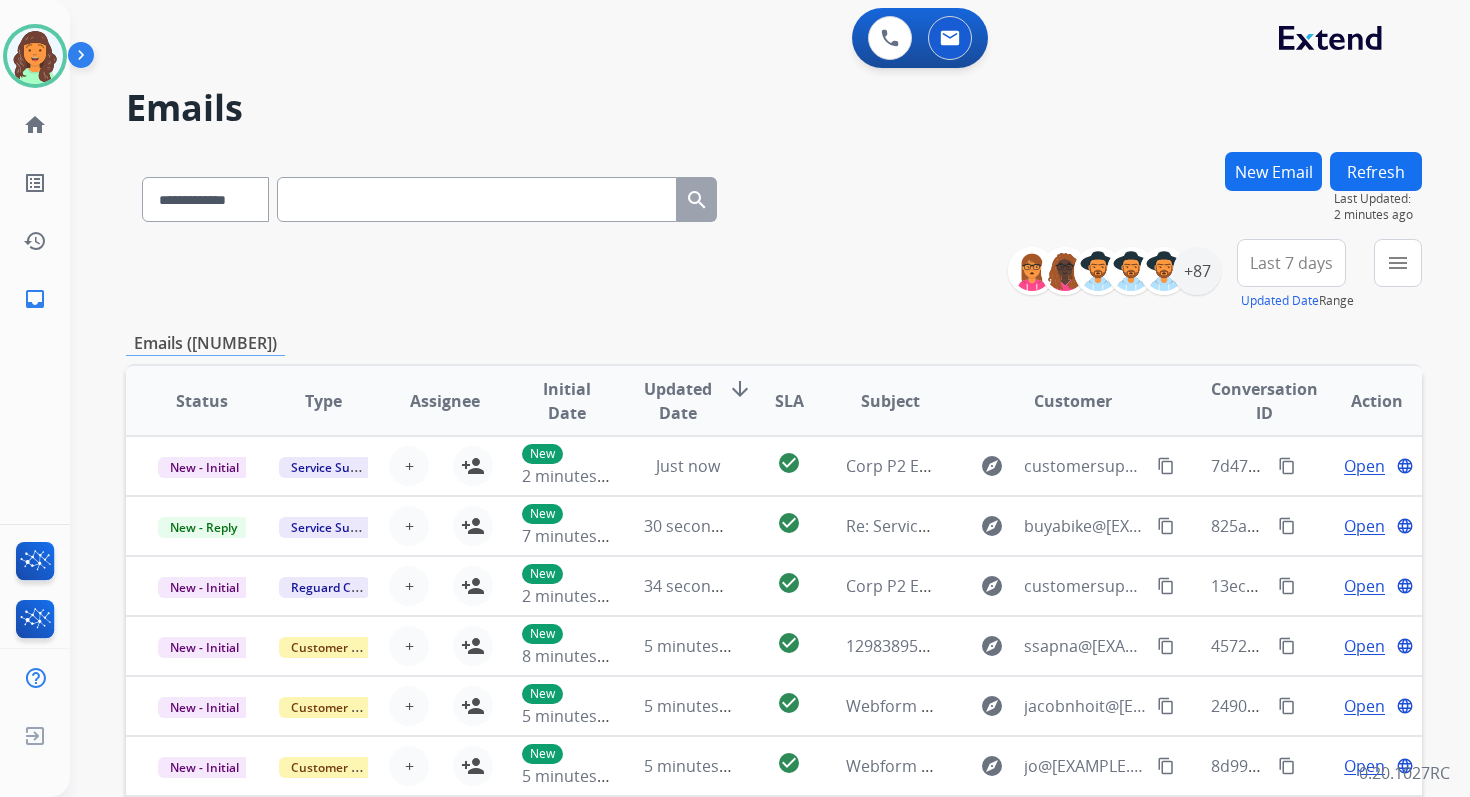 click at bounding box center [477, 199] 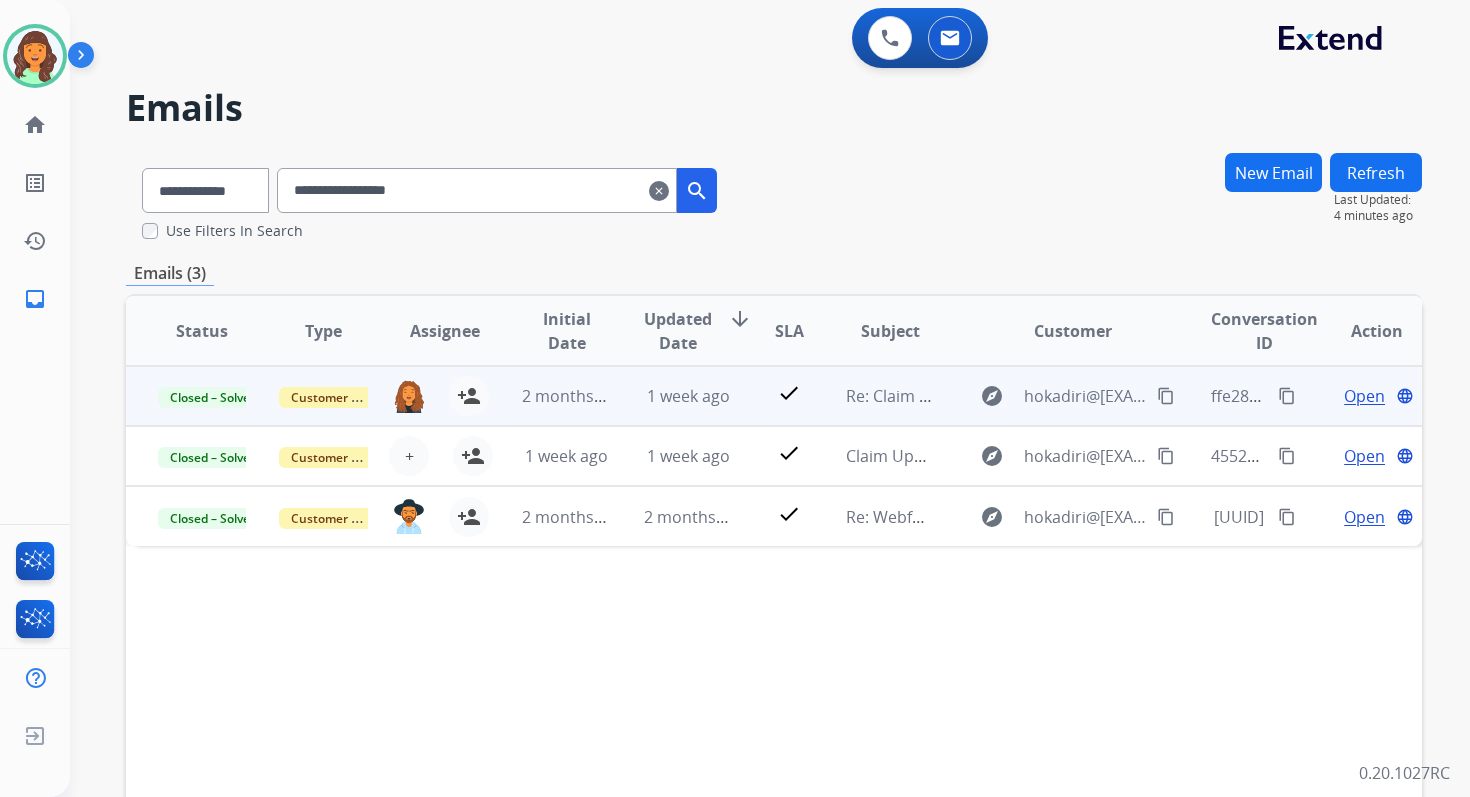 click on "Open" at bounding box center [1364, 396] 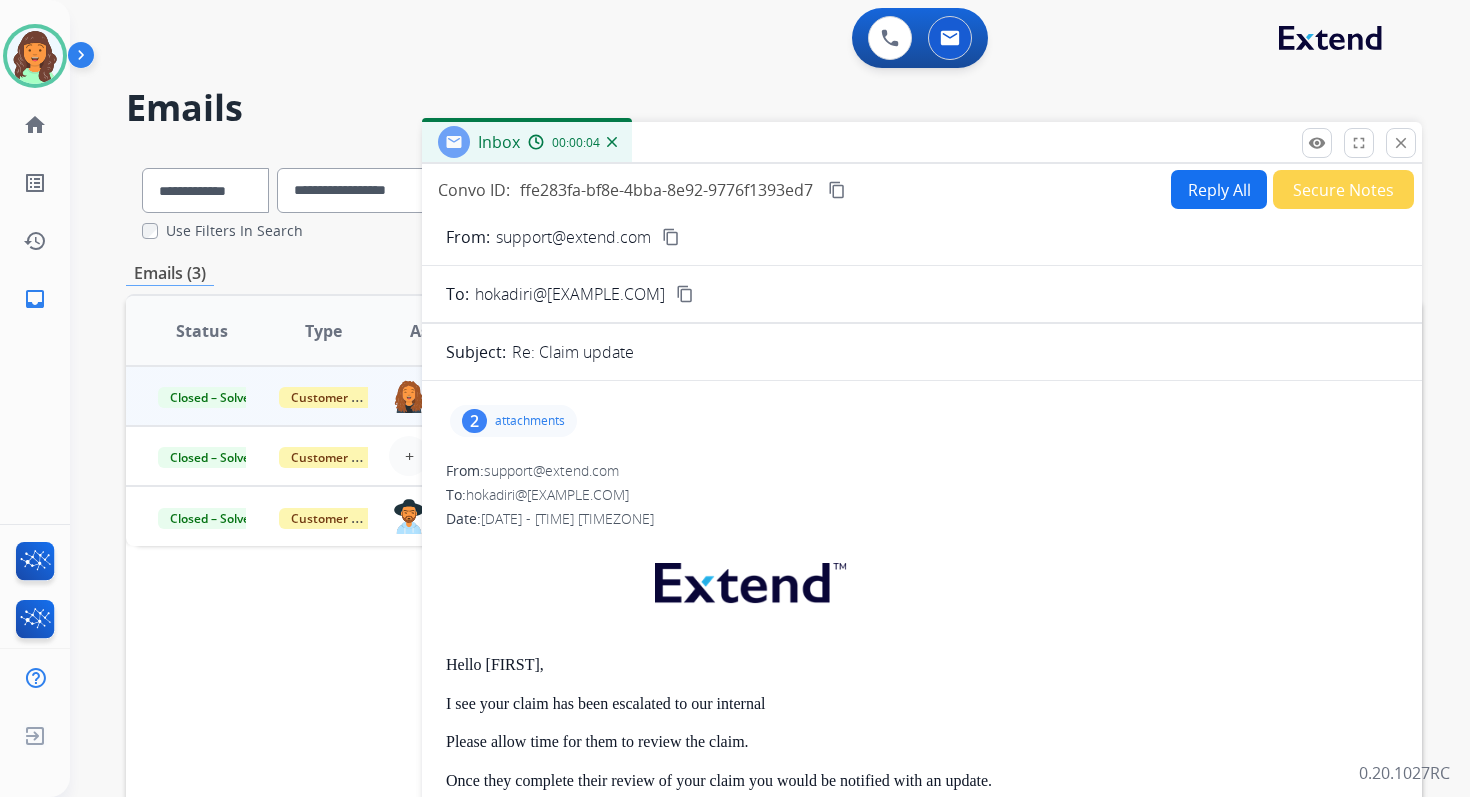 click on "2 attachments" at bounding box center (513, 421) 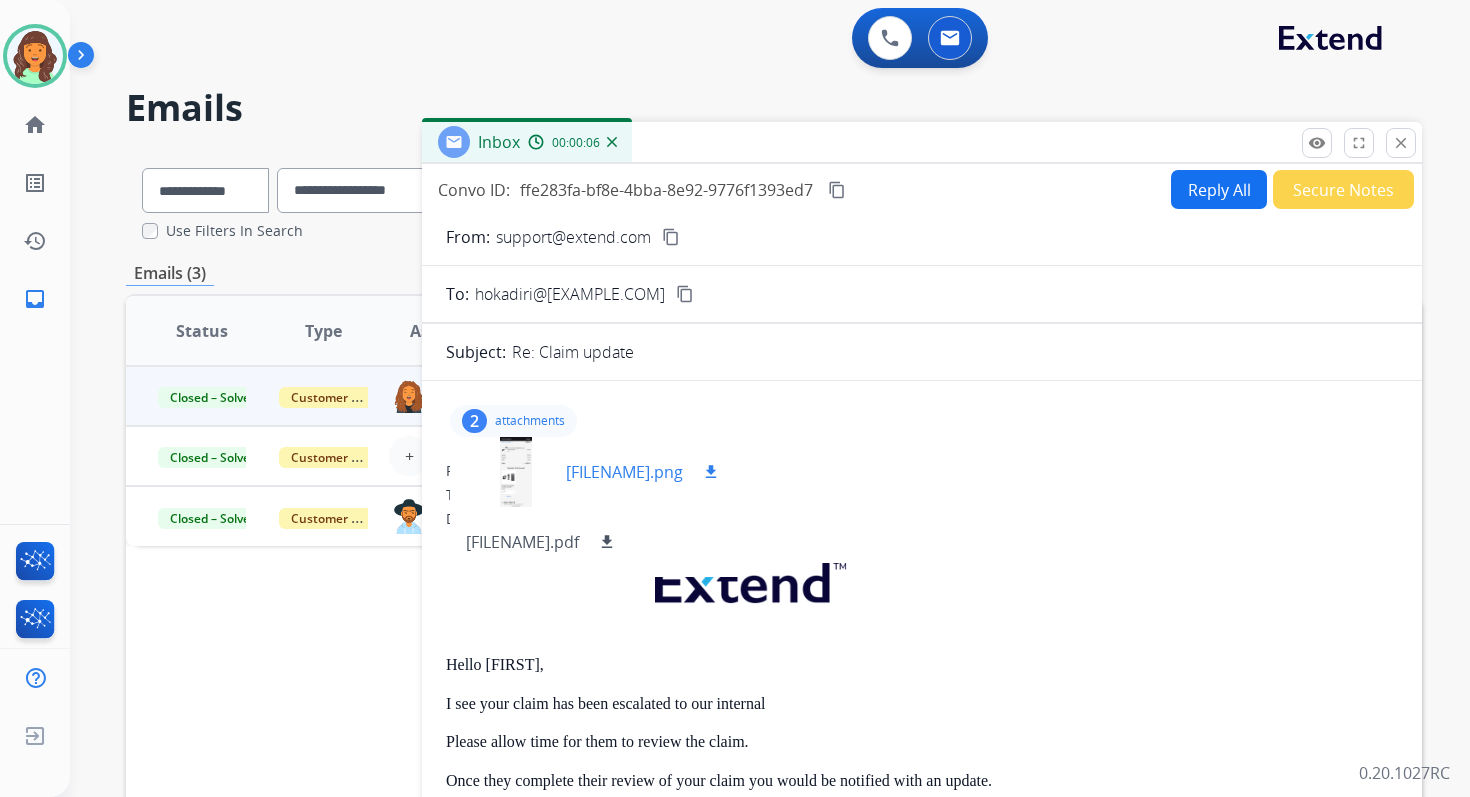 click at bounding box center [516, 472] 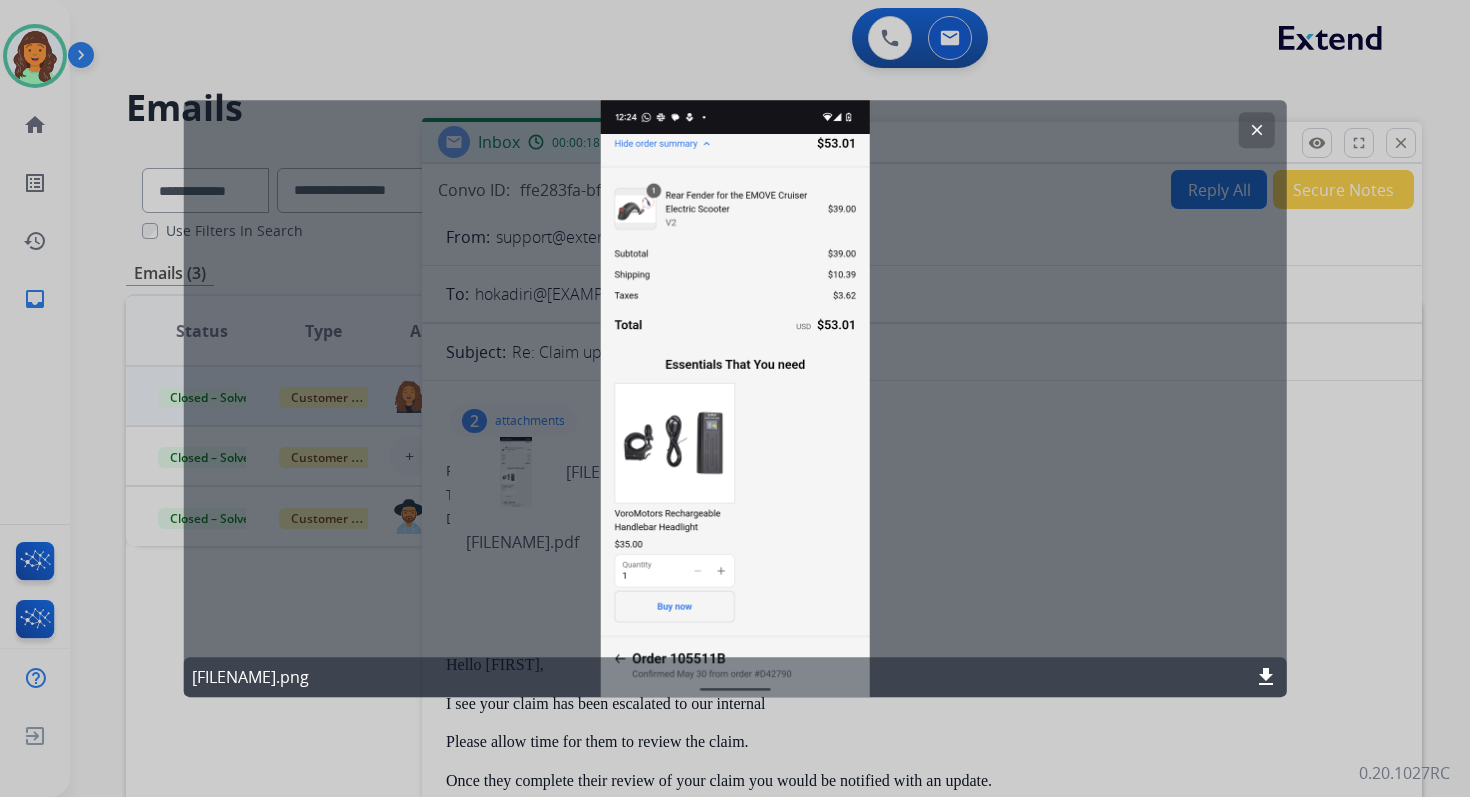 click on "clear" 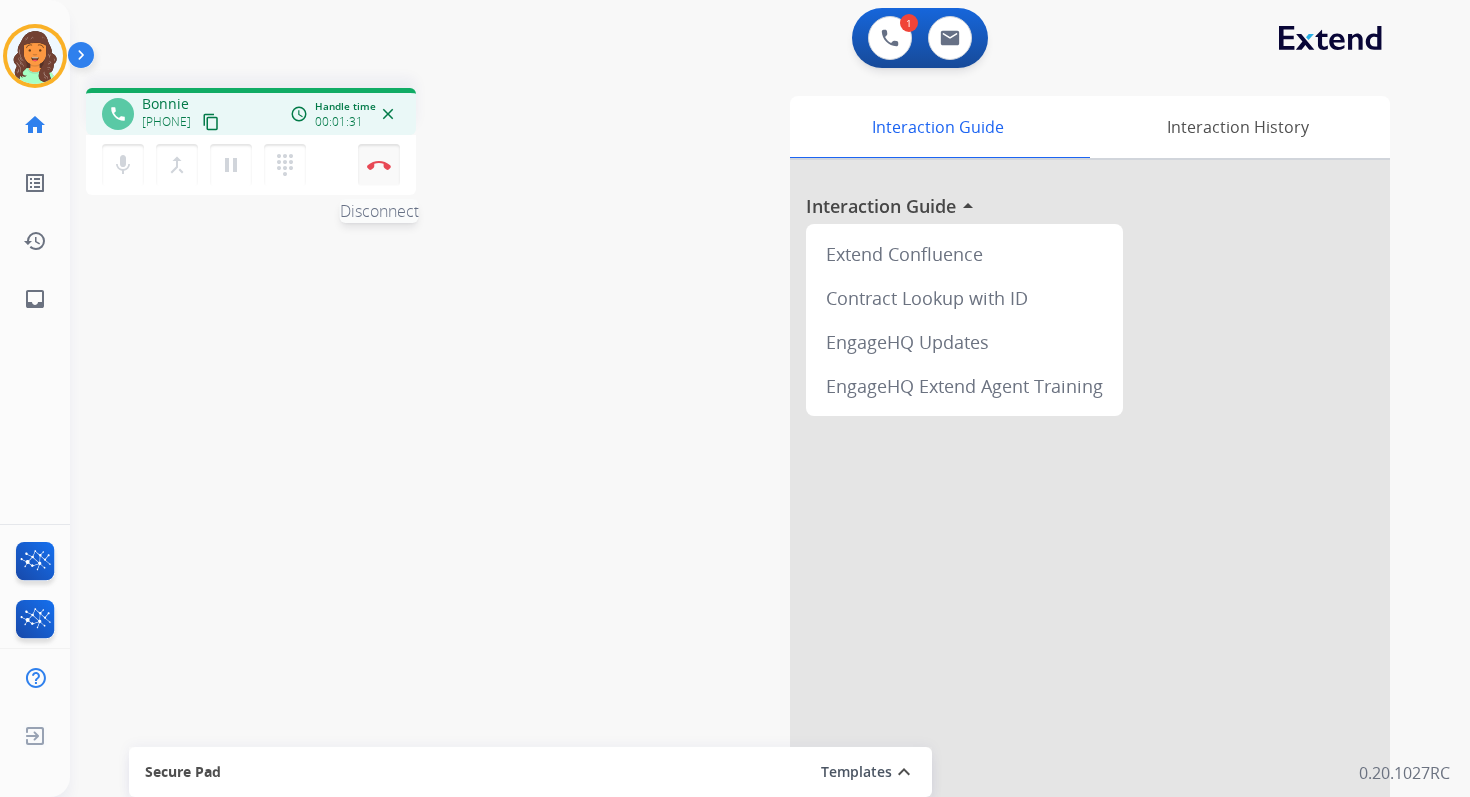click at bounding box center [379, 165] 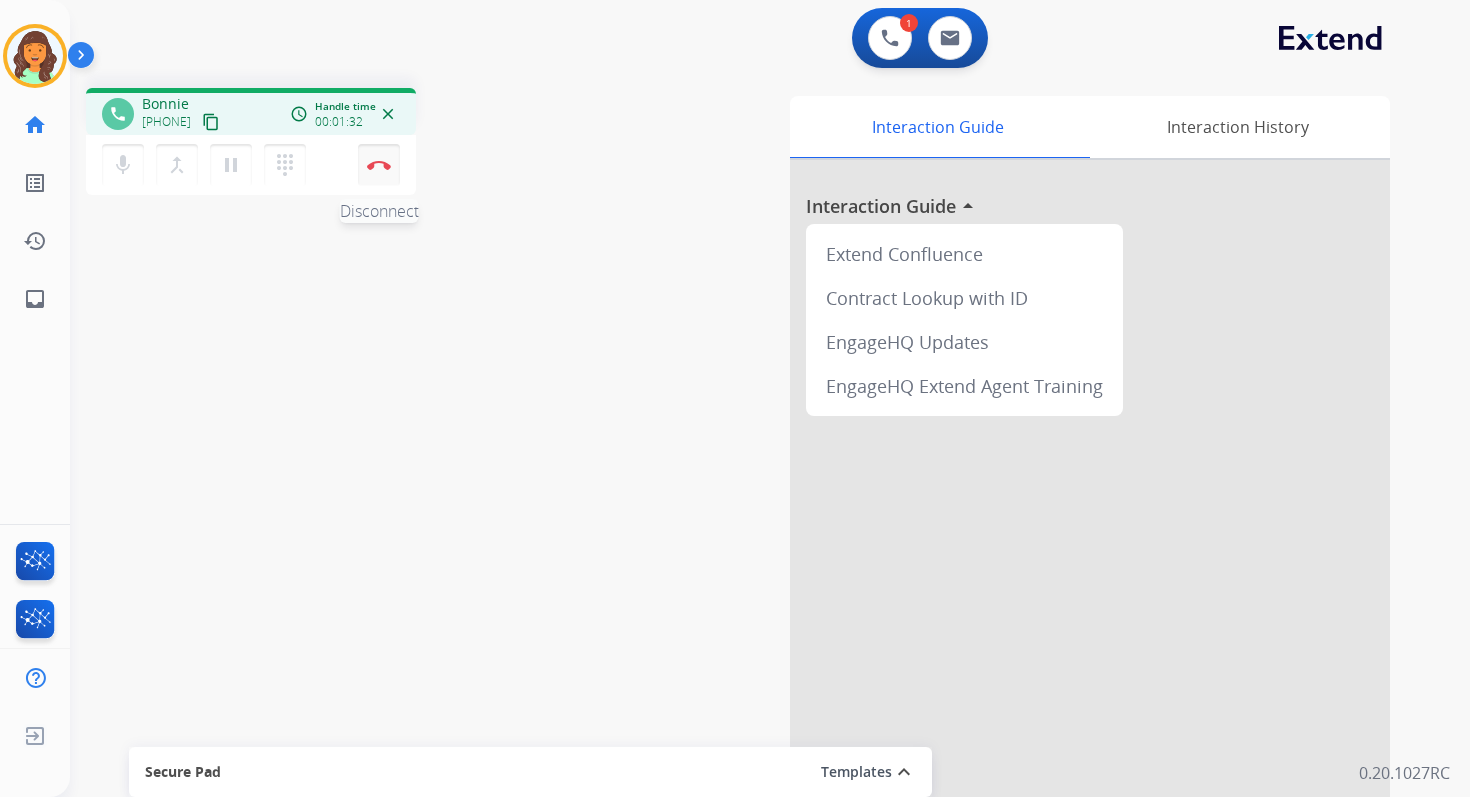 click at bounding box center [379, 165] 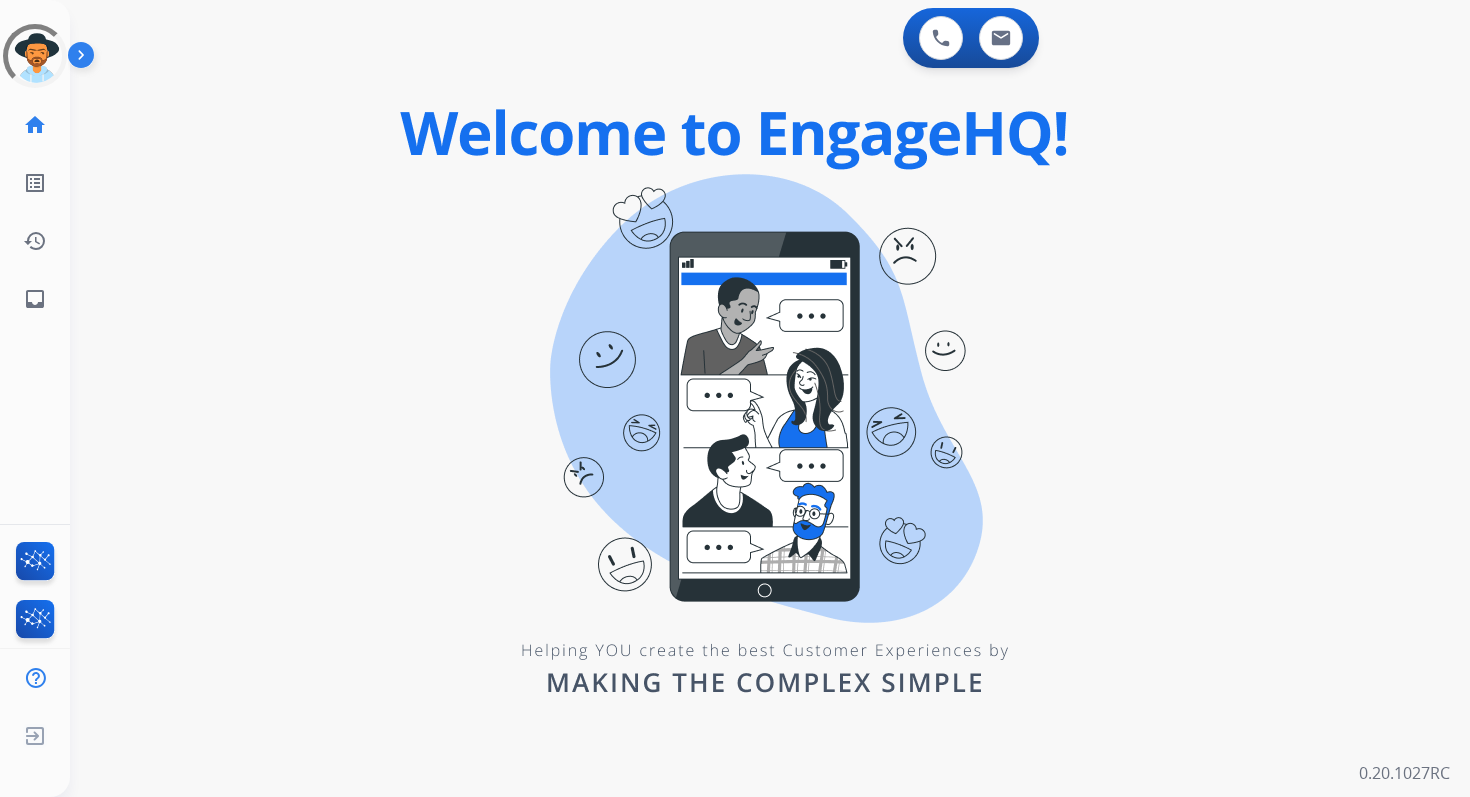 scroll, scrollTop: 0, scrollLeft: 0, axis: both 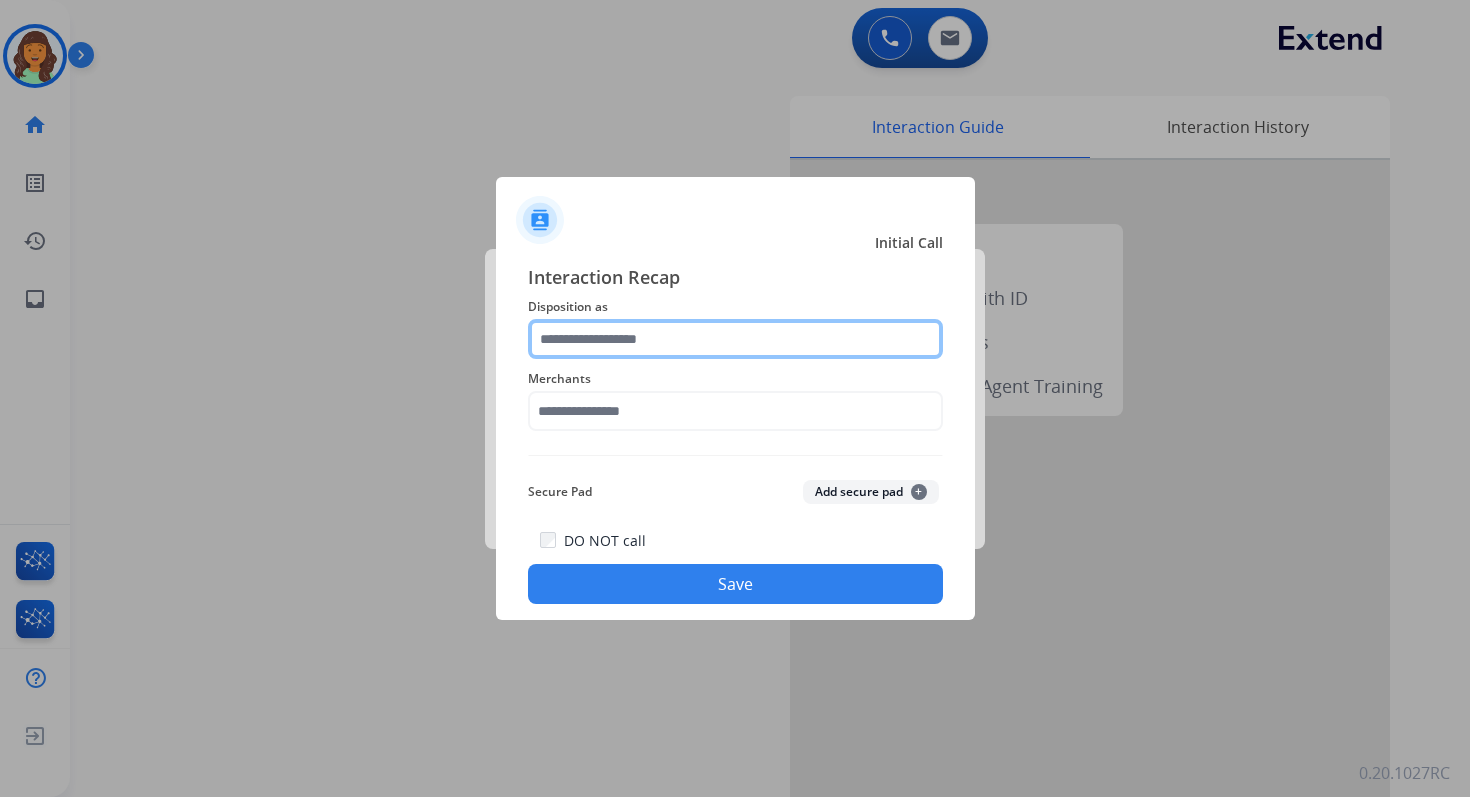 click 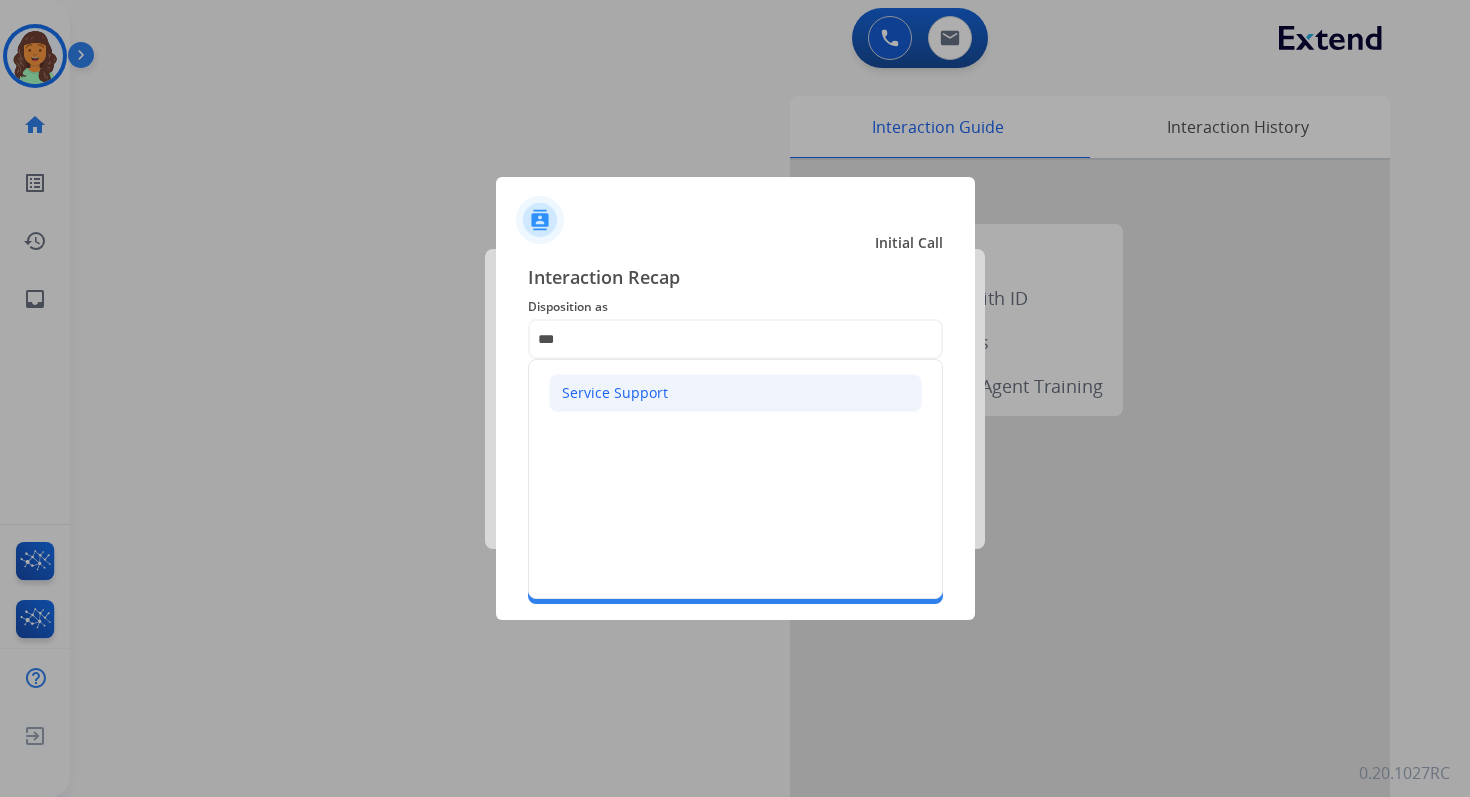 click on "Service Support" 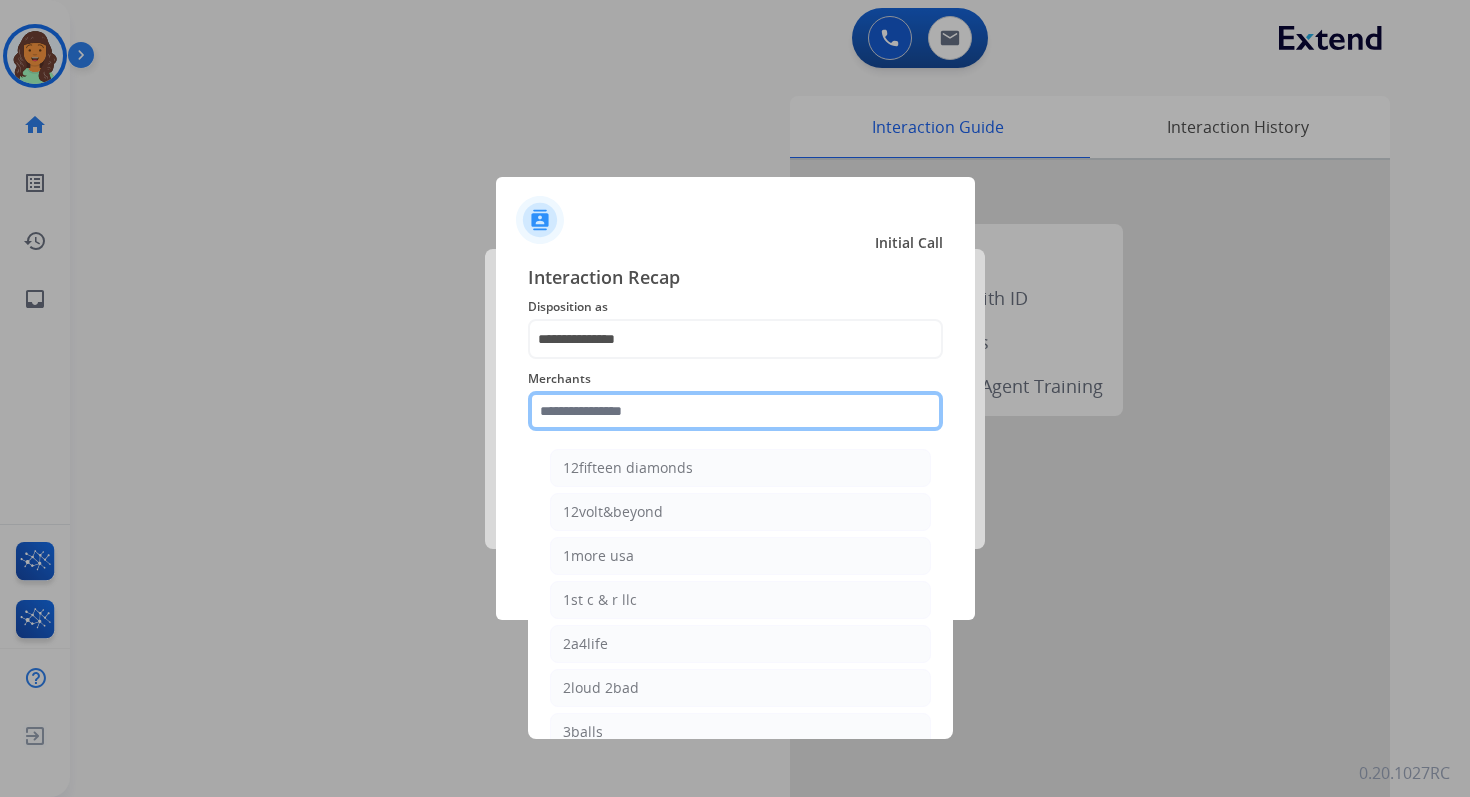 click 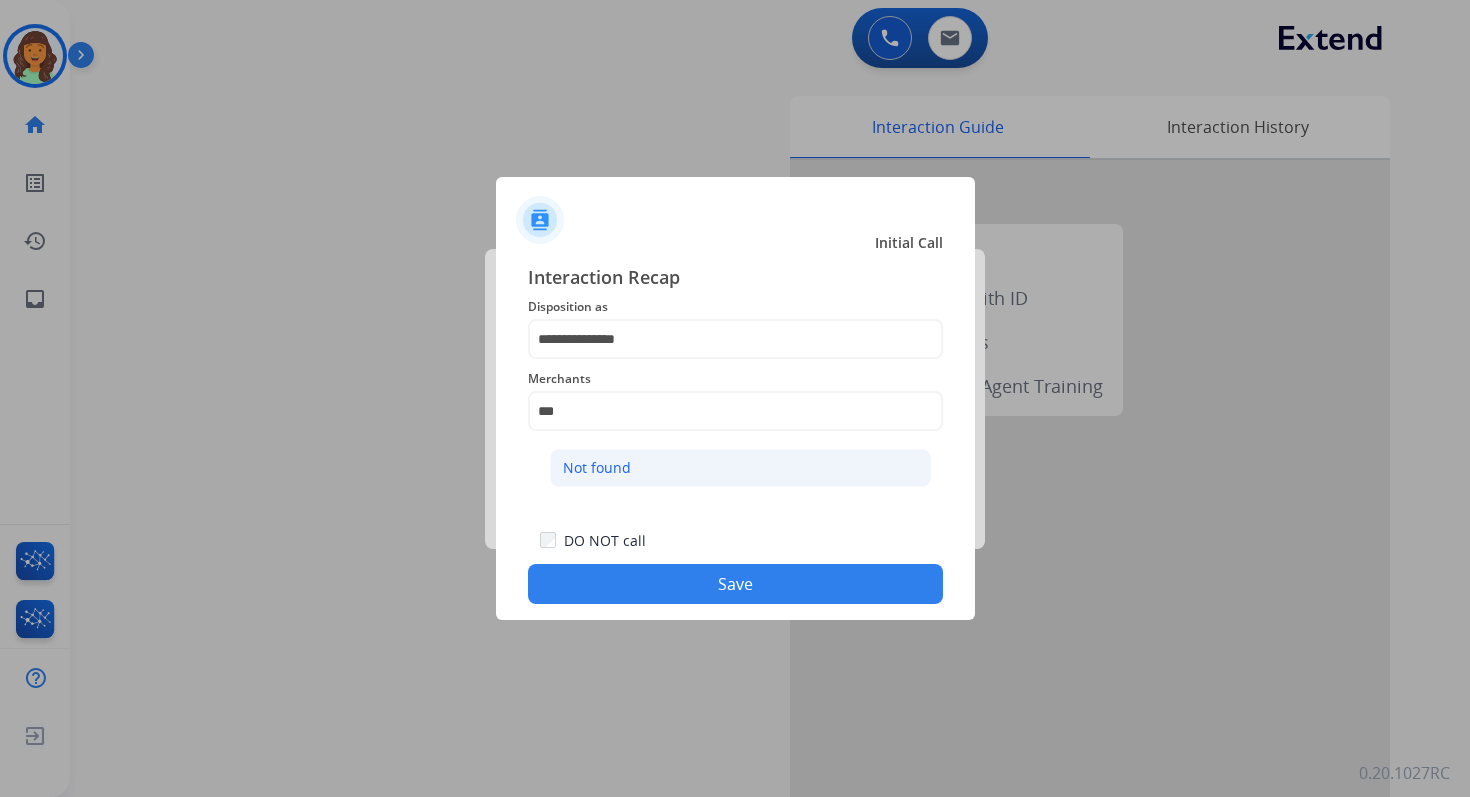click on "Not found" 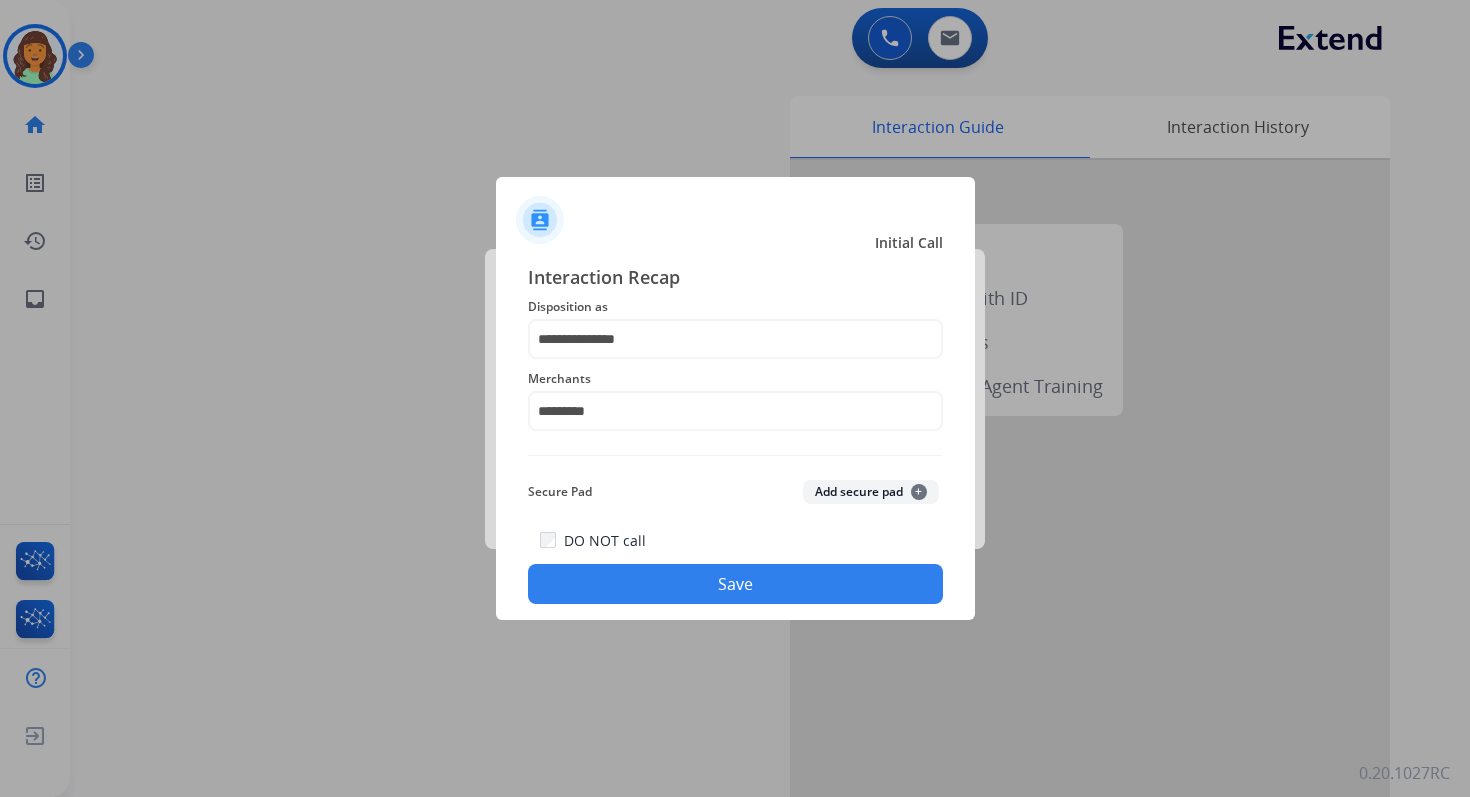 click on "Save" 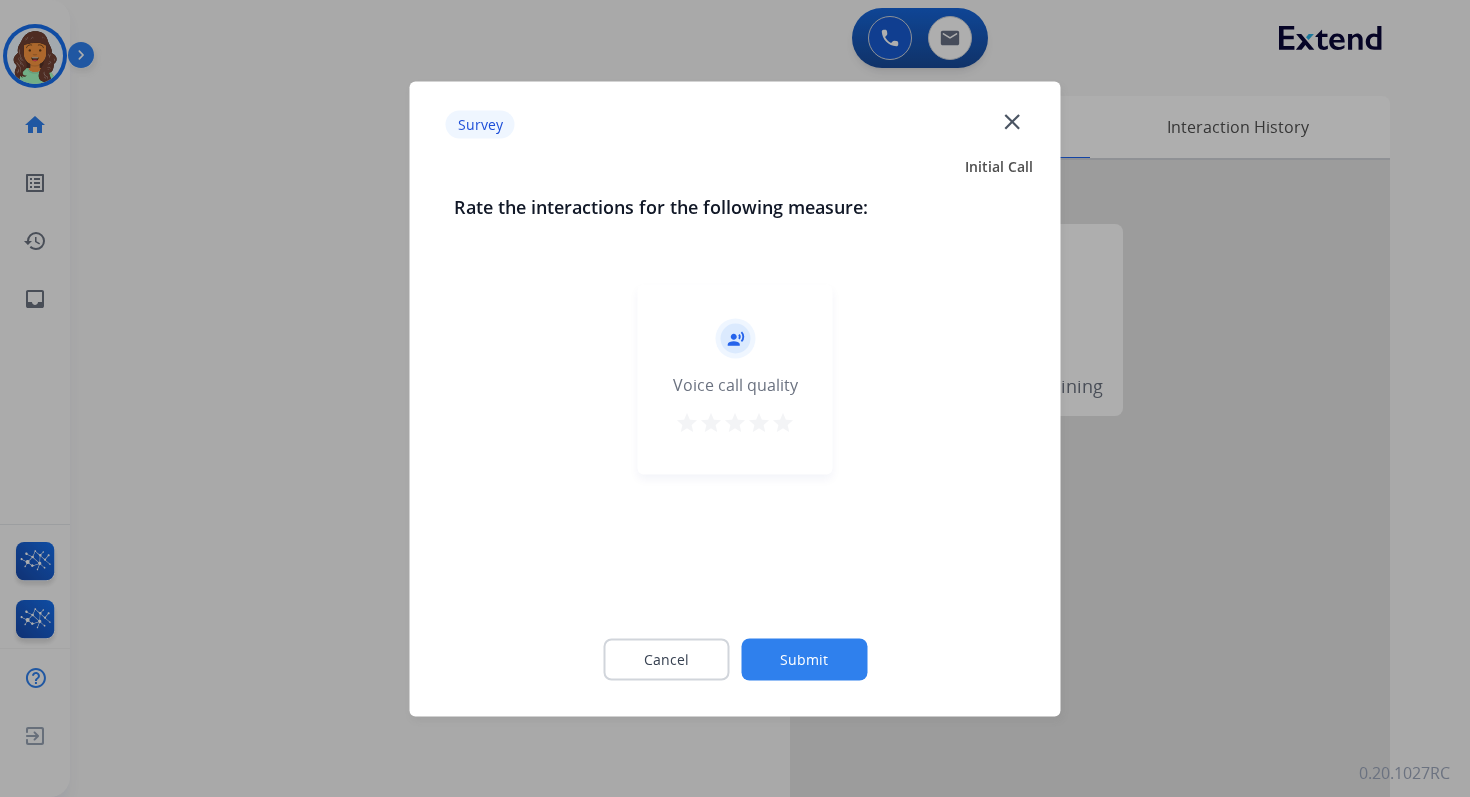 click on "Submit" 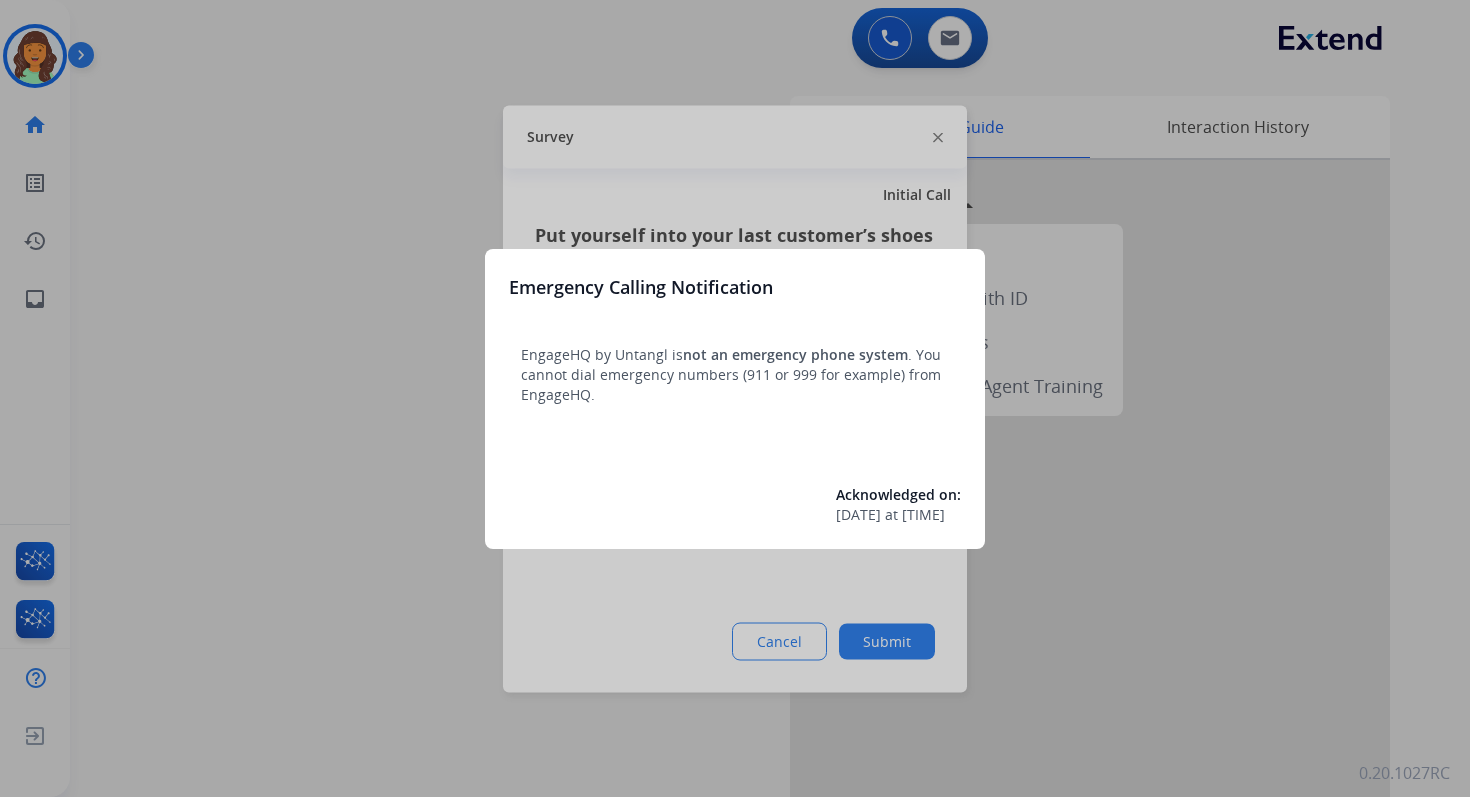 click on "Acknowledged on:" at bounding box center [898, 494] 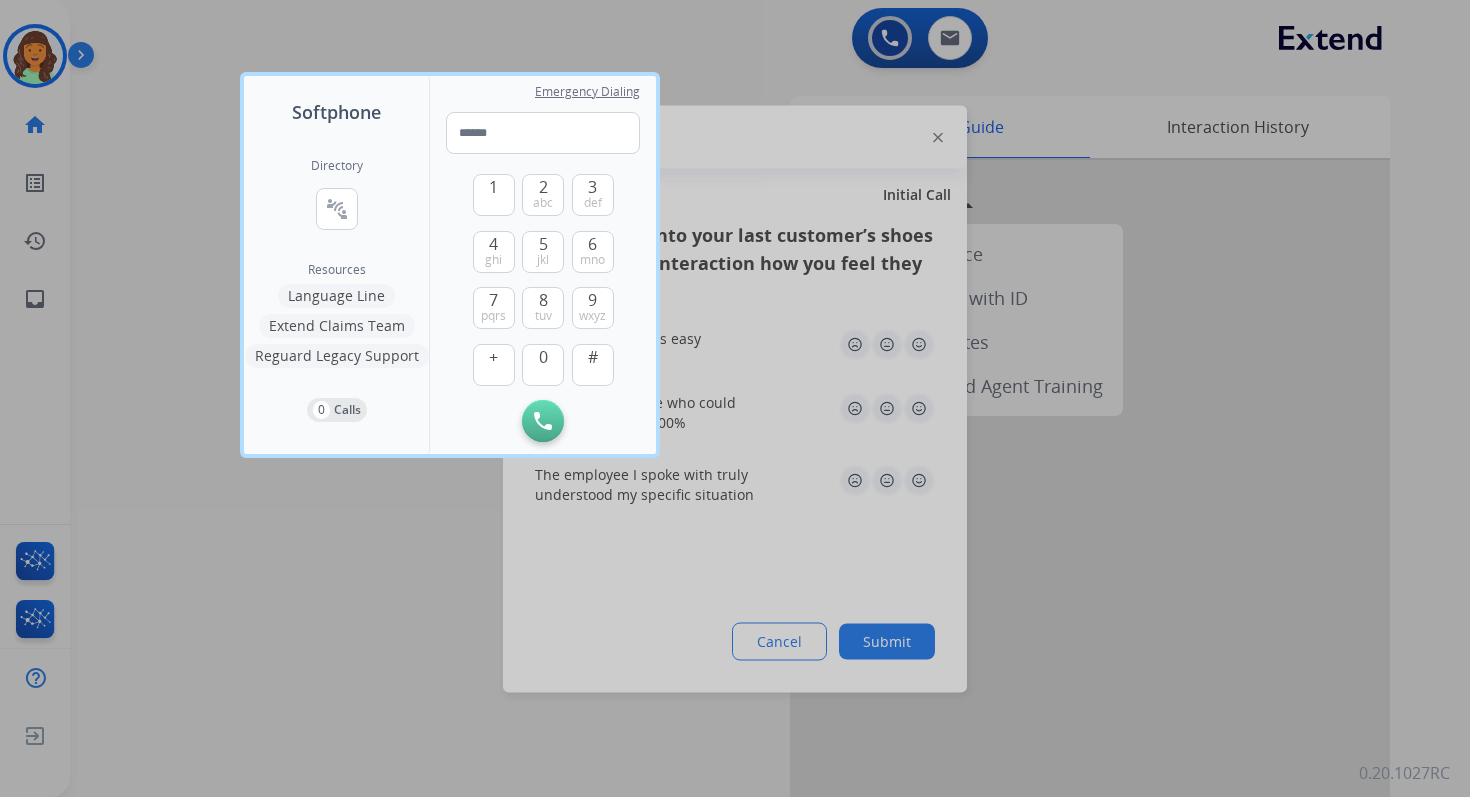 click at bounding box center [735, 398] 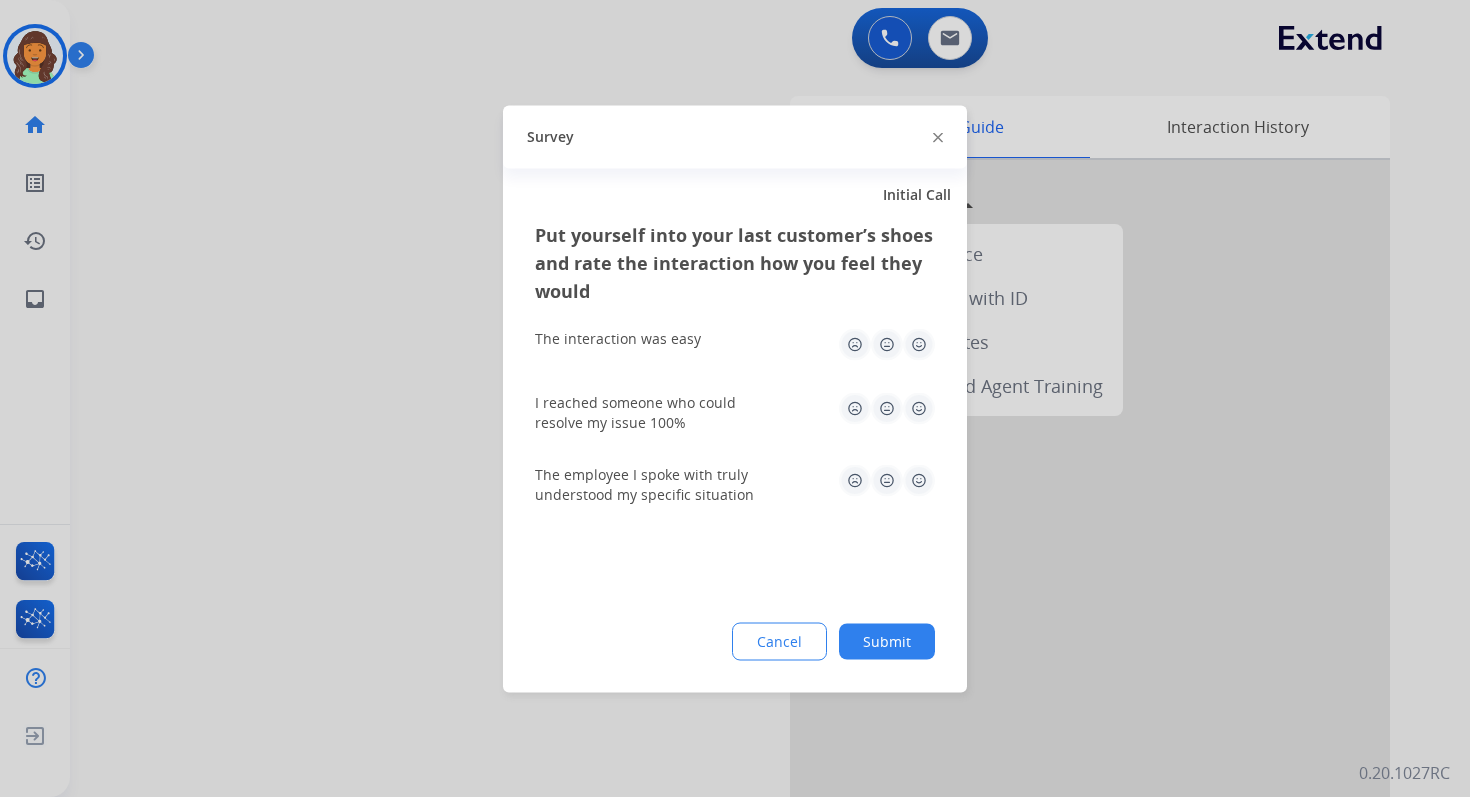 click on "Submit" 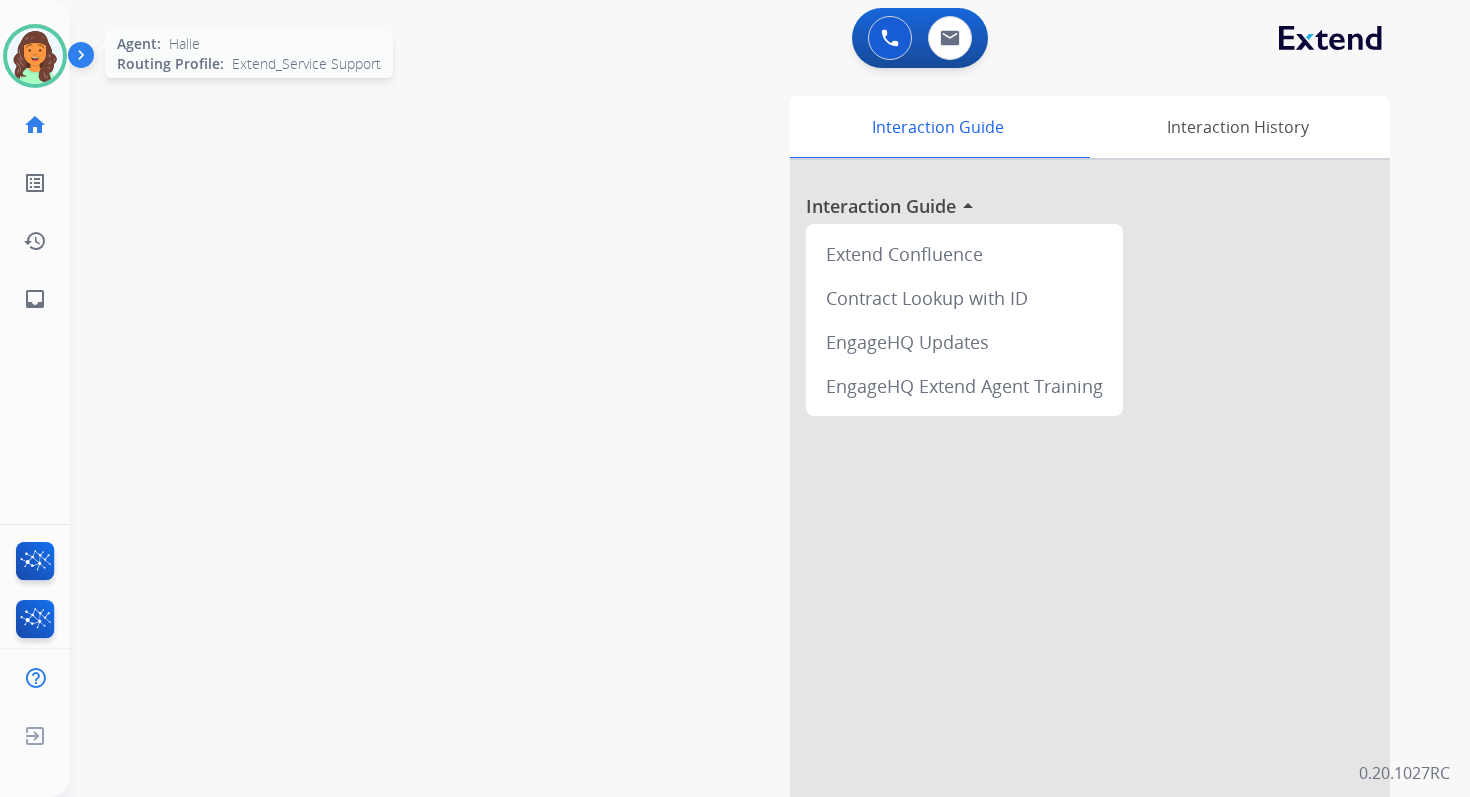 click at bounding box center (35, 56) 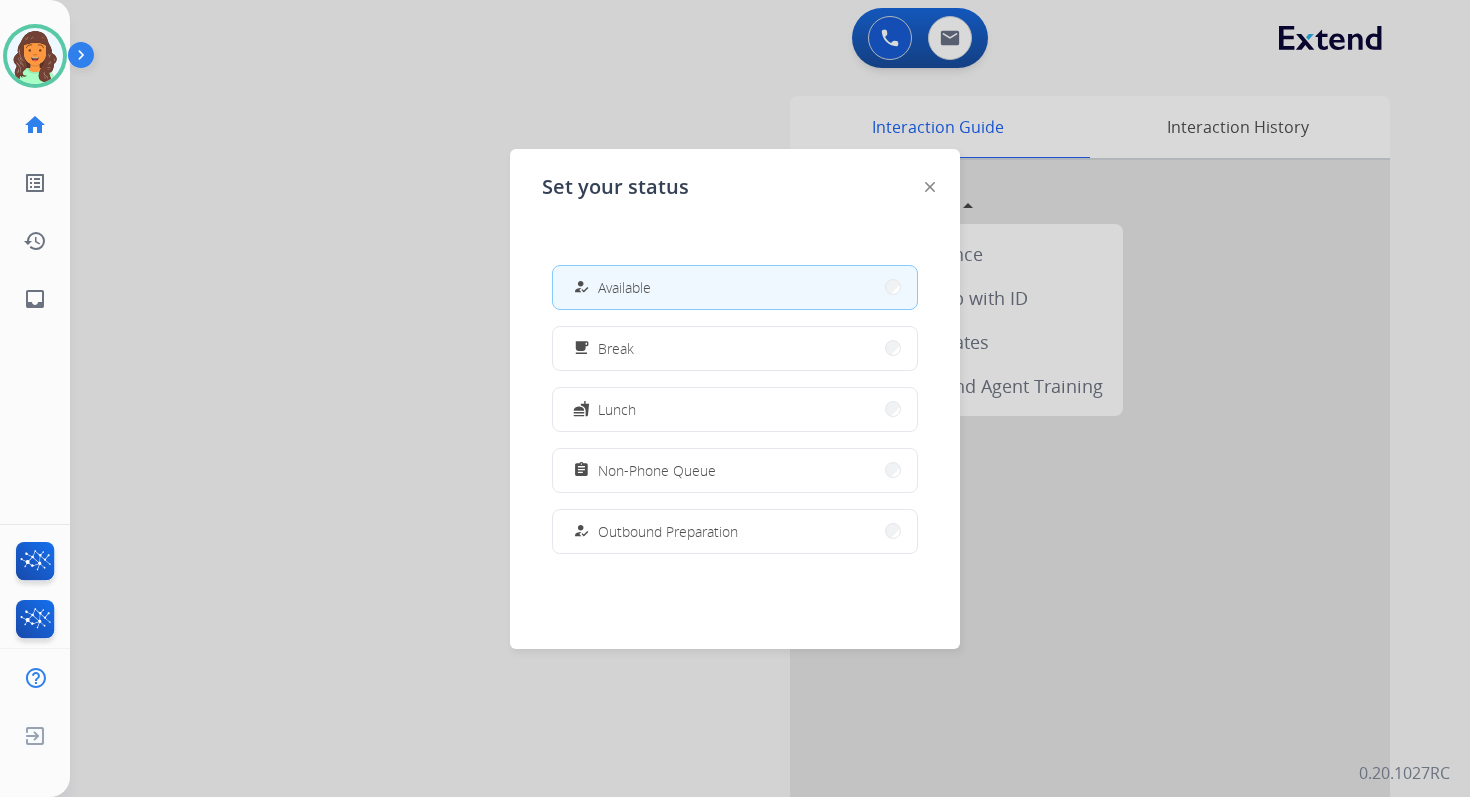 click on "how_to_reg Available" at bounding box center (735, 287) 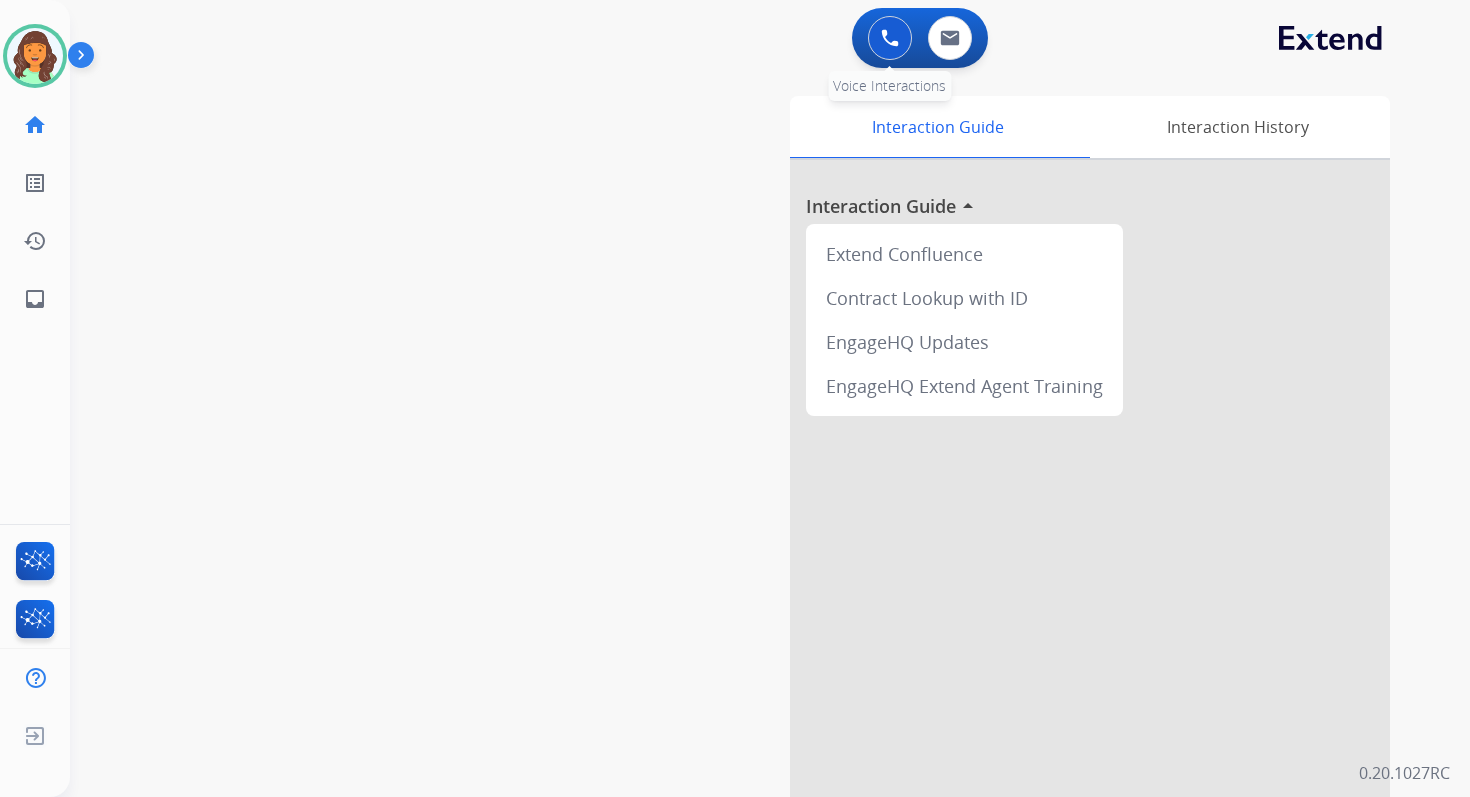 click at bounding box center (890, 38) 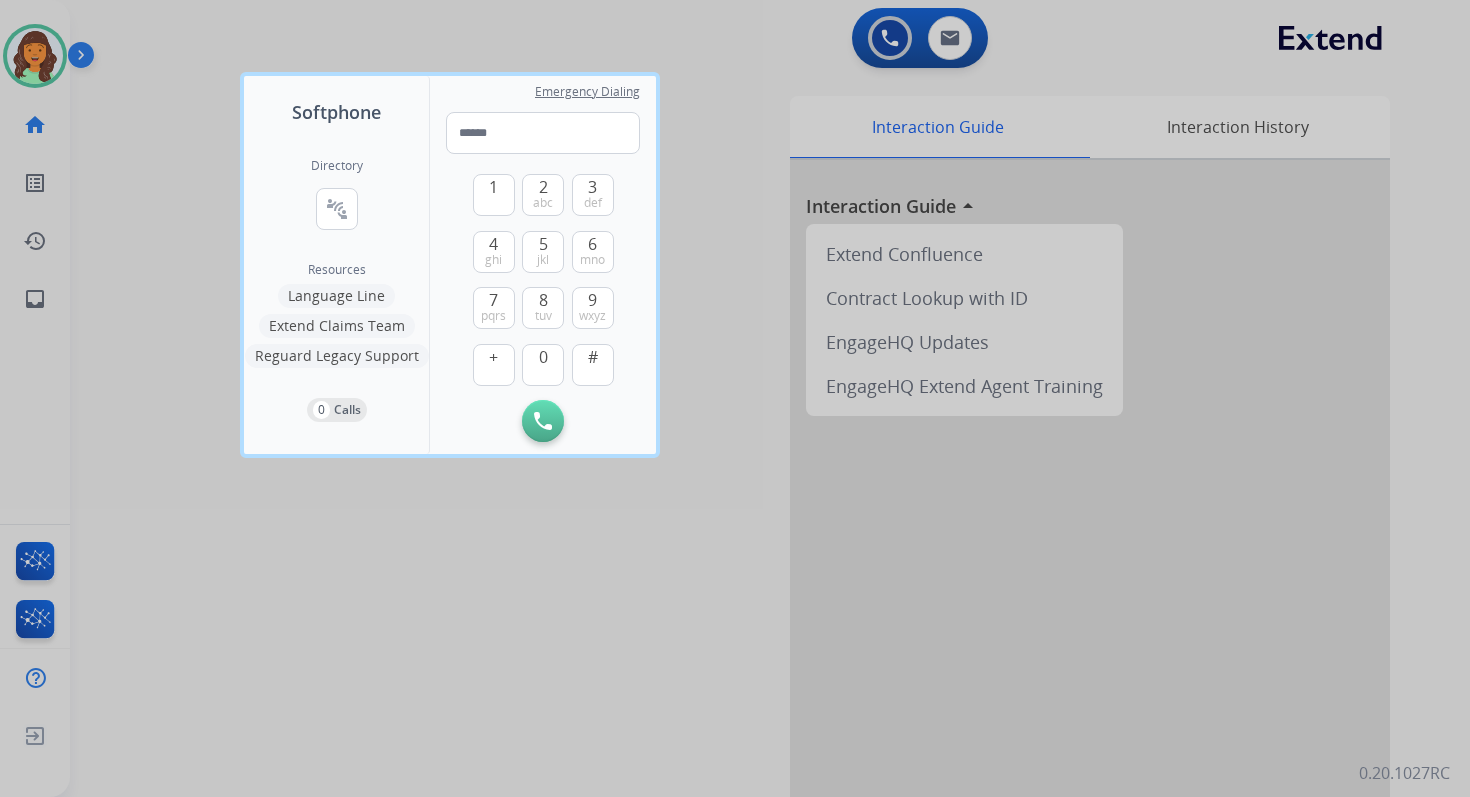 click at bounding box center [735, 398] 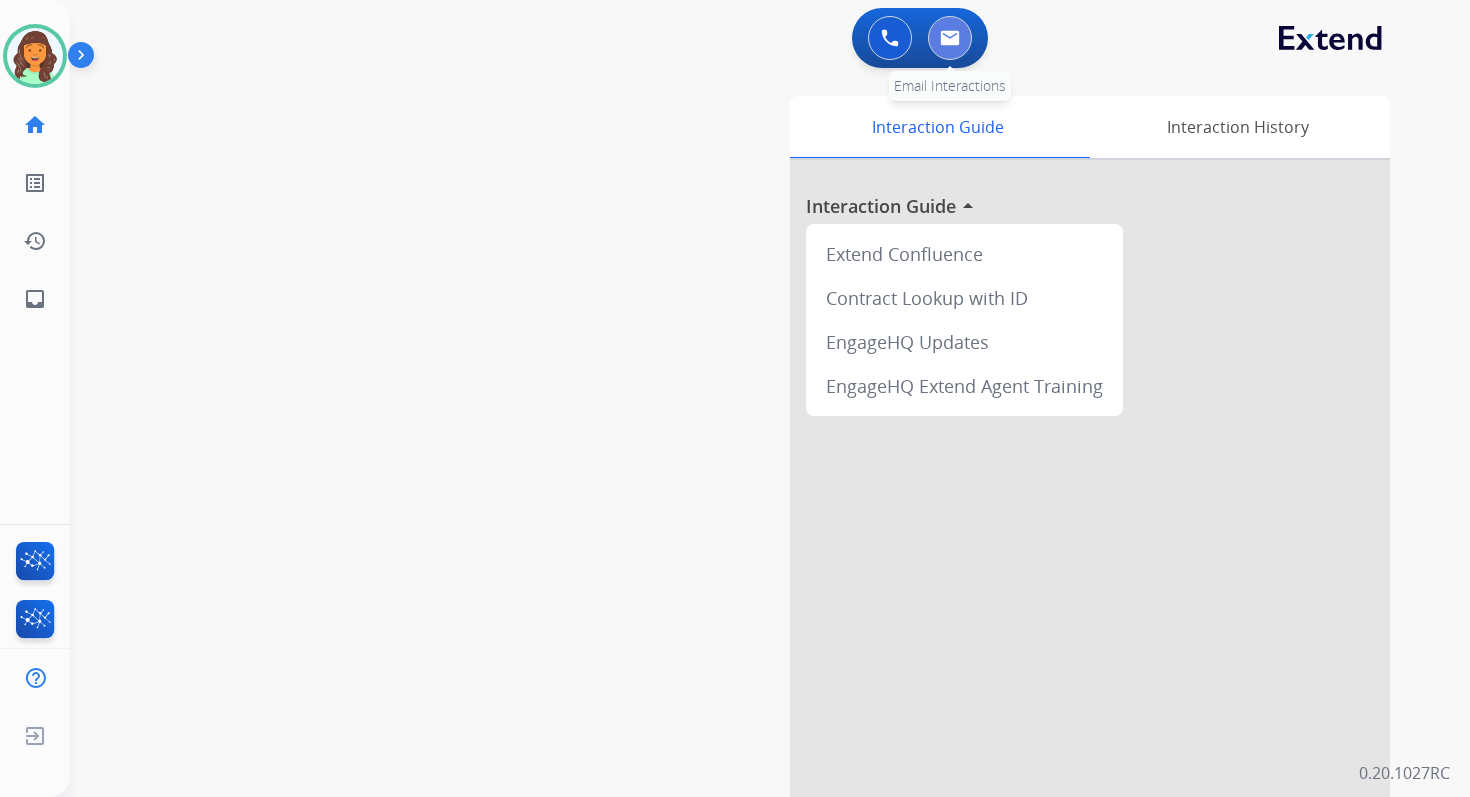 click at bounding box center [950, 38] 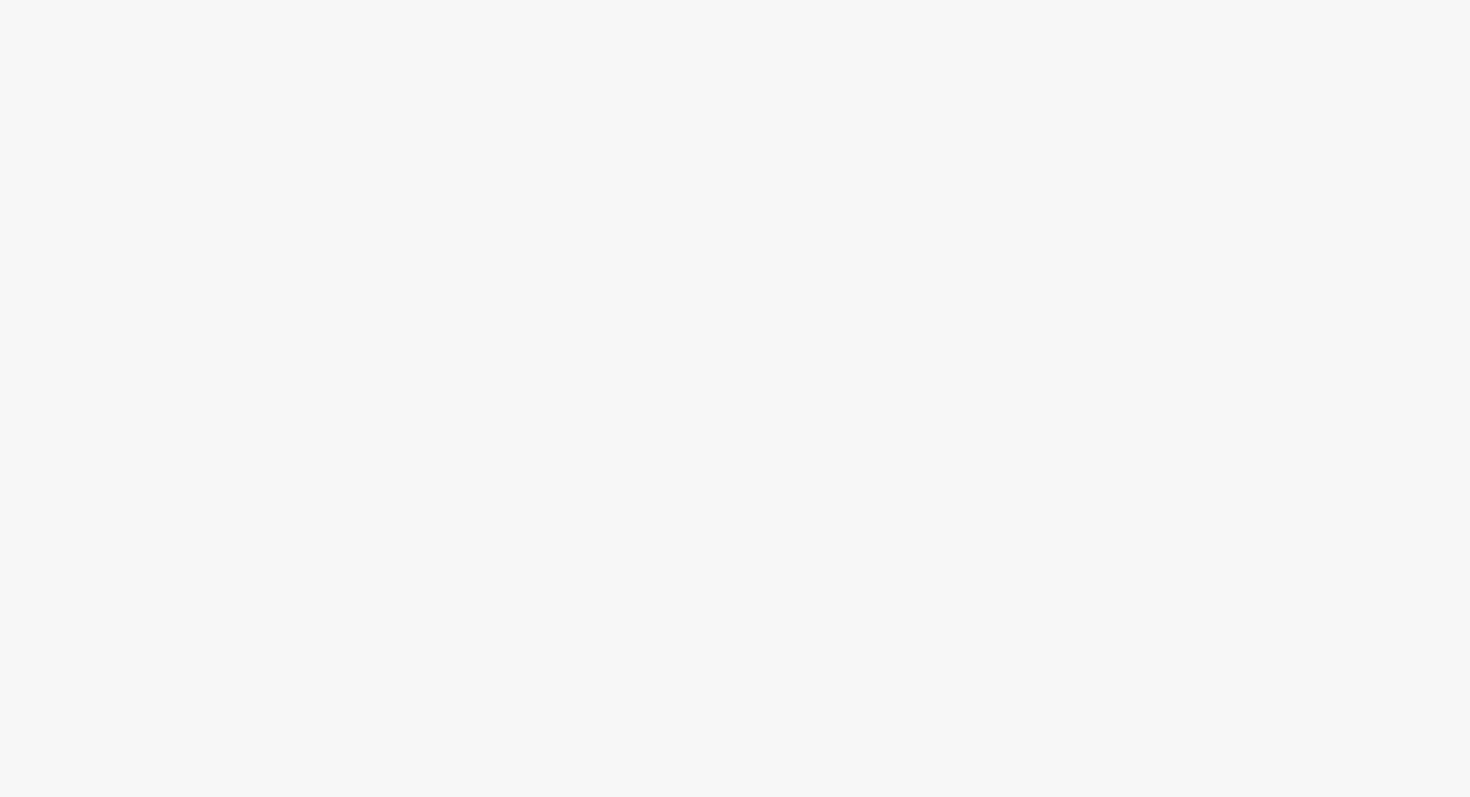 scroll, scrollTop: 0, scrollLeft: 0, axis: both 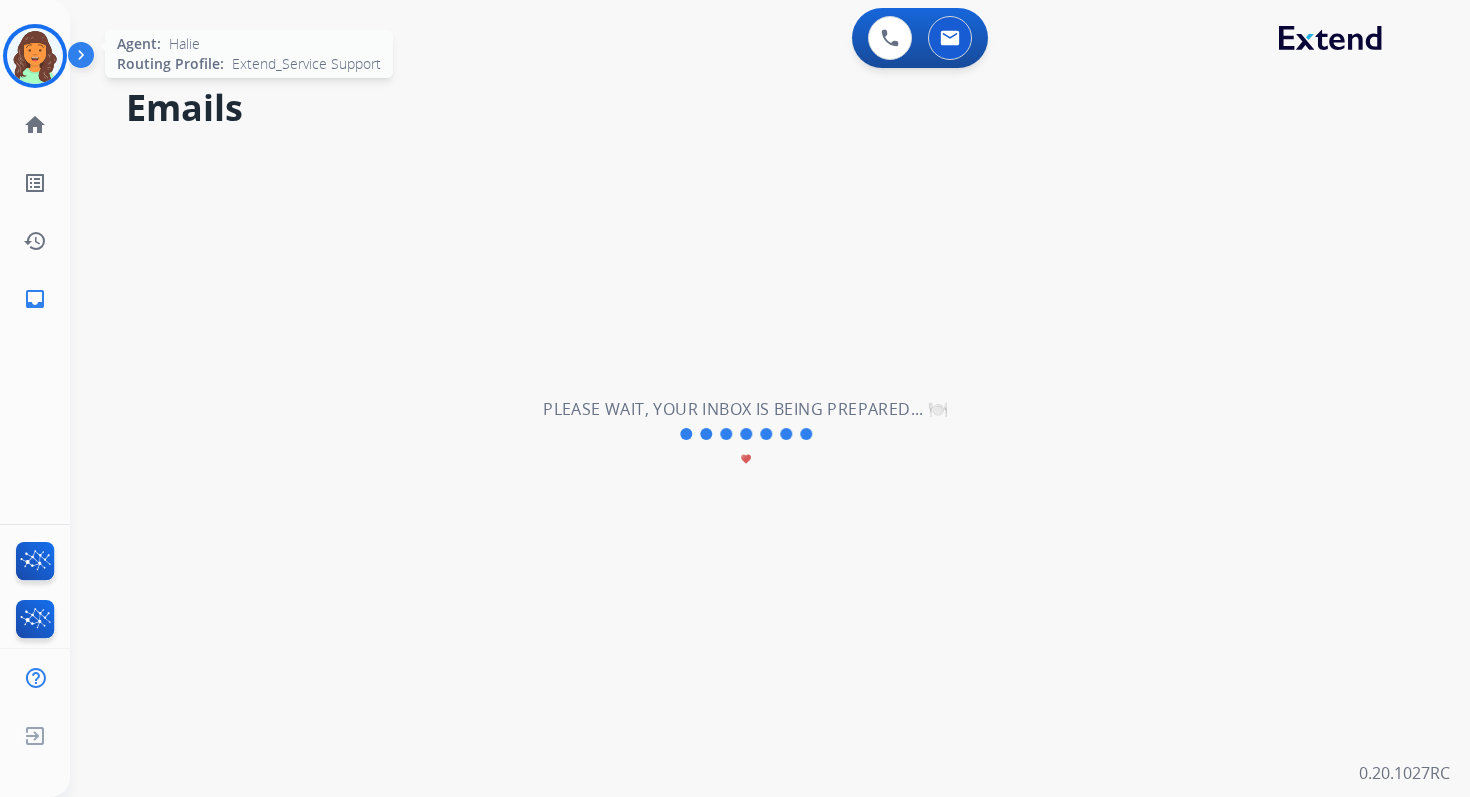 click at bounding box center (35, 56) 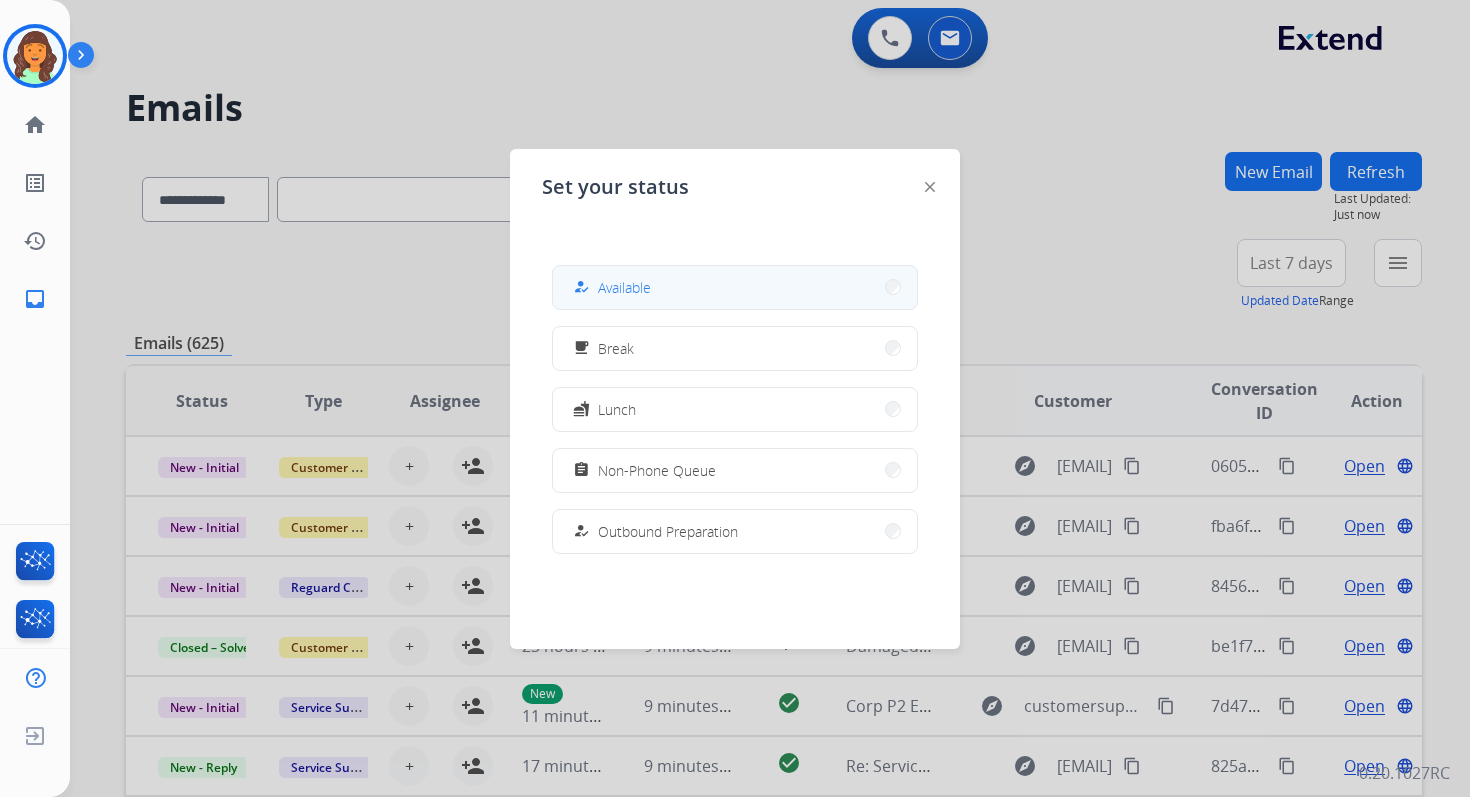click on "how_to_reg Available" at bounding box center (735, 287) 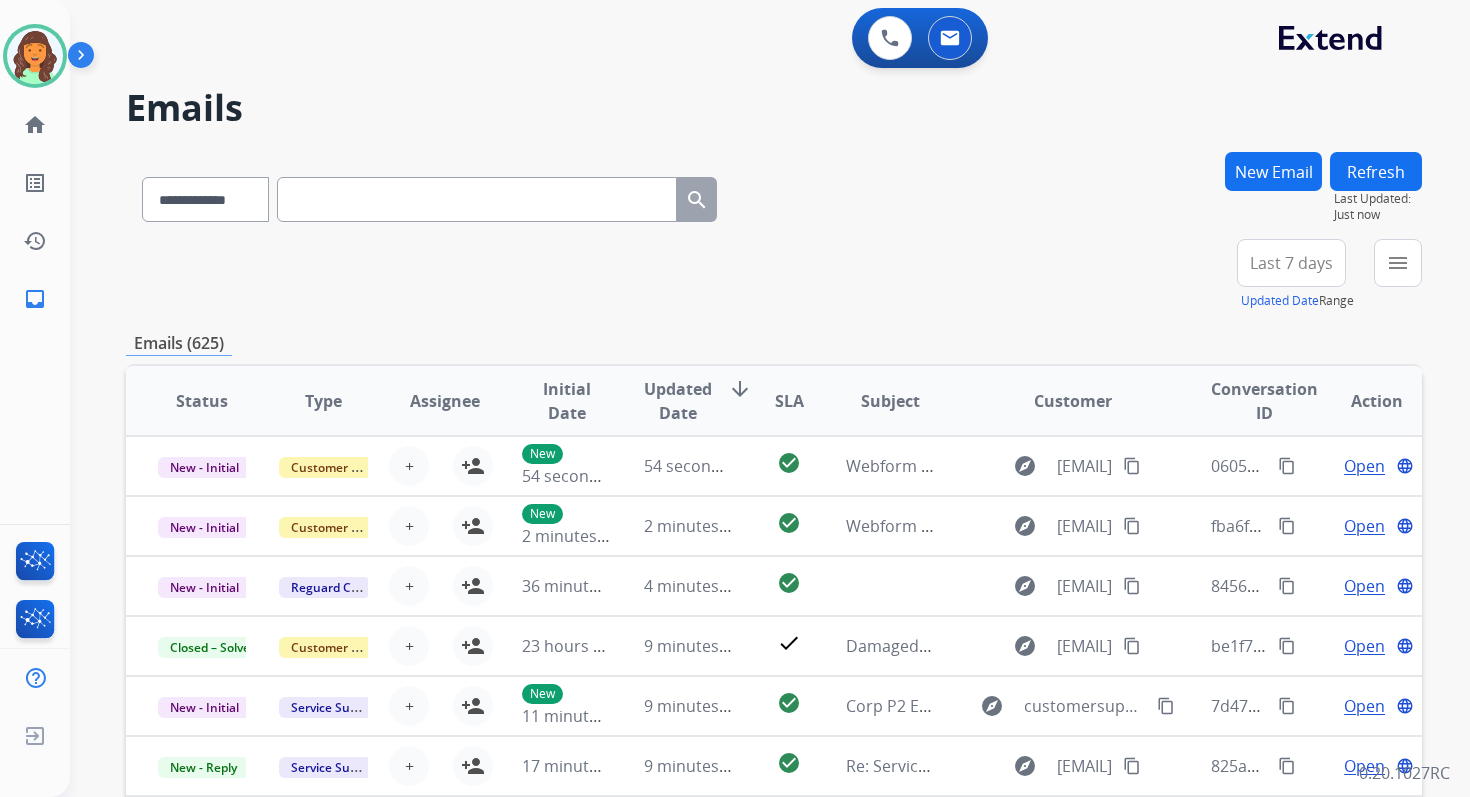 click on "**********" at bounding box center [774, 275] 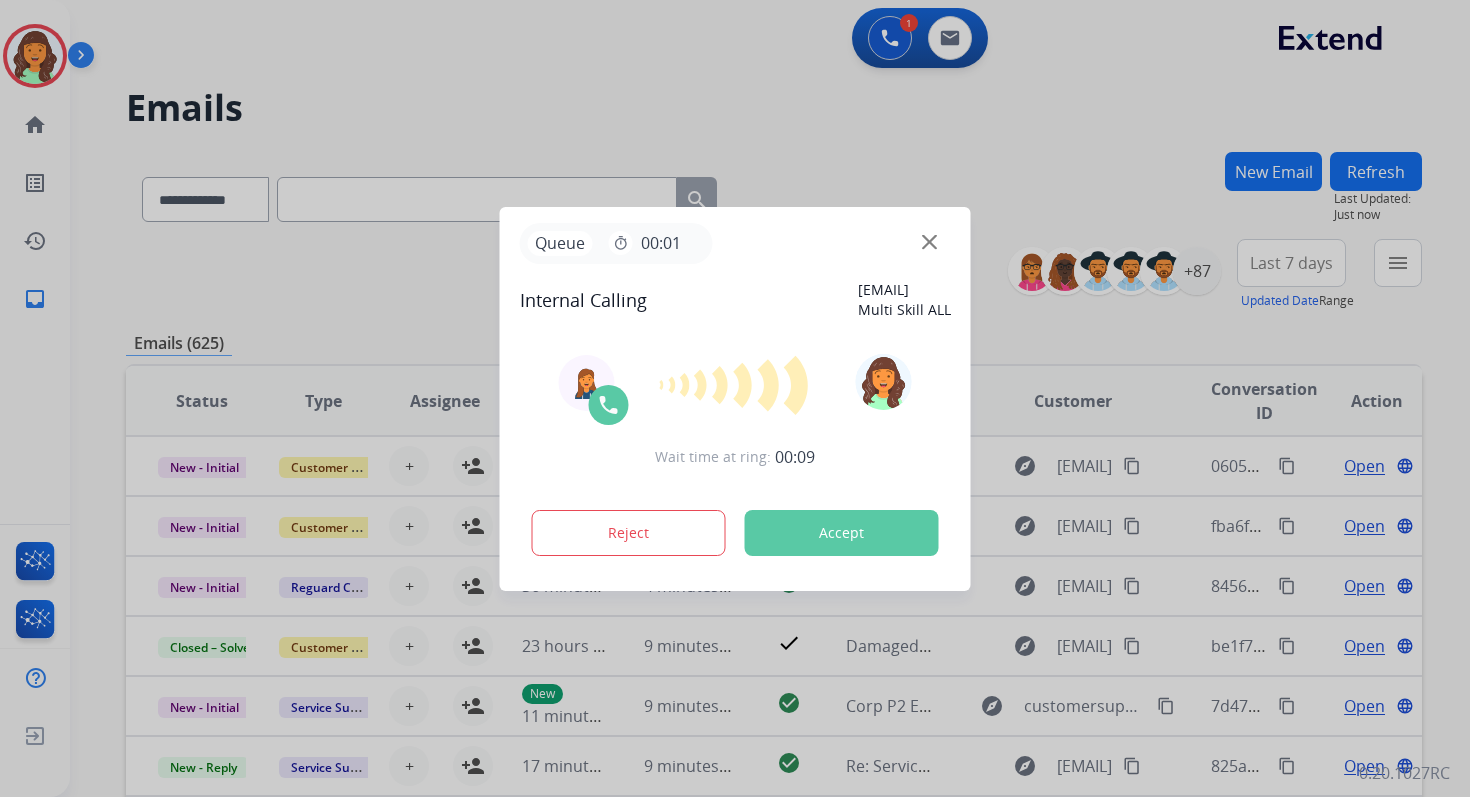 click on "Accept" at bounding box center (842, 533) 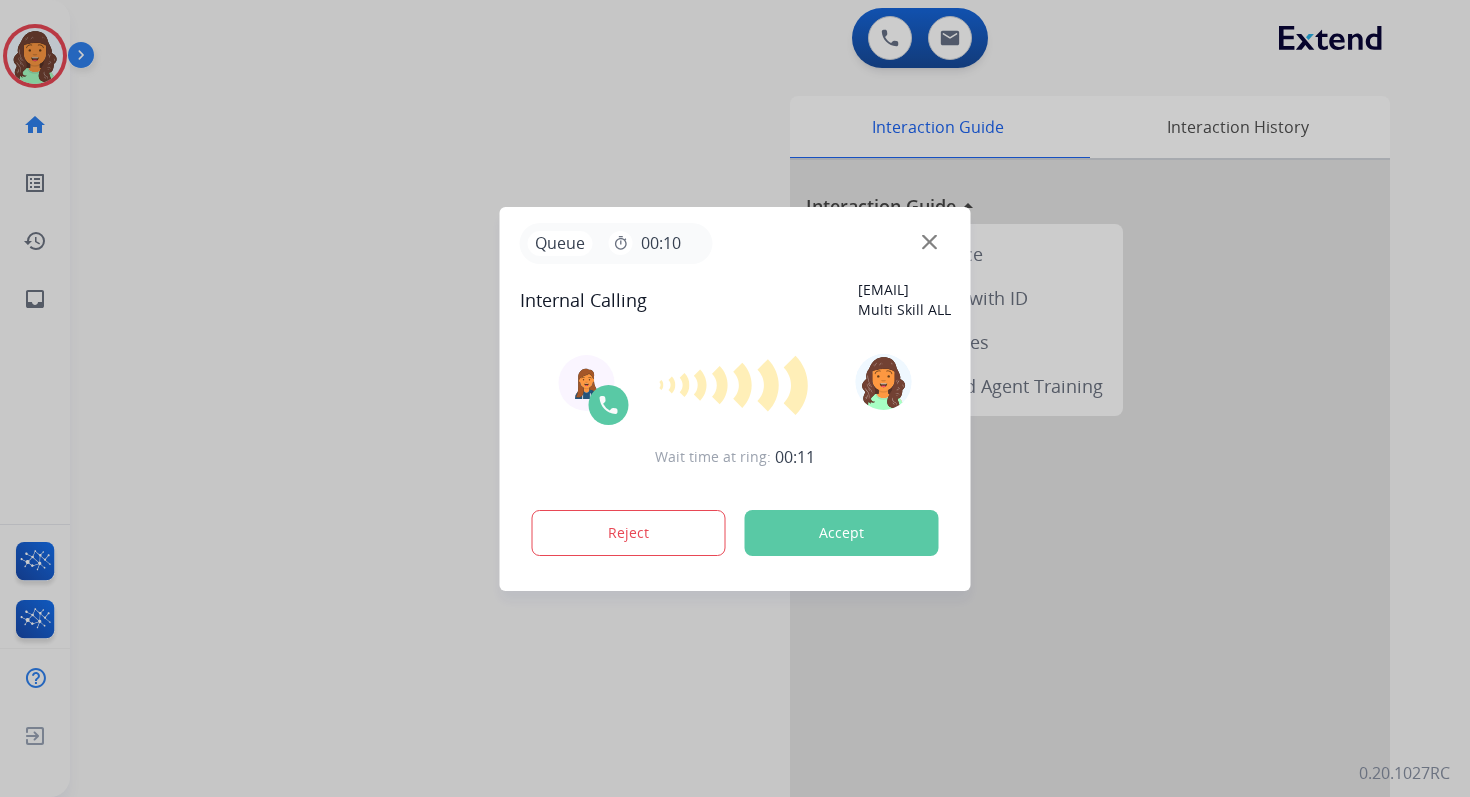 click on "Accept" at bounding box center (842, 533) 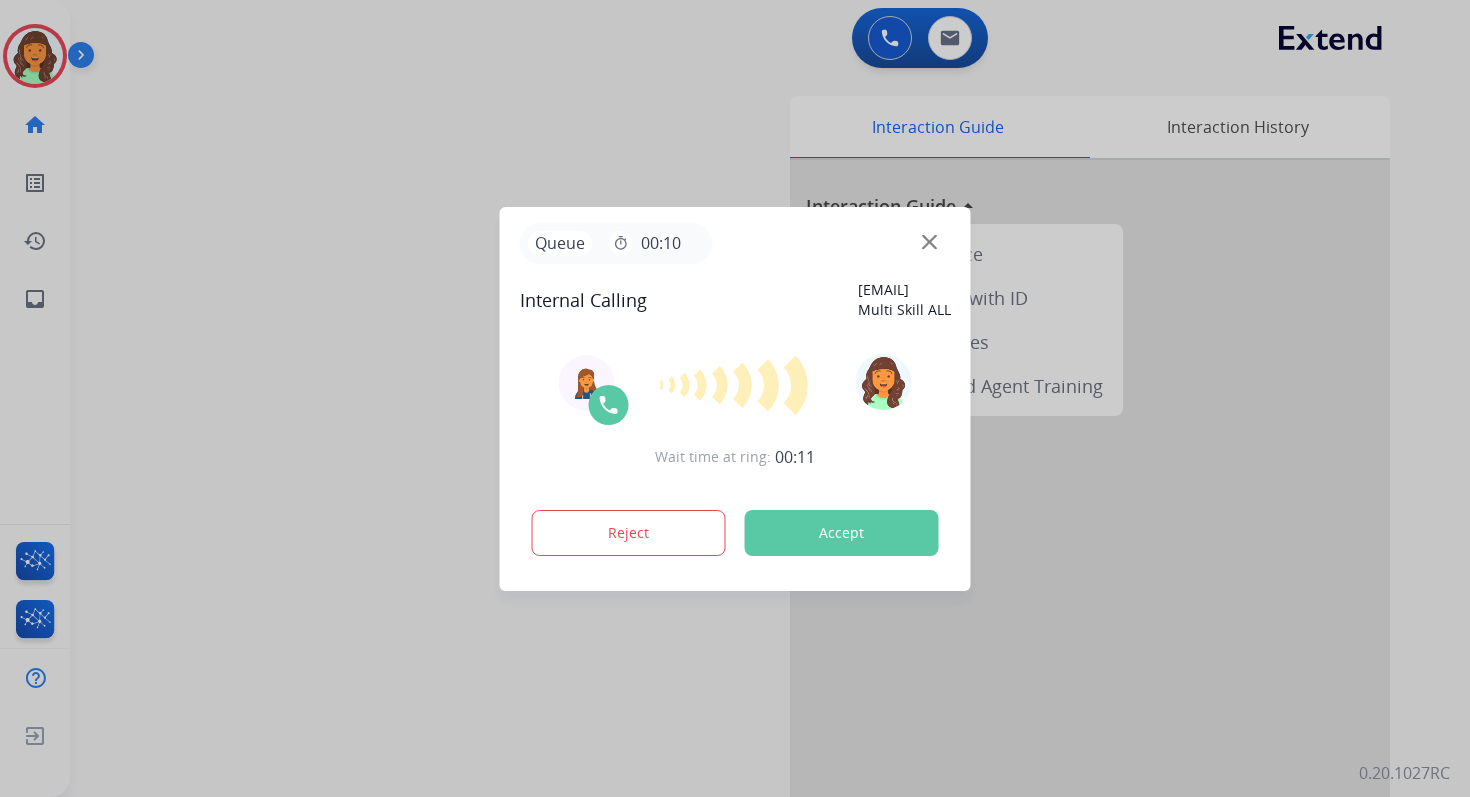 click on "Accept" at bounding box center [842, 533] 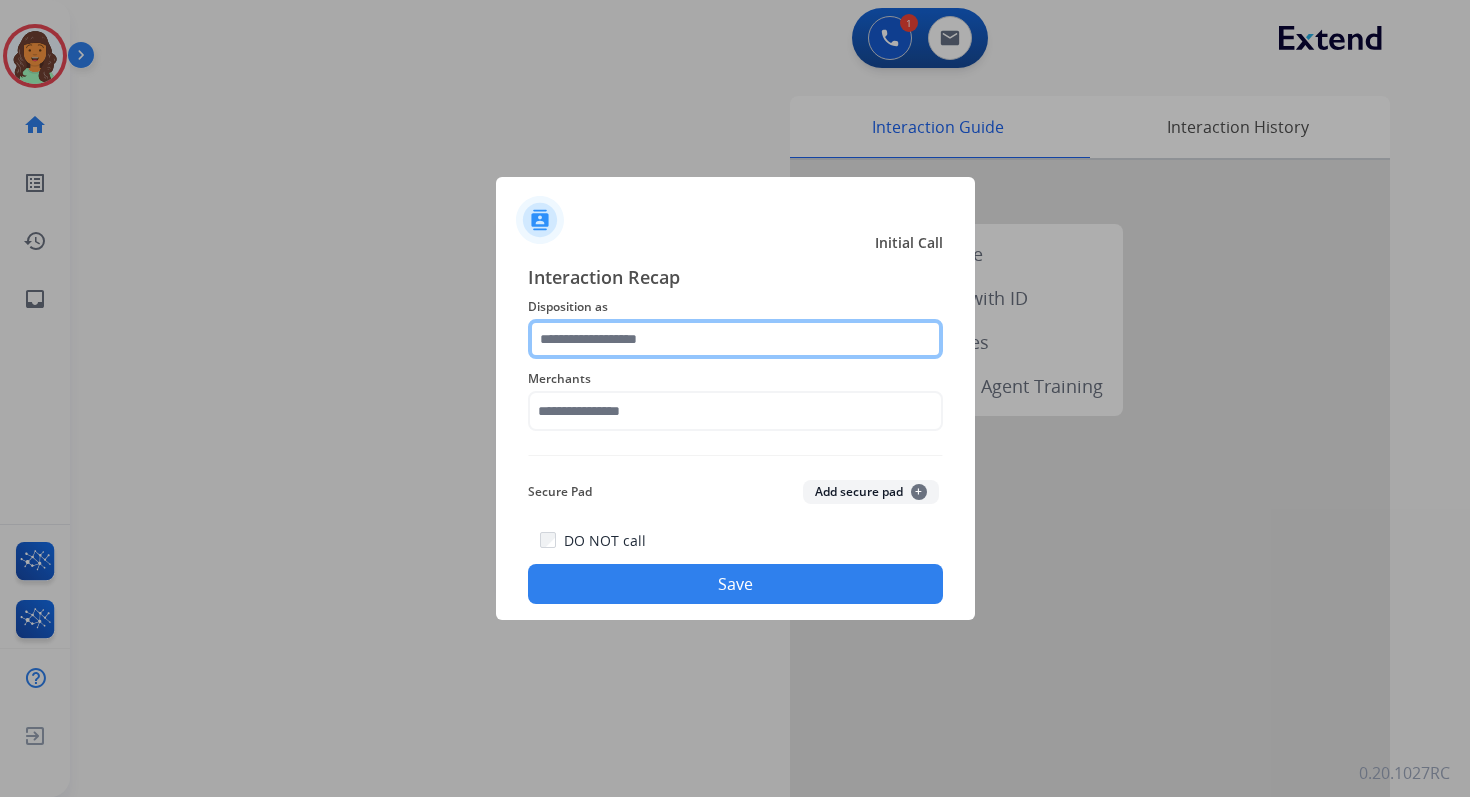 click 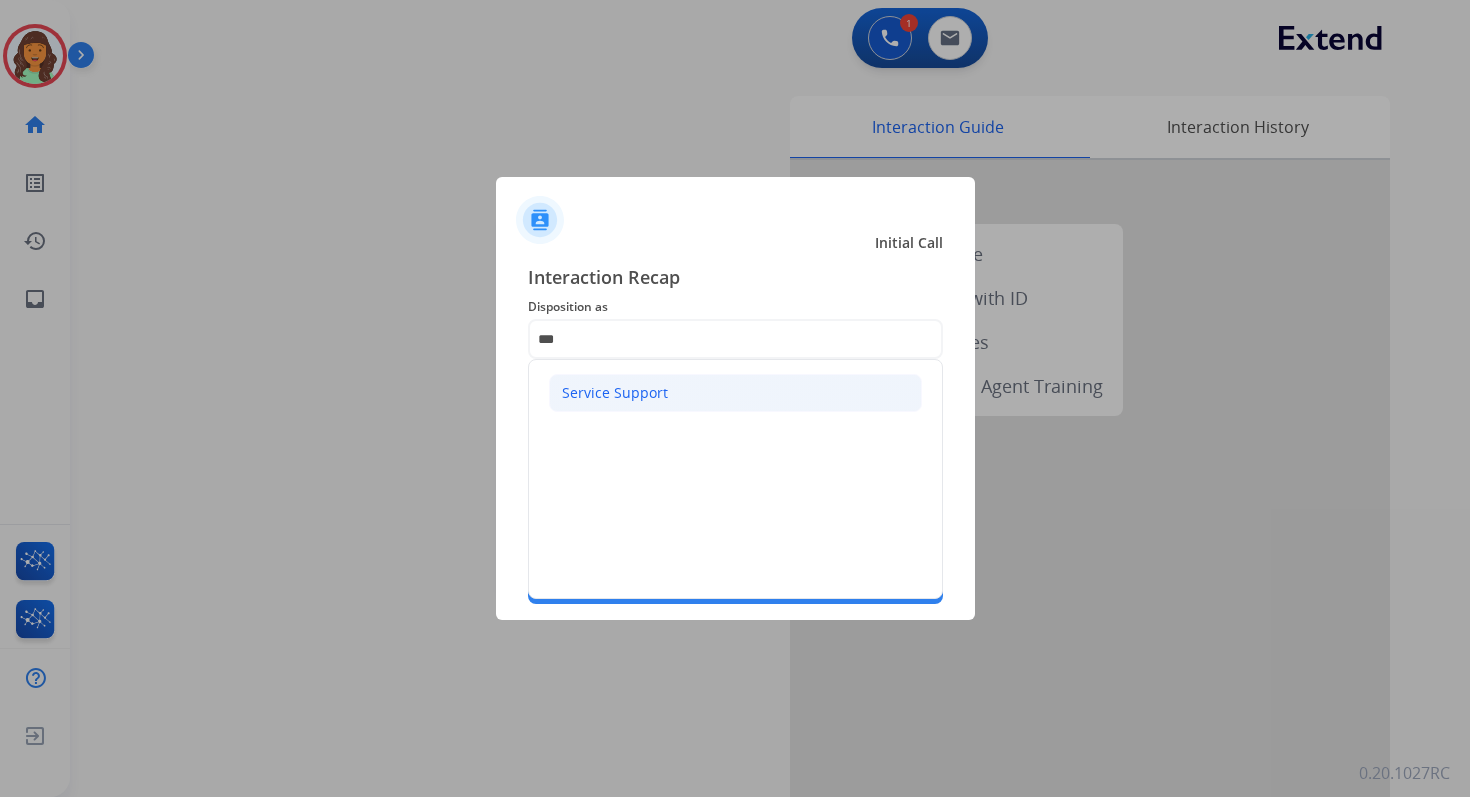 click on "Service Support" 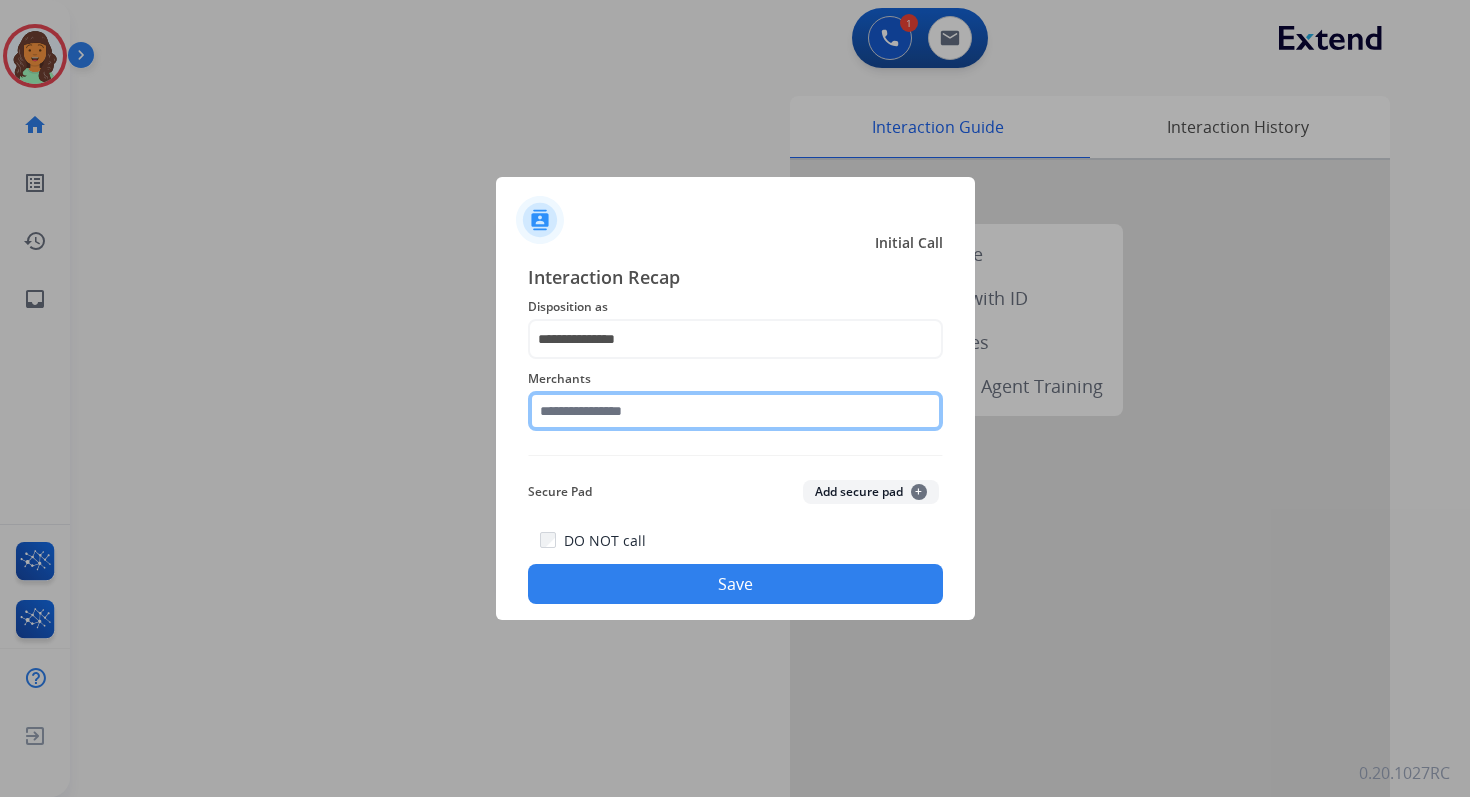 click 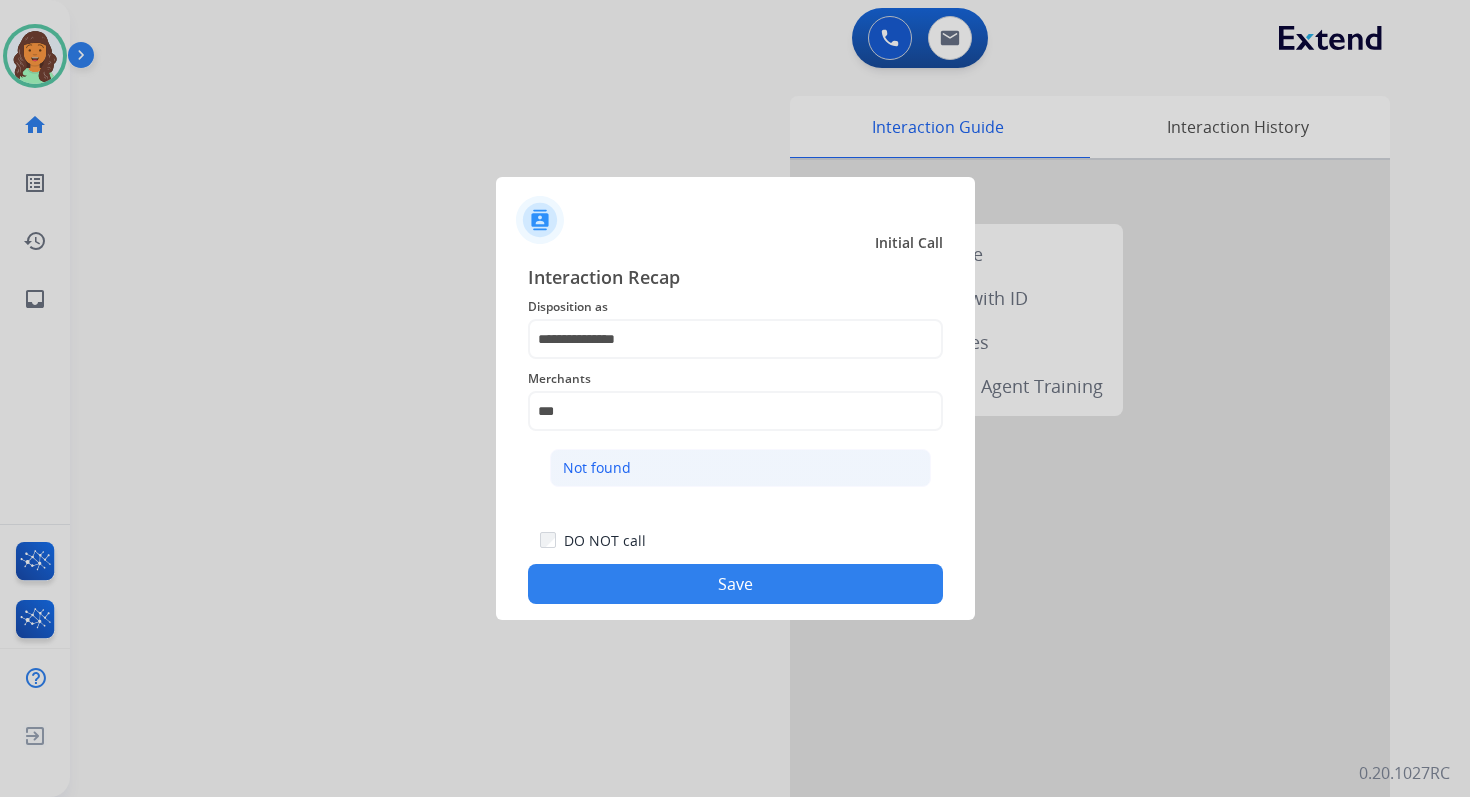 click on "Not found" 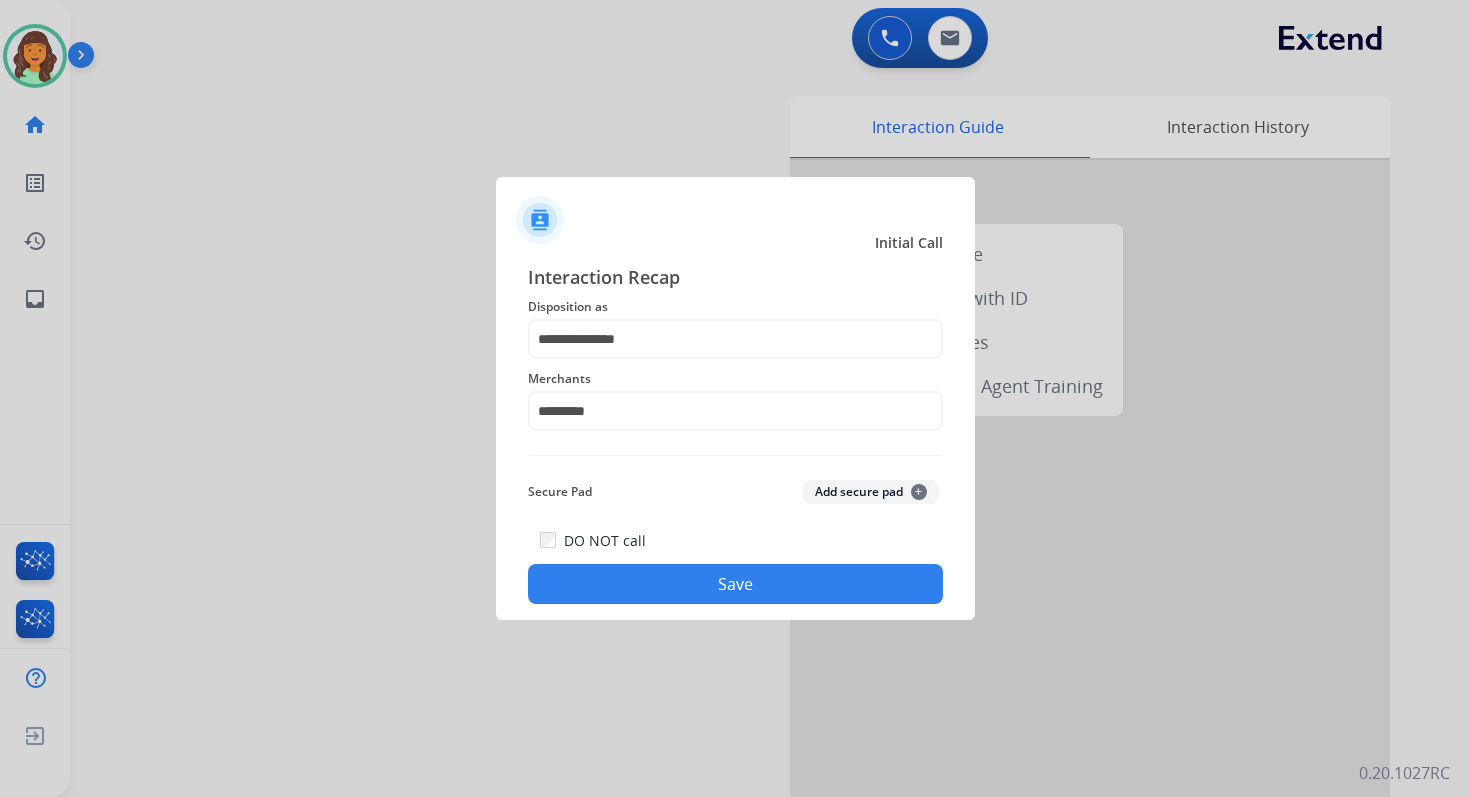 click on "Save" 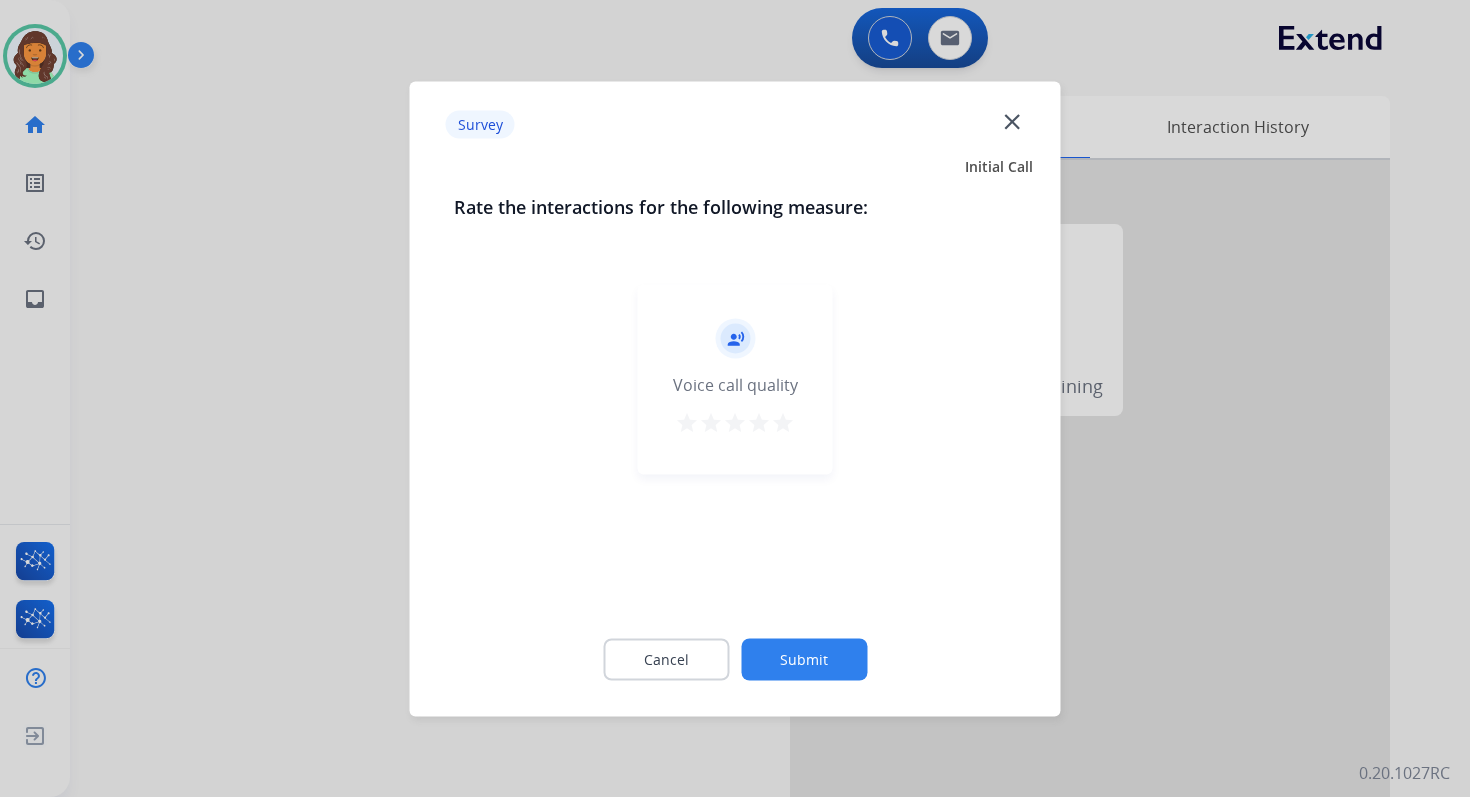 click on "Submit" 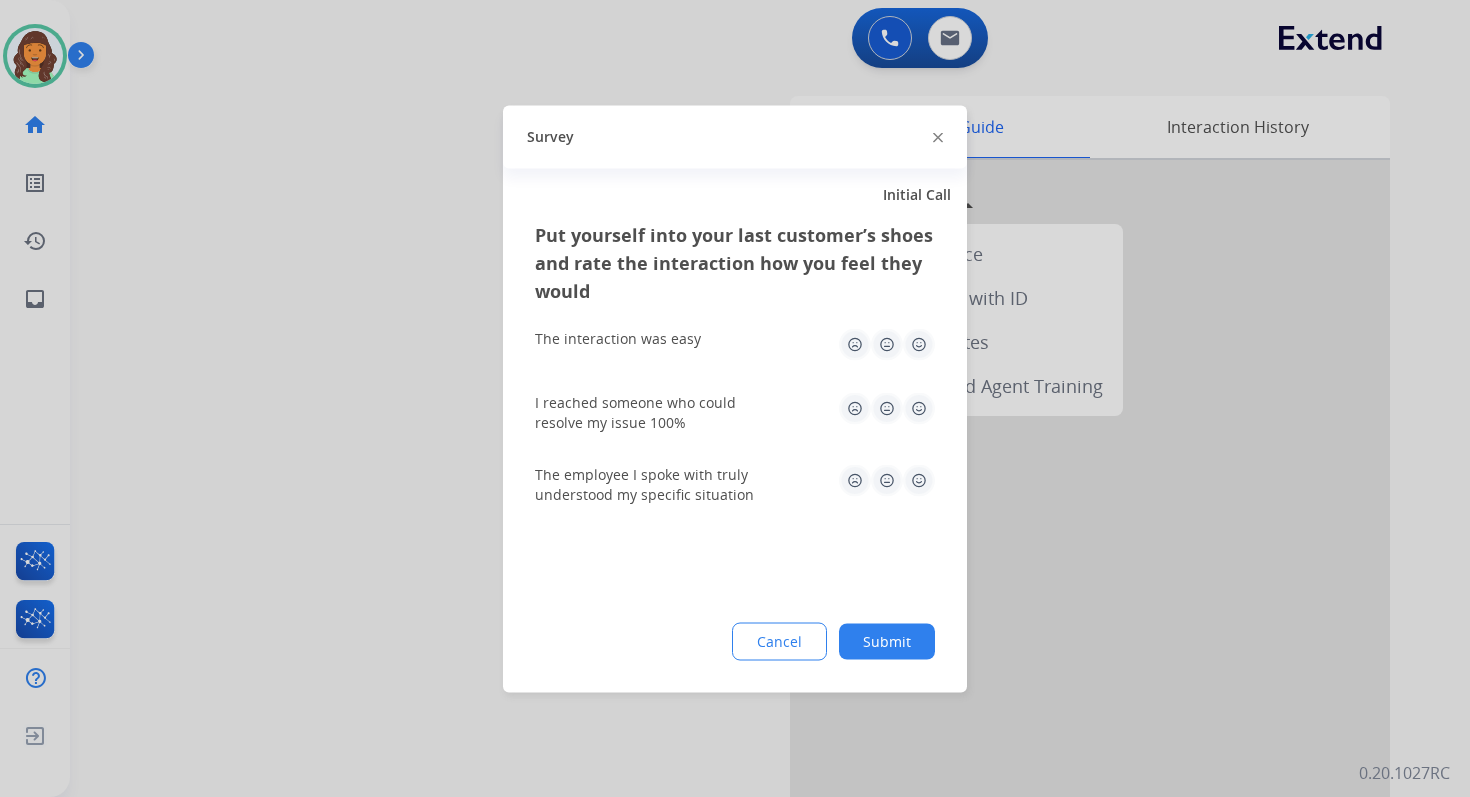 click on "Submit" 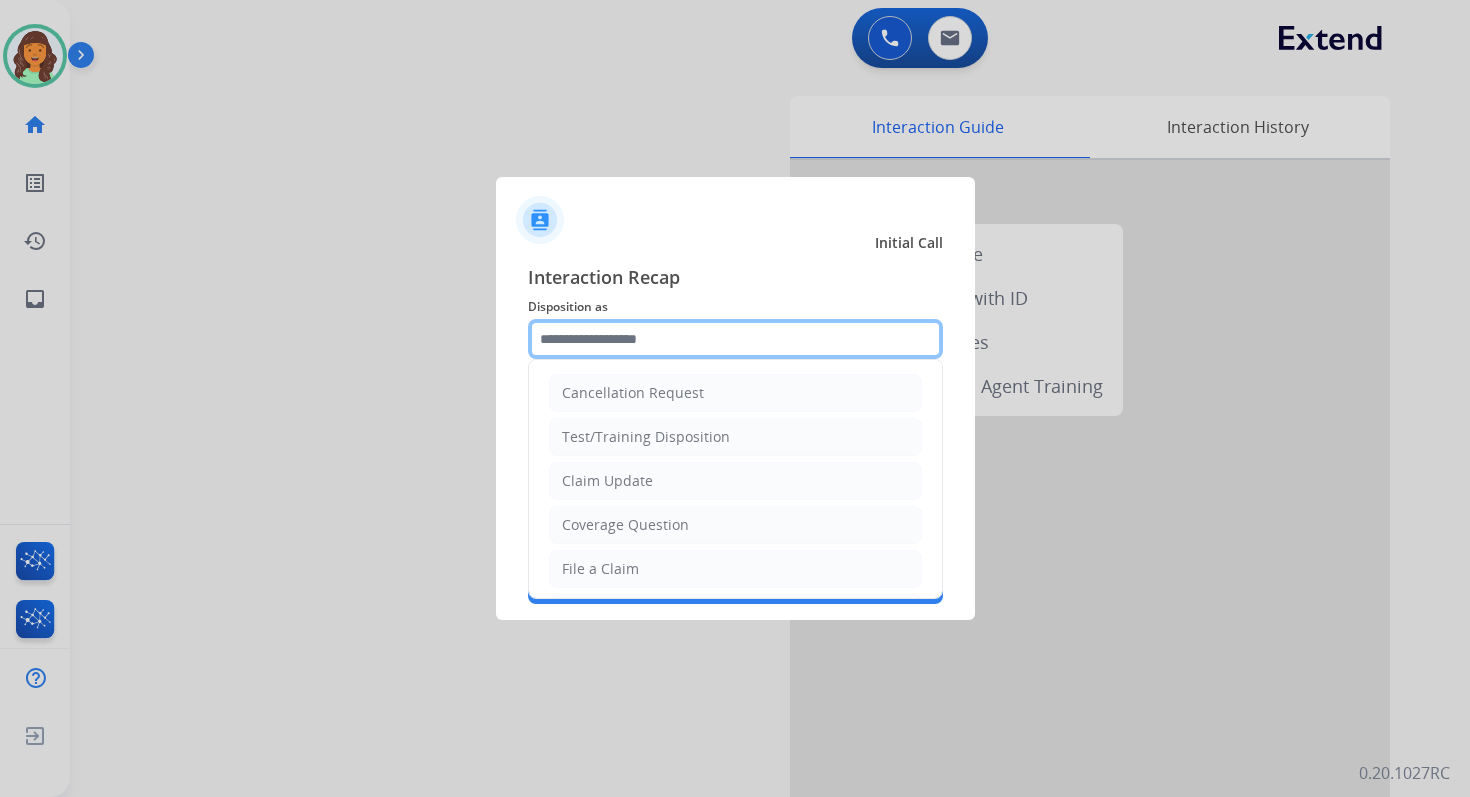 click 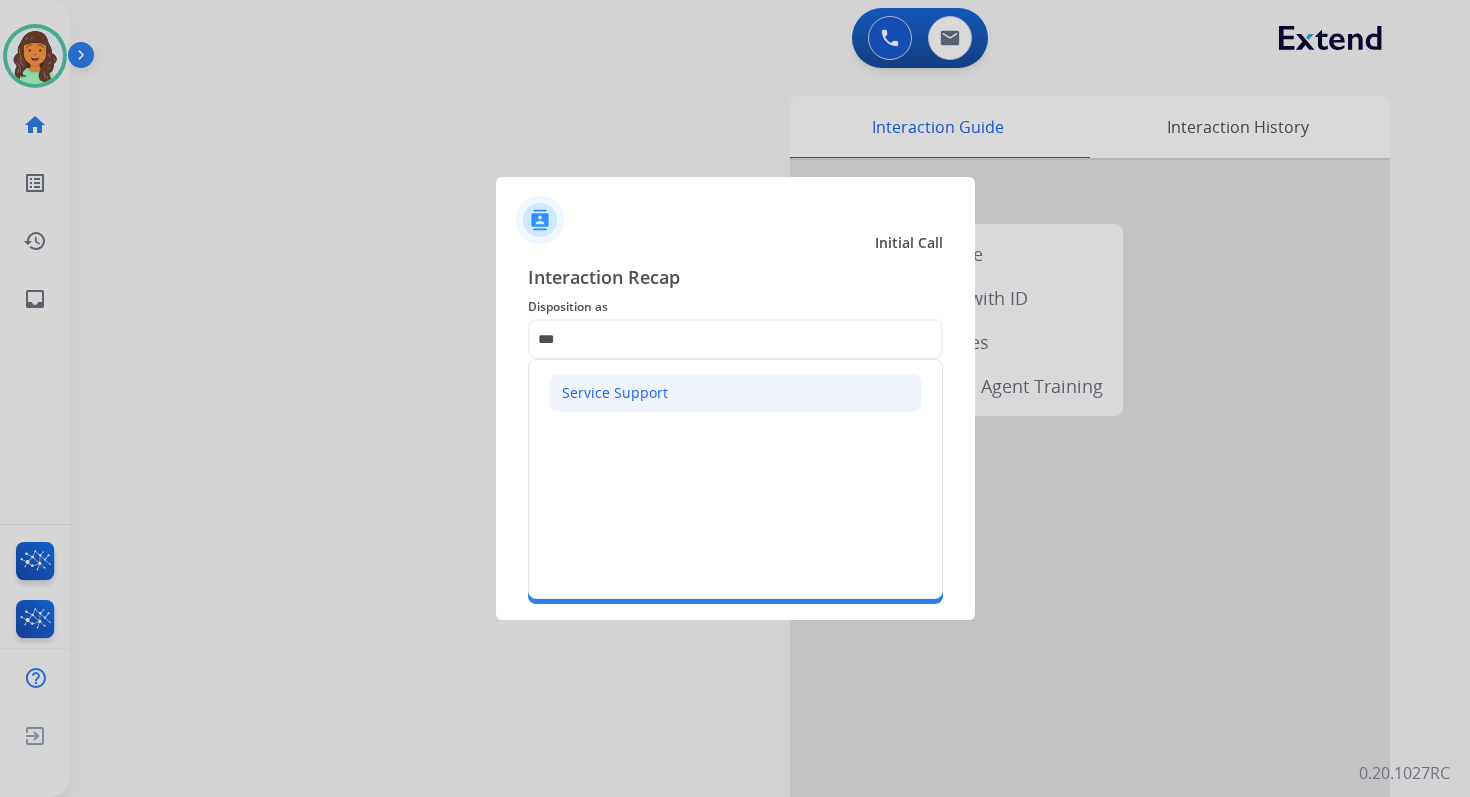 click on "Service Support" 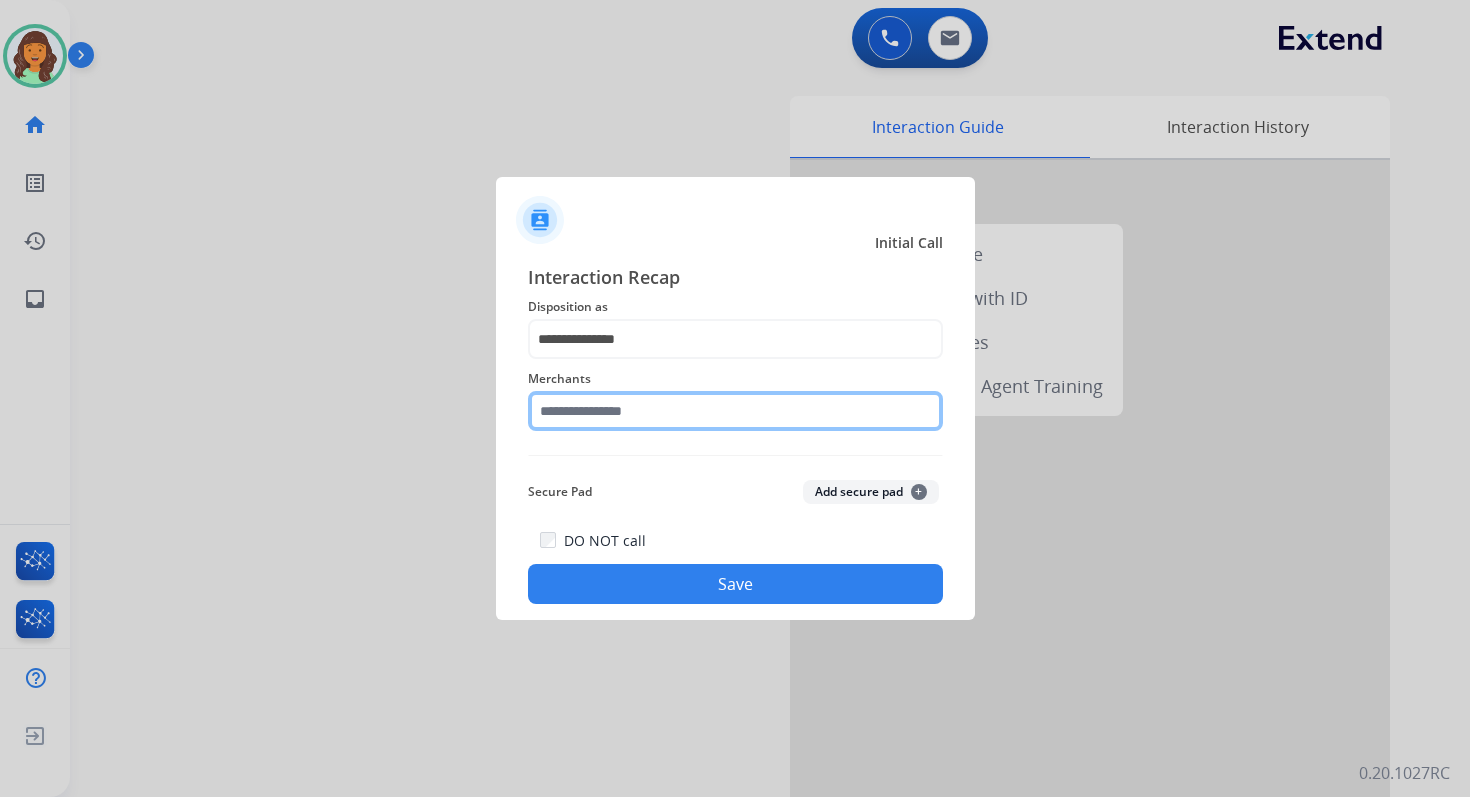 click 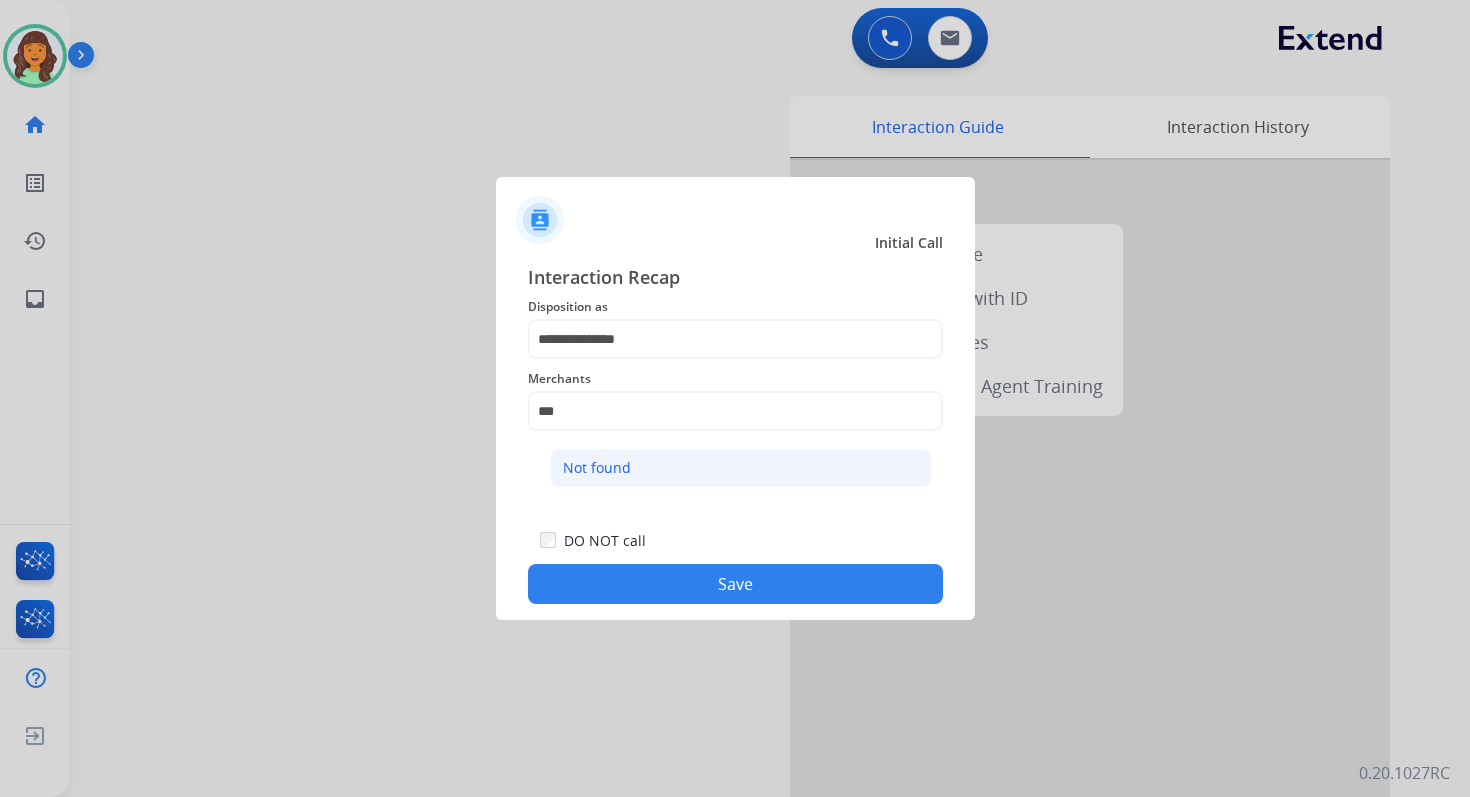 click on "Not found" 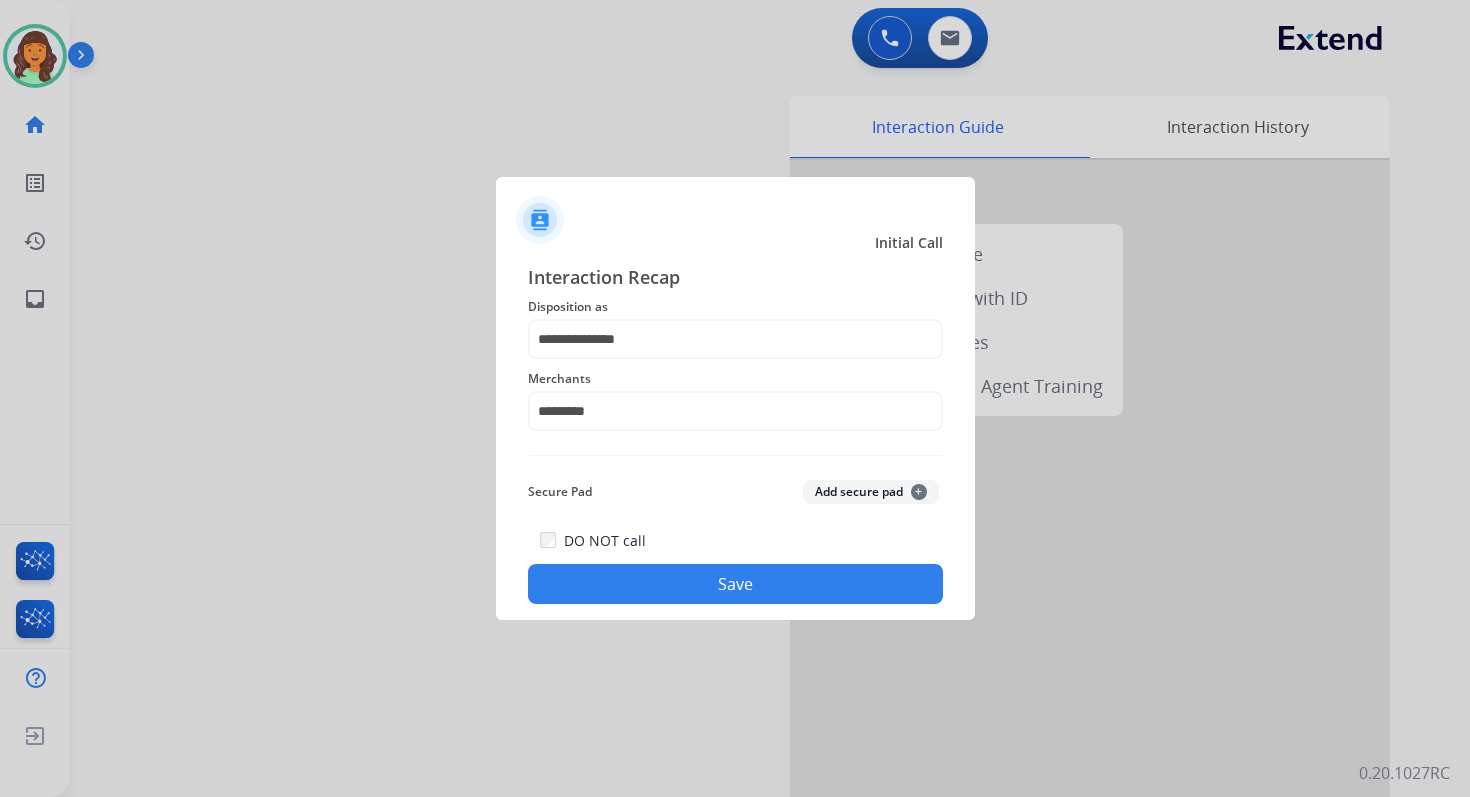 click on "Save" 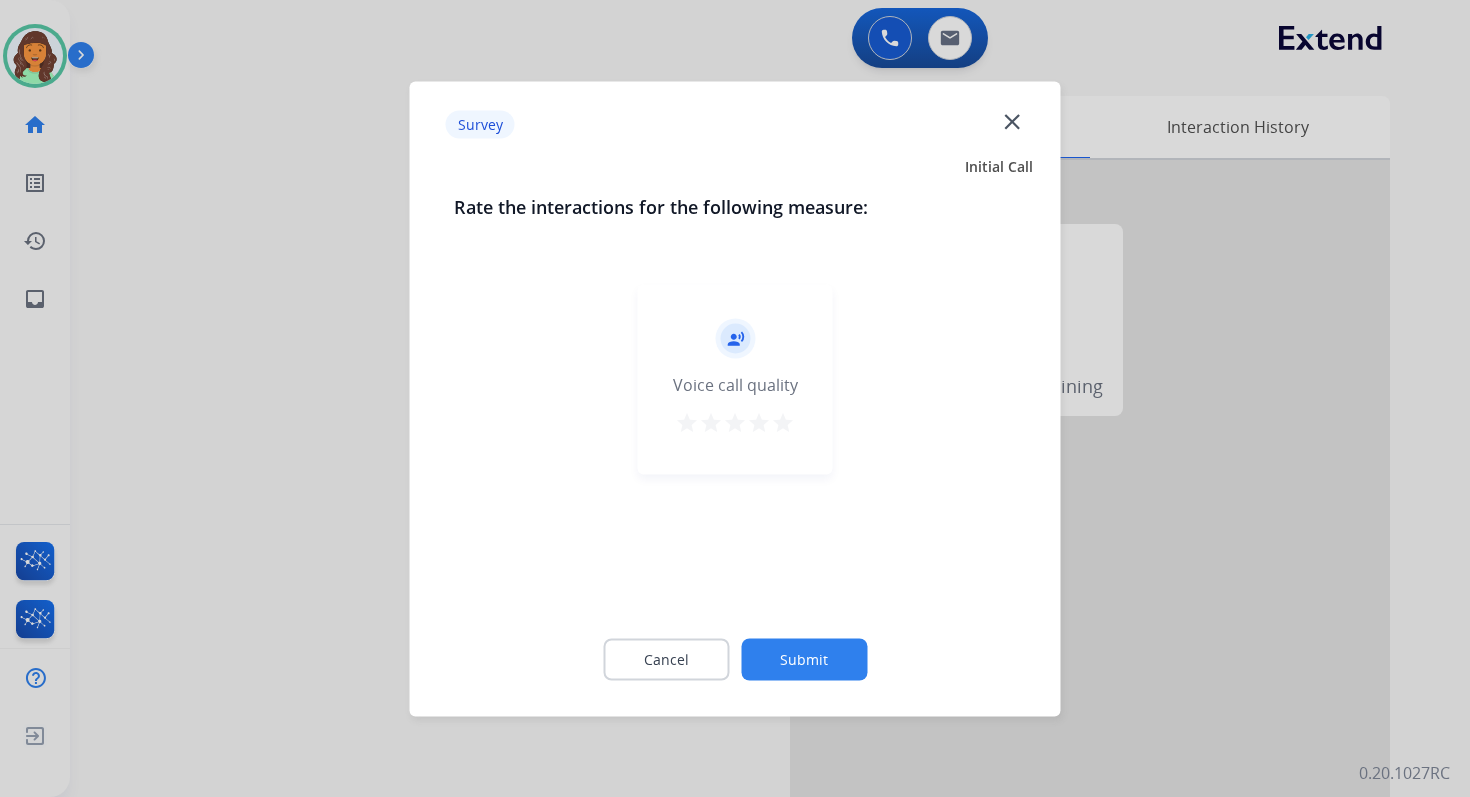 click on "Submit" 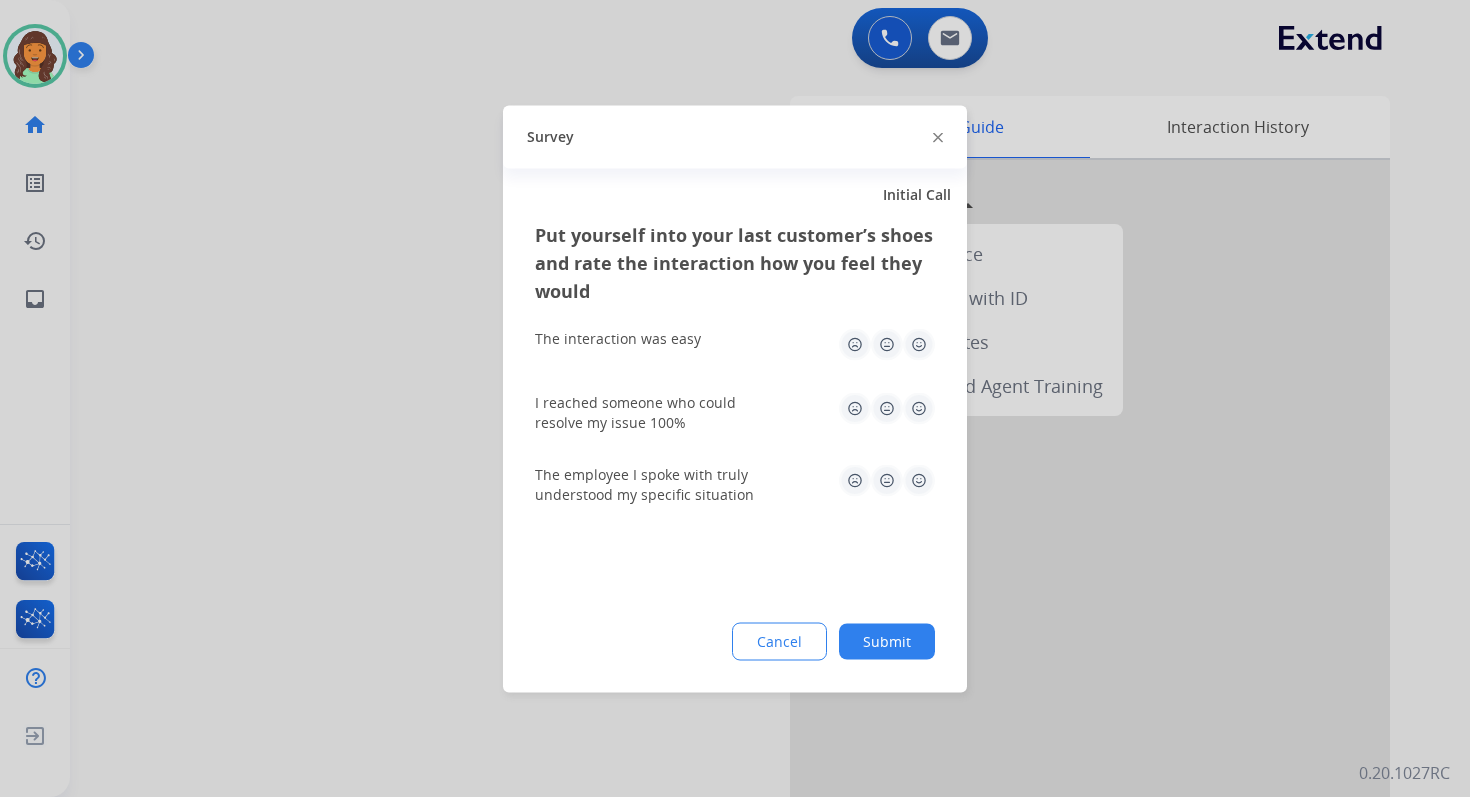 click on "Submit" 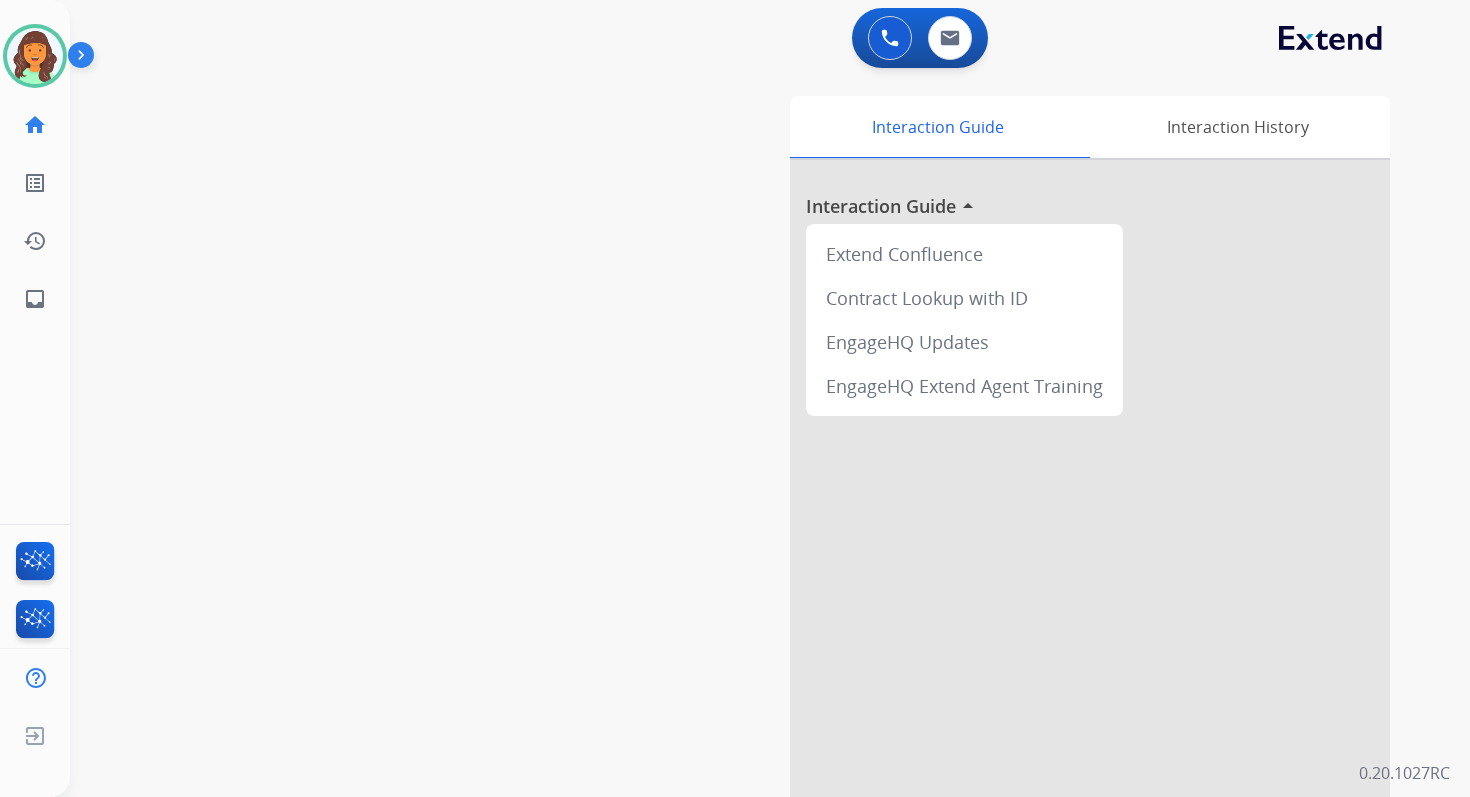click on "0 Voice Interactions  0  Email Interactions" at bounding box center [920, 38] 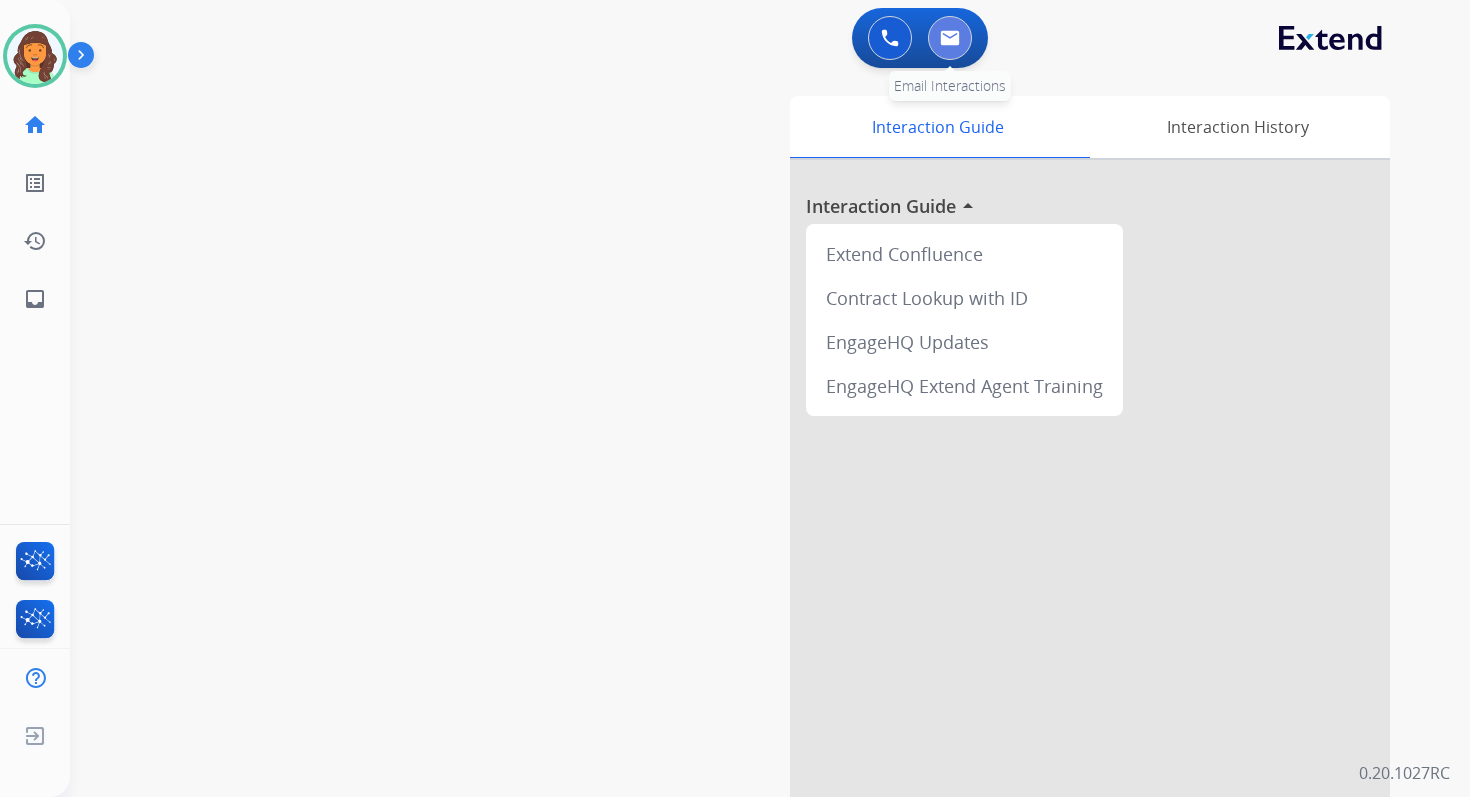 click at bounding box center (950, 38) 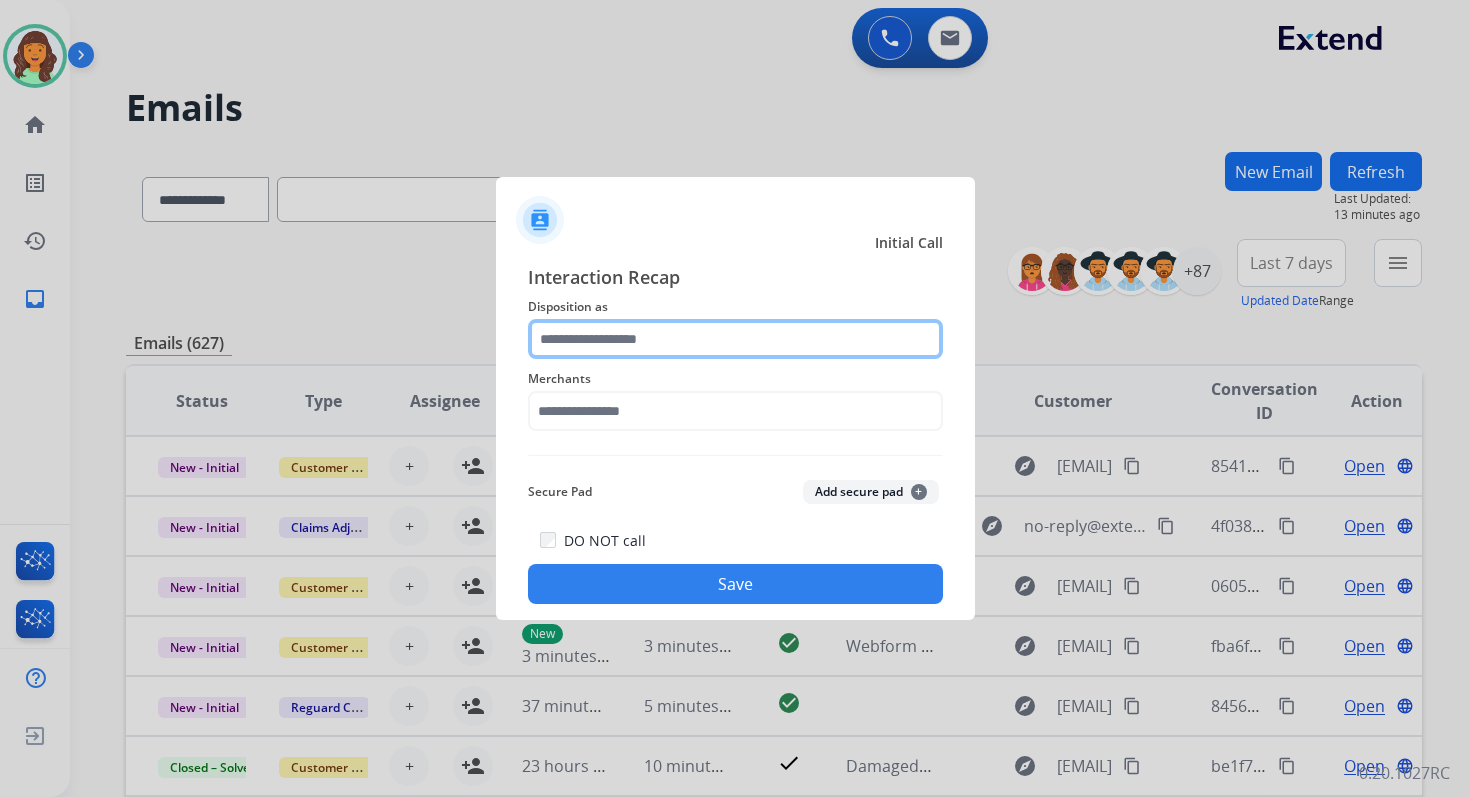 click 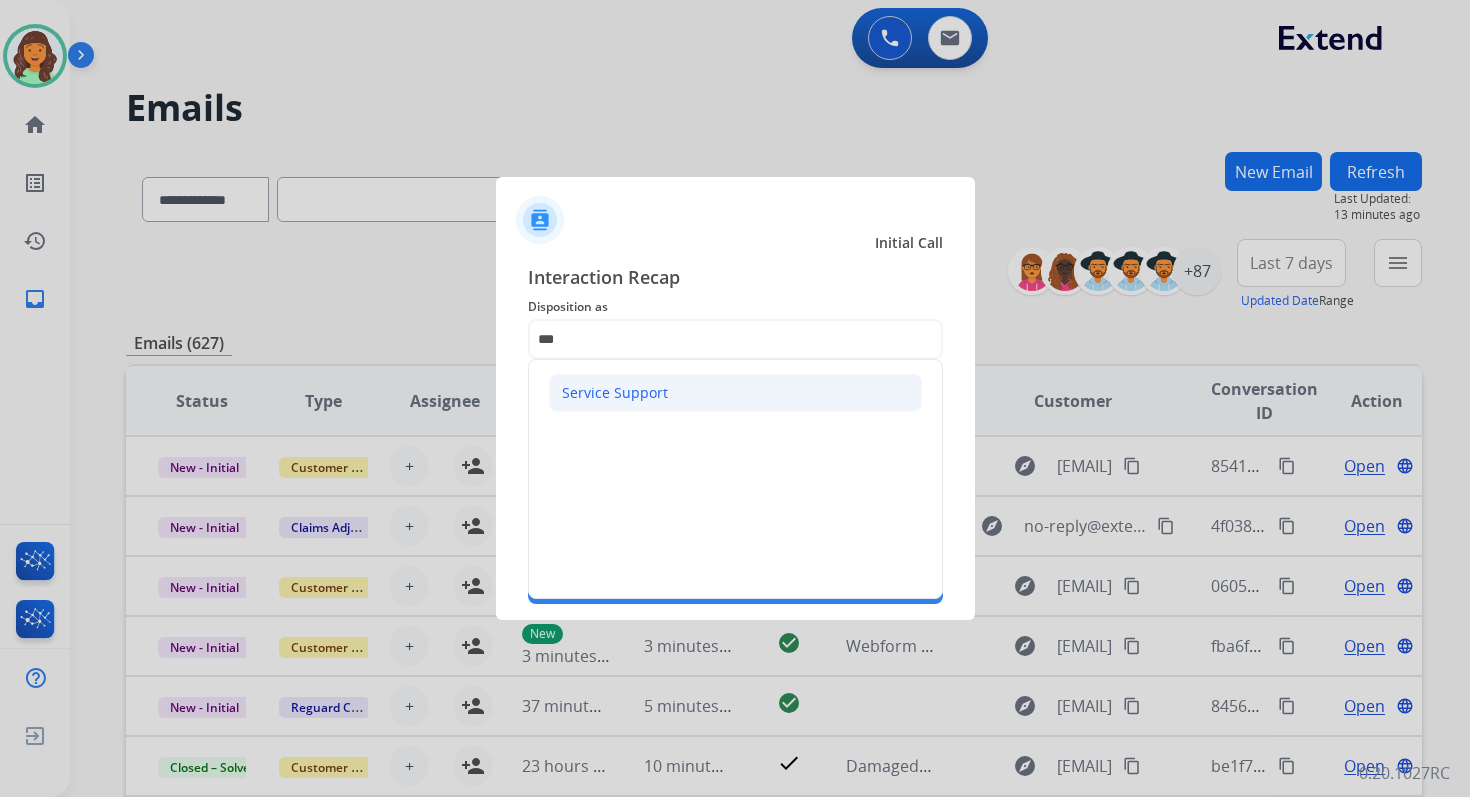 click on "Service Support" 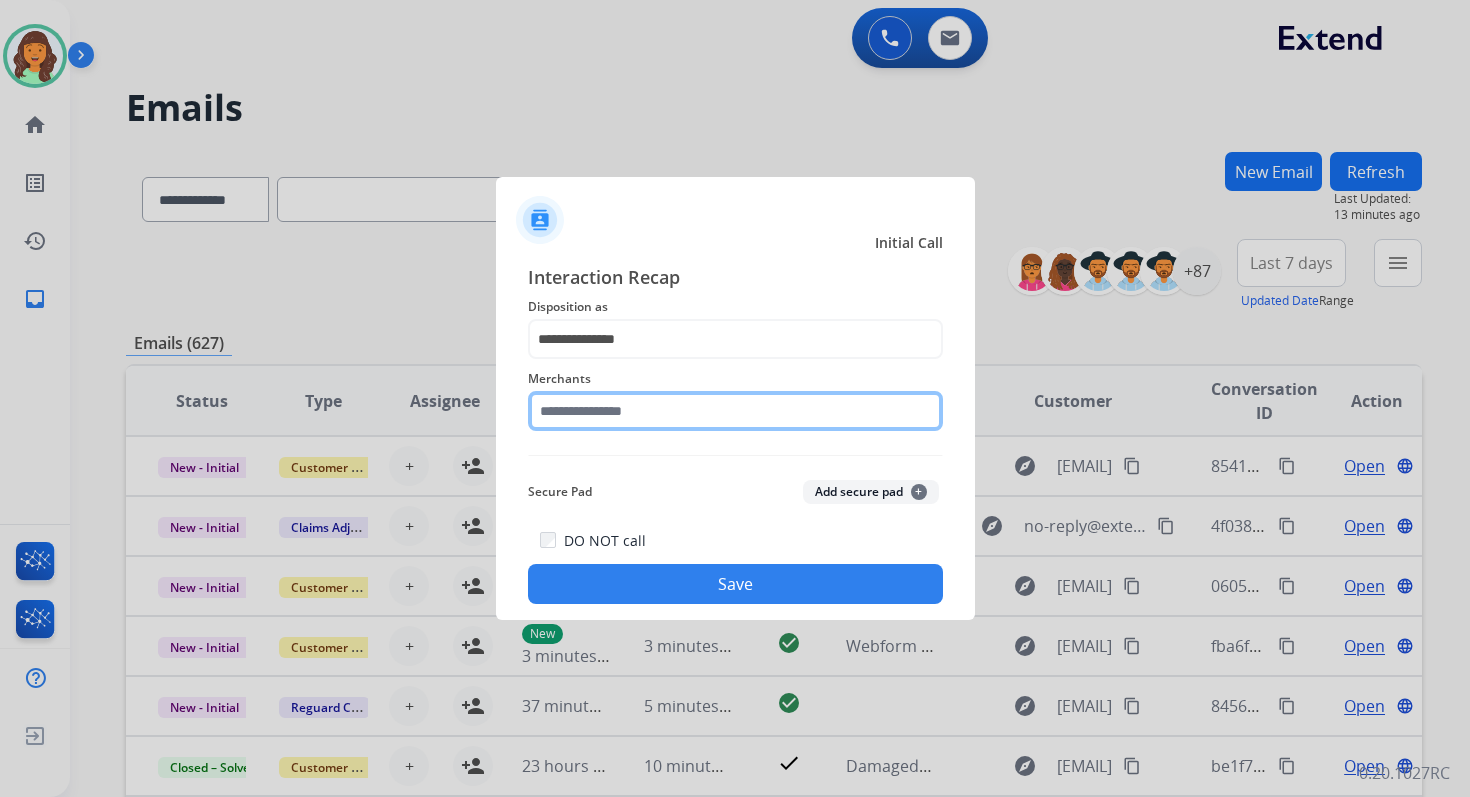 click 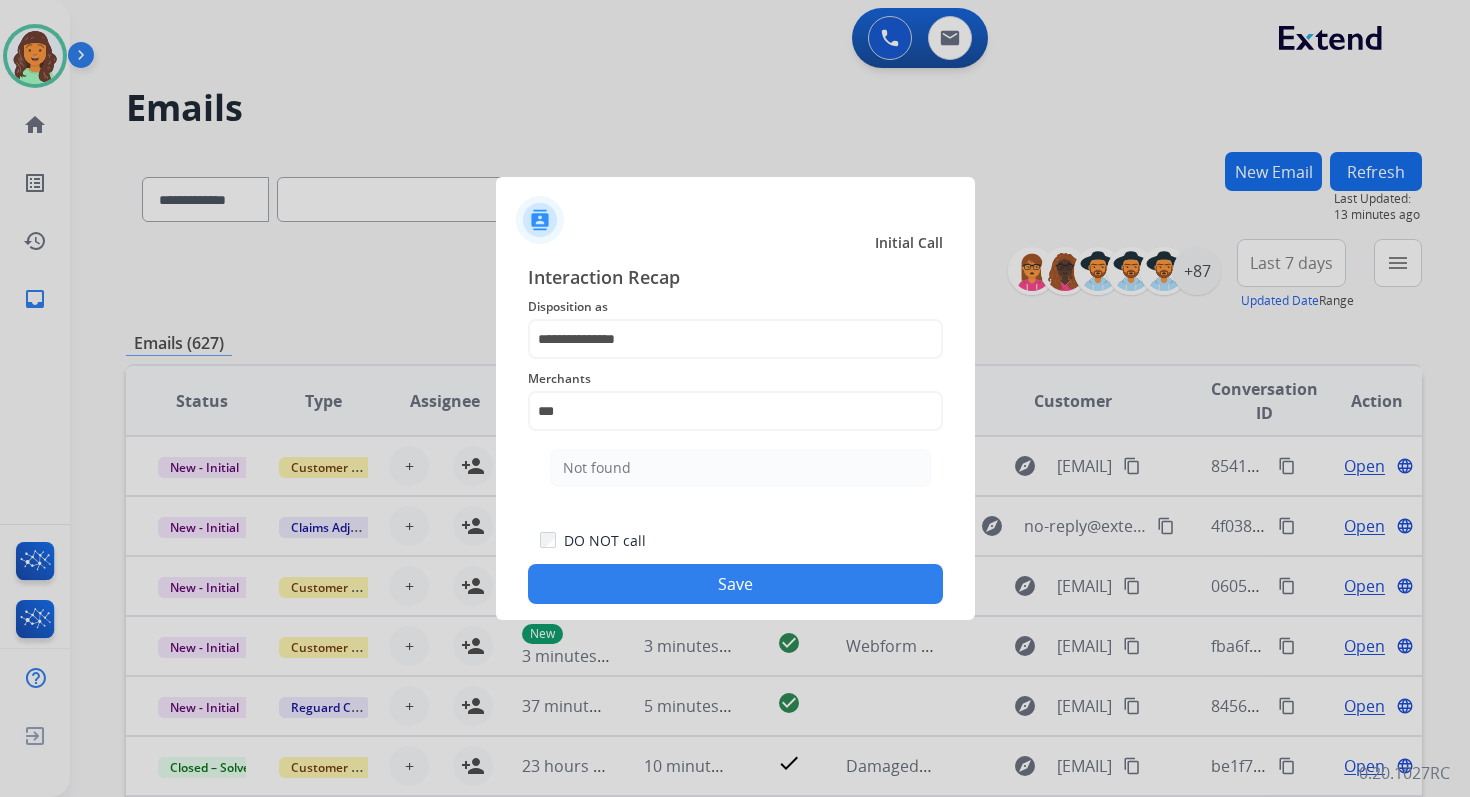 click on "Not found" 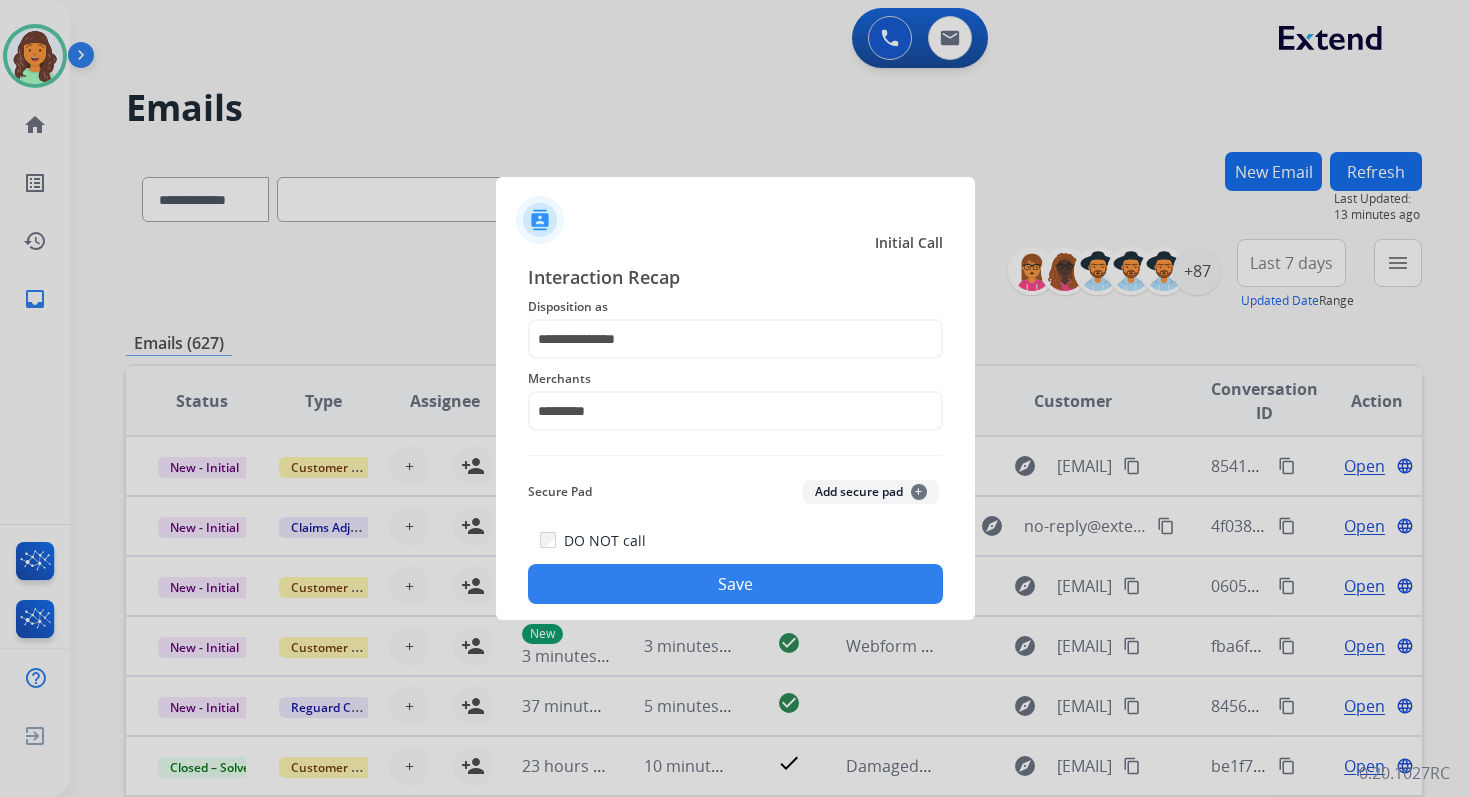 click on "Save" 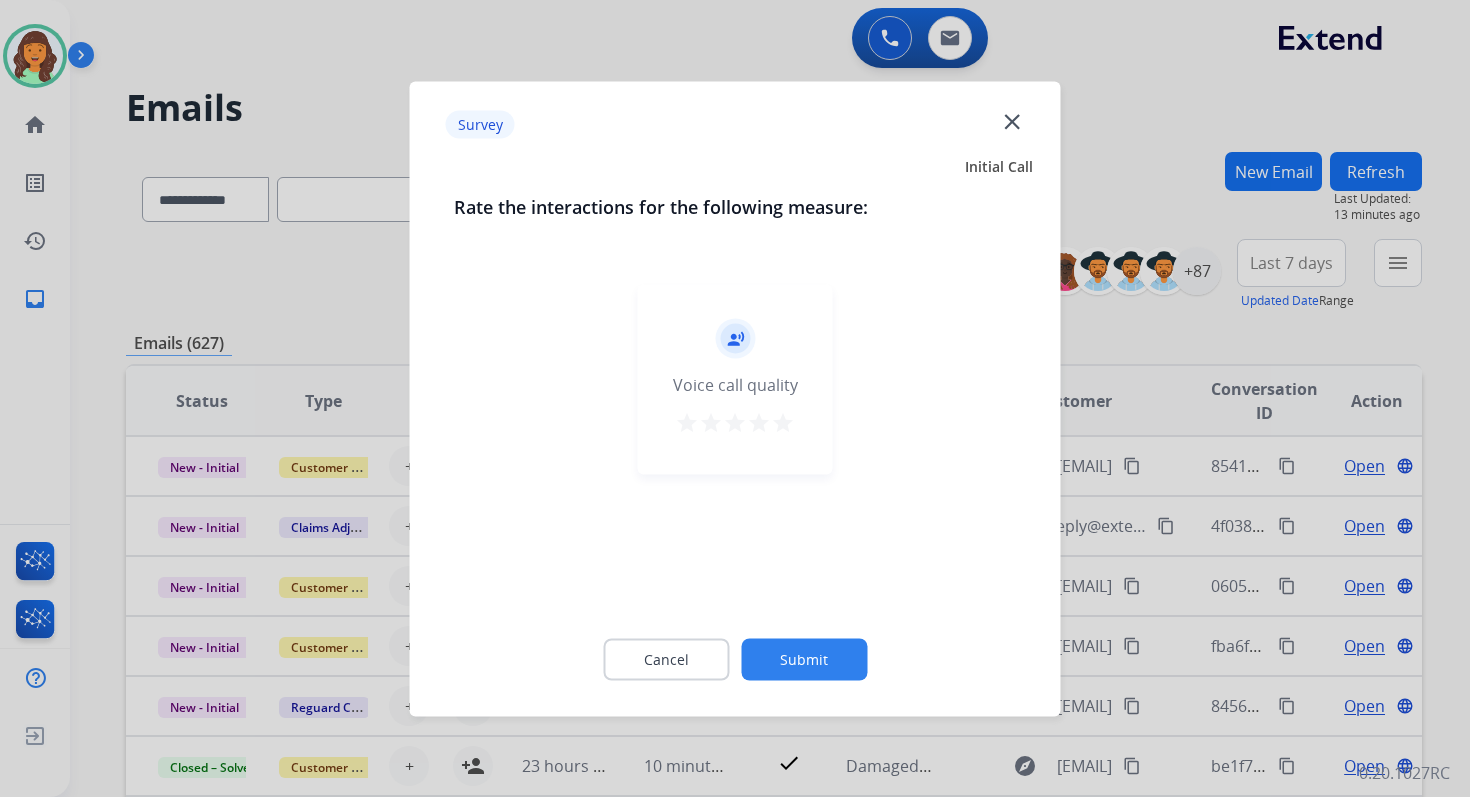 click on "Submit" 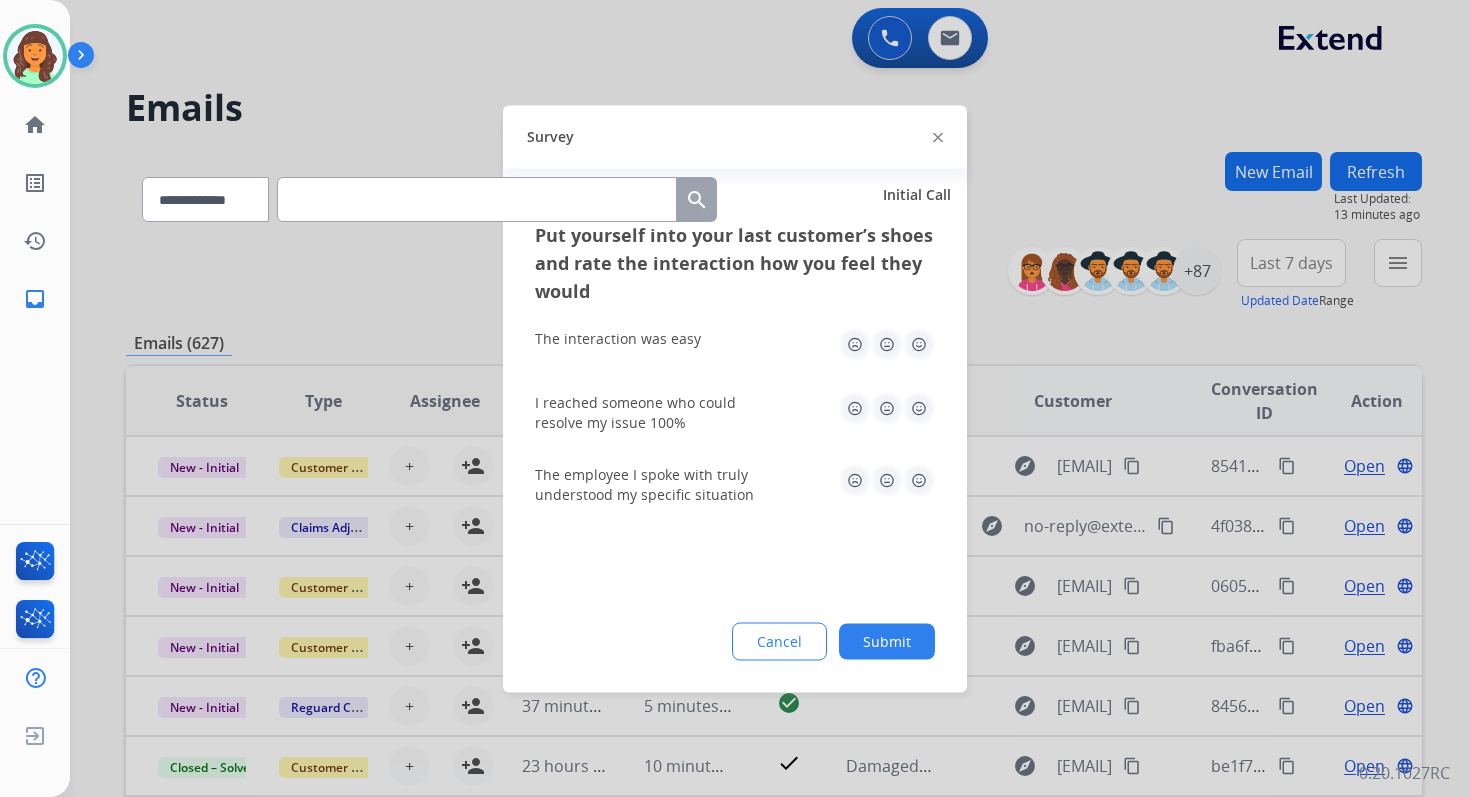 click on "Submit" 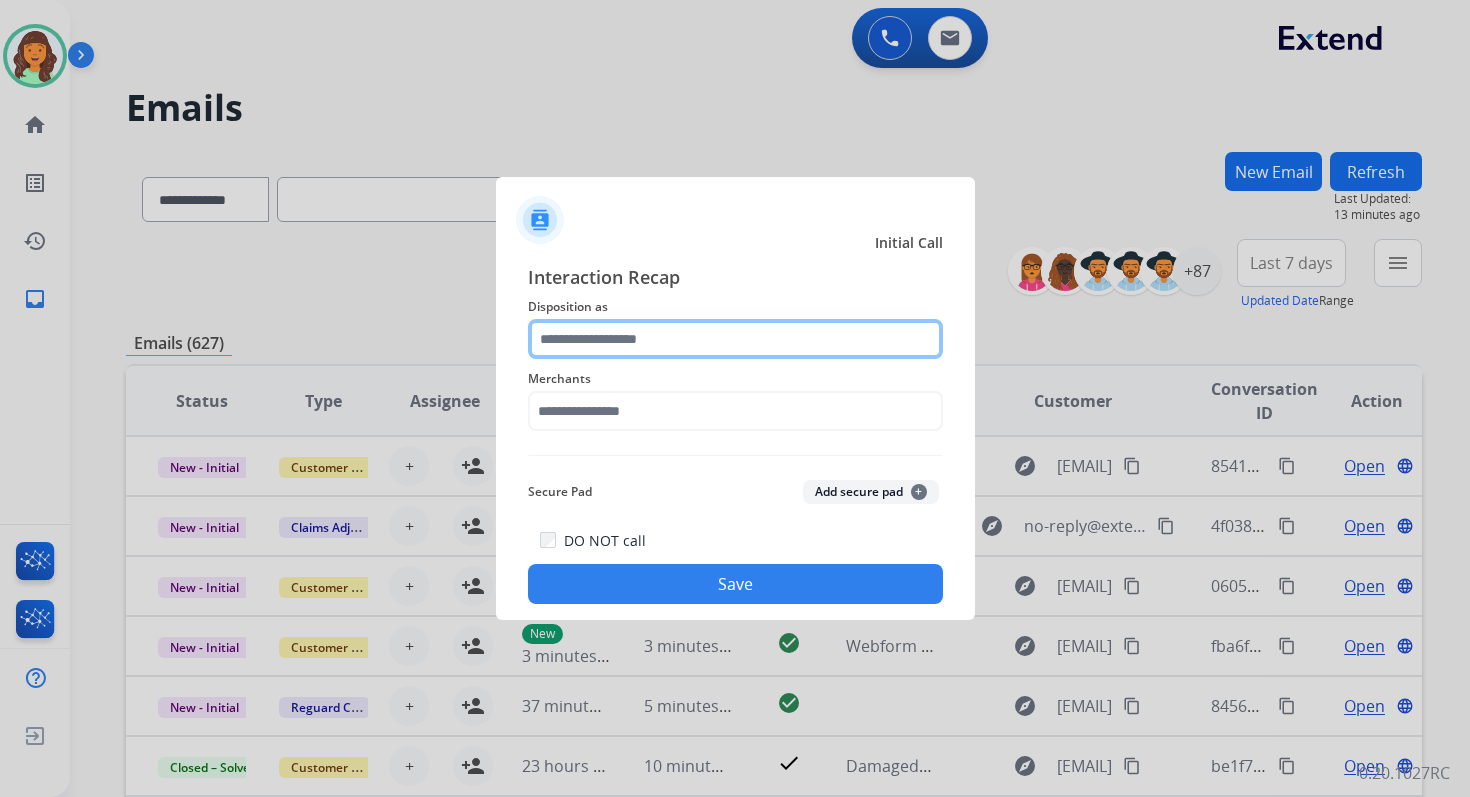 click 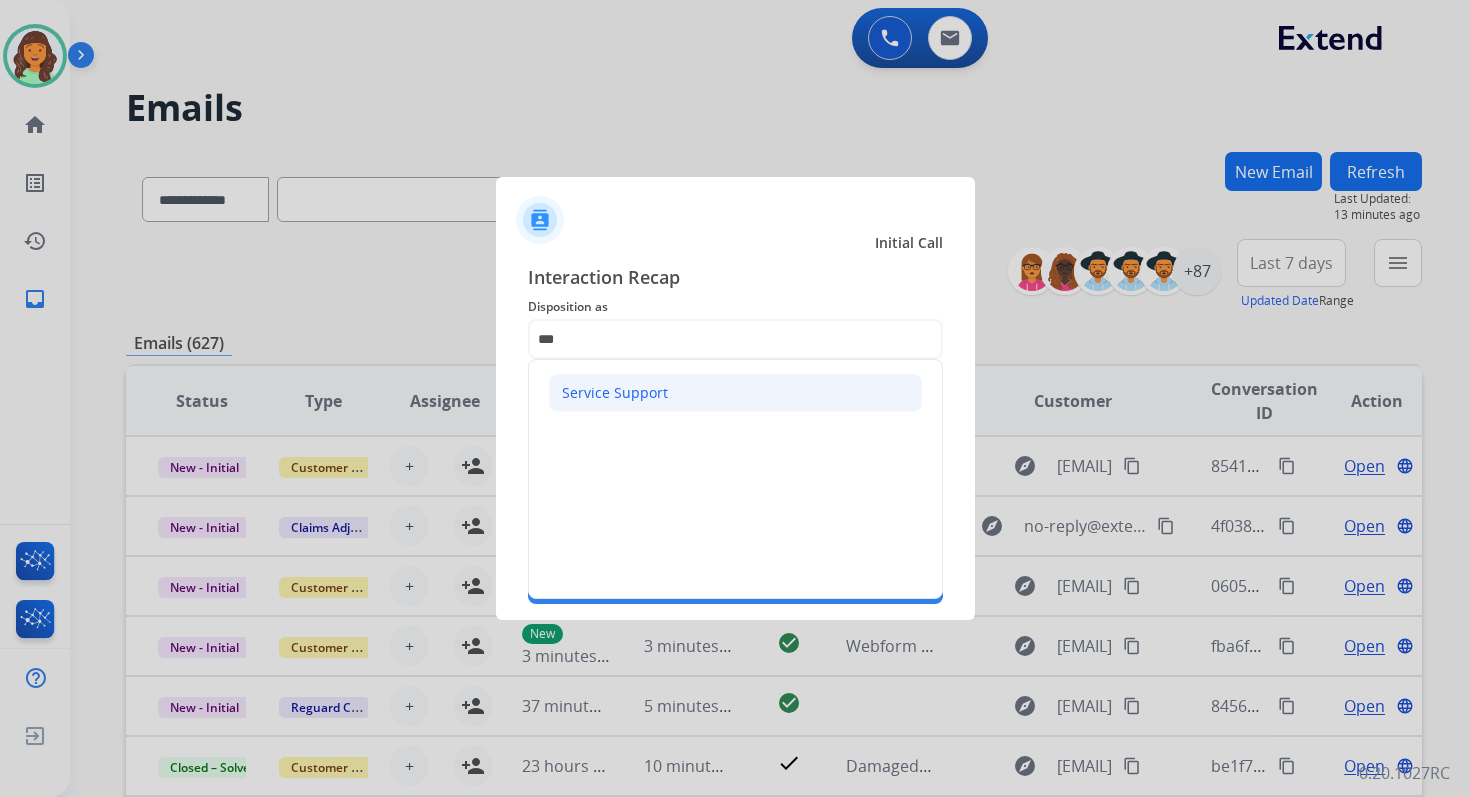 click on "Service Support" 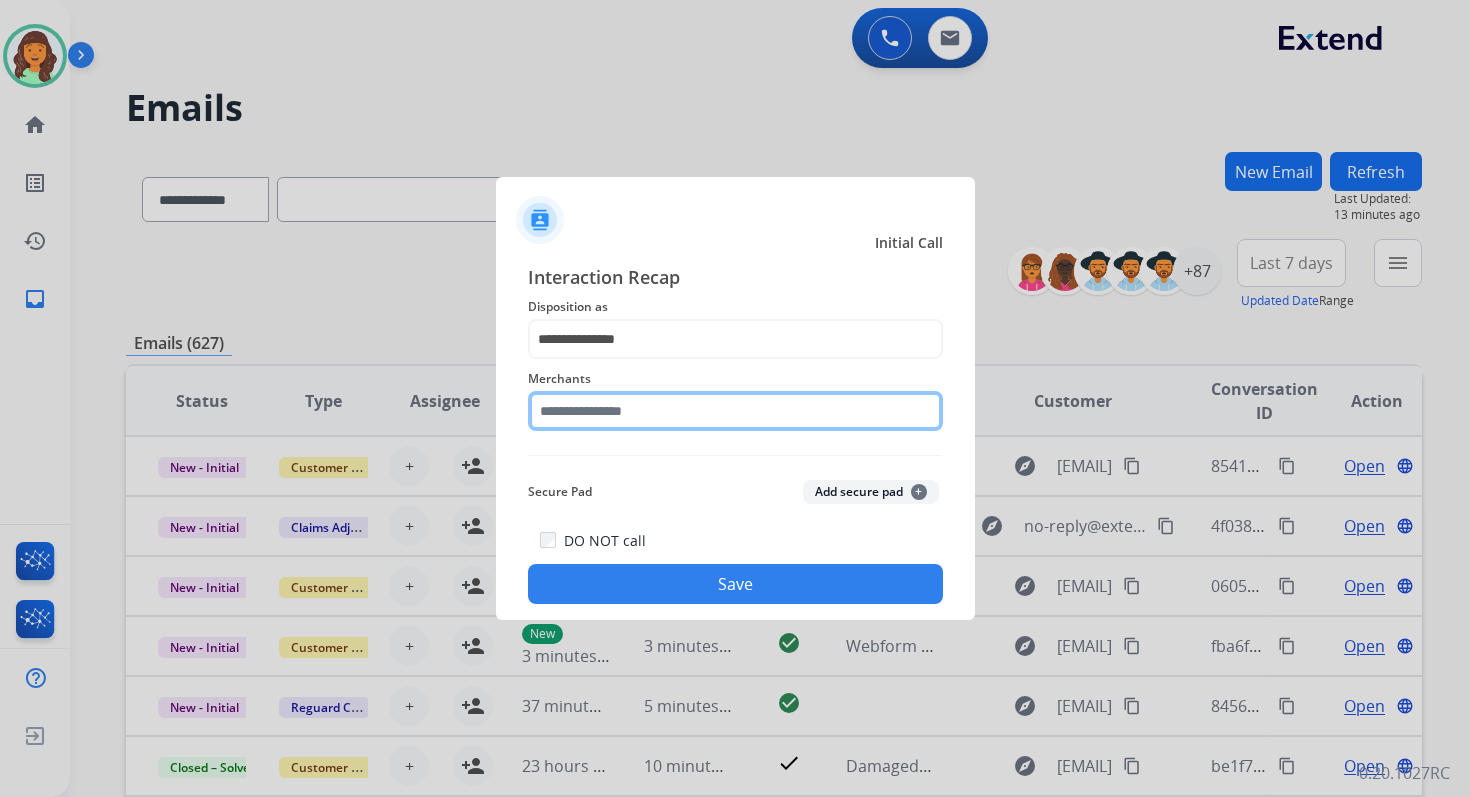 click 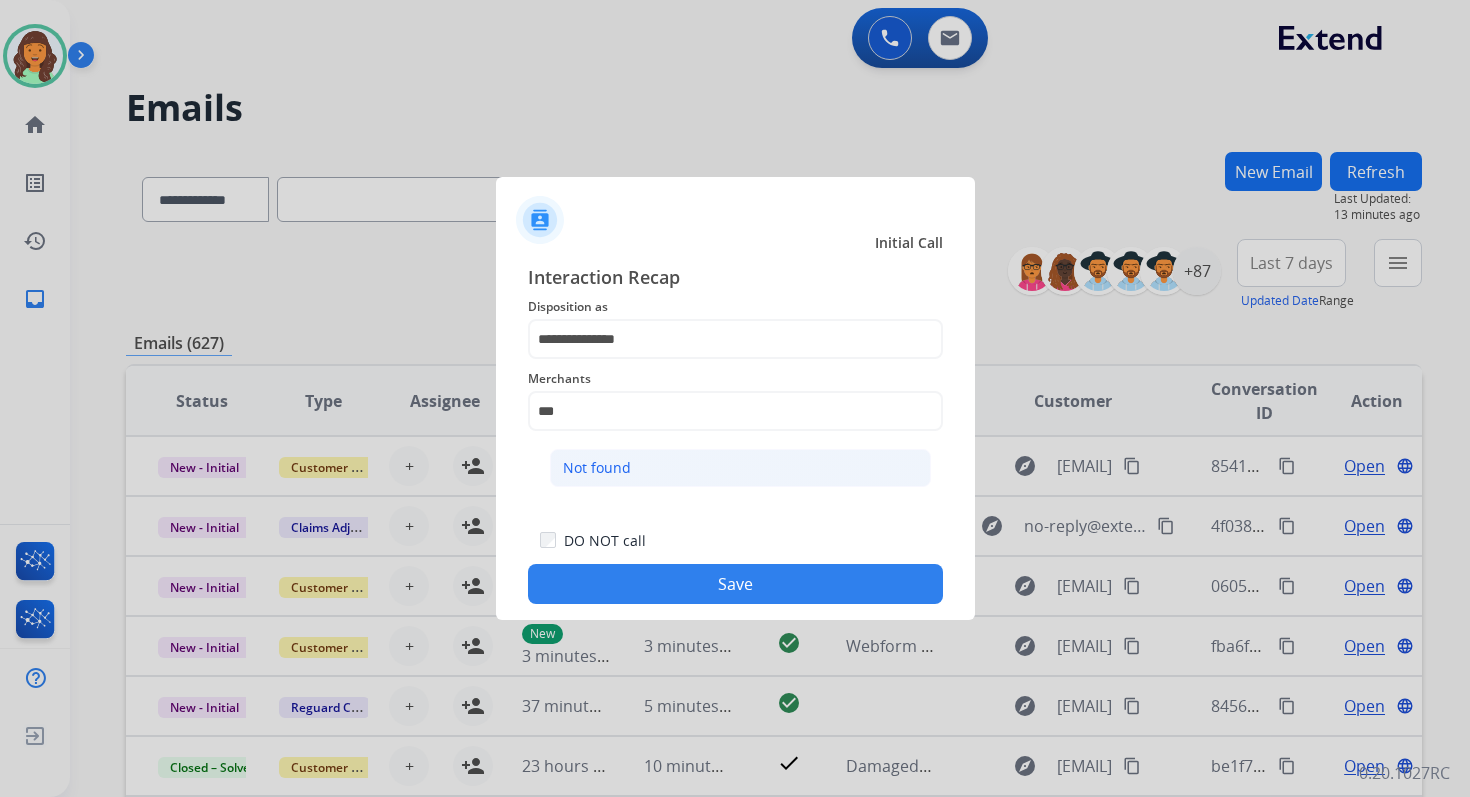 click on "Not found" 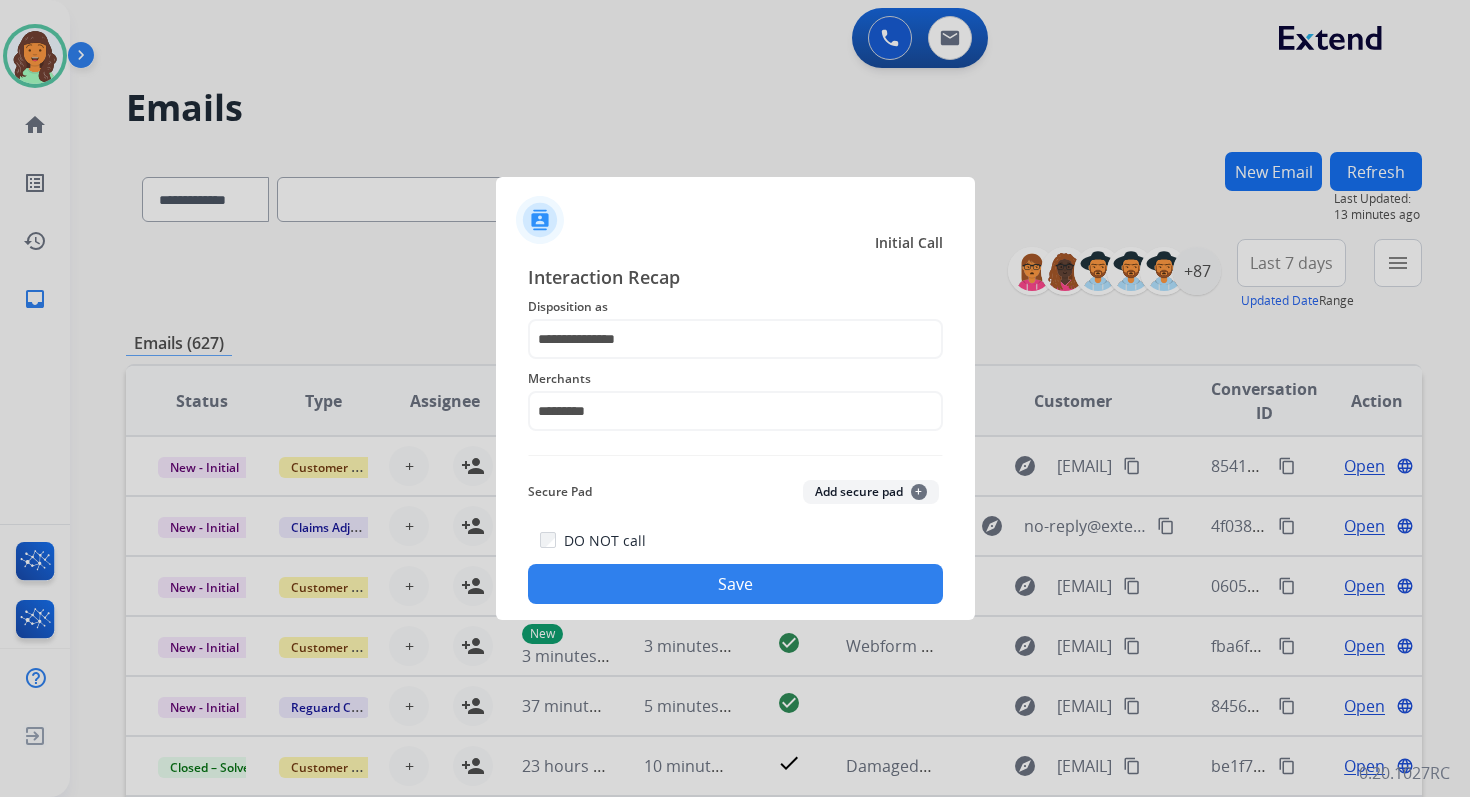 click on "Save" 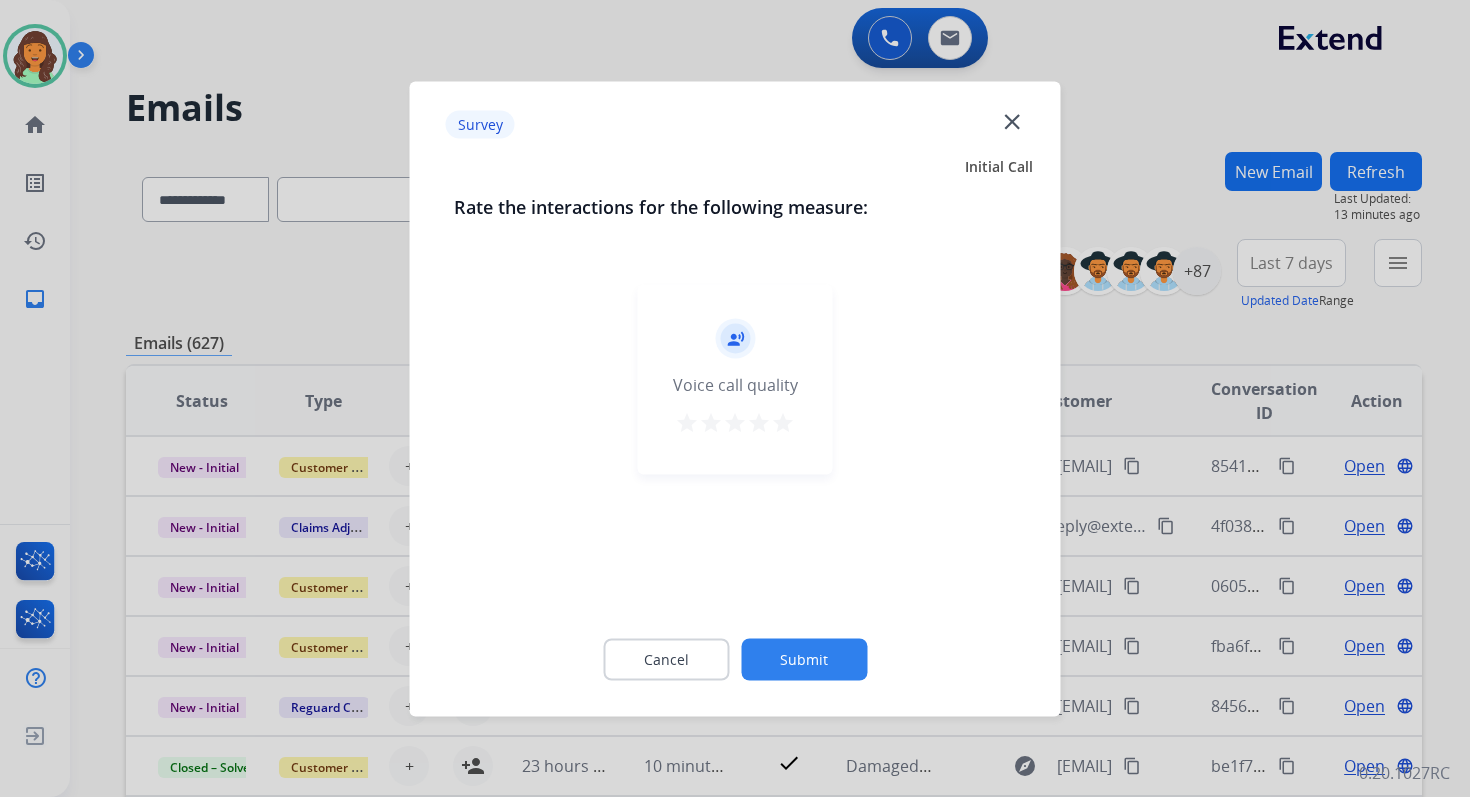 click on "Submit" 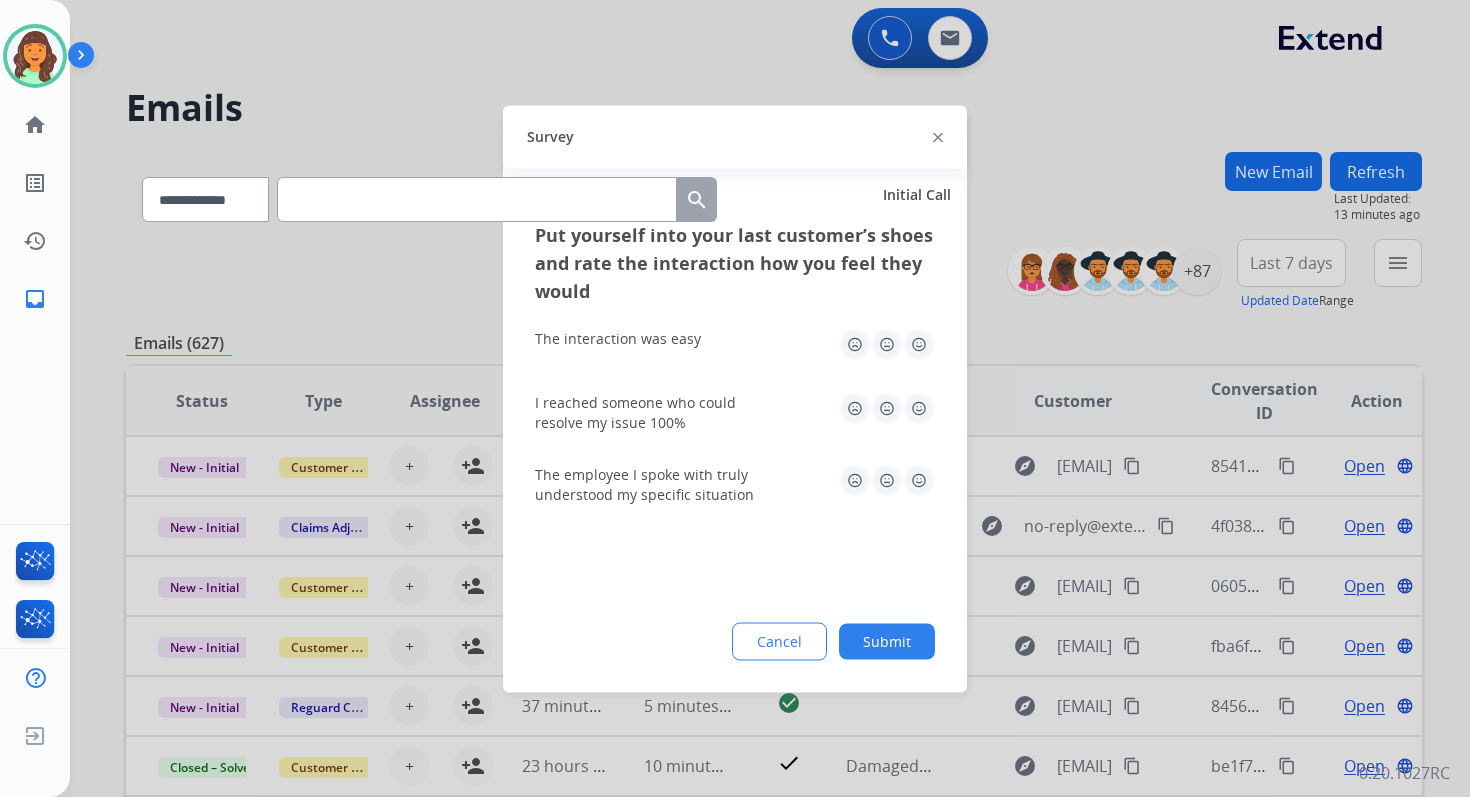 click on "Submit" 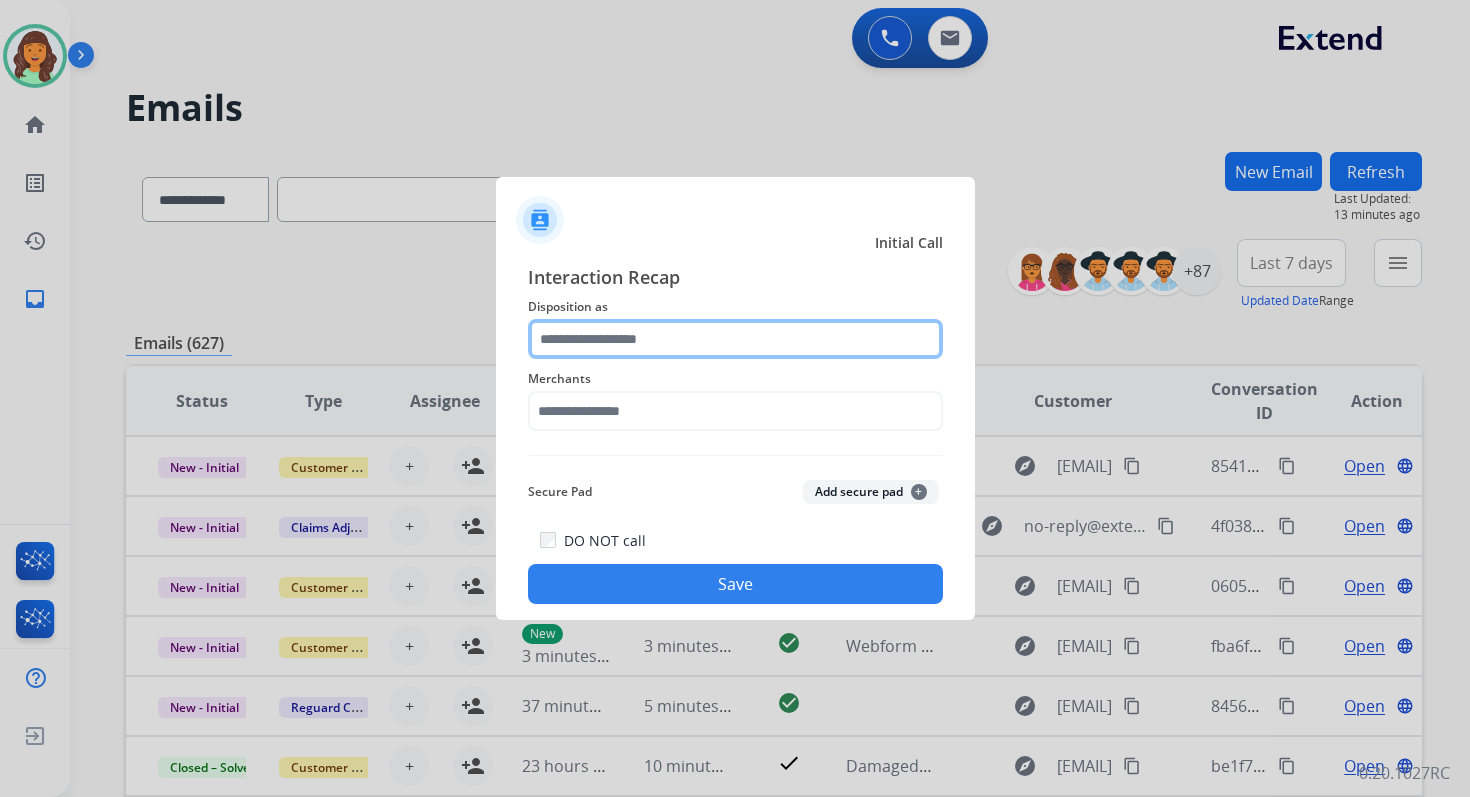 click 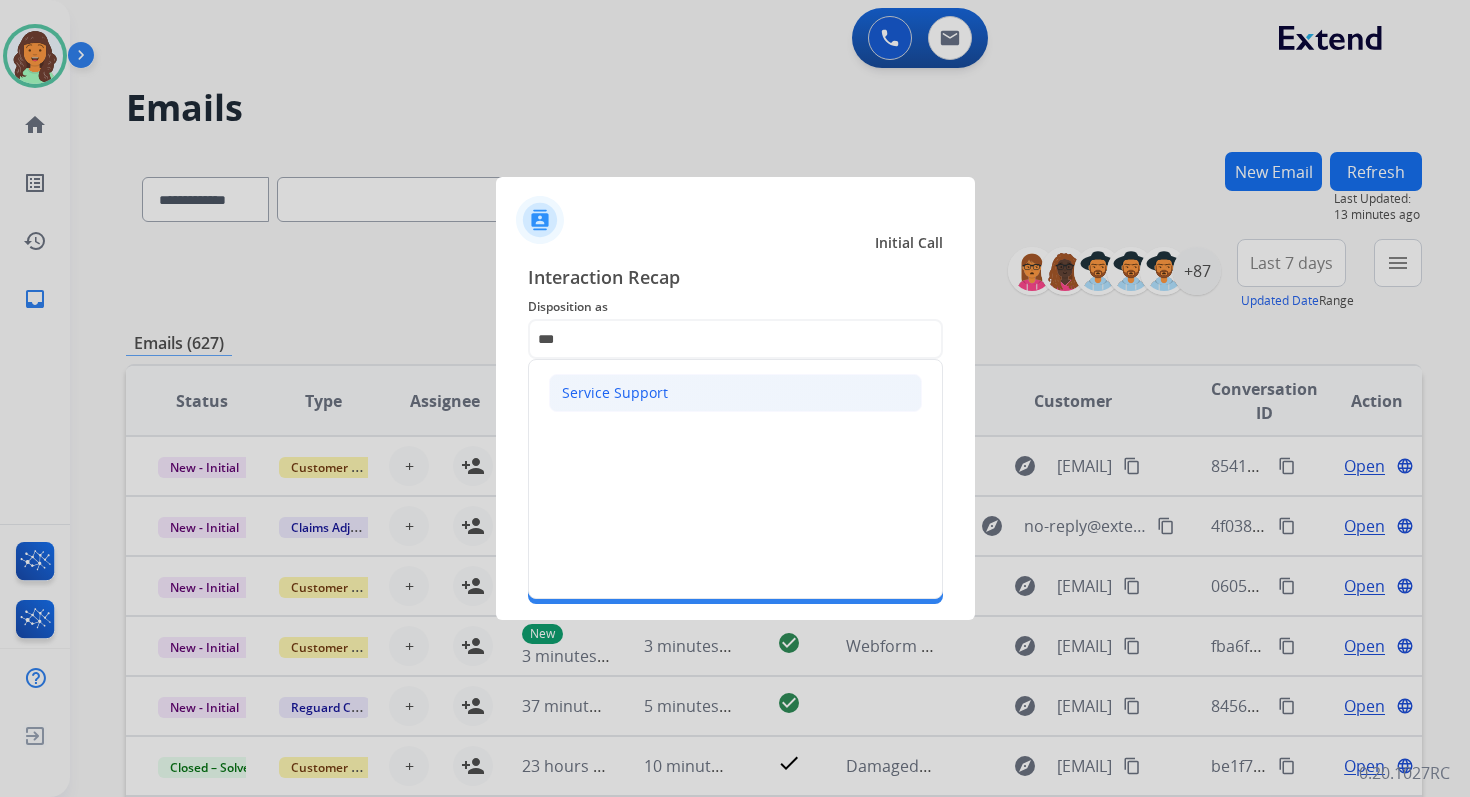 click on "Service Support" 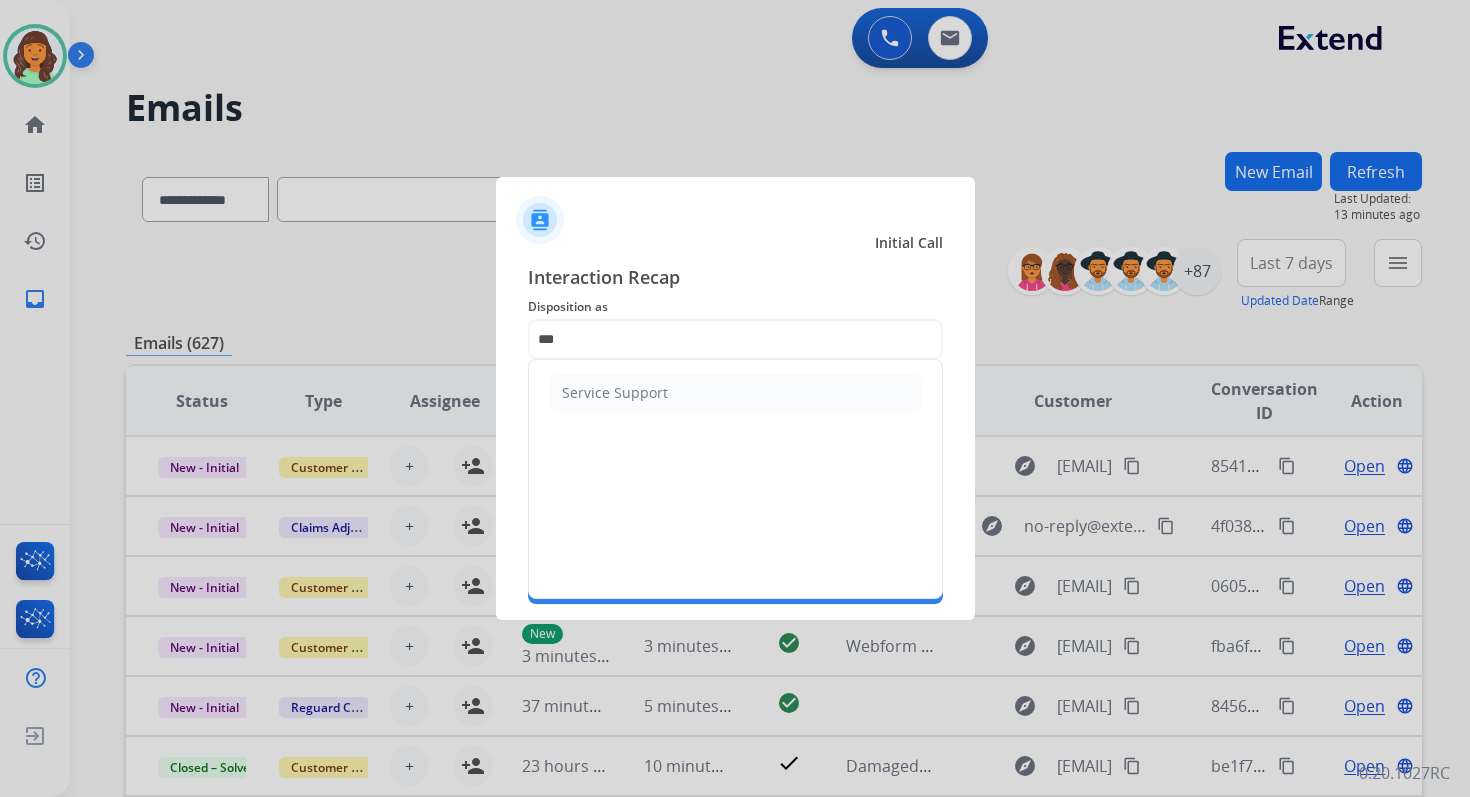 type on "**********" 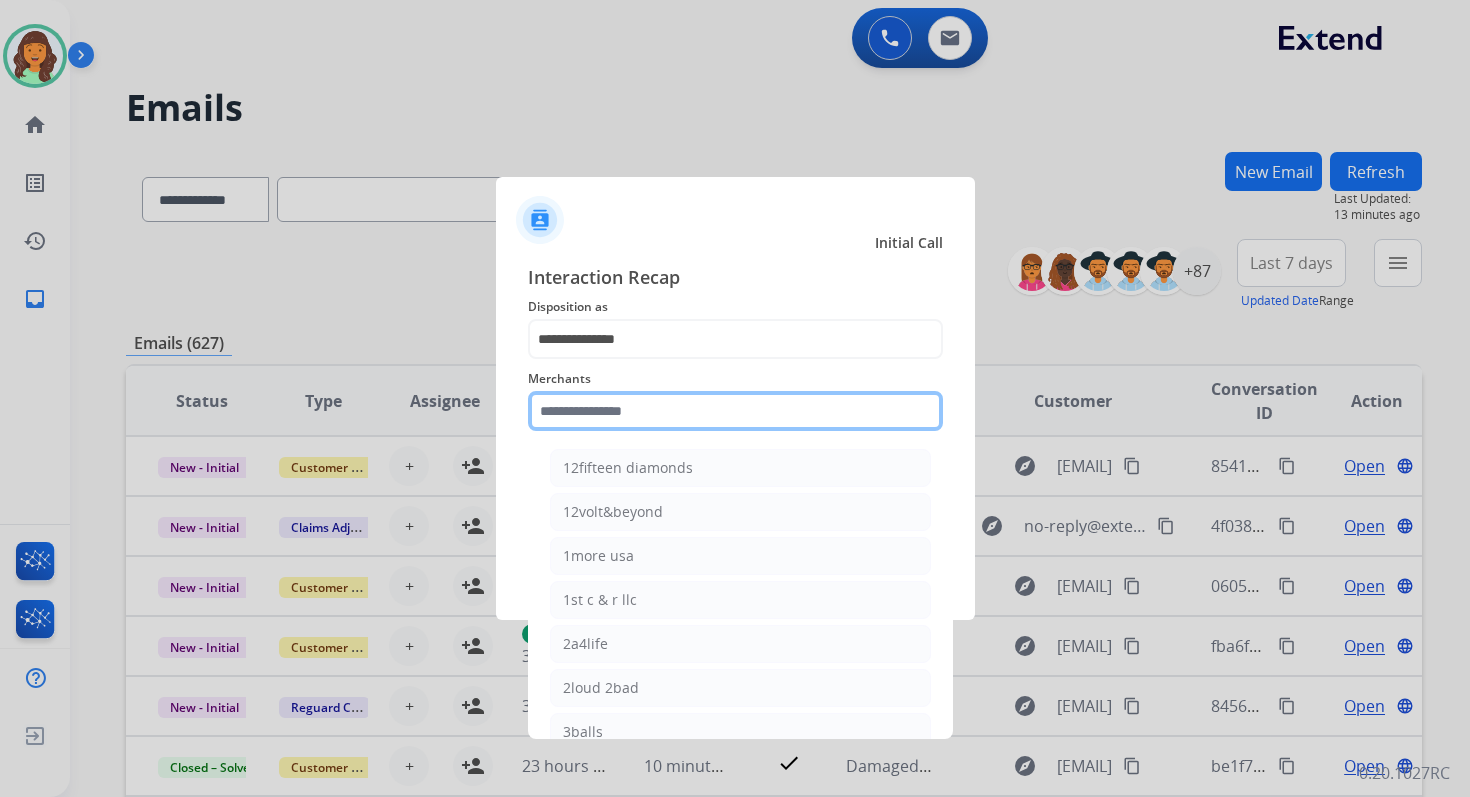 click 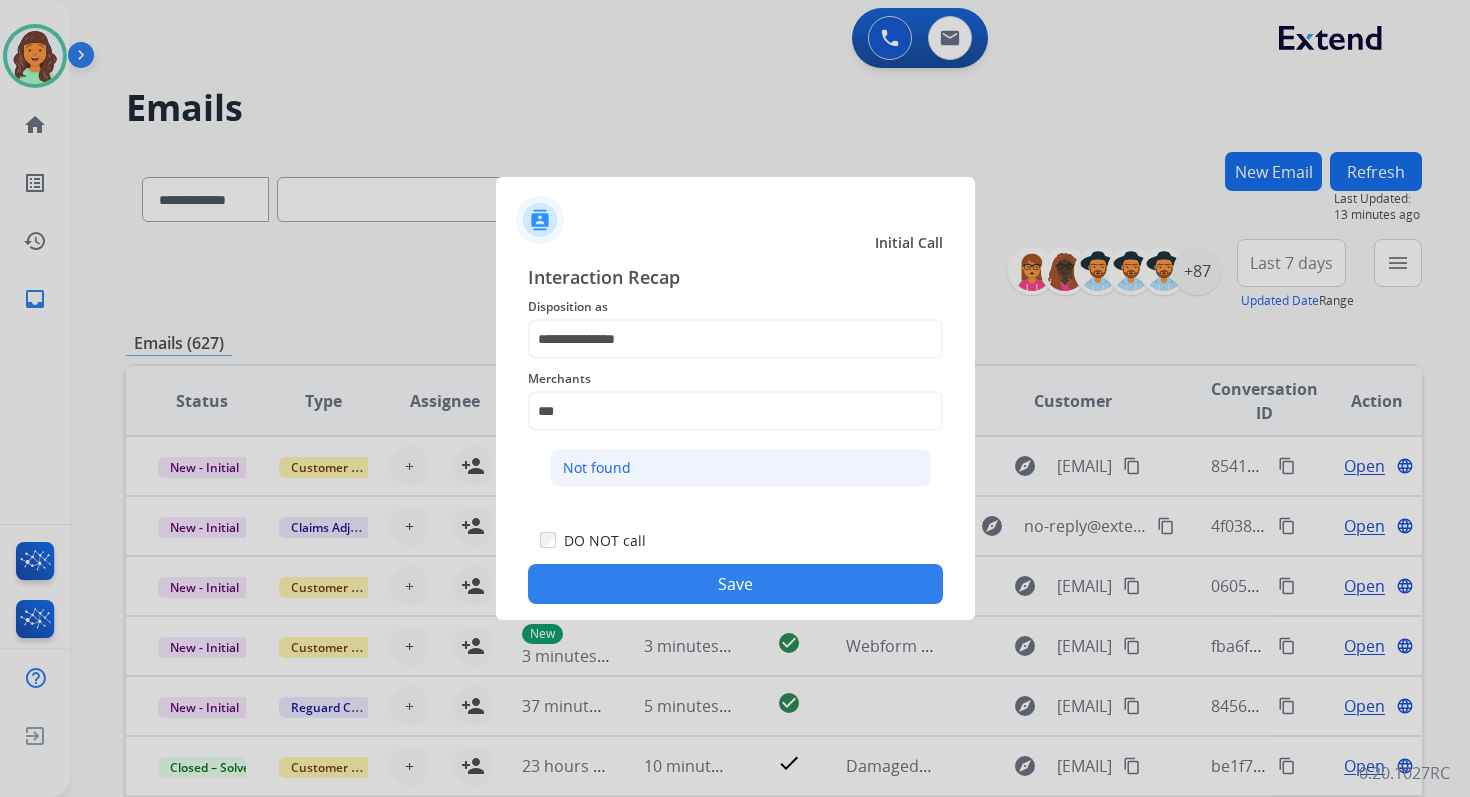 click on "Not found" 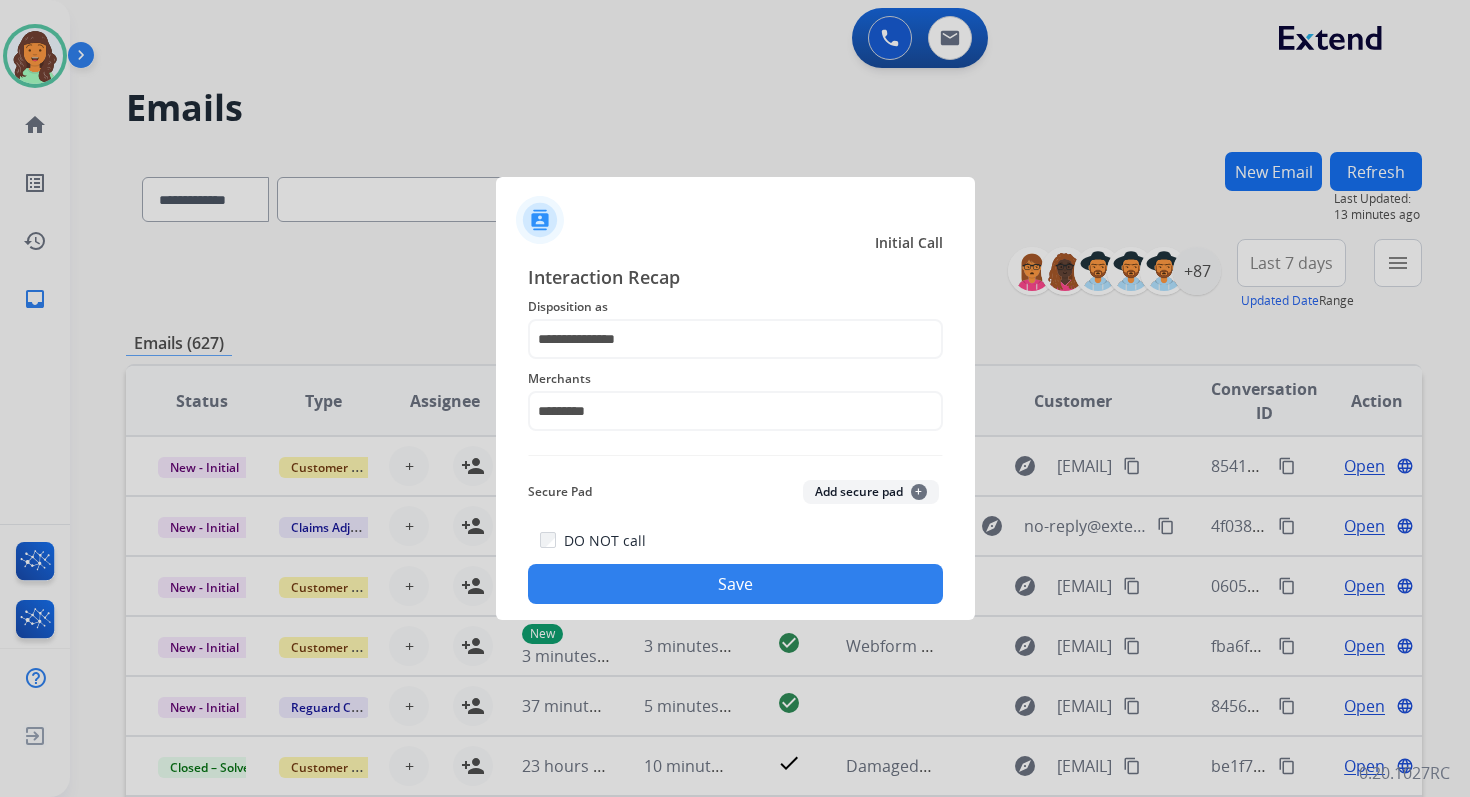 click on "Save" 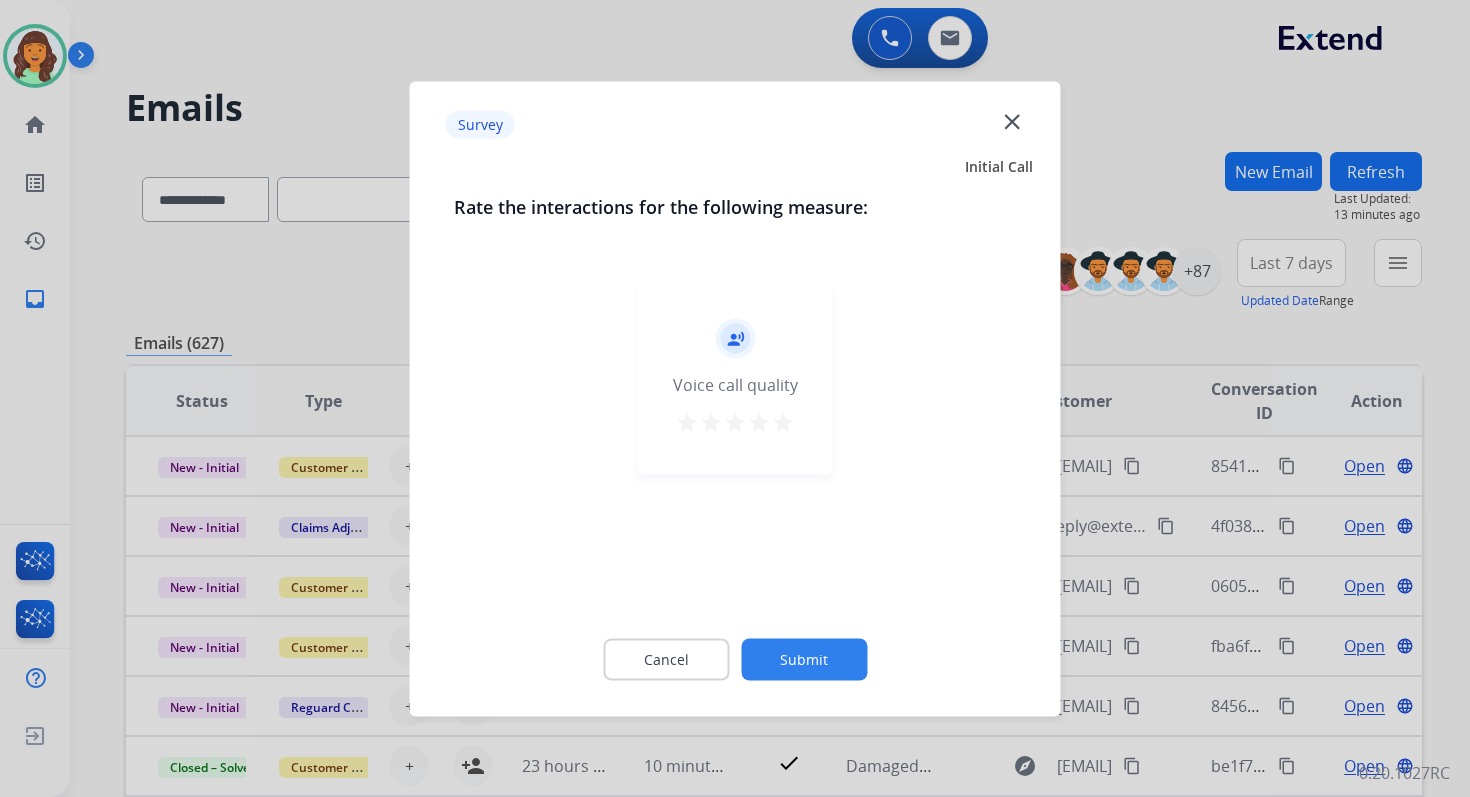 click on "close" 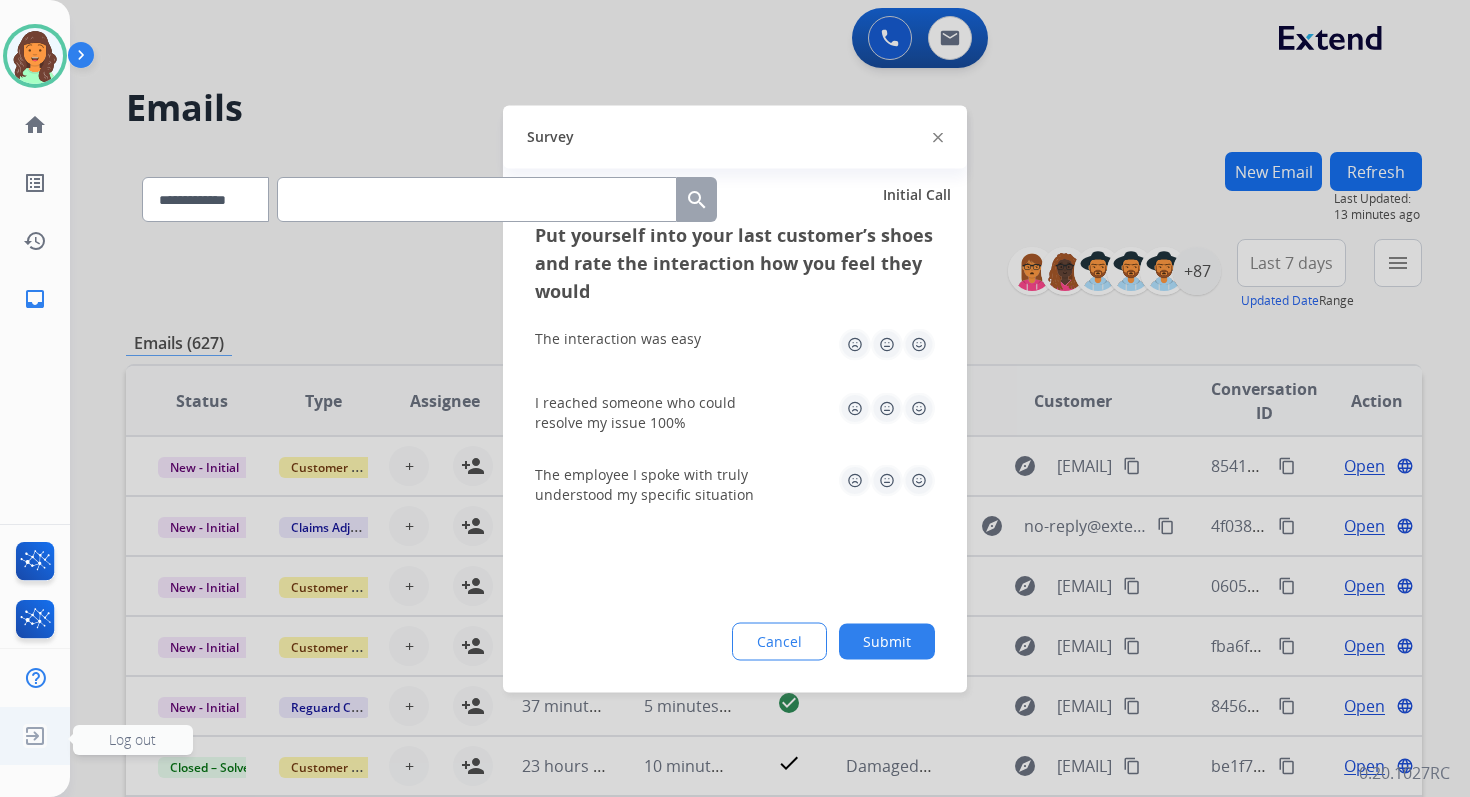 click on "Log out" 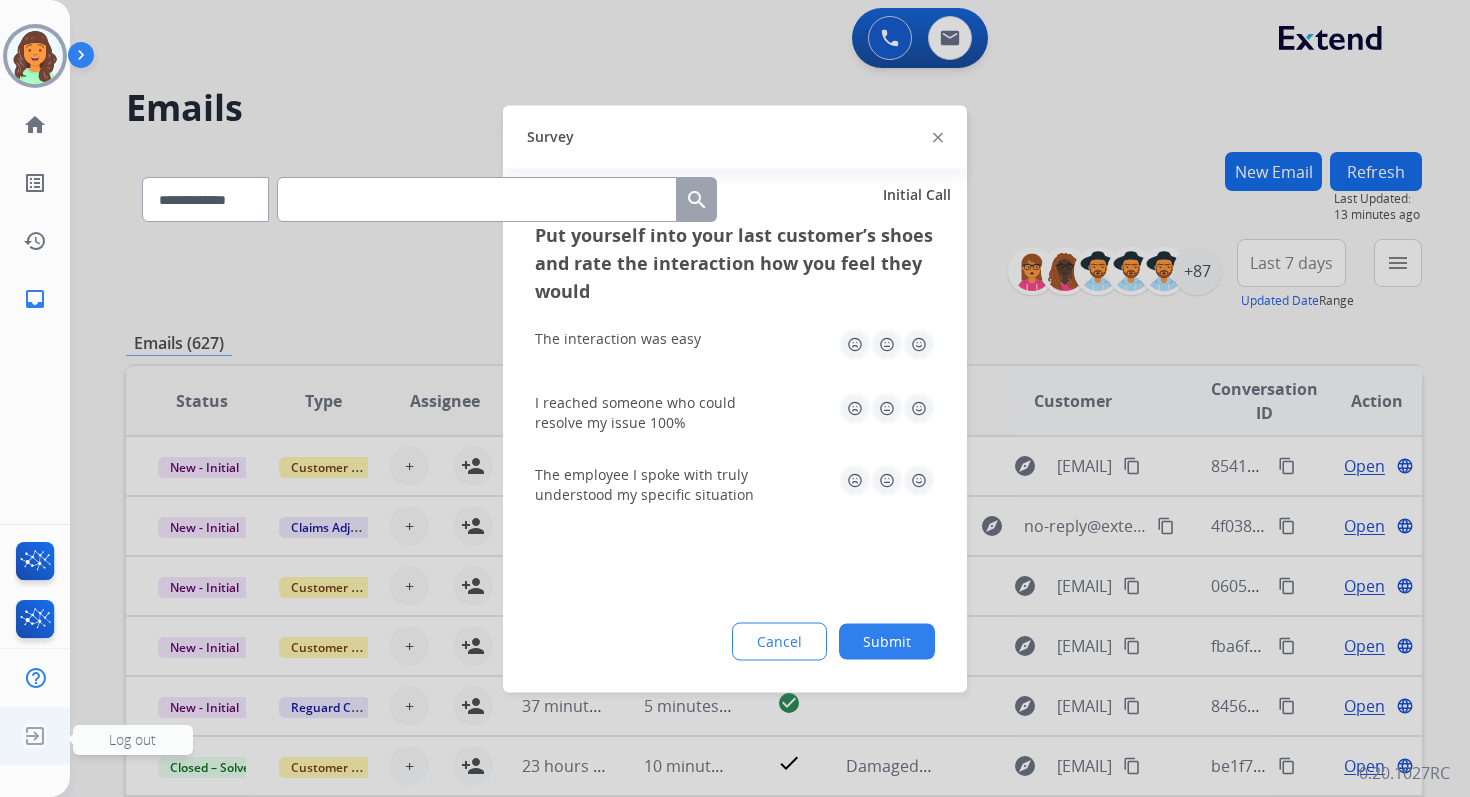 click on "Log out" 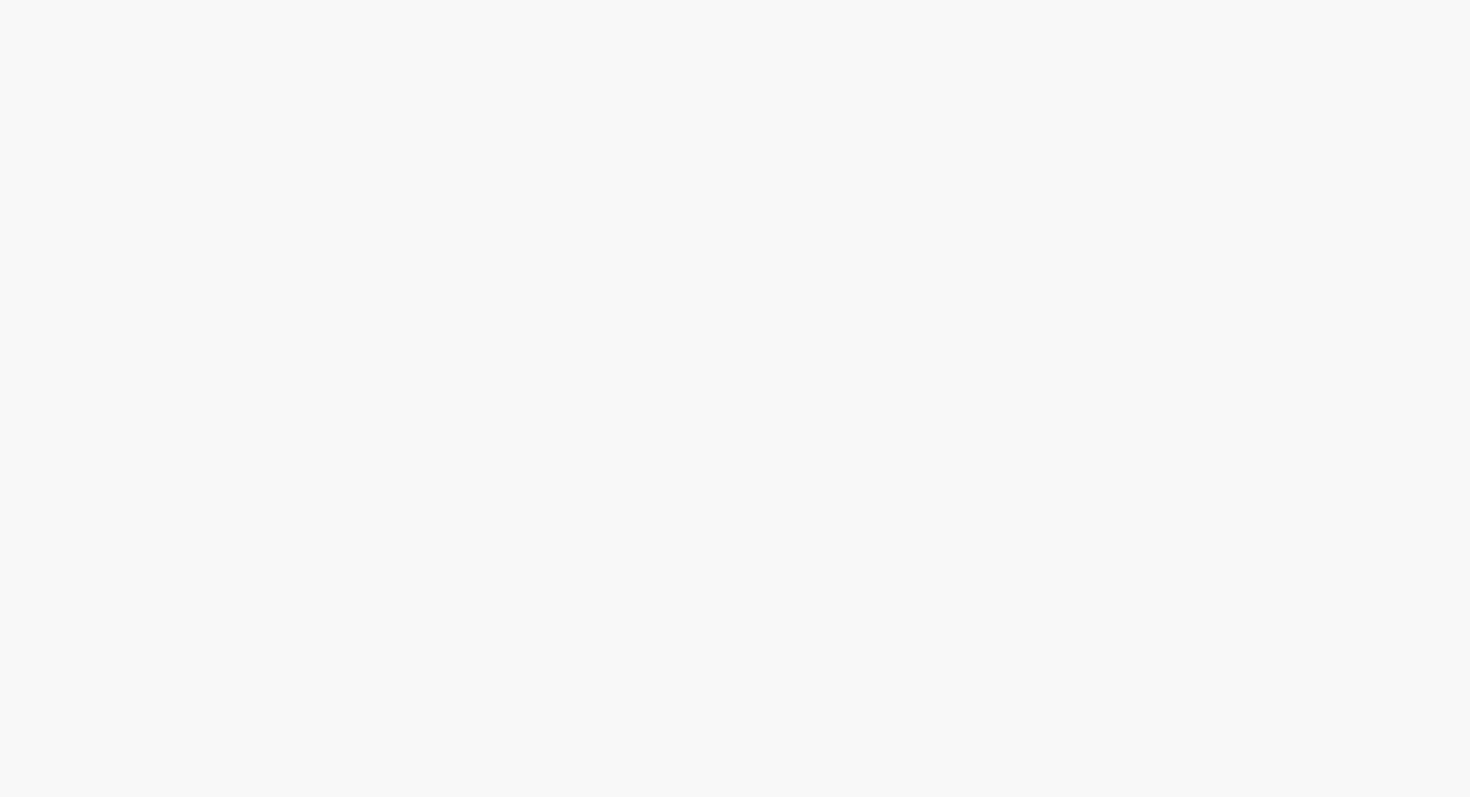 scroll, scrollTop: 0, scrollLeft: 0, axis: both 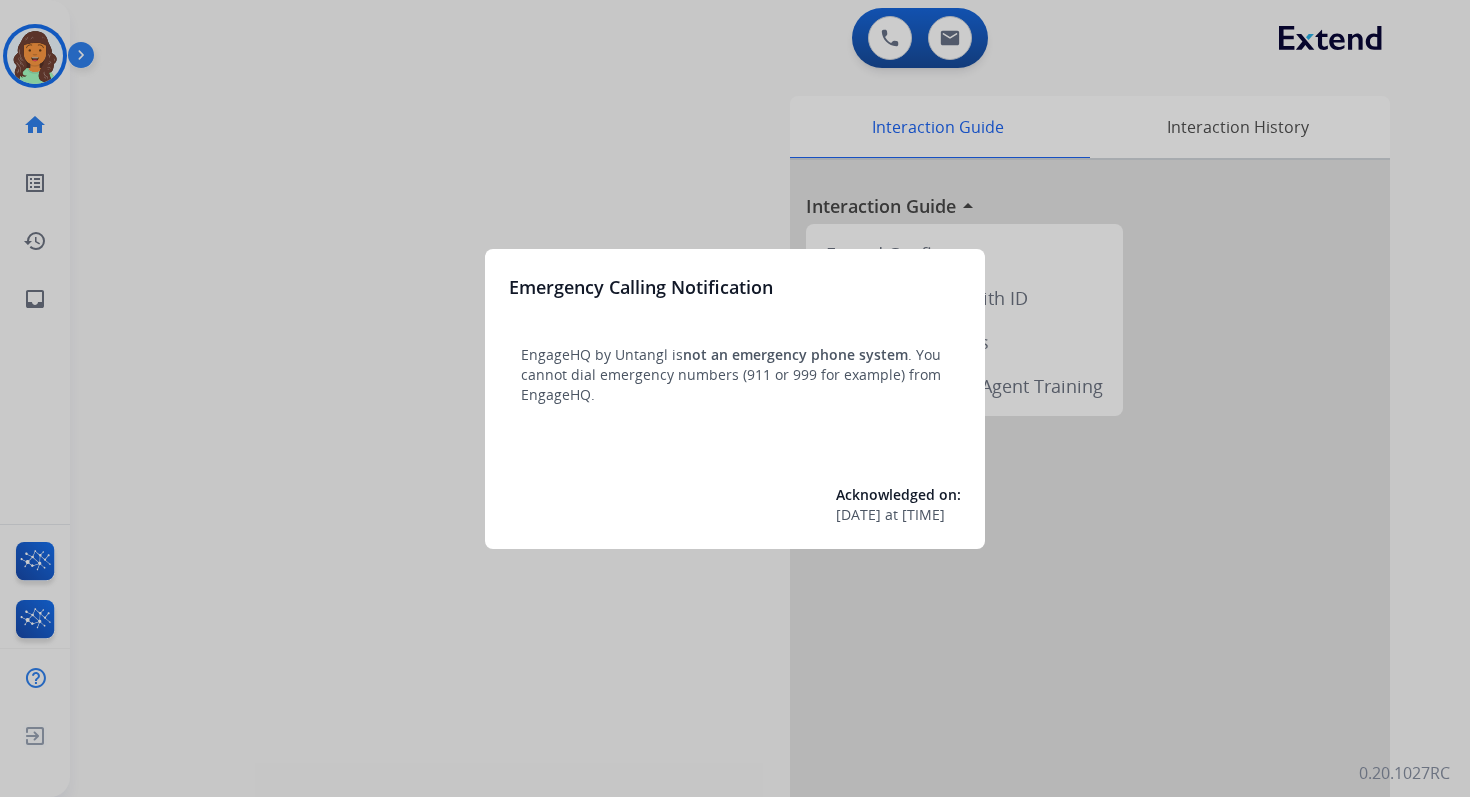 click at bounding box center [735, 398] 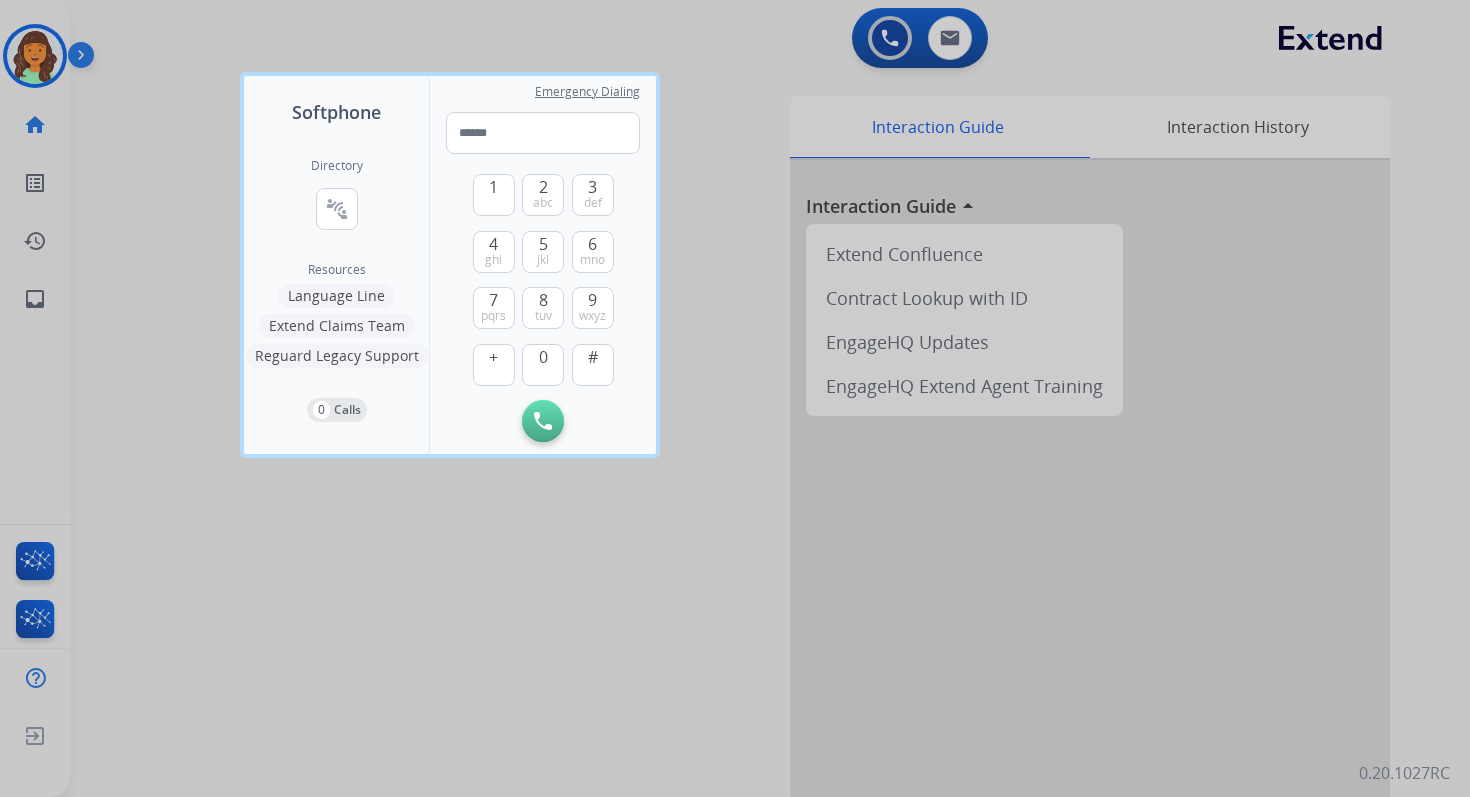 click at bounding box center [735, 398] 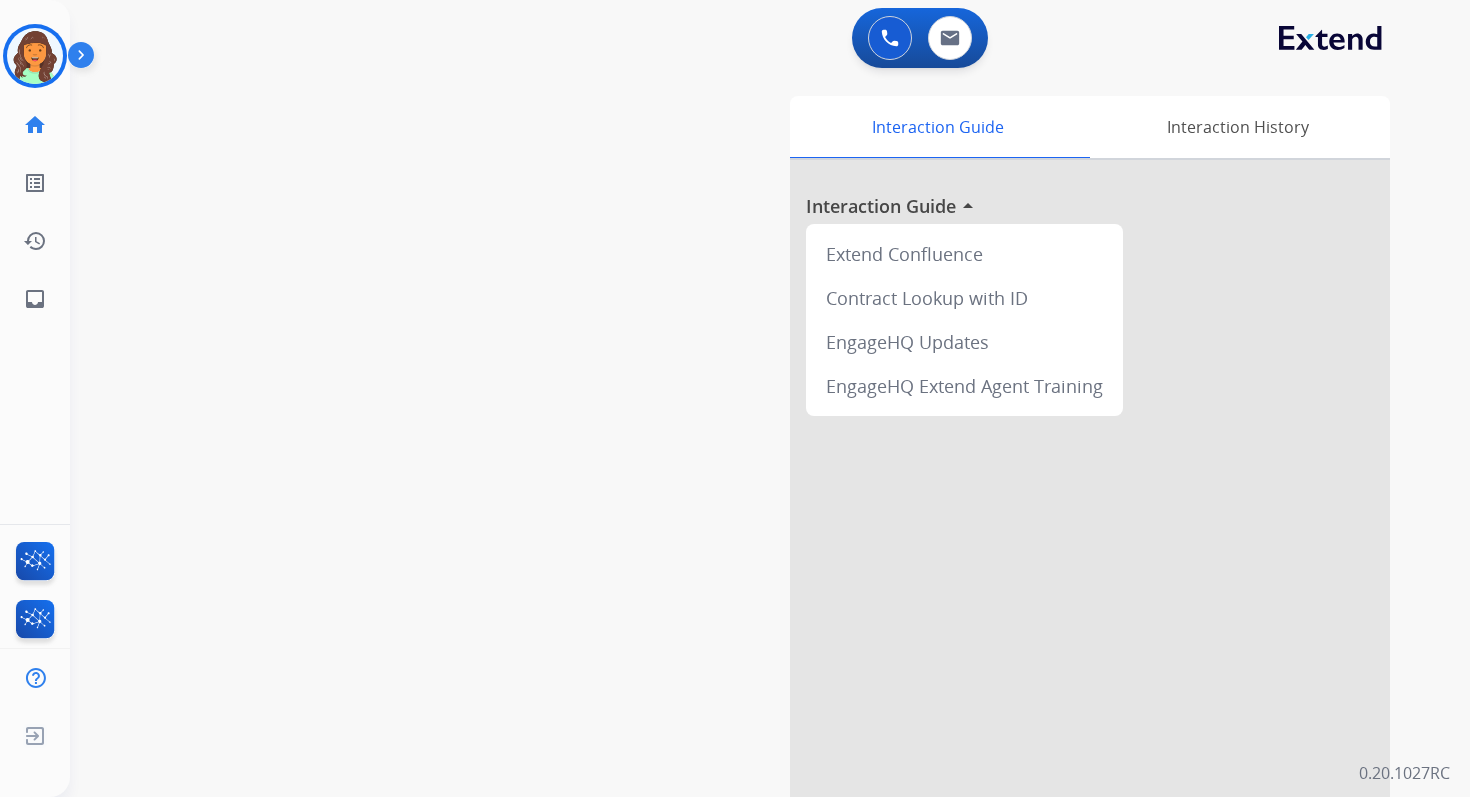 click at bounding box center [35, 56] 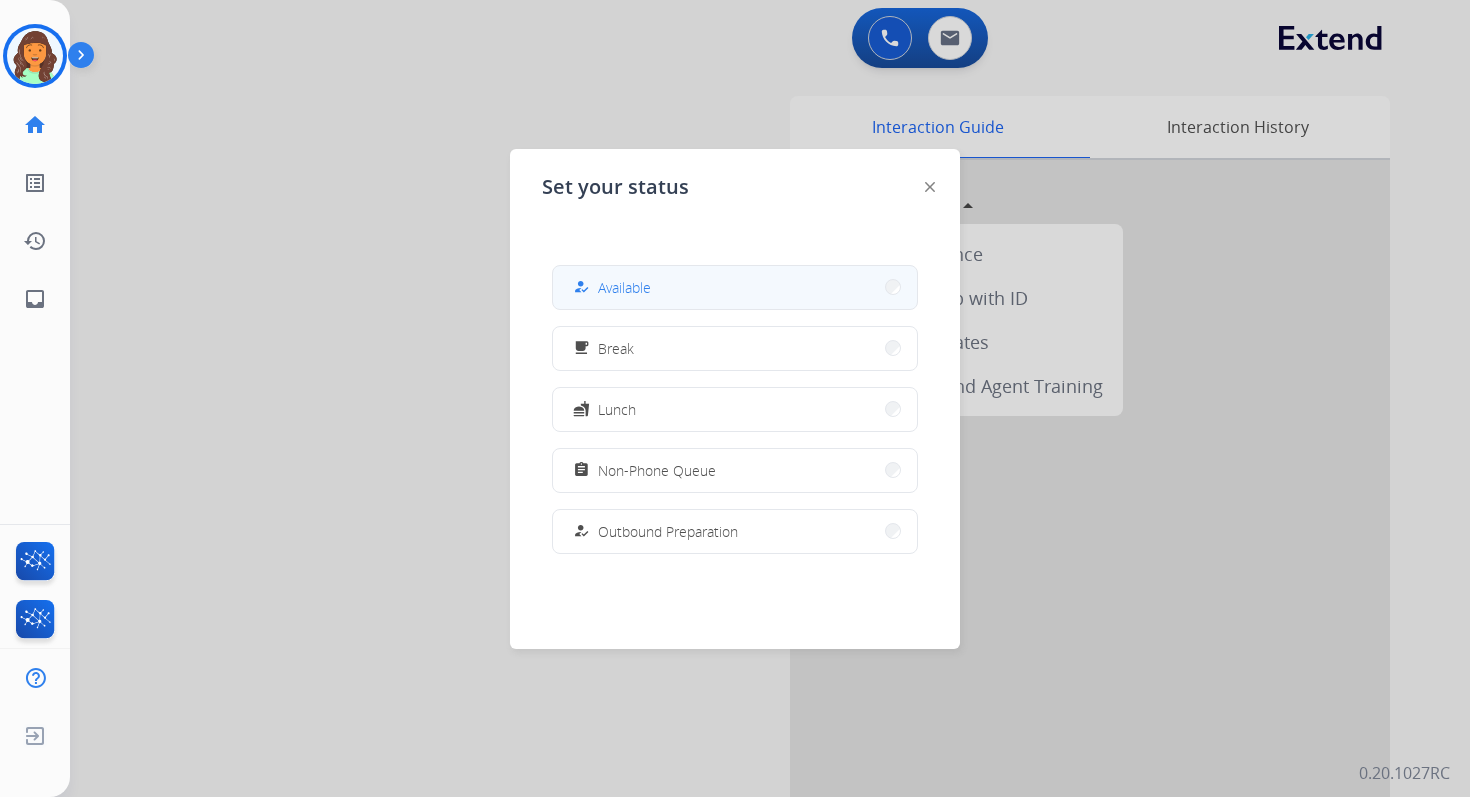 click on "how_to_reg Available" at bounding box center [610, 287] 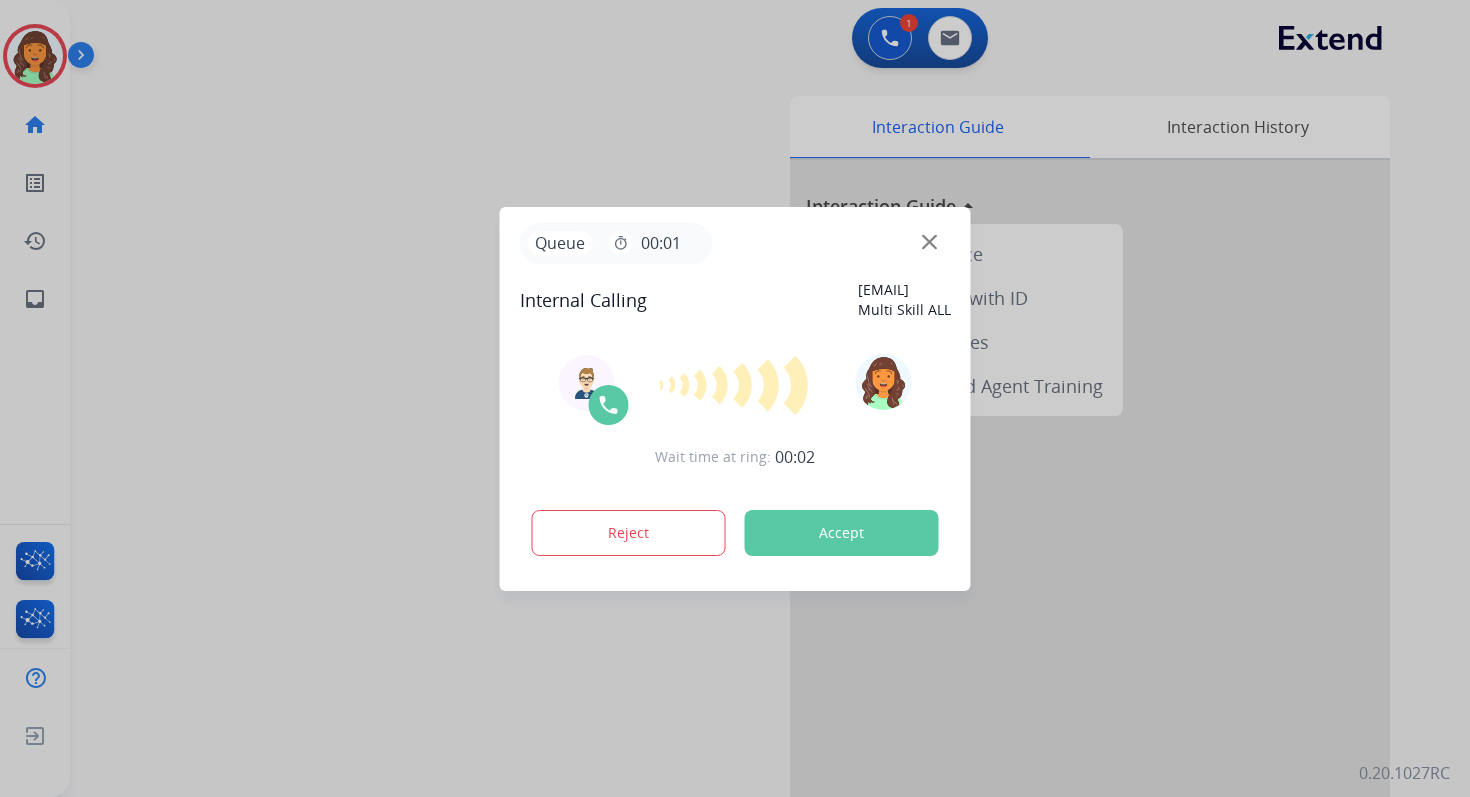 click on "Accept" at bounding box center (842, 533) 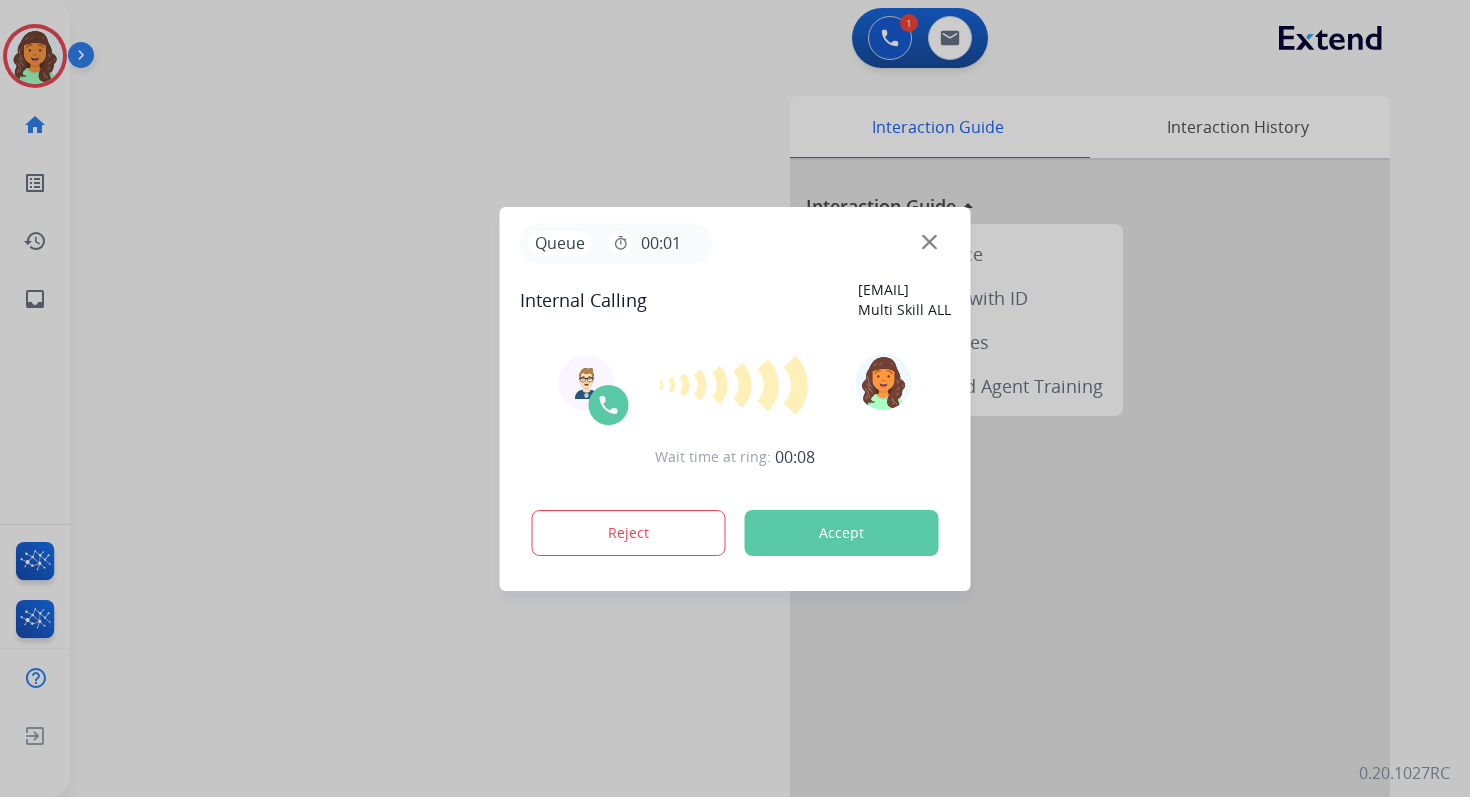 click on "Accept" at bounding box center (842, 533) 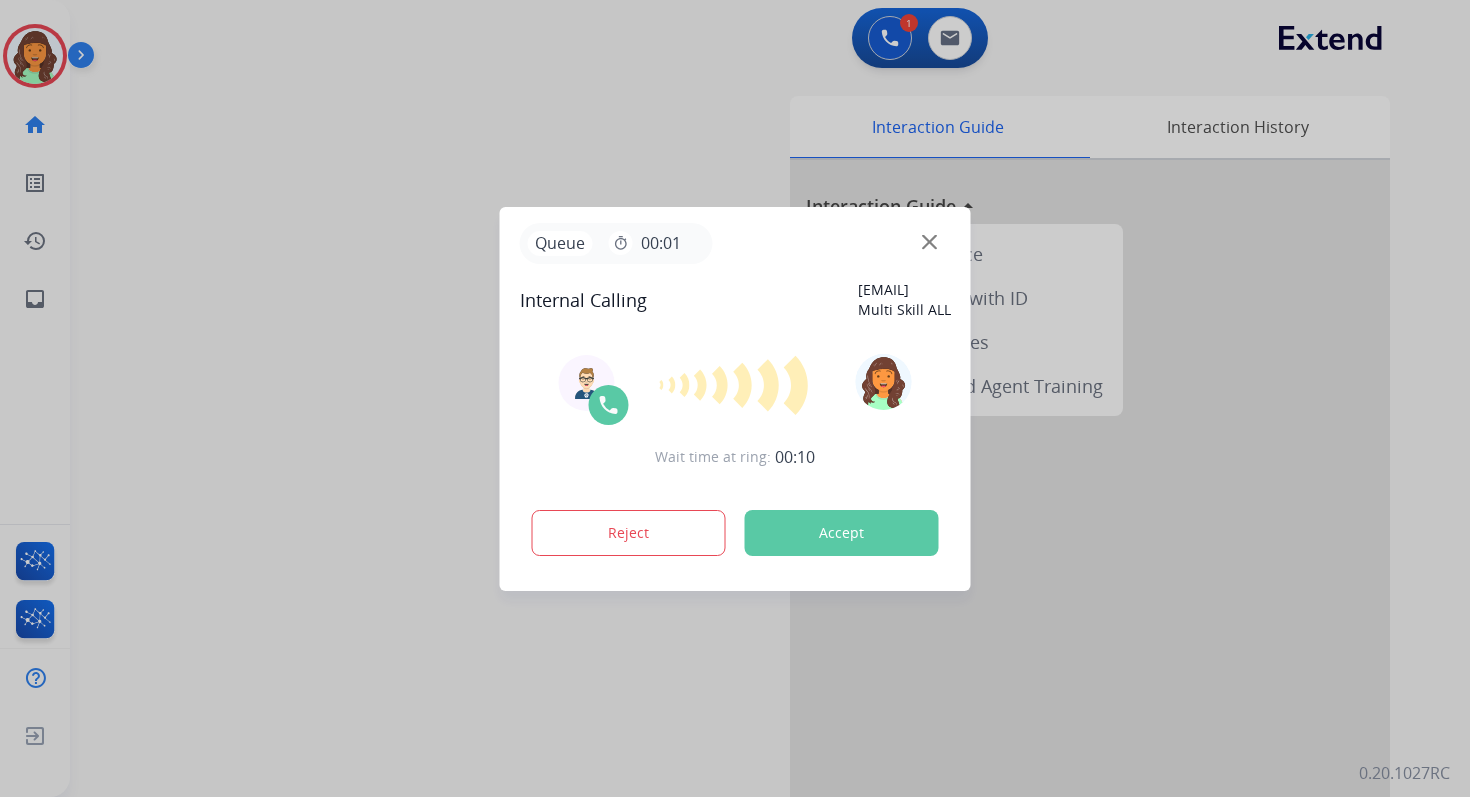 type 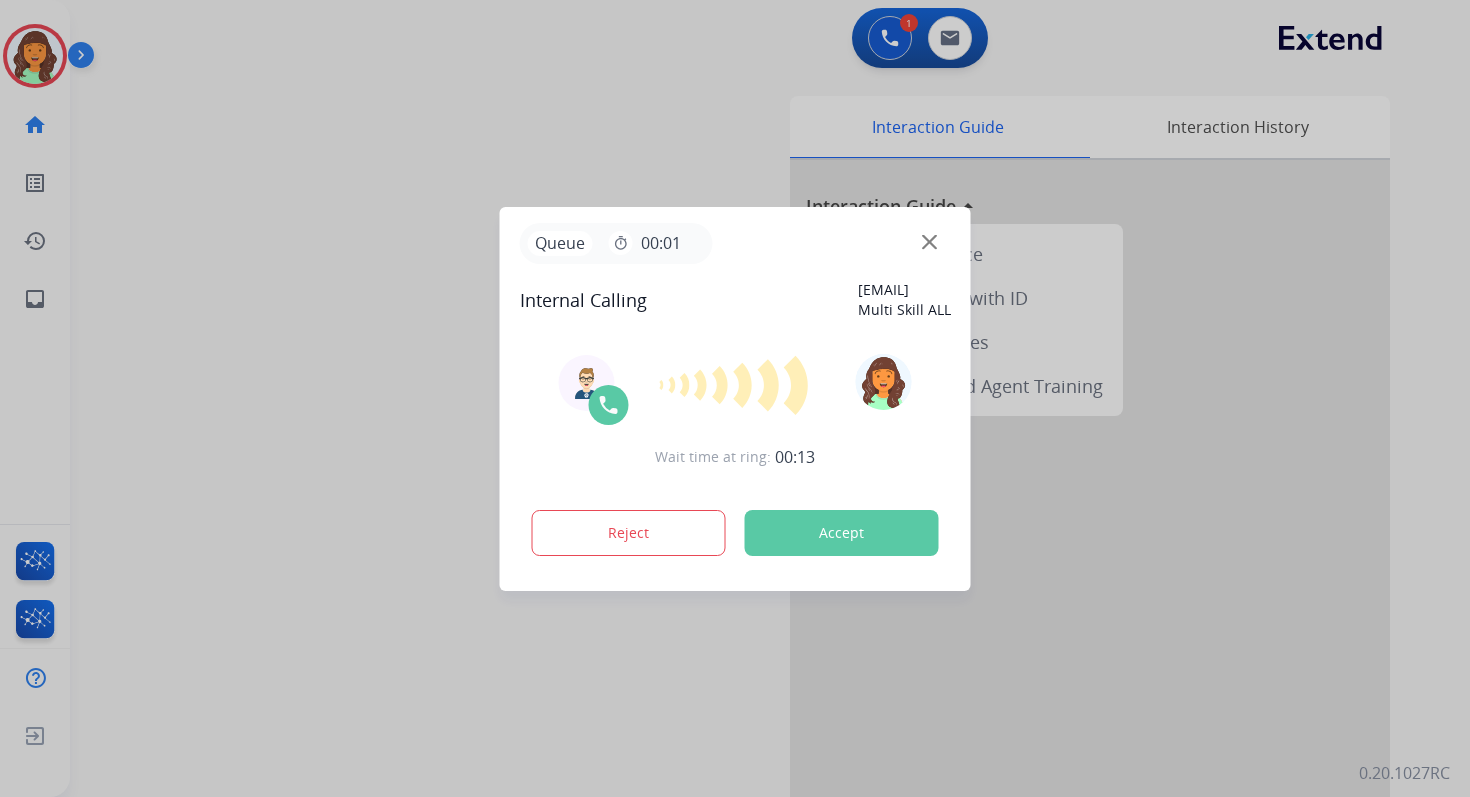 click on "Accept" at bounding box center [842, 533] 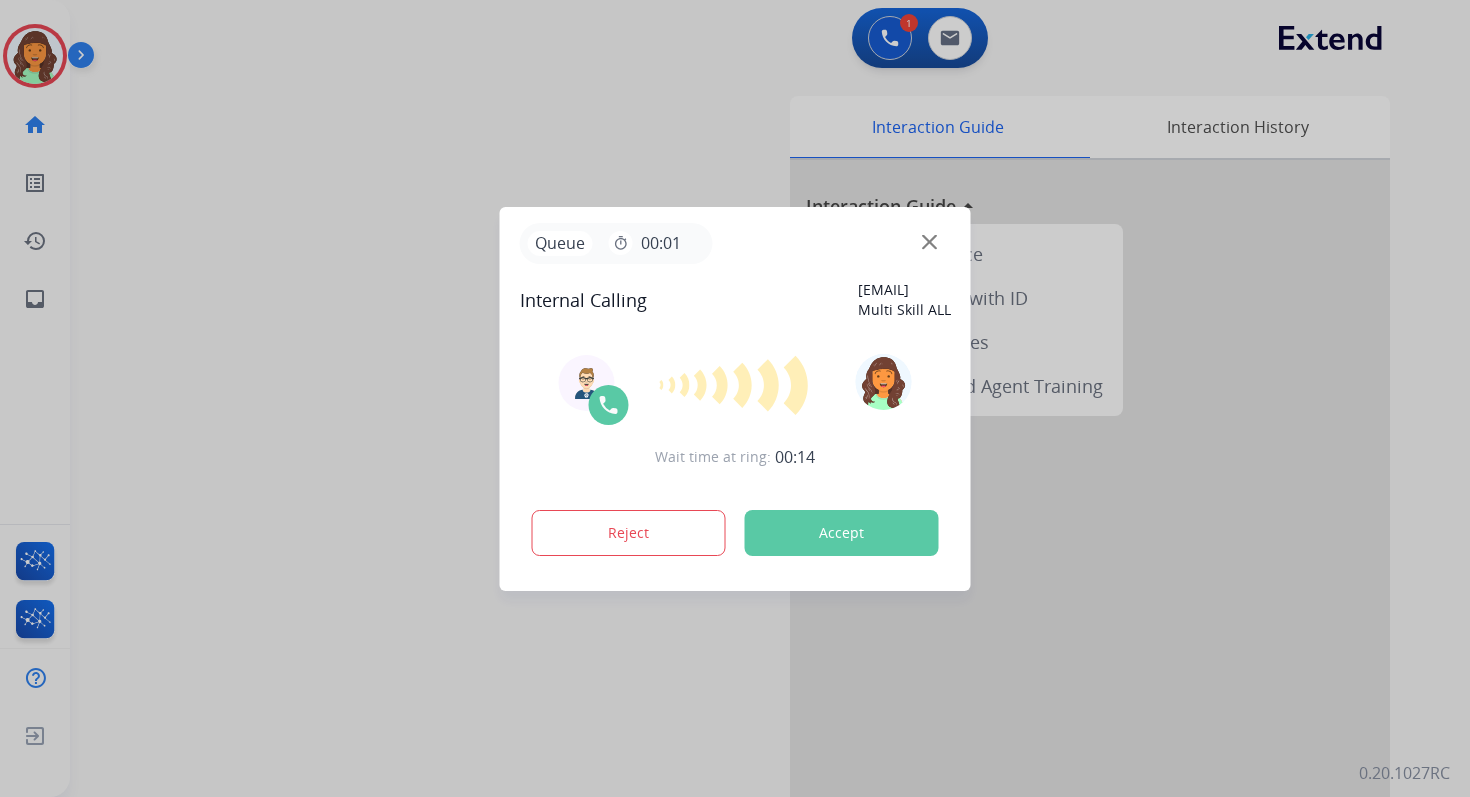 click on "Accept" at bounding box center [842, 533] 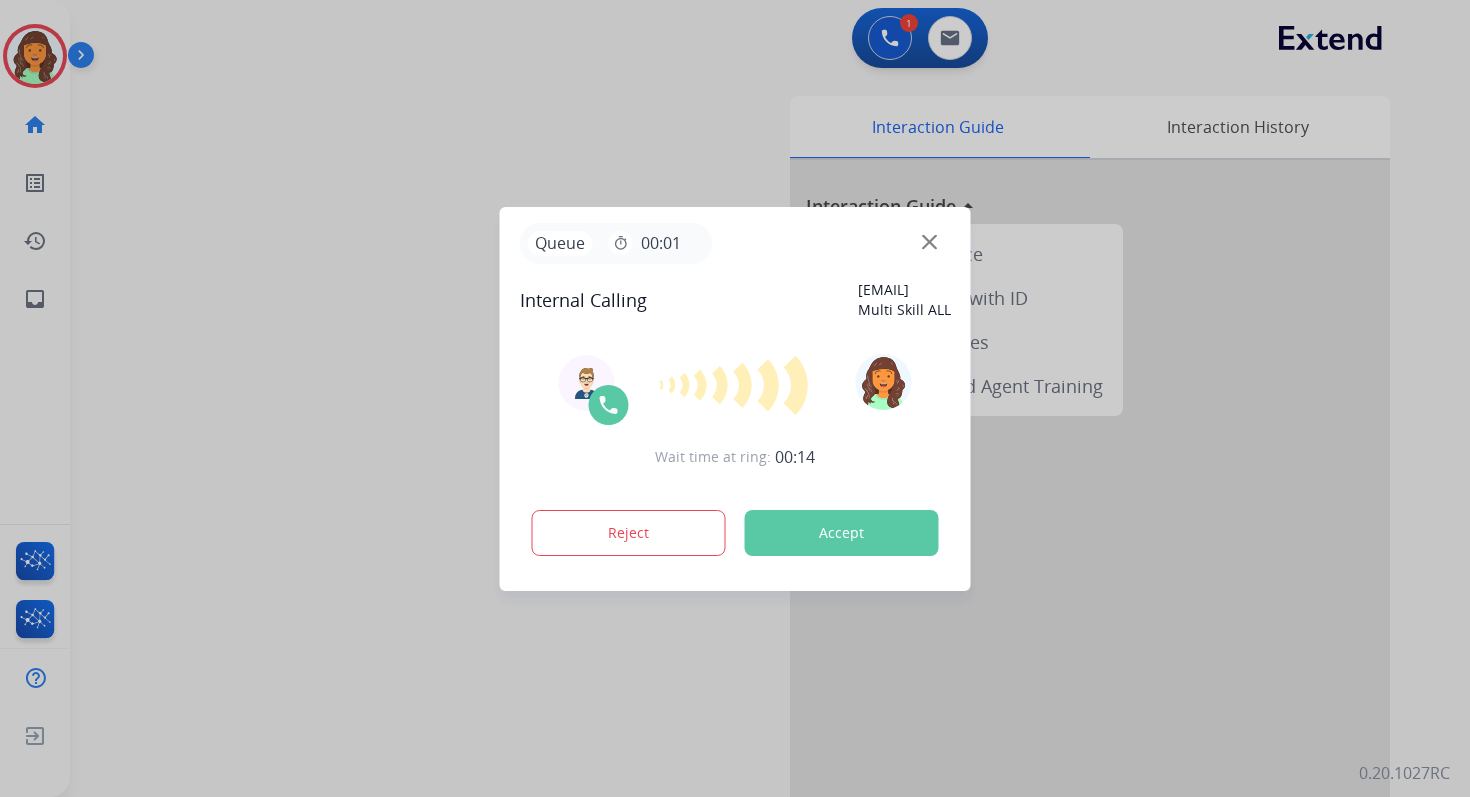 click on "Accept" at bounding box center [842, 533] 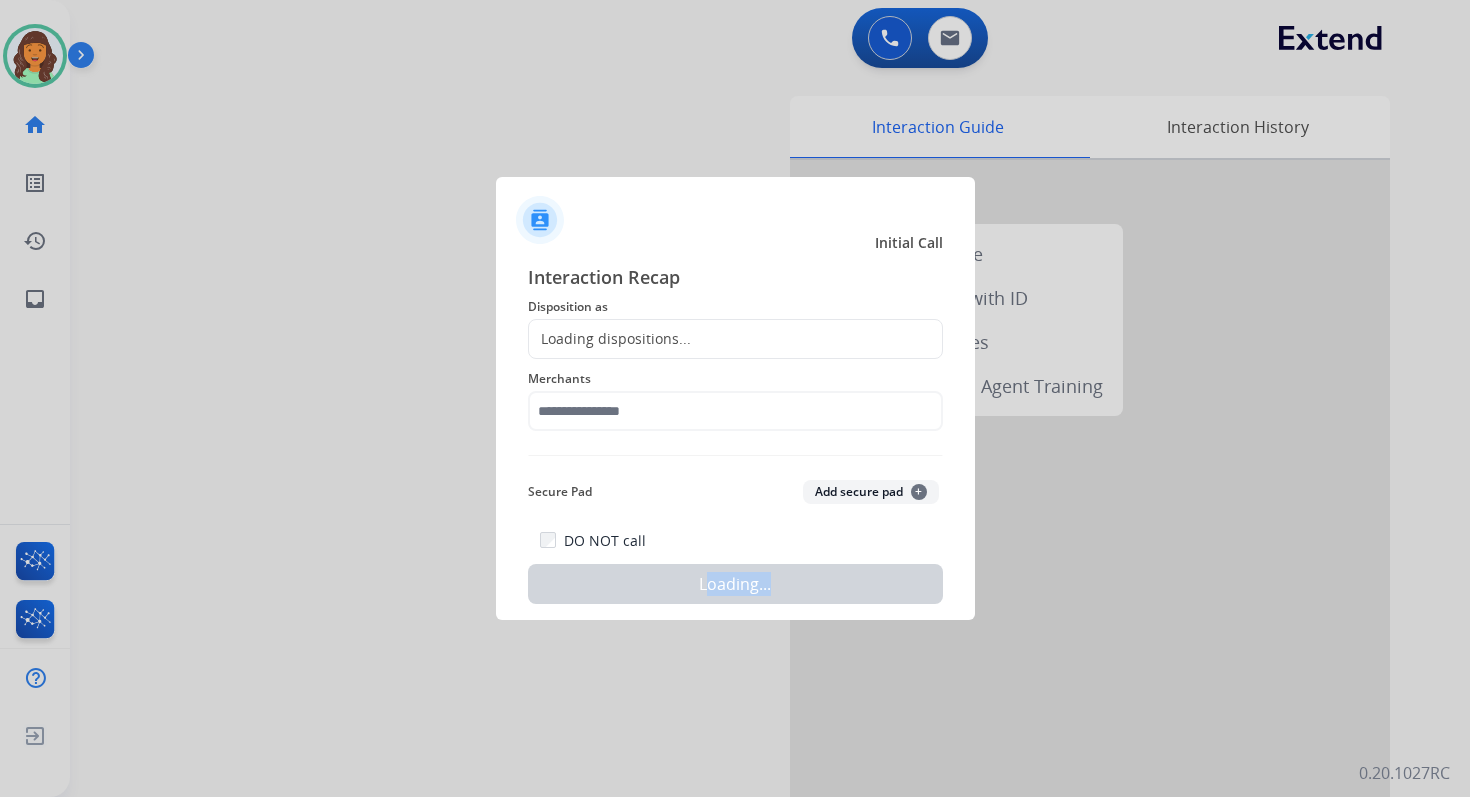 click on "DO NOT call   Loading..." 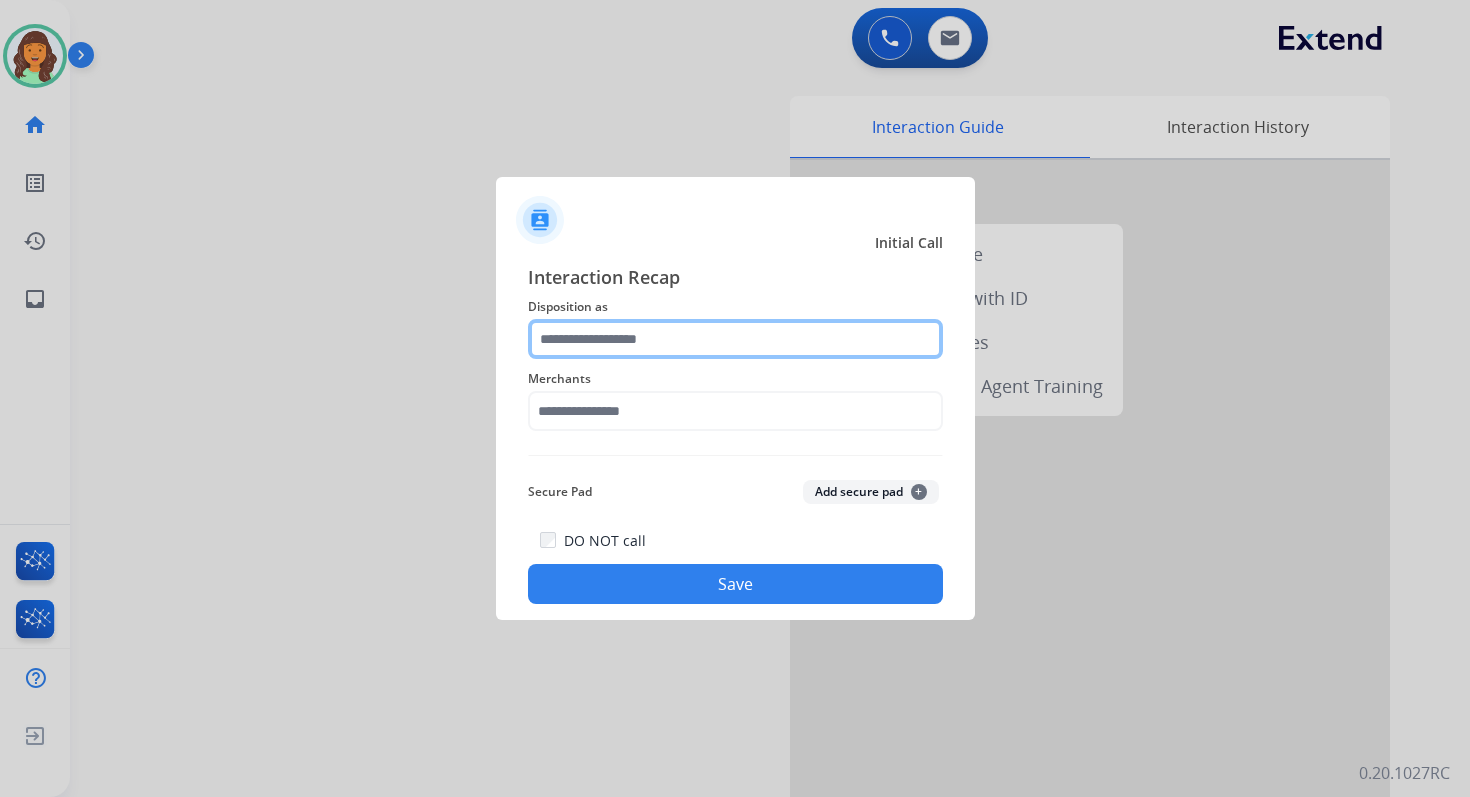 click 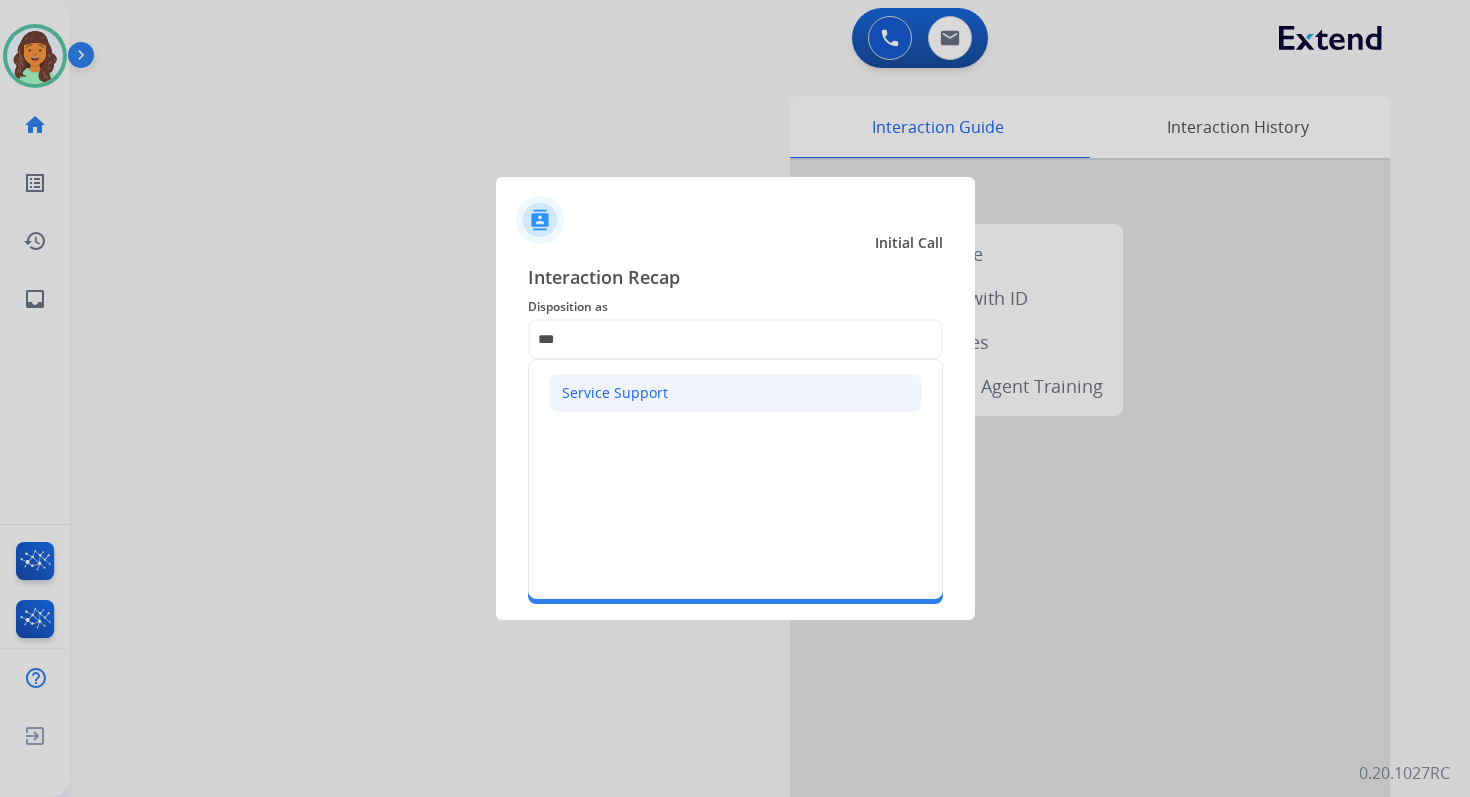 click on "Service Support" 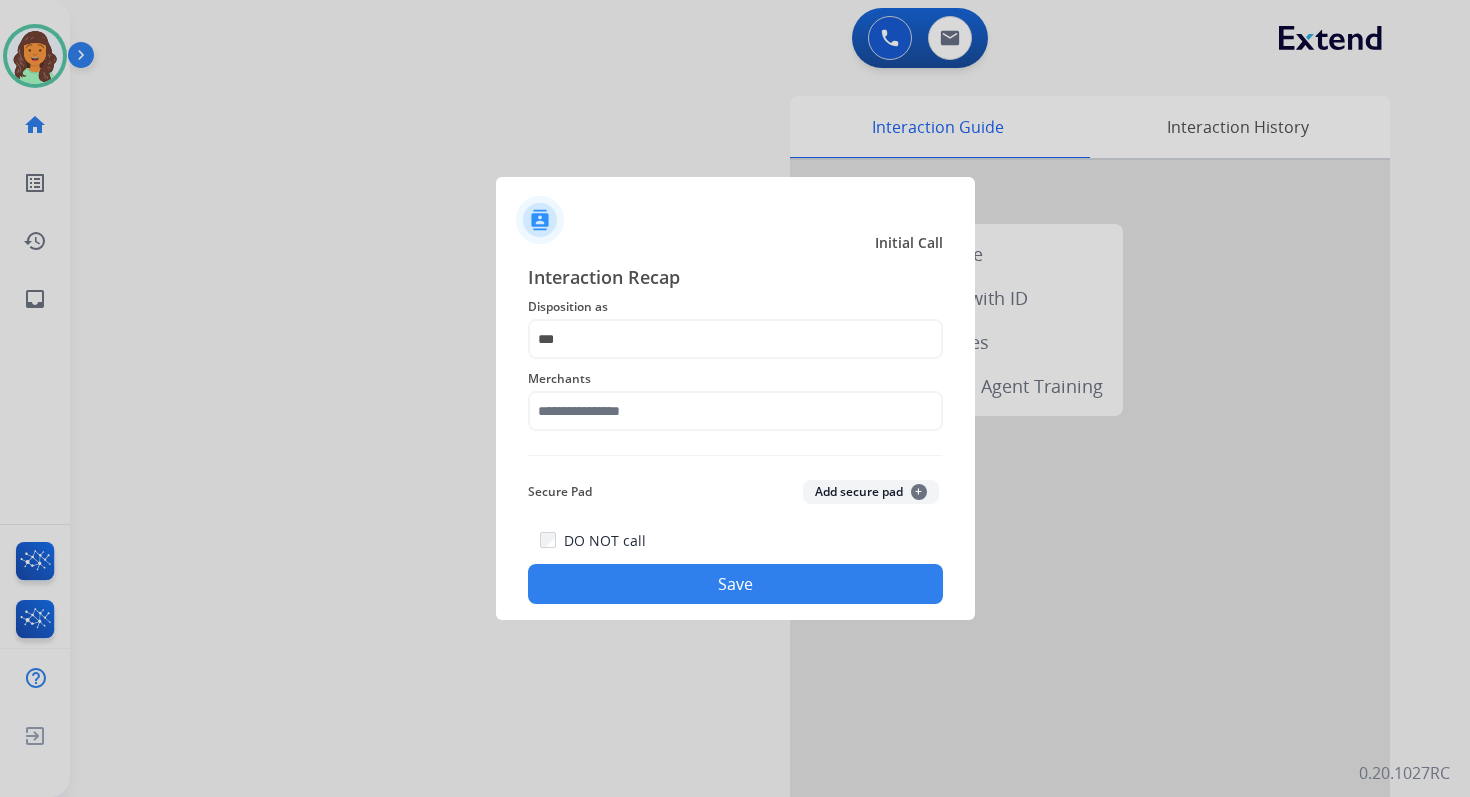 type on "**********" 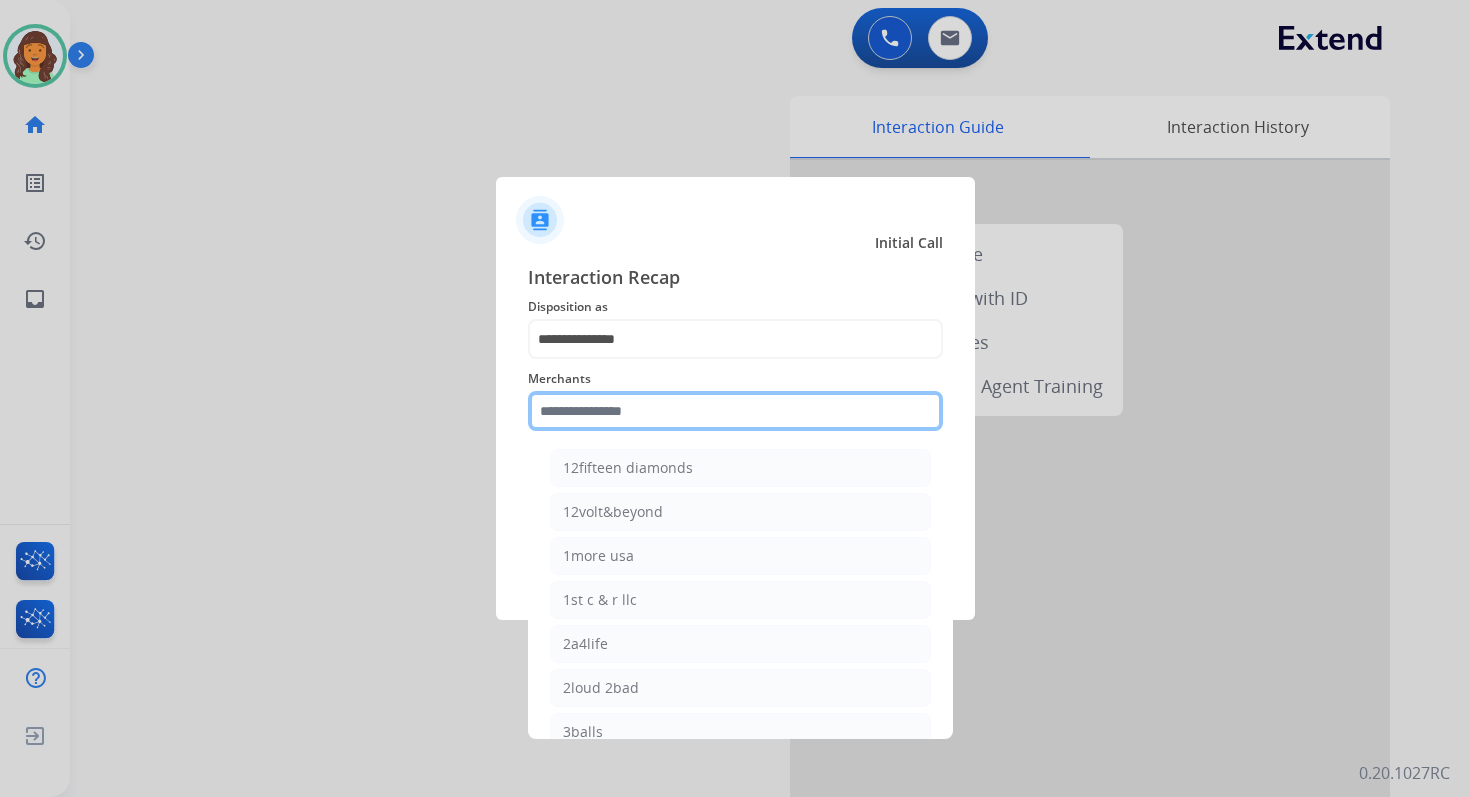 click 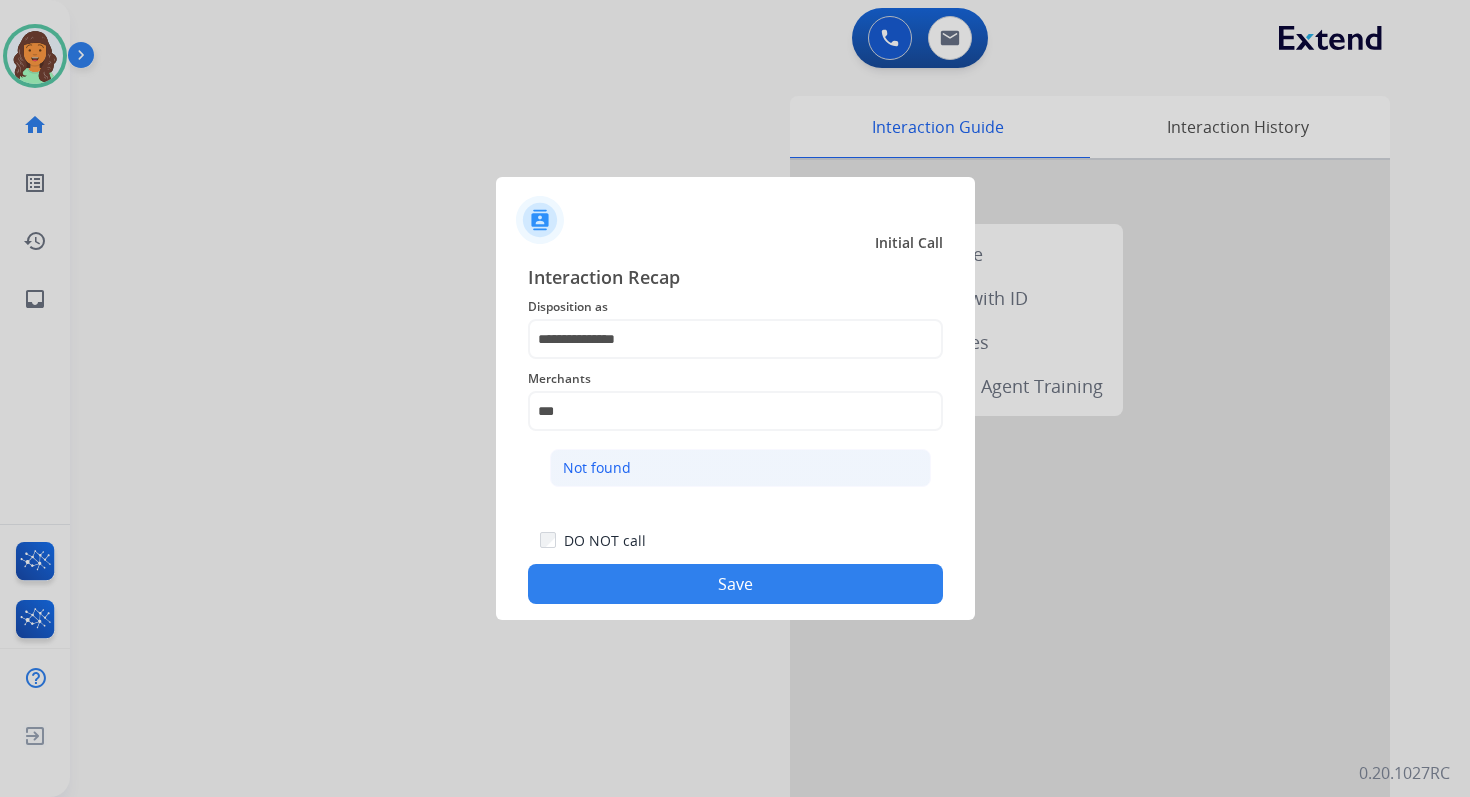 click on "Not found" 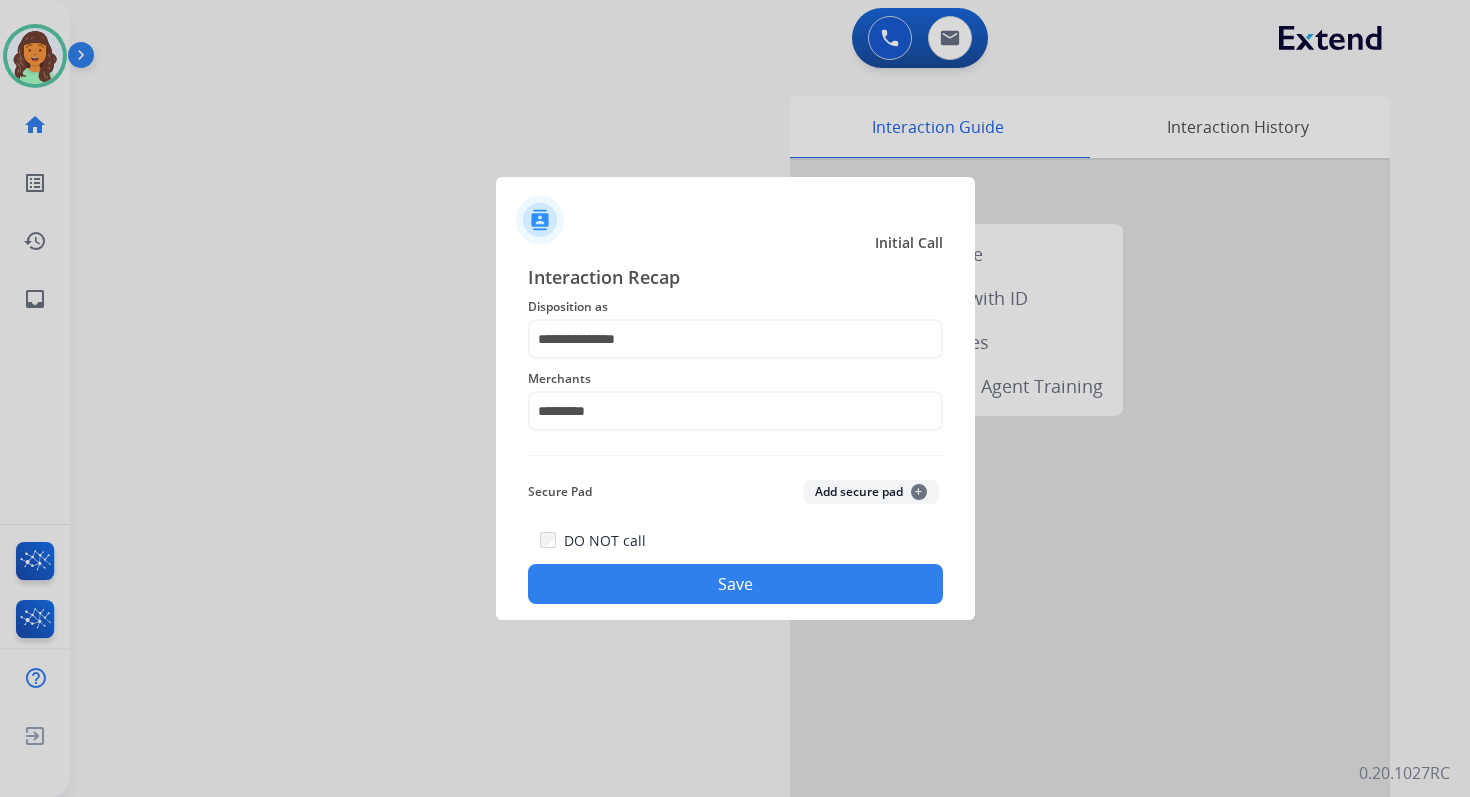 click on "Save" 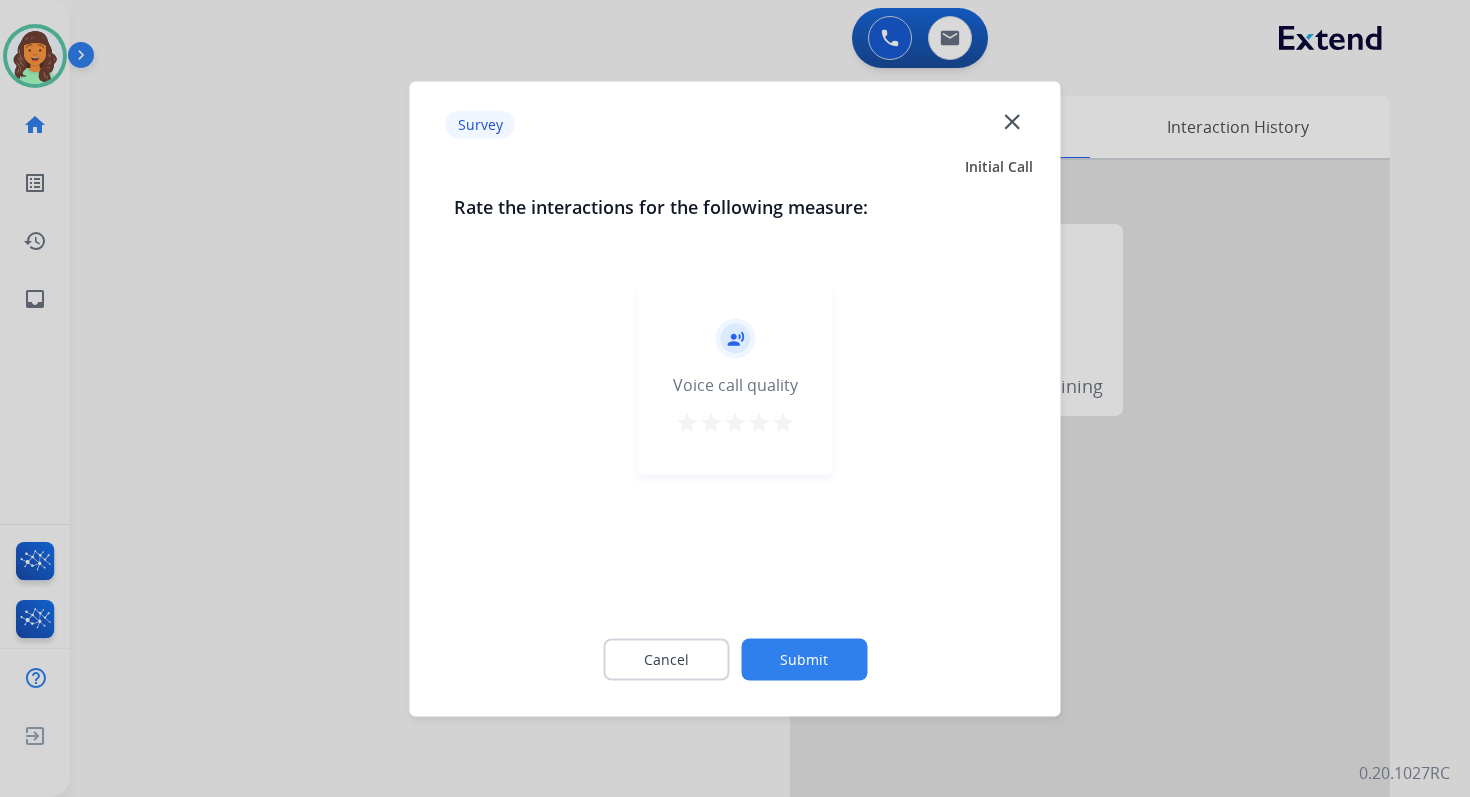 click on "Submit" 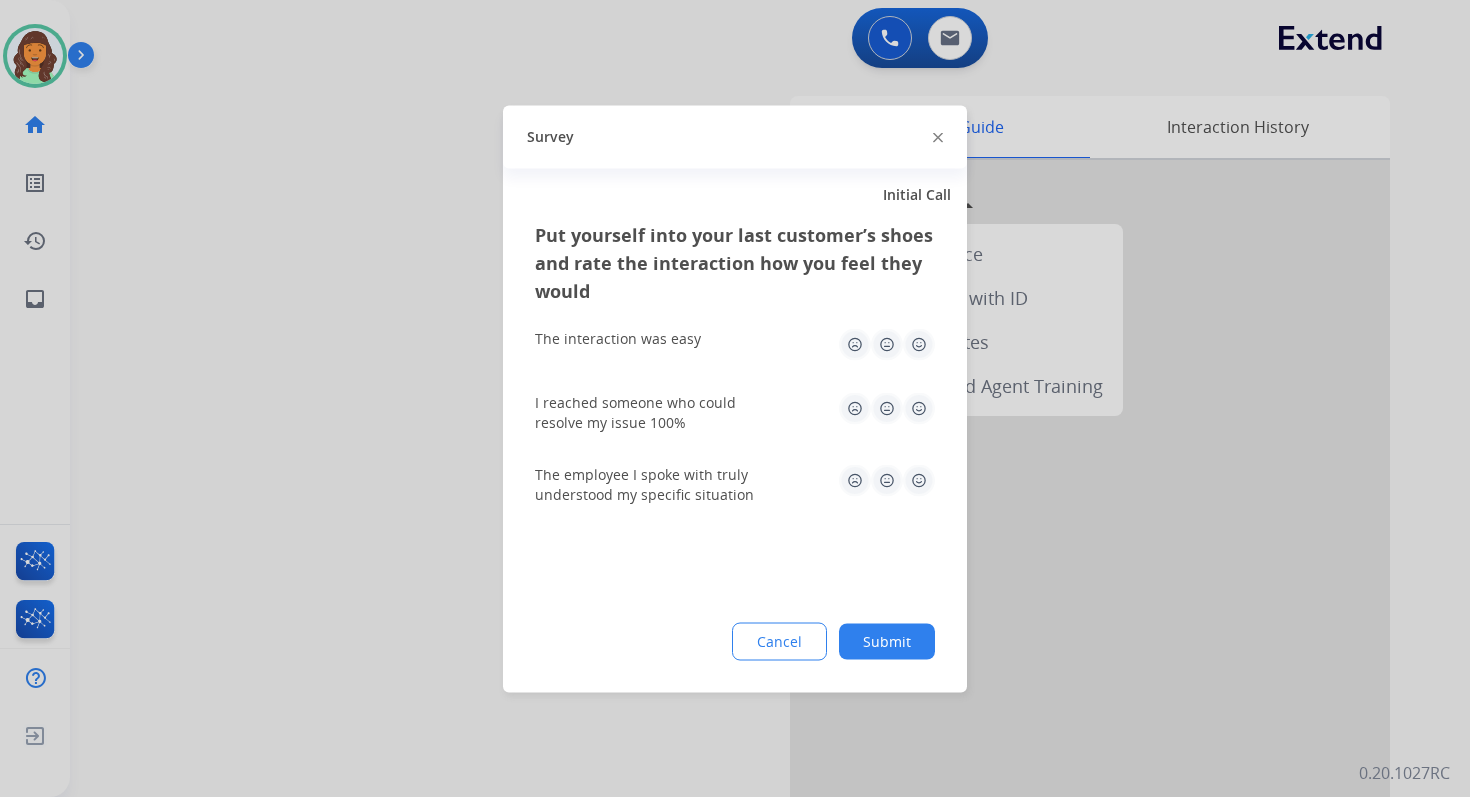 click on "Submit" 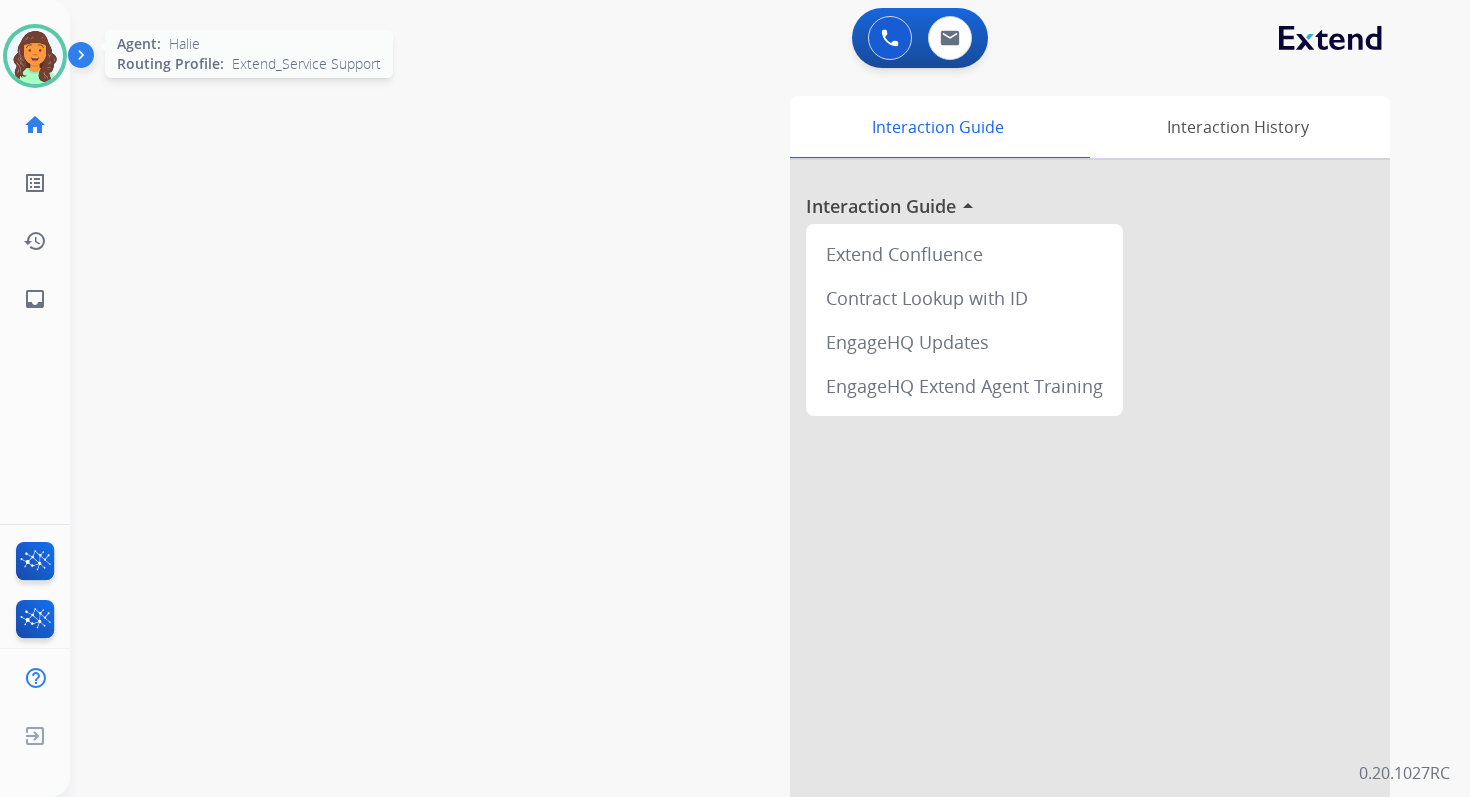 click at bounding box center [35, 56] 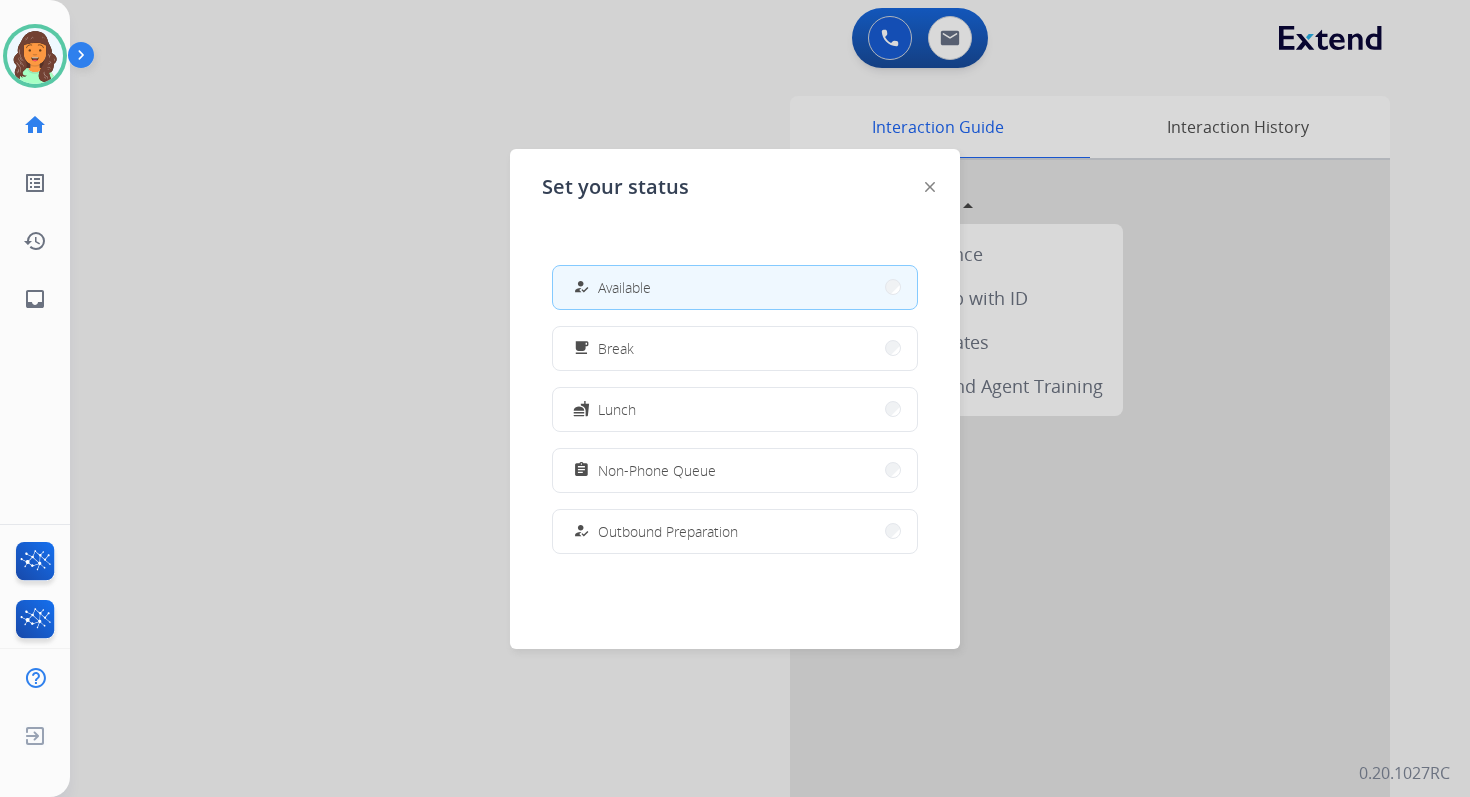 click on "how_to_reg Available" at bounding box center (735, 287) 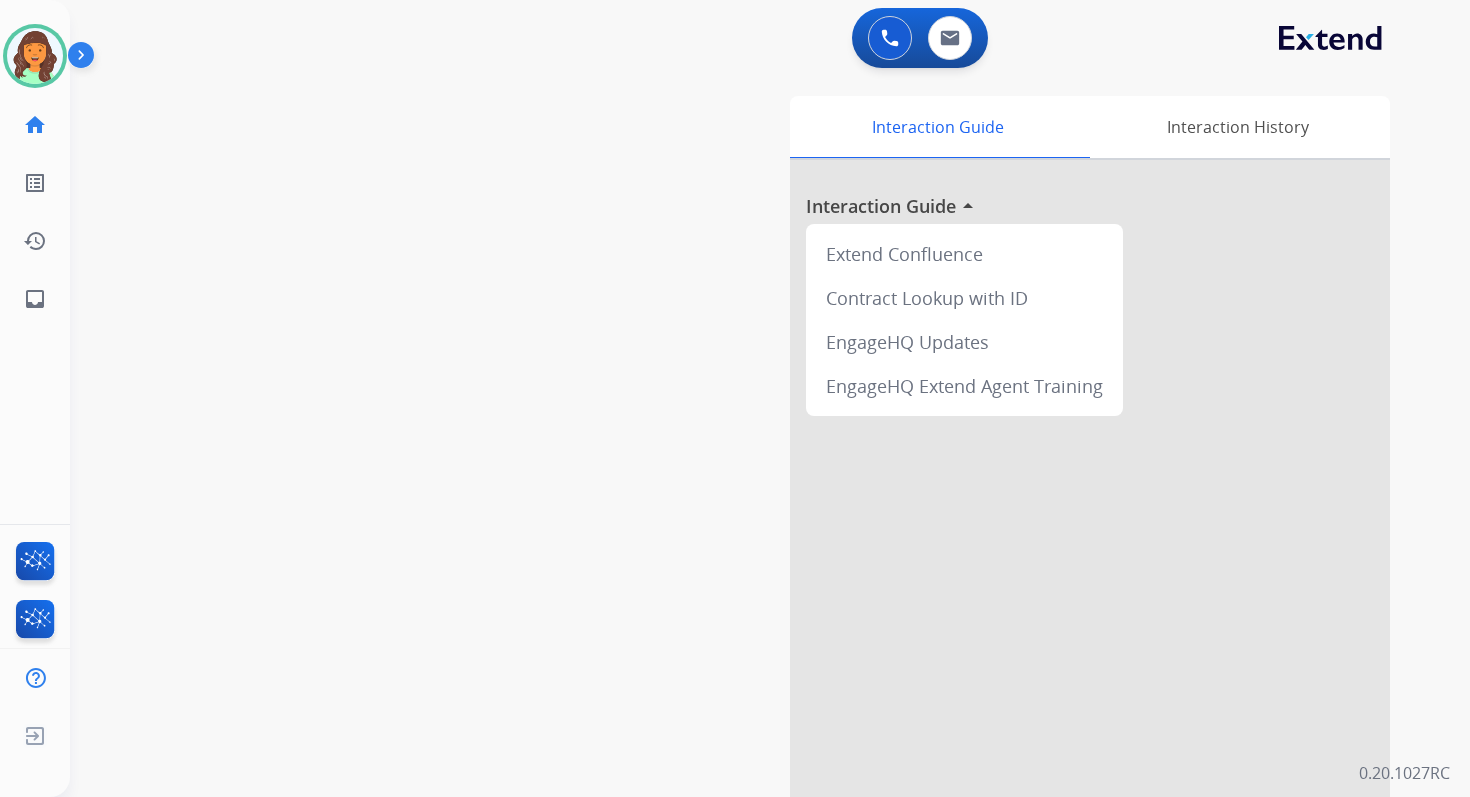 click on "Interaction Guide   Interaction History  Interaction Guide arrow_drop_up  Extend Confluence   Contract Lookup with ID   EngageHQ Updates   EngageHQ Extend Agent Training" at bounding box center [997, 501] 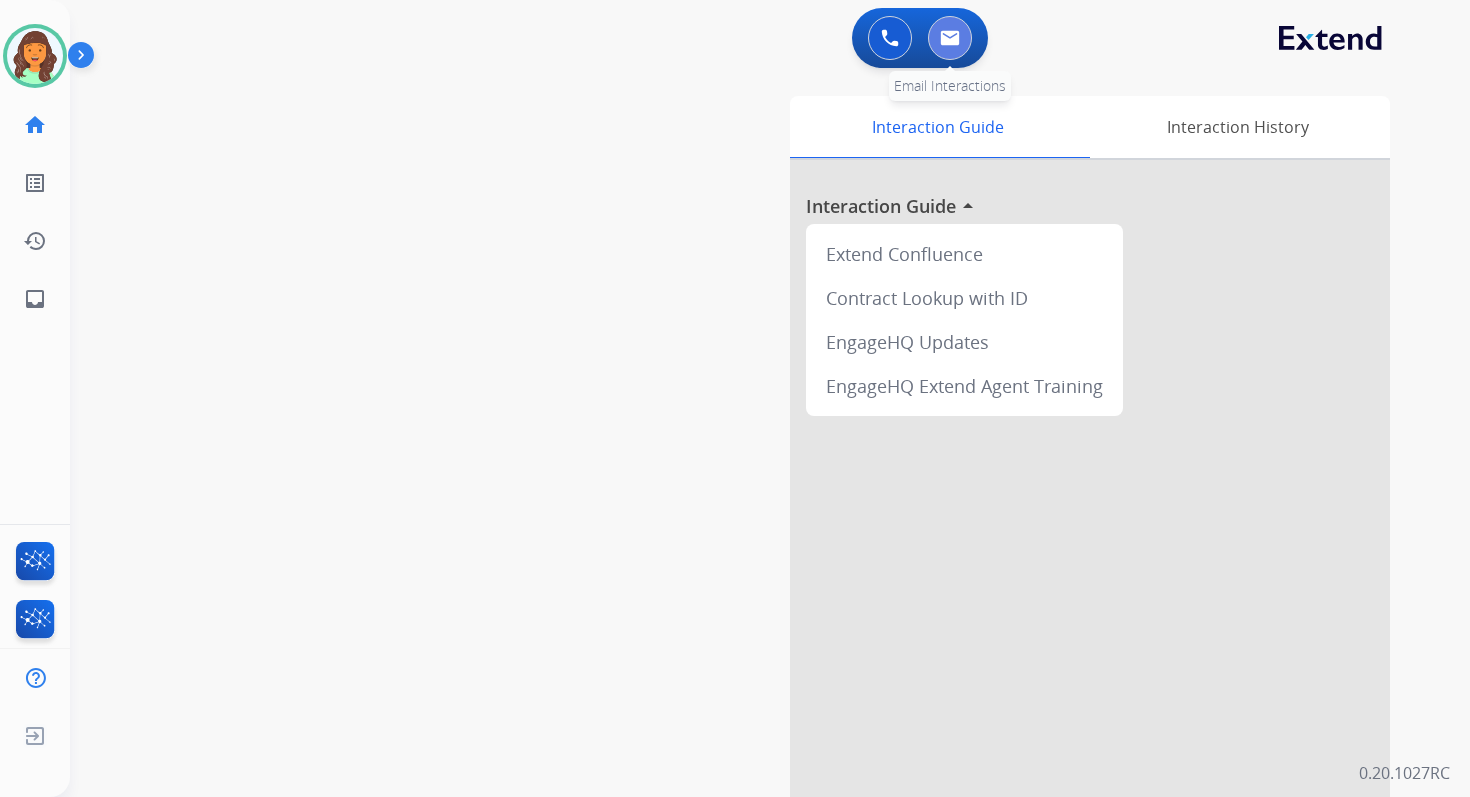 click at bounding box center [950, 38] 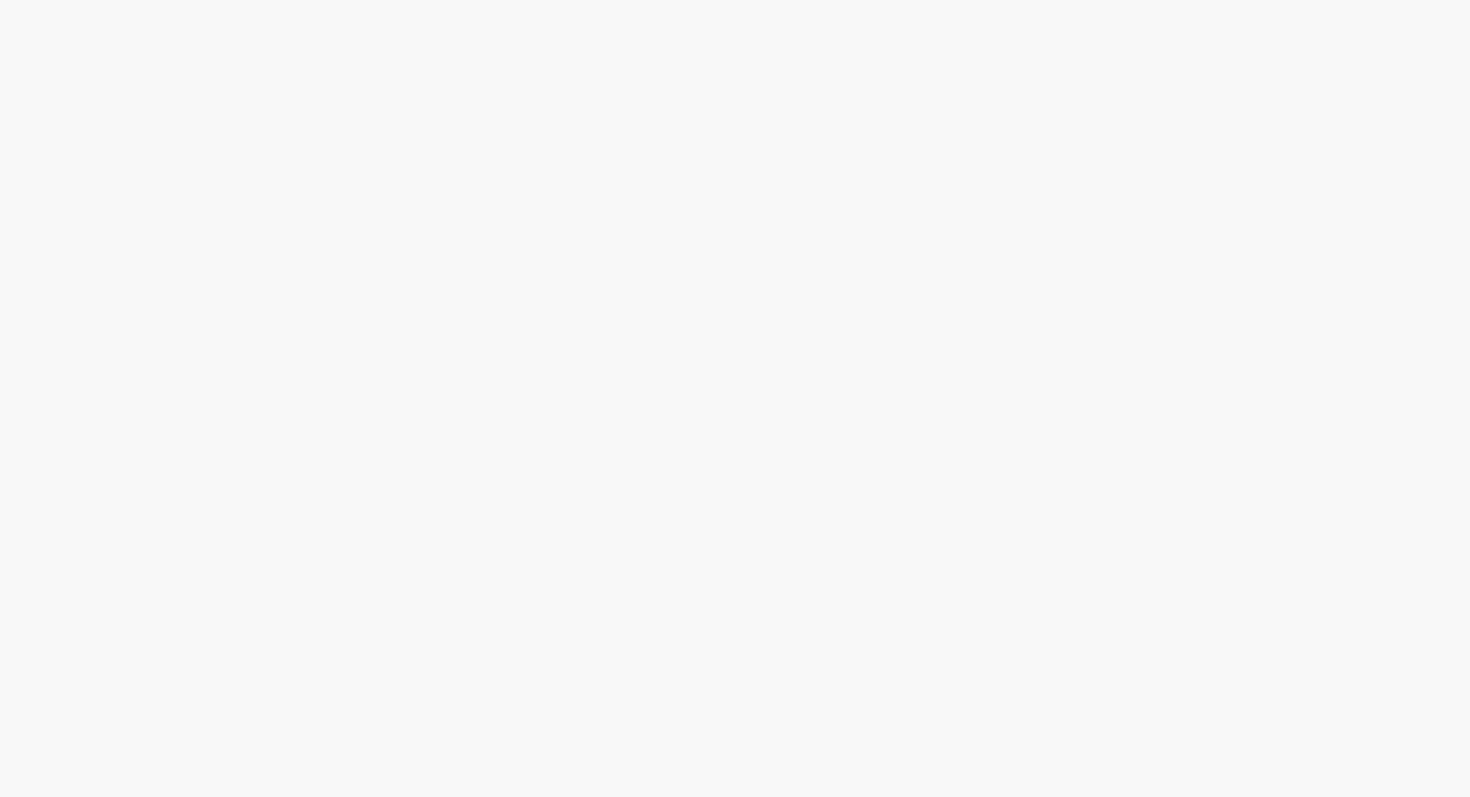 scroll, scrollTop: 0, scrollLeft: 0, axis: both 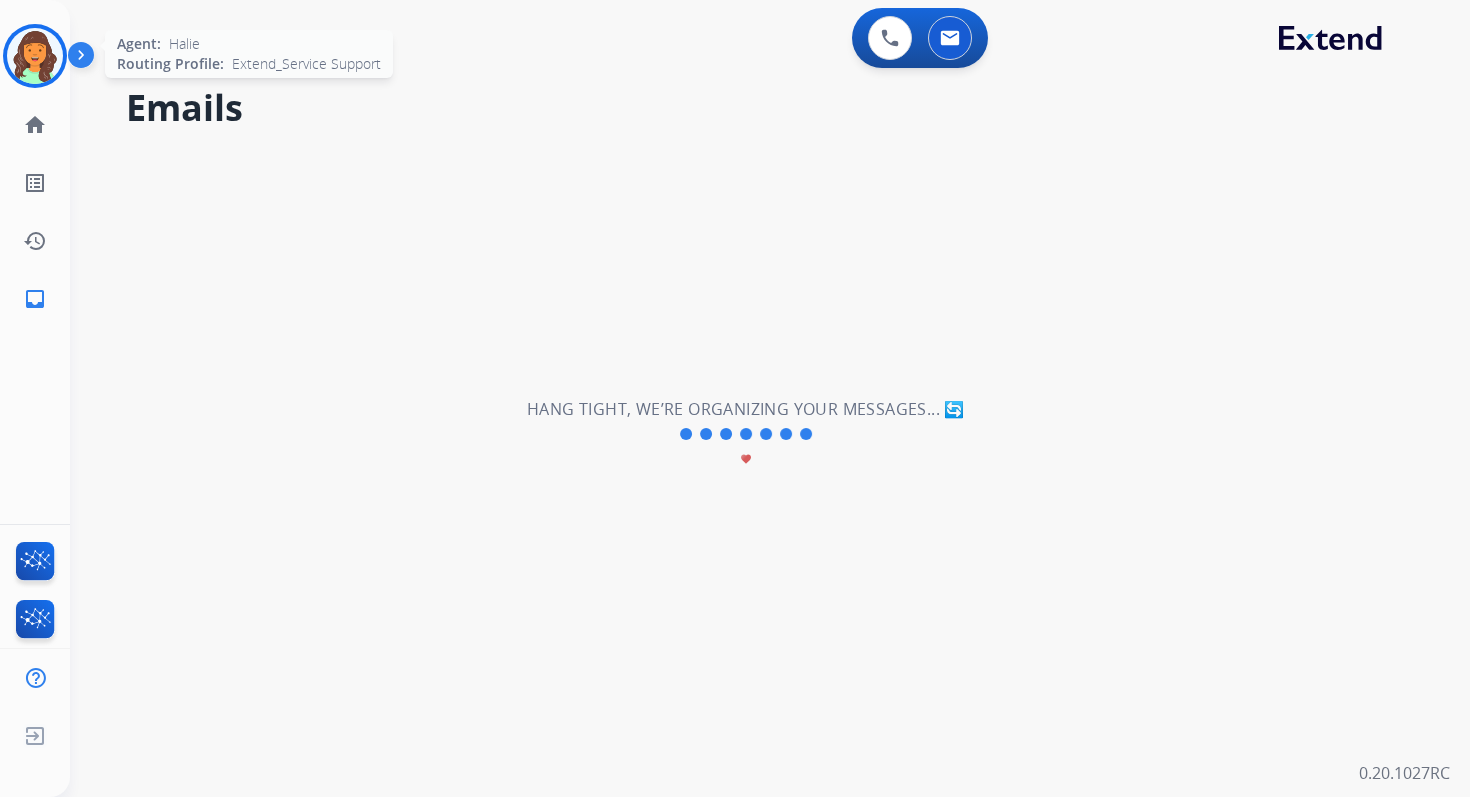 click at bounding box center (35, 56) 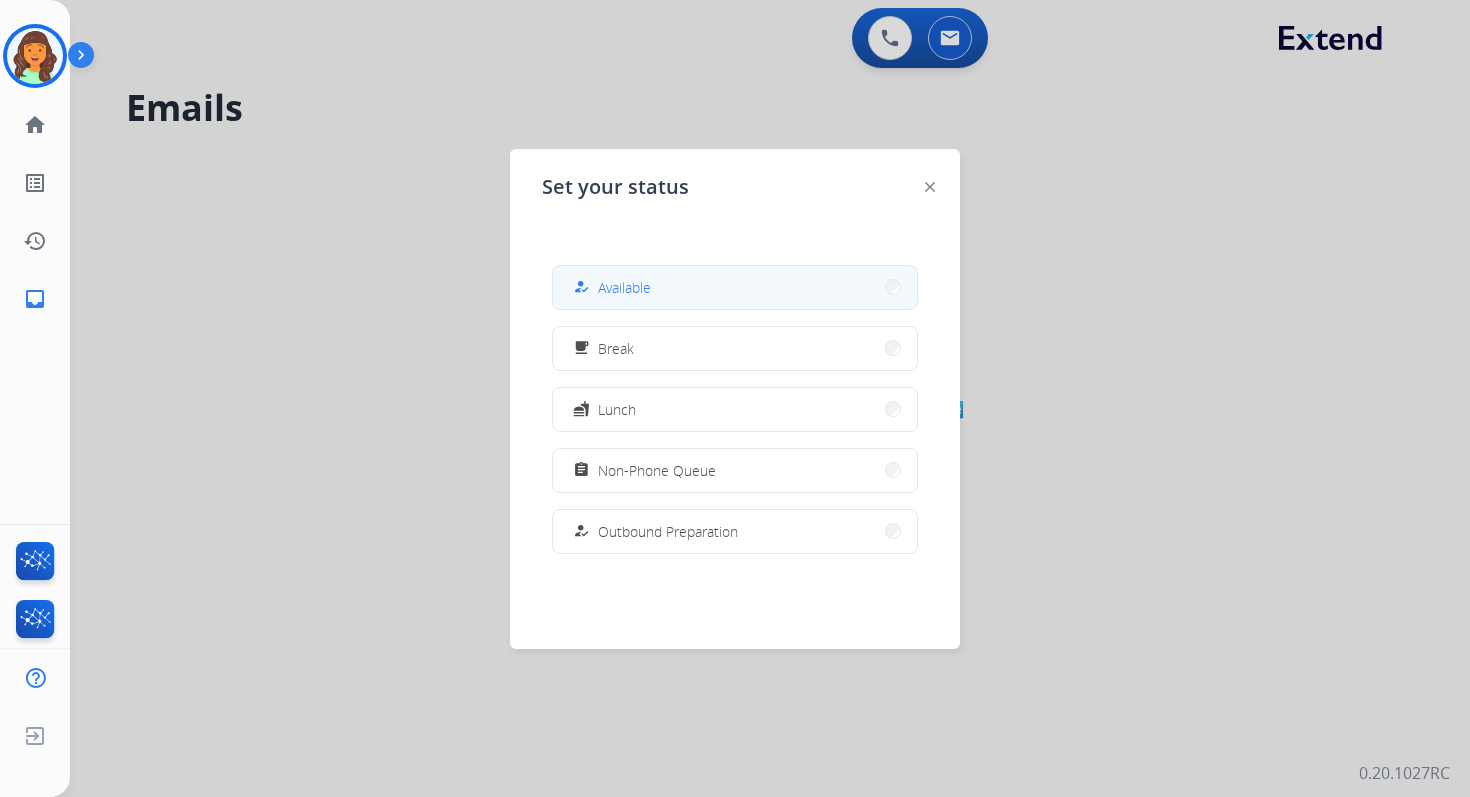 click on "how_to_reg Available" at bounding box center [735, 287] 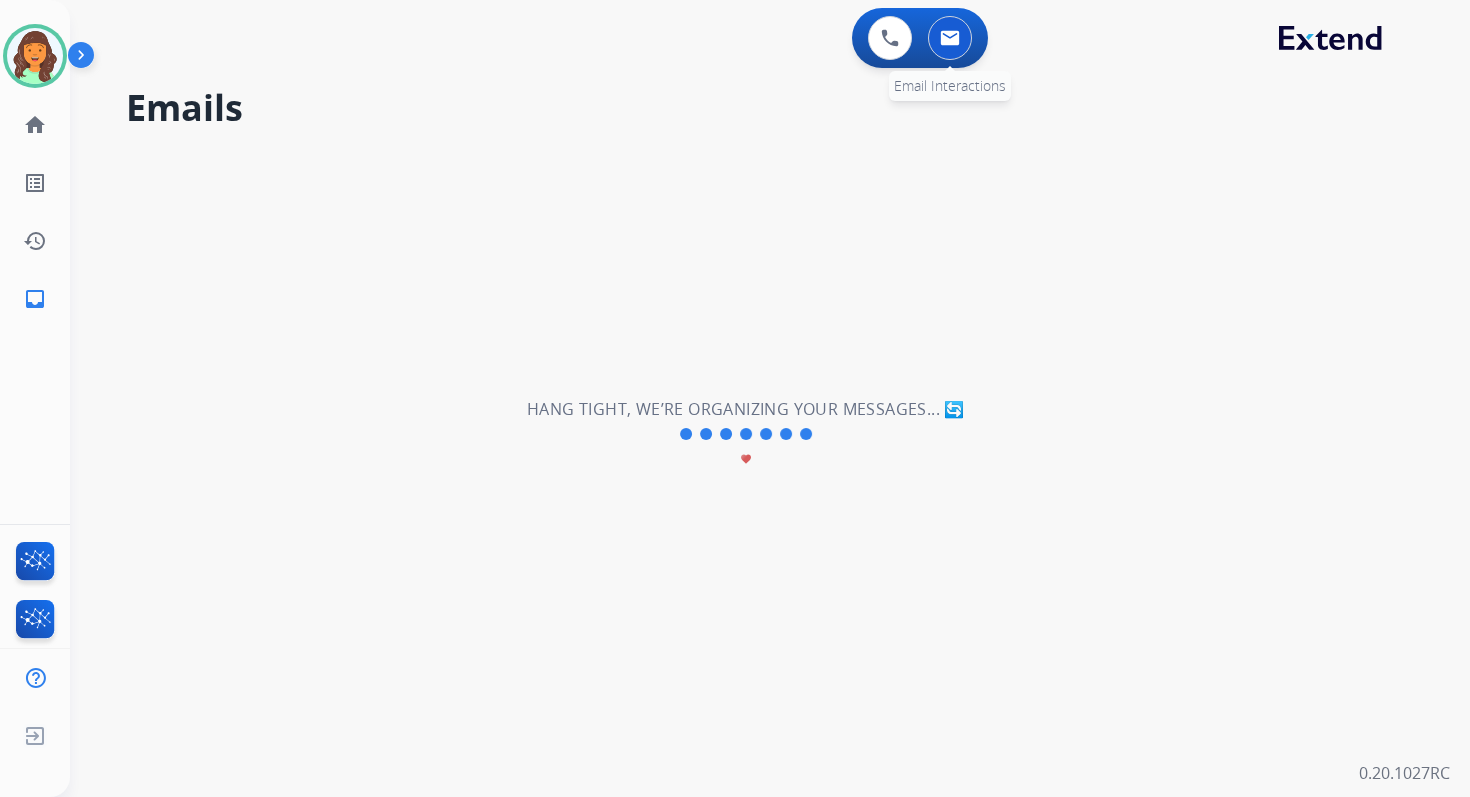 click at bounding box center (950, 38) 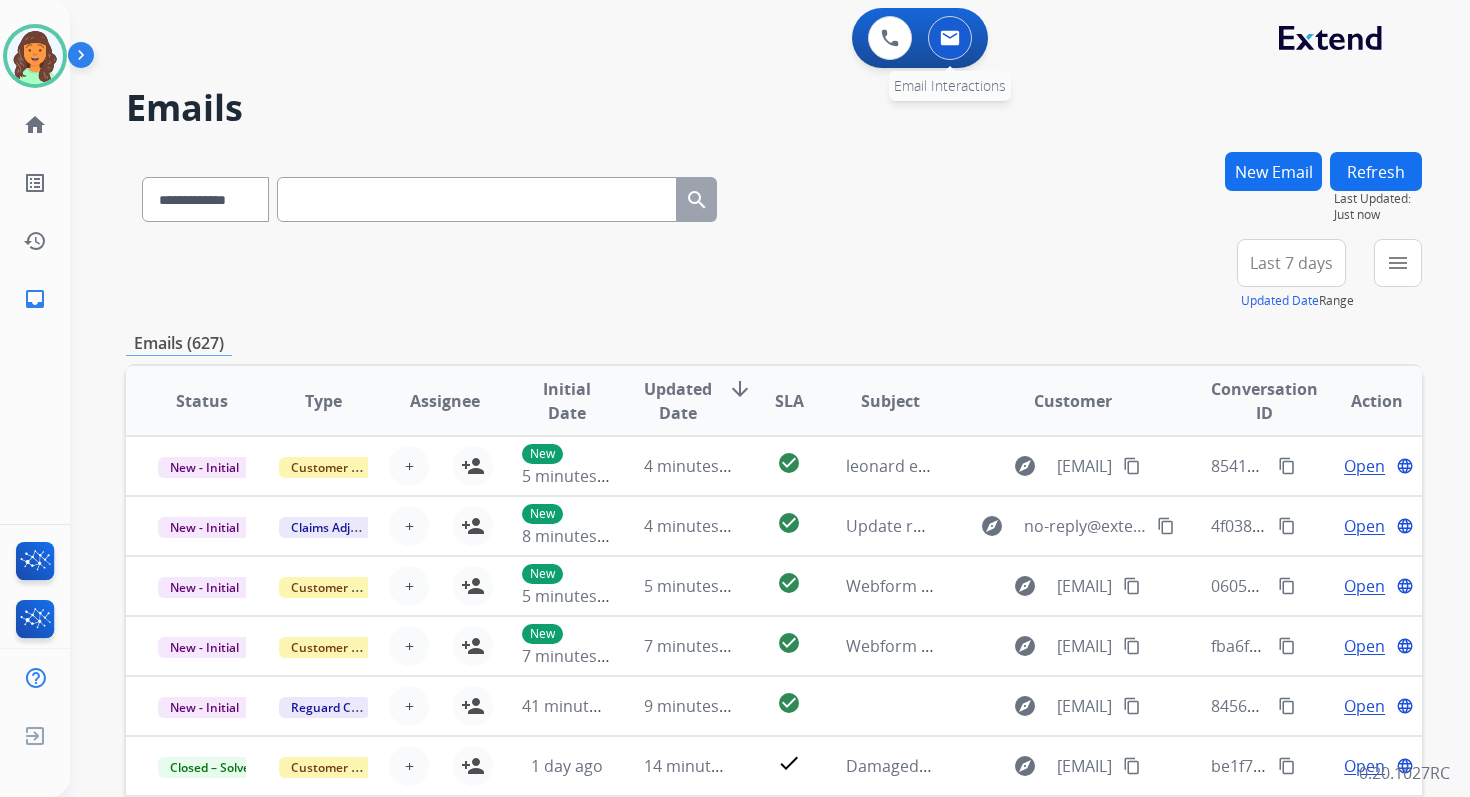 click at bounding box center (950, 38) 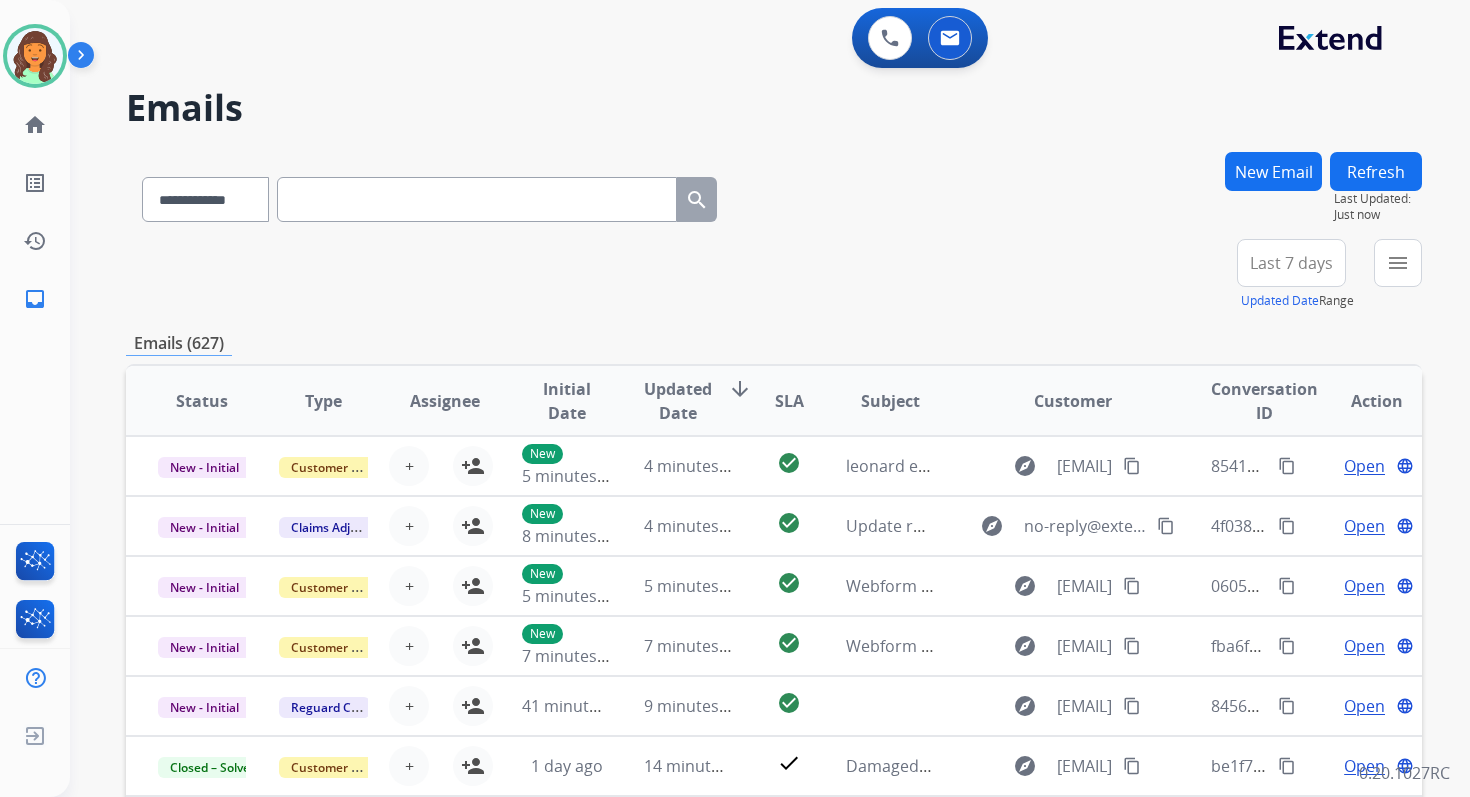 click on "Emails (627)" at bounding box center (774, 343) 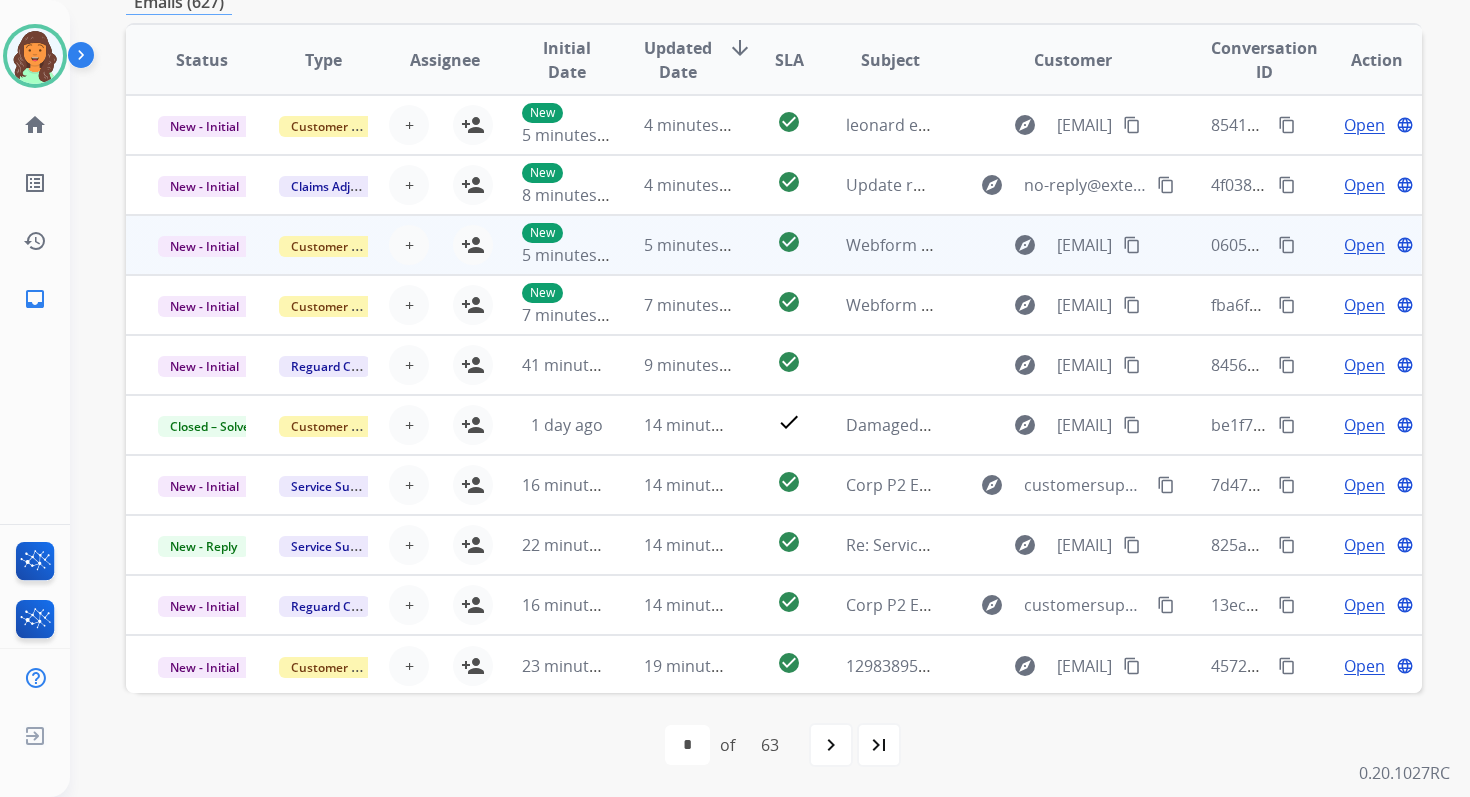 scroll, scrollTop: 0, scrollLeft: 0, axis: both 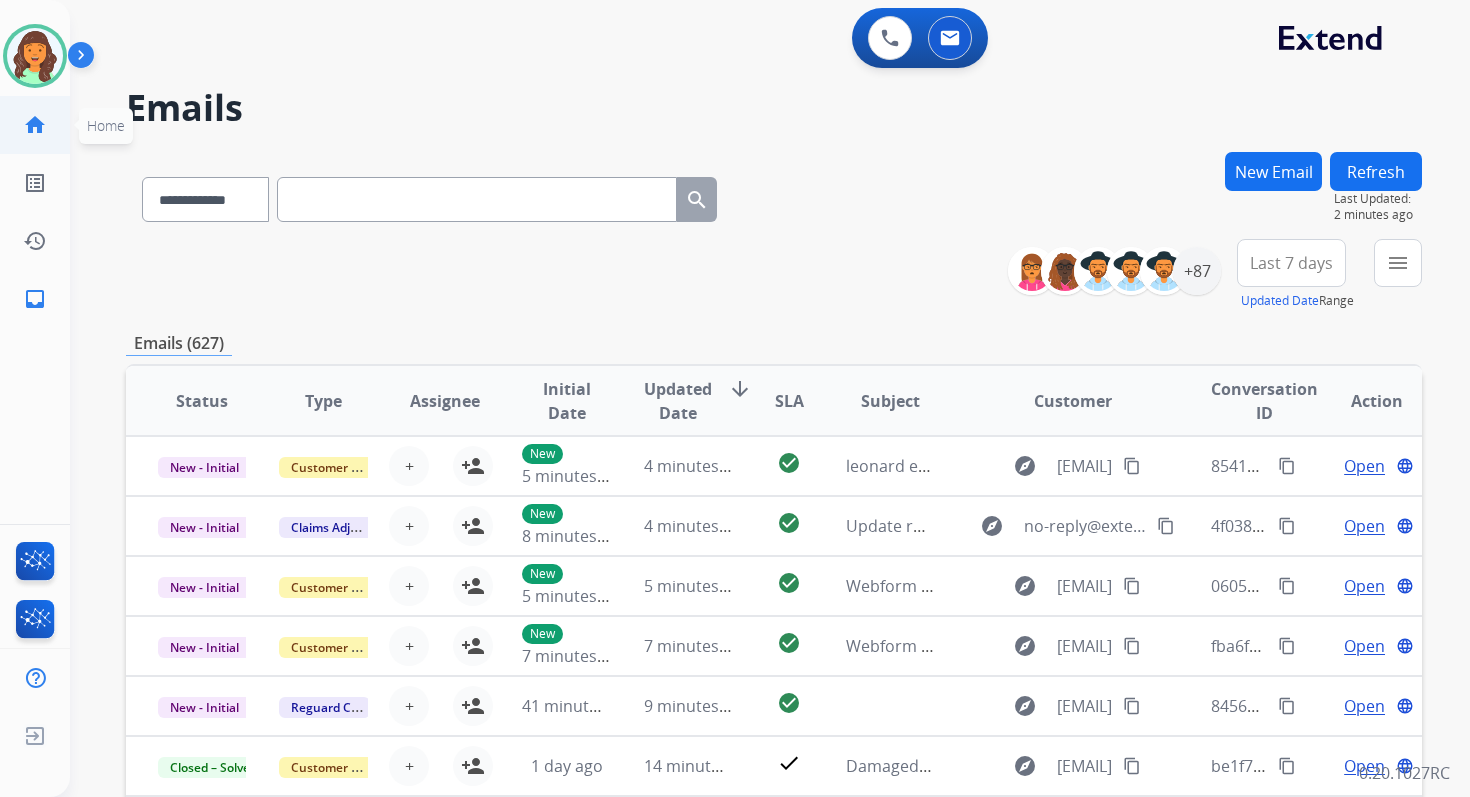 click on "home" 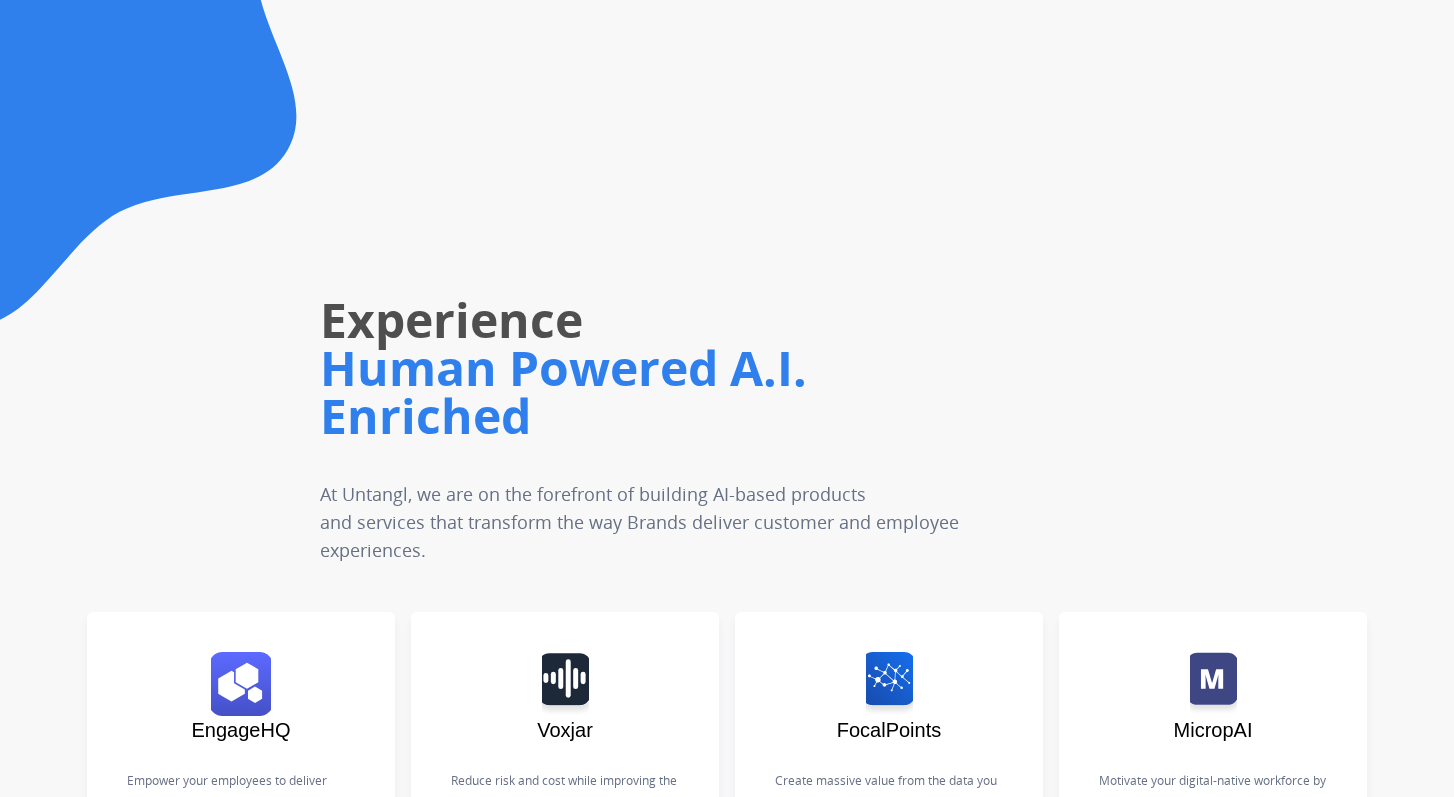 scroll, scrollTop: 0, scrollLeft: 0, axis: both 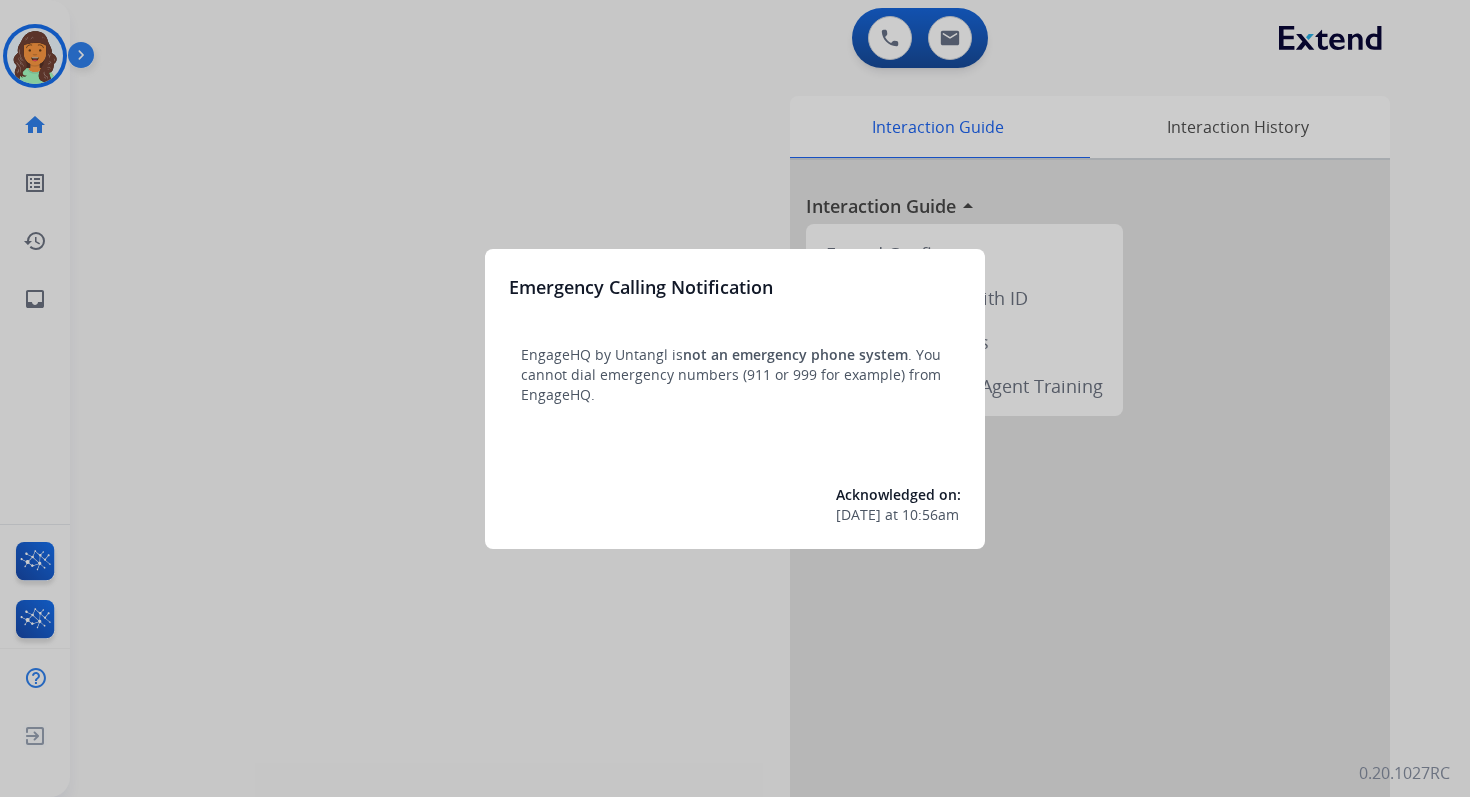 click at bounding box center [735, 398] 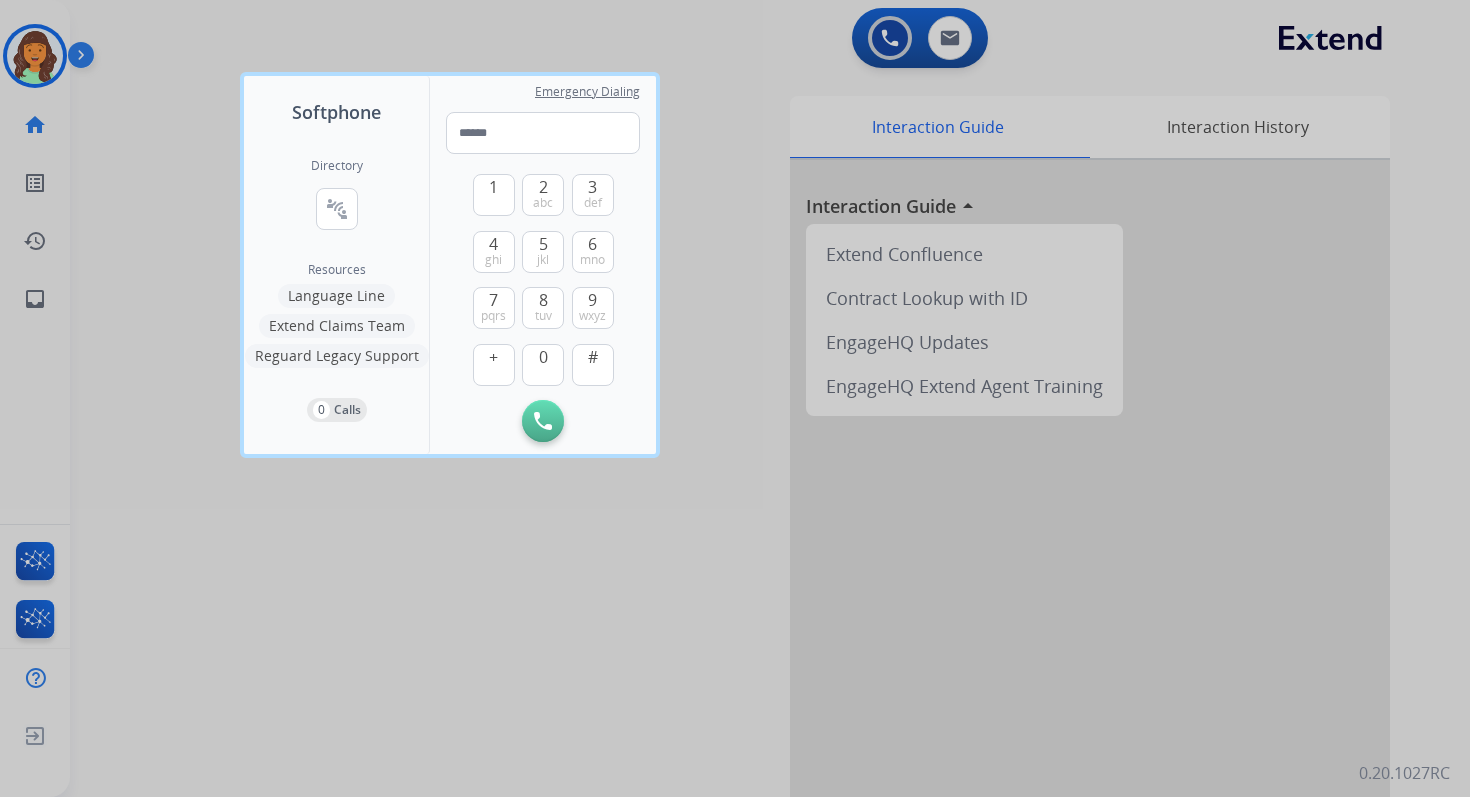 click at bounding box center [735, 398] 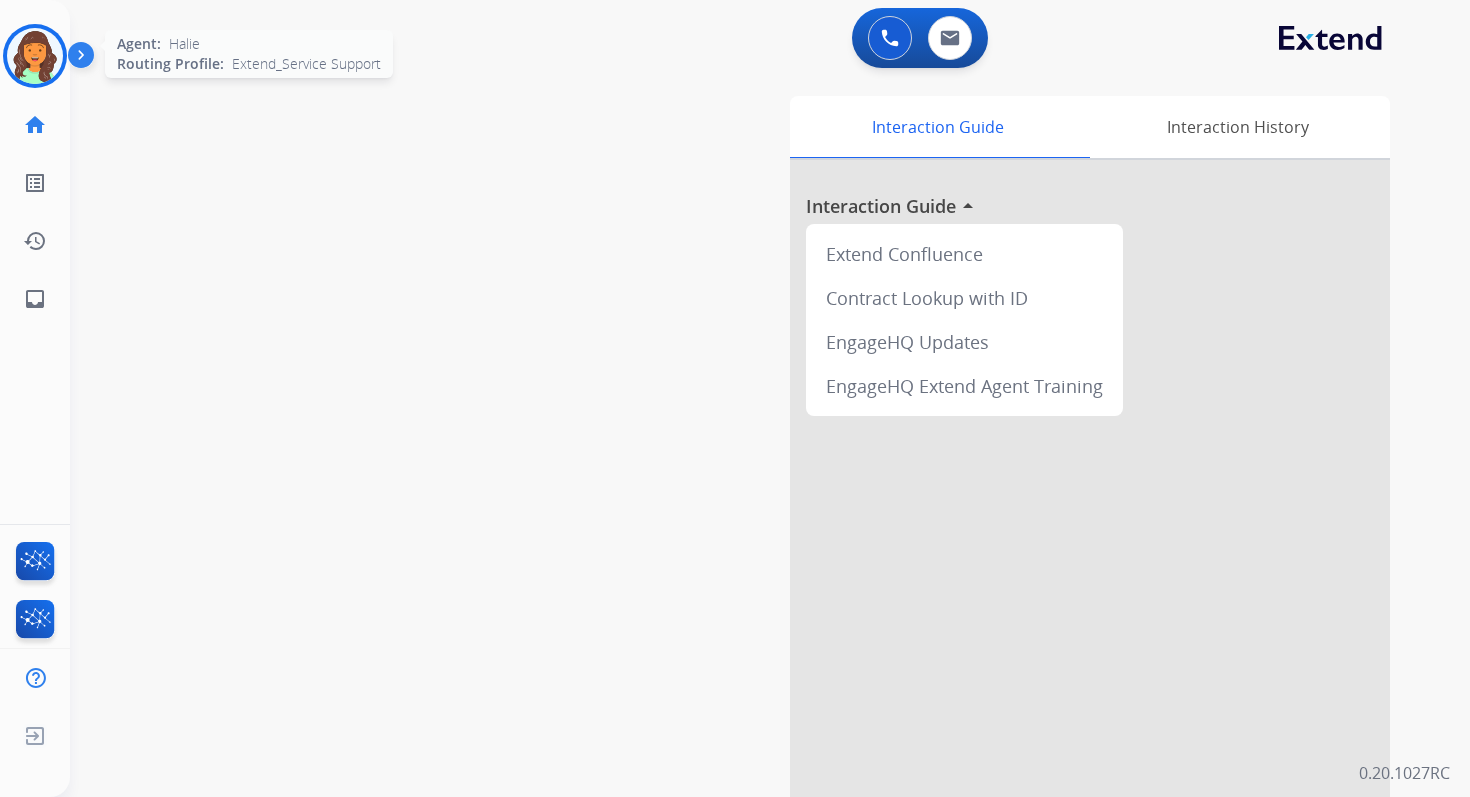 click at bounding box center (35, 56) 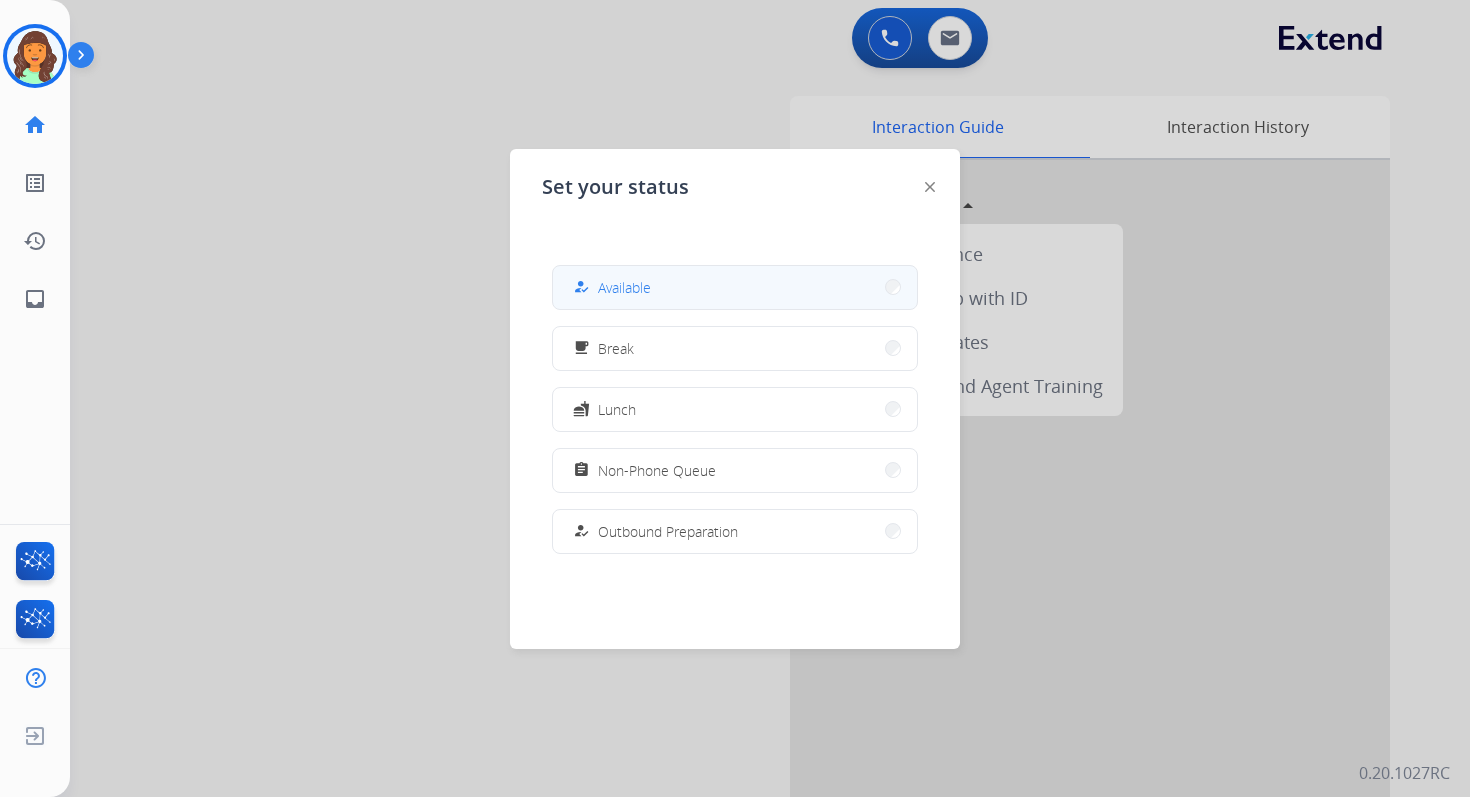 click on "Available" at bounding box center [624, 287] 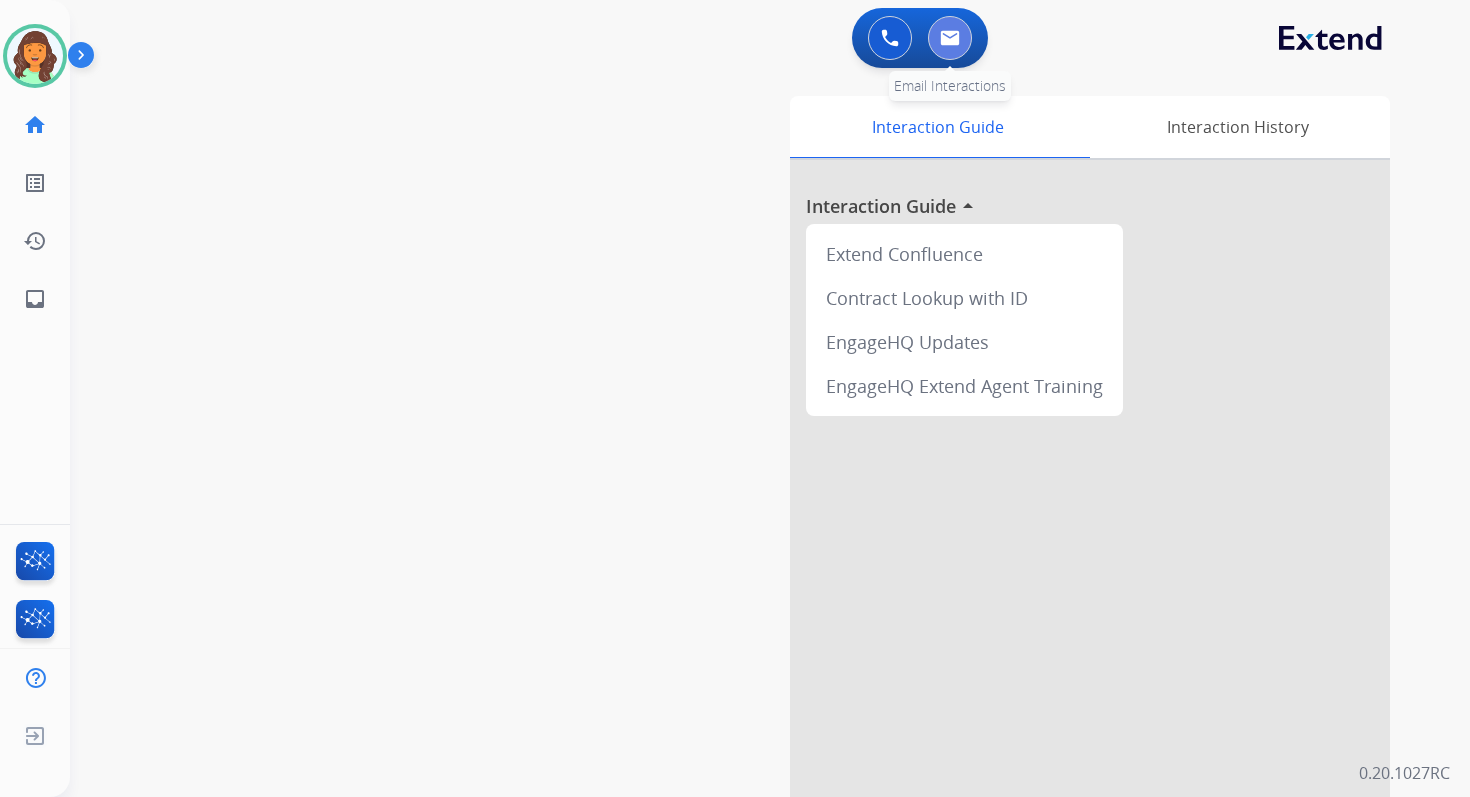 click at bounding box center [950, 38] 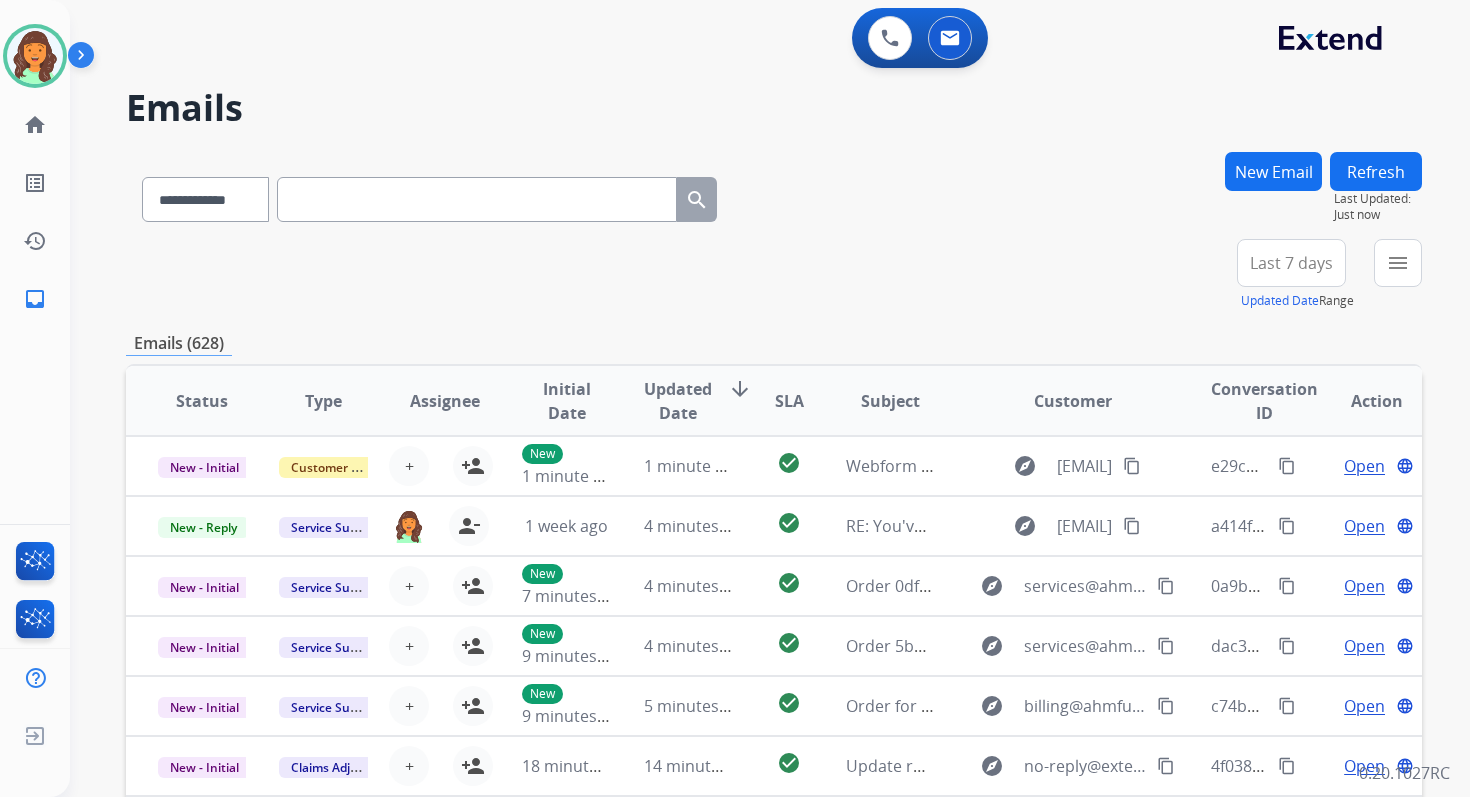click on "menu" at bounding box center [1398, 263] 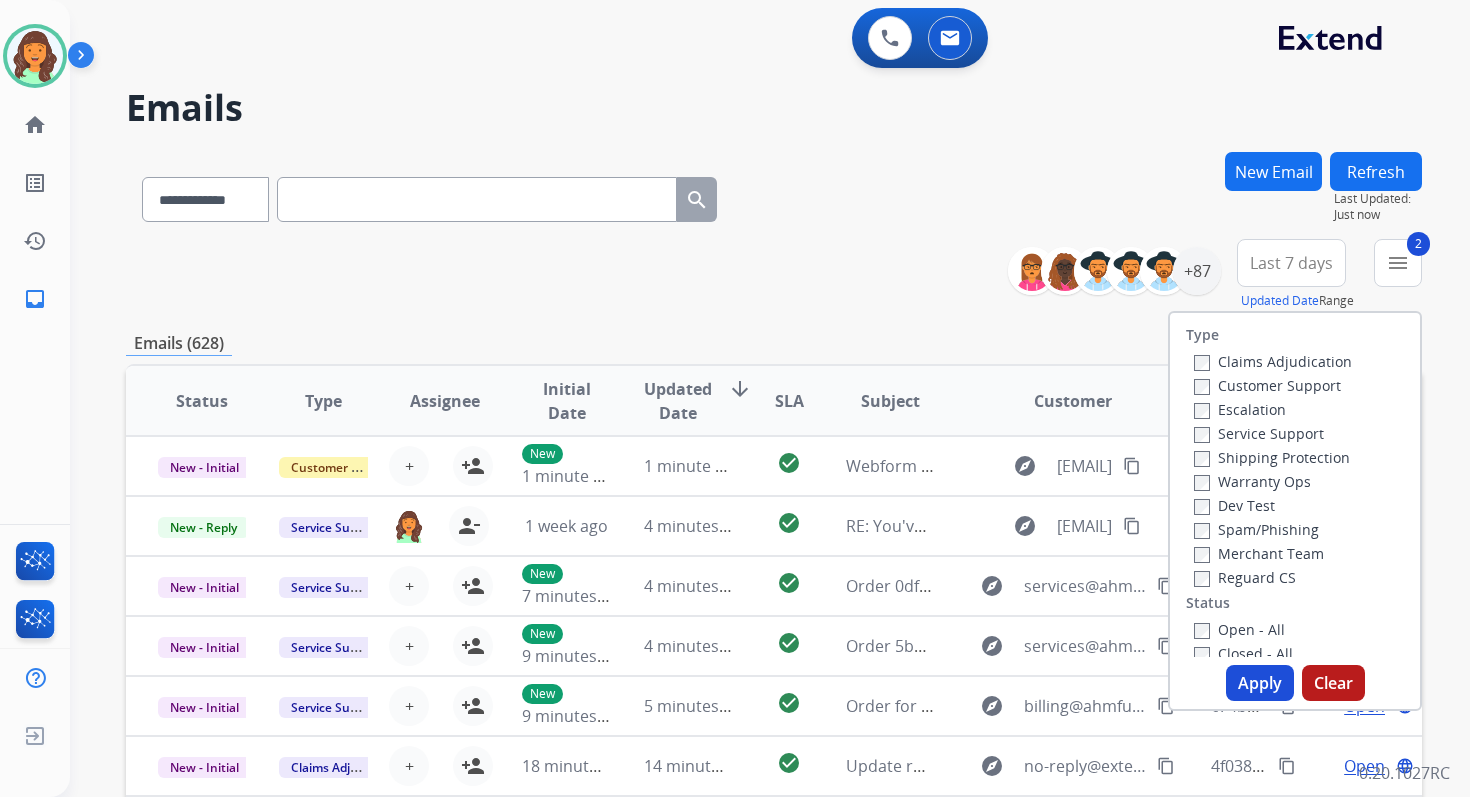click on "Apply" at bounding box center (1260, 683) 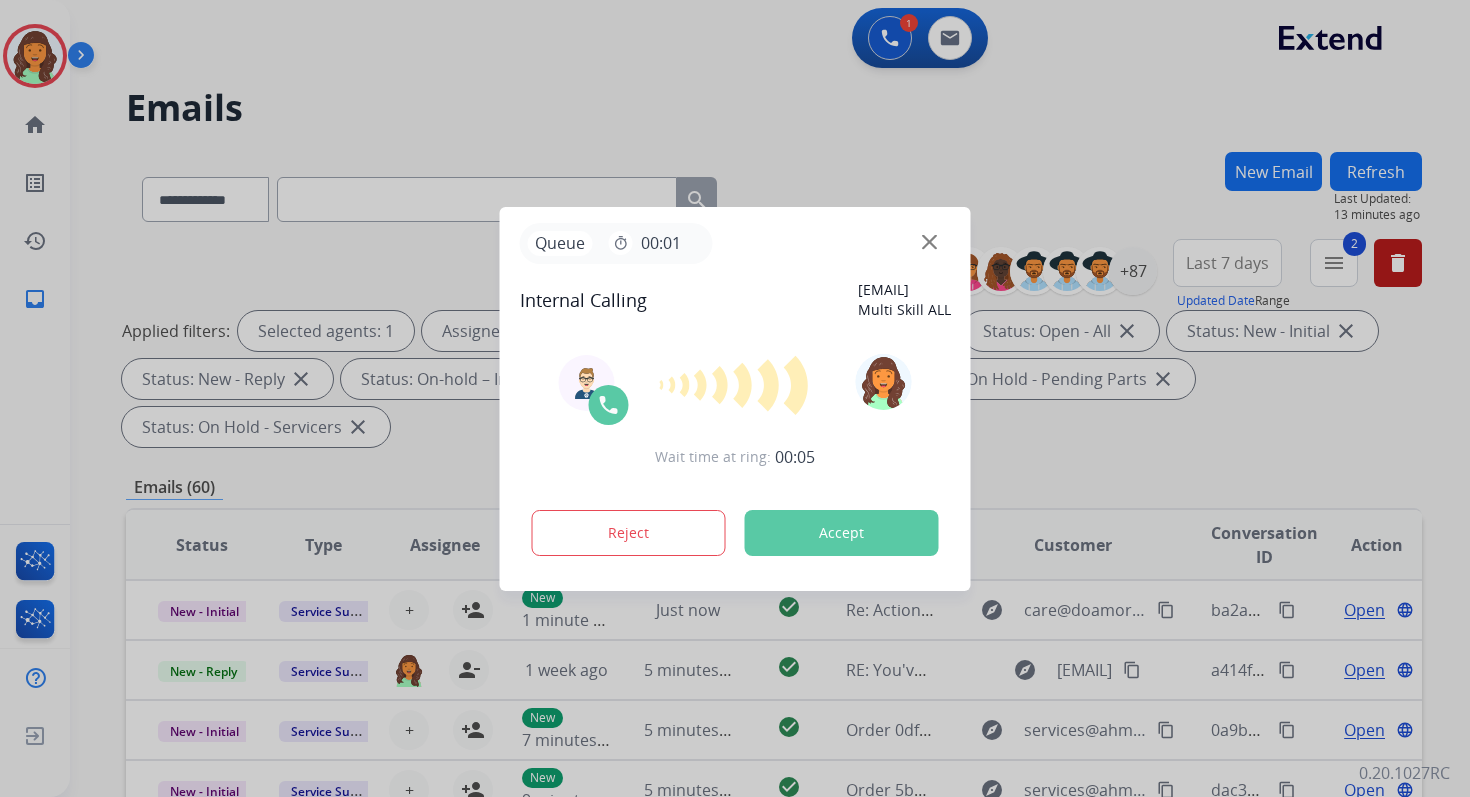 click on "Accept" at bounding box center [842, 533] 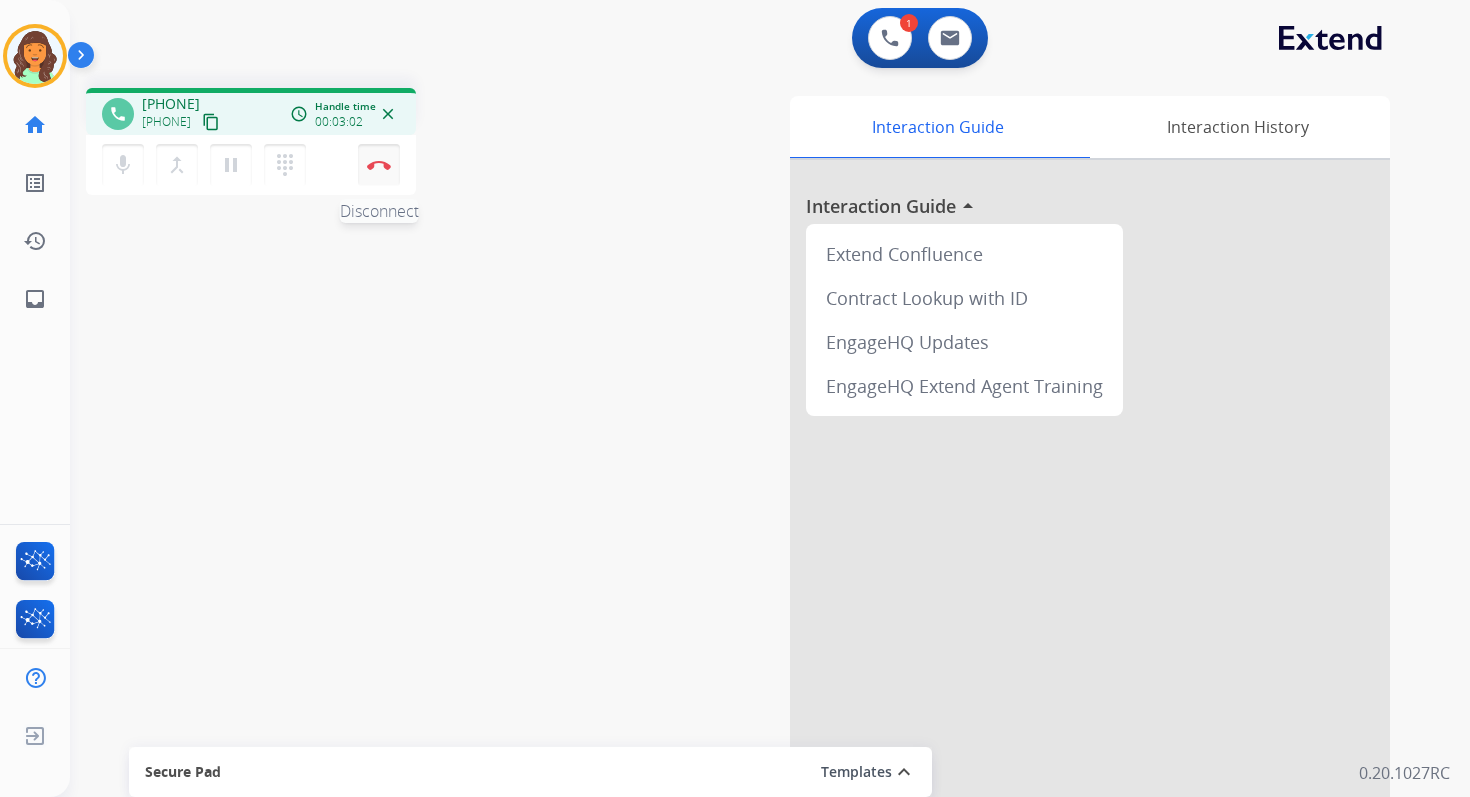 click at bounding box center (379, 165) 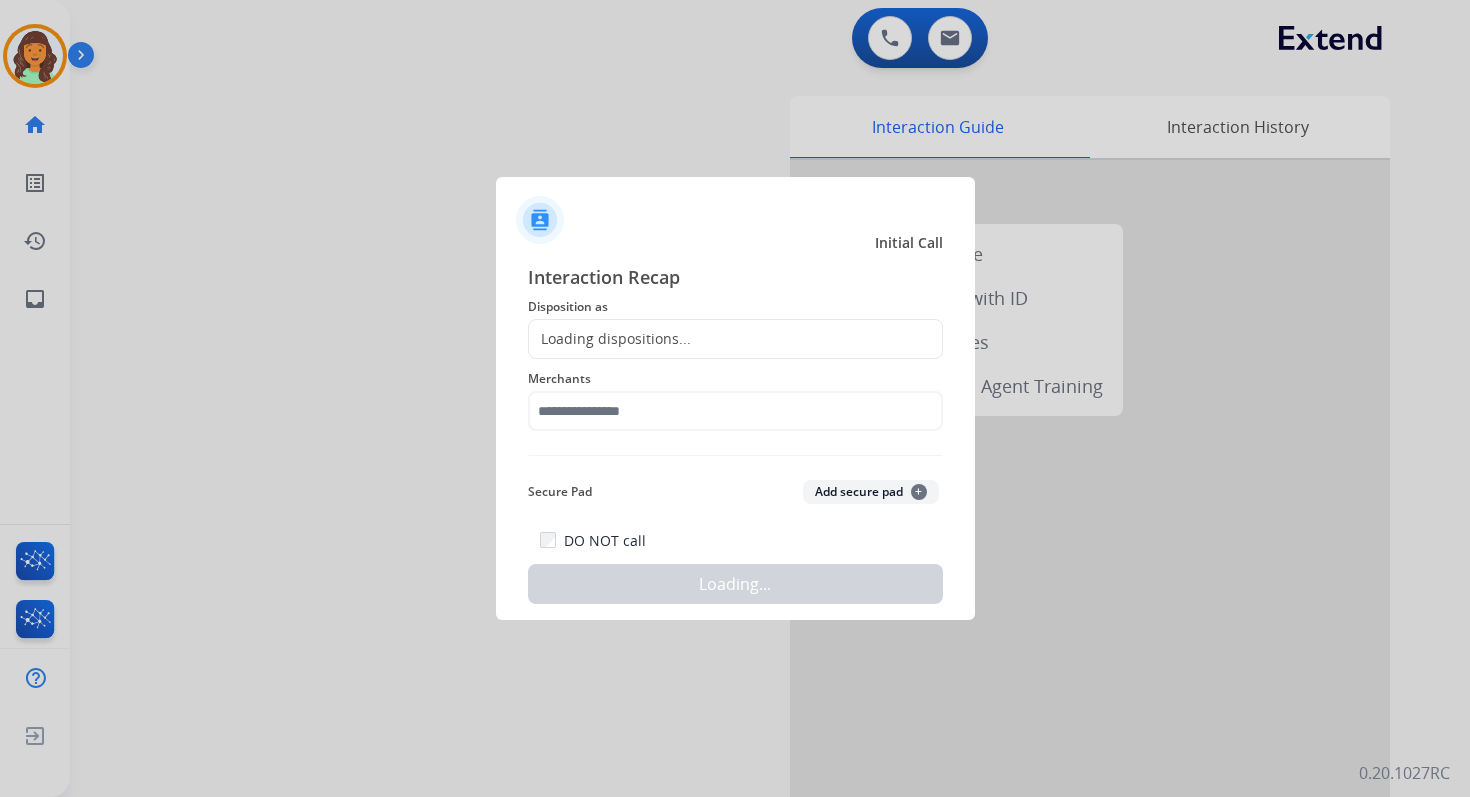 click on "Loading dispositions..." 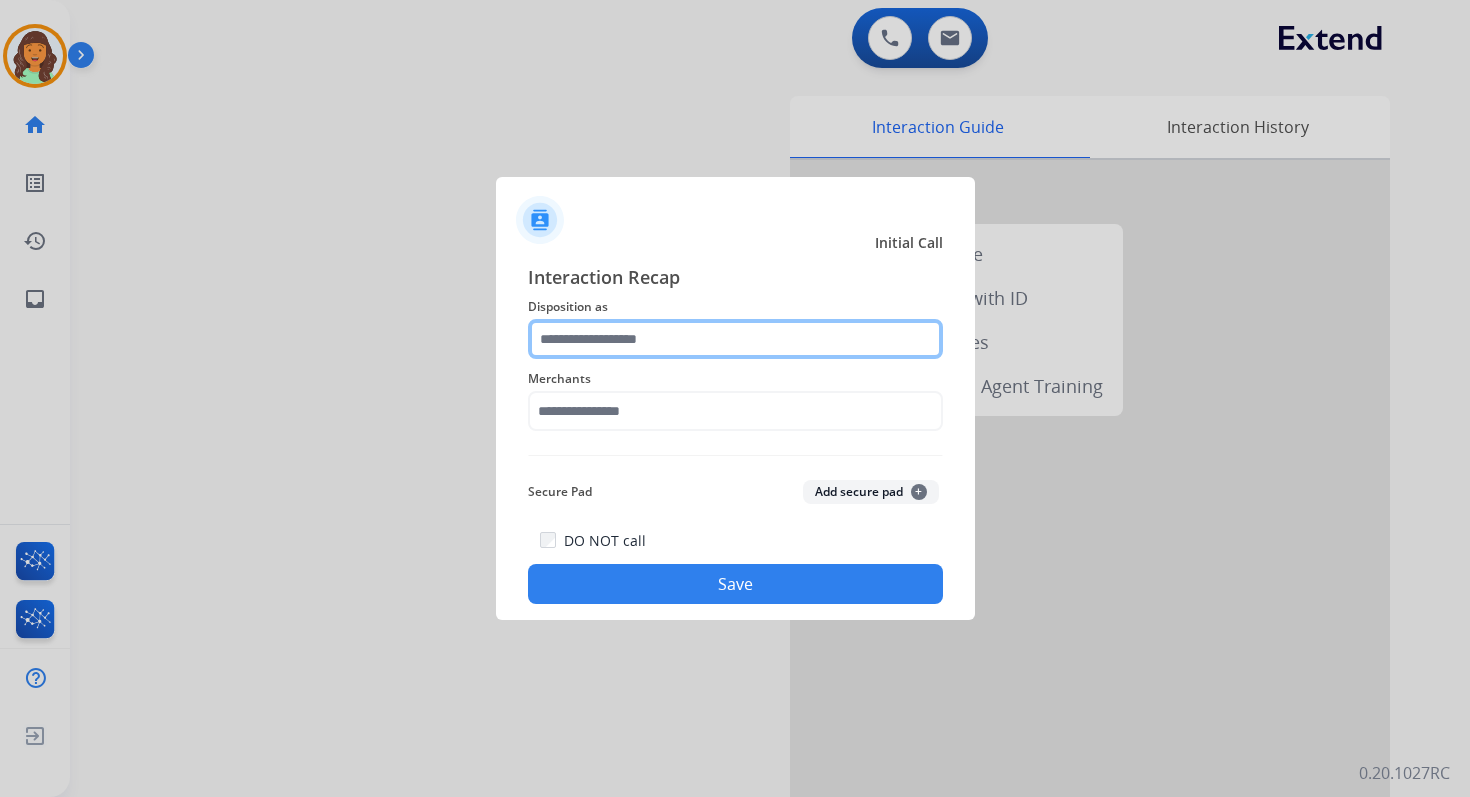 click 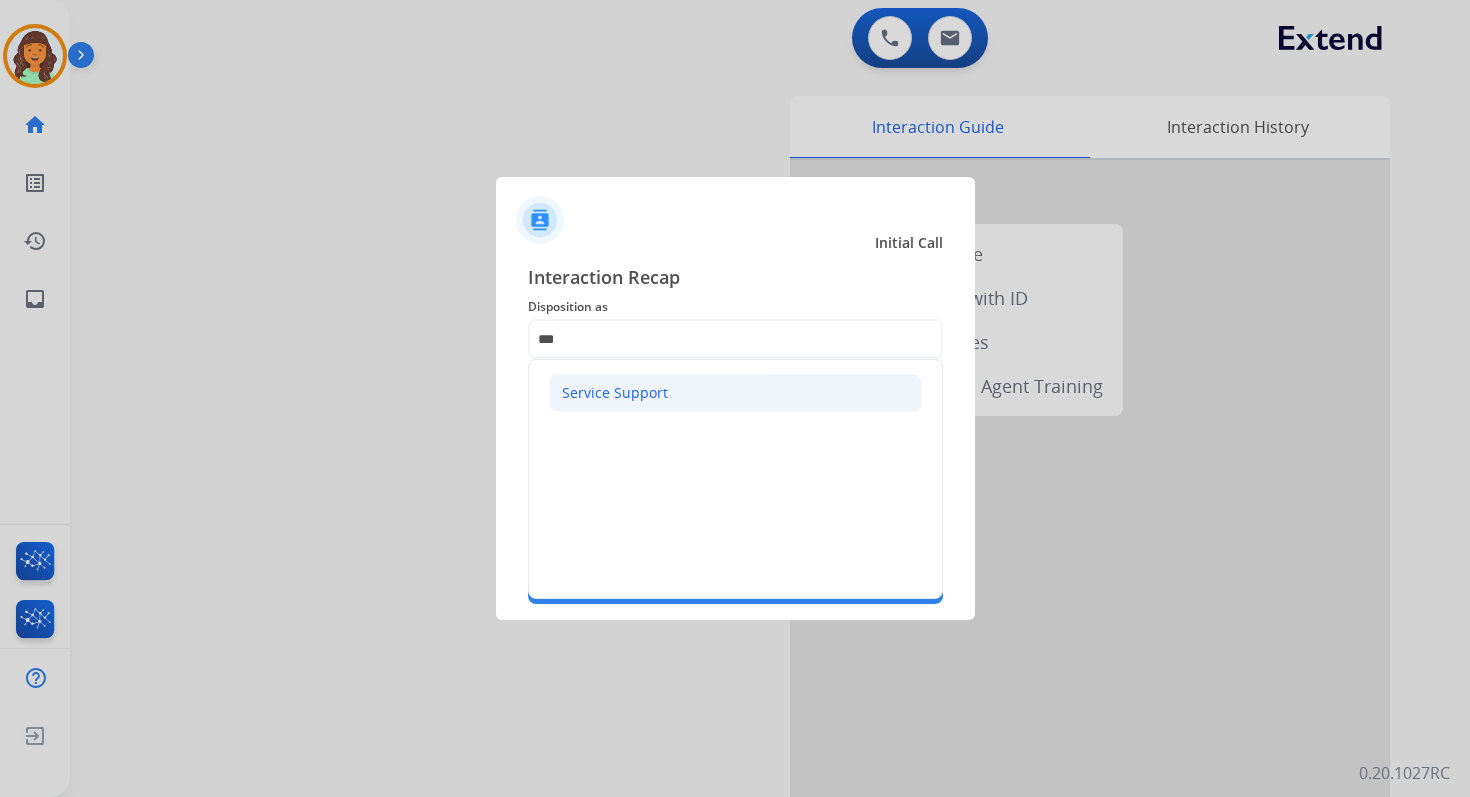 click on "Service Support" 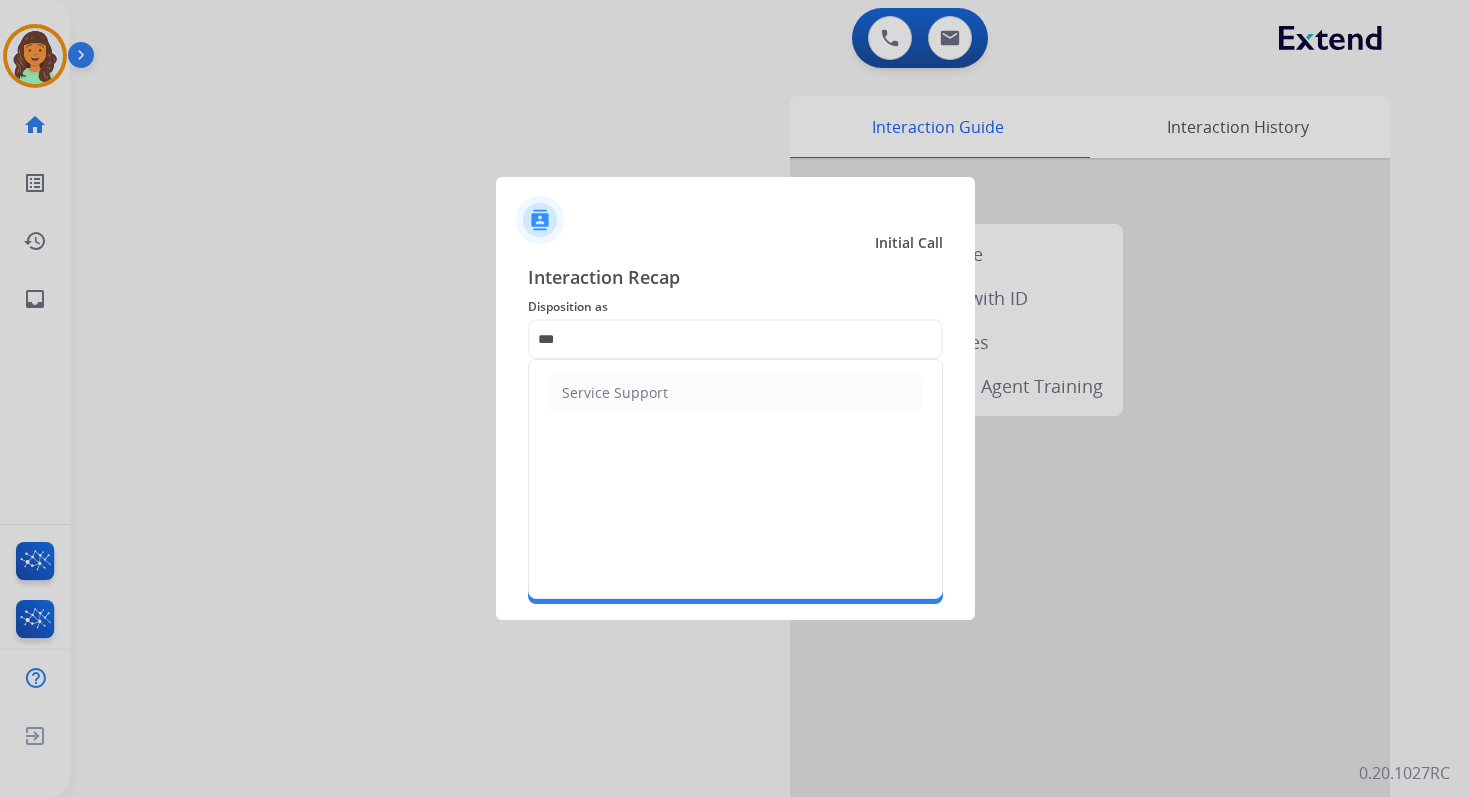type on "**********" 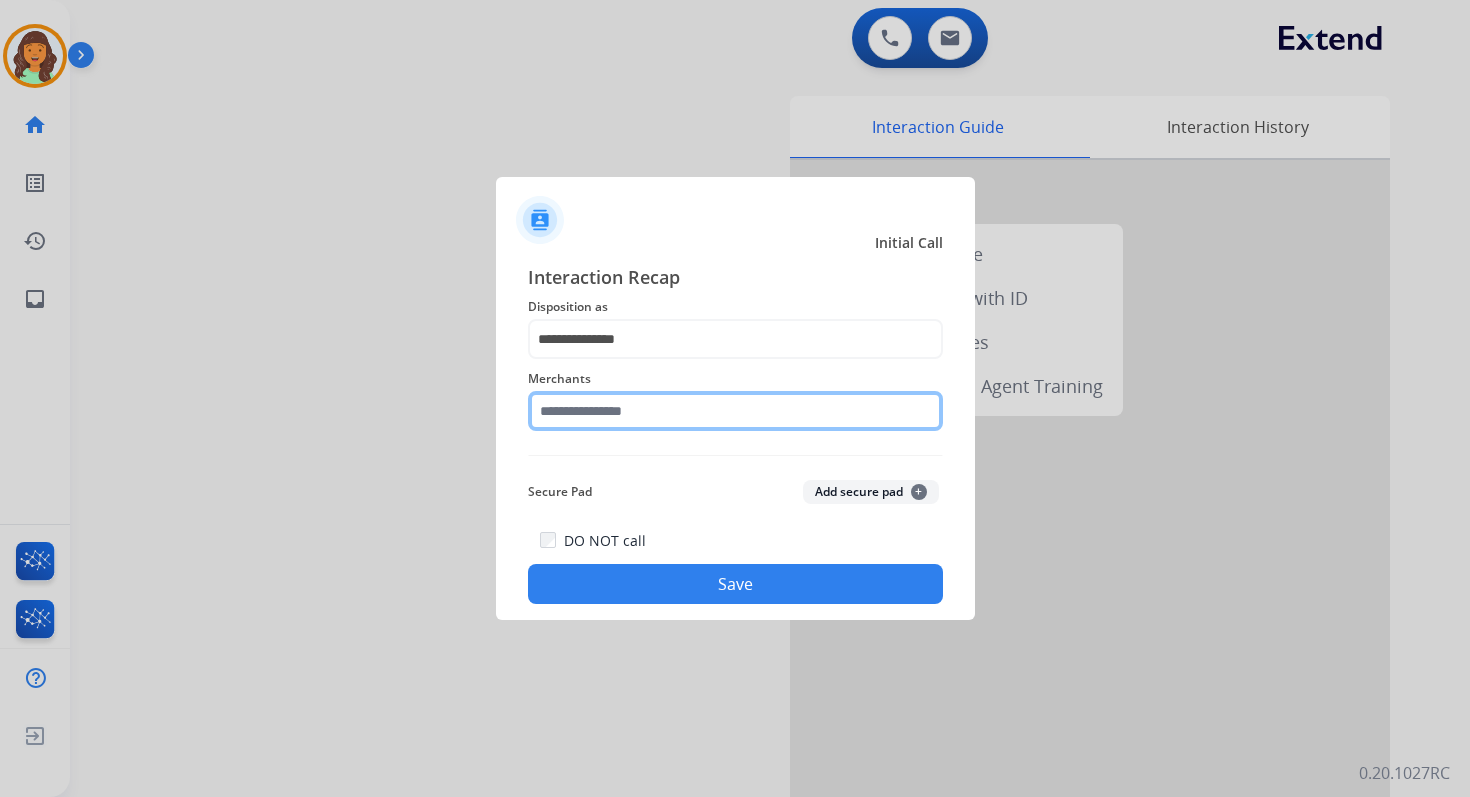 click 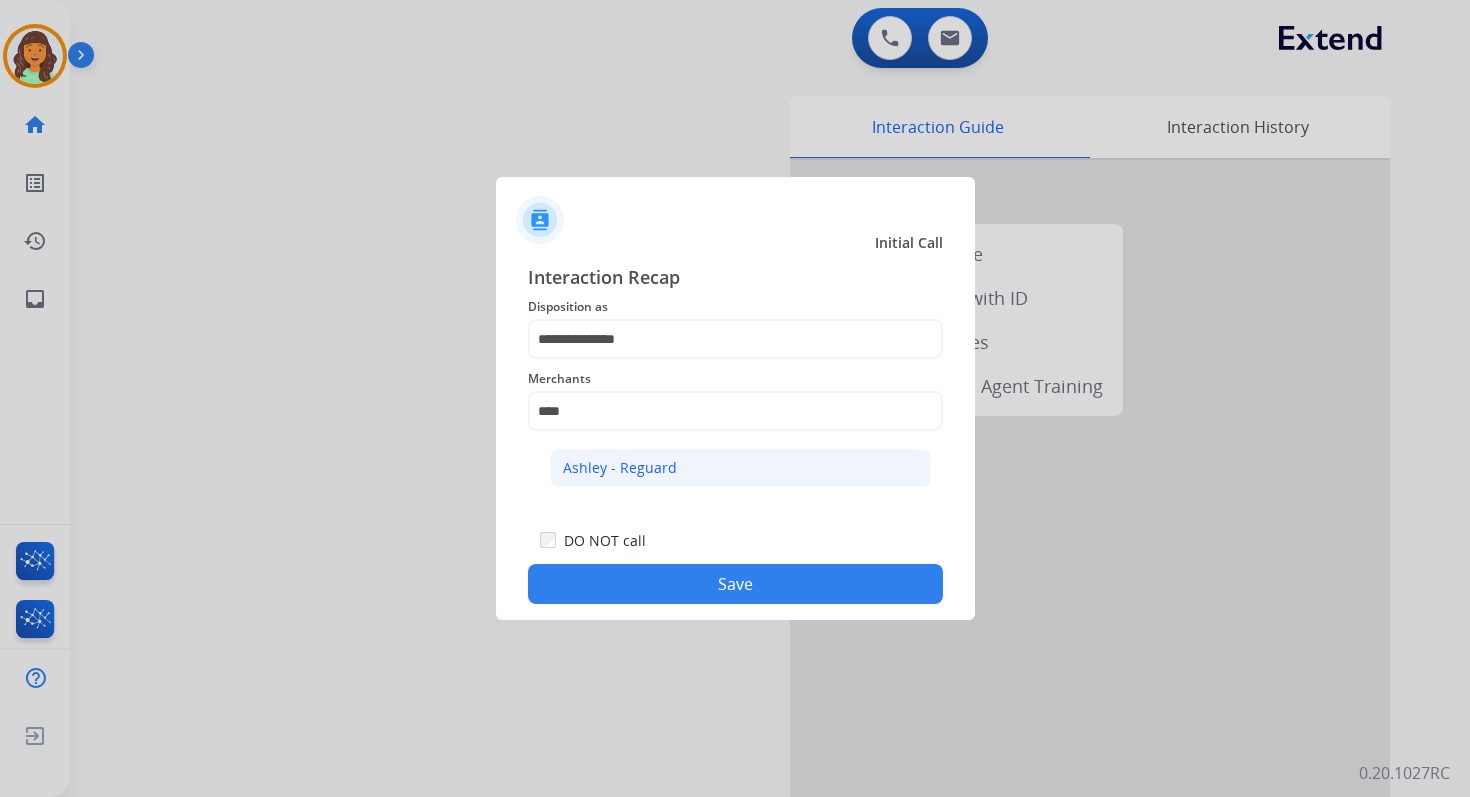 click on "Ashley - Reguard" 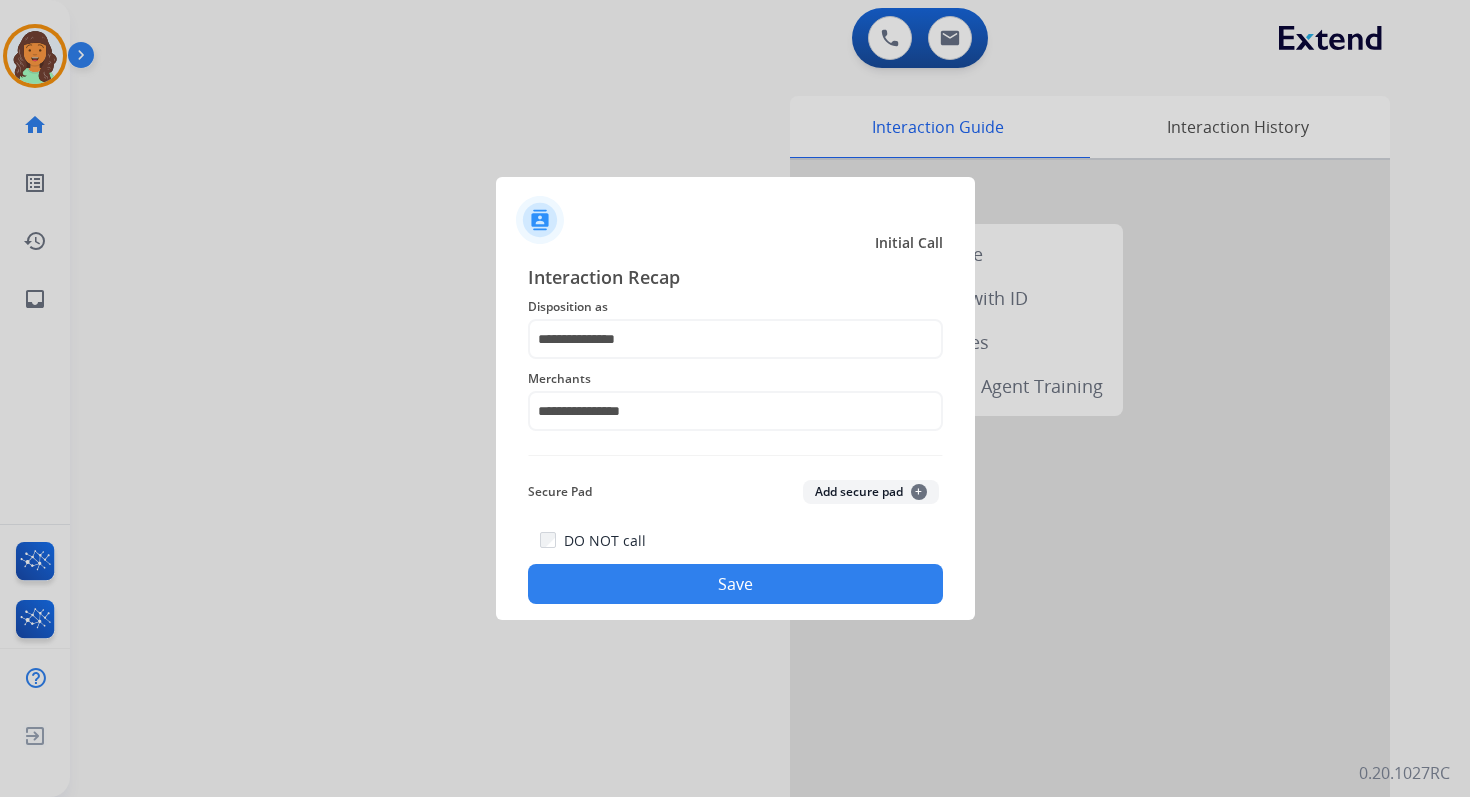 click on "**********" 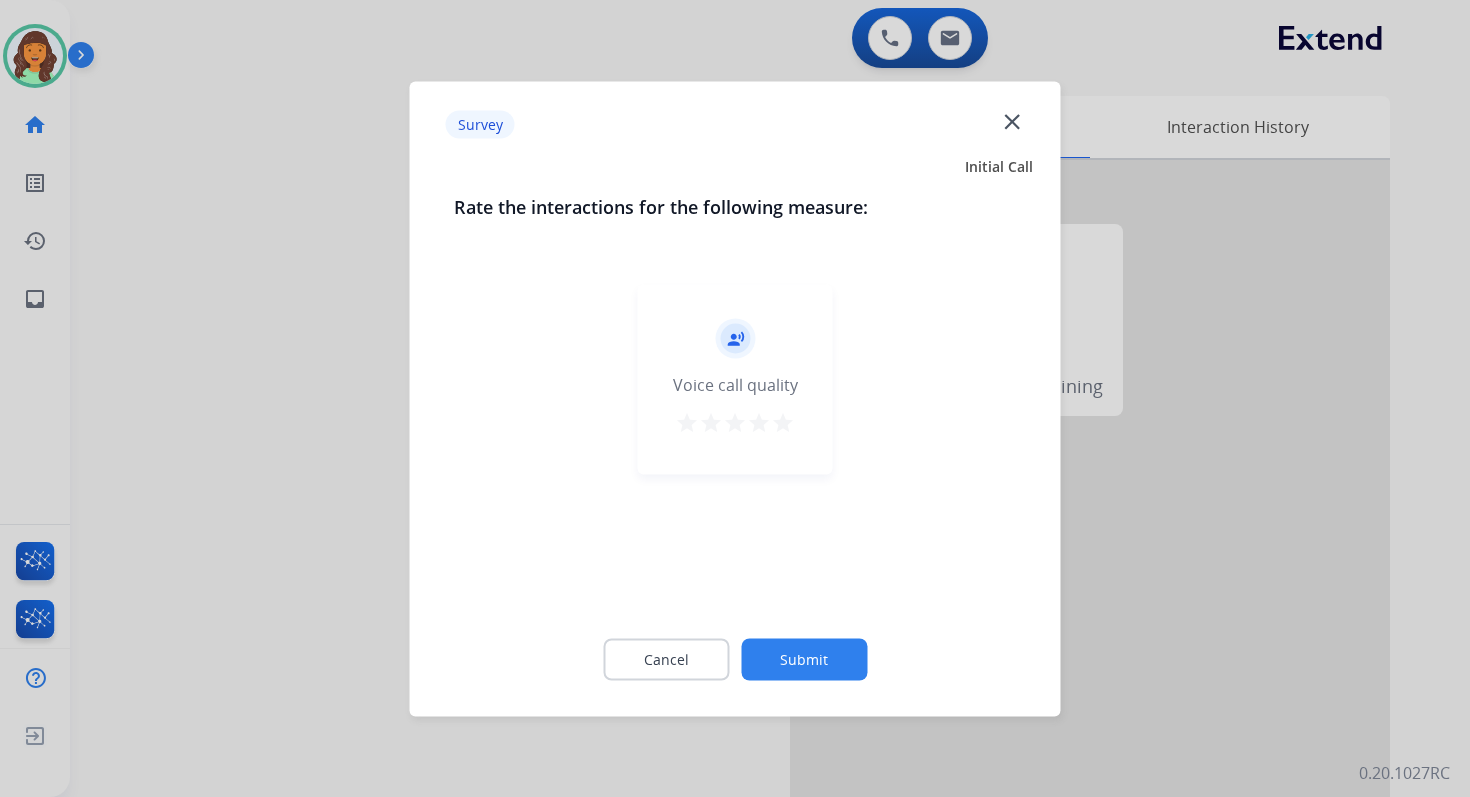 click on "close" 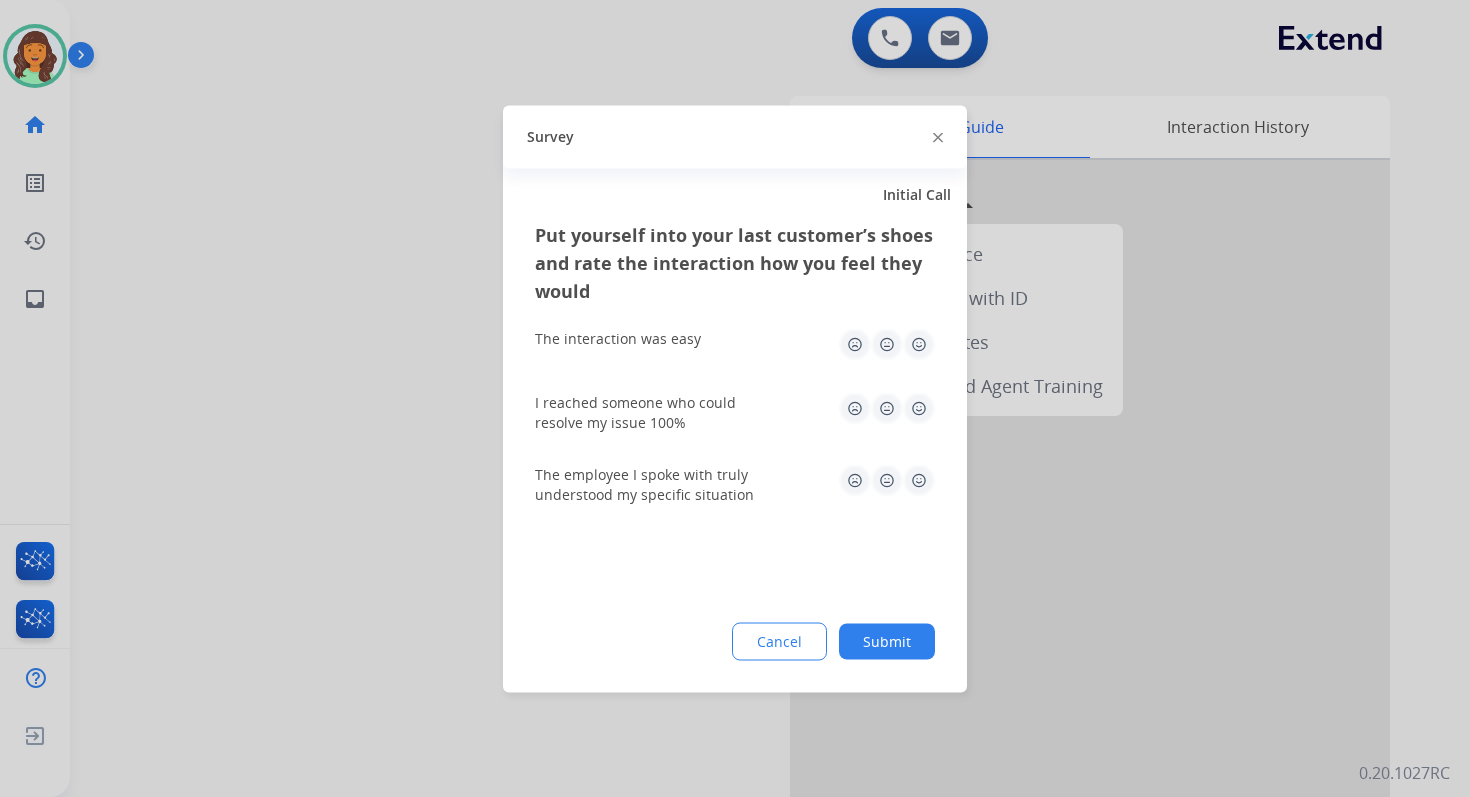 click 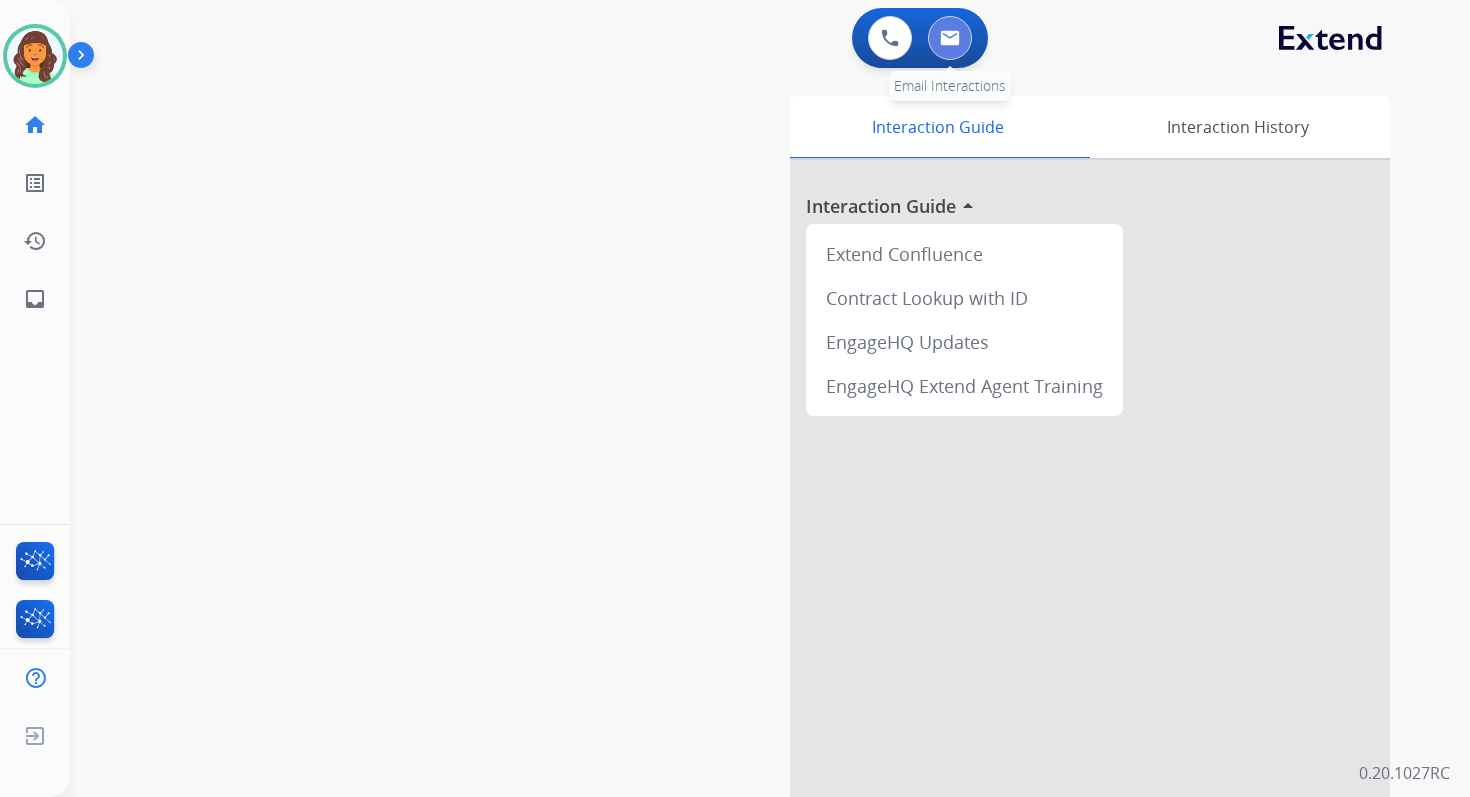 click at bounding box center (950, 38) 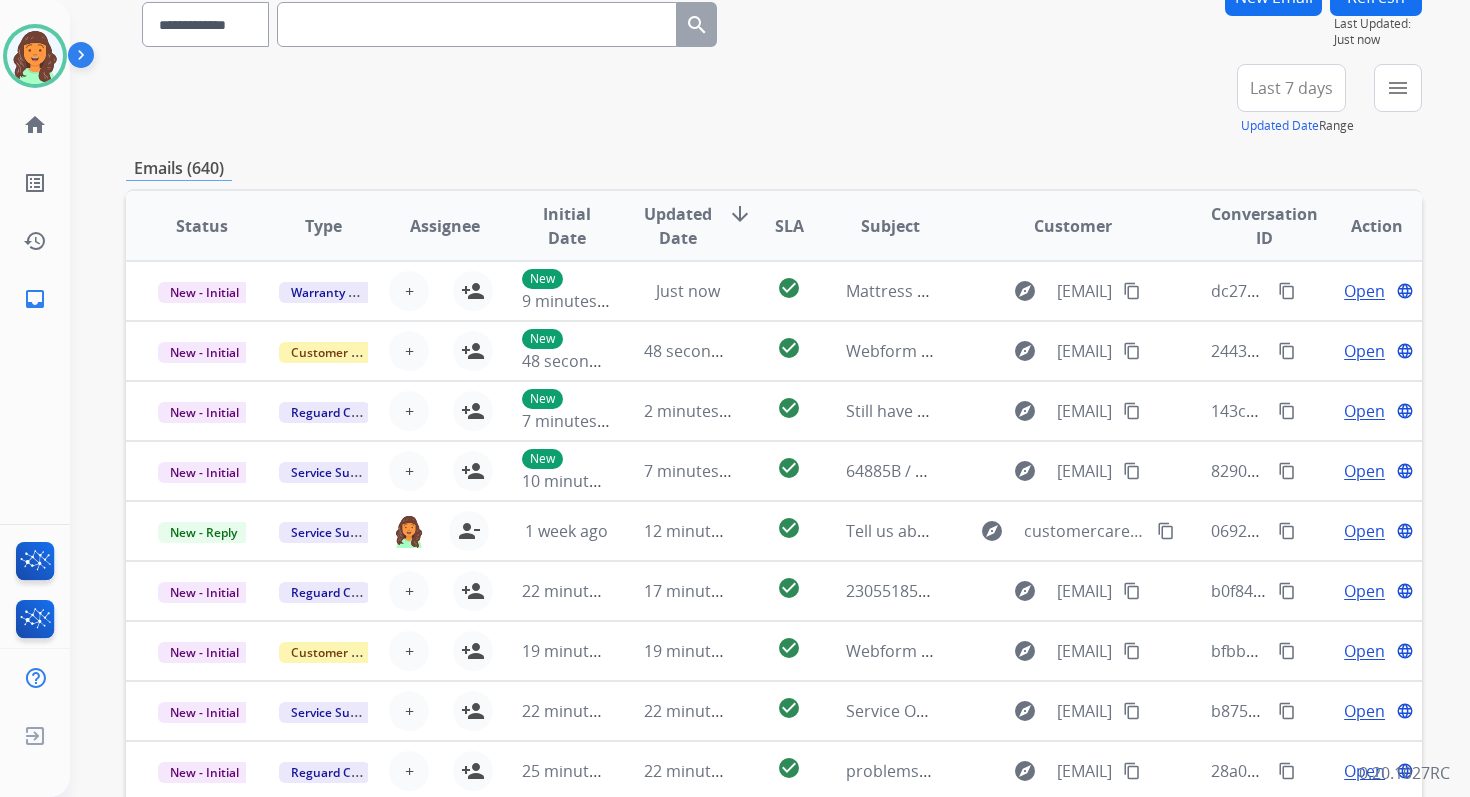 scroll, scrollTop: 341, scrollLeft: 0, axis: vertical 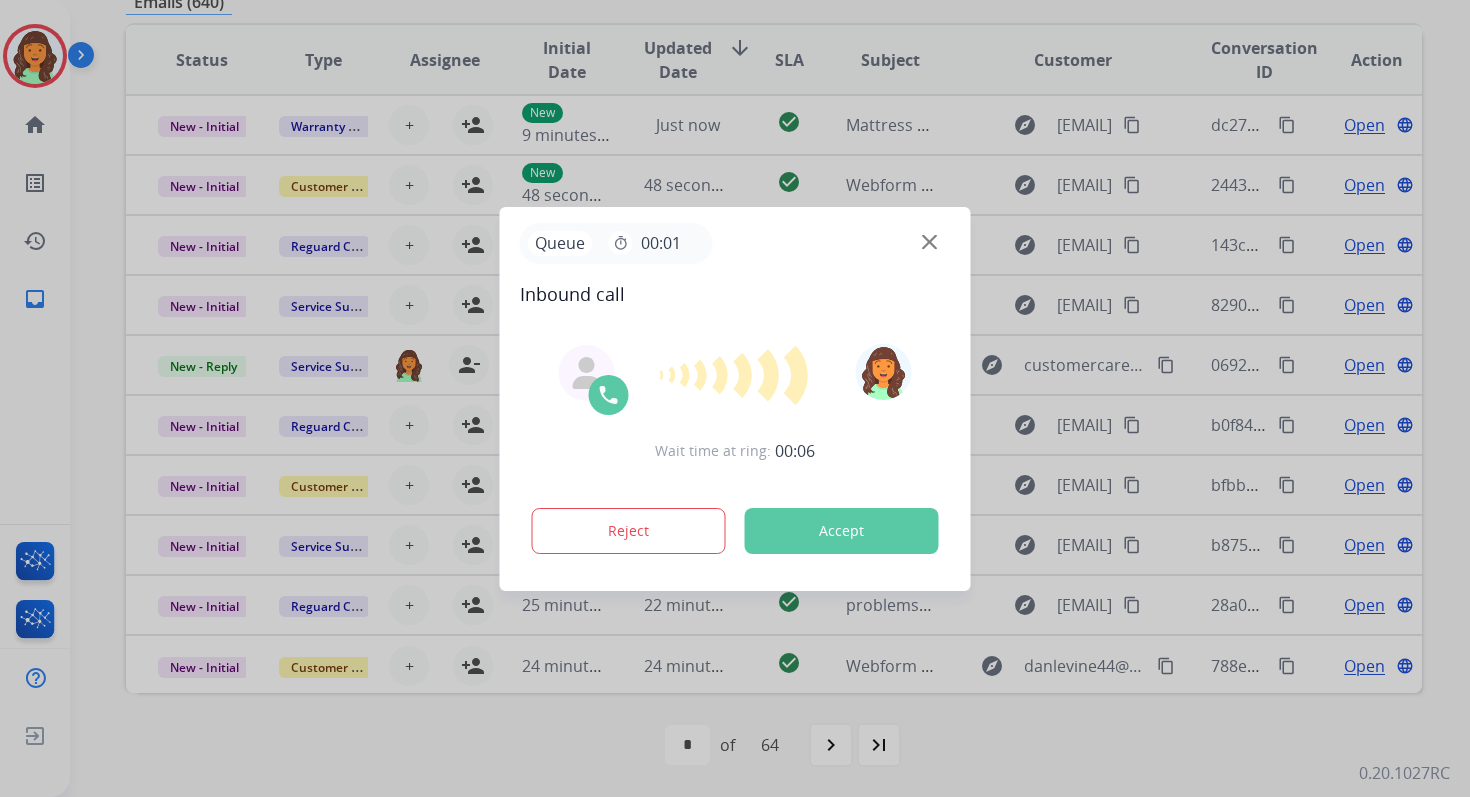 click on "Accept" at bounding box center [842, 531] 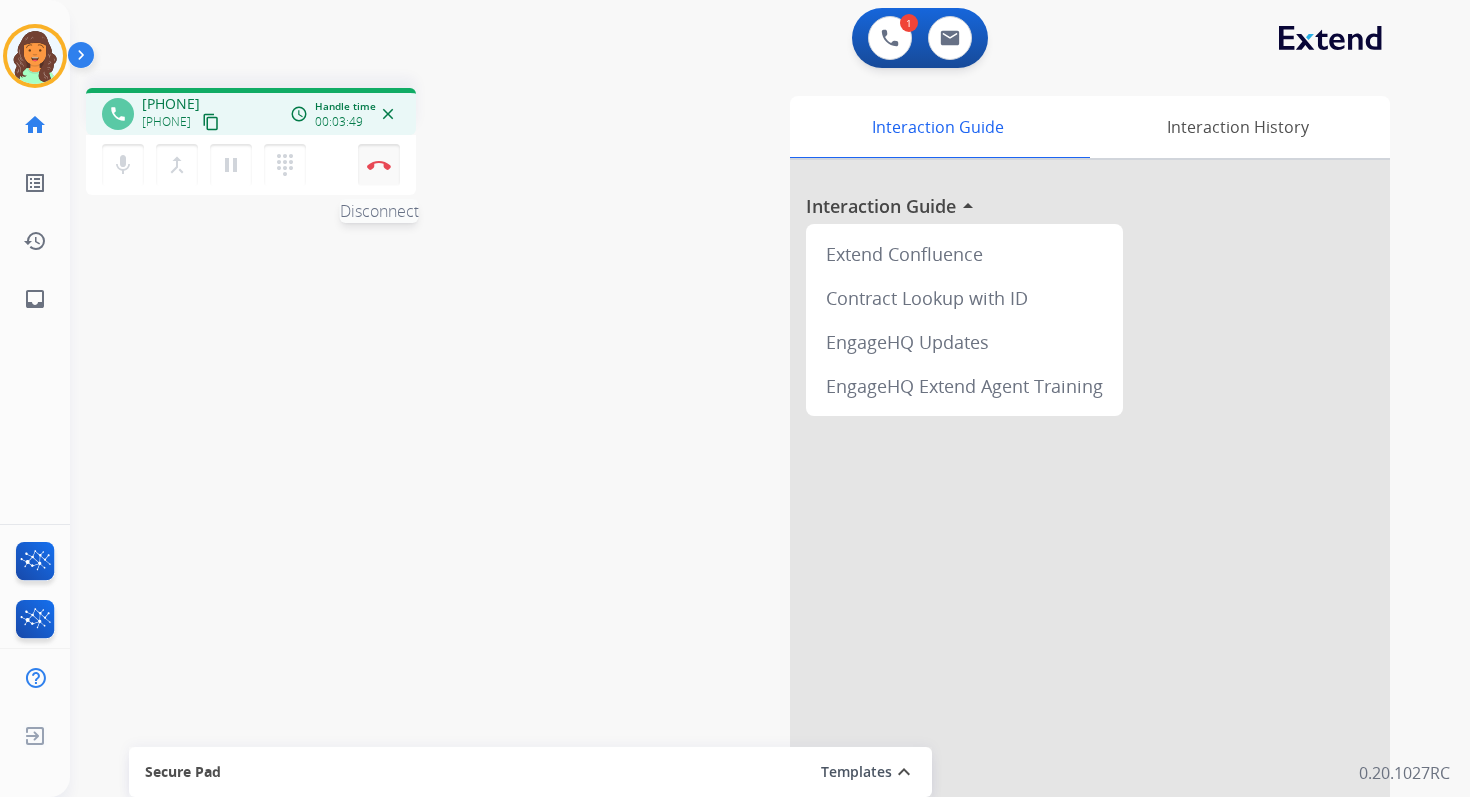 click at bounding box center [379, 165] 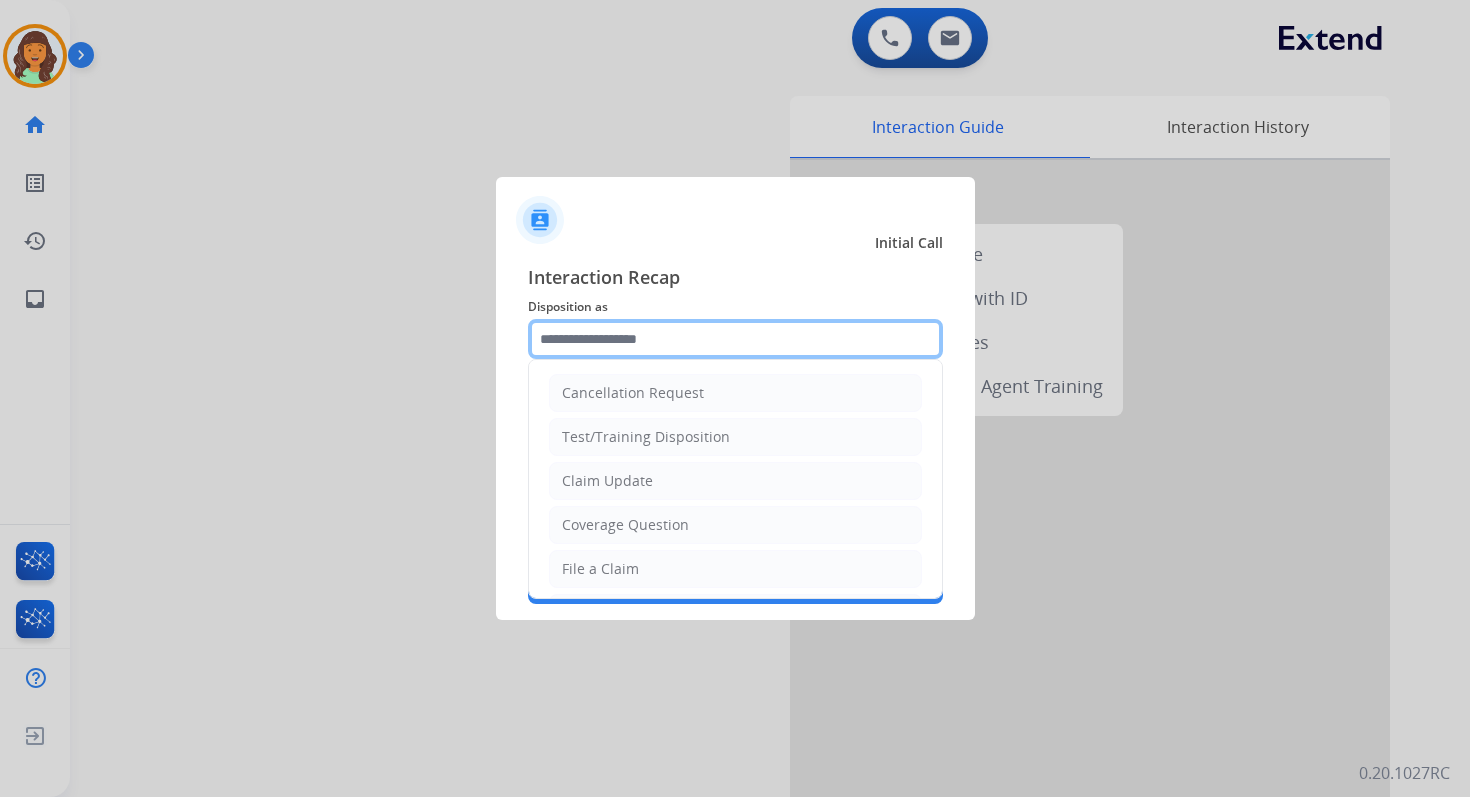 click 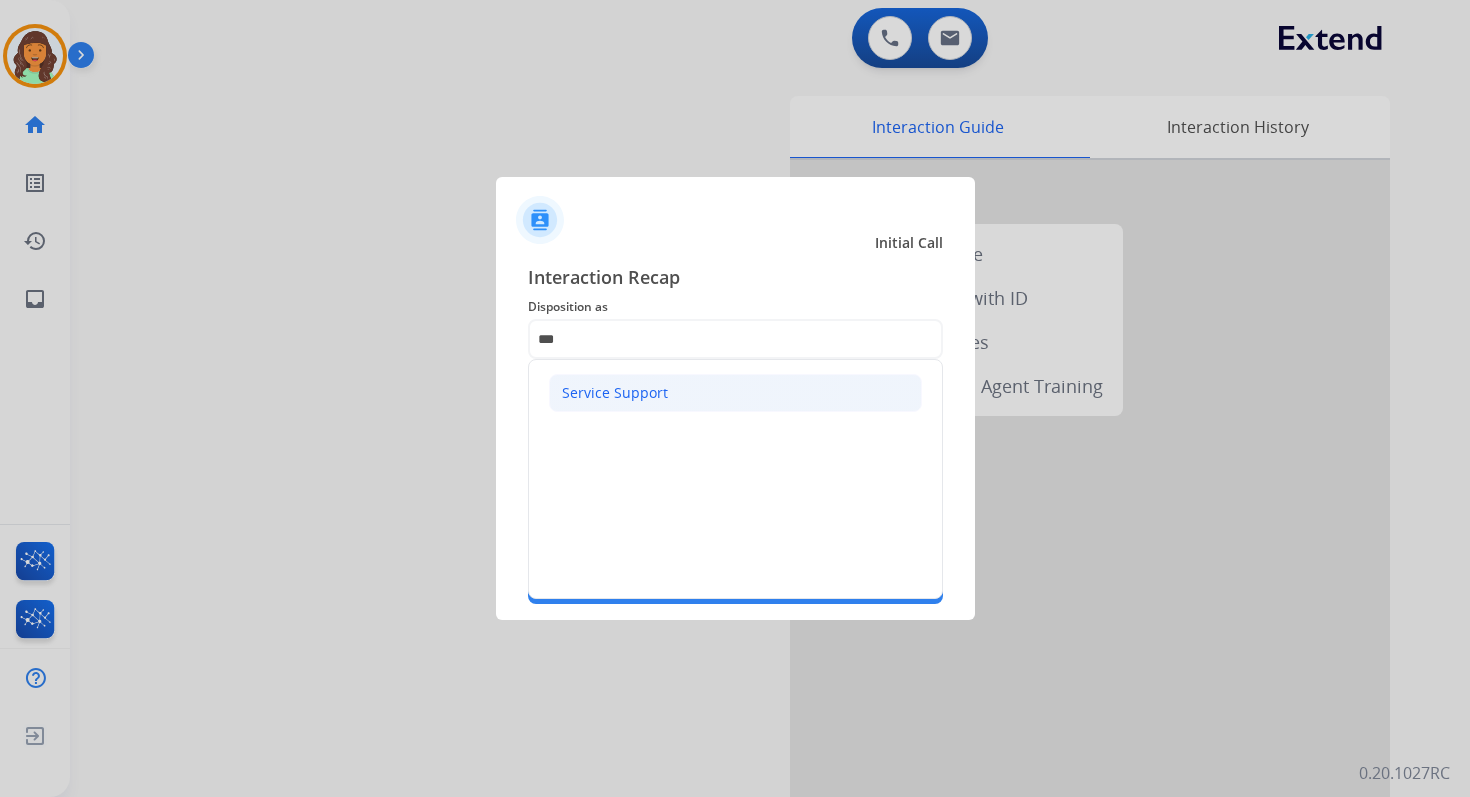 click on "Service Support" 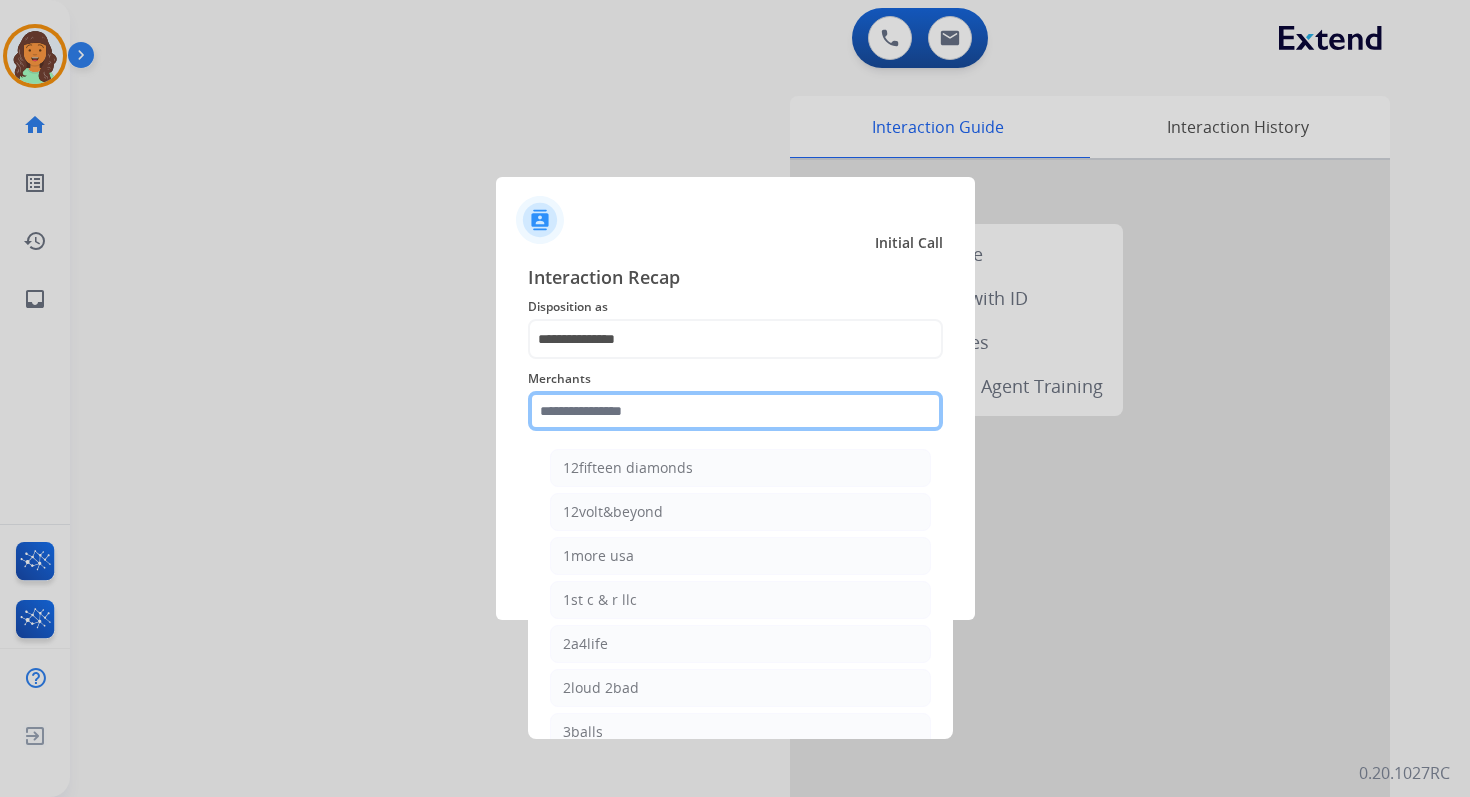 click 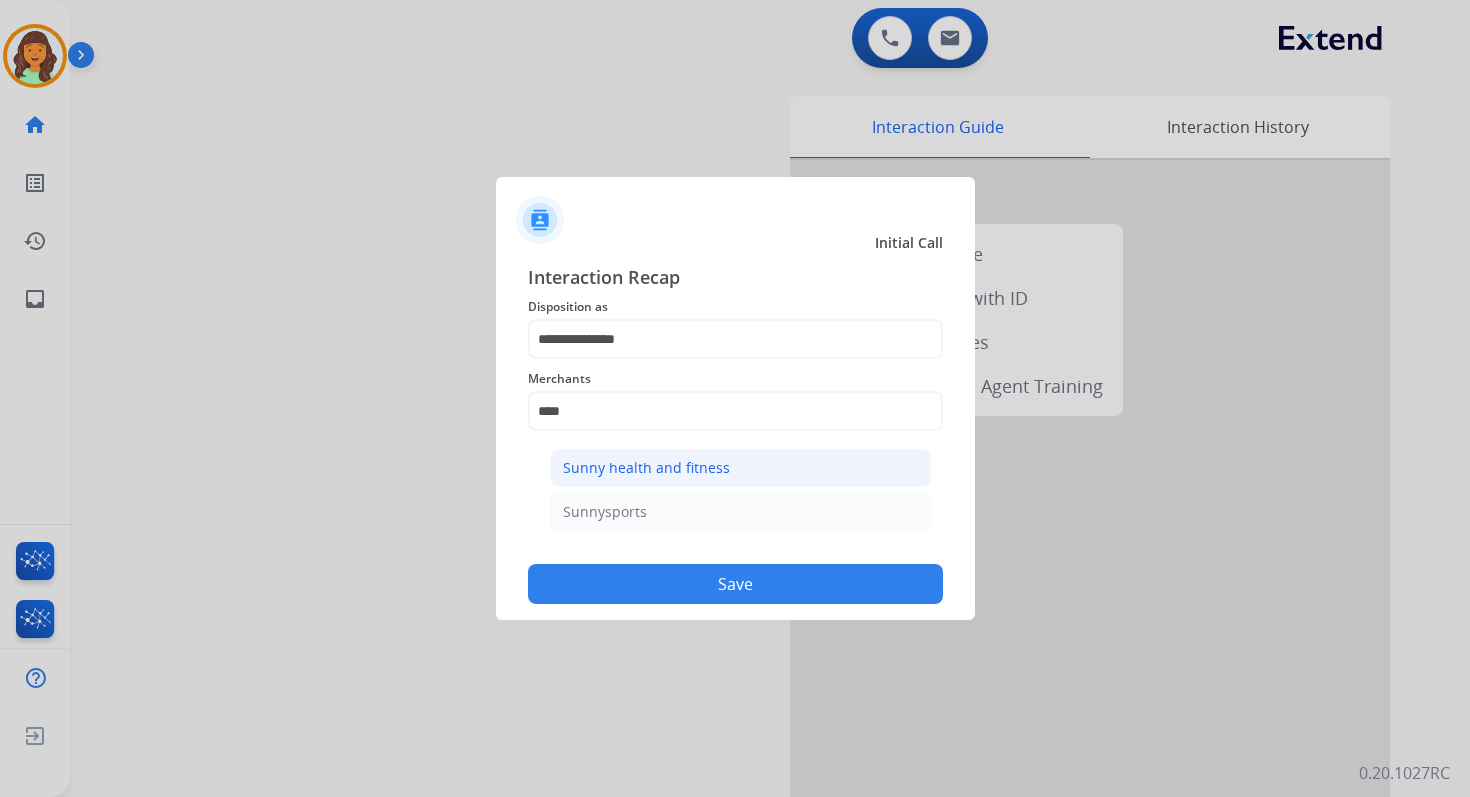 click on "Sunny health and fitness" 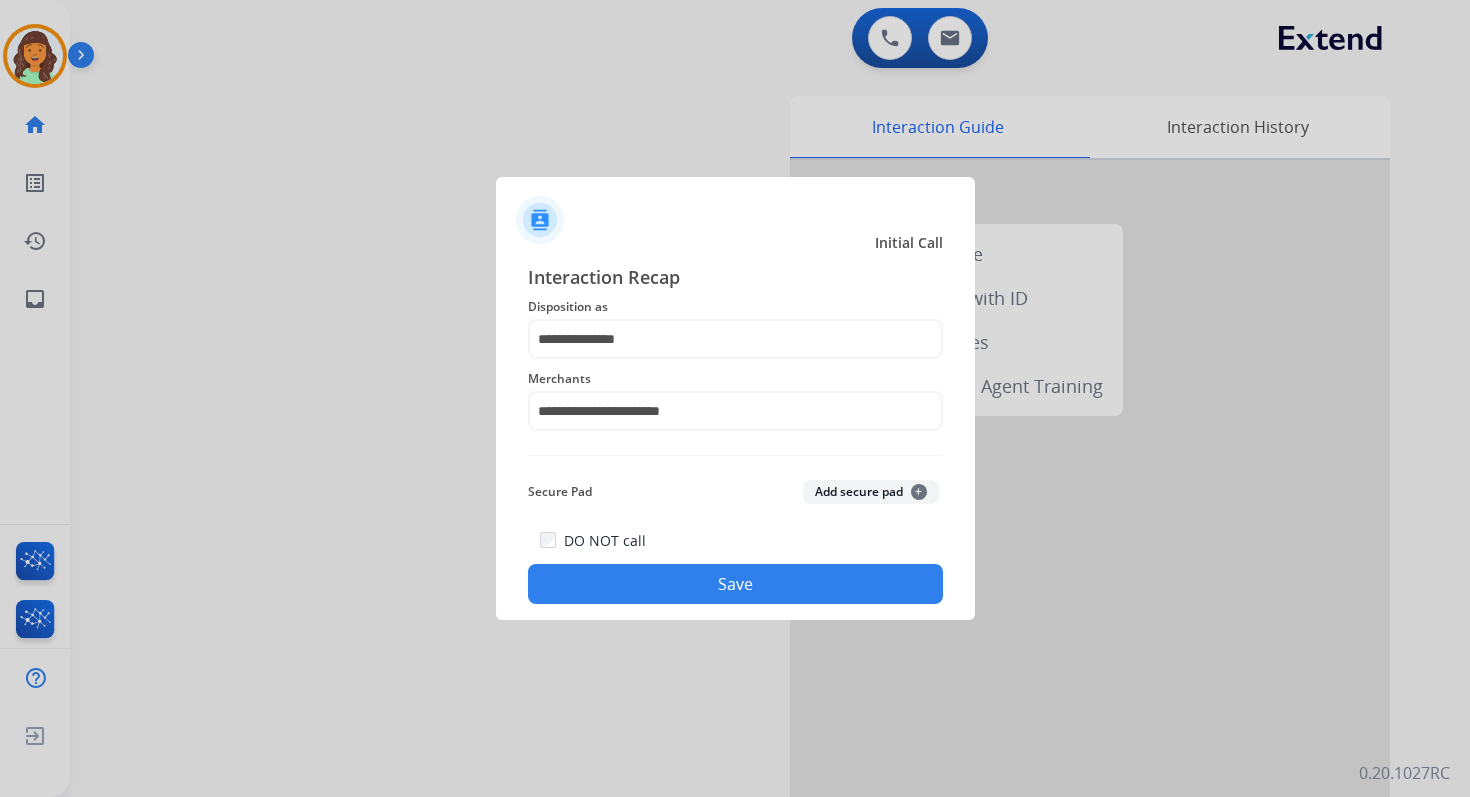 click on "Save" 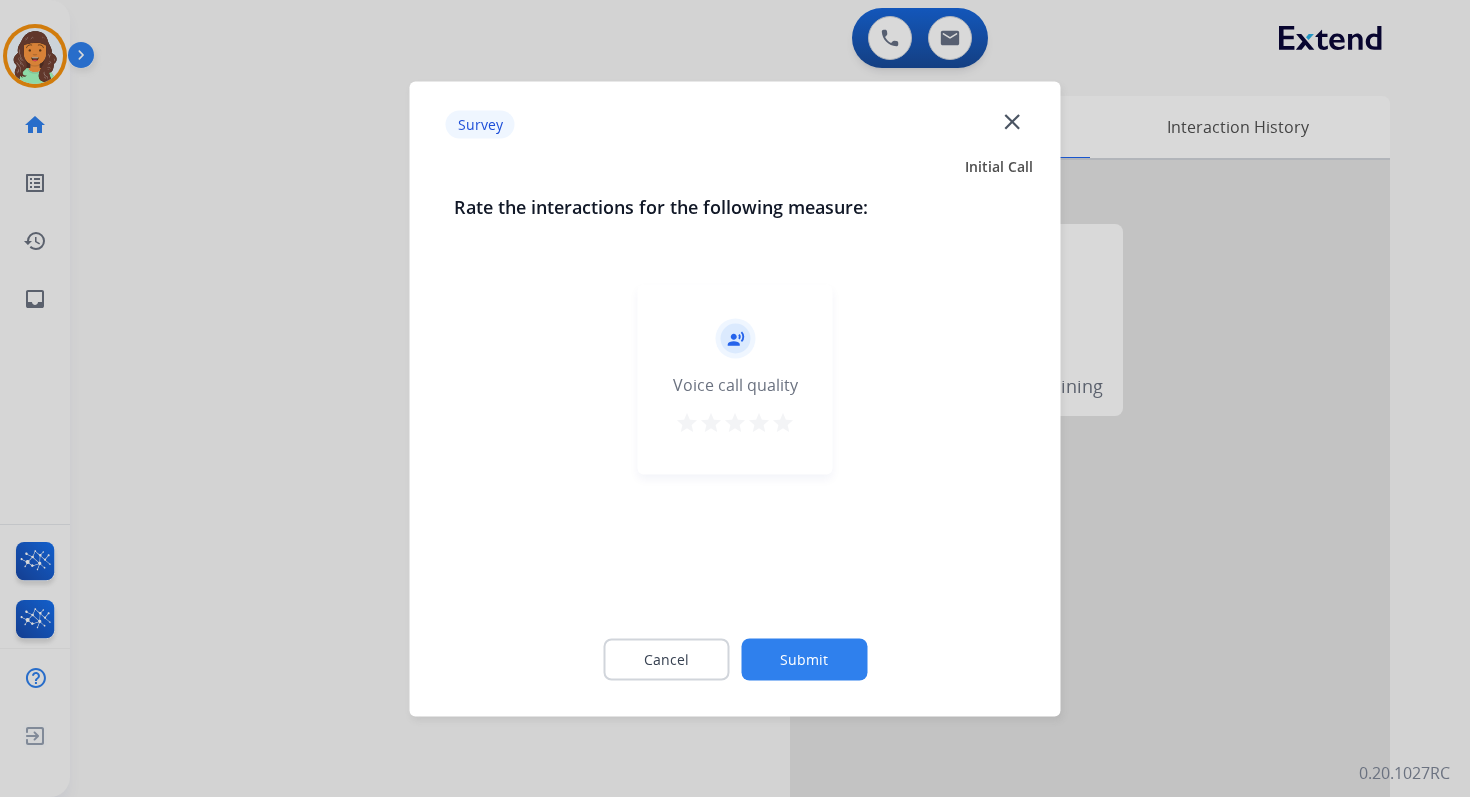 click on "Submit" 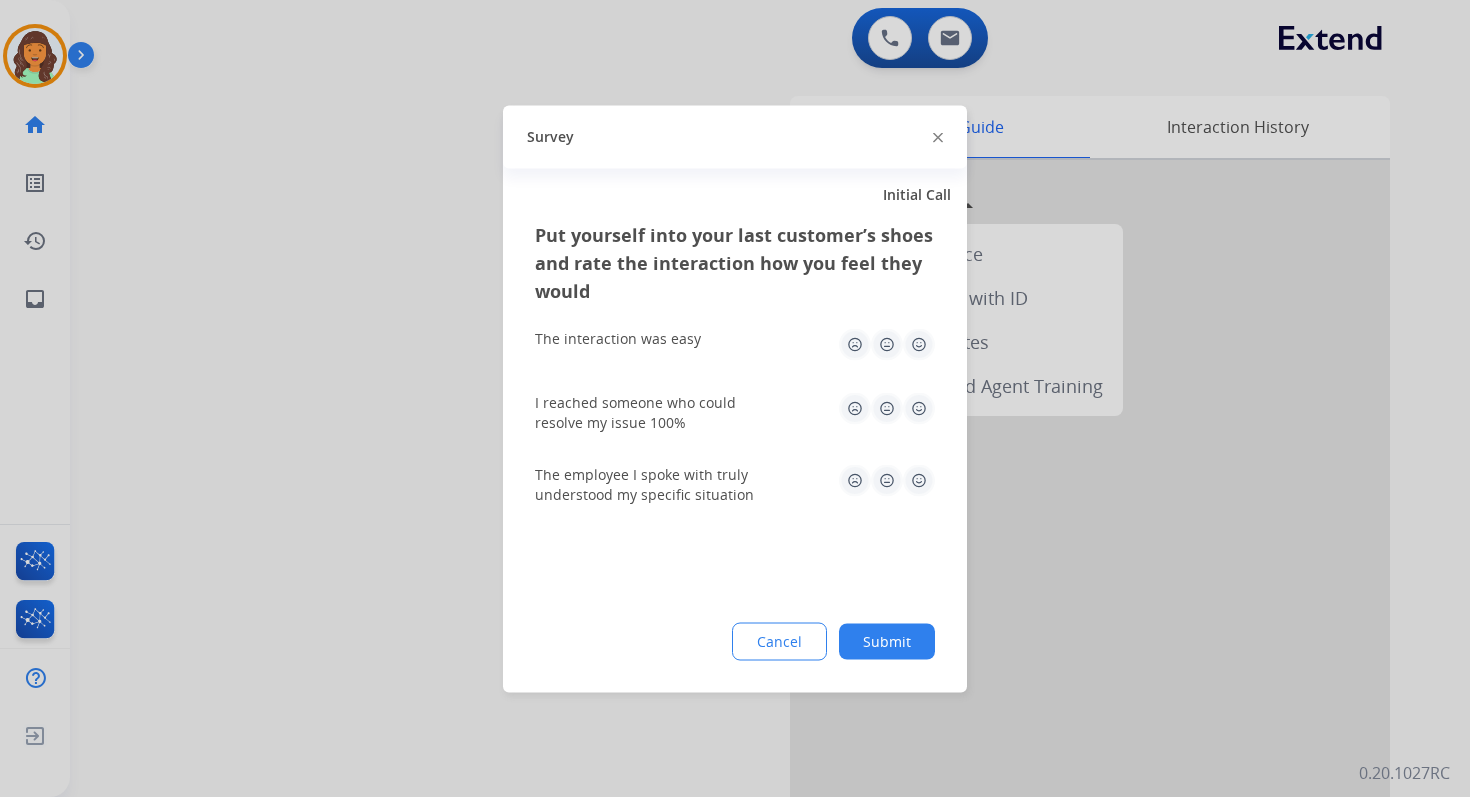 click on "Submit" 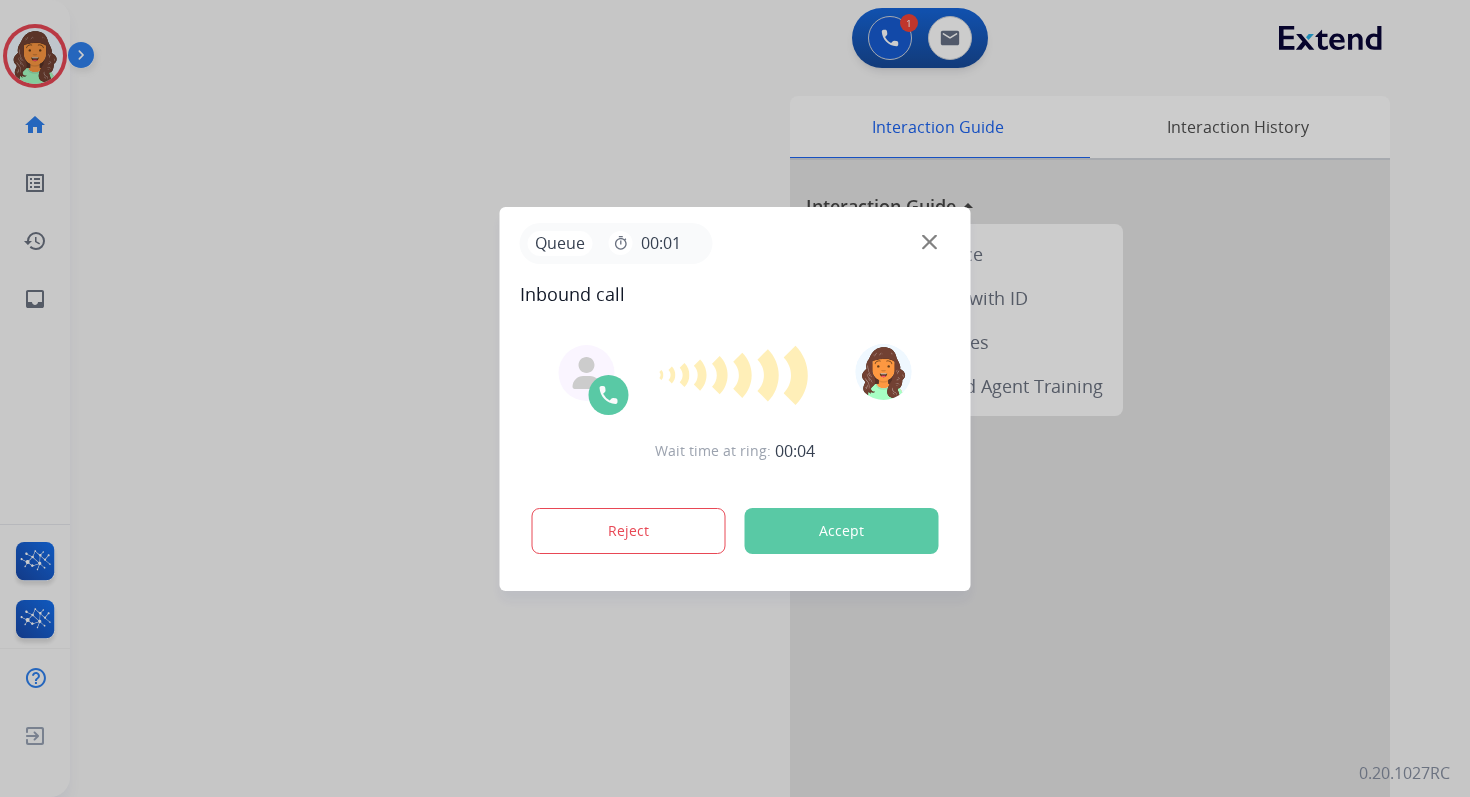 click on "Accept" at bounding box center (842, 531) 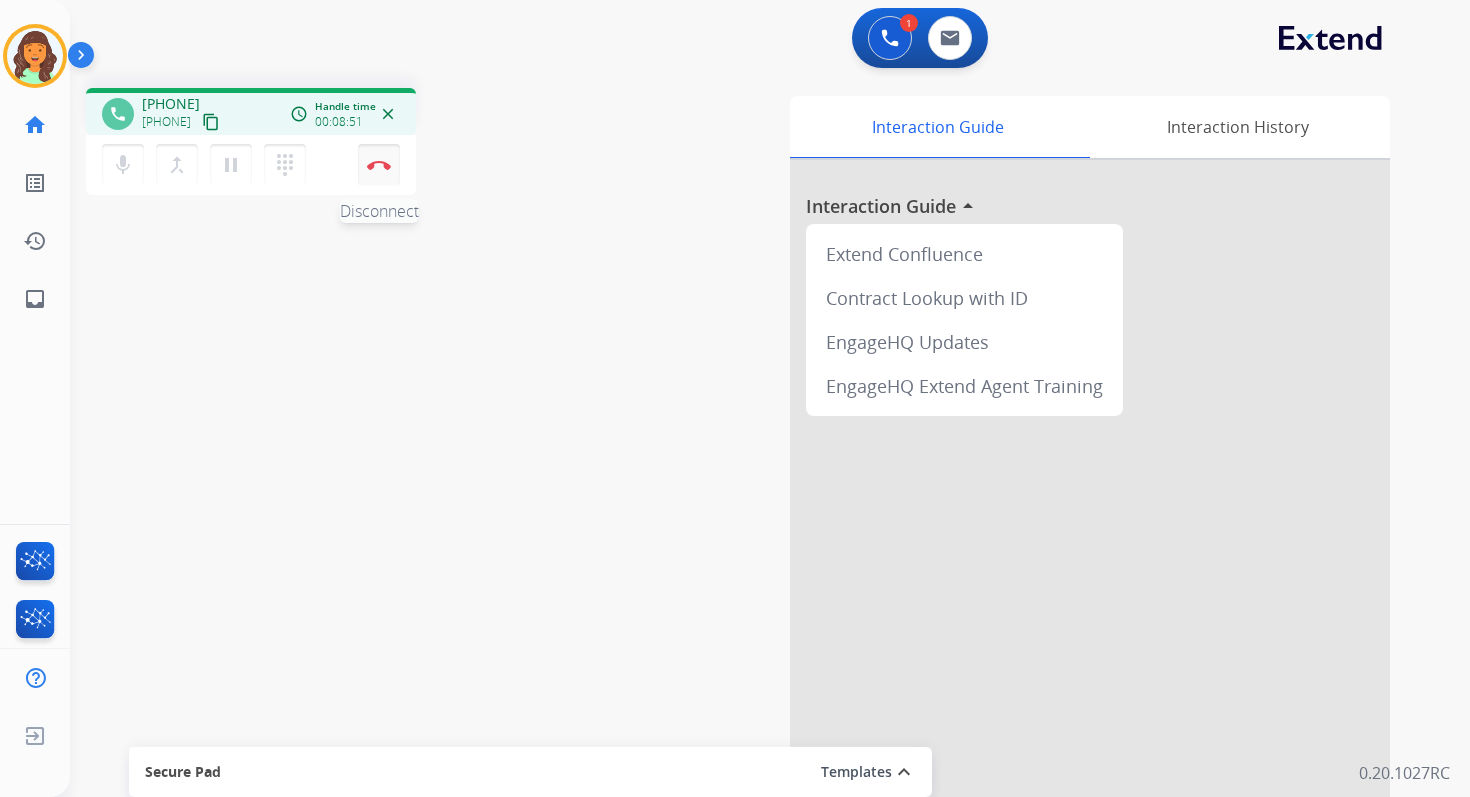 click at bounding box center [379, 165] 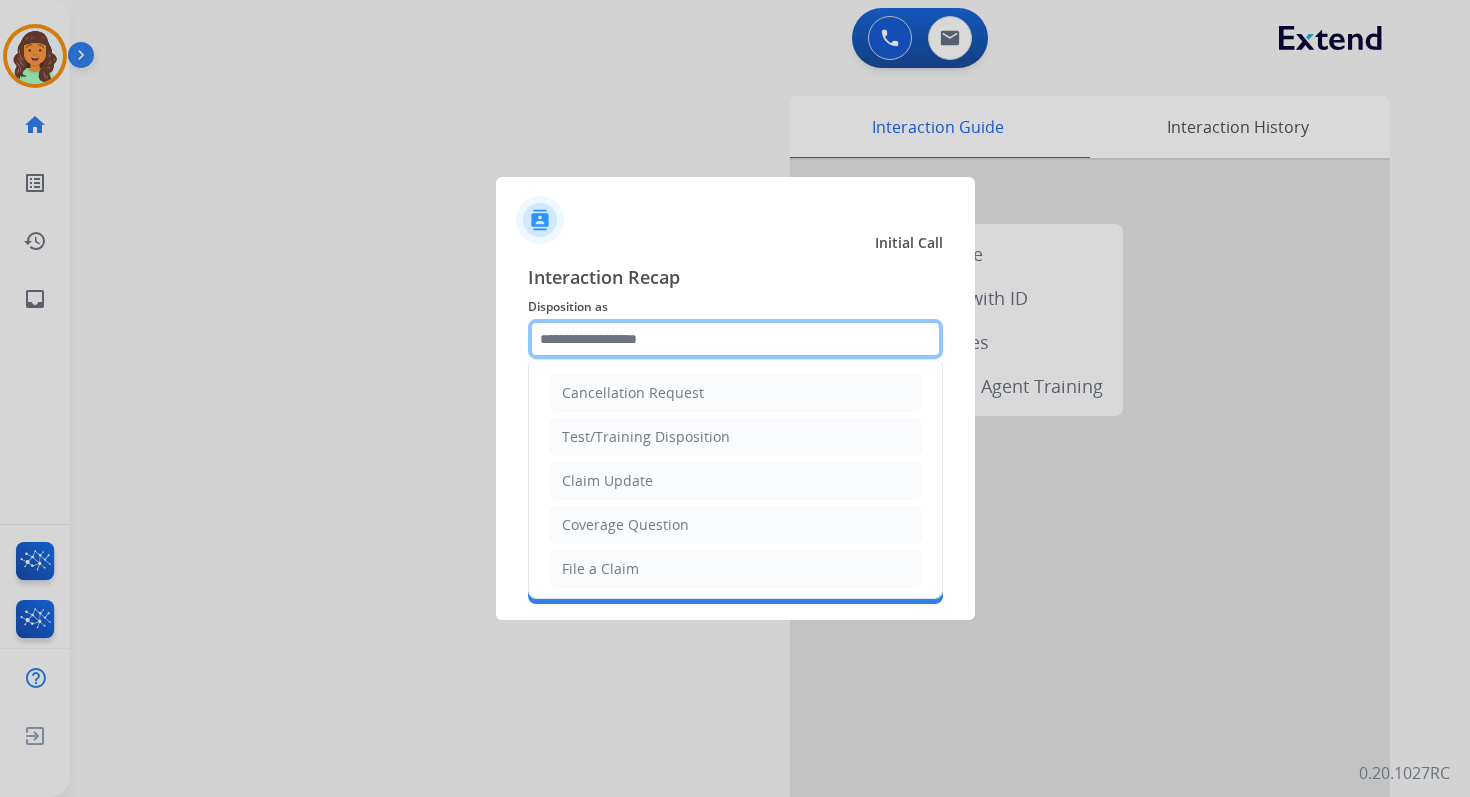click 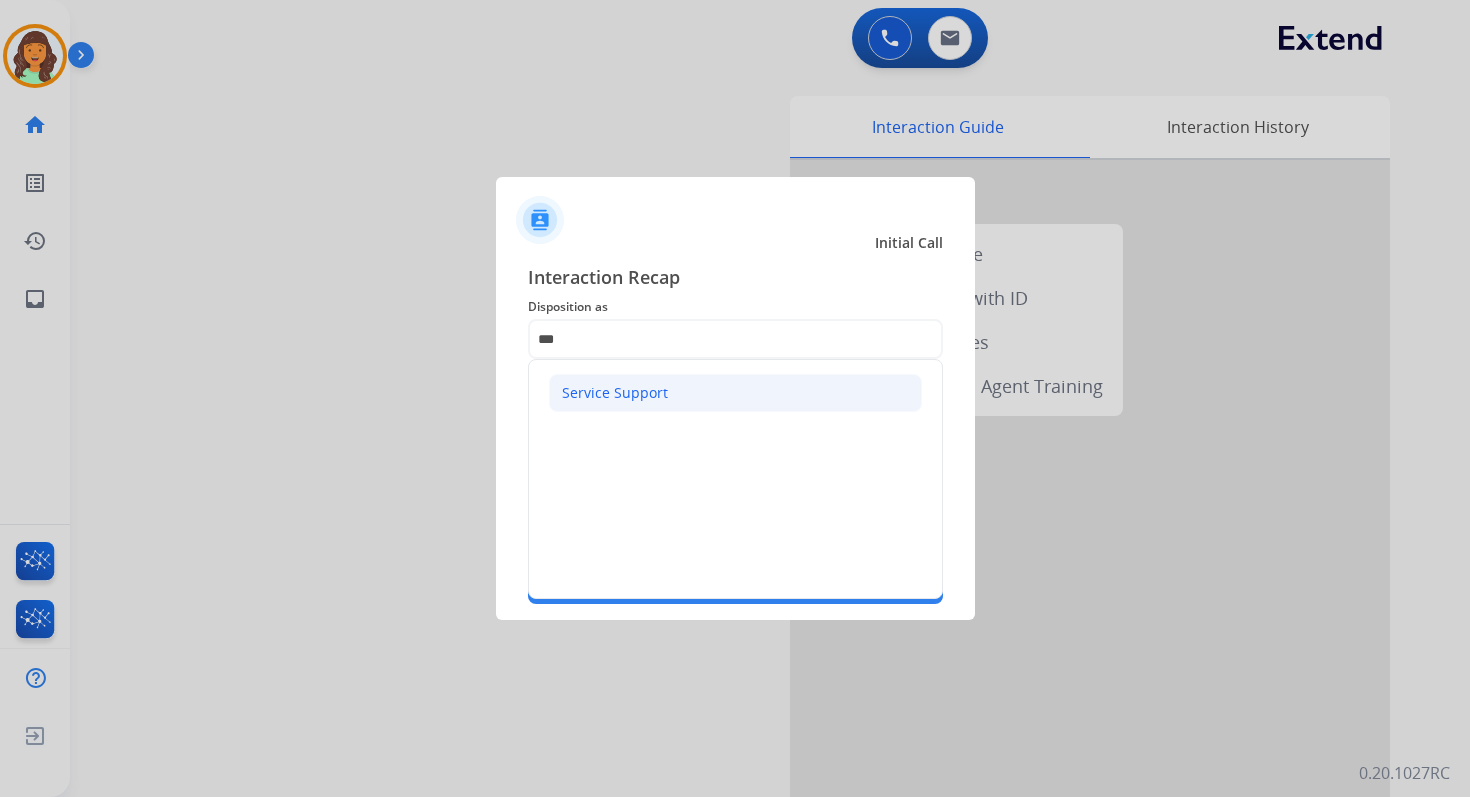 click on "Service Support" 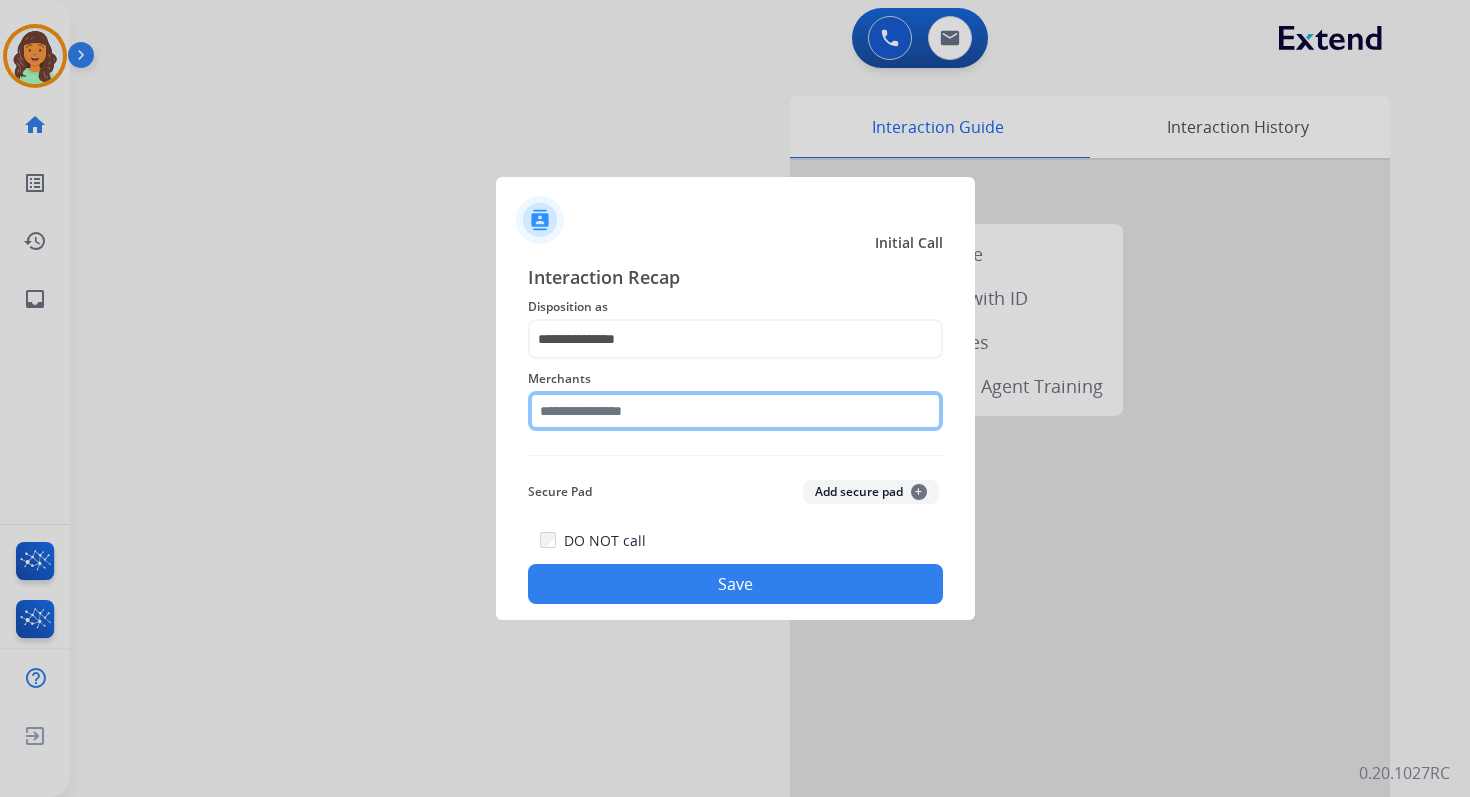 click 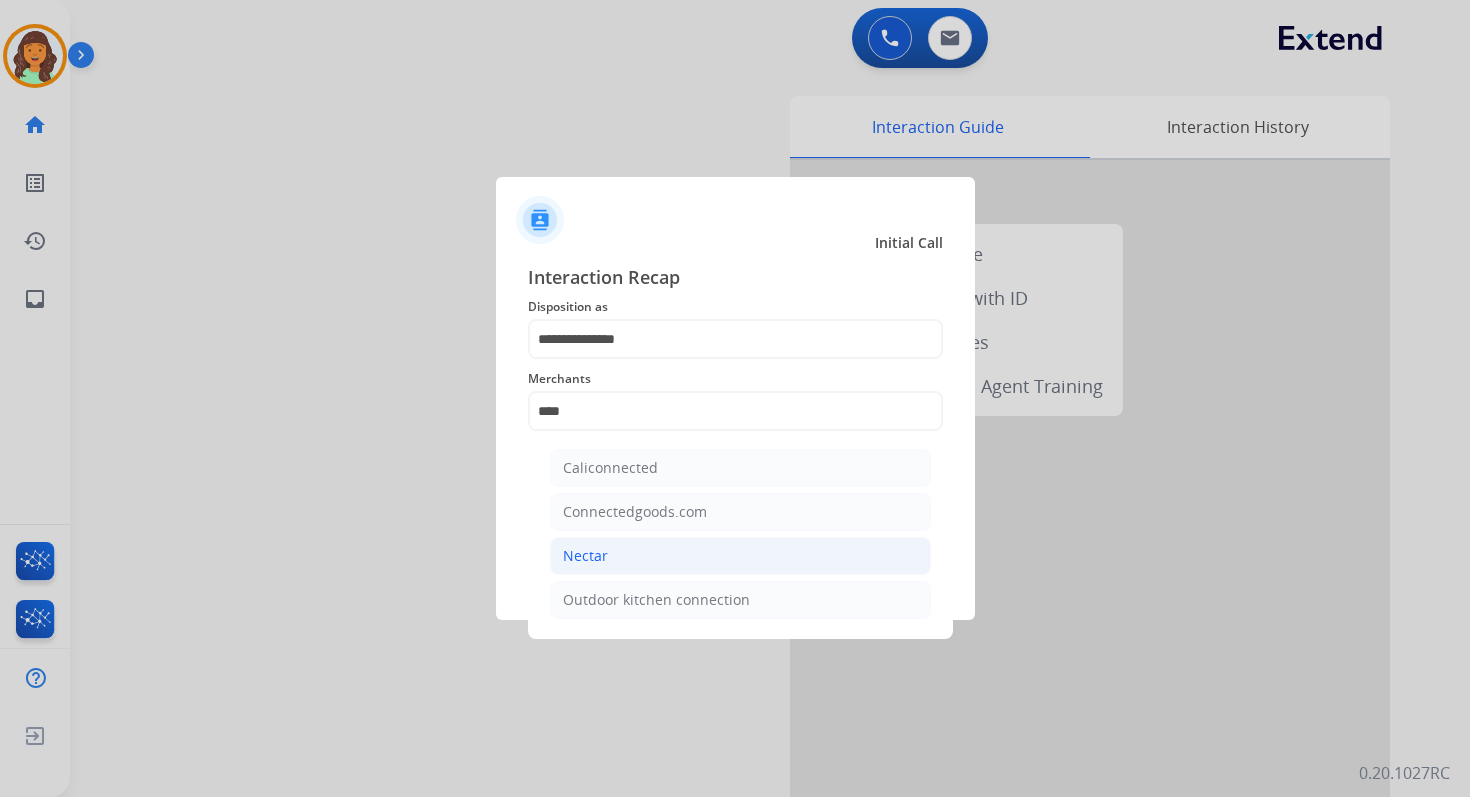 click on "Nectar" 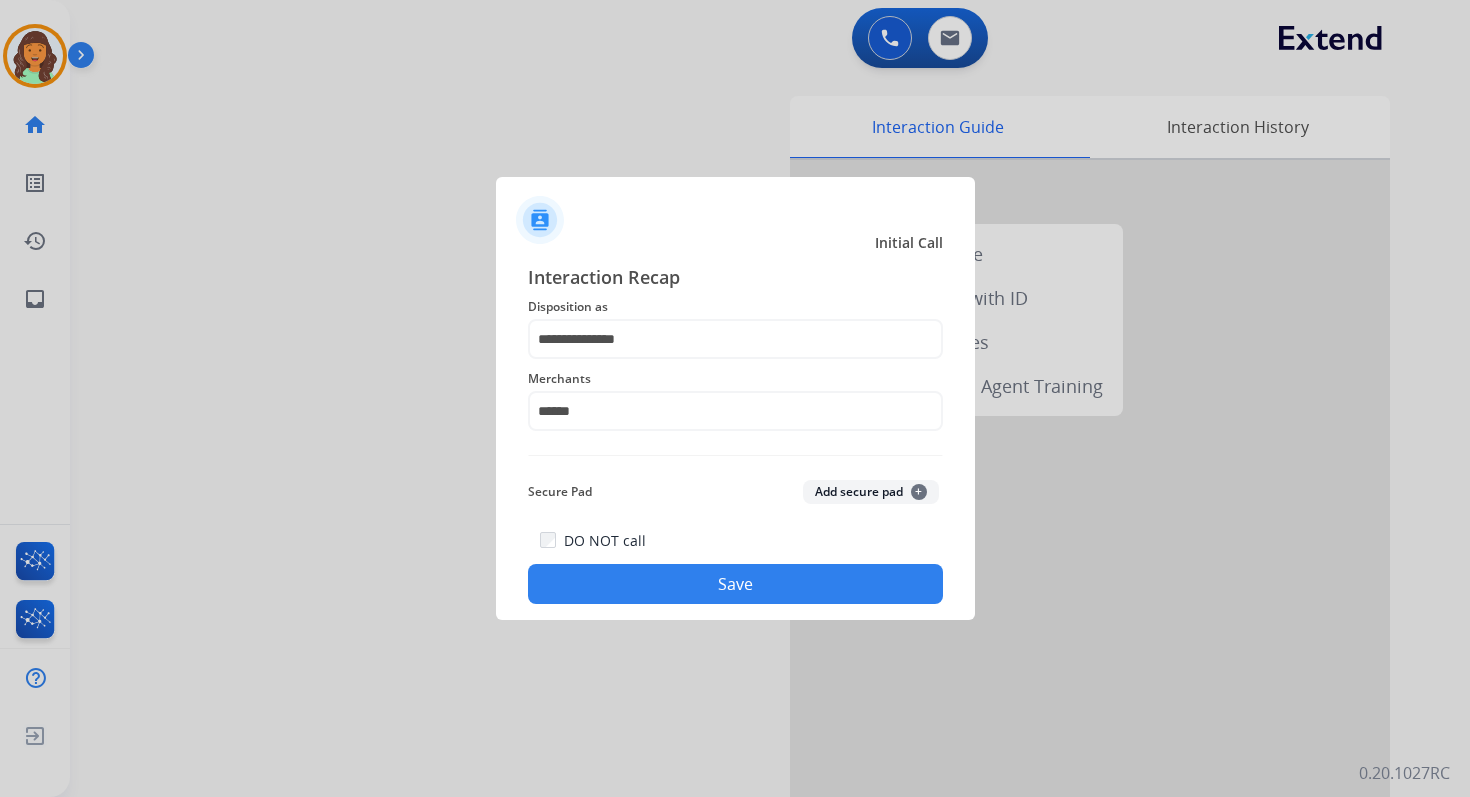click on "Save" 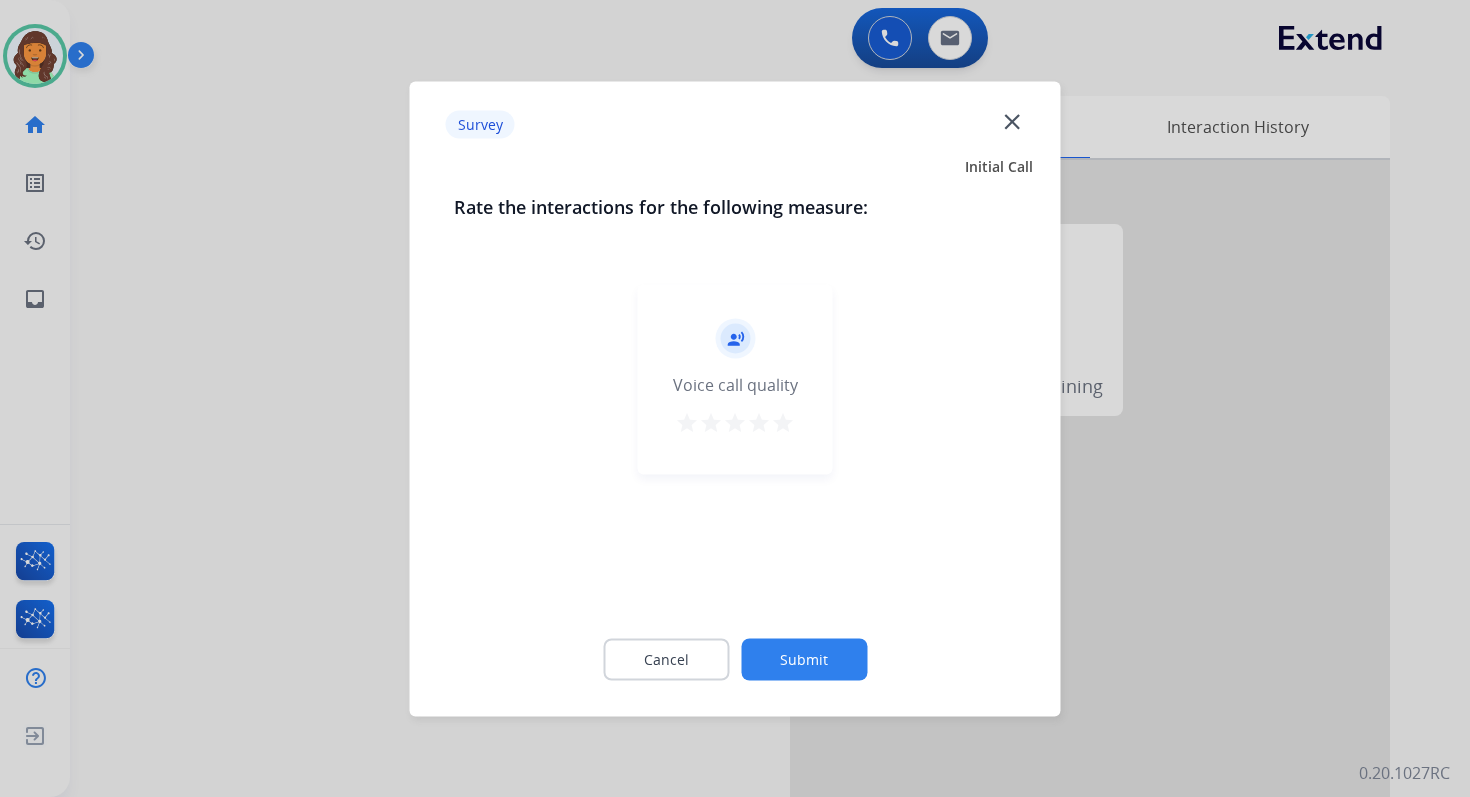 click on "close" 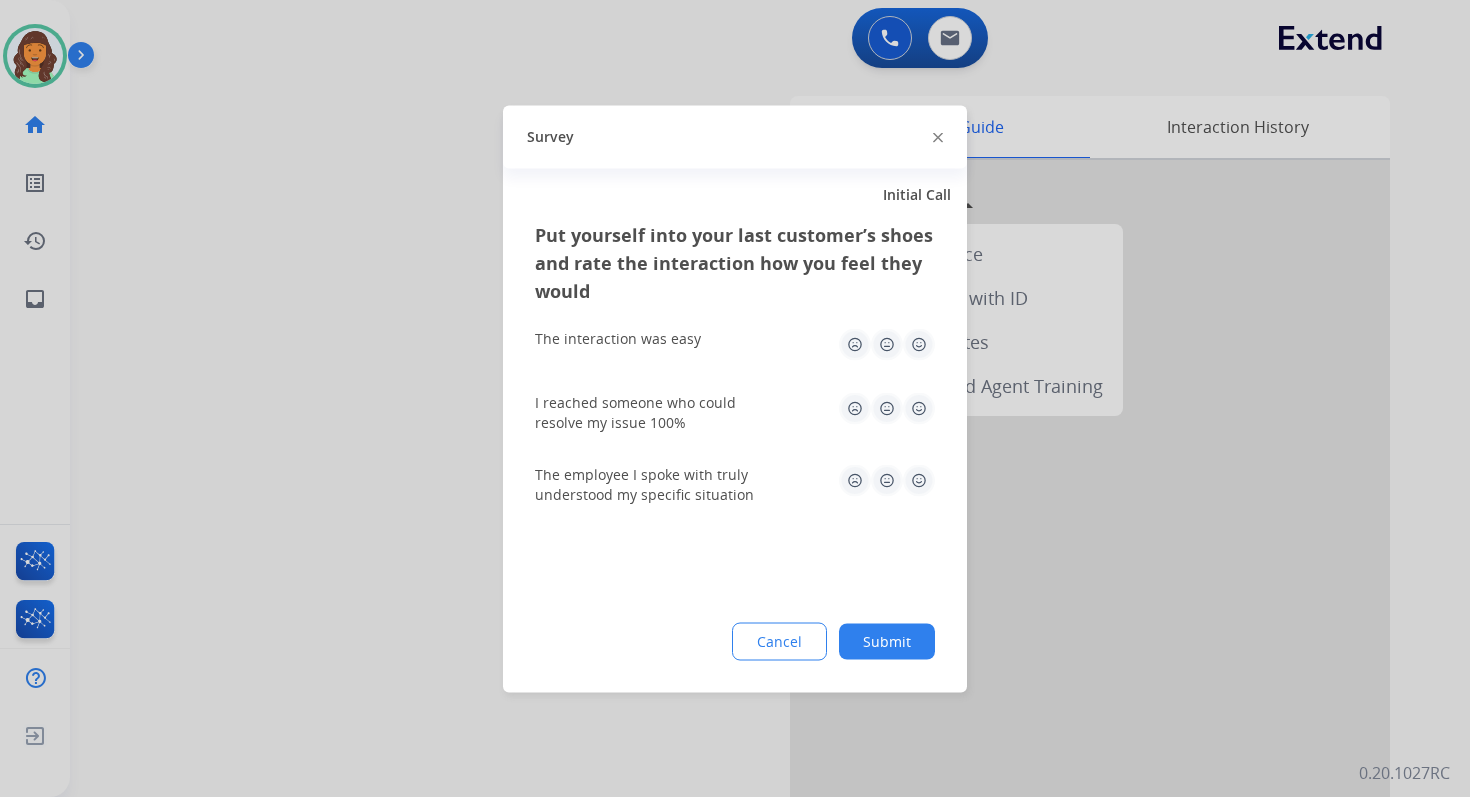 click 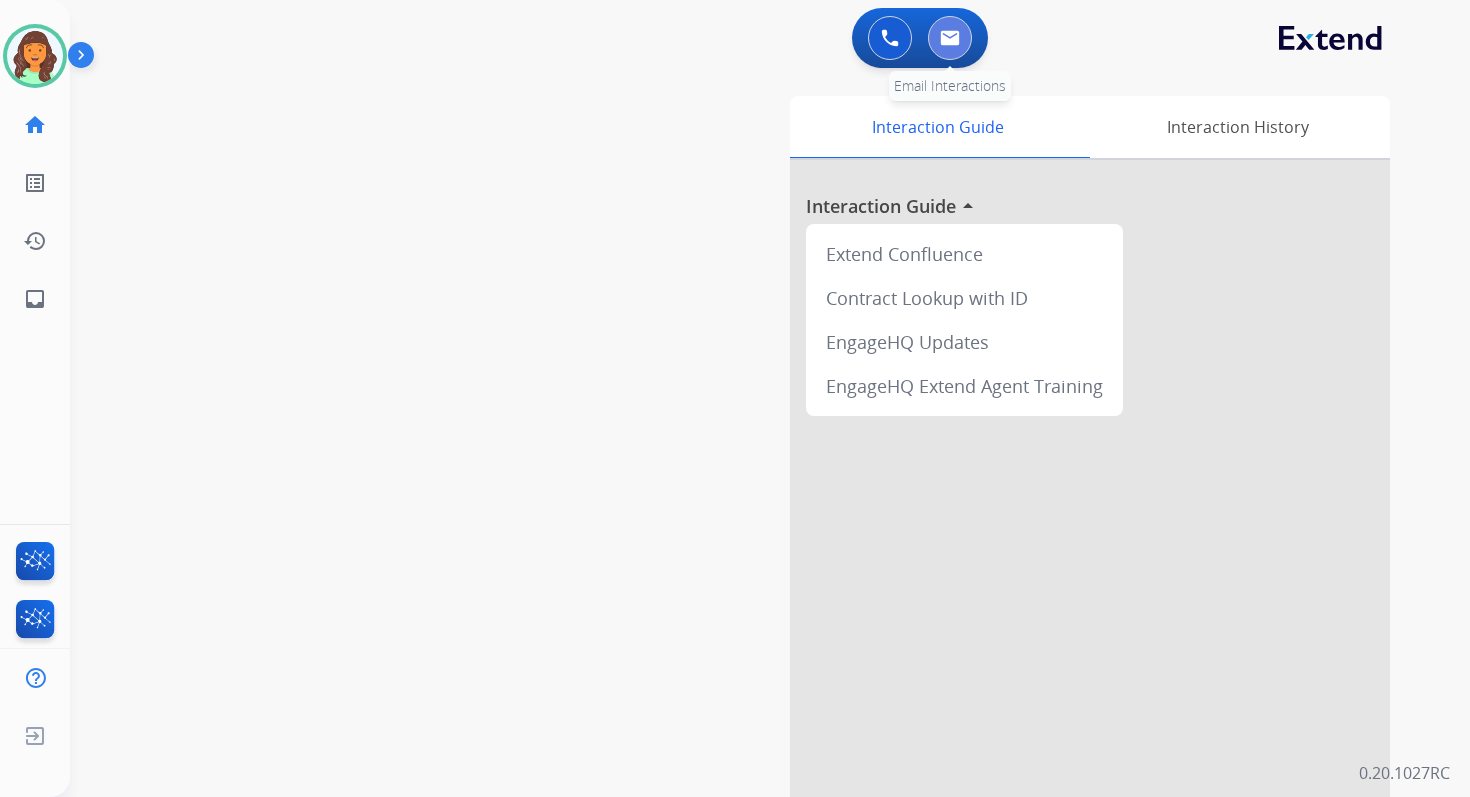 click at bounding box center [950, 38] 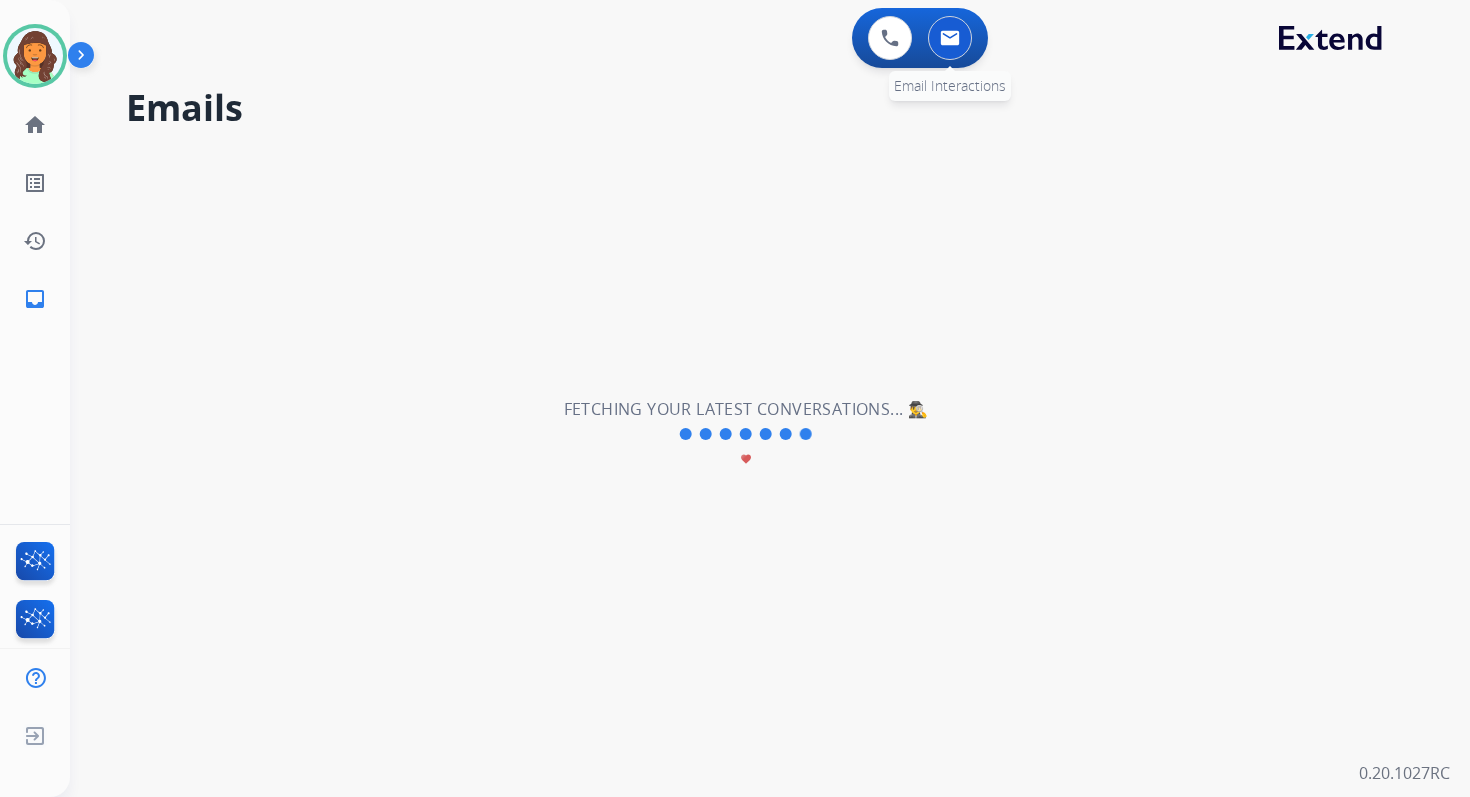 click at bounding box center (950, 38) 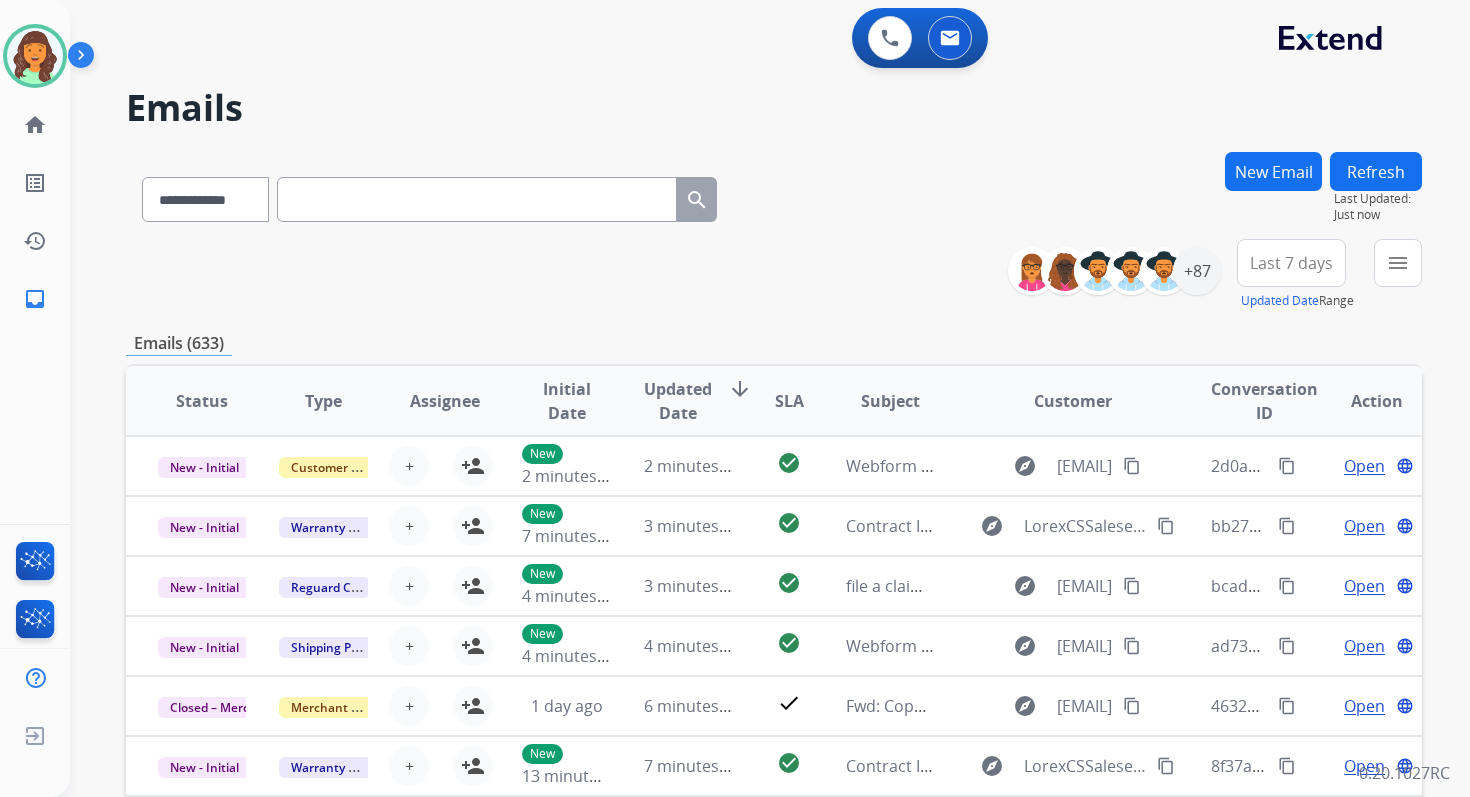 click on "New Email" at bounding box center [1273, 171] 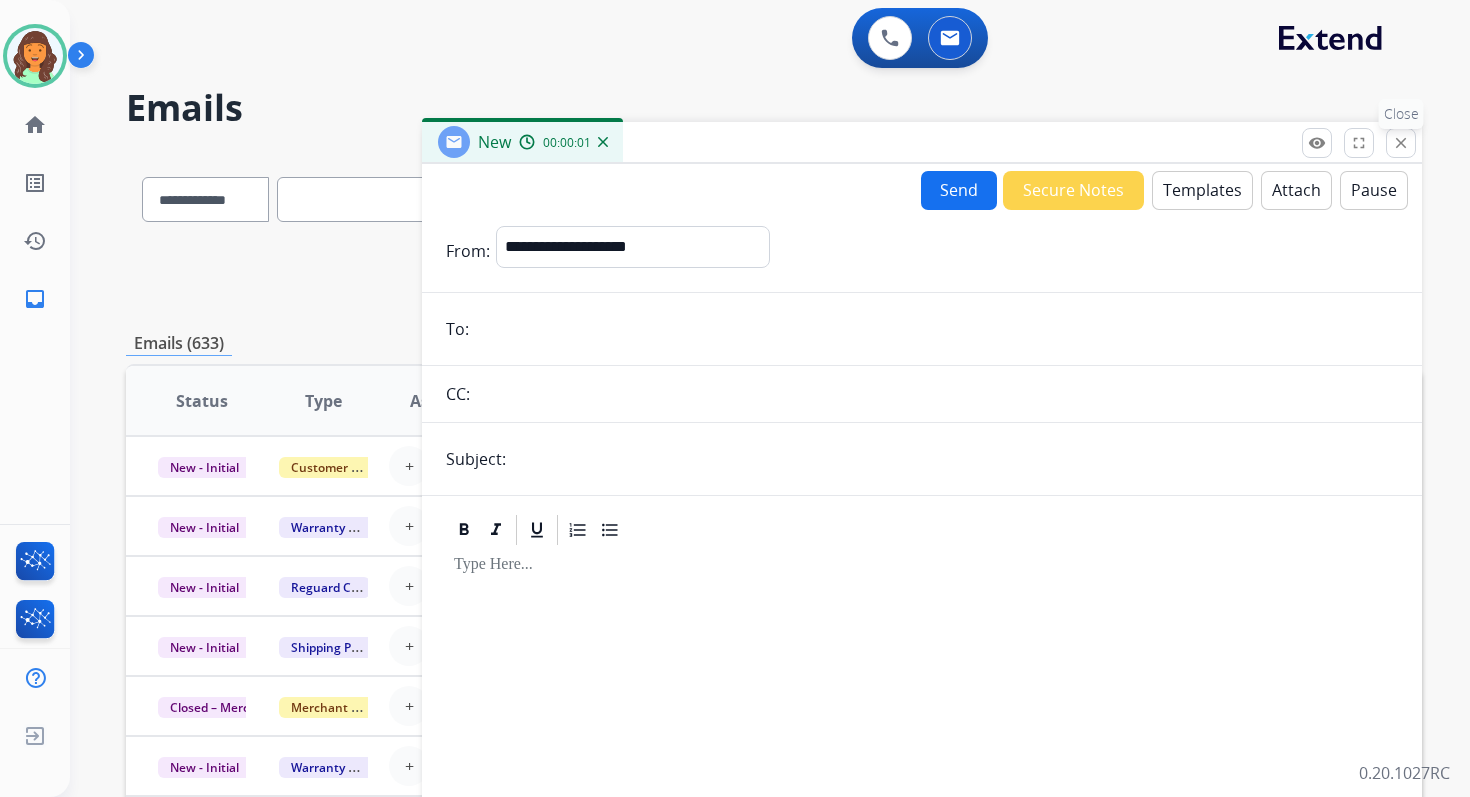 click on "close" at bounding box center [1401, 143] 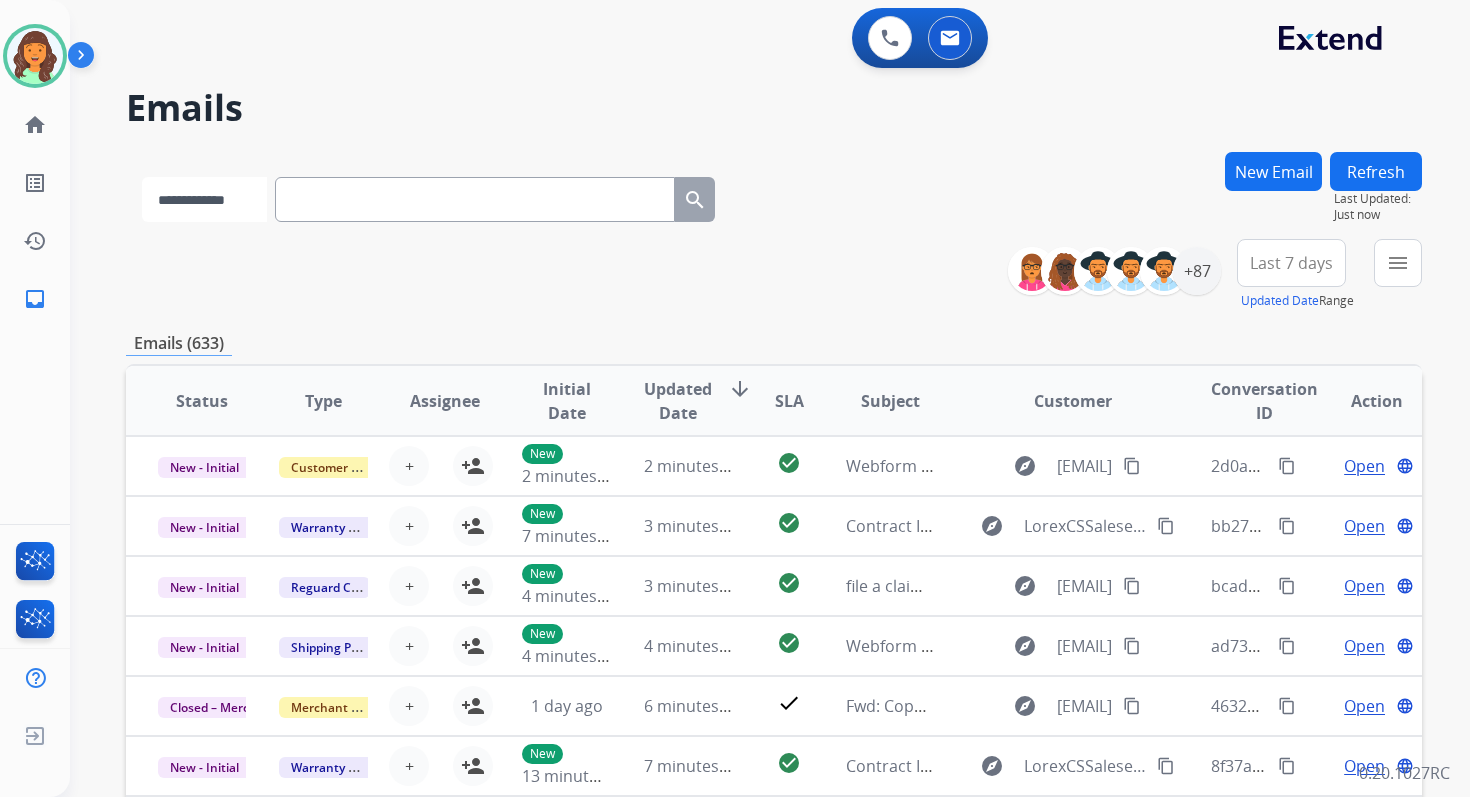 click on "**********" at bounding box center (204, 199) 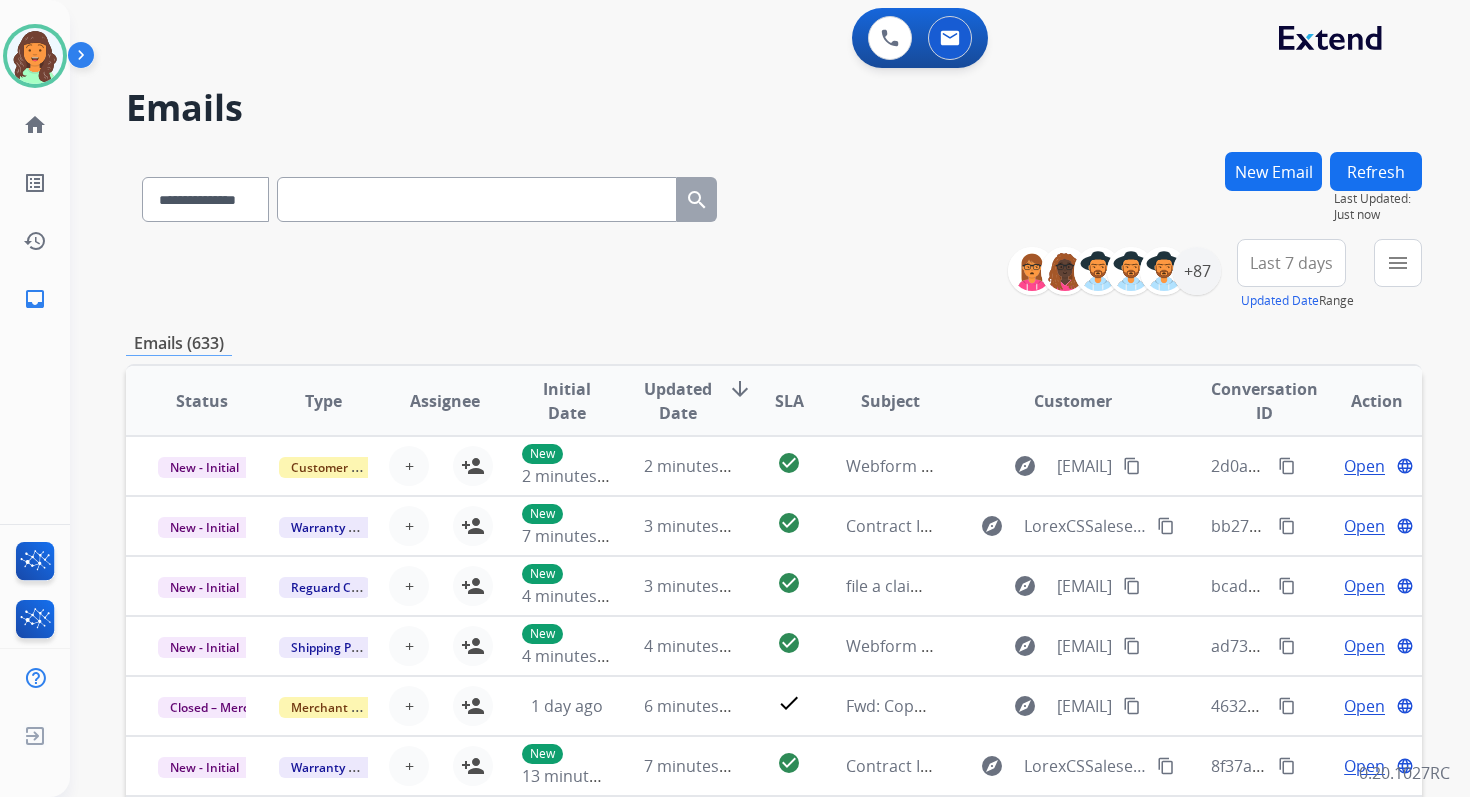click at bounding box center (477, 199) 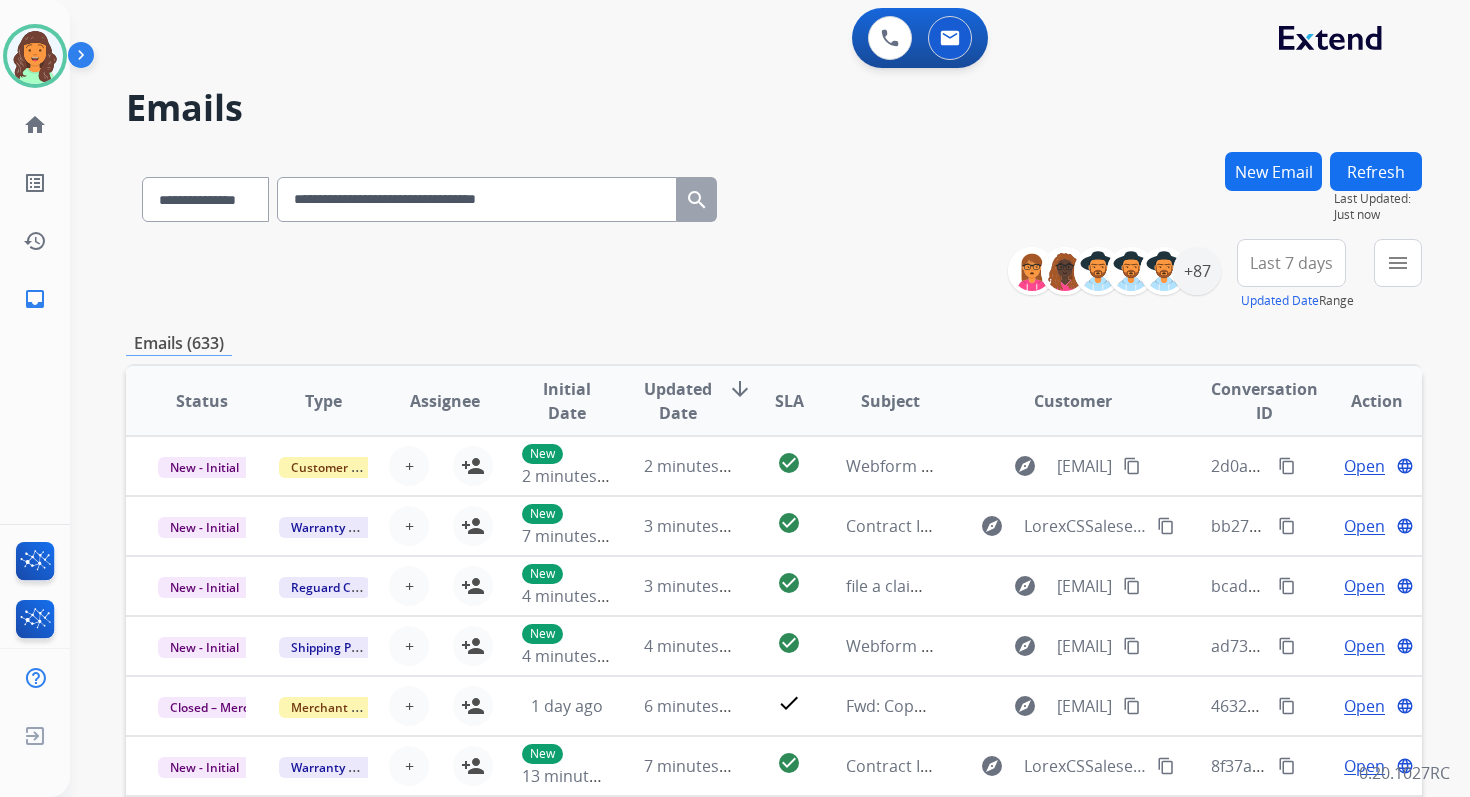 type on "**********" 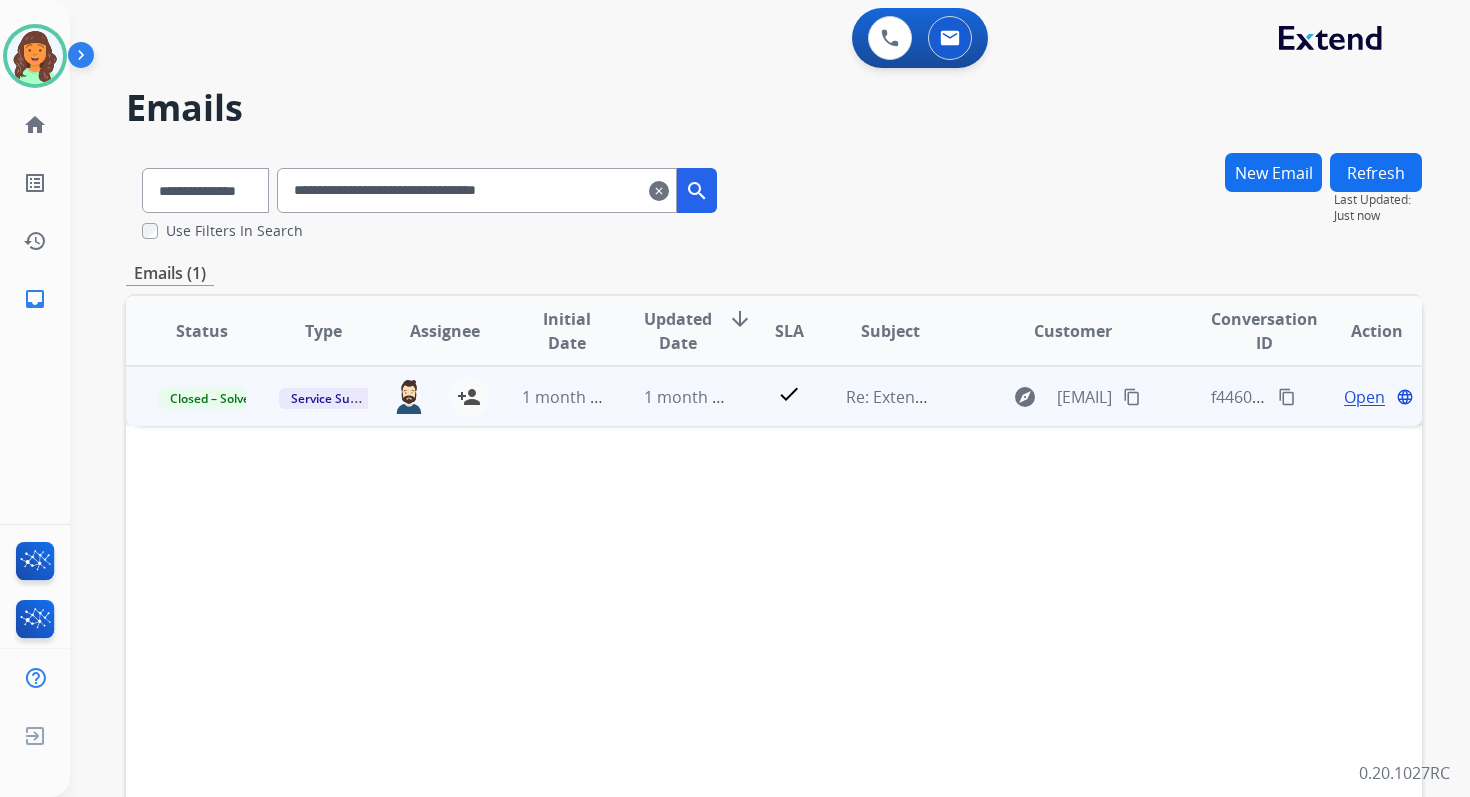 click on "Open" at bounding box center (1364, 397) 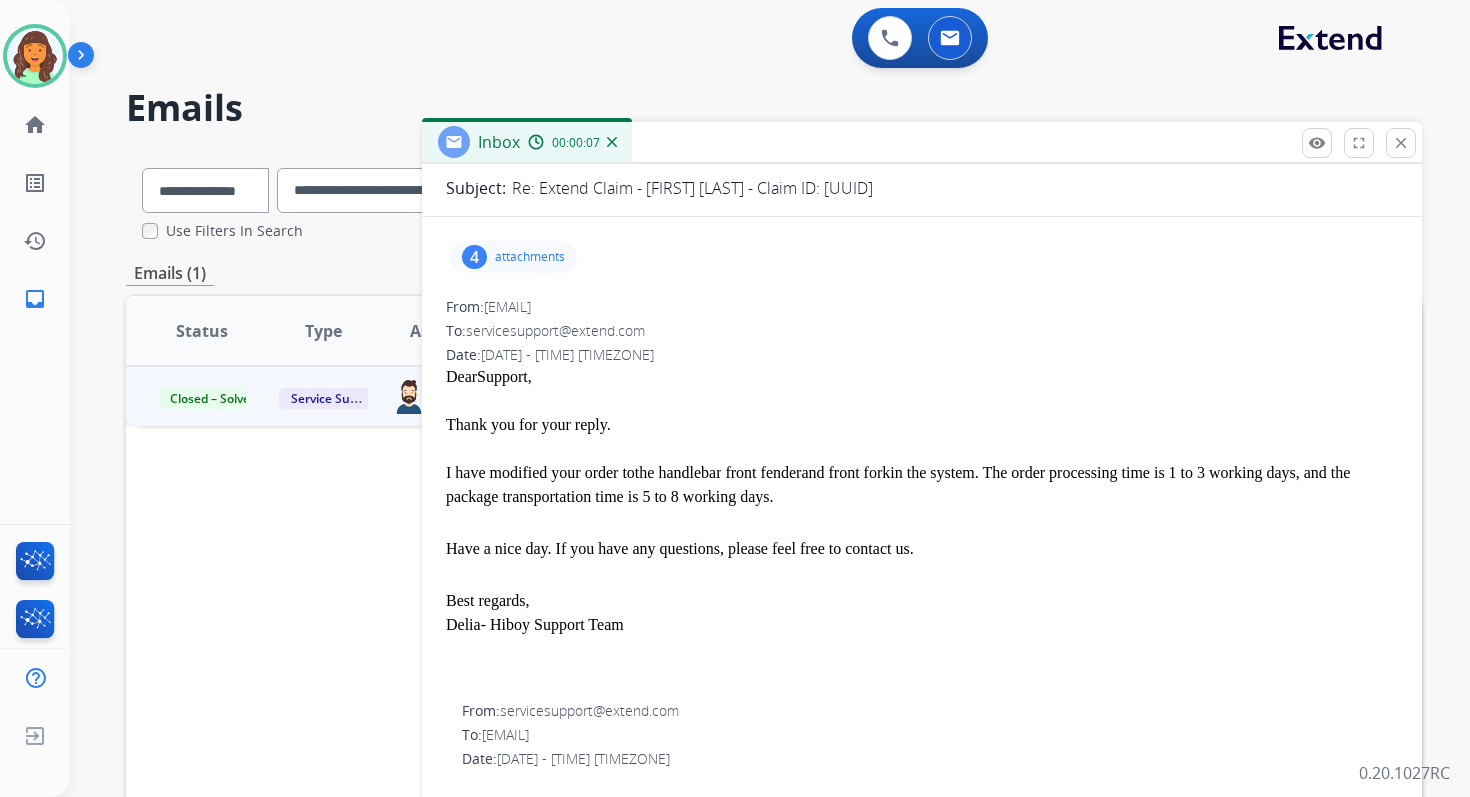 scroll, scrollTop: 0, scrollLeft: 0, axis: both 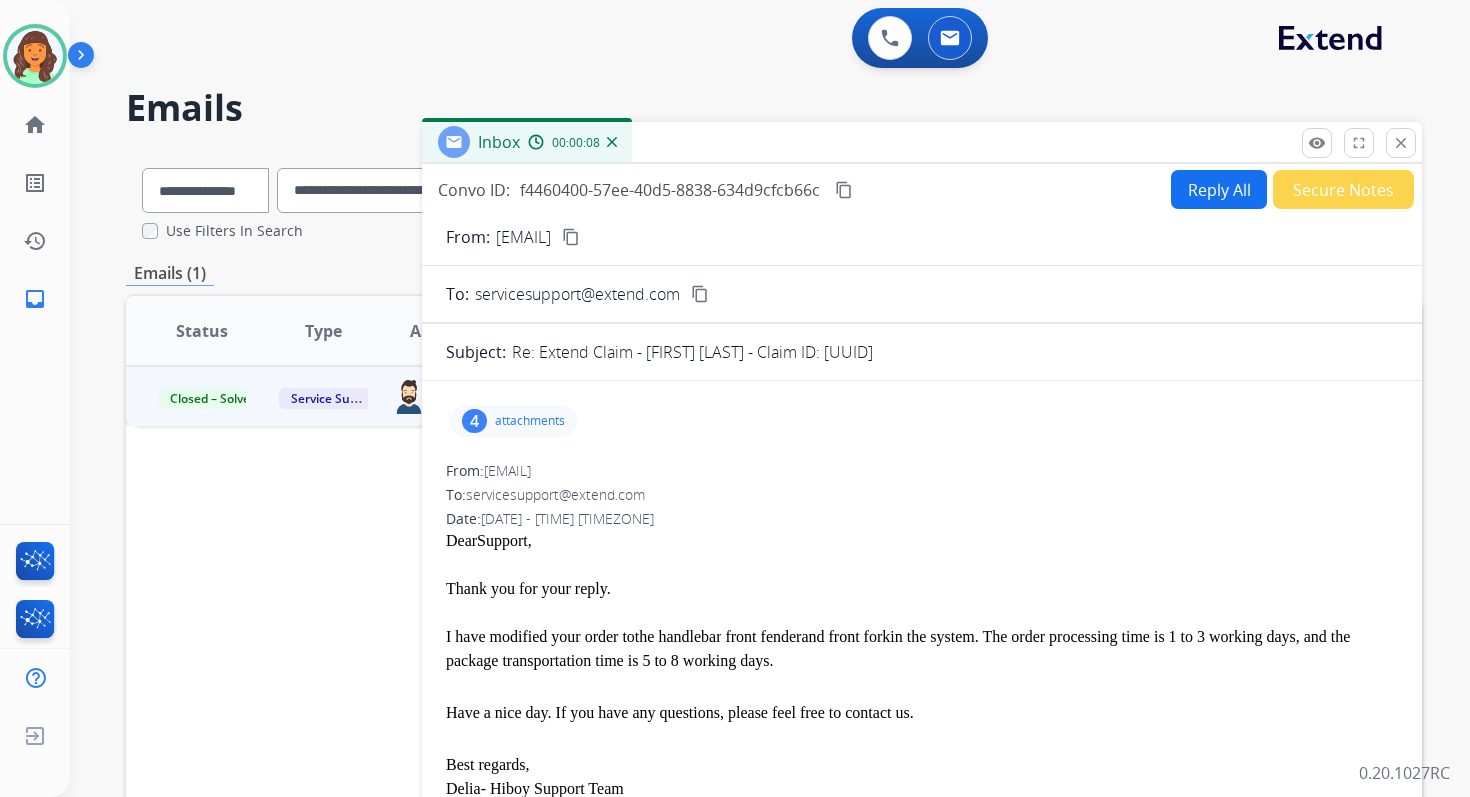 click on "From: us.support@hiboy.com content_copy To:  servicesupport@extend.com  content_copy Subject:  Re: Extend Claim - David Kuechle - Claim ID: 8d769db9-b6ae-4150-805c-f09d19d89fc1  4 attachments  From:  us.support@hiboy.com   To:  servicesupport@extend.com  Date:  06/24/2025 - 04:27 AM MDT Dear  Support ,   Thank you for your reply.   I have modified your order to  the   handlebar   front fenderand front fork  in the system. The order processing time is 1 to 3 working days, and the package transportation time is 5 to 8 working days.   Have a nice day.   If you have any questions, please feel free to contact us.   Best regards, Delia - Hiboy Support Team  From:  servicesupport@extend.com   To:  us.support@hiboy.com  Date:  06/23/2025 - 11:42 AM MDT Hi Team Hiboy, Thank you for the product purchase link! The following parts have been ordered via Hiboy Order #199169:  Handlebars (Hiboy S2 Pro) Front Fork  (Hiboy S2 Pro) Front Fender  (Hiboy S2 Pro) Thanks for being an Extend partner. Extend Service Support" at bounding box center (922, 1905) 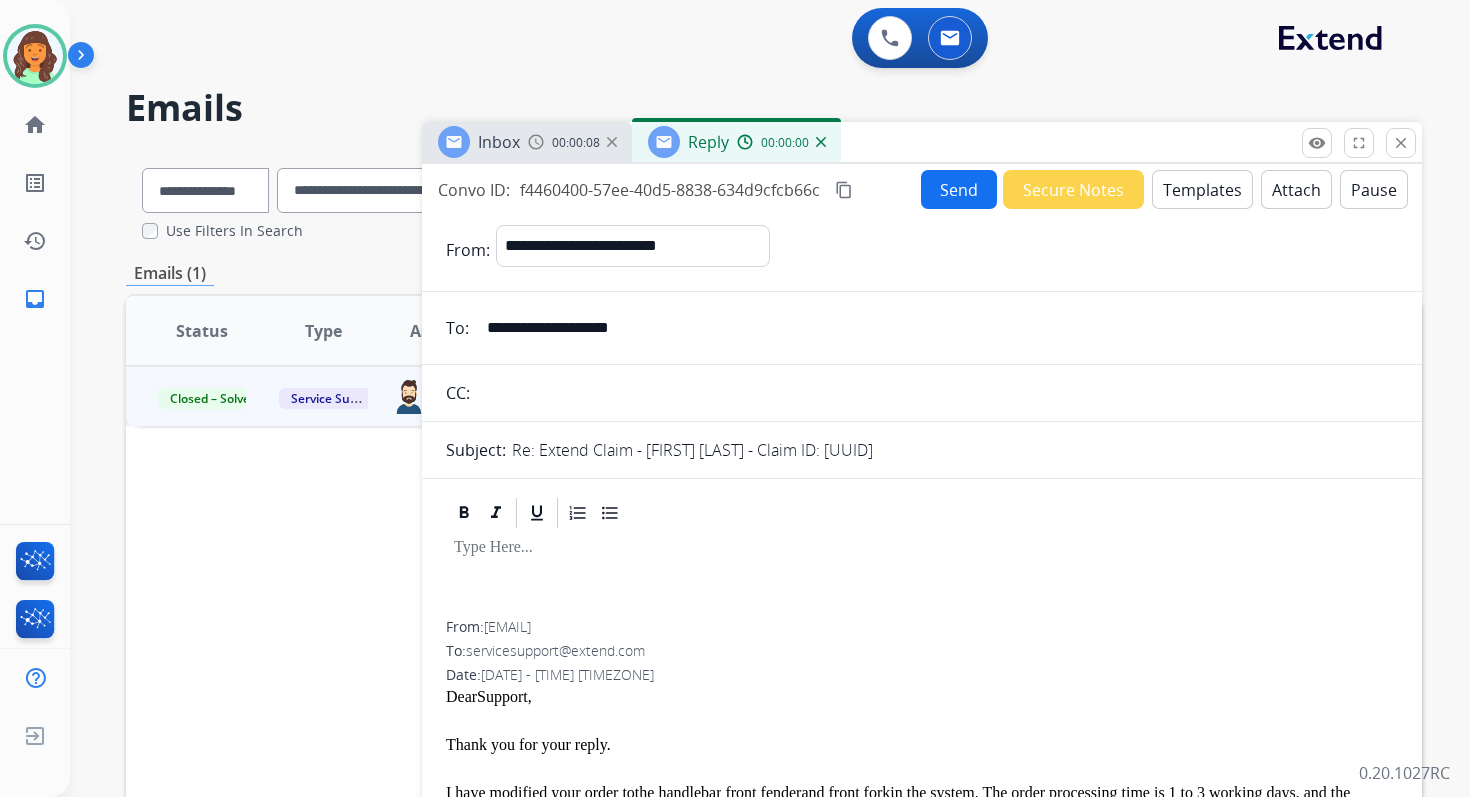 click on "Templates" at bounding box center [1202, 189] 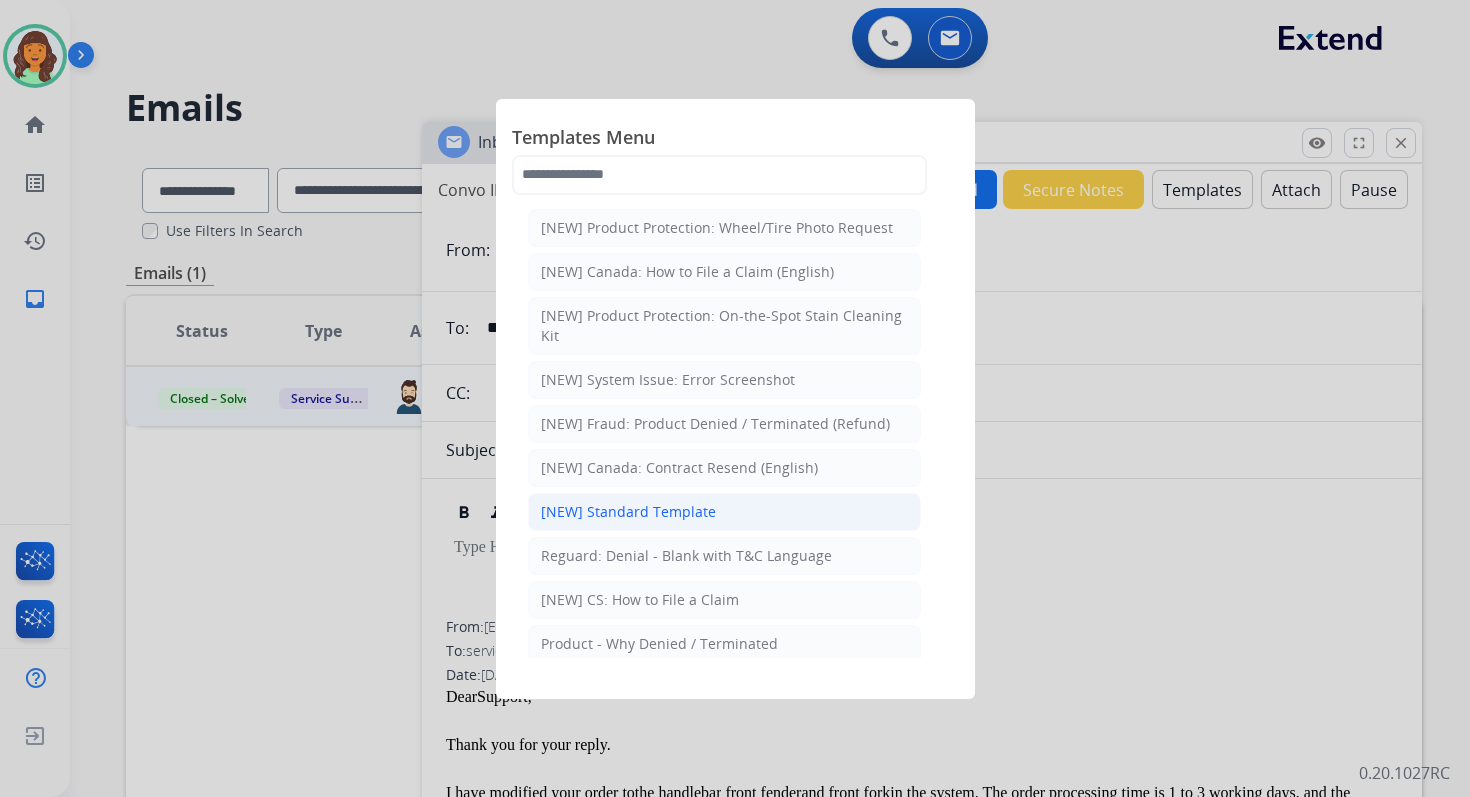 click on "[NEW] Standard Template" 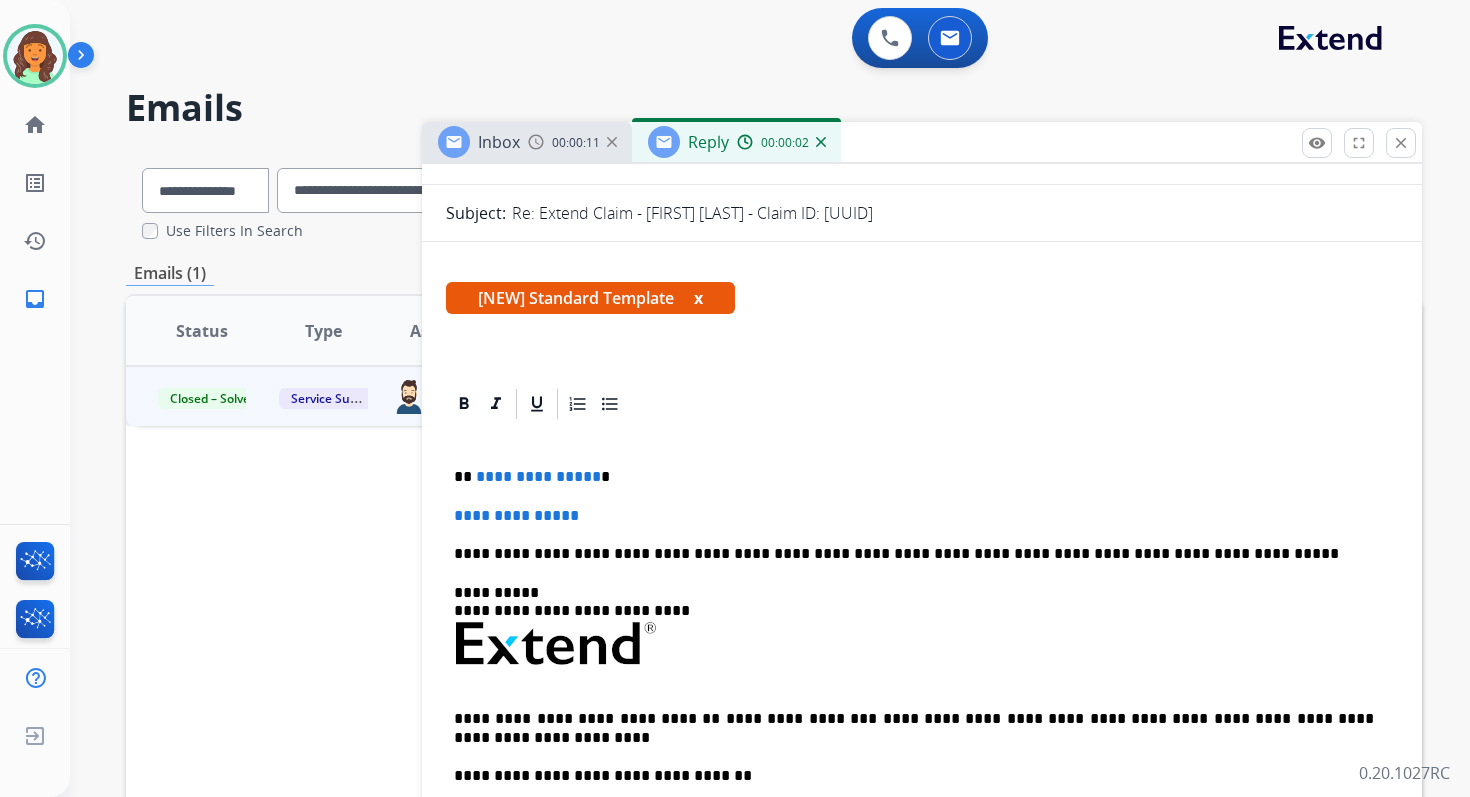 scroll, scrollTop: 293, scrollLeft: 0, axis: vertical 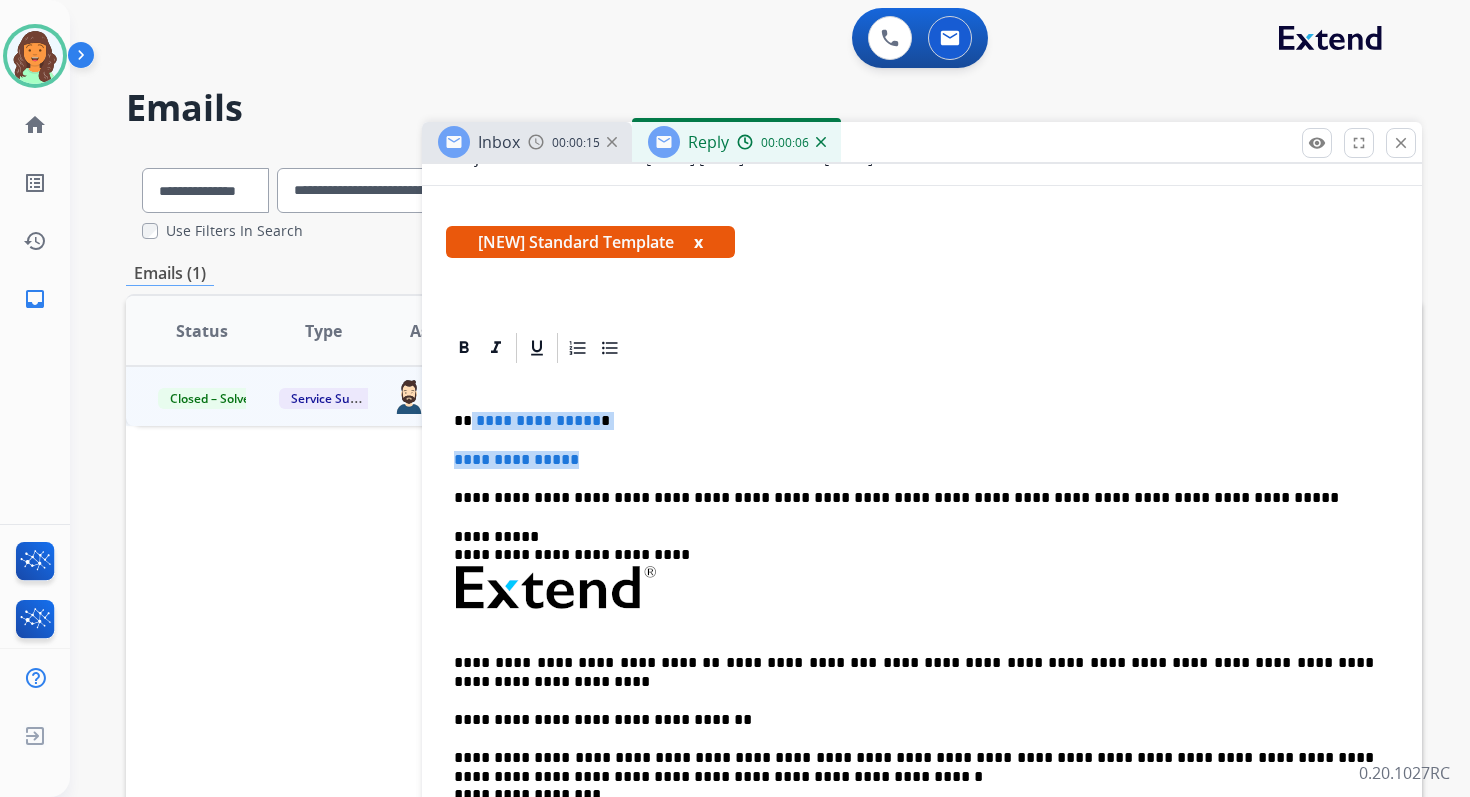 drag, startPoint x: 469, startPoint y: 420, endPoint x: 598, endPoint y: 464, distance: 136.29747 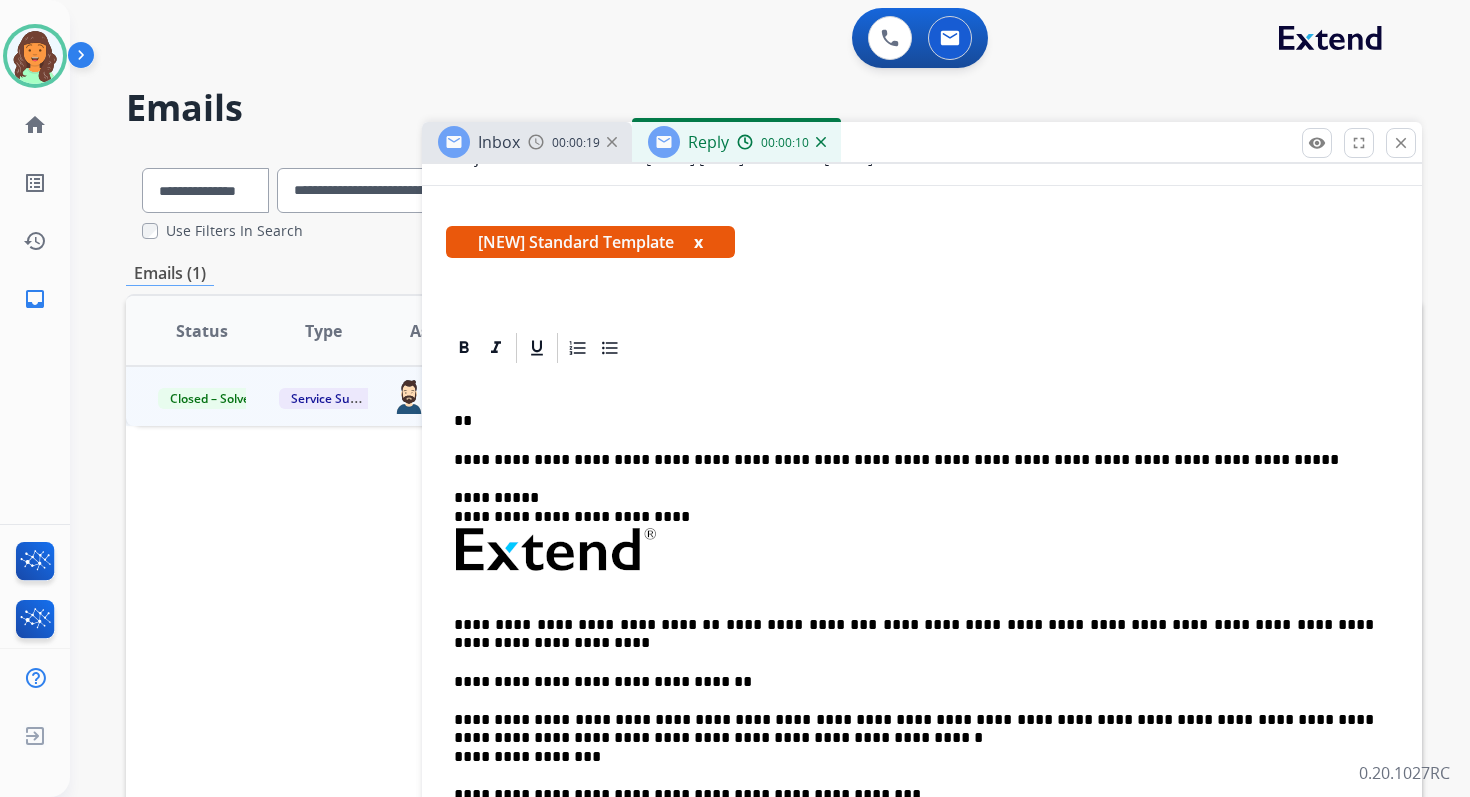 type 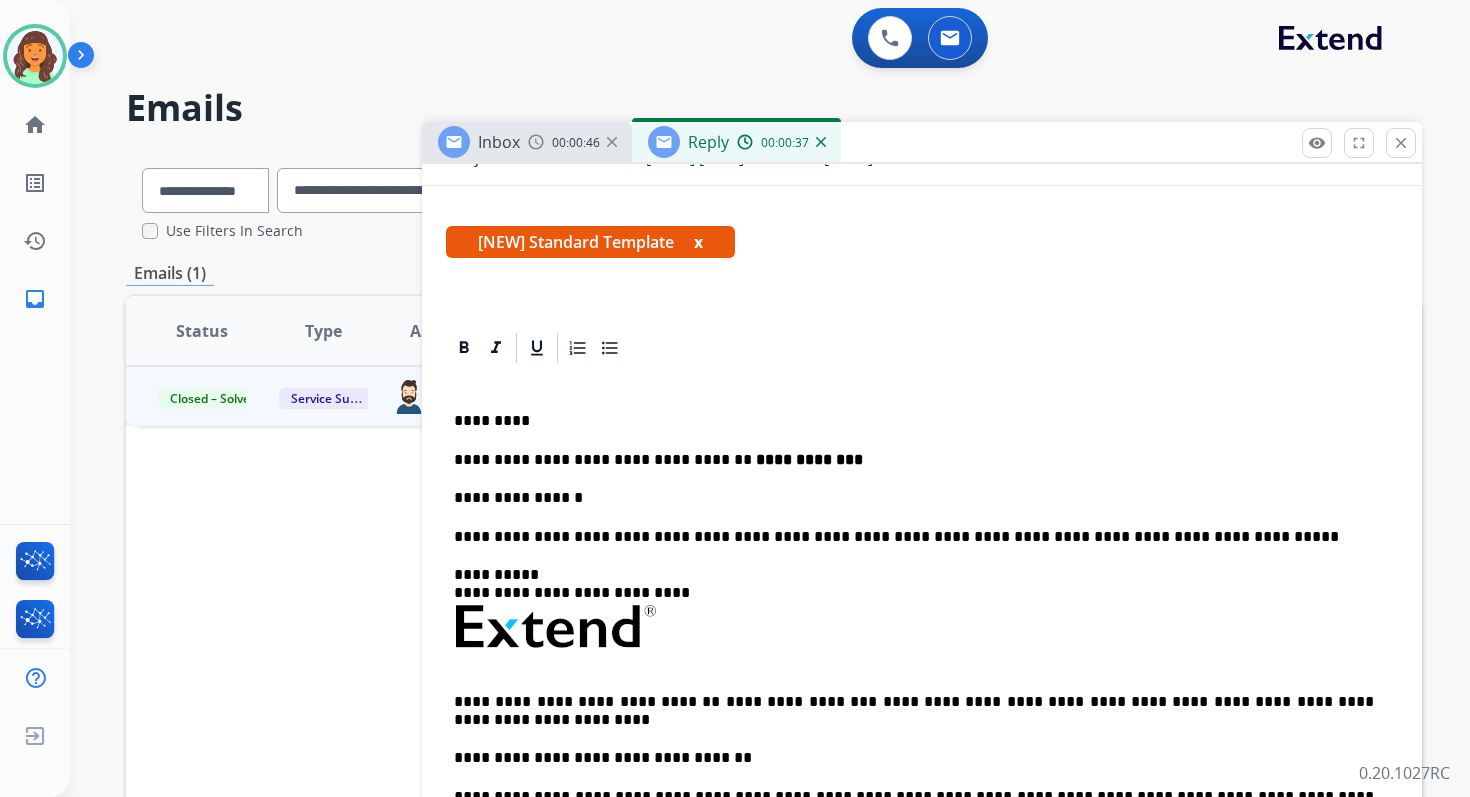 click on "**********" at bounding box center (914, 498) 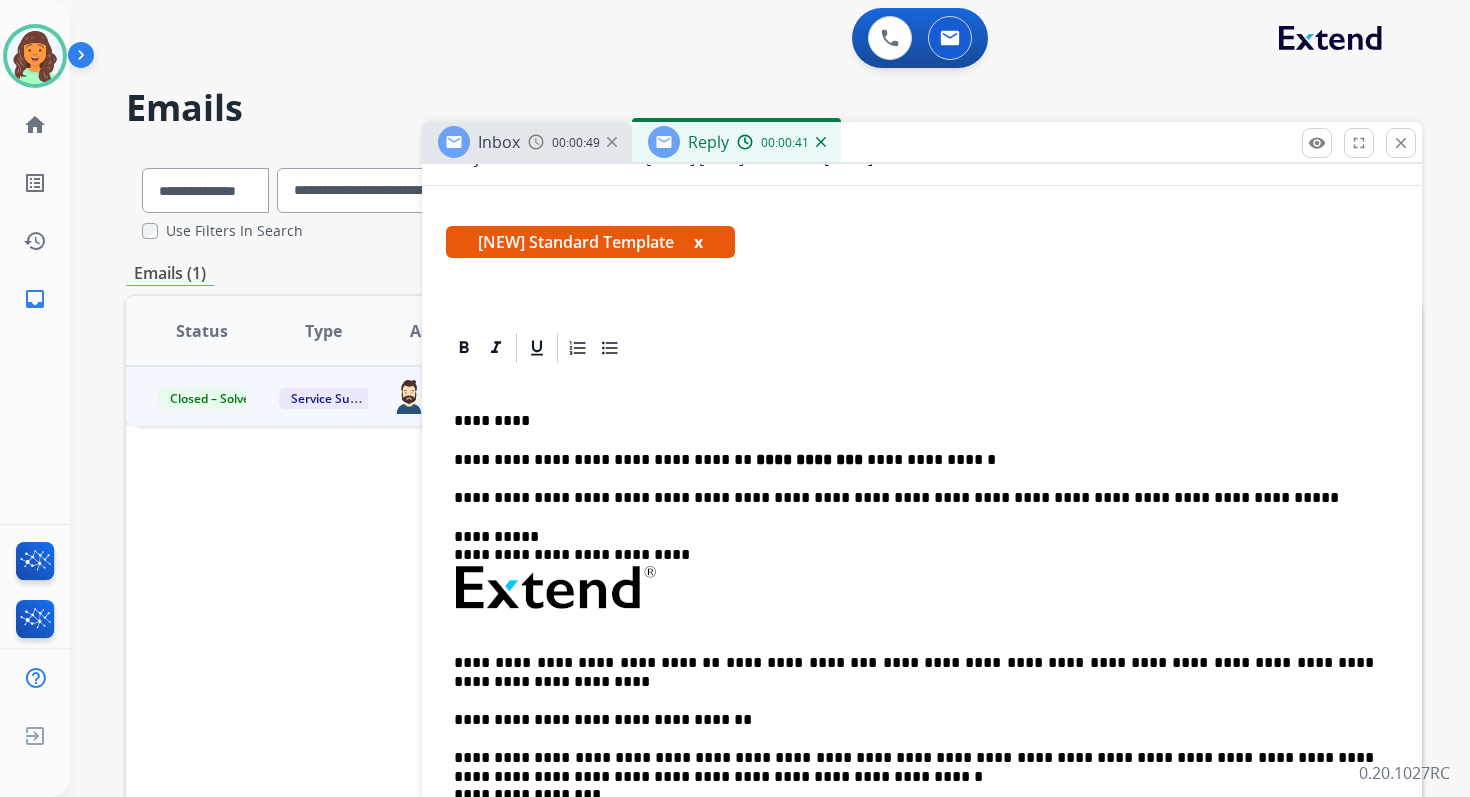 click on "**********" at bounding box center [914, 498] 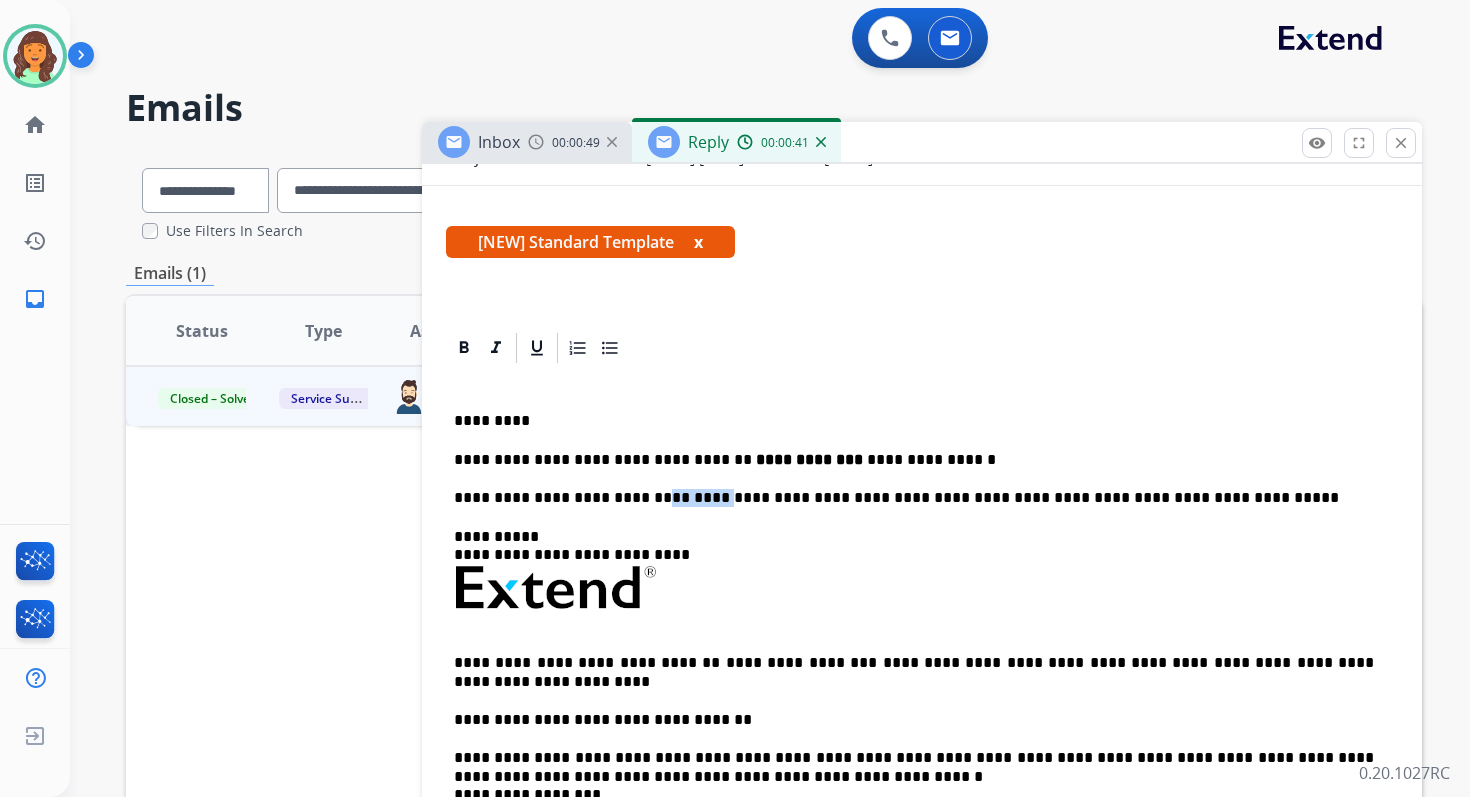 click on "**********" at bounding box center (914, 498) 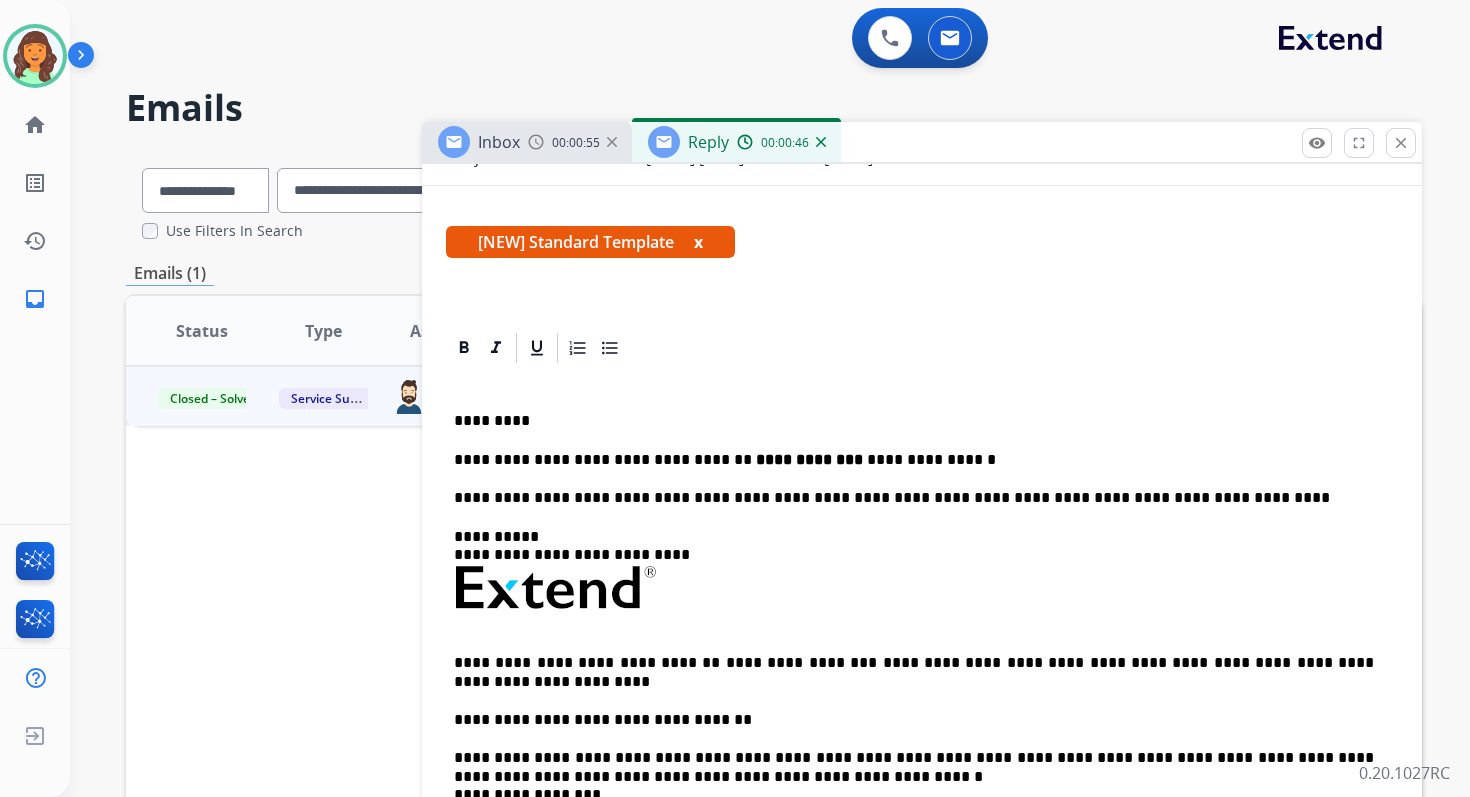 click on "**********" at bounding box center [914, 460] 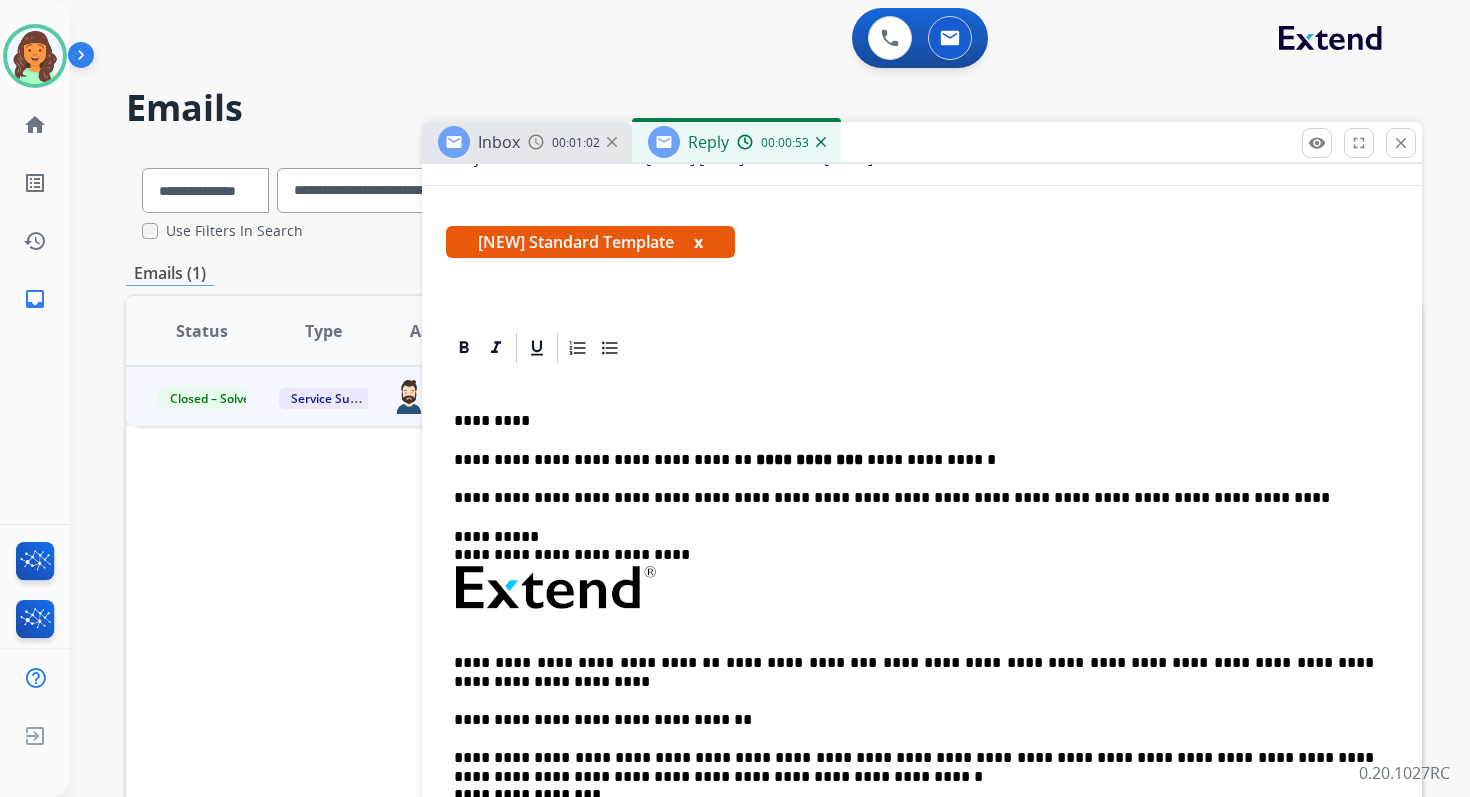 click on "**********" at bounding box center [914, 581] 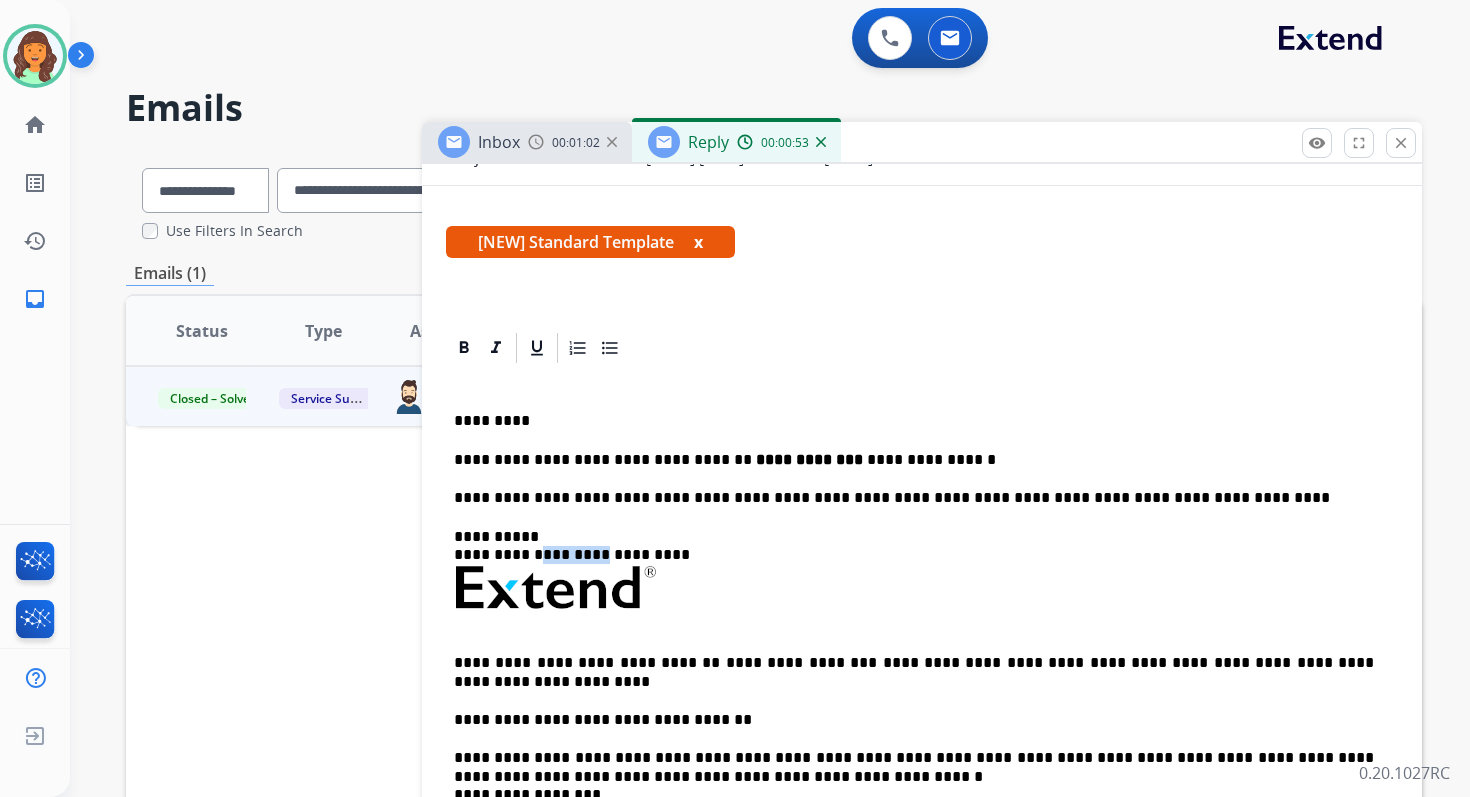 click on "**********" at bounding box center [914, 581] 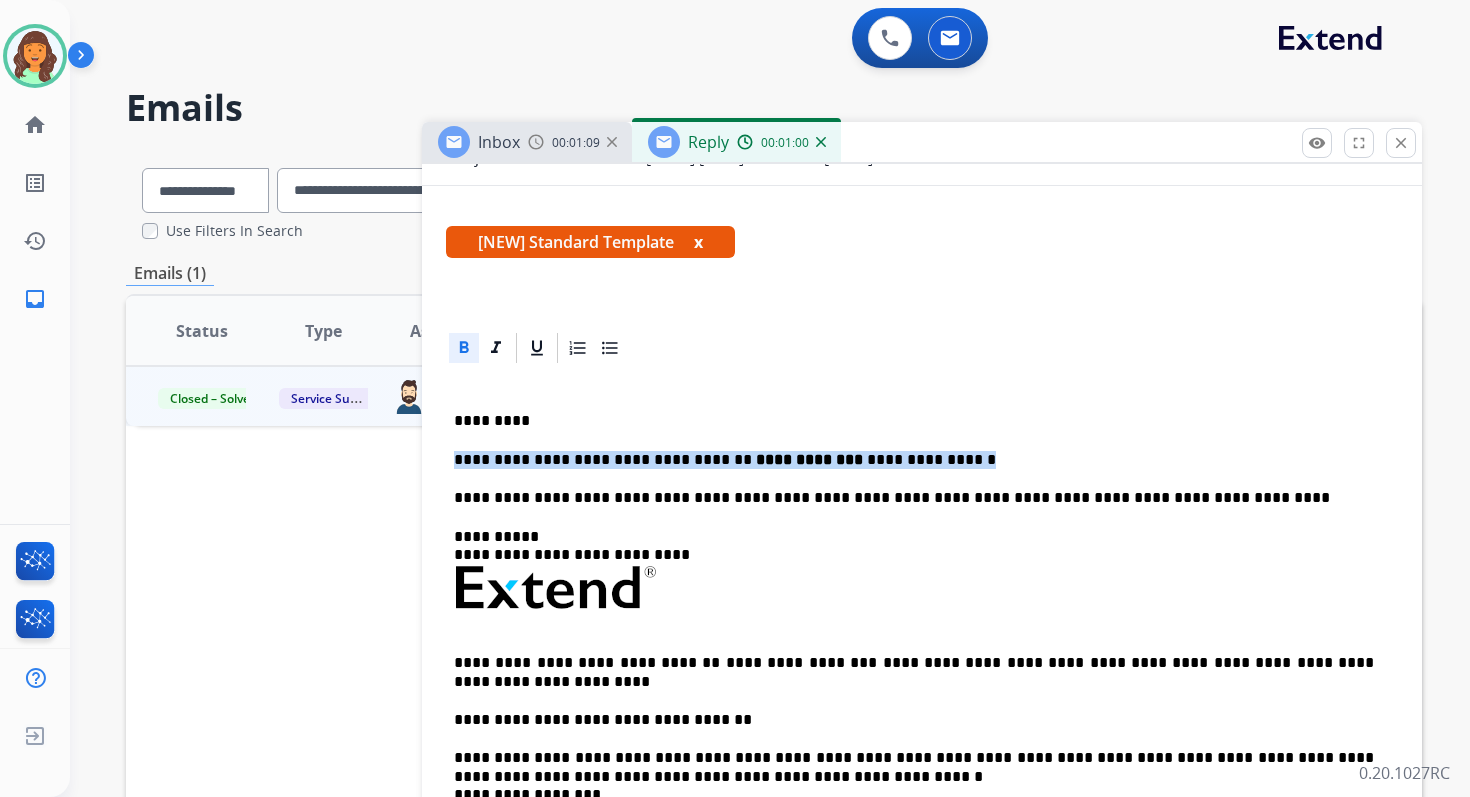 drag, startPoint x: 455, startPoint y: 459, endPoint x: 927, endPoint y: 453, distance: 472.03815 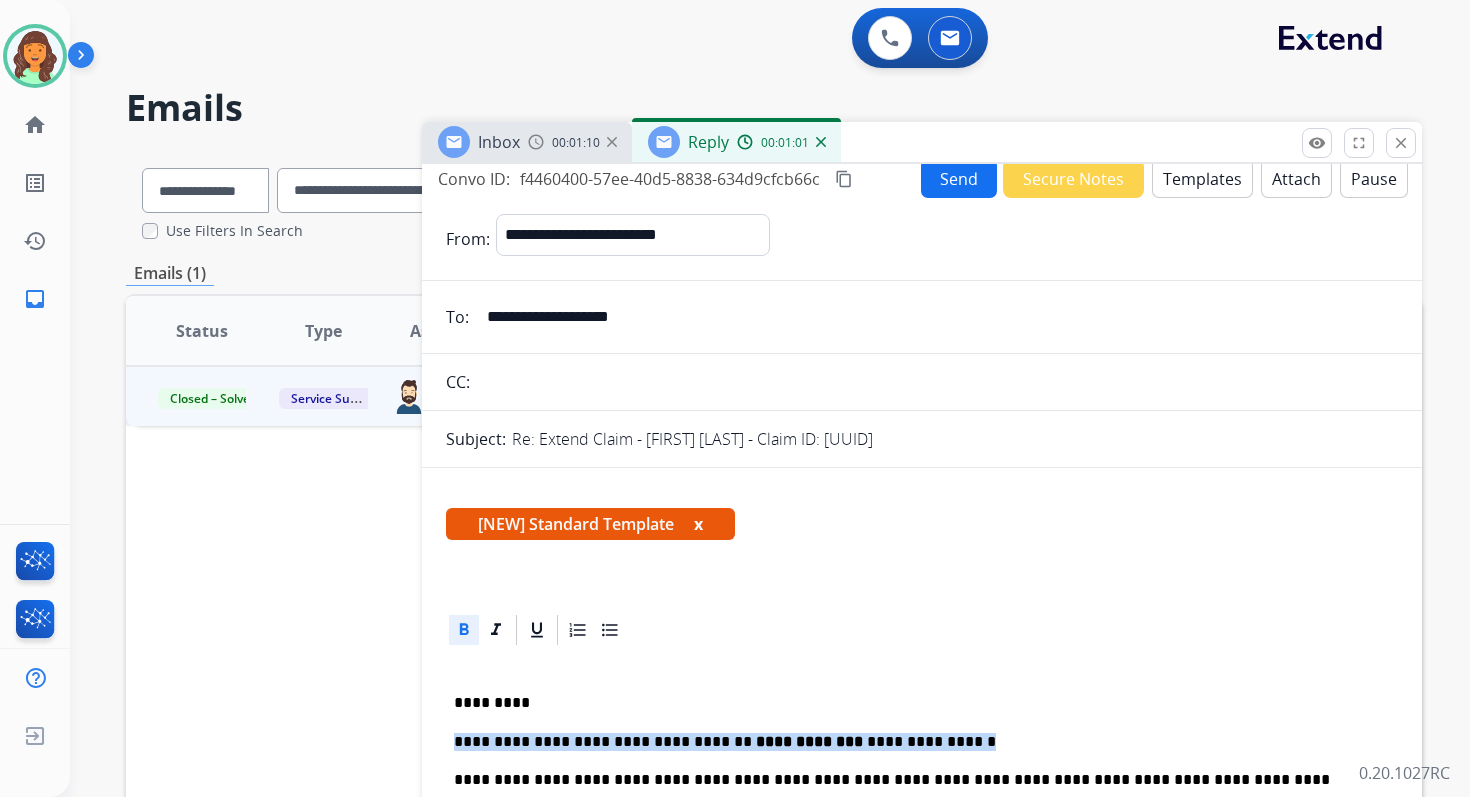 scroll, scrollTop: 0, scrollLeft: 0, axis: both 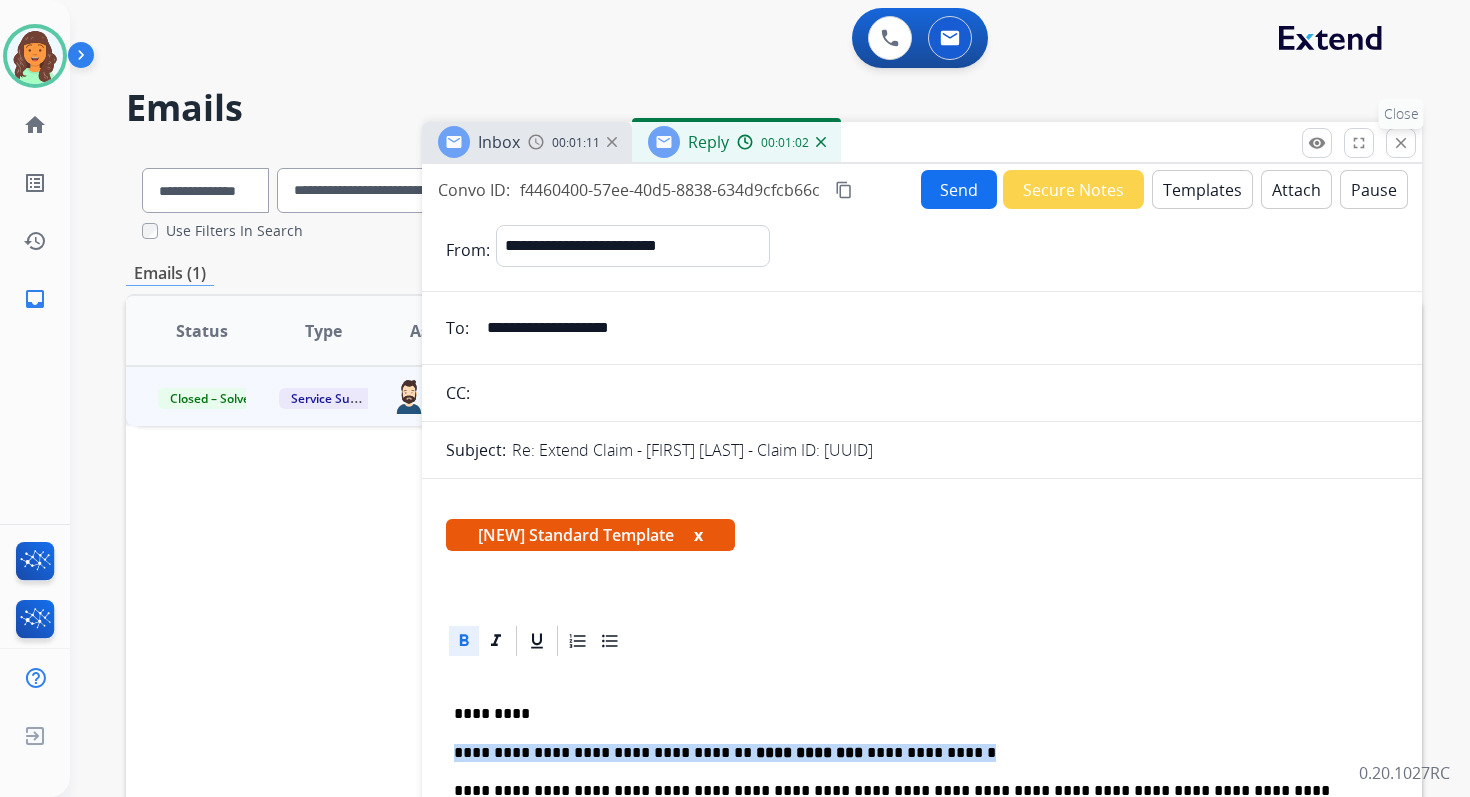 click on "close" at bounding box center (1401, 143) 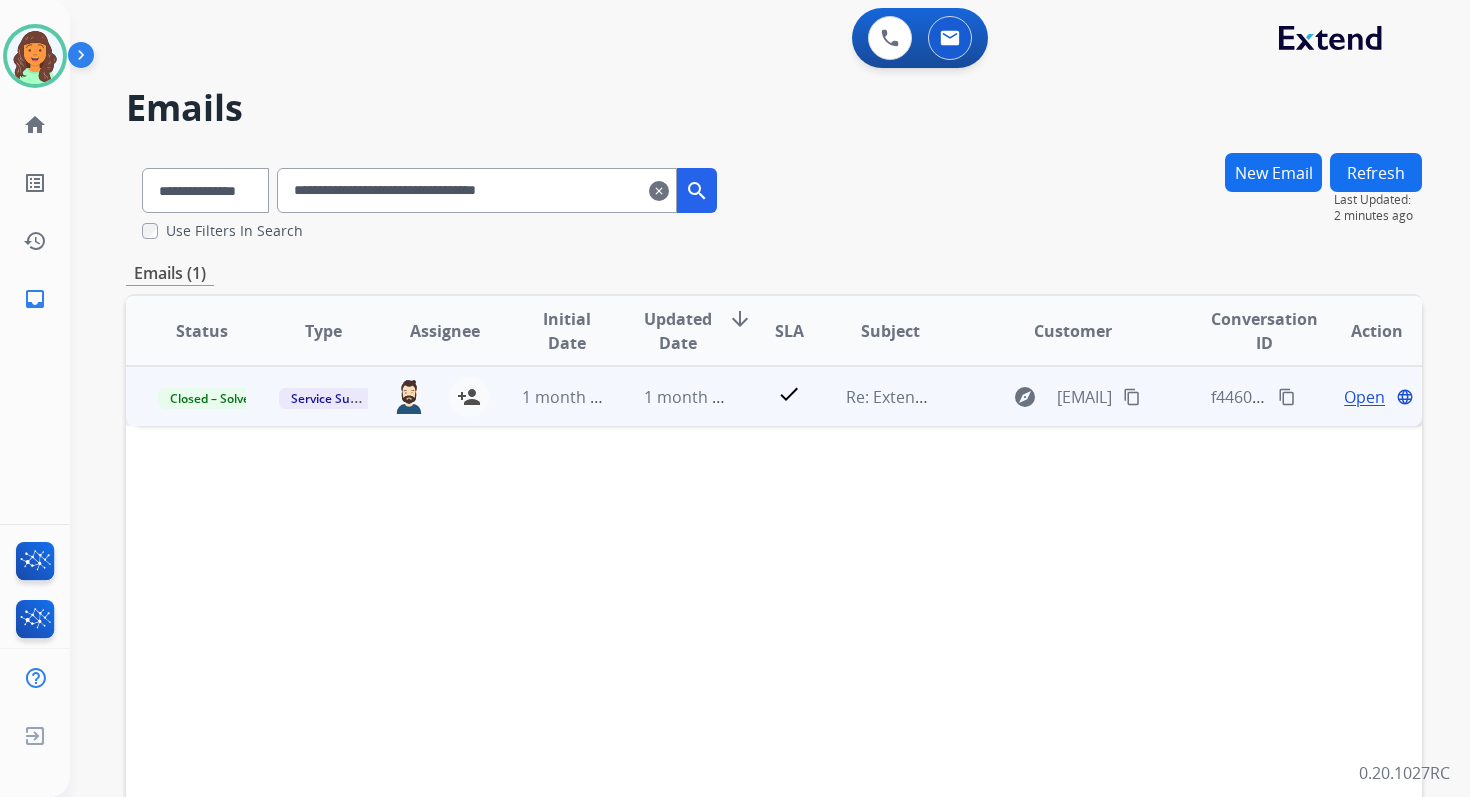 click on "Open" at bounding box center (1364, 397) 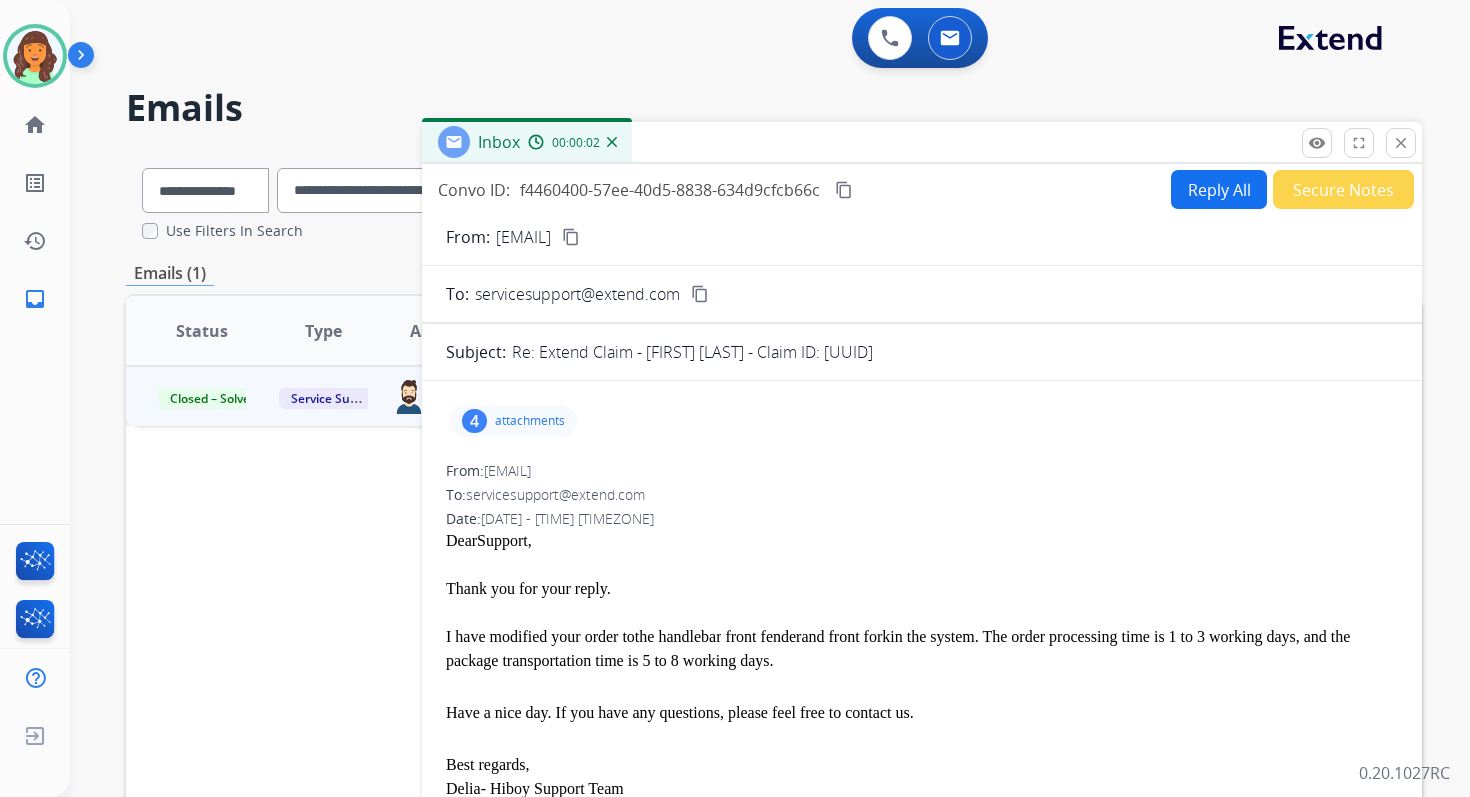 click on "Reply All" at bounding box center (1219, 189) 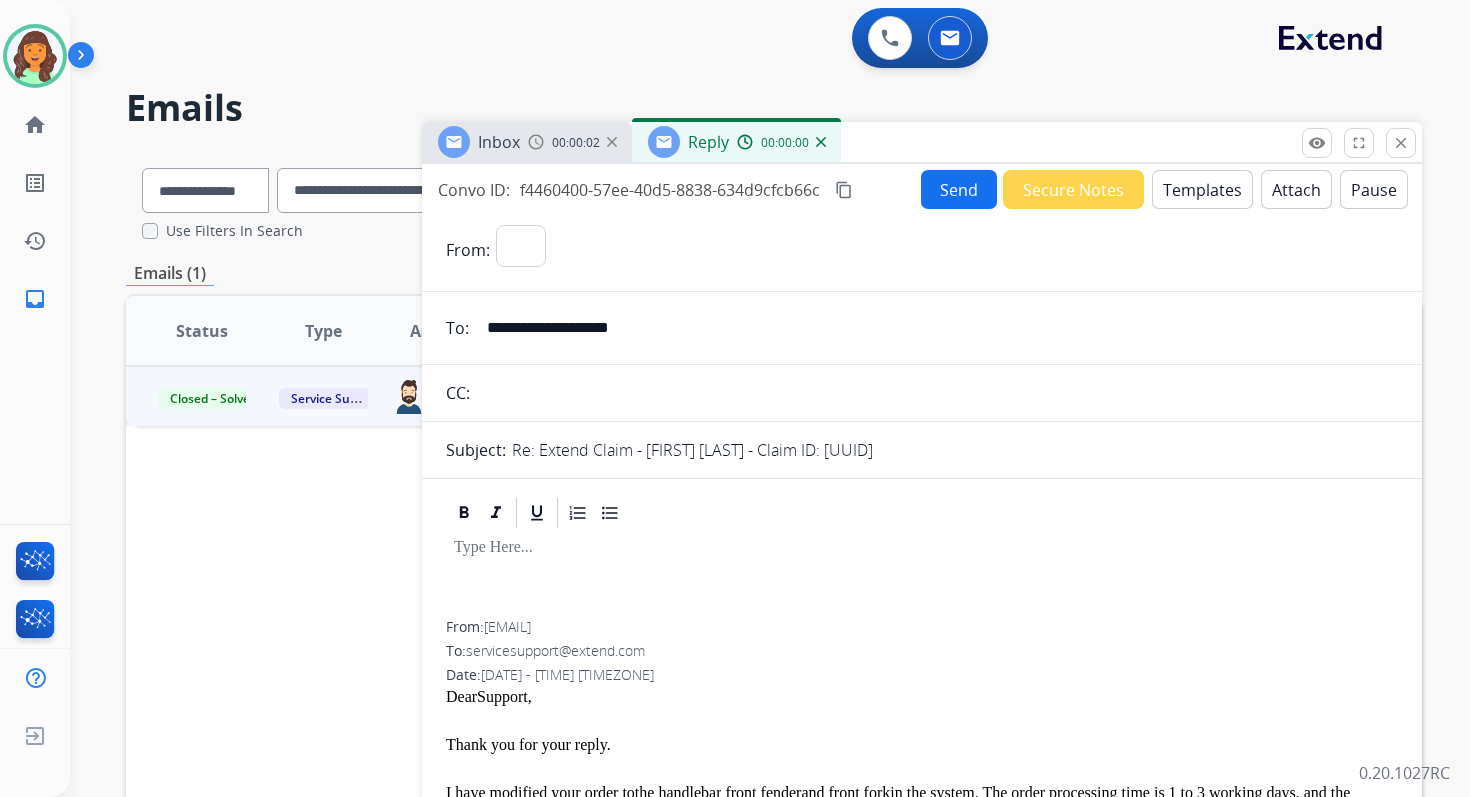 select on "**********" 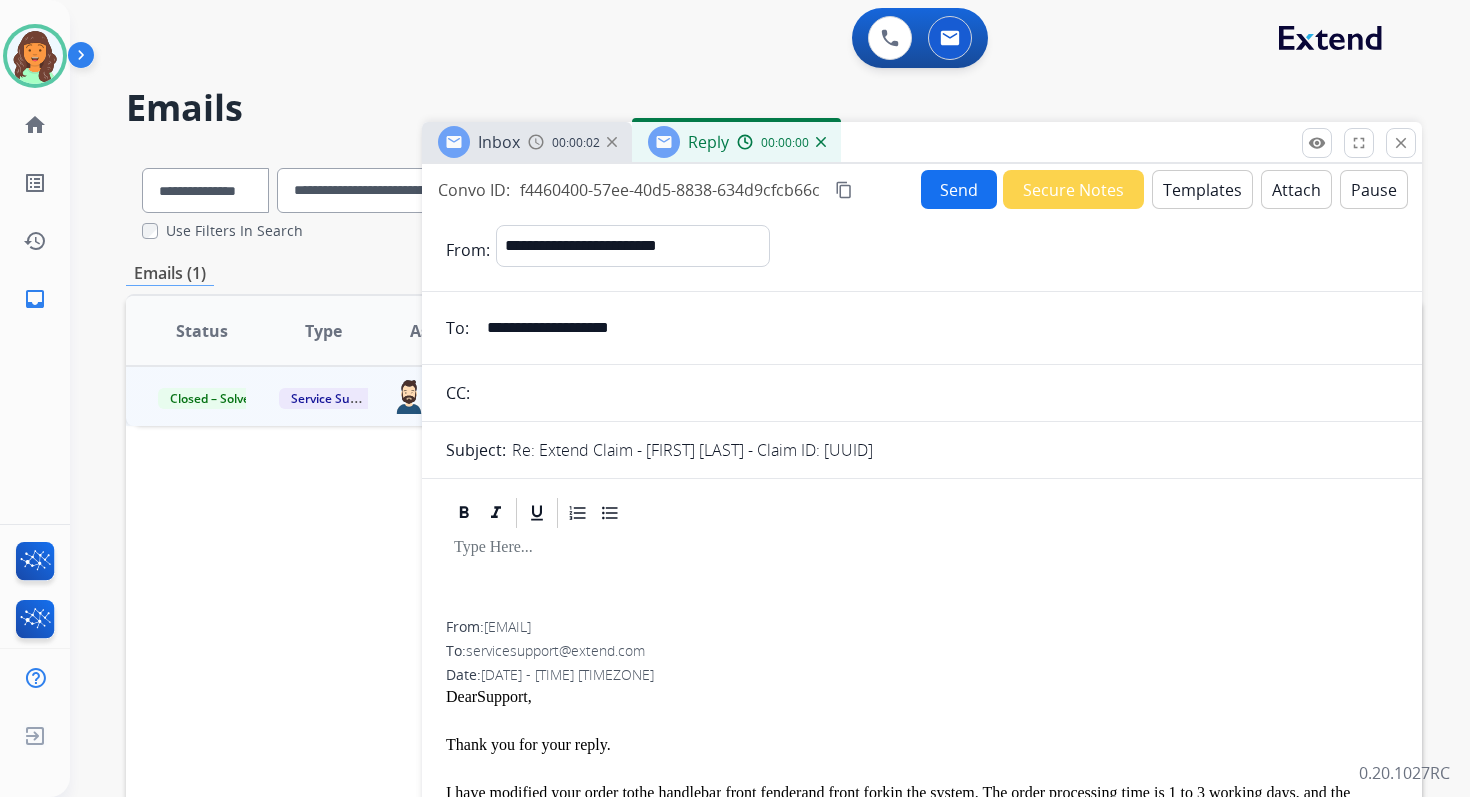 click on "Templates" at bounding box center (1202, 189) 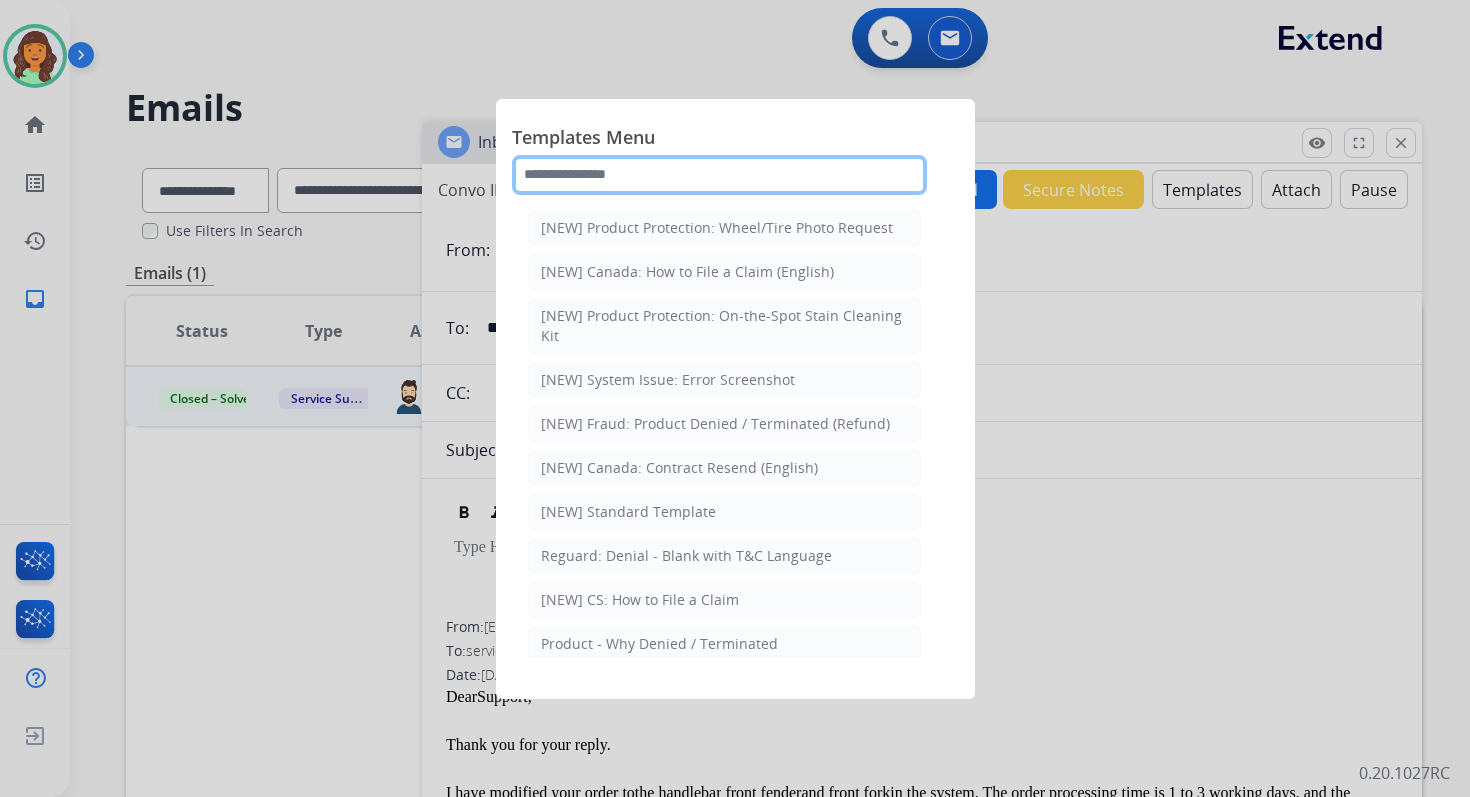 click 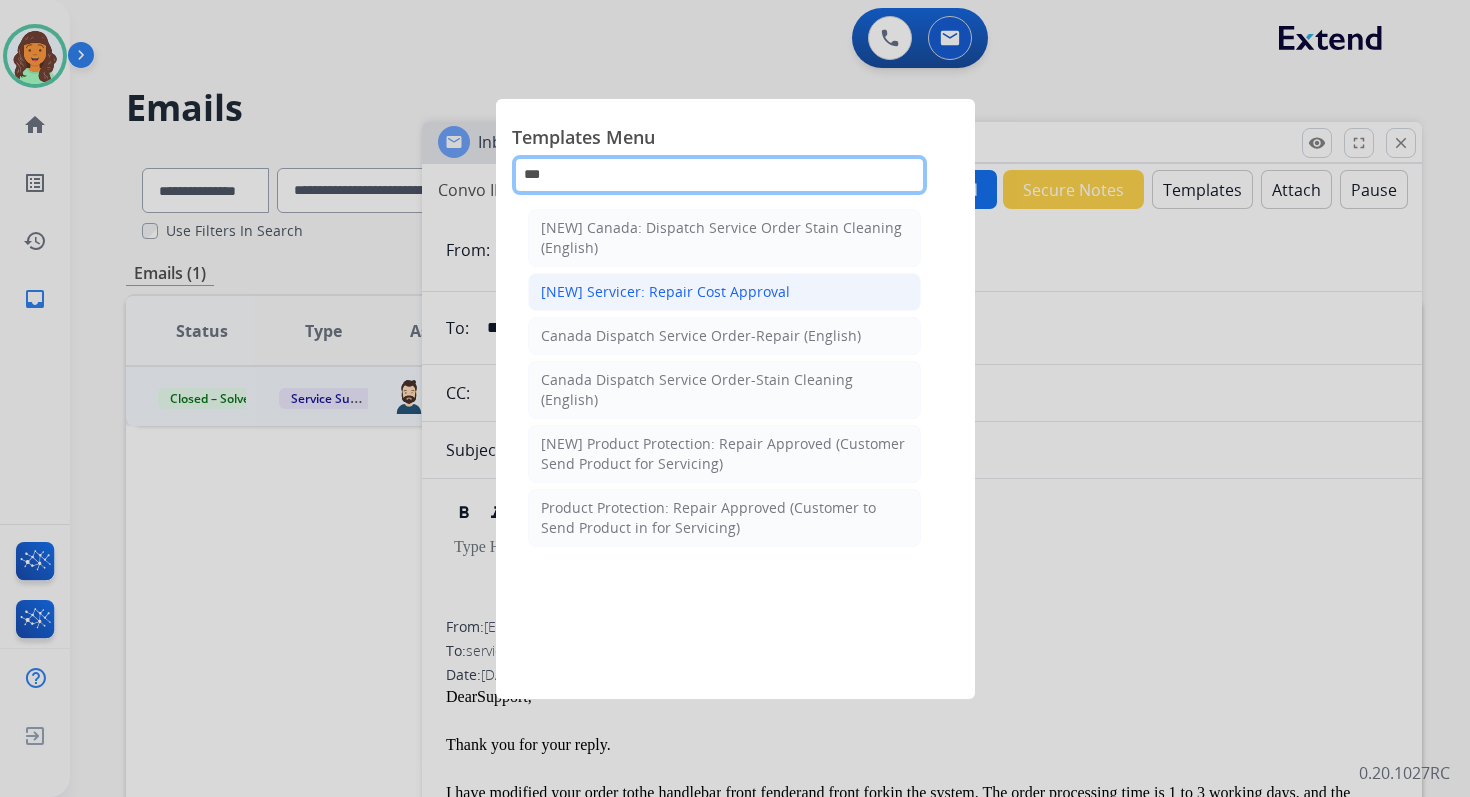 type on "***" 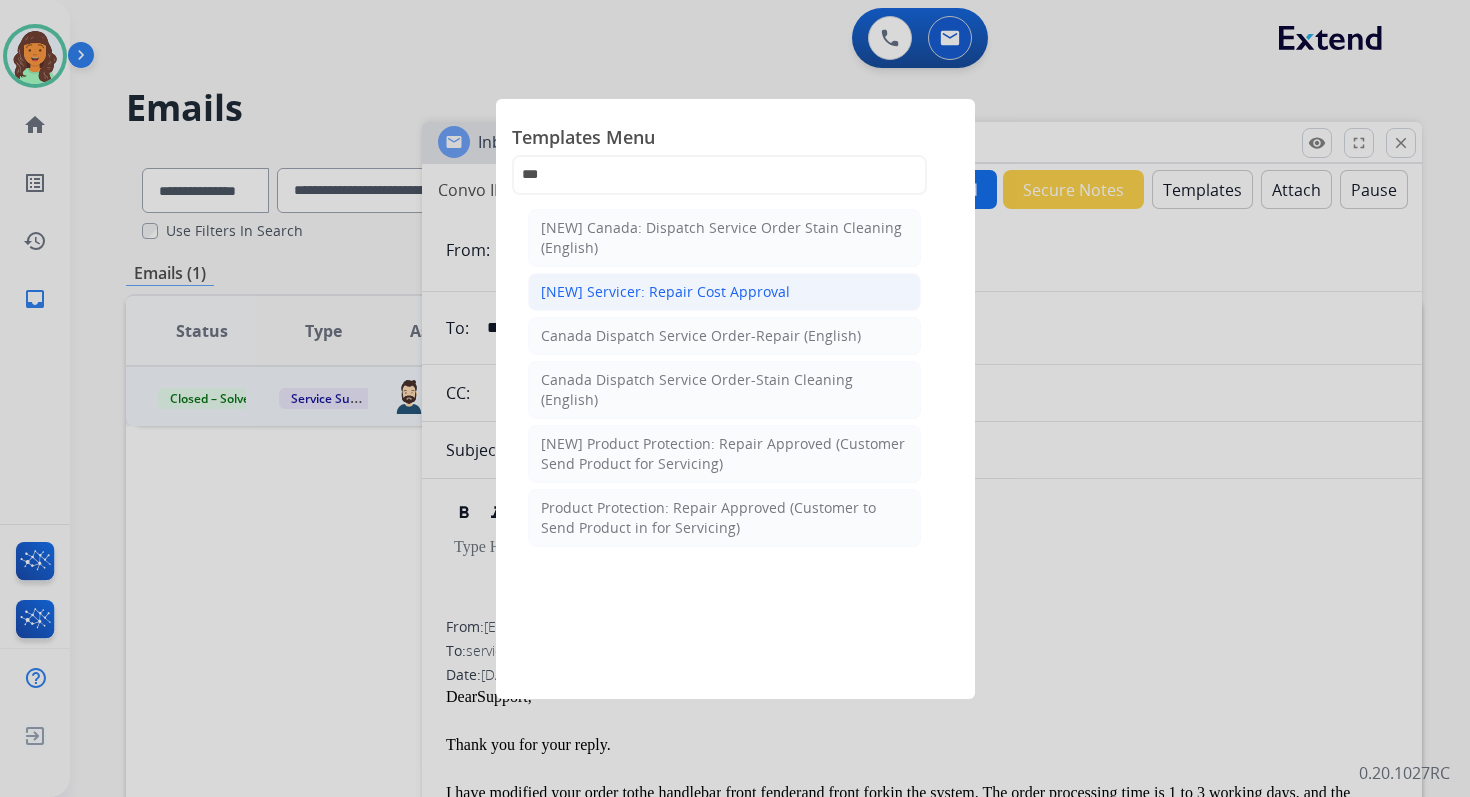 click on "[NEW] Servicer: Repair Cost Approval" 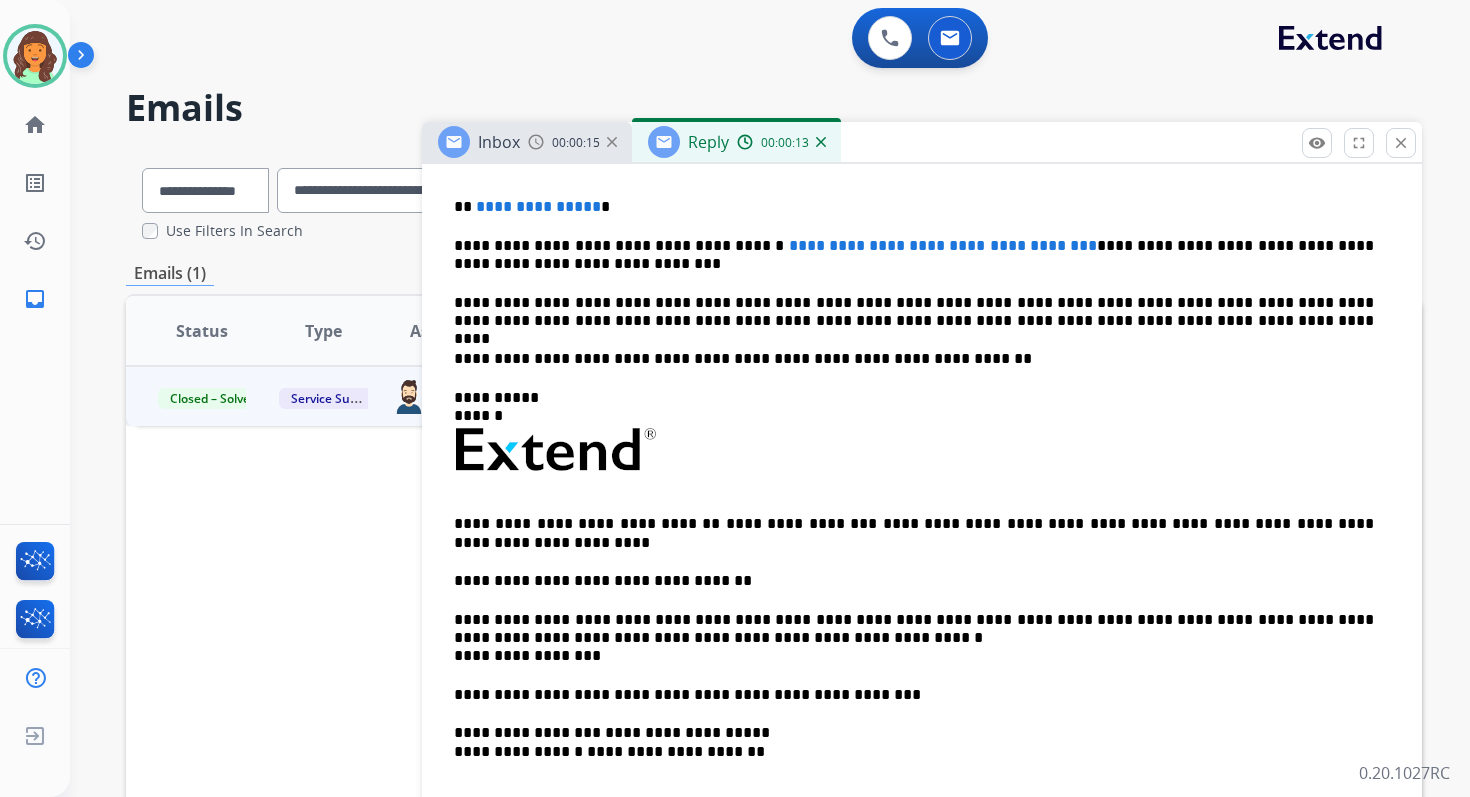 scroll, scrollTop: 501, scrollLeft: 0, axis: vertical 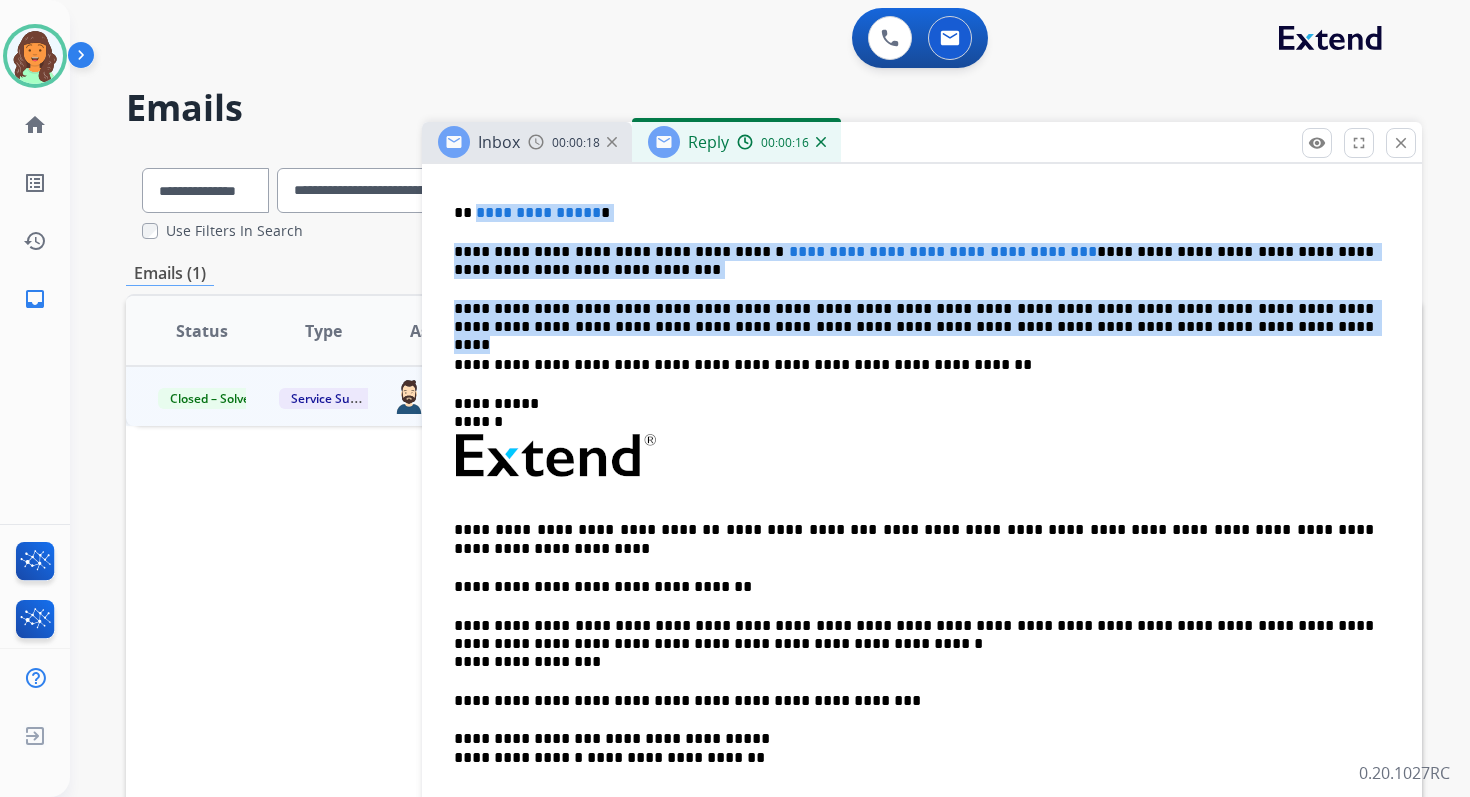 drag, startPoint x: 473, startPoint y: 210, endPoint x: 1144, endPoint y: 324, distance: 680.6152 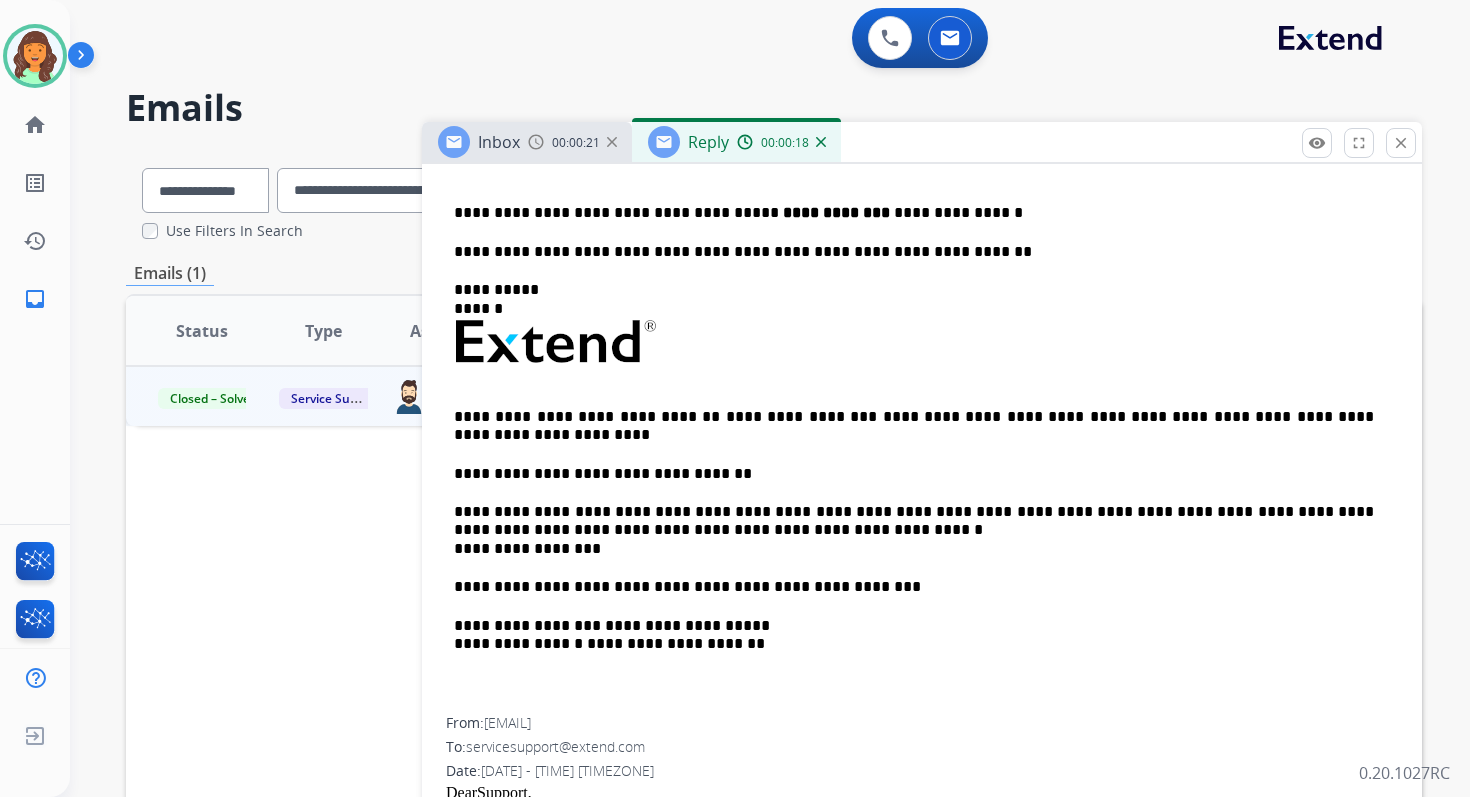 click on "**********" at bounding box center [914, 213] 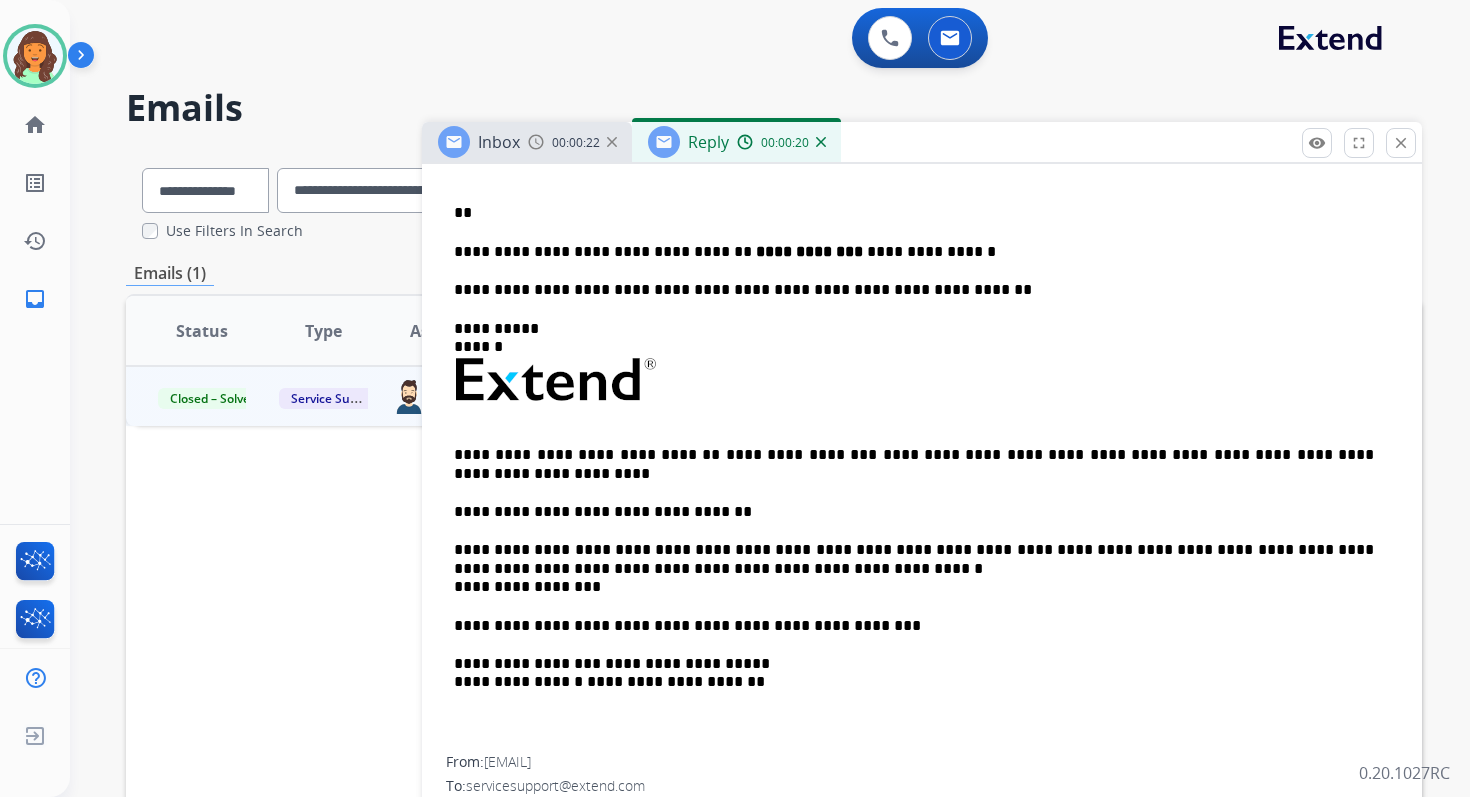 type 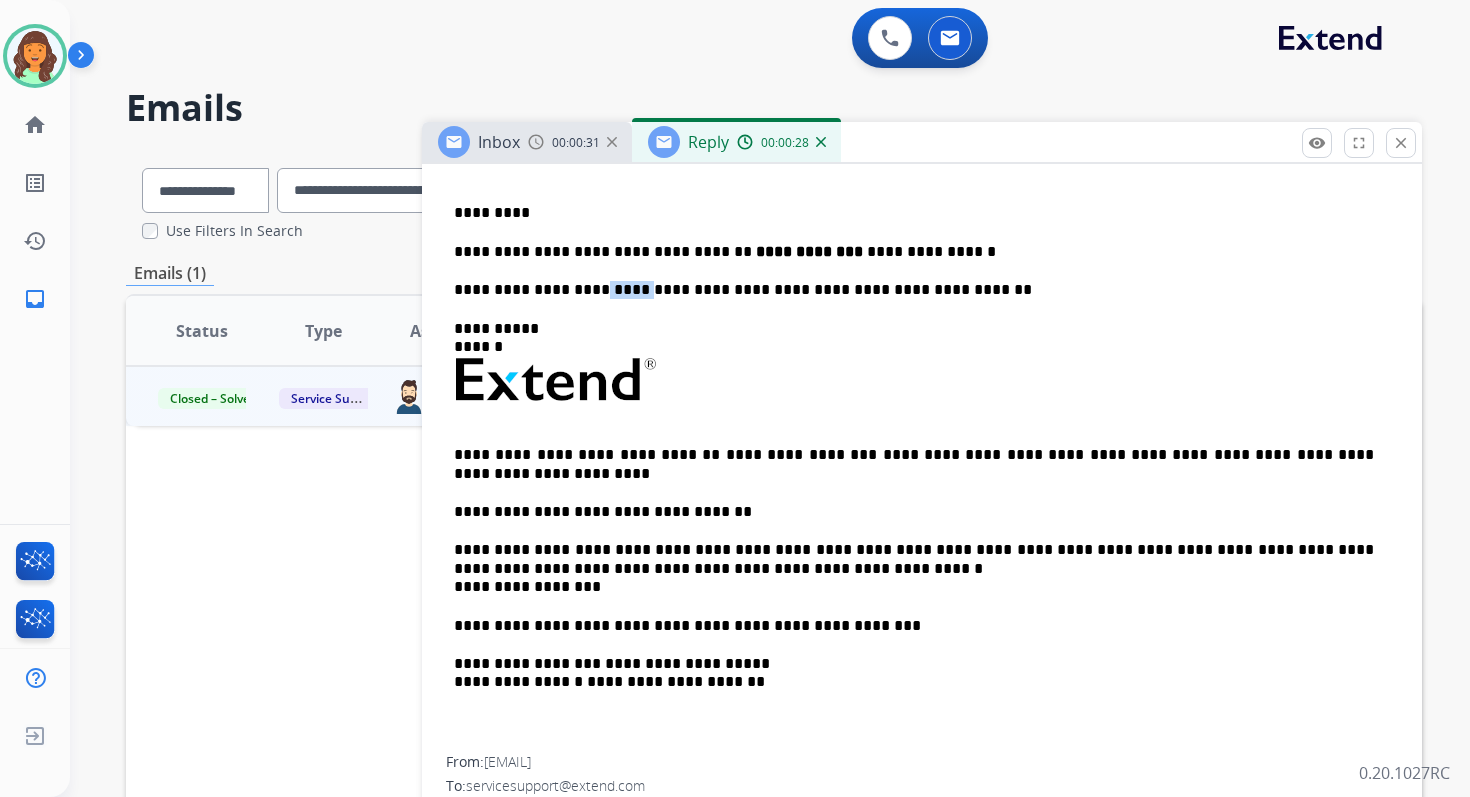 drag, startPoint x: 629, startPoint y: 291, endPoint x: 583, endPoint y: 291, distance: 46 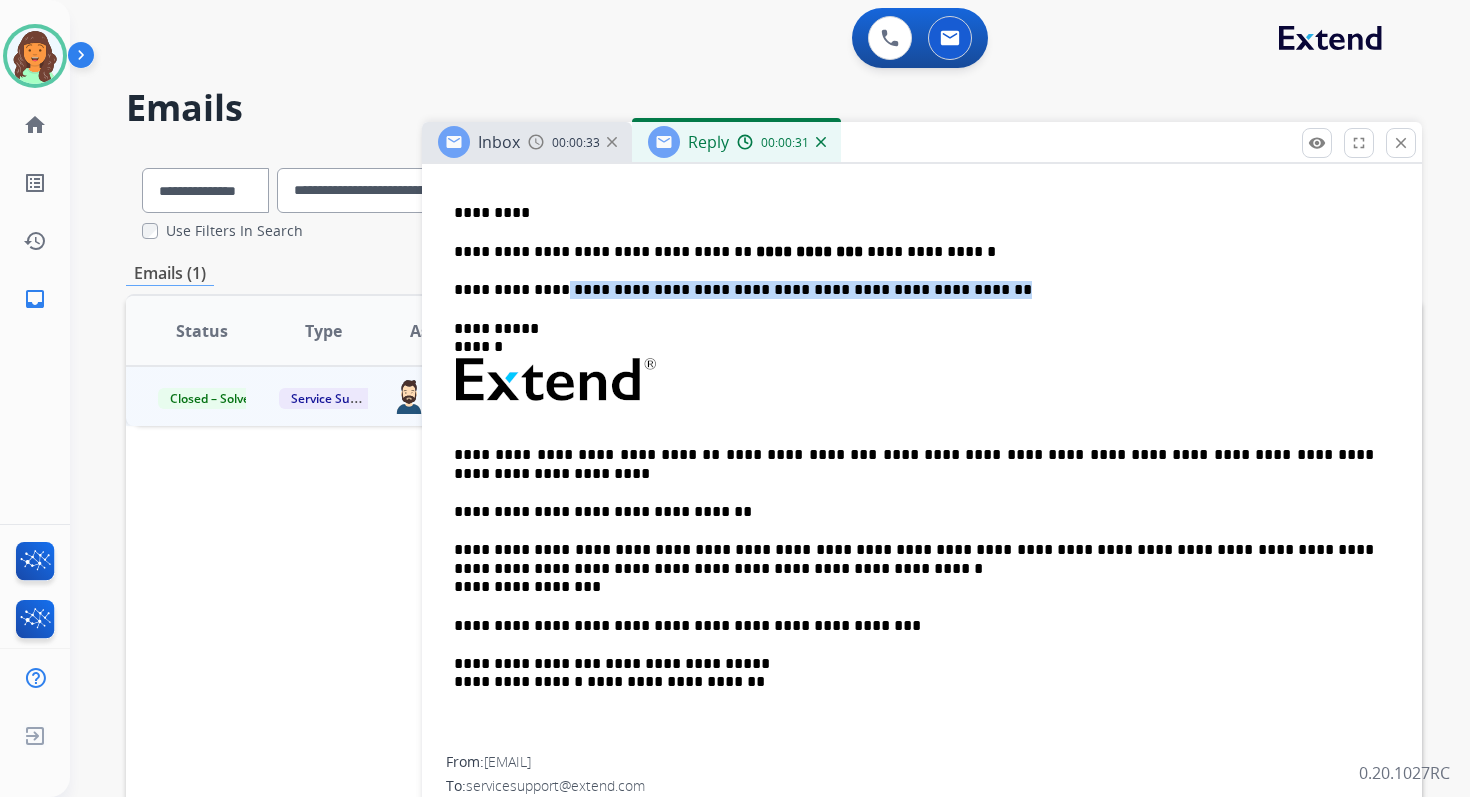drag, startPoint x: 551, startPoint y: 289, endPoint x: 958, endPoint y: 293, distance: 407.01965 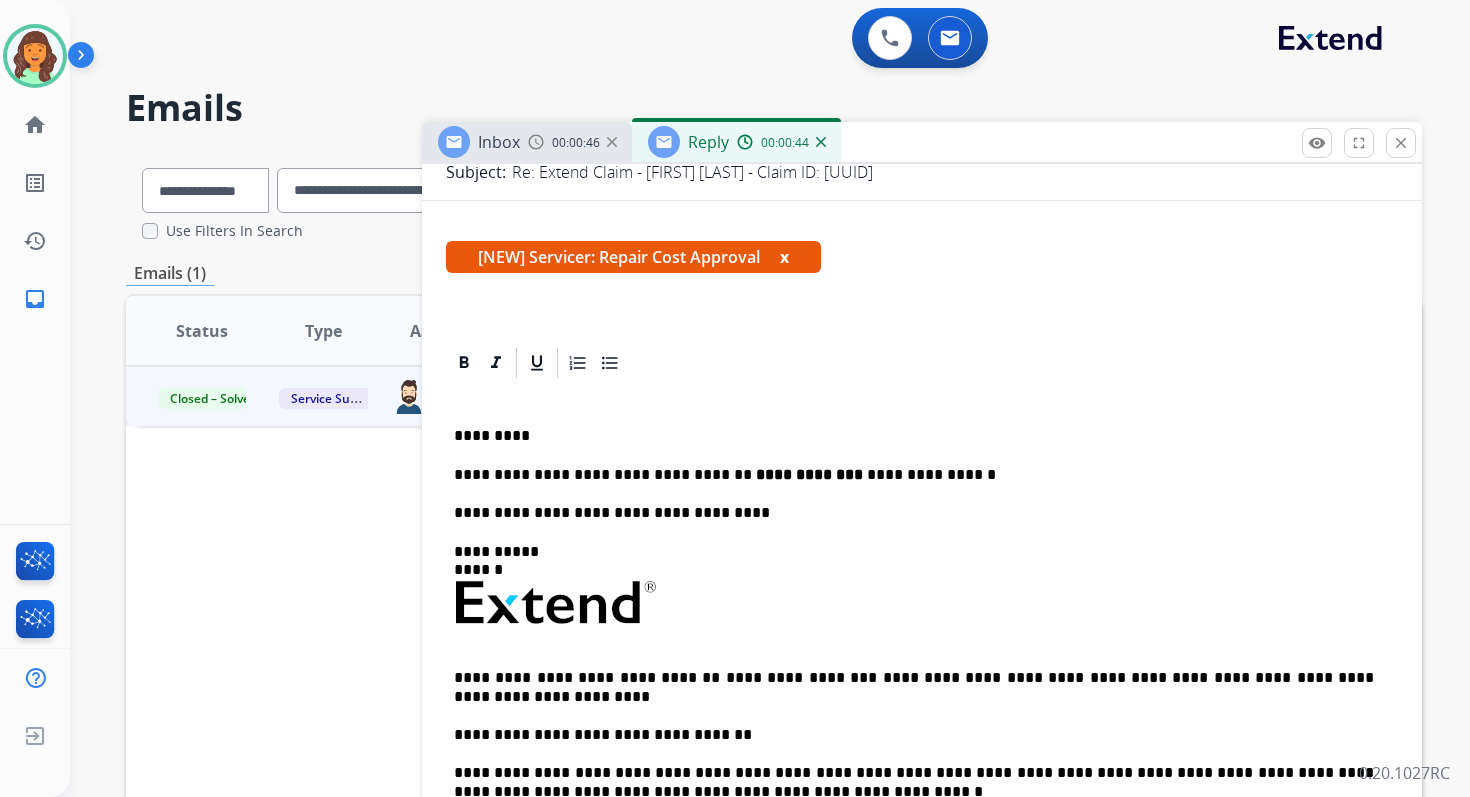 scroll, scrollTop: 0, scrollLeft: 0, axis: both 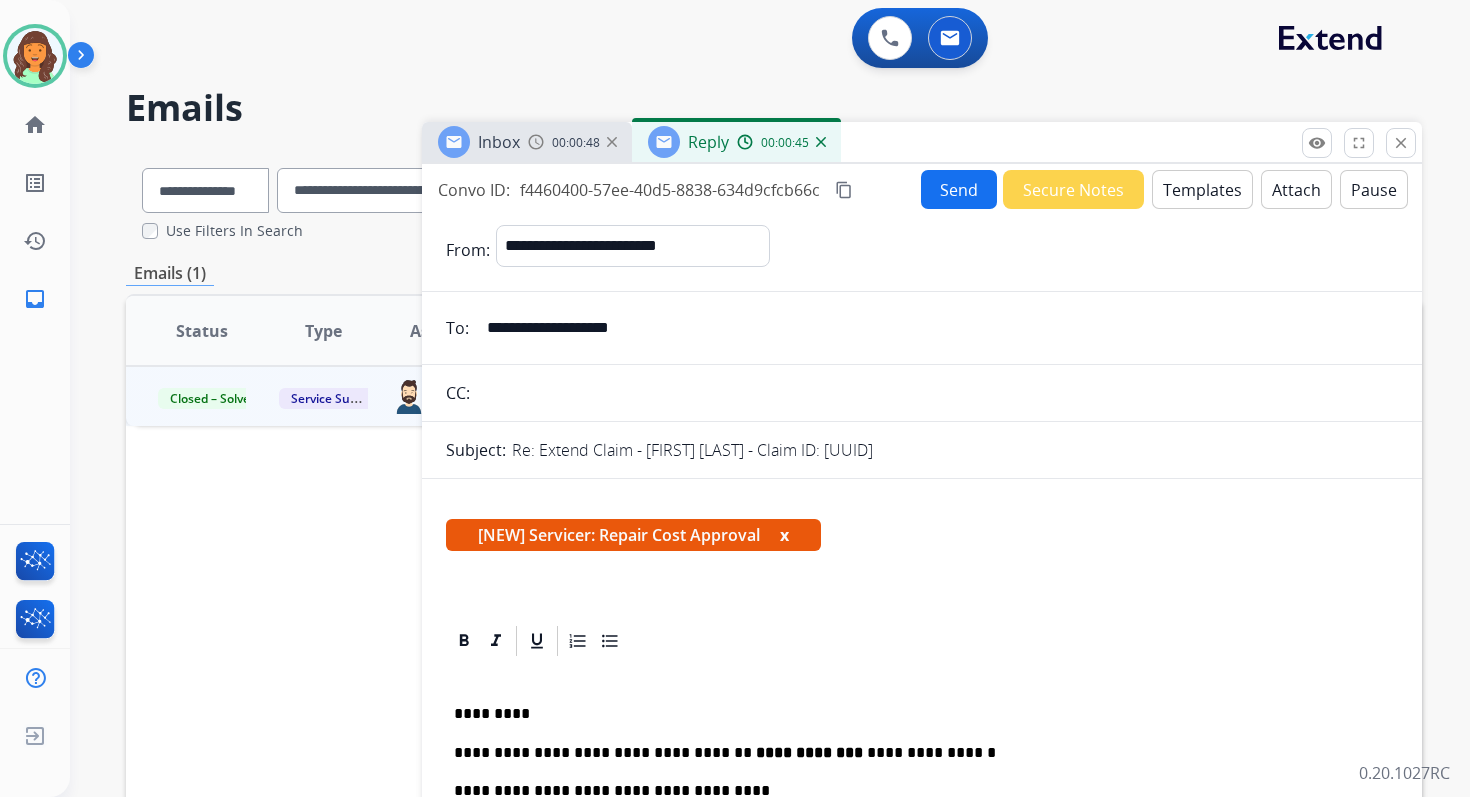 click on "Send" at bounding box center (959, 189) 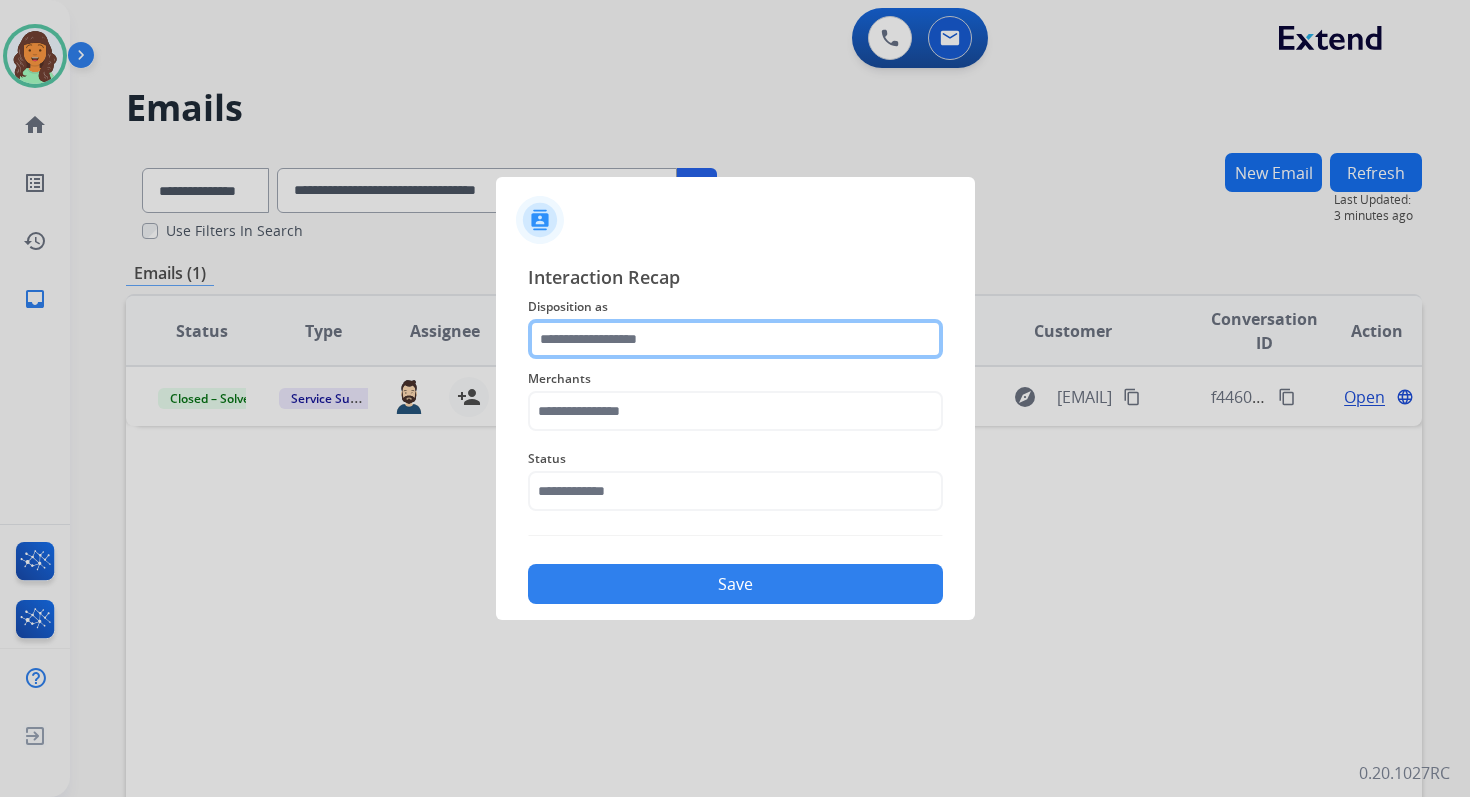 click 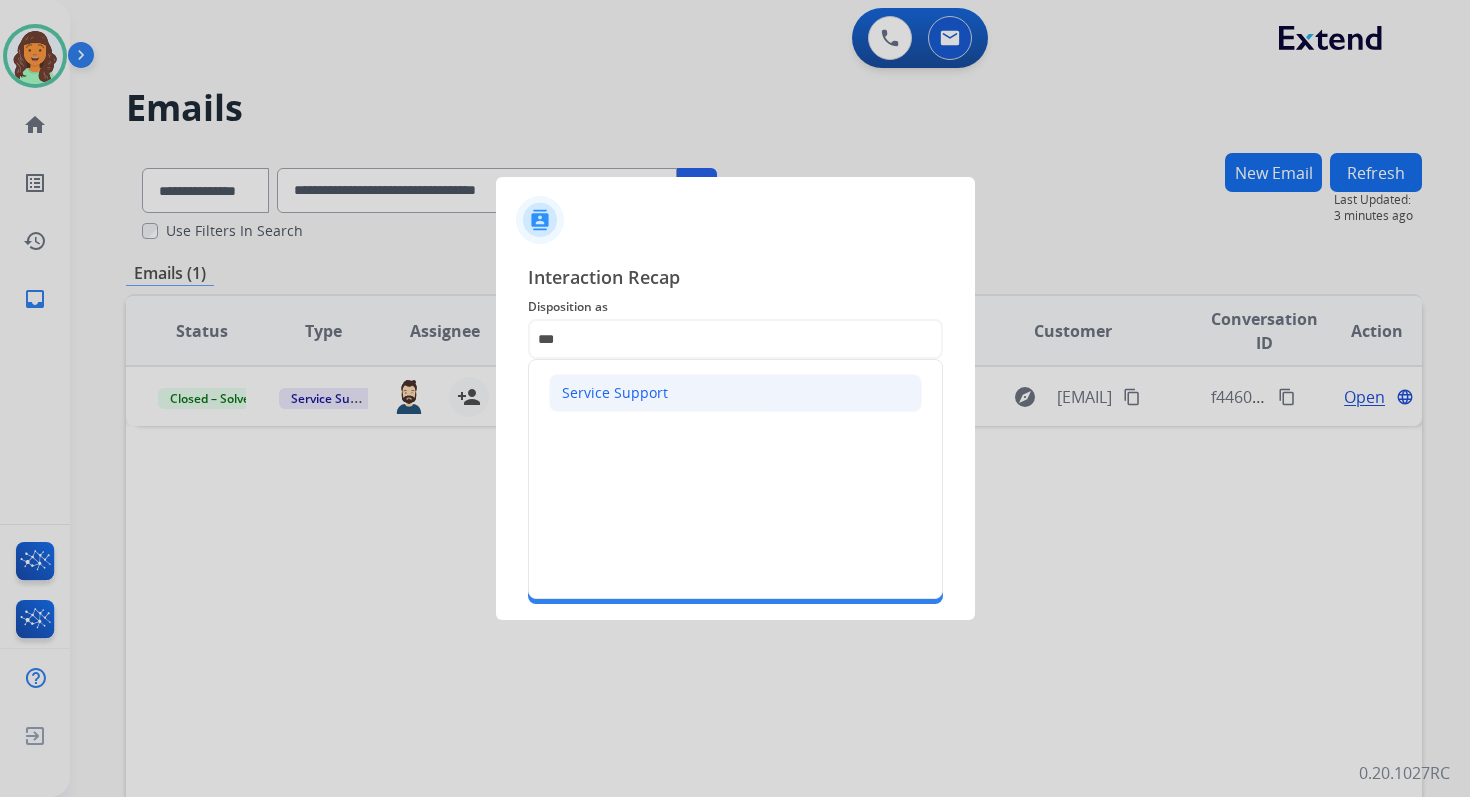 click on "Service Support" 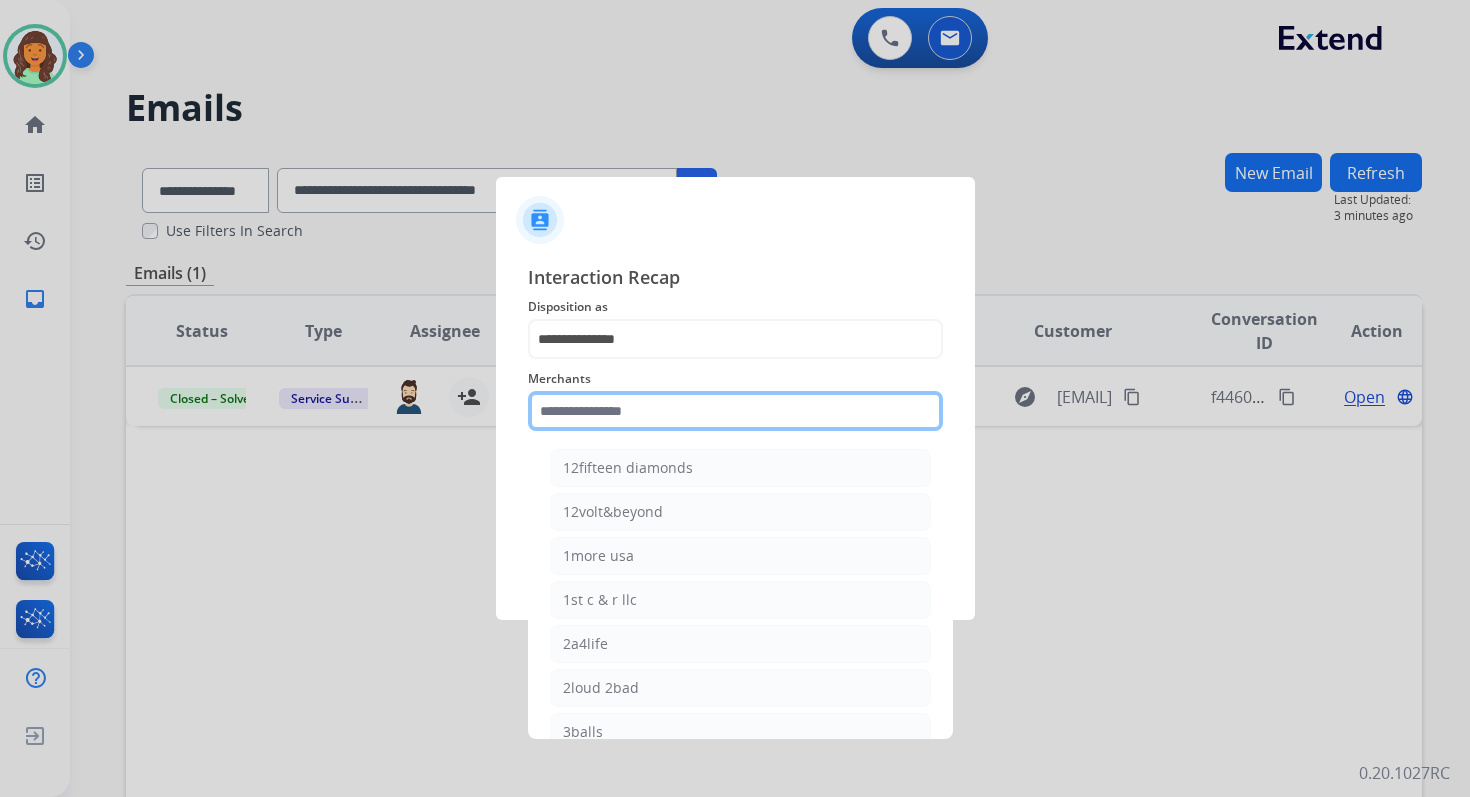 click 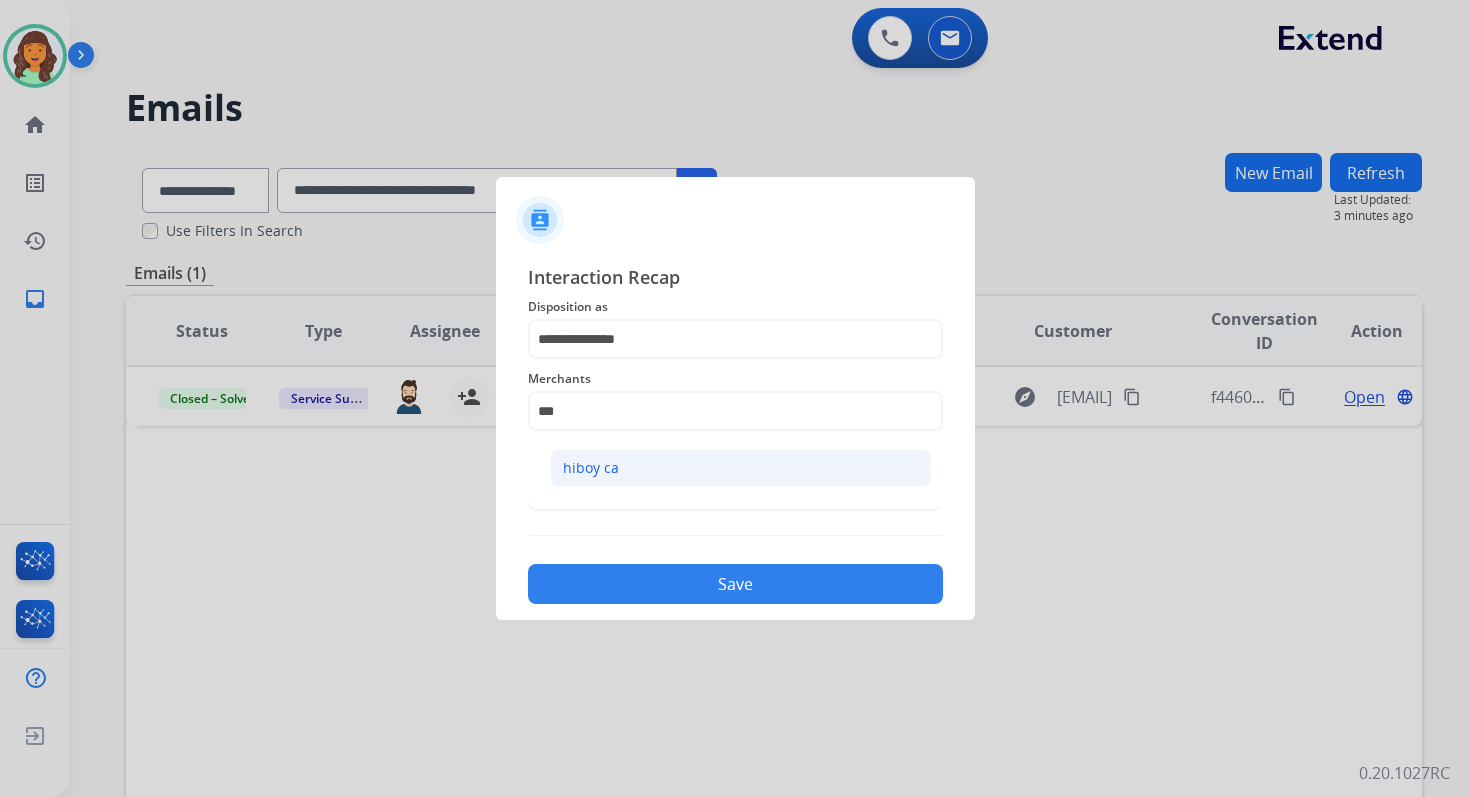 click on "hiboy ca" 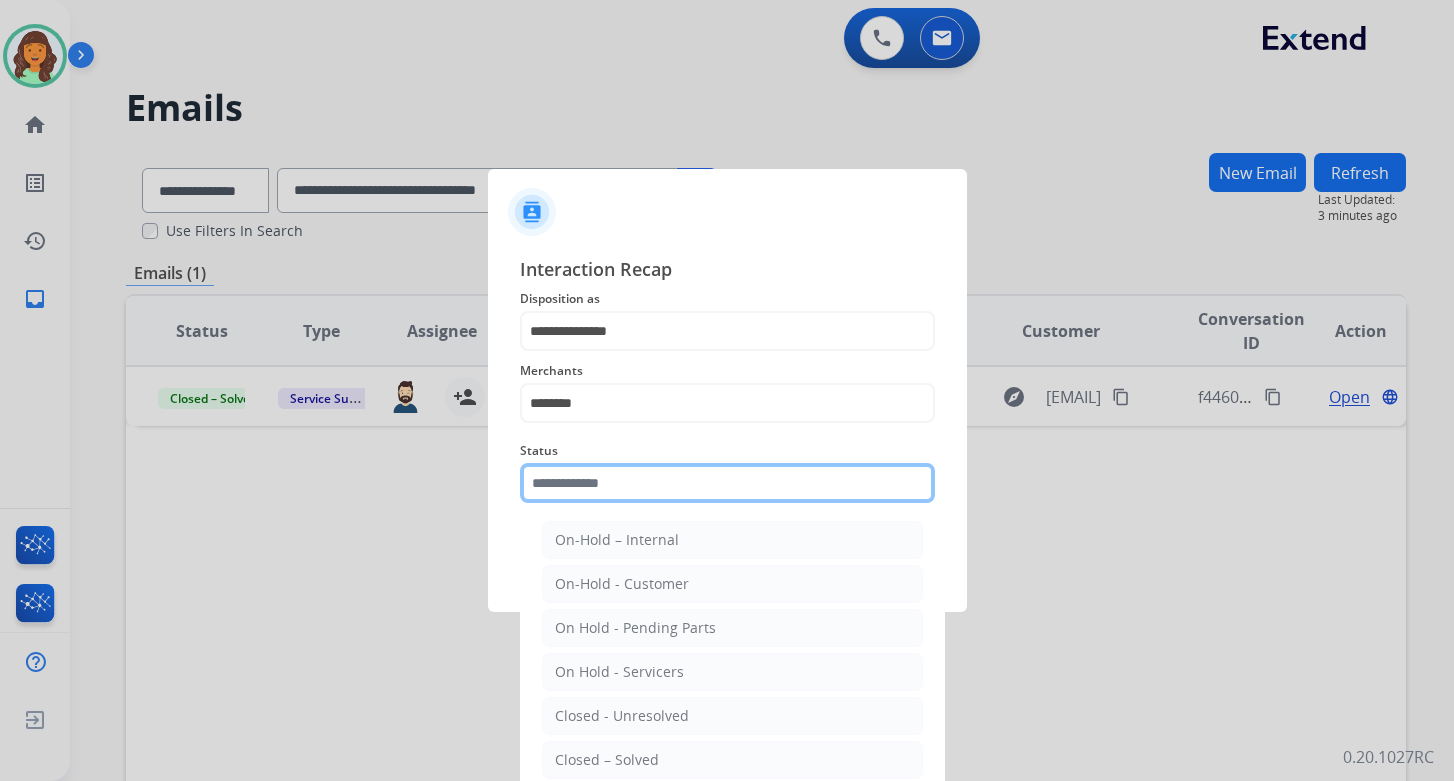 click 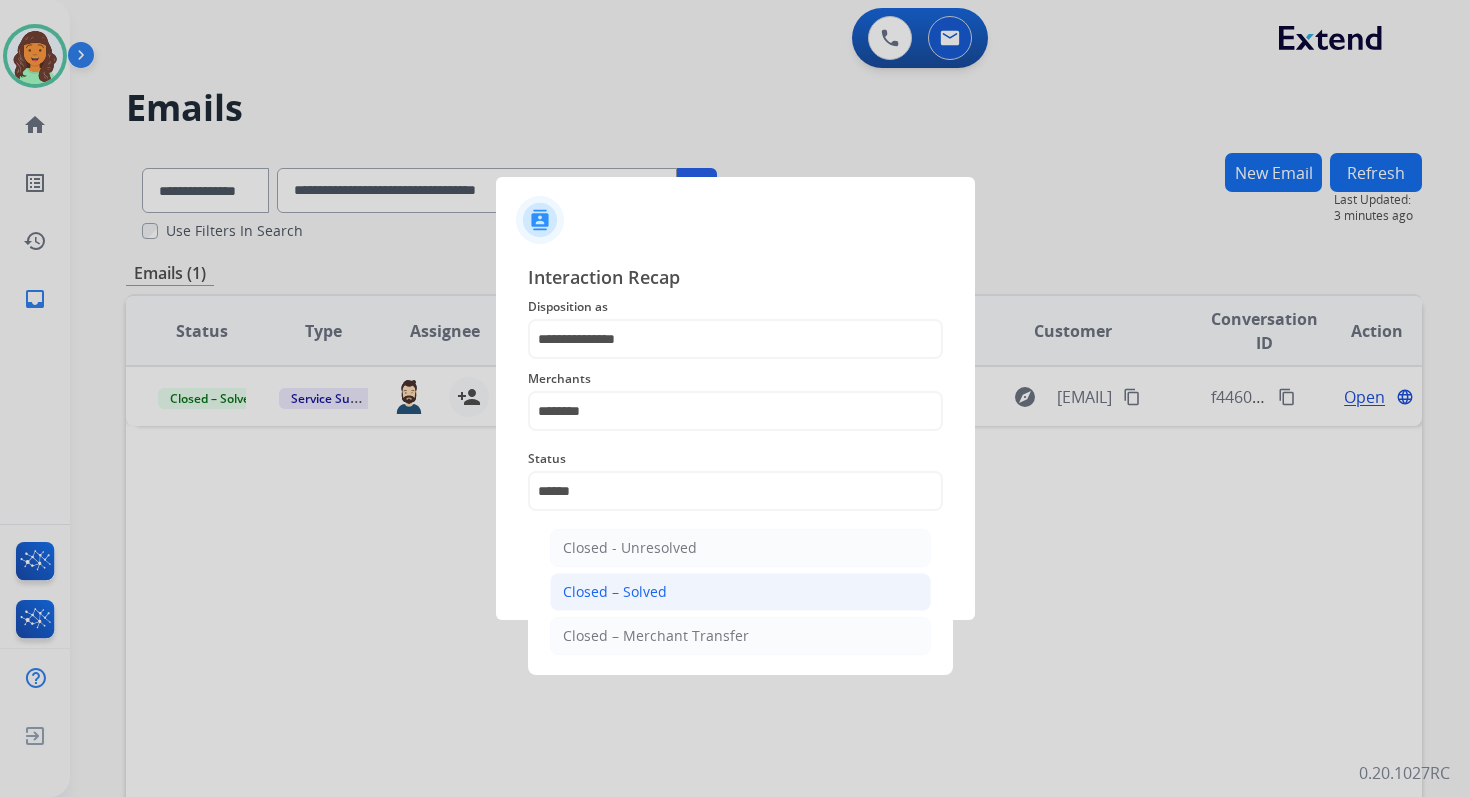 click on "Closed – Solved" 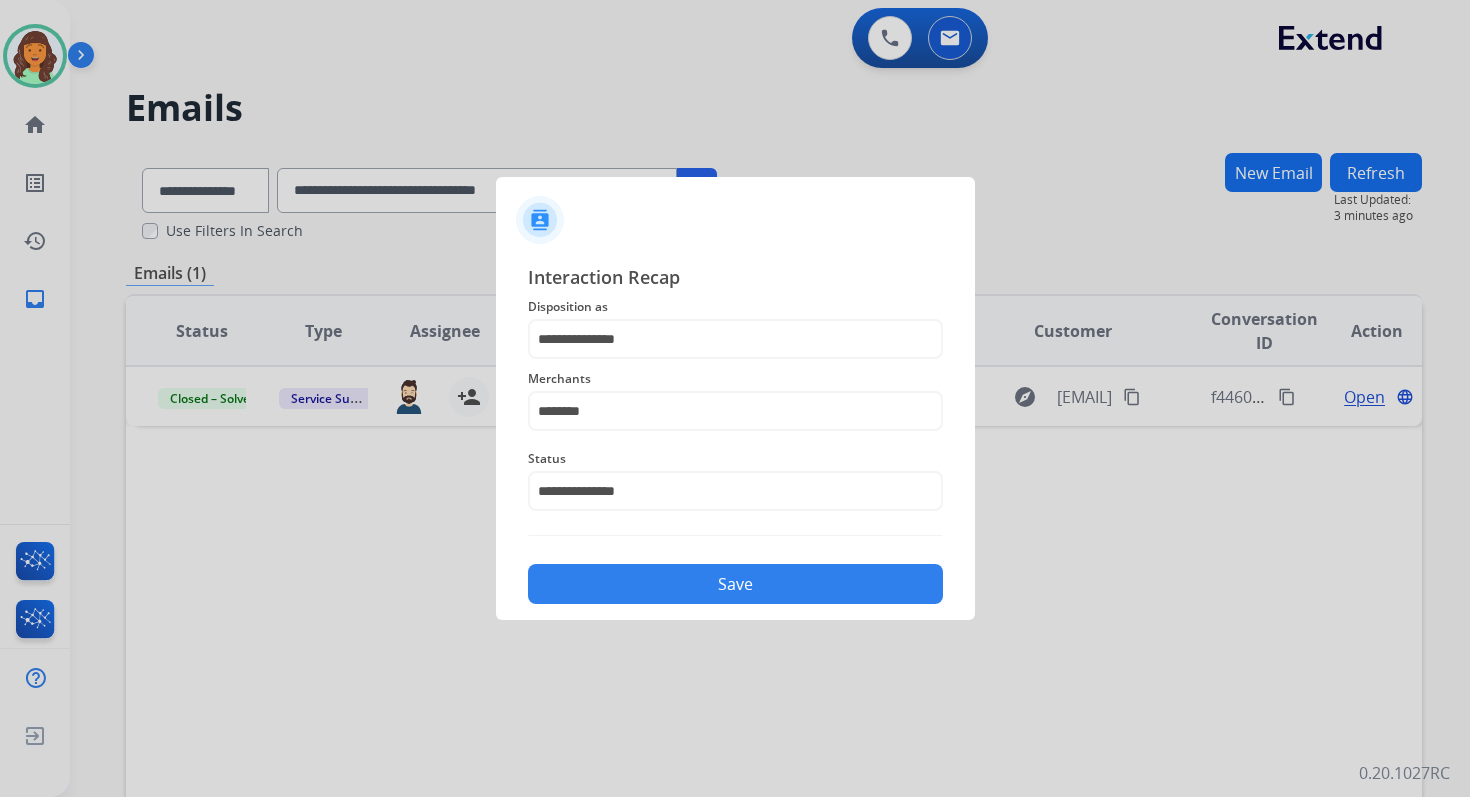 click on "Save" 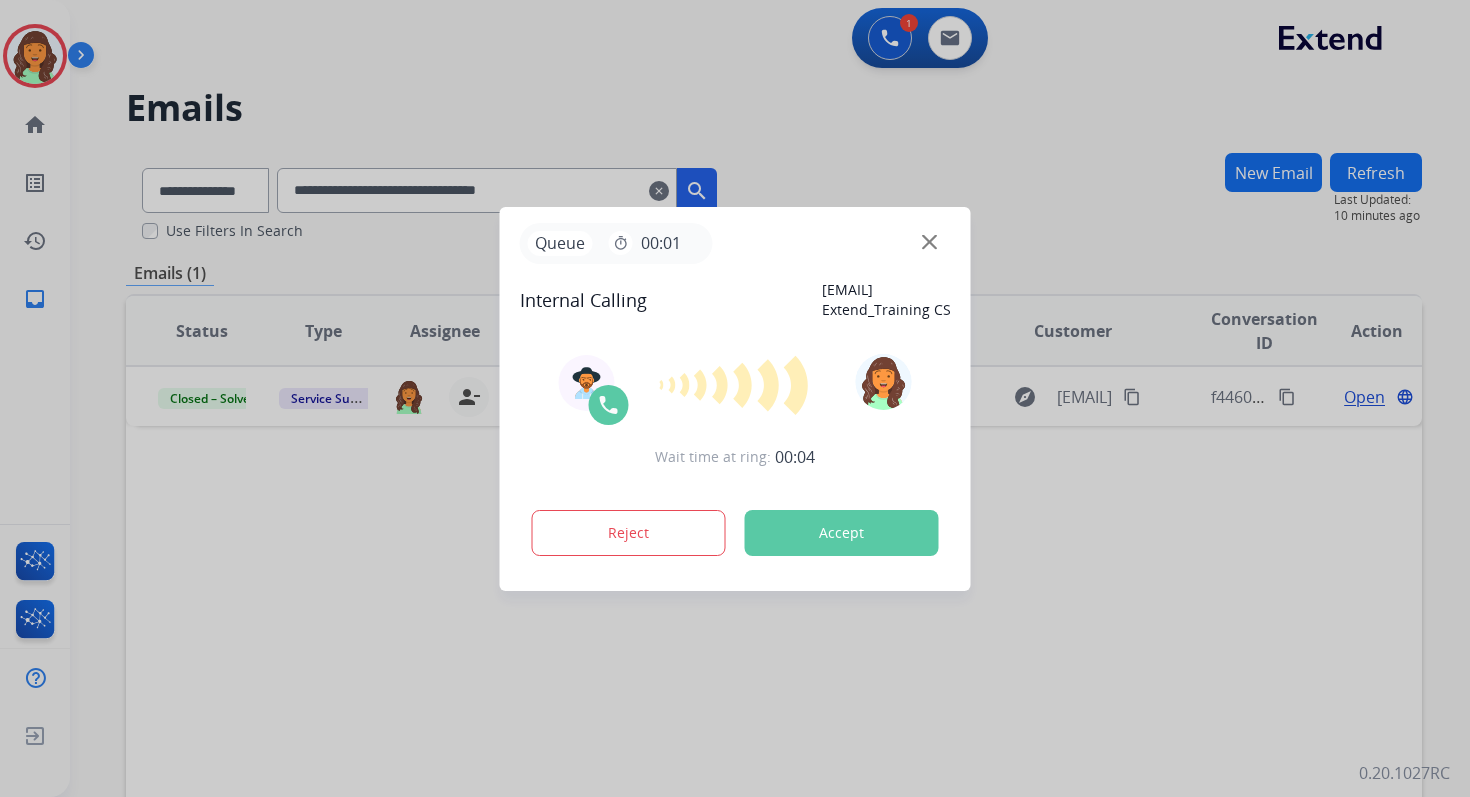 click on "Accept" at bounding box center [842, 533] 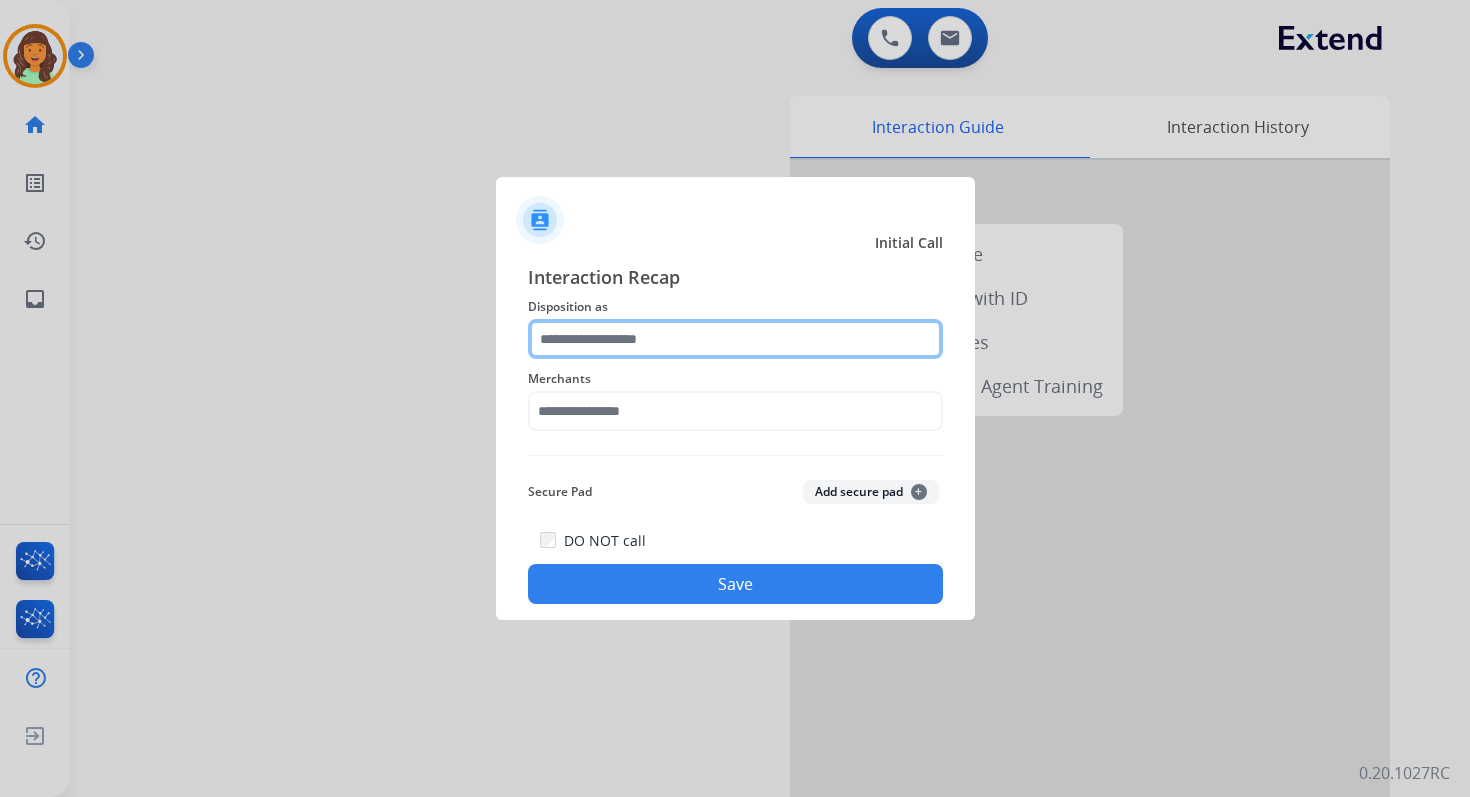 click 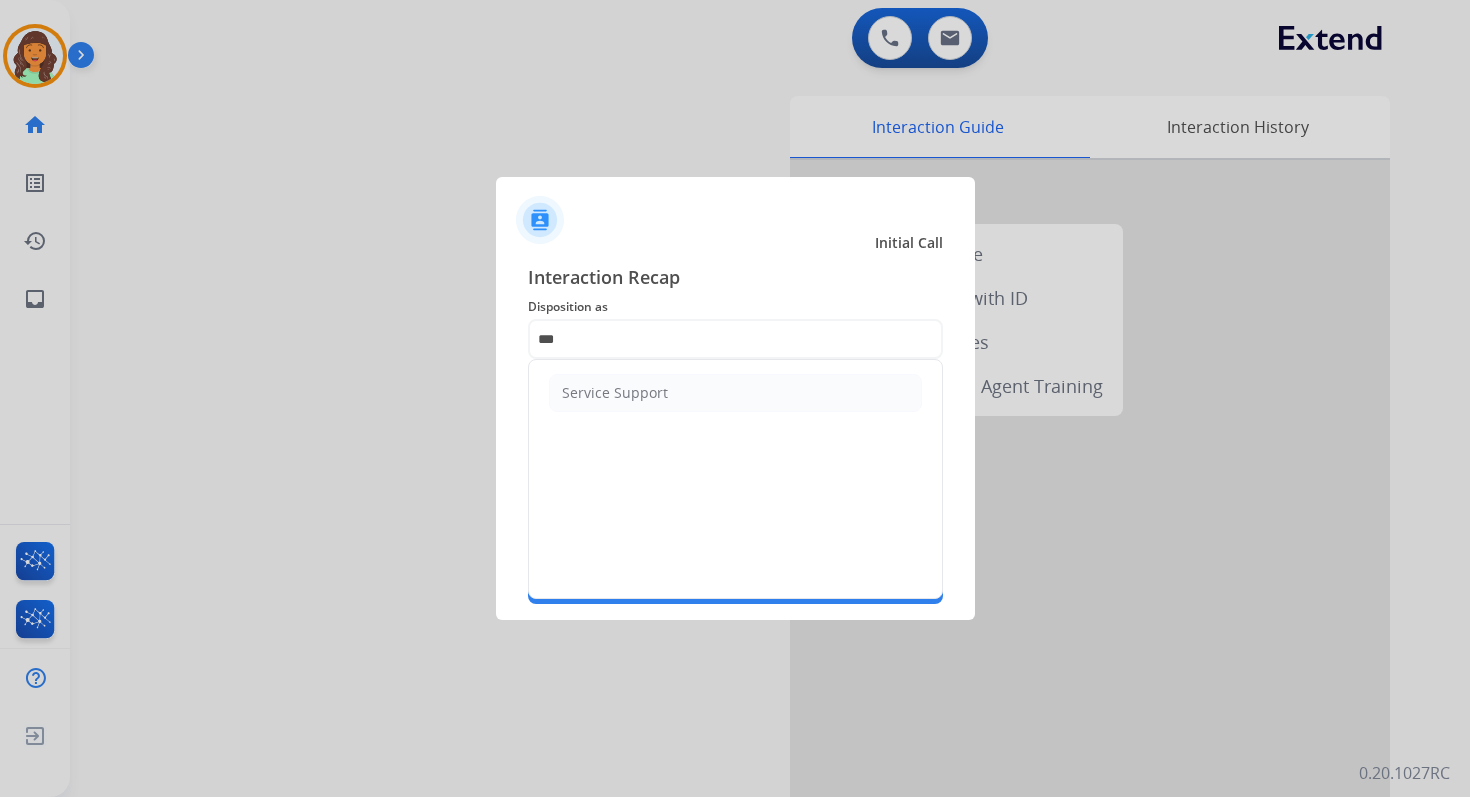 click on "Service Support" 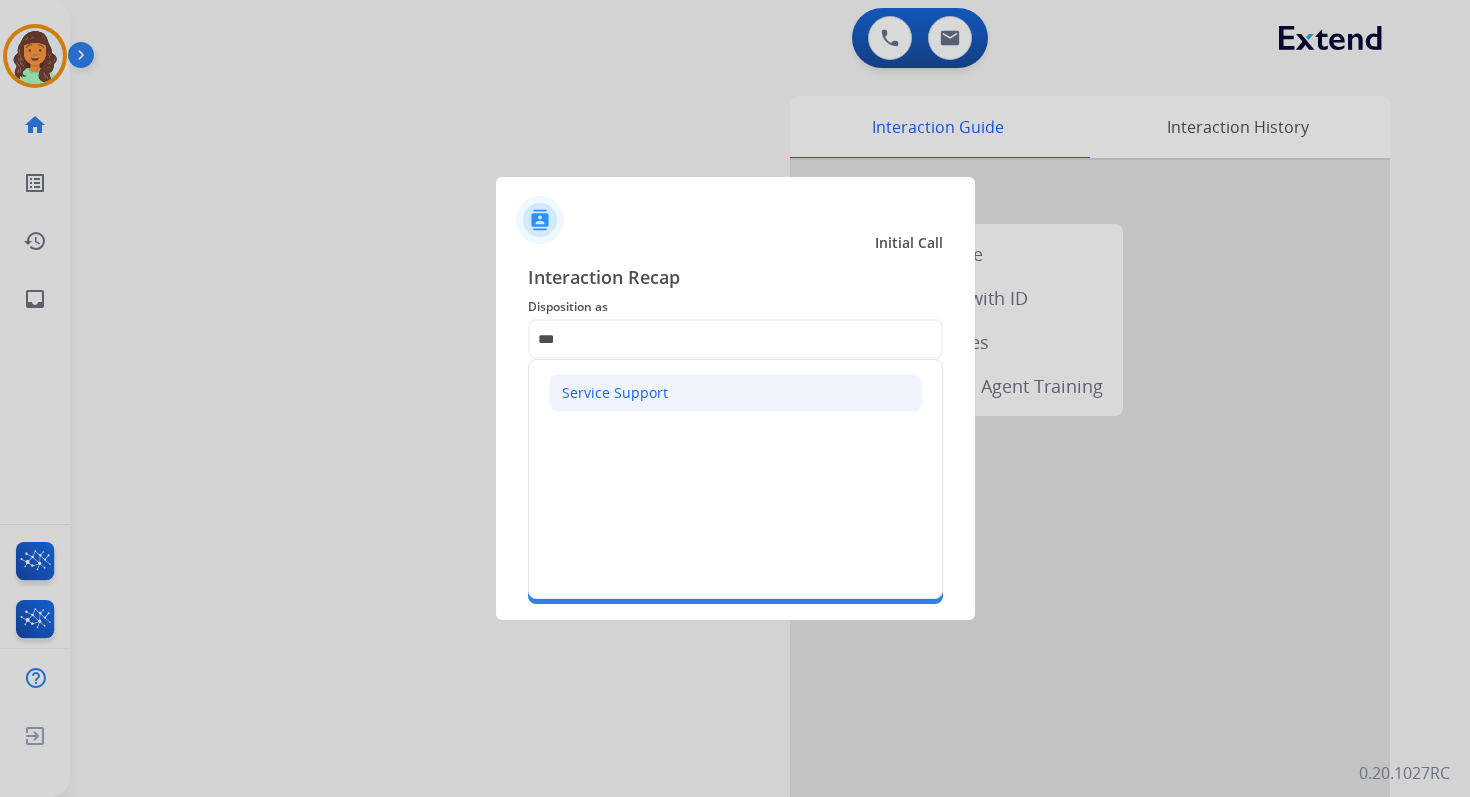click on "Service Support" 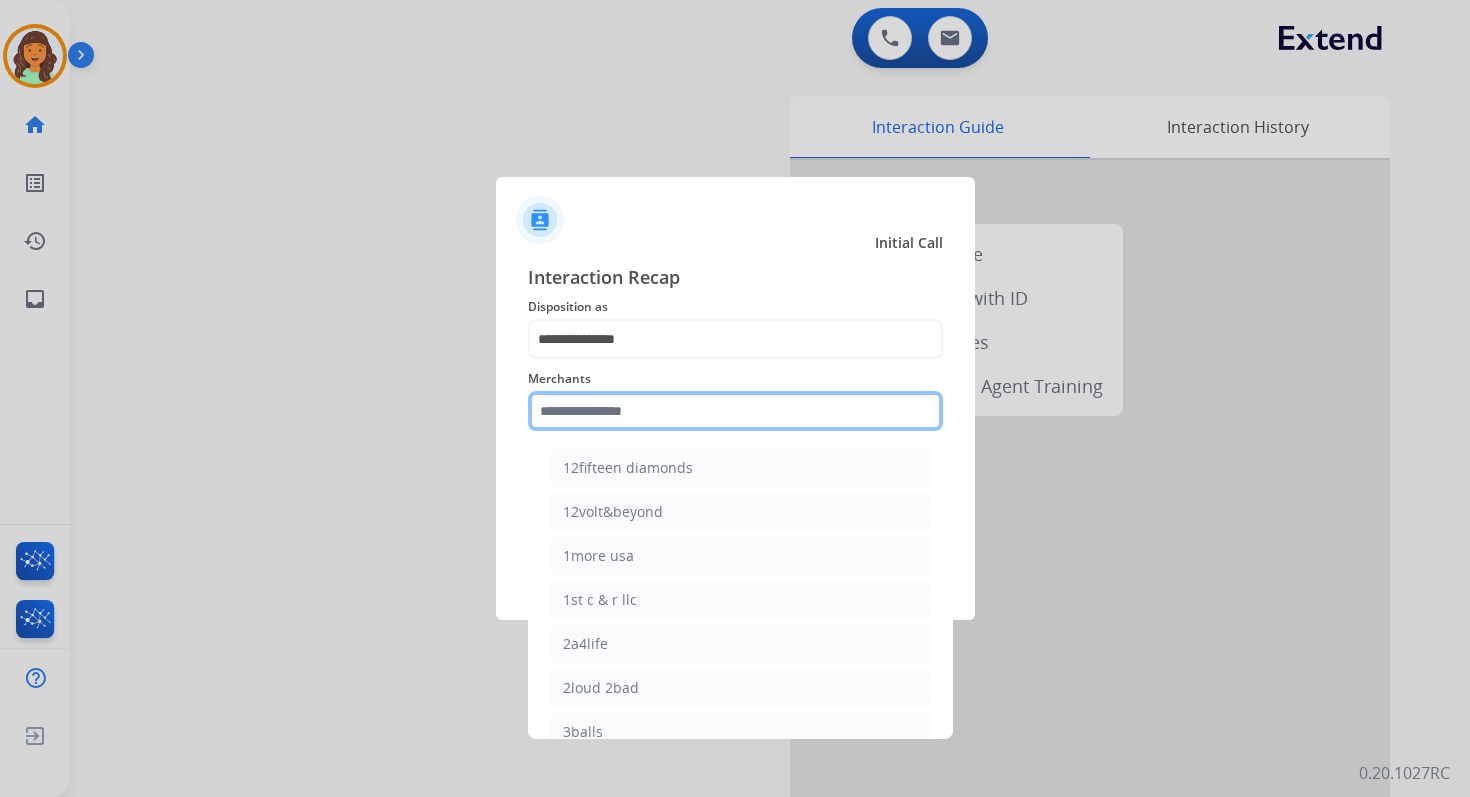 click 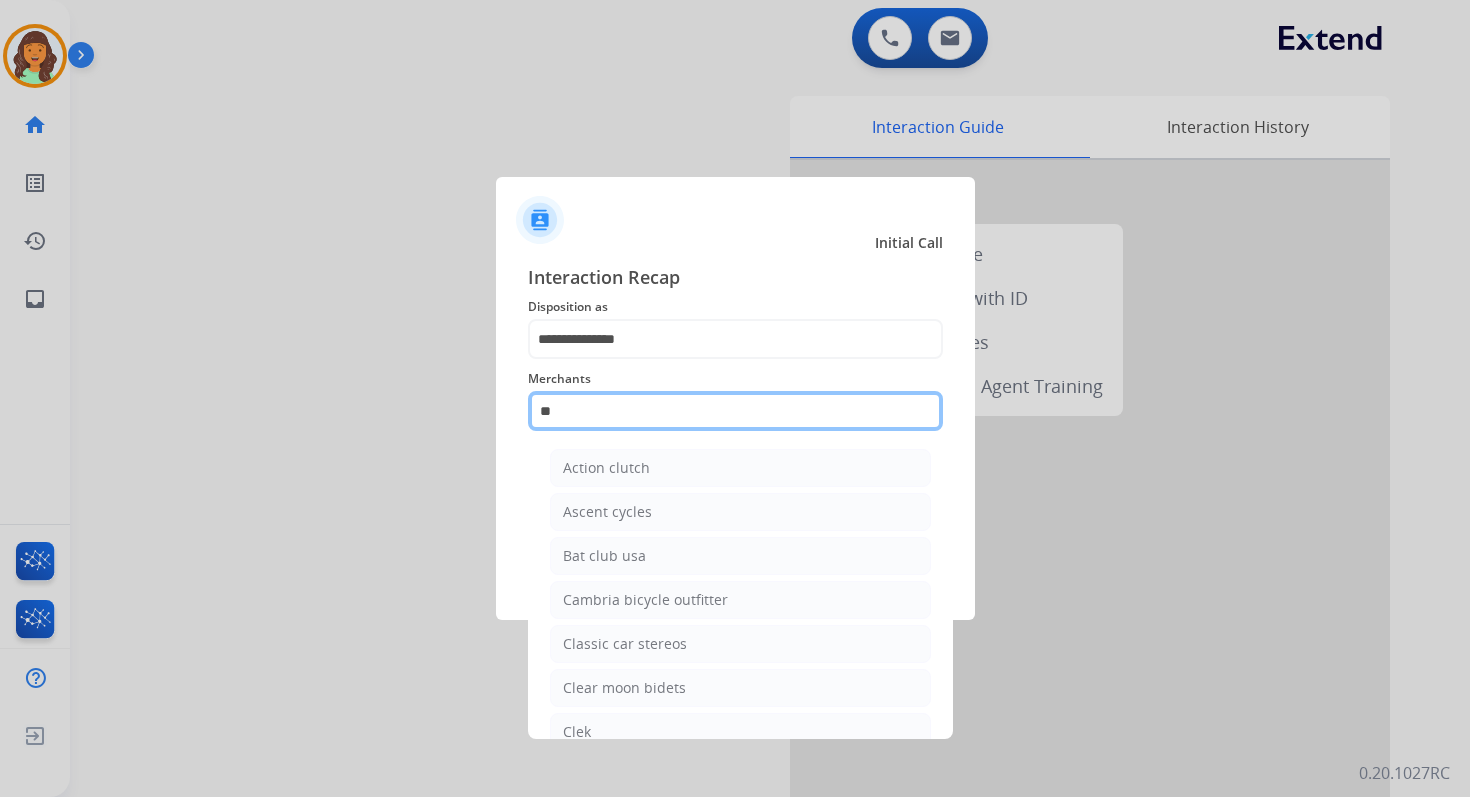 type on "*" 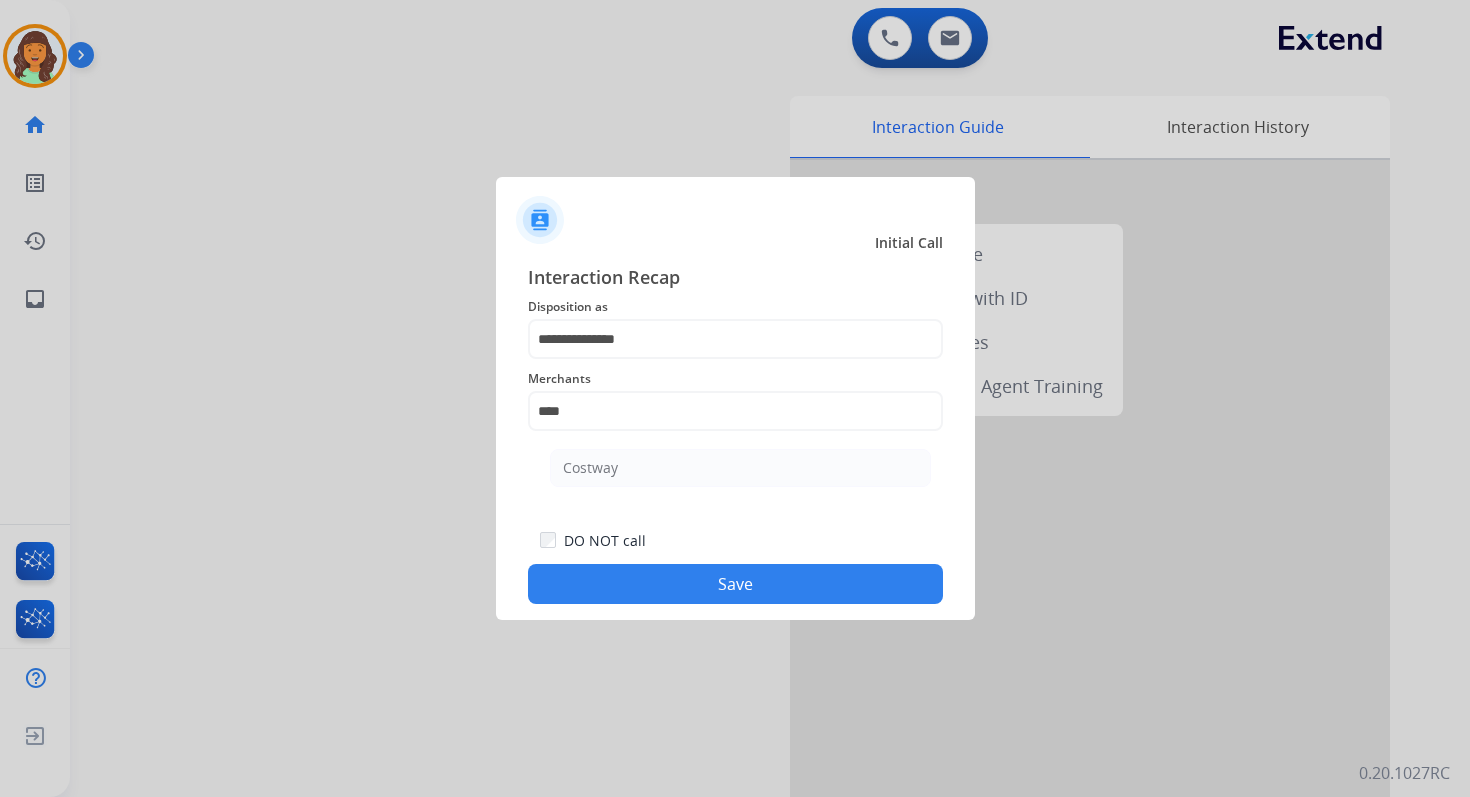 click on "Costway" 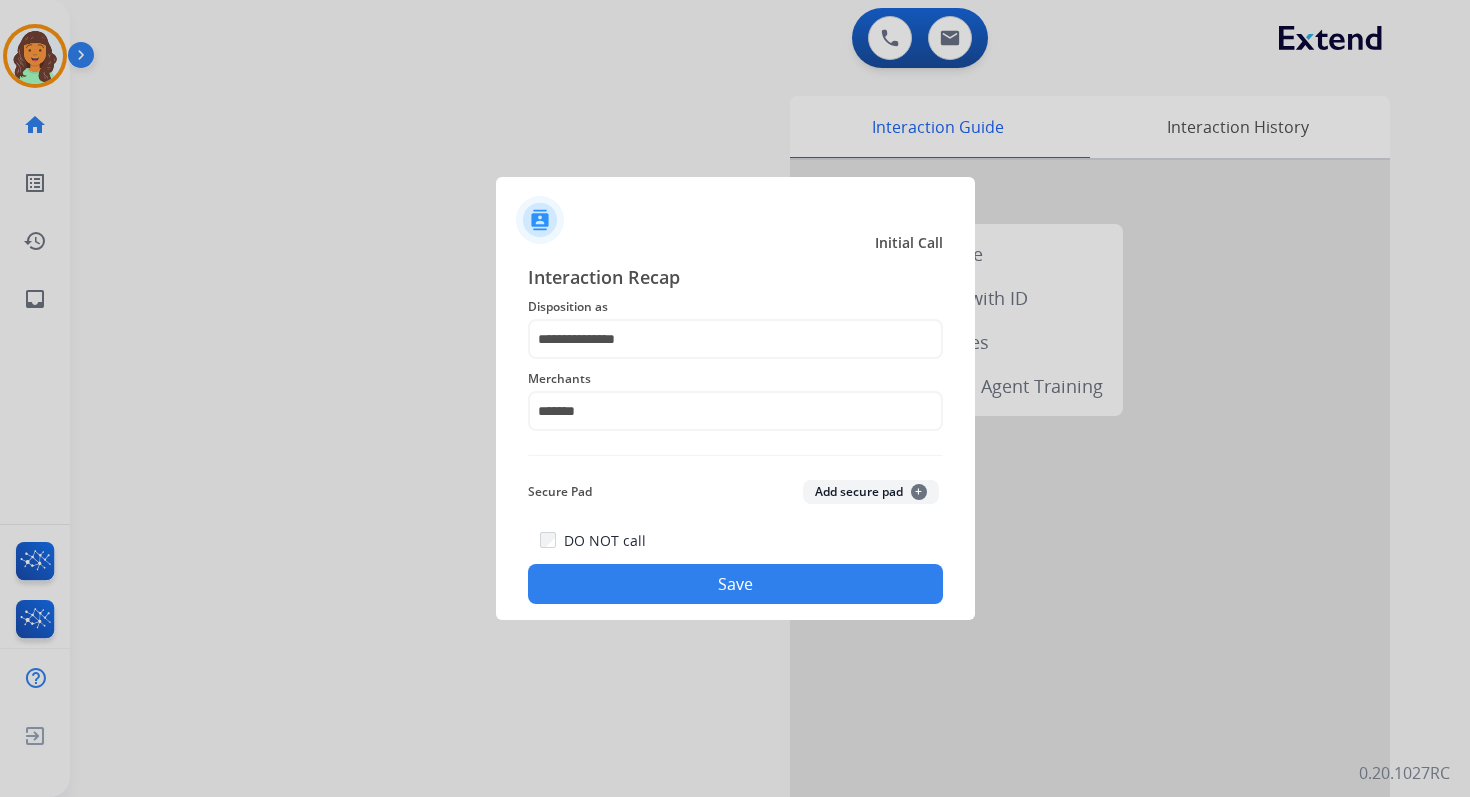 click on "Save" 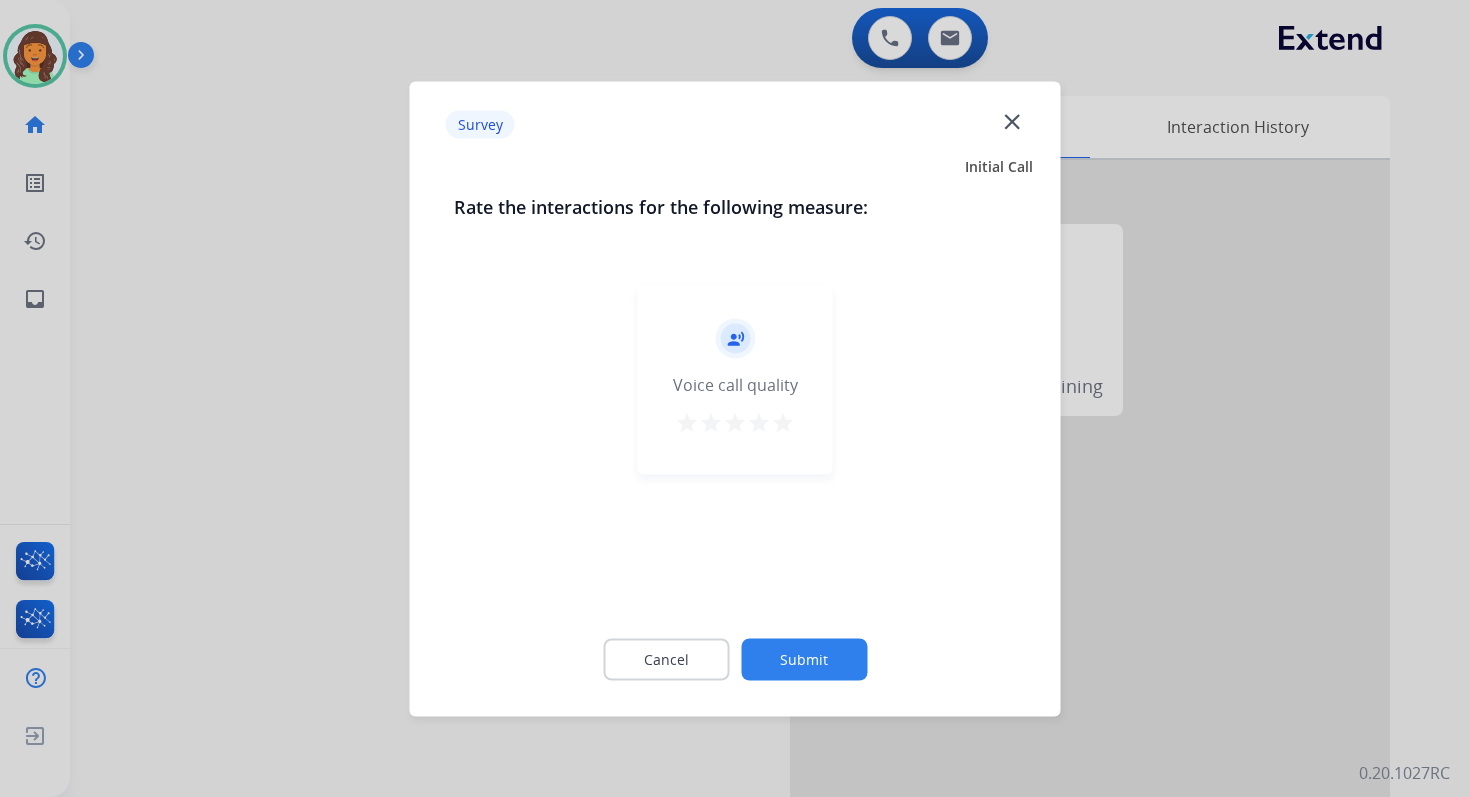 click on "close" 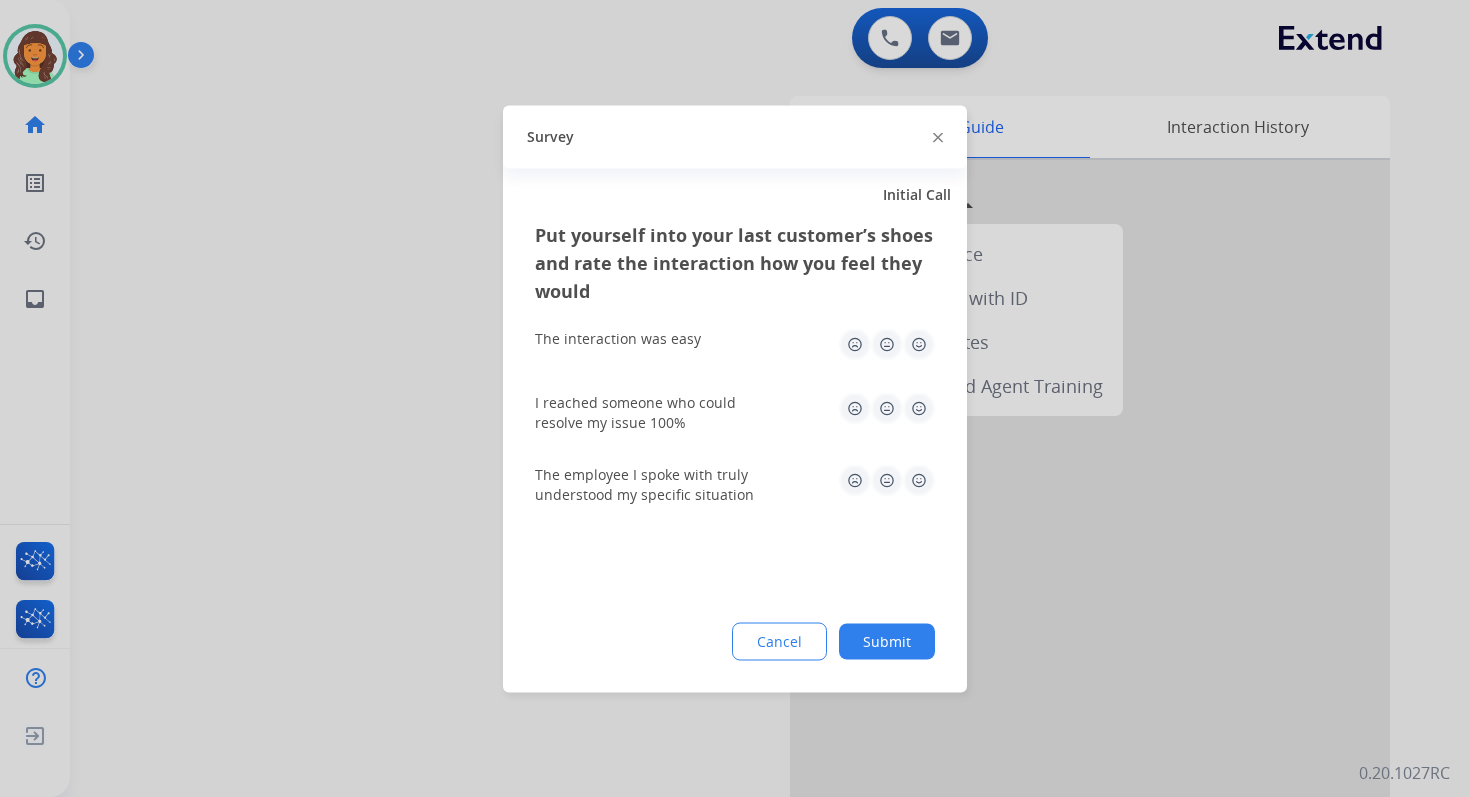 click 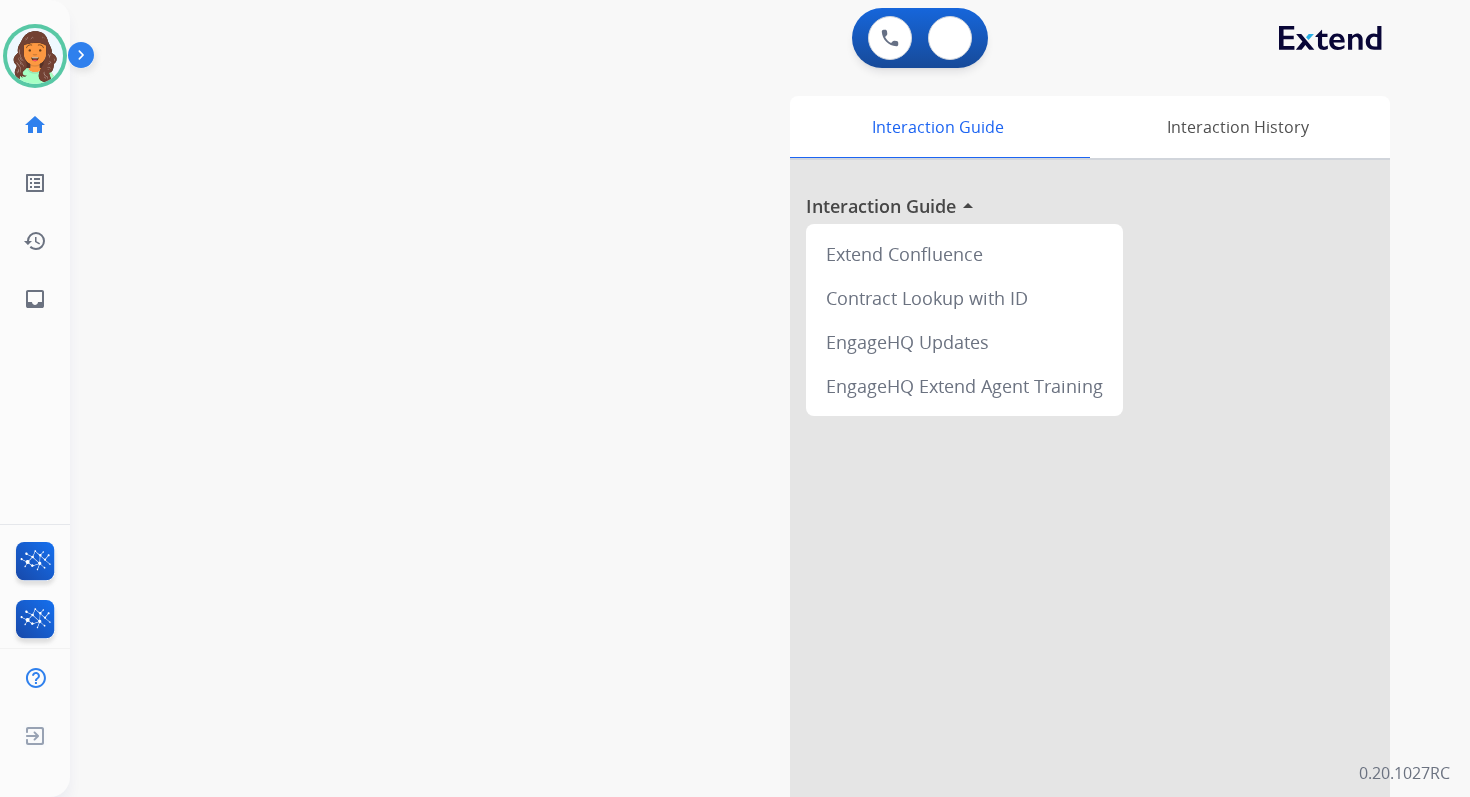 click at bounding box center (950, 38) 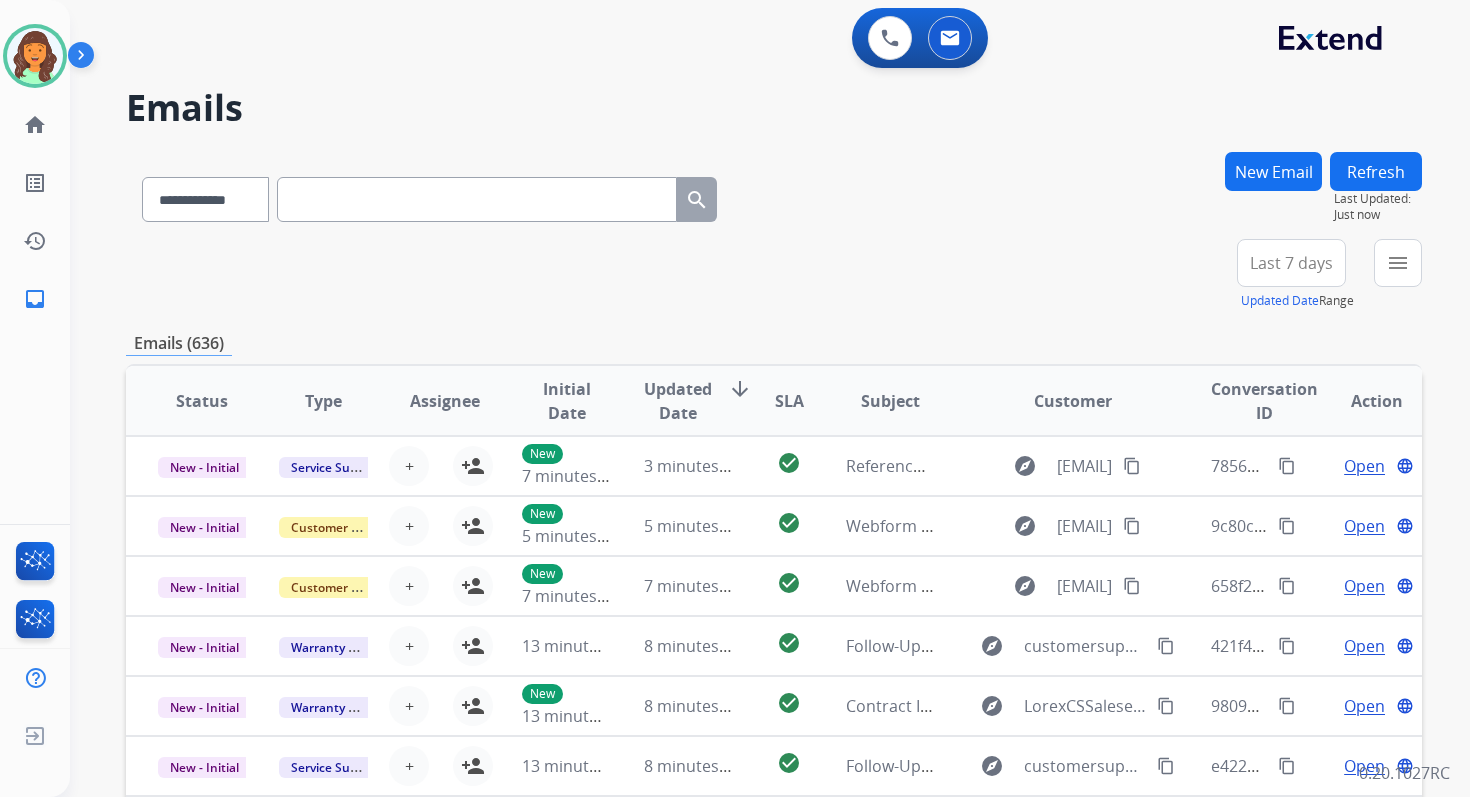 click at bounding box center [477, 199] 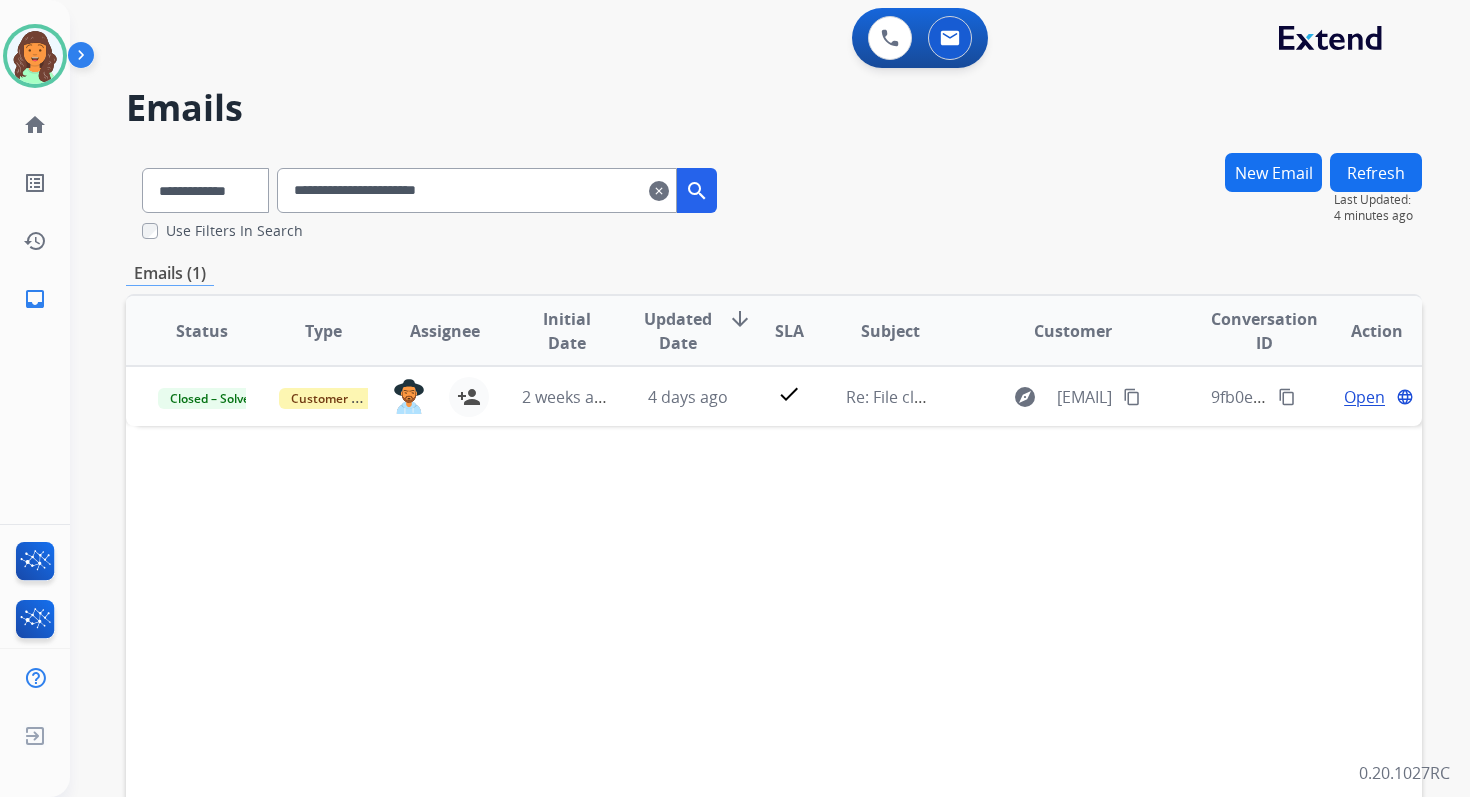 click on "New Email" at bounding box center (1273, 172) 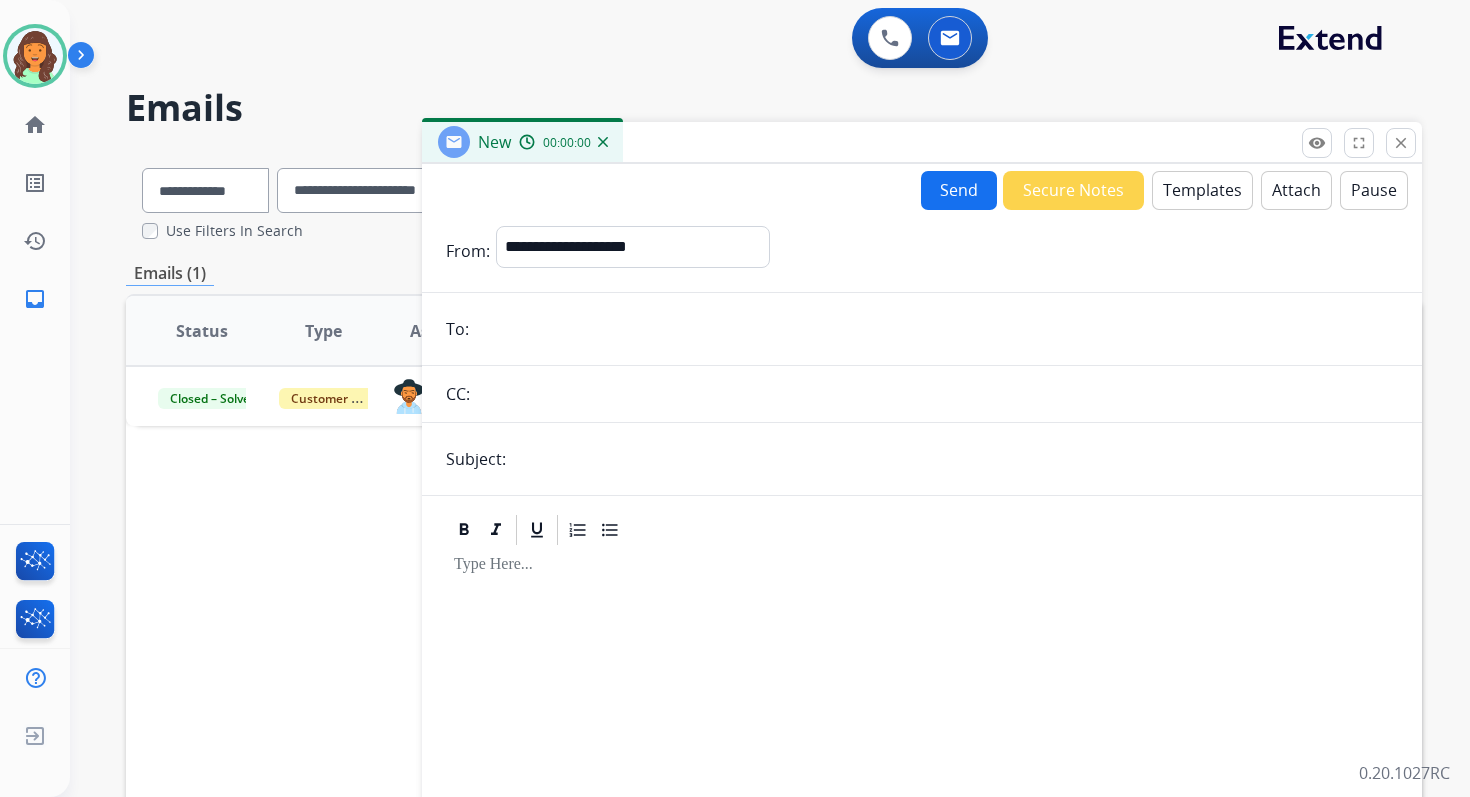 click on "Templates" at bounding box center [1202, 190] 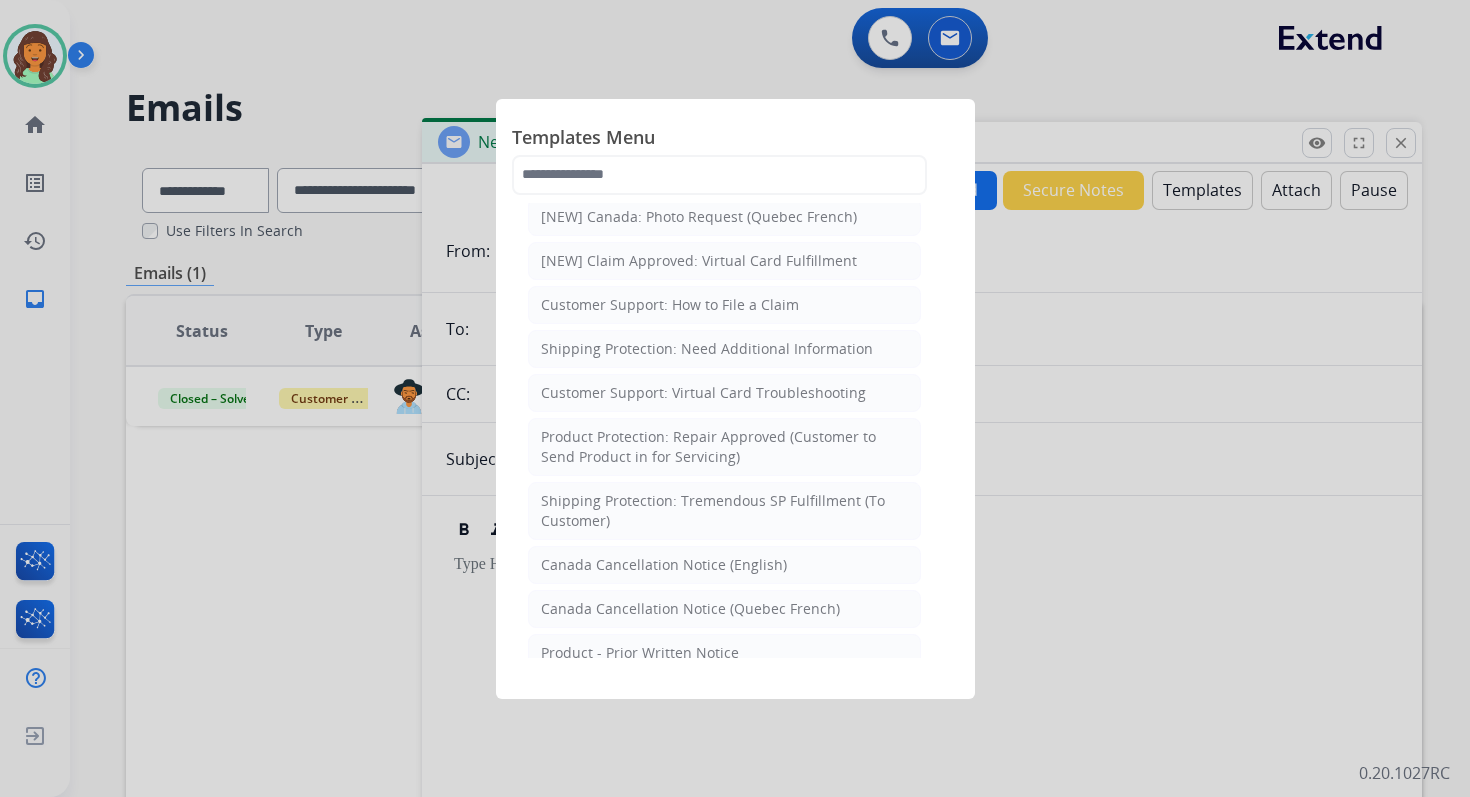 scroll, scrollTop: 3887, scrollLeft: 0, axis: vertical 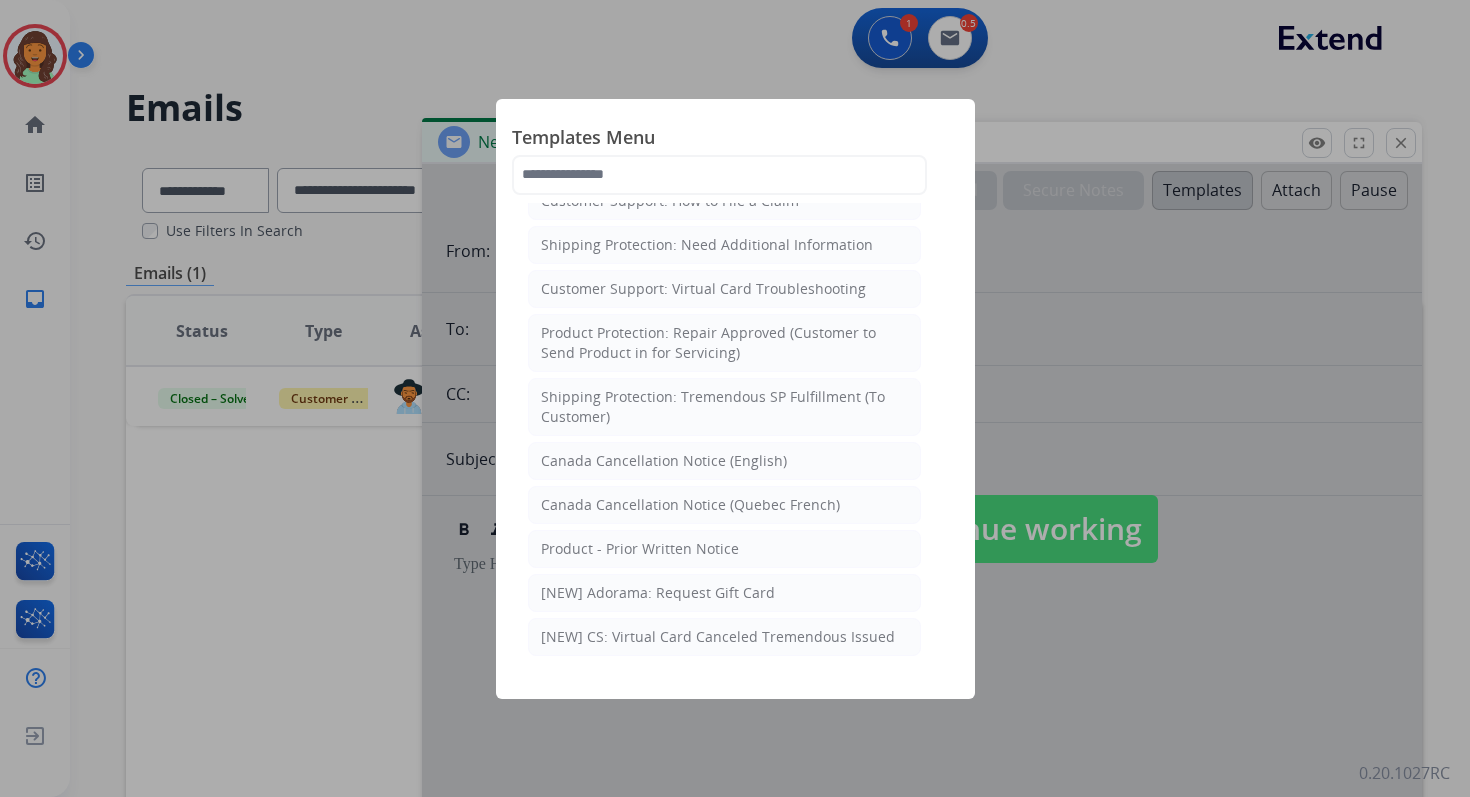 click 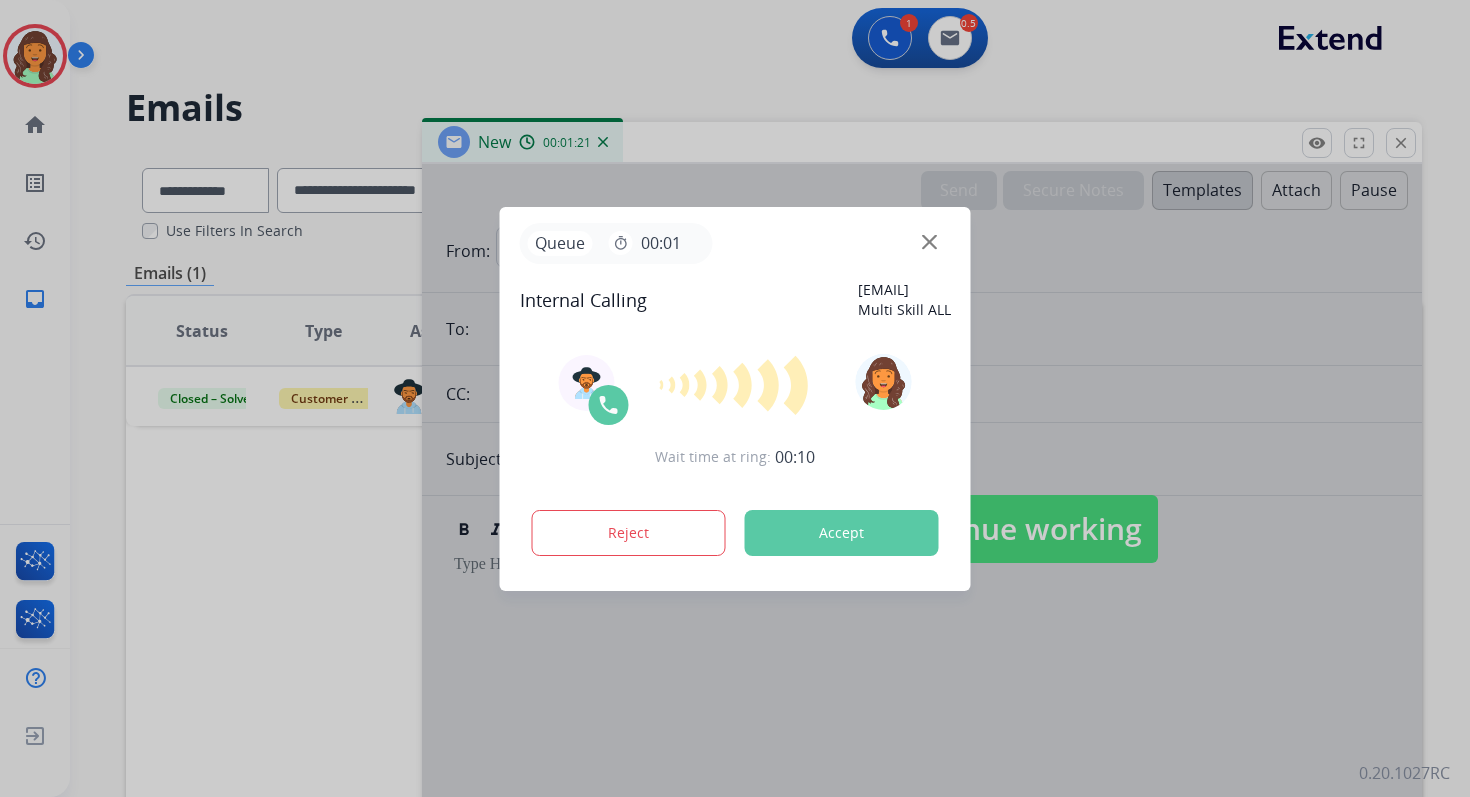 click at bounding box center (735, 398) 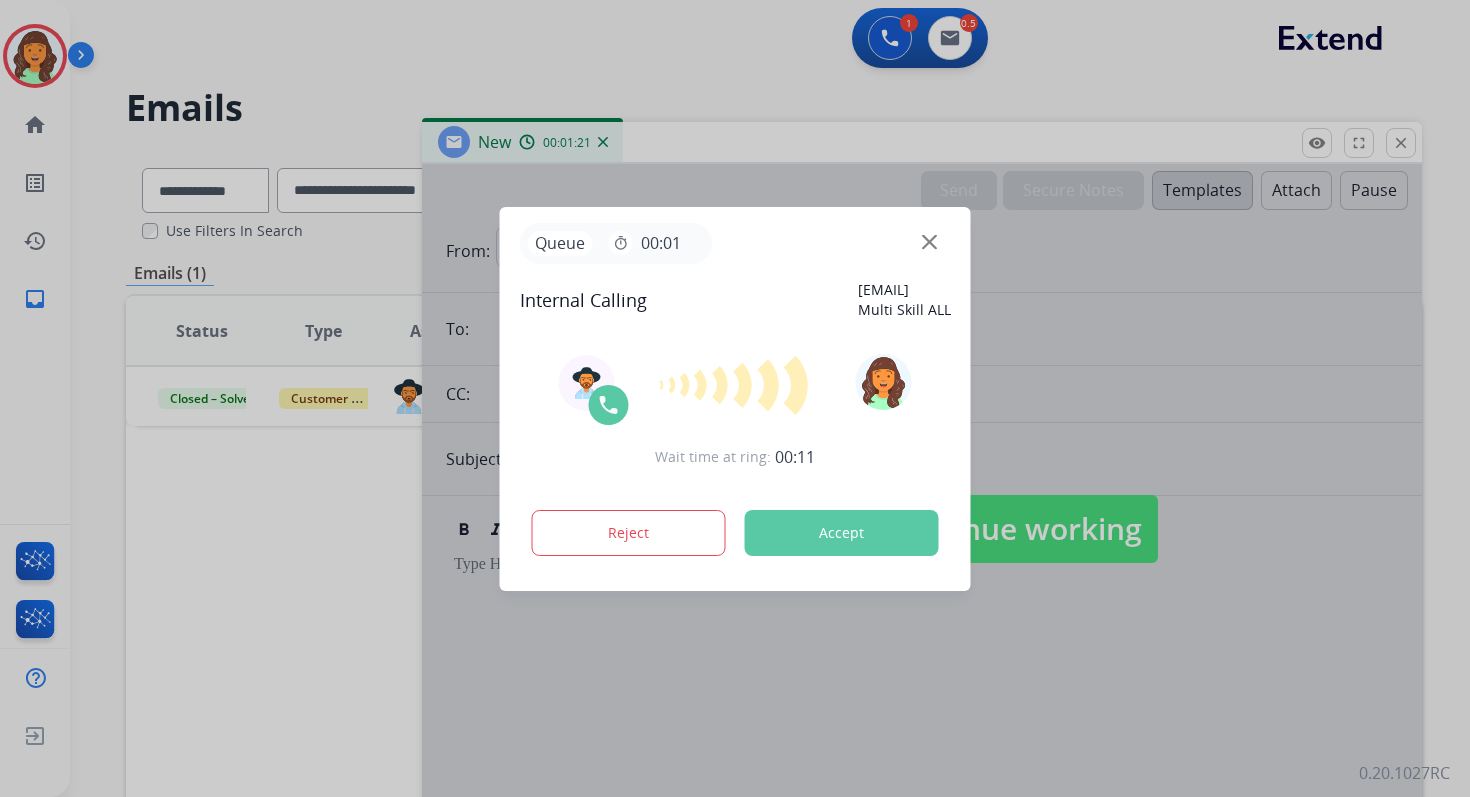 click on "Accept" at bounding box center [842, 533] 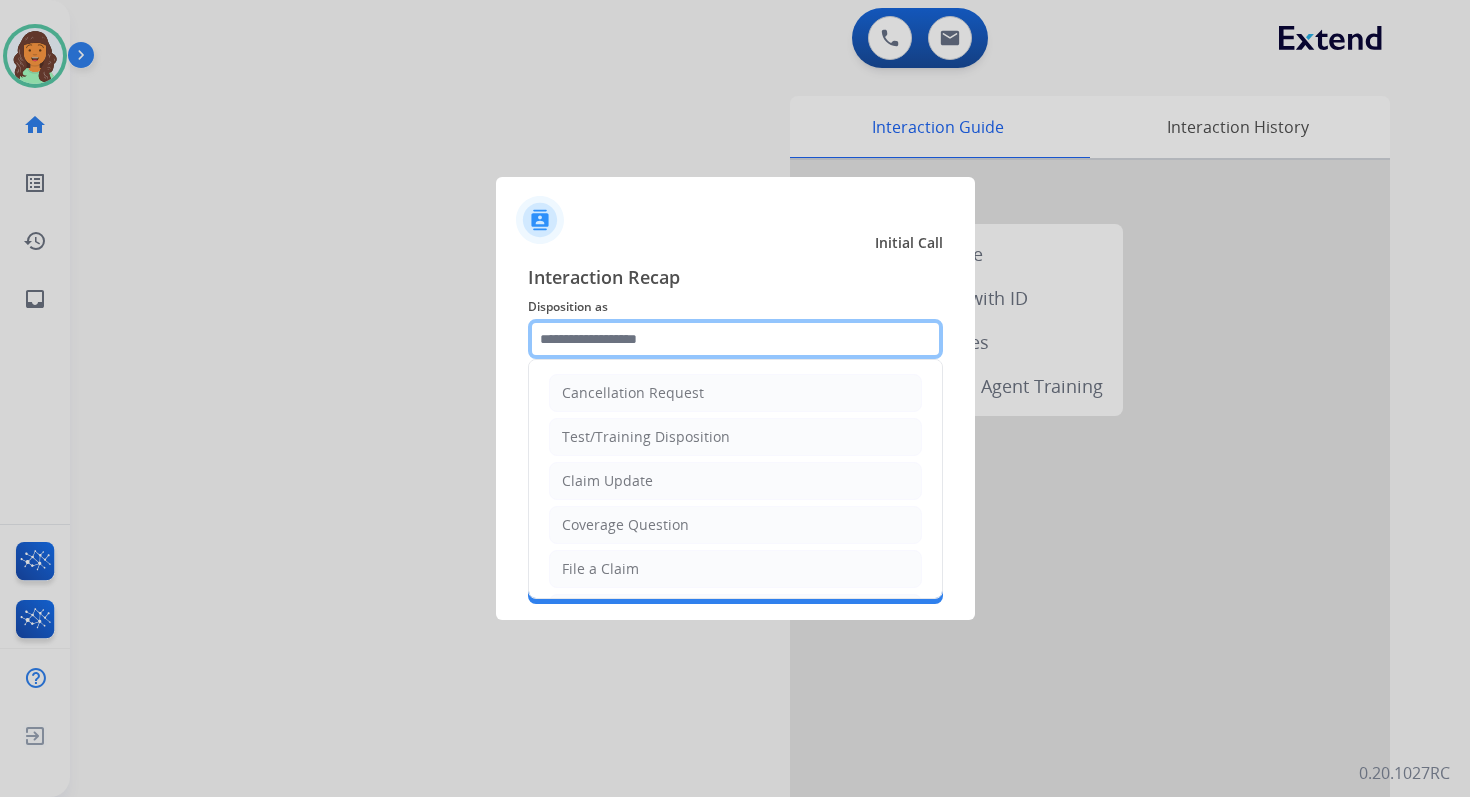 click 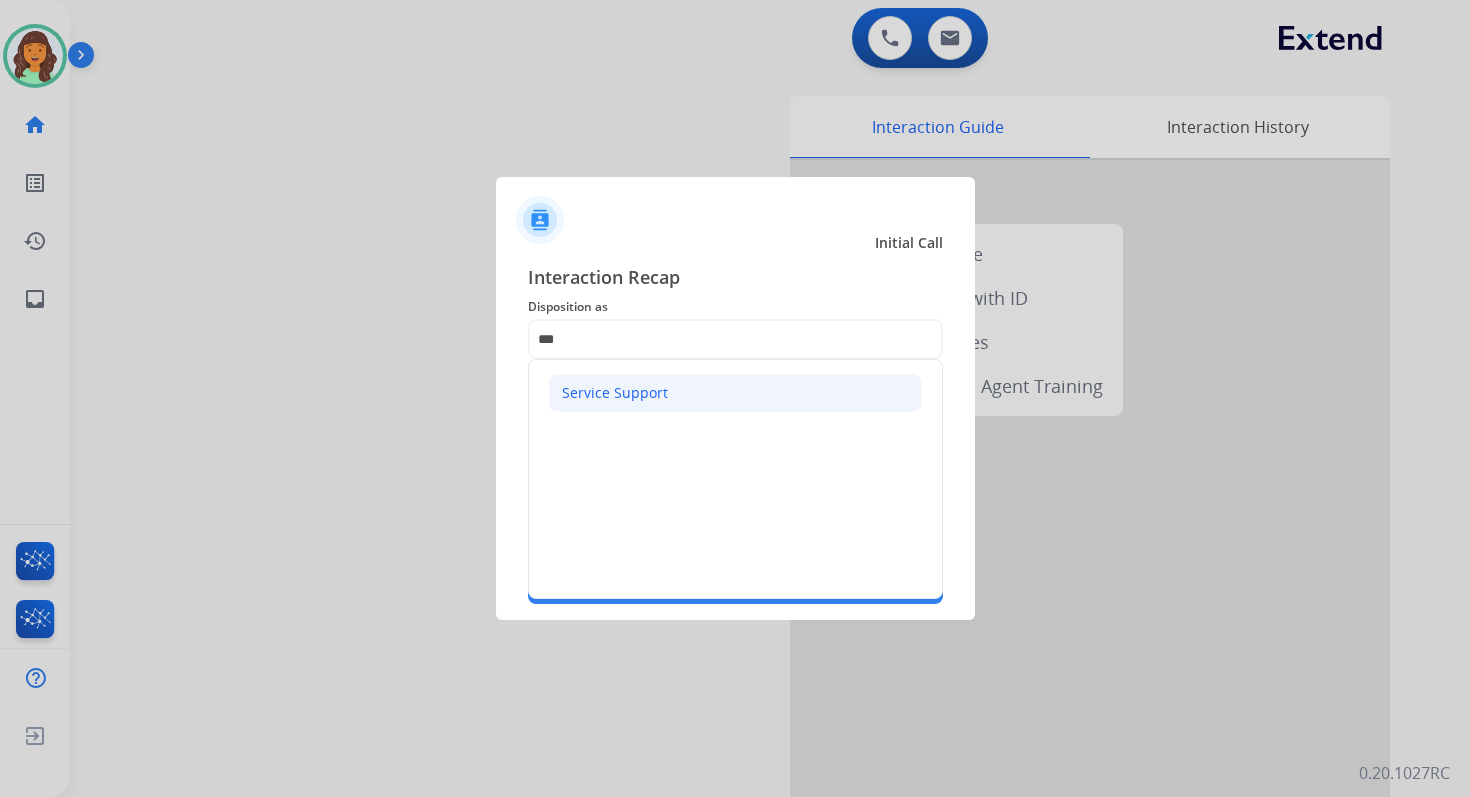 click on "Service Support" 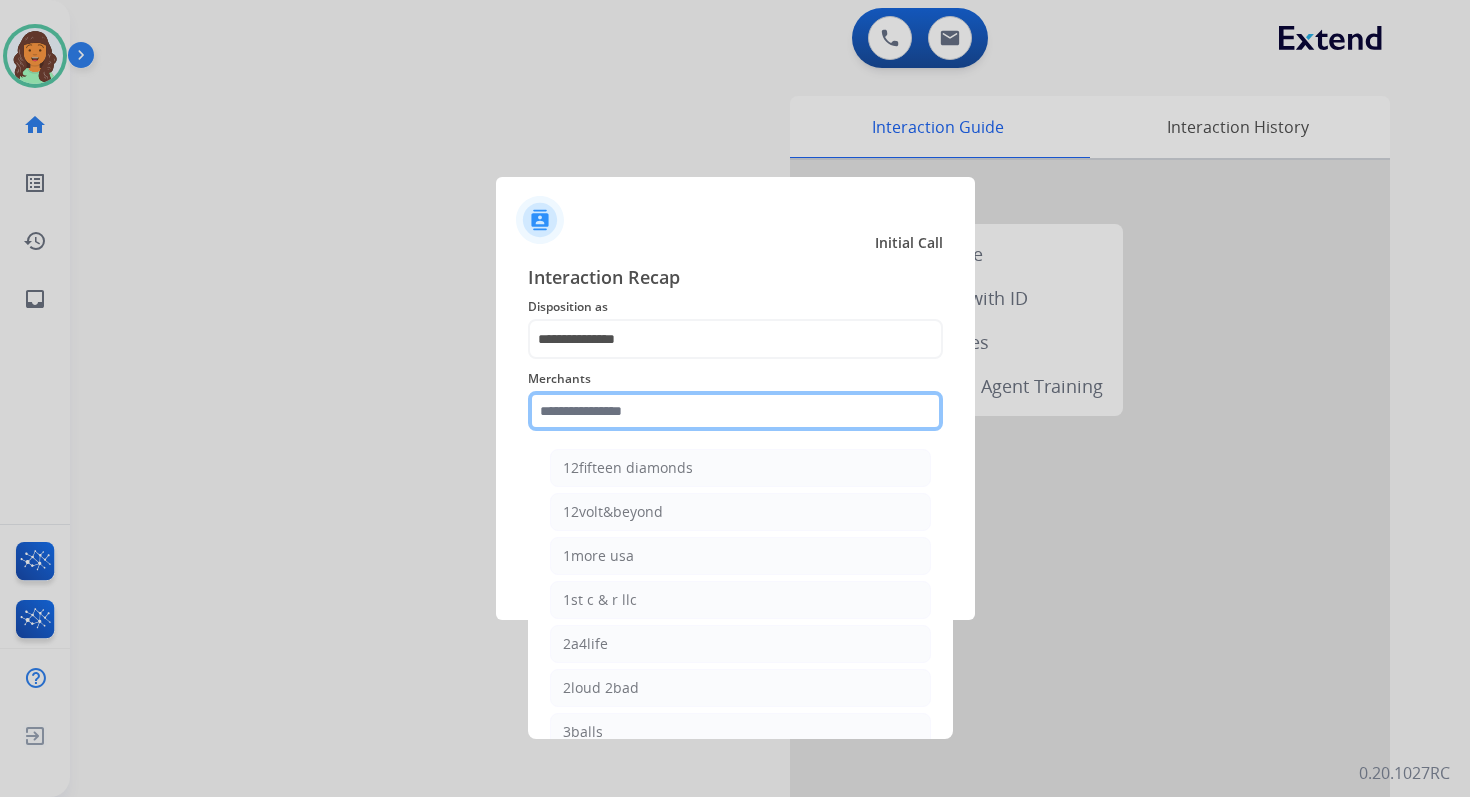 click 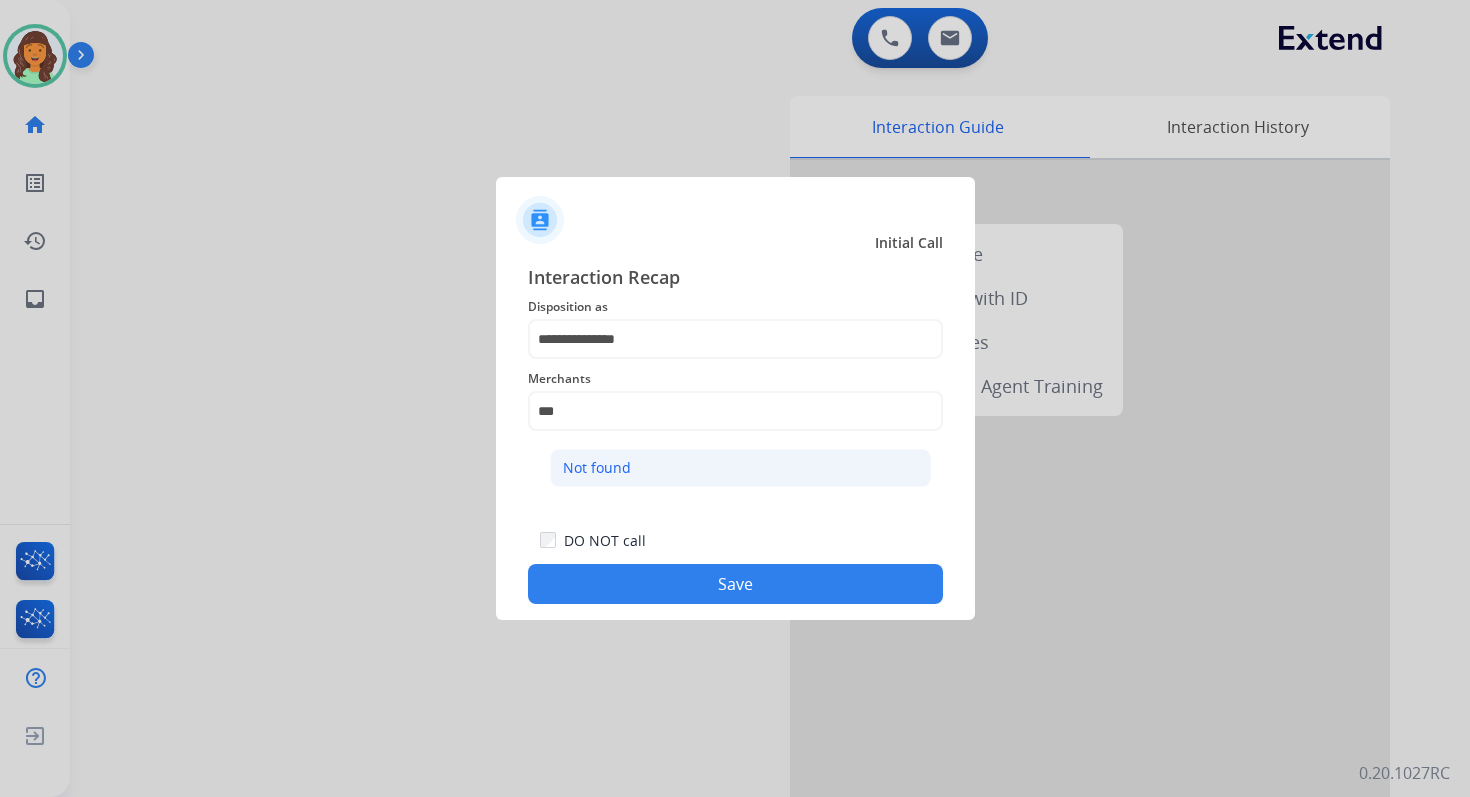 click on "Not found" 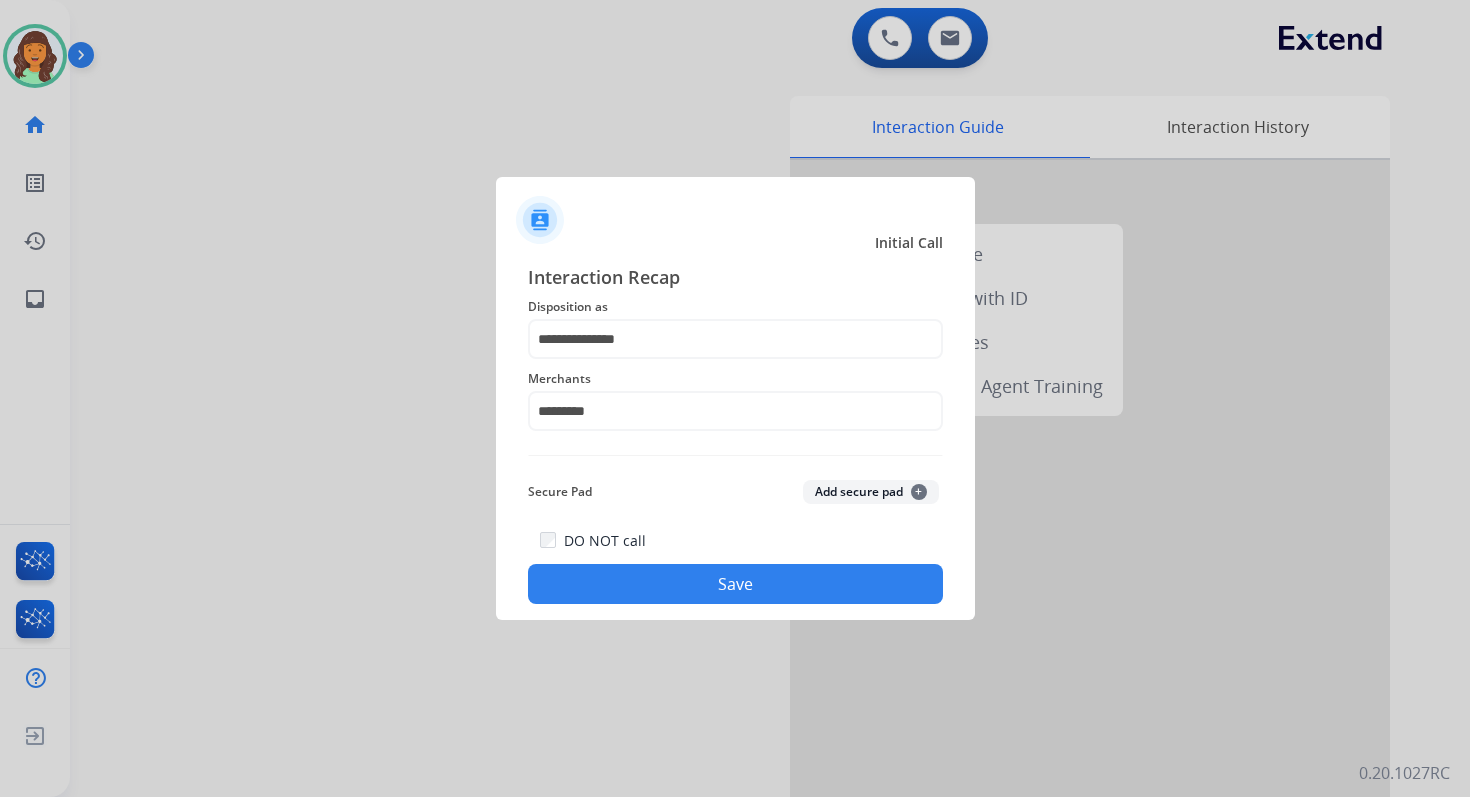 click on "Save" 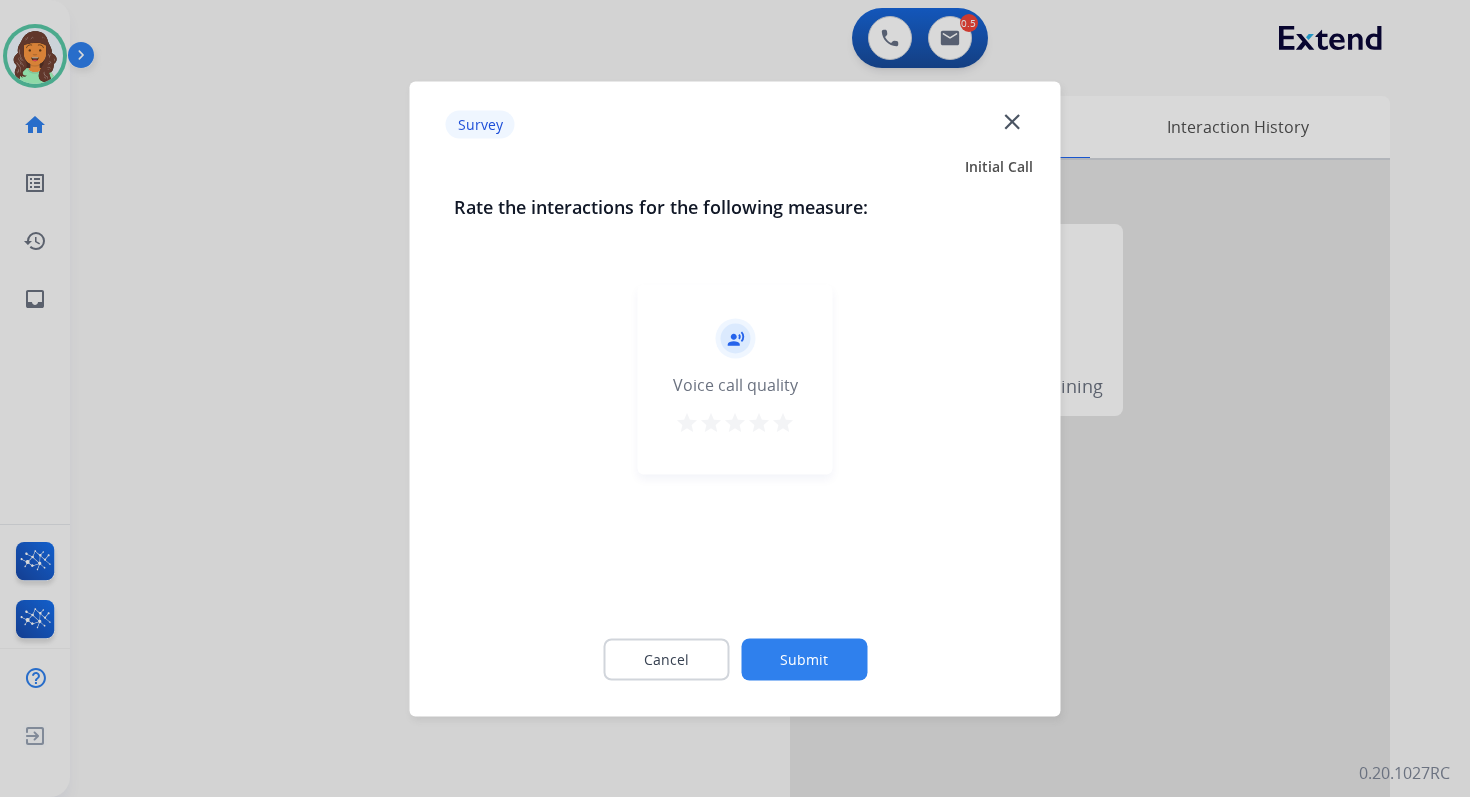 click on "Cancel Submit" 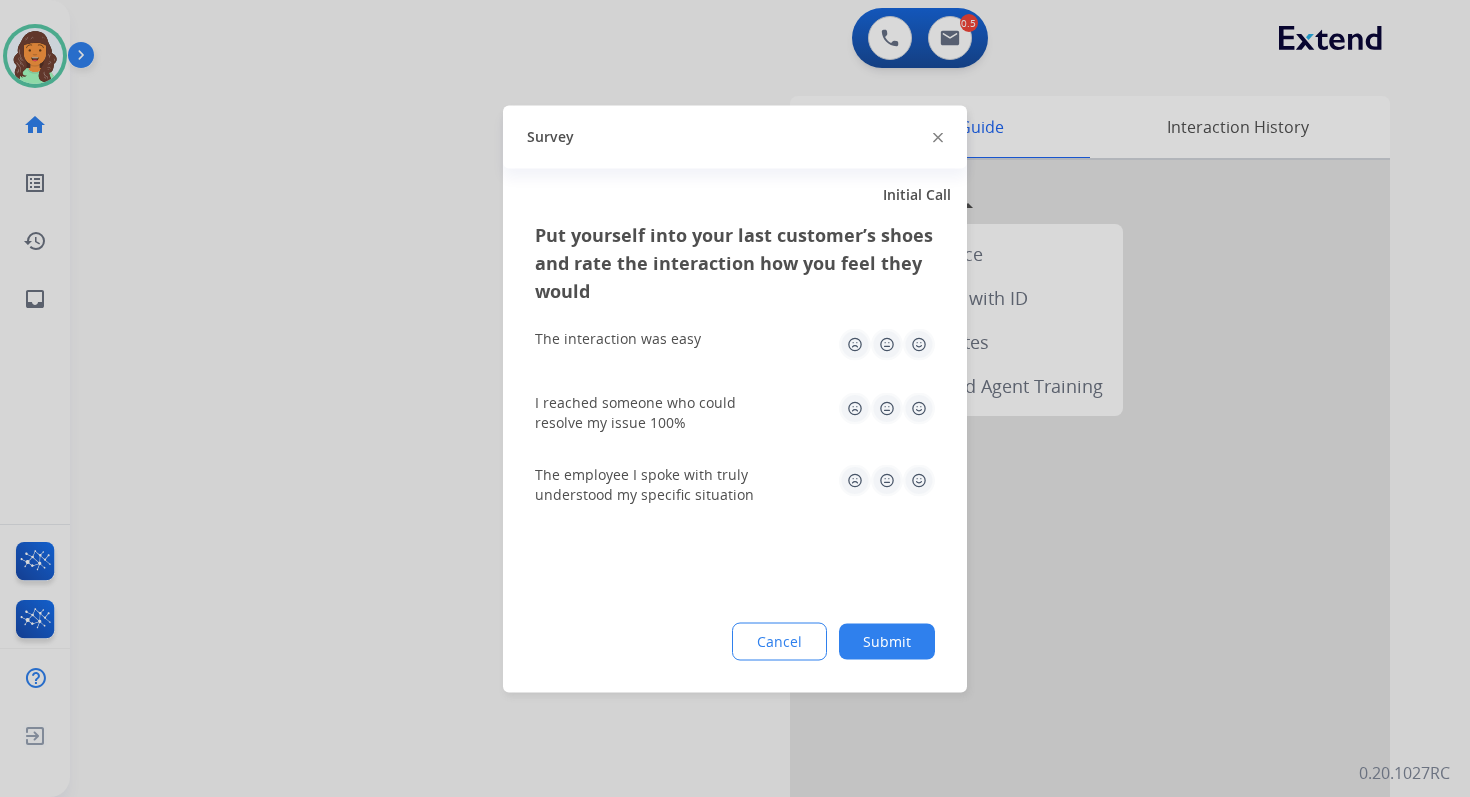 click on "Submit" 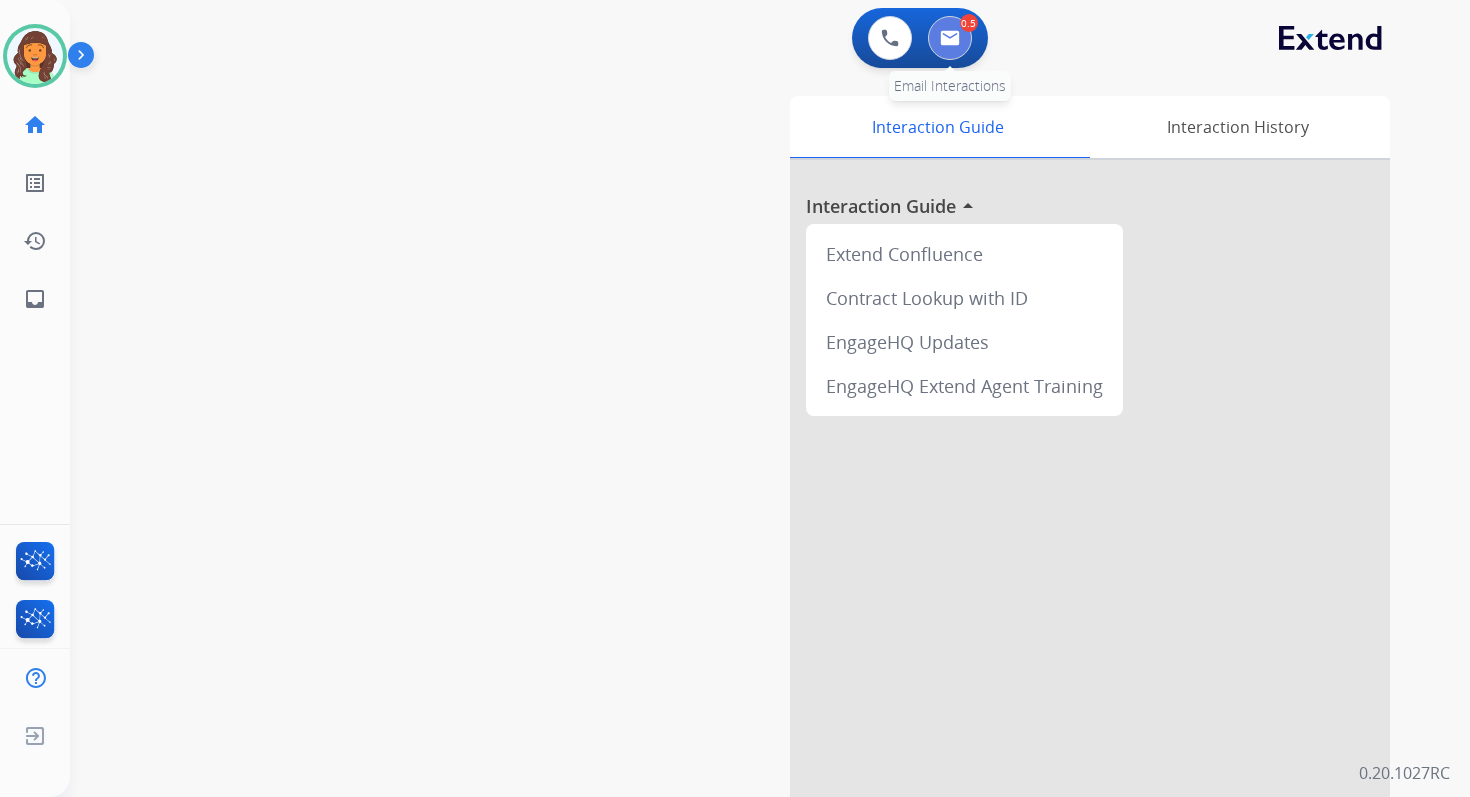 click at bounding box center [950, 38] 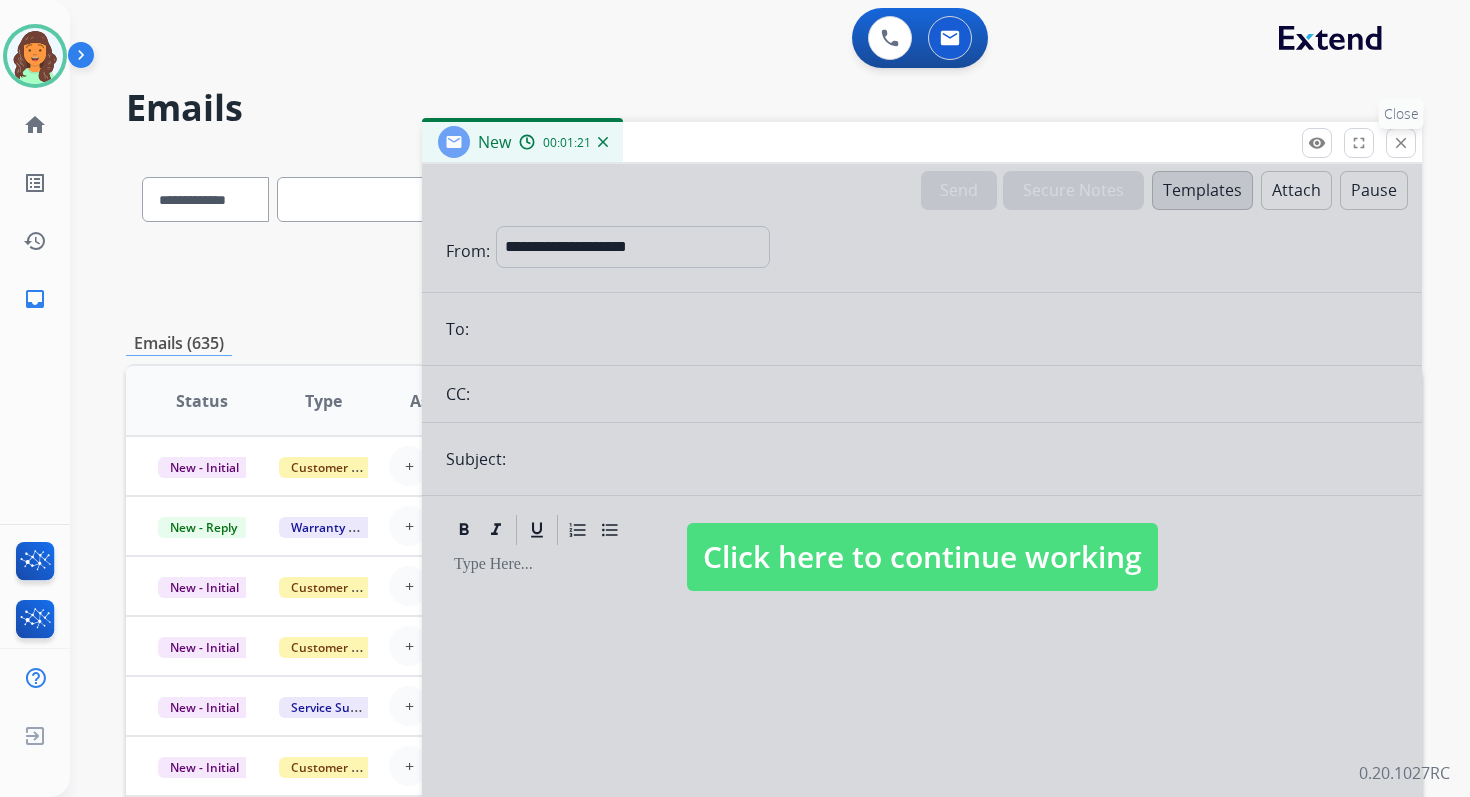 click on "close" at bounding box center (1401, 143) 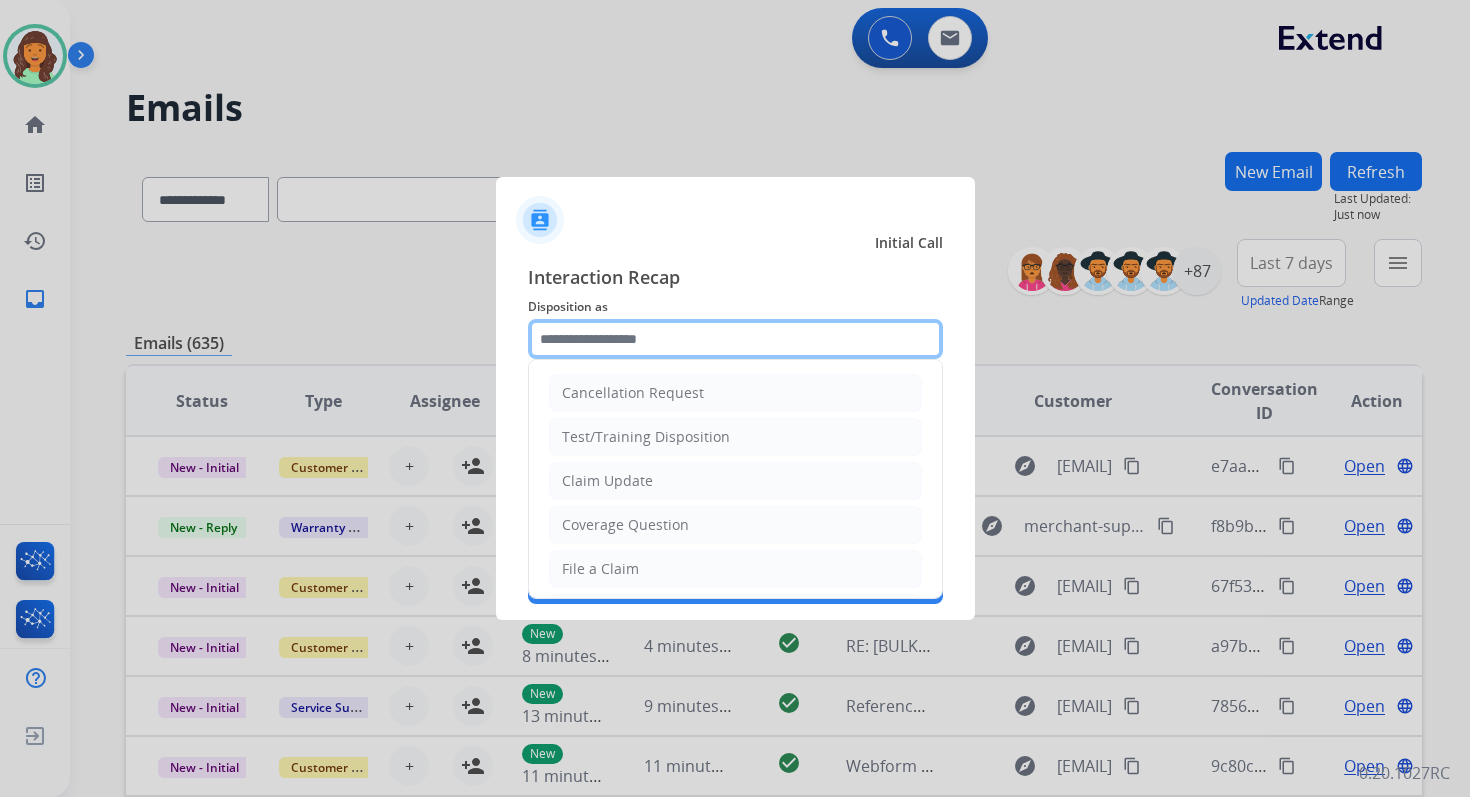 click 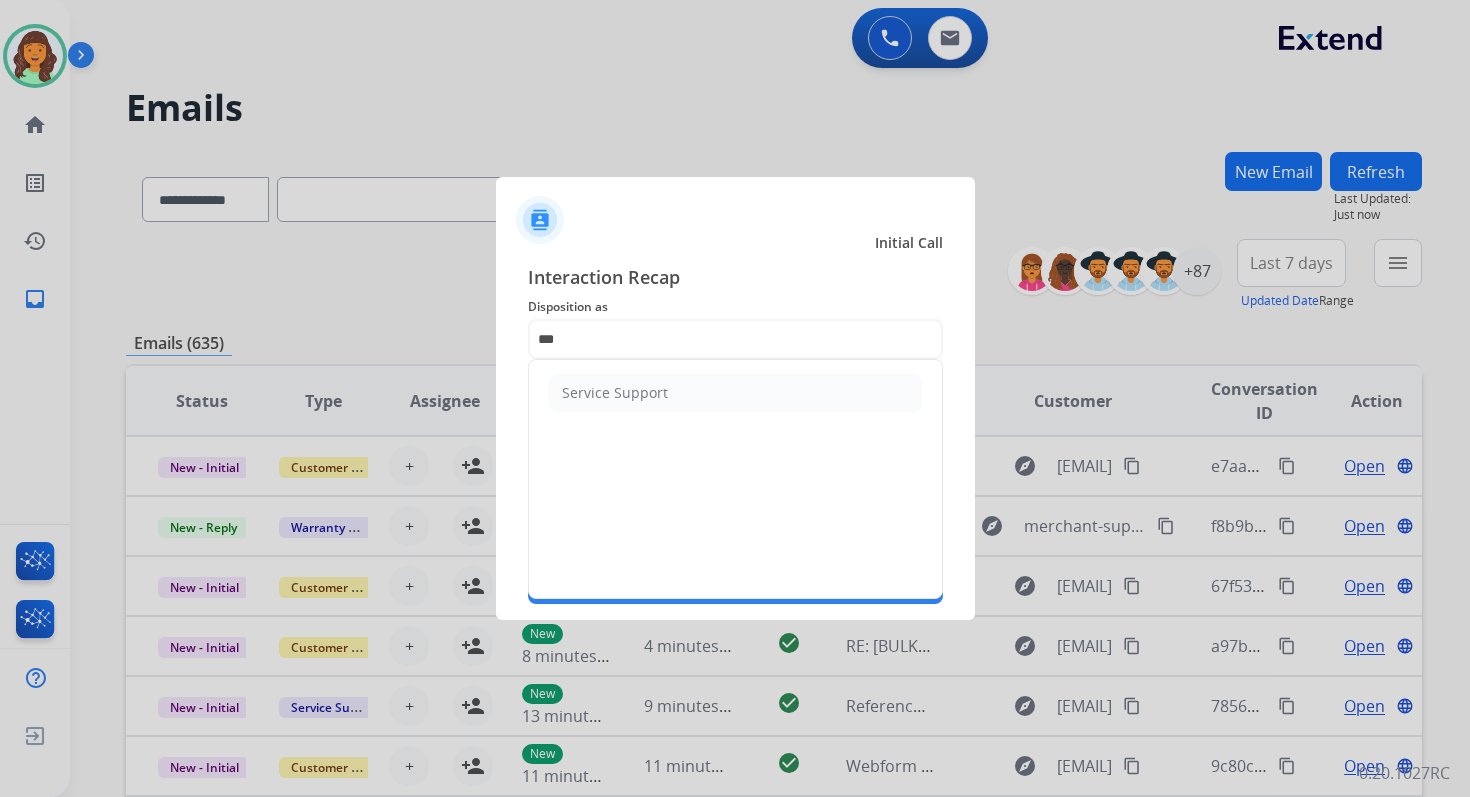 click on "Service Support" 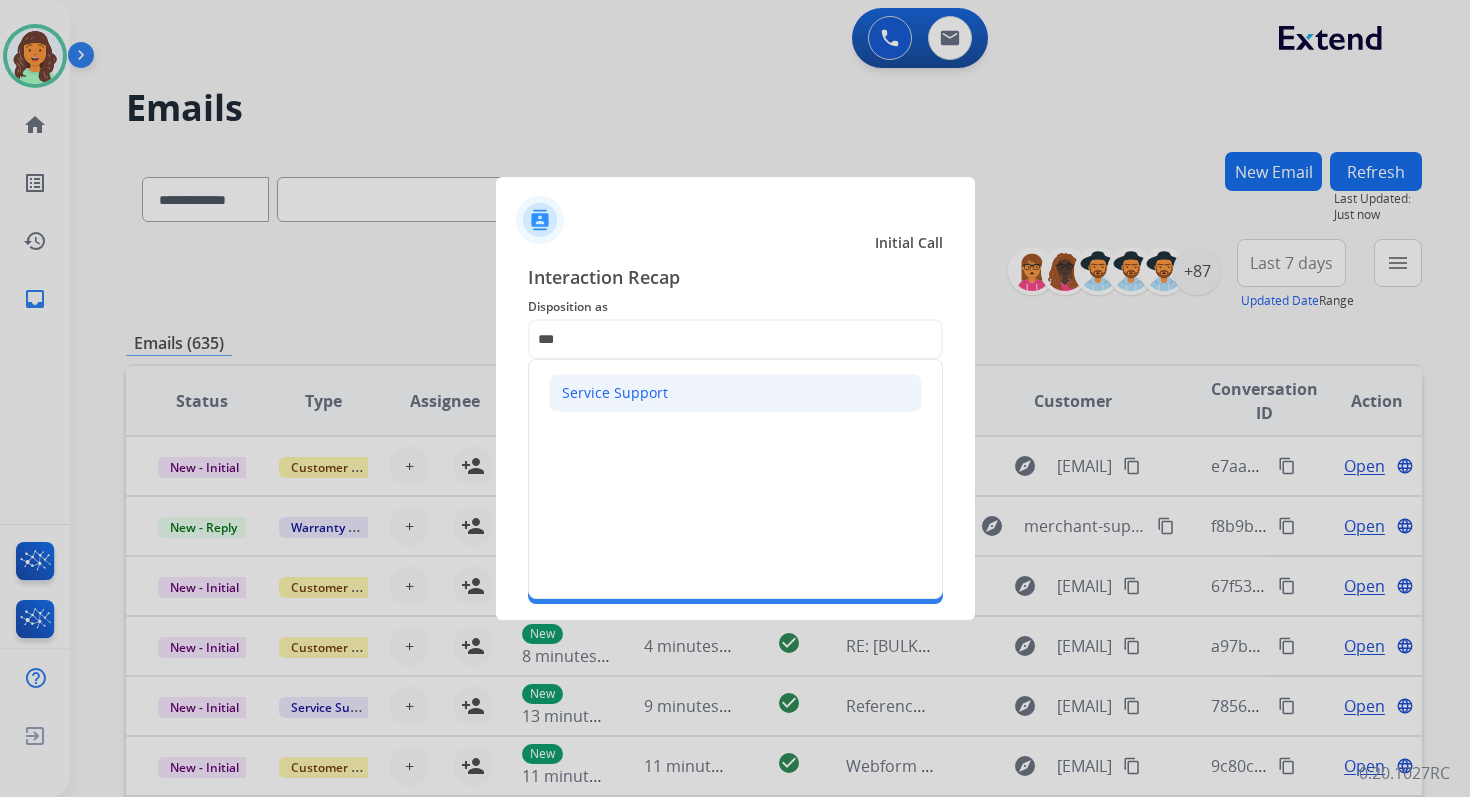 click on "Service Support" 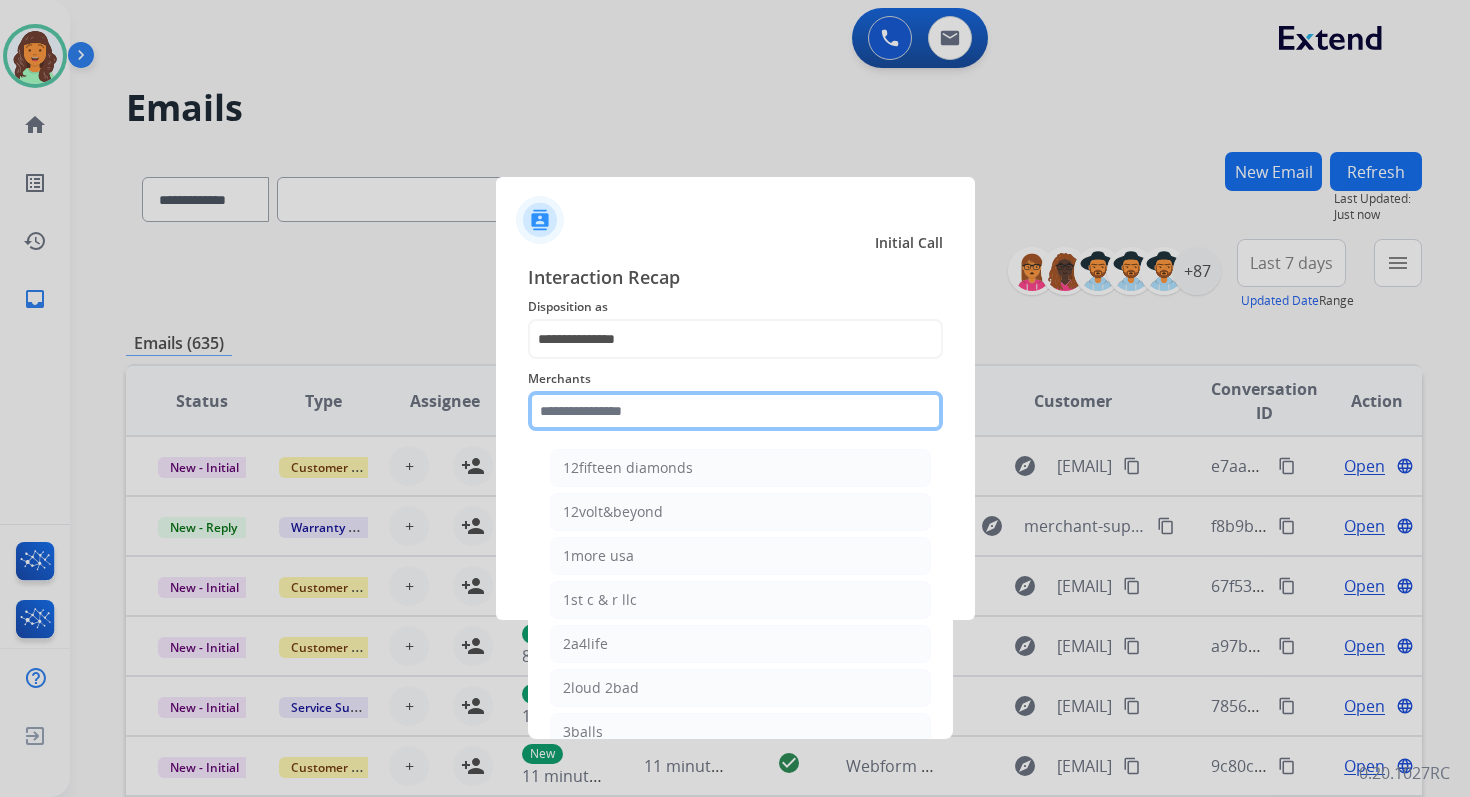 click 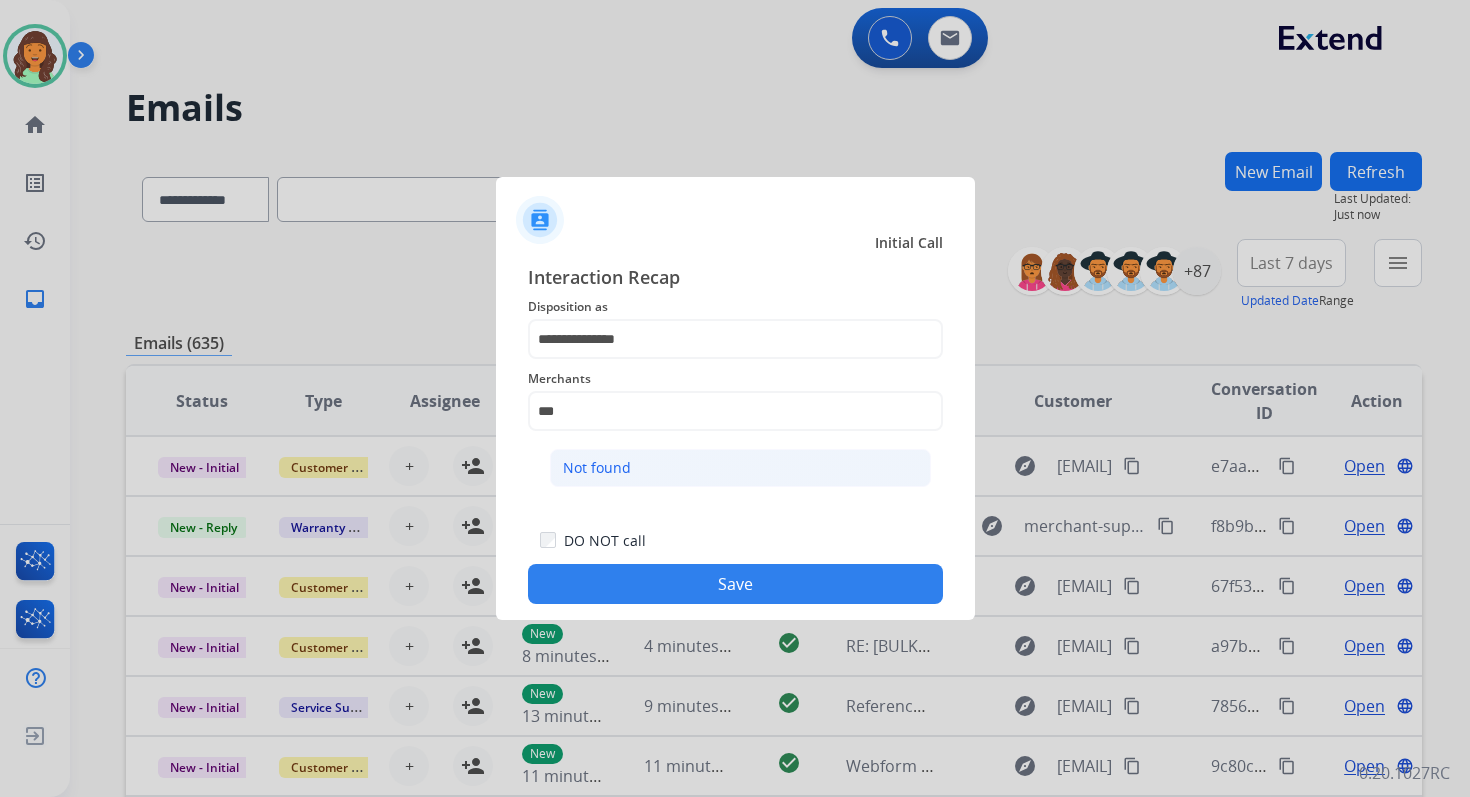 click on "Not found" 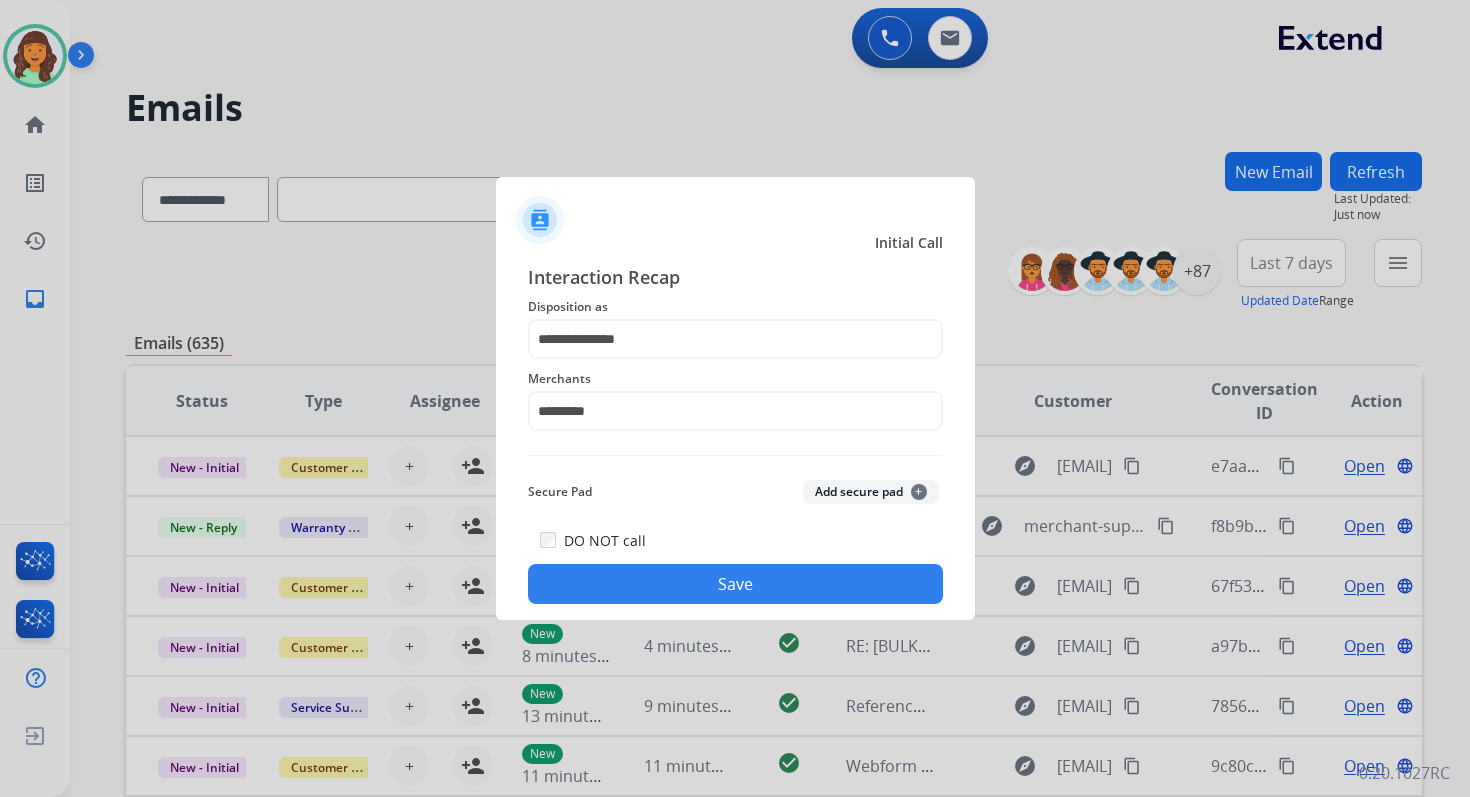 click on "Save" 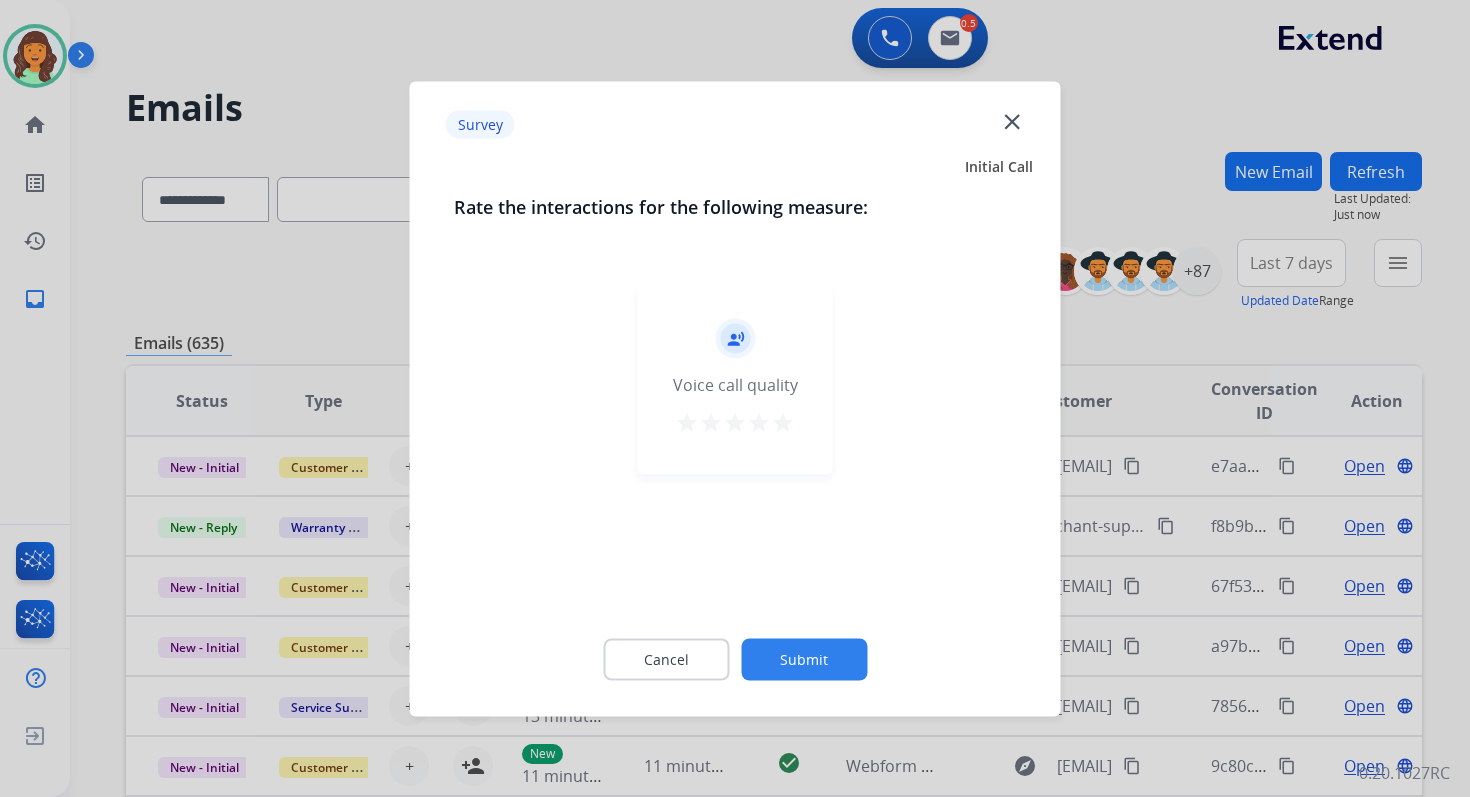 click on "Submit" 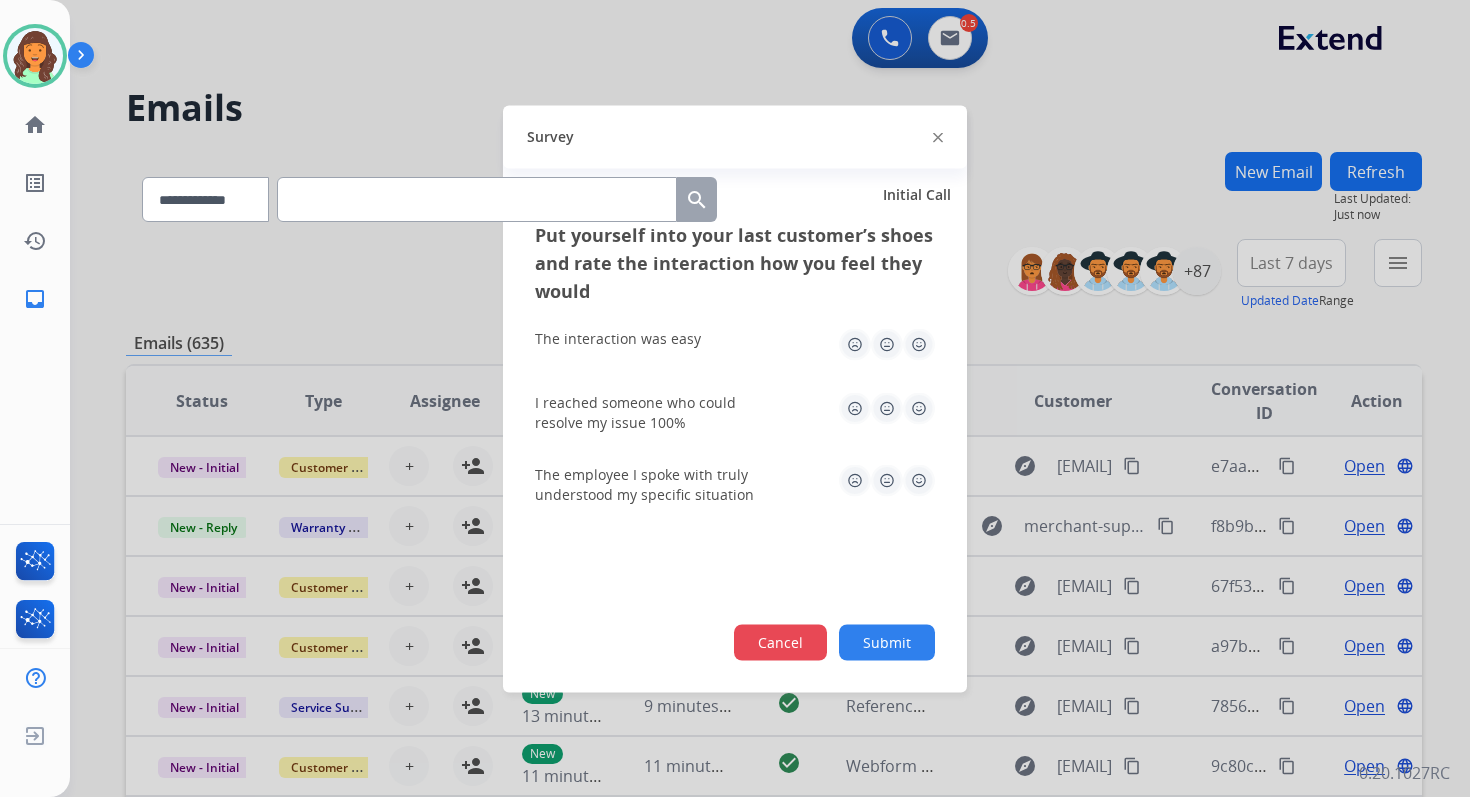 click on "Cancel" 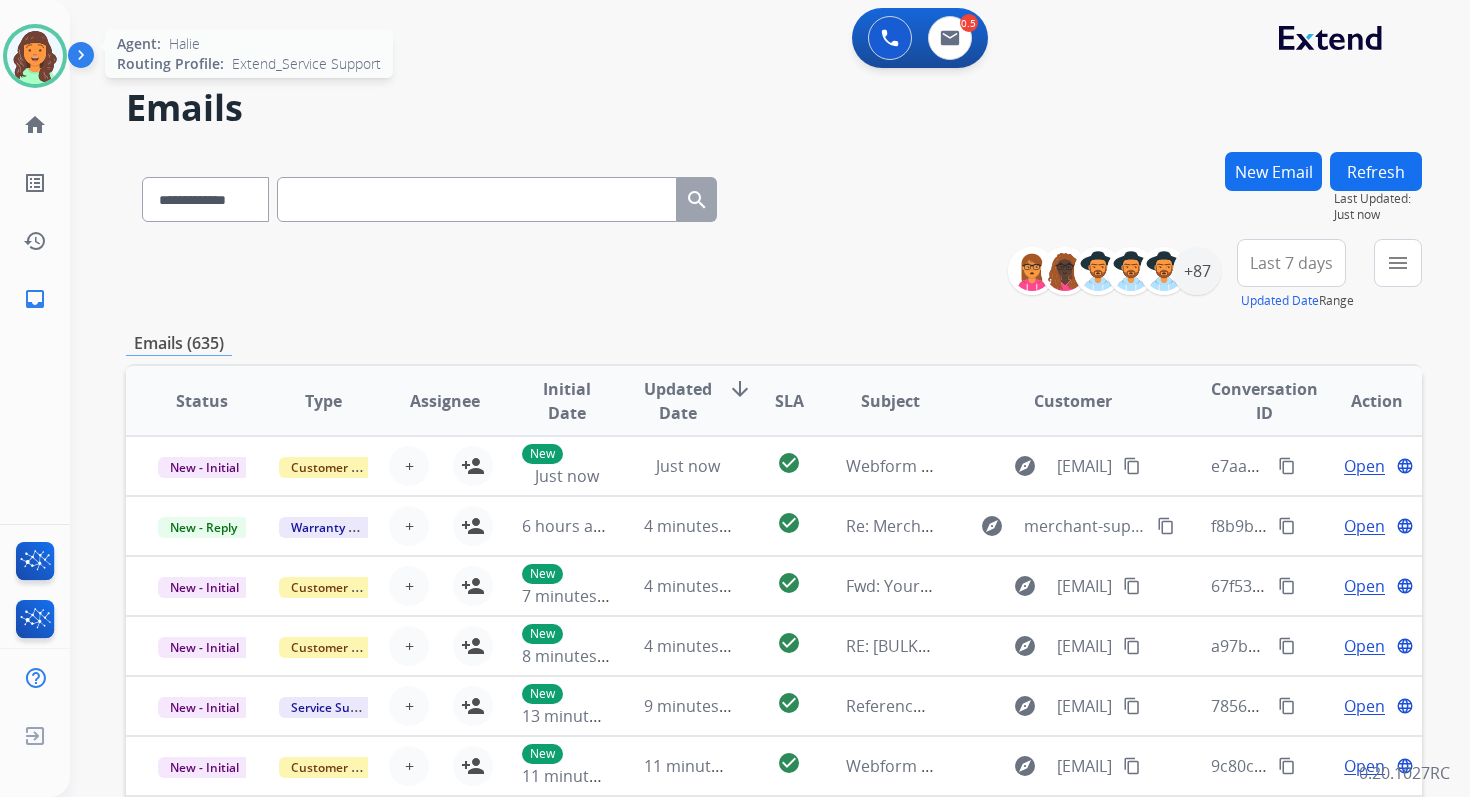 click at bounding box center [35, 56] 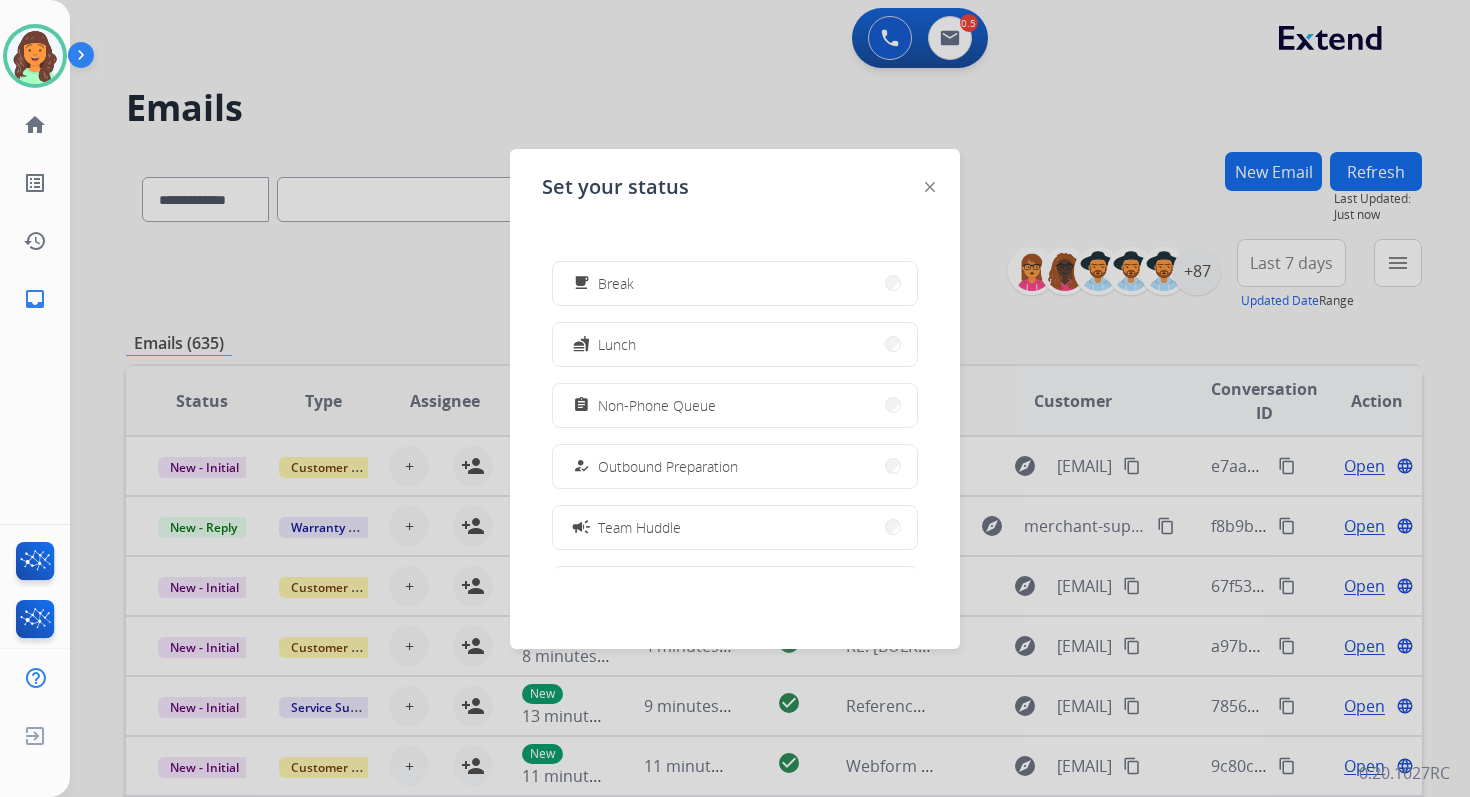 scroll, scrollTop: 74, scrollLeft: 0, axis: vertical 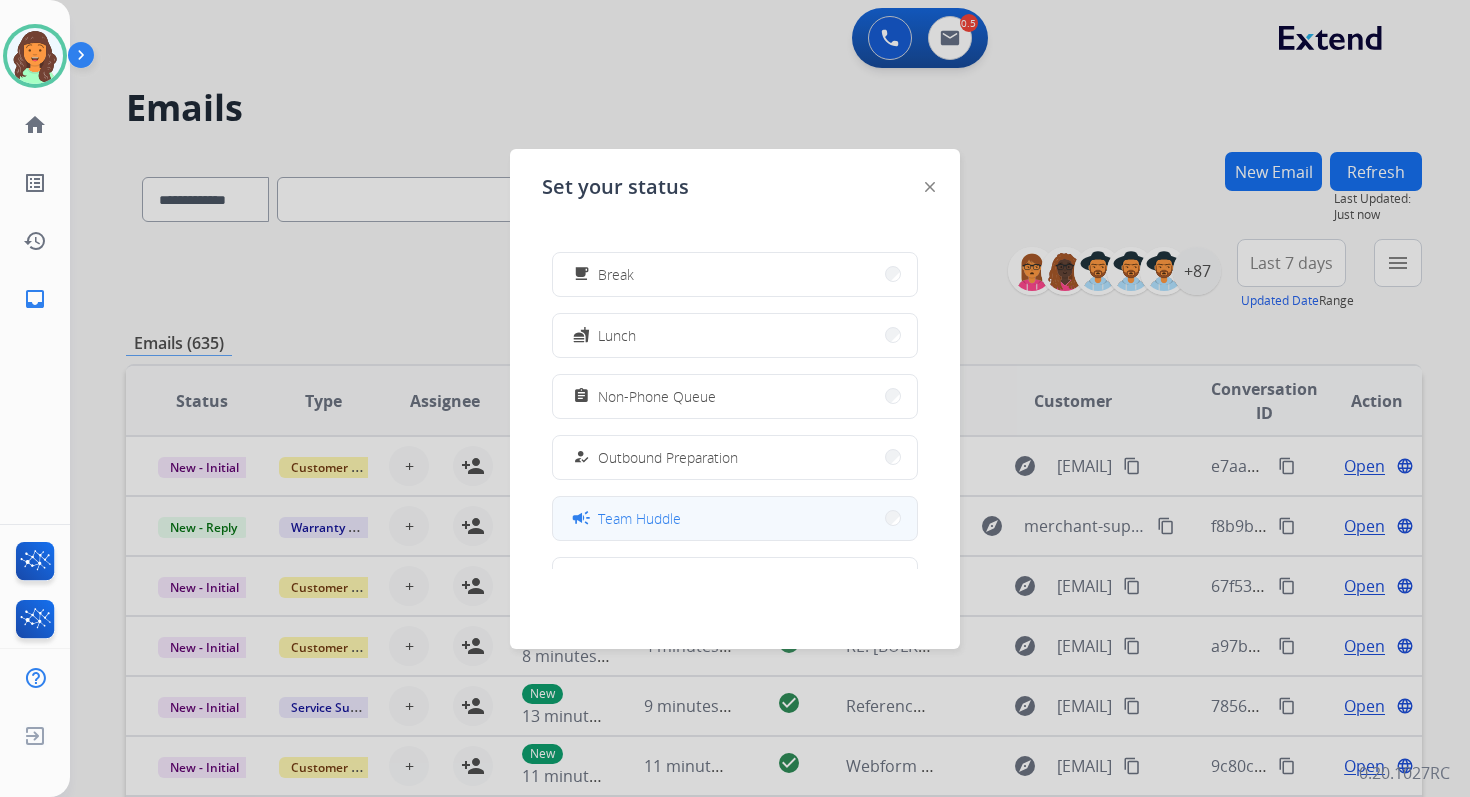 click on "campaign Team Huddle" at bounding box center [735, 518] 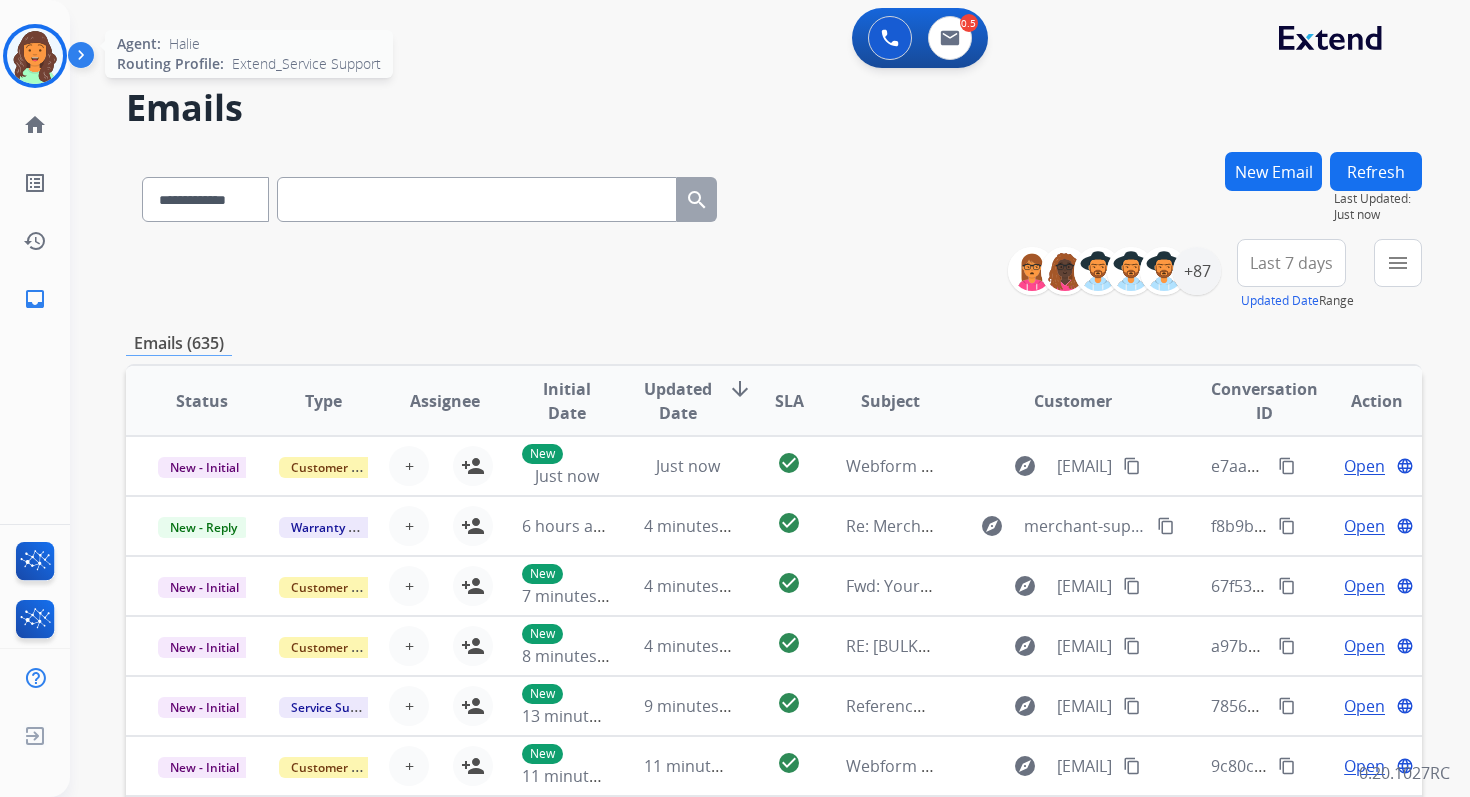 click at bounding box center [35, 56] 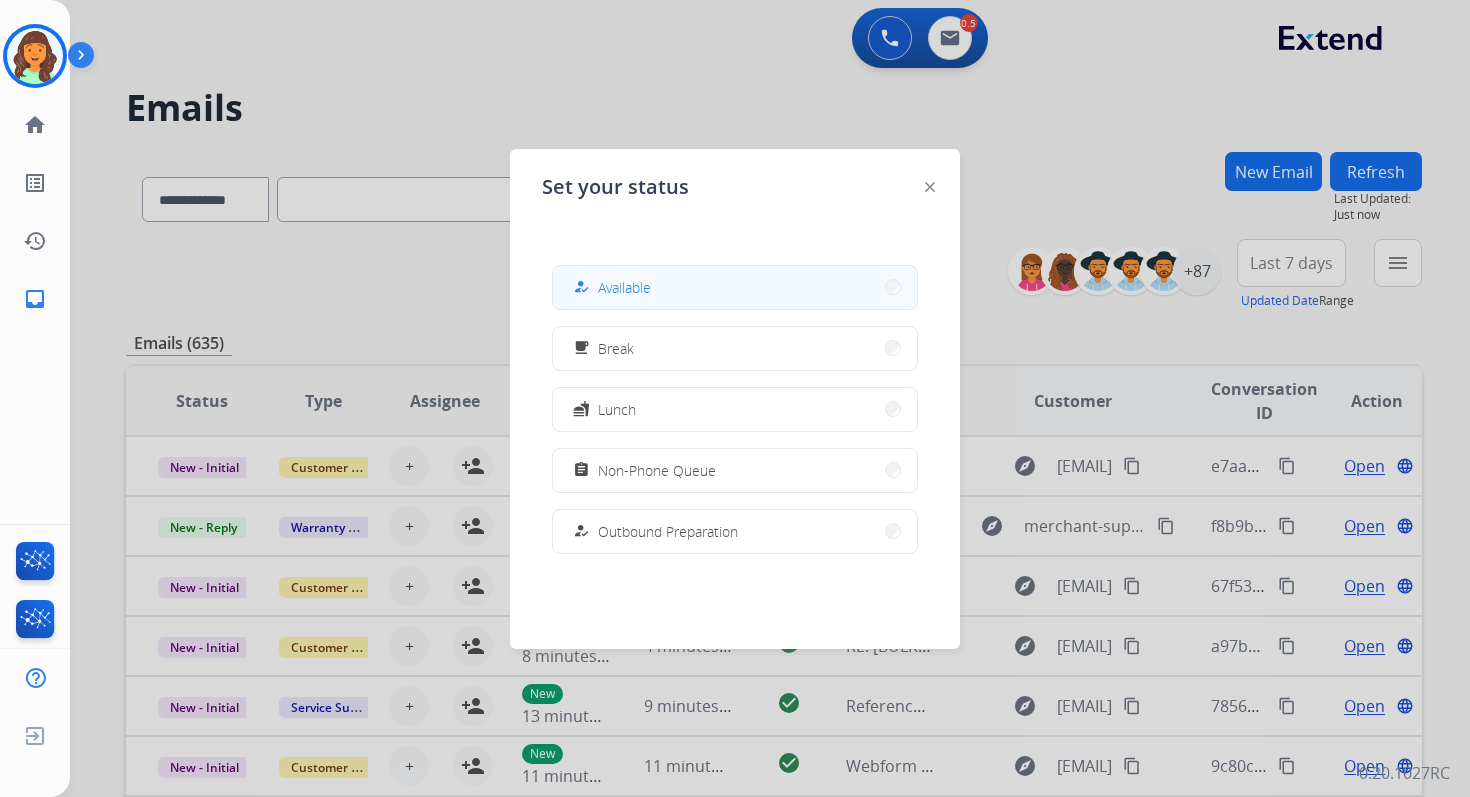 click on "Available" at bounding box center (624, 287) 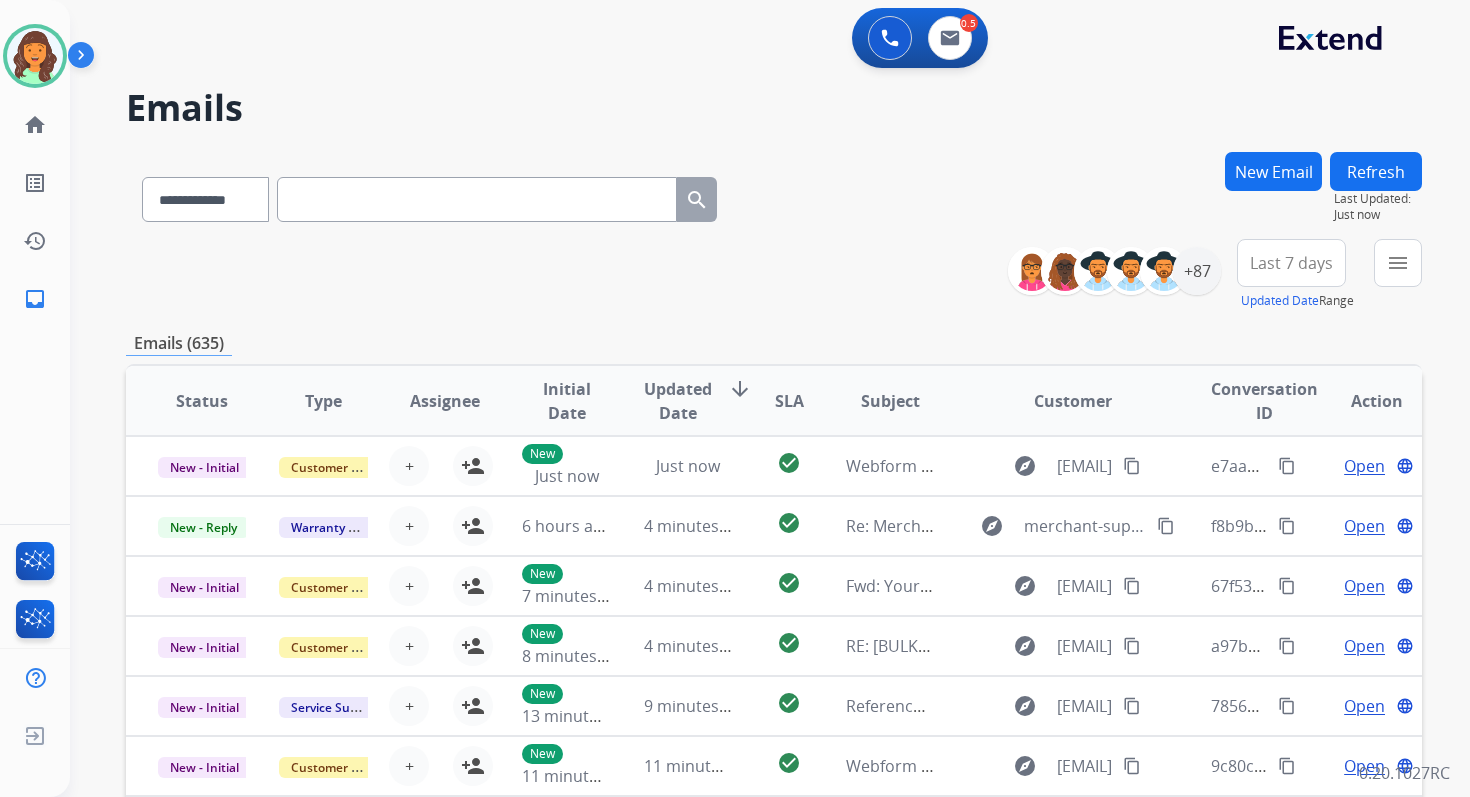 click on "Emails" at bounding box center [774, 108] 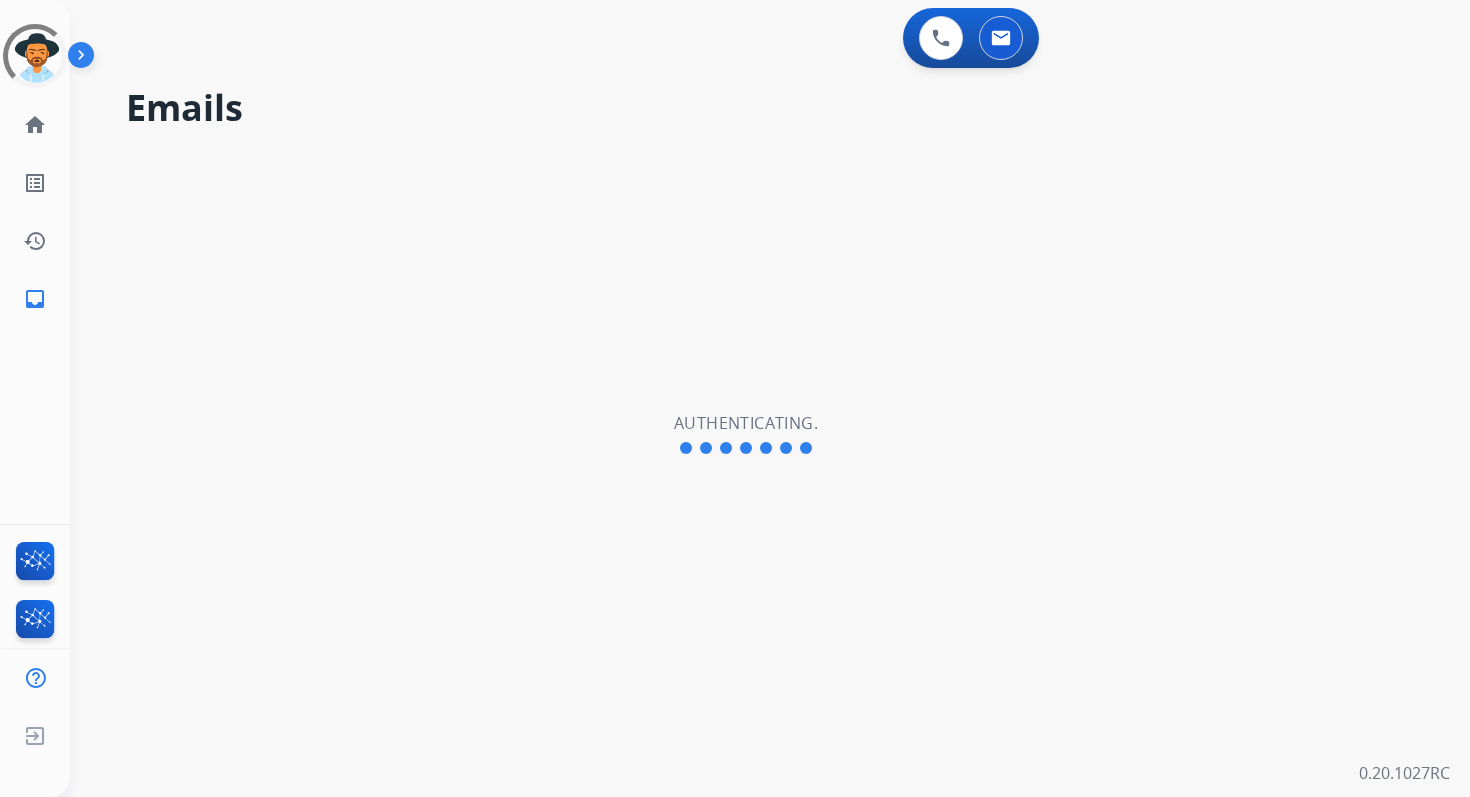 scroll, scrollTop: 0, scrollLeft: 0, axis: both 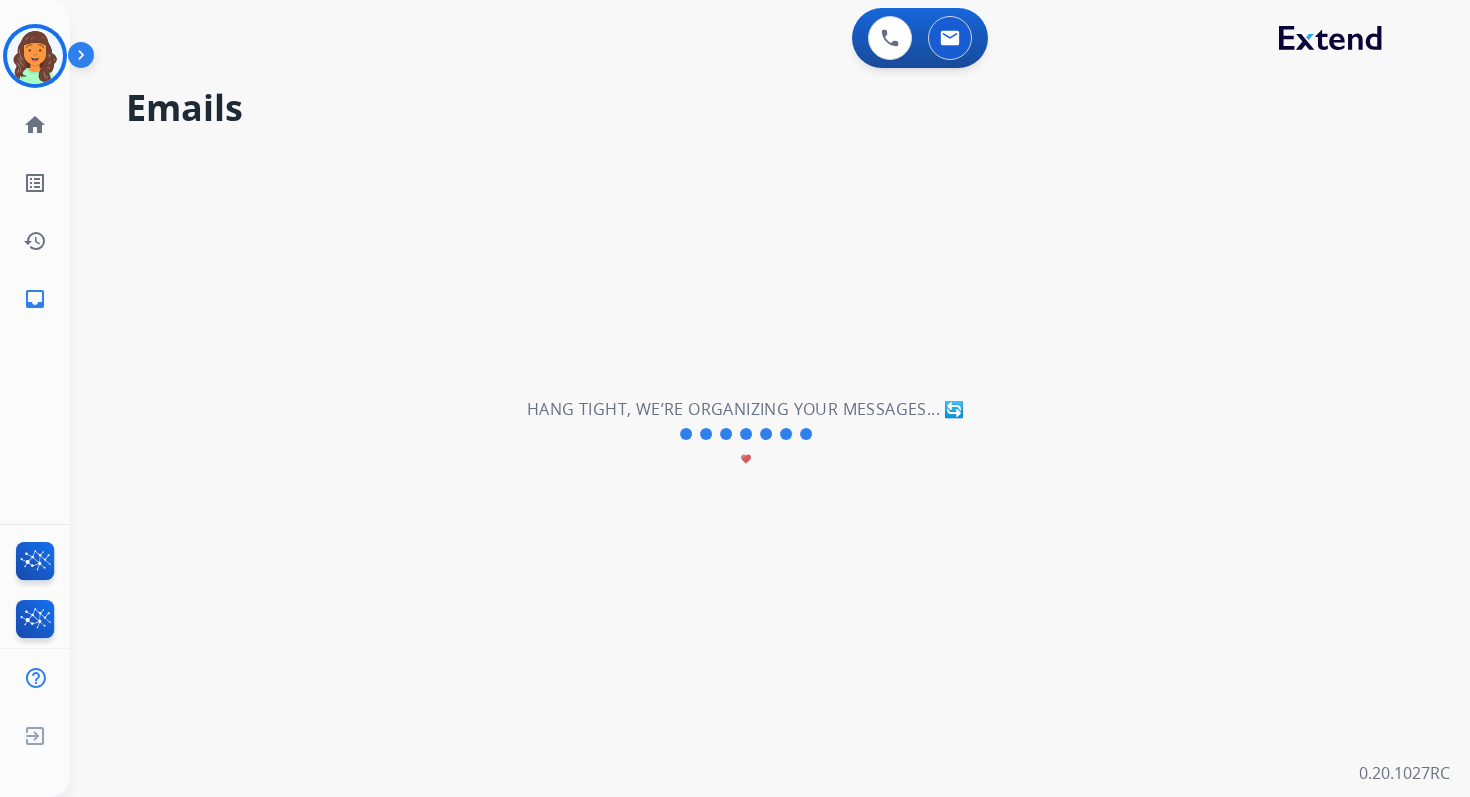 click at bounding box center (35, 56) 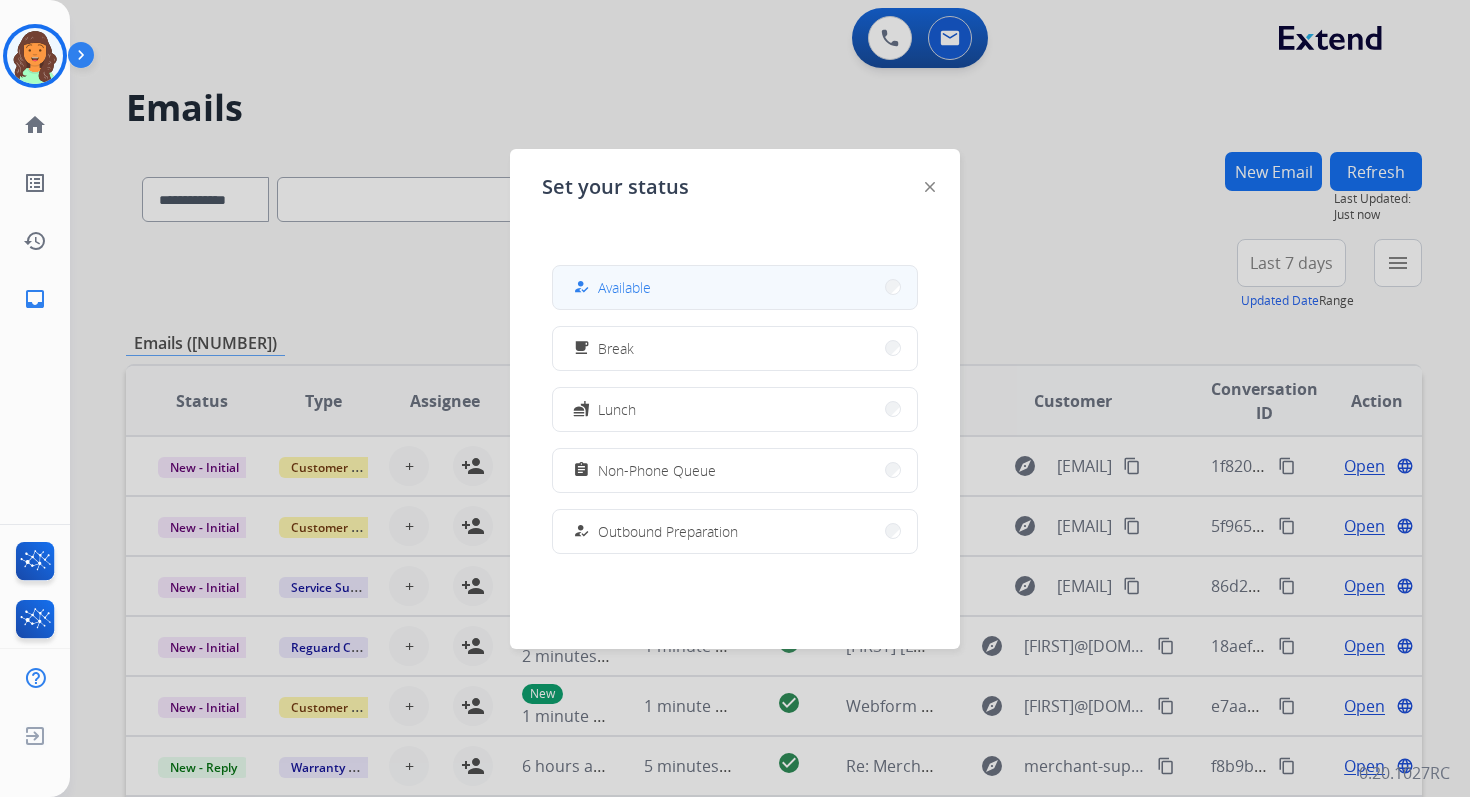 click on "Available" at bounding box center (624, 287) 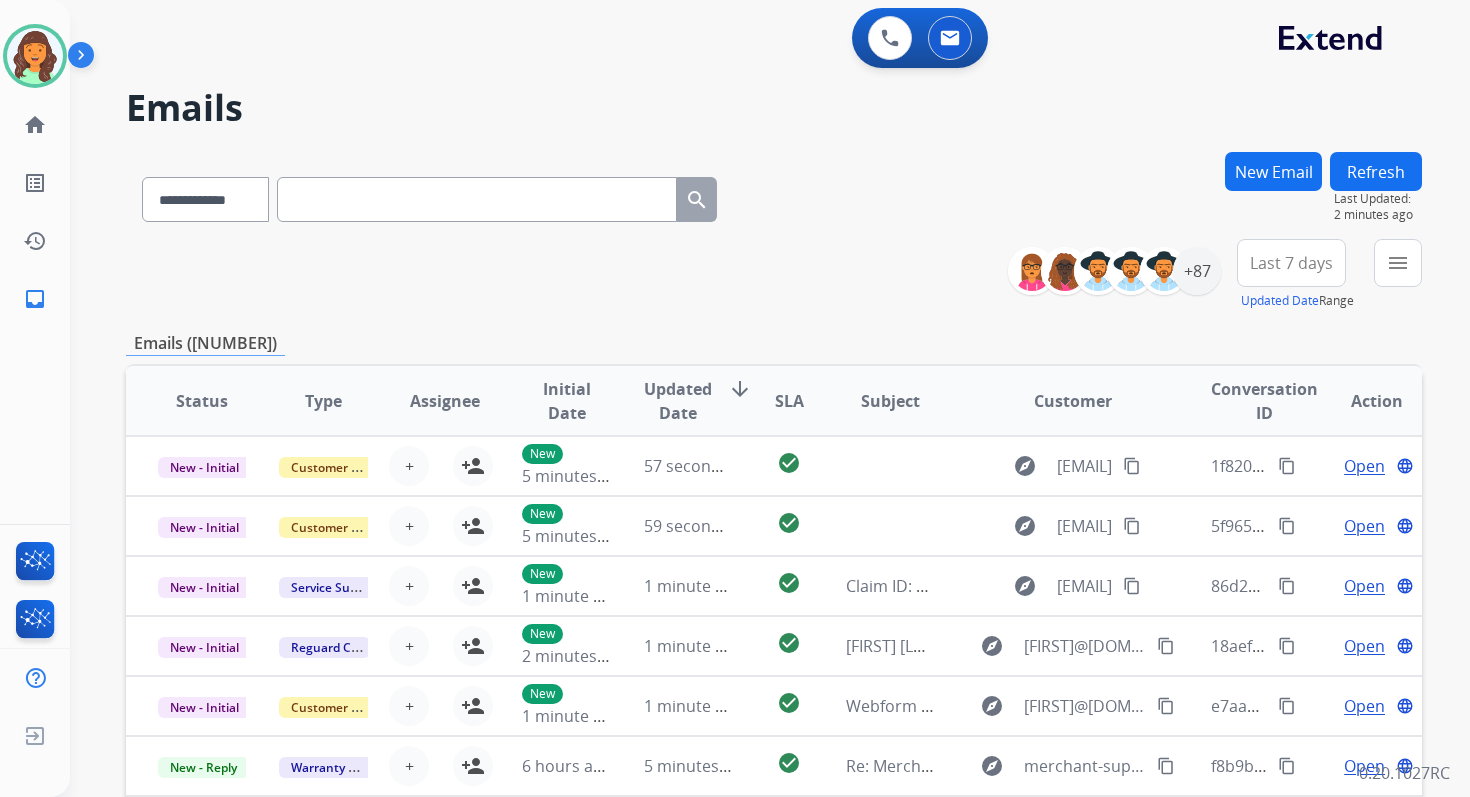 click at bounding box center (477, 199) 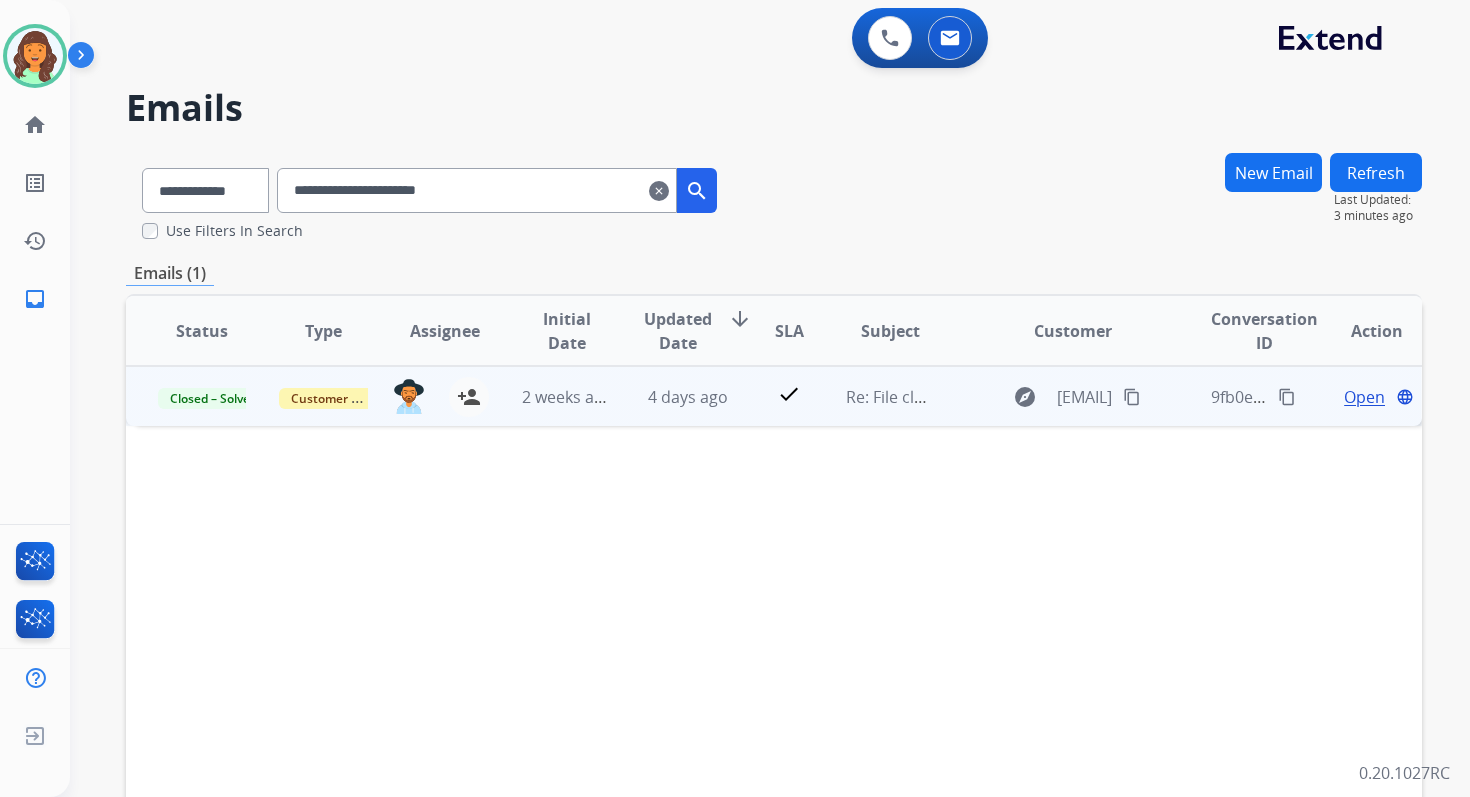 click on "Open" at bounding box center [1364, 397] 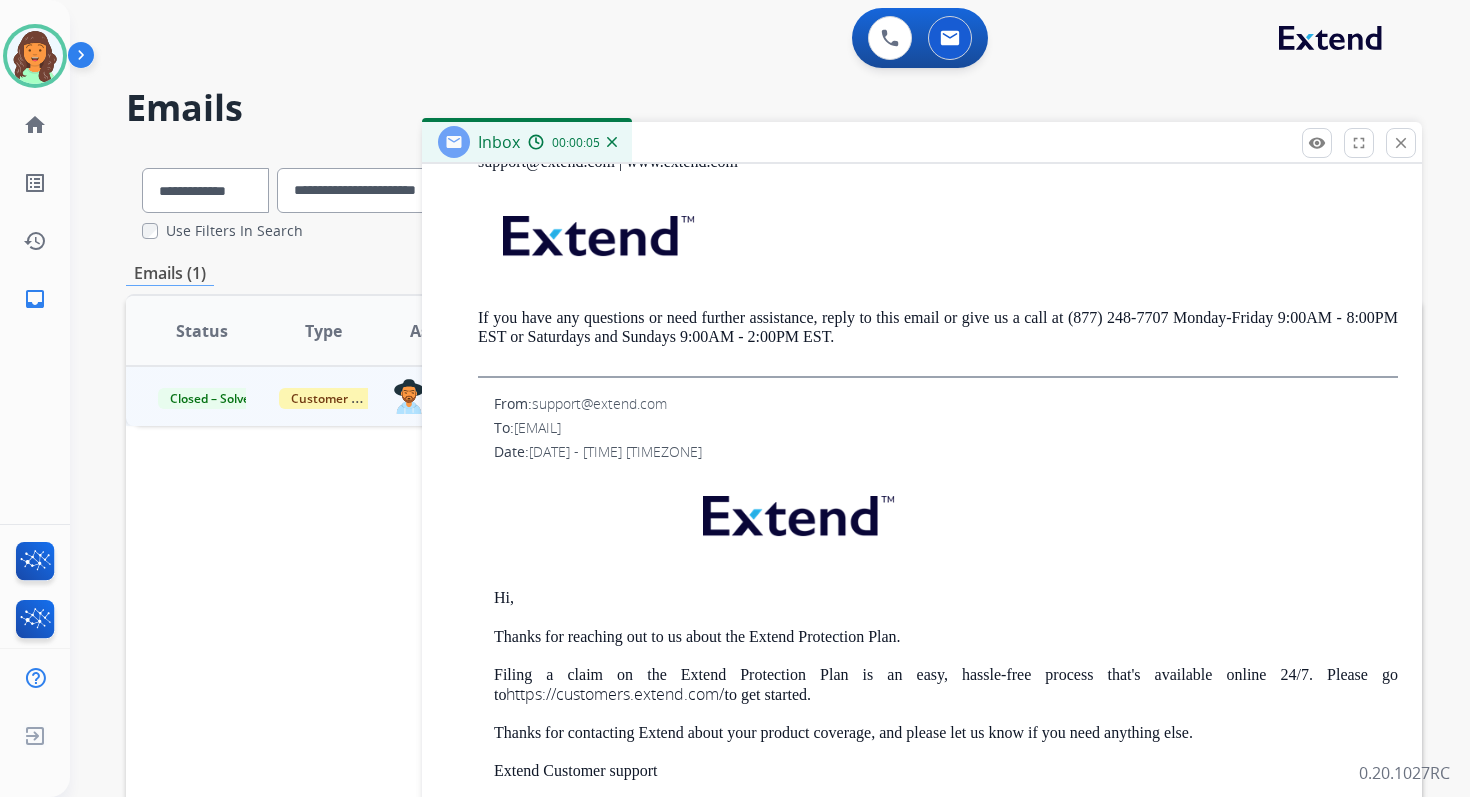 scroll, scrollTop: 1840, scrollLeft: 0, axis: vertical 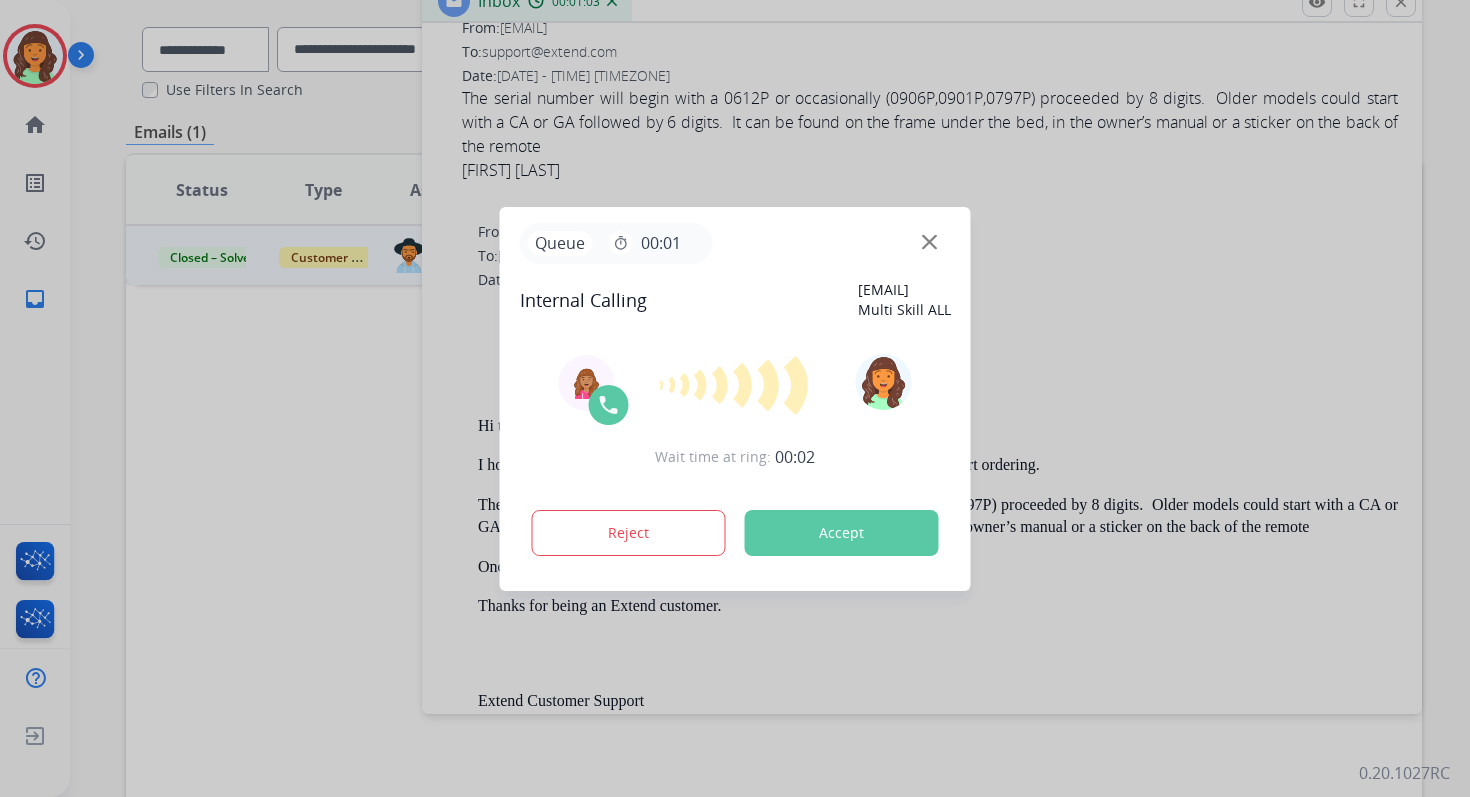click on "Accept" at bounding box center [842, 533] 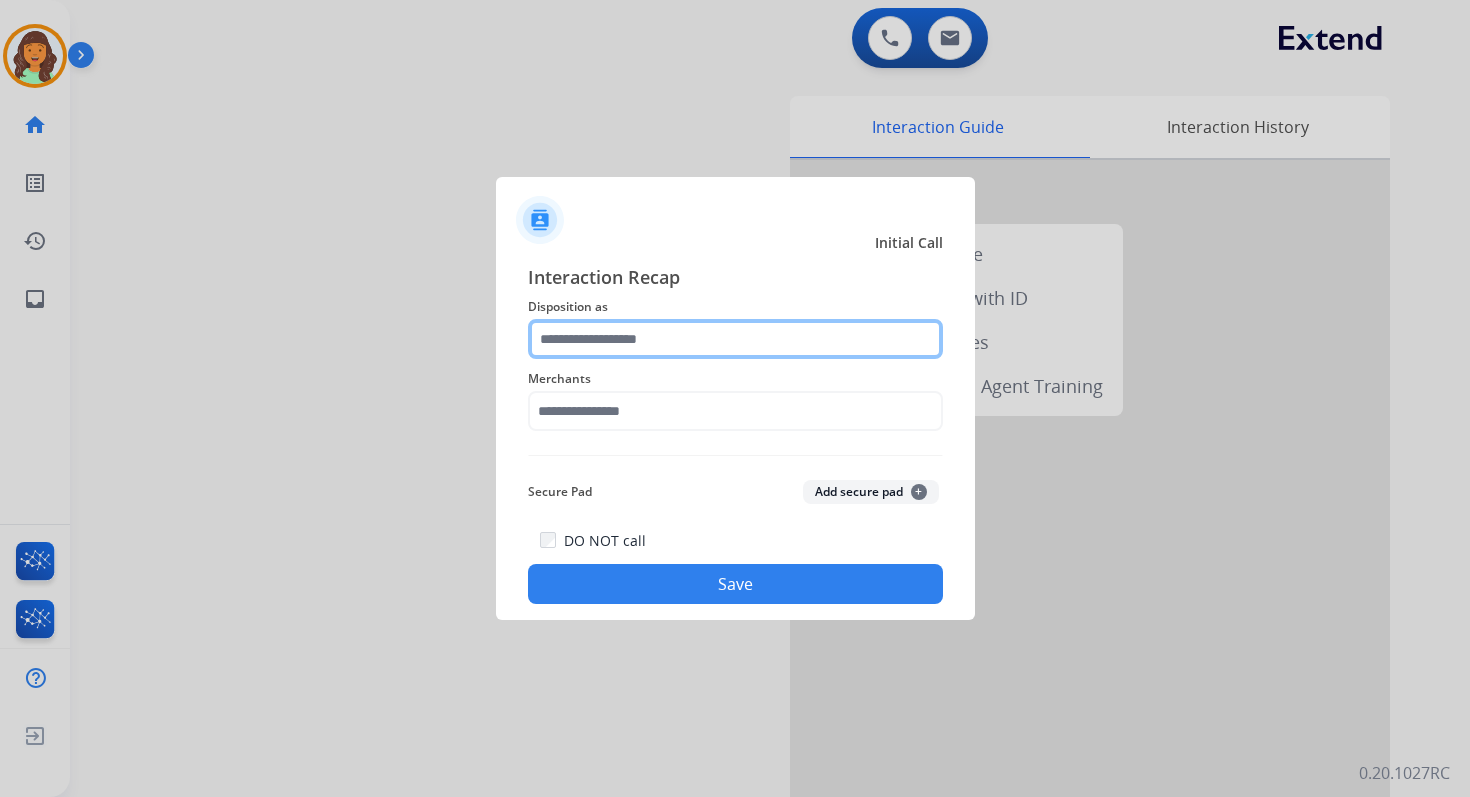 click 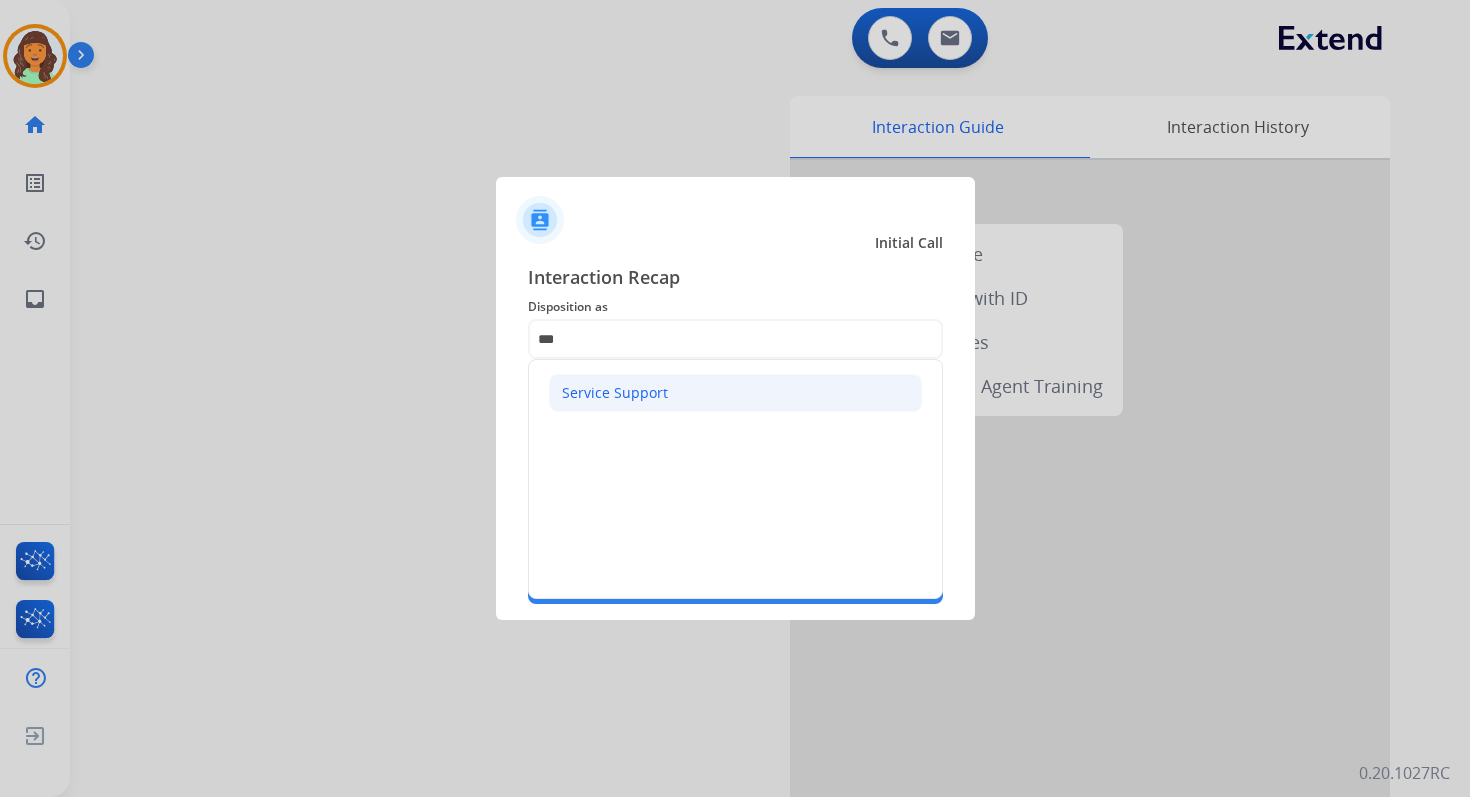 click on "Service Support" 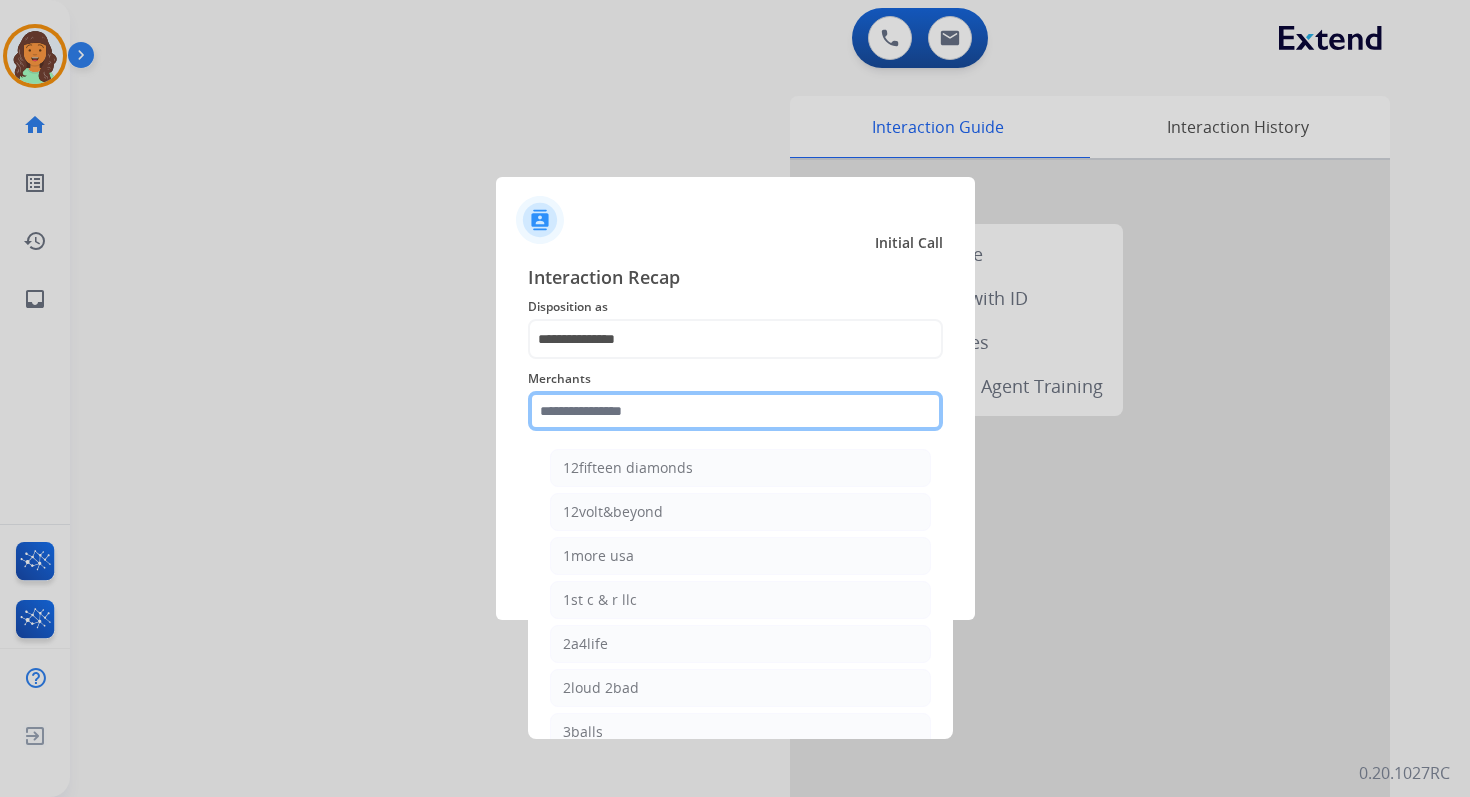 click 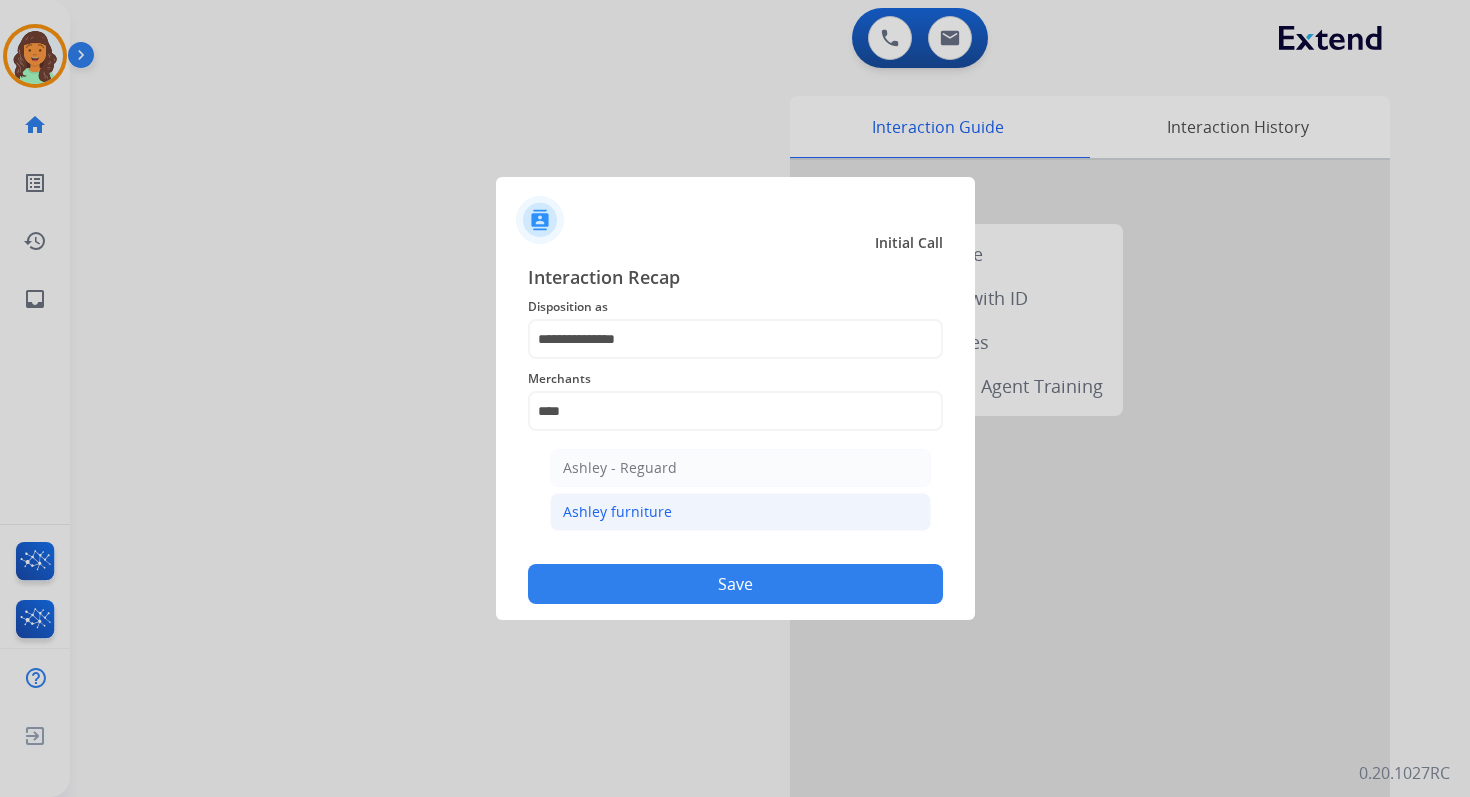 click on "Ashley furniture" 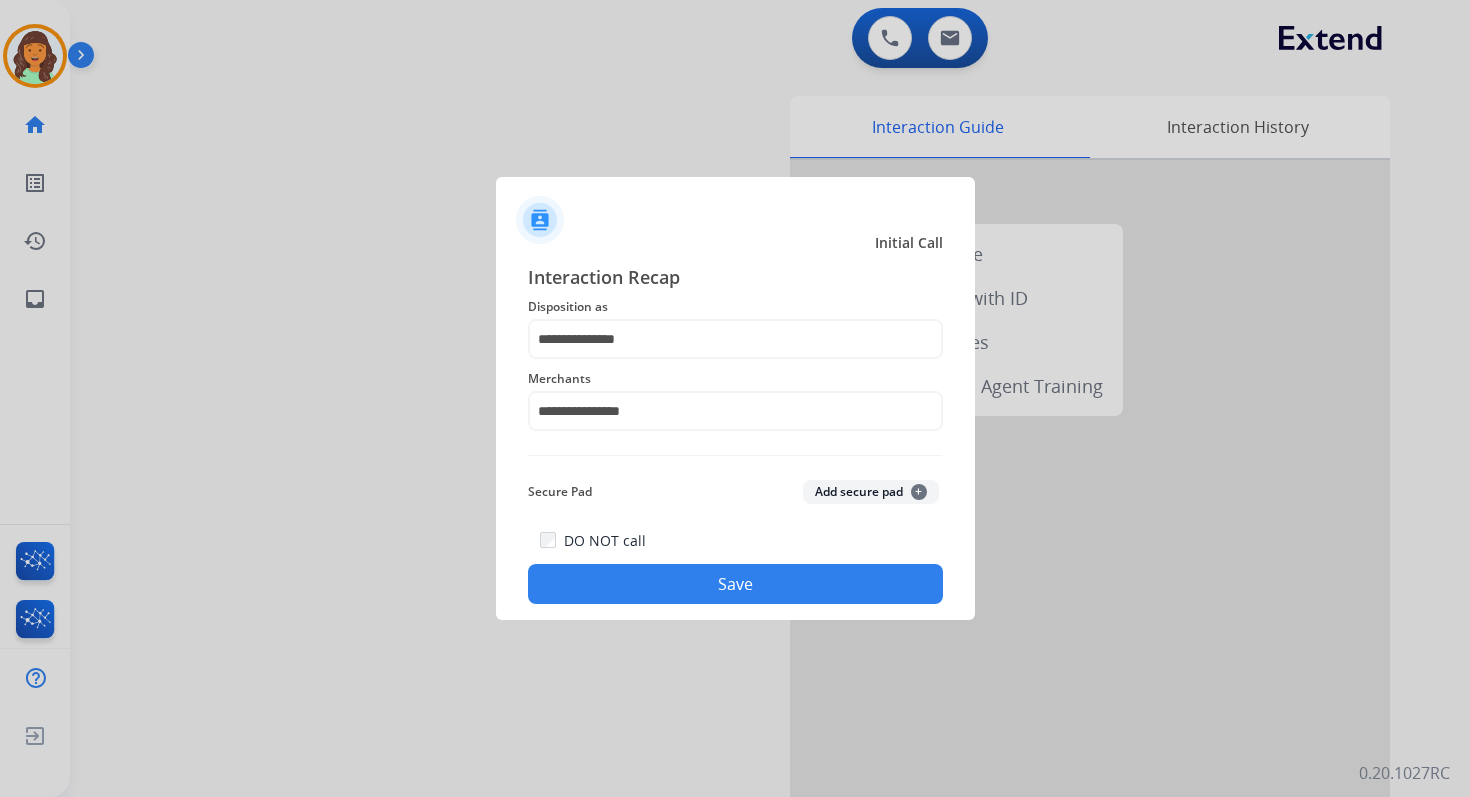 click on "Save" 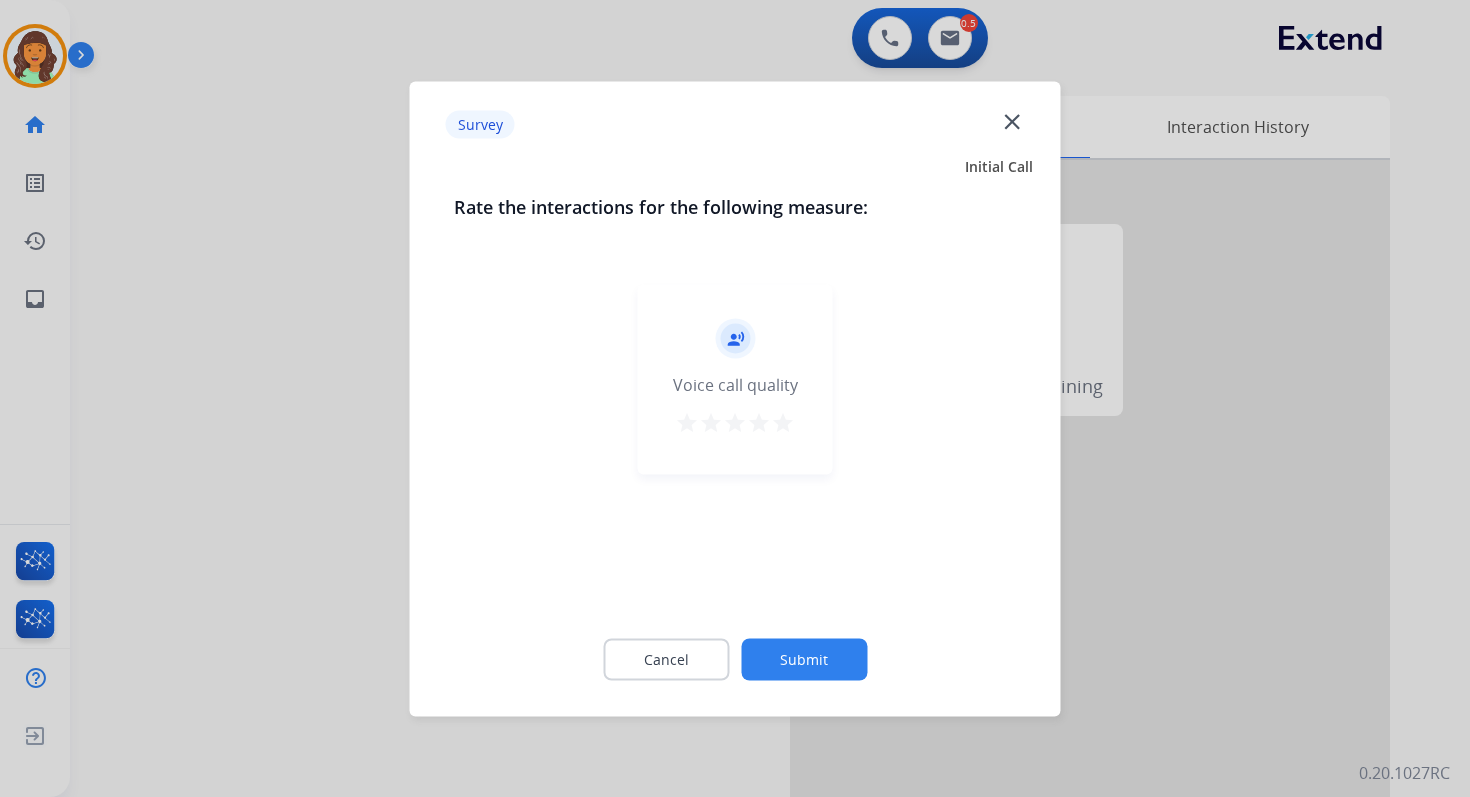 click on "Submit" 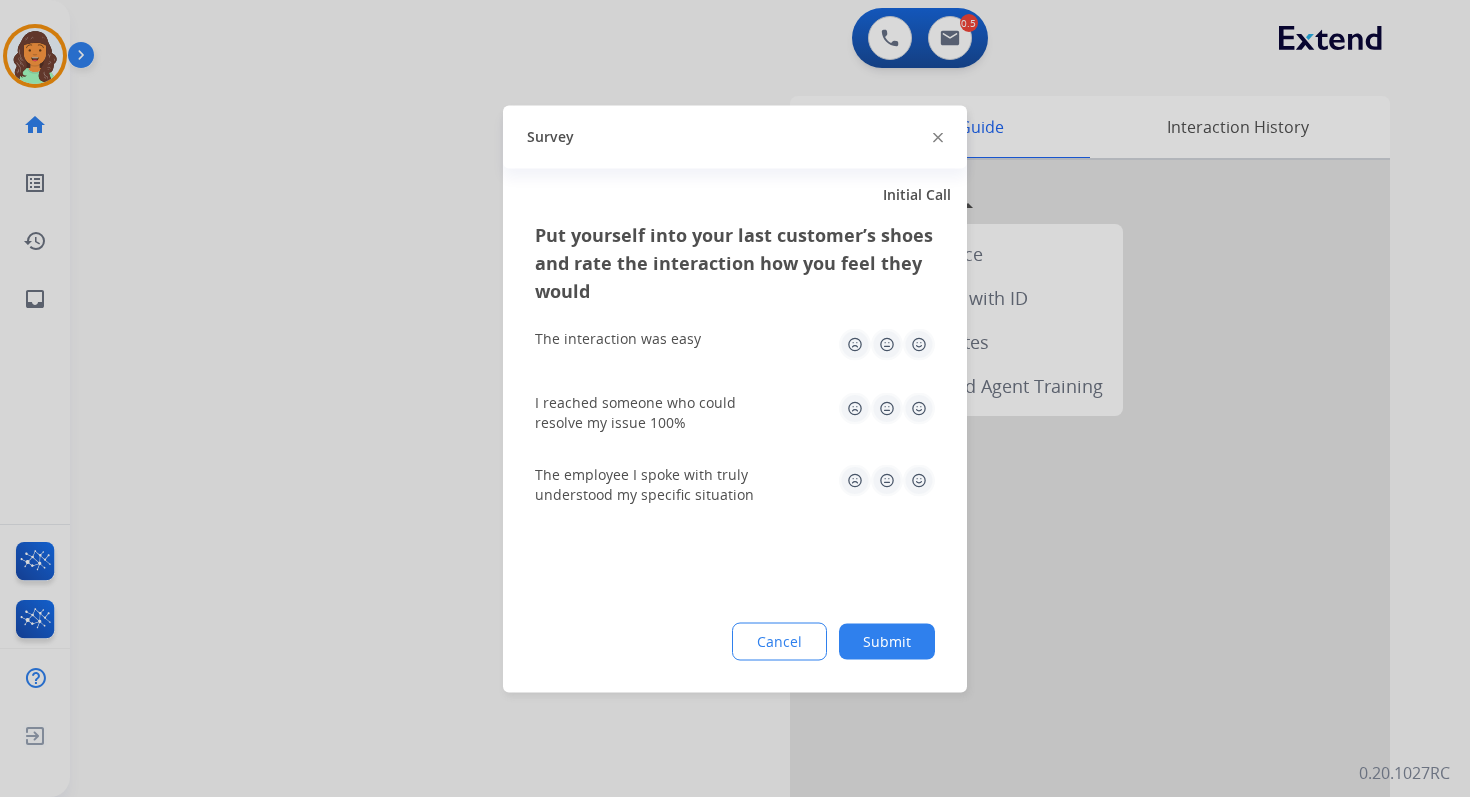 click on "Submit" 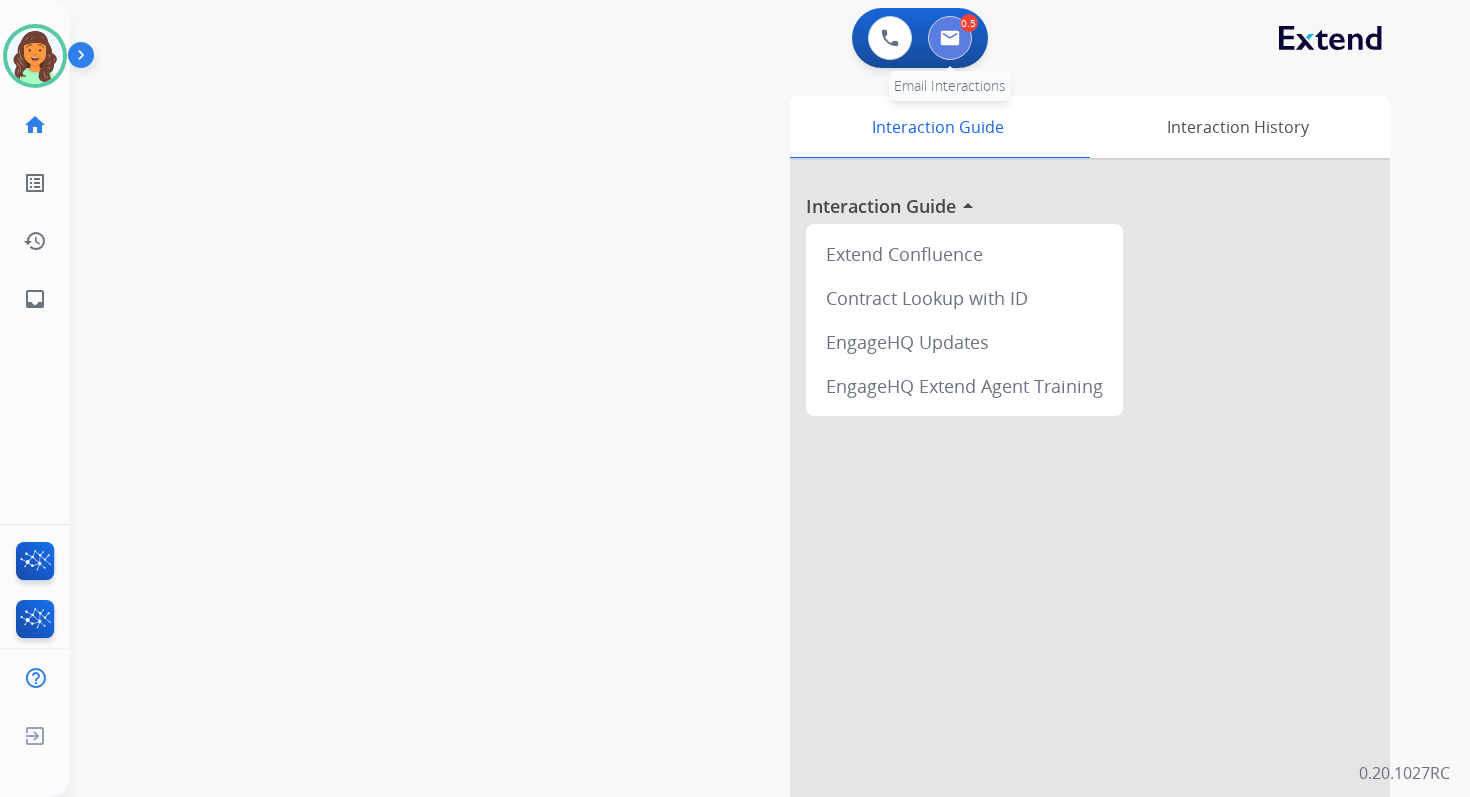 click at bounding box center [950, 38] 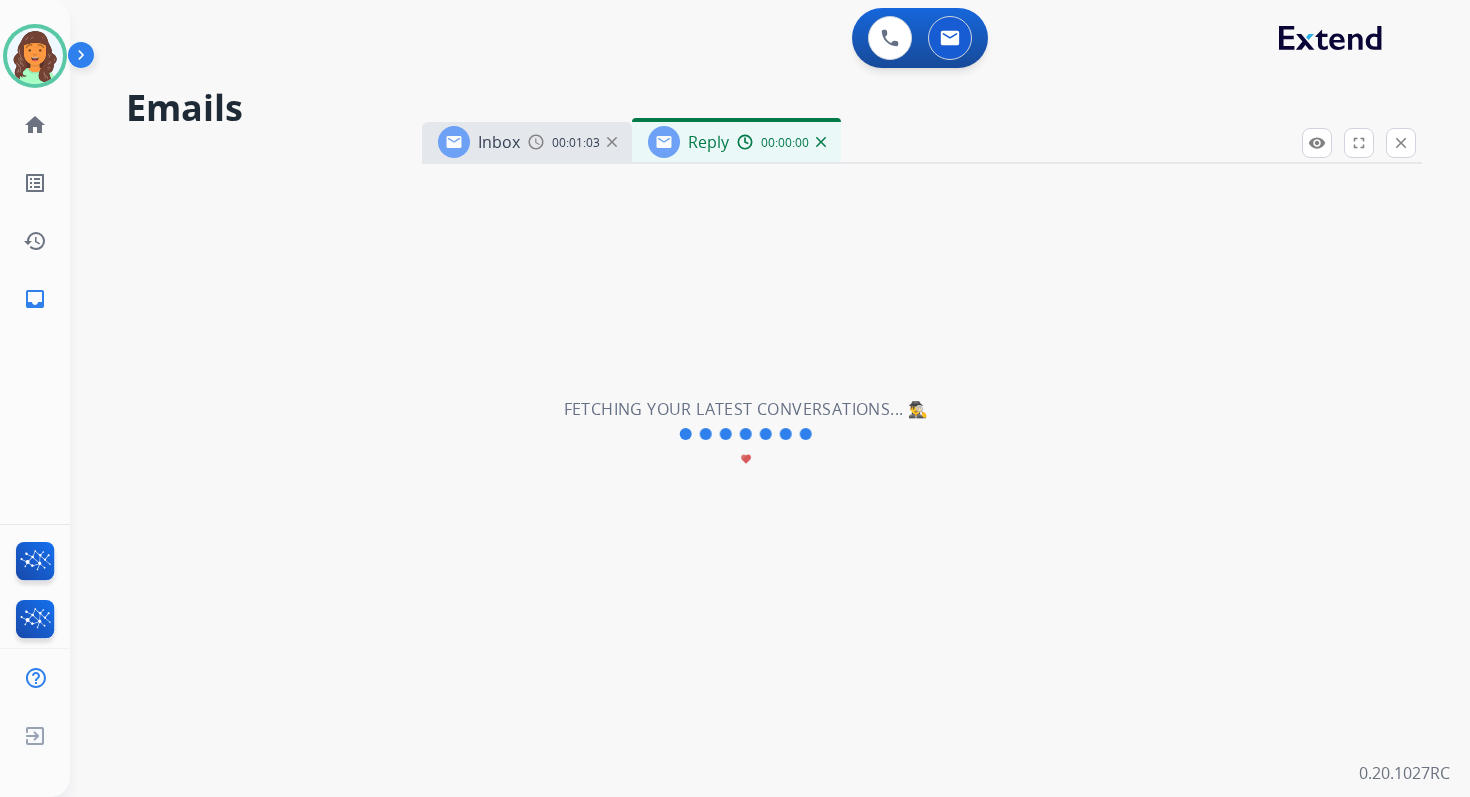 select on "**********" 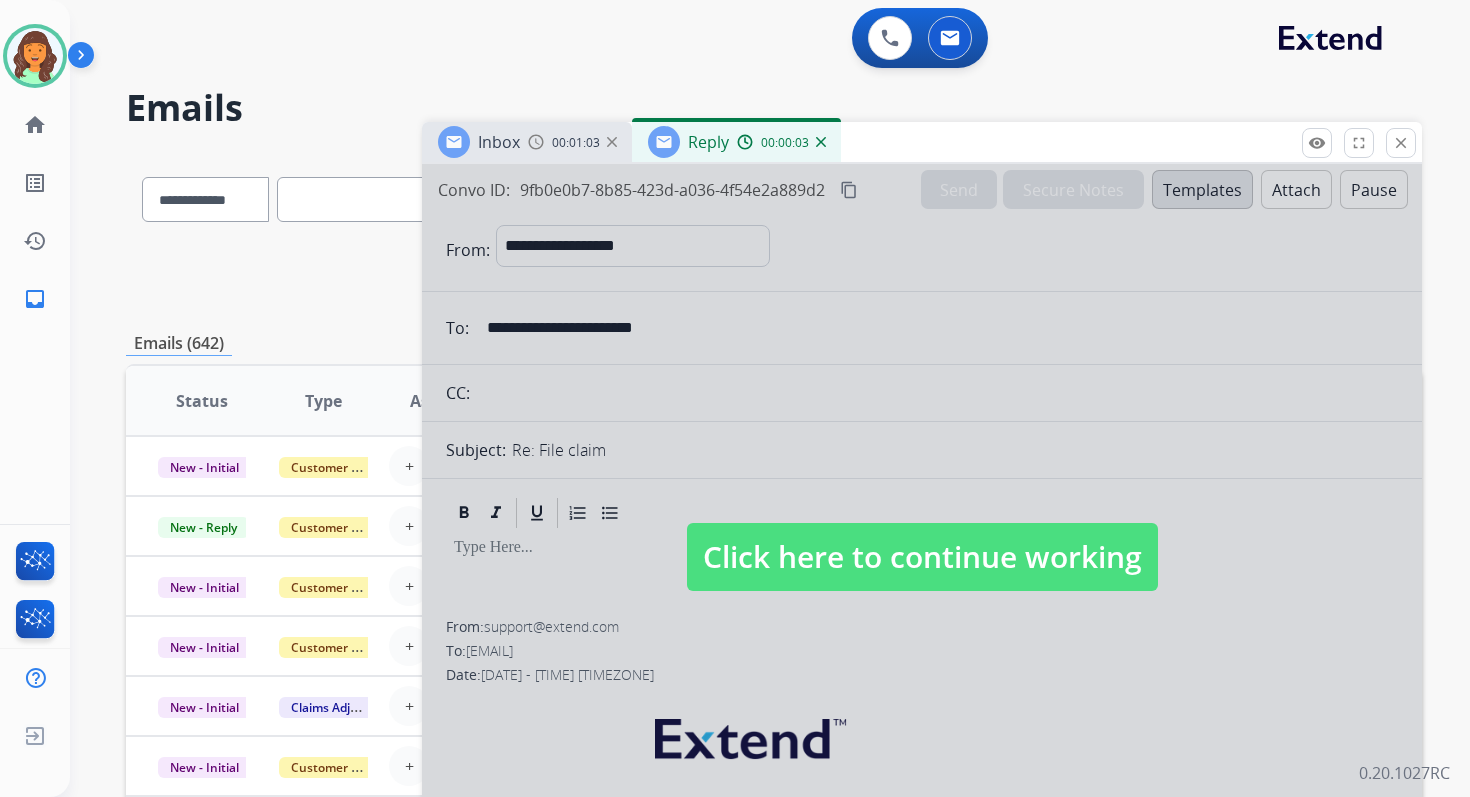 click on "Click here to continue working" at bounding box center [922, 557] 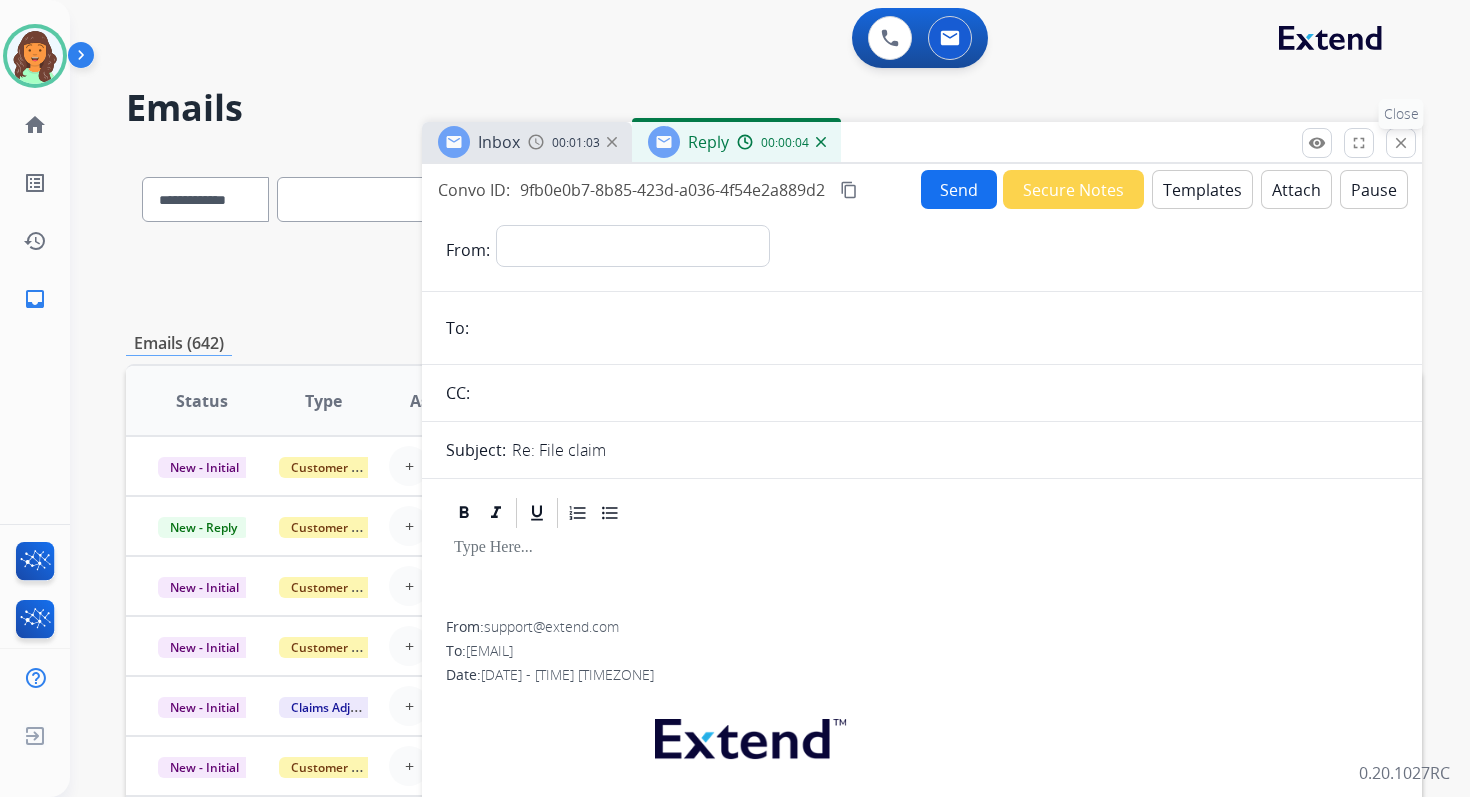 click on "close" at bounding box center [1401, 143] 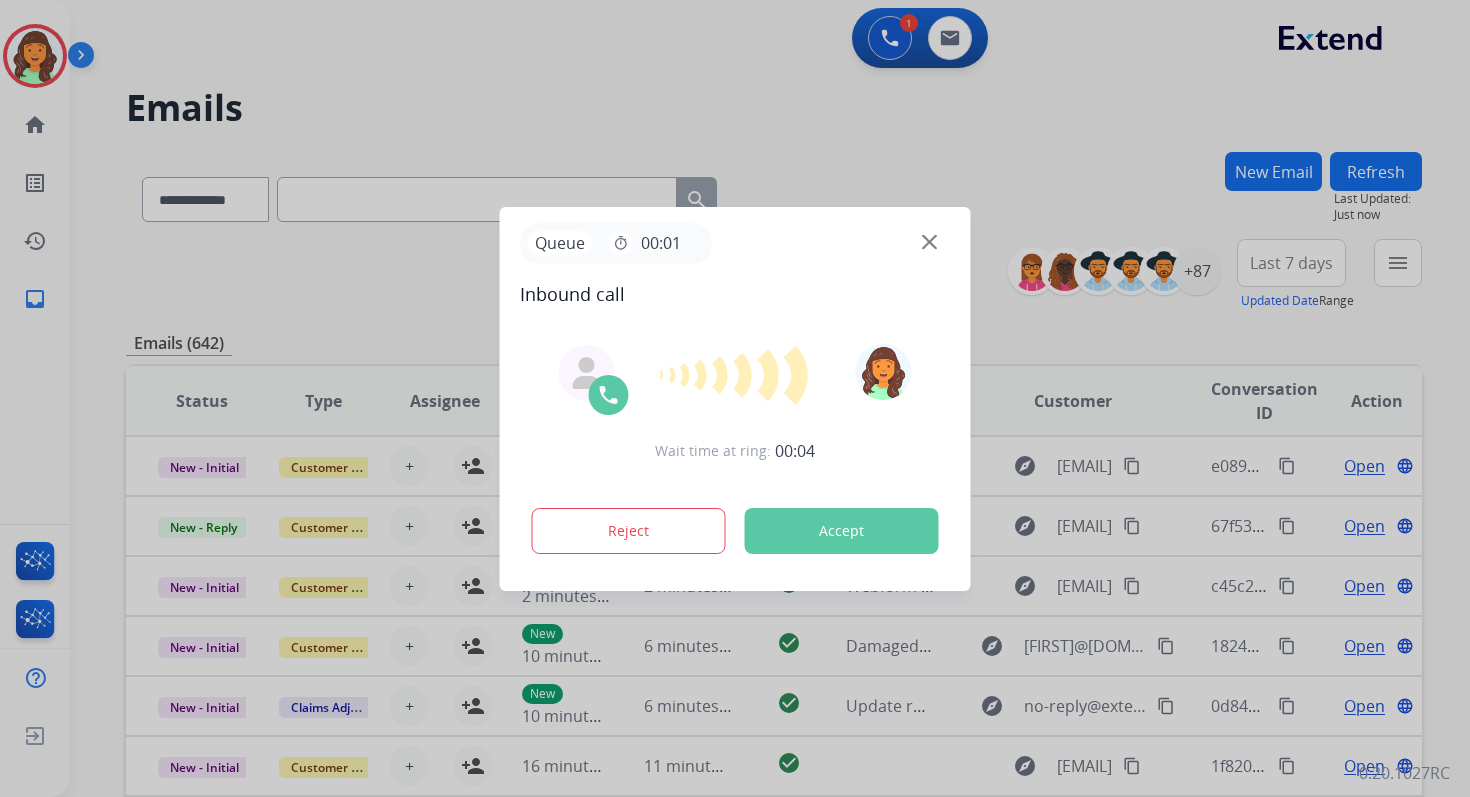 click on "Accept" at bounding box center (842, 531) 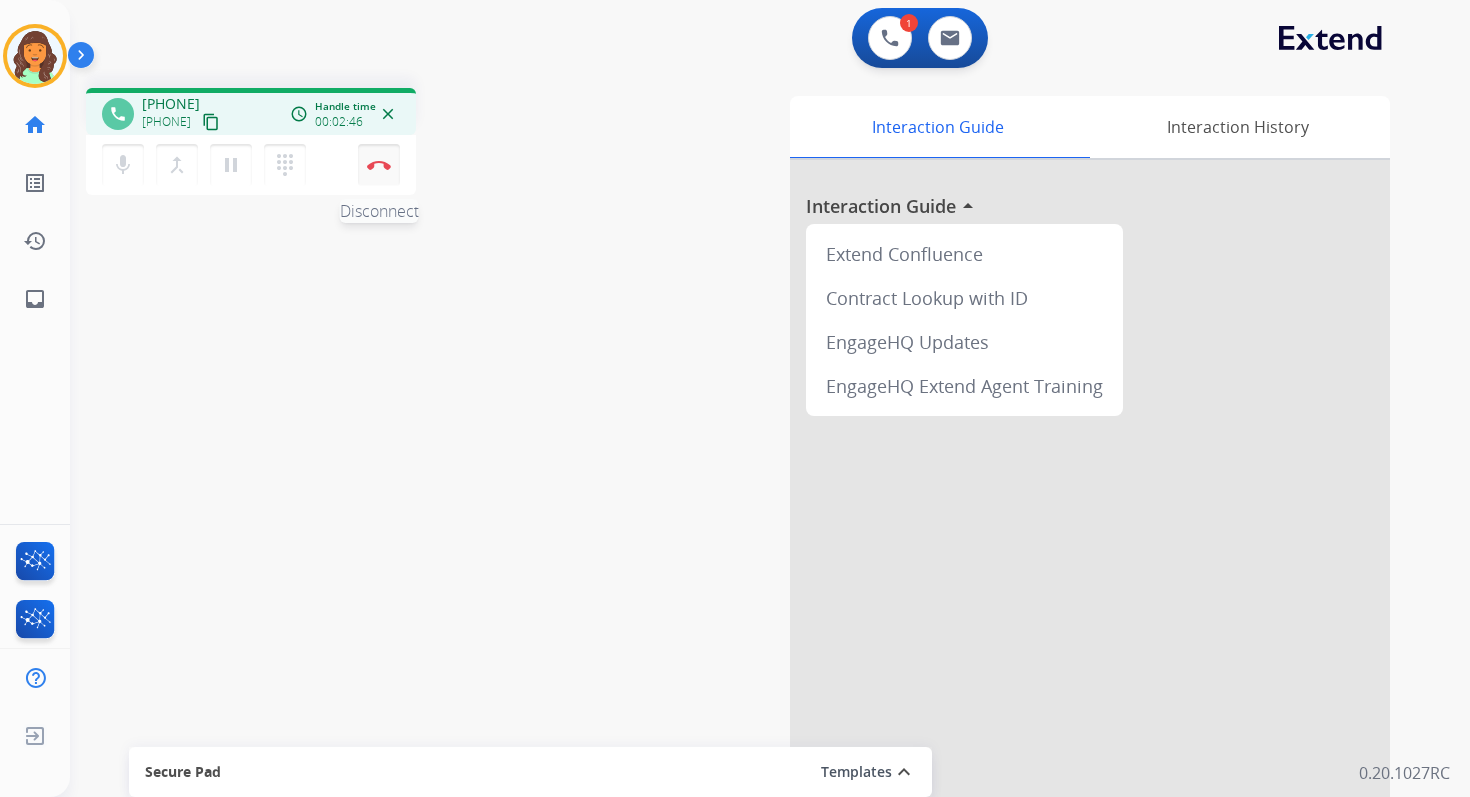 click on "Disconnect" at bounding box center (379, 165) 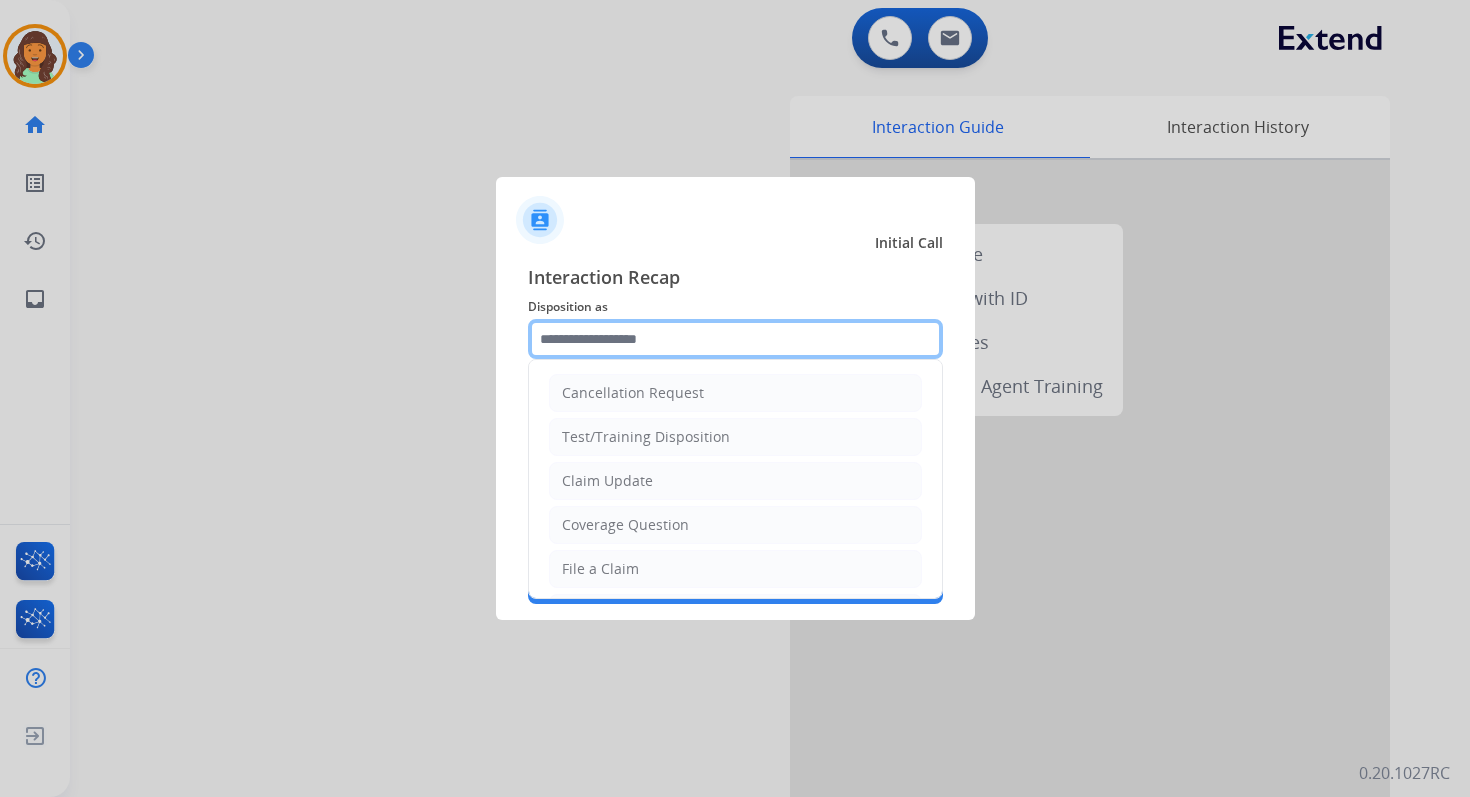 click 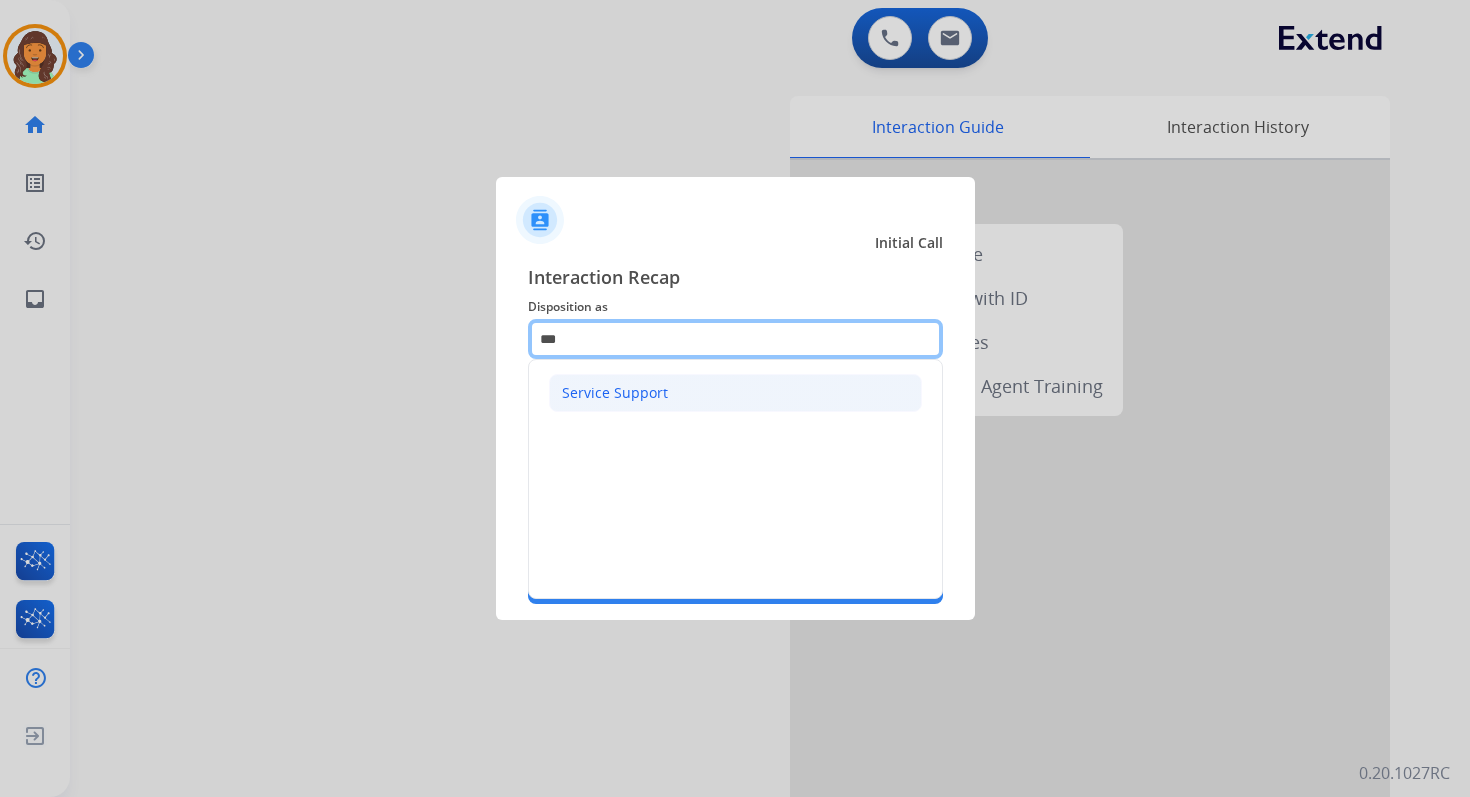 type on "***" 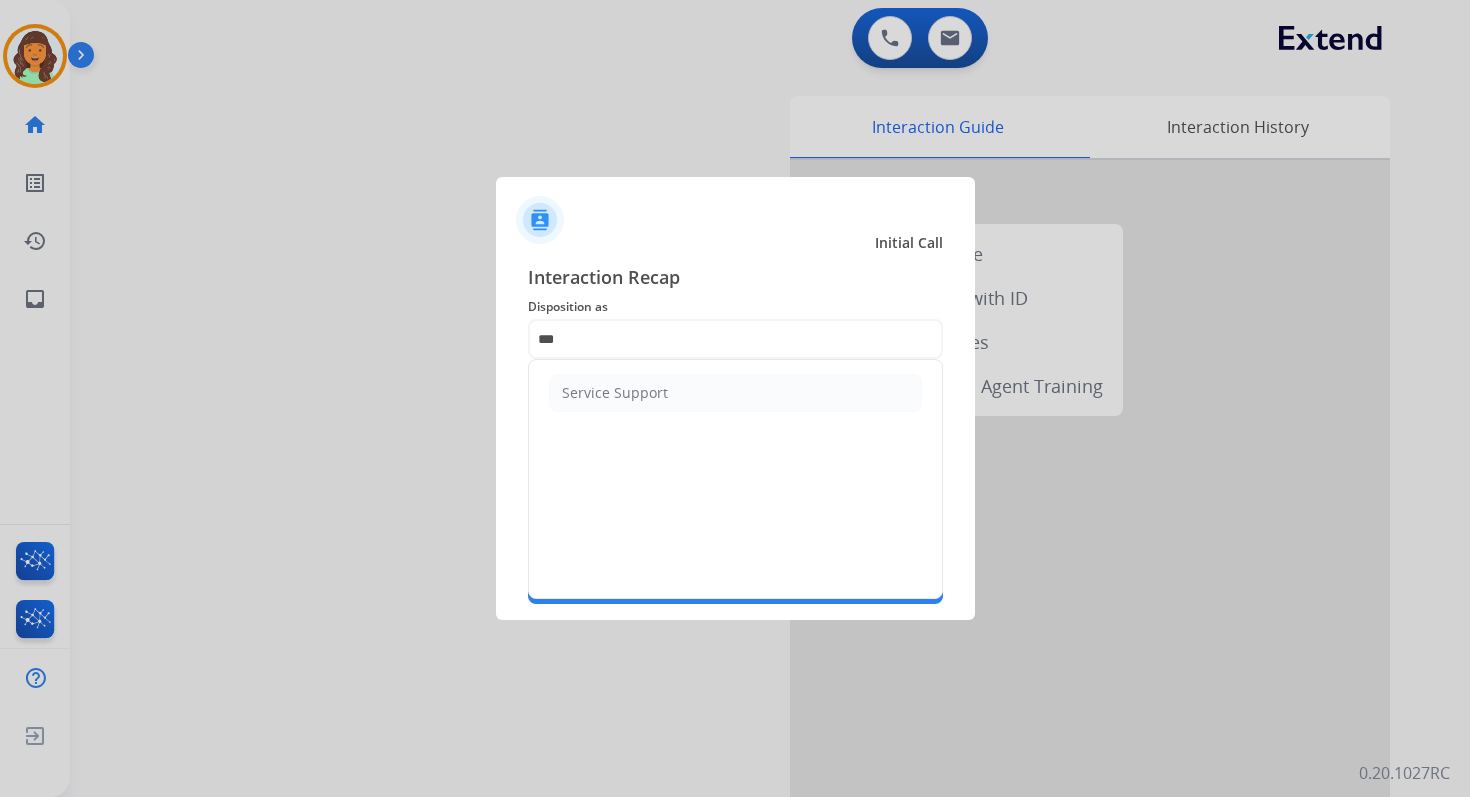 drag, startPoint x: 597, startPoint y: 395, endPoint x: 609, endPoint y: 429, distance: 36.05551 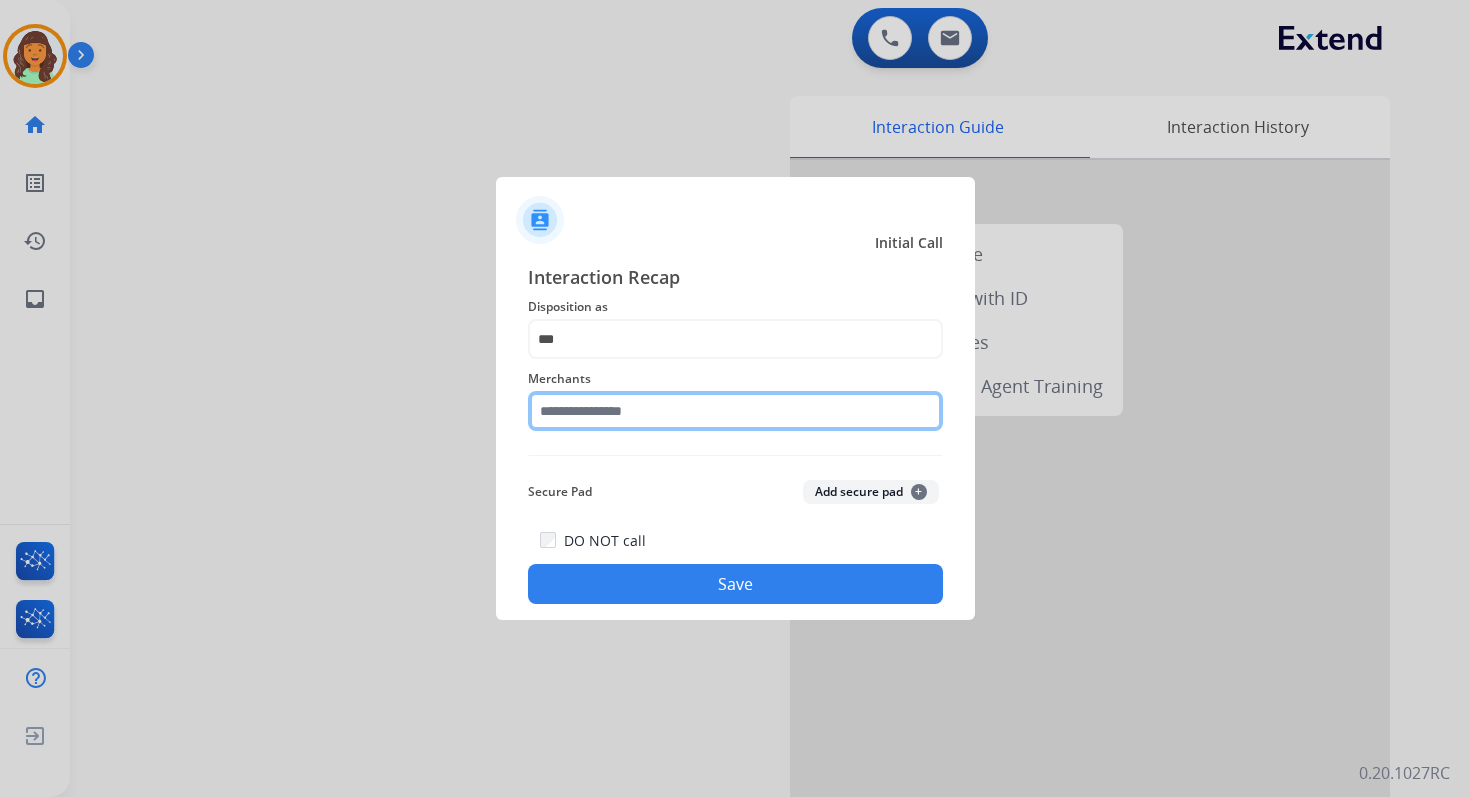 click 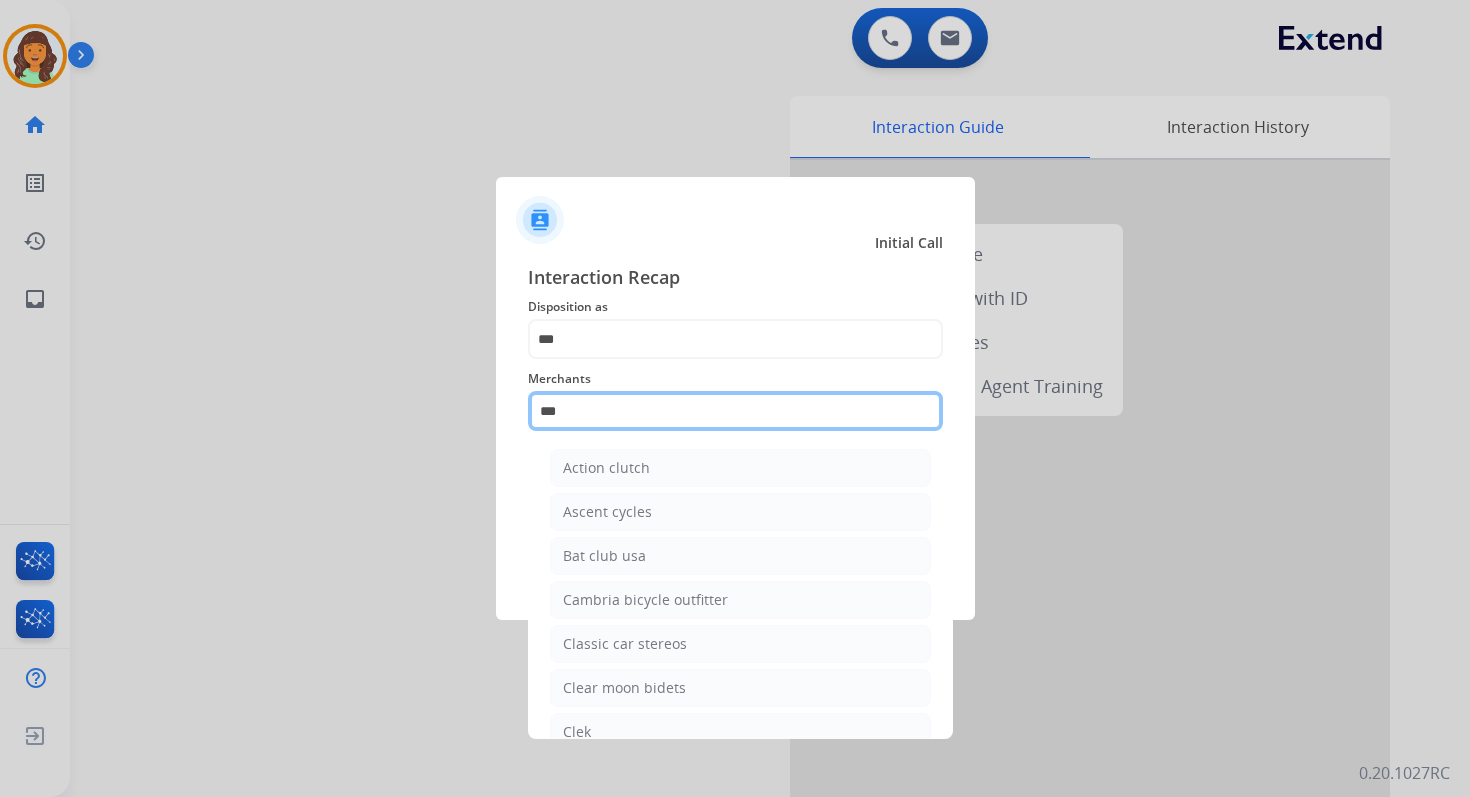 type on "****" 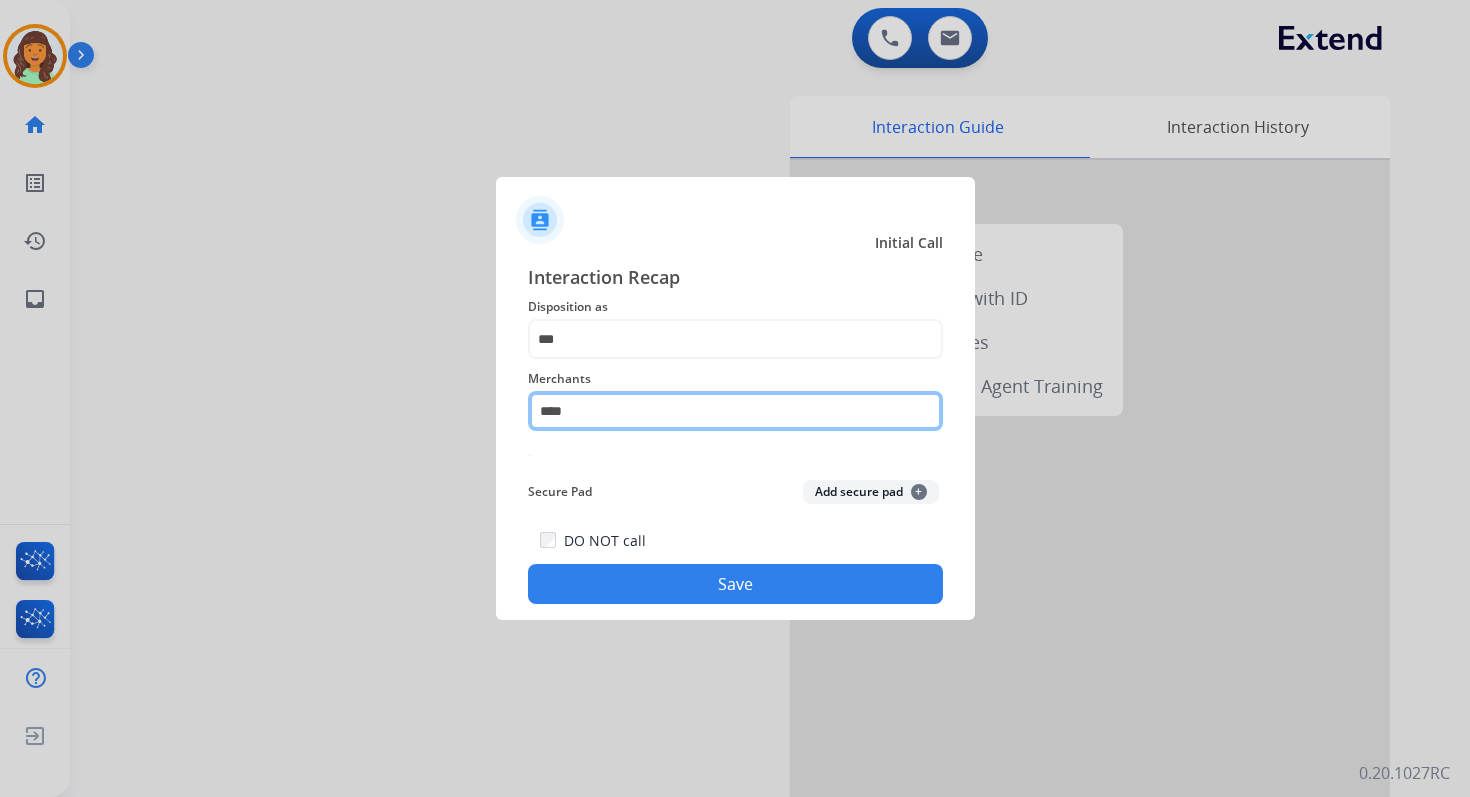 click on "****" 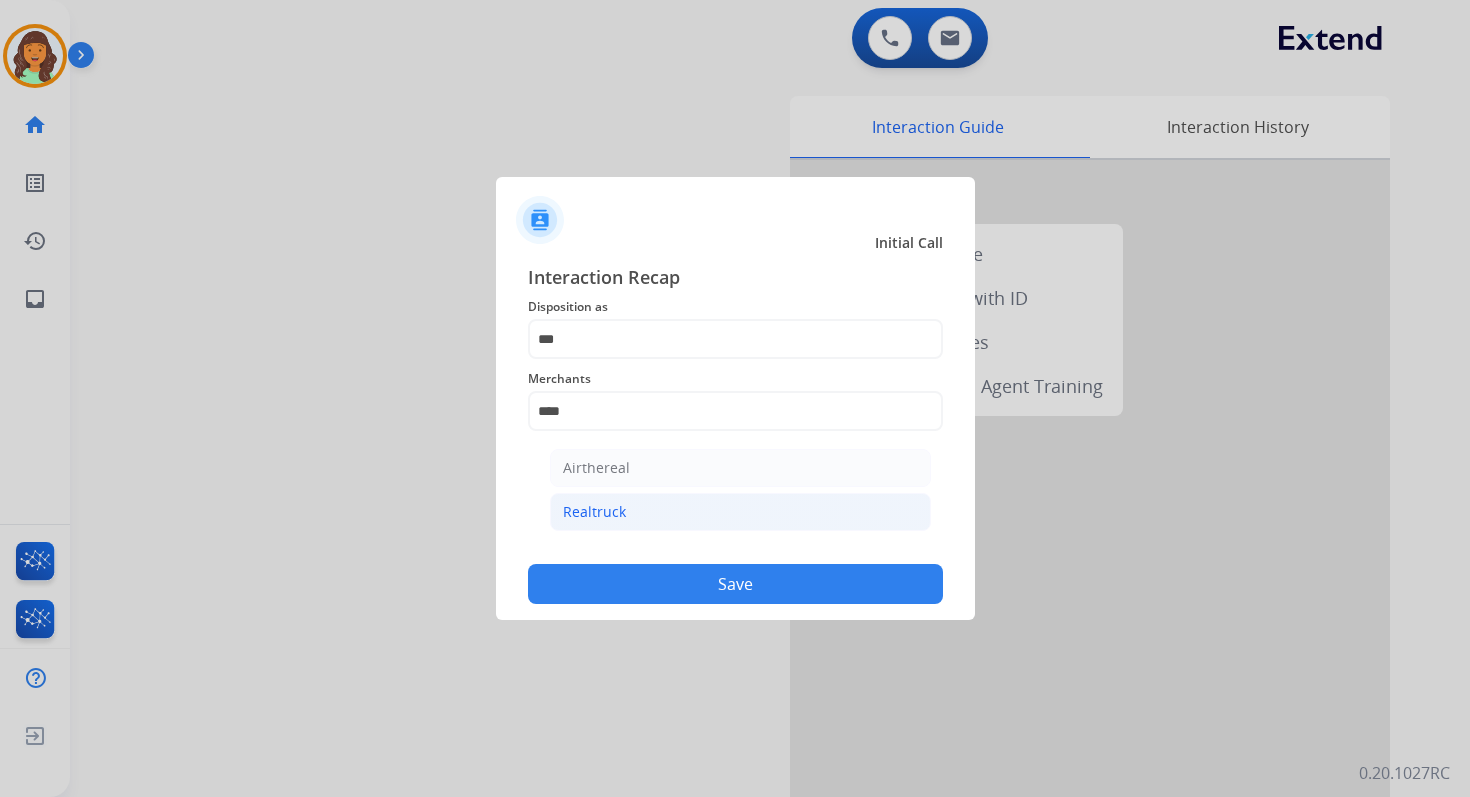 click on "Realtruck" 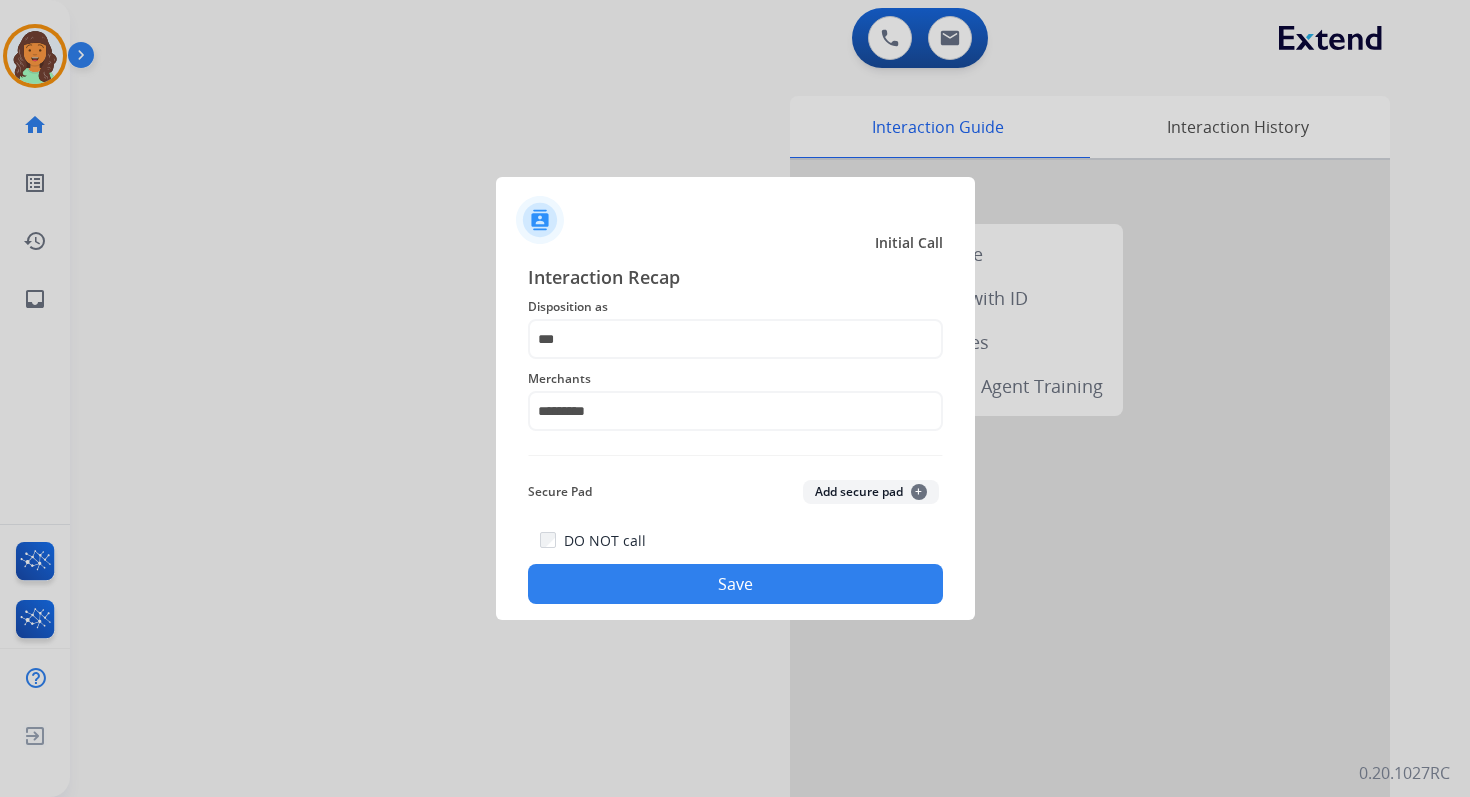 click on "Save" 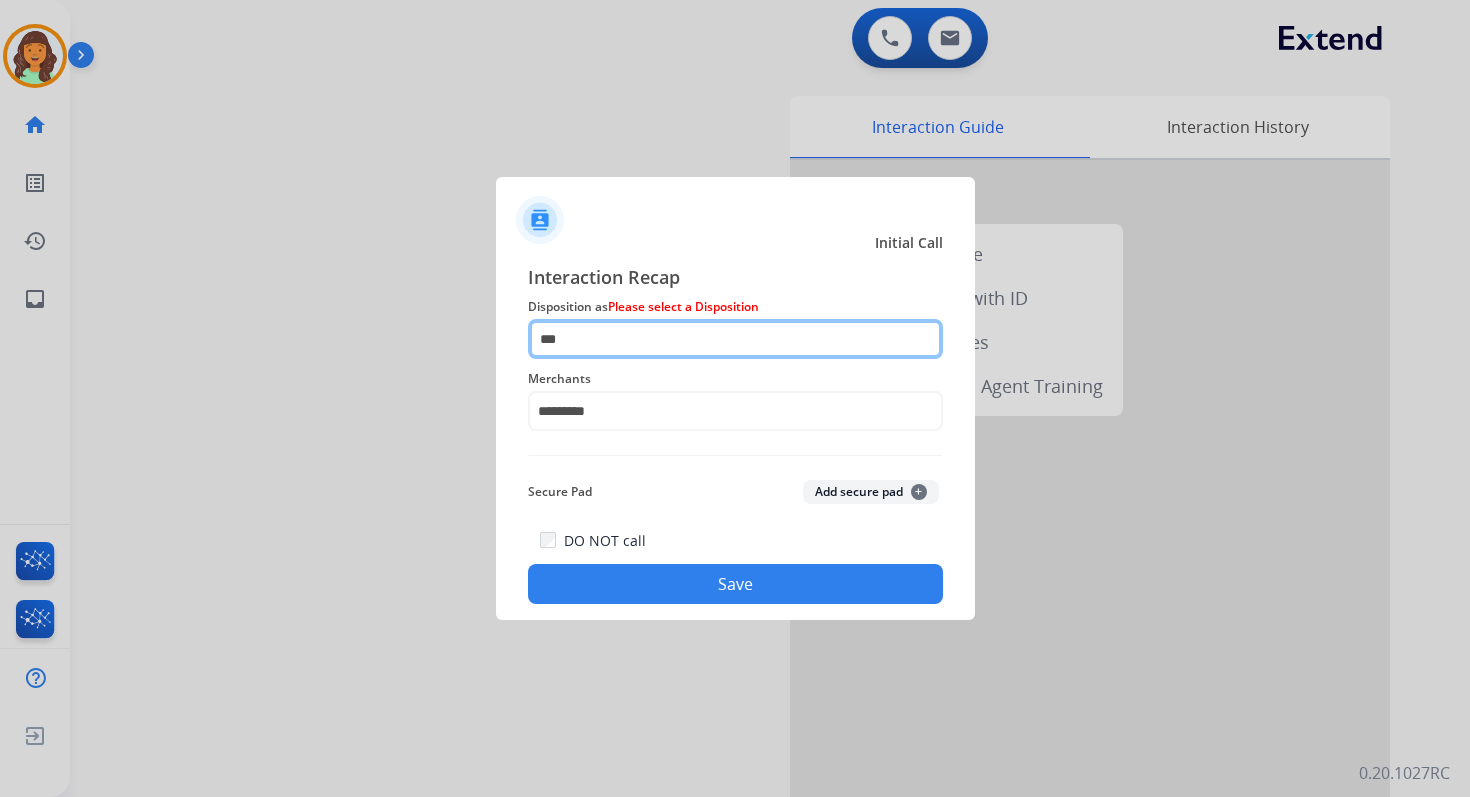 click on "***" 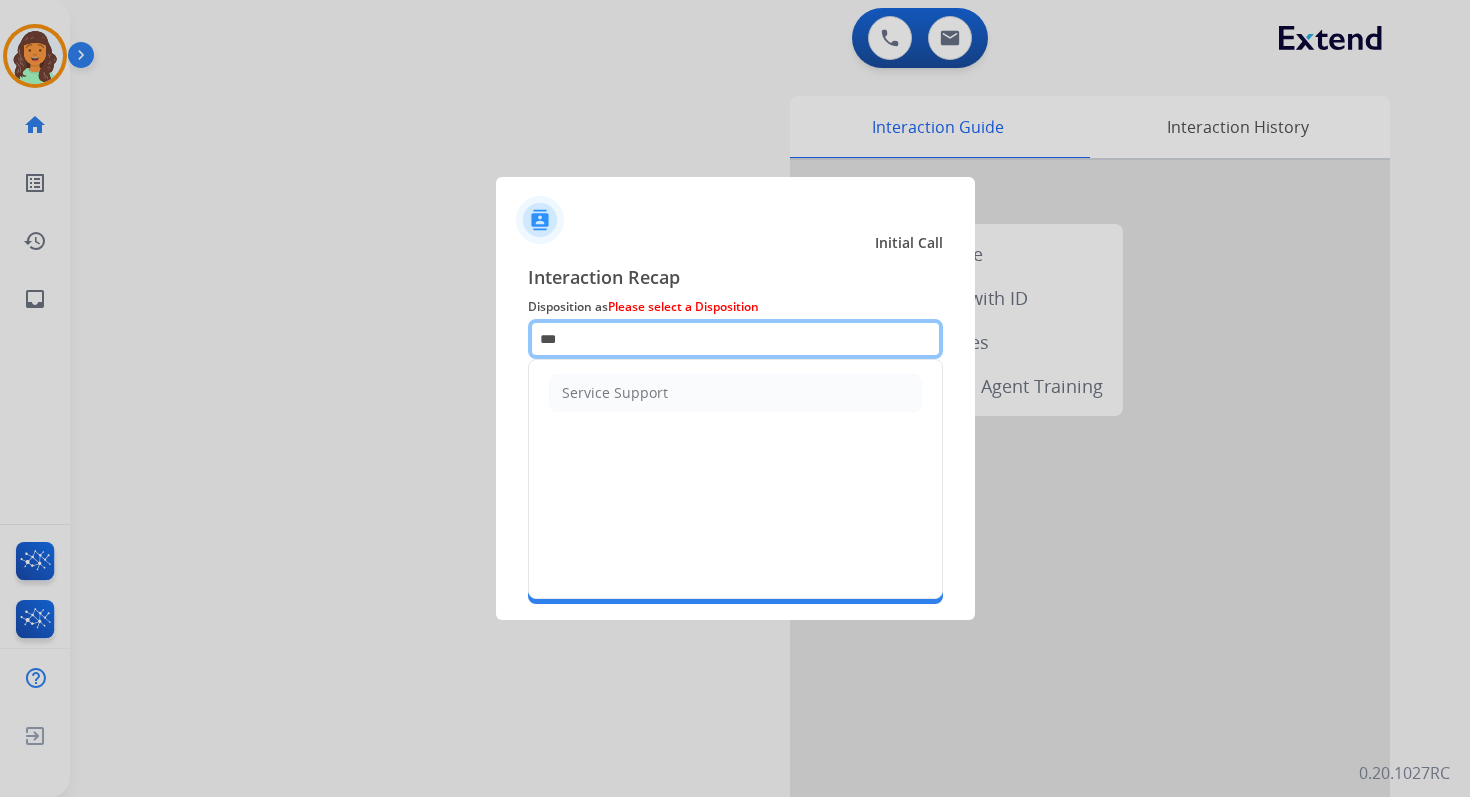 click on "***" 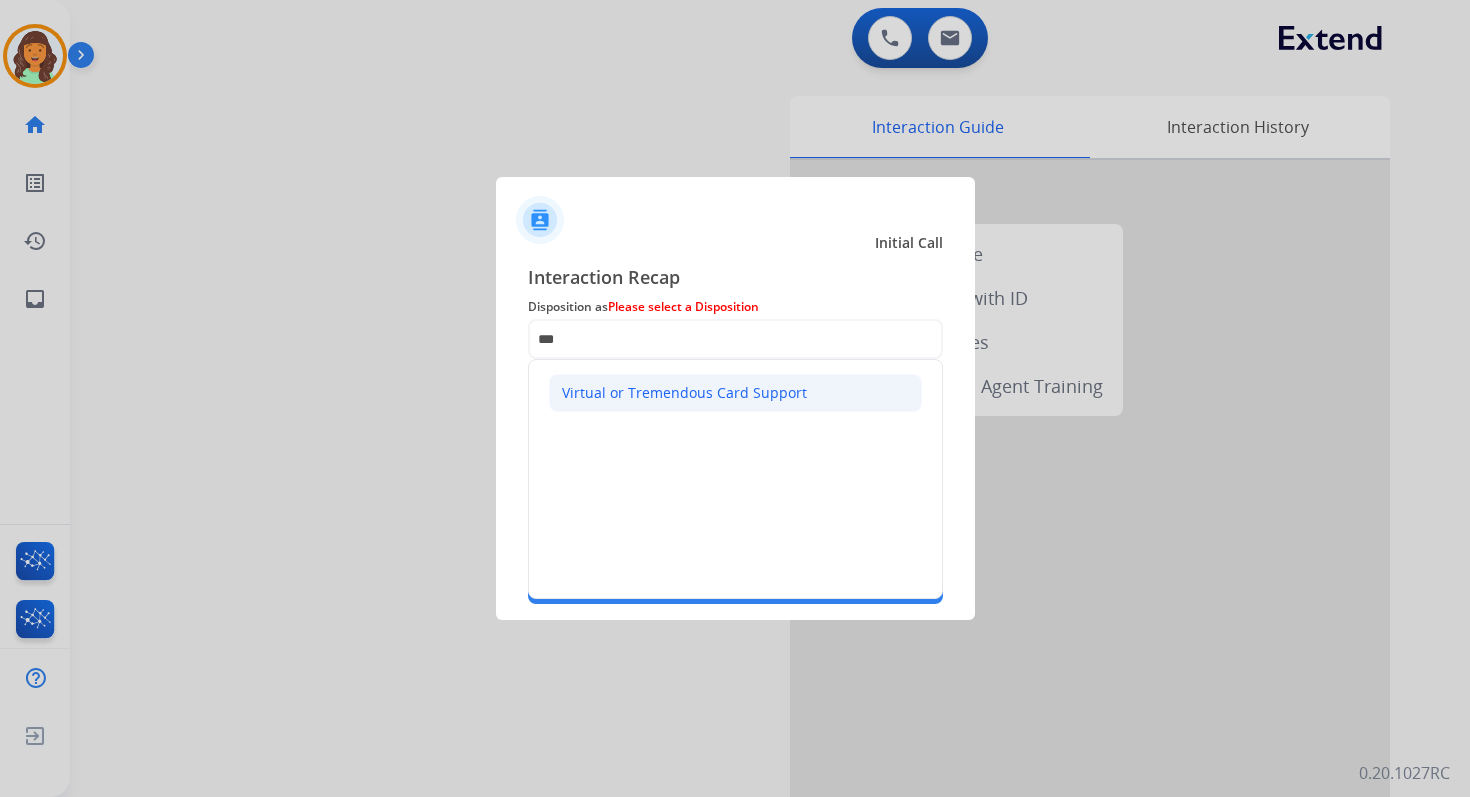click on "Virtual or Tremendous Card Support" 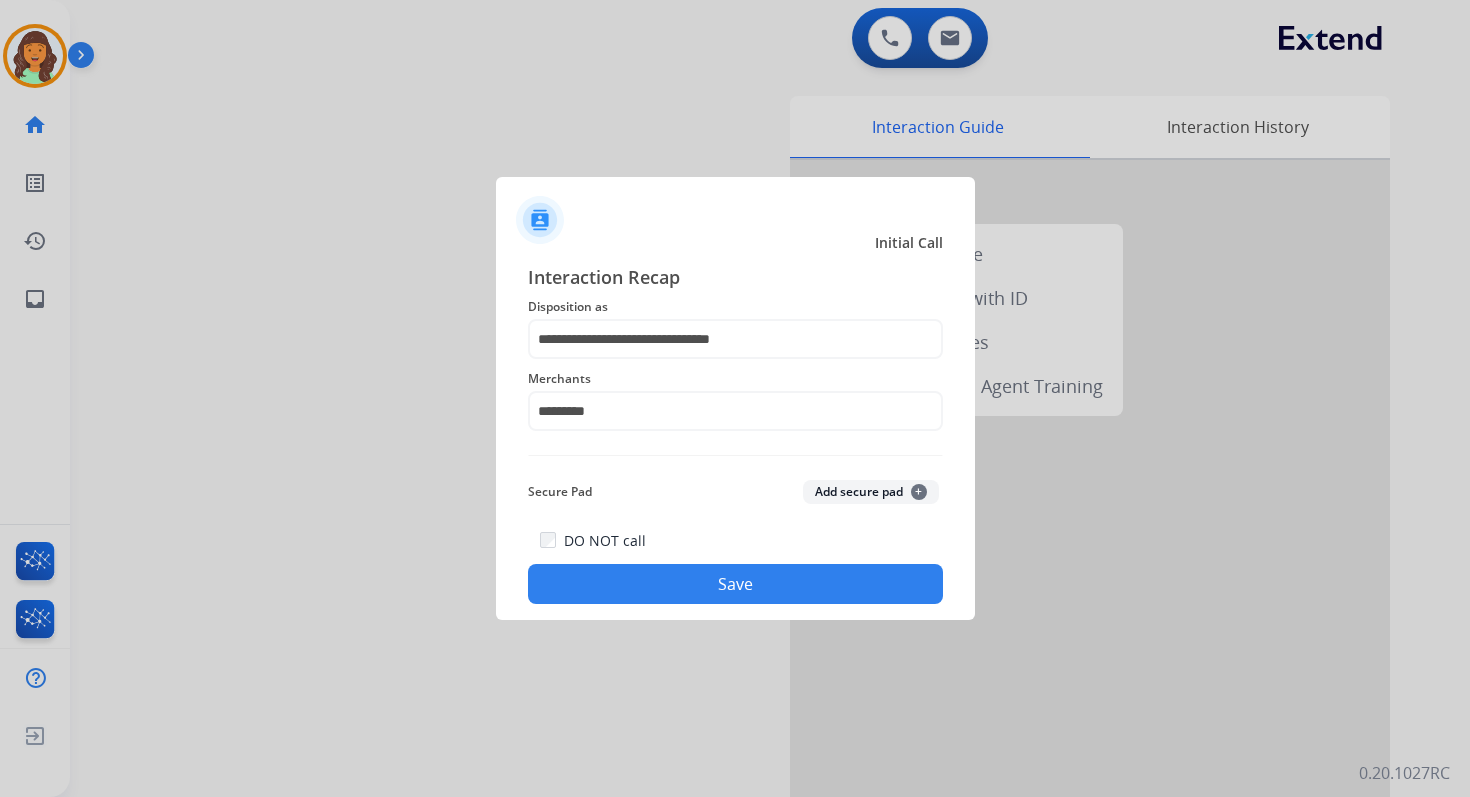 click on "Save" 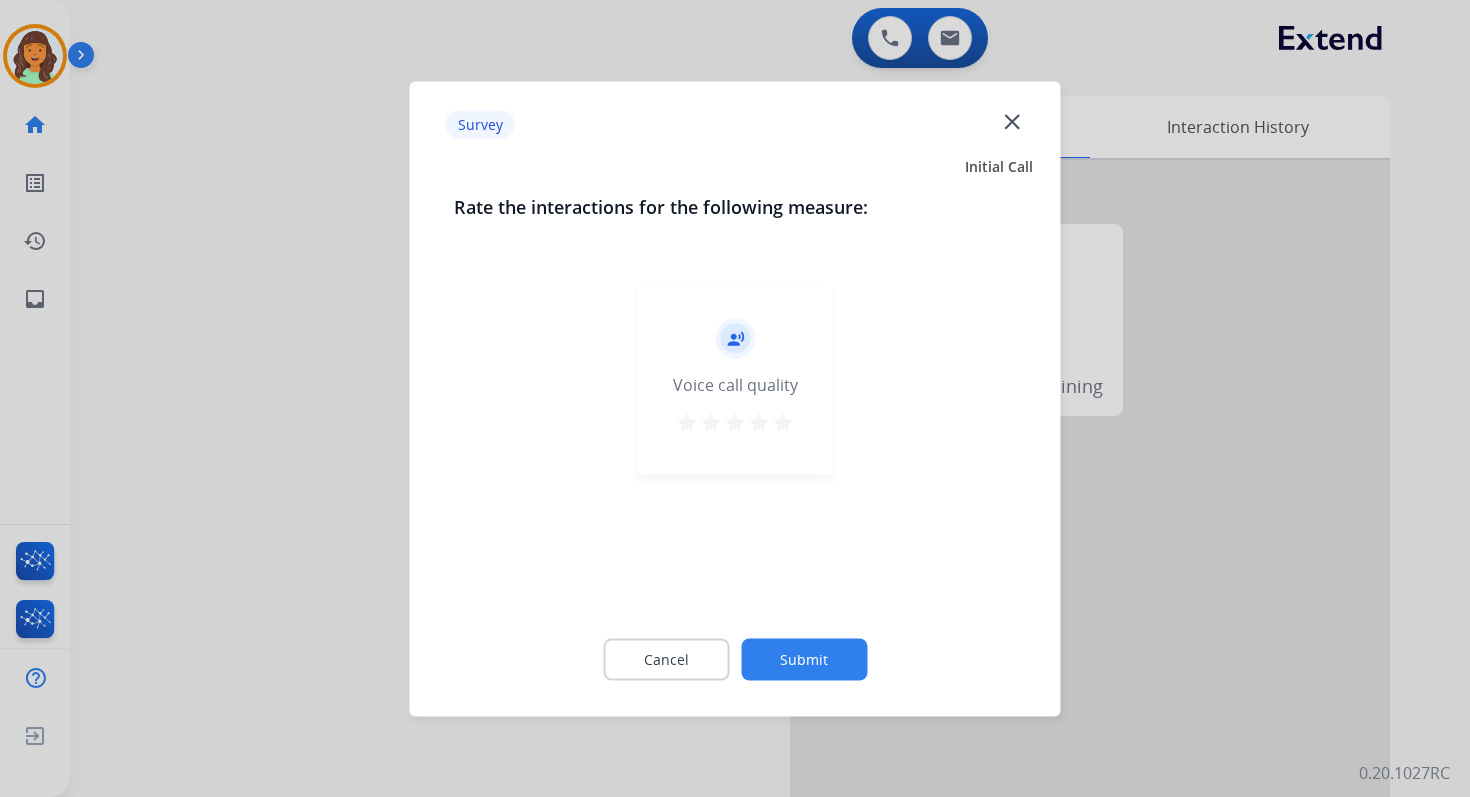 click on "Submit" 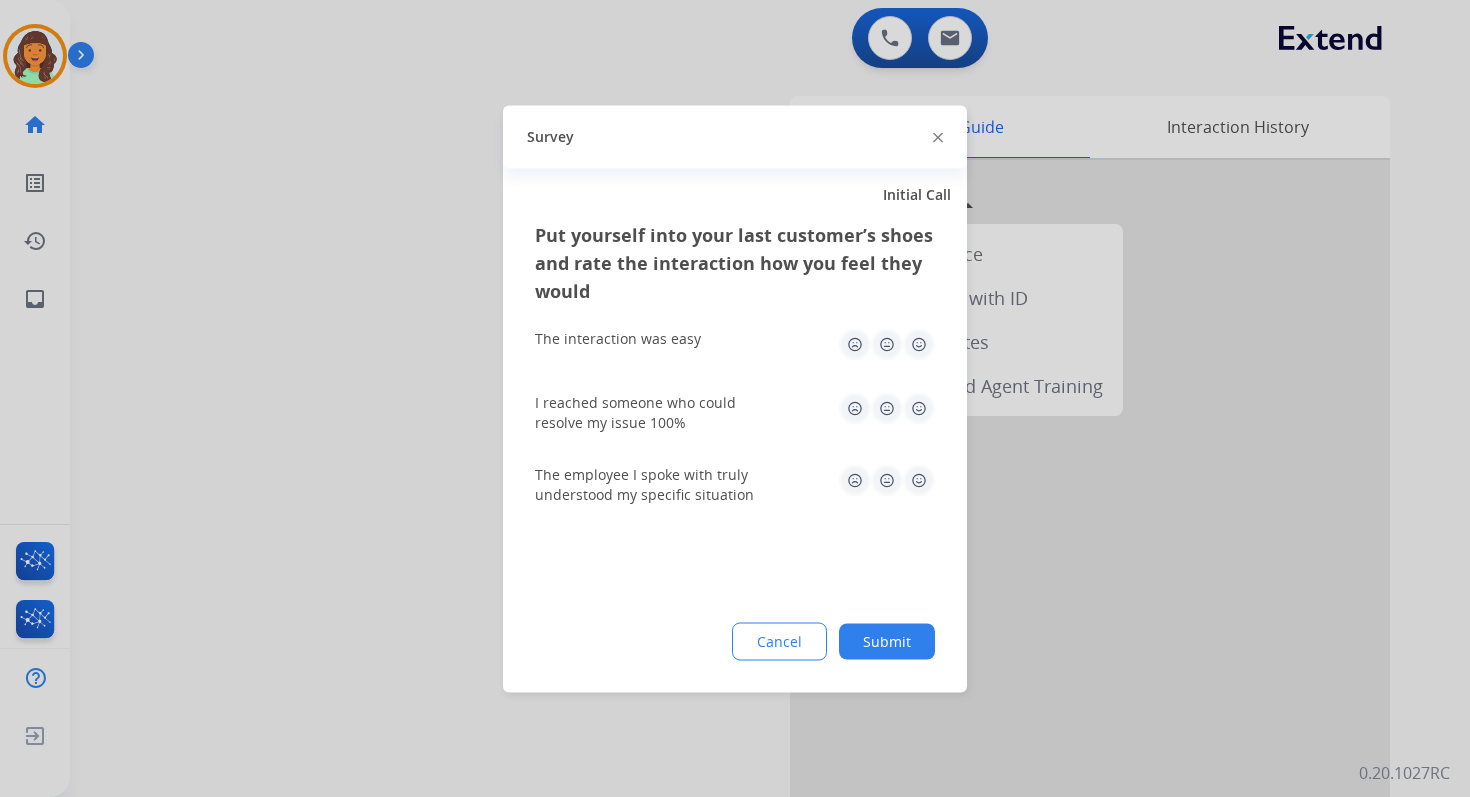 click on "Submit" 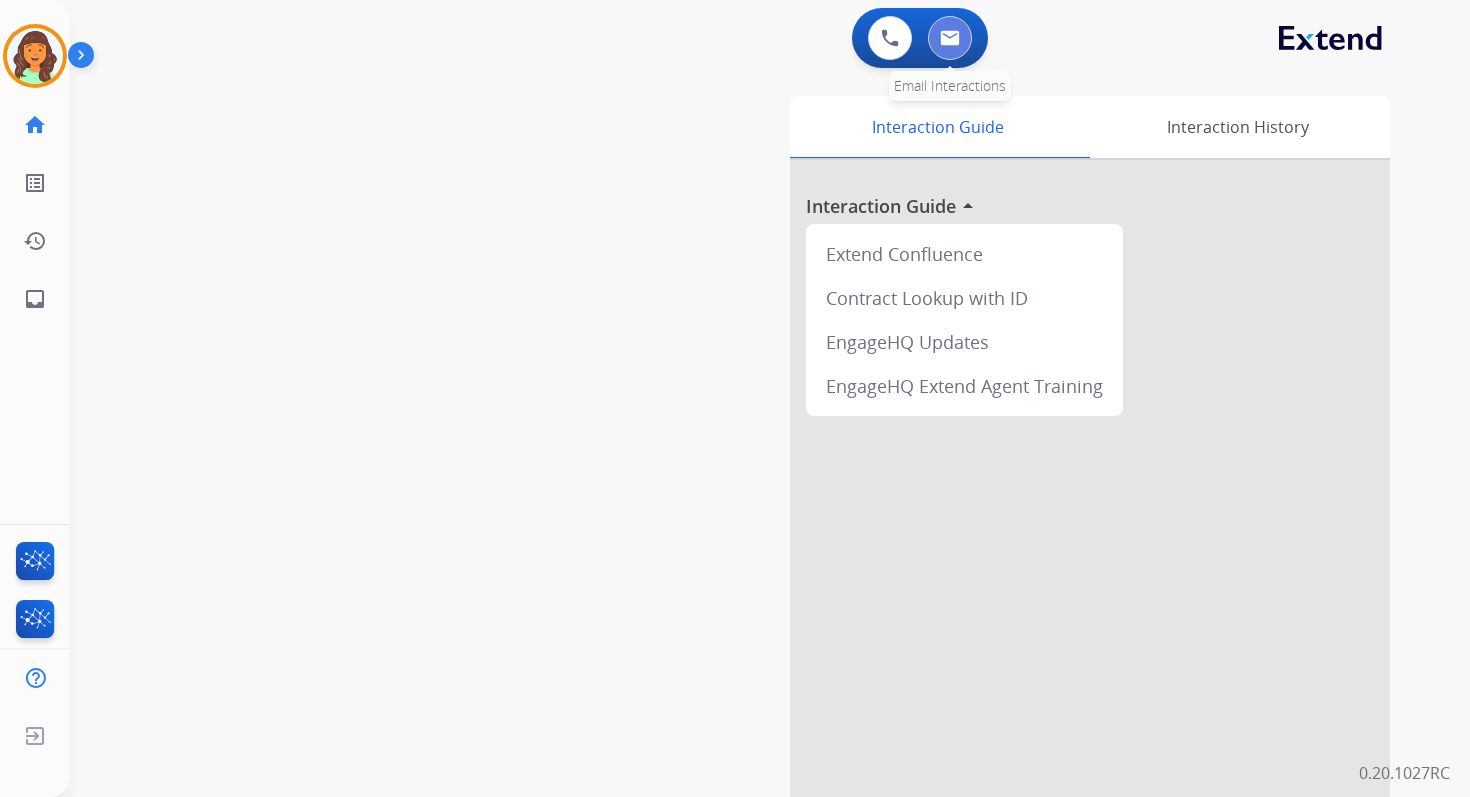 click at bounding box center [950, 38] 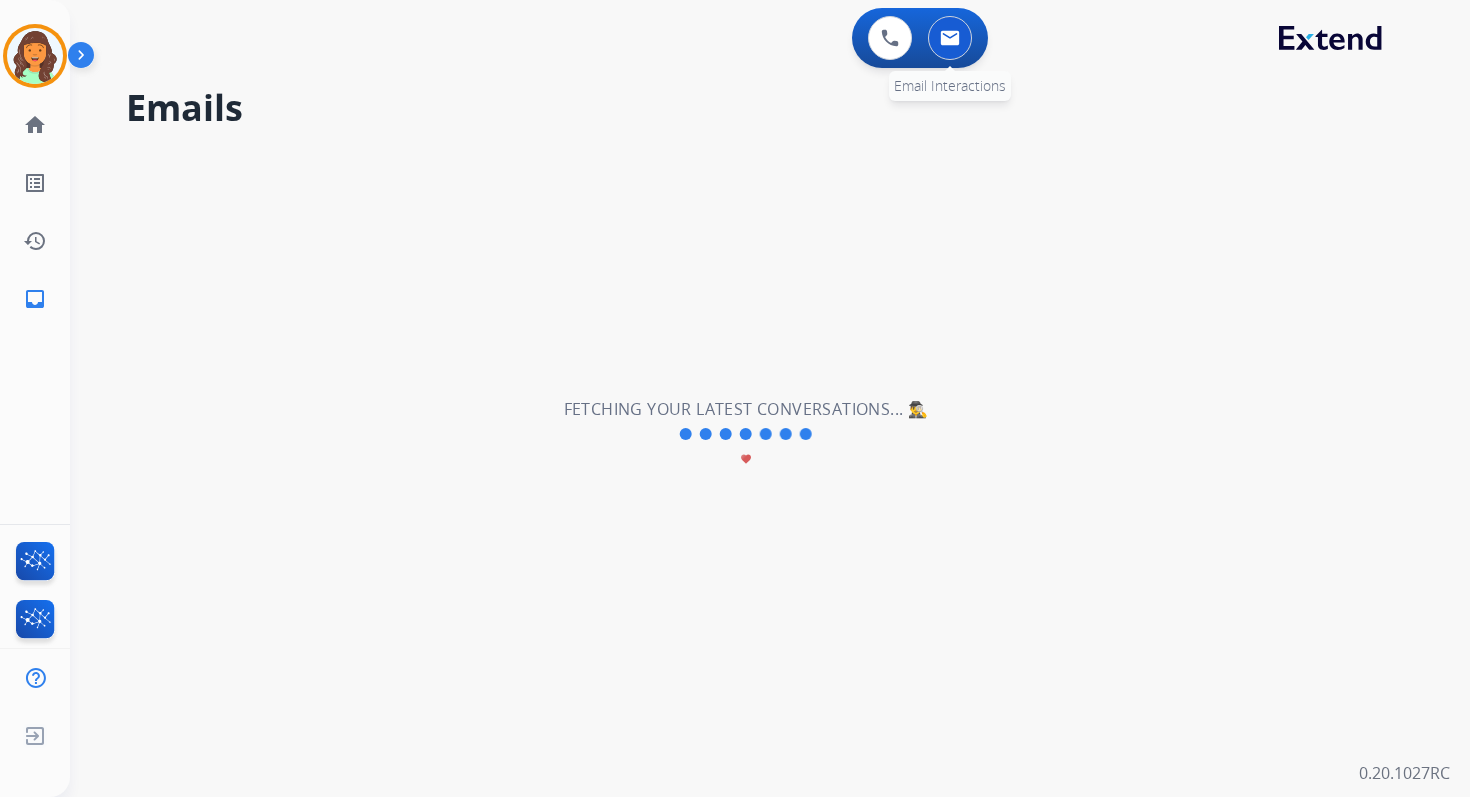 click at bounding box center [950, 38] 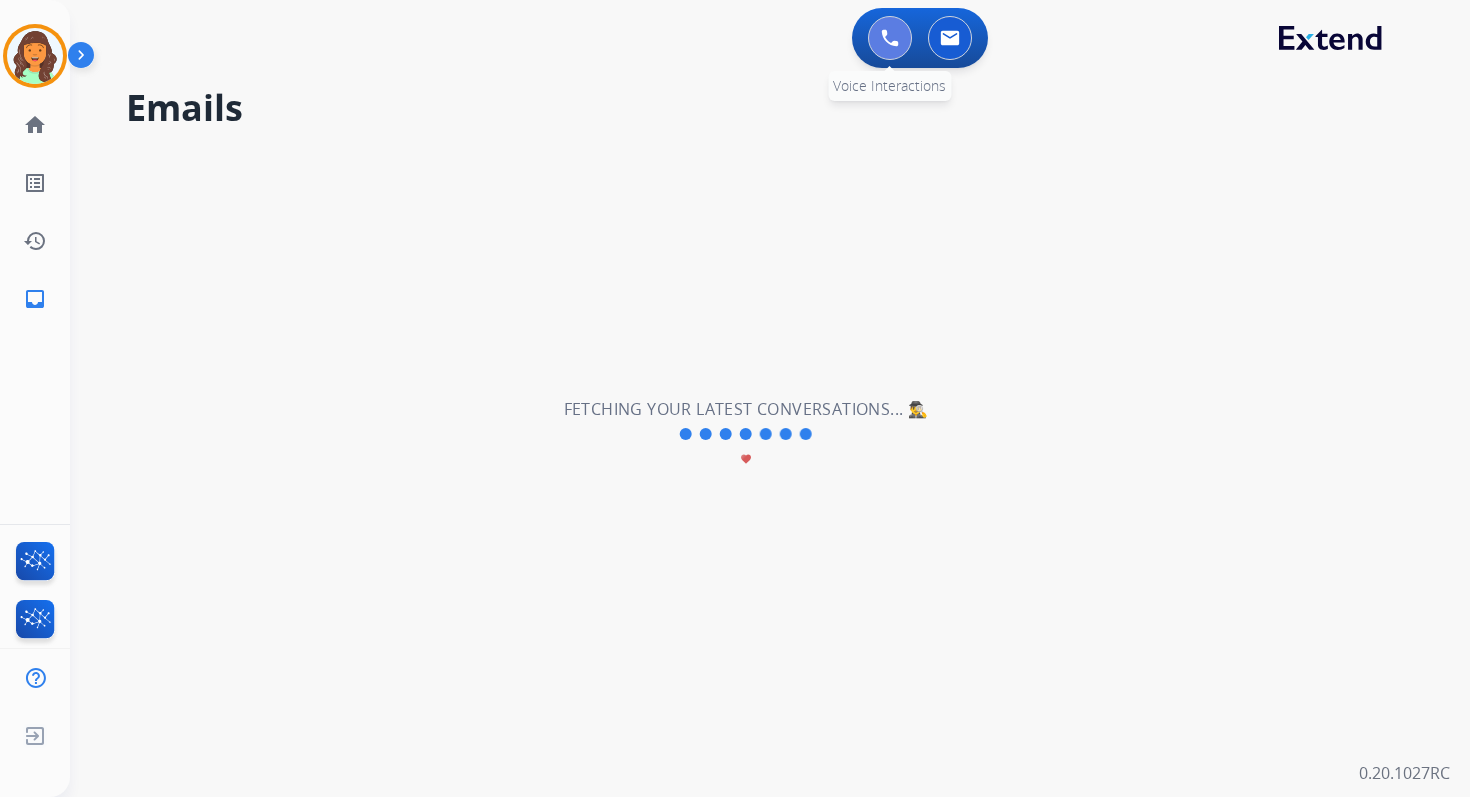 click at bounding box center [890, 38] 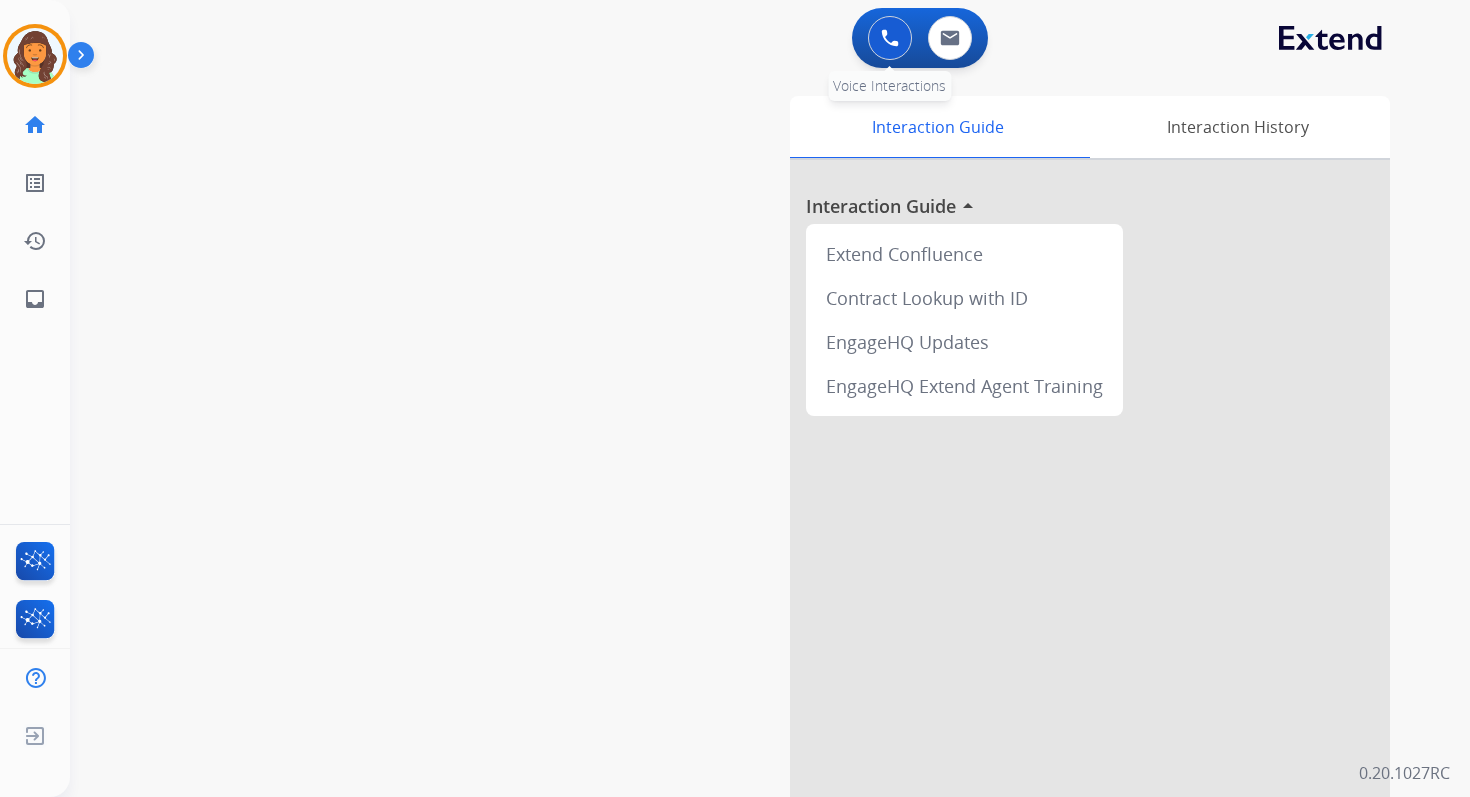 click at bounding box center [890, 38] 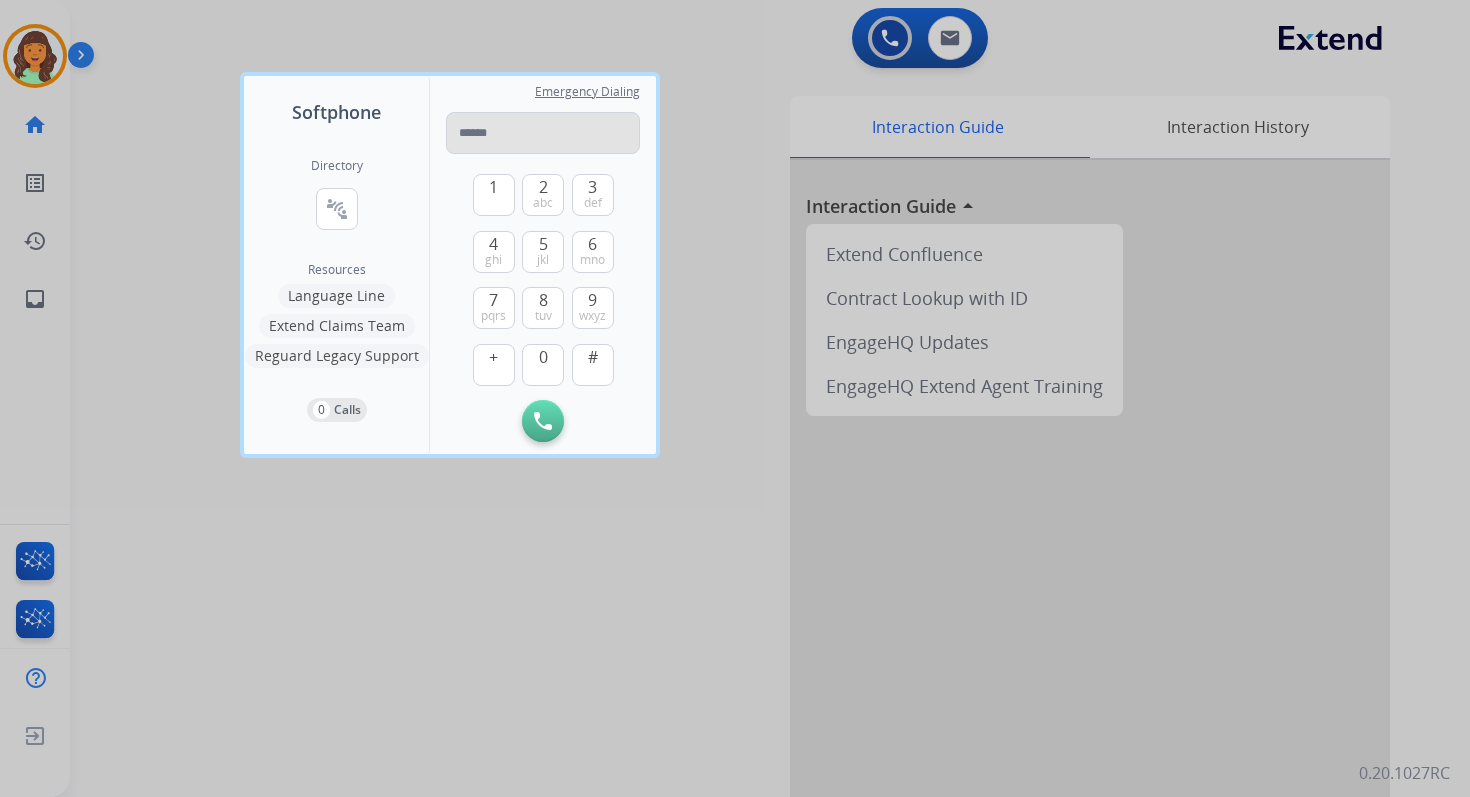 click at bounding box center (543, 133) 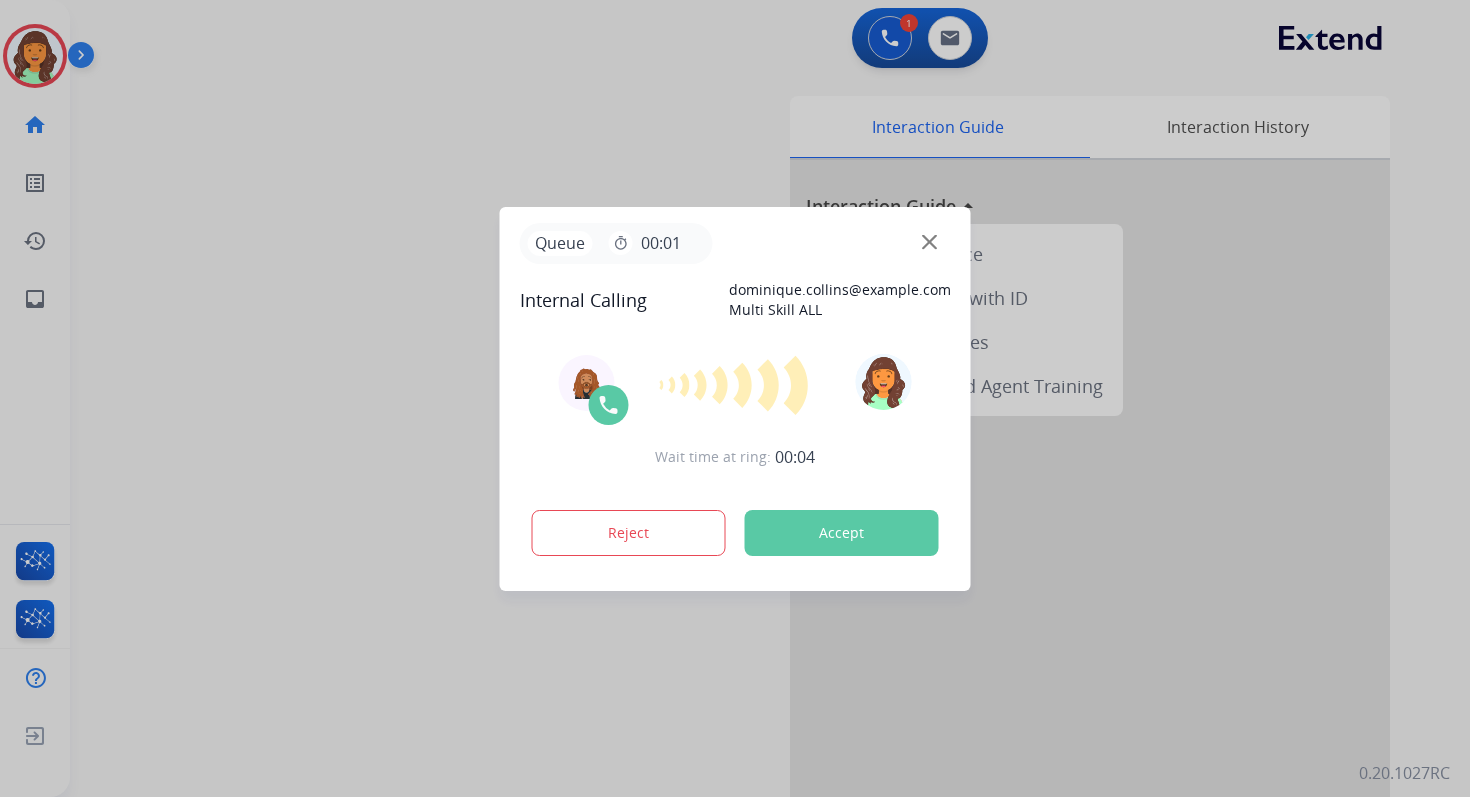 click on "Accept" at bounding box center (842, 533) 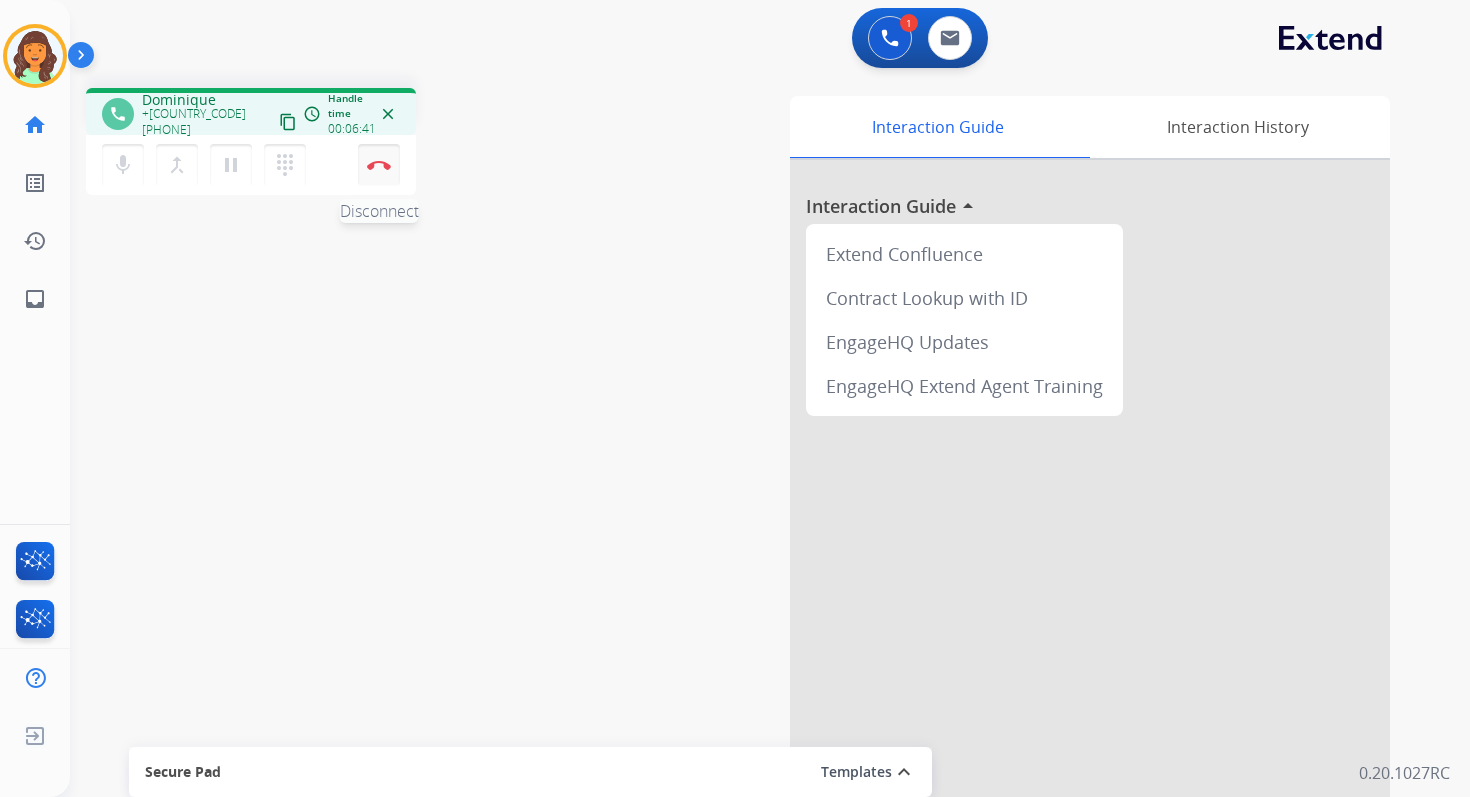 click on "Disconnect" at bounding box center (379, 165) 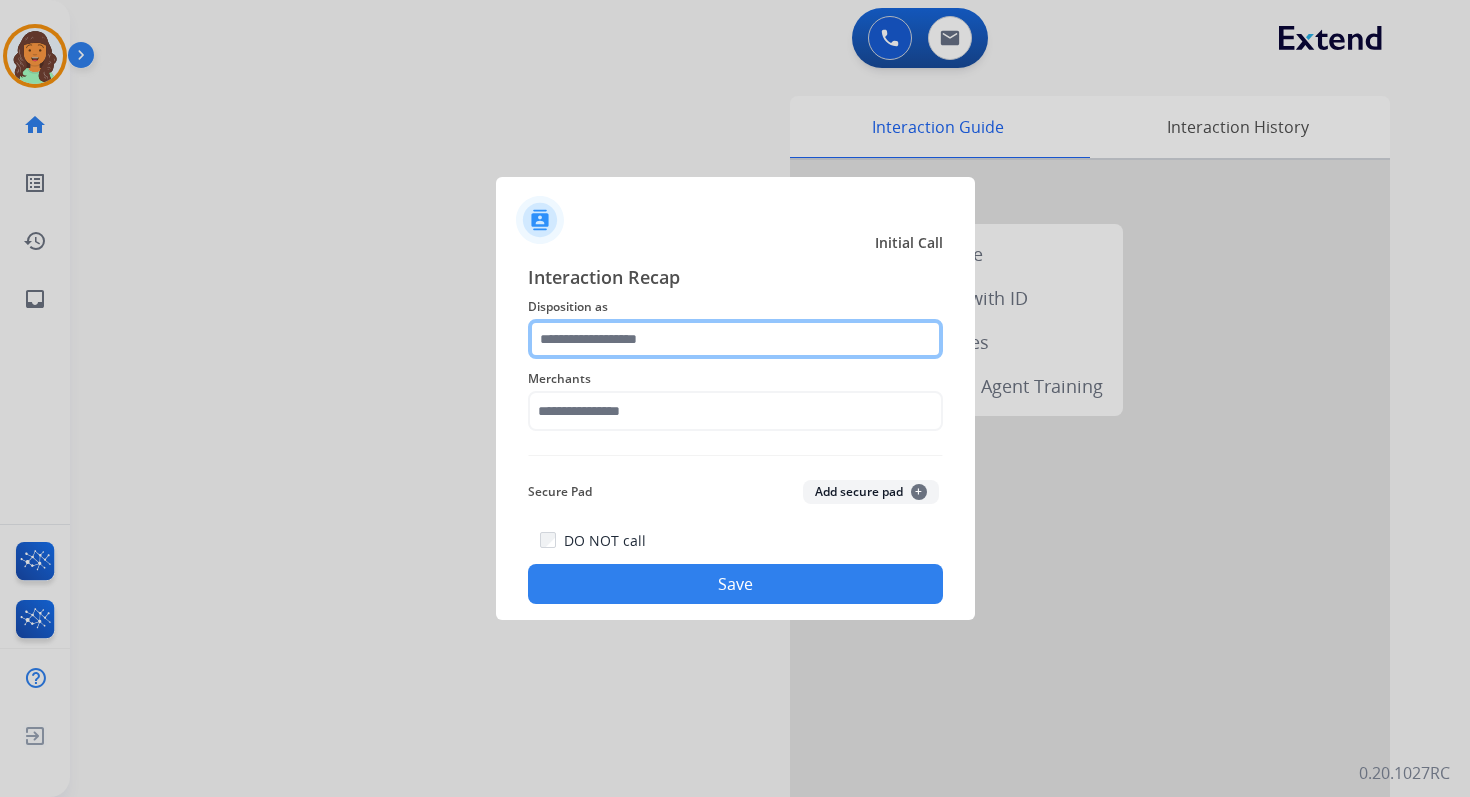 click 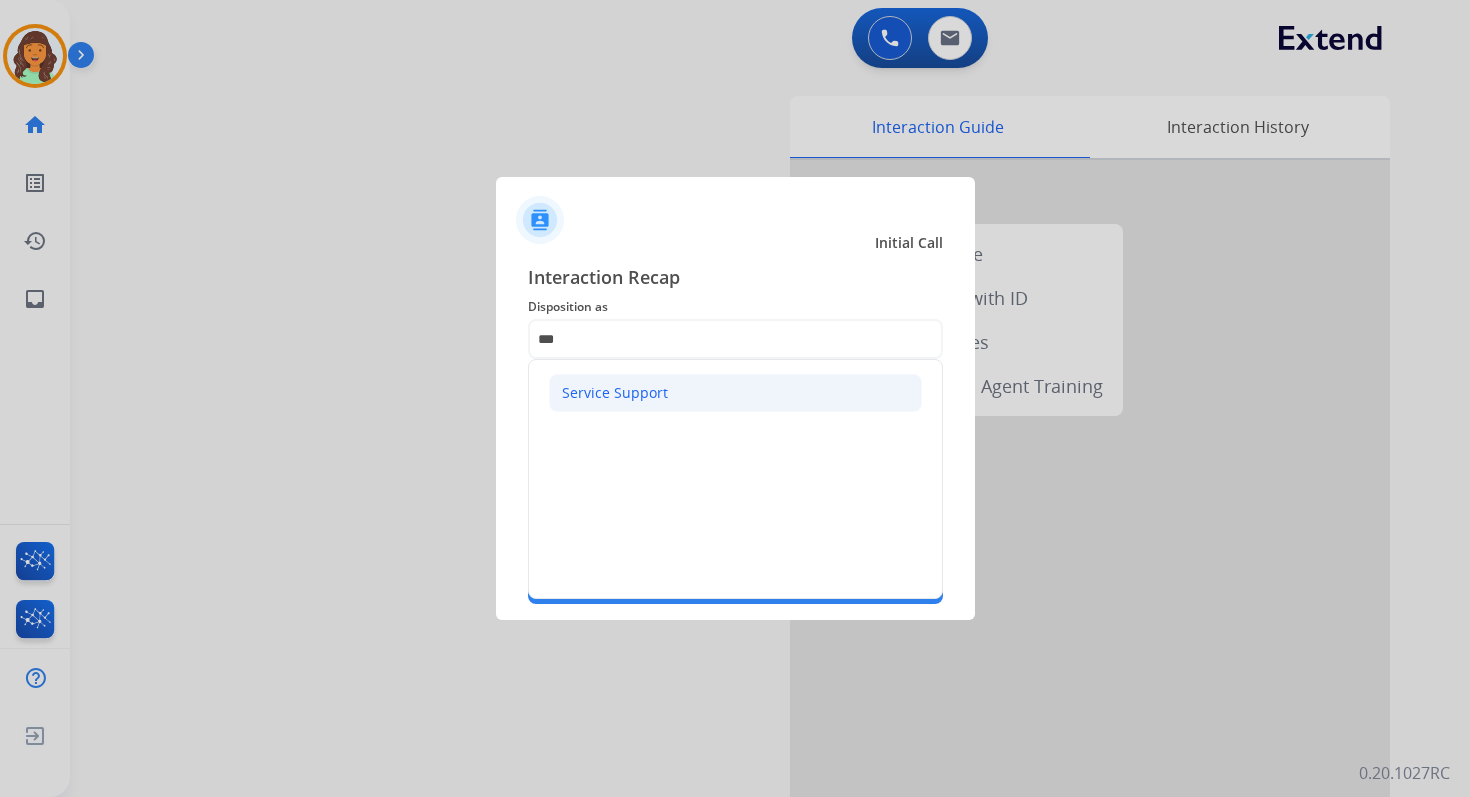 click on "Service Support" 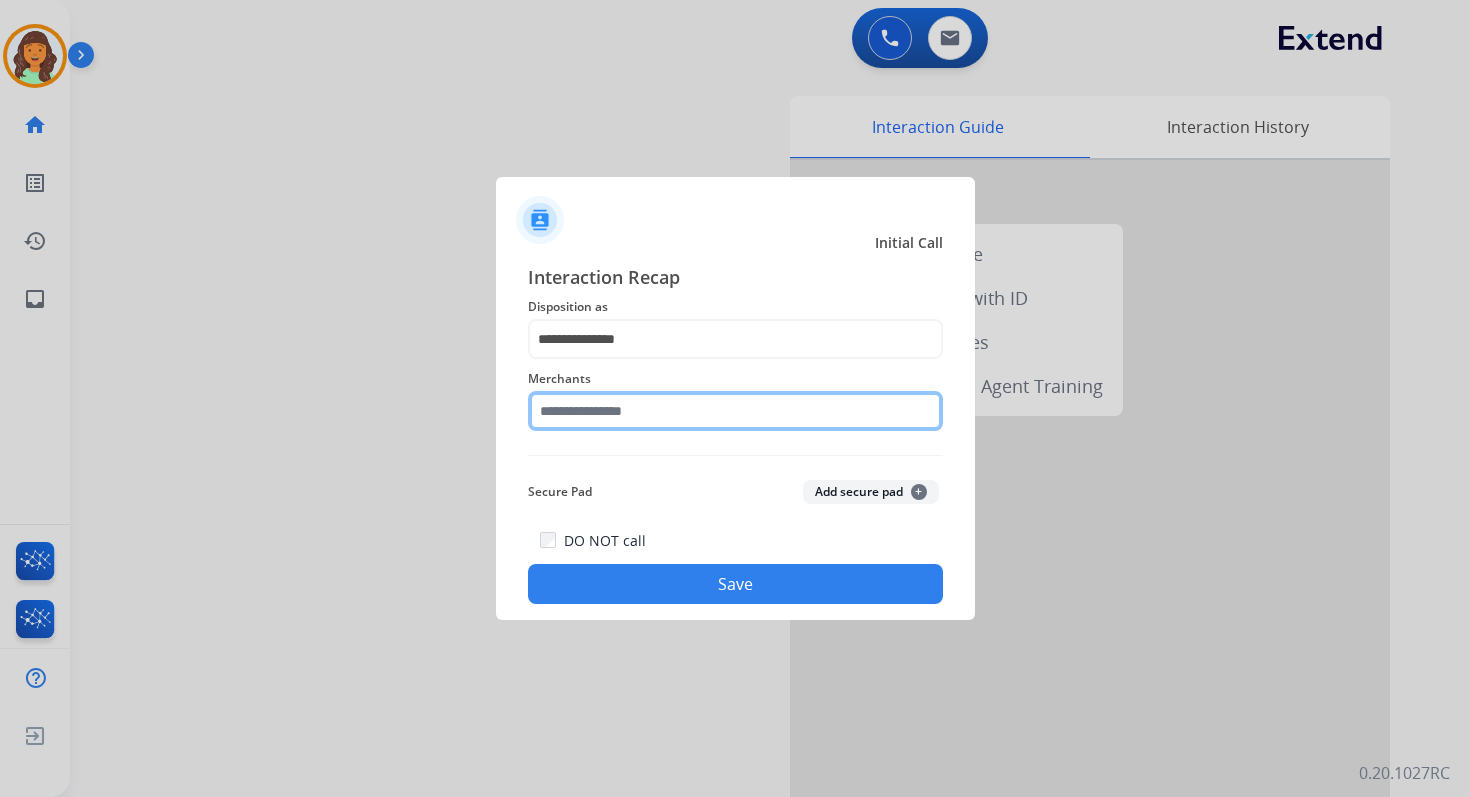 click 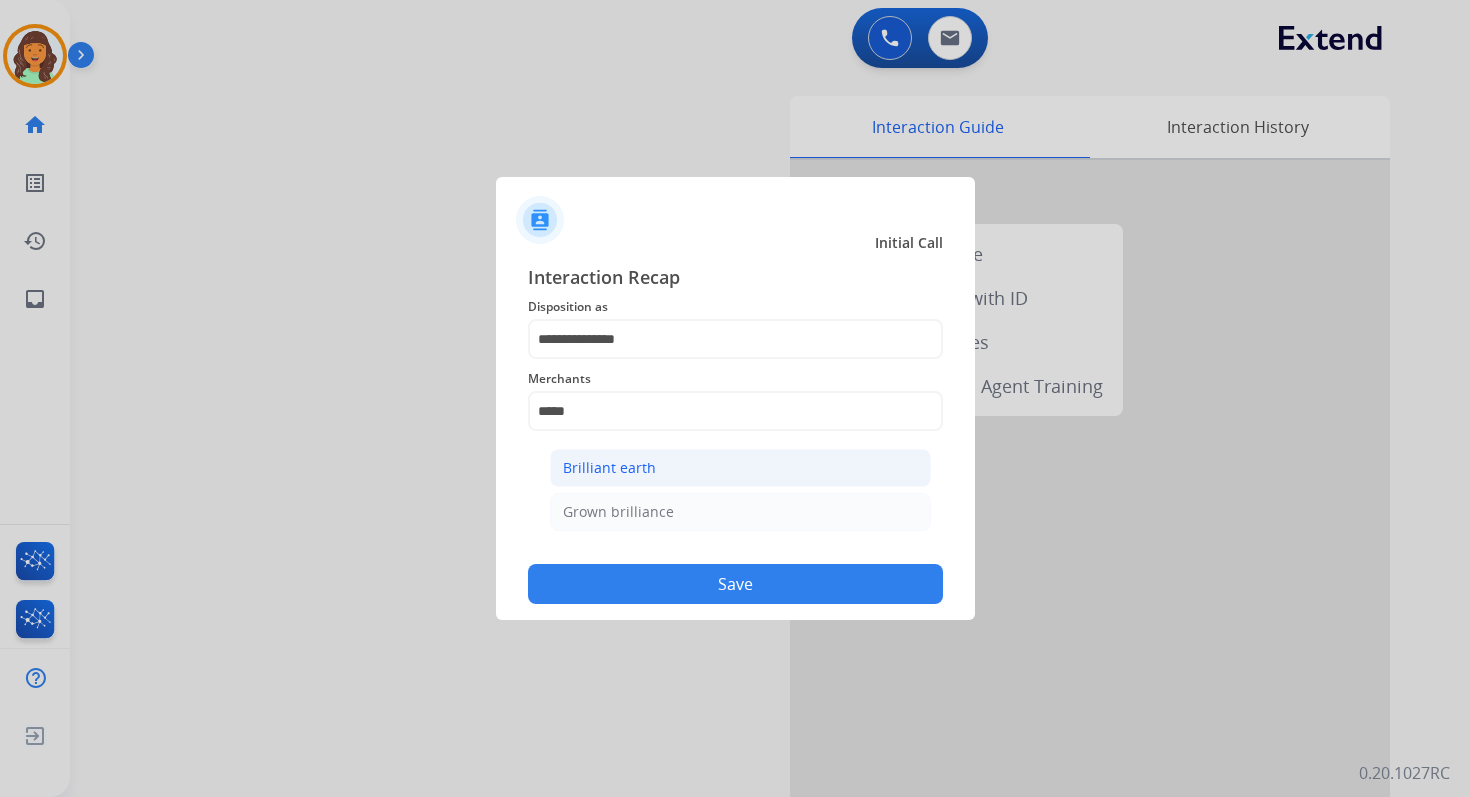 click on "Brilliant earth" 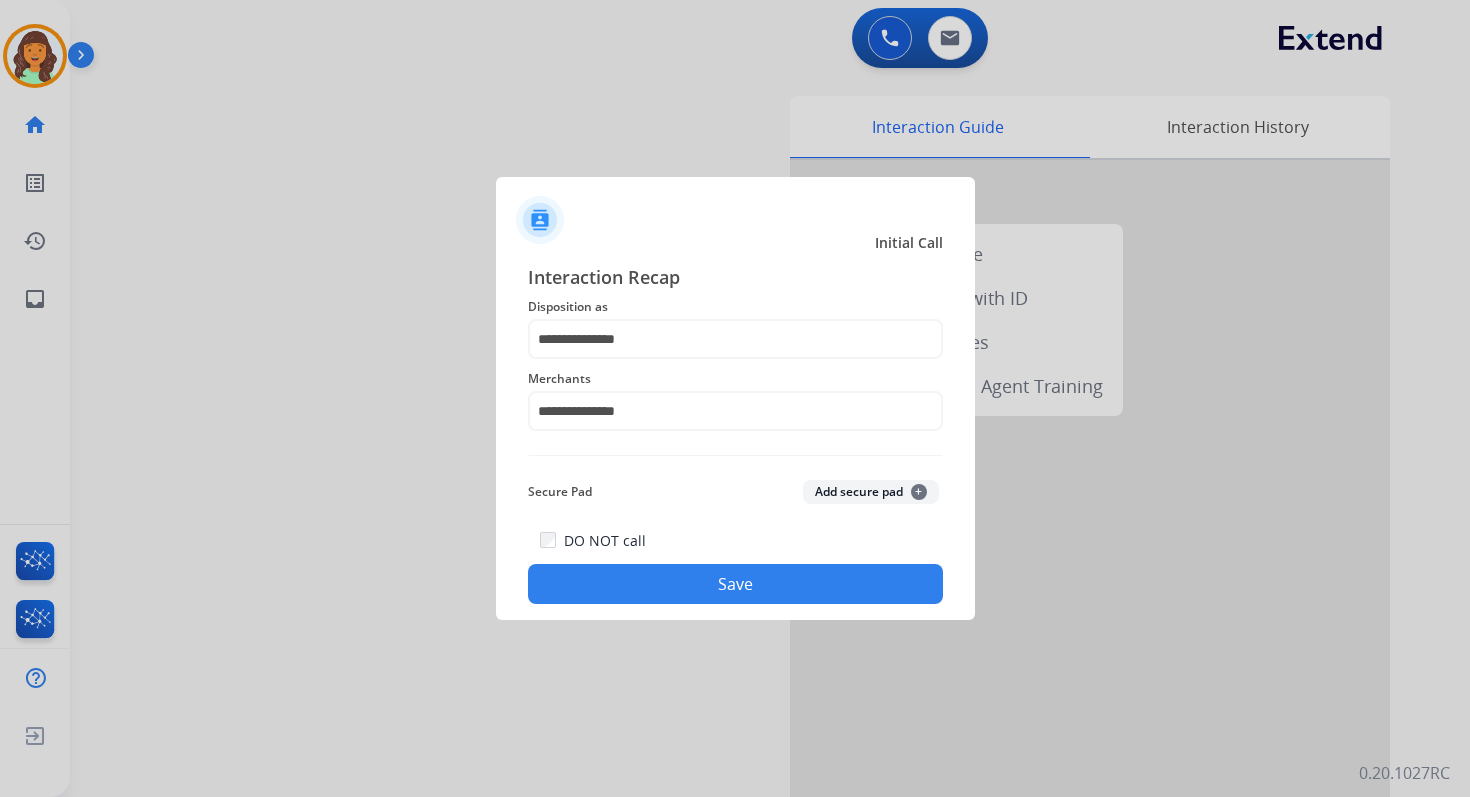 click on "Save" 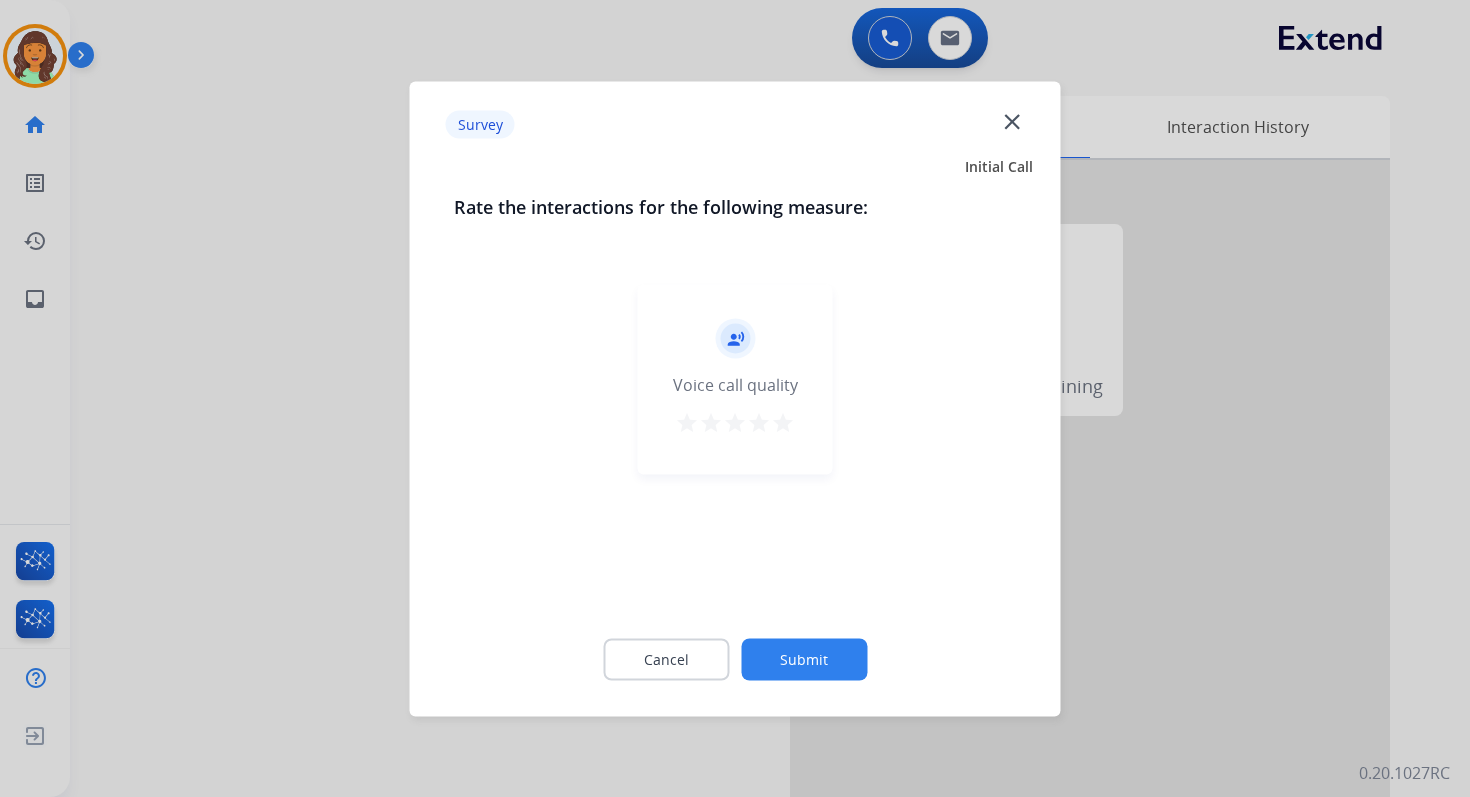 click on "Submit" 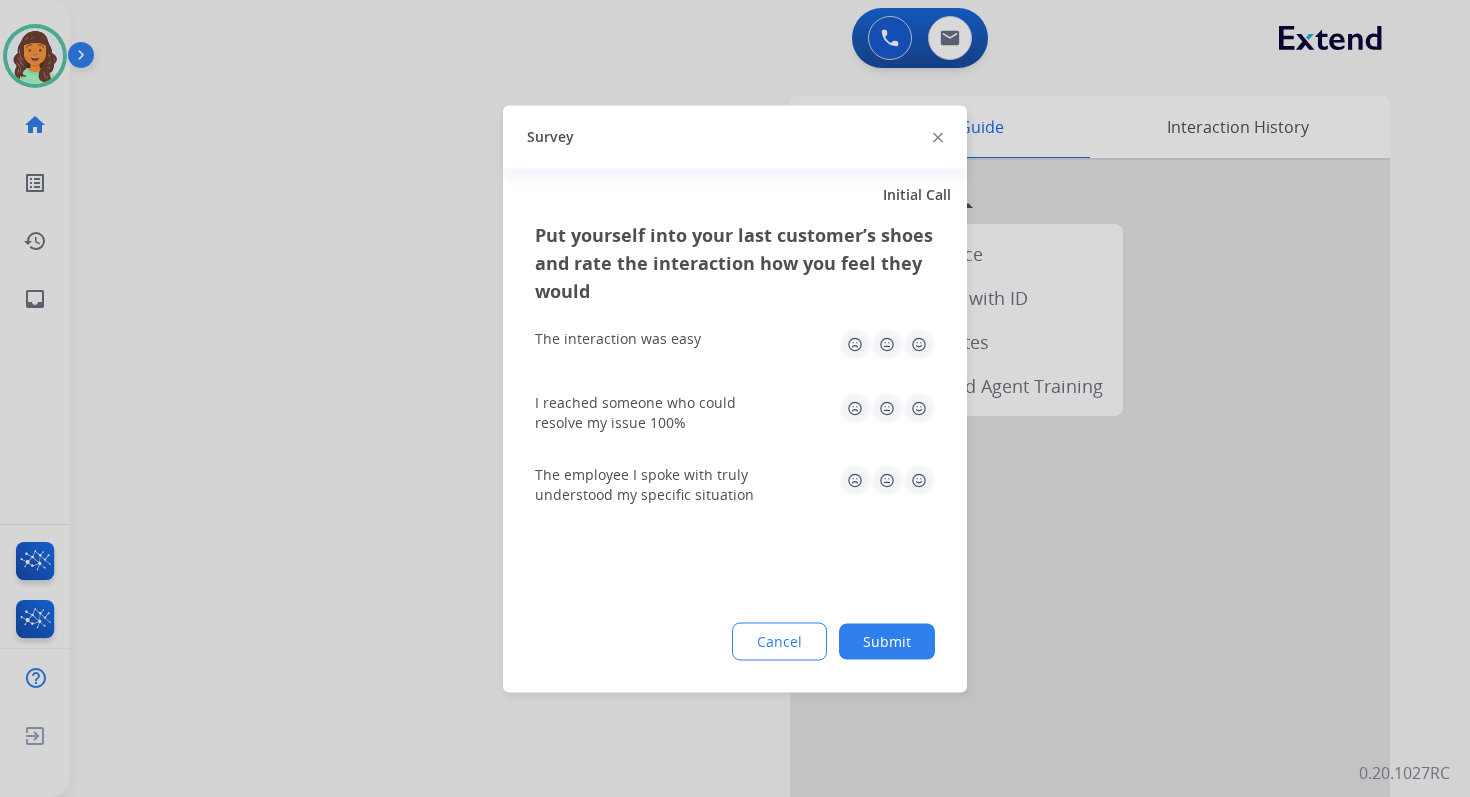 click on "Submit" 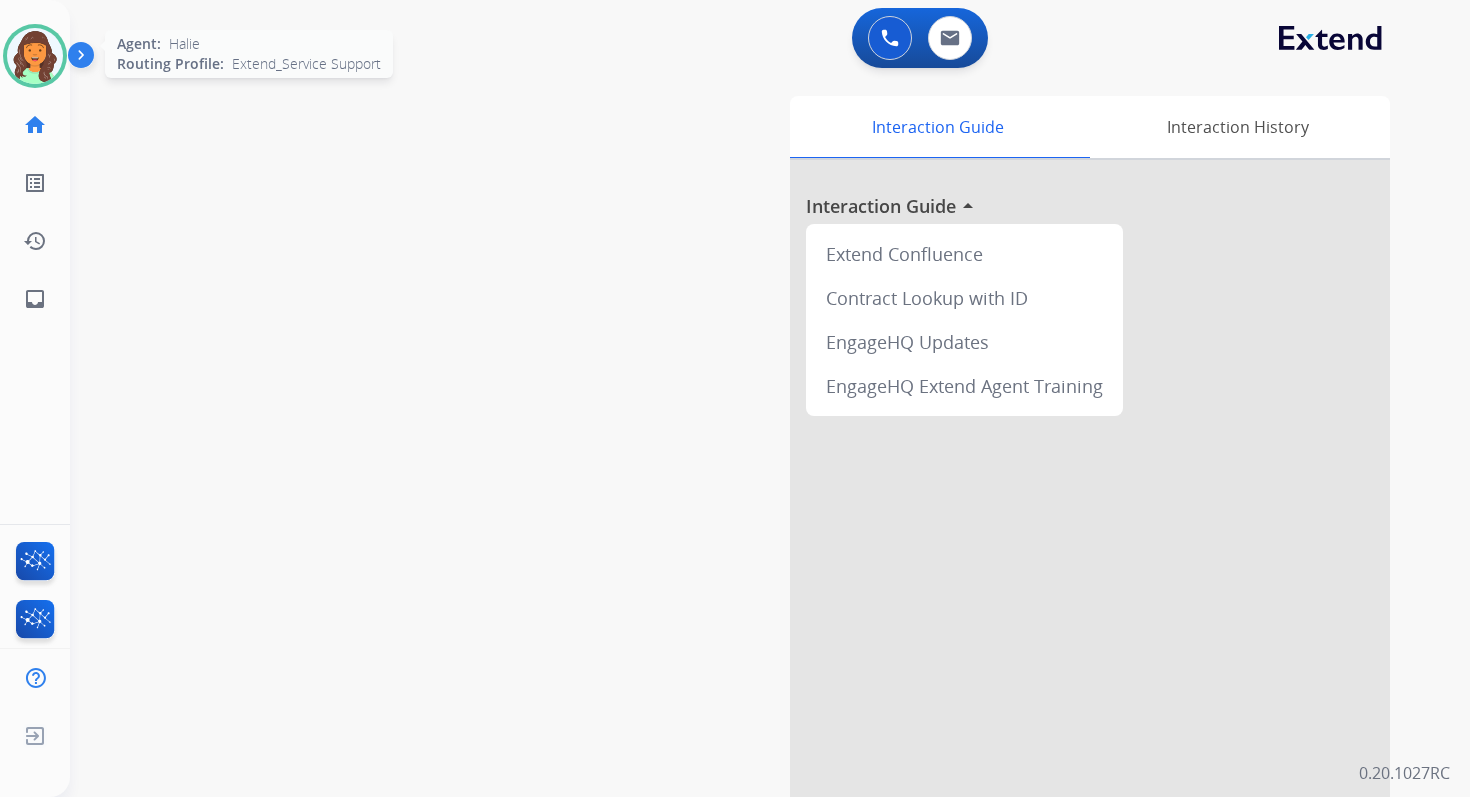 click at bounding box center [35, 56] 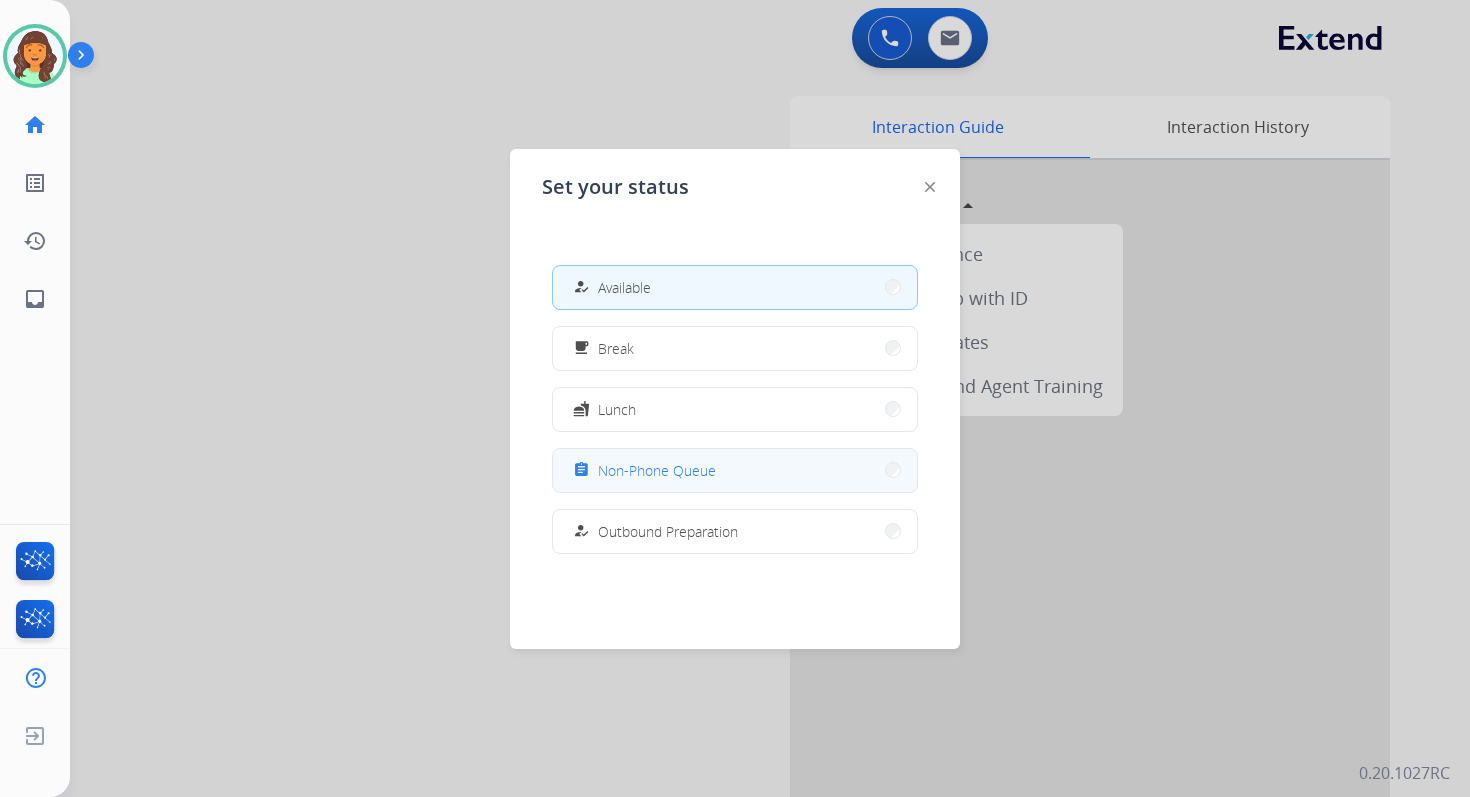 scroll, scrollTop: 176, scrollLeft: 0, axis: vertical 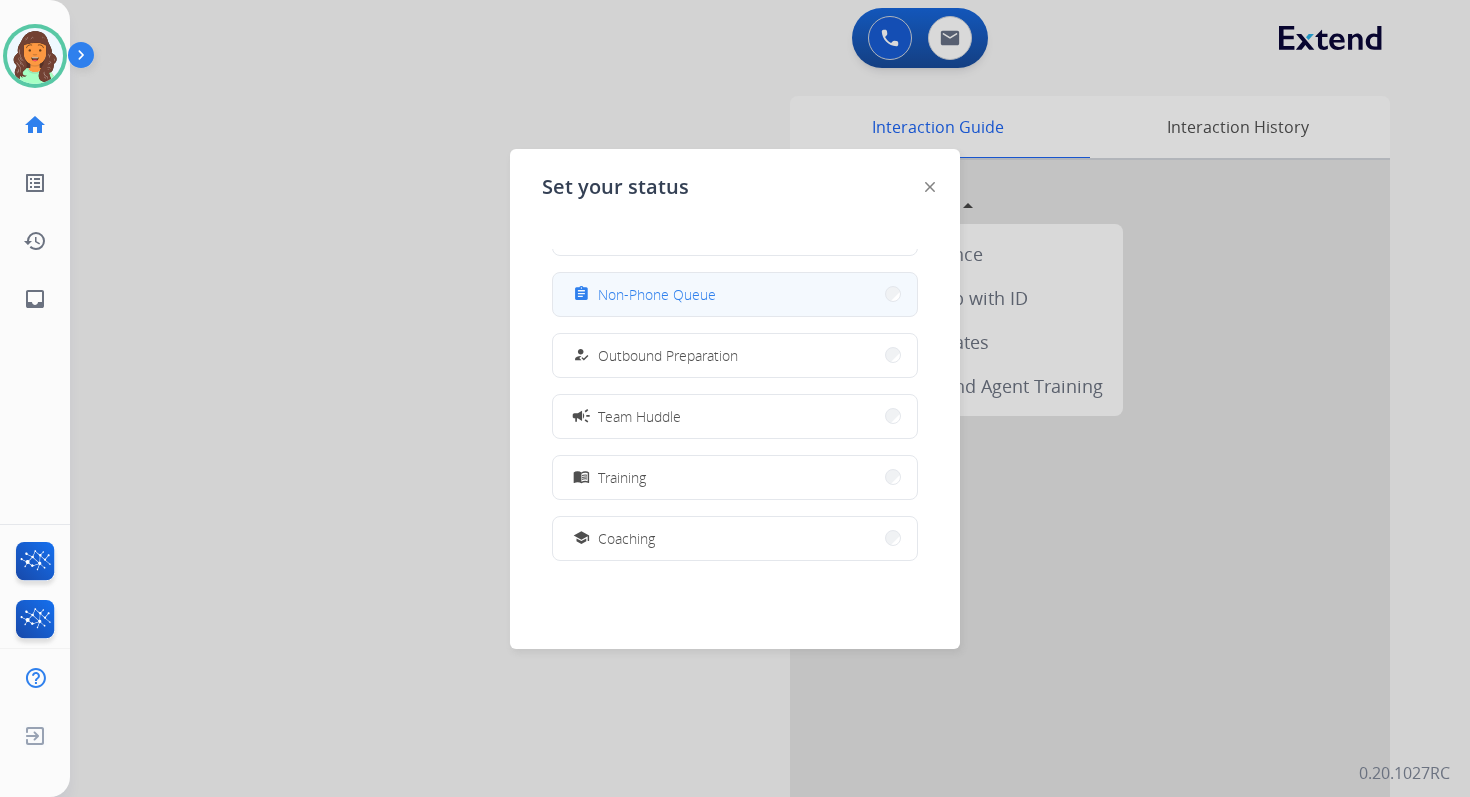 click on "Non-Phone Queue" at bounding box center (657, 294) 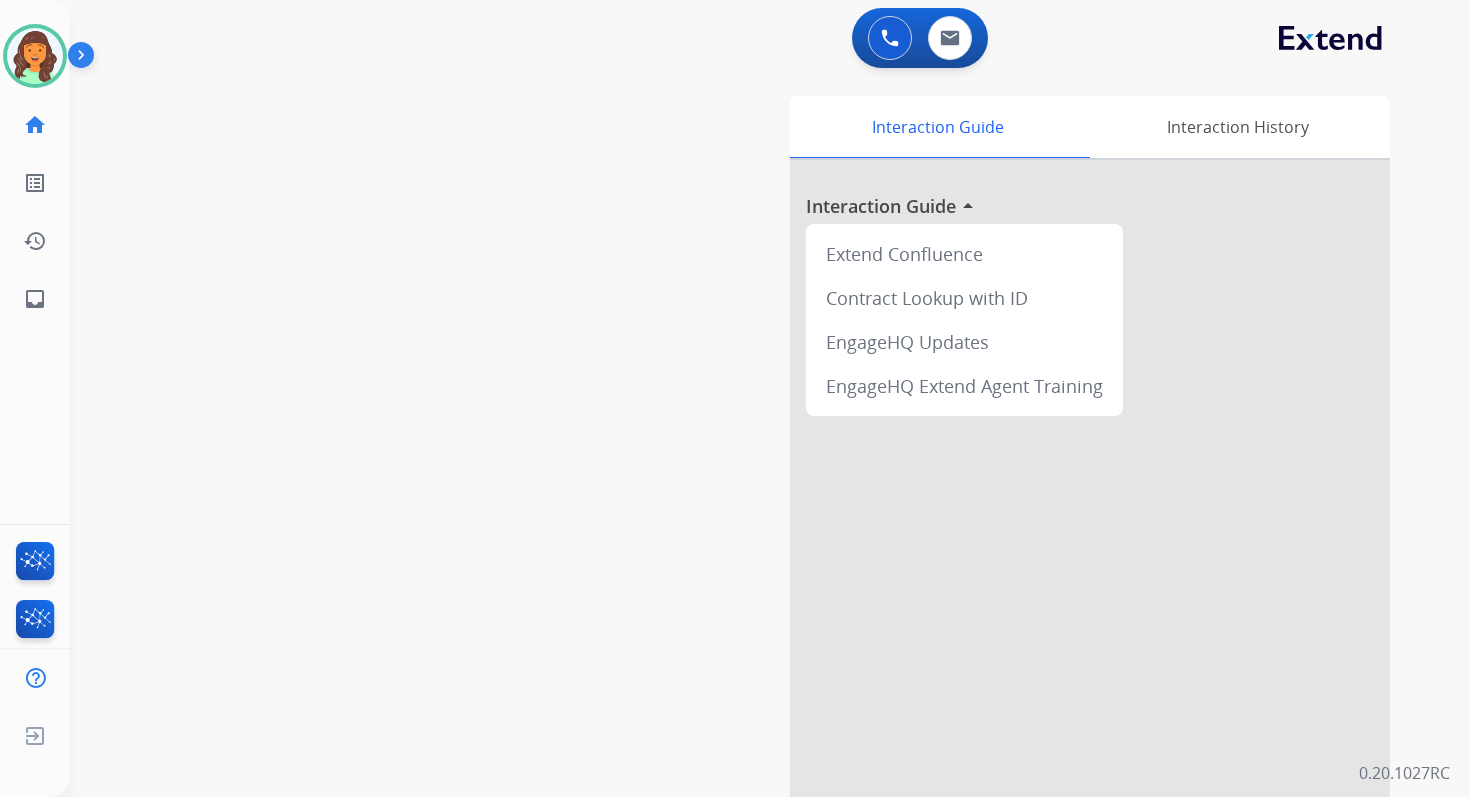 click on "Interaction Guide   Interaction History  Interaction Guide arrow_drop_up  Extend Confluence   Contract Lookup with ID   EngageHQ Updates   EngageHQ Extend Agent Training" at bounding box center (997, 501) 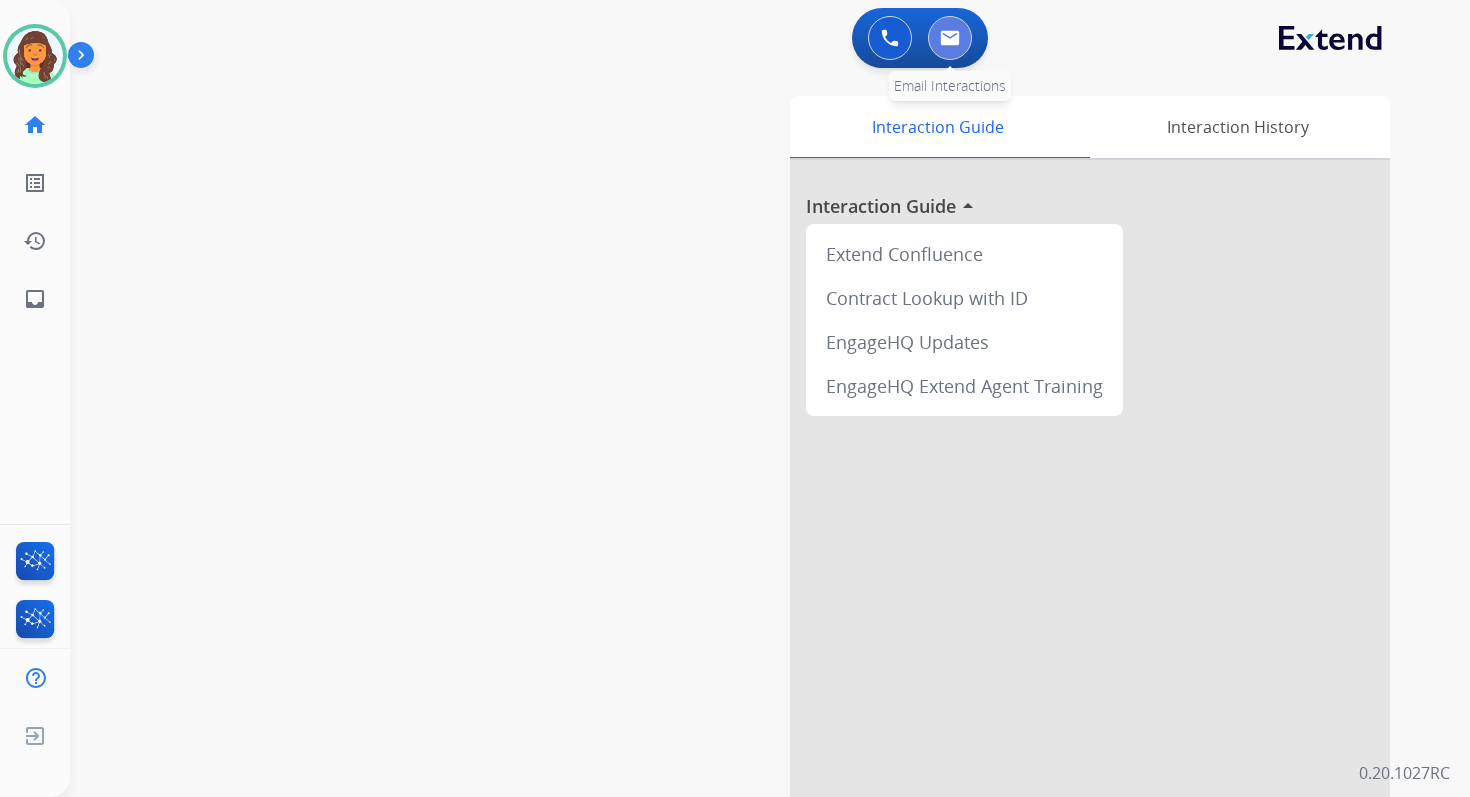 click at bounding box center (950, 38) 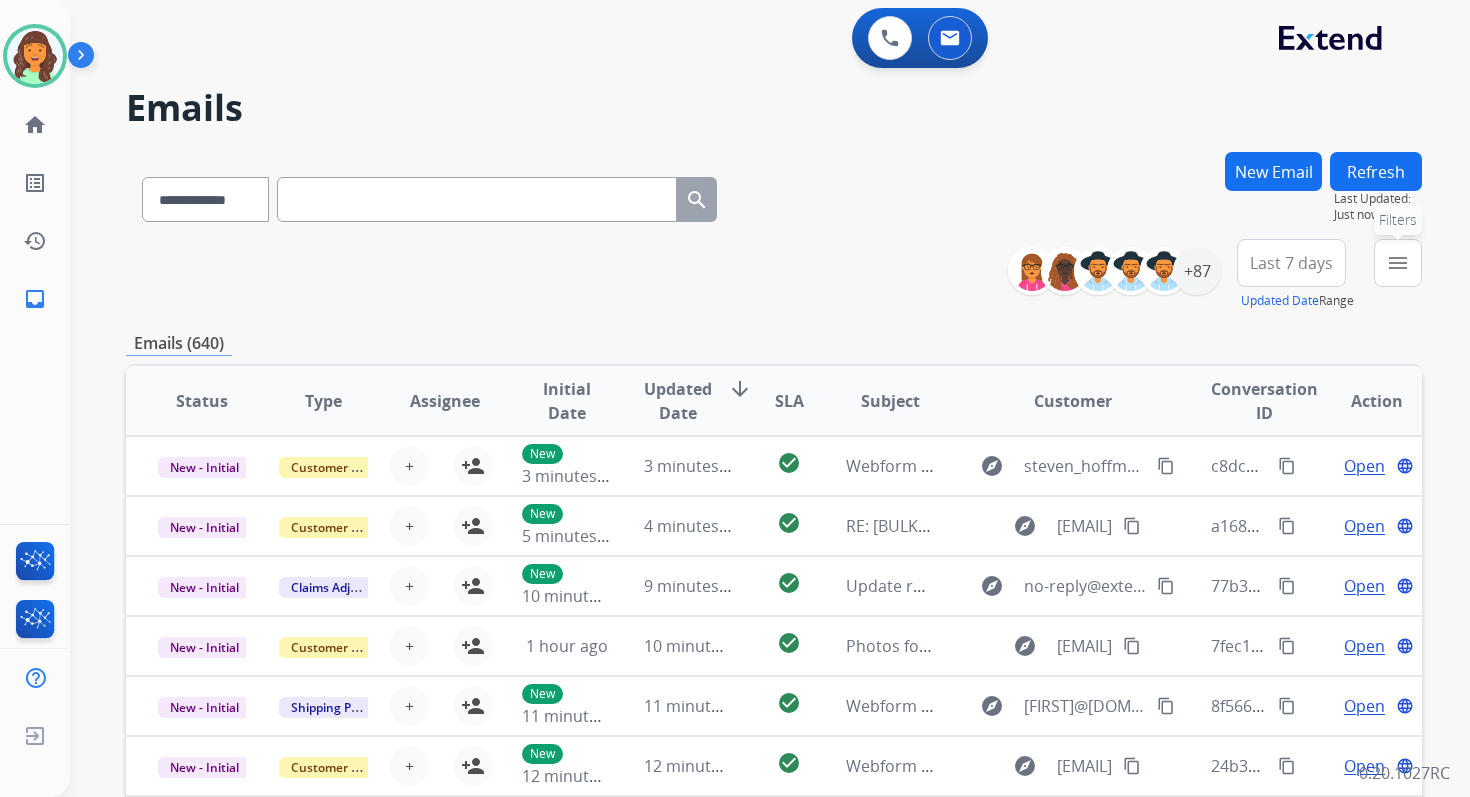 click on "menu  Filters" at bounding box center (1398, 263) 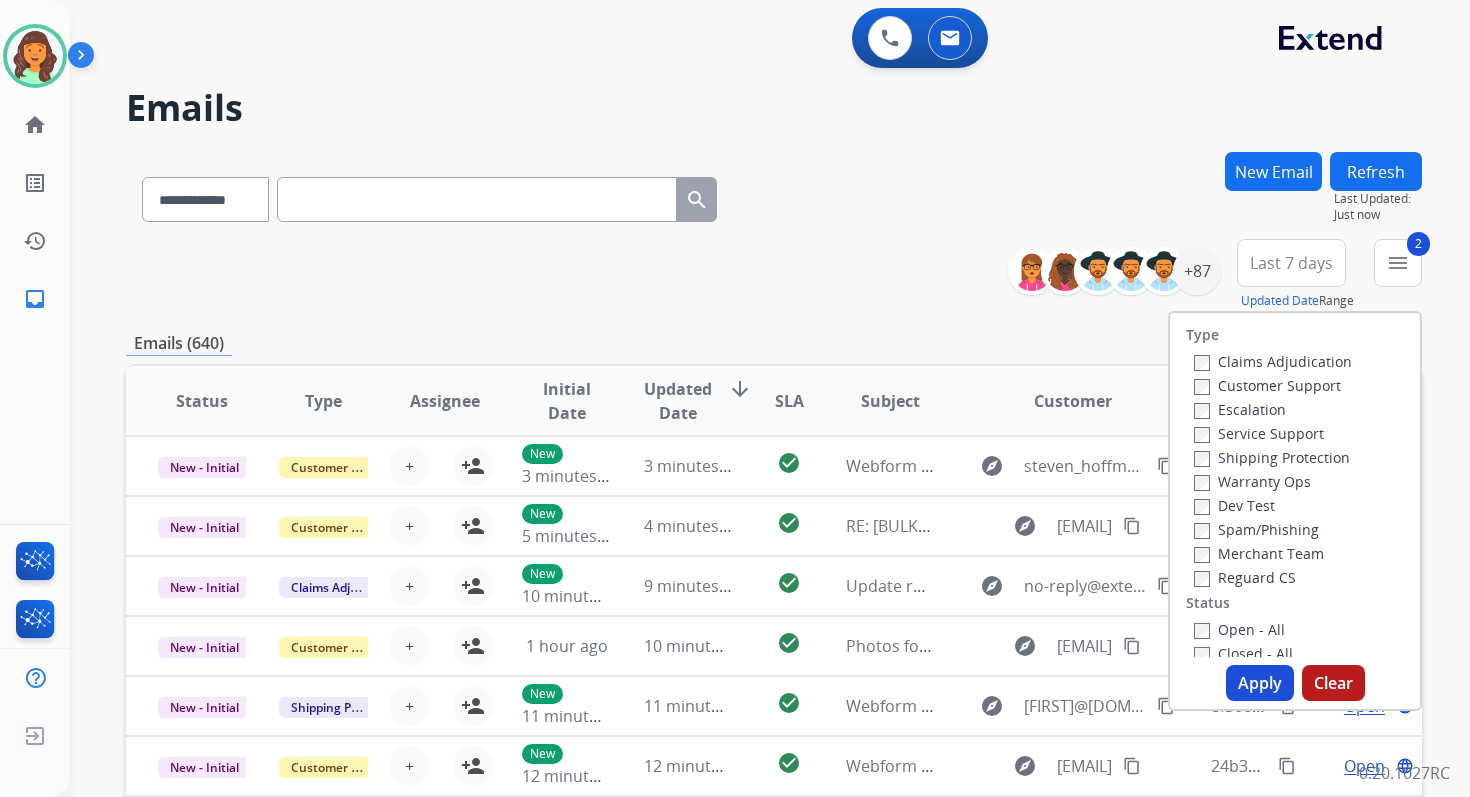 click on "Apply" at bounding box center [1260, 683] 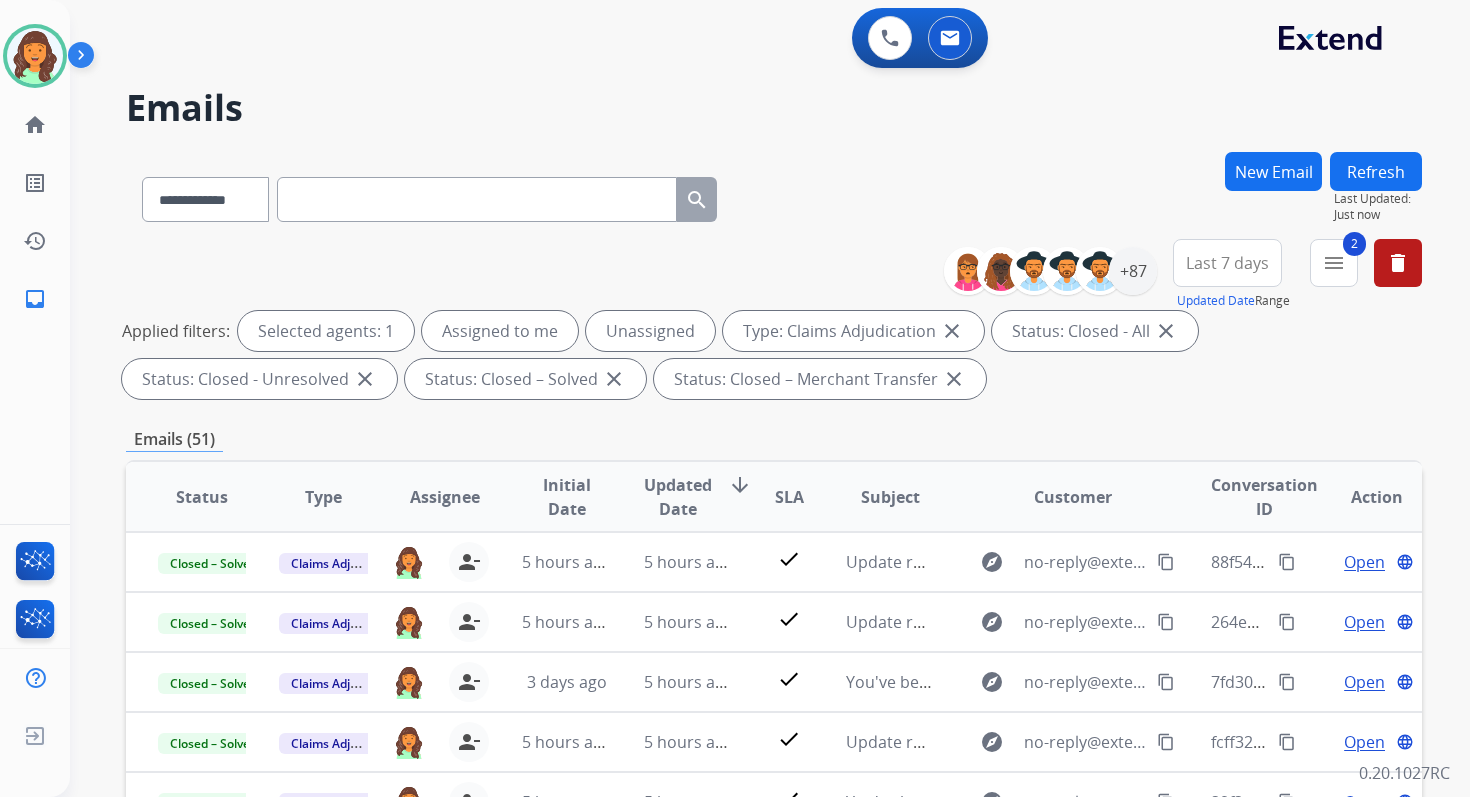 scroll, scrollTop: 437, scrollLeft: 0, axis: vertical 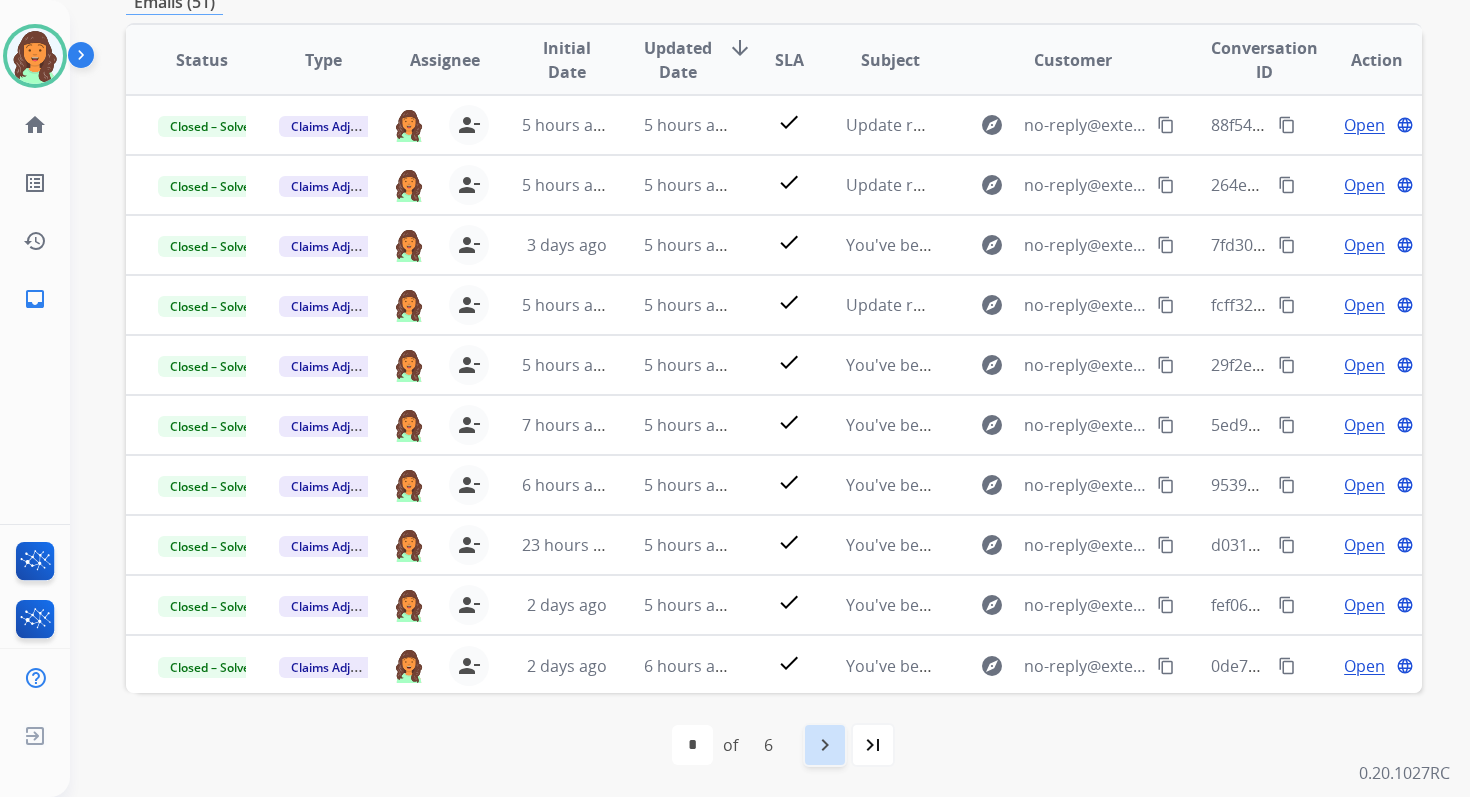 click on "navigate_next" at bounding box center (825, 745) 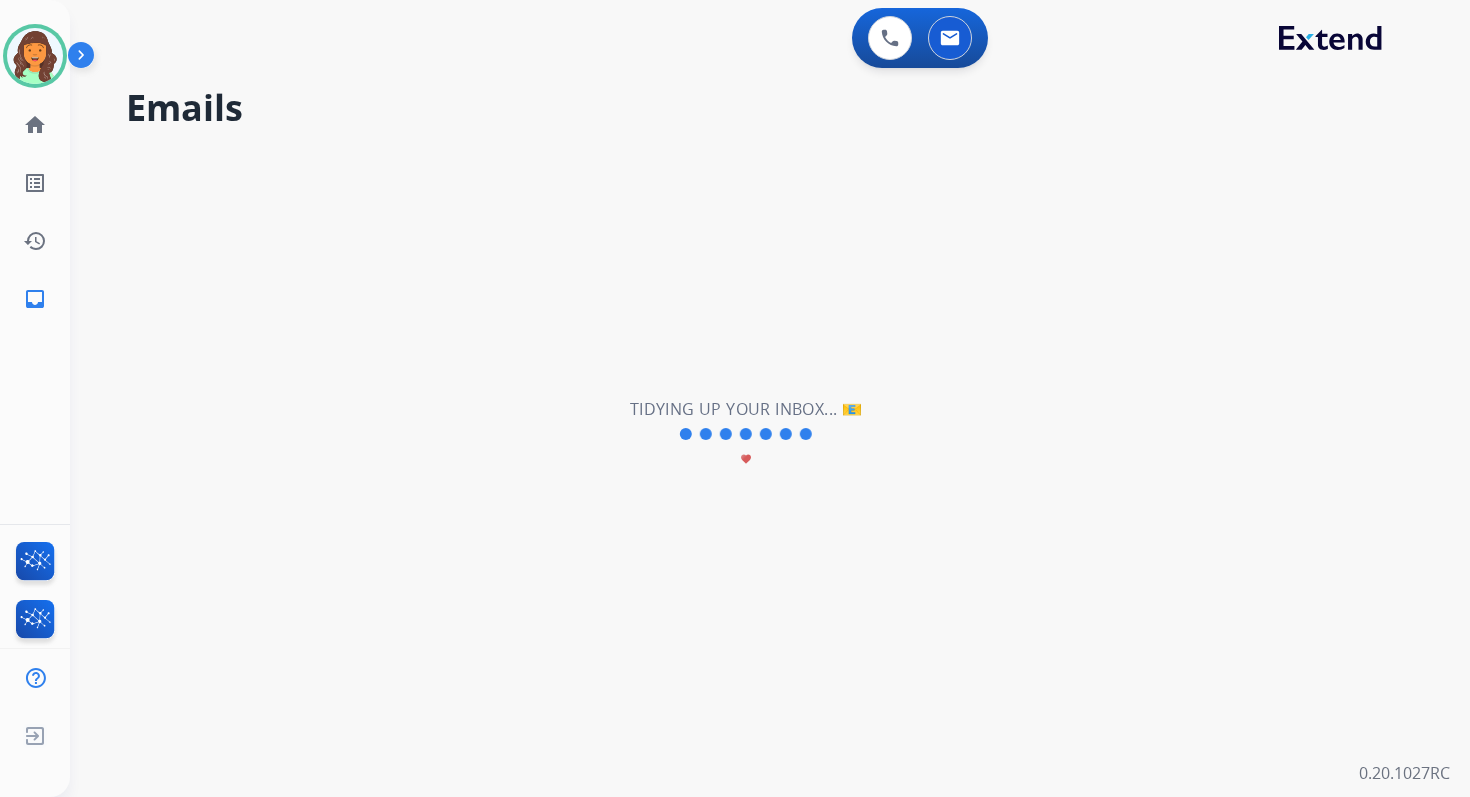 scroll, scrollTop: 0, scrollLeft: 0, axis: both 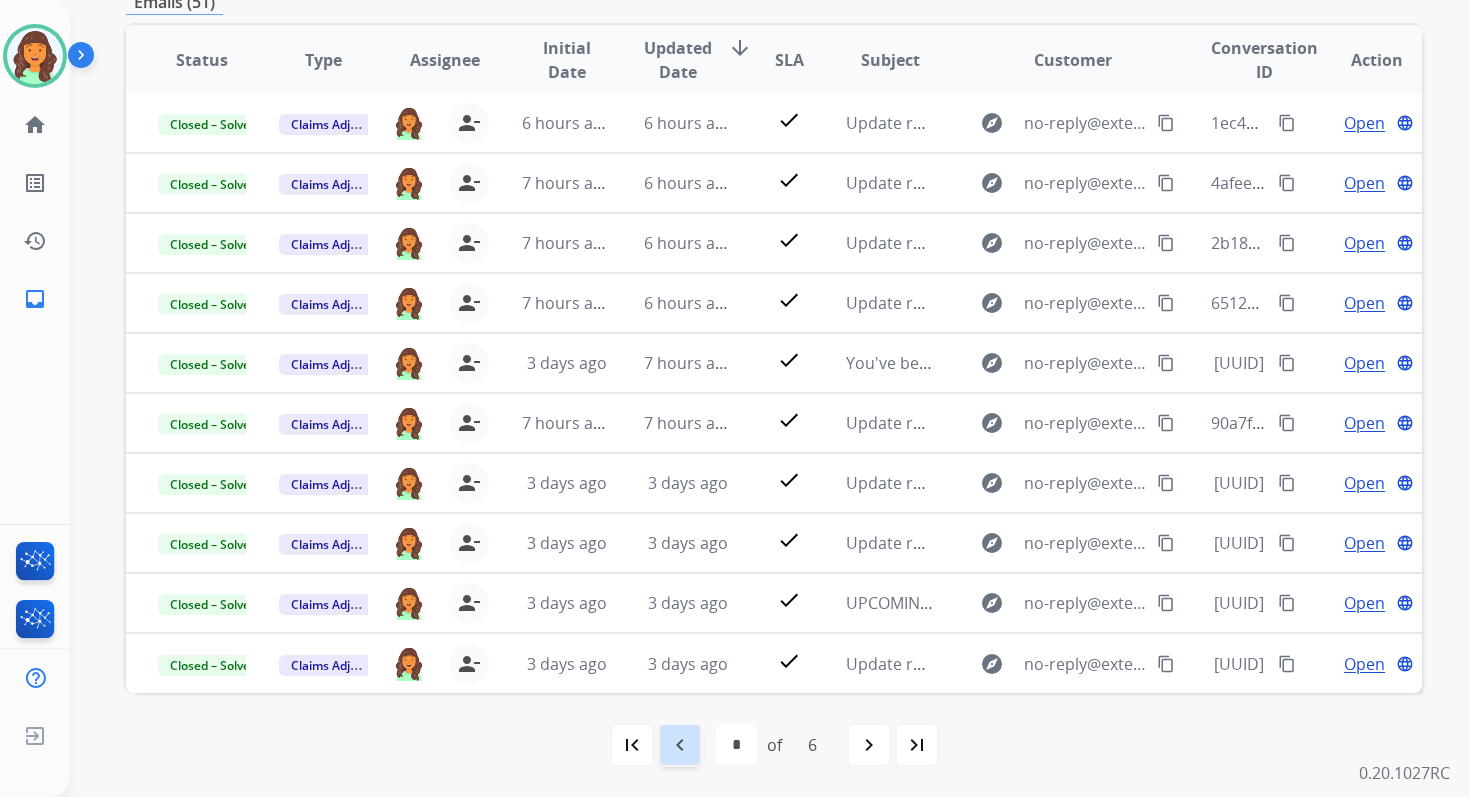 click on "navigate_before" at bounding box center [680, 745] 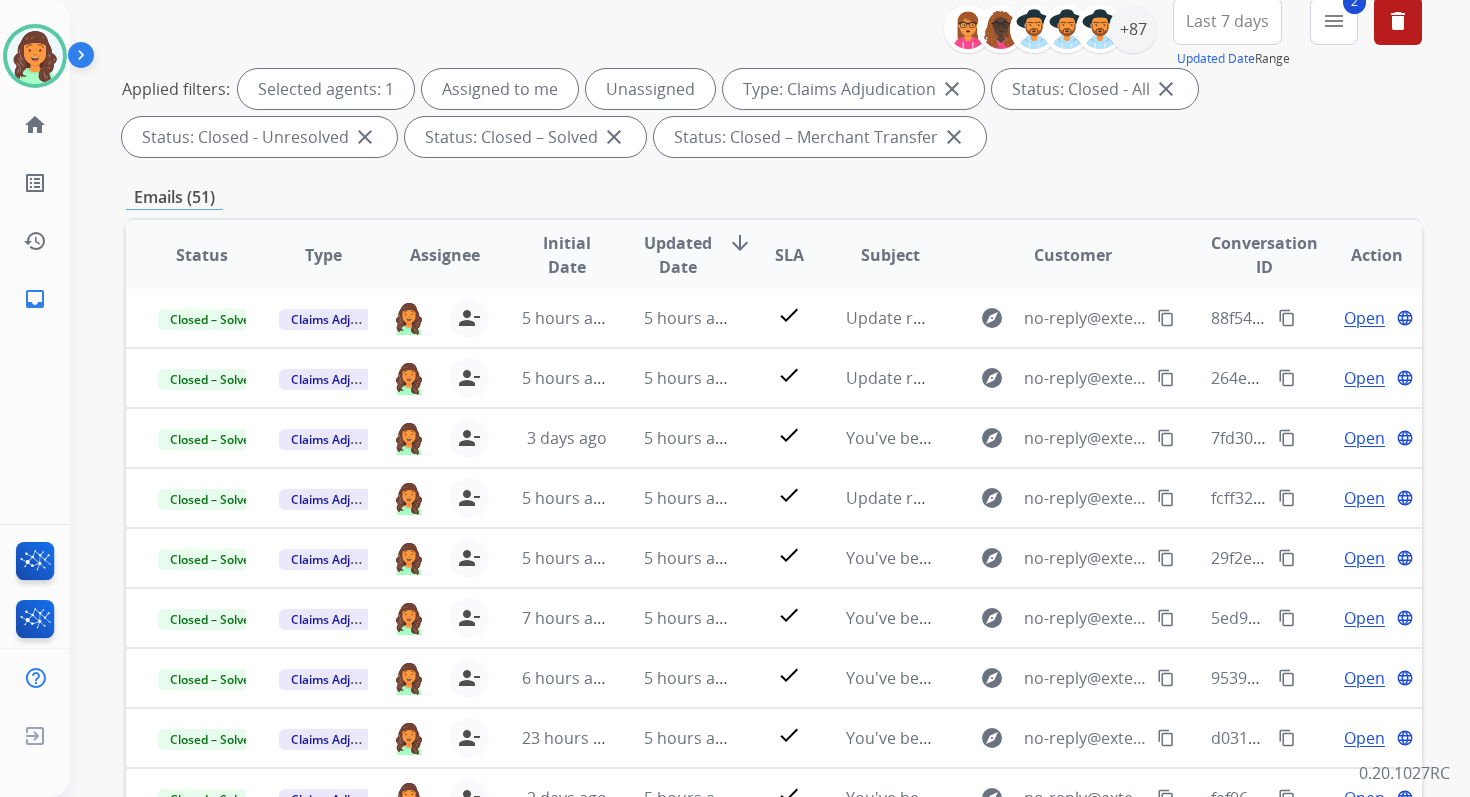 scroll, scrollTop: 437, scrollLeft: 0, axis: vertical 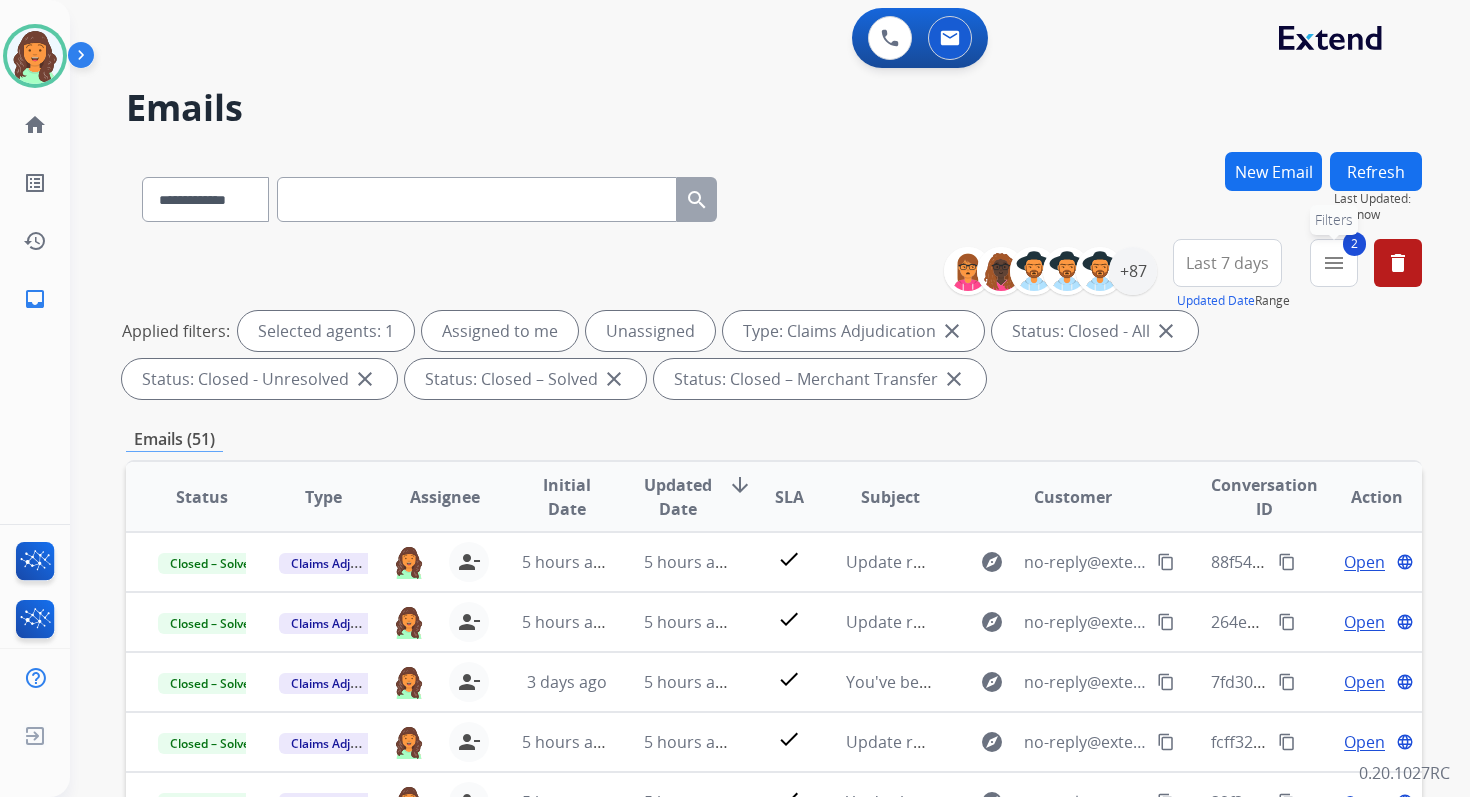 click on "menu" at bounding box center (1334, 263) 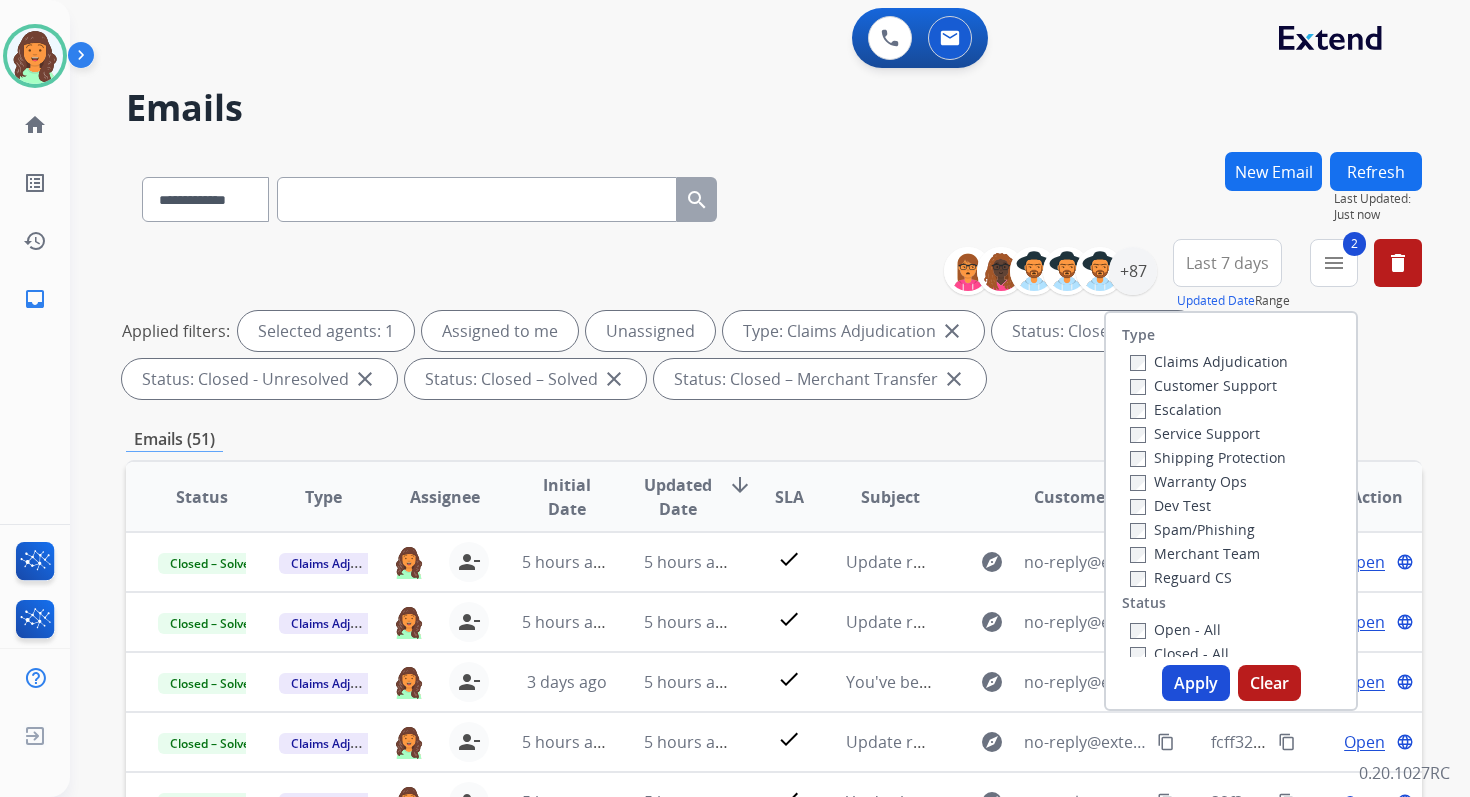 click on "Apply" at bounding box center [1196, 683] 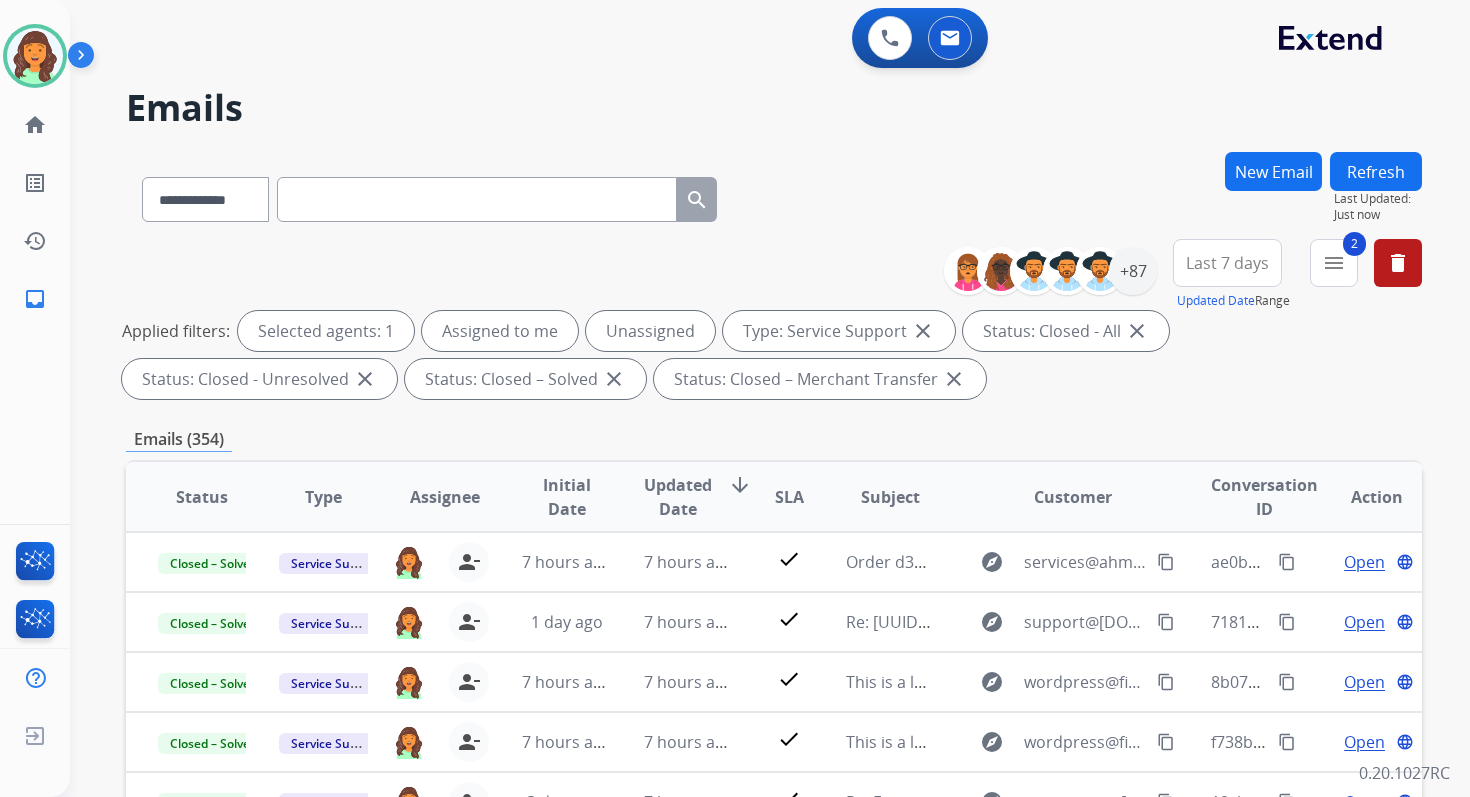 scroll, scrollTop: 437, scrollLeft: 0, axis: vertical 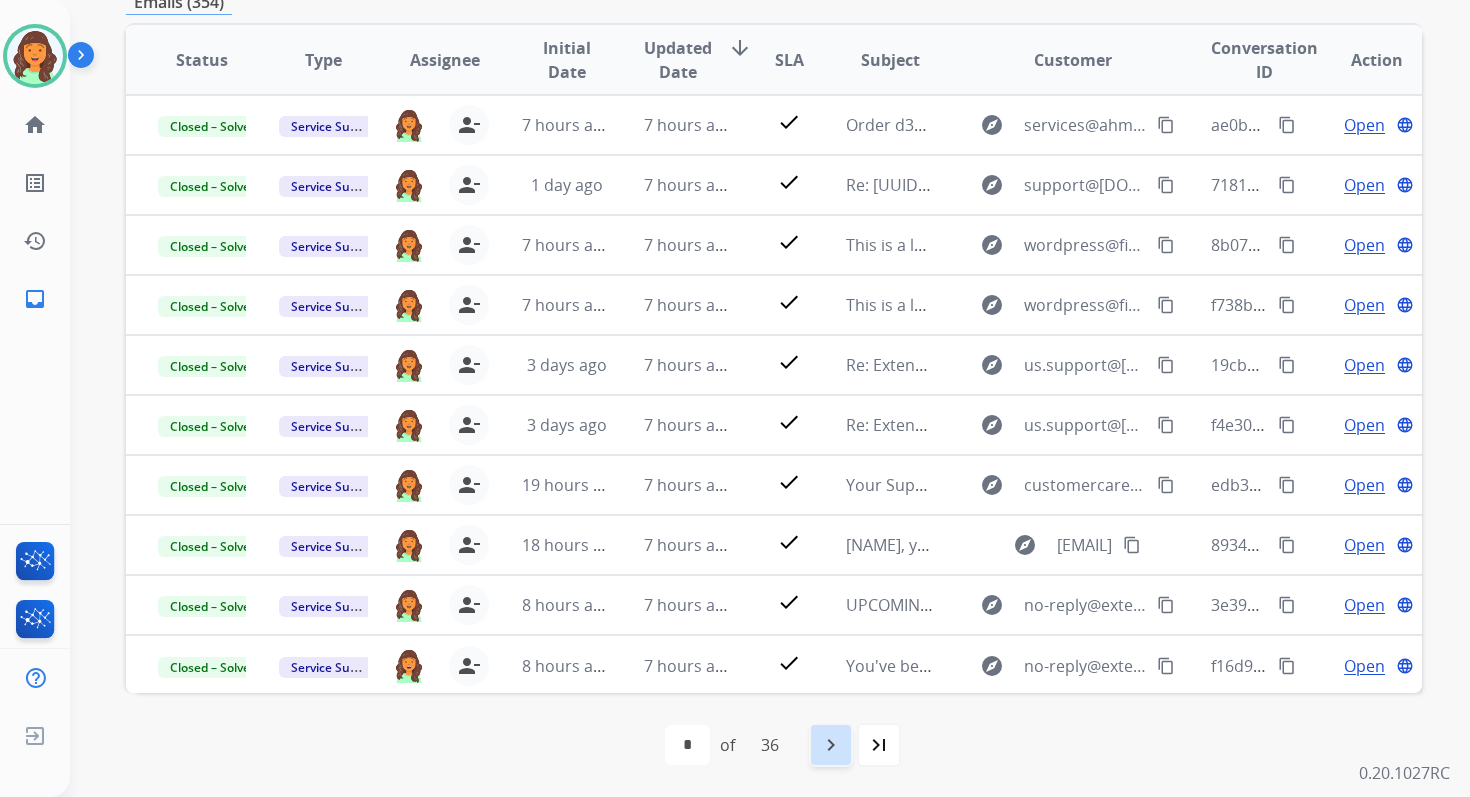 click on "navigate_next" at bounding box center (831, 745) 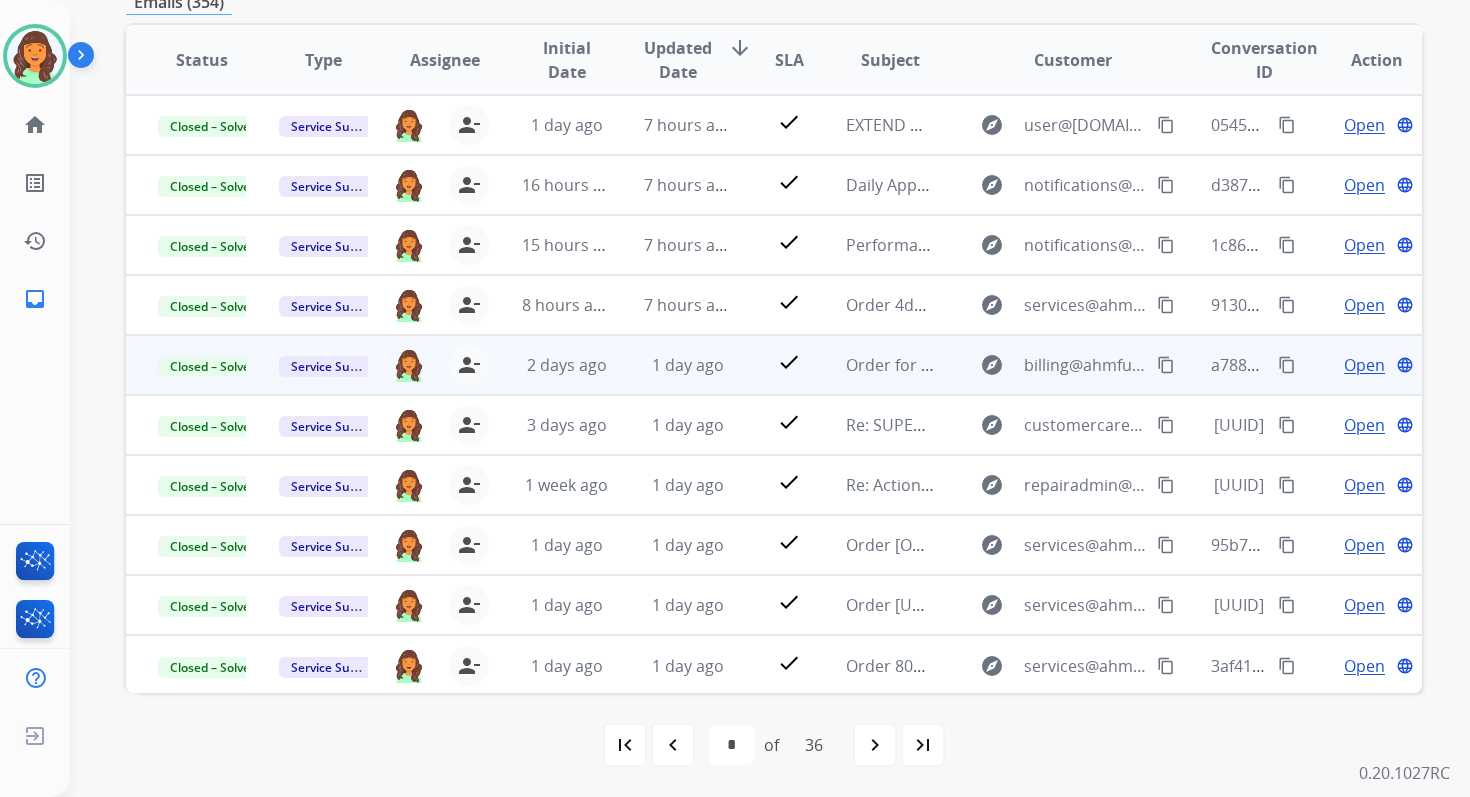 scroll, scrollTop: 0, scrollLeft: 0, axis: both 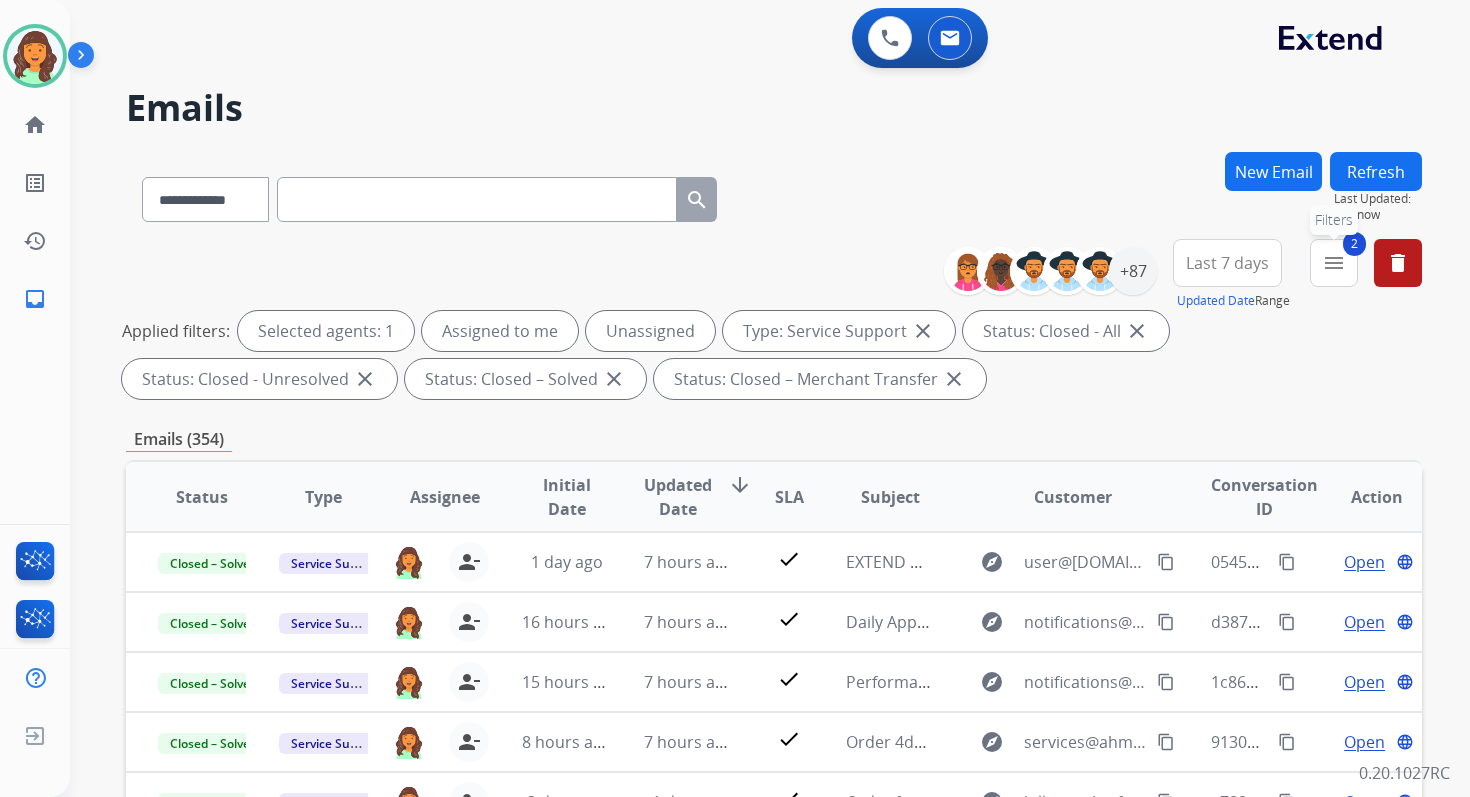 click on "menu" at bounding box center (1334, 263) 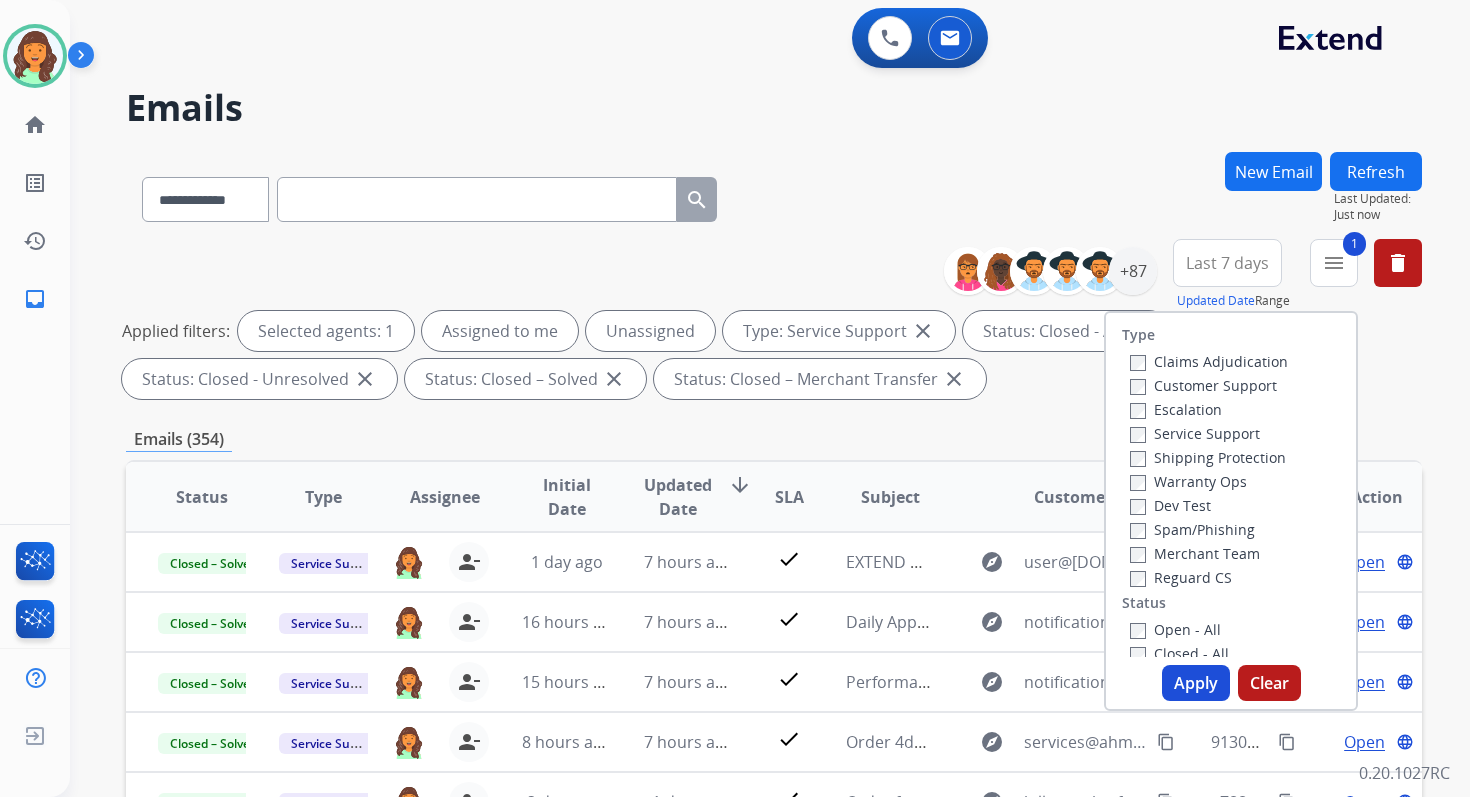 click on "Open - All" at bounding box center [1175, 629] 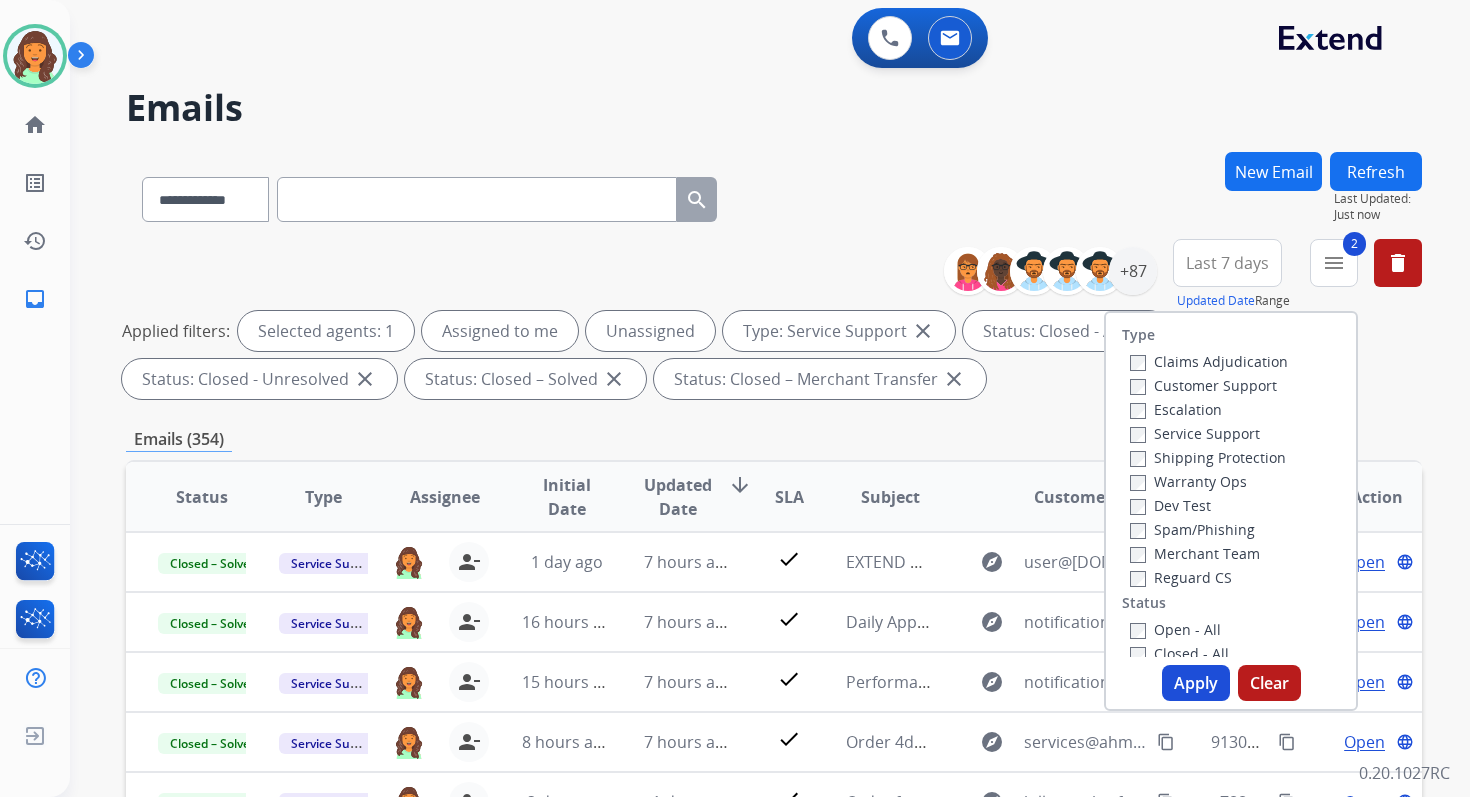 click on "Apply" at bounding box center (1196, 683) 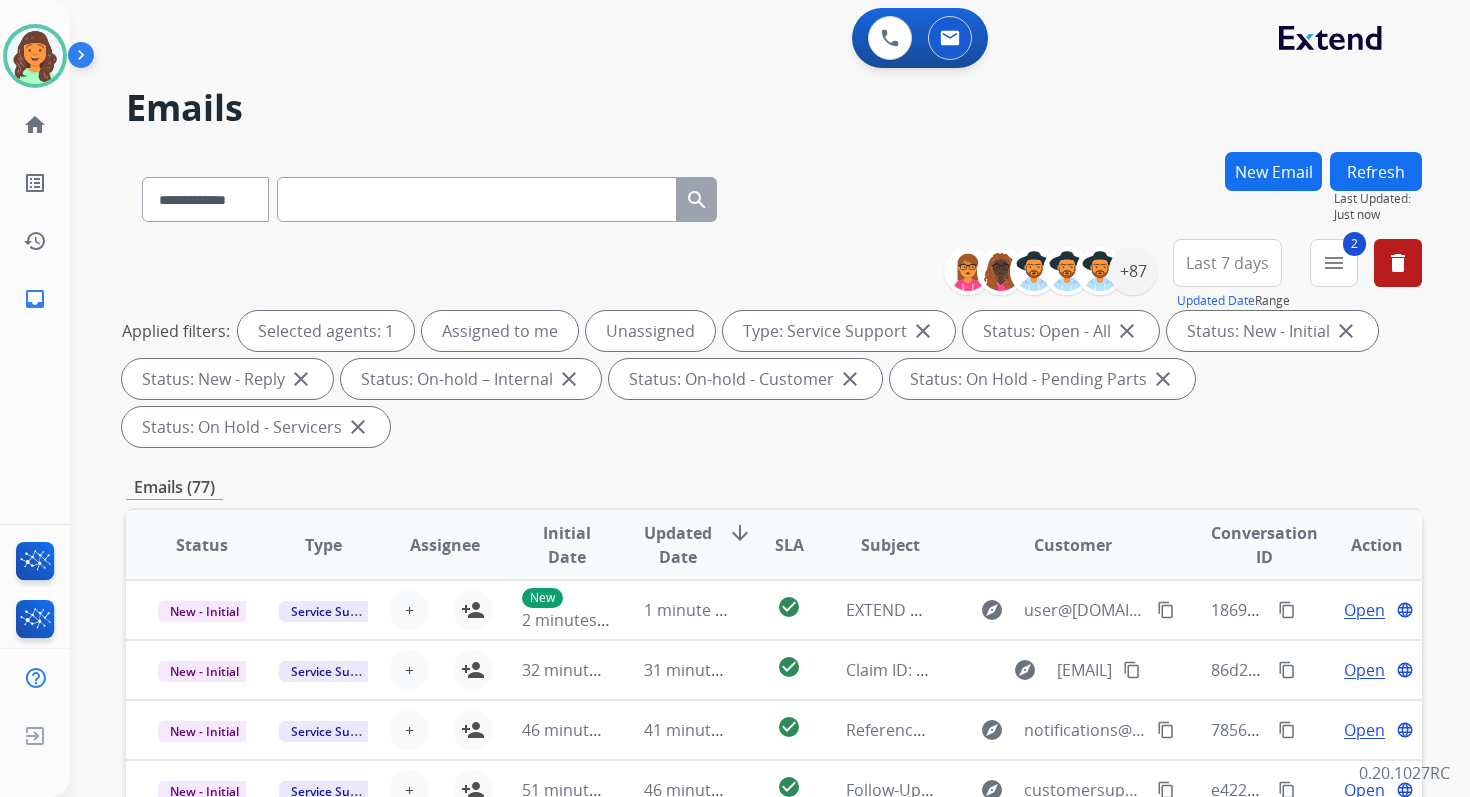 scroll, scrollTop: 2, scrollLeft: 0, axis: vertical 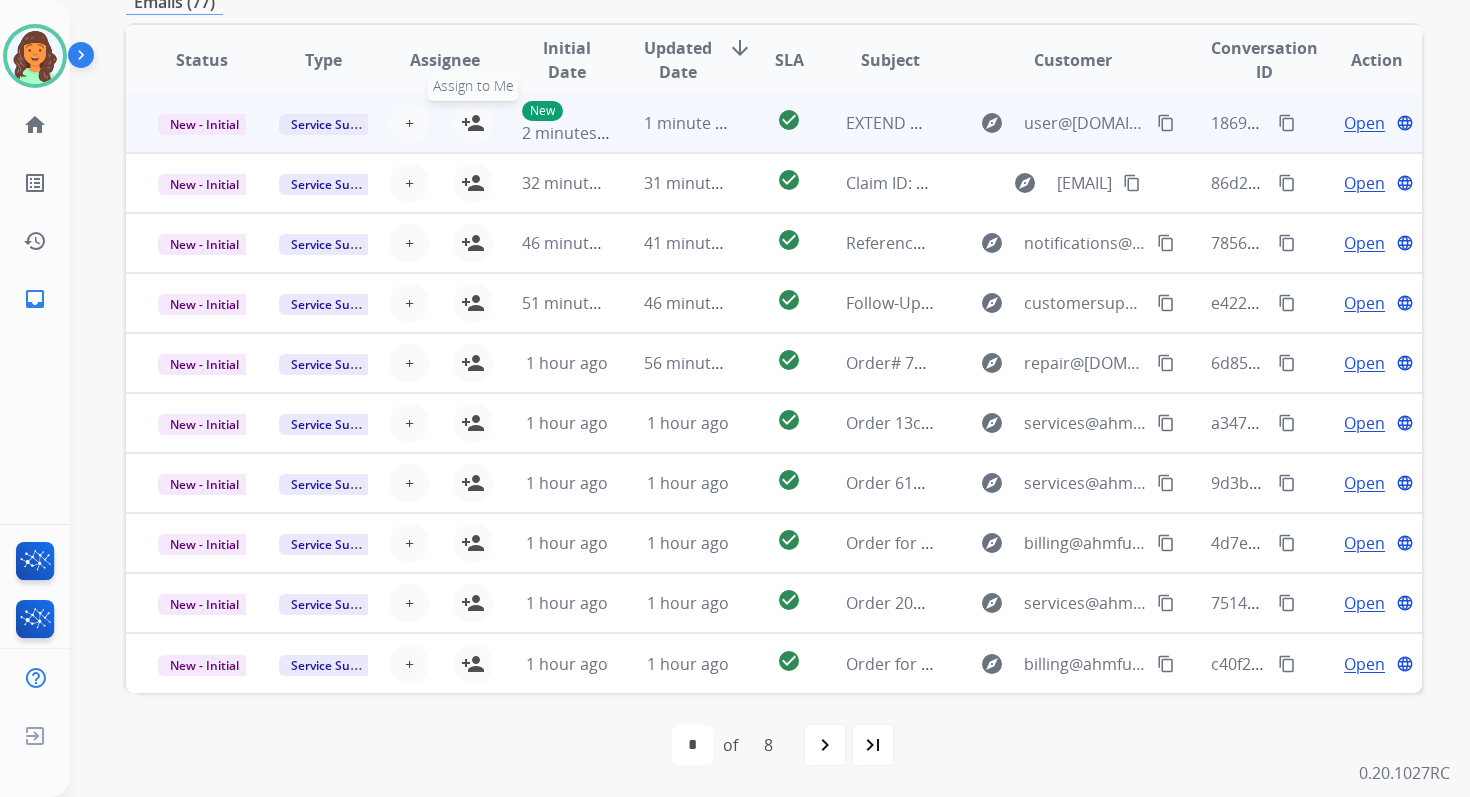 click on "person_add" at bounding box center [473, 123] 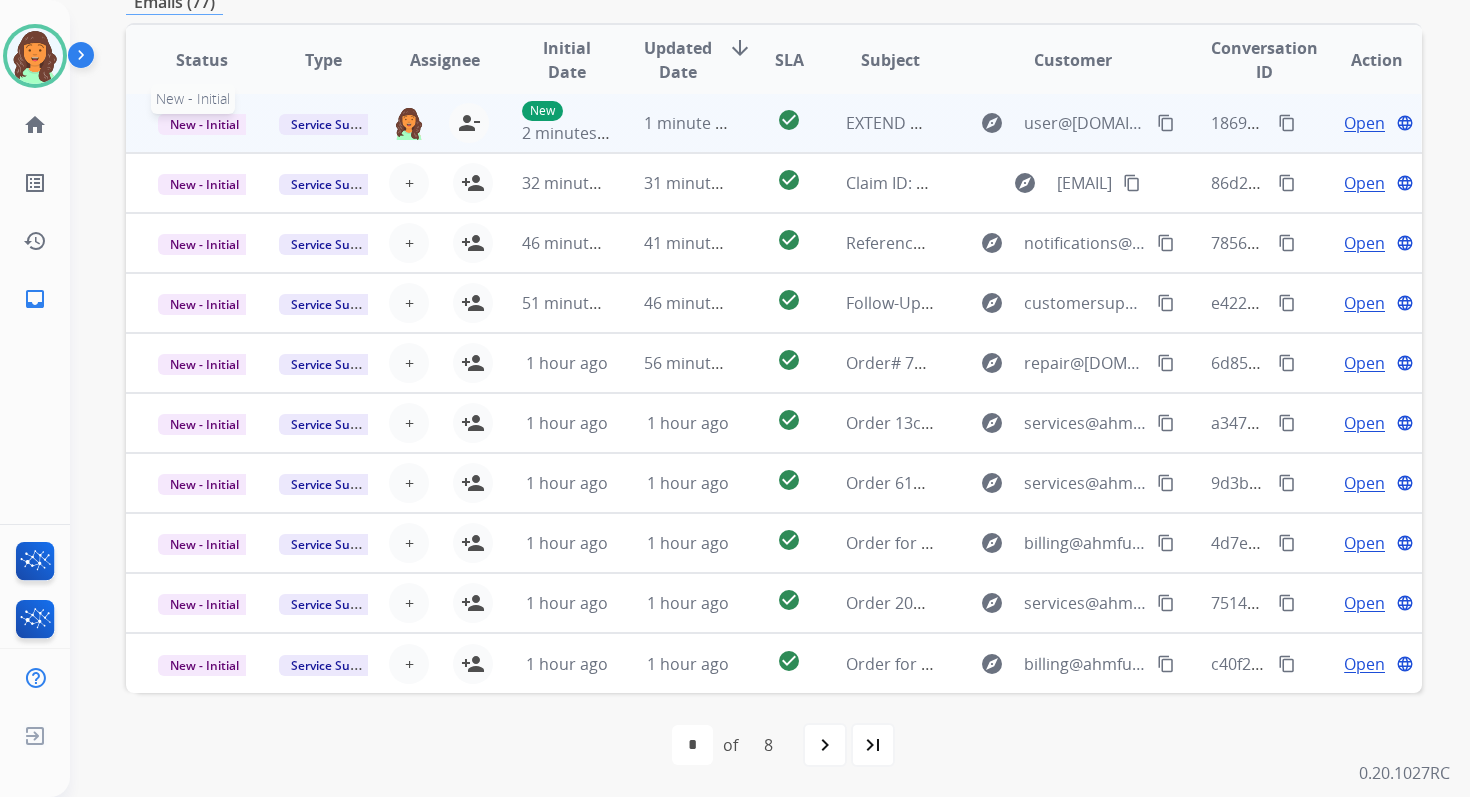 click on "New - Initial" at bounding box center (204, 124) 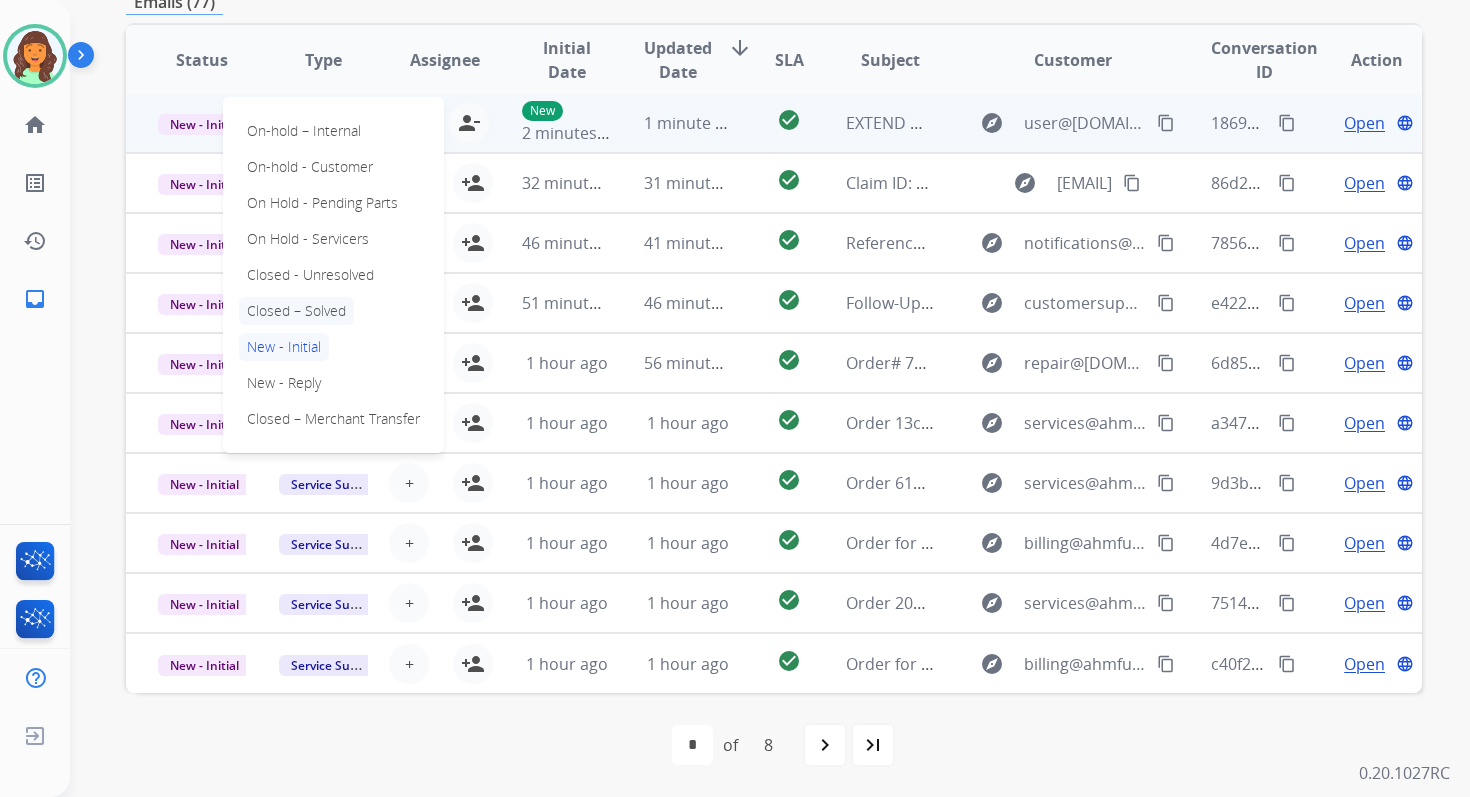 click on "Closed – Solved" at bounding box center [296, 311] 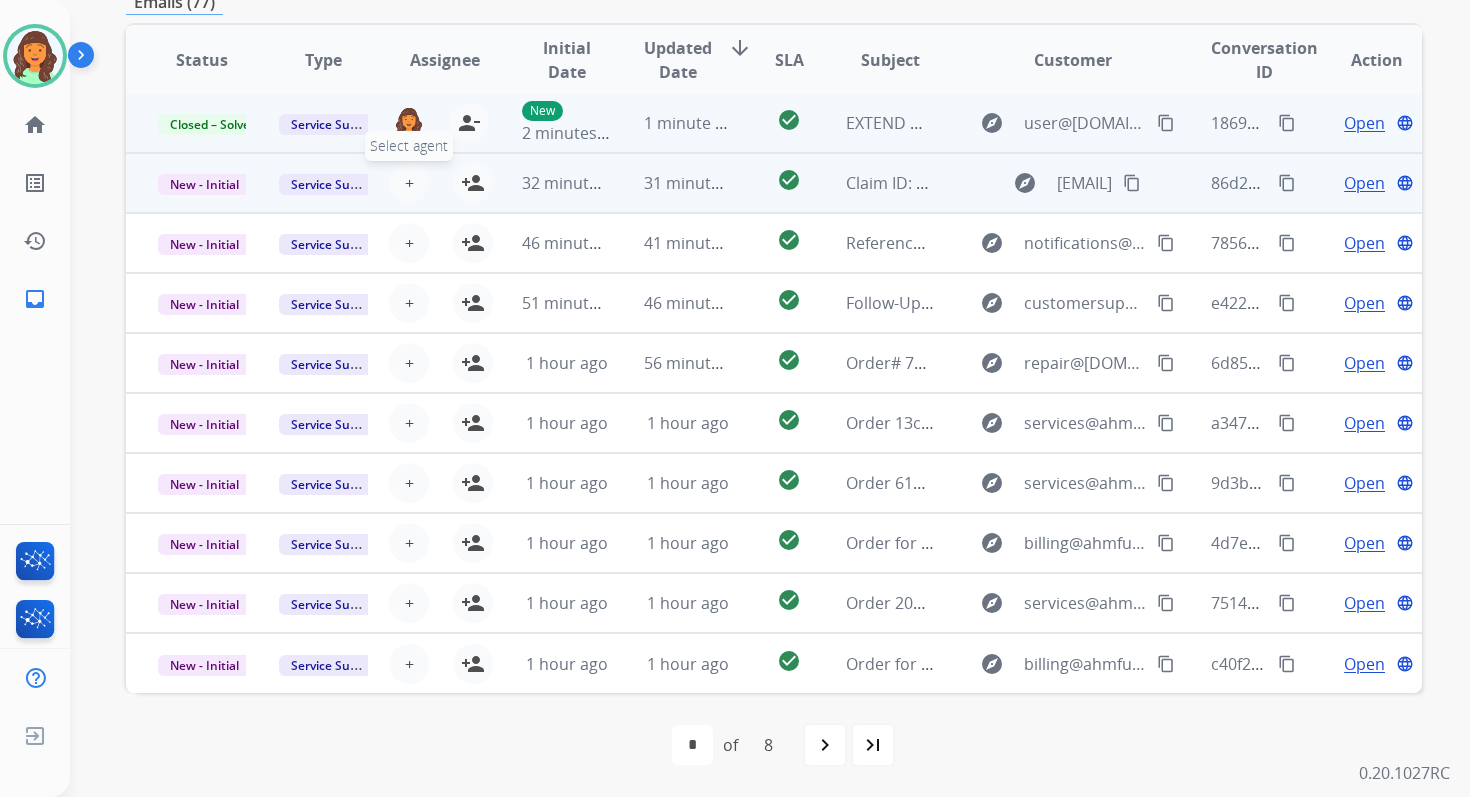 click on "+ Select agent" at bounding box center (409, 183) 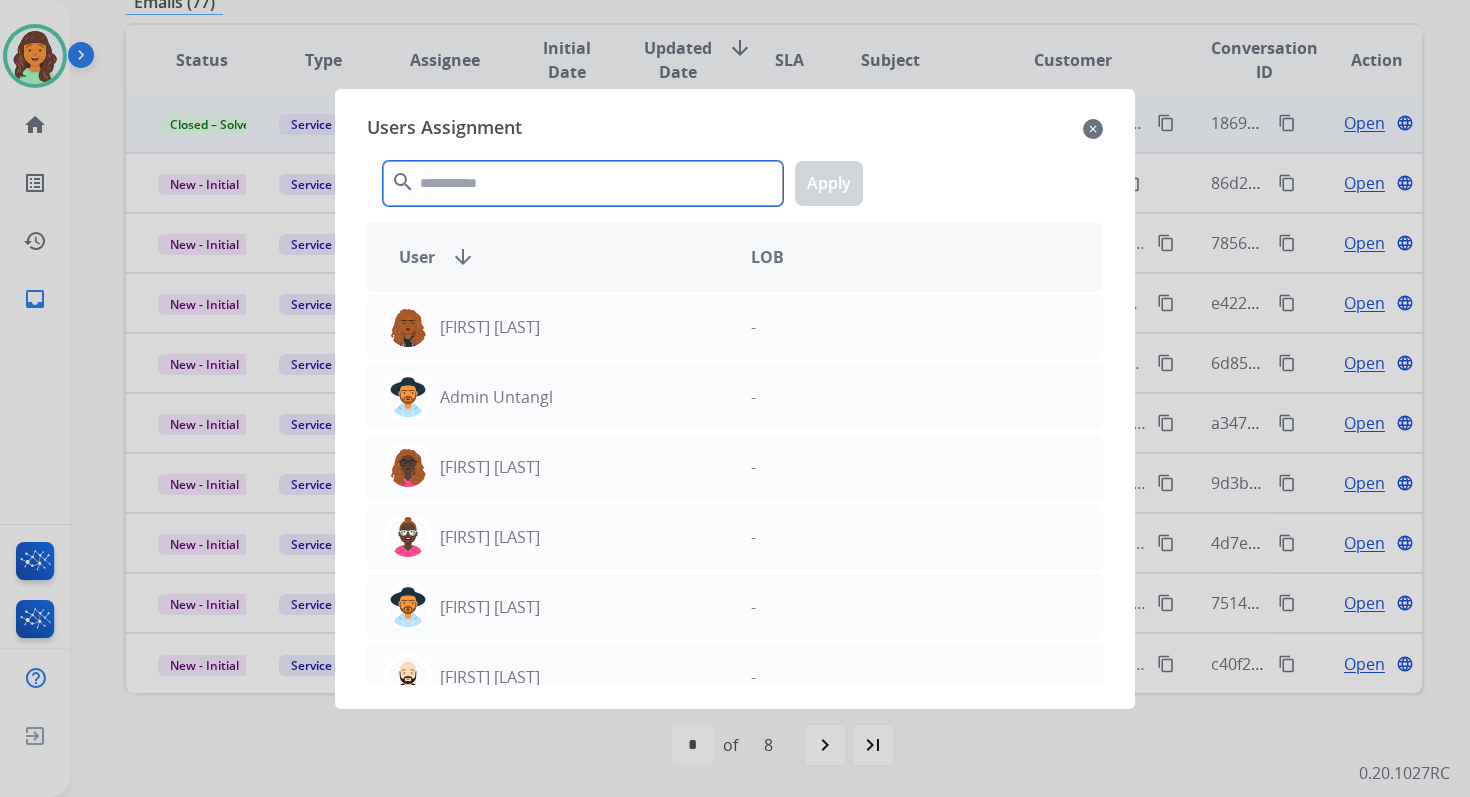 click 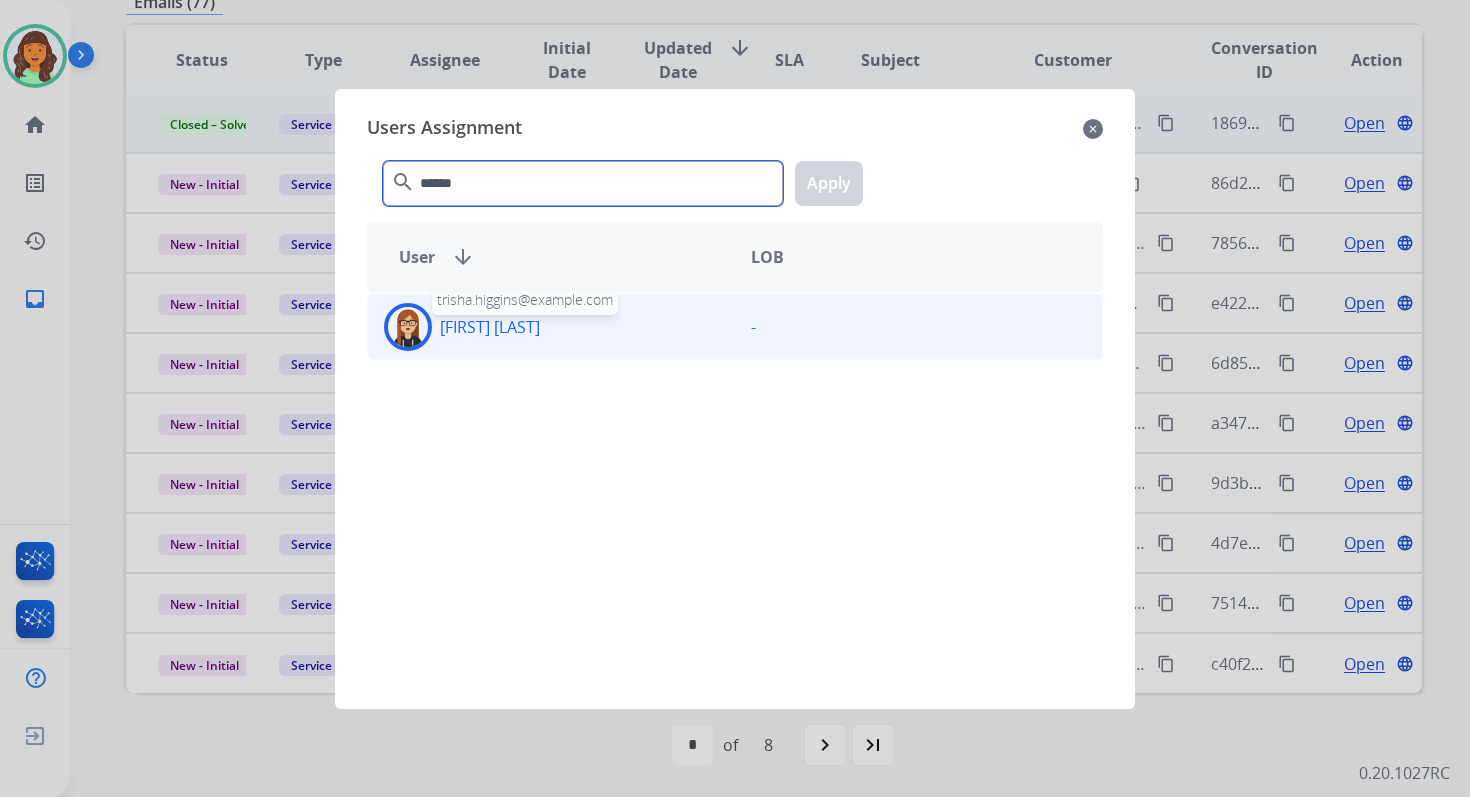type on "******" 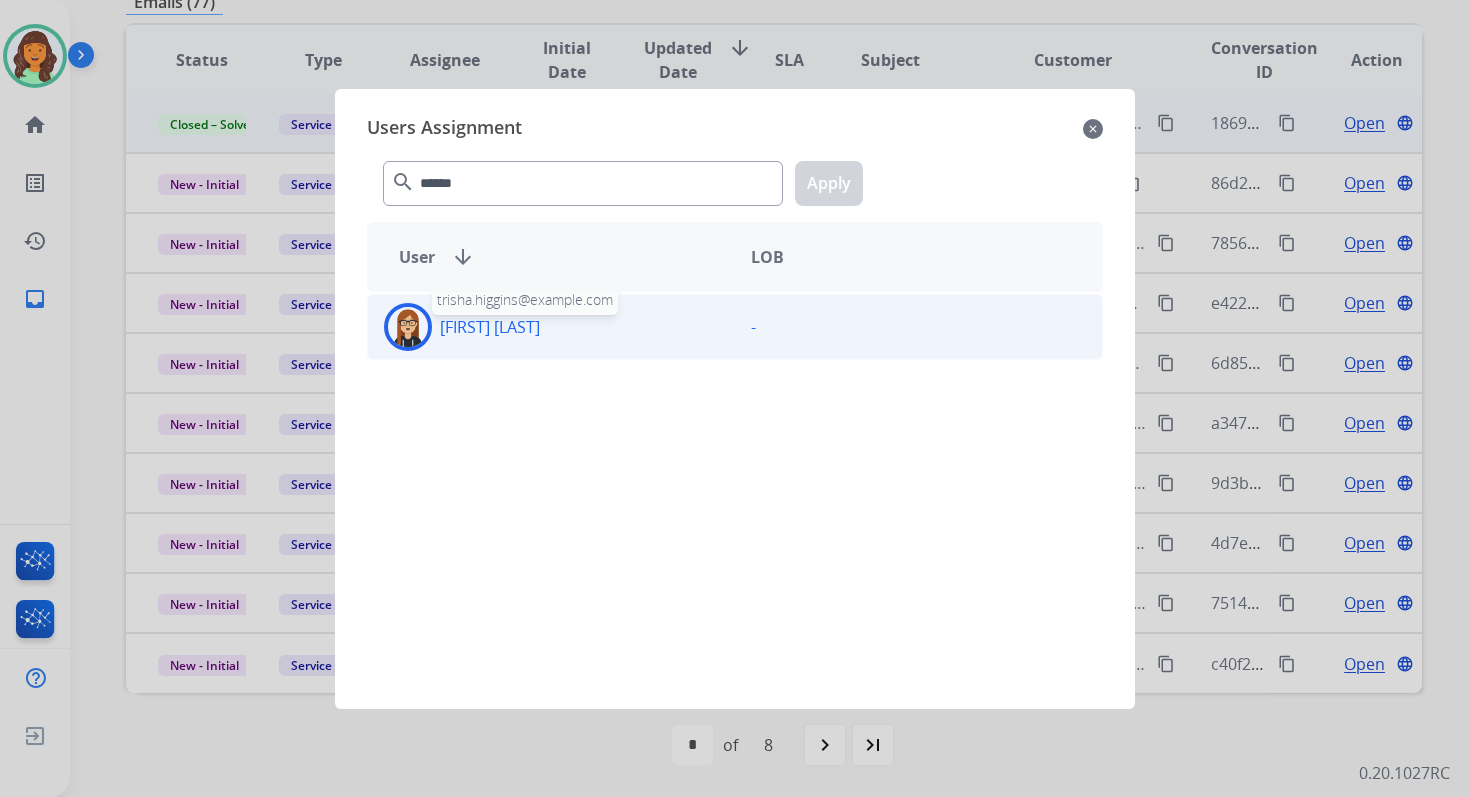 click on "[FIRST]  [LAST]" 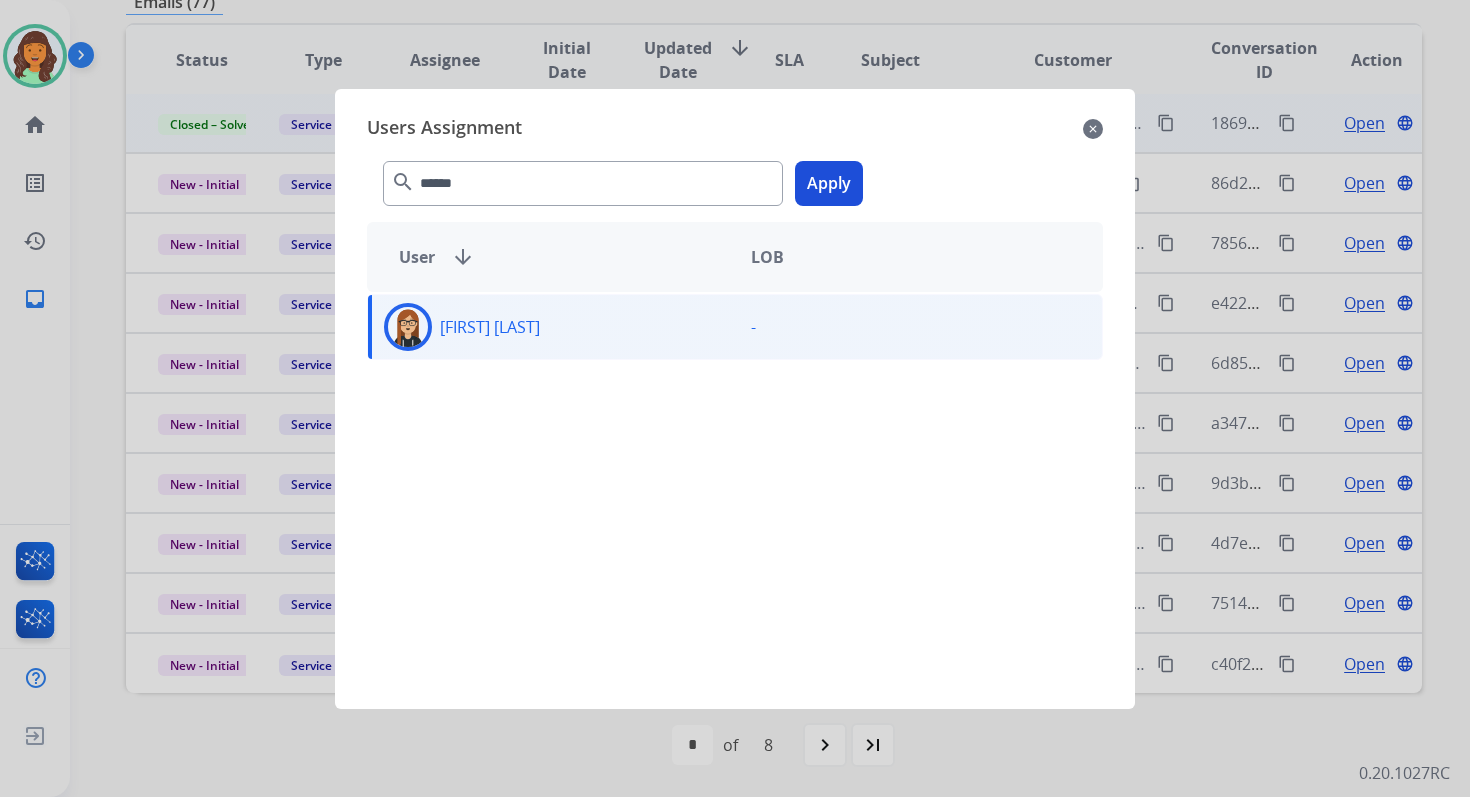 click on "Apply" 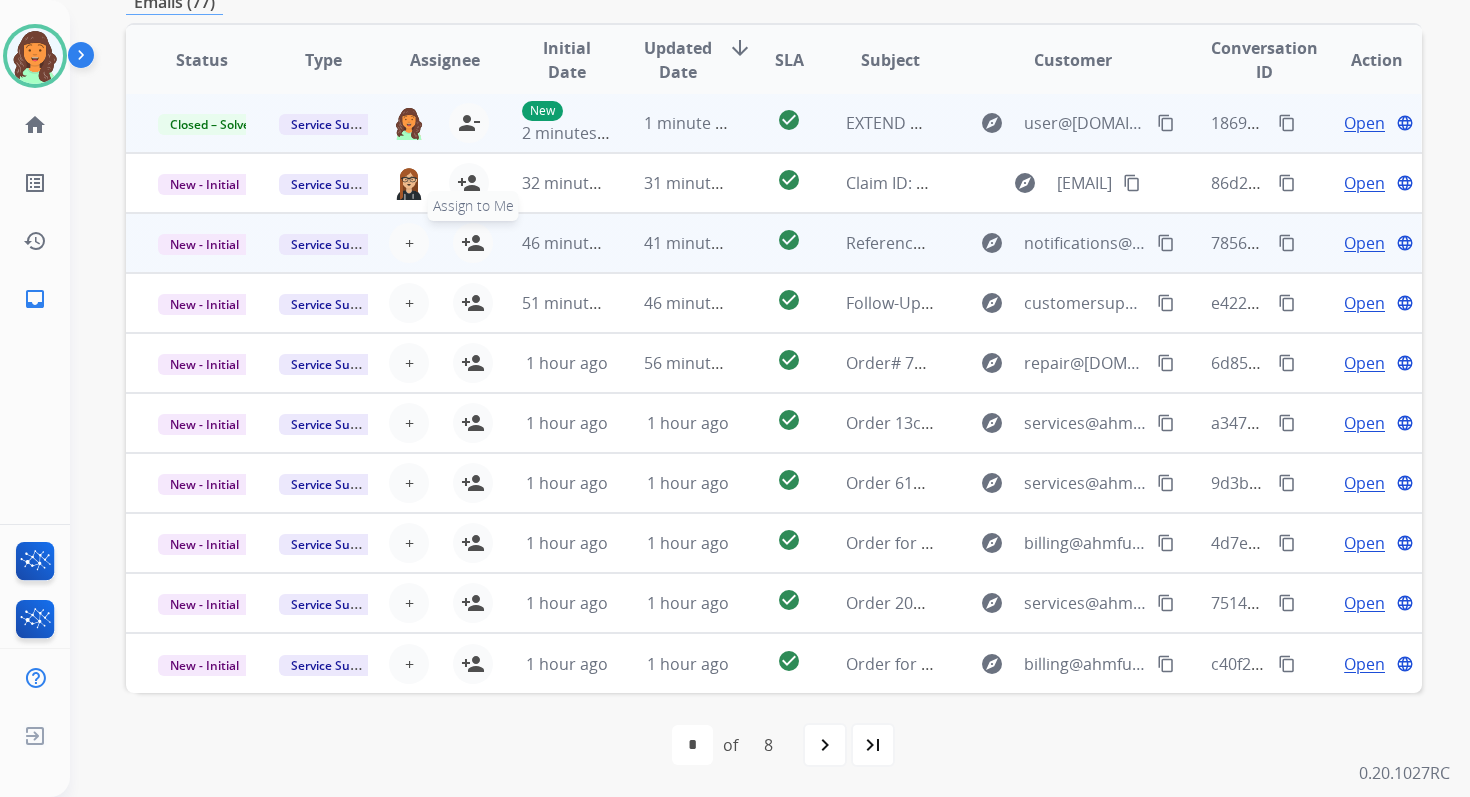 click on "person_add" at bounding box center [473, 243] 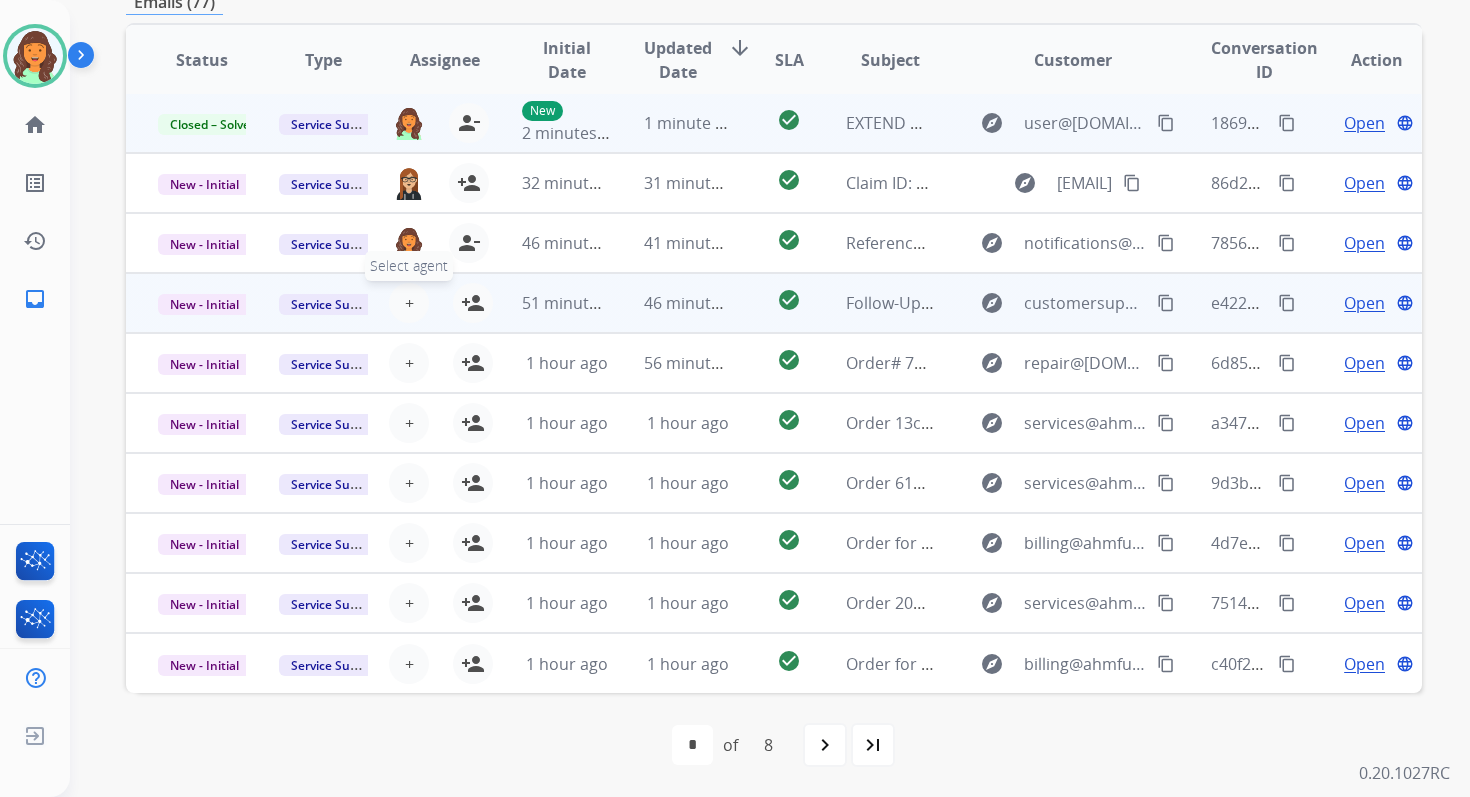 click on "+" at bounding box center (409, 303) 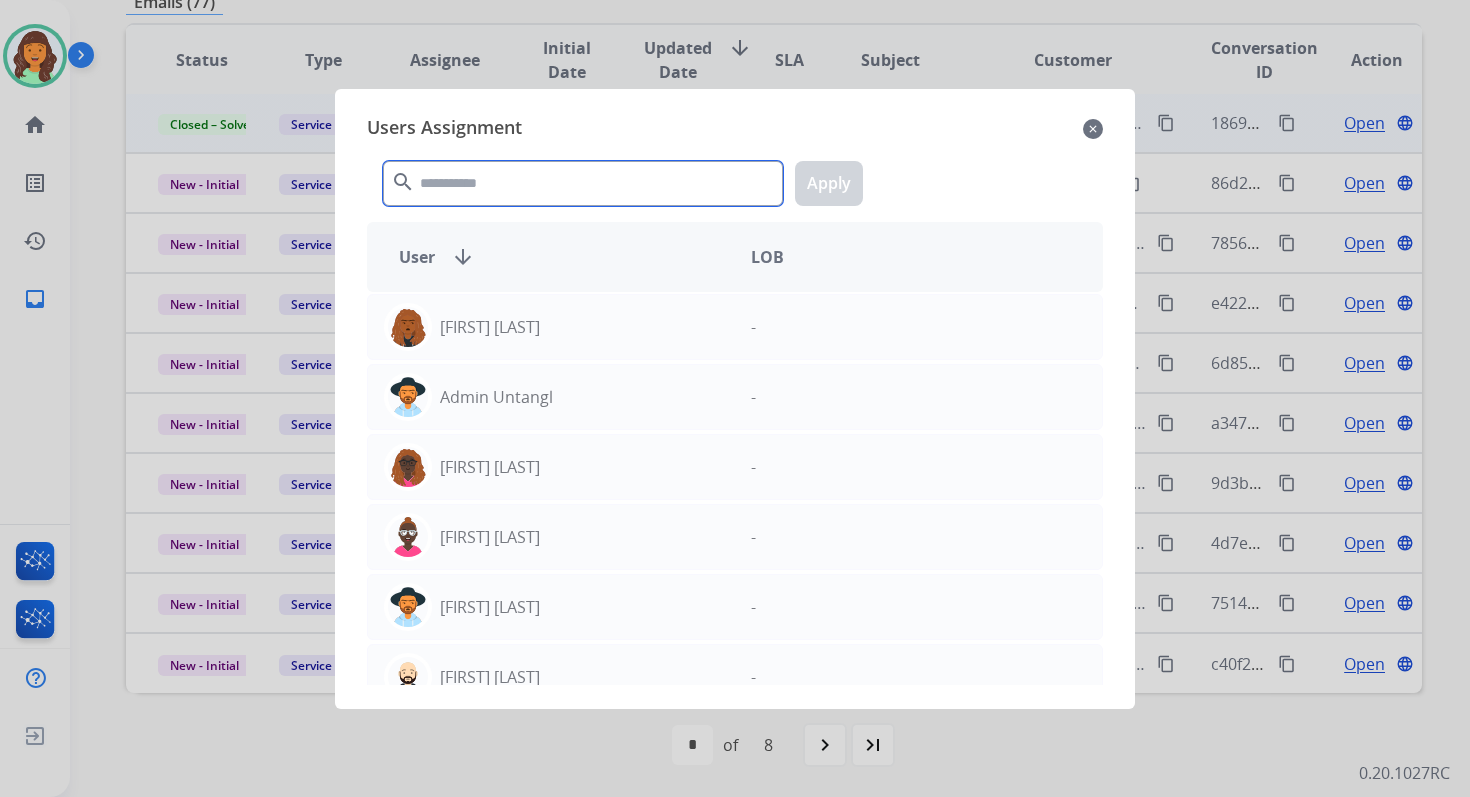 click 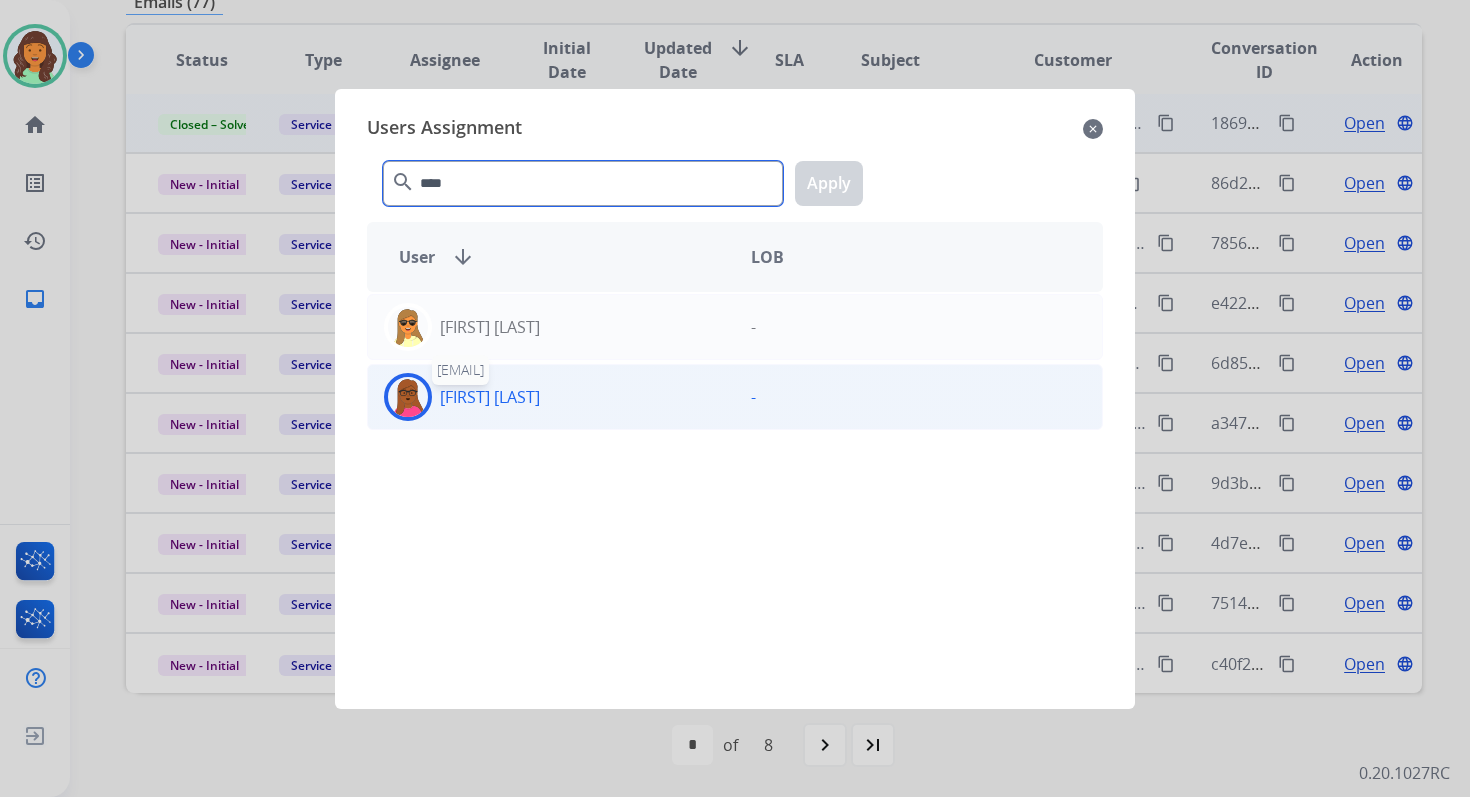type on "****" 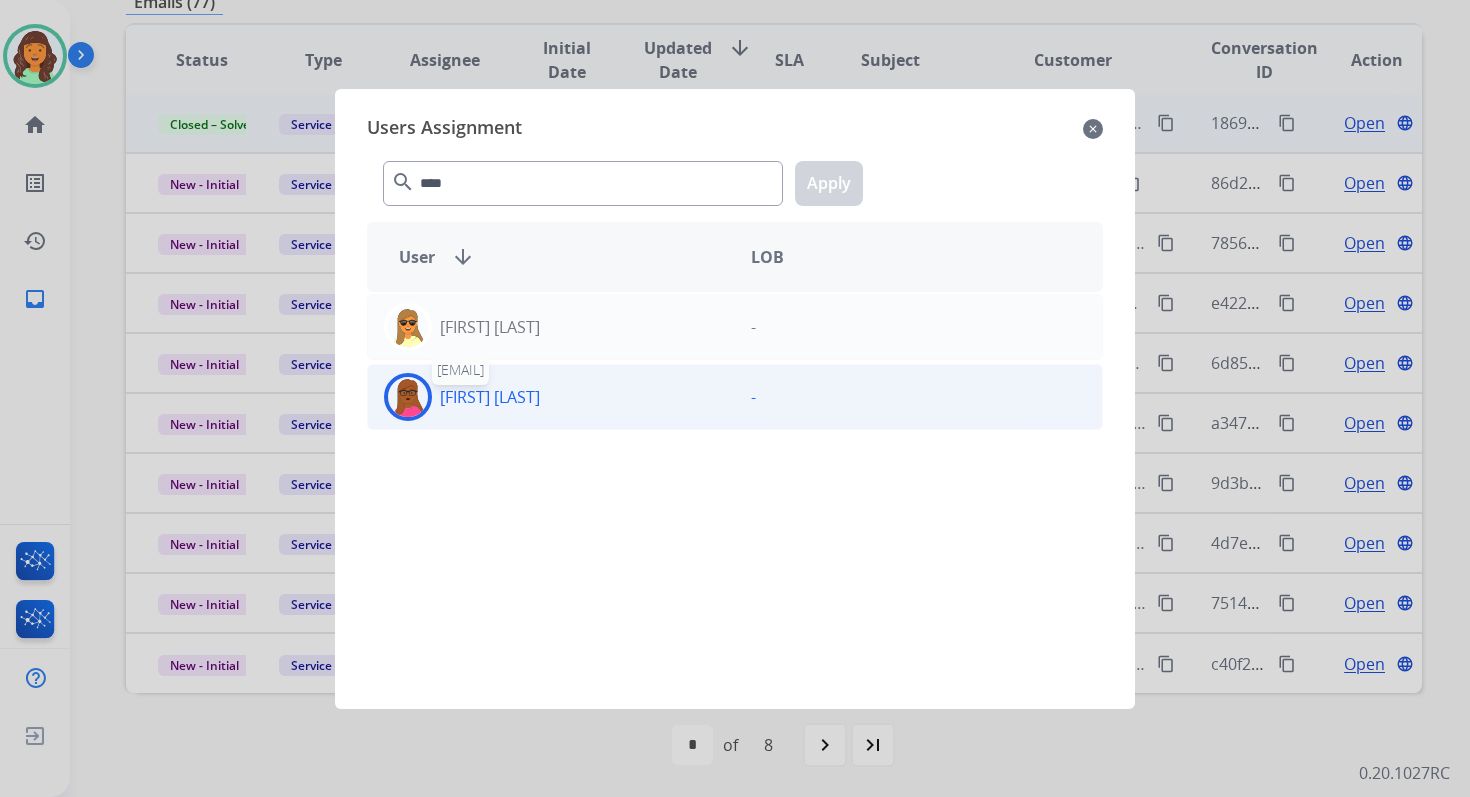 click on "[FIRST]  [LAST]" 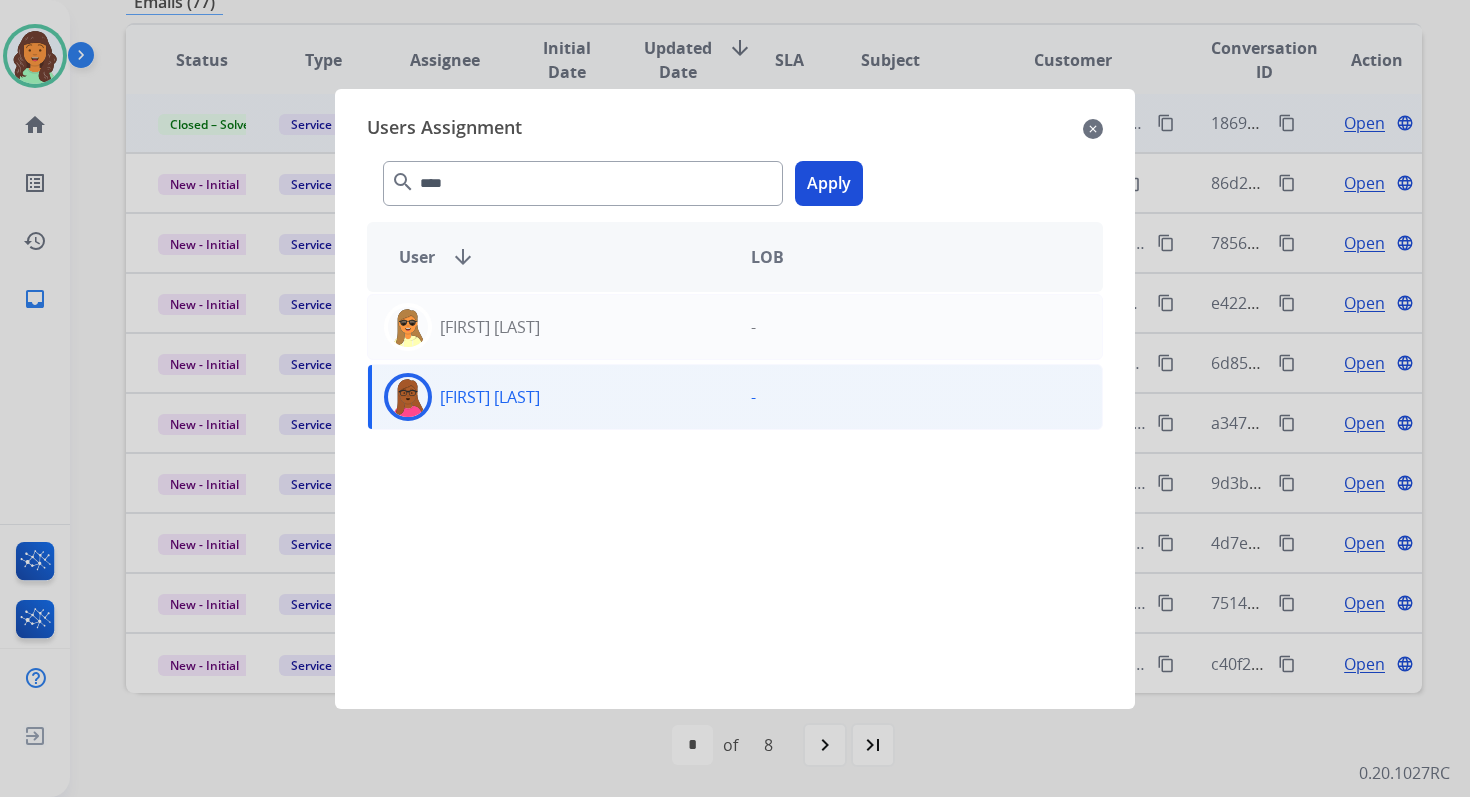 click on "Apply" 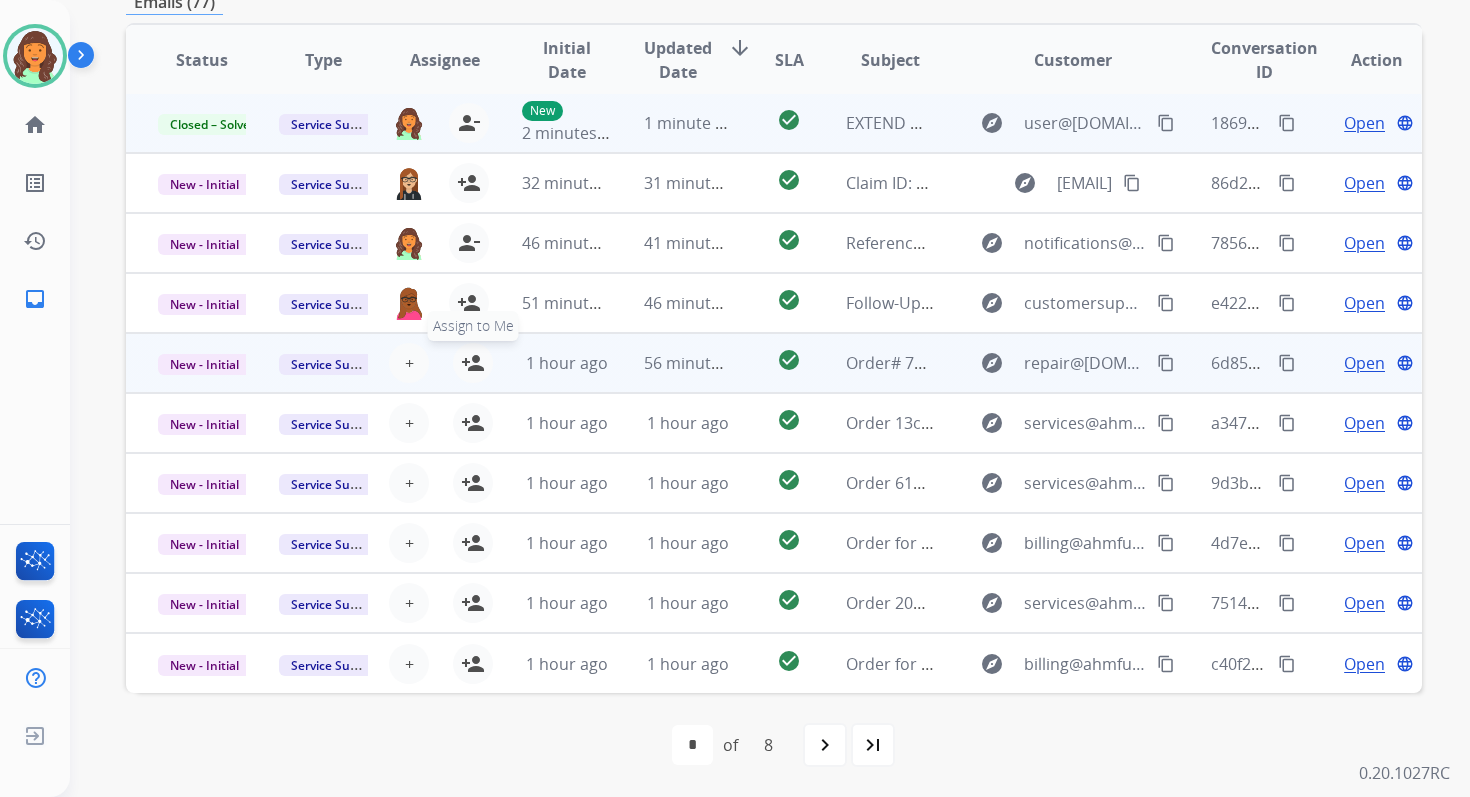 click on "person_add" at bounding box center (473, 363) 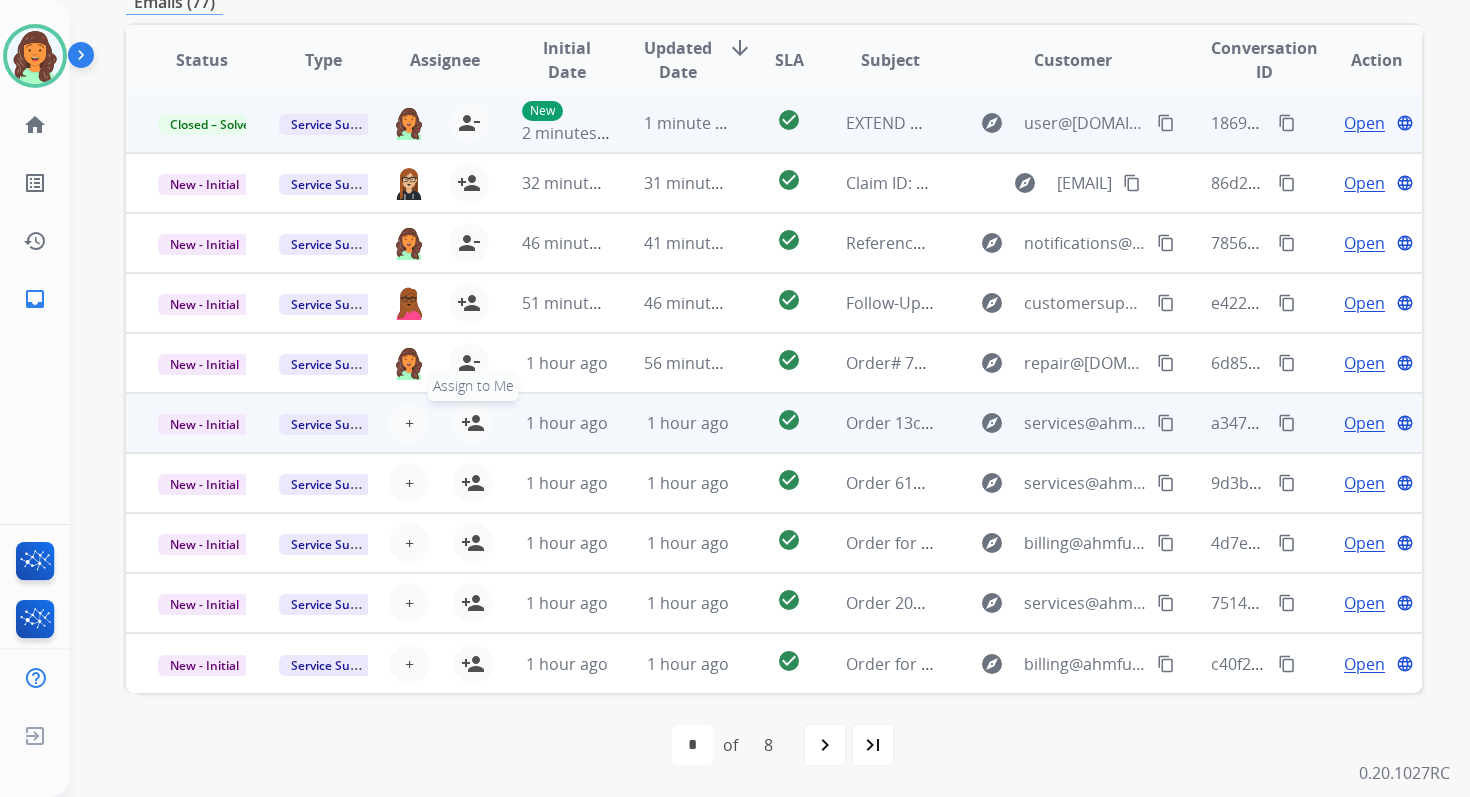 click on "person_add" at bounding box center [473, 423] 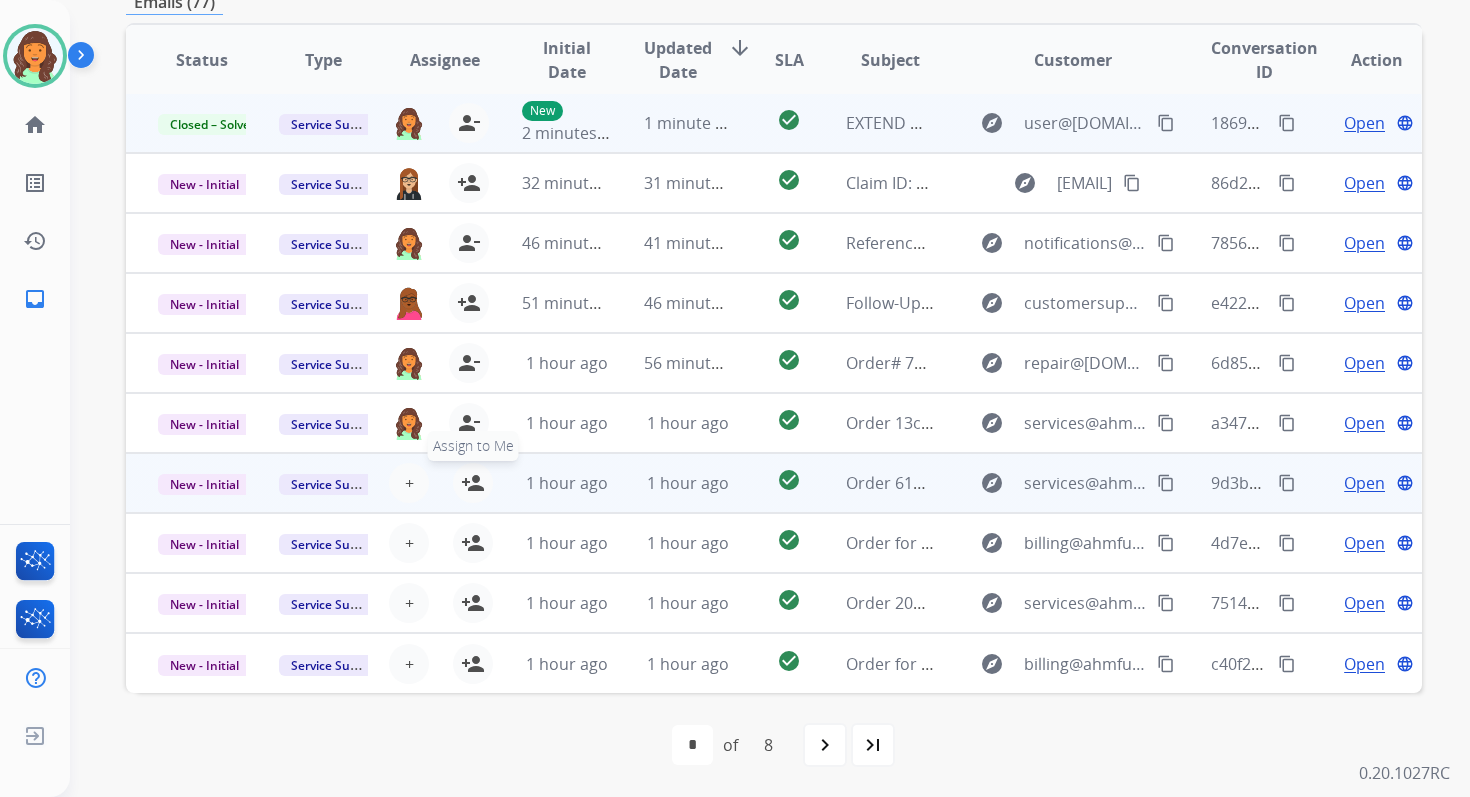 click on "person_add" at bounding box center (473, 483) 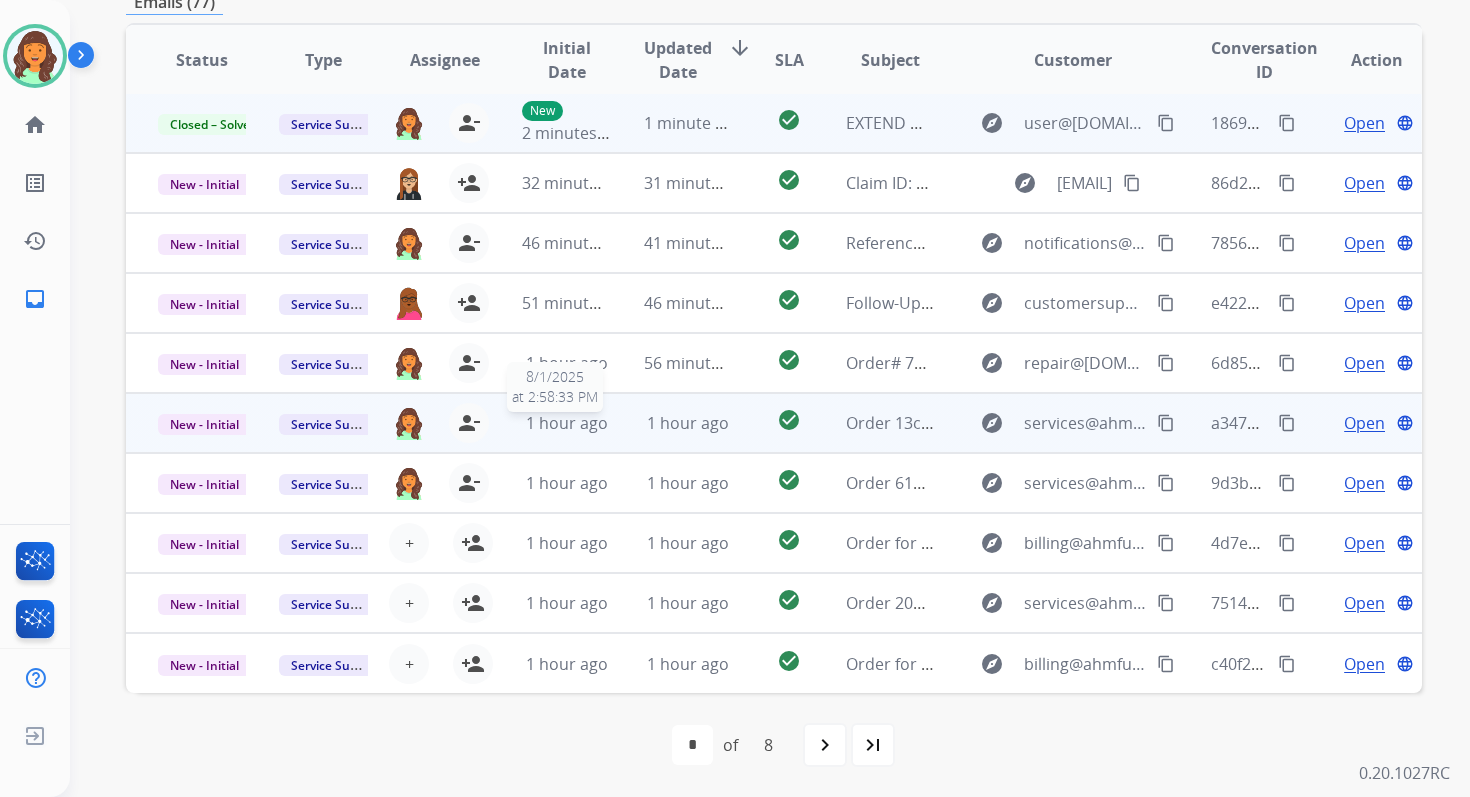 click on "1 hour ago" at bounding box center [566, 423] 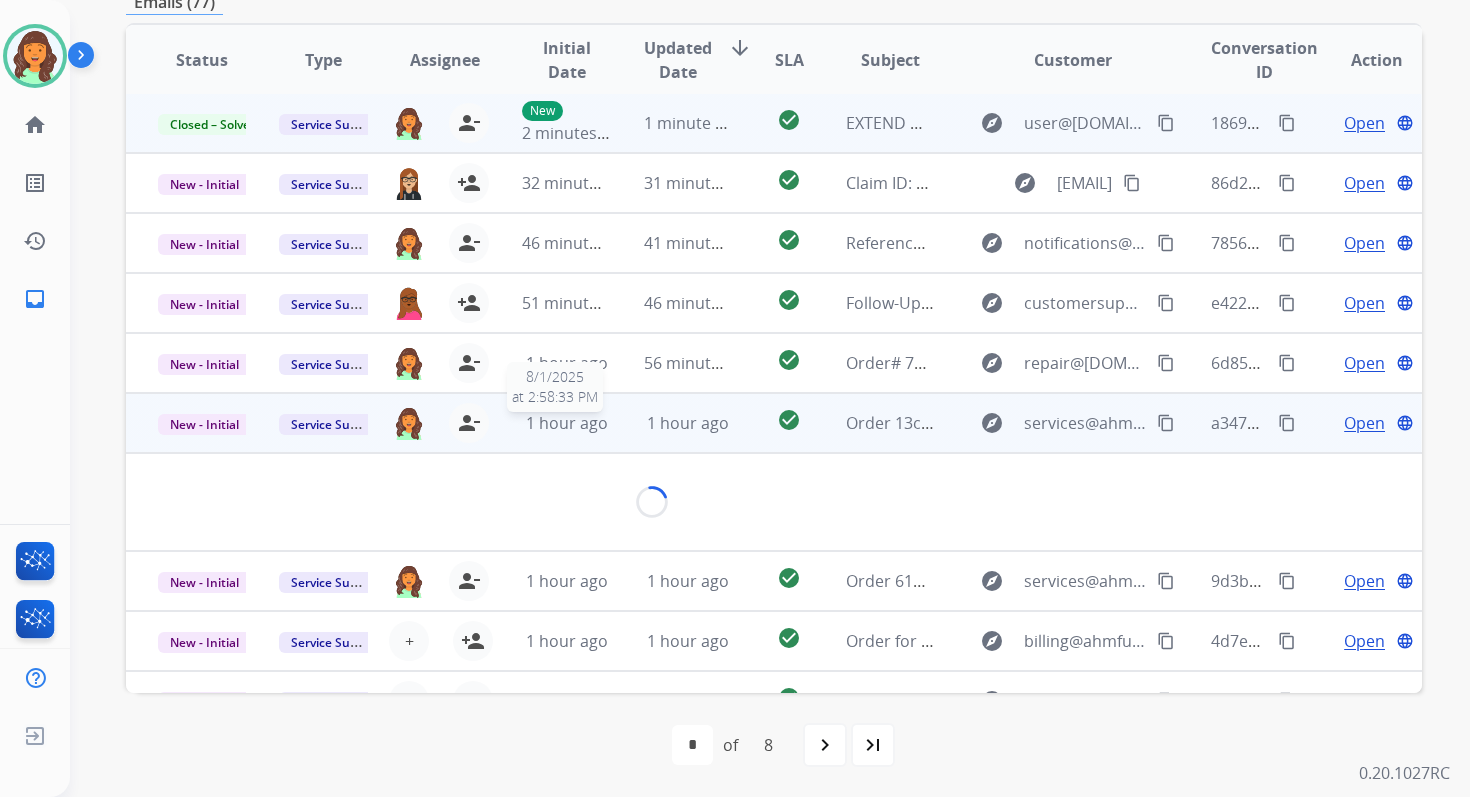 scroll, scrollTop: 480, scrollLeft: 0, axis: vertical 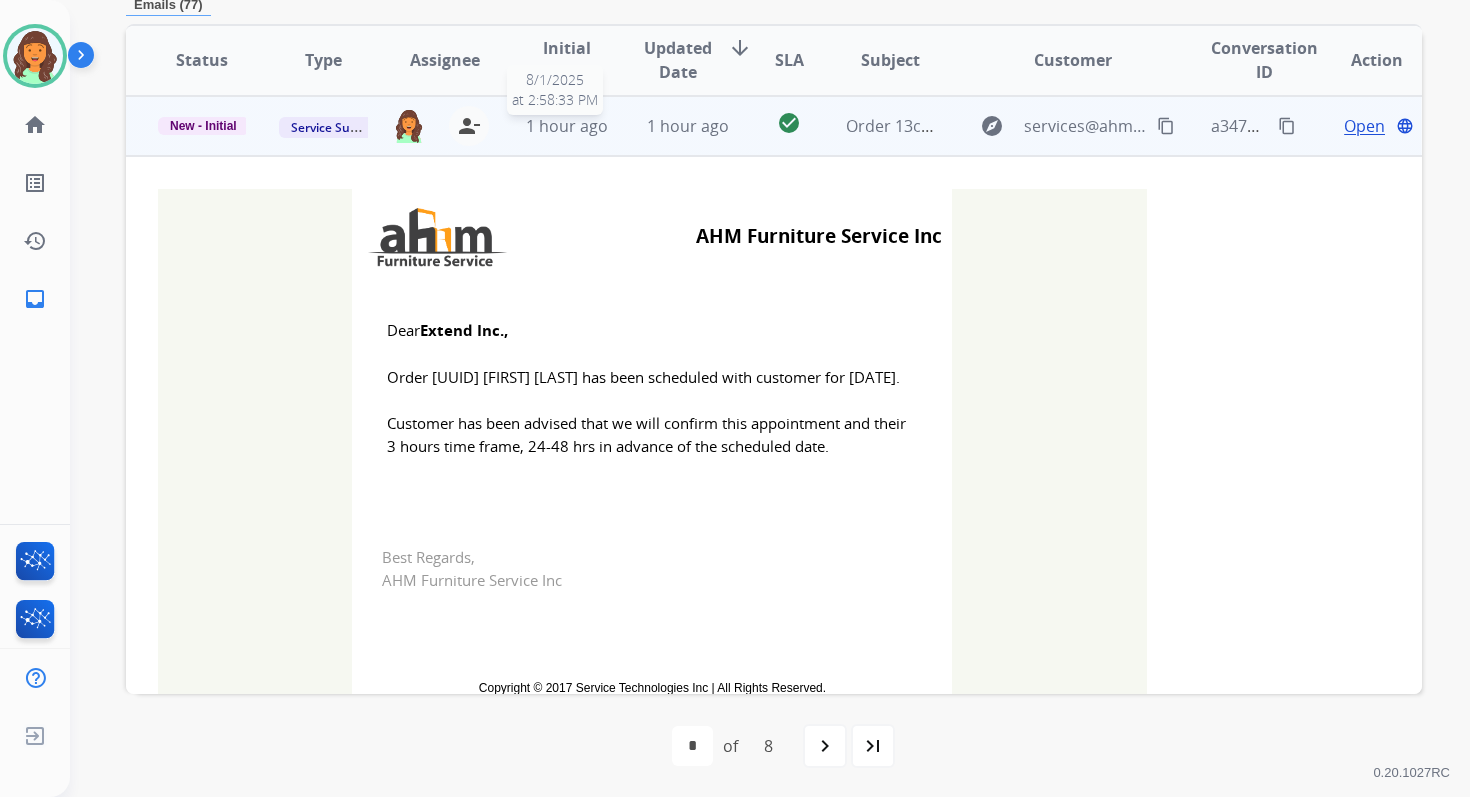 click on "1 hour ago" at bounding box center (567, 126) 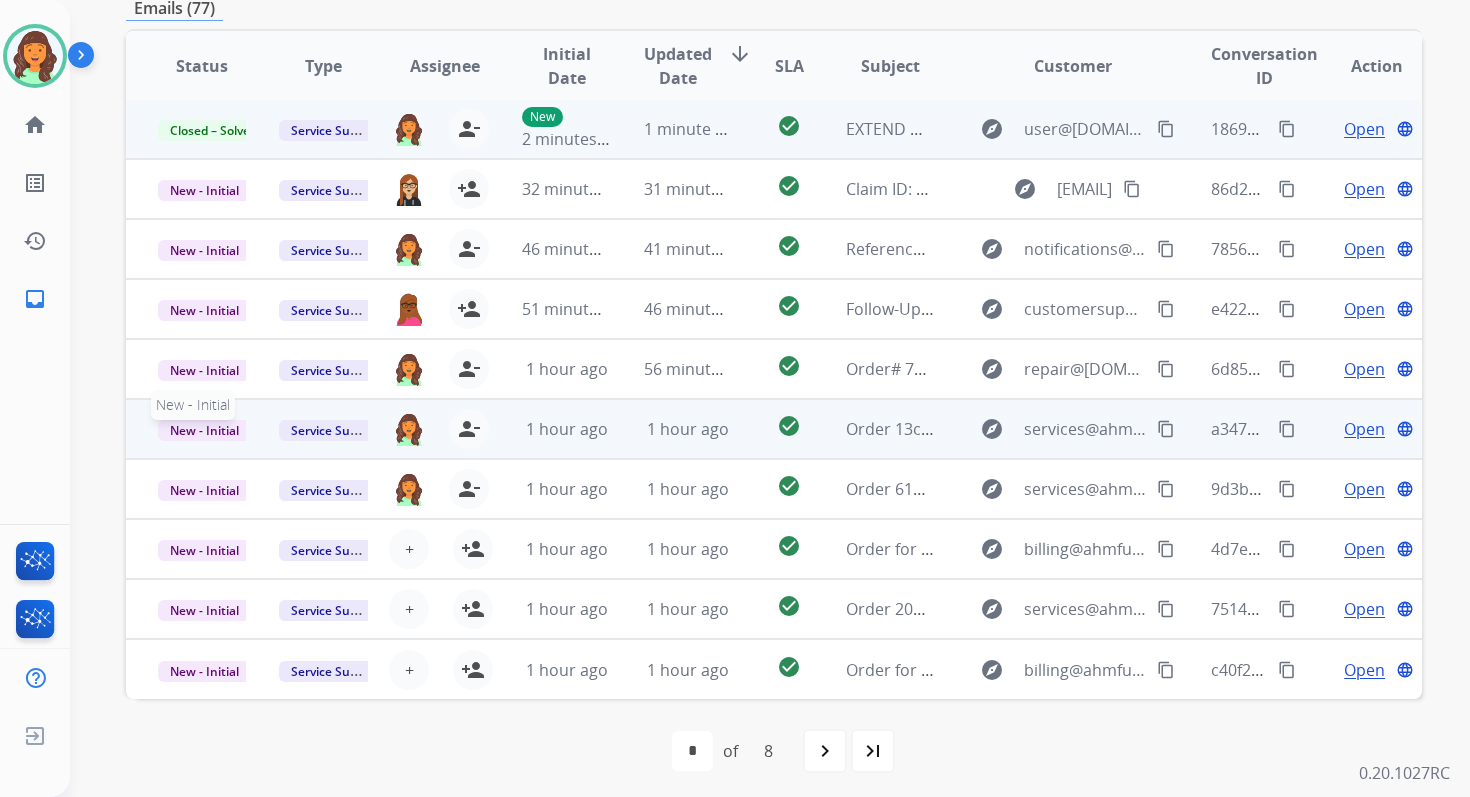 click on "New - Initial" at bounding box center (204, 430) 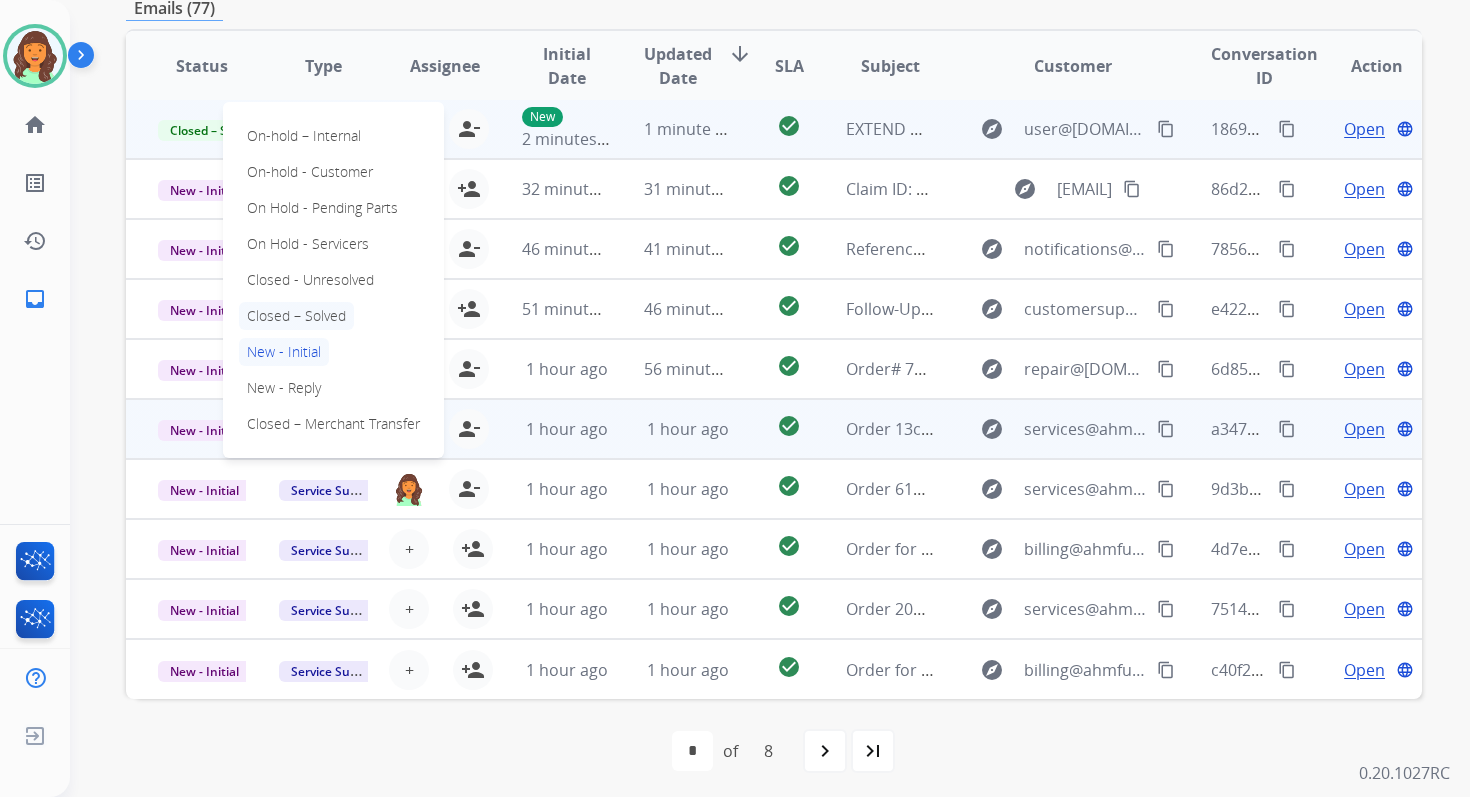 click on "Closed – Solved" at bounding box center [296, 316] 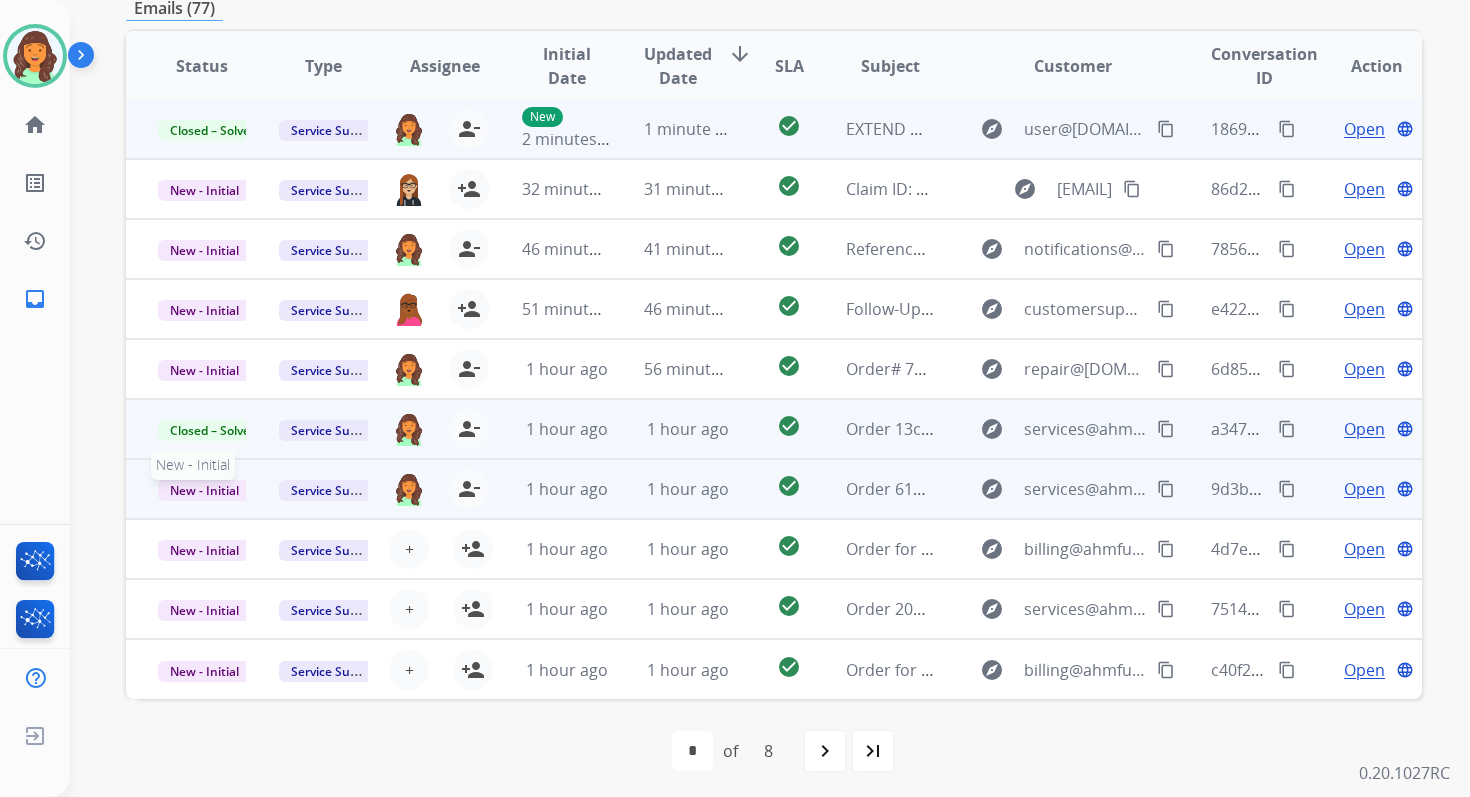 click on "New - Initial" at bounding box center (204, 490) 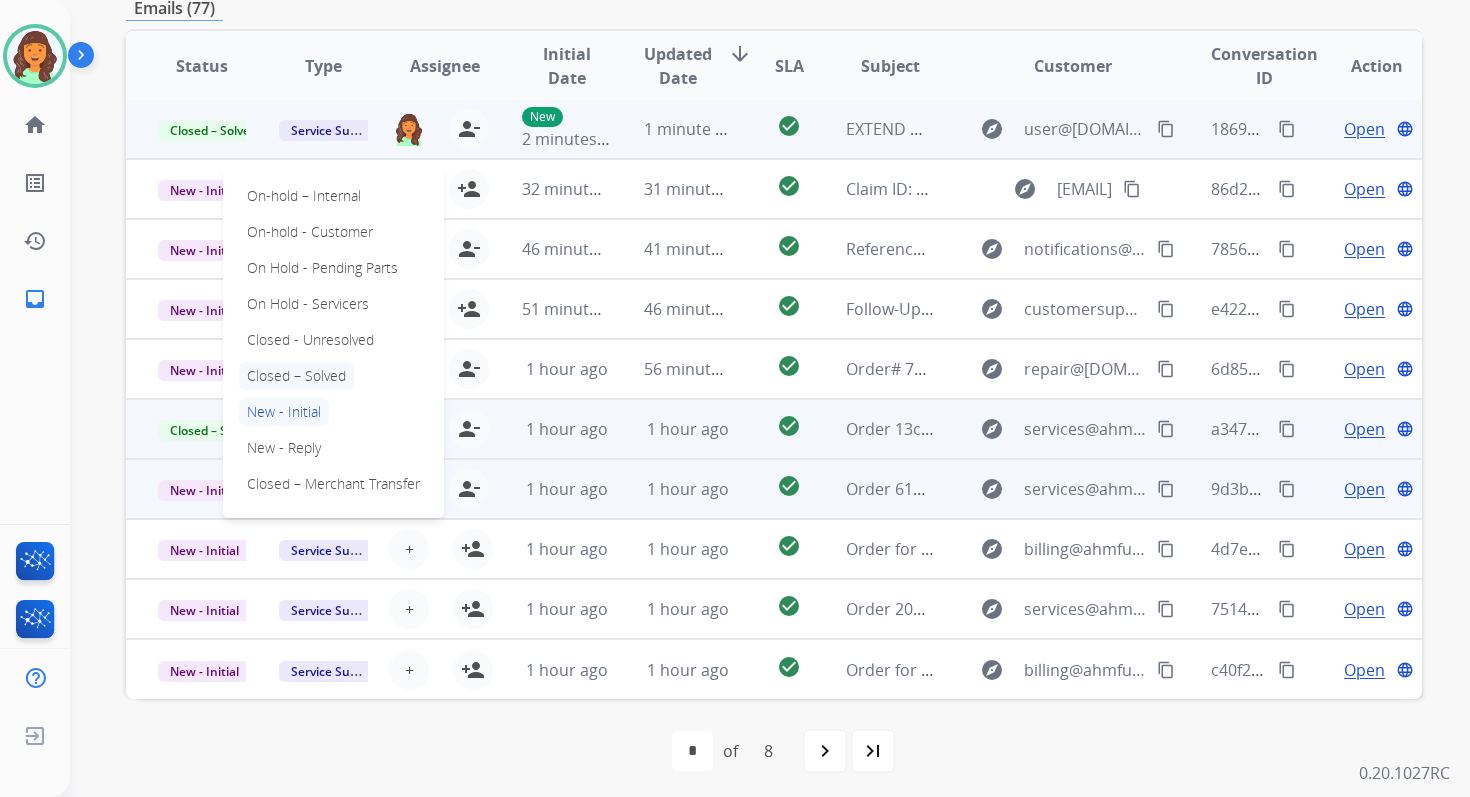 click on "Closed – Solved" at bounding box center (296, 376) 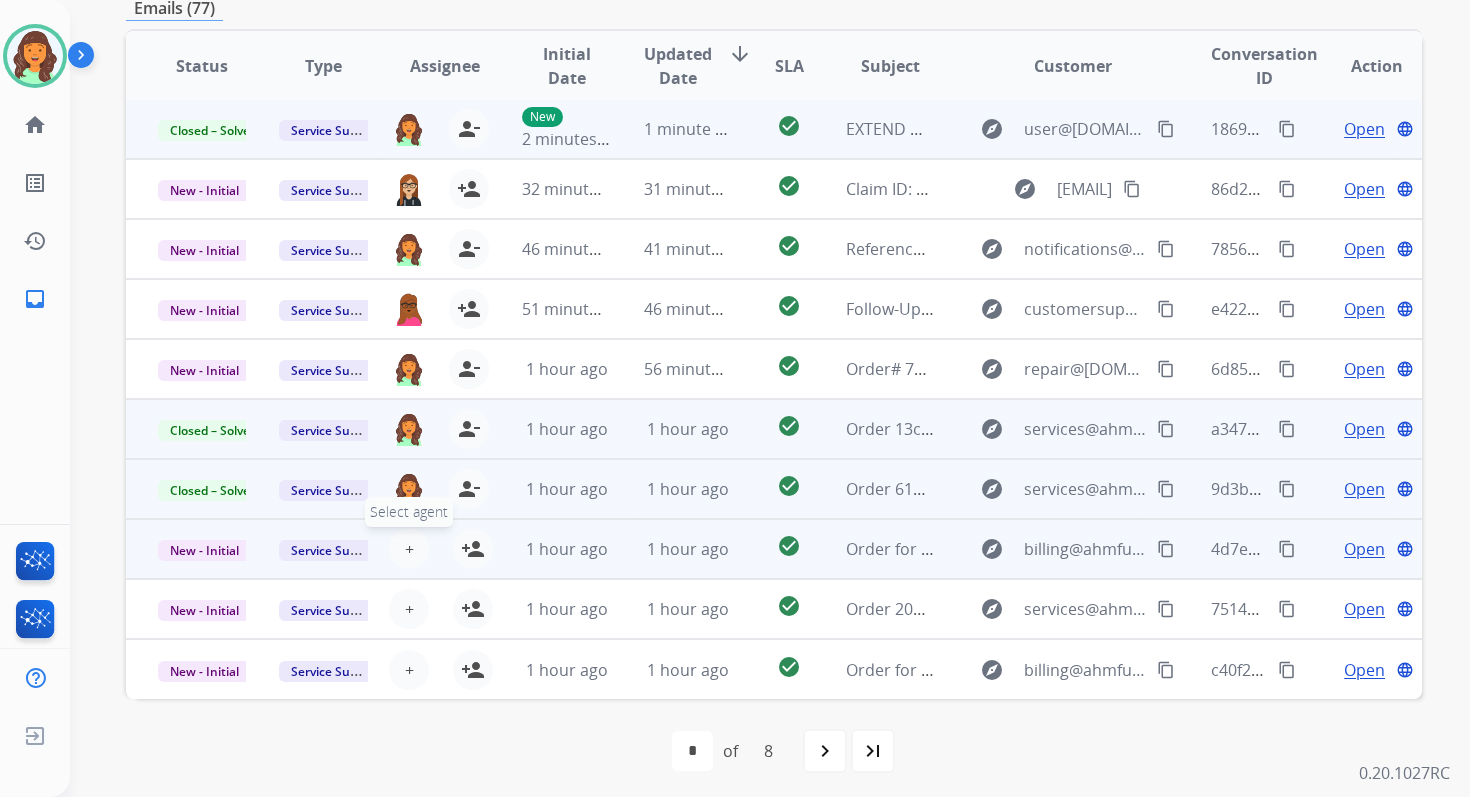 click on "+ Select agent" at bounding box center (409, 549) 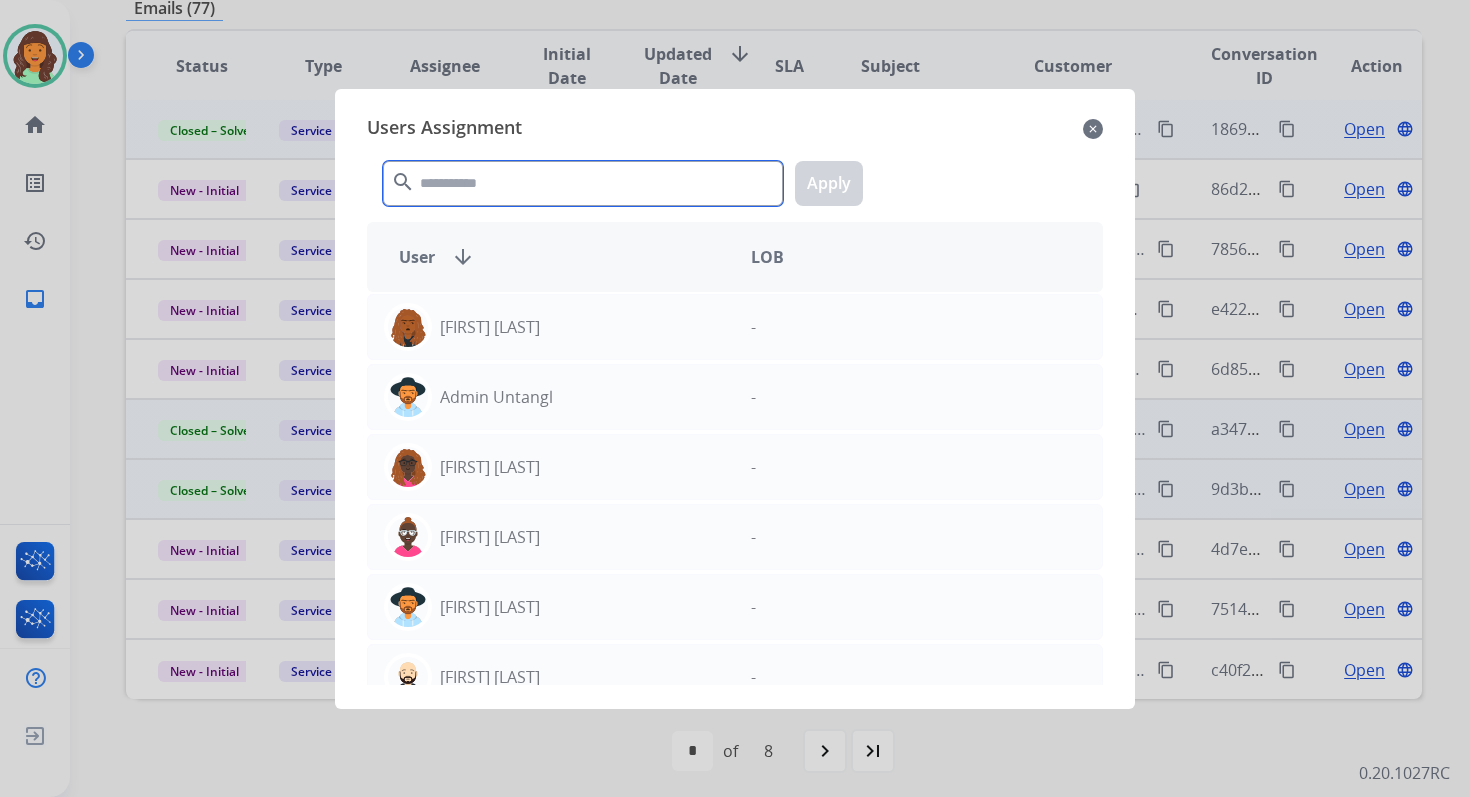 click 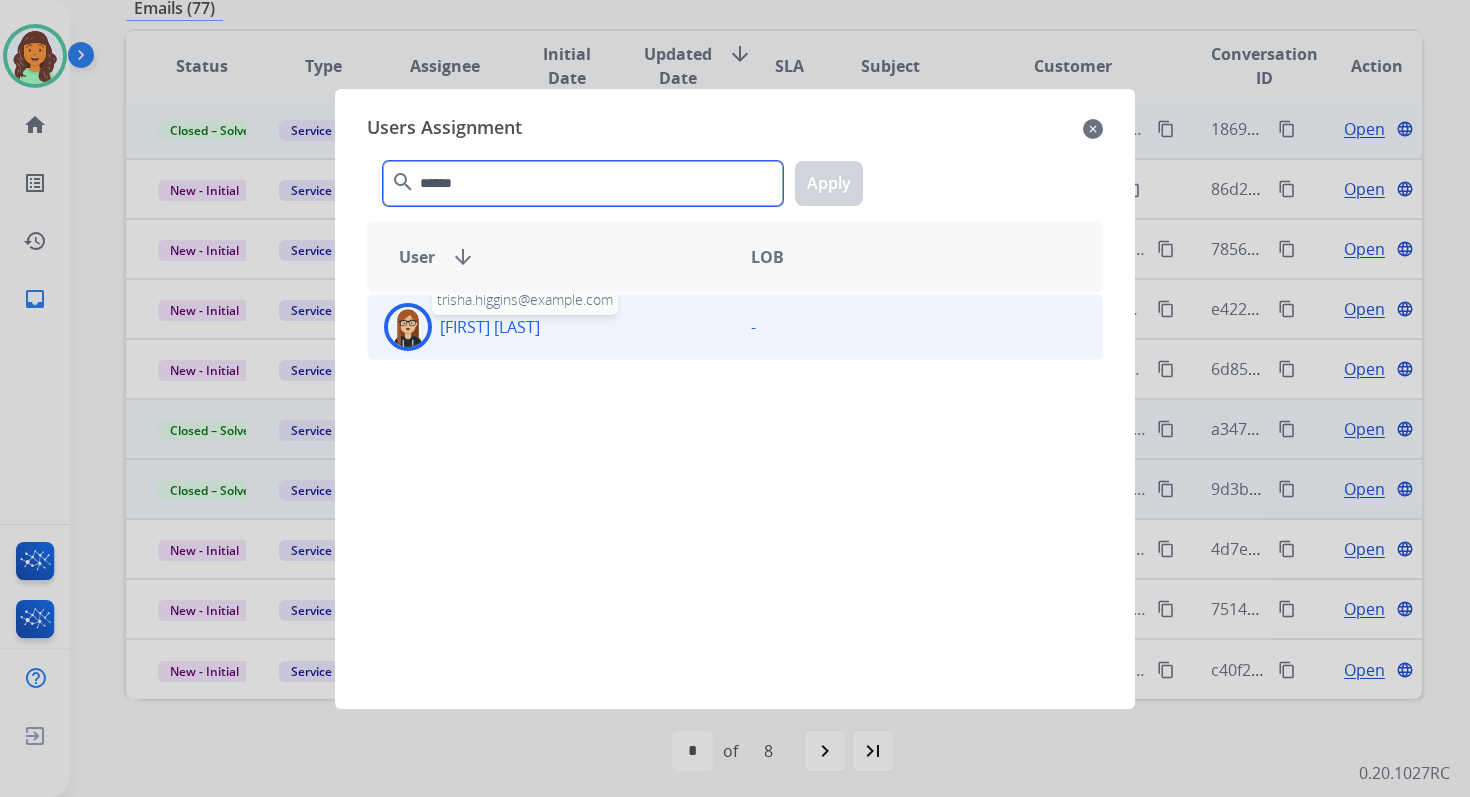 type on "******" 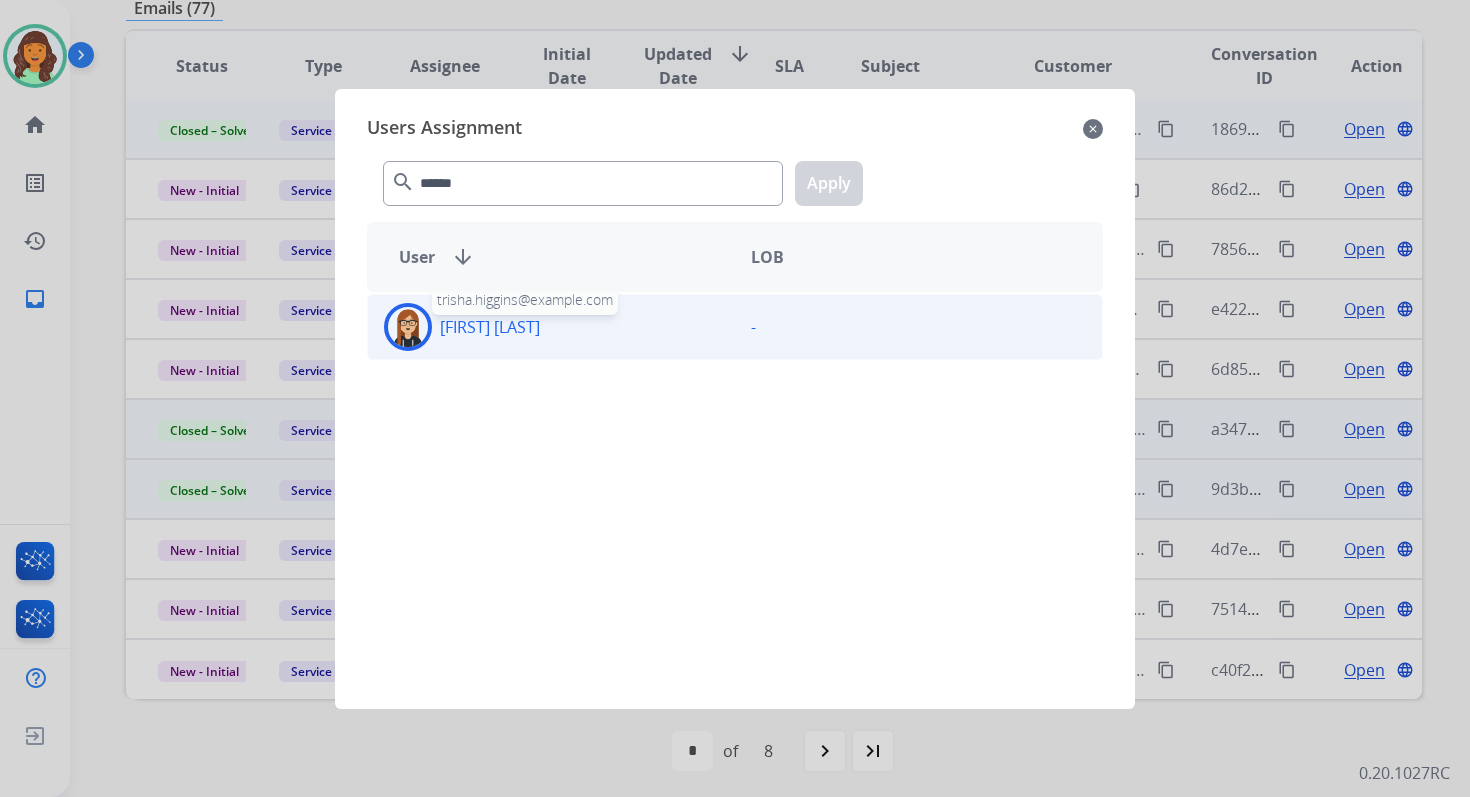 click on "[FIRST]  [LAST]" 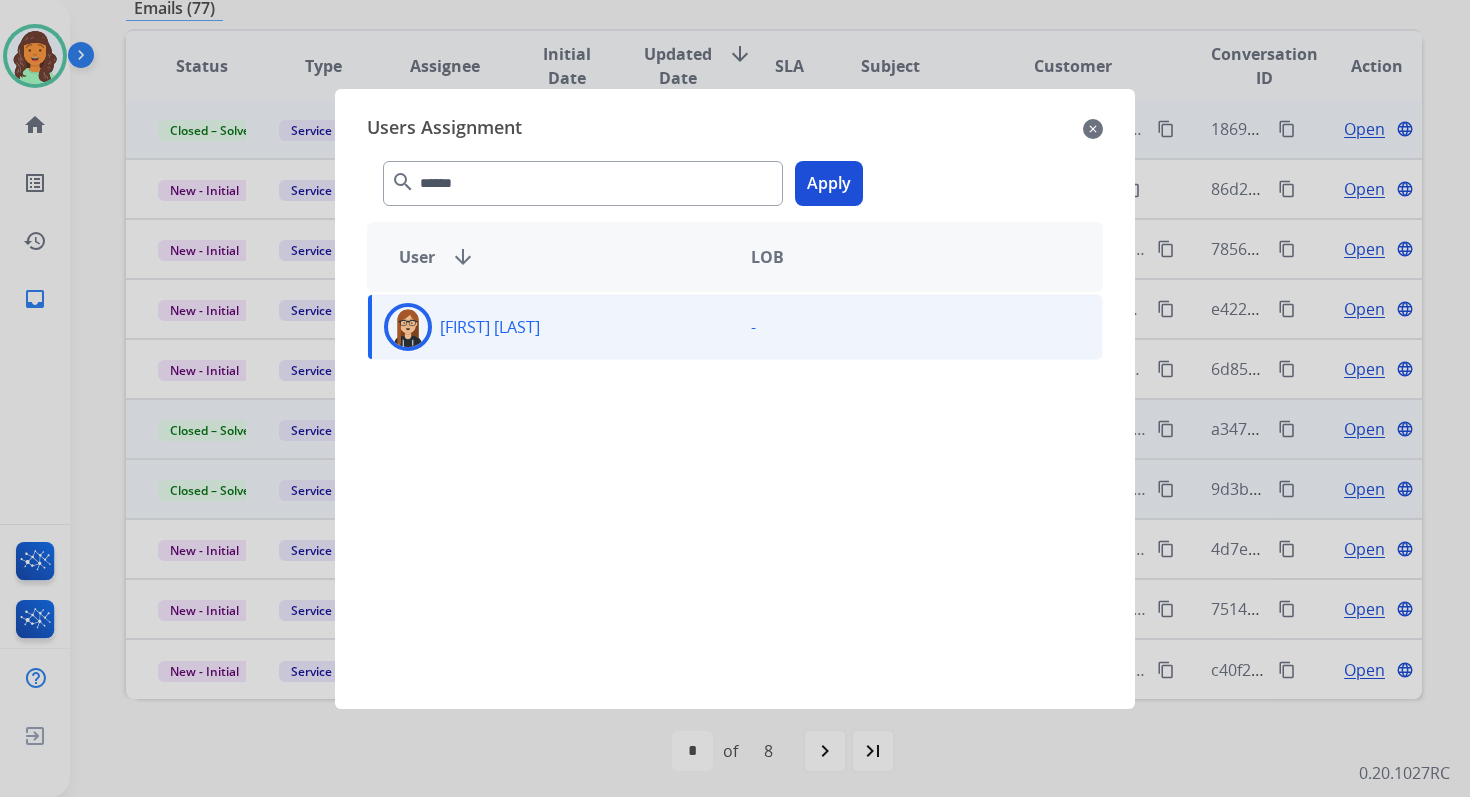 click on "Apply" 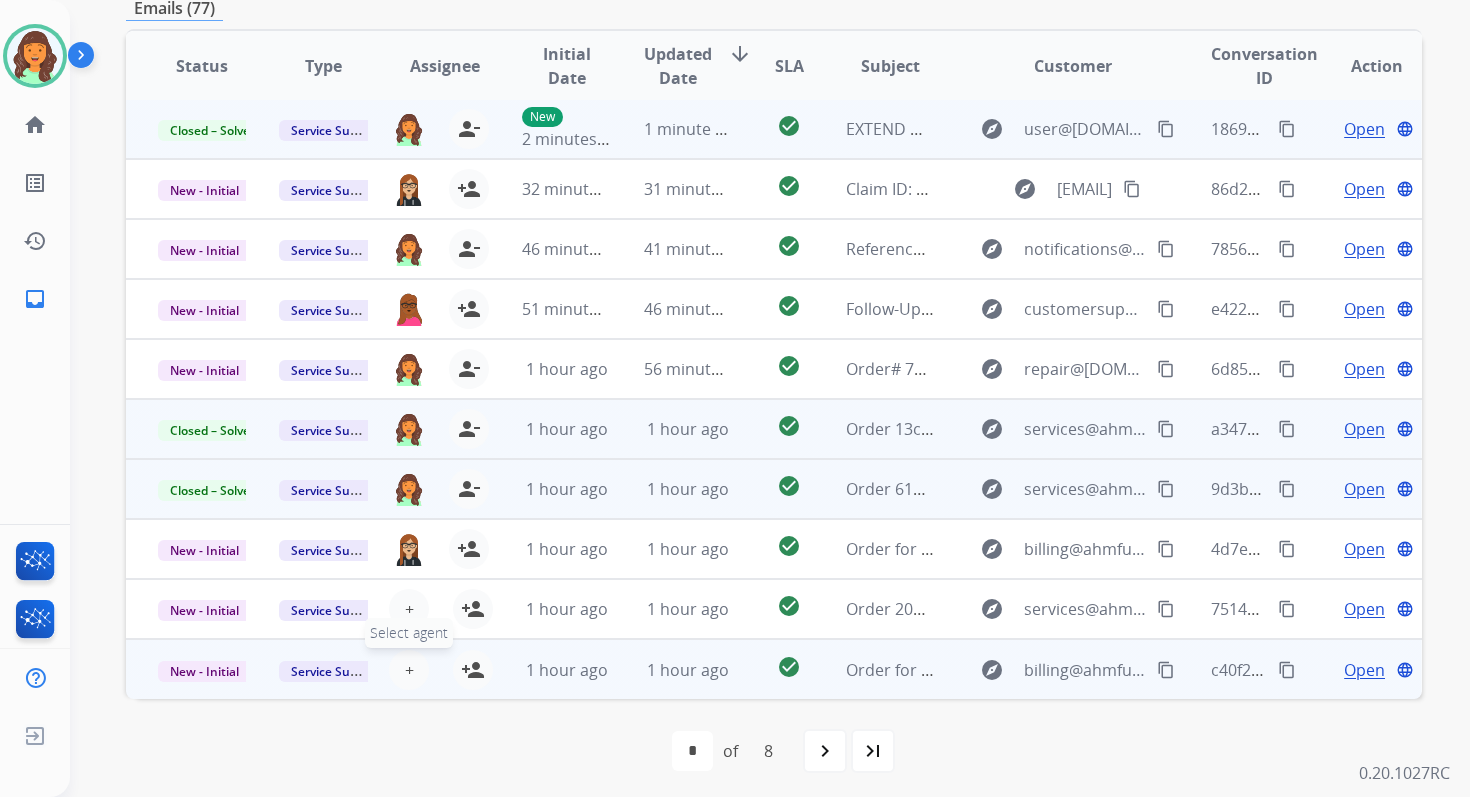 click on "+" at bounding box center [409, 670] 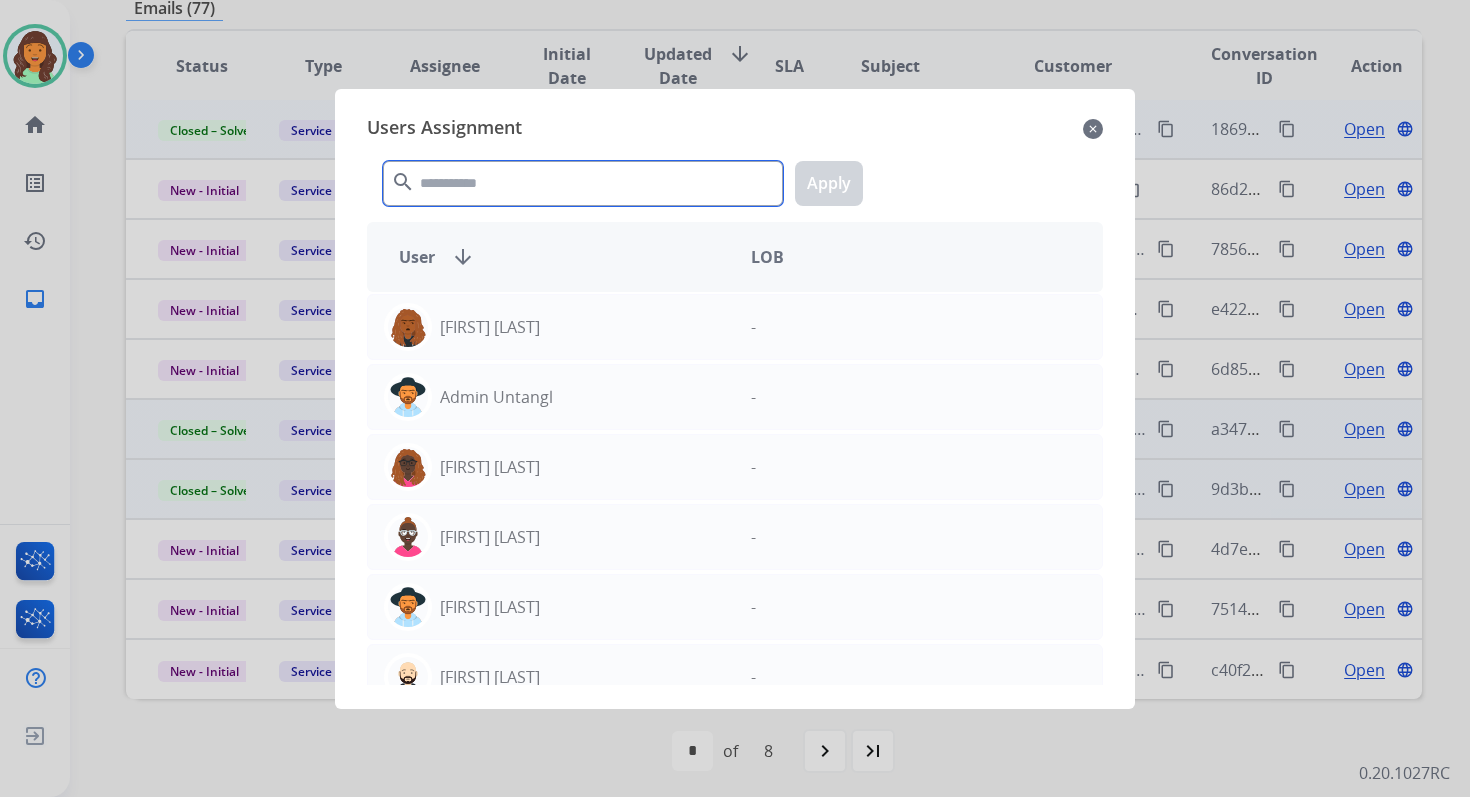 click 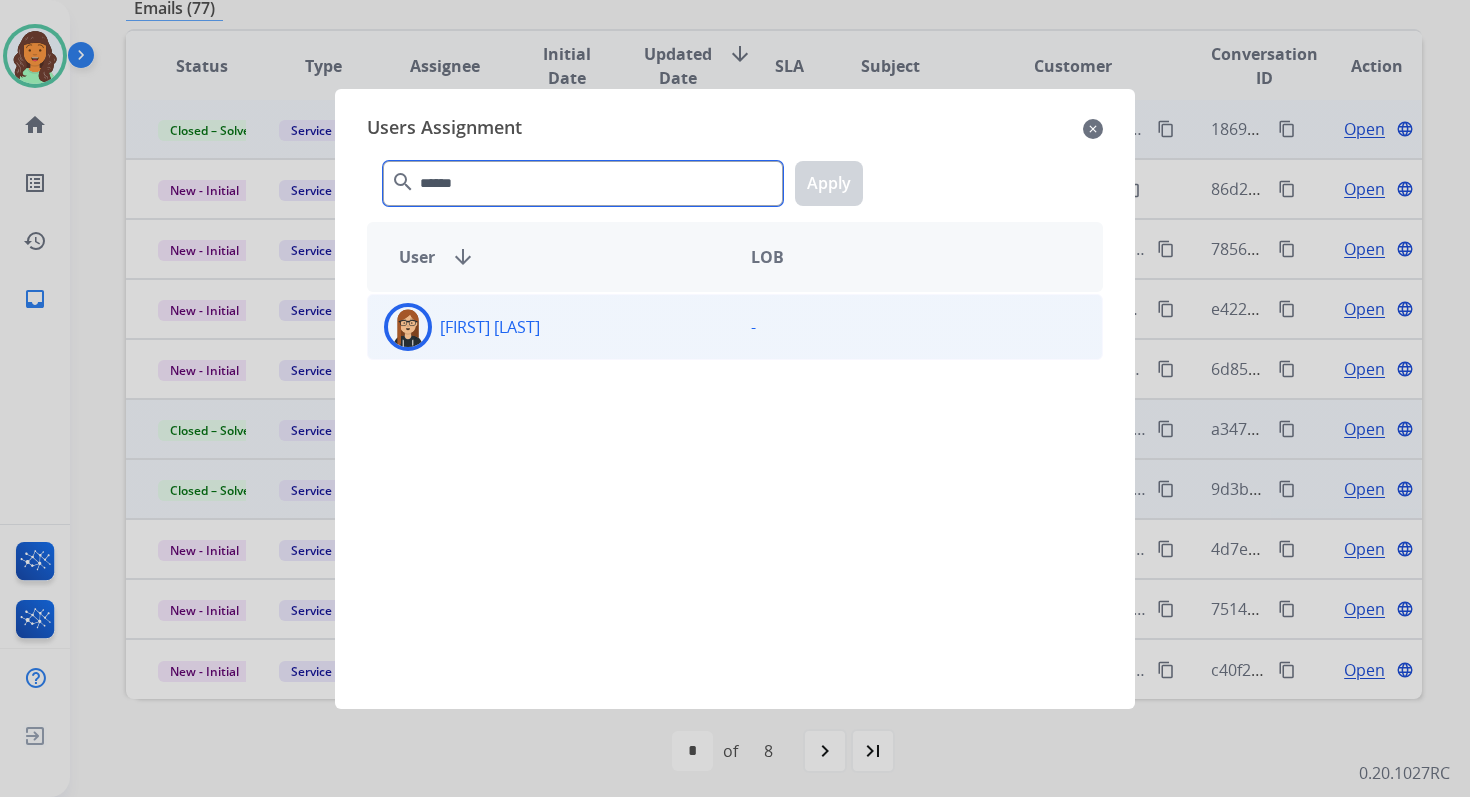 type on "******" 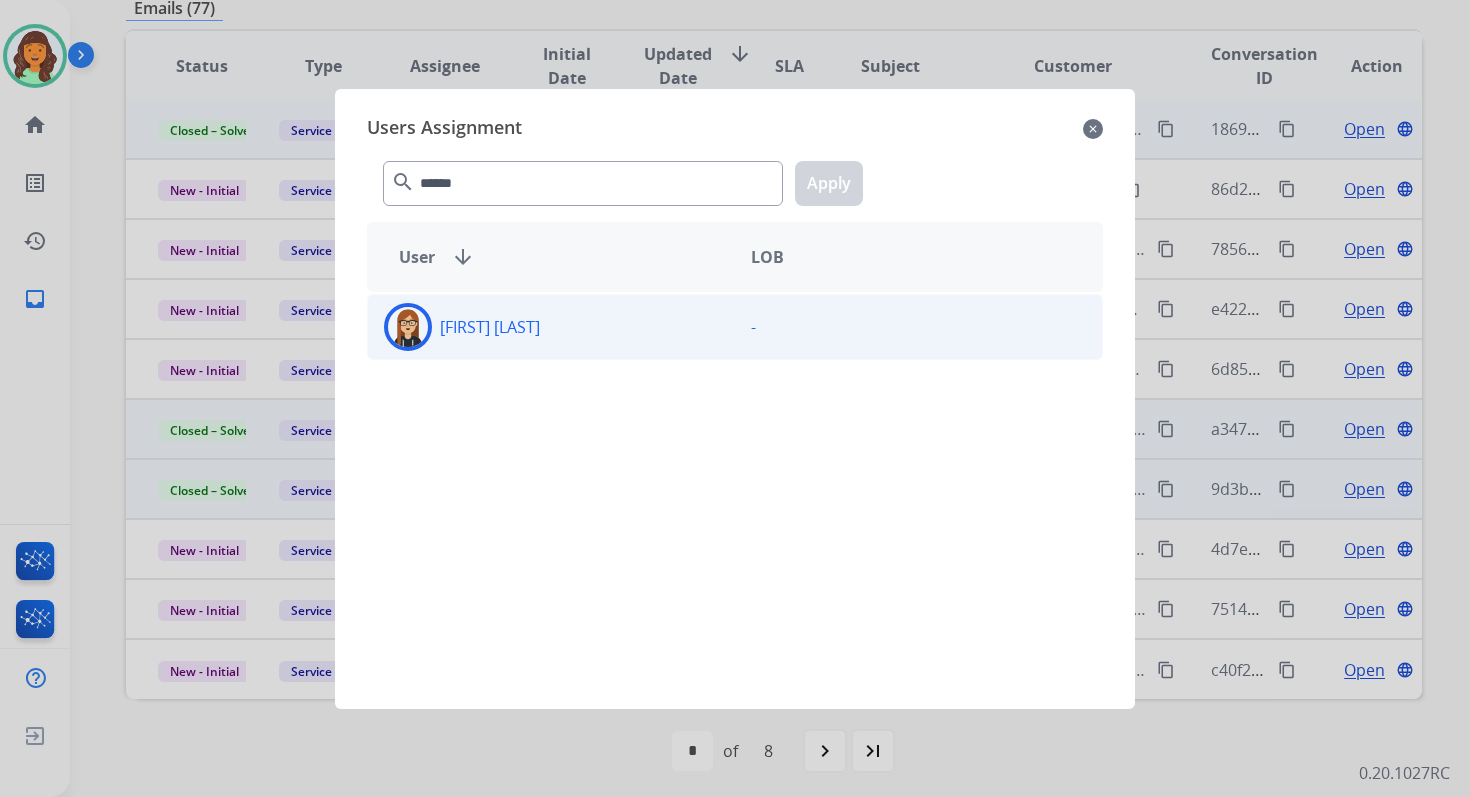 click on "[FIRST]  [LAST]" 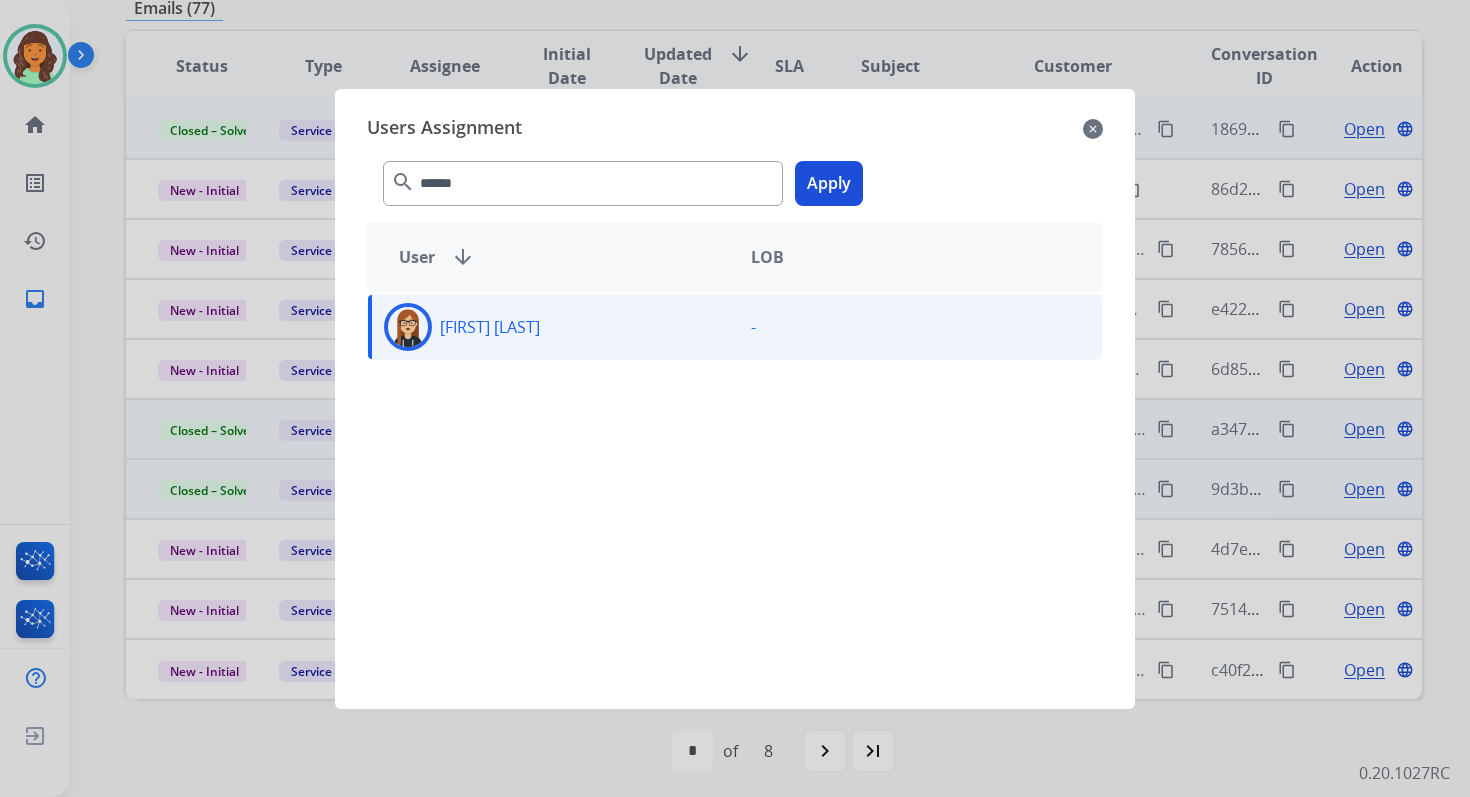 click on "****** search  Apply" 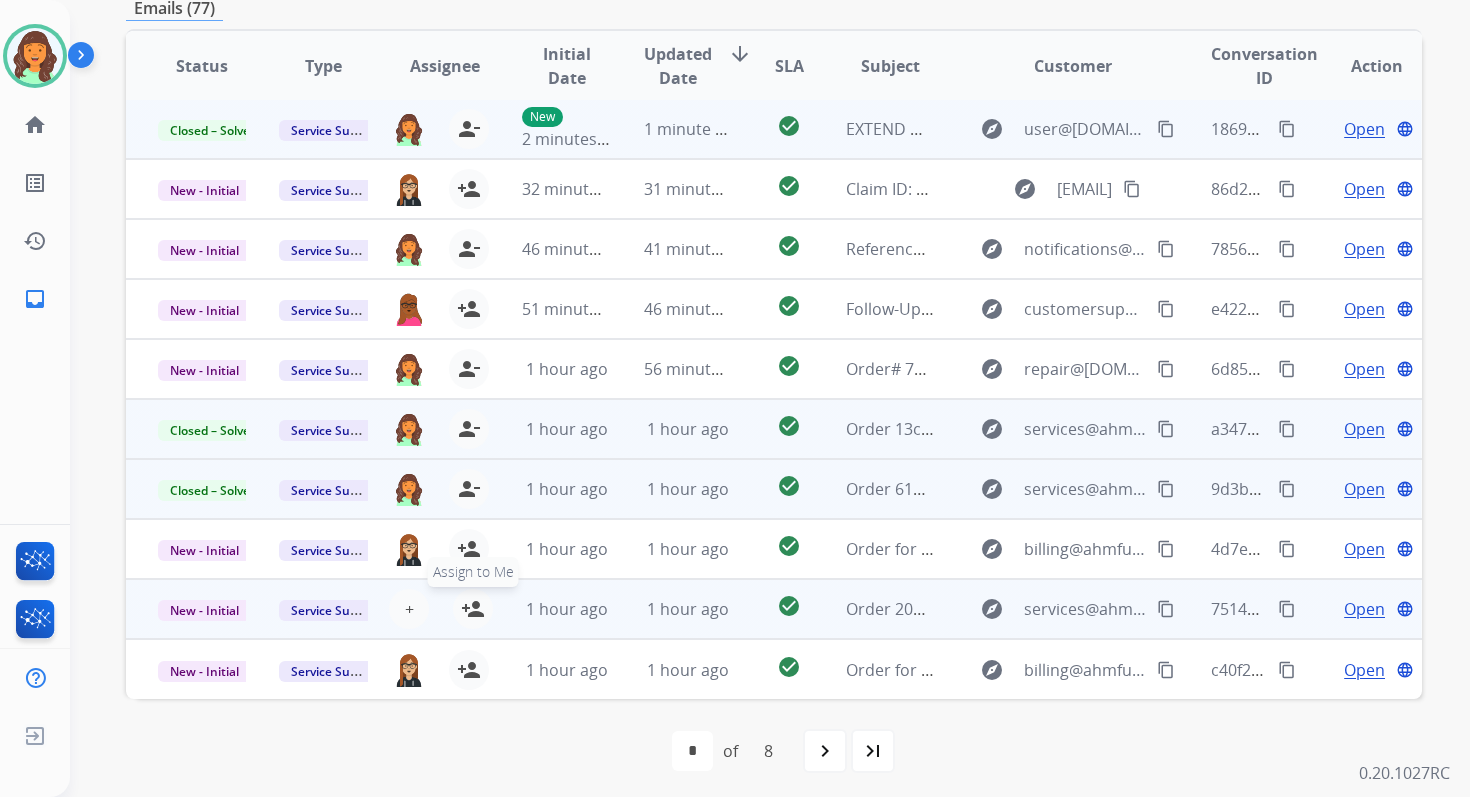 click on "person_add" at bounding box center [473, 609] 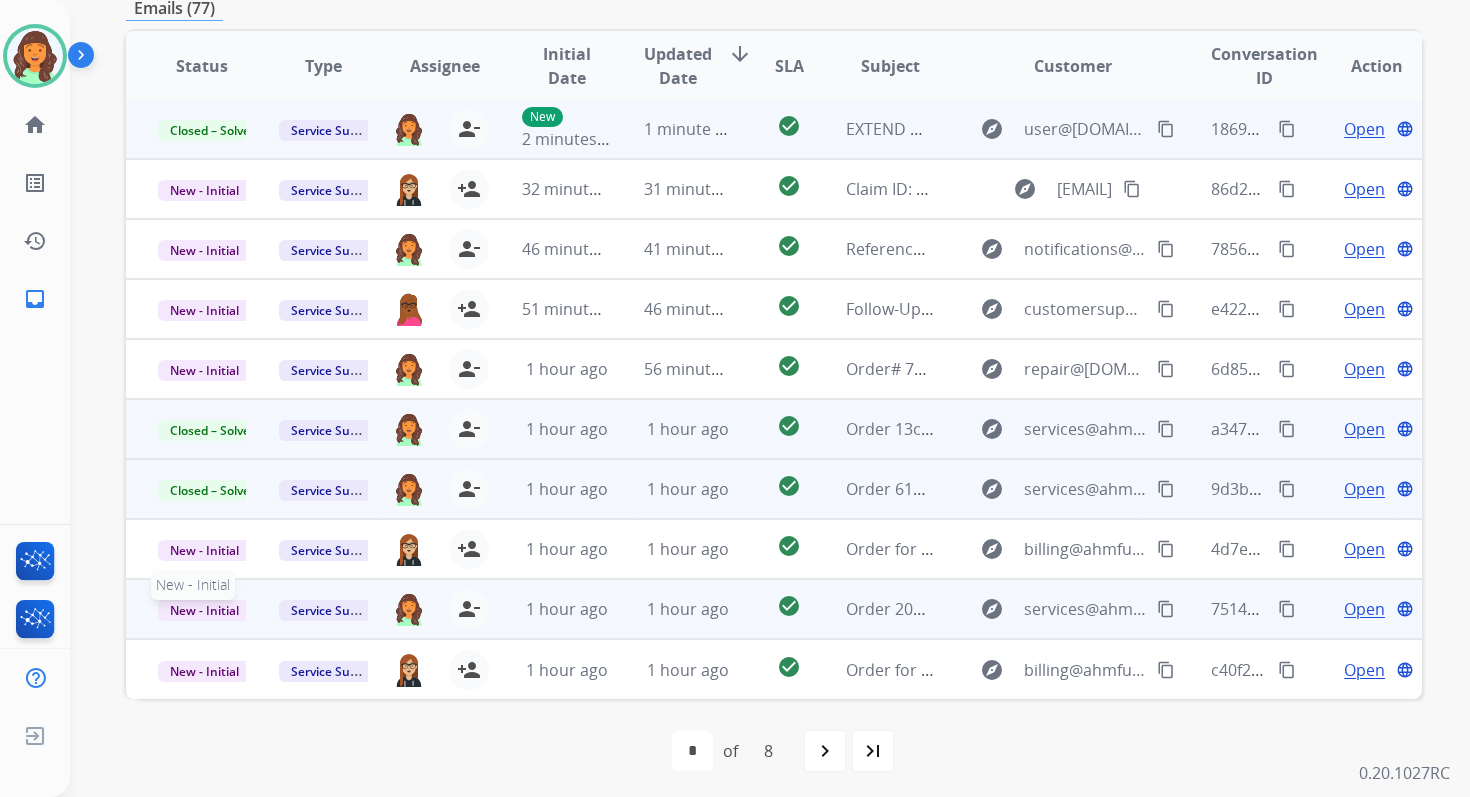 click on "New - Initial" at bounding box center [204, 610] 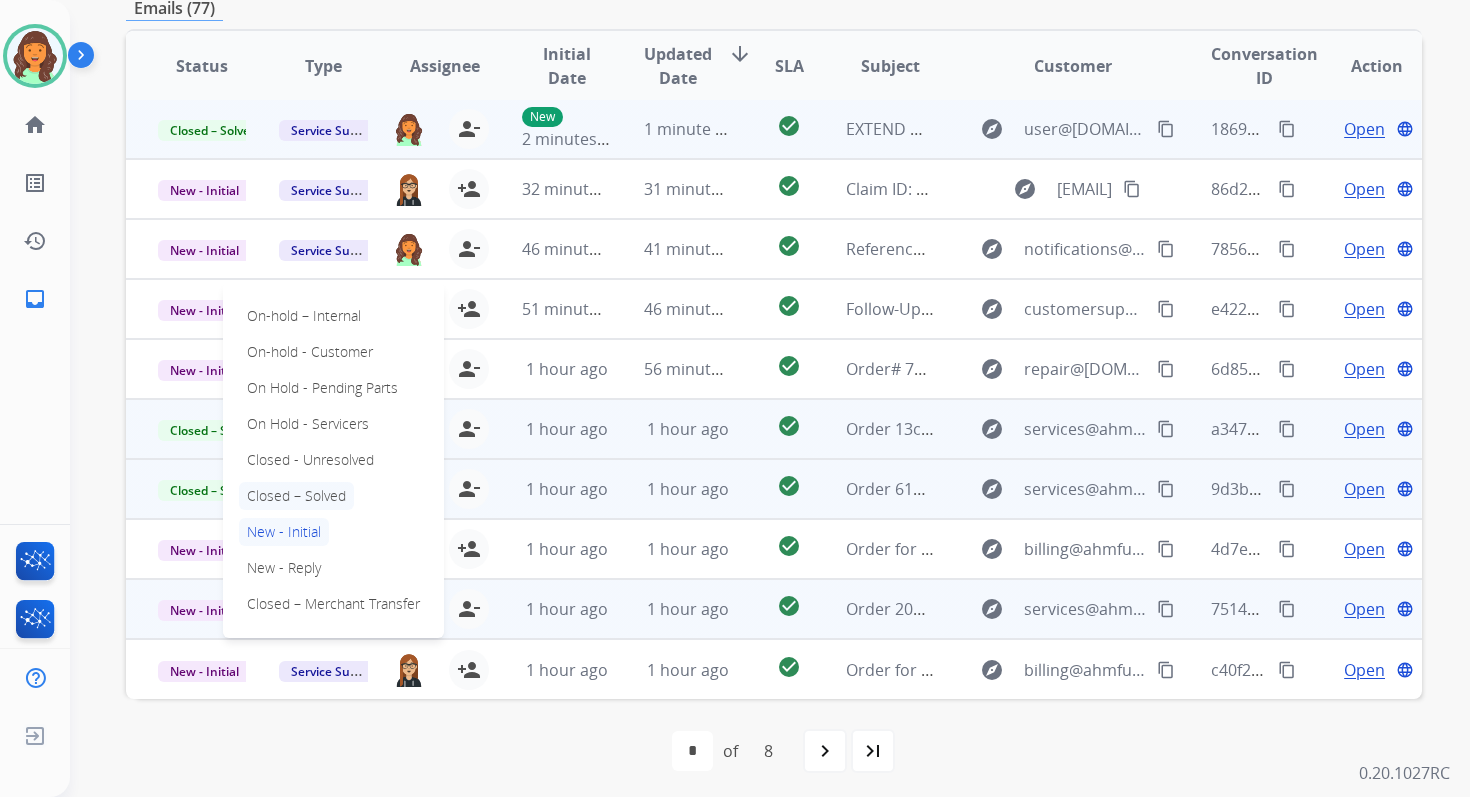 click on "Closed – Solved" at bounding box center (296, 496) 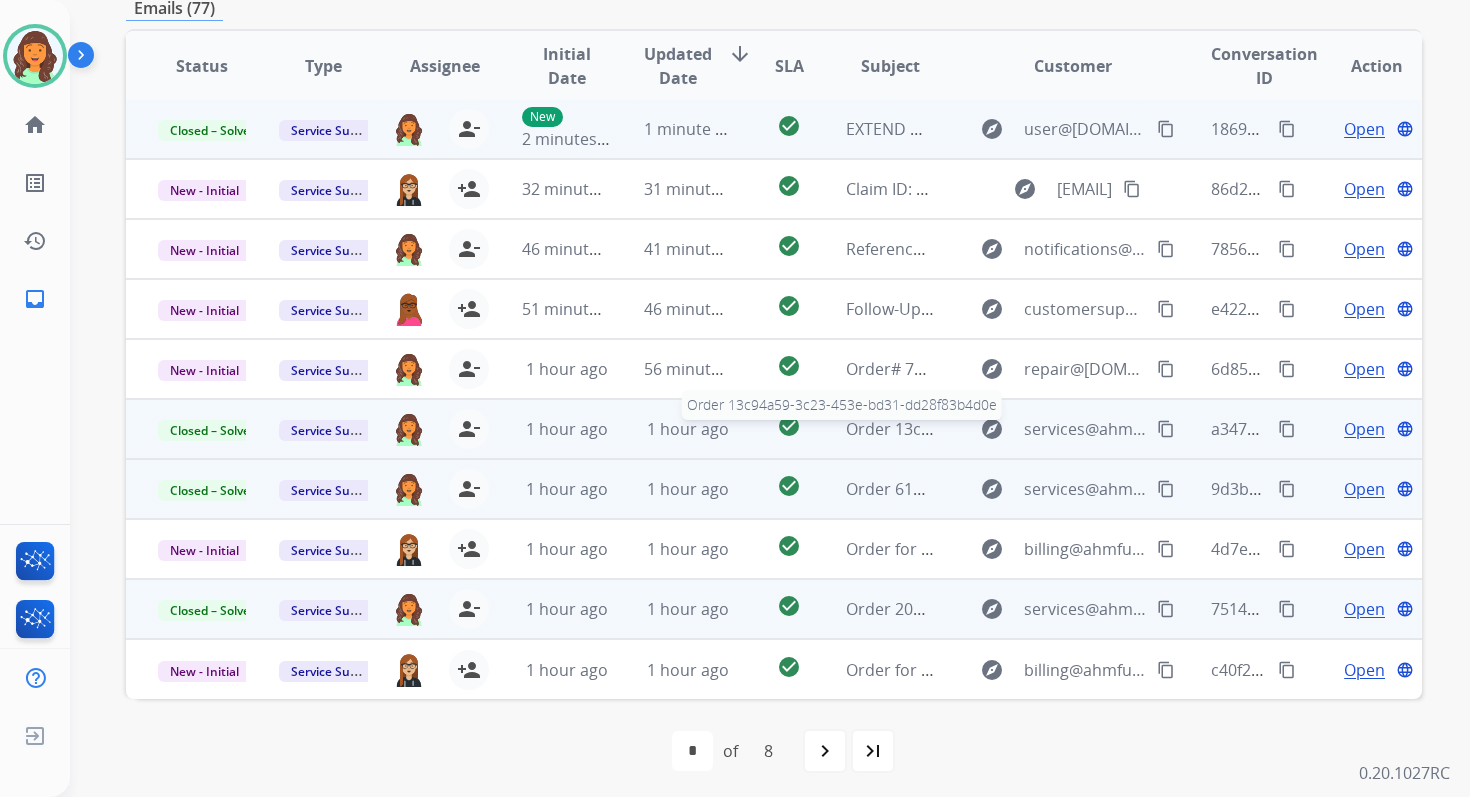 scroll, scrollTop: 0, scrollLeft: 0, axis: both 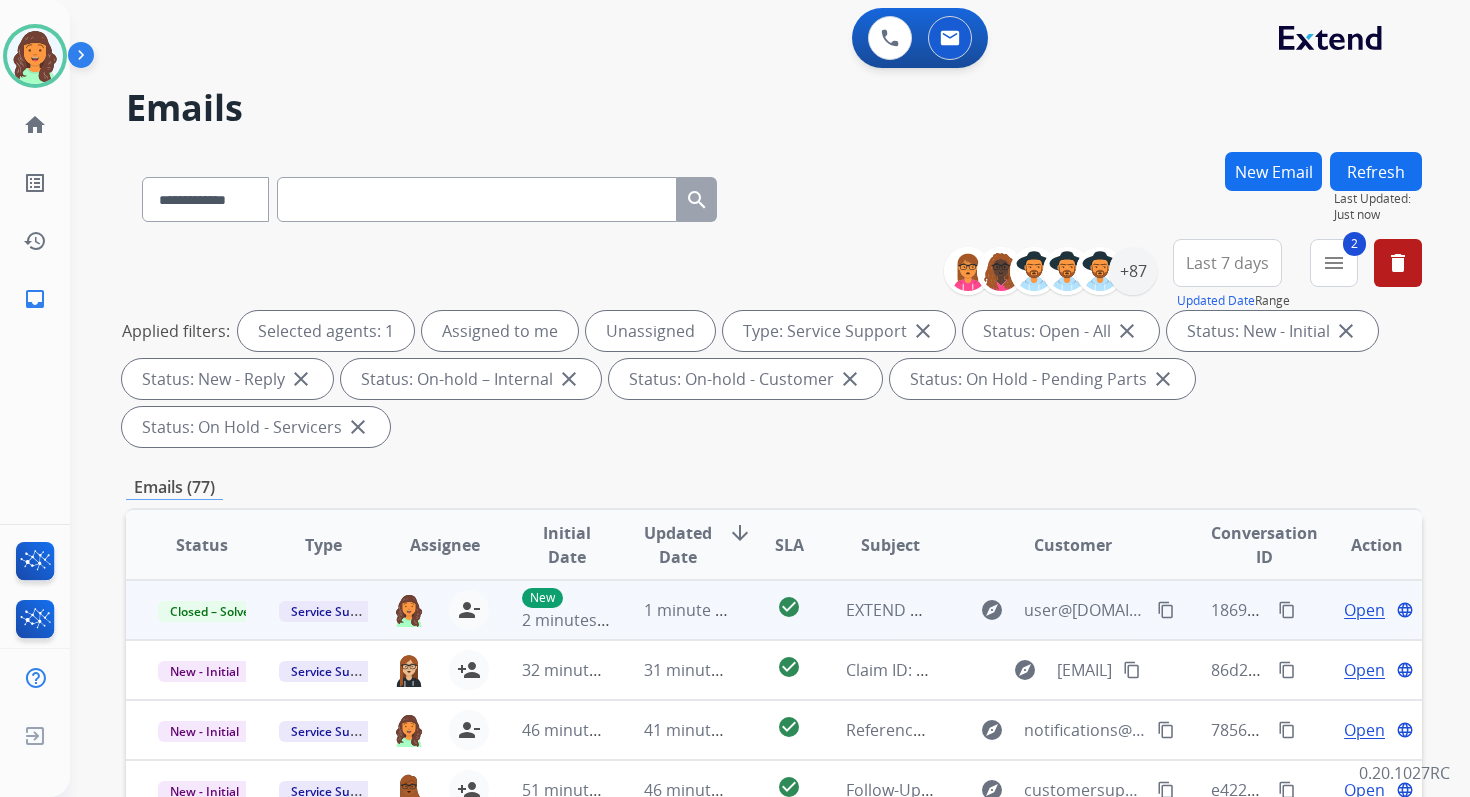 click on "Refresh" at bounding box center (1376, 171) 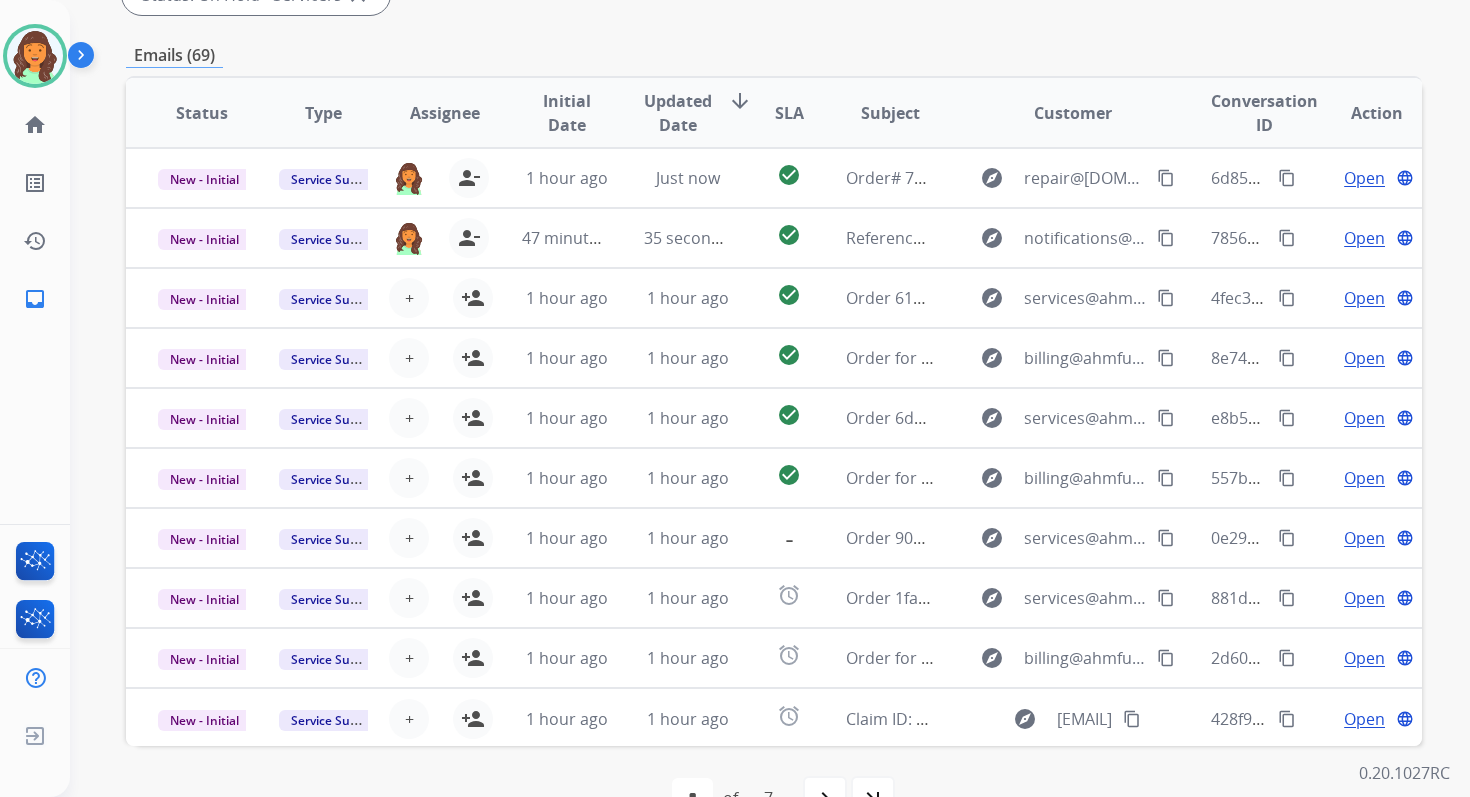scroll, scrollTop: 485, scrollLeft: 0, axis: vertical 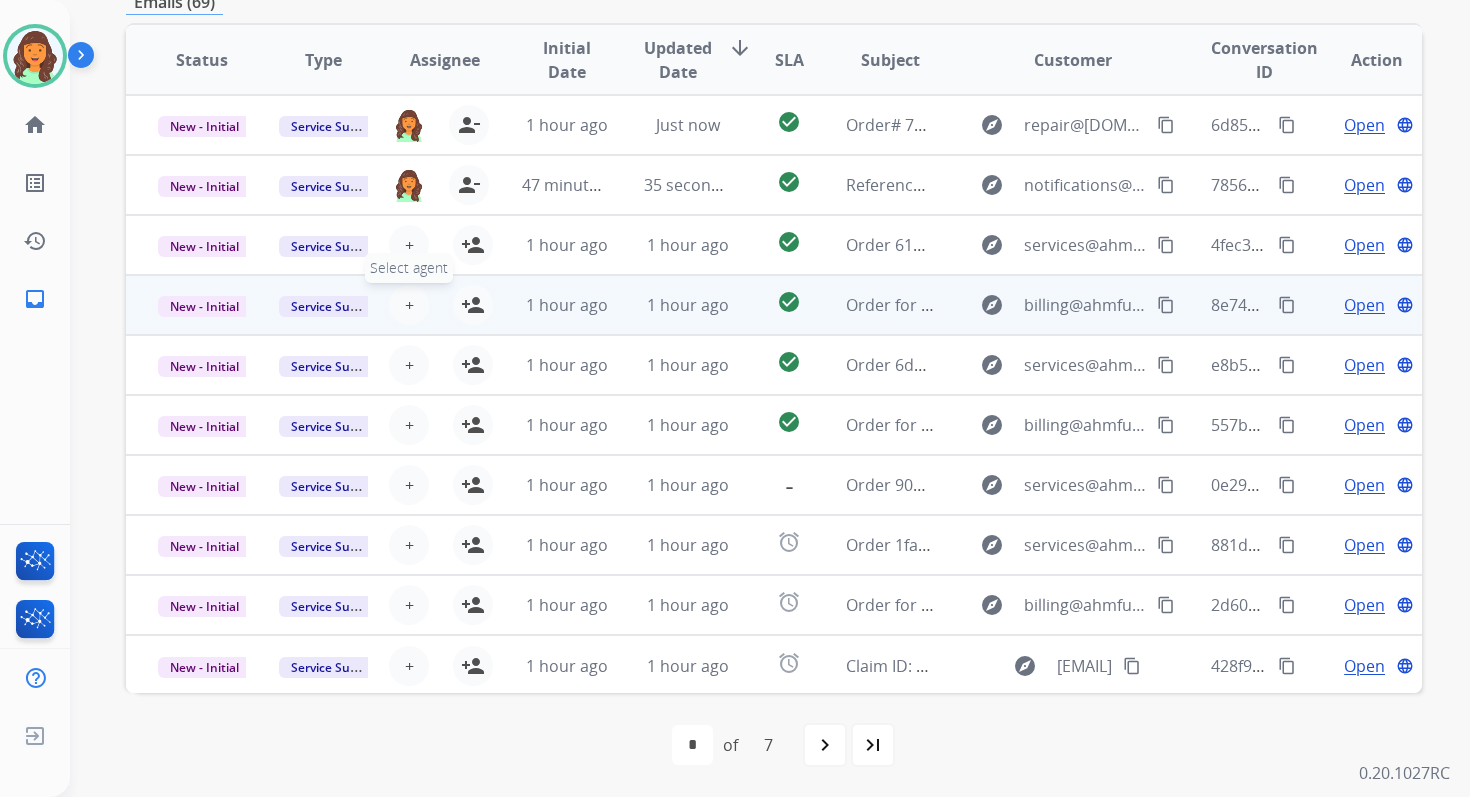 click on "+" at bounding box center (409, 305) 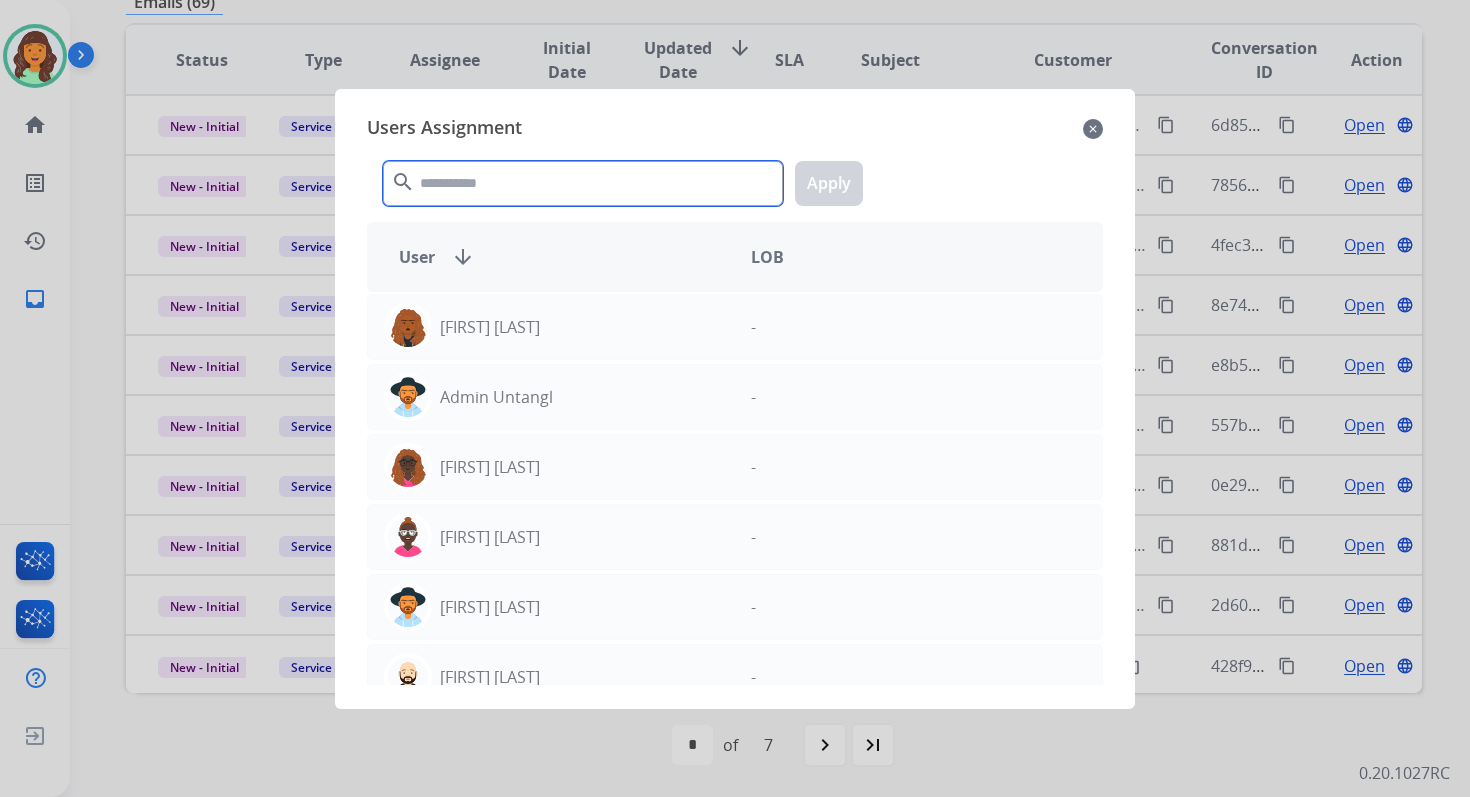 click 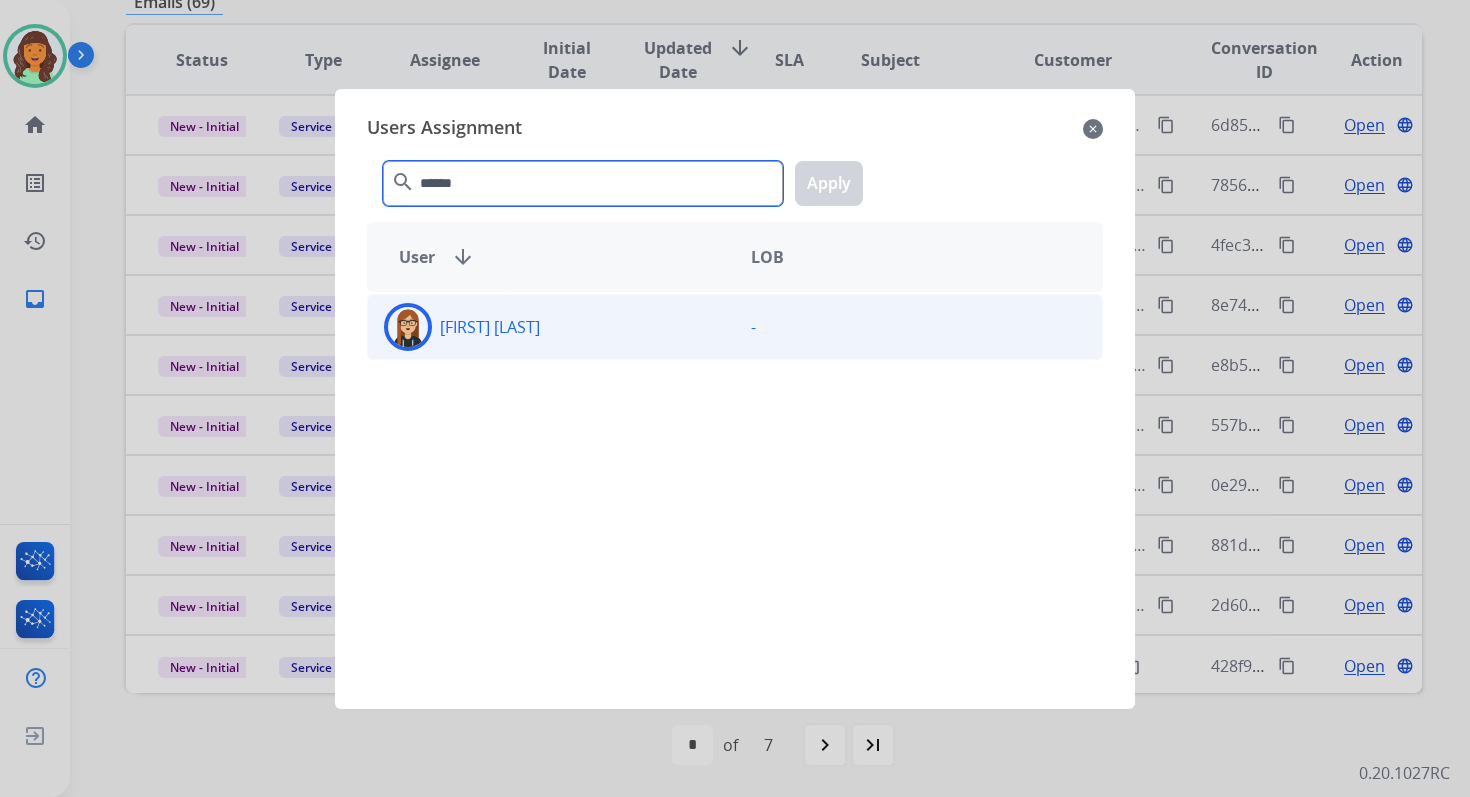 type on "******" 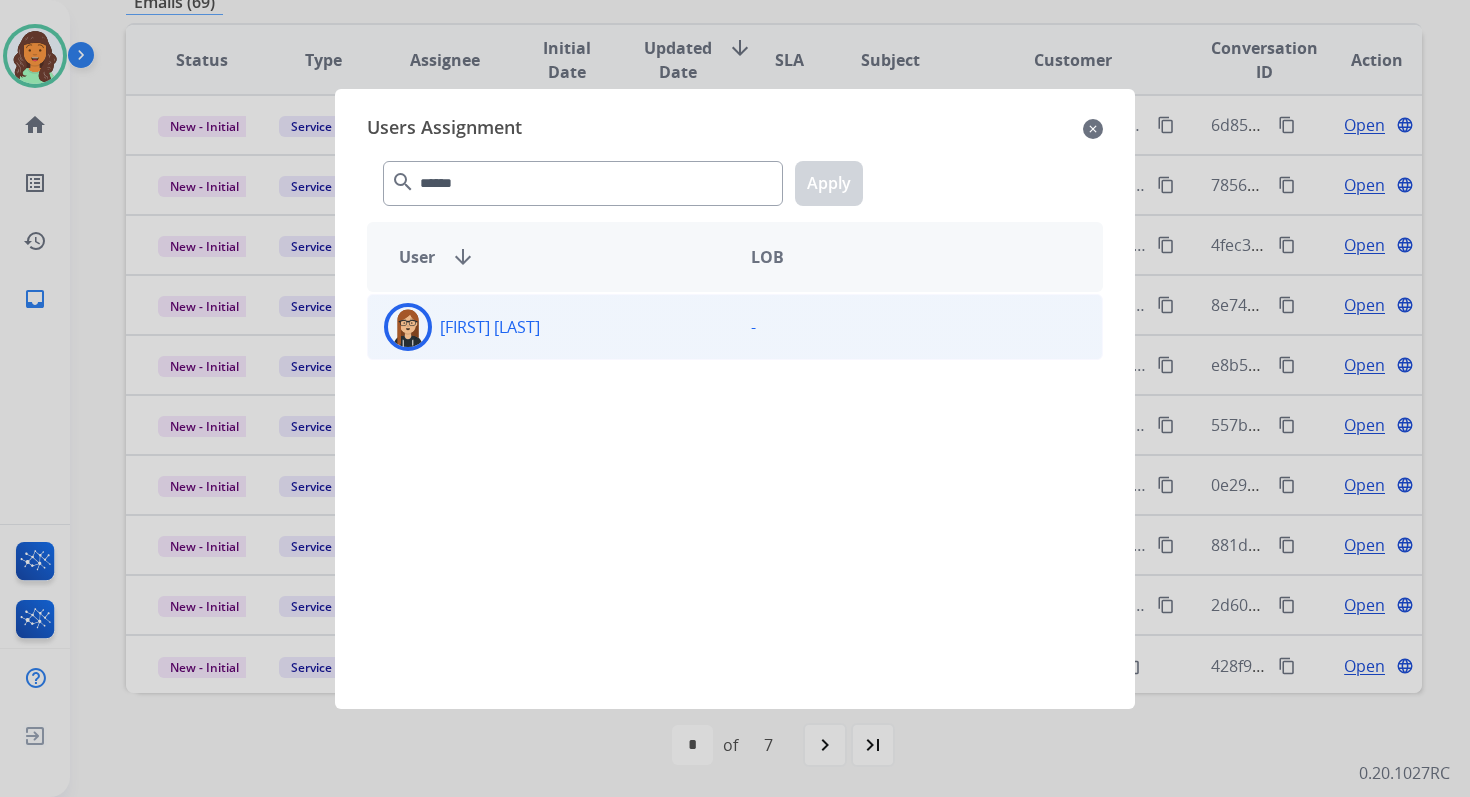 click on "[FIRST]  [LAST]" 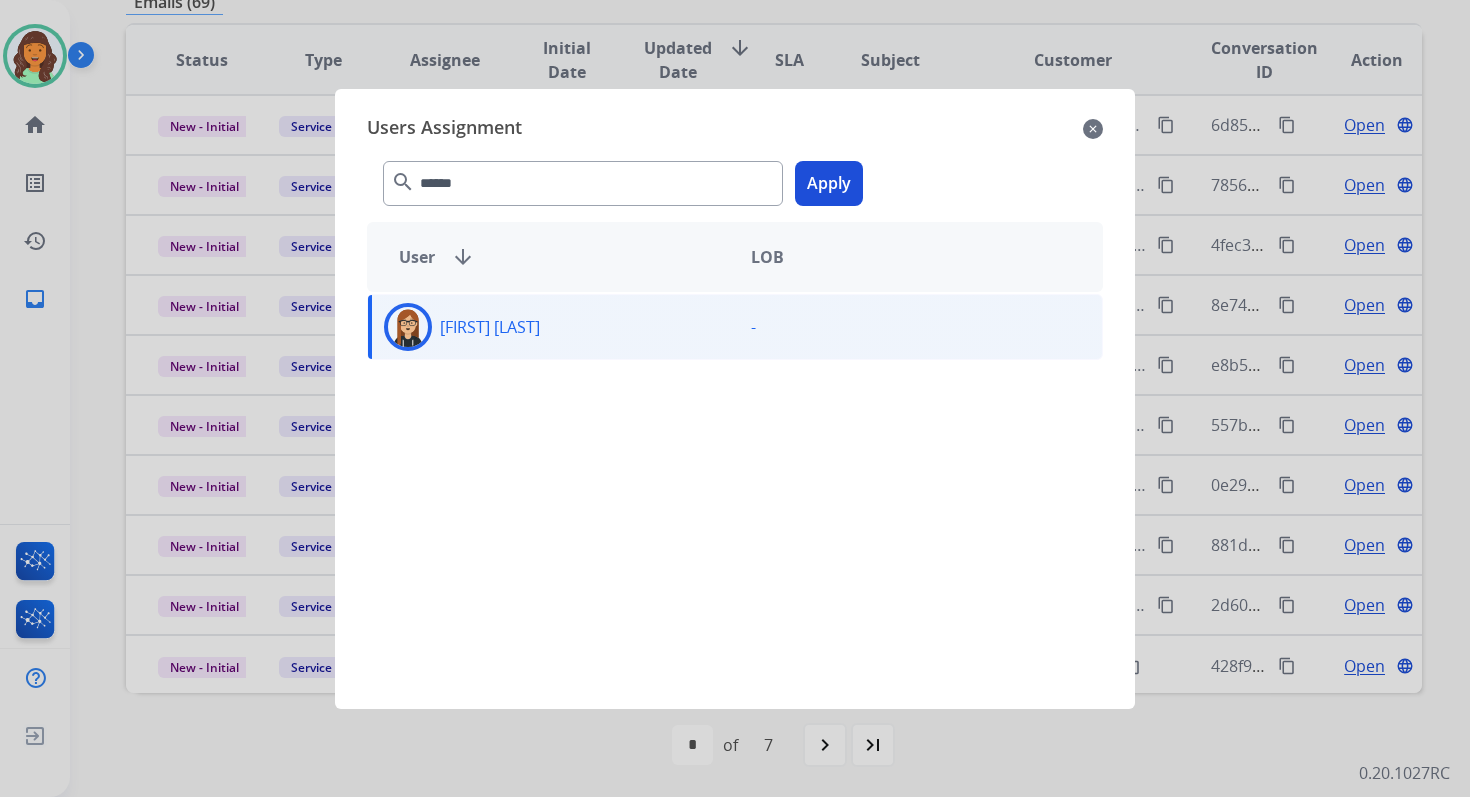 click on "Apply" 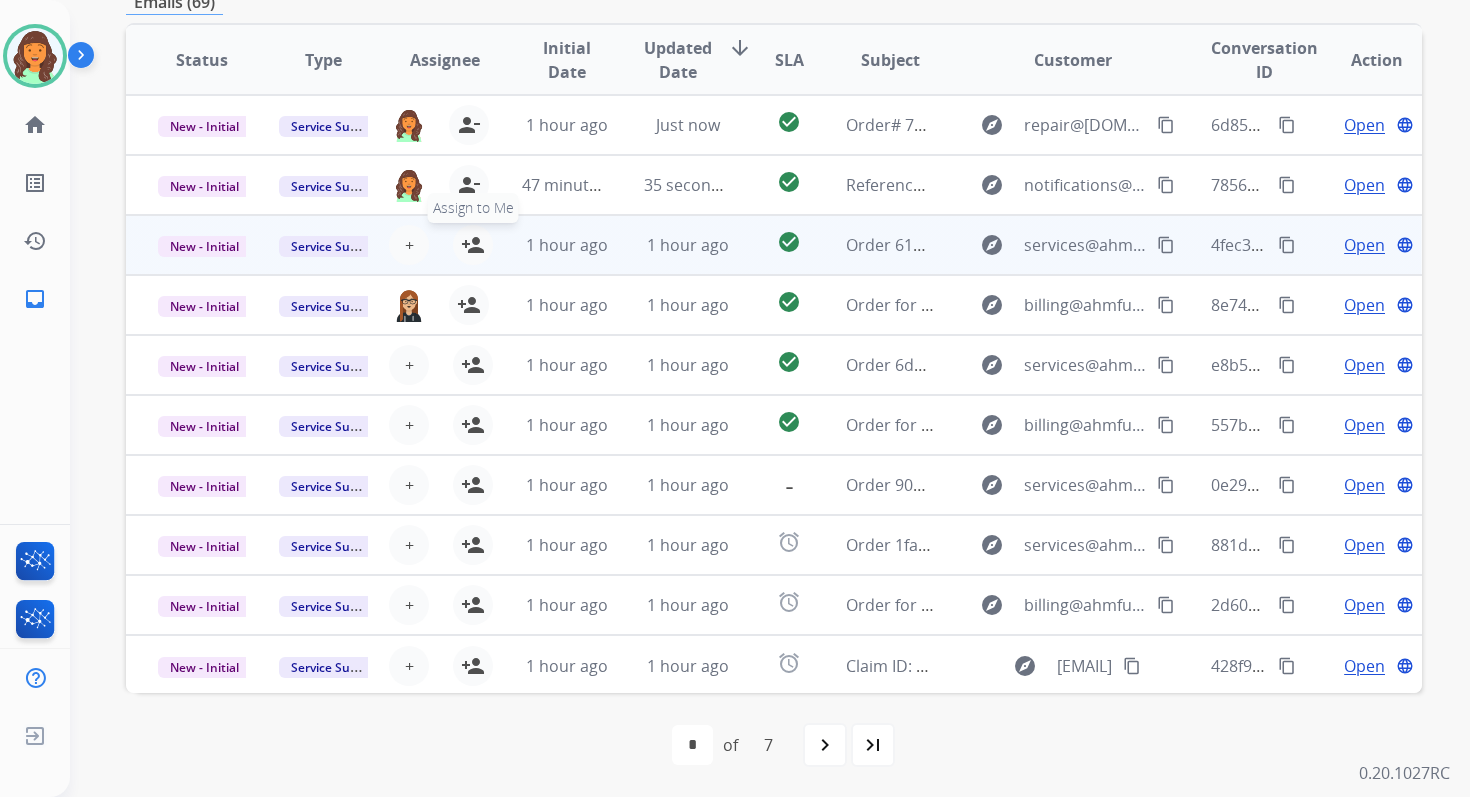 click on "person_add" at bounding box center (473, 245) 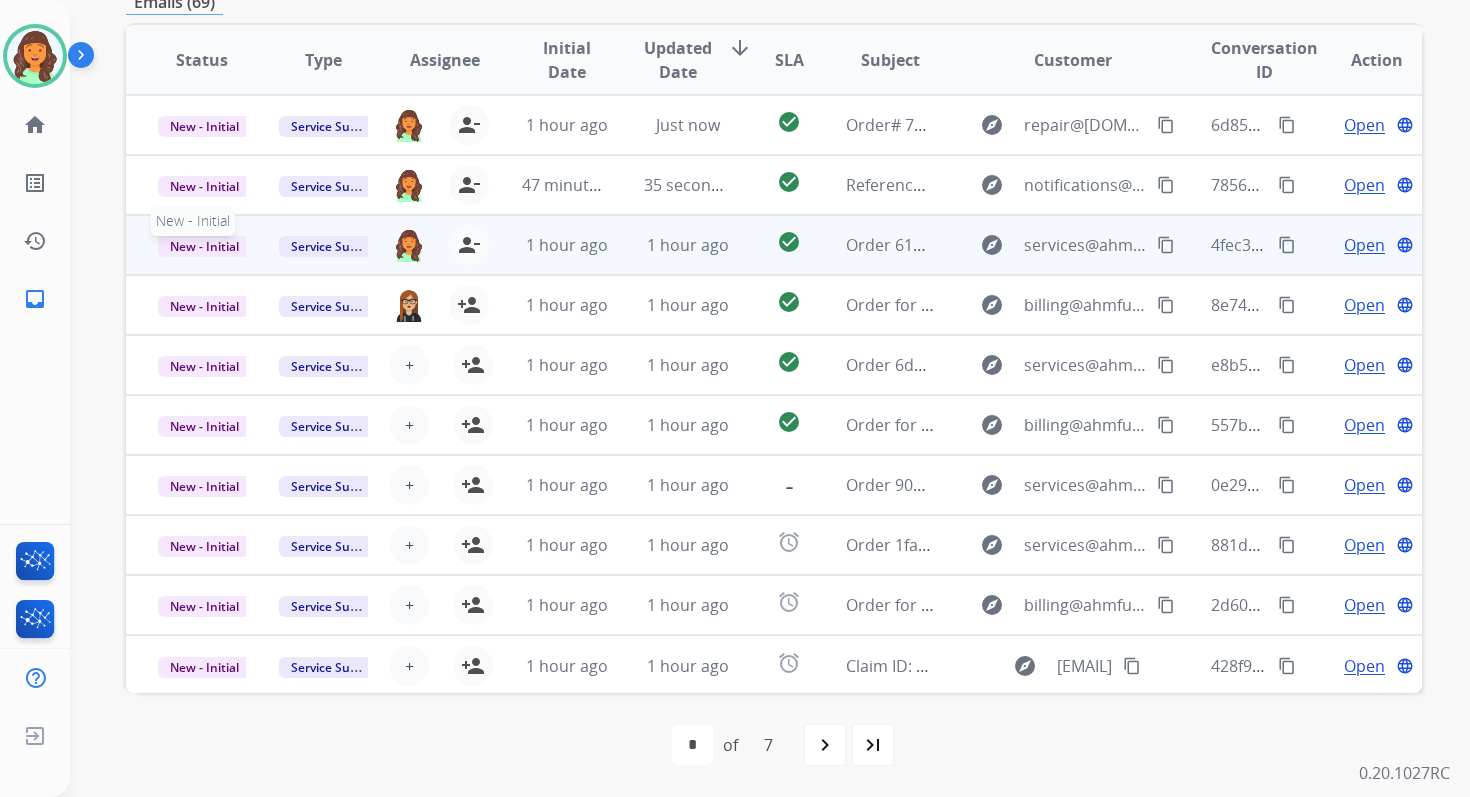 click on "New - Initial" at bounding box center [204, 246] 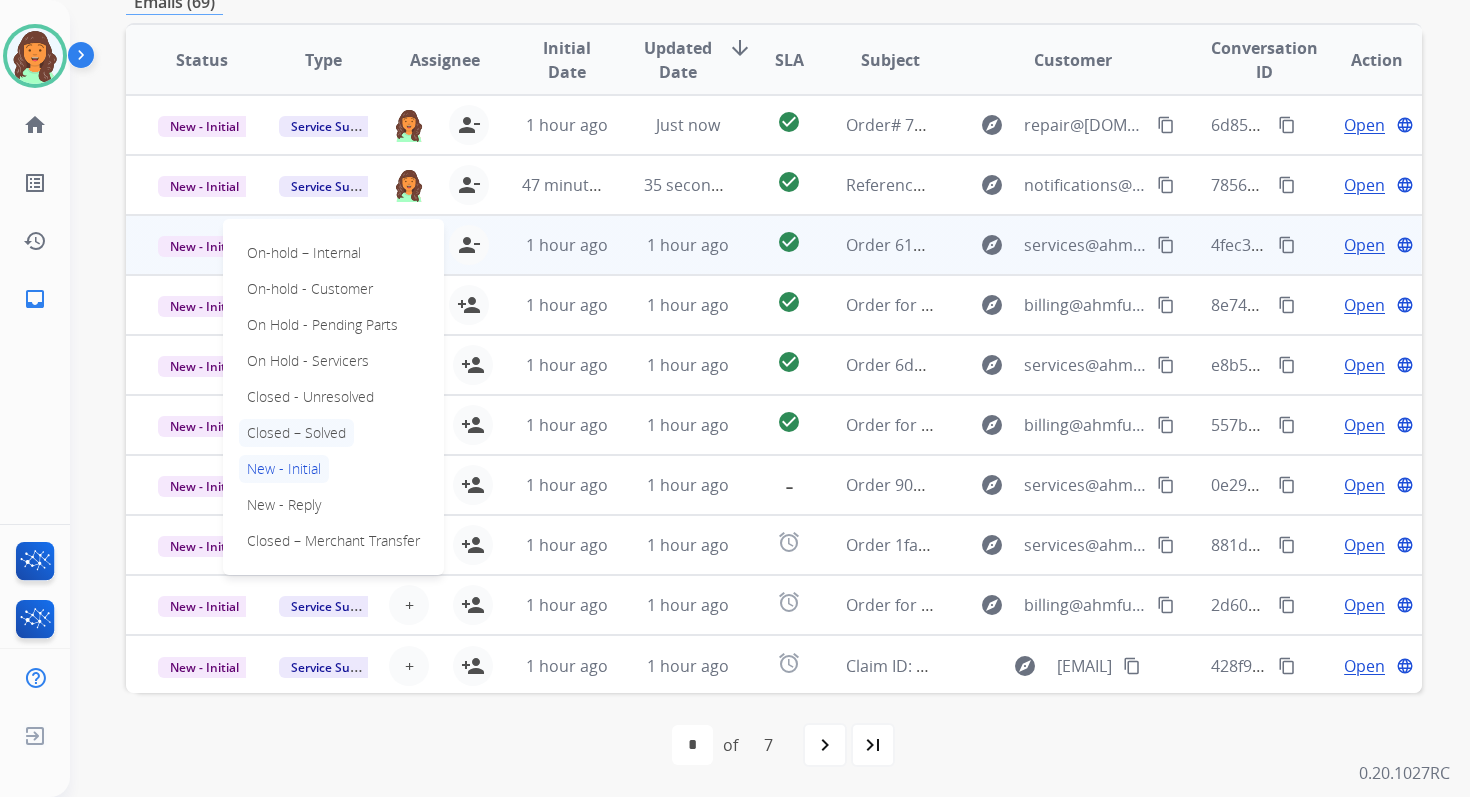 click on "Closed – Solved" at bounding box center (296, 433) 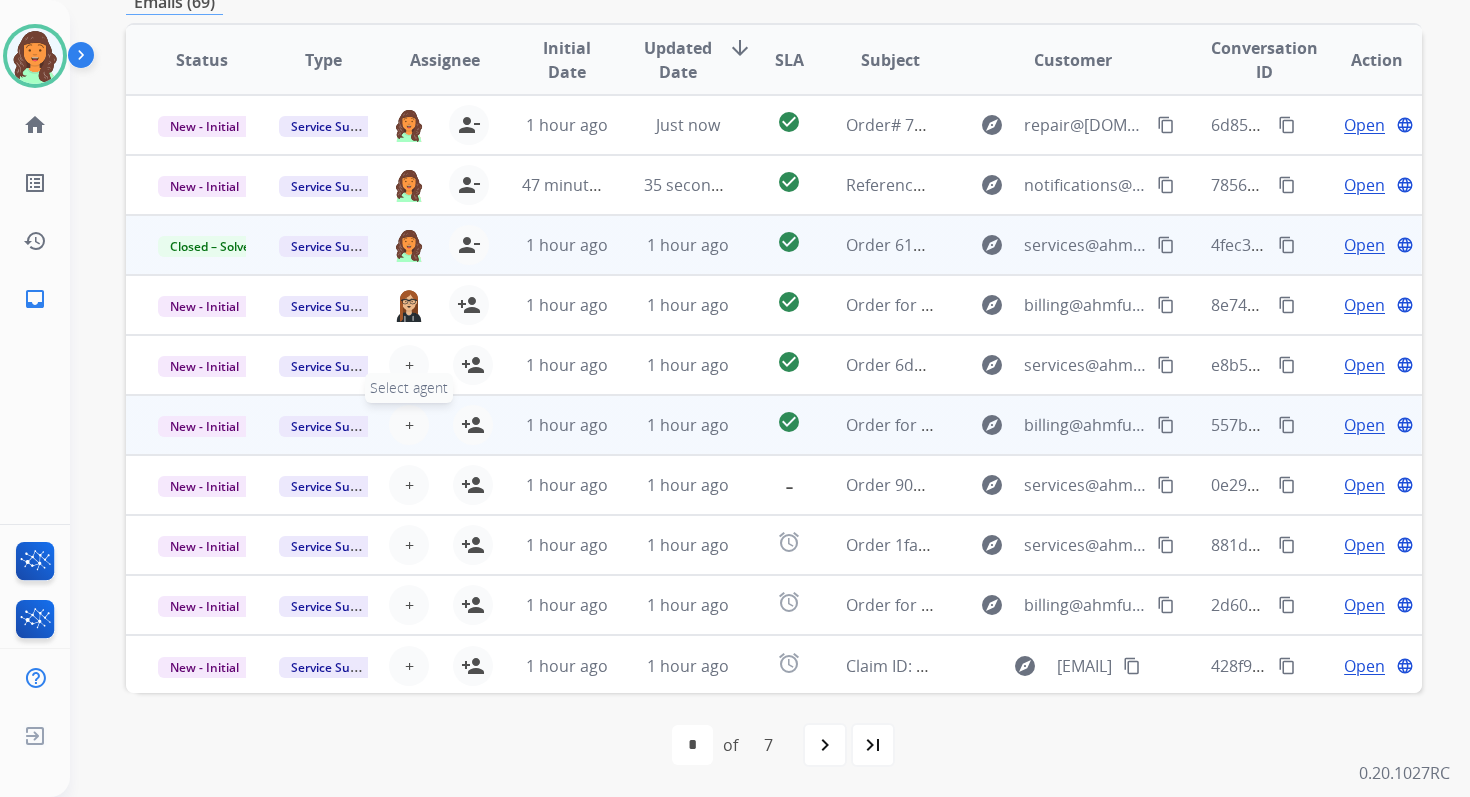 click on "+" at bounding box center [409, 425] 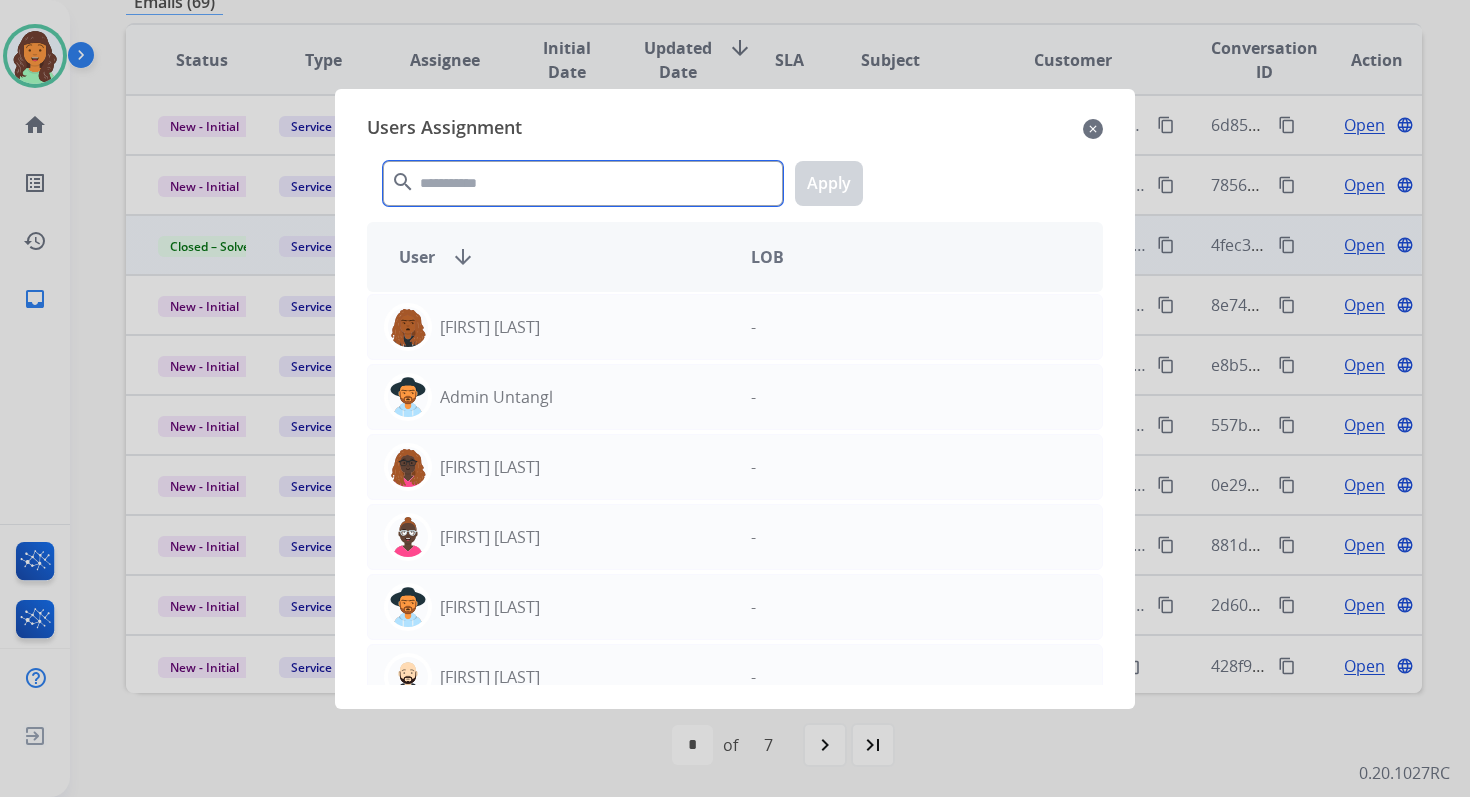 click 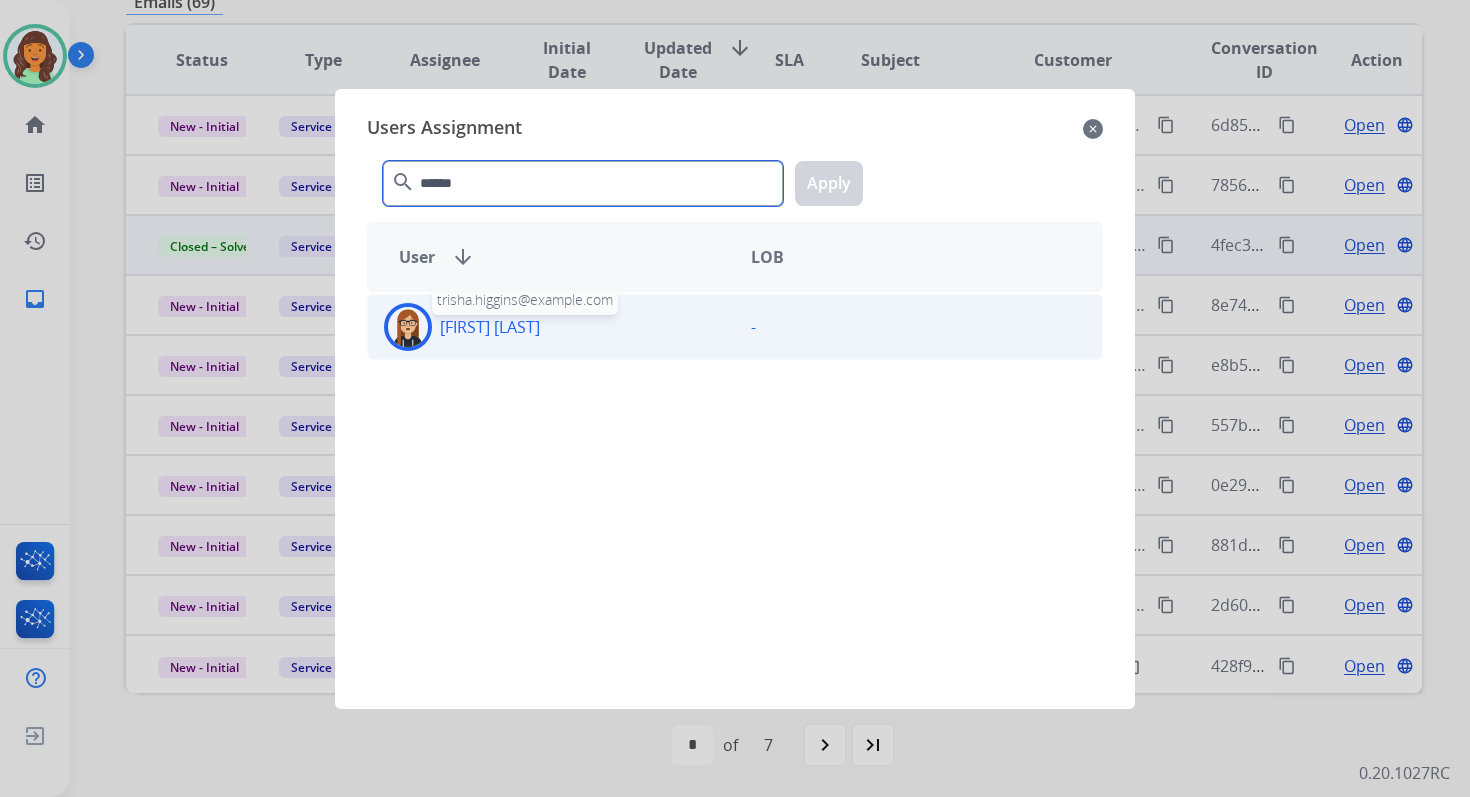 type on "******" 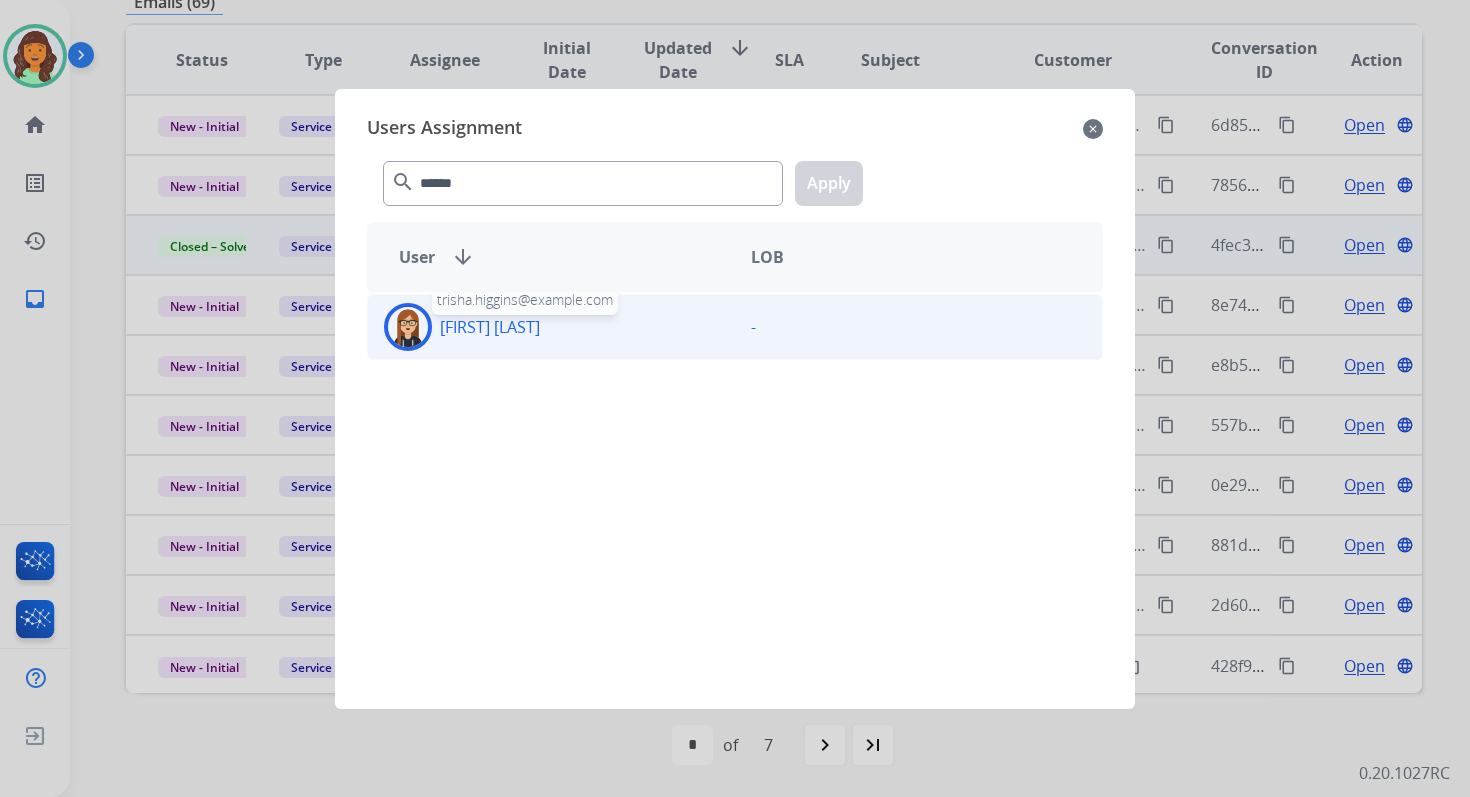 click on "[FIRST]  [LAST]" 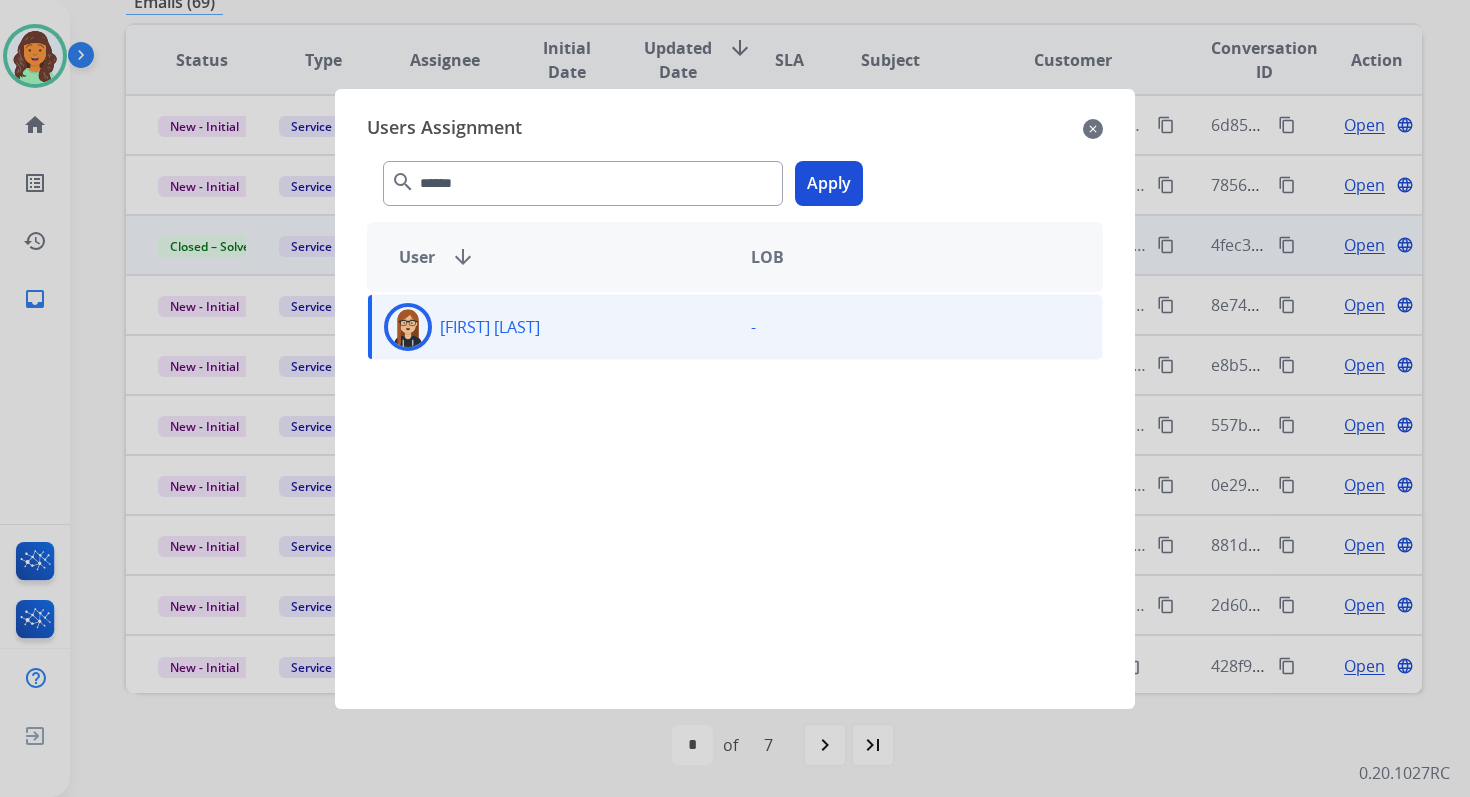 click on "Apply" 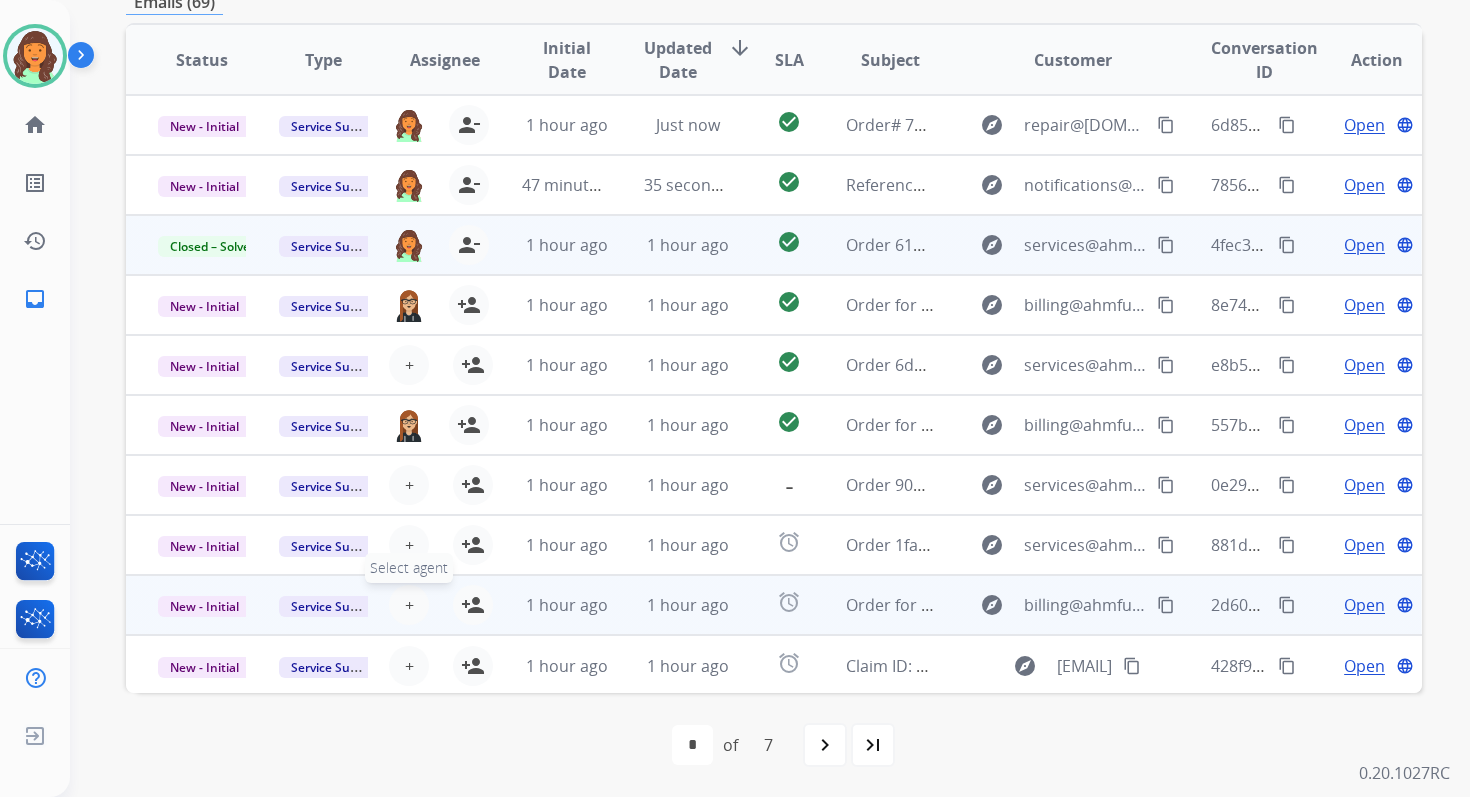 click on "+" at bounding box center (409, 605) 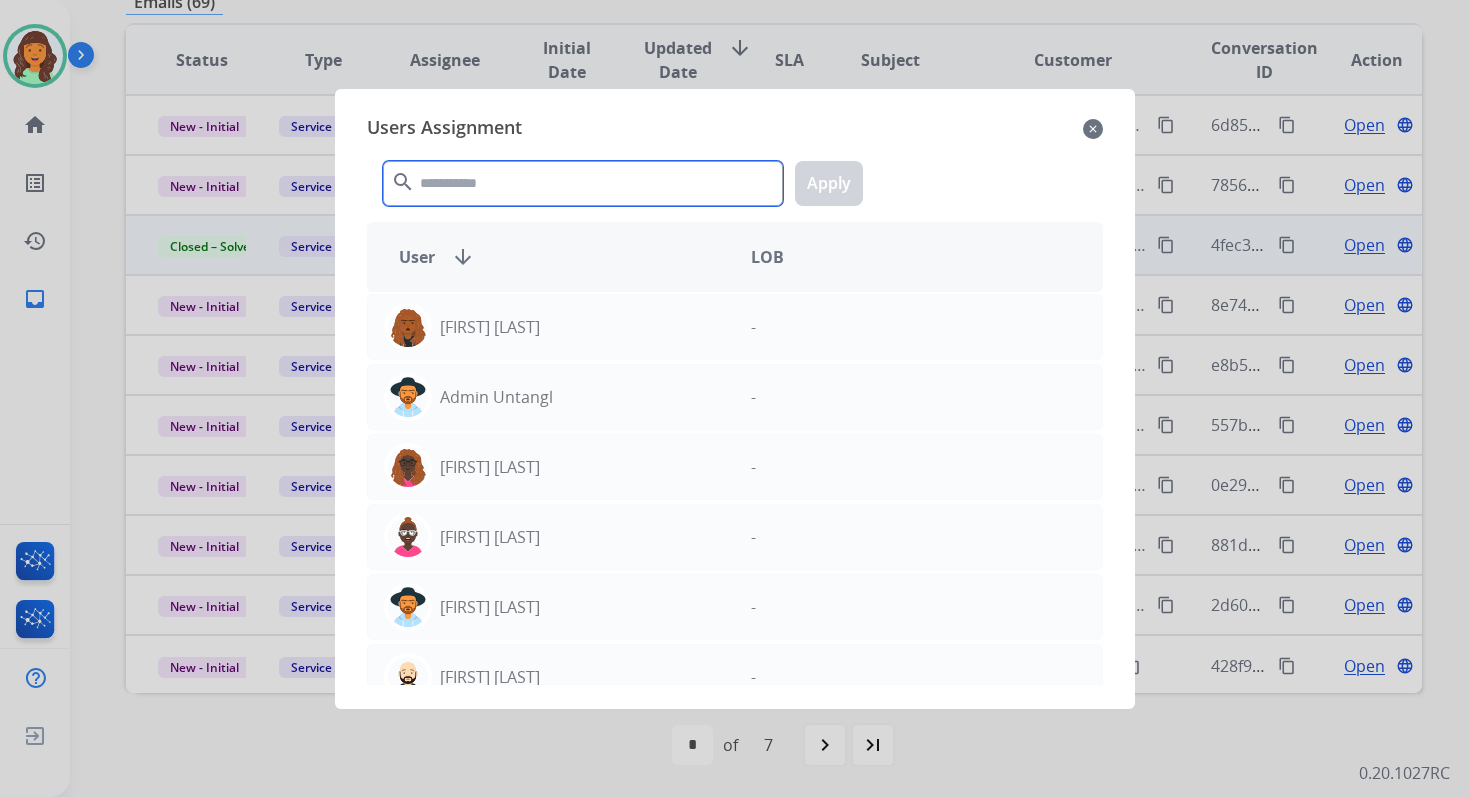 click 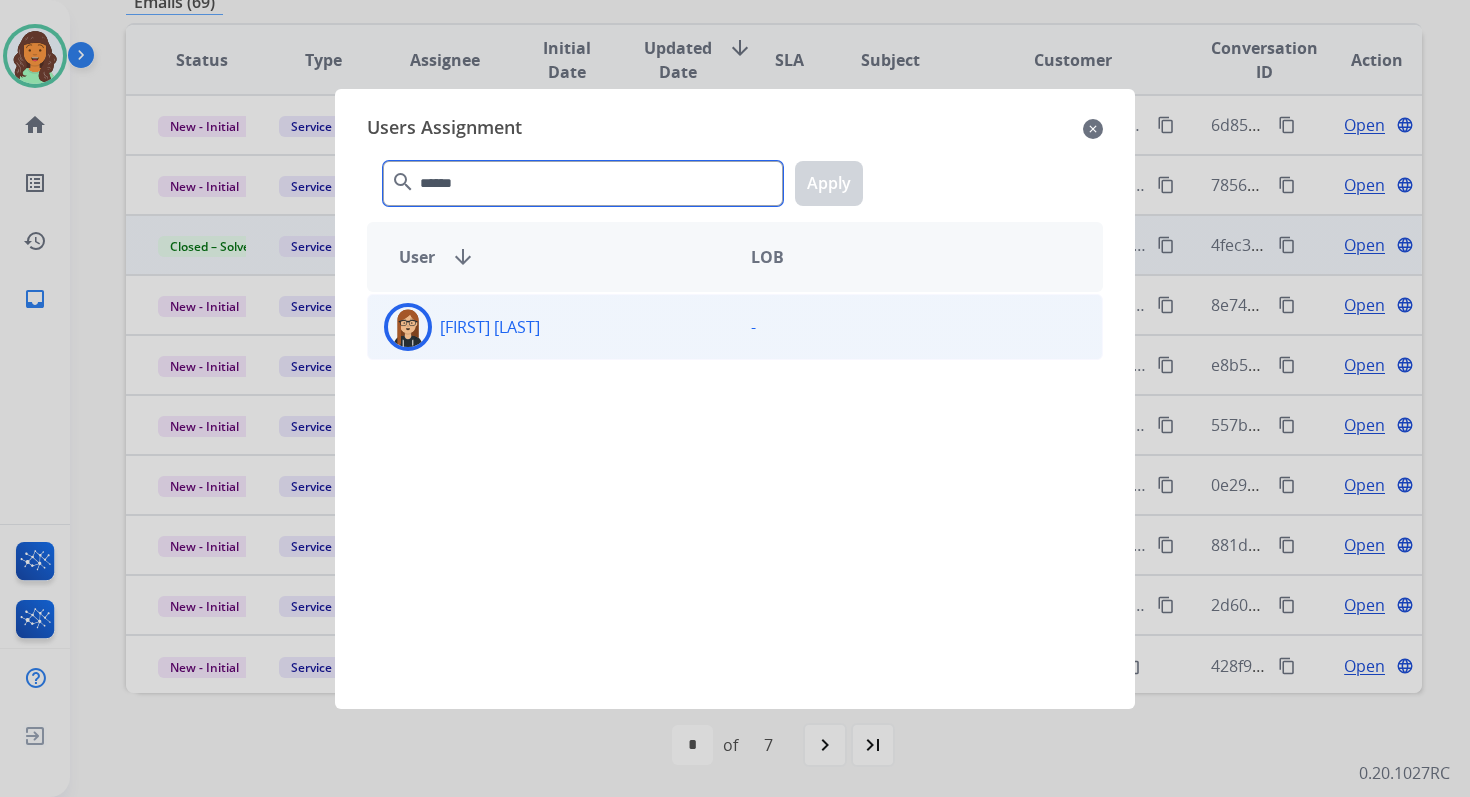 type on "******" 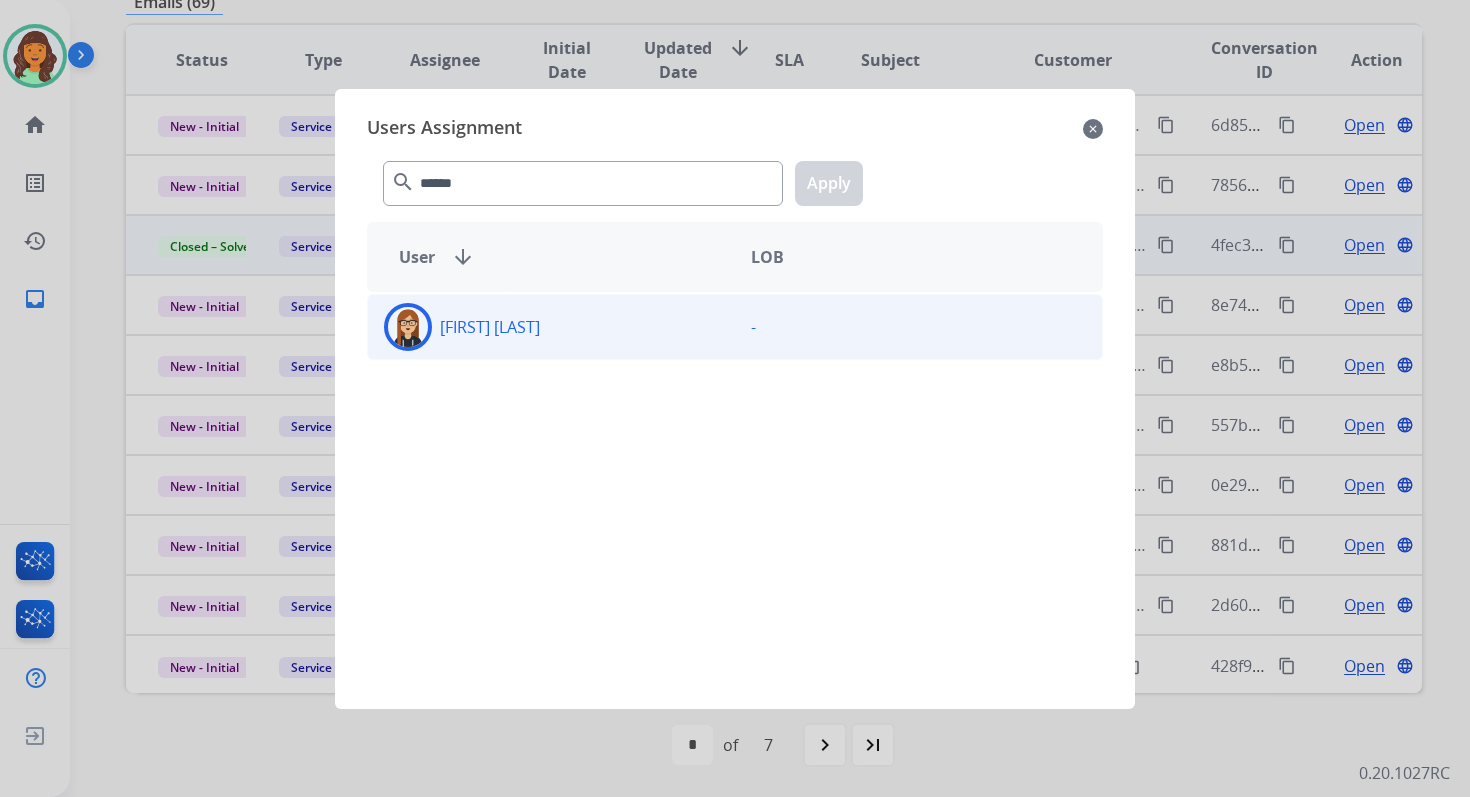 click on "[FIRST]  [LAST]" 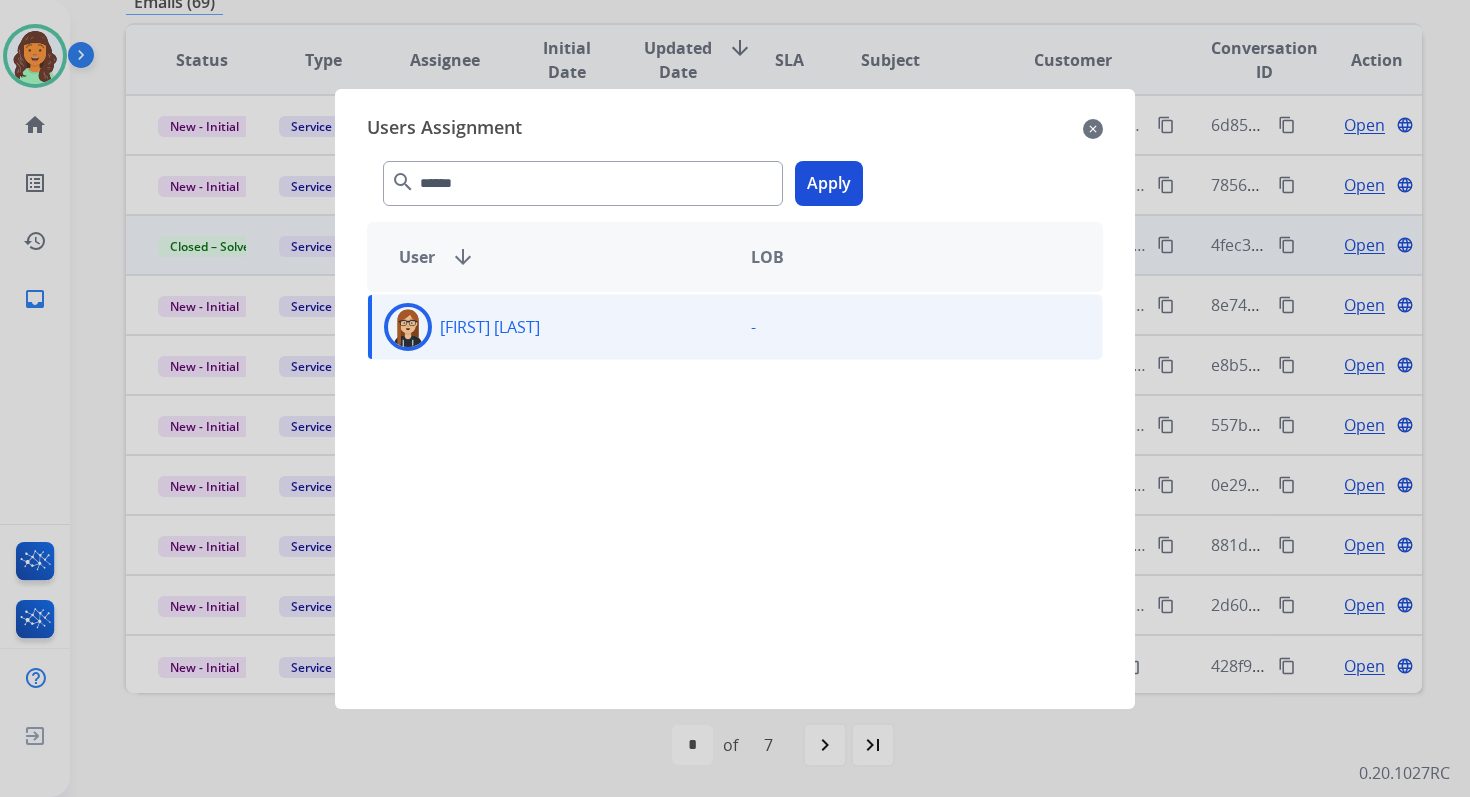 click on "Apply" 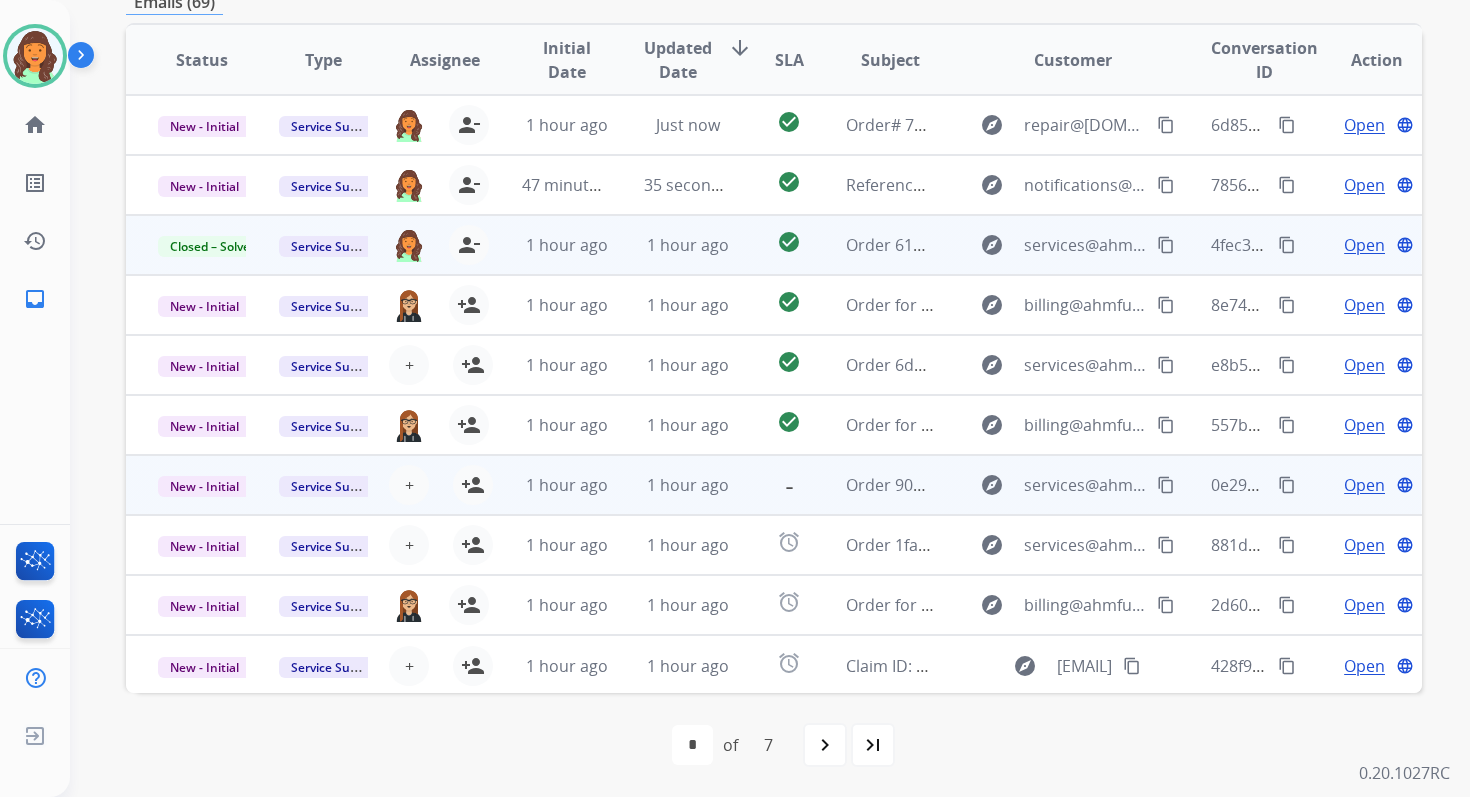 click on "1 hour ago" at bounding box center [672, 485] 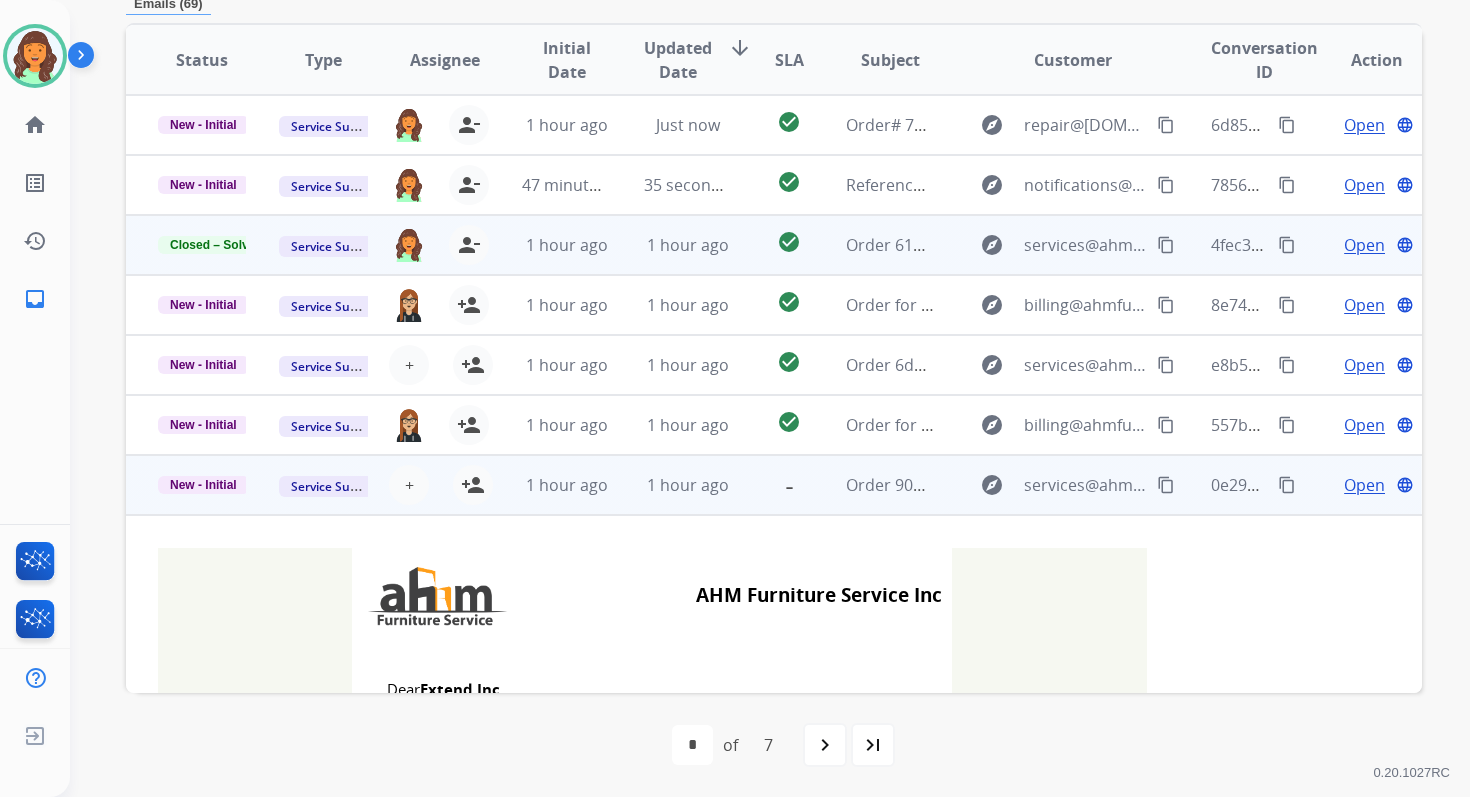 scroll, scrollTop: 480, scrollLeft: 0, axis: vertical 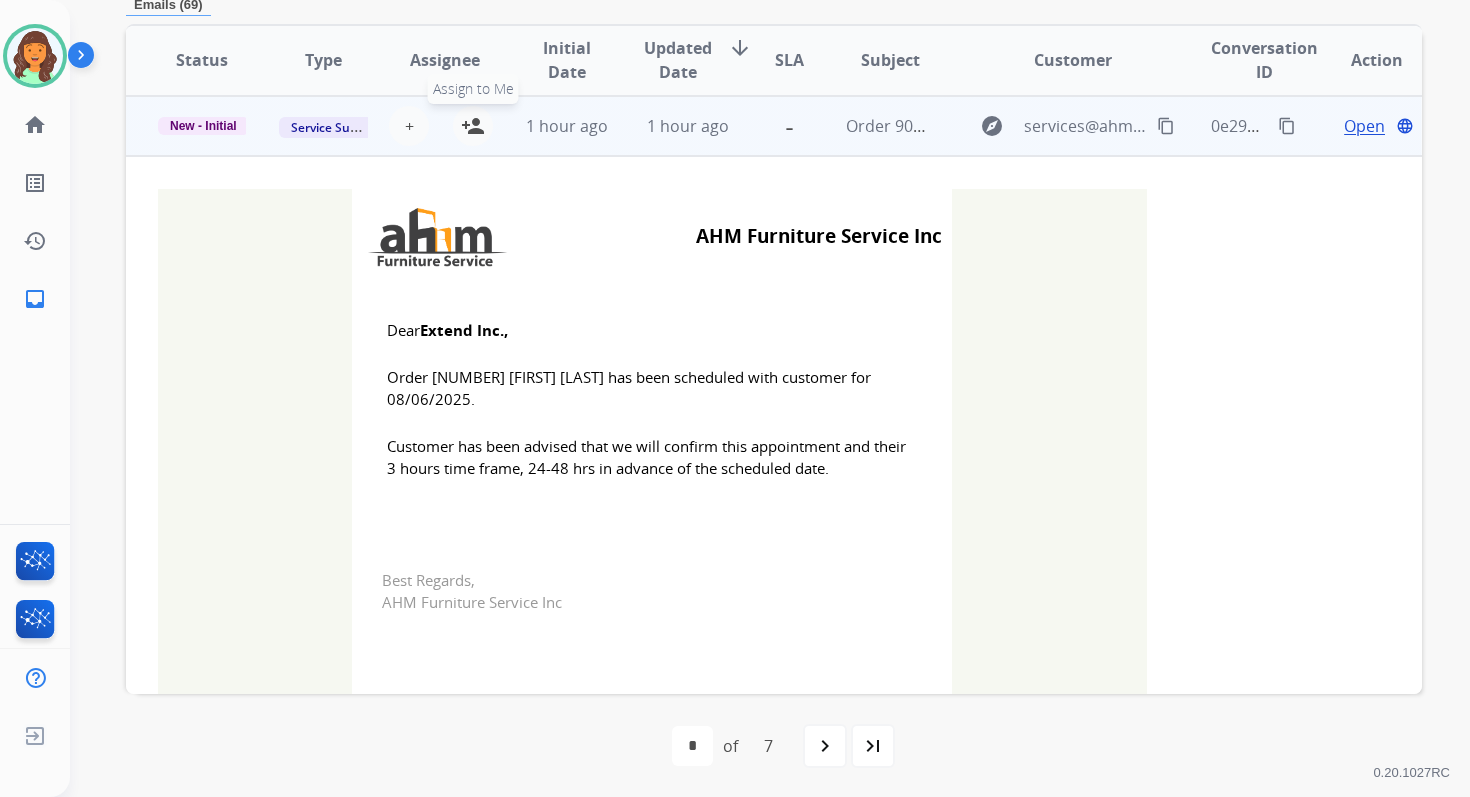 click on "person_add" at bounding box center (473, 126) 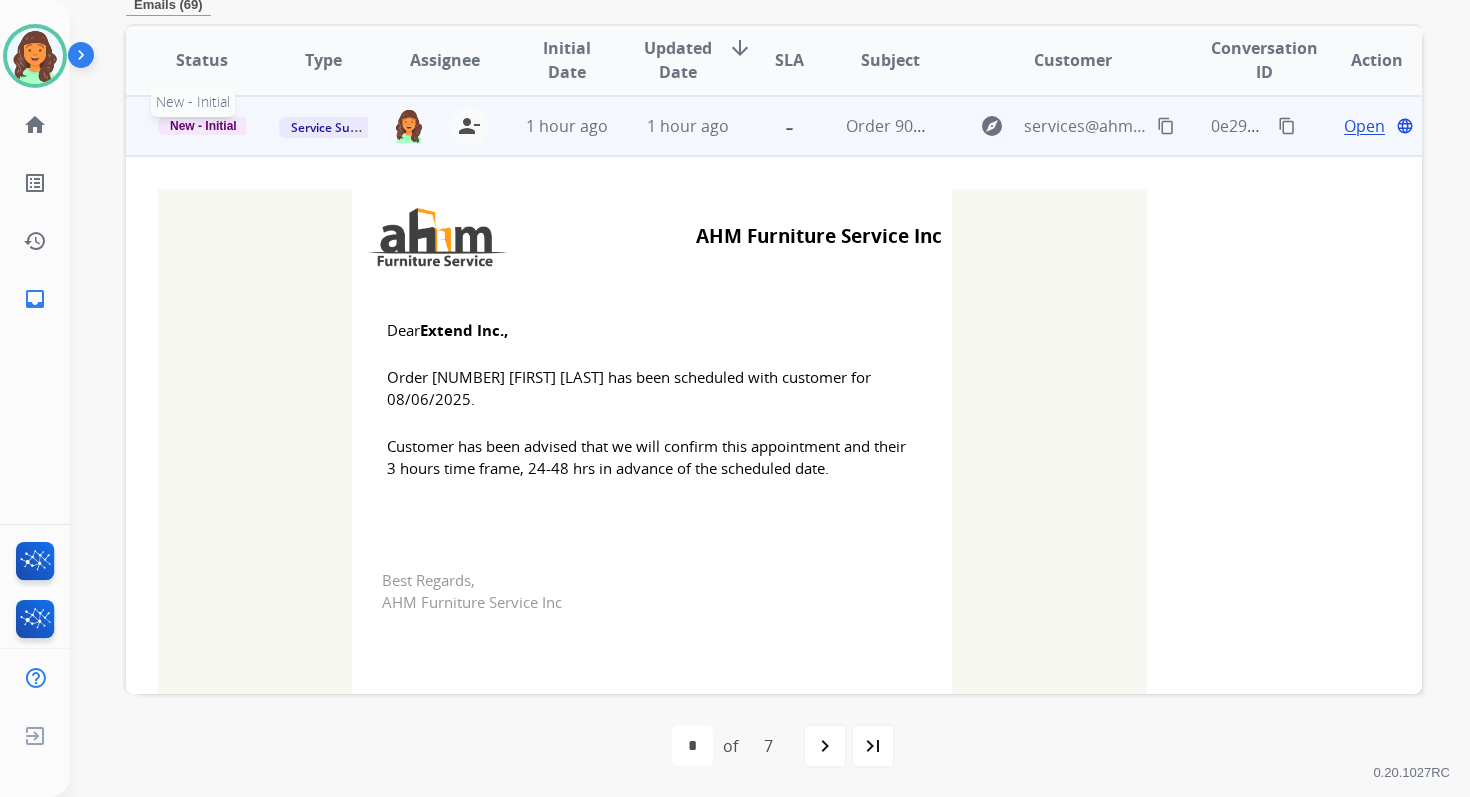 click on "New - Initial" at bounding box center [203, 126] 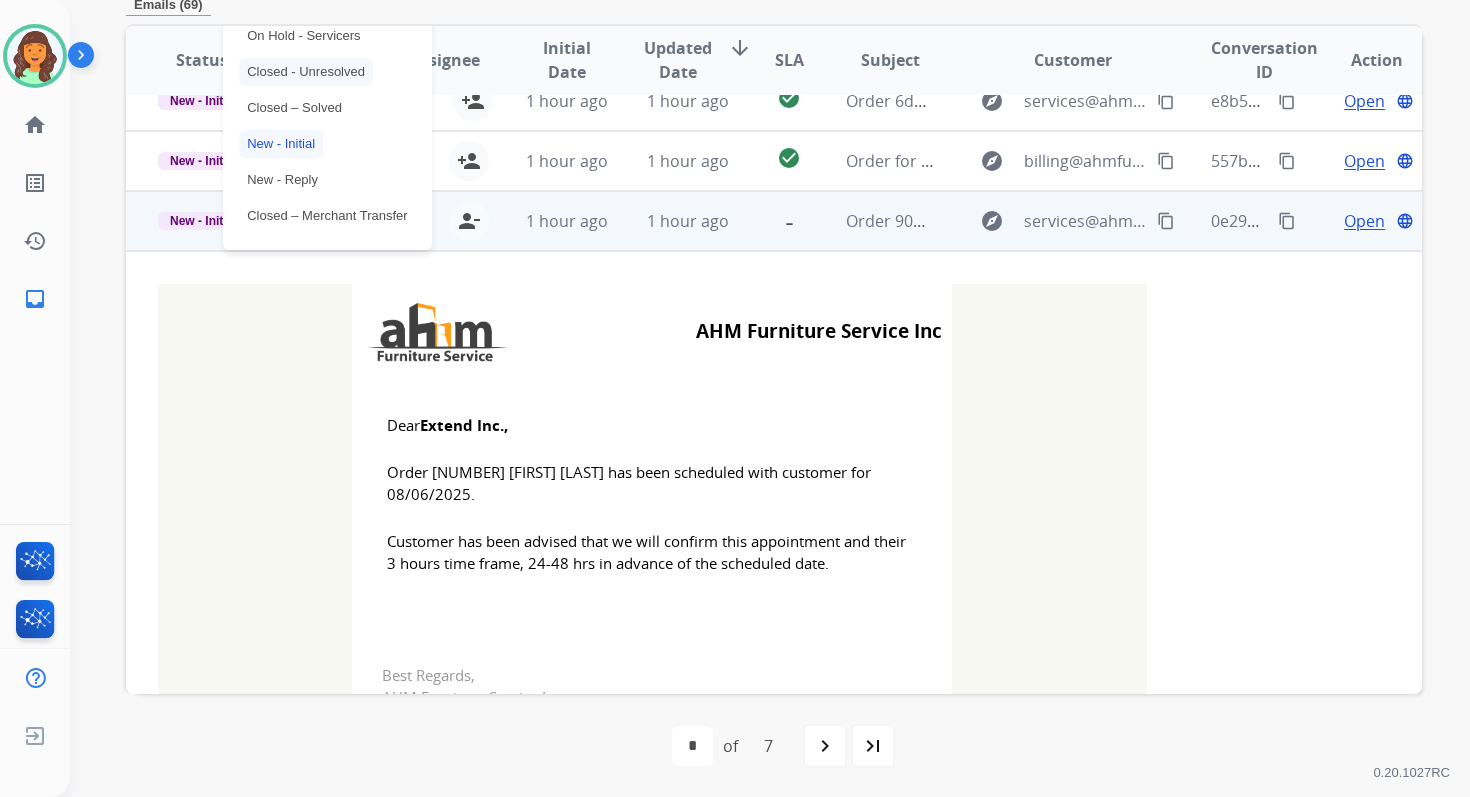 scroll, scrollTop: 259, scrollLeft: 0, axis: vertical 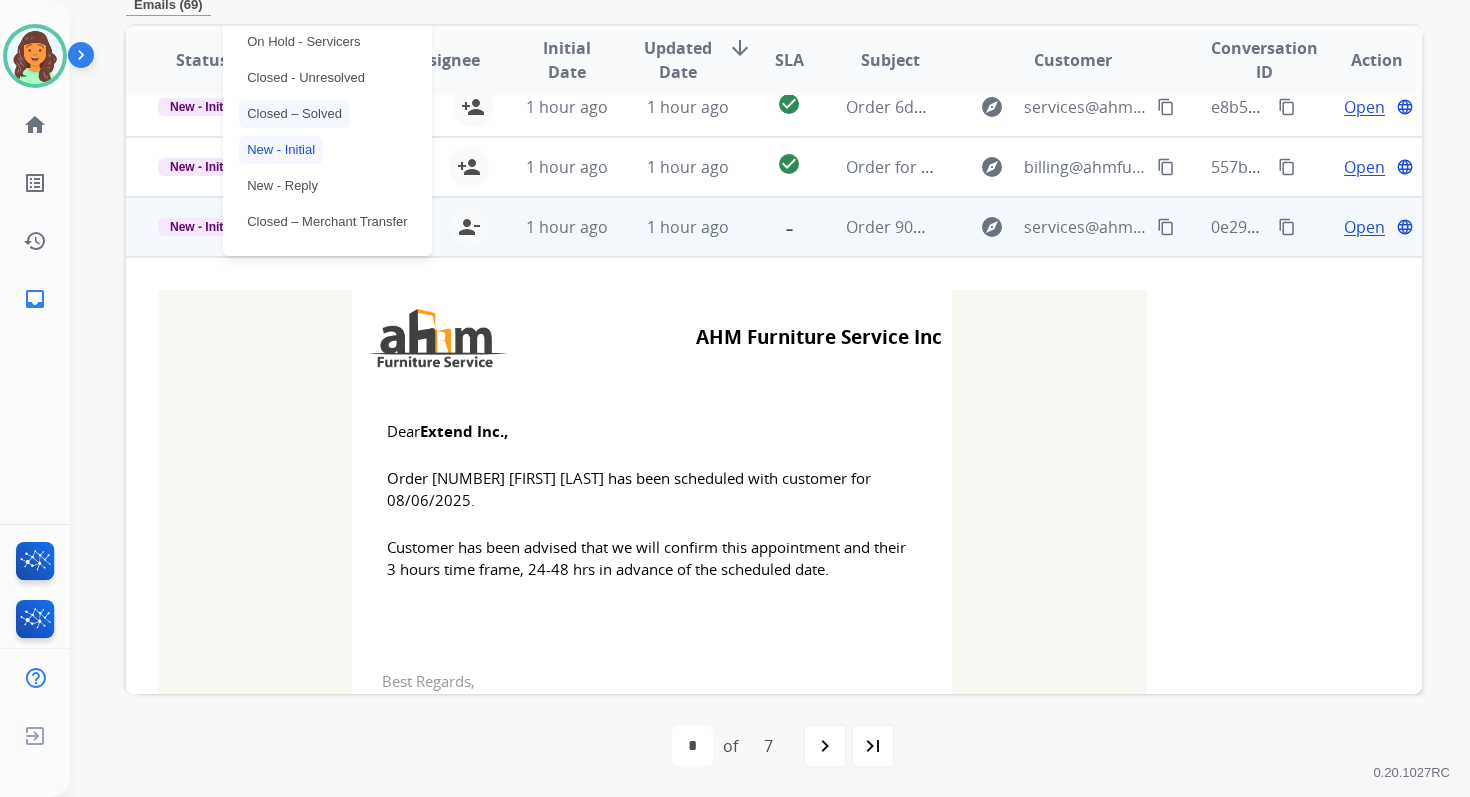 click on "Closed – Solved" at bounding box center [294, 114] 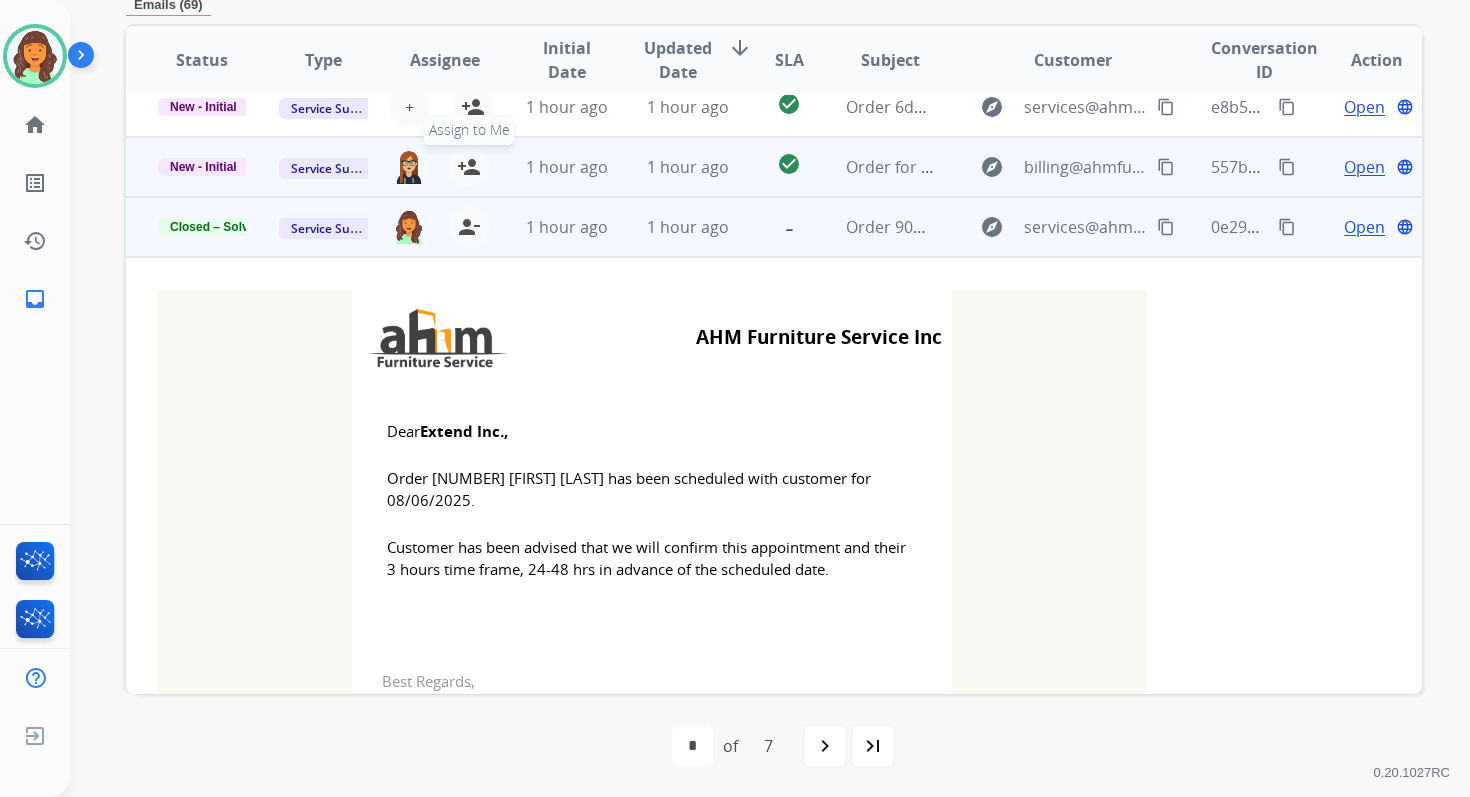 scroll, scrollTop: 219, scrollLeft: 0, axis: vertical 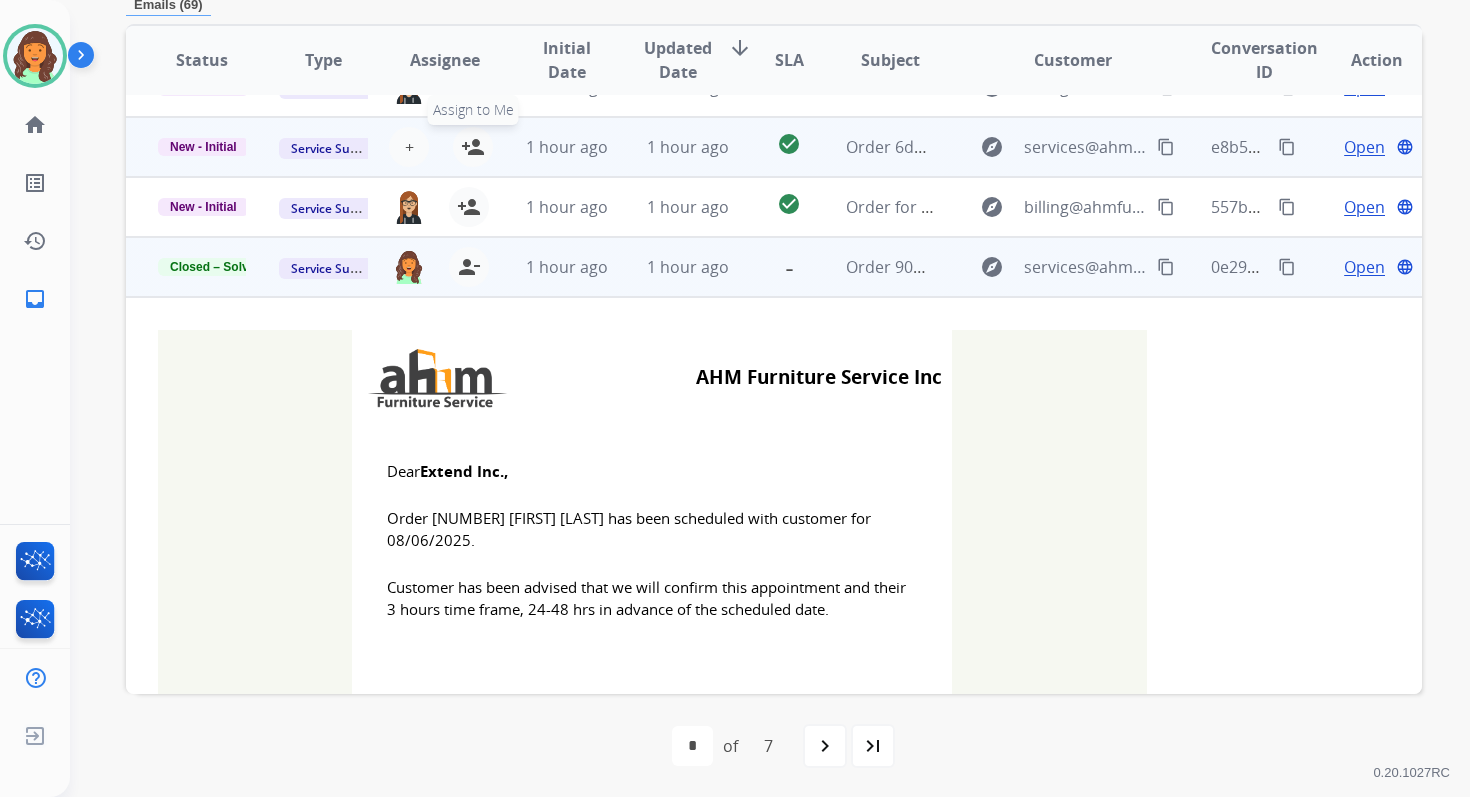 click on "person_add" at bounding box center (473, 147) 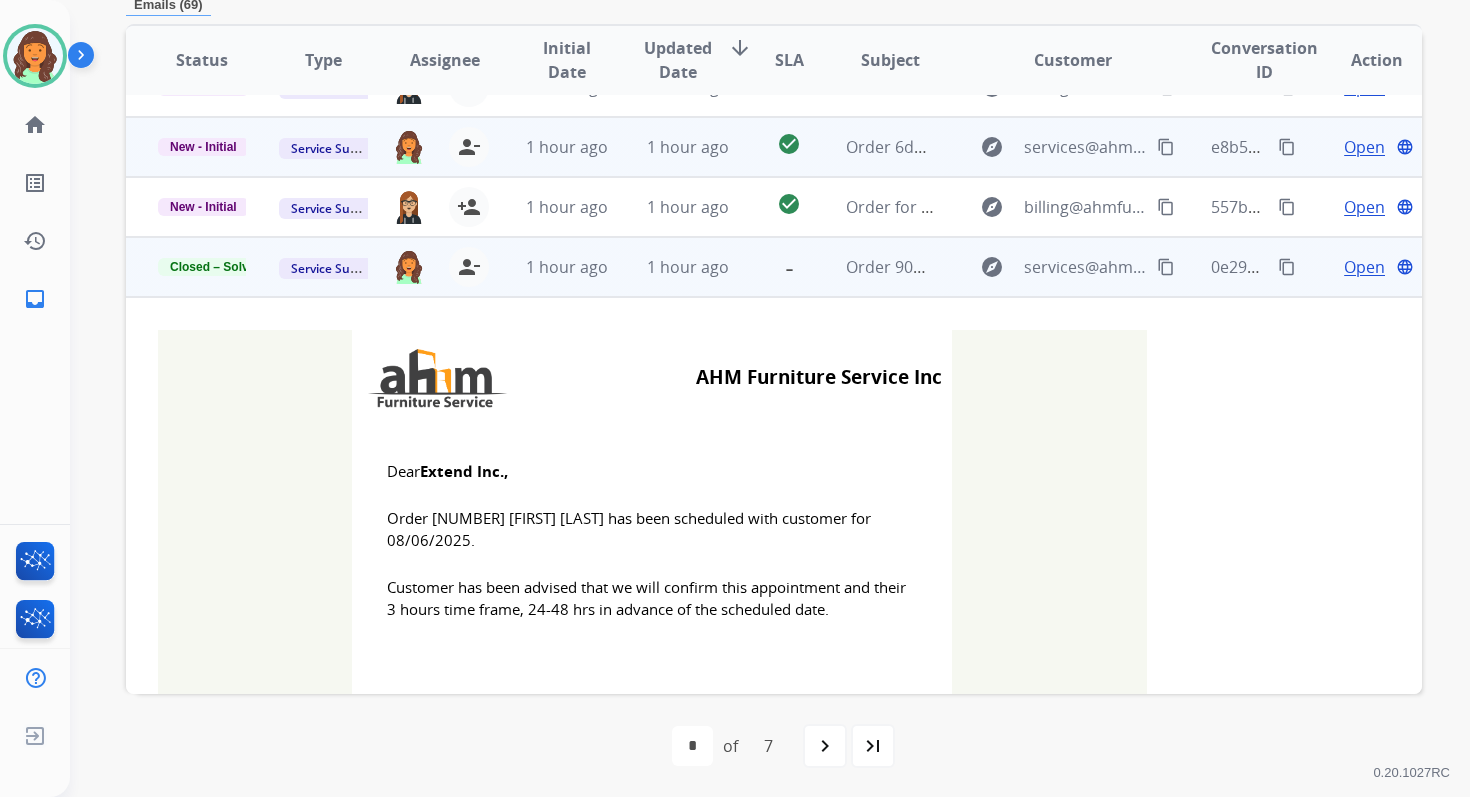 click on "New - Initial" at bounding box center (203, 147) 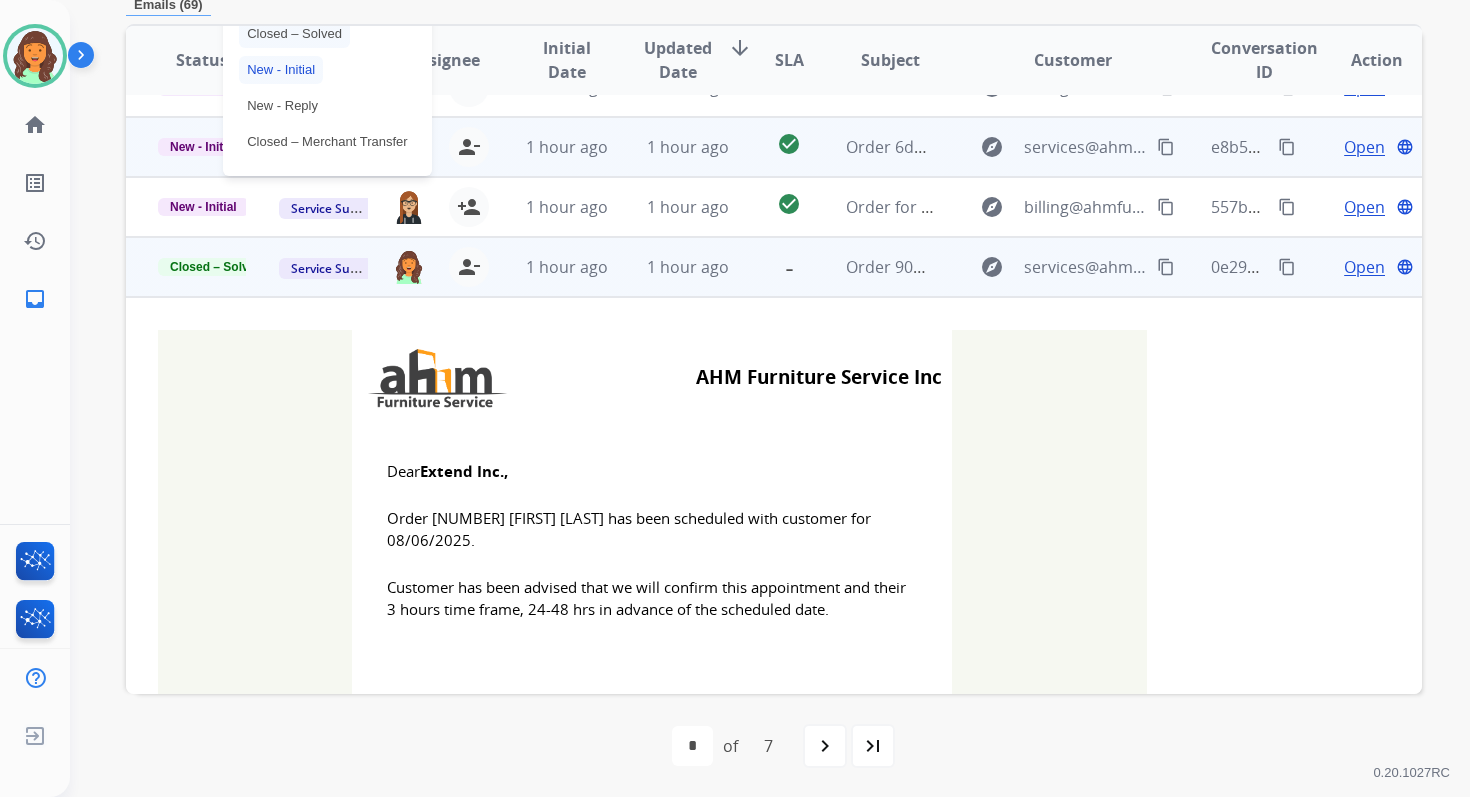 click on "Closed – Solved" at bounding box center [294, 34] 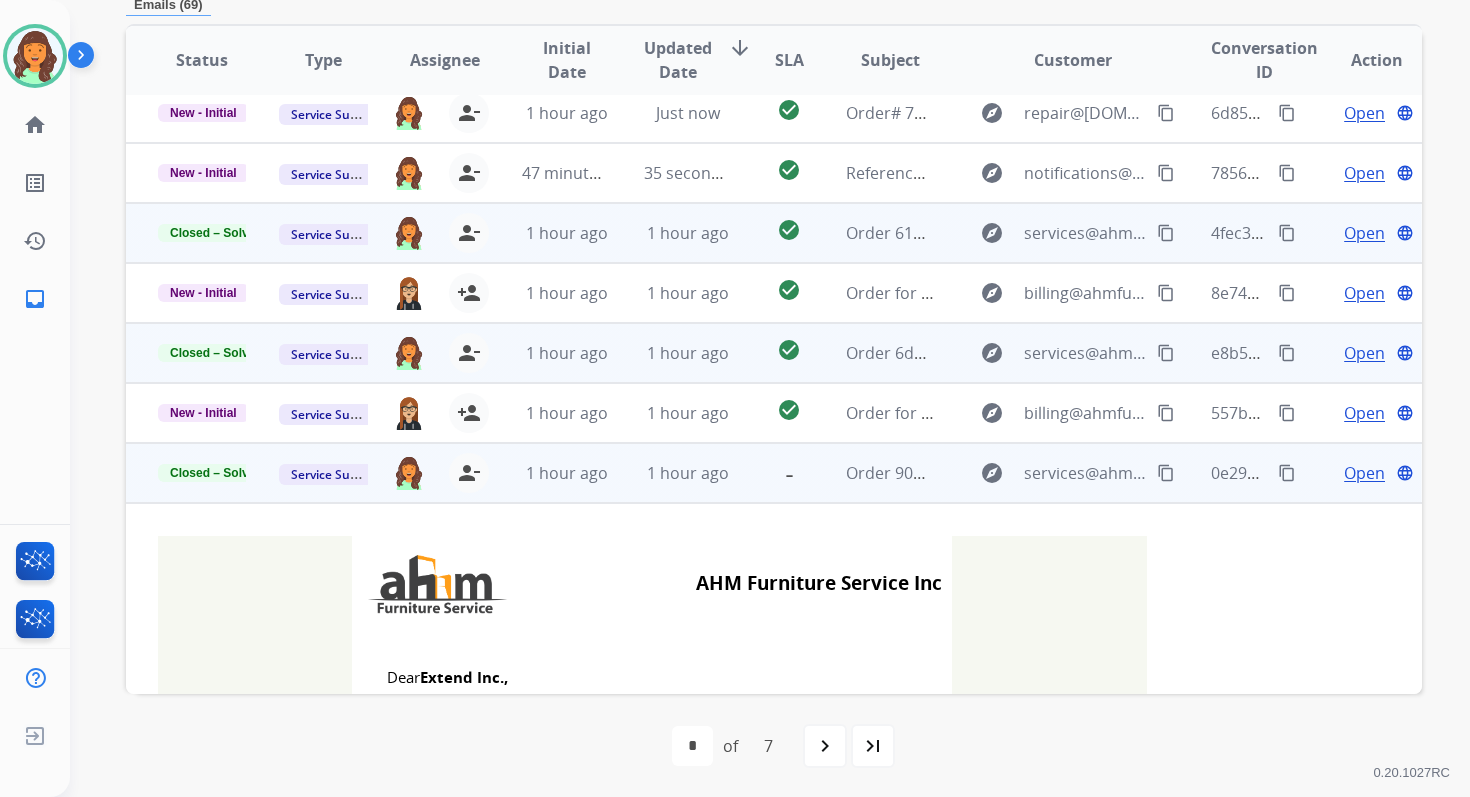 scroll, scrollTop: 0, scrollLeft: 0, axis: both 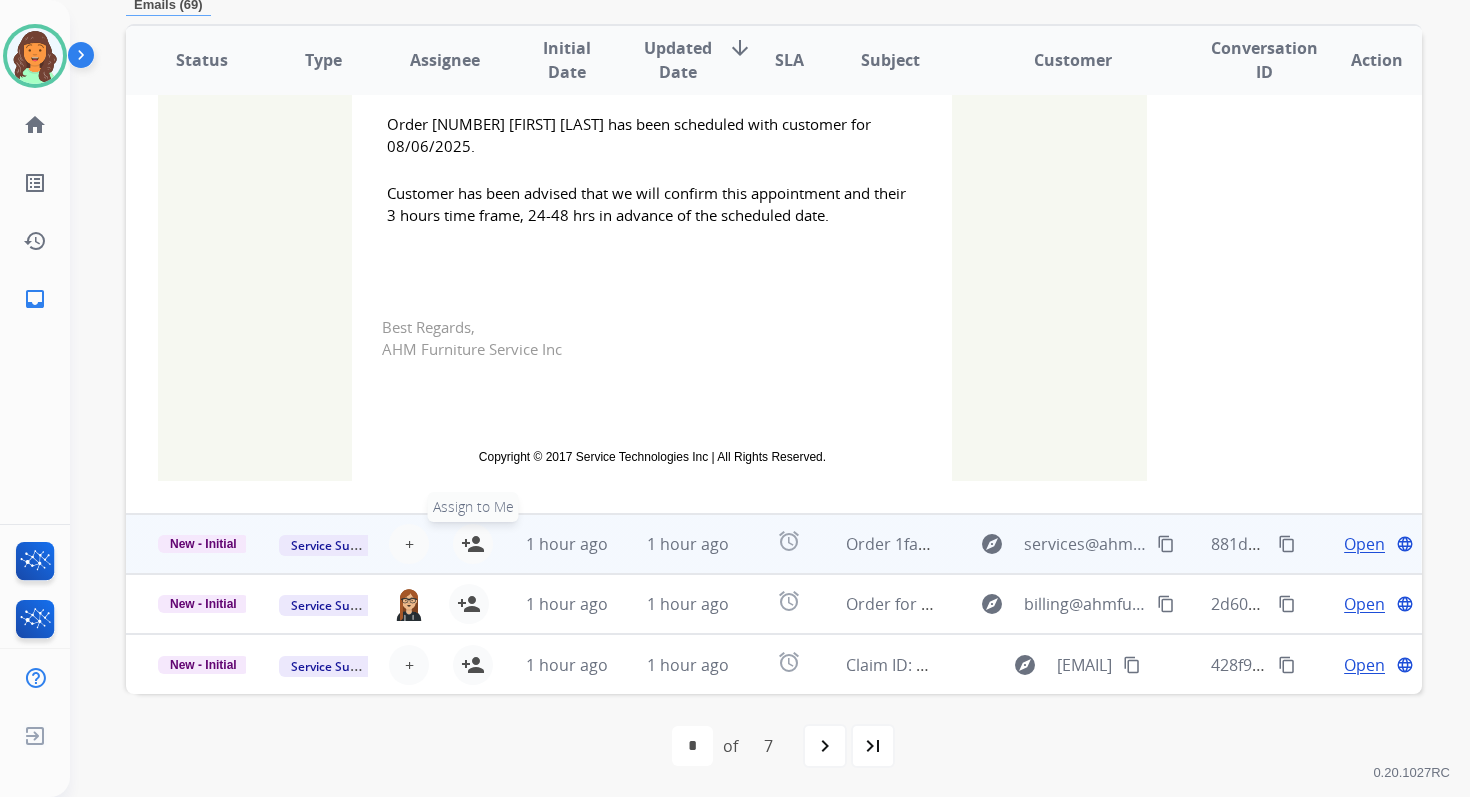 click on "person_add" at bounding box center [473, 544] 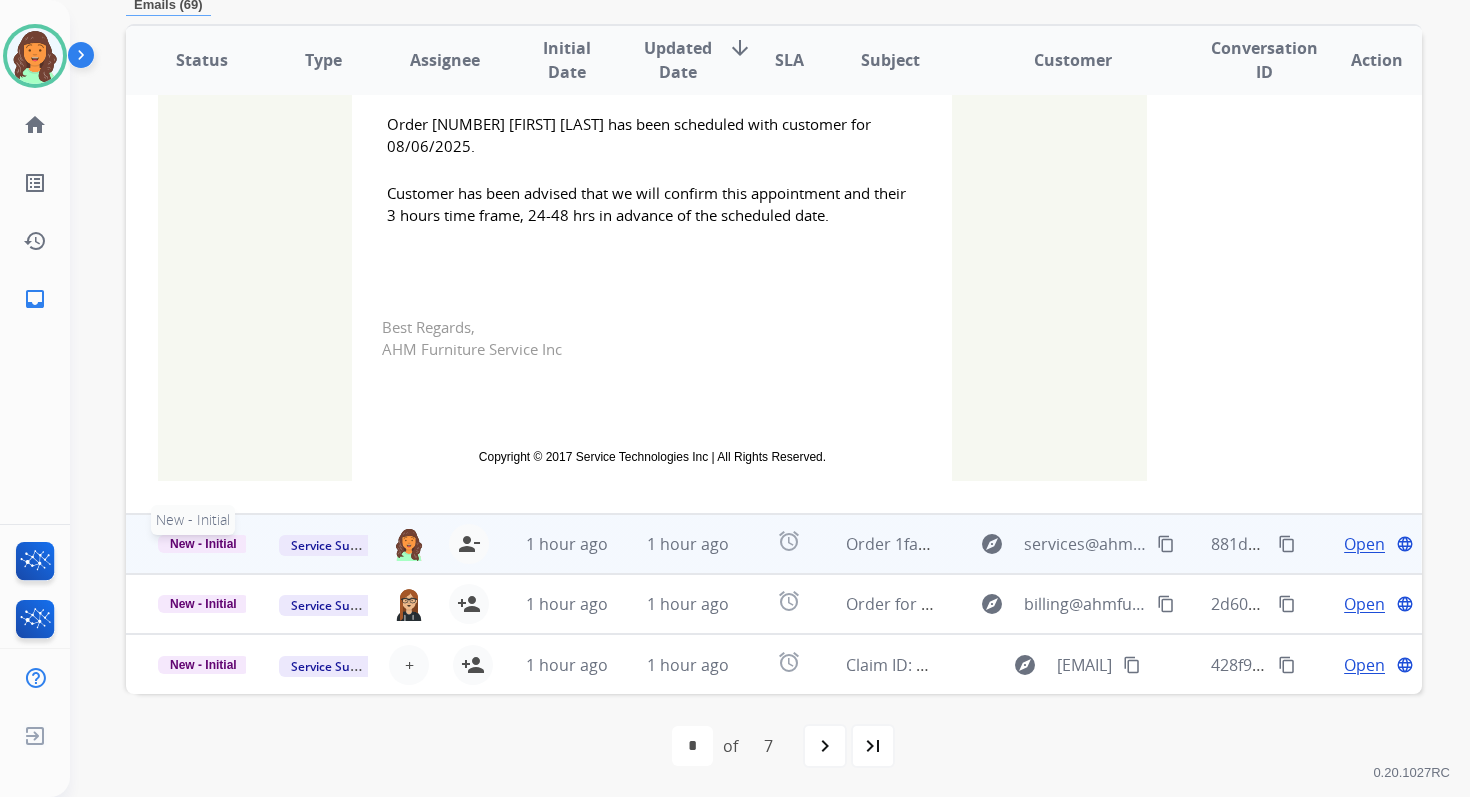click on "New - Initial" at bounding box center (203, 544) 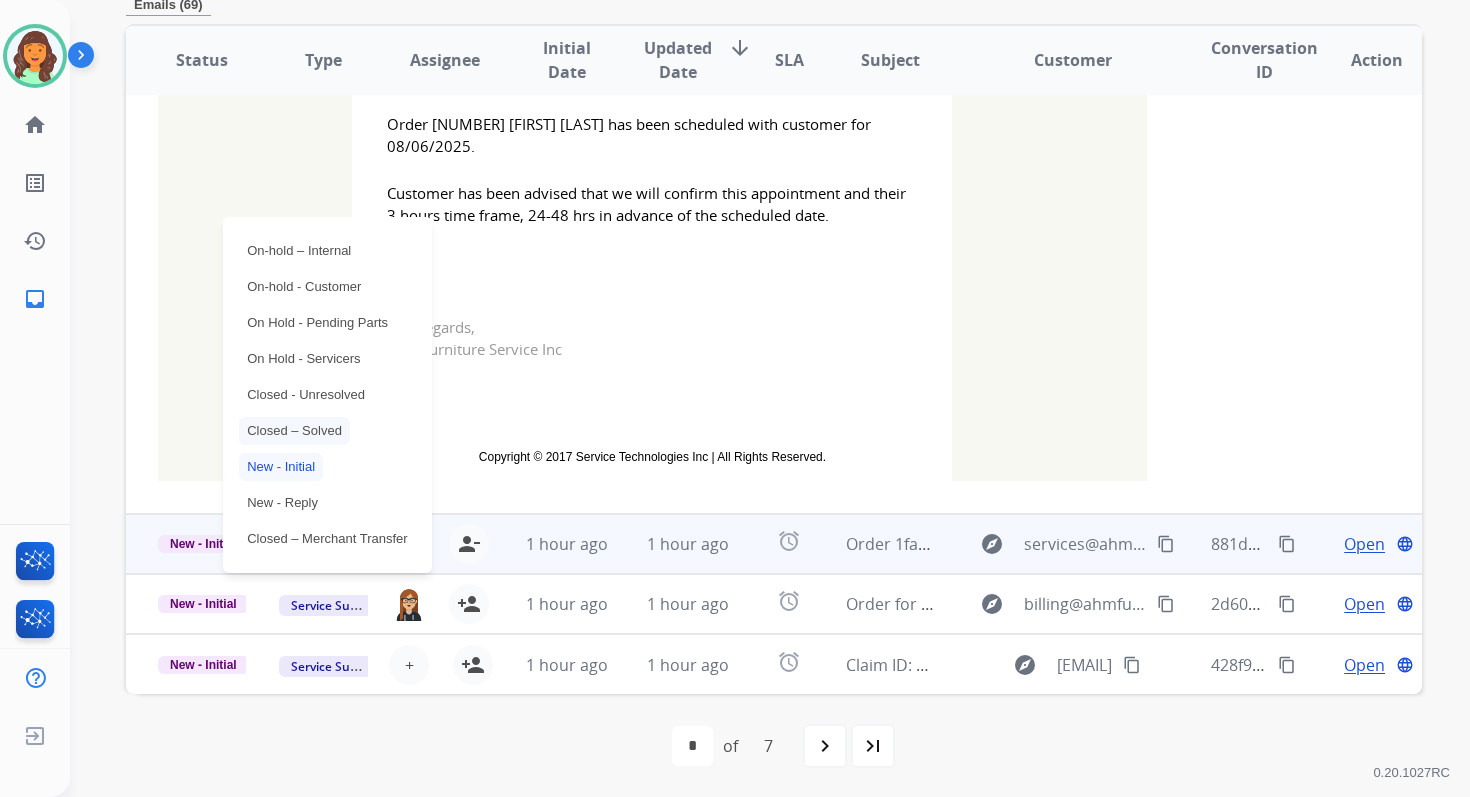 click on "Closed – Solved" at bounding box center (294, 431) 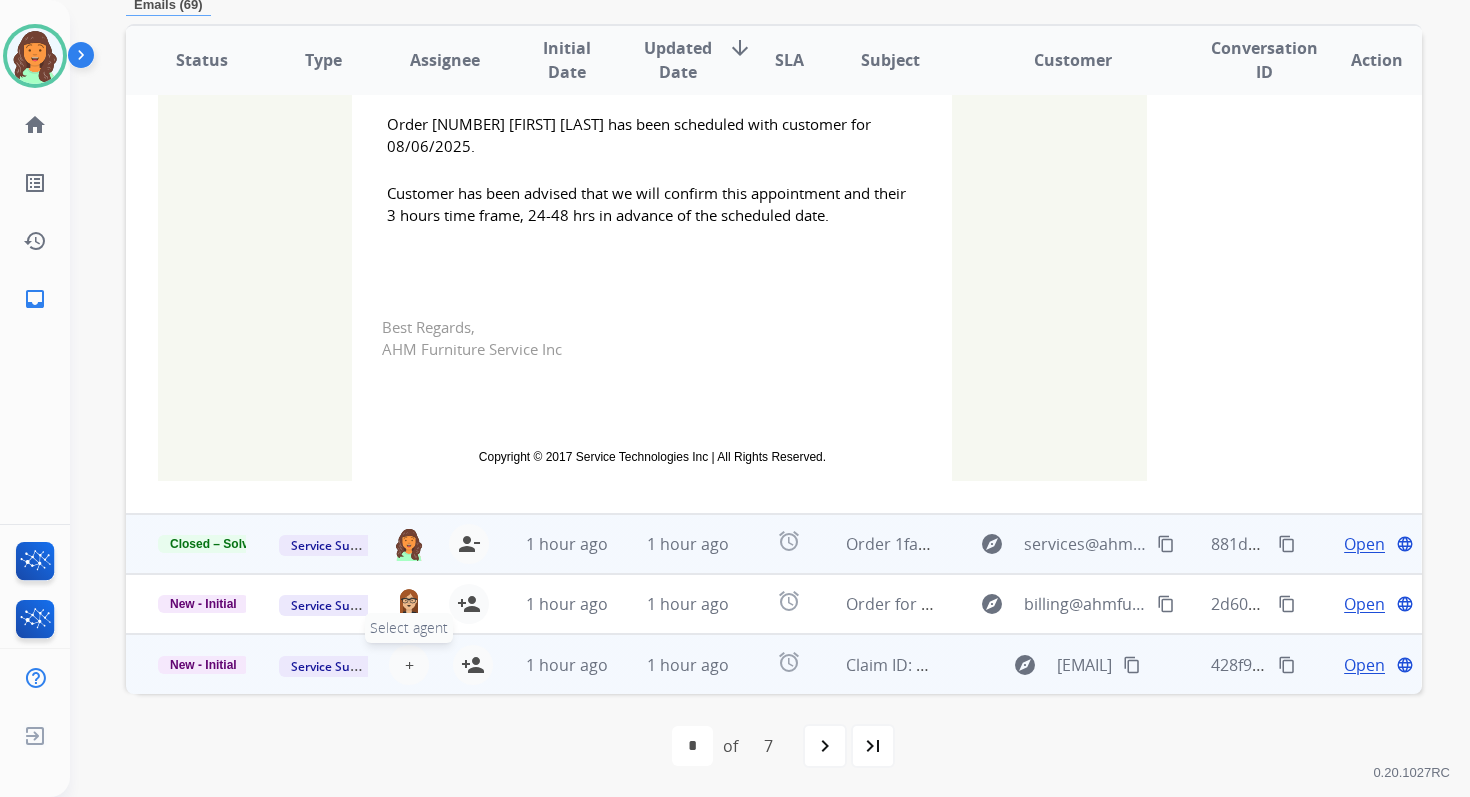 click on "+" at bounding box center (409, 665) 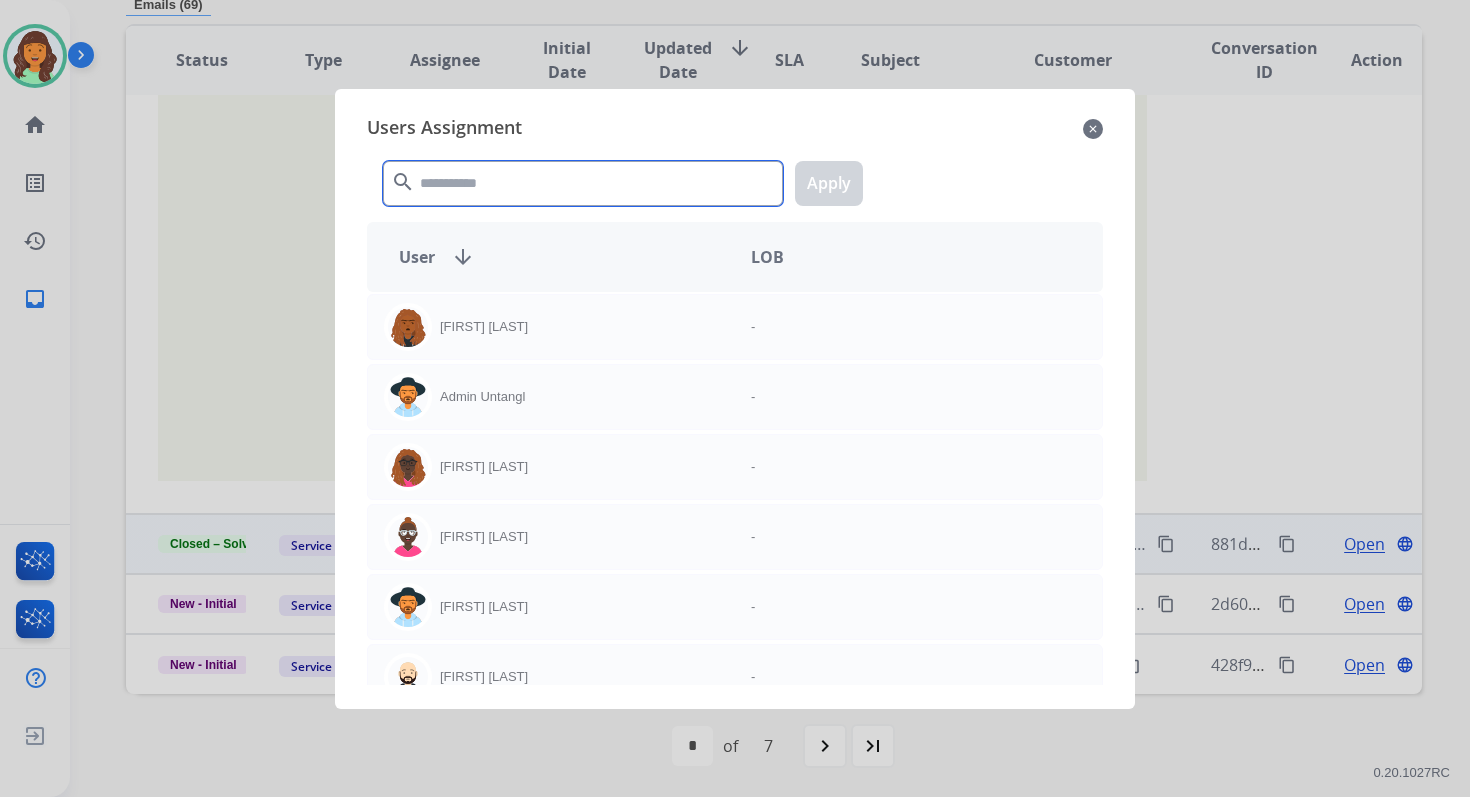 click 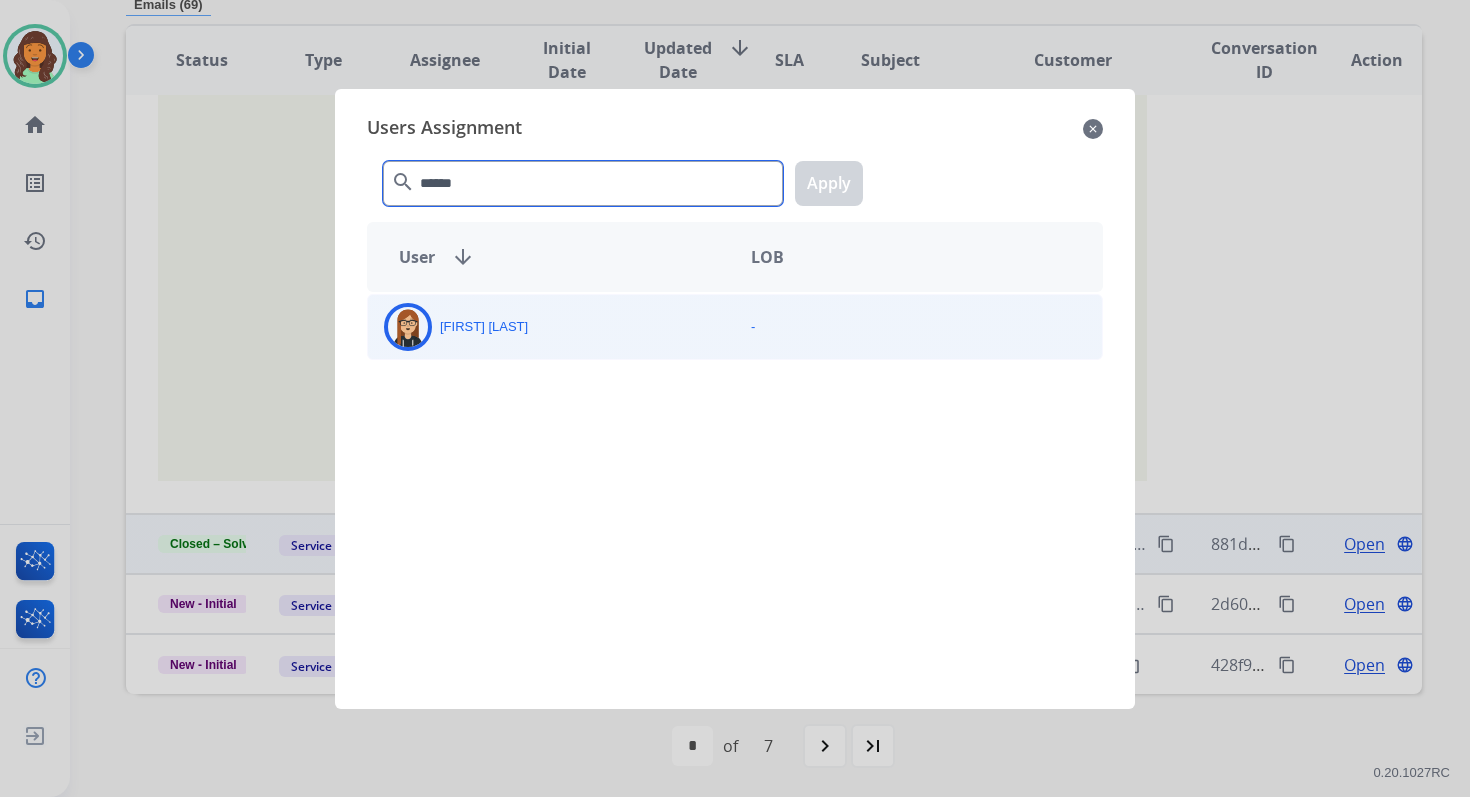 type on "******" 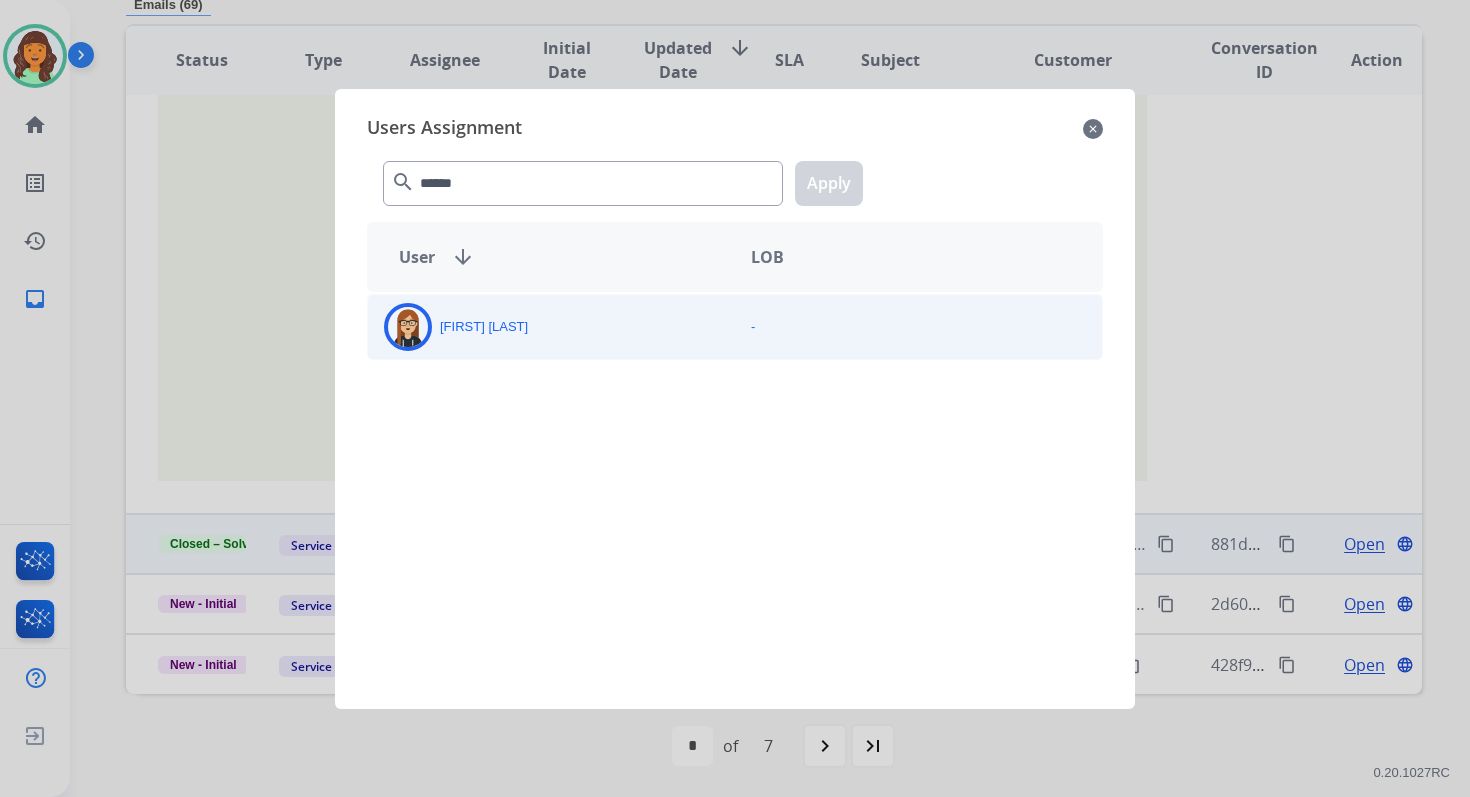 click on "[FIRST]  [LAST]" 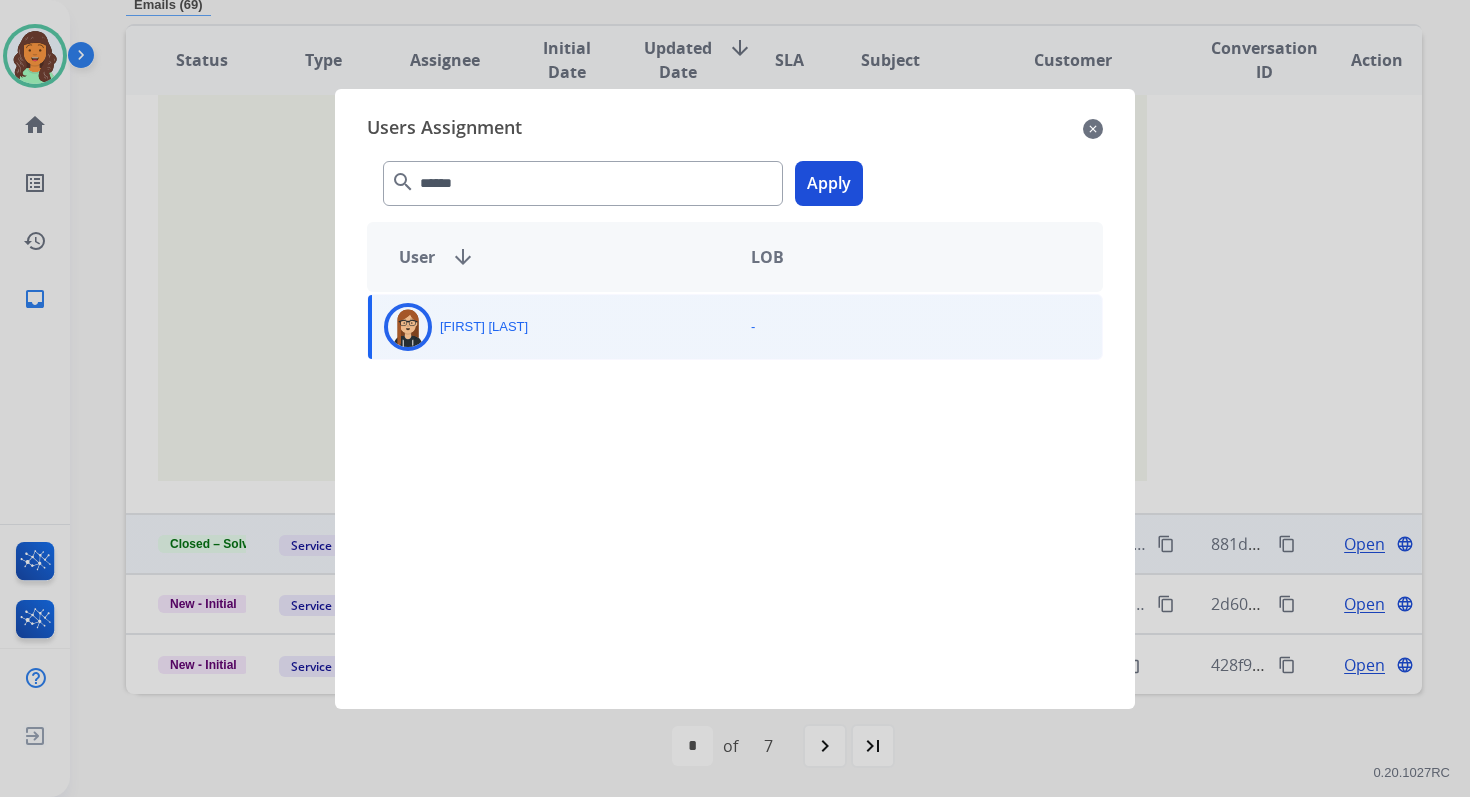 click on "Apply" 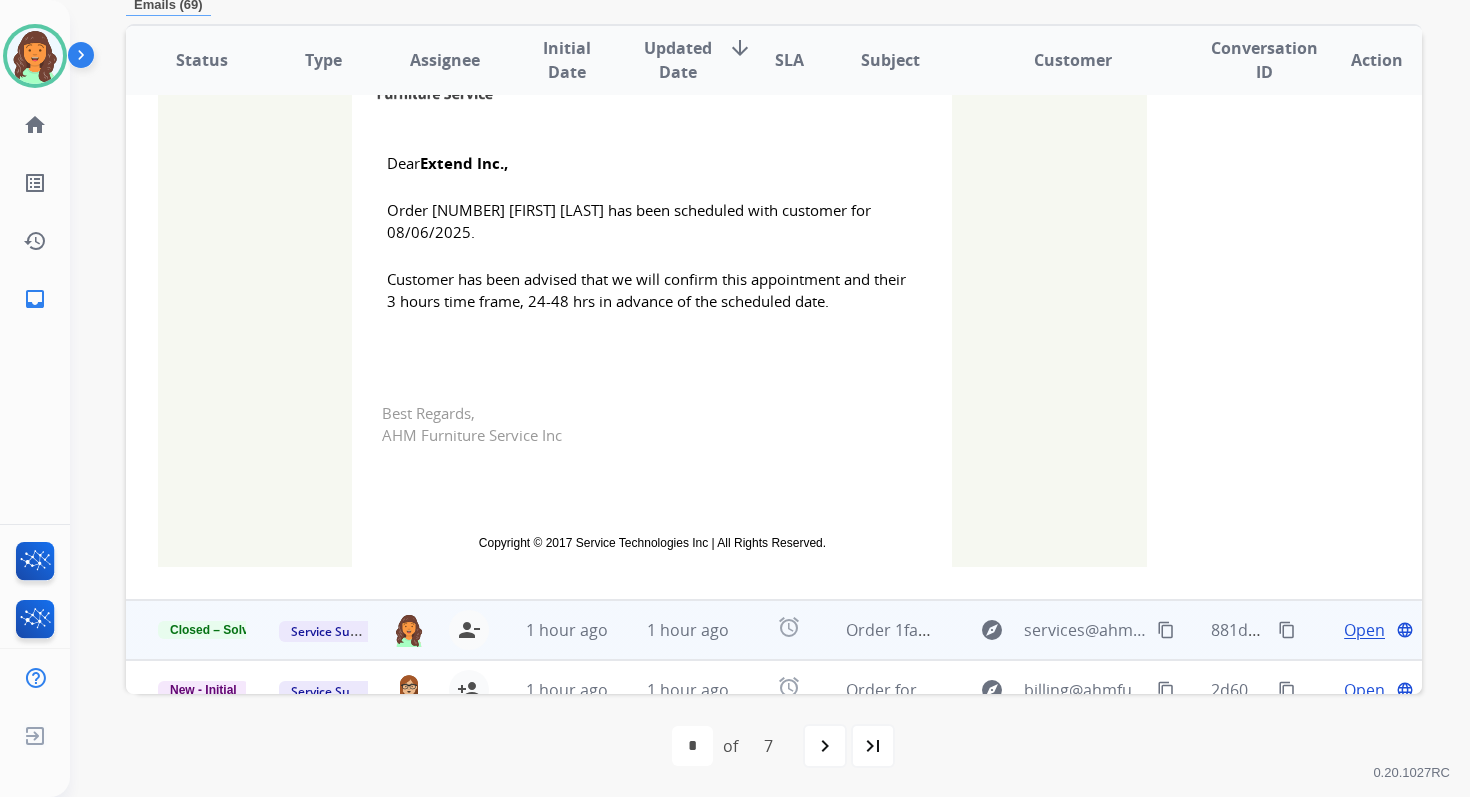 scroll, scrollTop: 0, scrollLeft: 0, axis: both 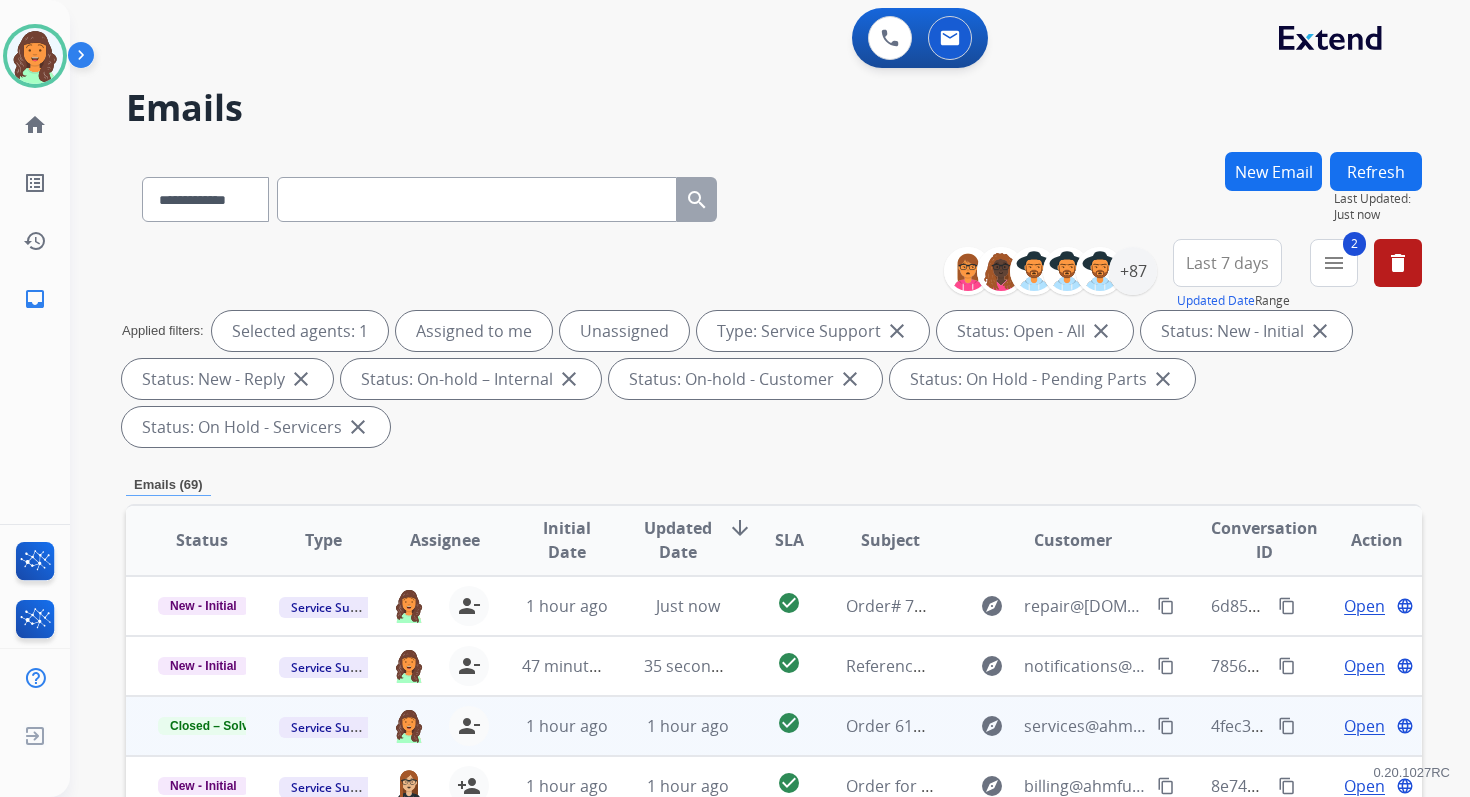click on "Refresh" at bounding box center (1376, 171) 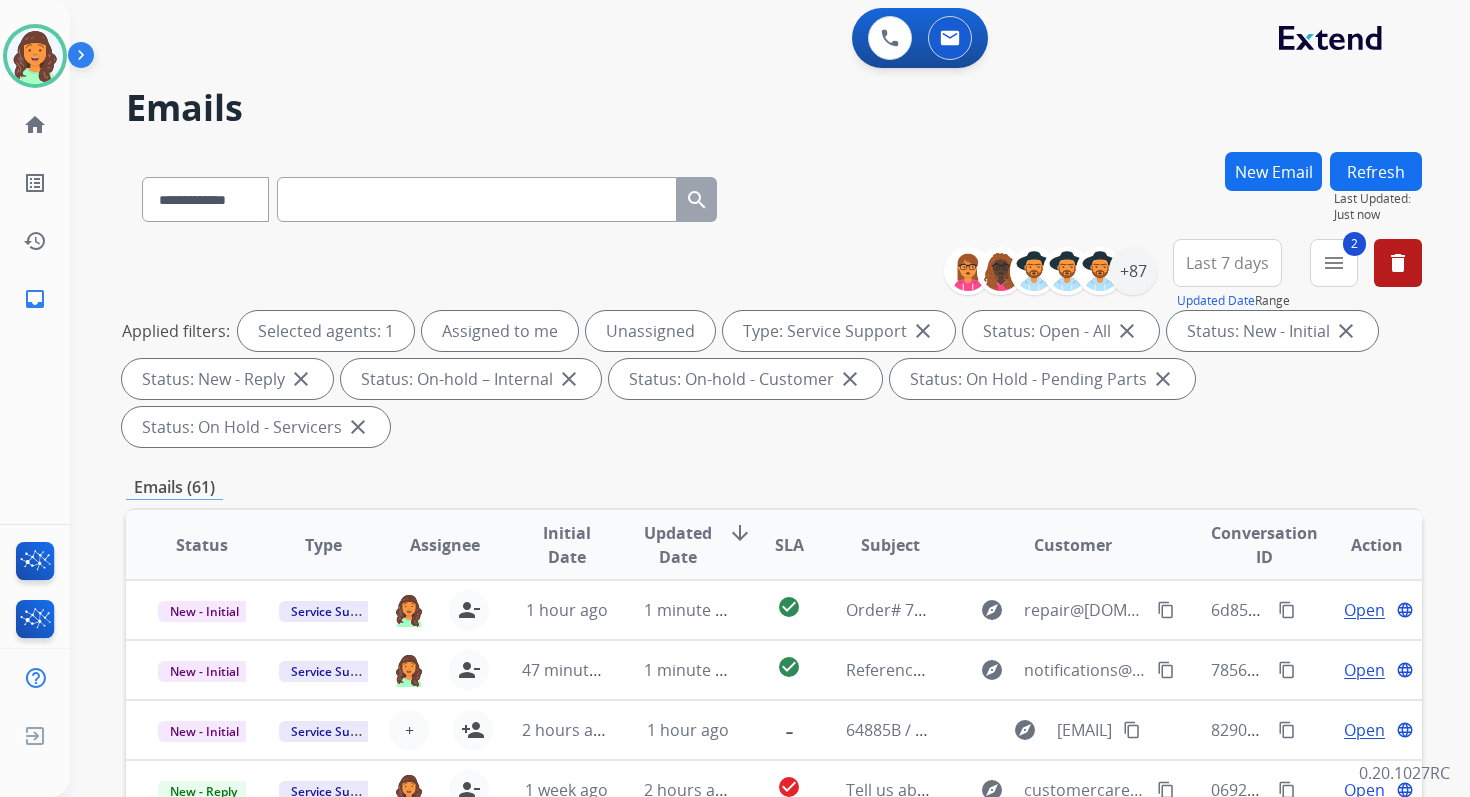 click on "**********" at bounding box center [774, 717] 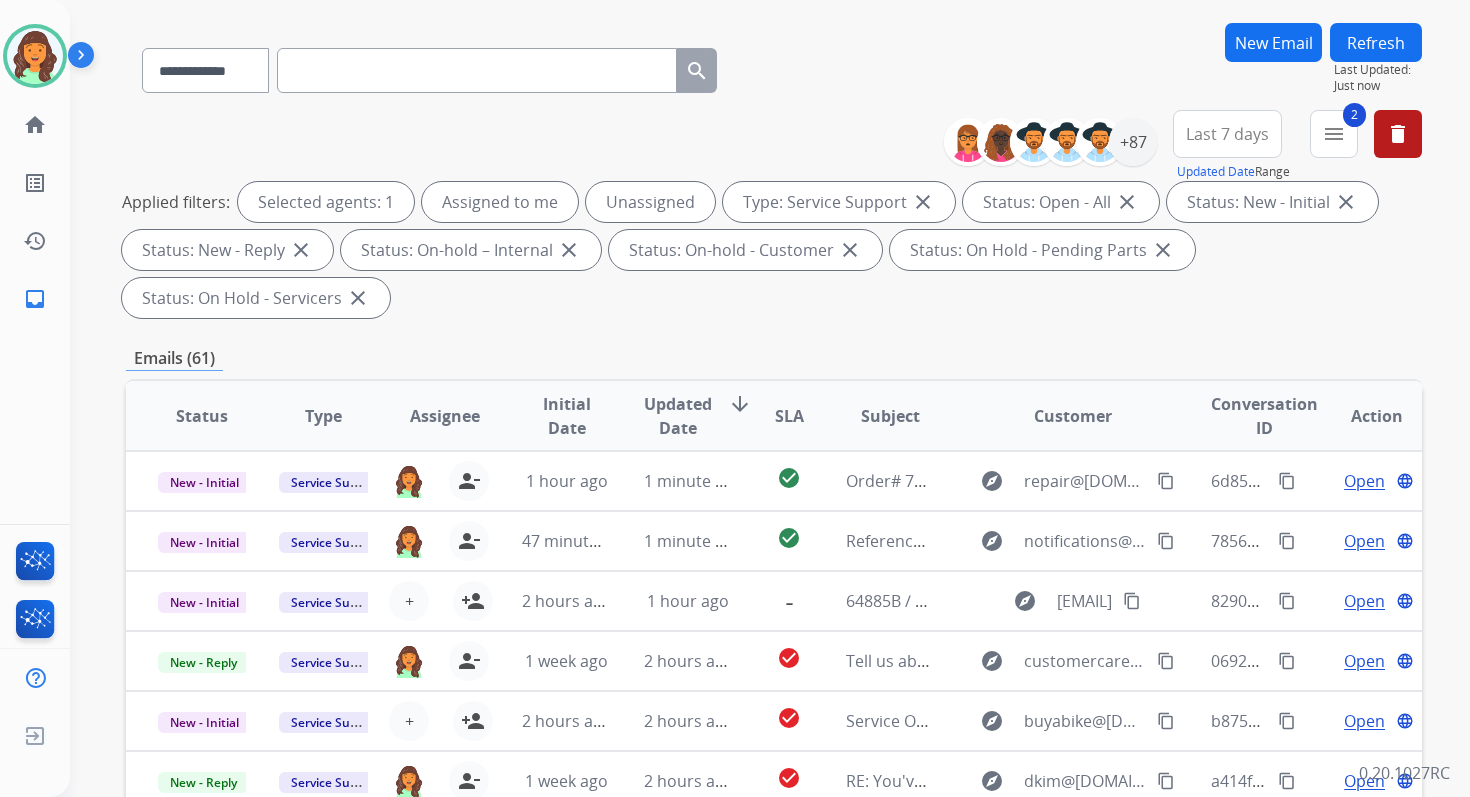 scroll, scrollTop: 485, scrollLeft: 0, axis: vertical 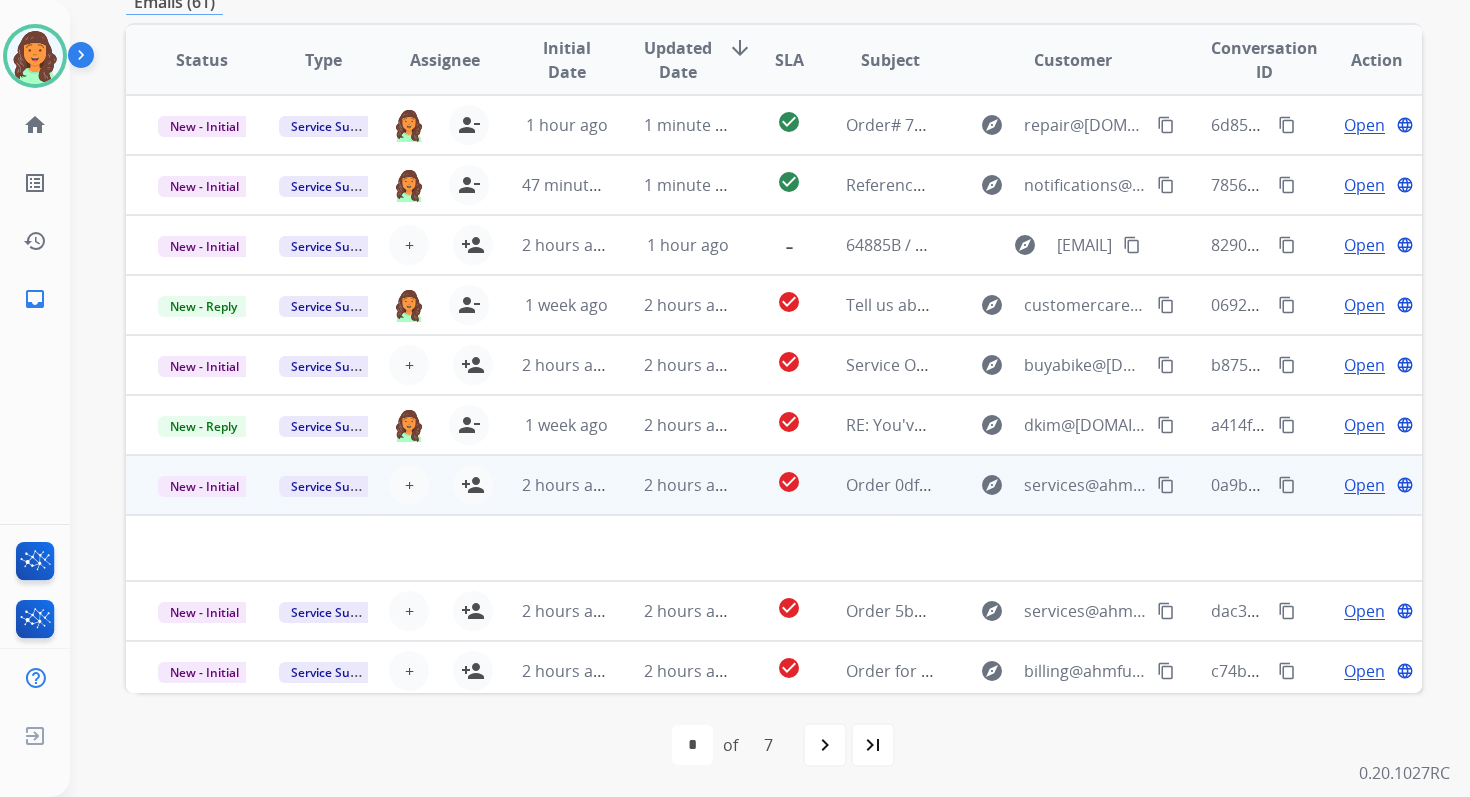 click on "2 hours ago" at bounding box center [672, 485] 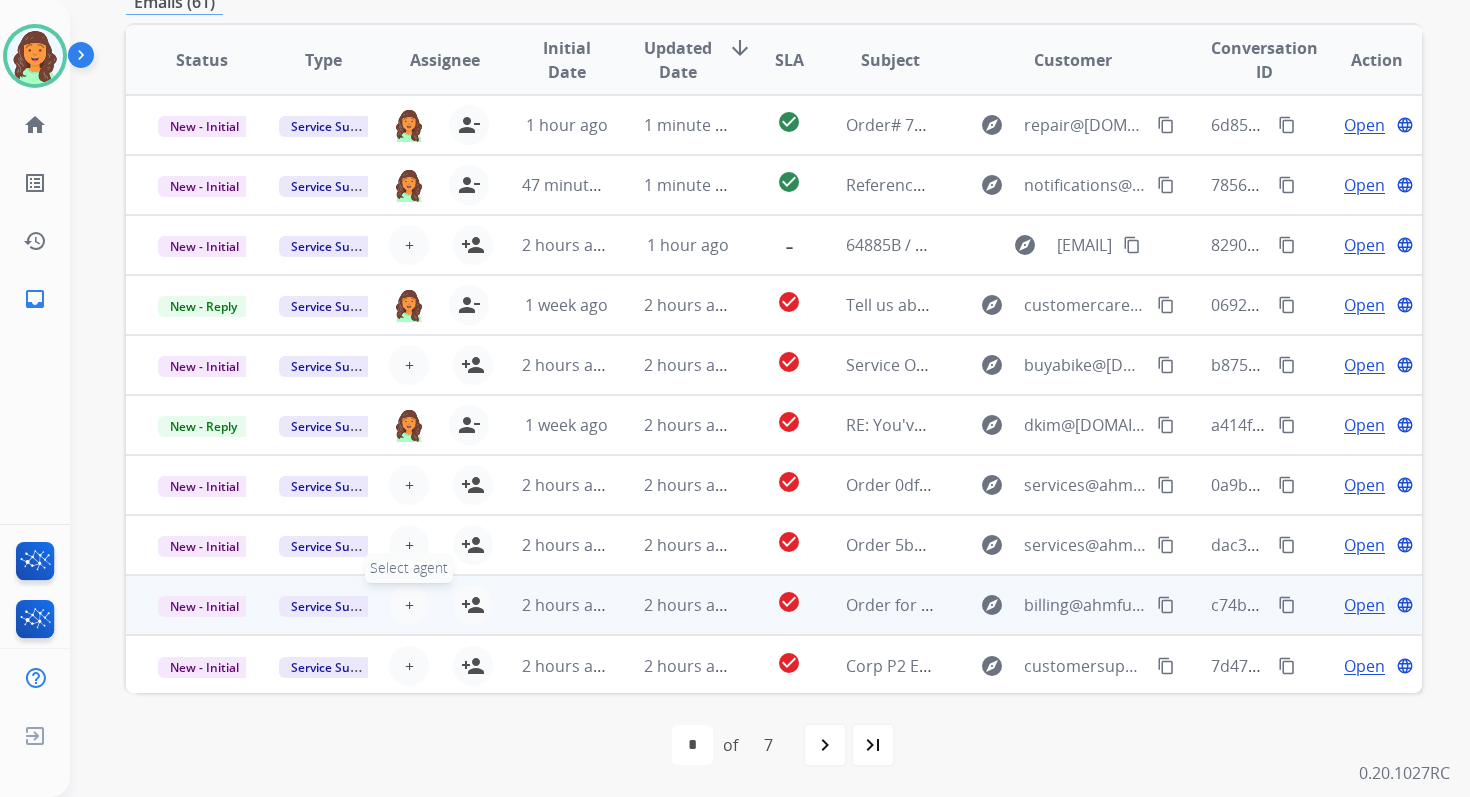 click on "+ Select agent" at bounding box center (409, 605) 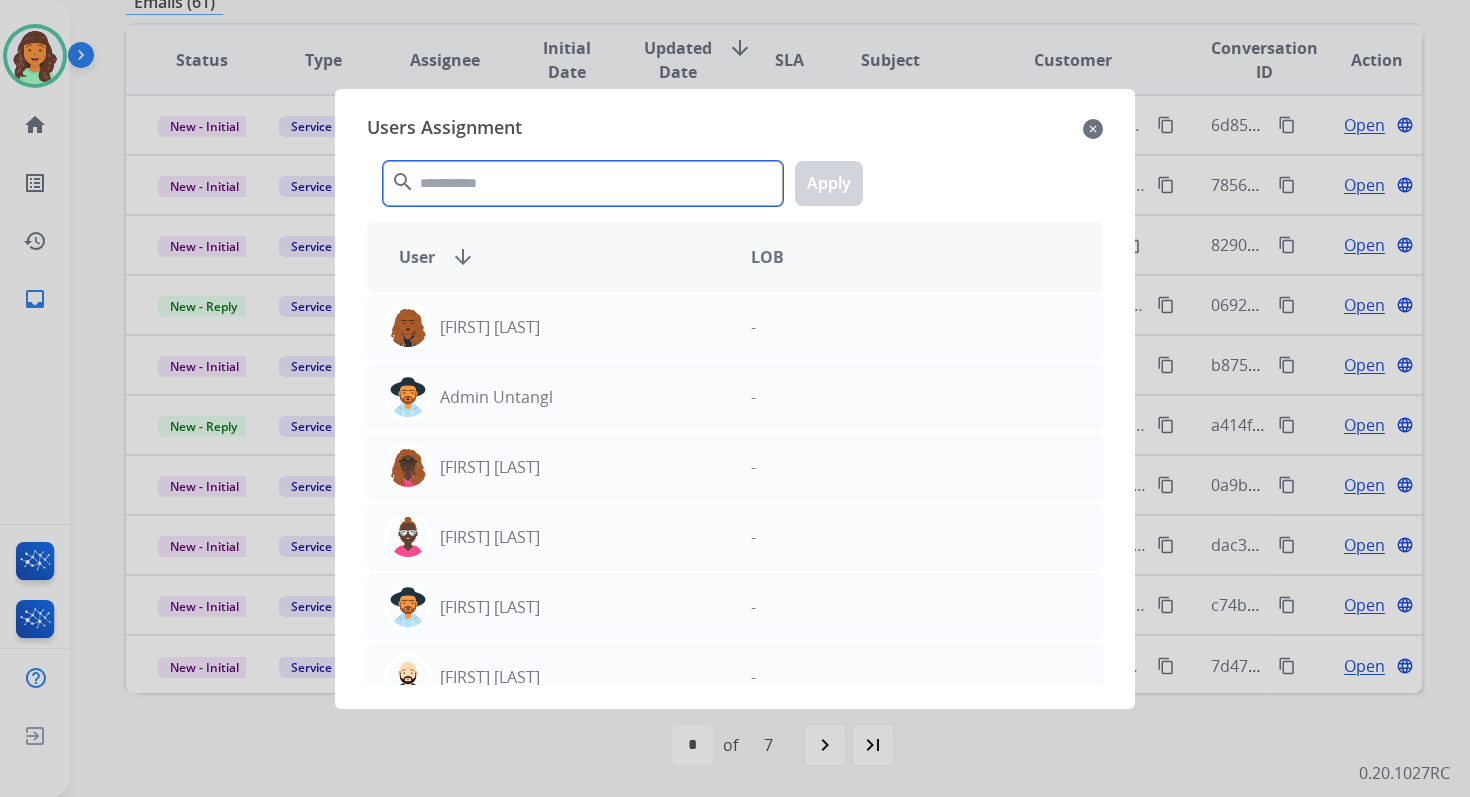 click 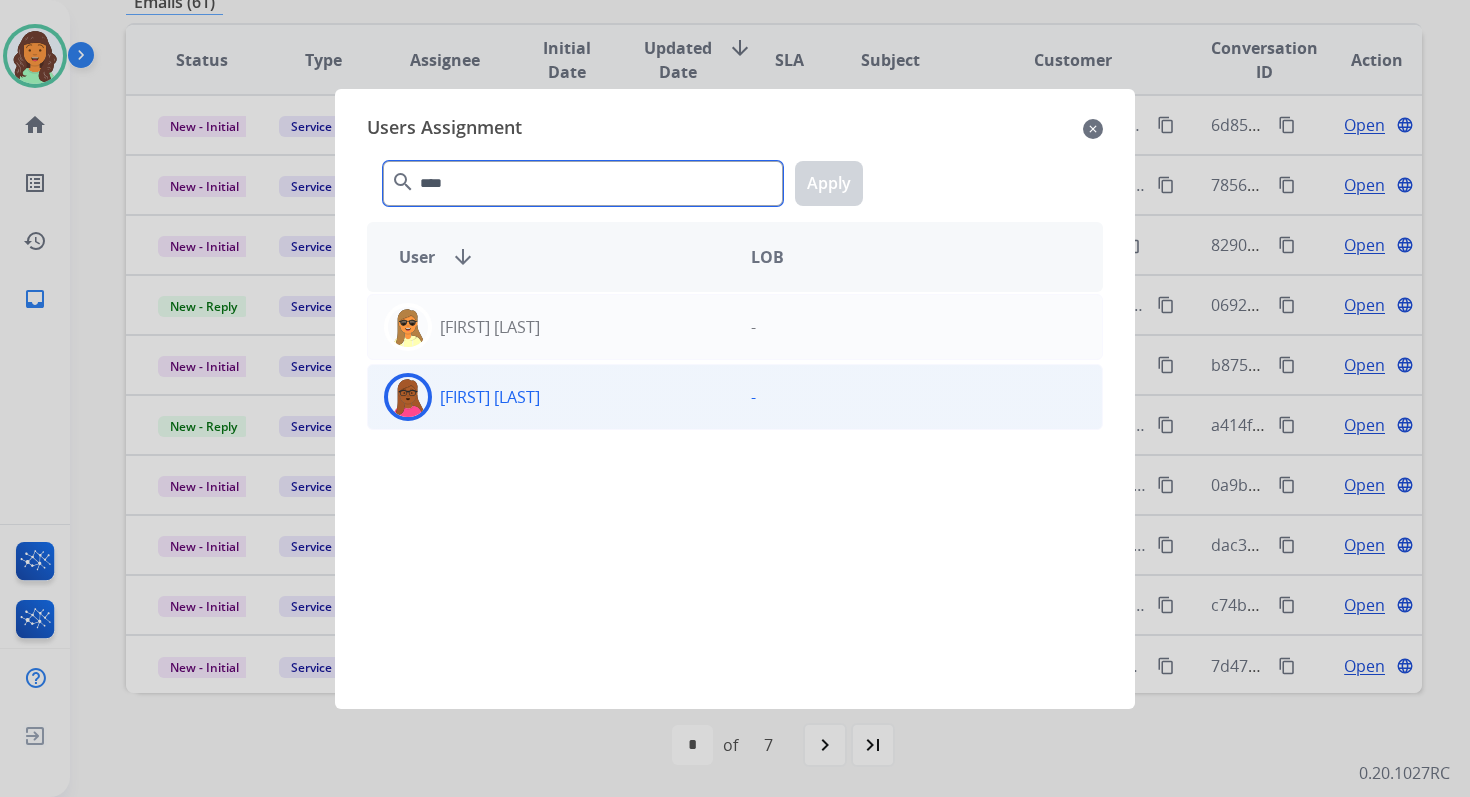 type on "****" 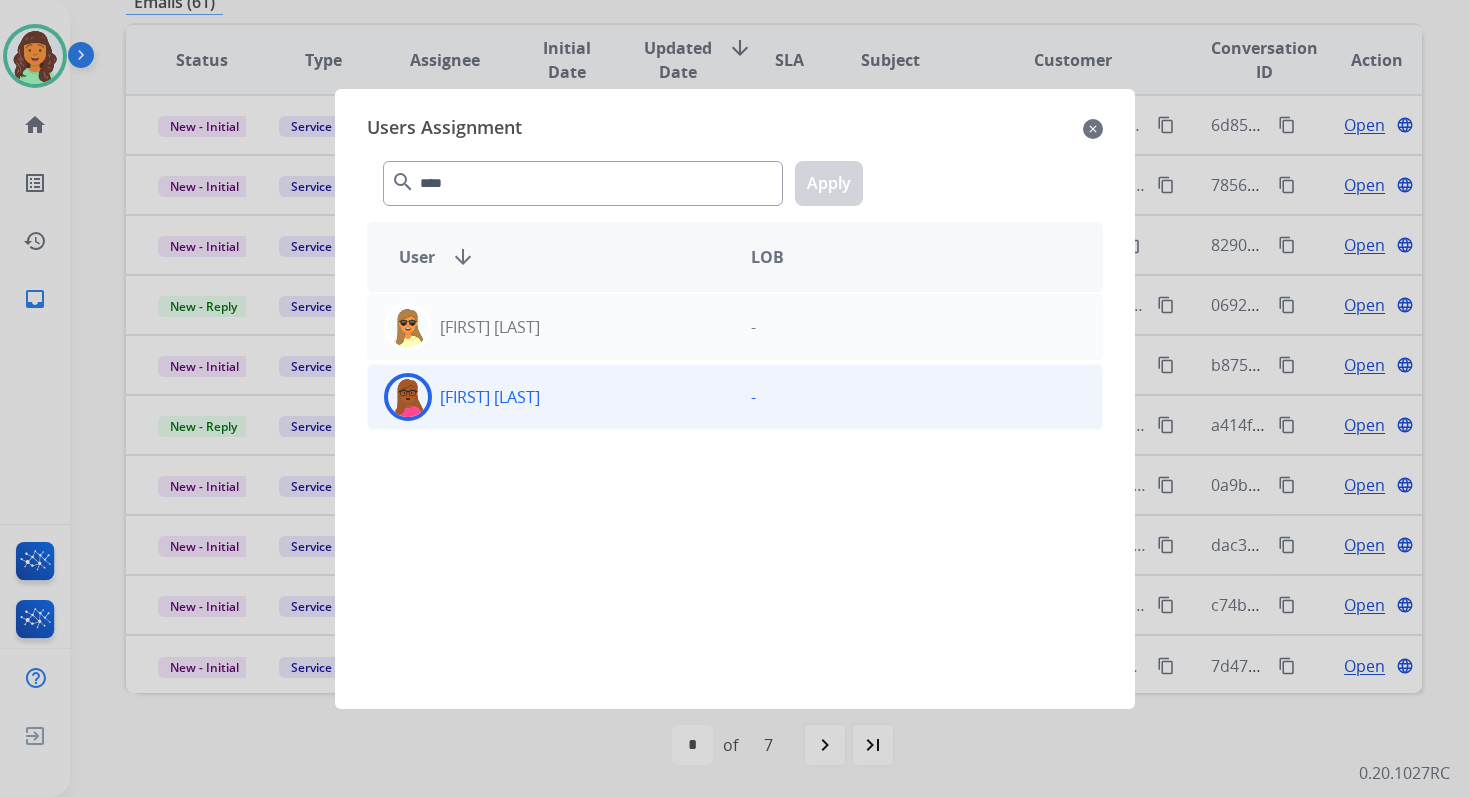click on "[FIRST]  [LAST]" 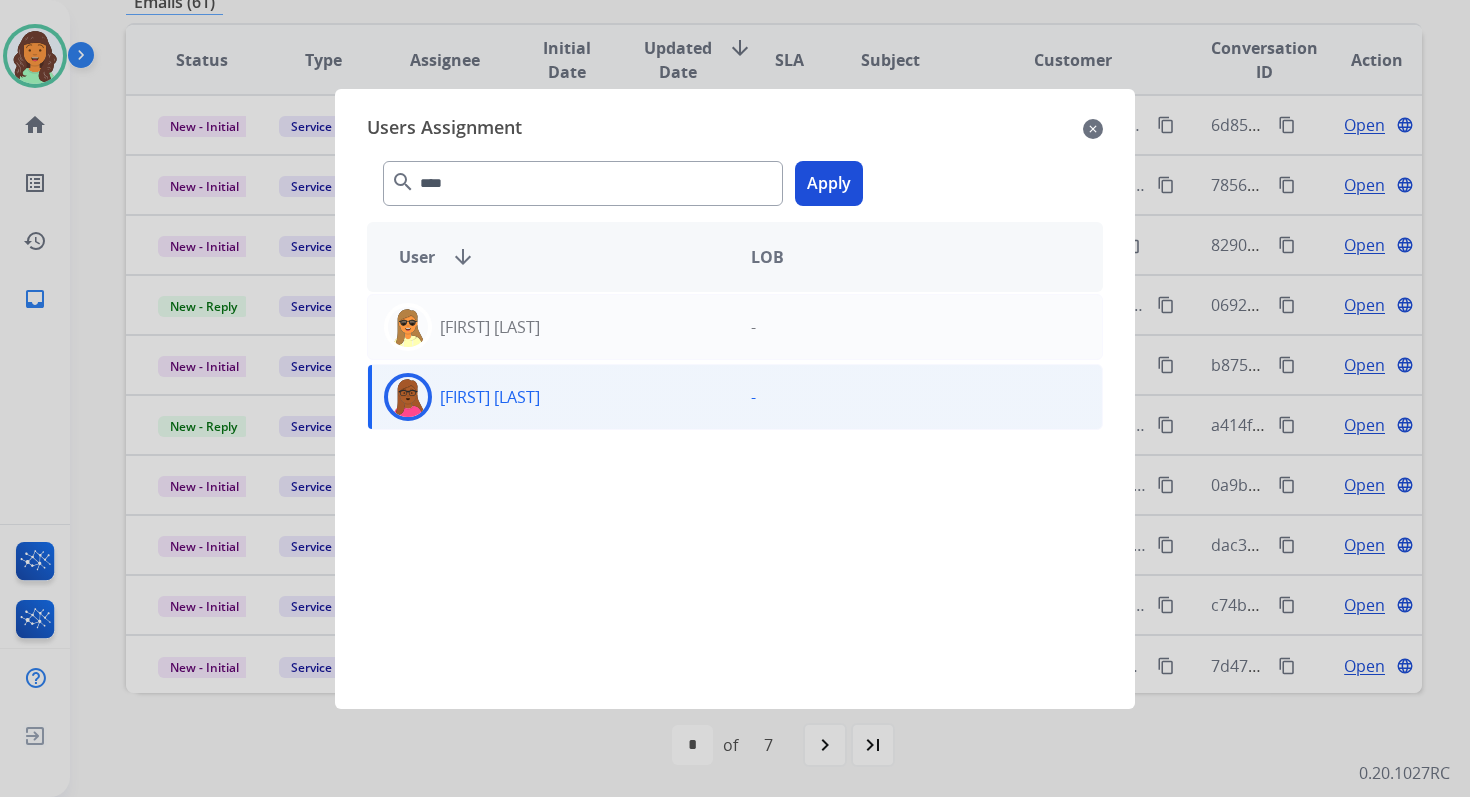 click on "Apply" 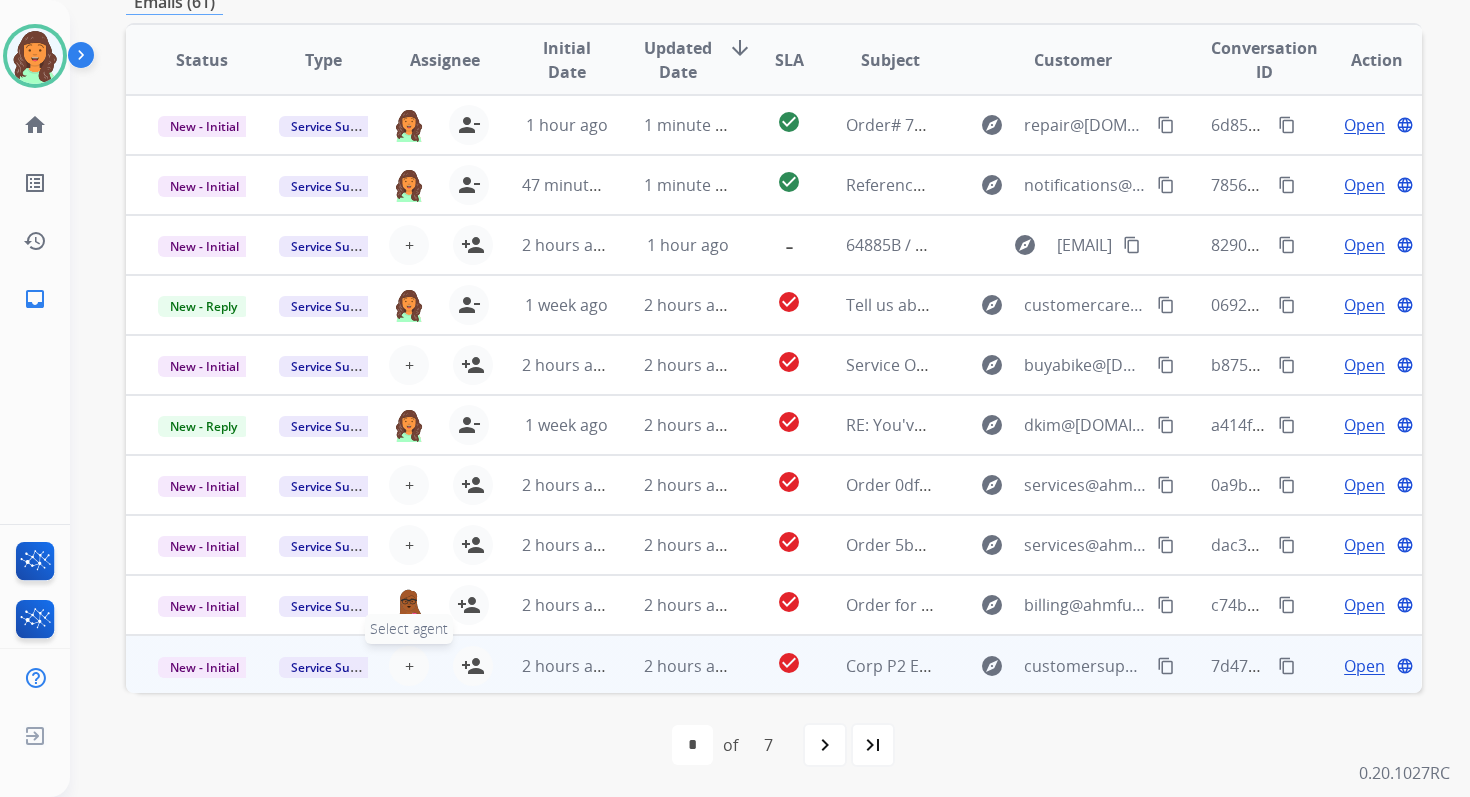 click on "+ Select agent" at bounding box center (409, 666) 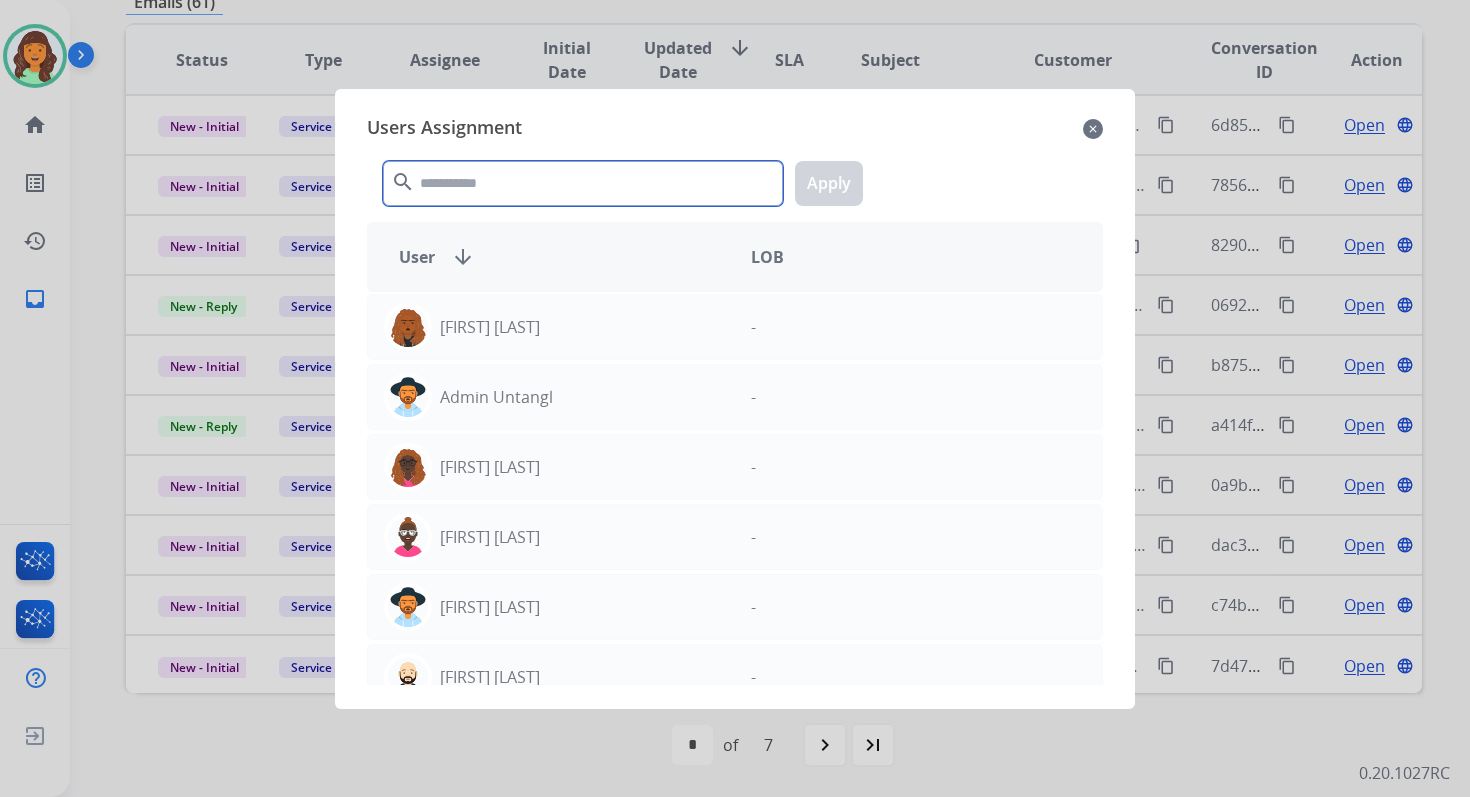 click 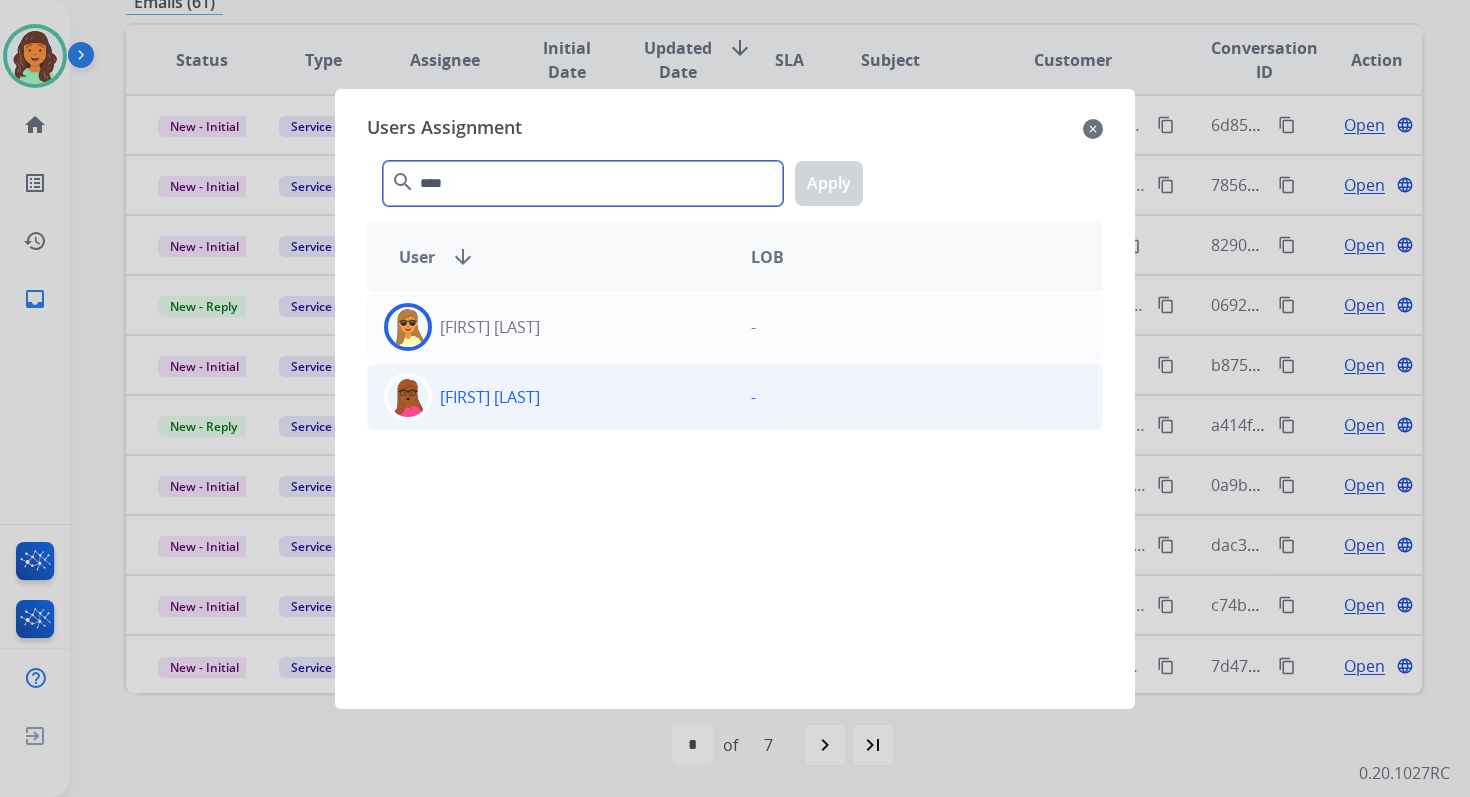 type on "****" 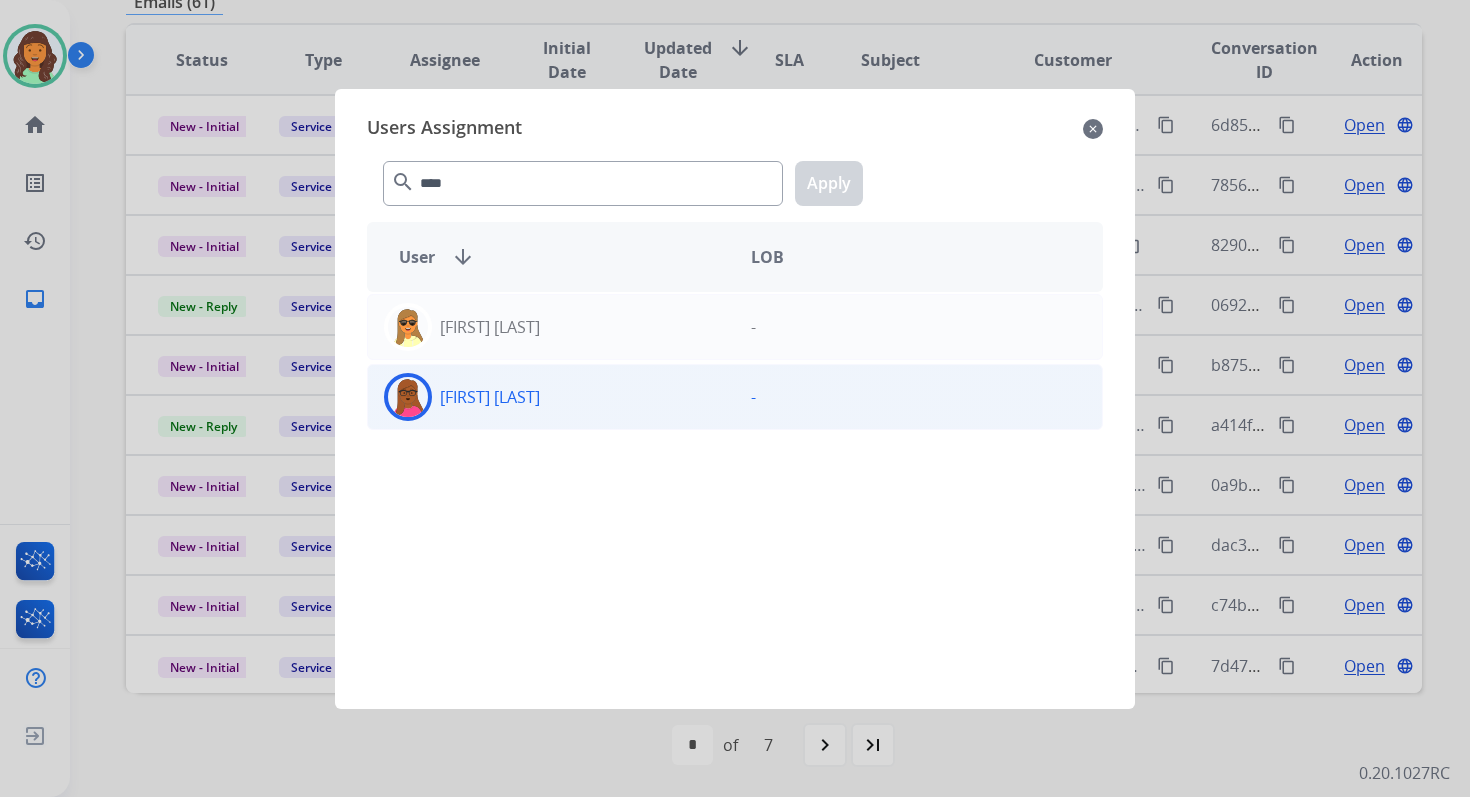 click on "[FIRST]  [LAST]" 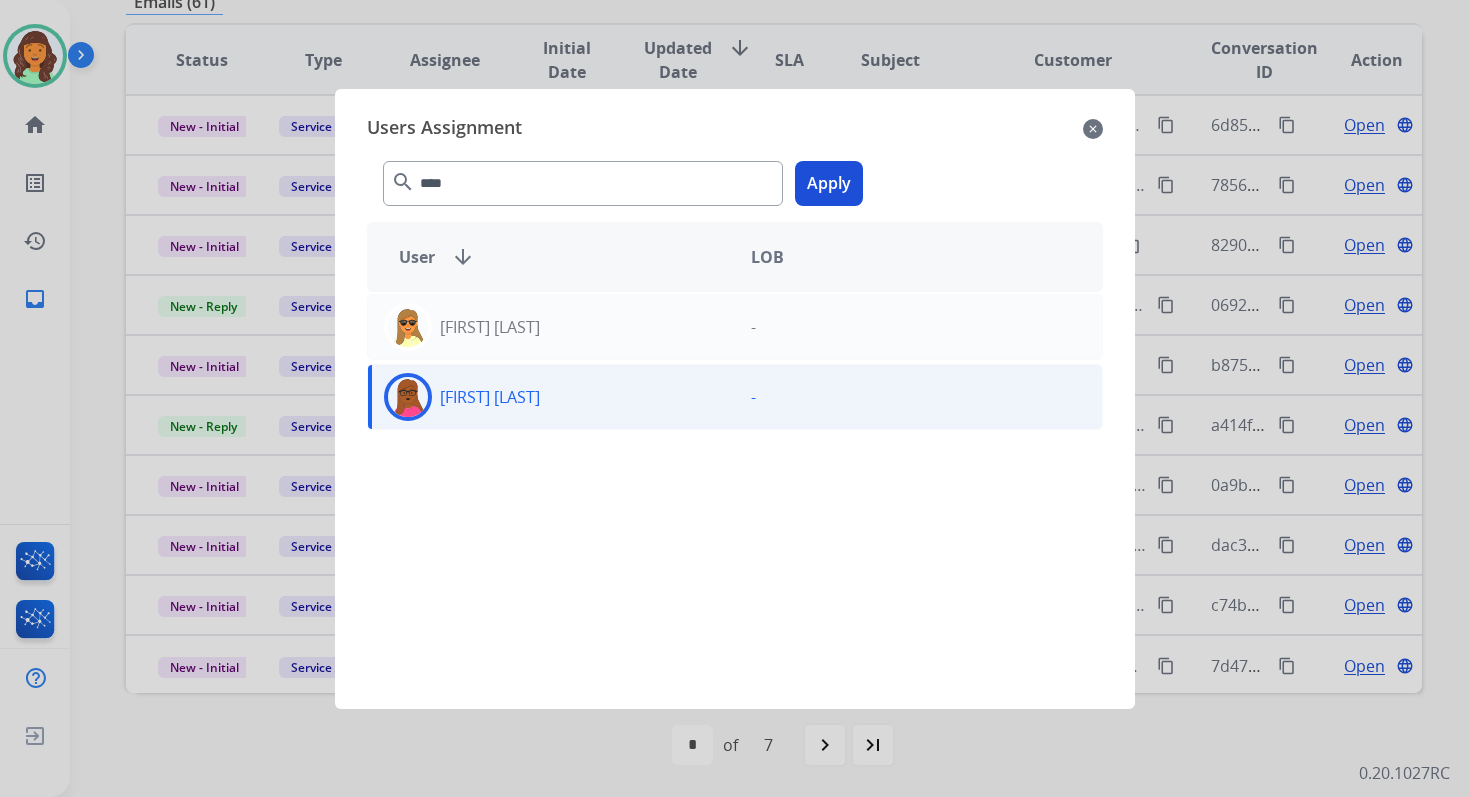 click on "Apply" 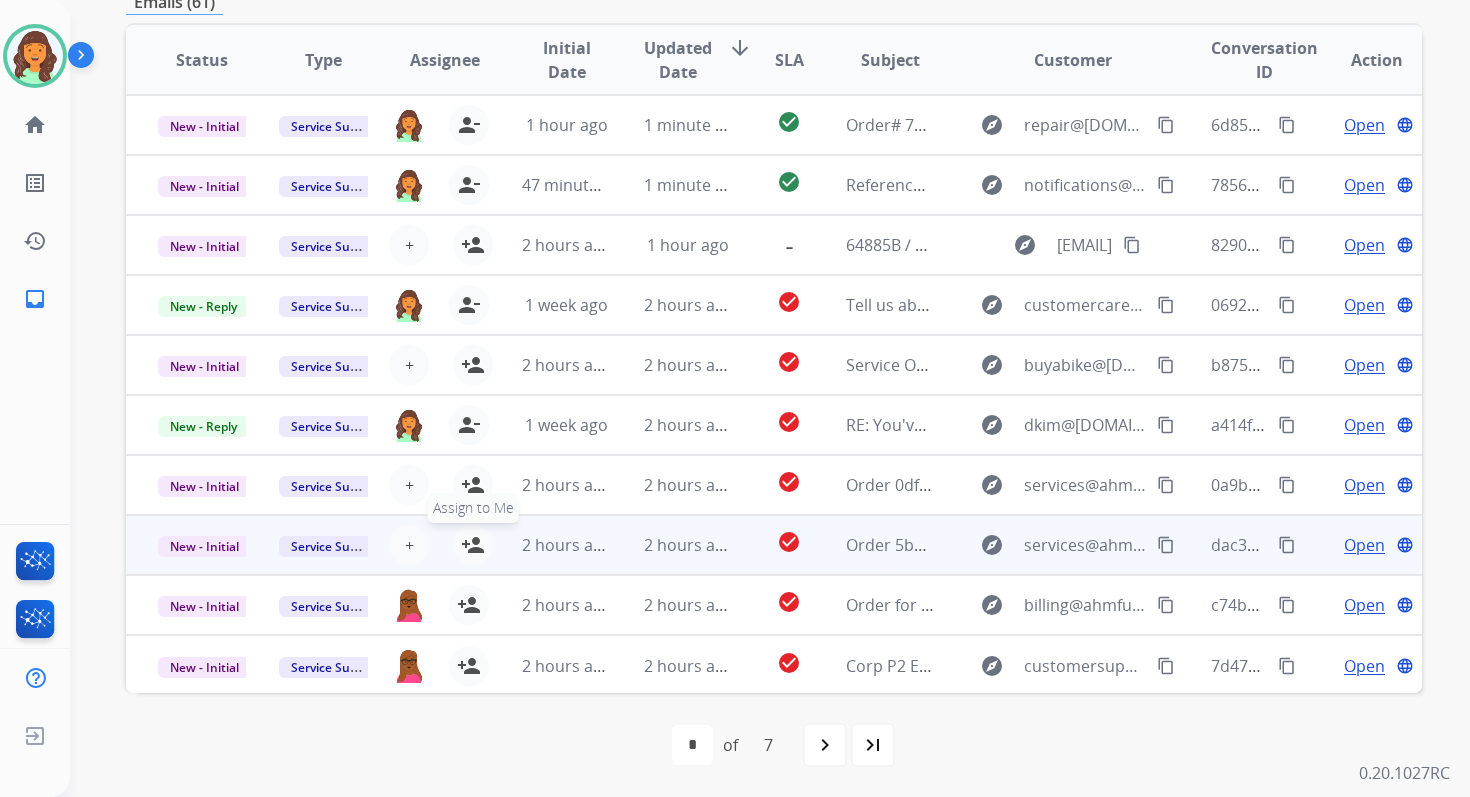 click on "person_add" at bounding box center (473, 545) 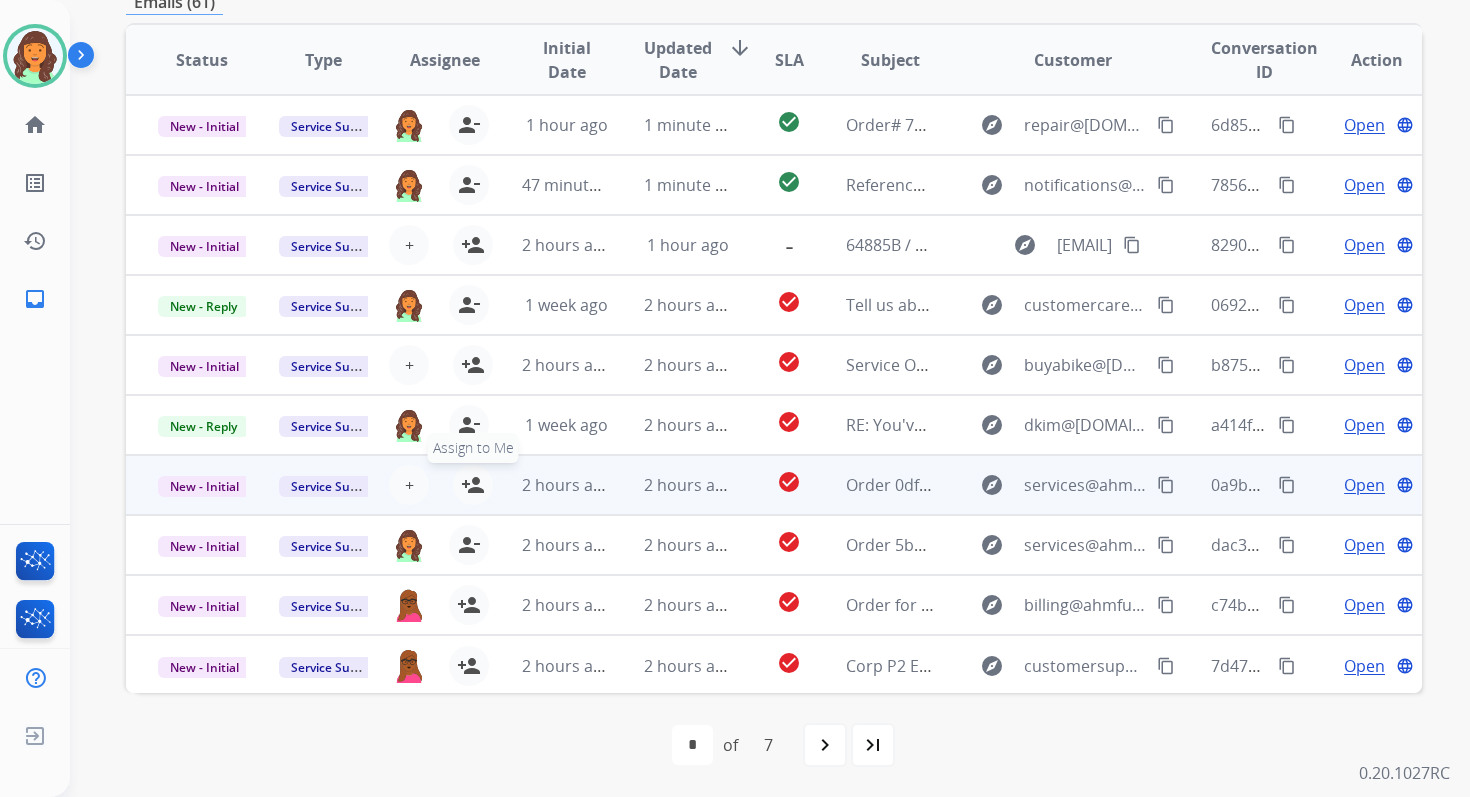 click on "person_add" at bounding box center (473, 485) 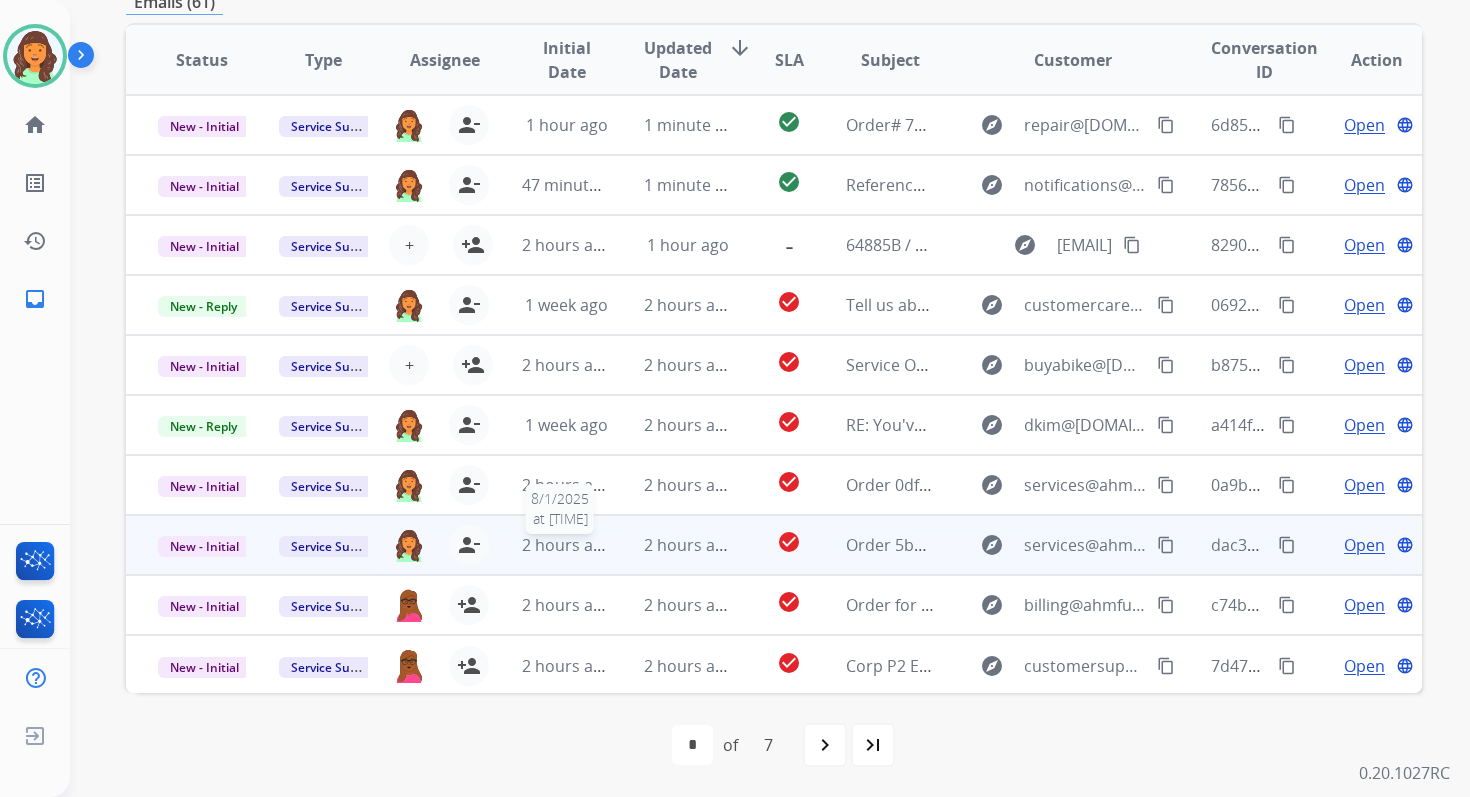 click on "2 hours ago" at bounding box center [567, 545] 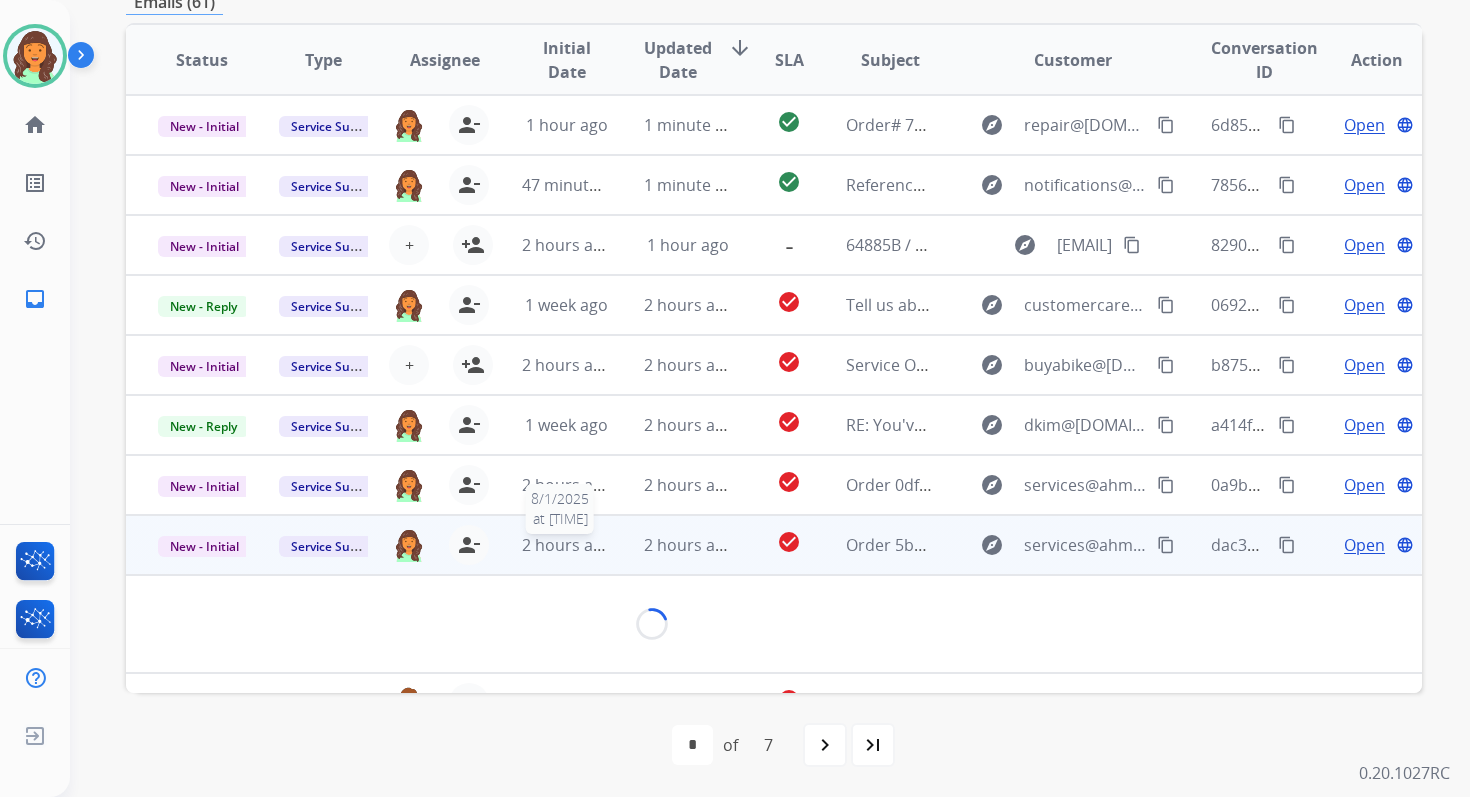 scroll, scrollTop: 480, scrollLeft: 0, axis: vertical 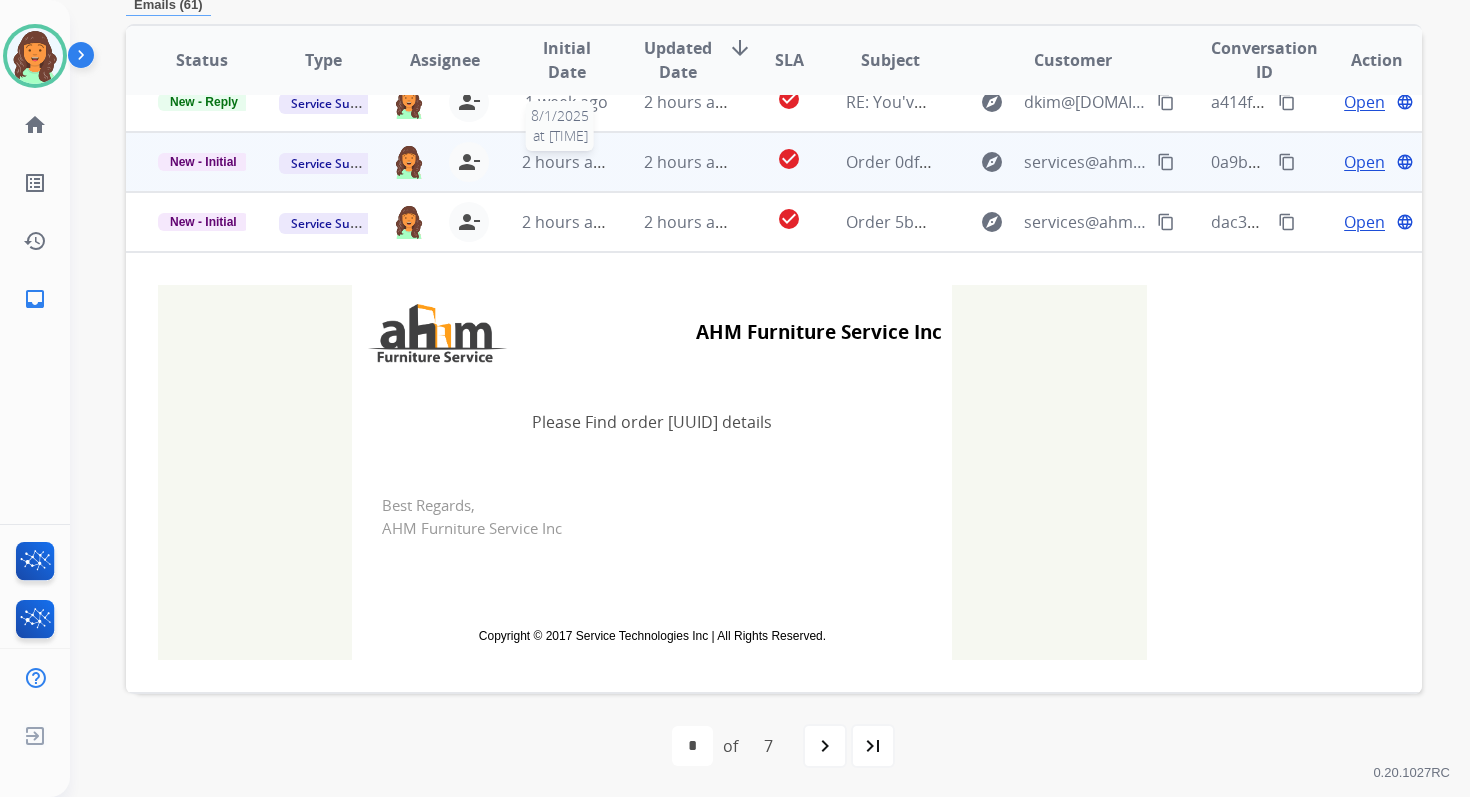 click on "2 hours ago" at bounding box center (567, 162) 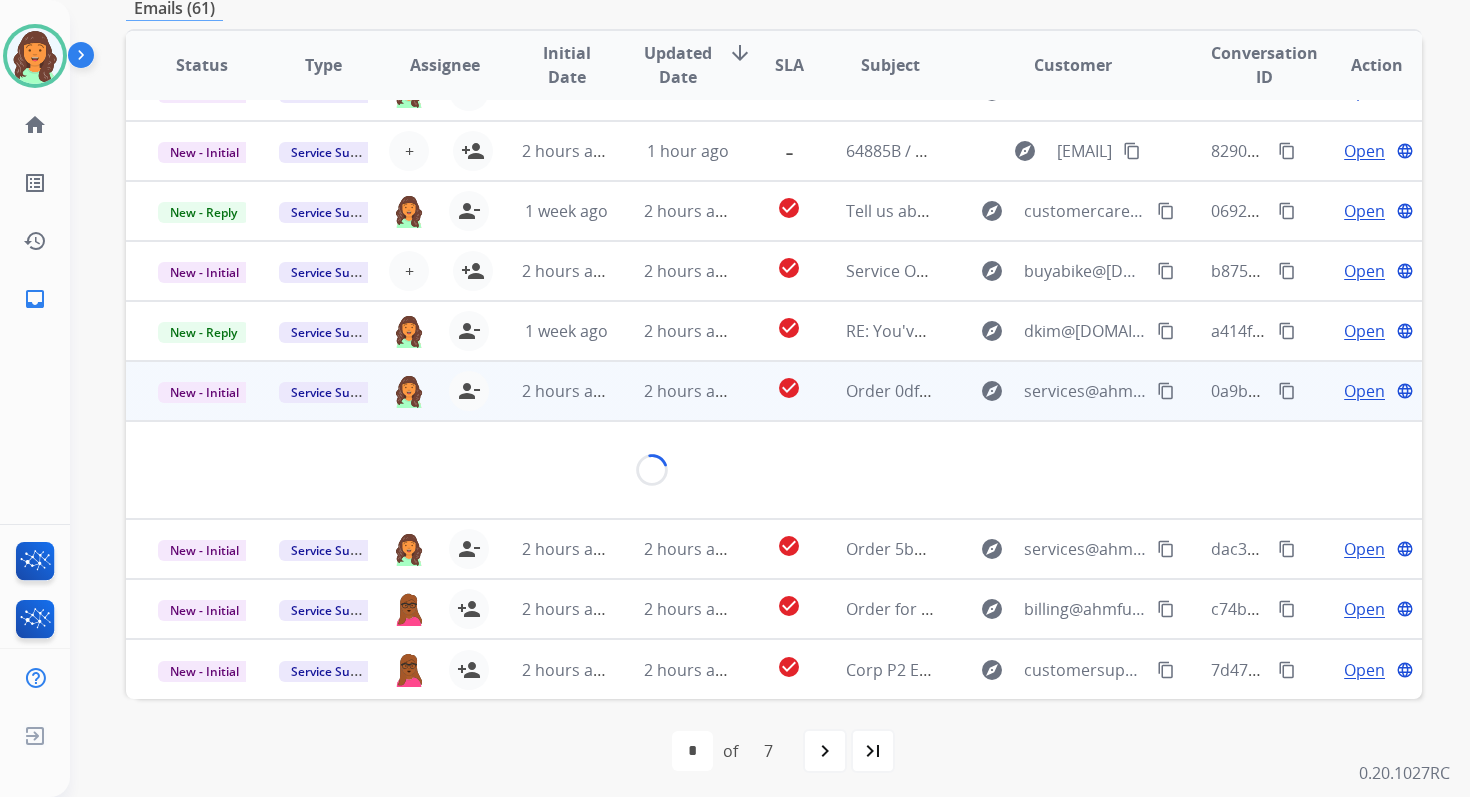 scroll, scrollTop: 480, scrollLeft: 0, axis: vertical 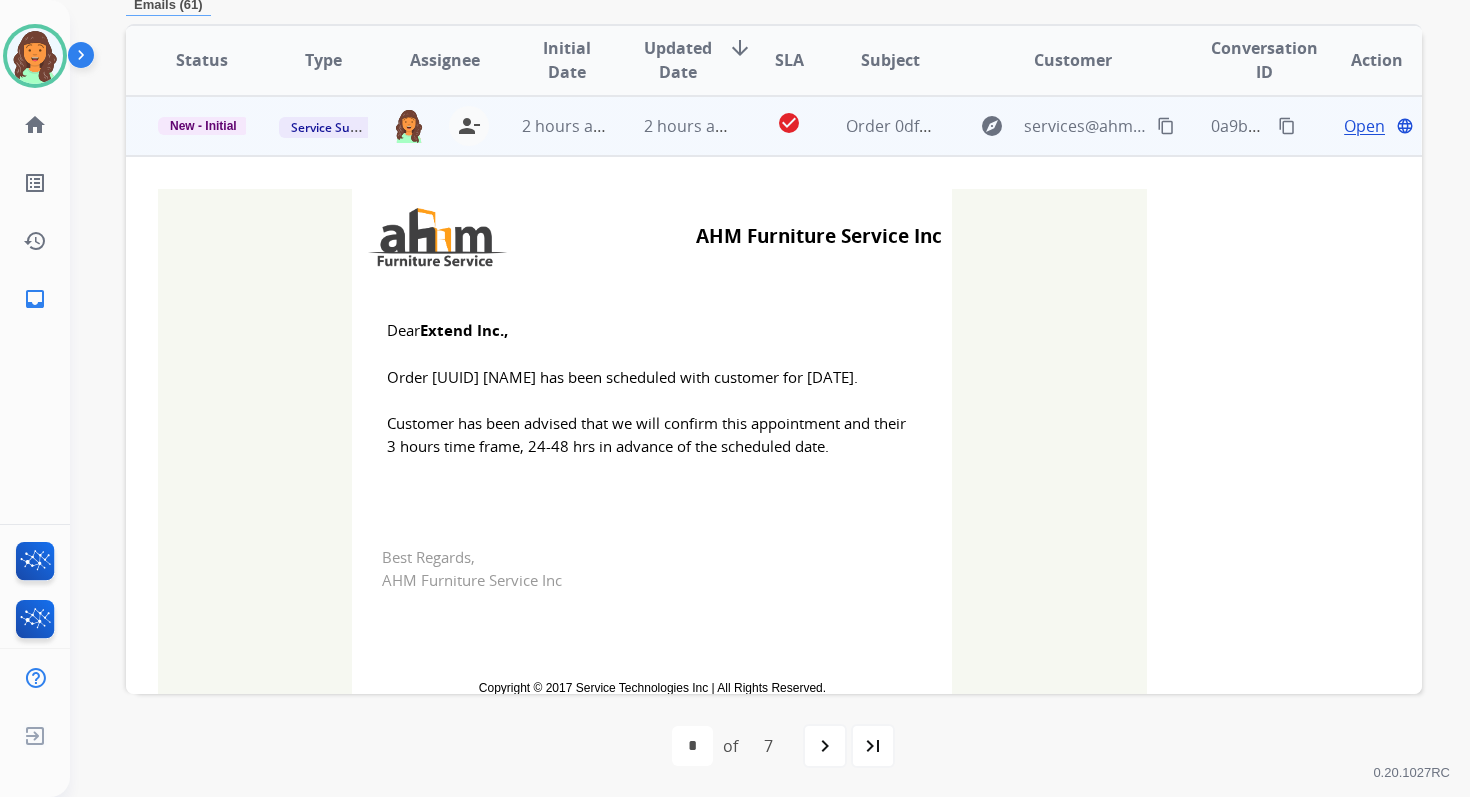 click on "New - Initial" at bounding box center (203, 126) 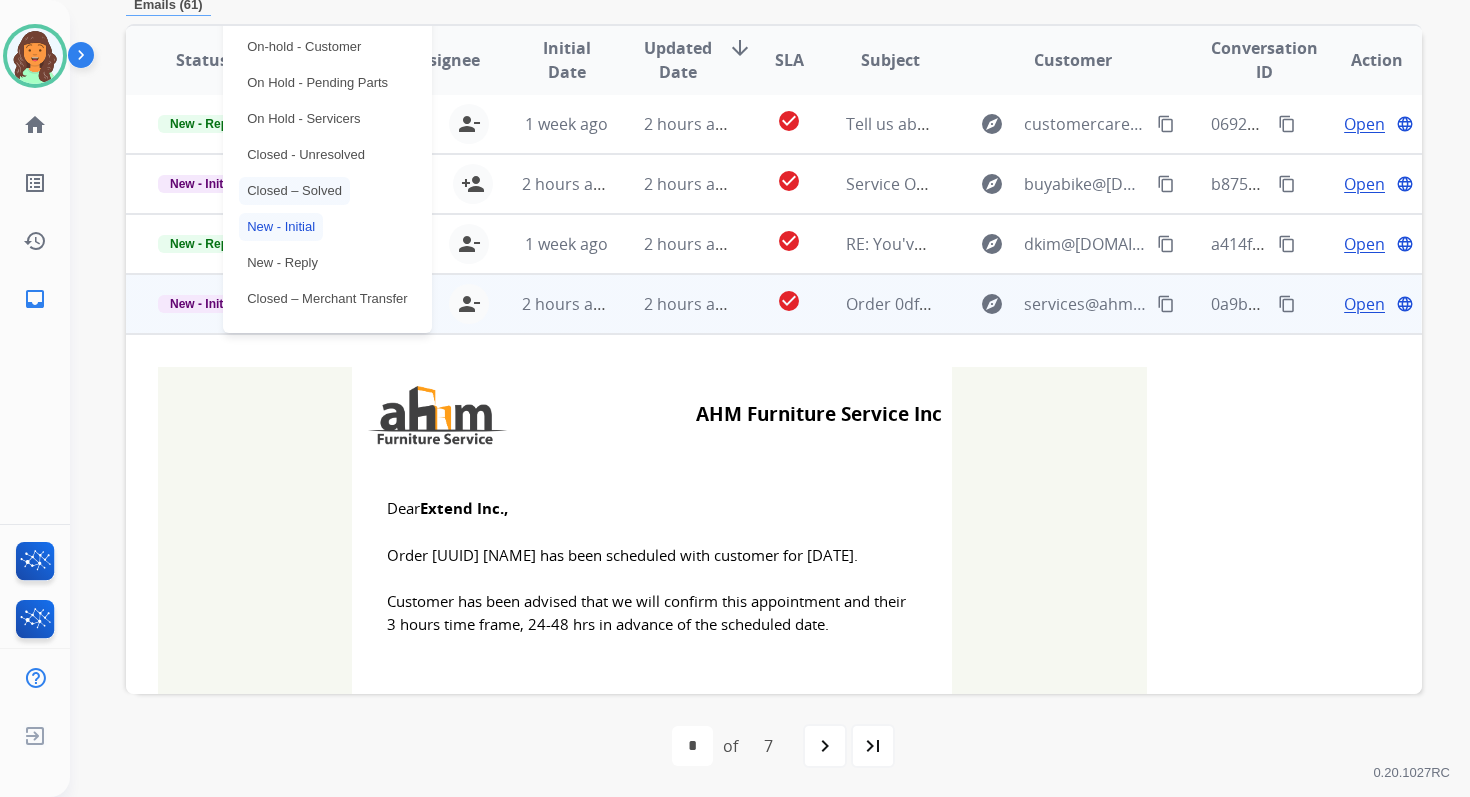 scroll, scrollTop: 181, scrollLeft: 0, axis: vertical 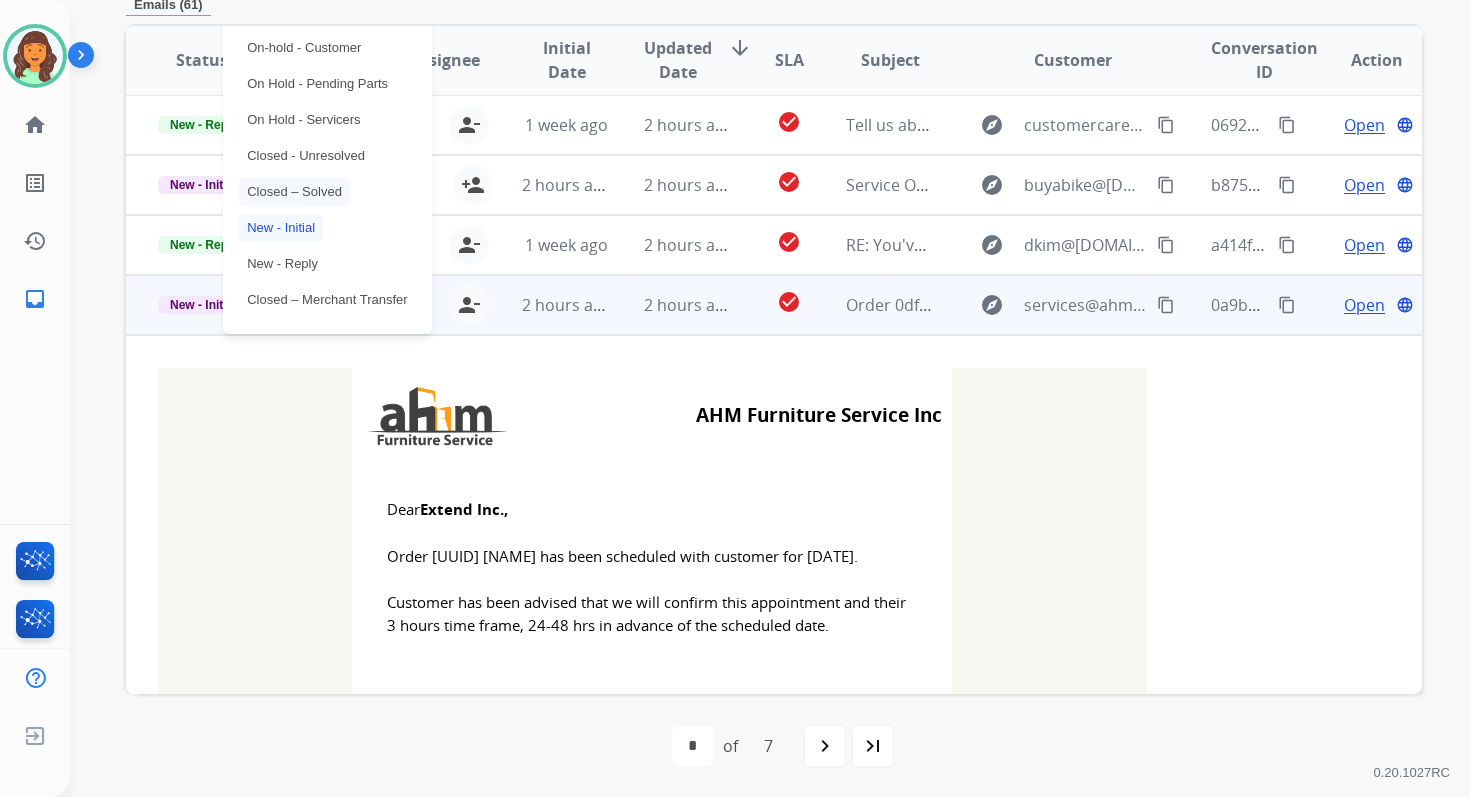 click on "Closed – Solved" at bounding box center [294, 192] 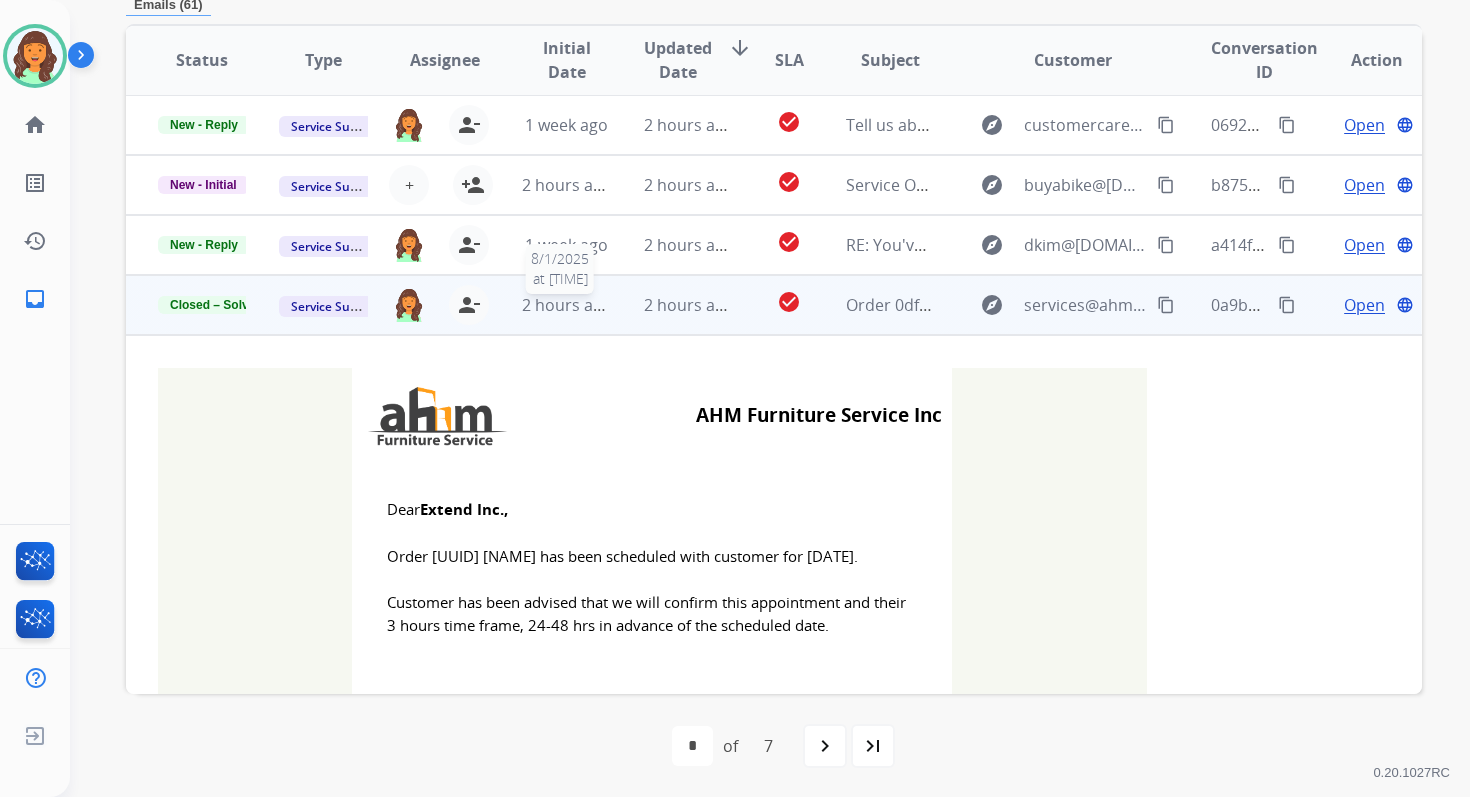 click on "2 hours ago" at bounding box center (567, 305) 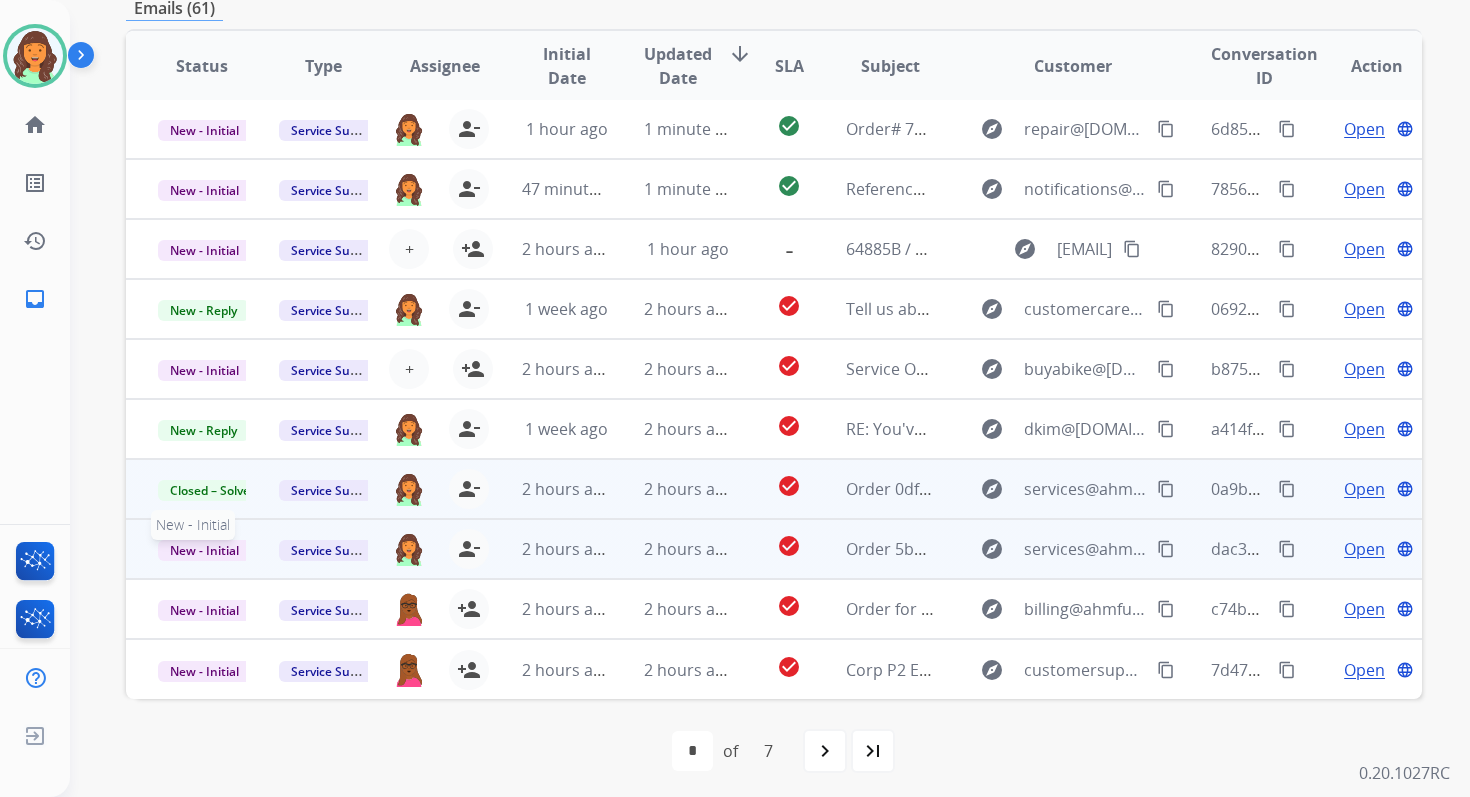 click on "New - Initial" at bounding box center [204, 550] 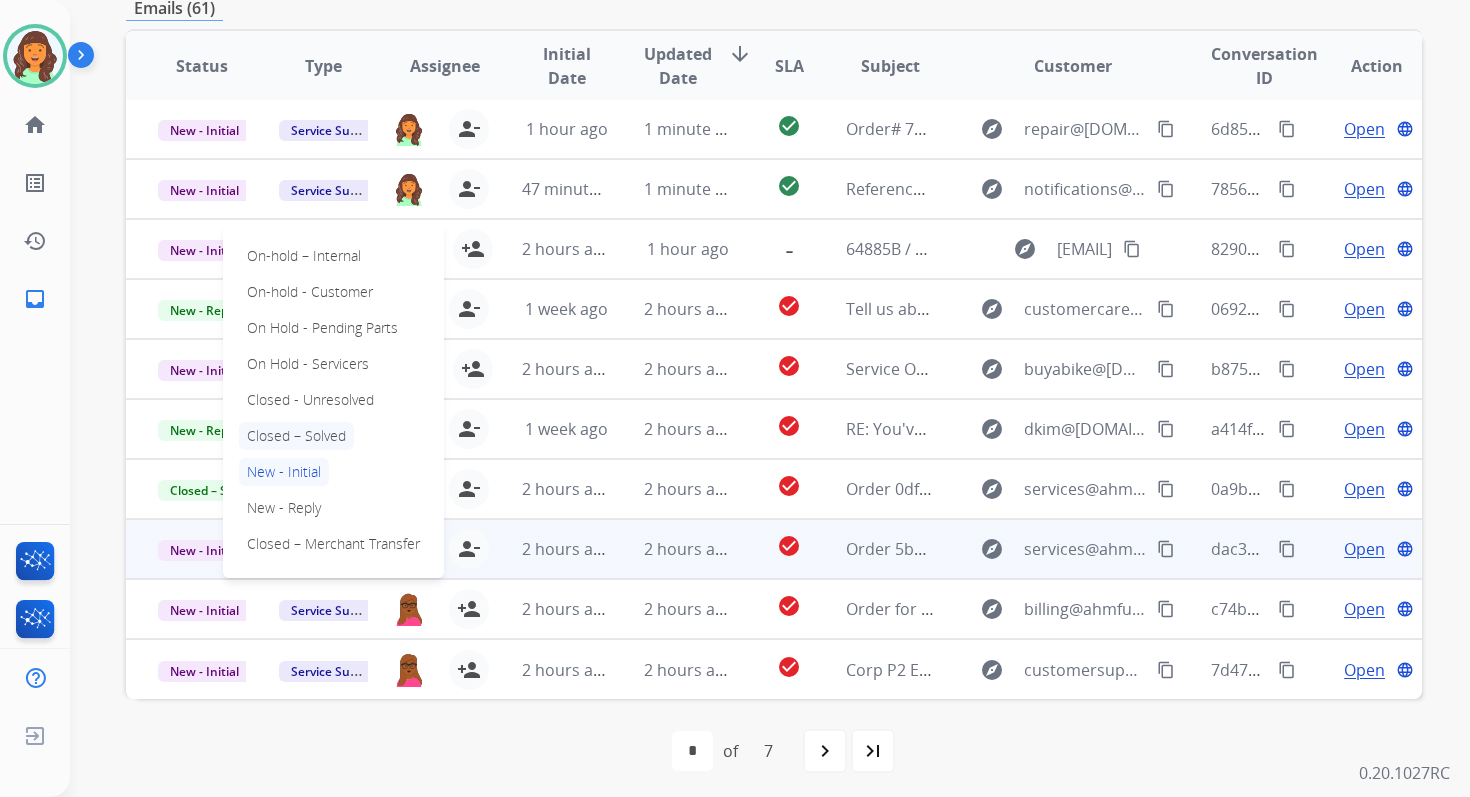 click on "Closed – Solved" at bounding box center [296, 436] 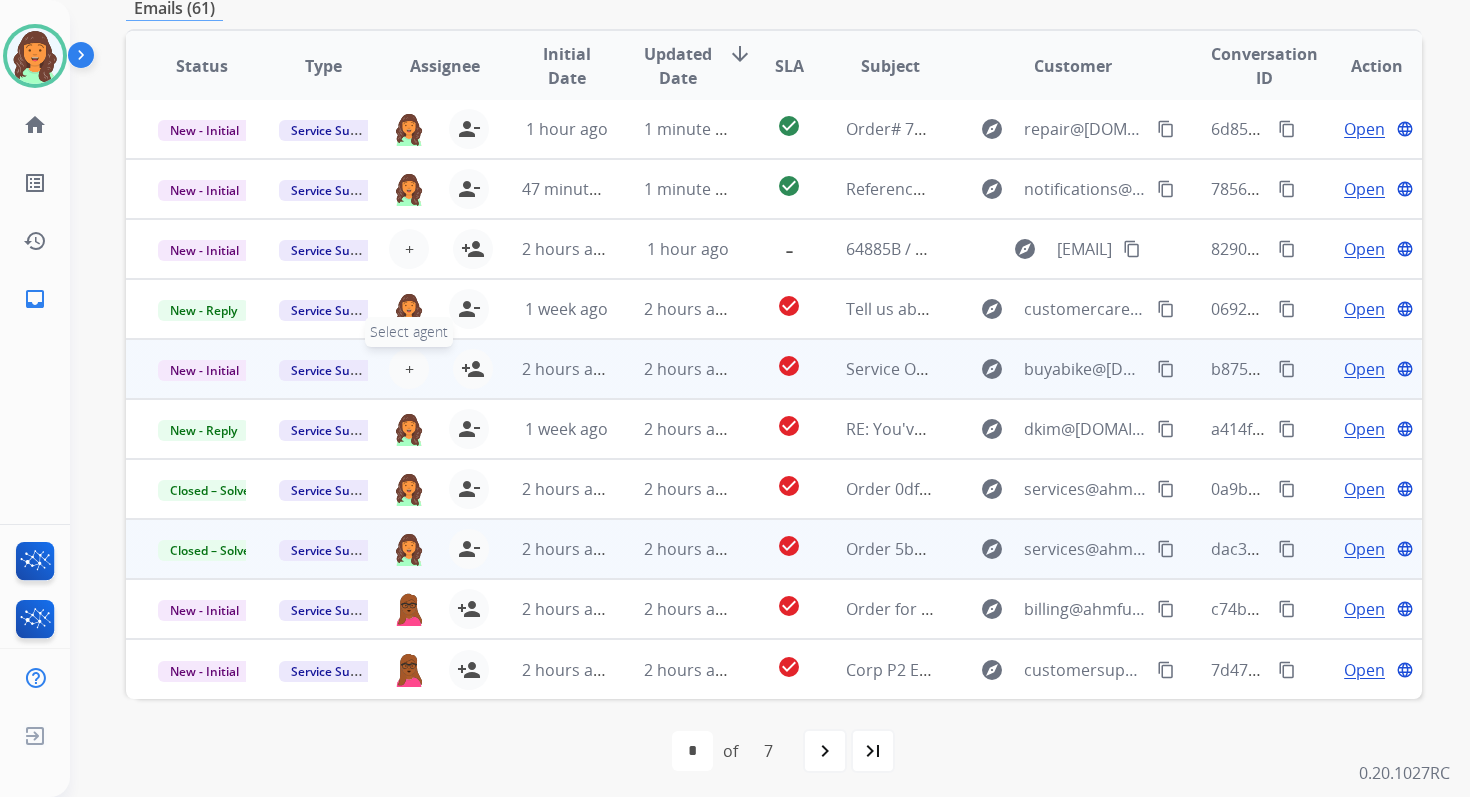 click on "+" at bounding box center [409, 369] 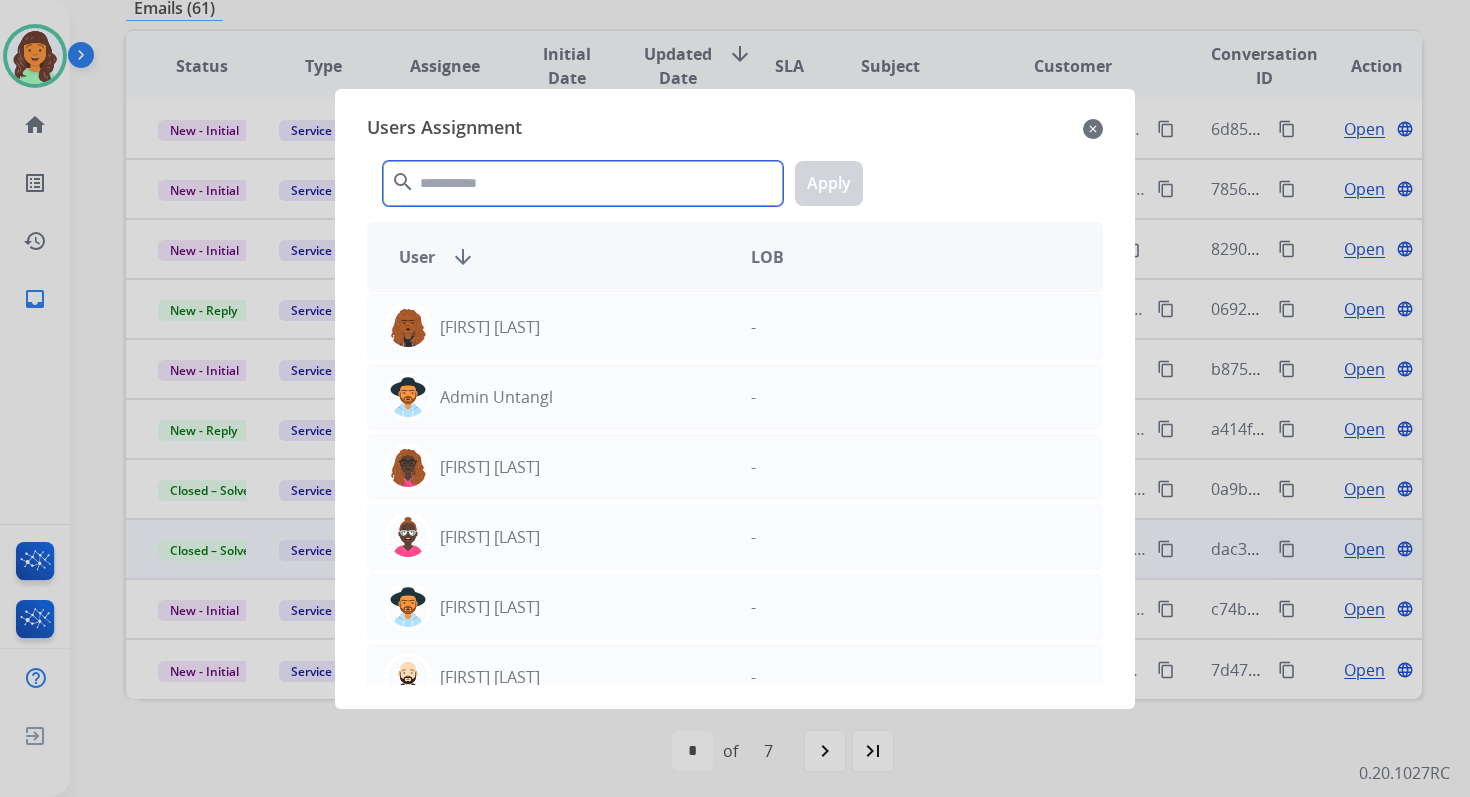 click 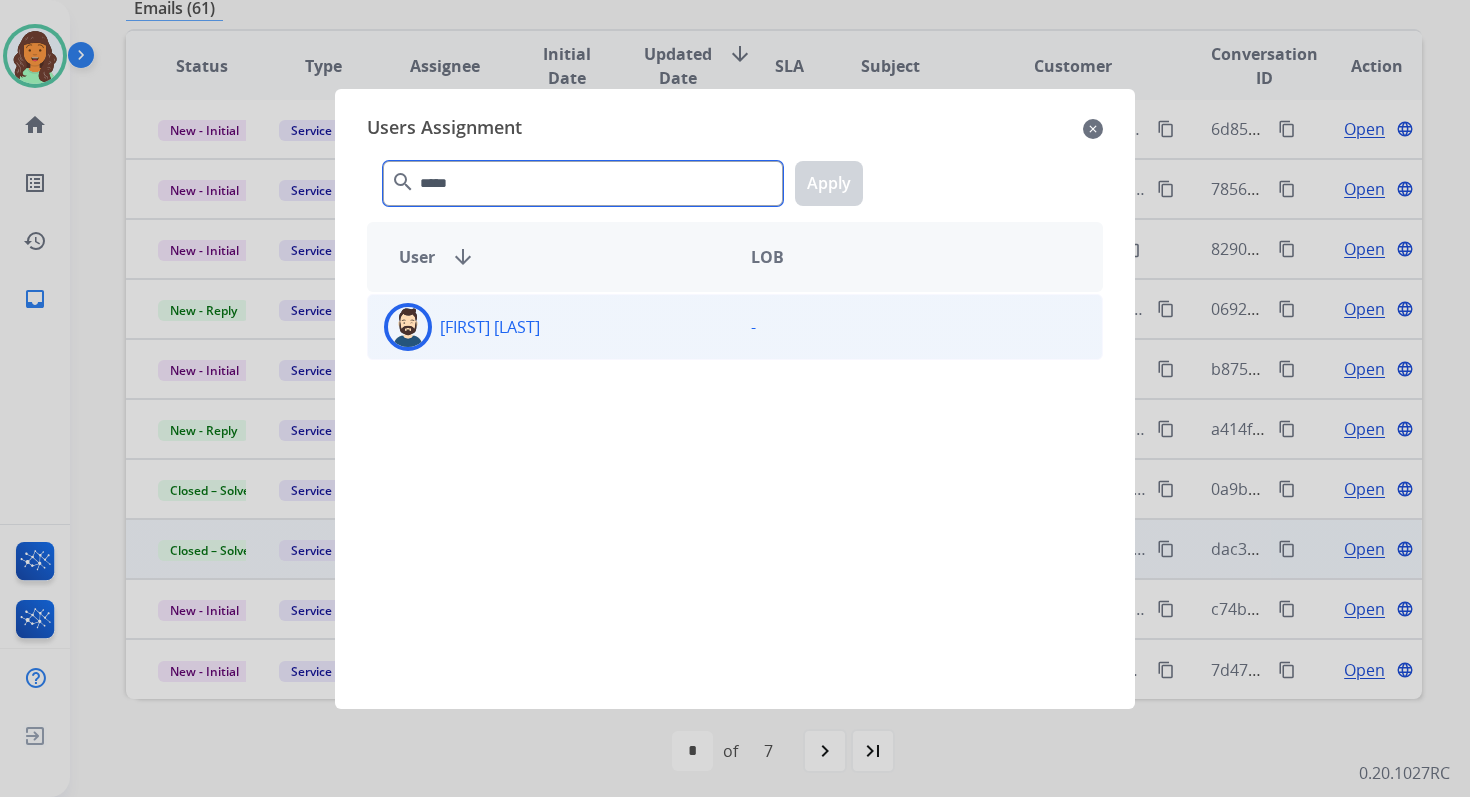 type on "*****" 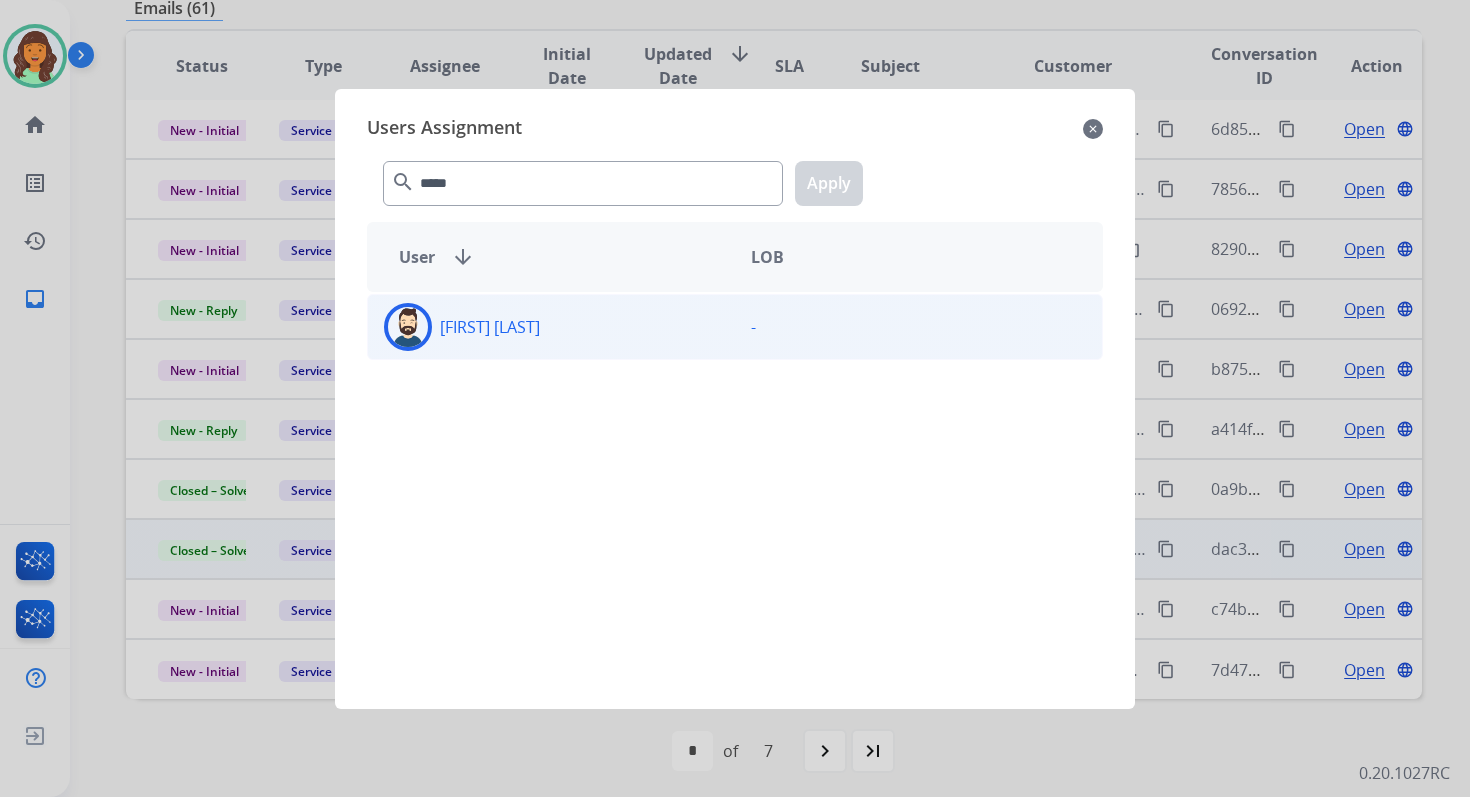 click on "[FIRST]  [LAST]" 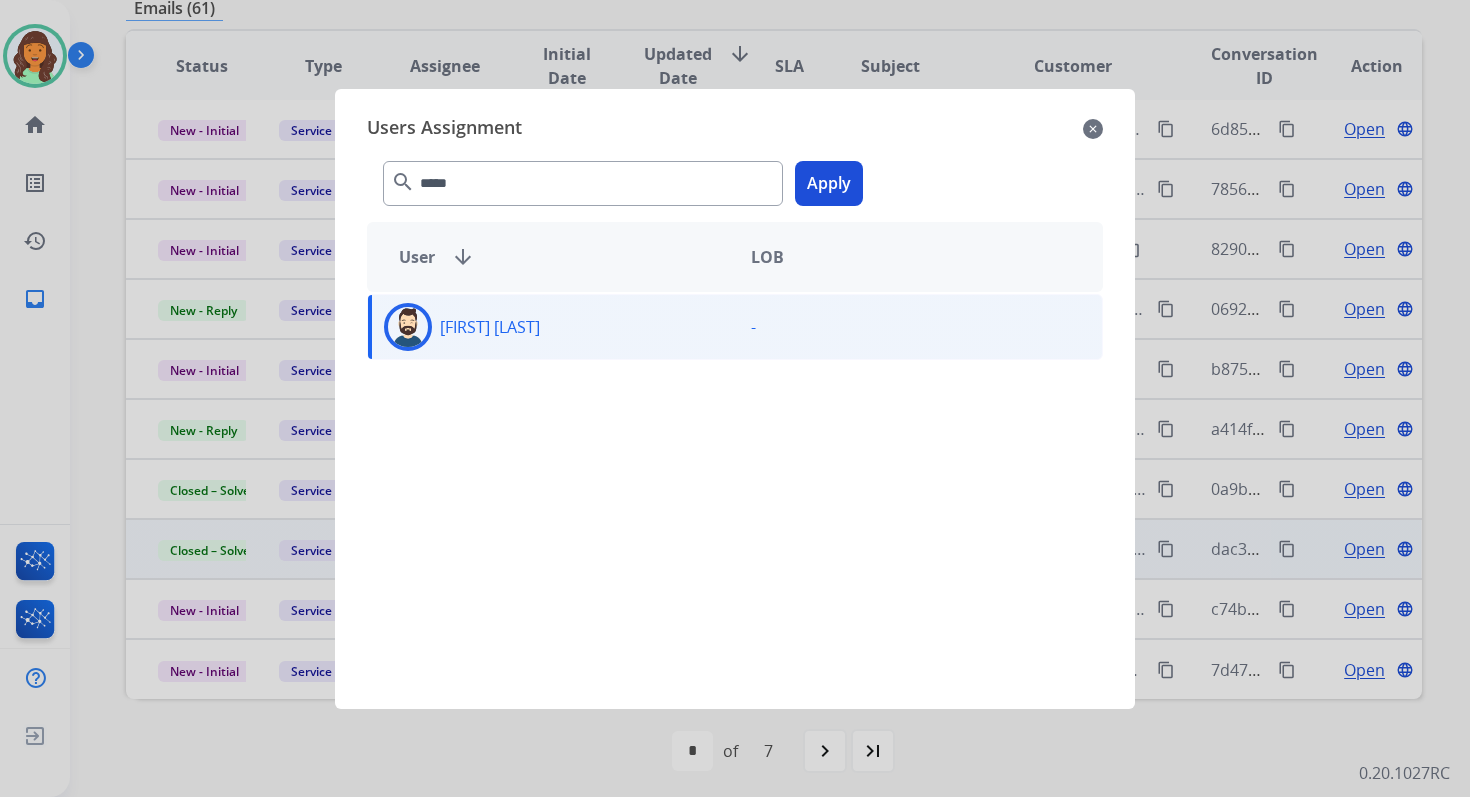 click on "Apply" 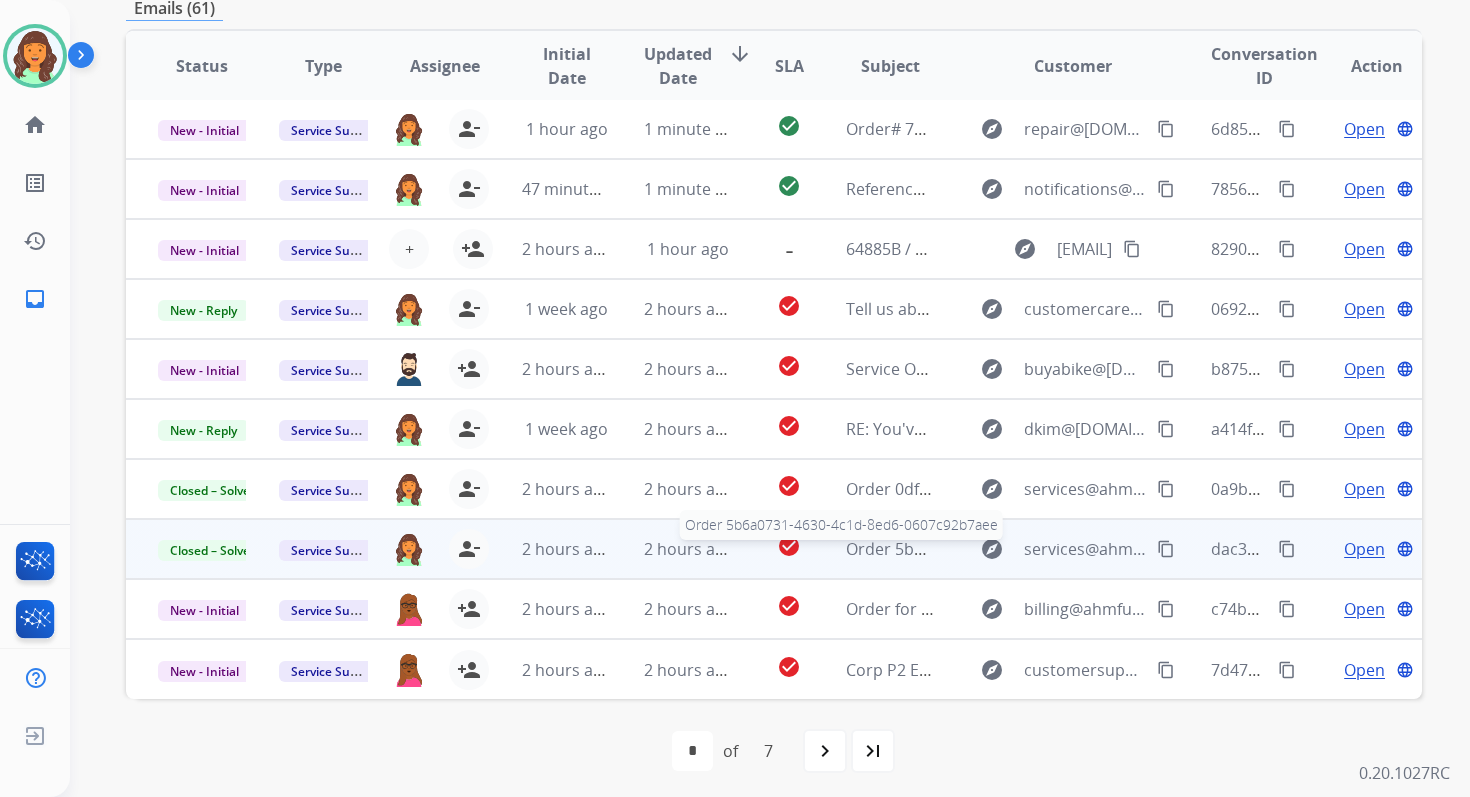 scroll, scrollTop: 0, scrollLeft: 0, axis: both 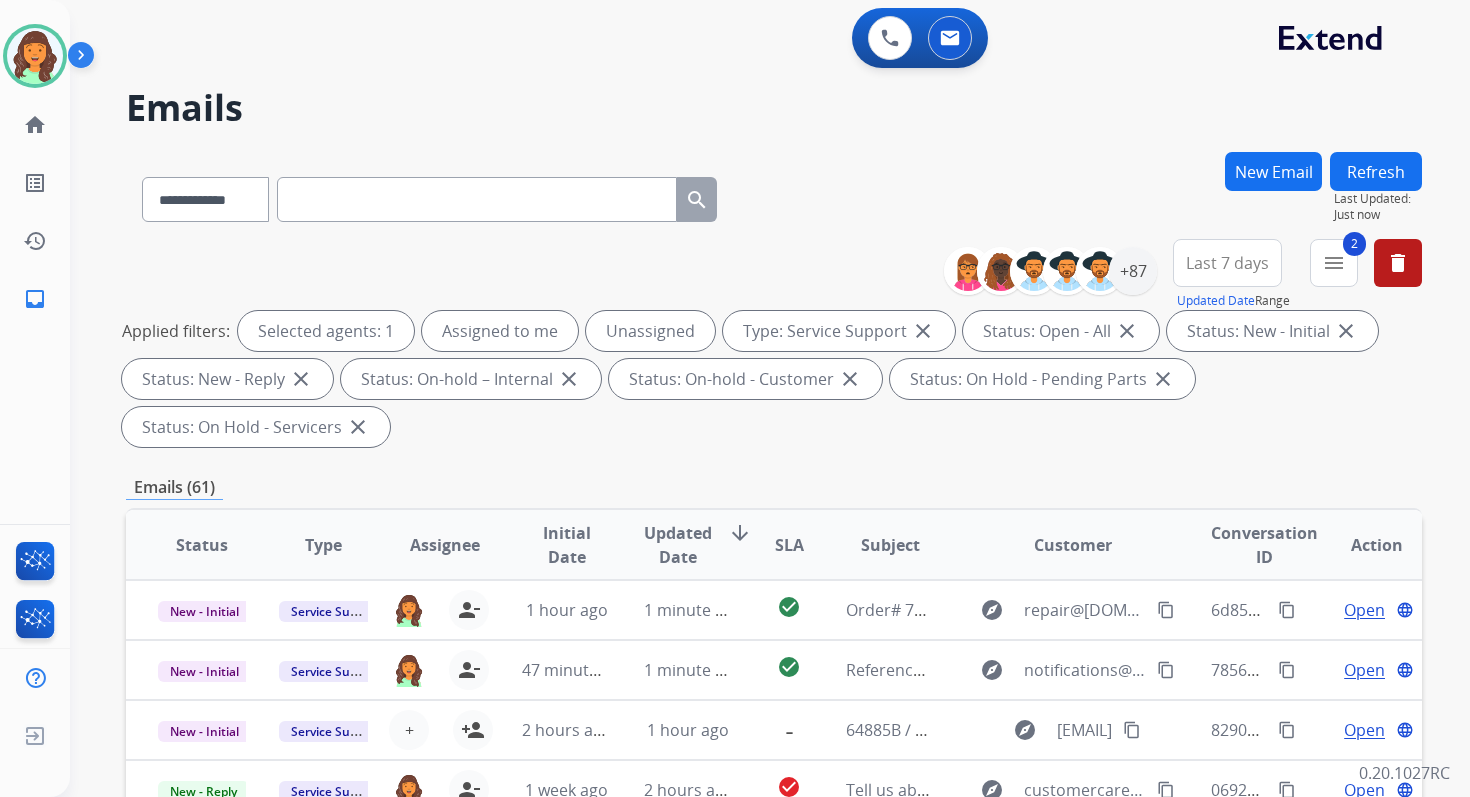 click on "Refresh" at bounding box center (1376, 171) 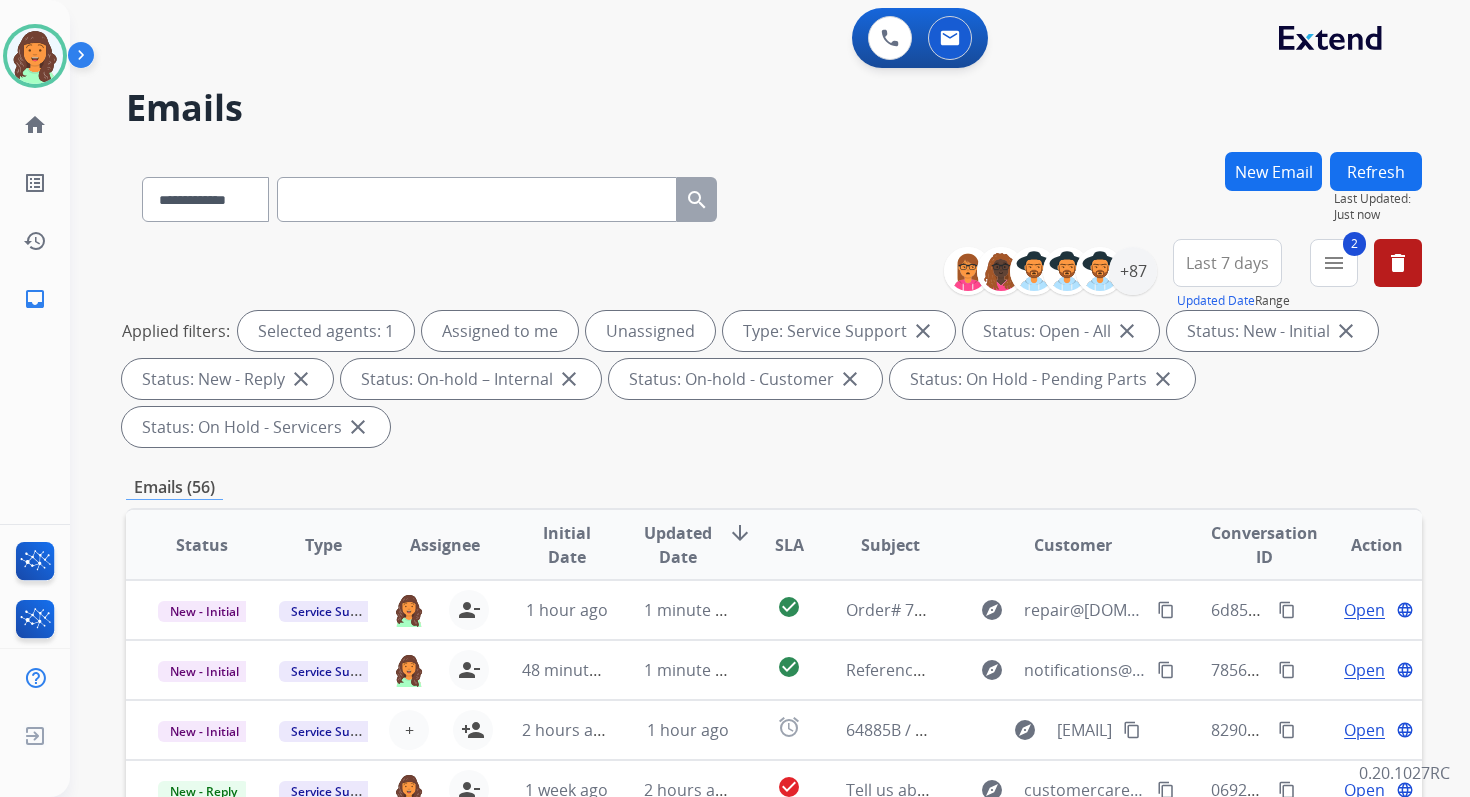 scroll, scrollTop: 485, scrollLeft: 0, axis: vertical 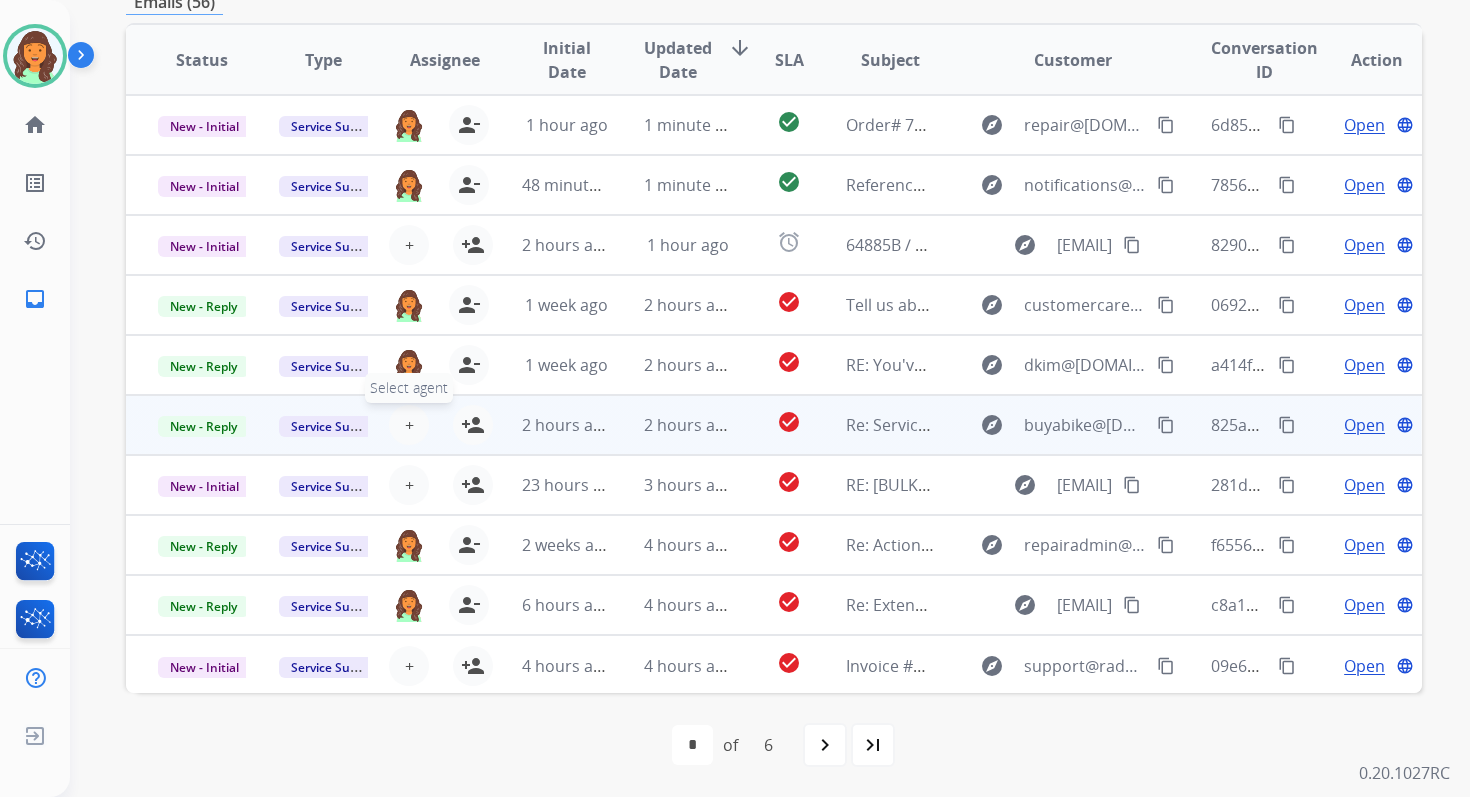 click on "+ Select agent" at bounding box center [409, 425] 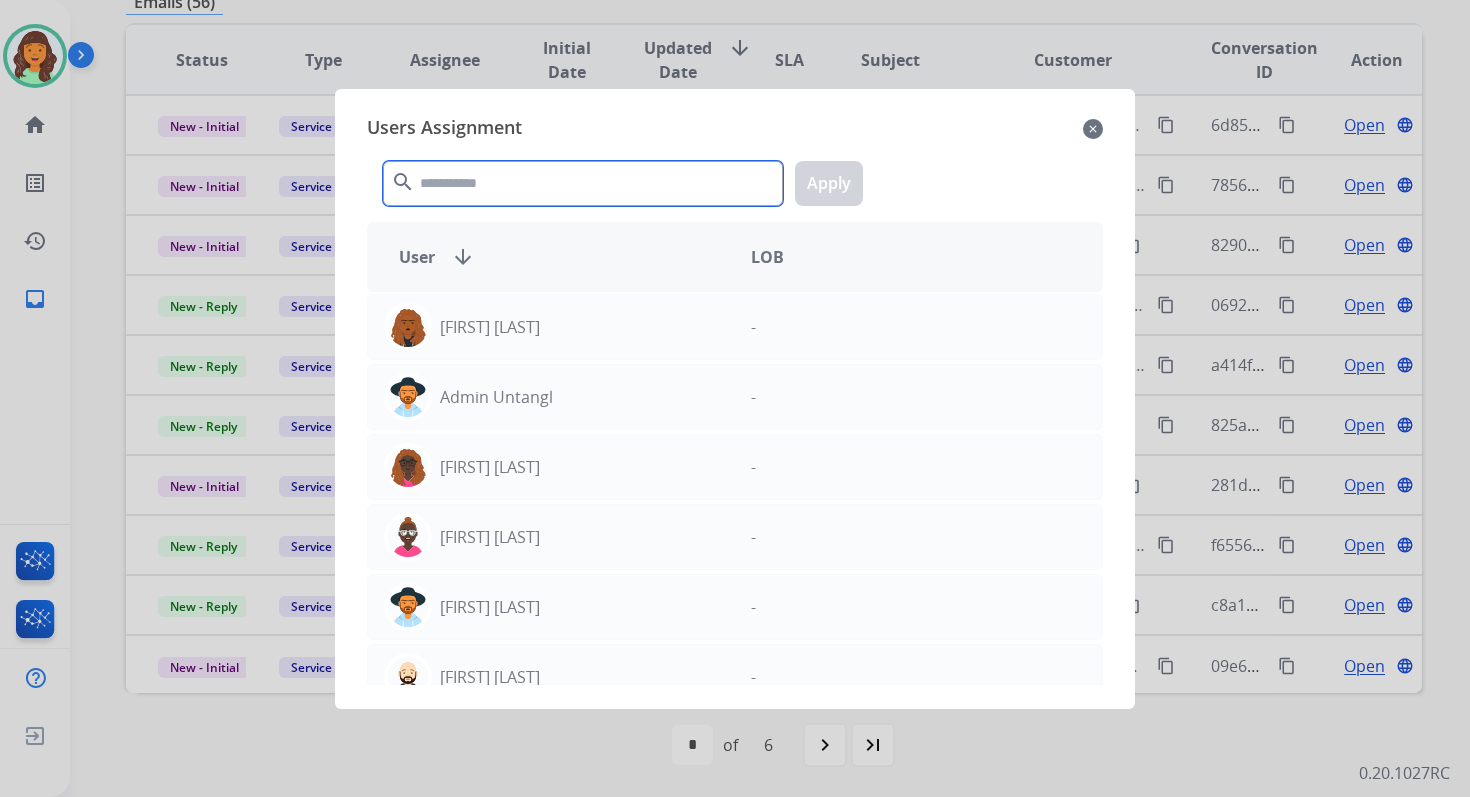 click 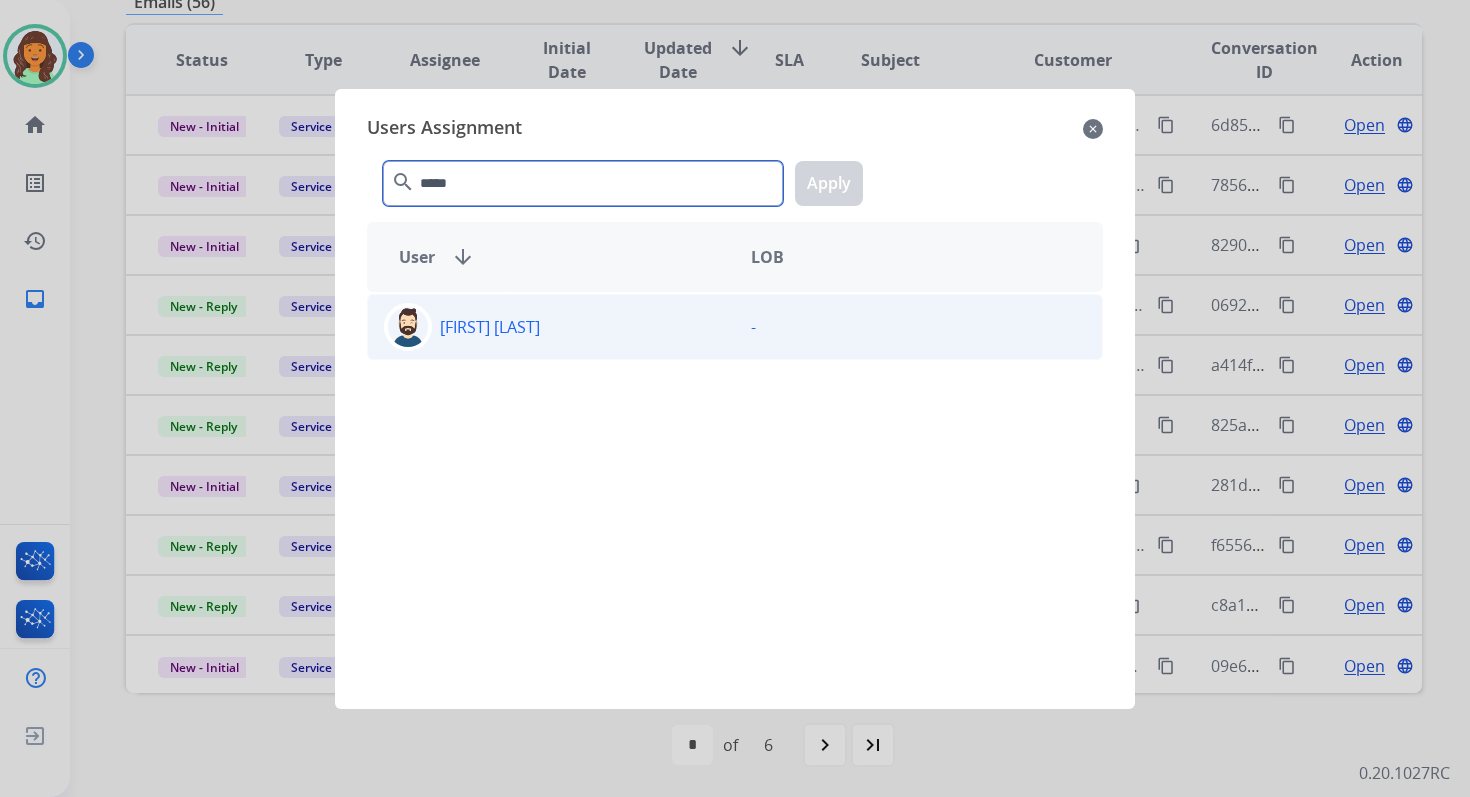 type on "*****" 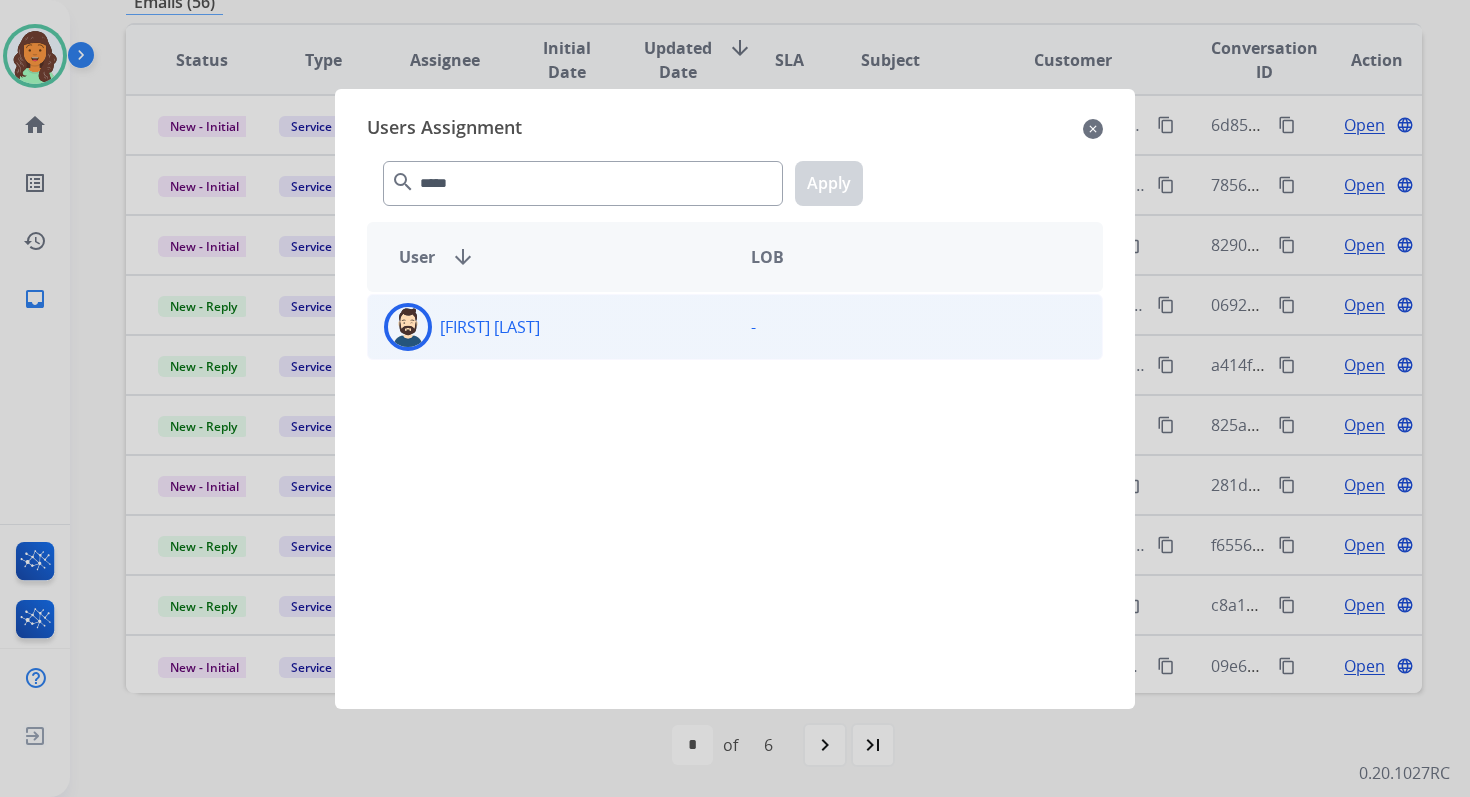 click on "[FIRST]  [LAST]" 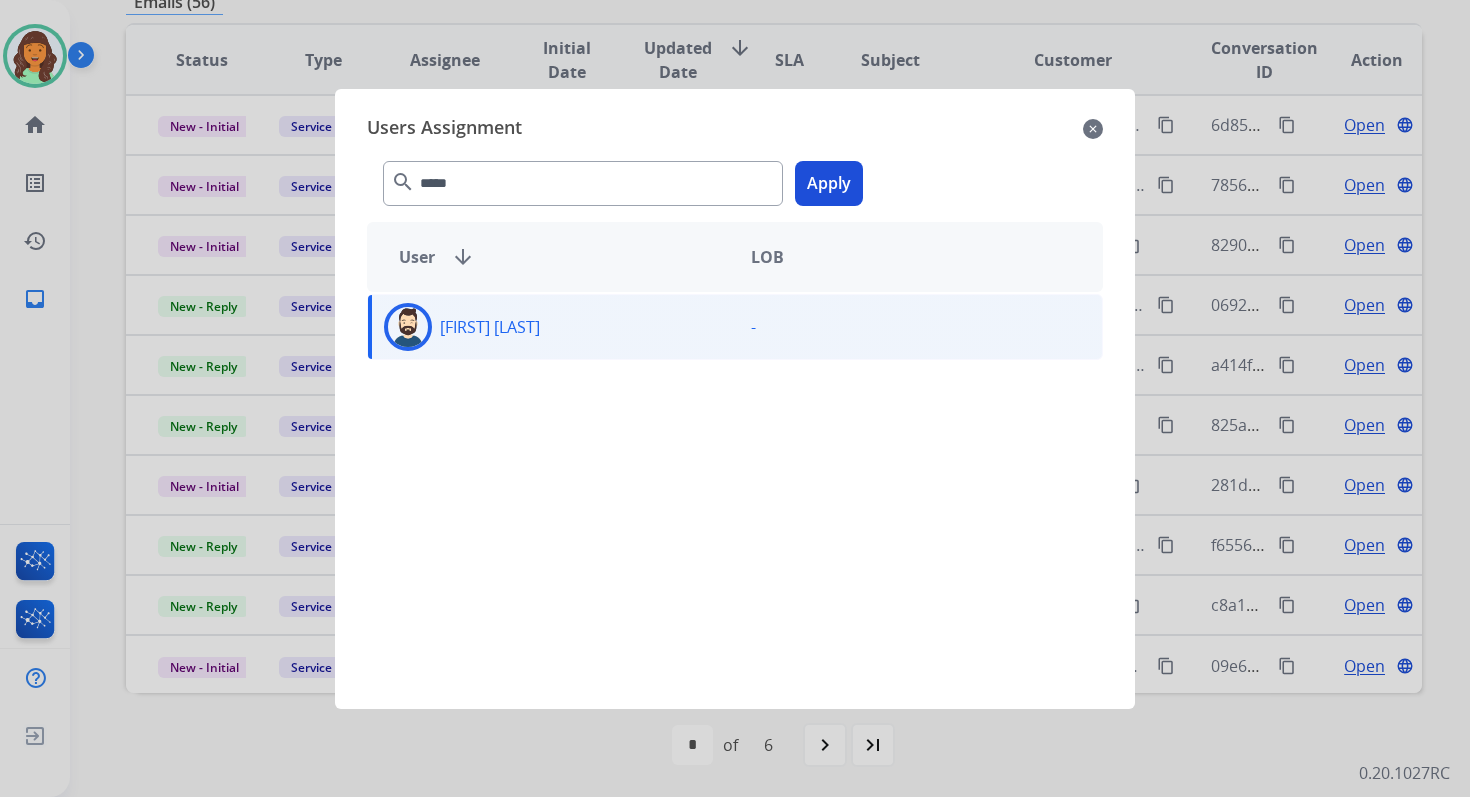 click on "Apply" 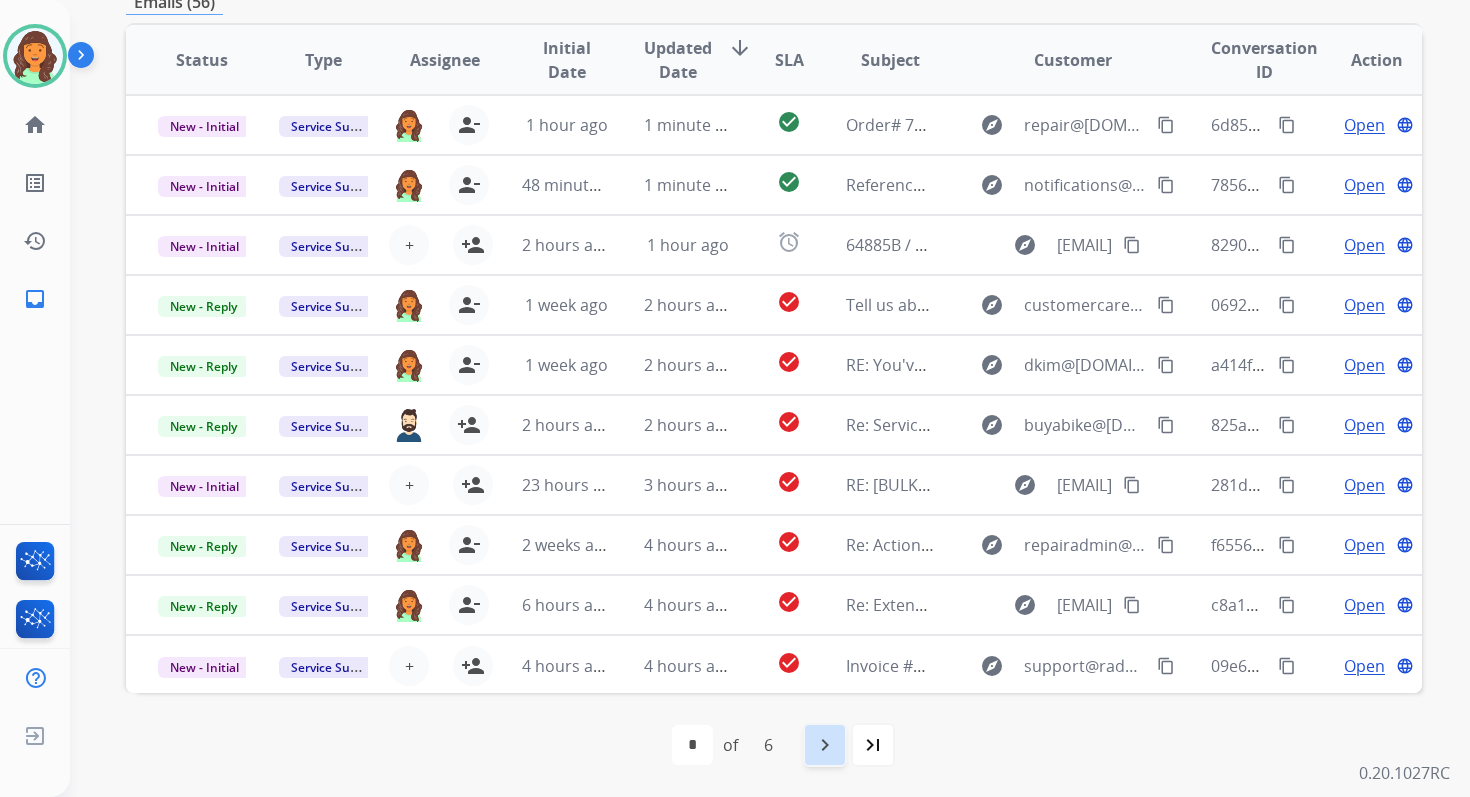 click on "navigate_next" at bounding box center (825, 745) 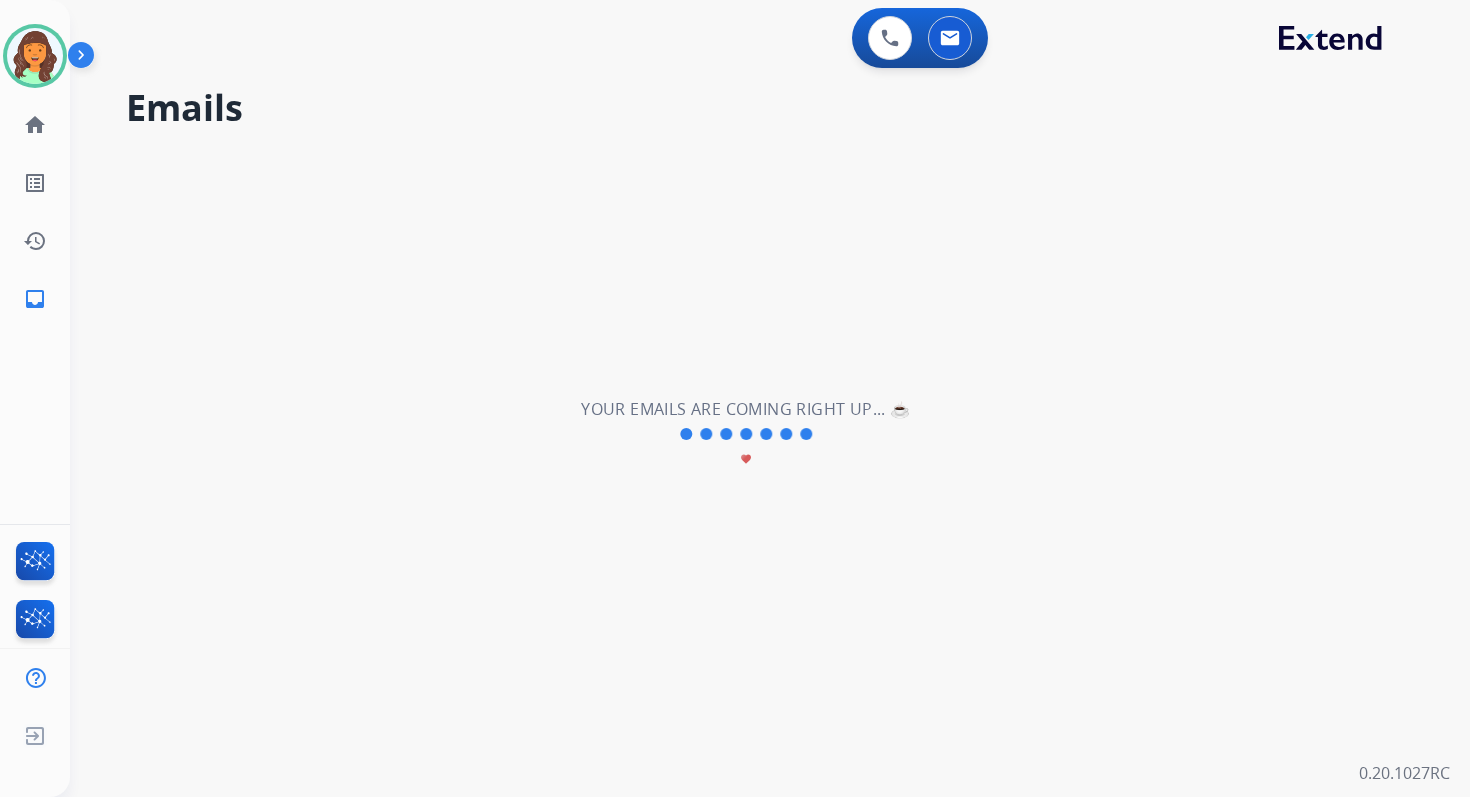 scroll, scrollTop: 0, scrollLeft: 0, axis: both 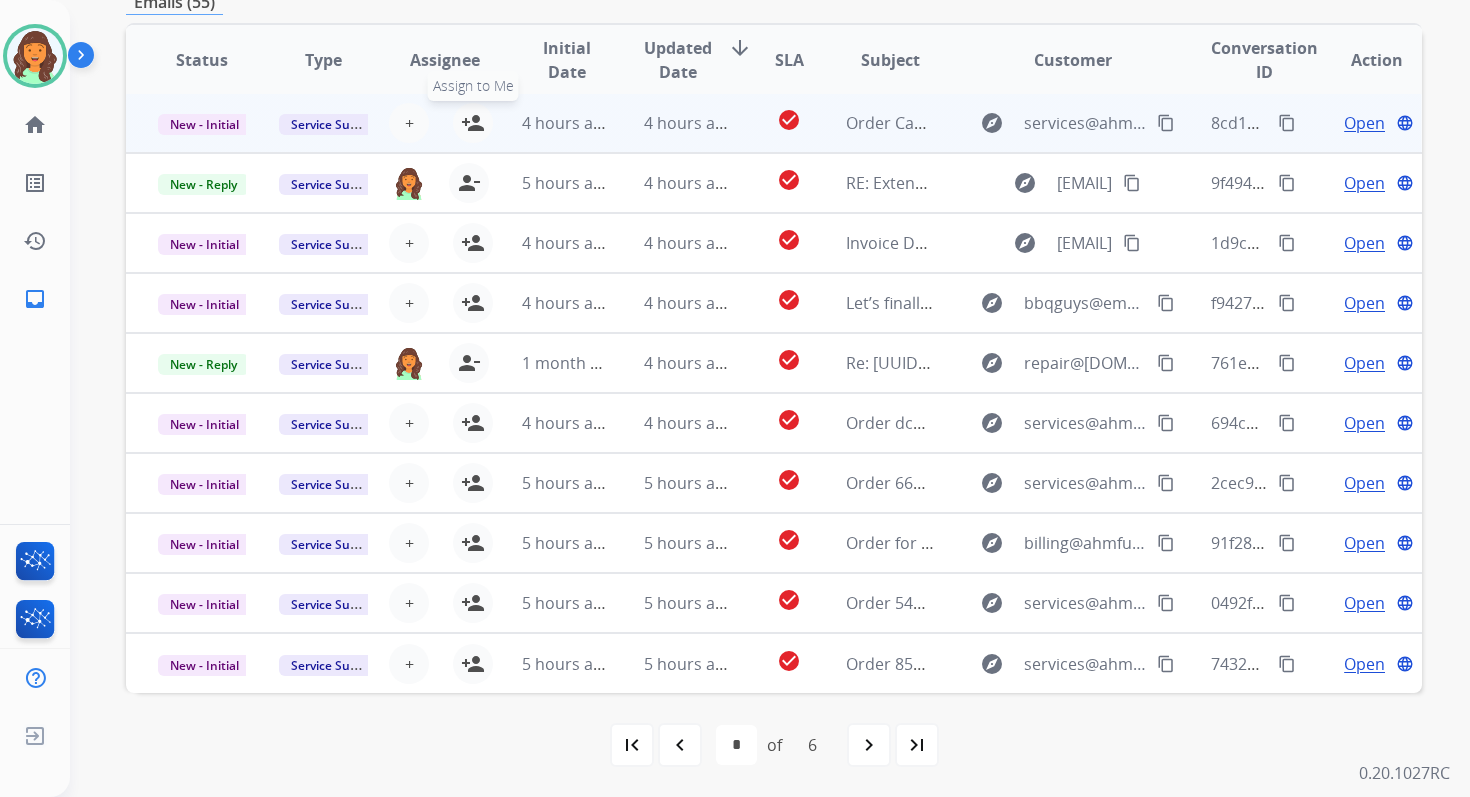 click on "person_add" at bounding box center [473, 123] 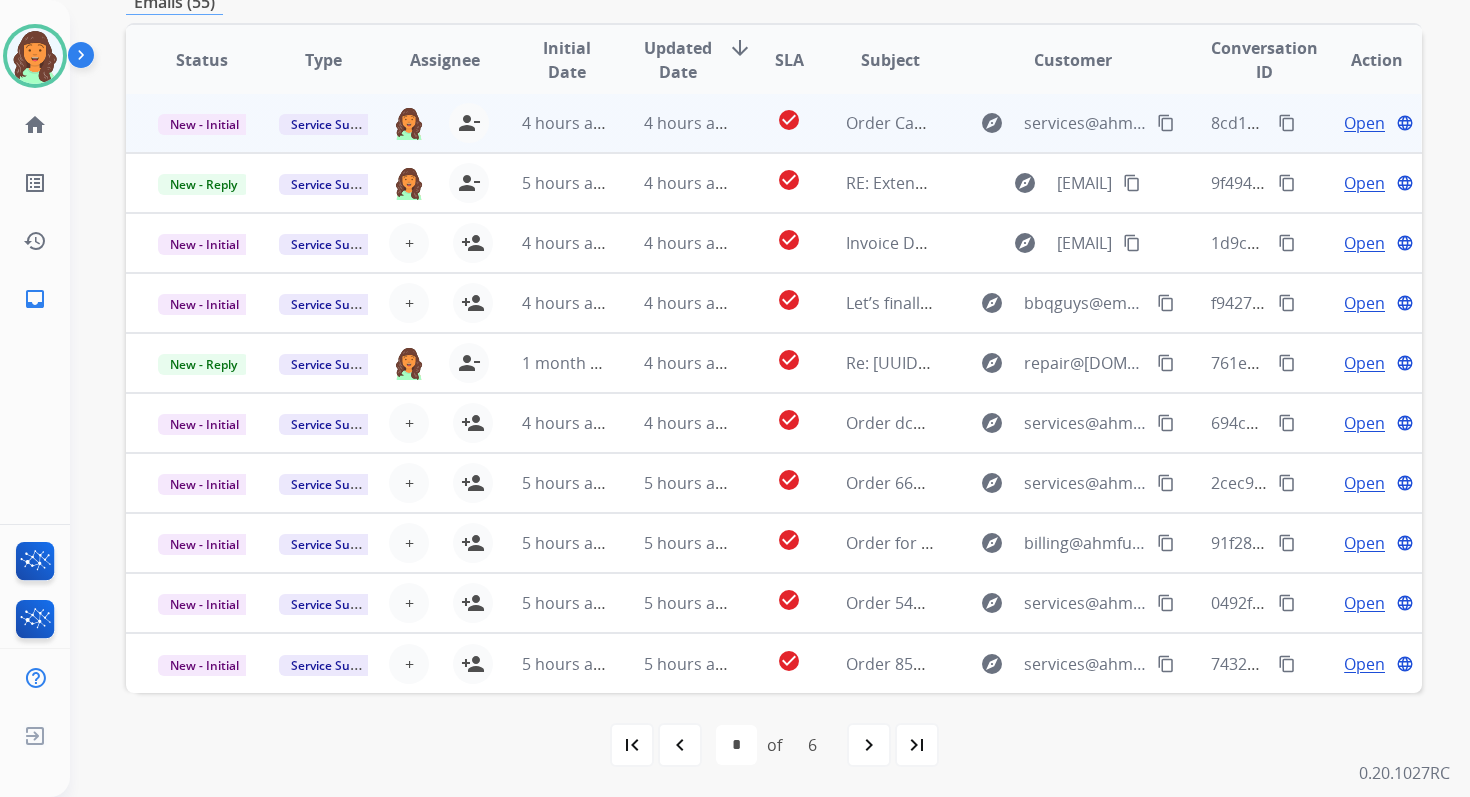 click on "4 hours ago" at bounding box center [672, 123] 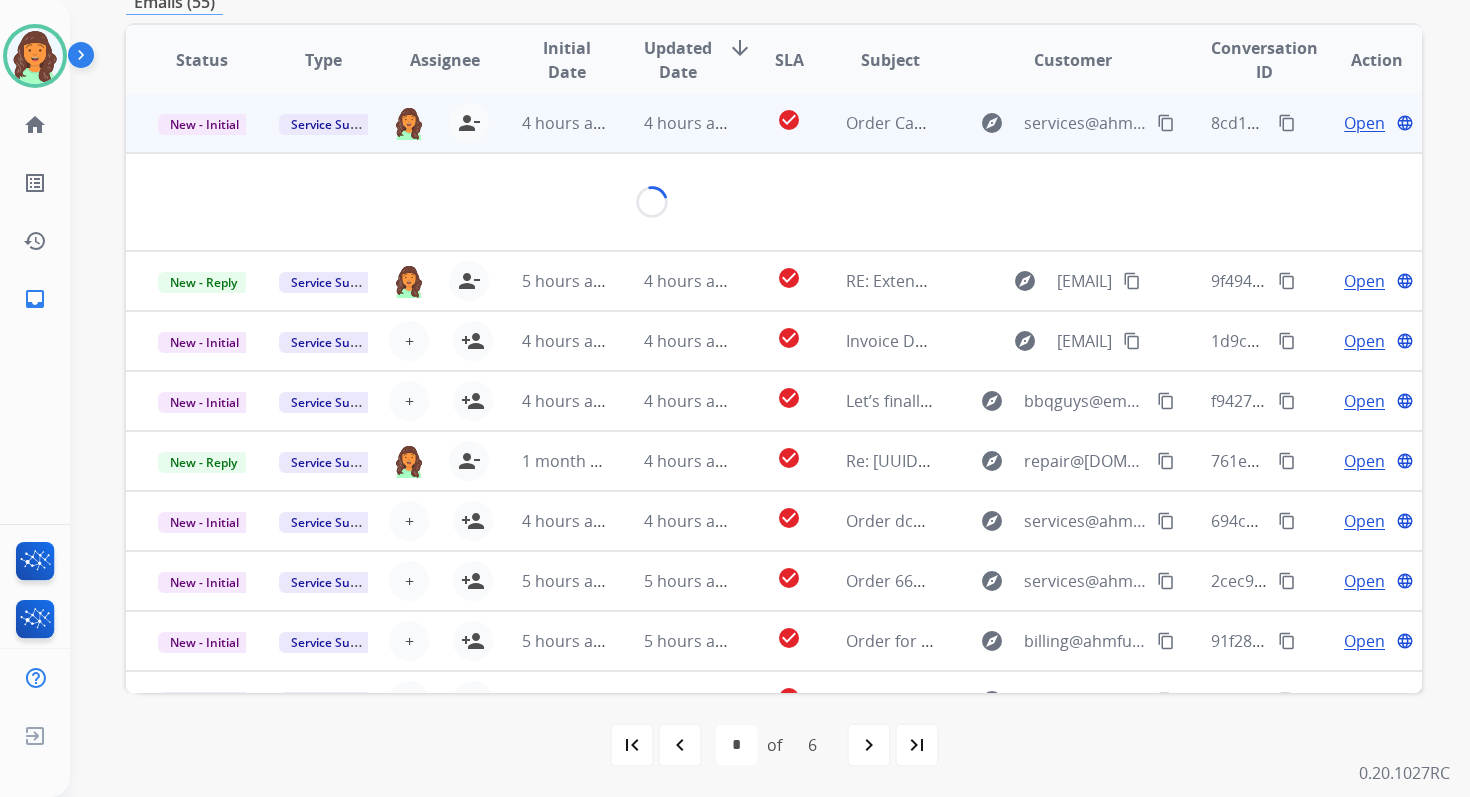 scroll, scrollTop: 480, scrollLeft: 0, axis: vertical 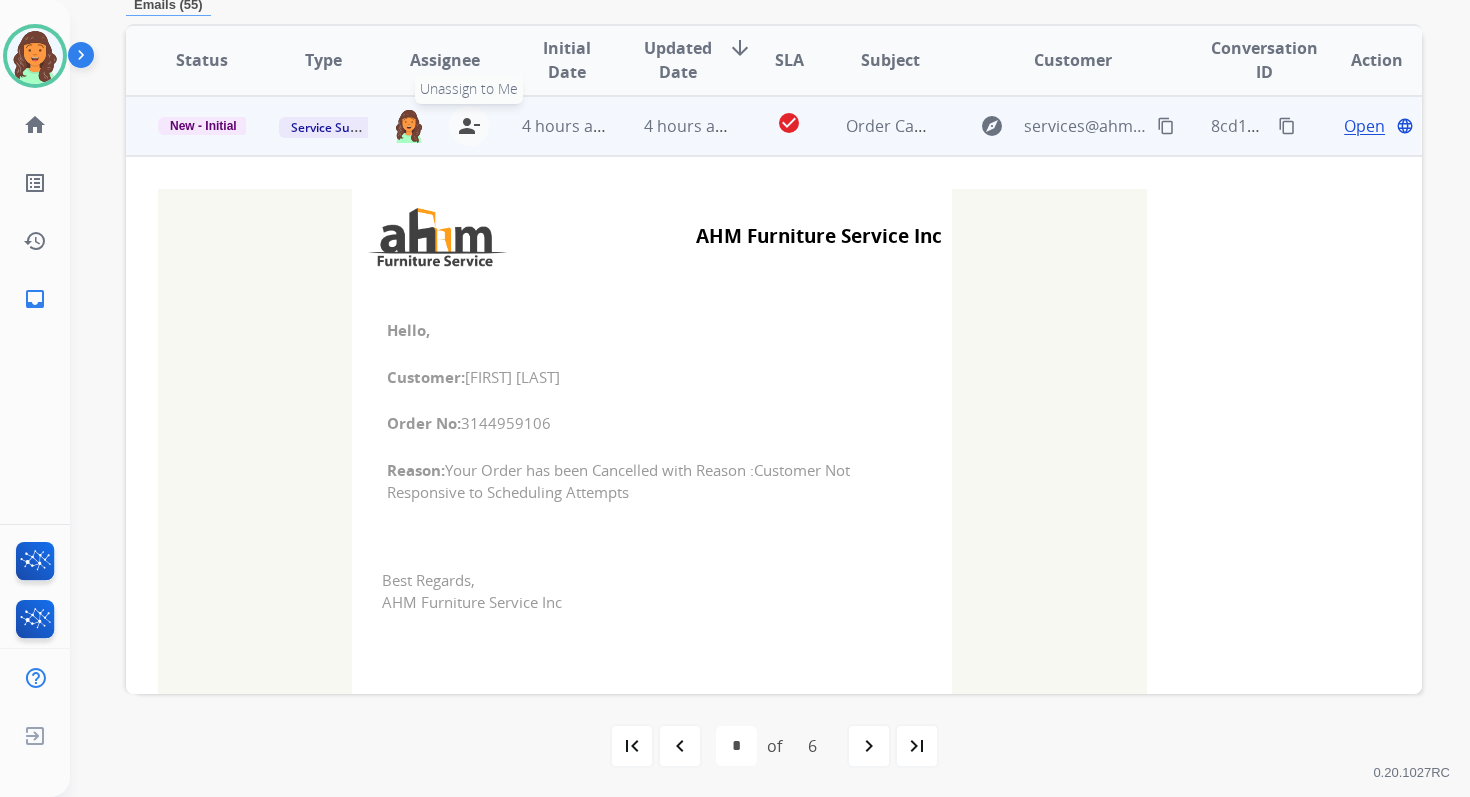 click on "person_remove" at bounding box center (469, 126) 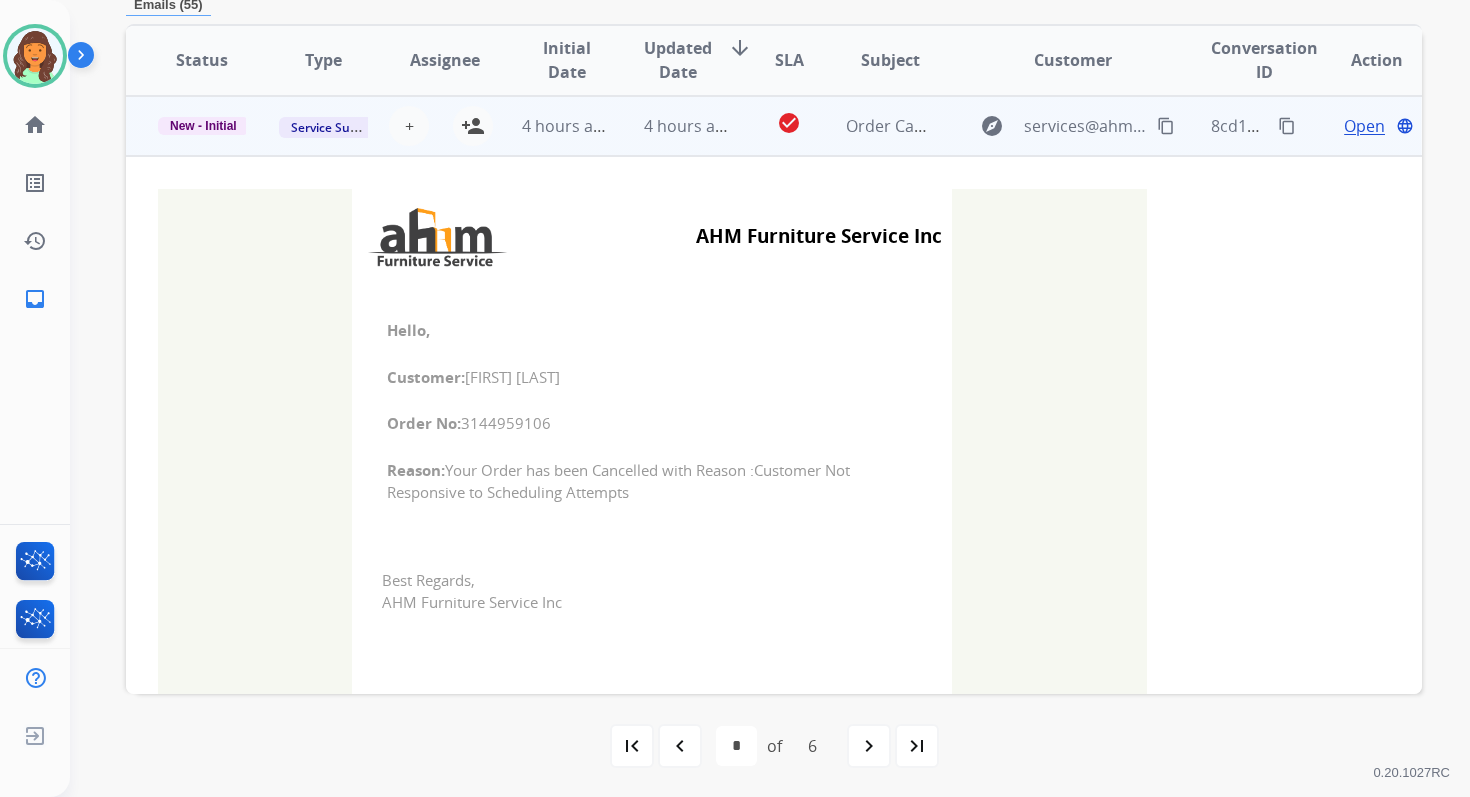 click on "4 hours ago" at bounding box center (672, 126) 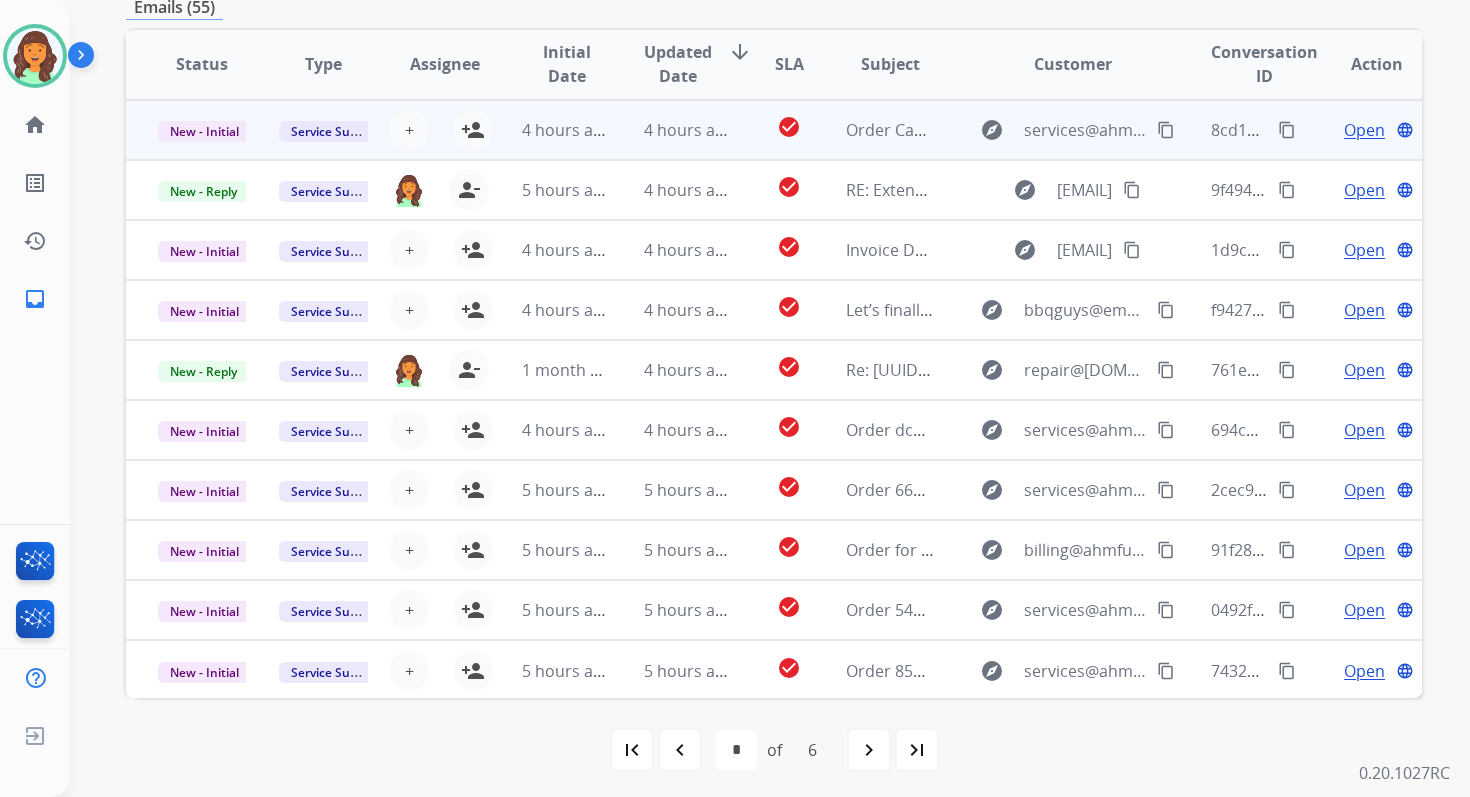 scroll, scrollTop: 479, scrollLeft: 0, axis: vertical 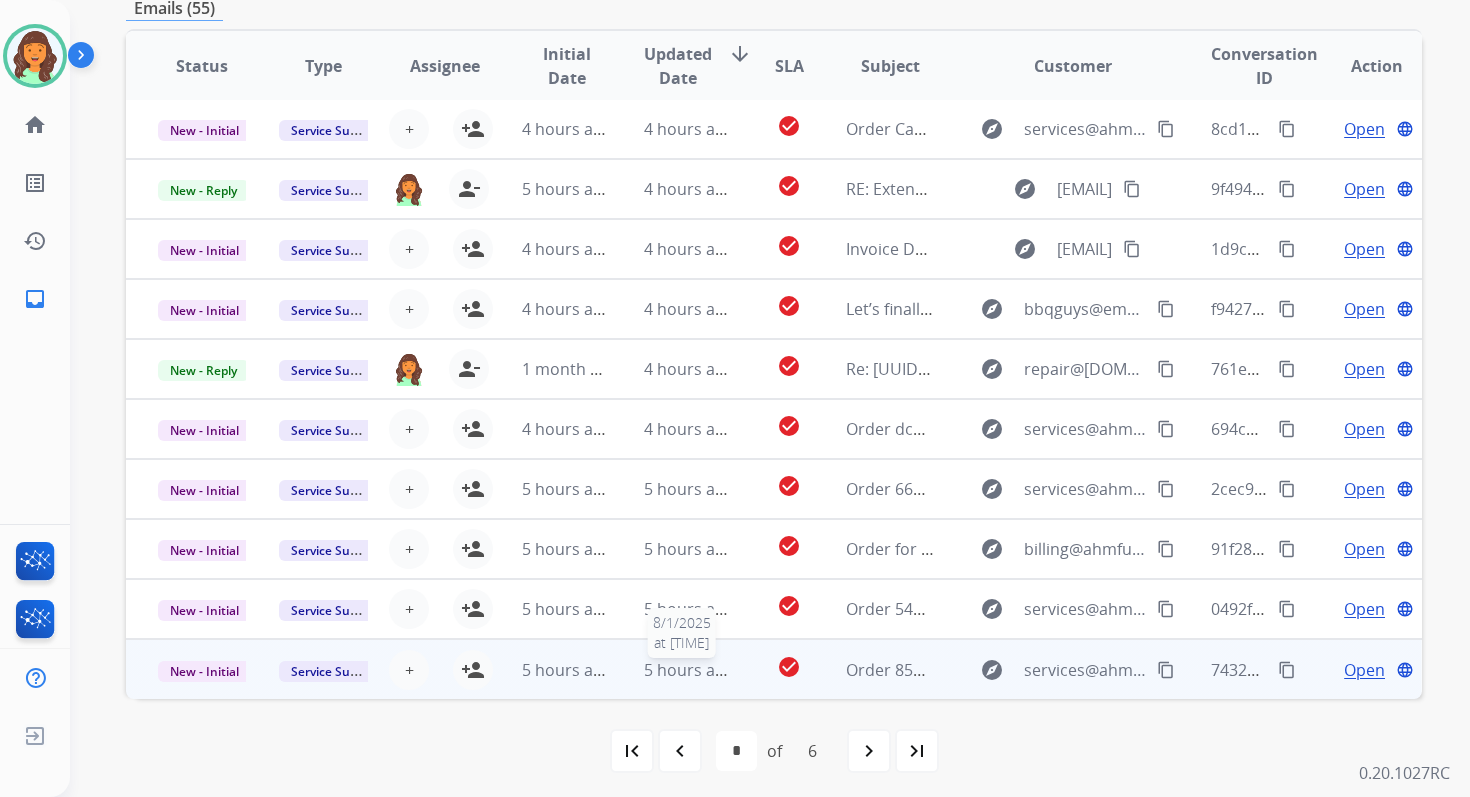 click on "5 hours ago" at bounding box center [689, 670] 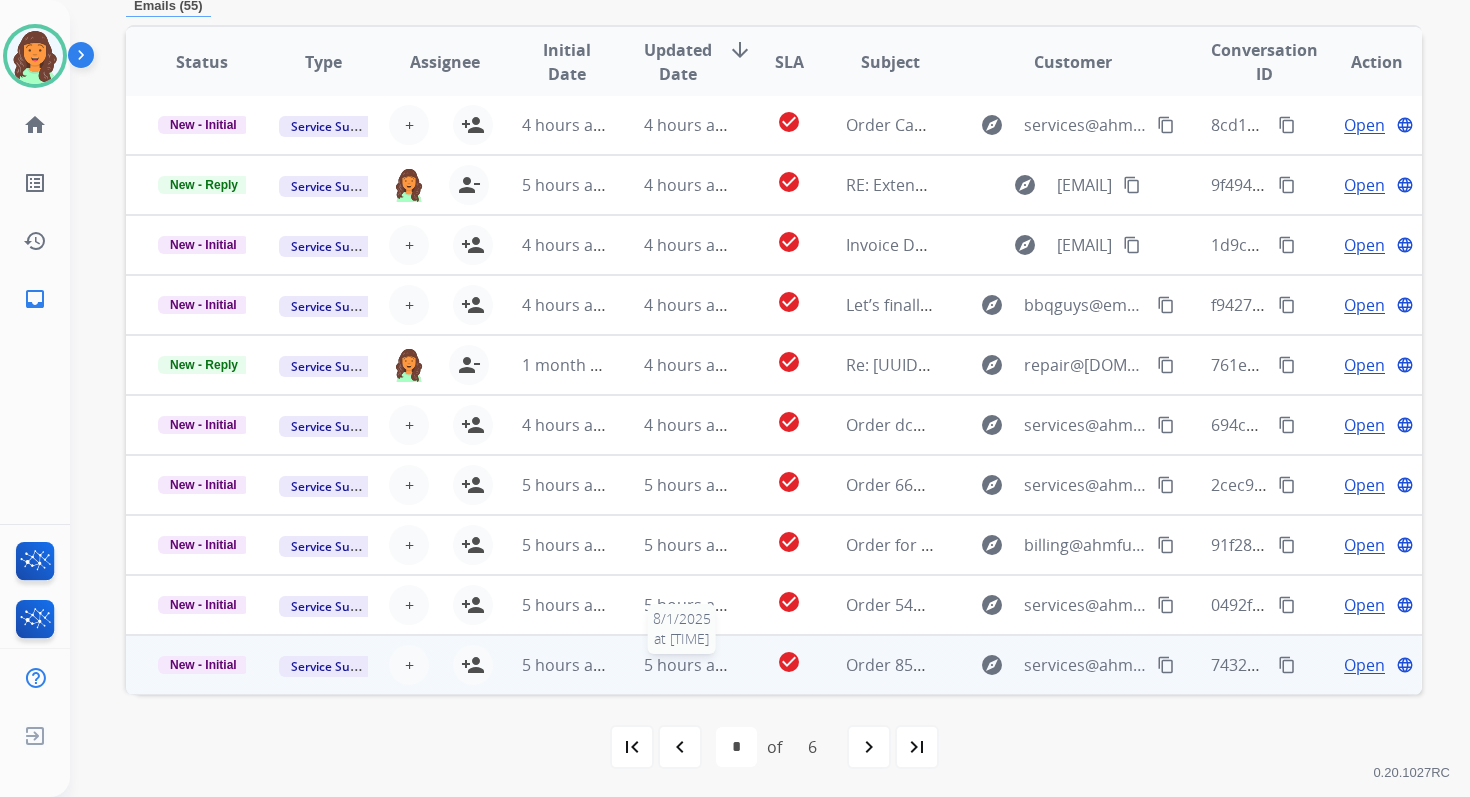 scroll, scrollTop: 480, scrollLeft: 0, axis: vertical 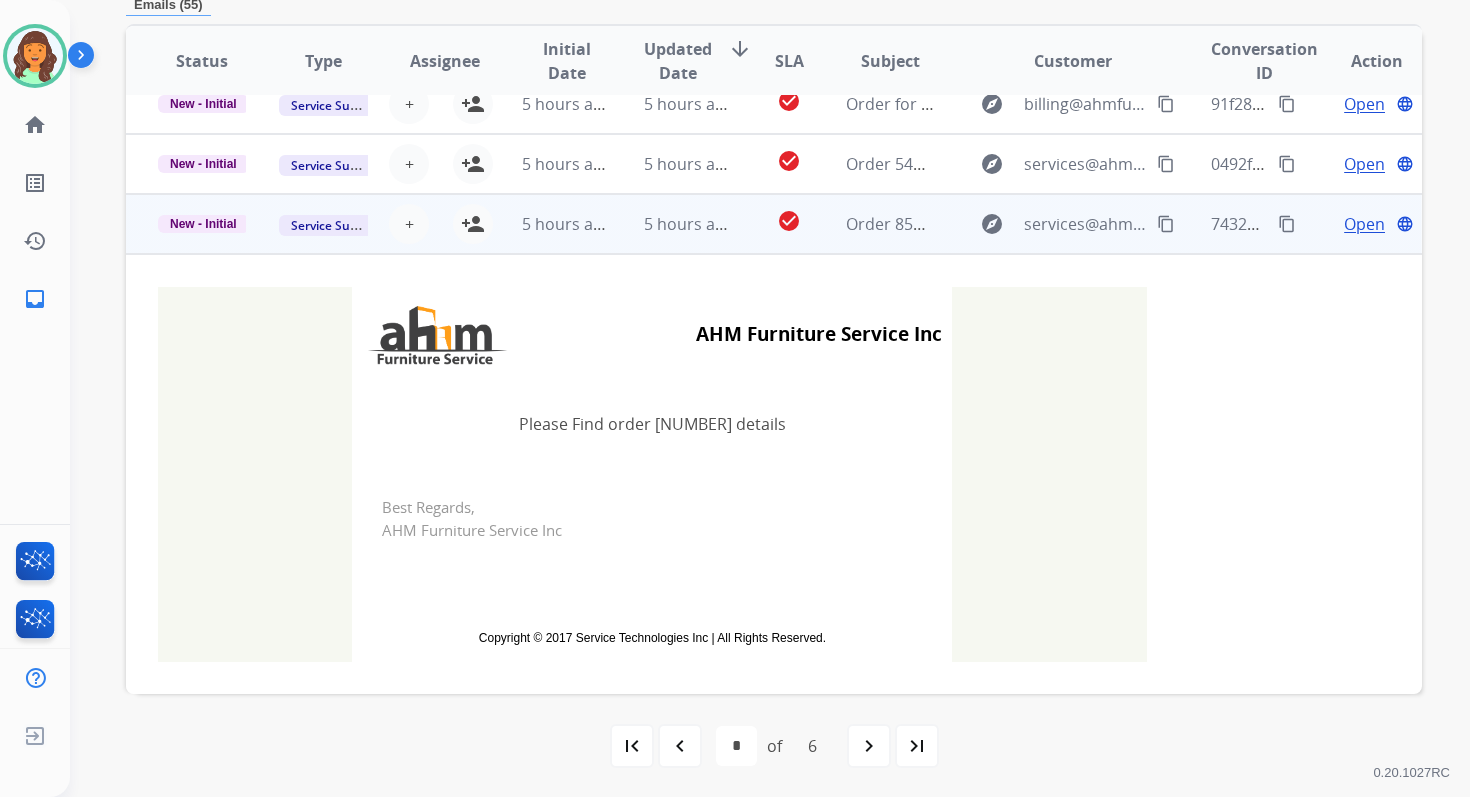 click on "New - Initial" at bounding box center (203, 224) 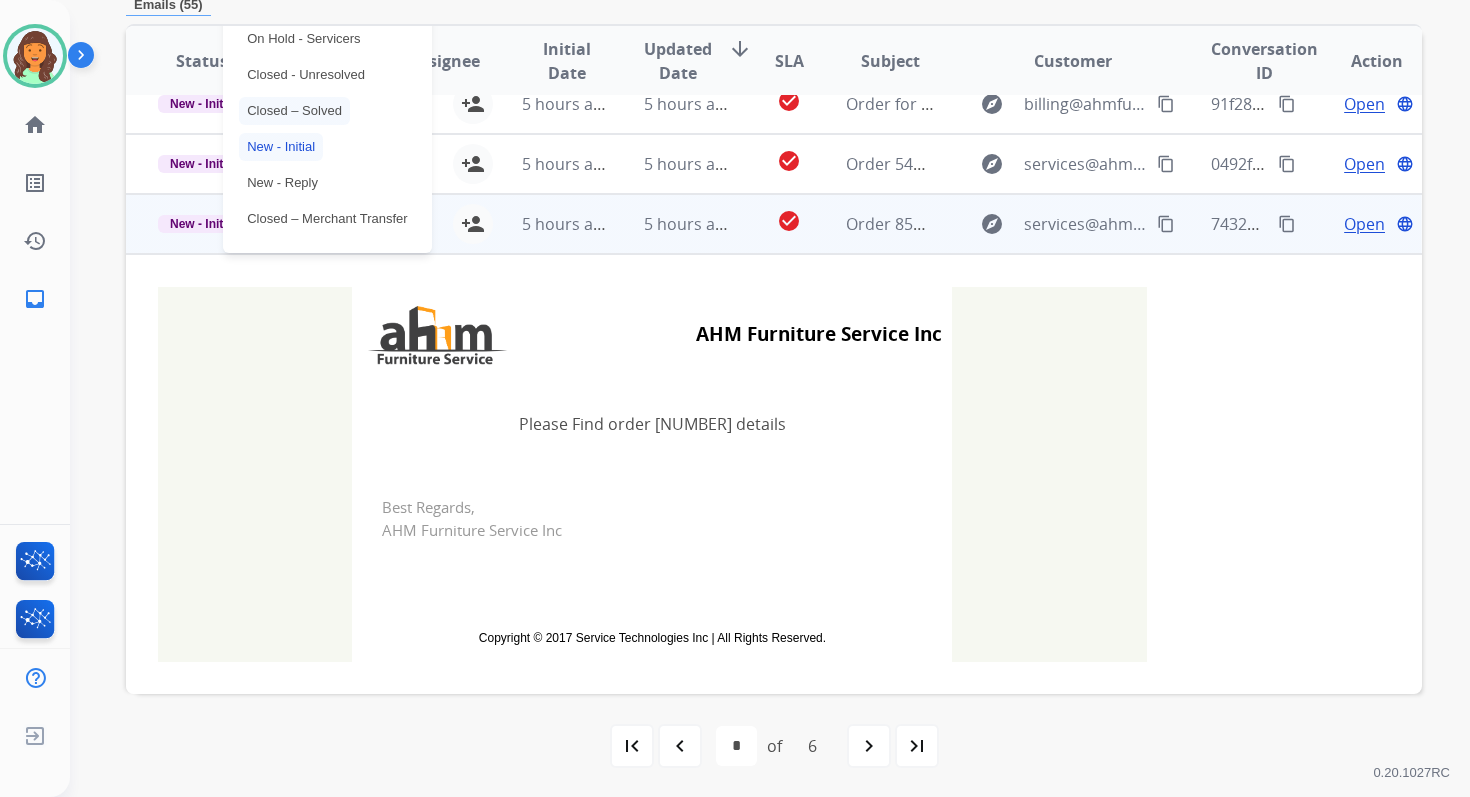 click on "Closed – Solved" at bounding box center (294, 111) 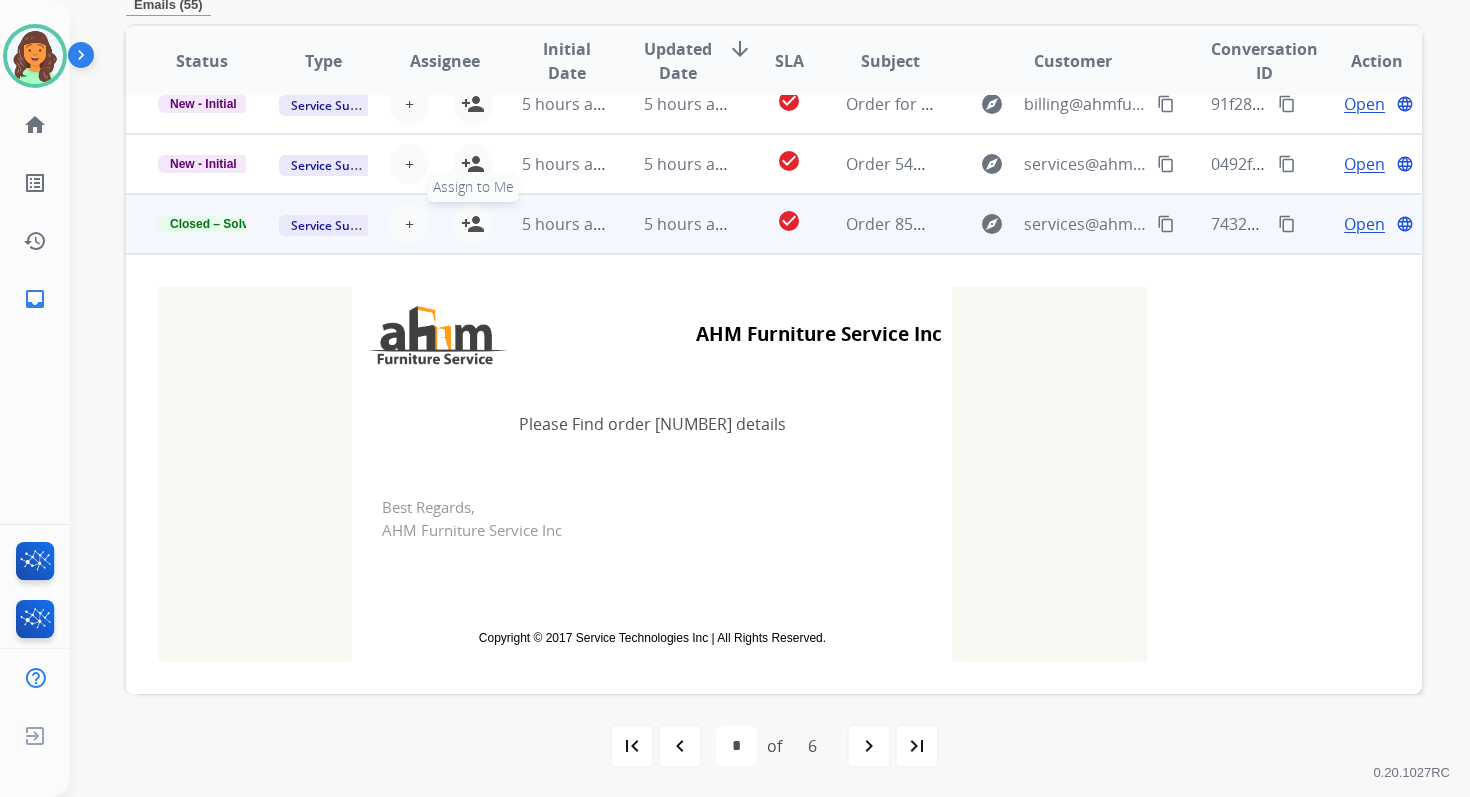 click on "person_add" at bounding box center [473, 224] 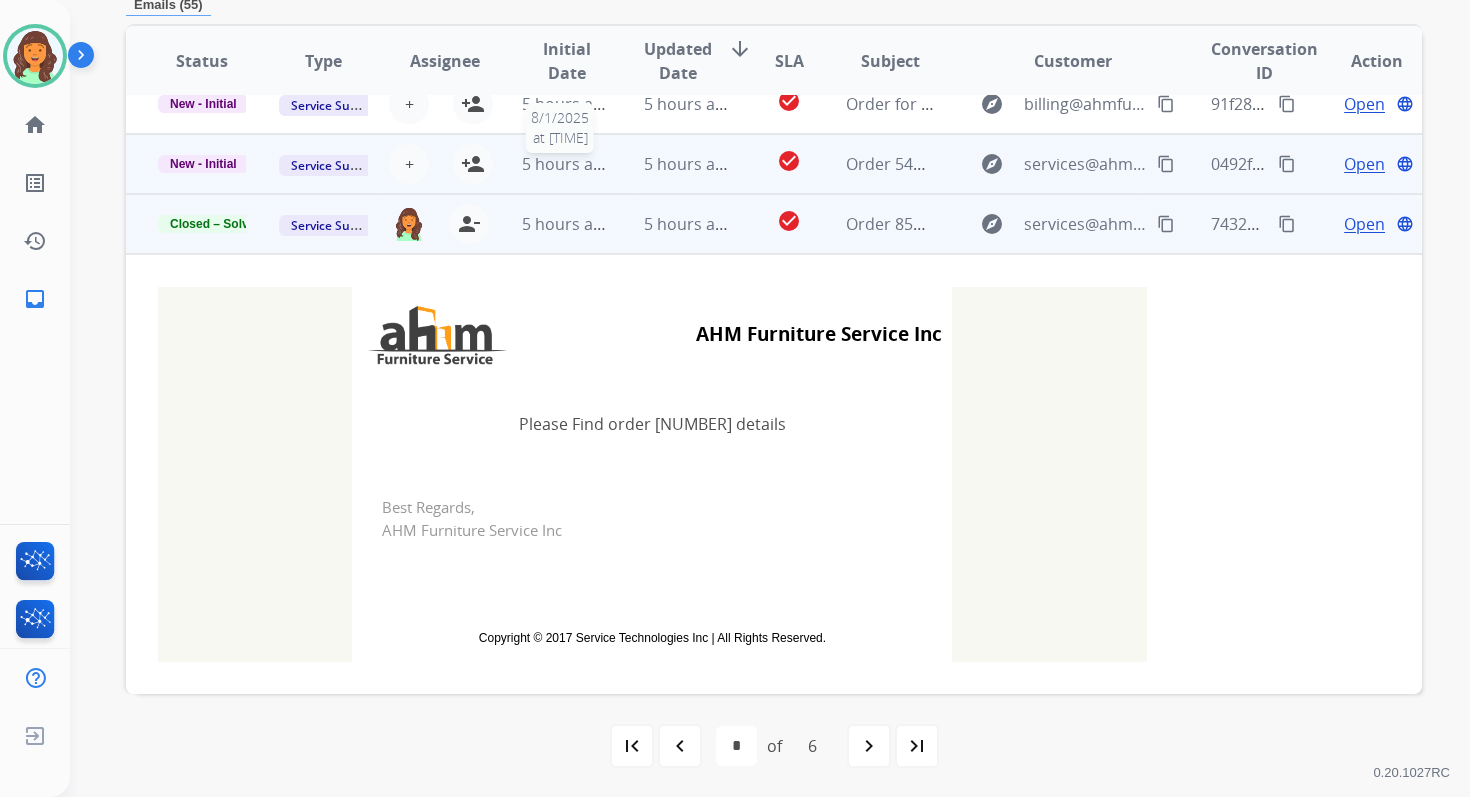 click on "5 hours ago" at bounding box center (566, 164) 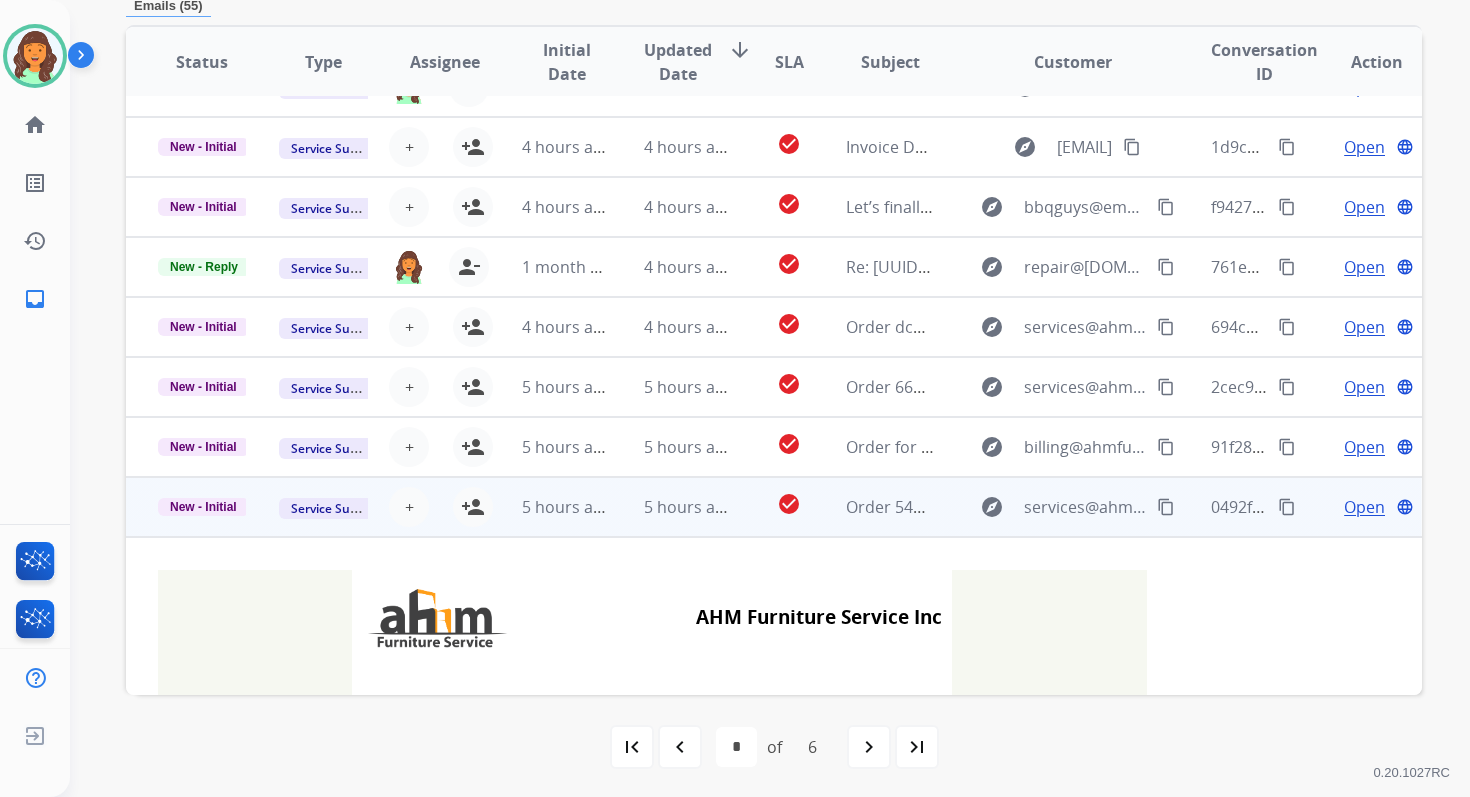 scroll, scrollTop: 480, scrollLeft: 0, axis: vertical 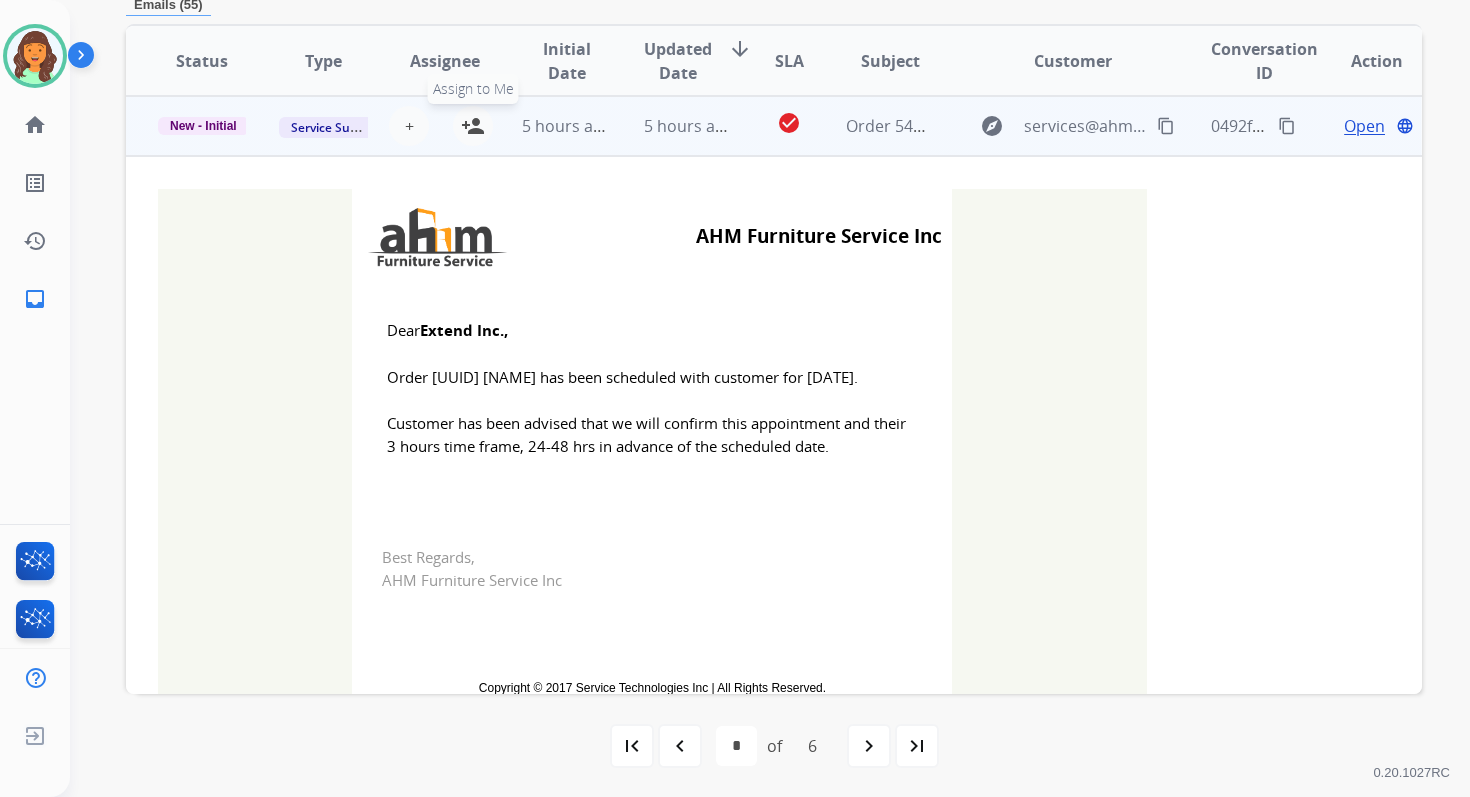 click on "person_add" at bounding box center (473, 126) 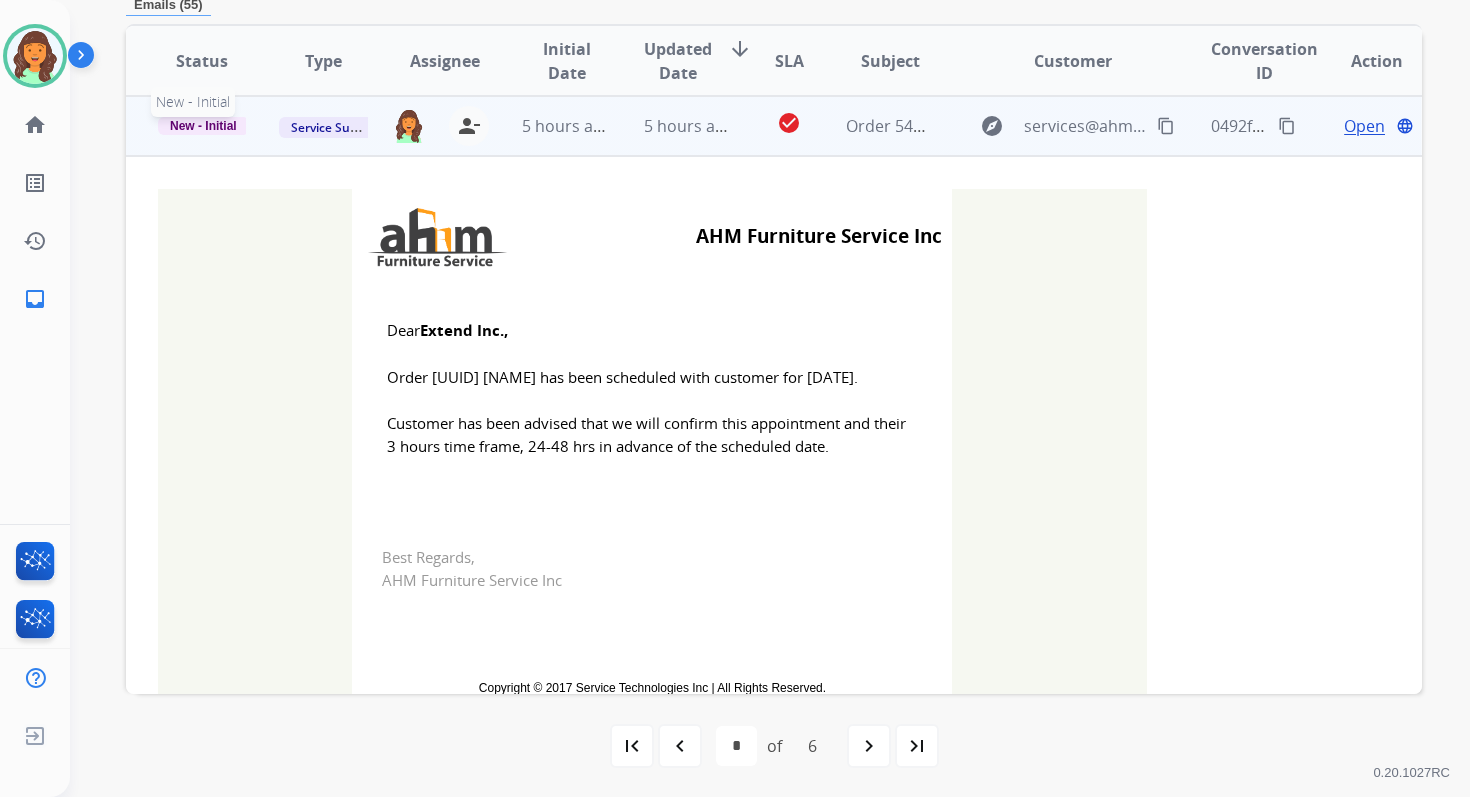 click on "New - Initial" at bounding box center (203, 126) 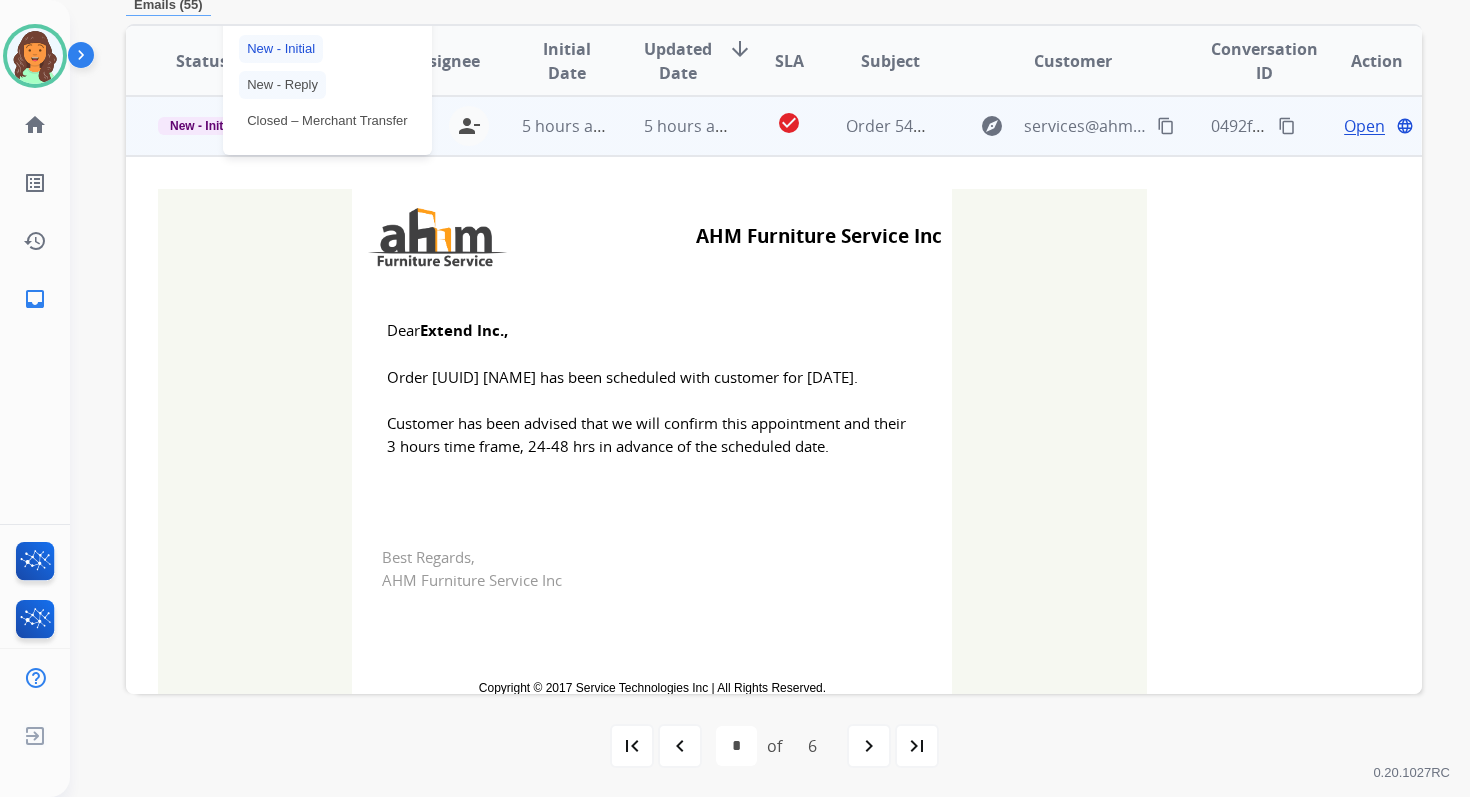 scroll, scrollTop: 411, scrollLeft: 0, axis: vertical 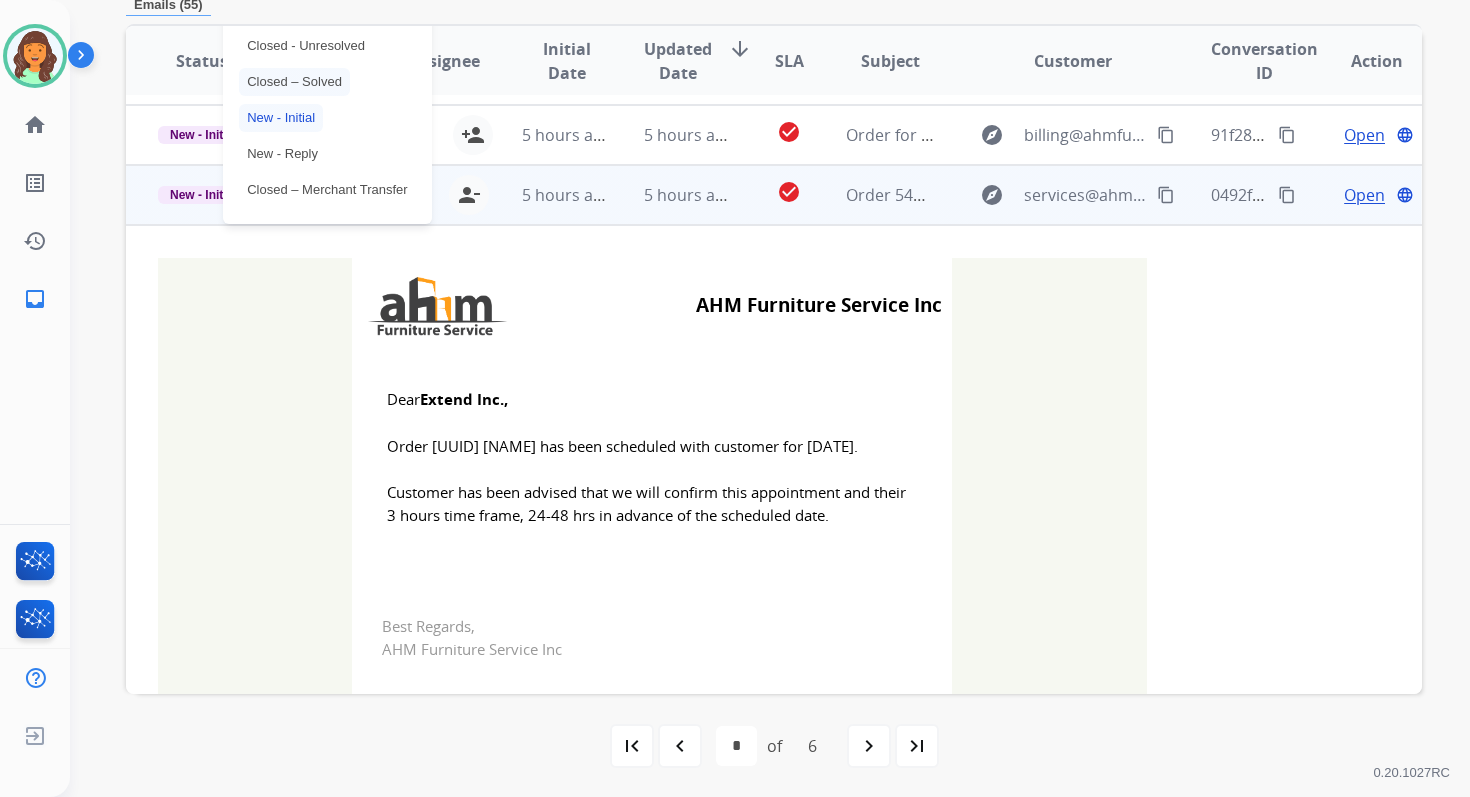 click on "Closed – Solved" at bounding box center [294, 82] 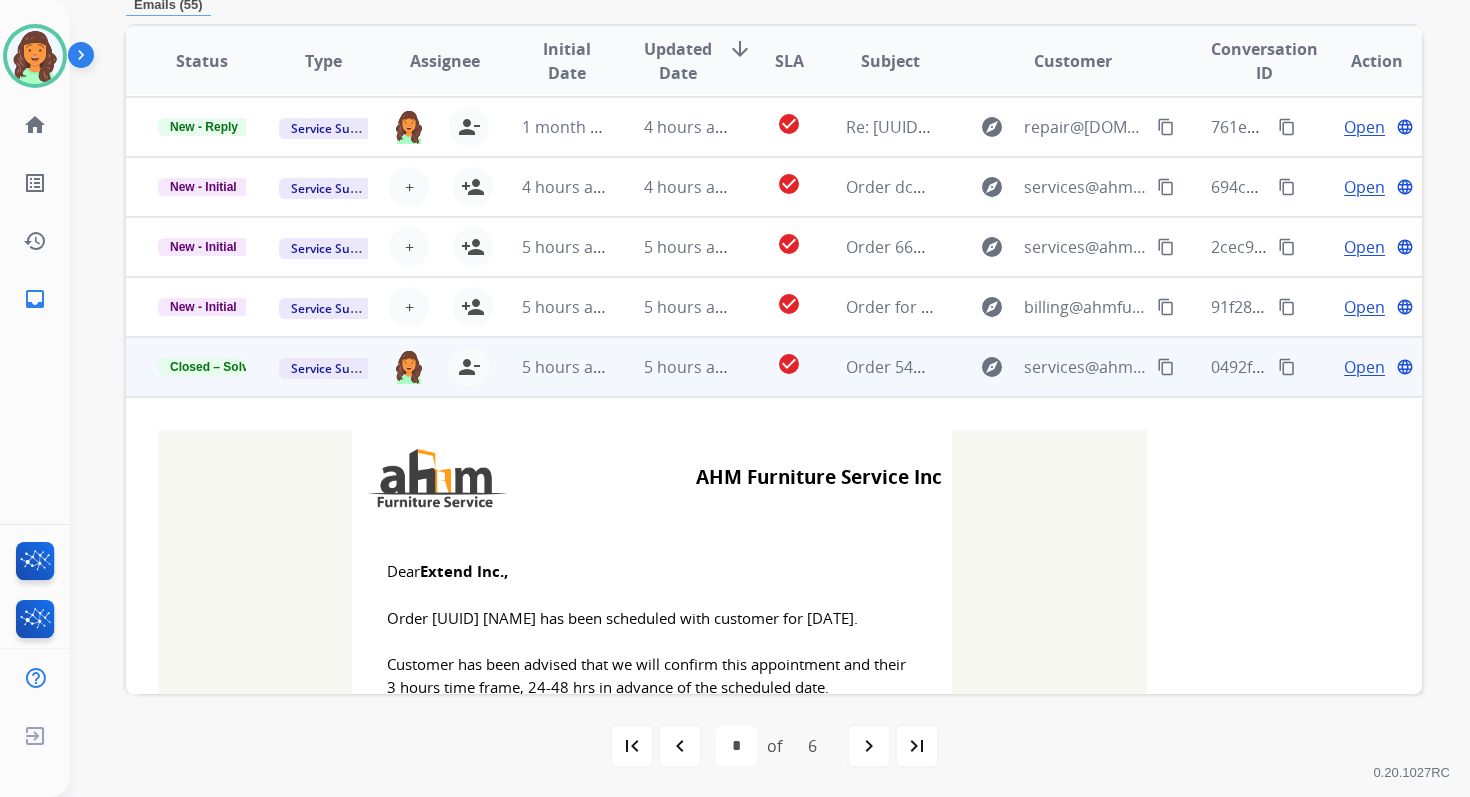scroll, scrollTop: 196, scrollLeft: 0, axis: vertical 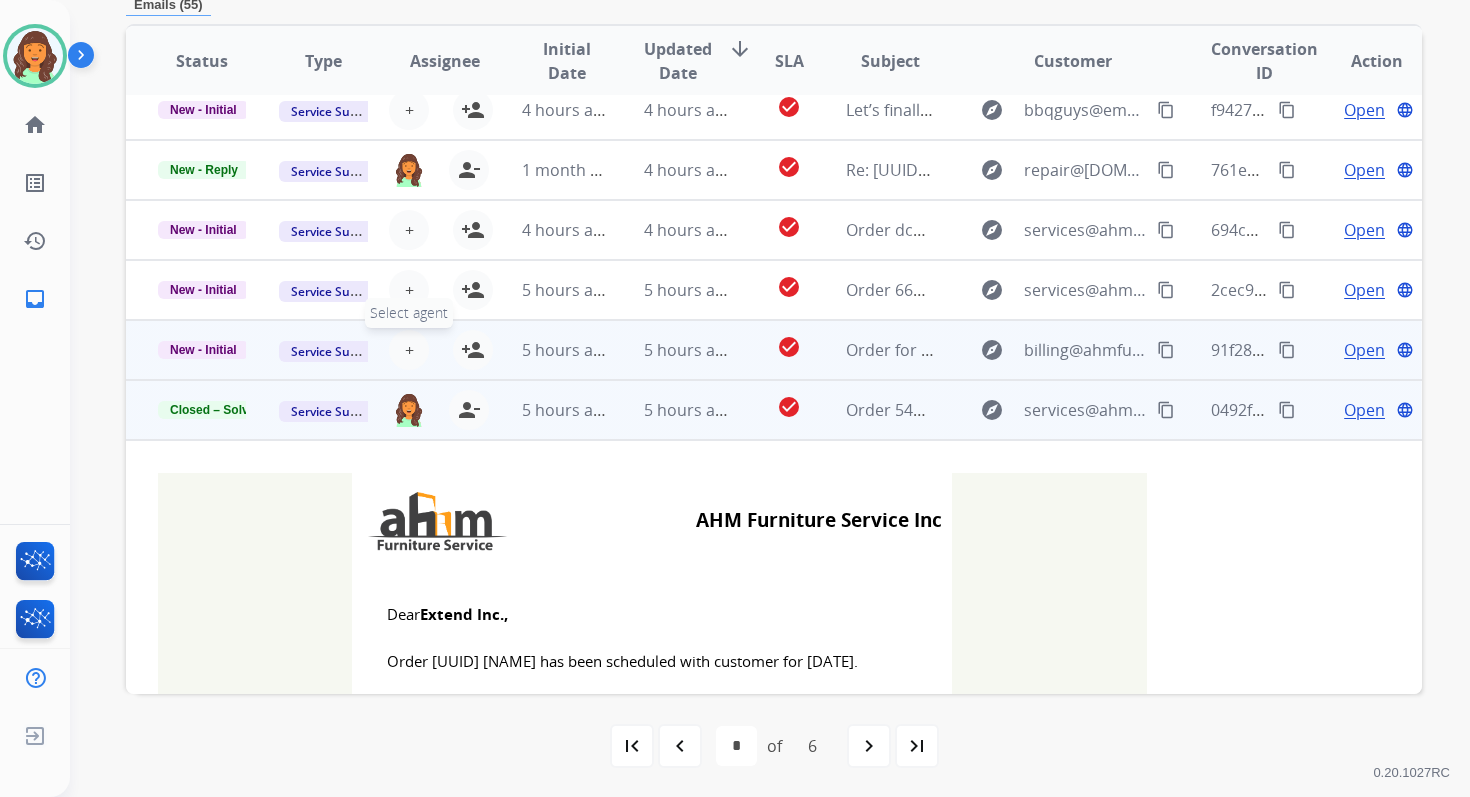 click on "+" at bounding box center (409, 350) 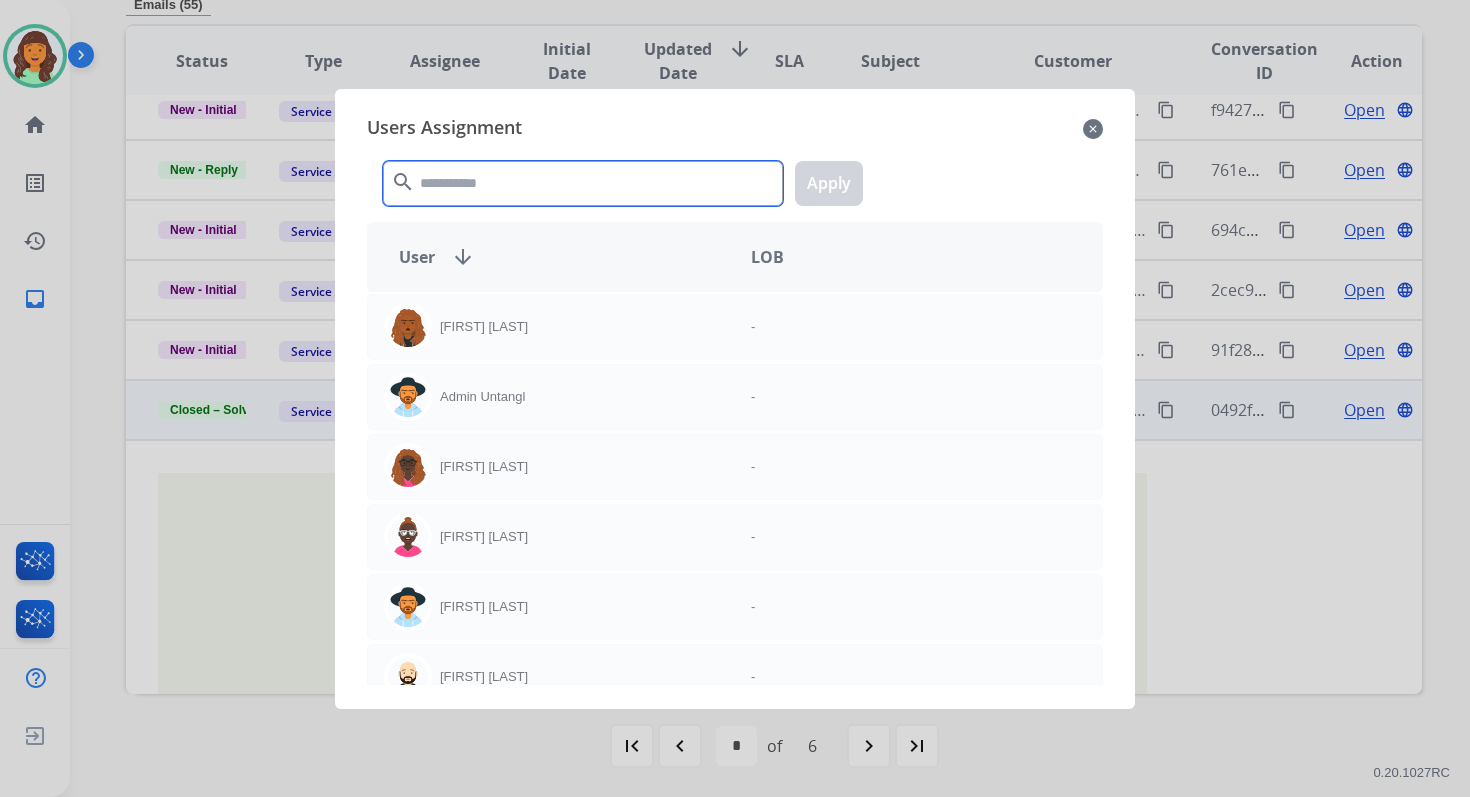 click 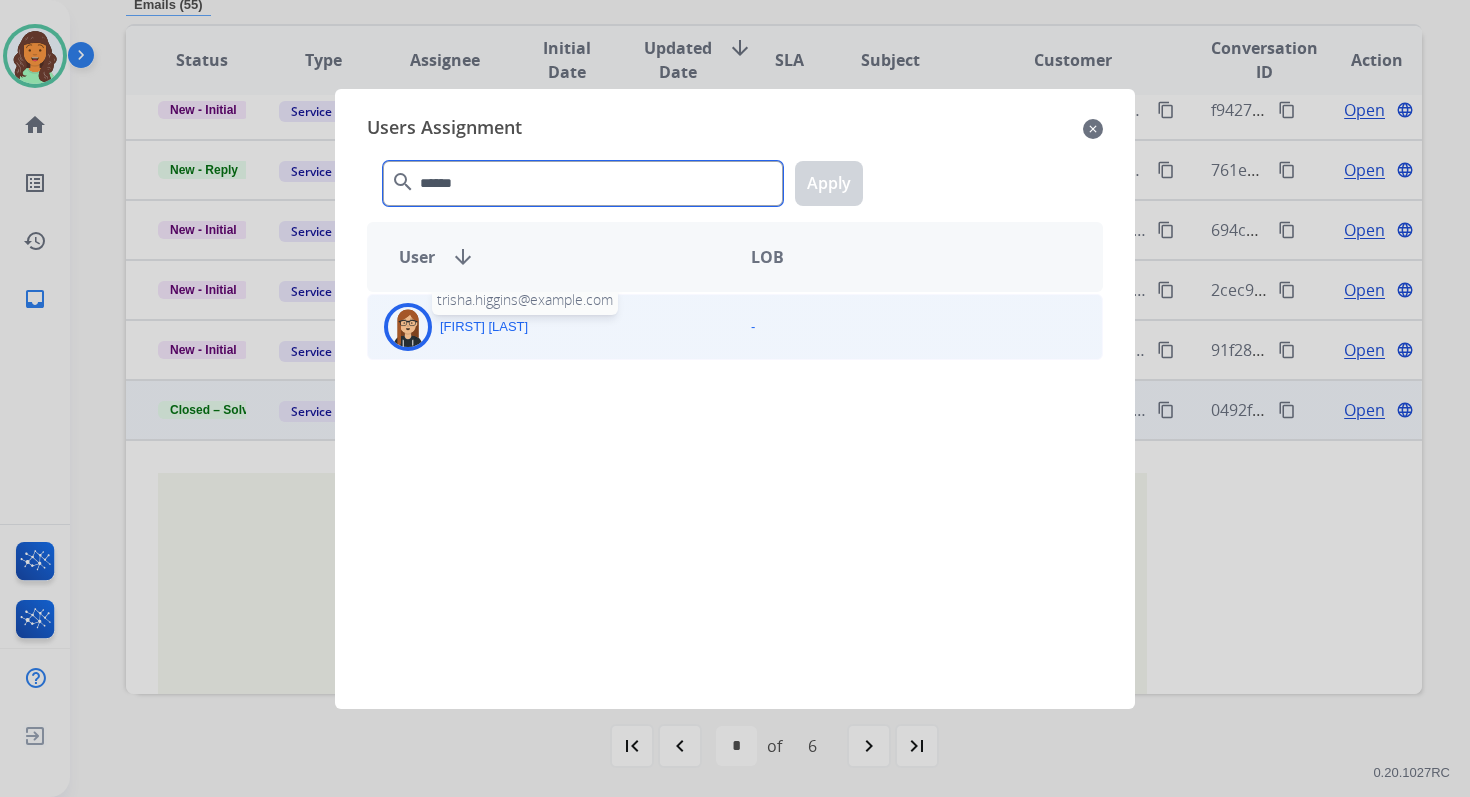 type on "******" 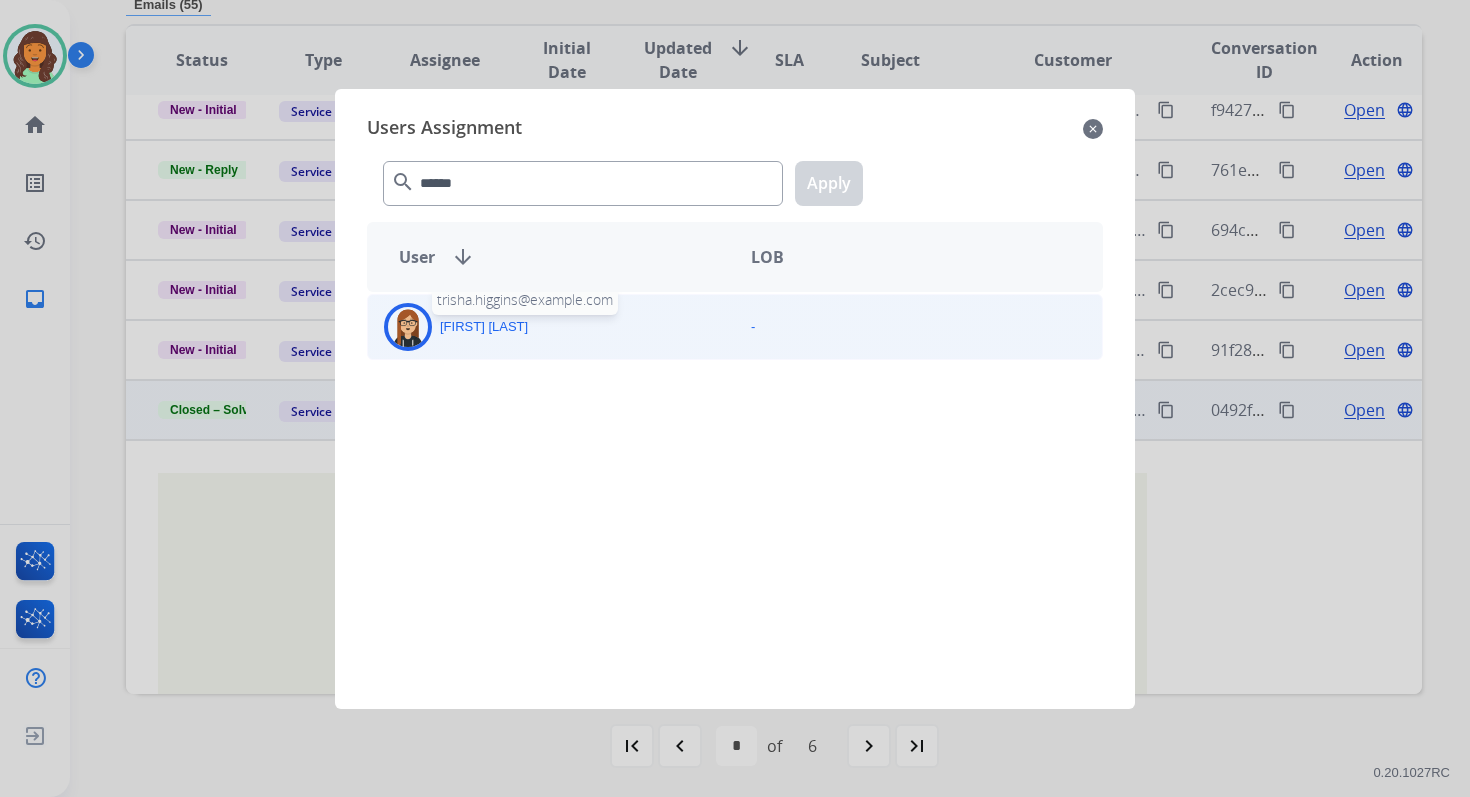 click on "[FIRST]  [LAST]" 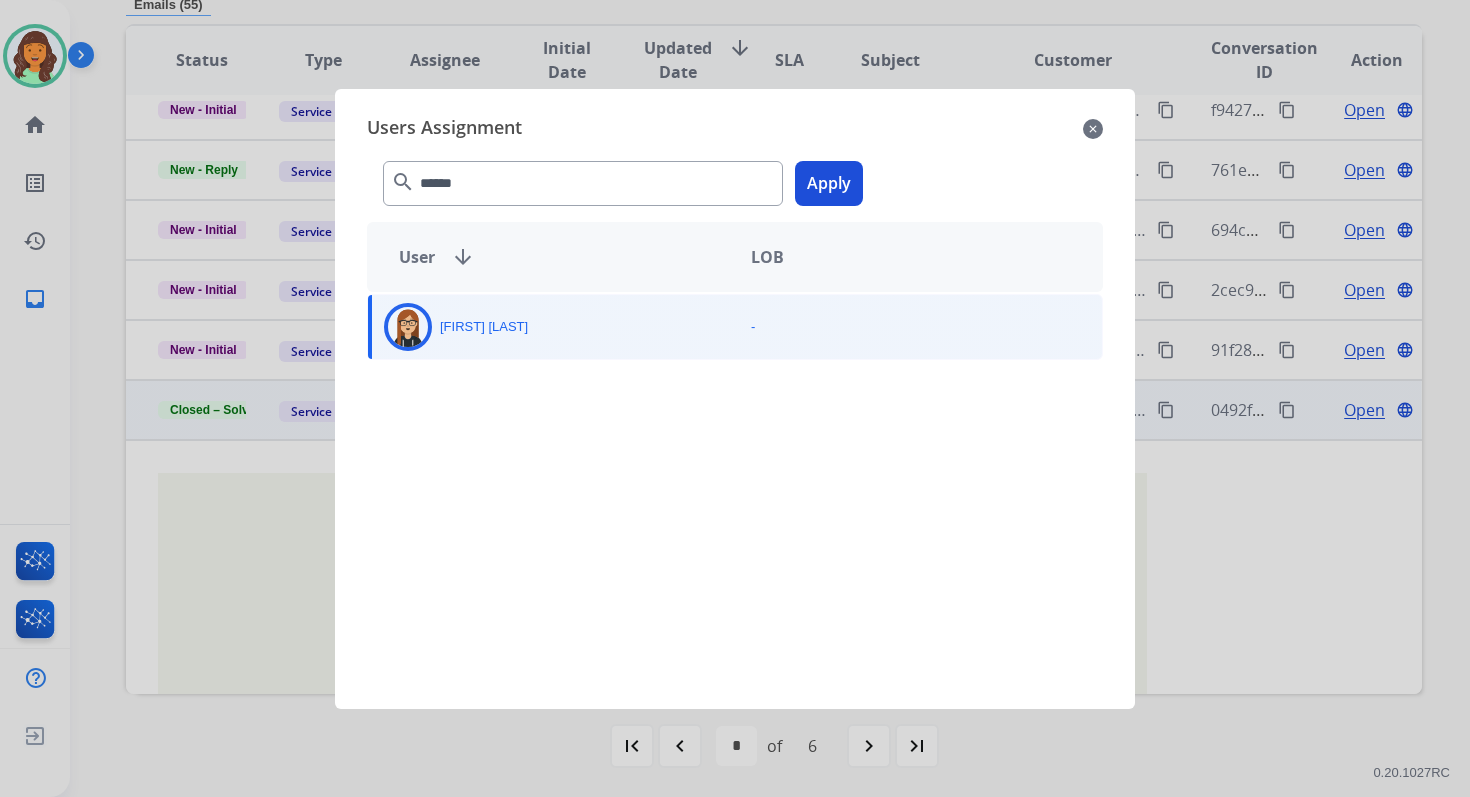 click on "Apply" 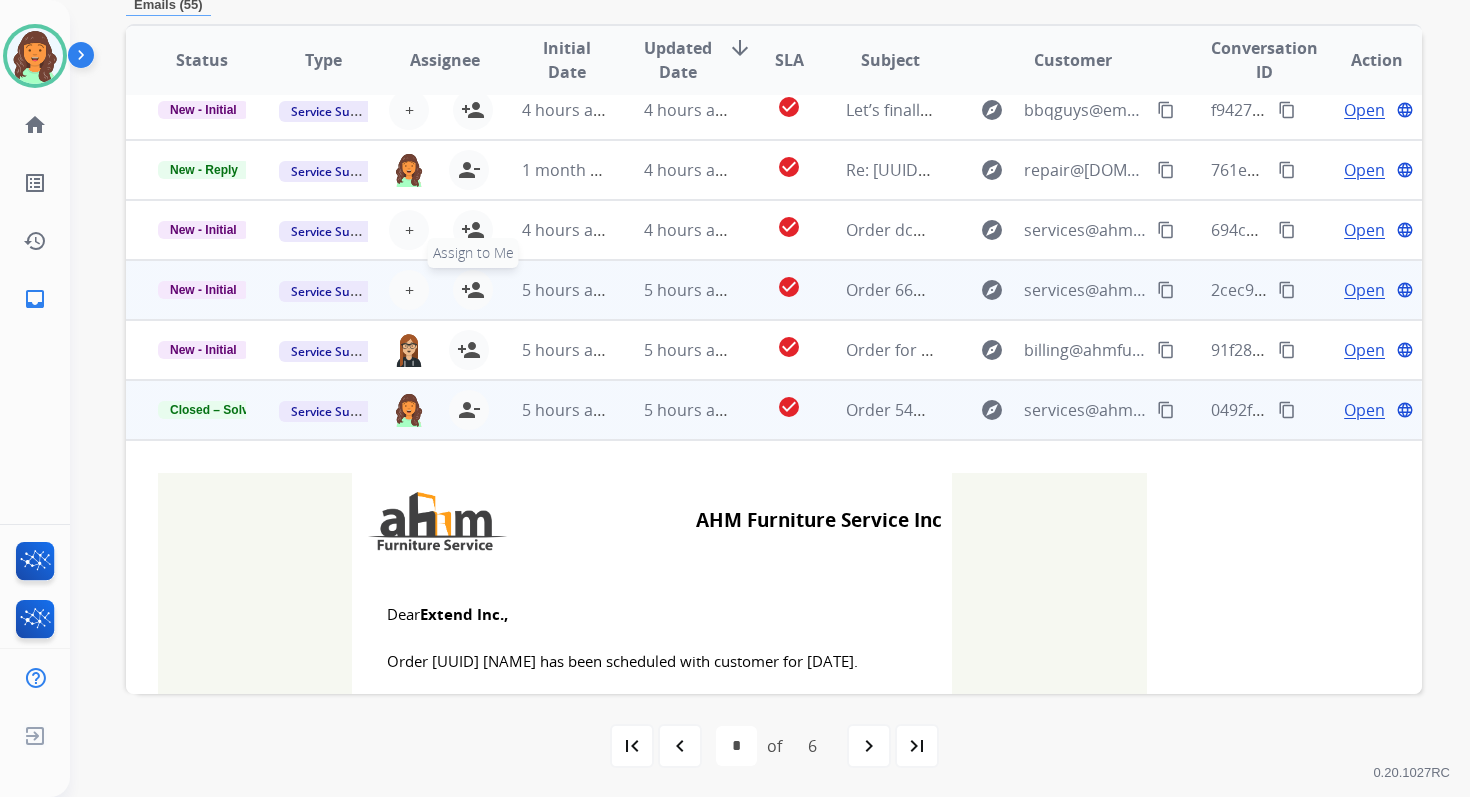 click on "person_add" at bounding box center (473, 290) 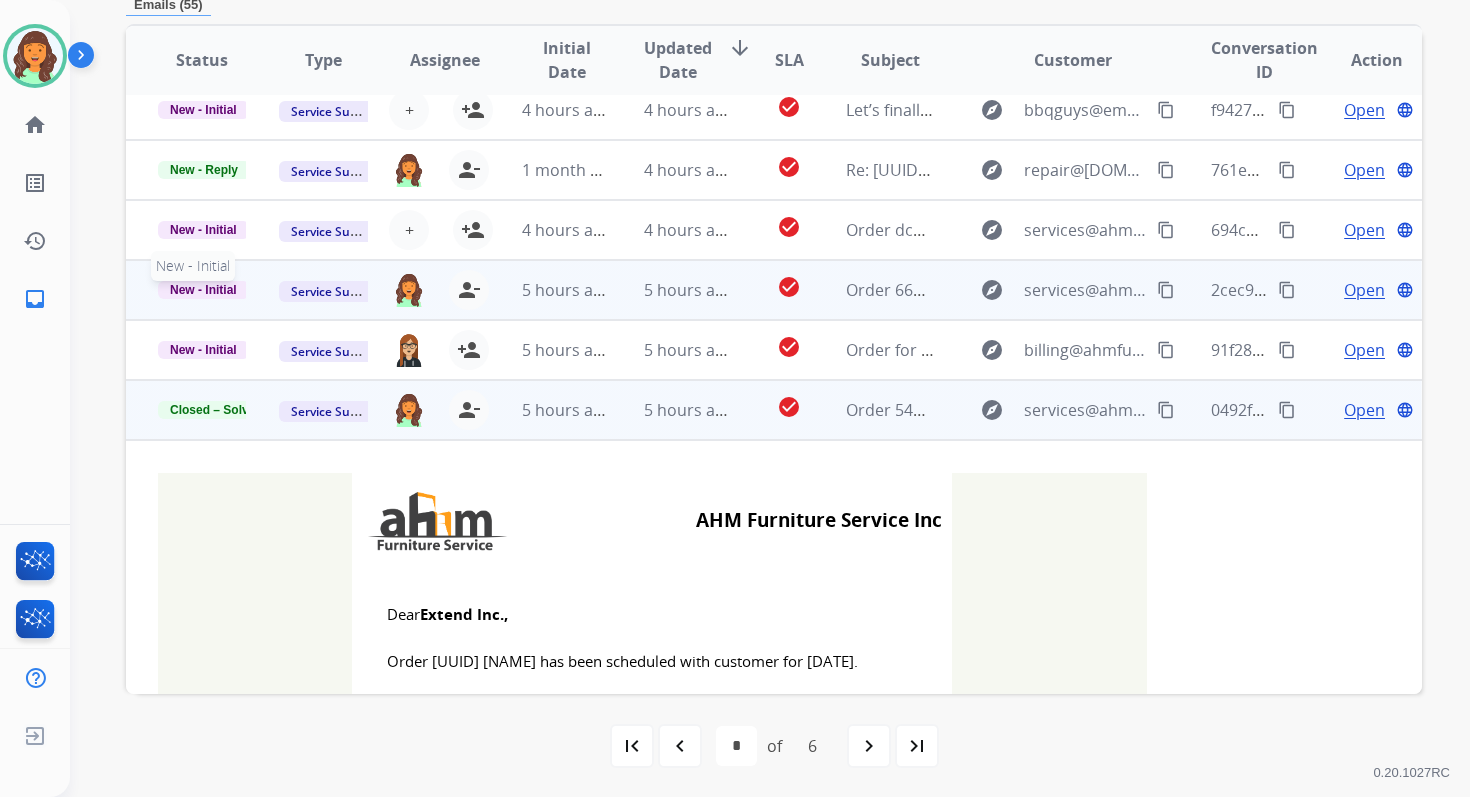 click on "New - Initial" at bounding box center [203, 290] 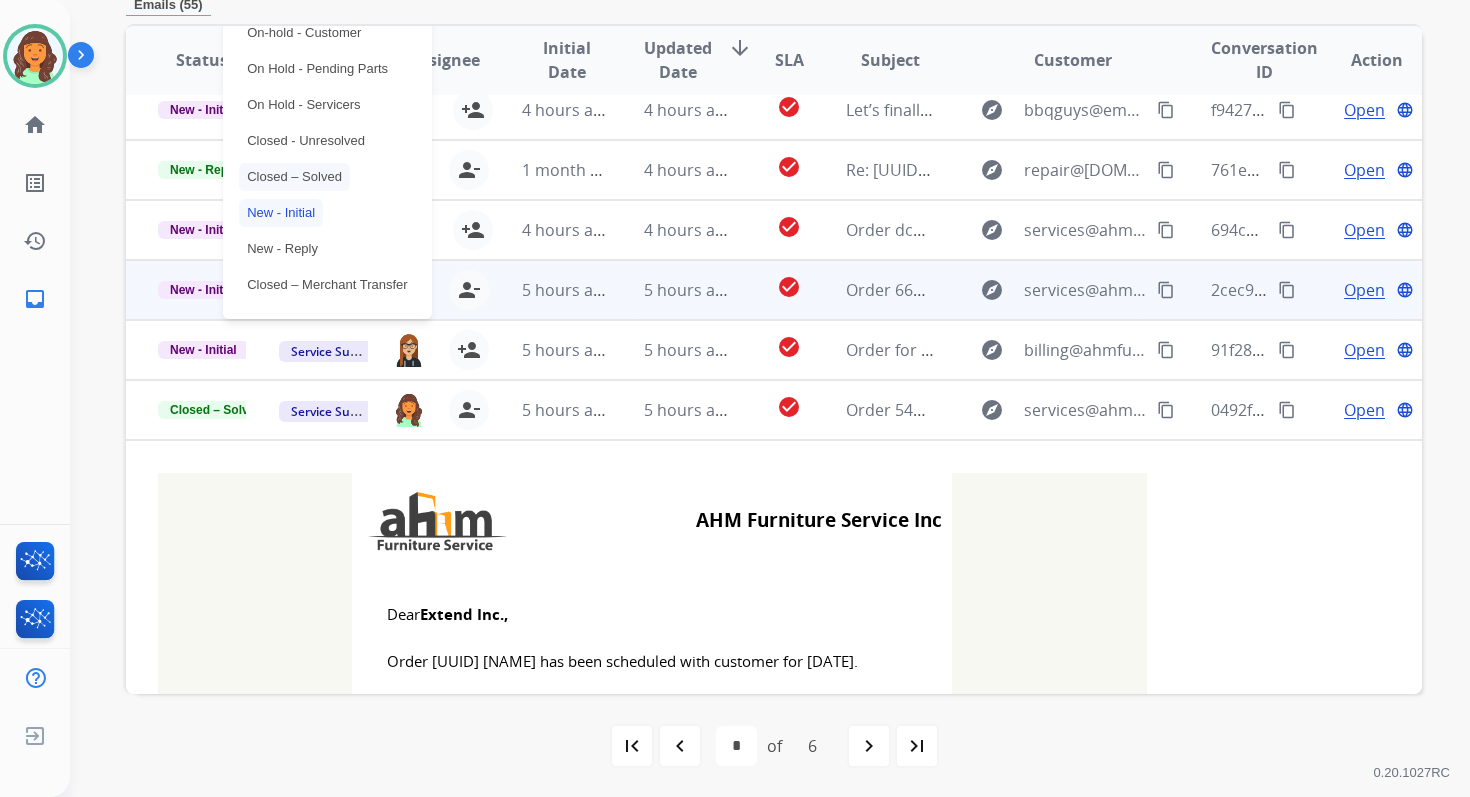 click on "Closed – Solved" at bounding box center (294, 177) 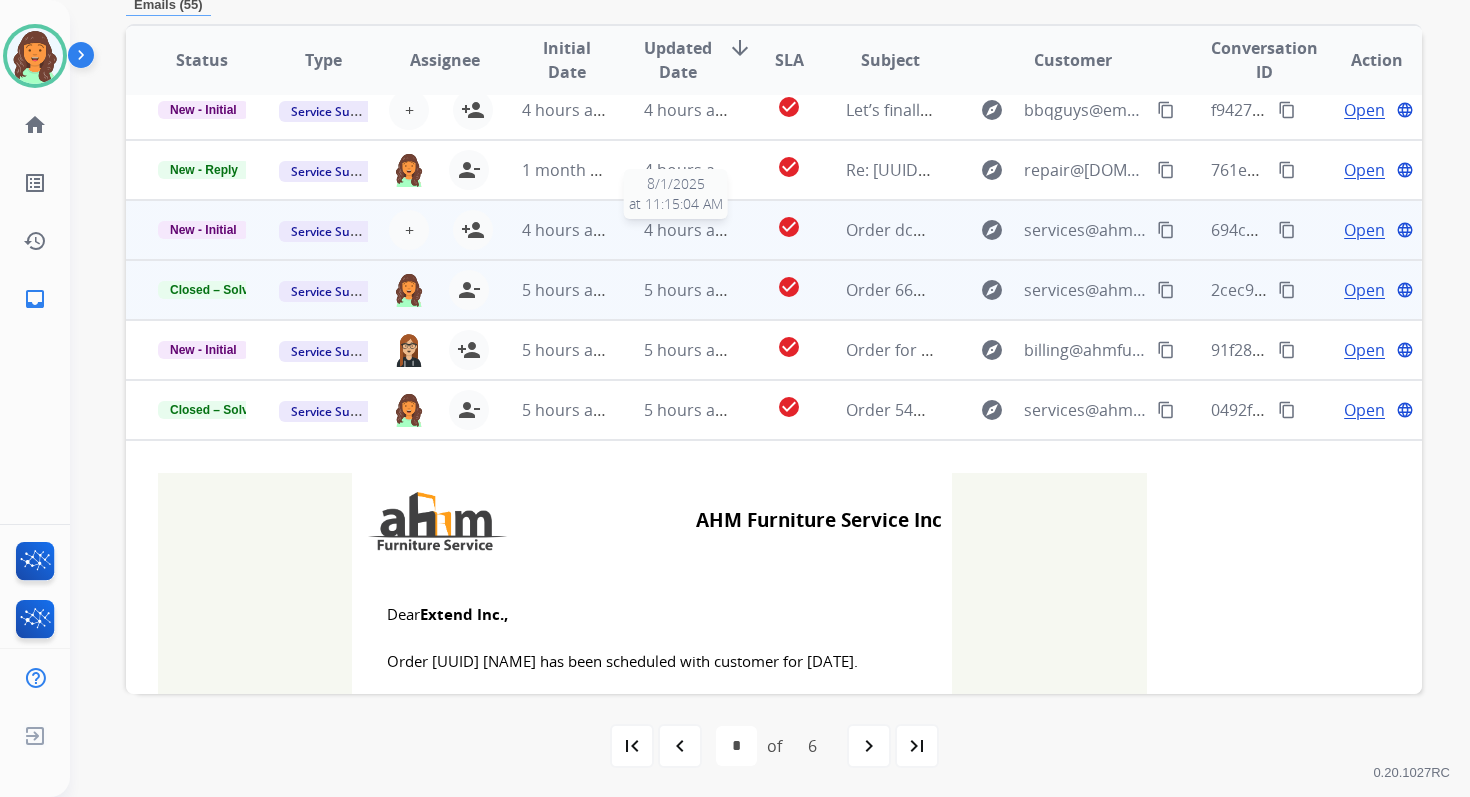 click on "4 hours ago" at bounding box center [689, 230] 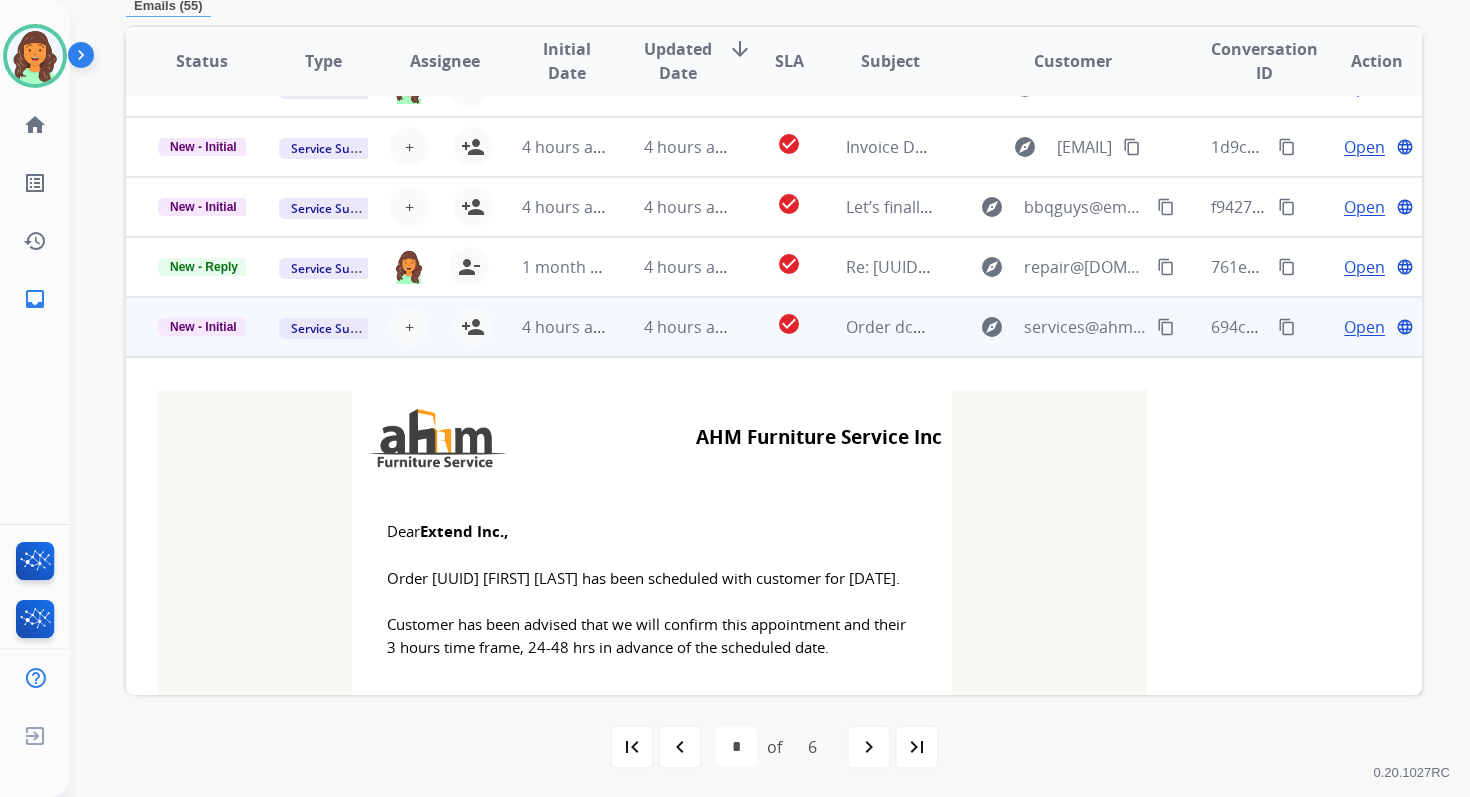 scroll, scrollTop: 480, scrollLeft: 0, axis: vertical 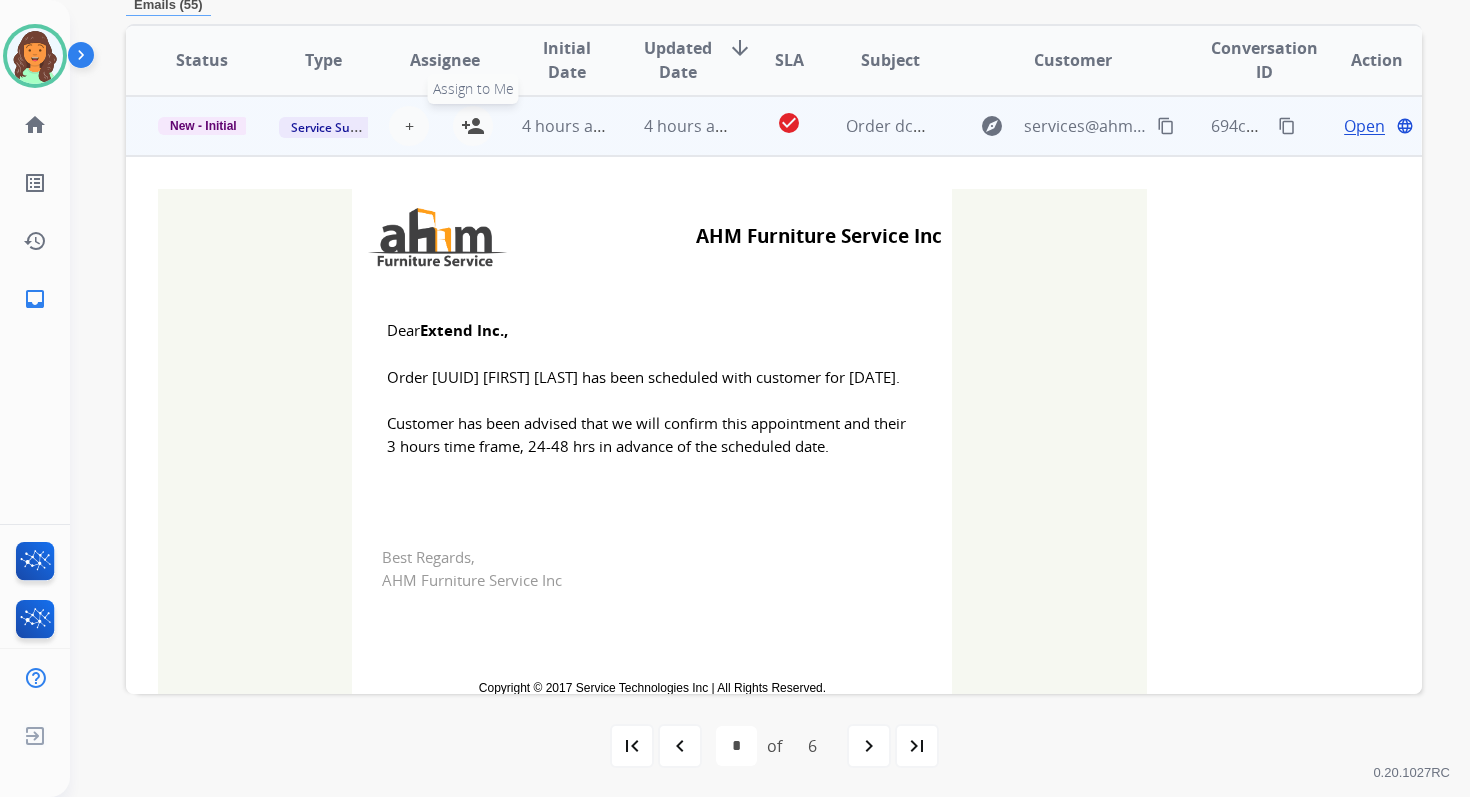 click on "person_add" at bounding box center [473, 126] 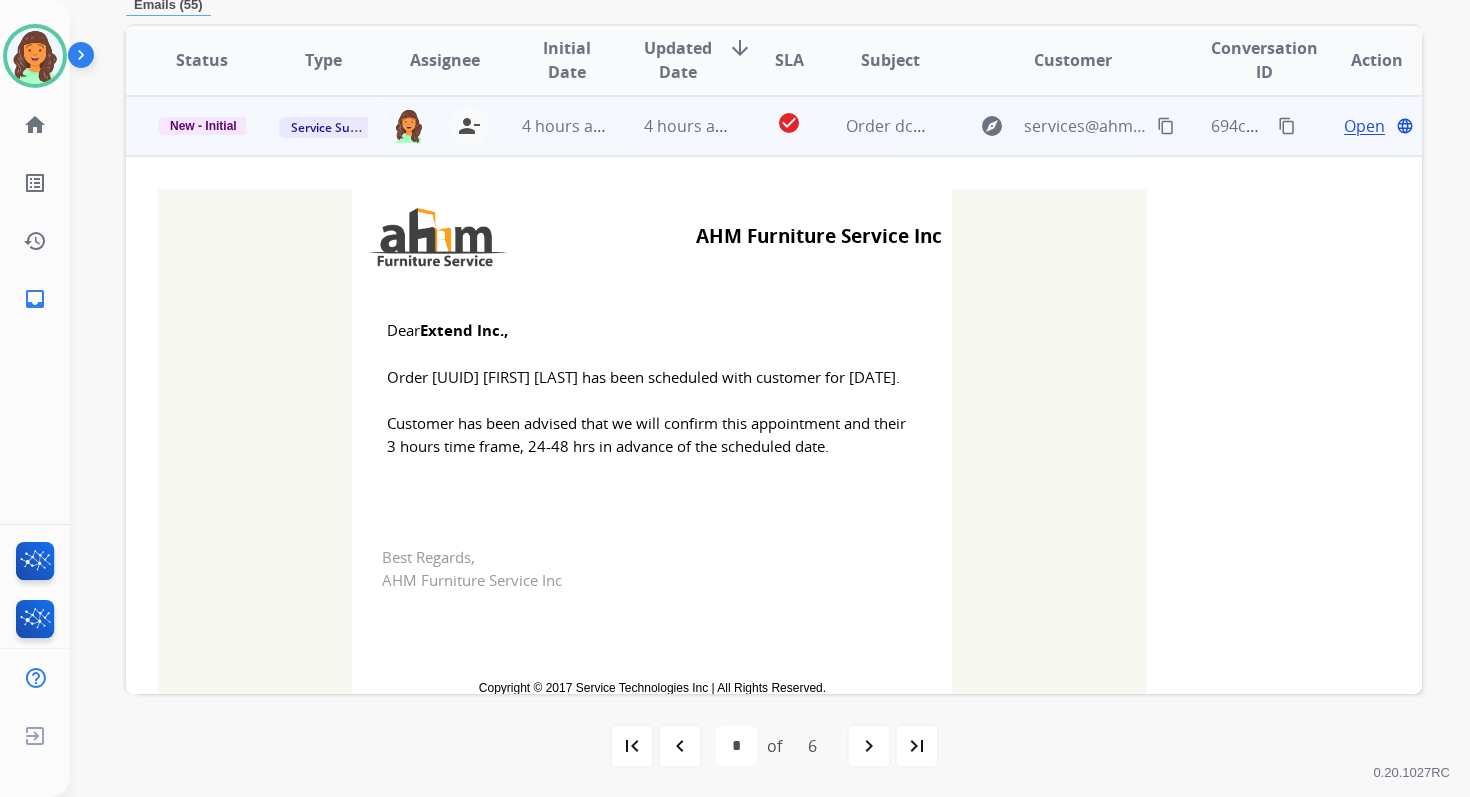 click on "New - Initial" at bounding box center [203, 126] 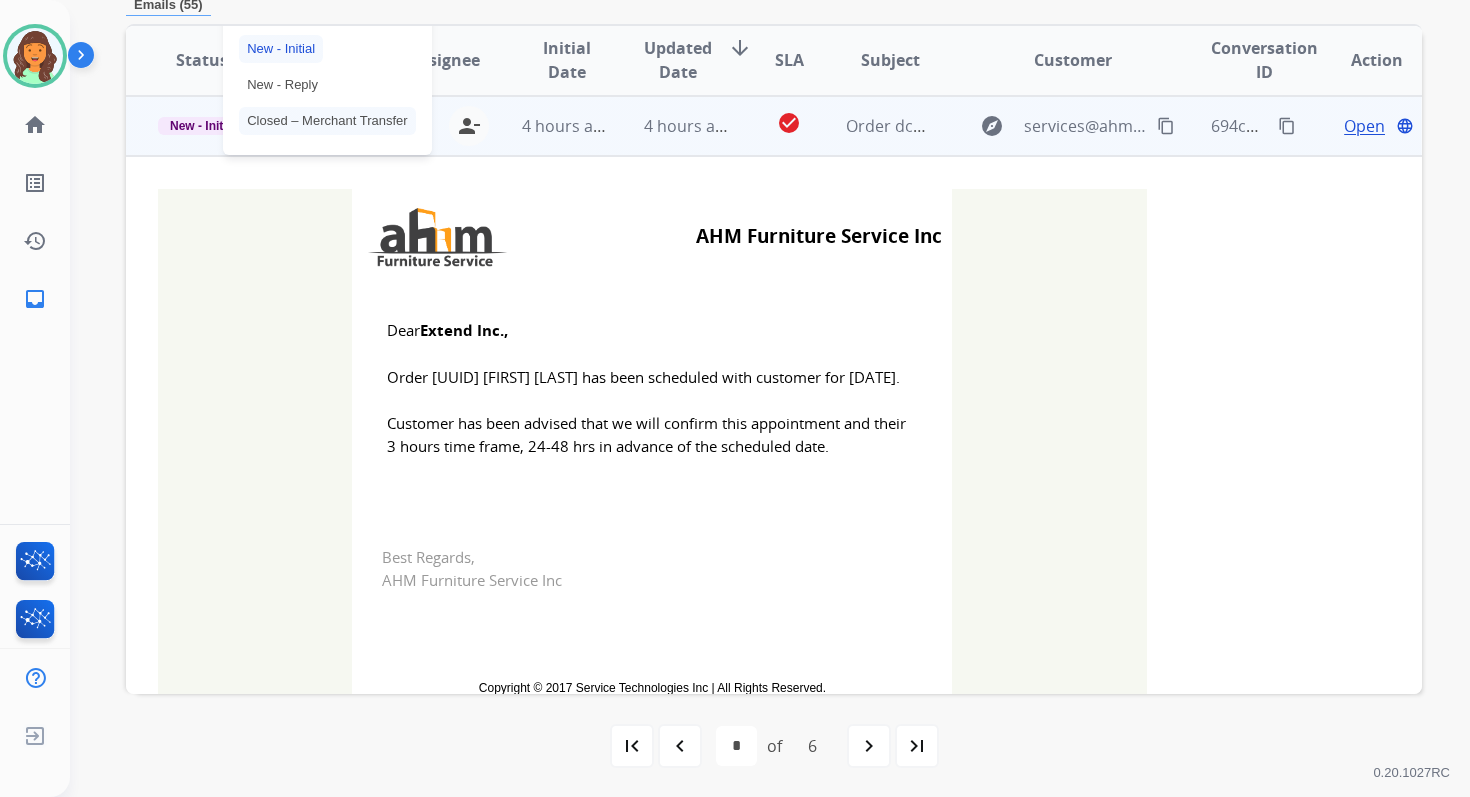 scroll, scrollTop: 229, scrollLeft: 0, axis: vertical 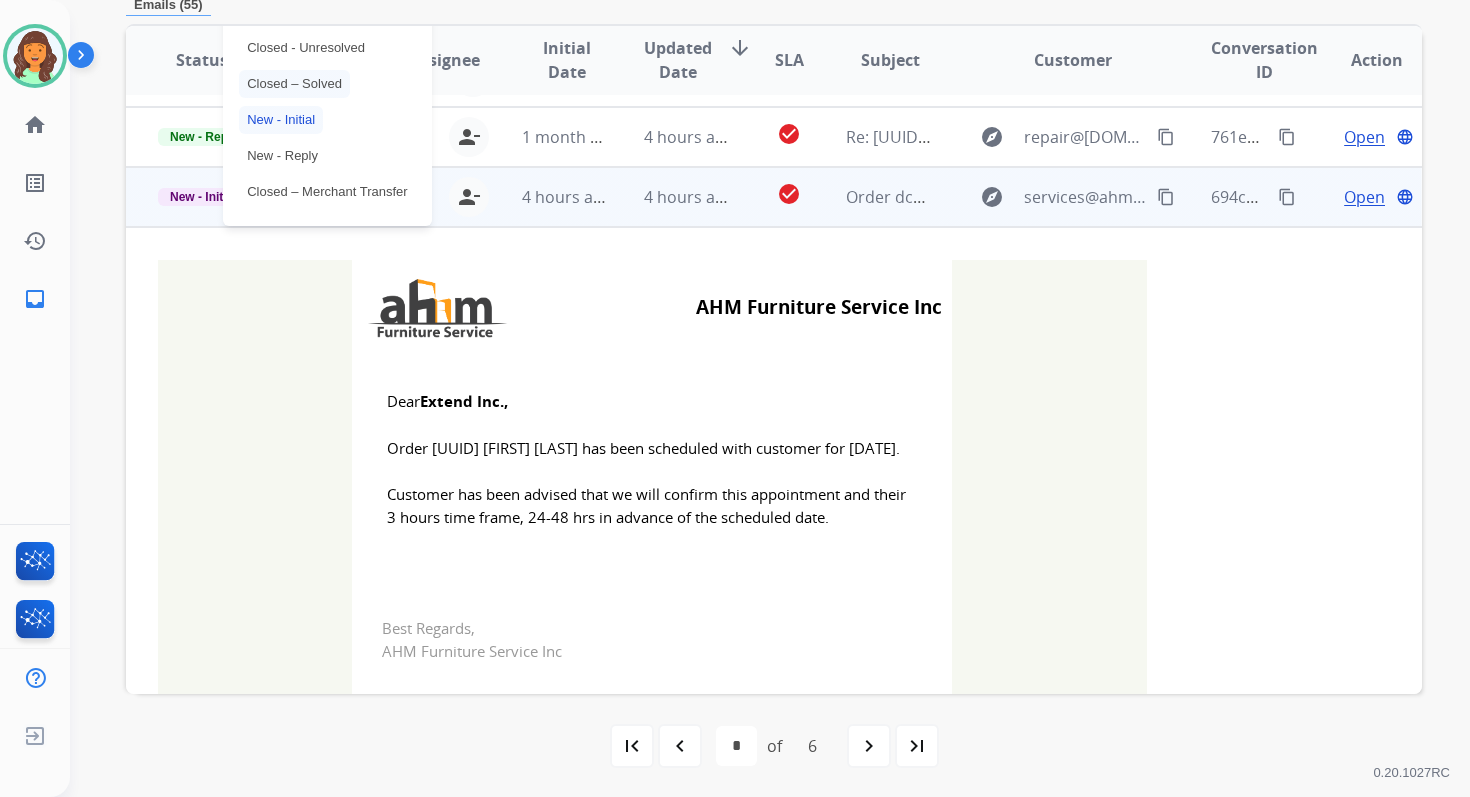 click on "Closed – Solved" at bounding box center [294, 84] 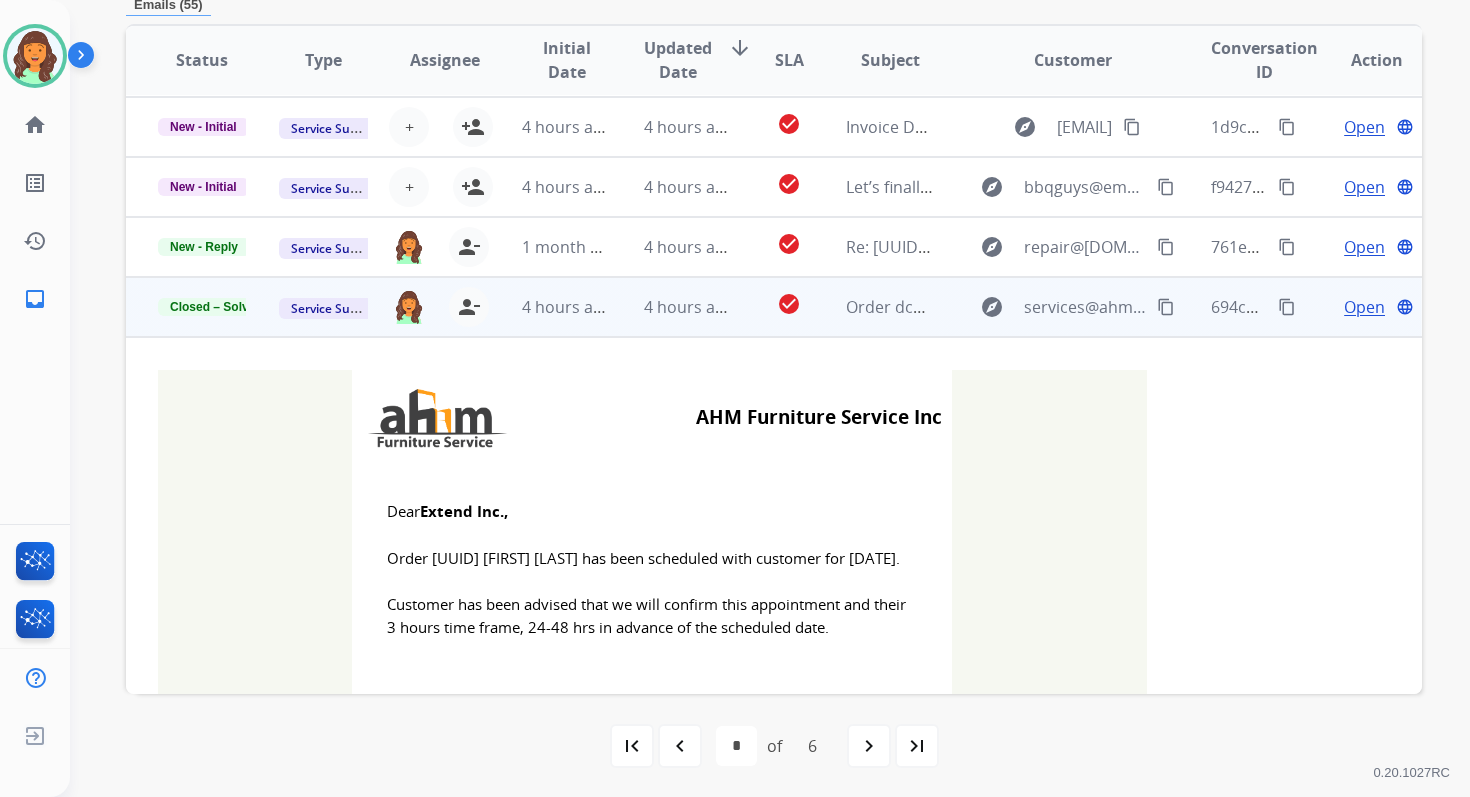 scroll, scrollTop: 13, scrollLeft: 0, axis: vertical 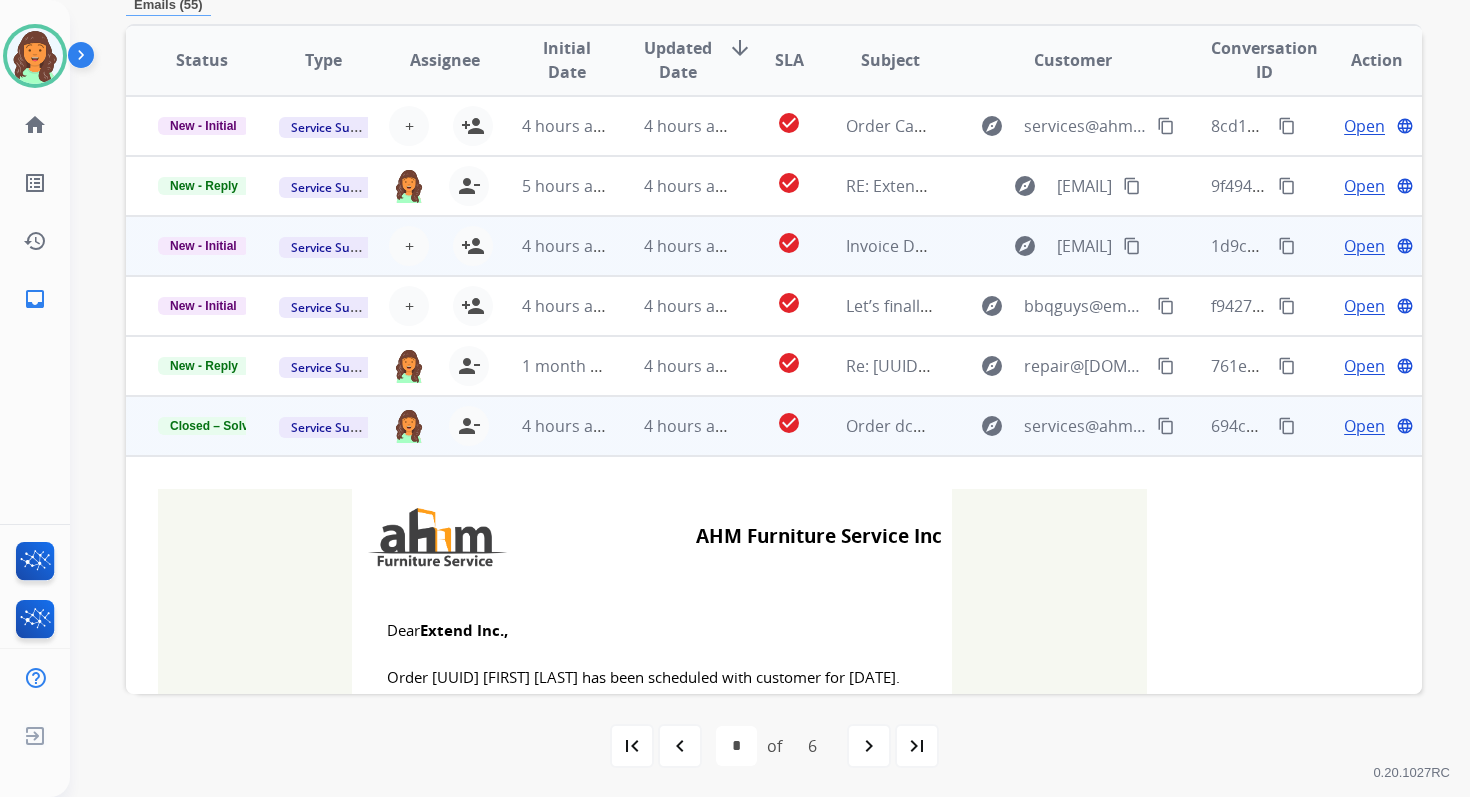 click on "4 hours ago" at bounding box center [672, 246] 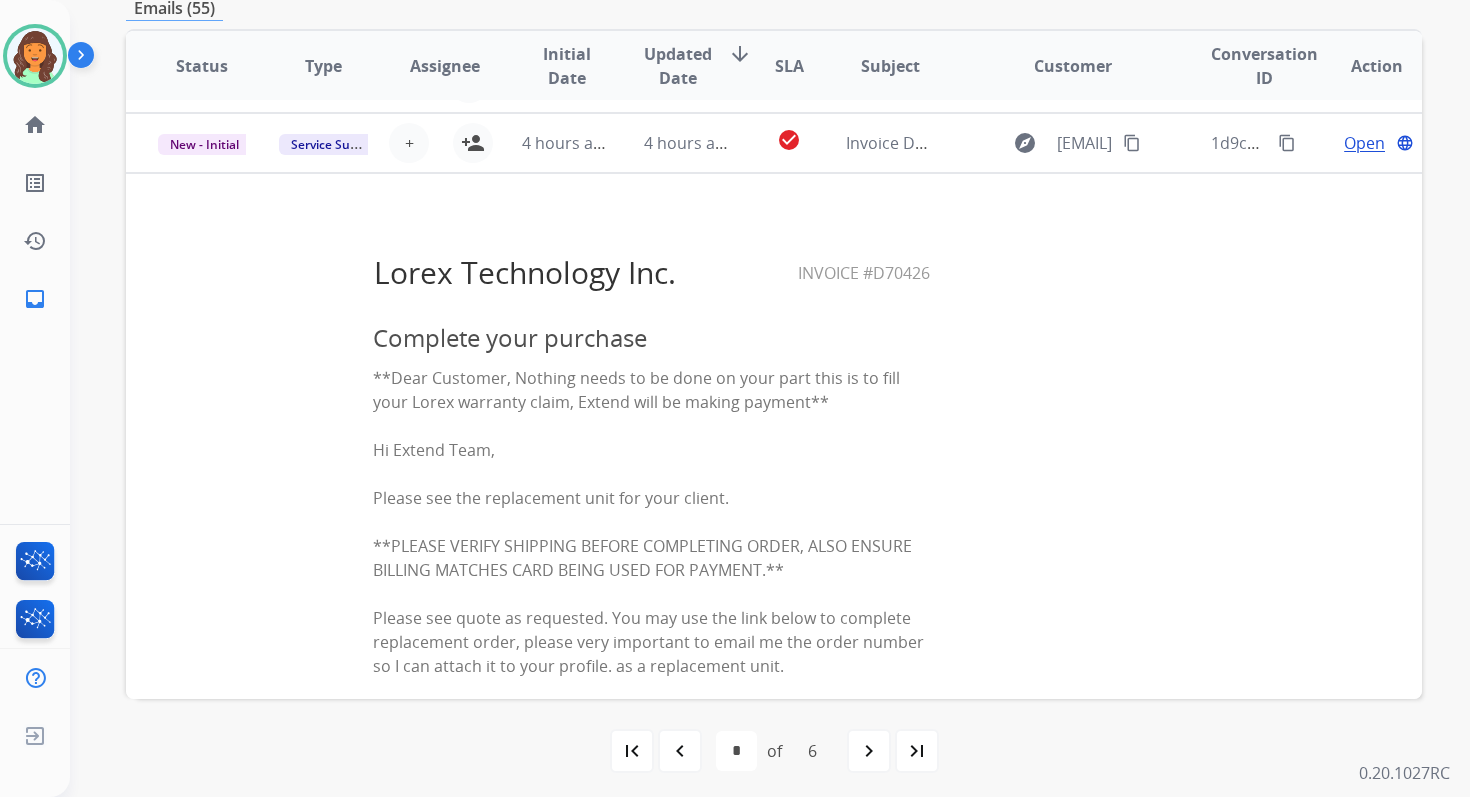 scroll, scrollTop: 0, scrollLeft: 0, axis: both 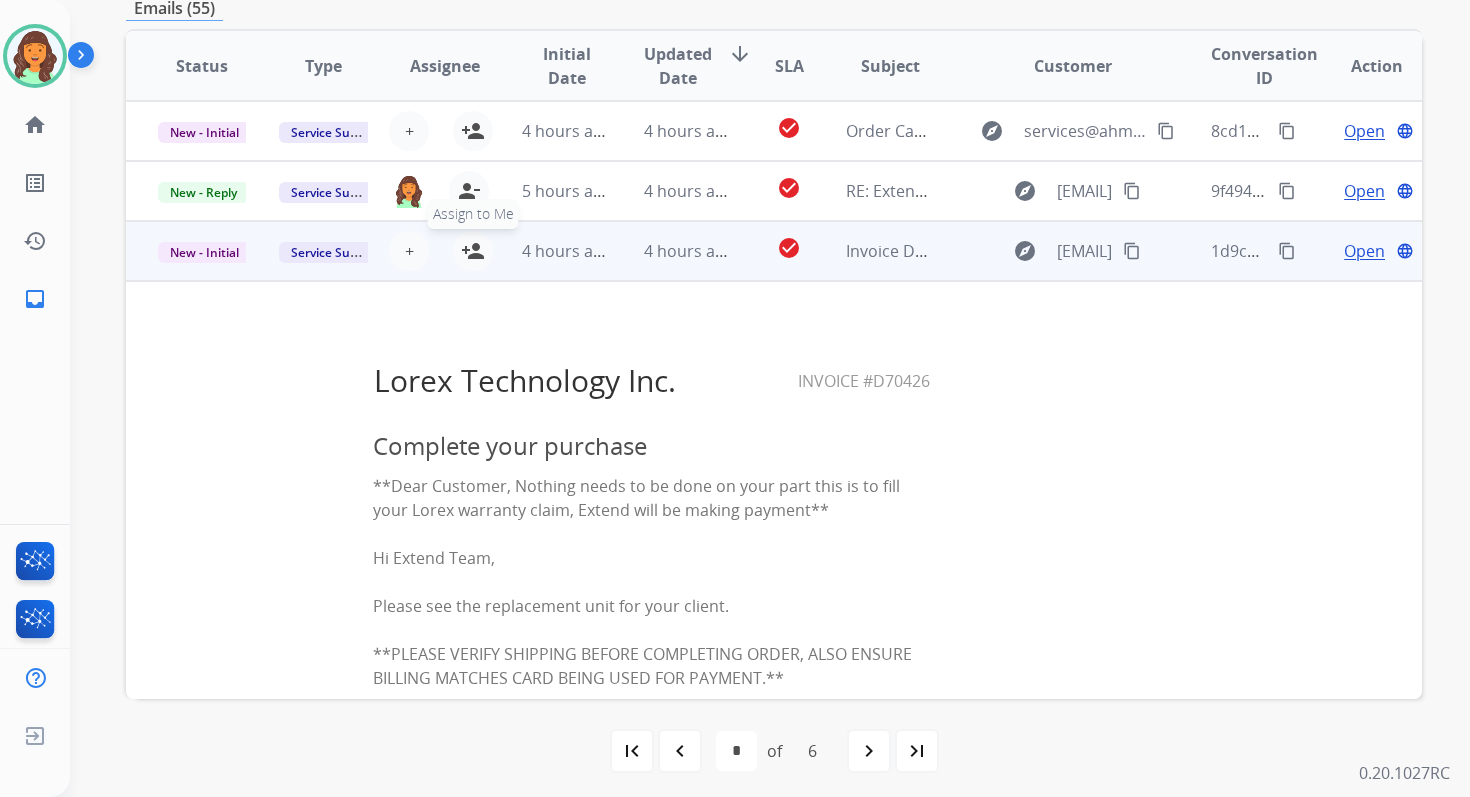 click on "person_add" at bounding box center (473, 251) 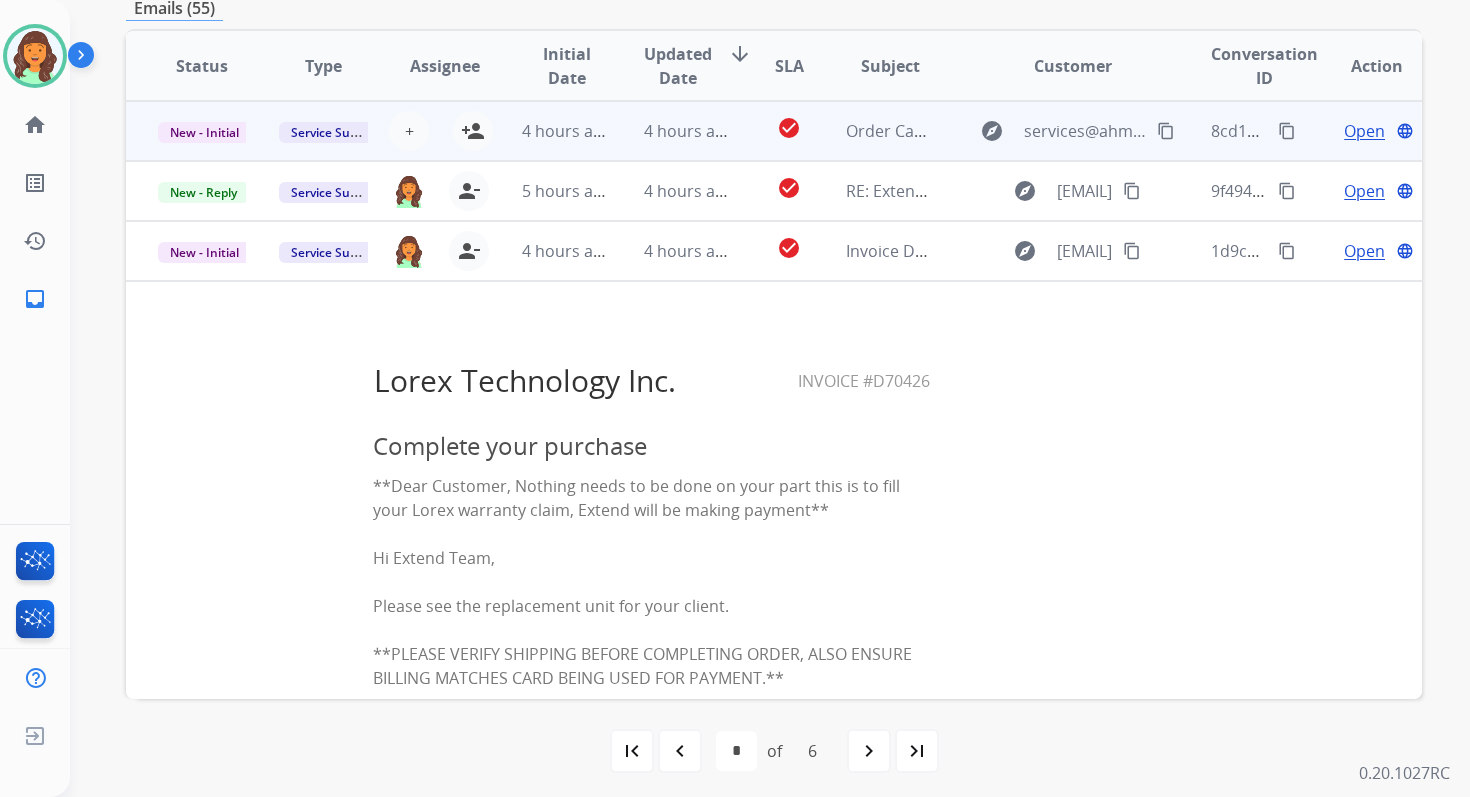 click on "4 hours ago" at bounding box center [672, 131] 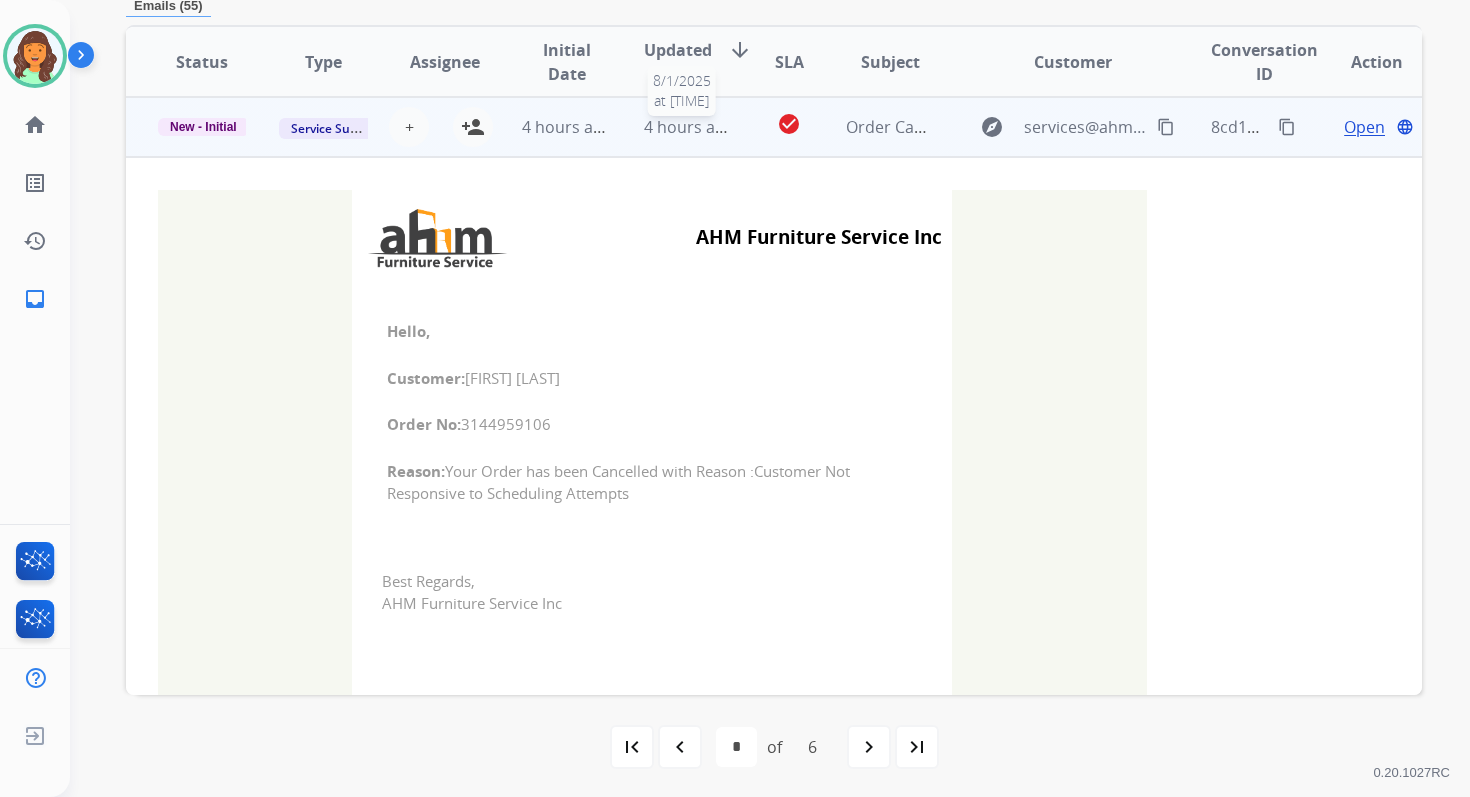 scroll, scrollTop: 480, scrollLeft: 0, axis: vertical 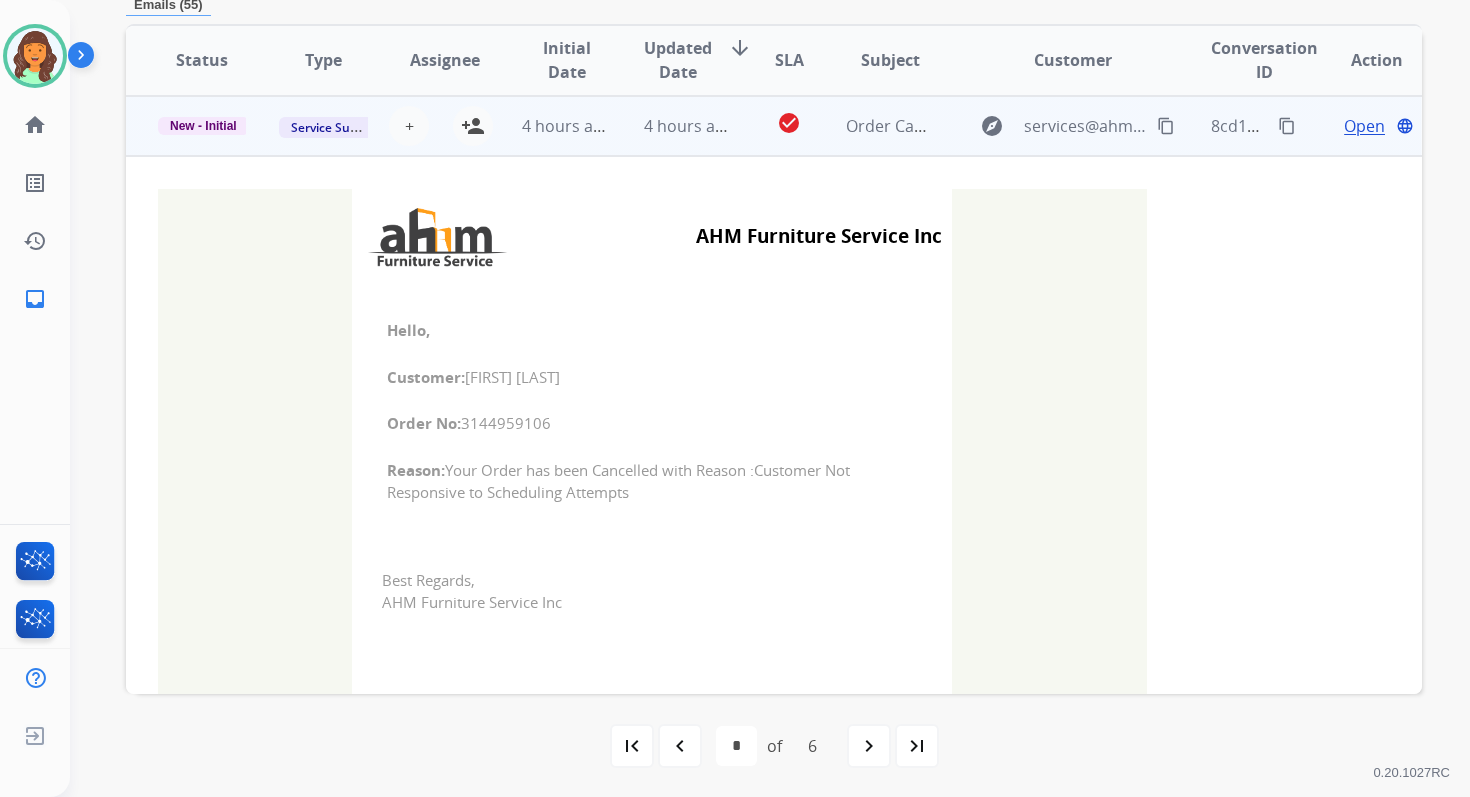 click on "4 hours ago" at bounding box center [672, 126] 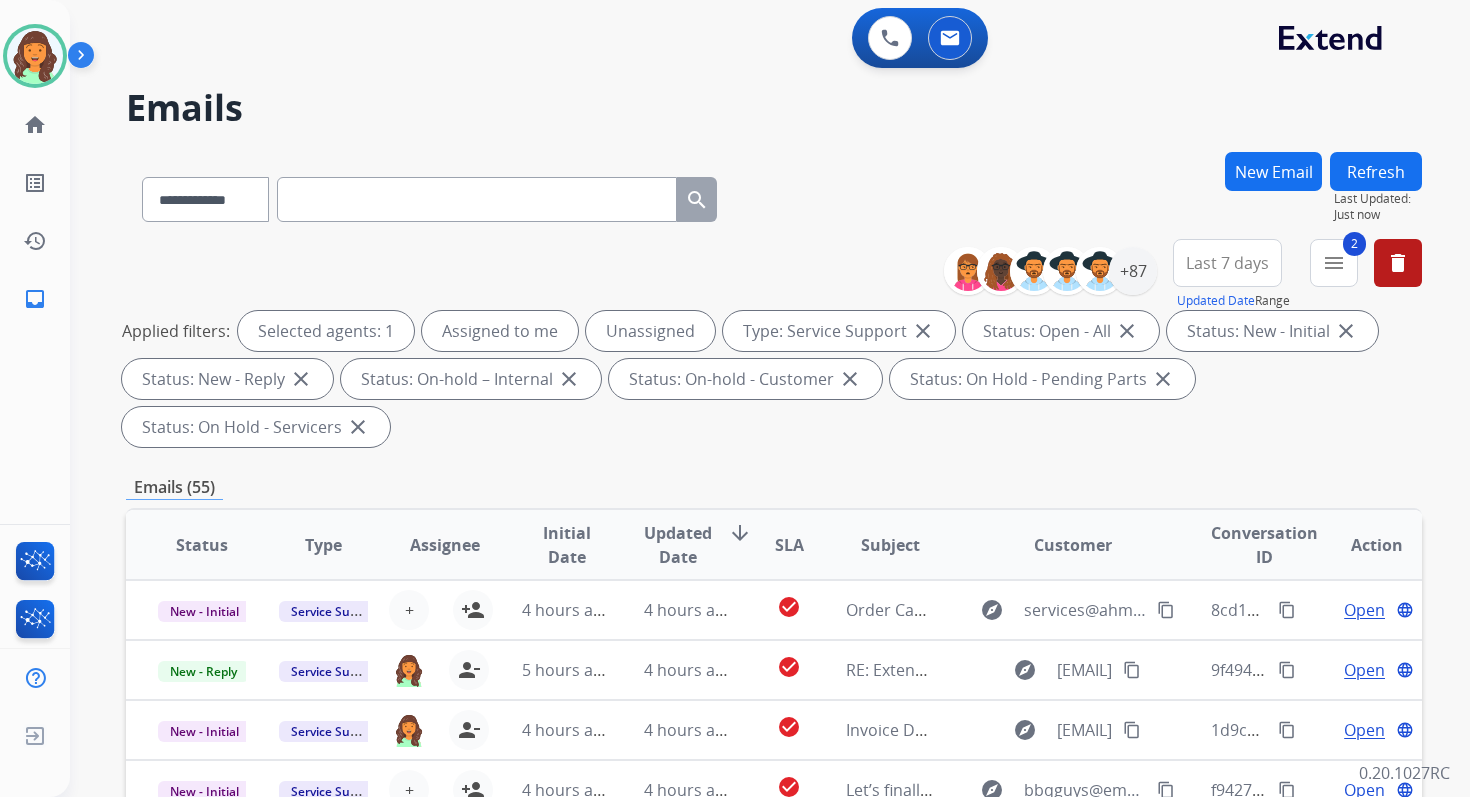 click on "Refresh" at bounding box center [1376, 171] 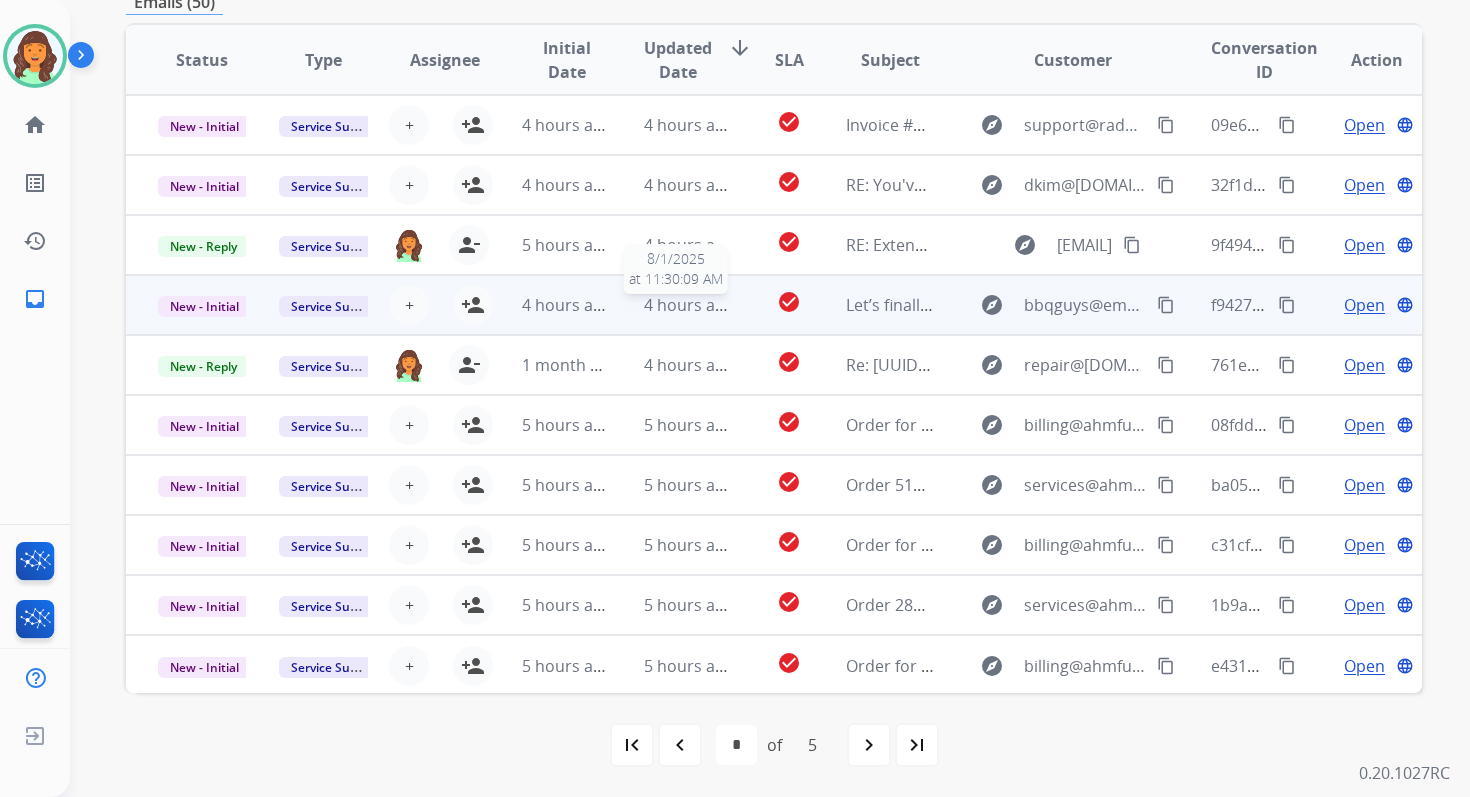 click on "4 hours ago" at bounding box center [689, 305] 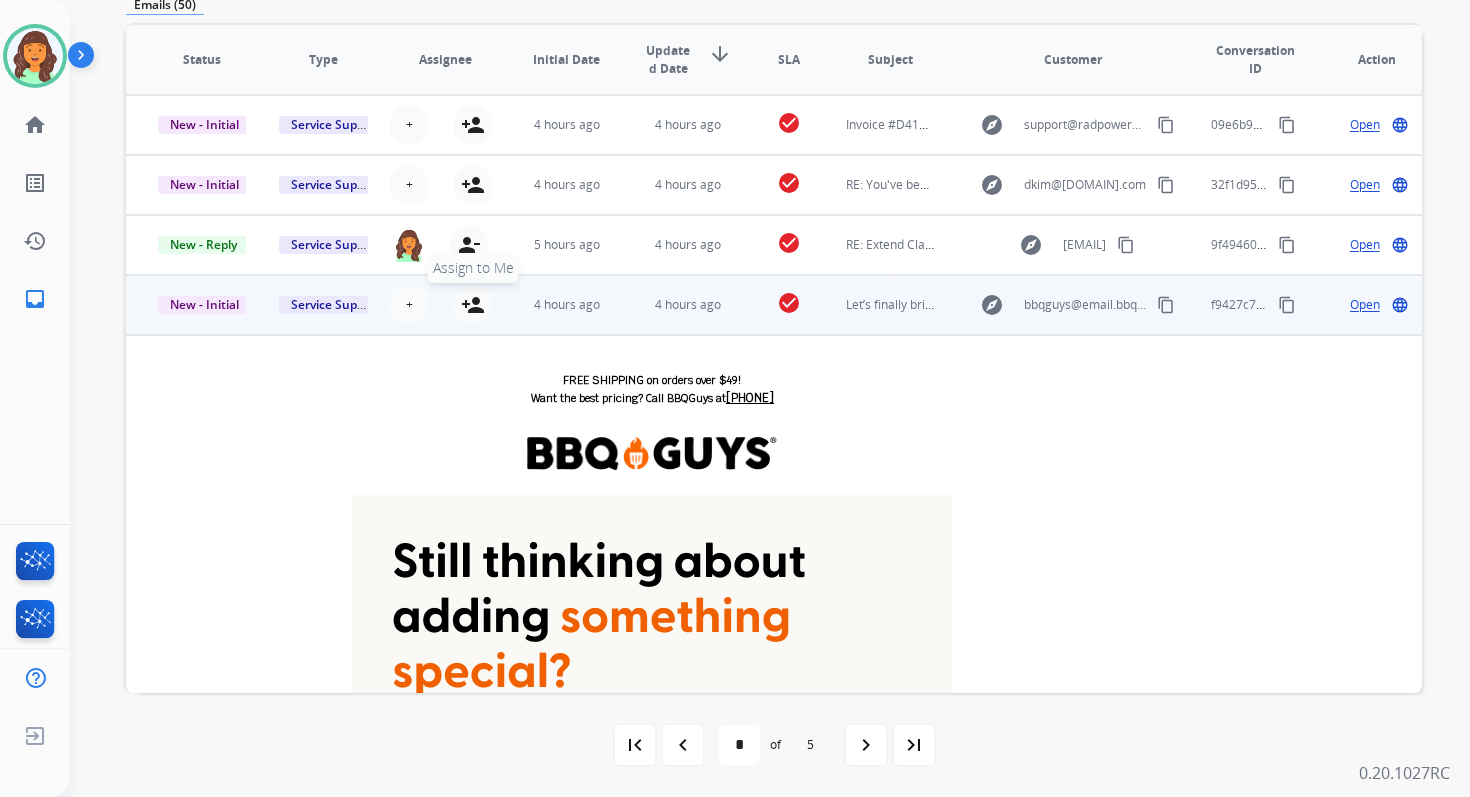 click on "person_add" at bounding box center [473, 305] 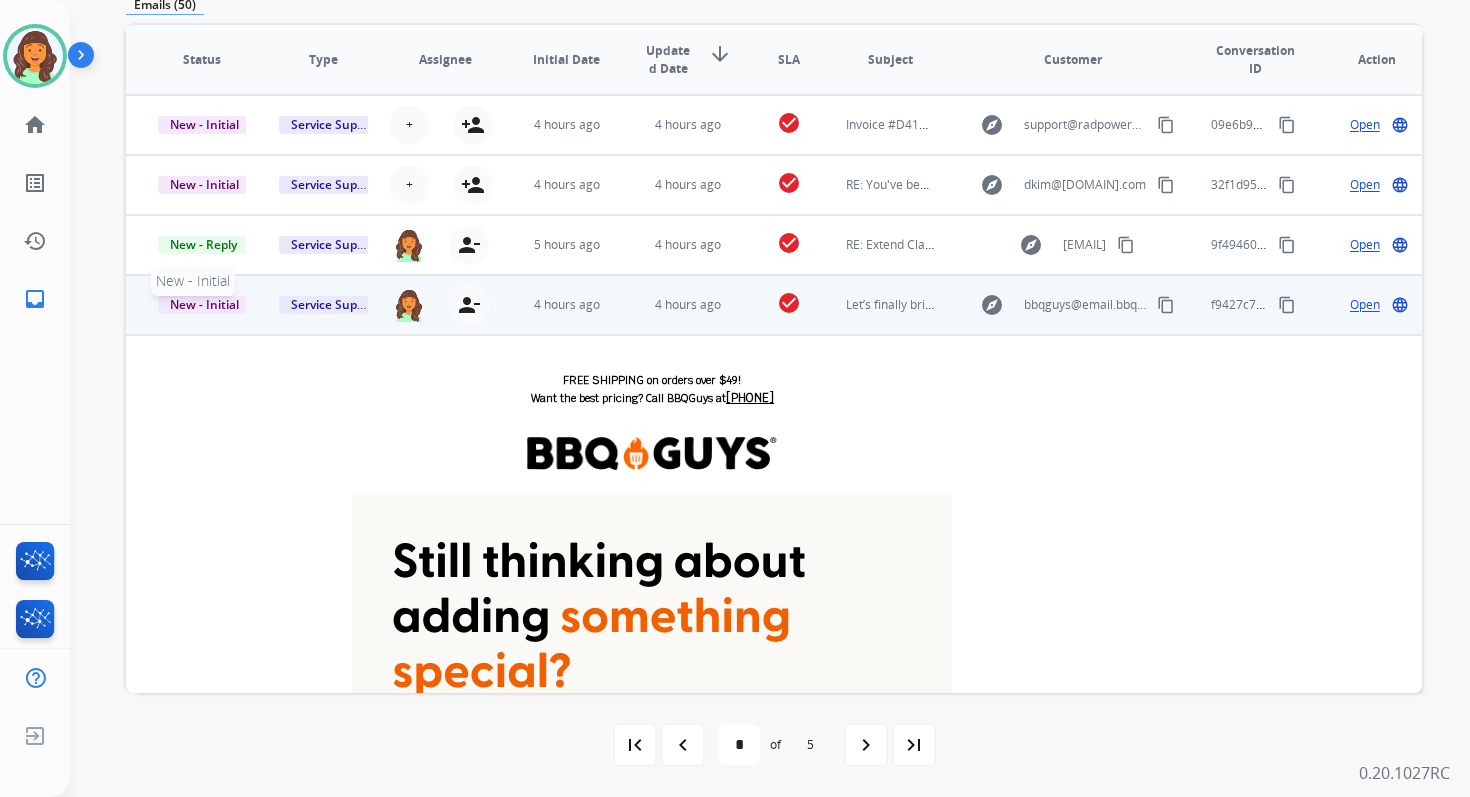 click on "New - Initial" at bounding box center [204, 304] 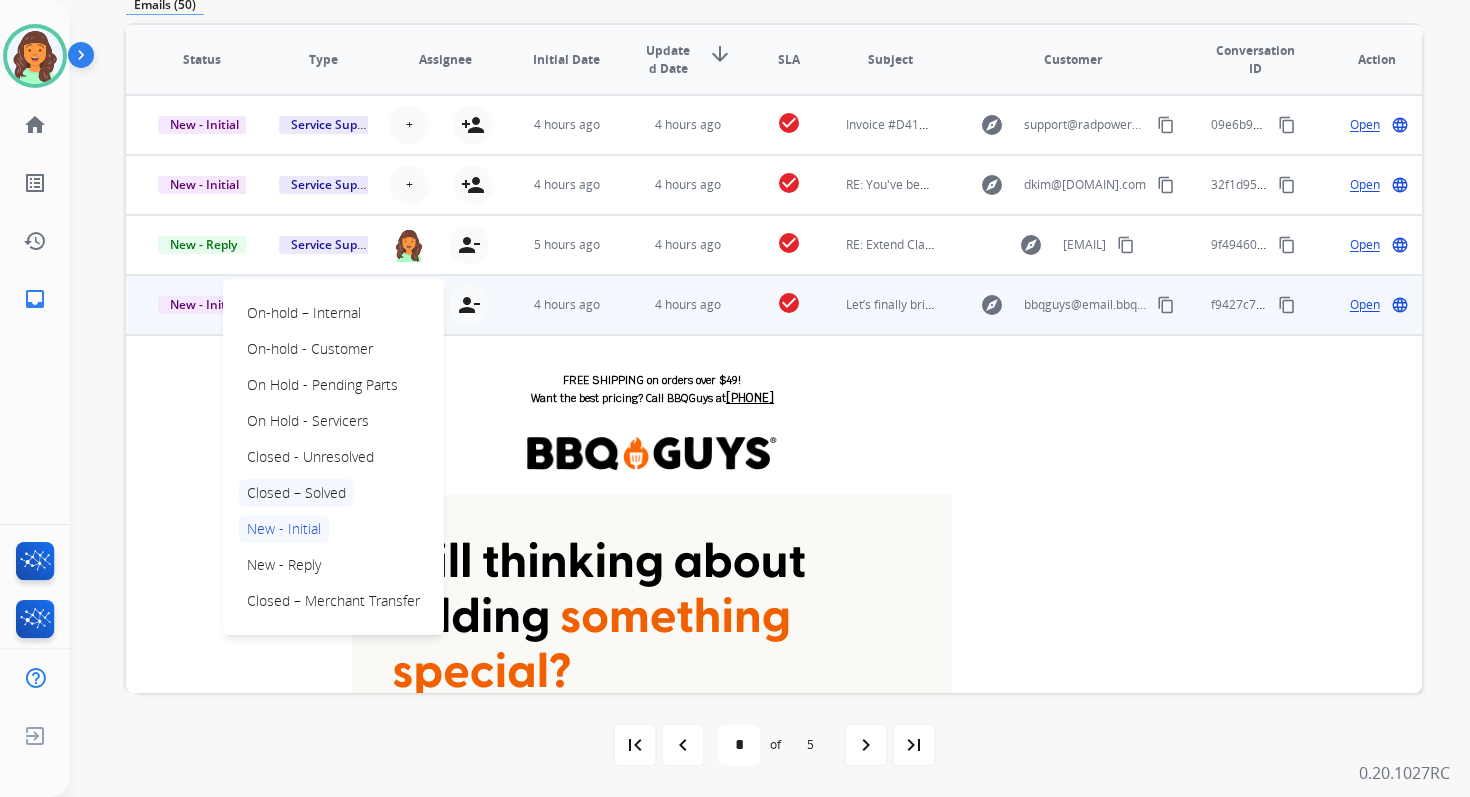 click on "Closed – Solved" at bounding box center [296, 493] 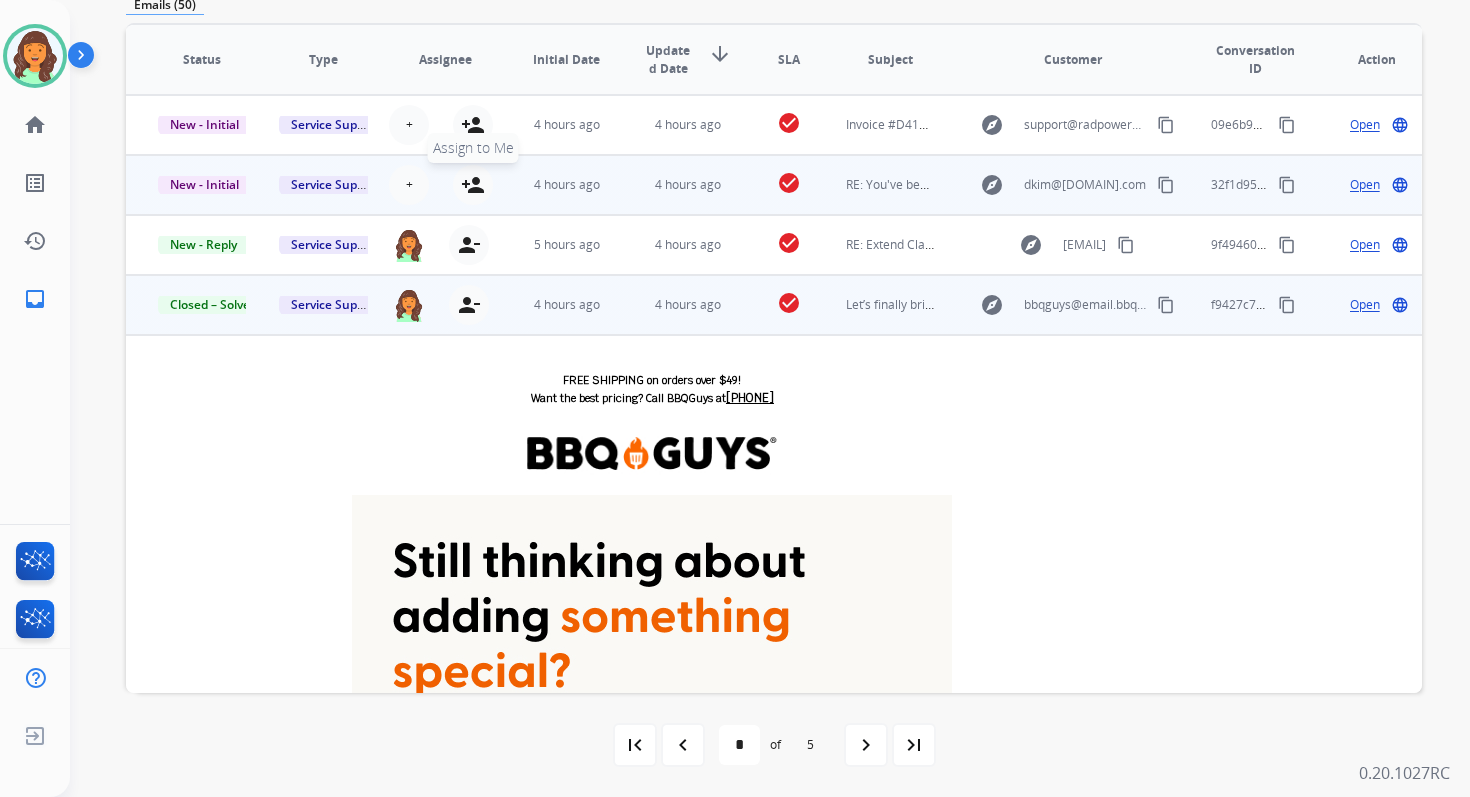 click on "person_add" at bounding box center [473, 185] 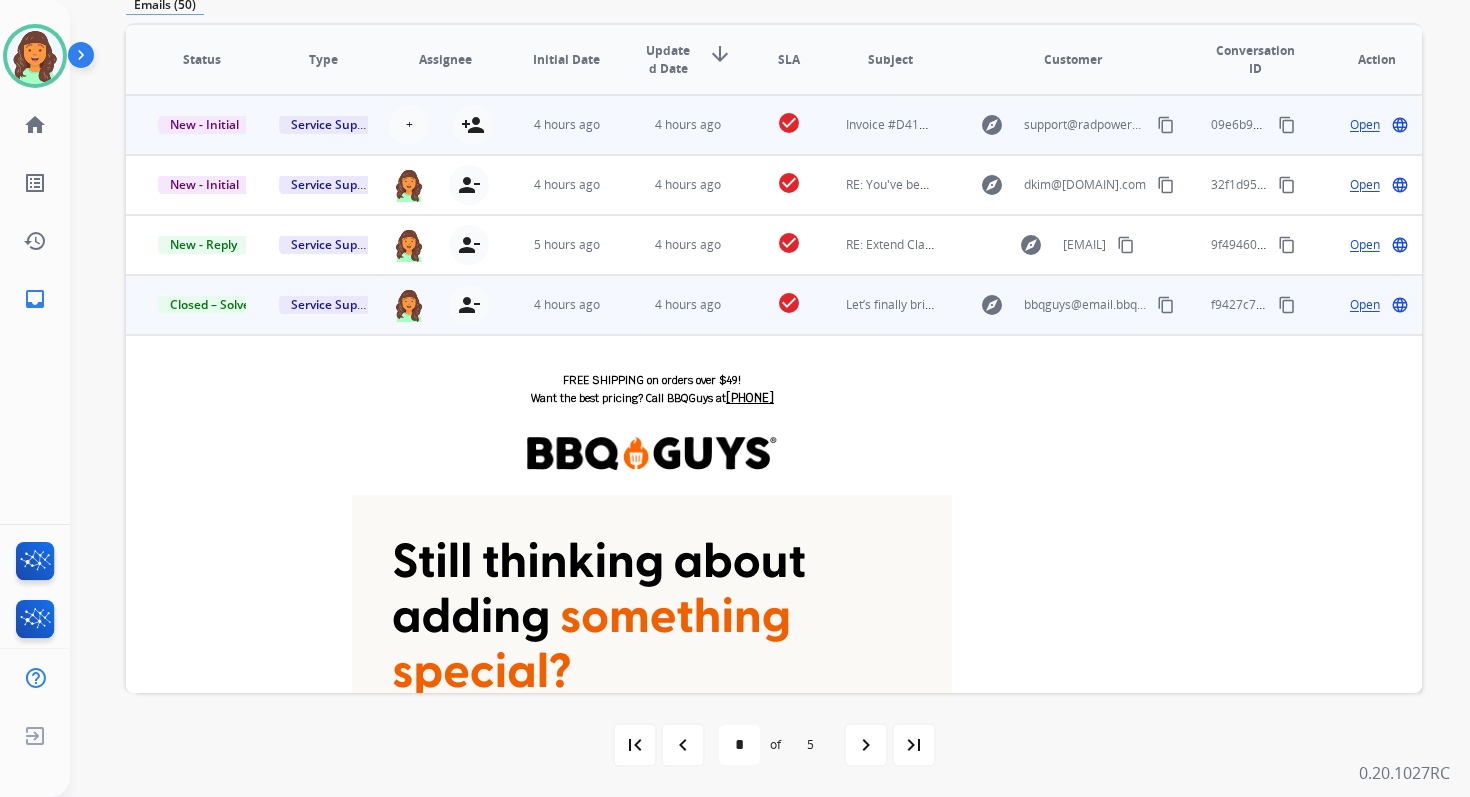 click on "4 hours ago" at bounding box center (688, 125) 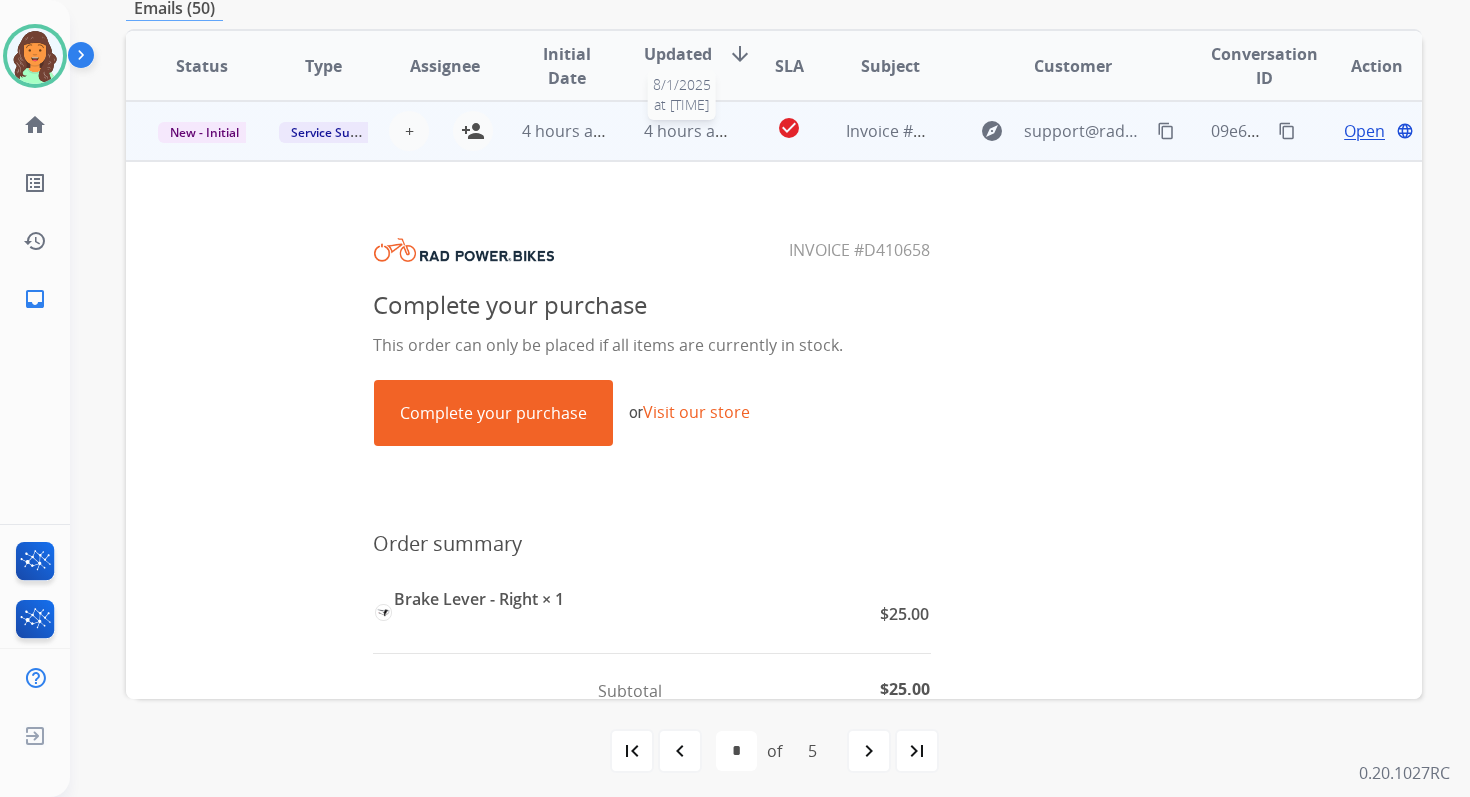 click on "4 hours ago" at bounding box center [689, 131] 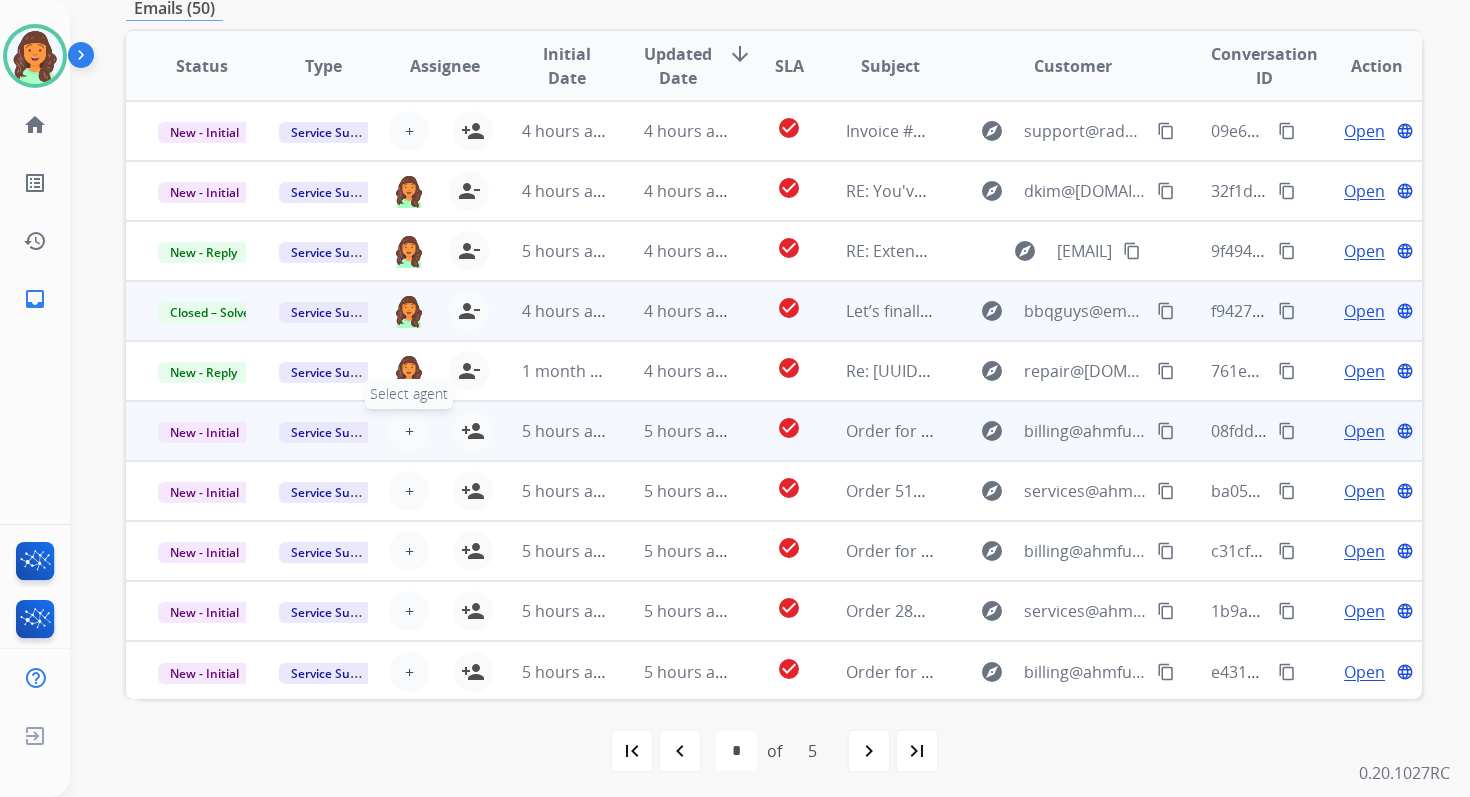 click on "+" at bounding box center (409, 431) 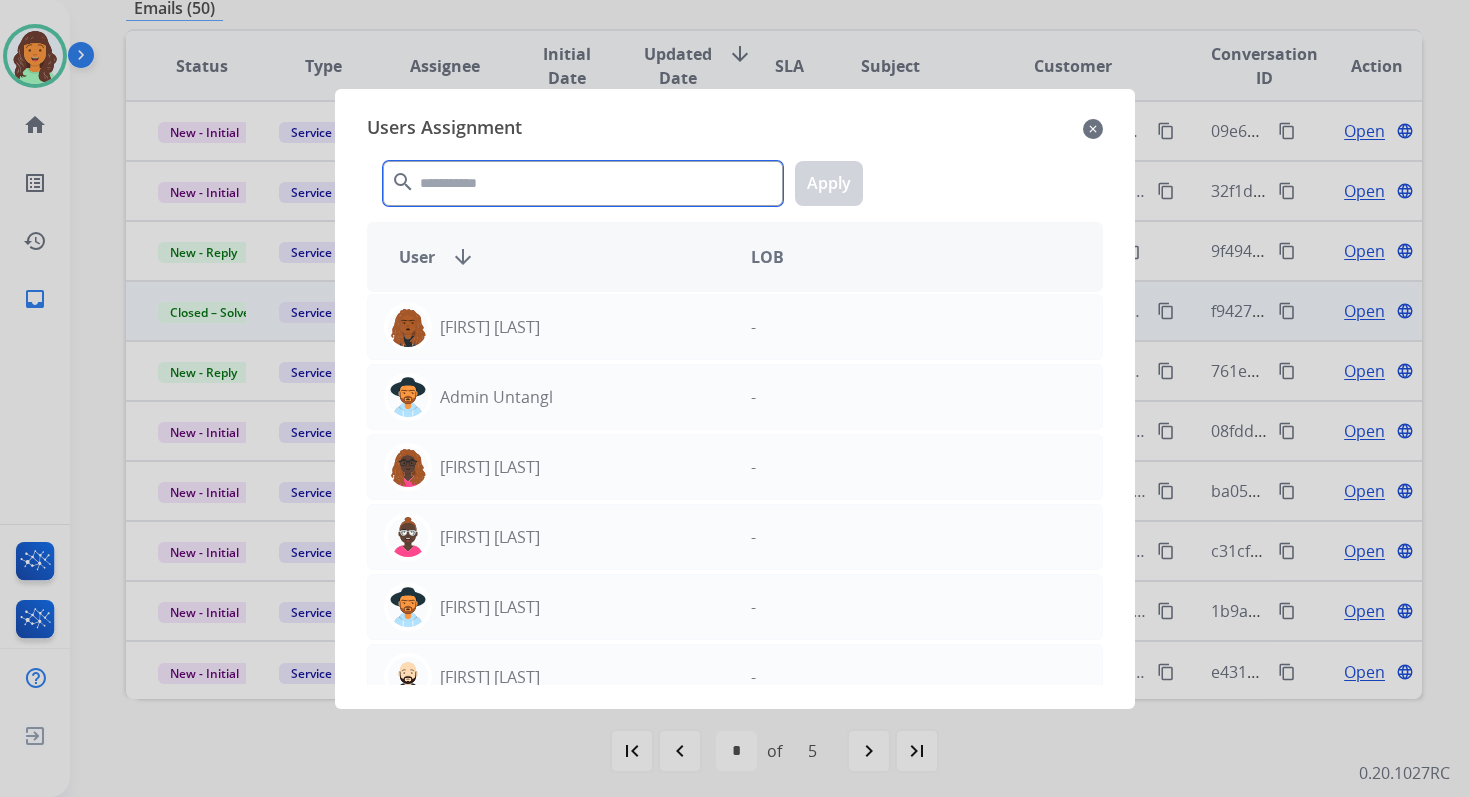 click 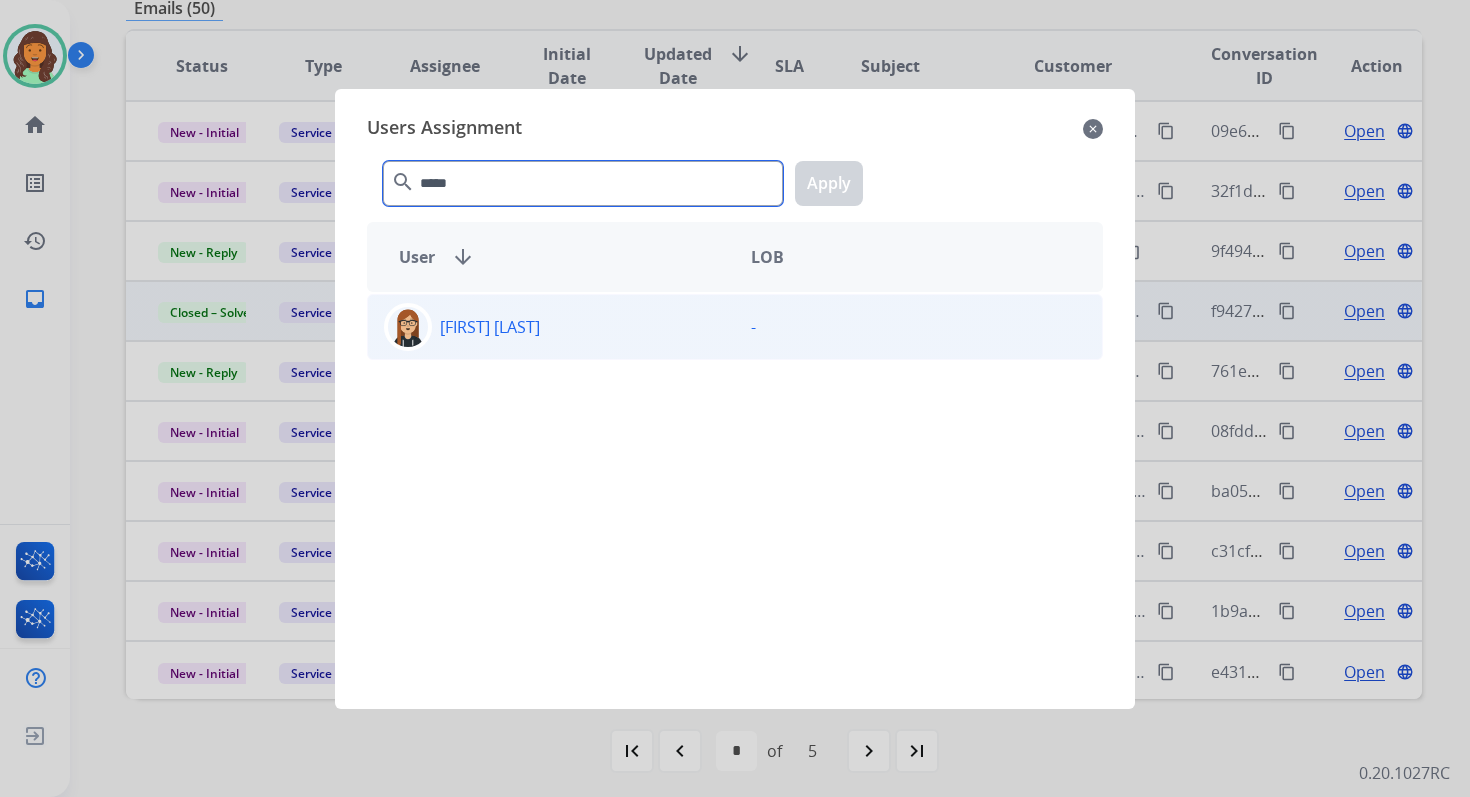 type on "*****" 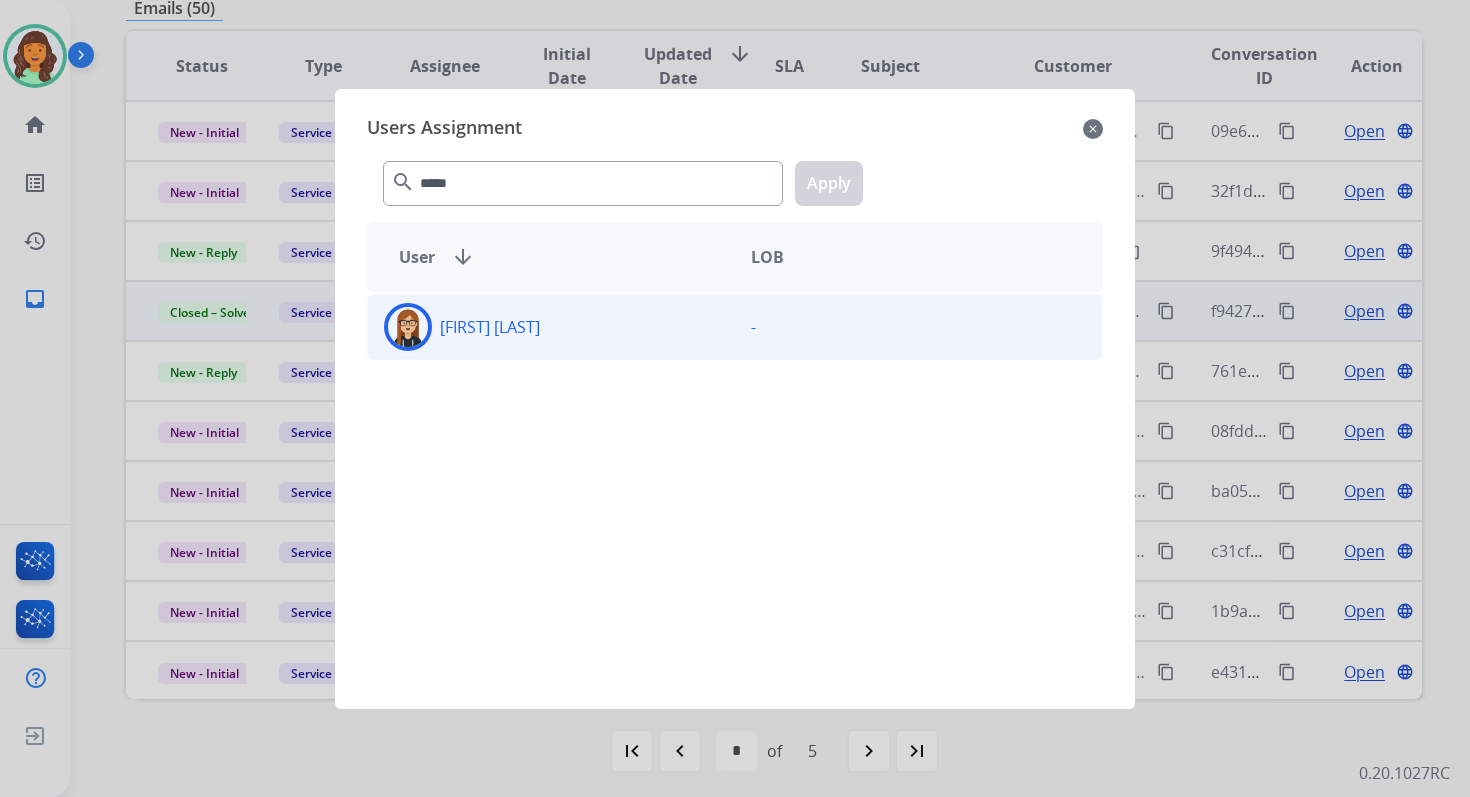 click on "[FIRST]  [LAST]" 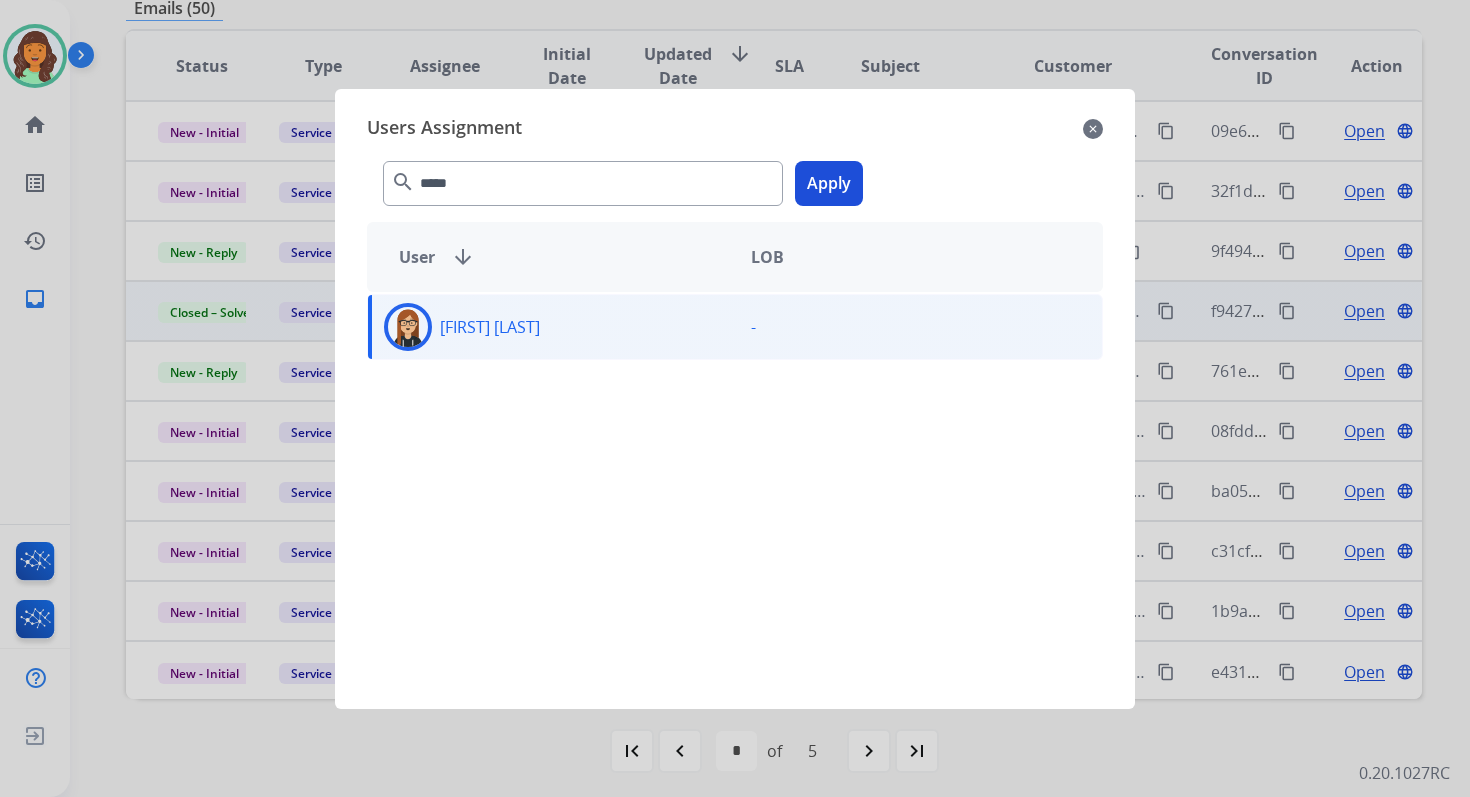 click on "Apply" 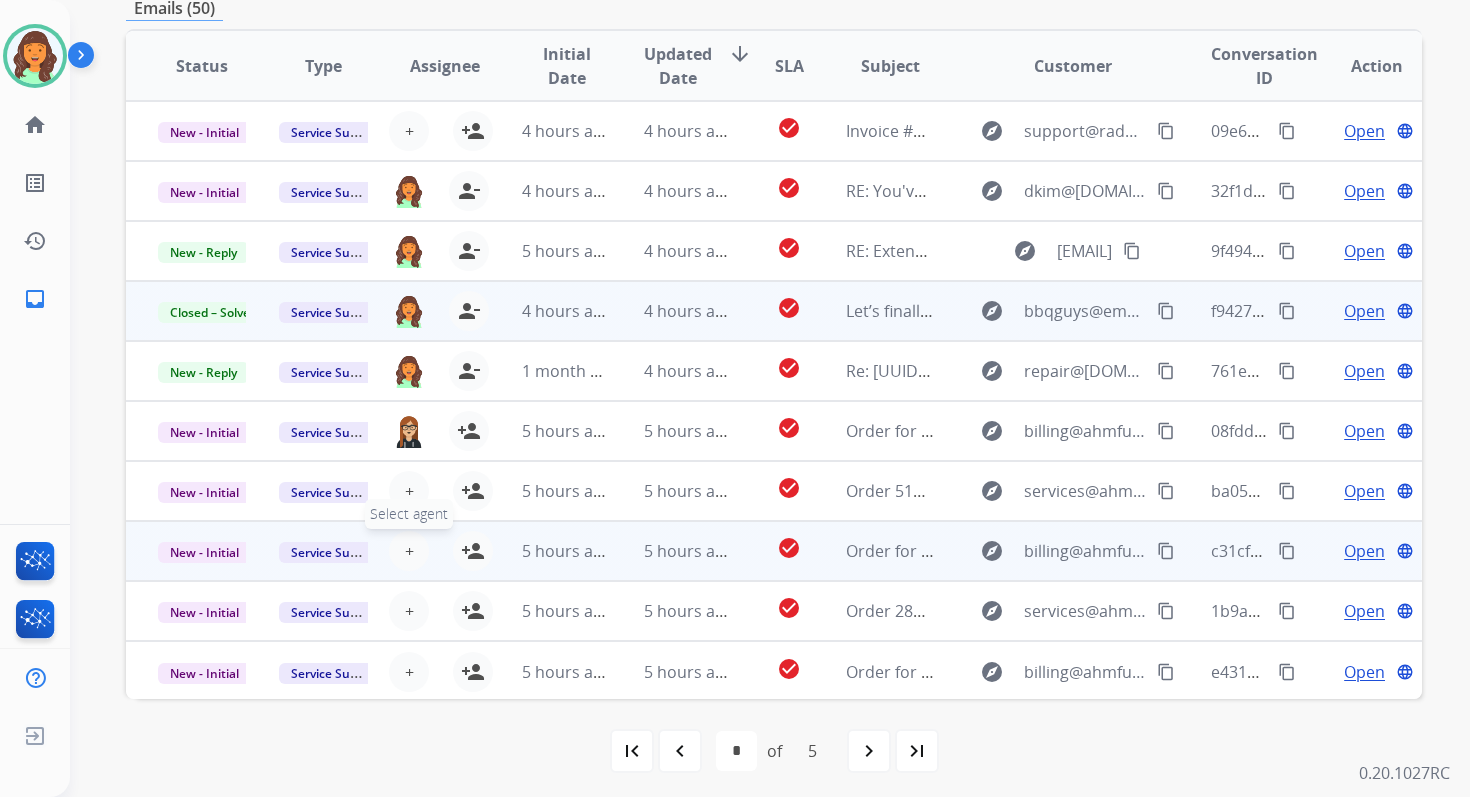 click on "+" at bounding box center [409, 551] 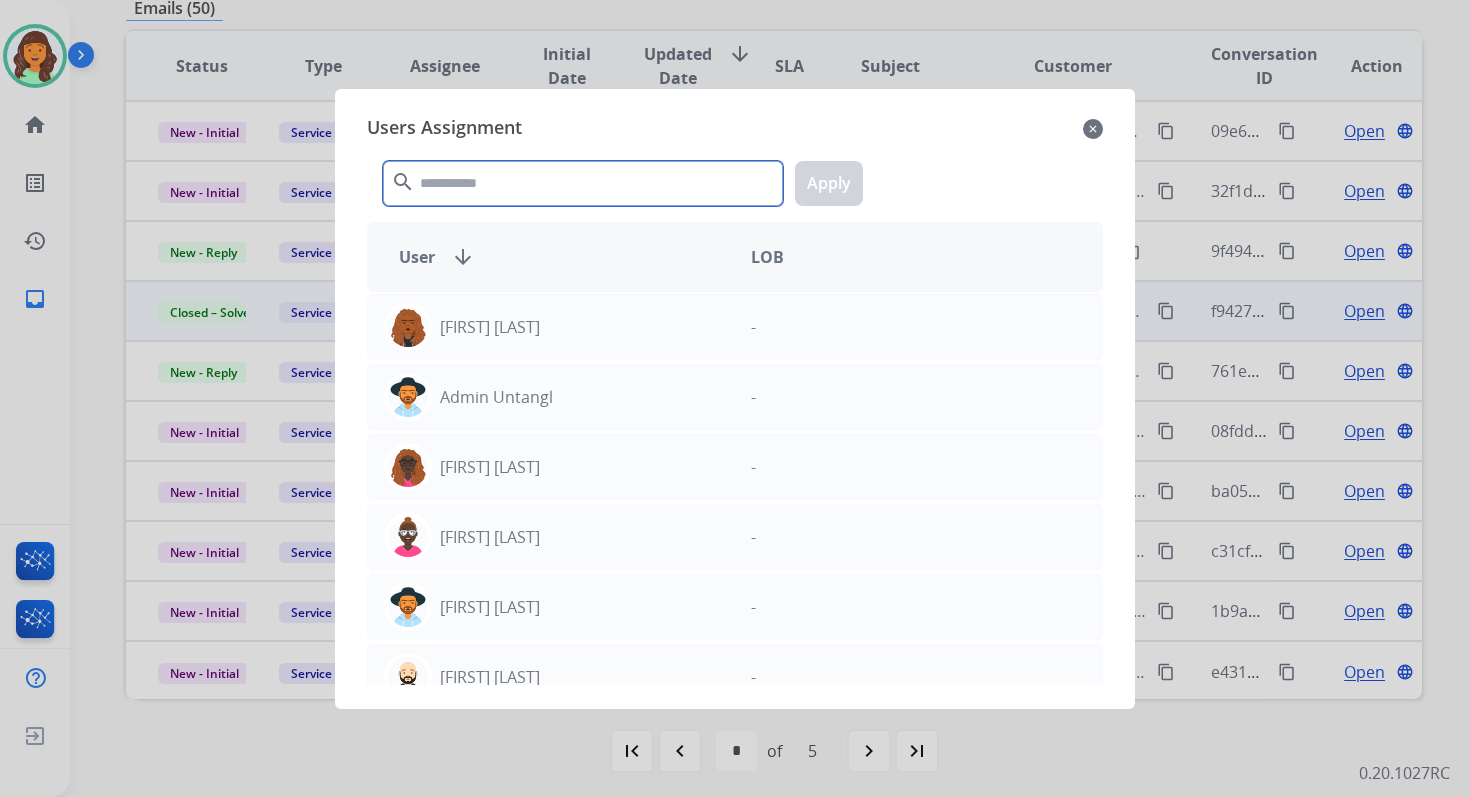 click 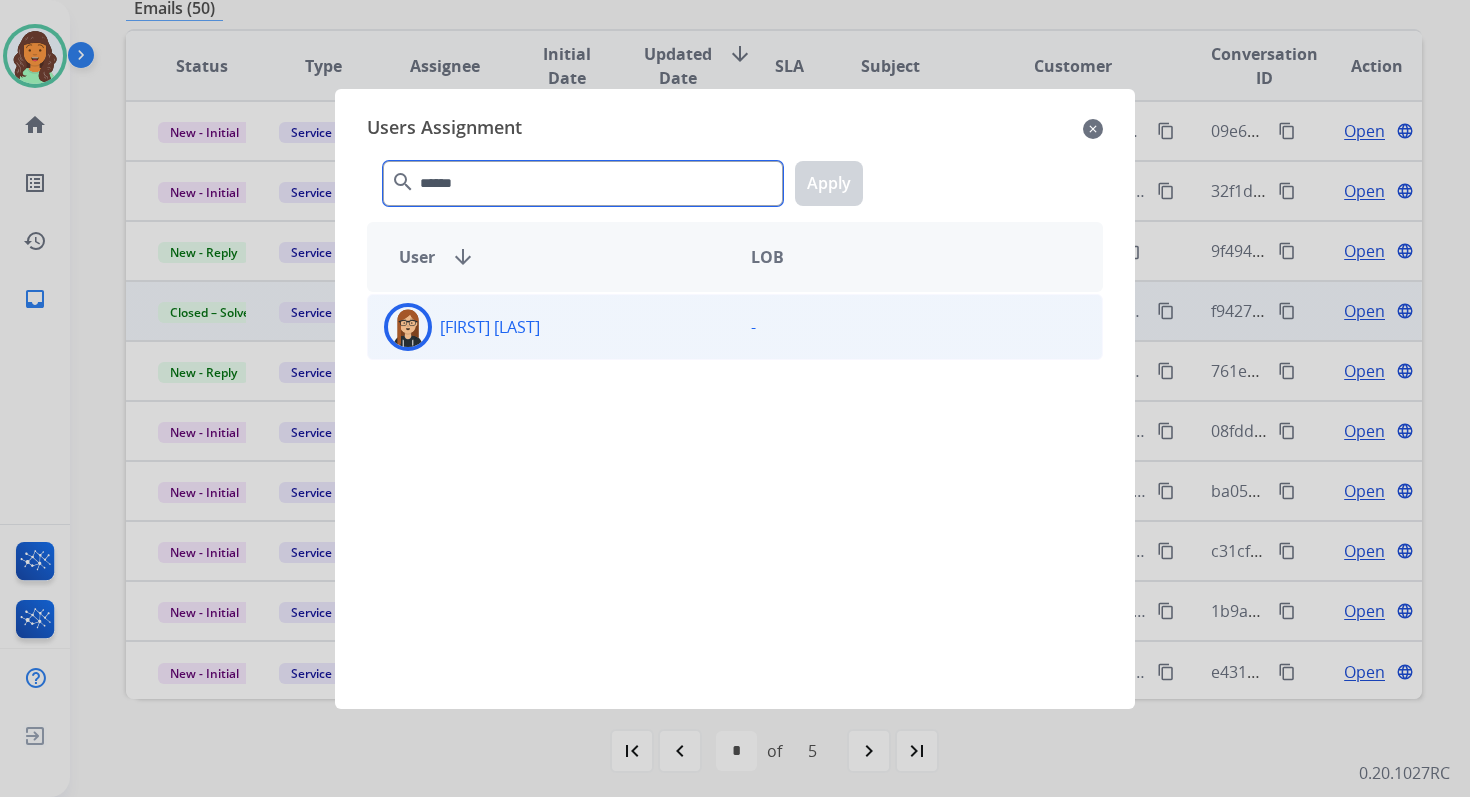 type on "******" 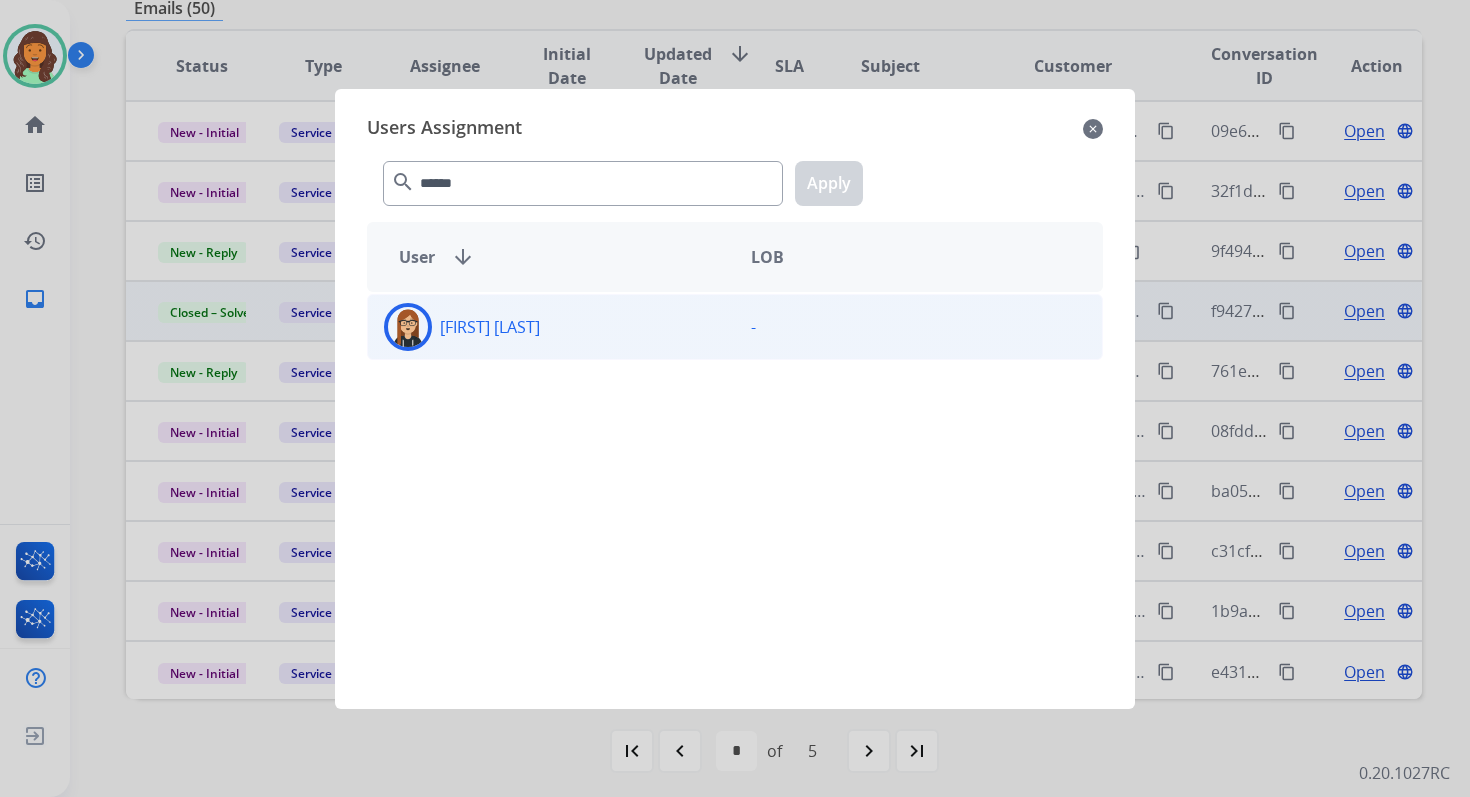 click on "[FIRST]  [LAST]" 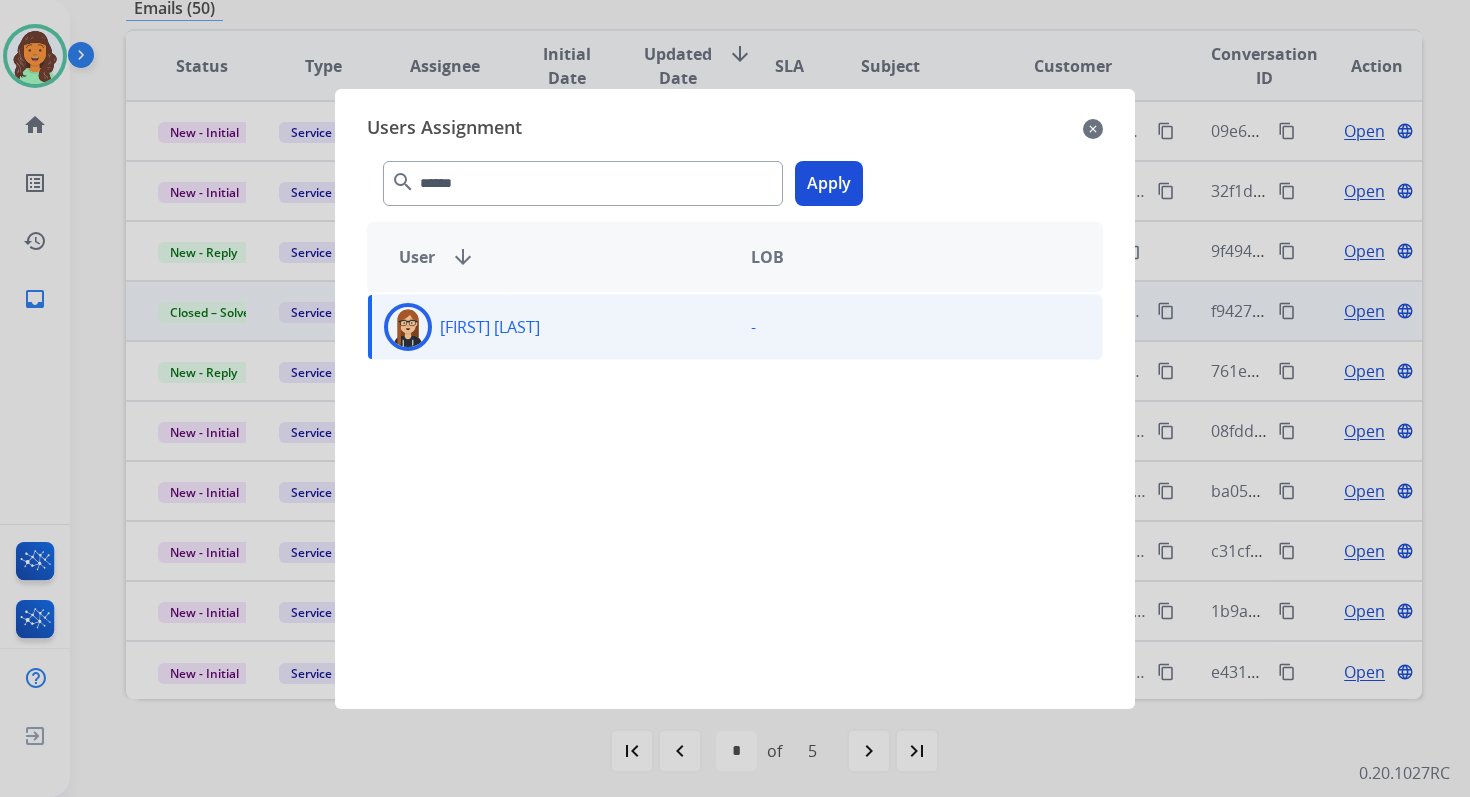 click on "Apply" 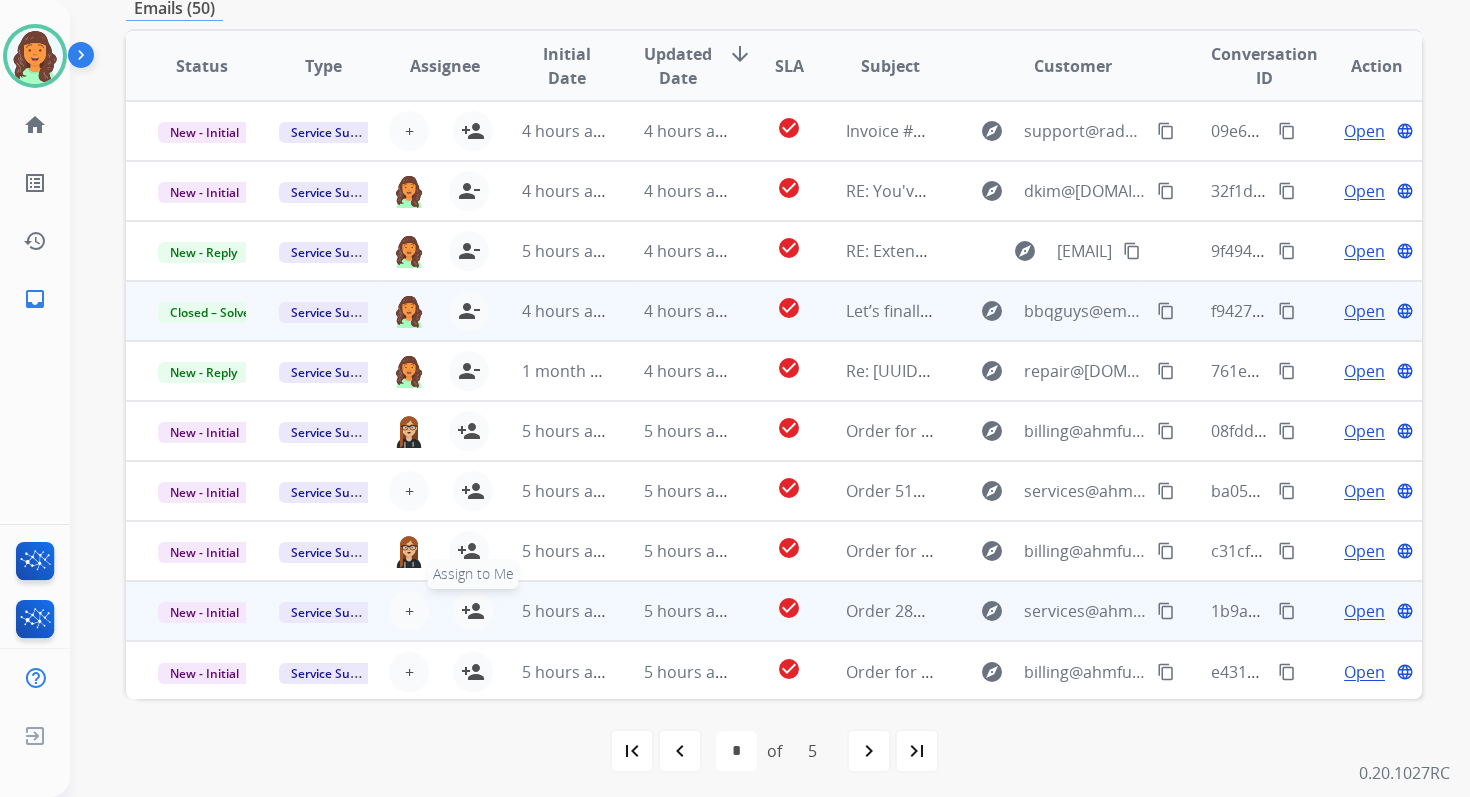 click on "person_add" at bounding box center [473, 611] 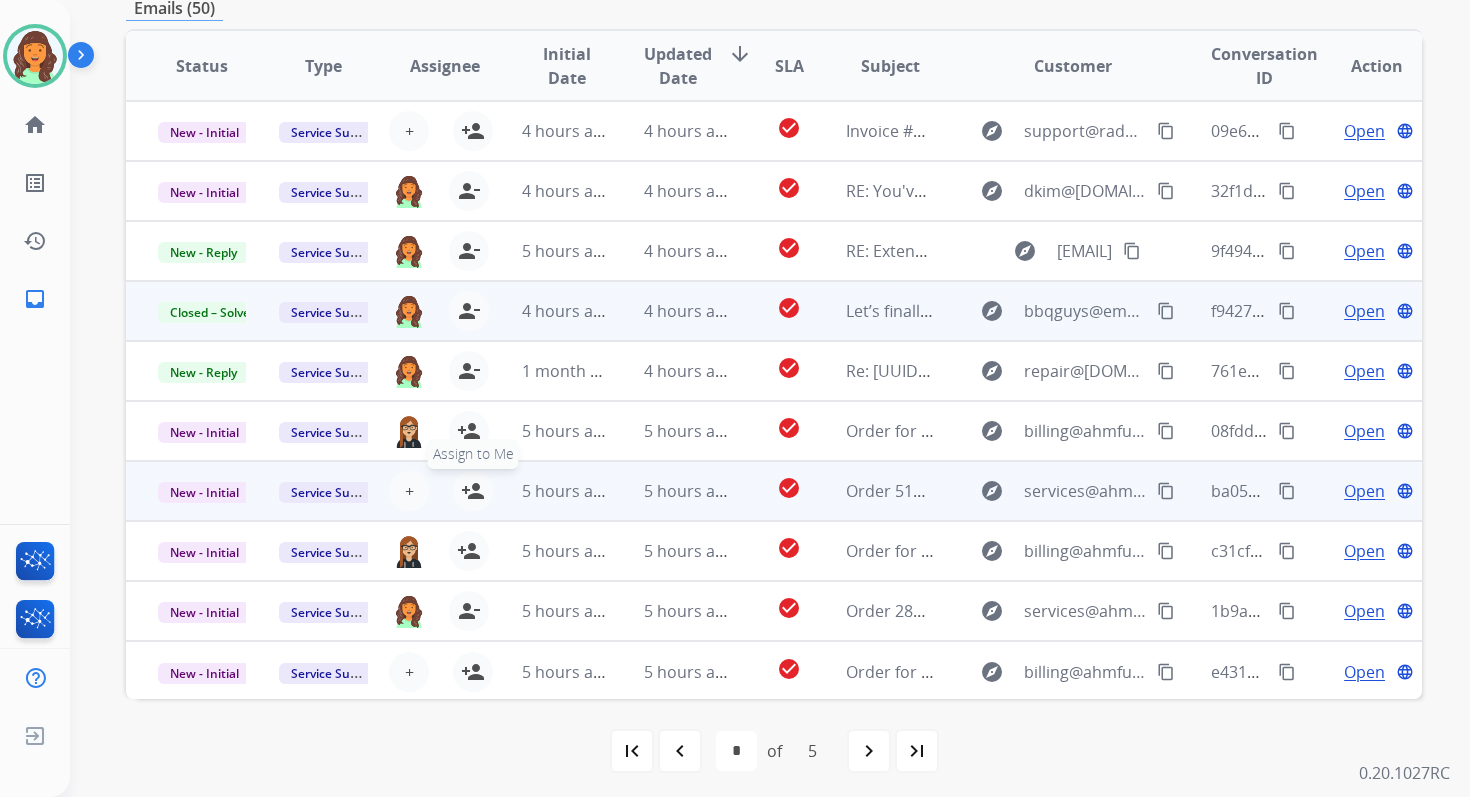click on "person_add" at bounding box center (473, 491) 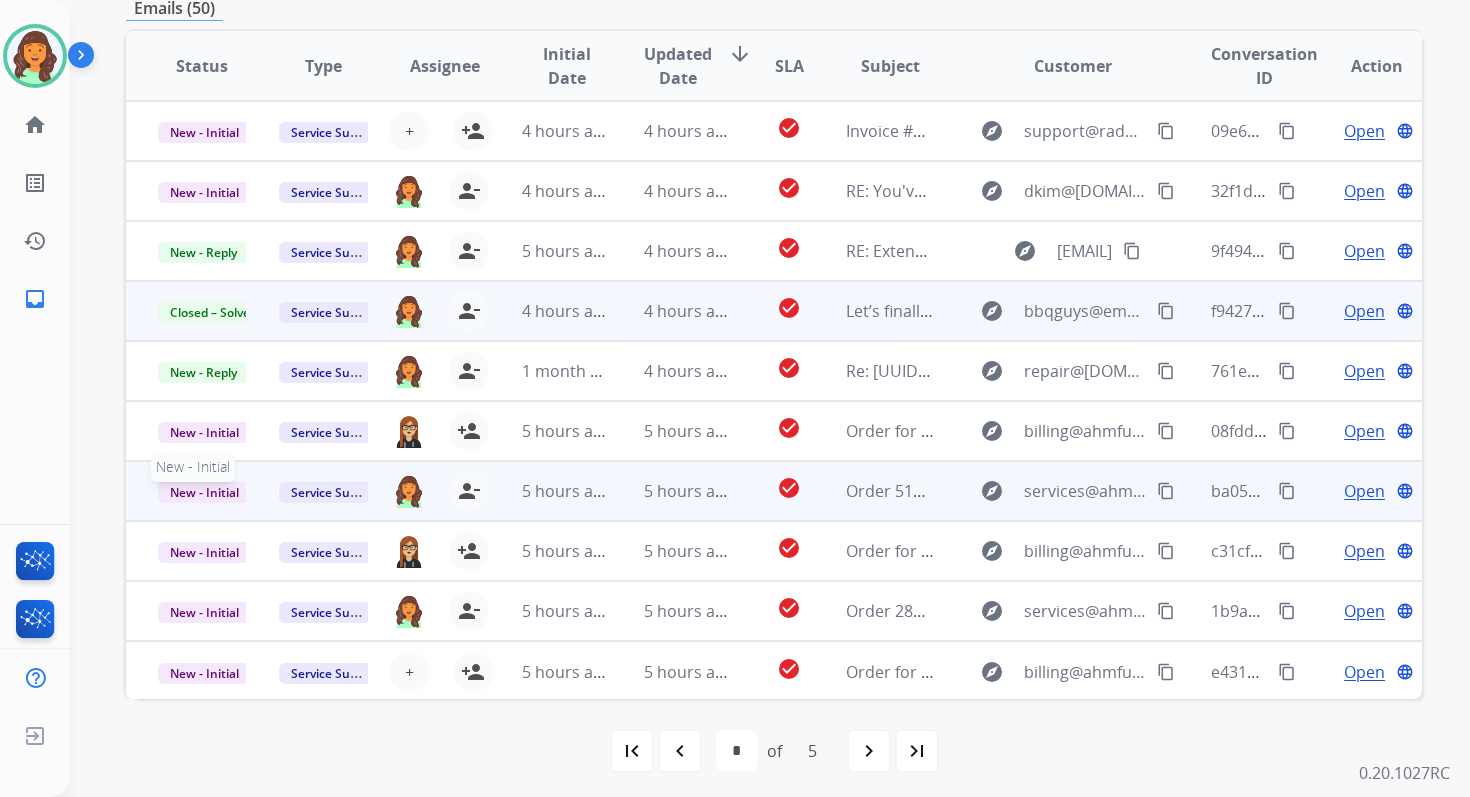 click on "New - Initial" at bounding box center (204, 492) 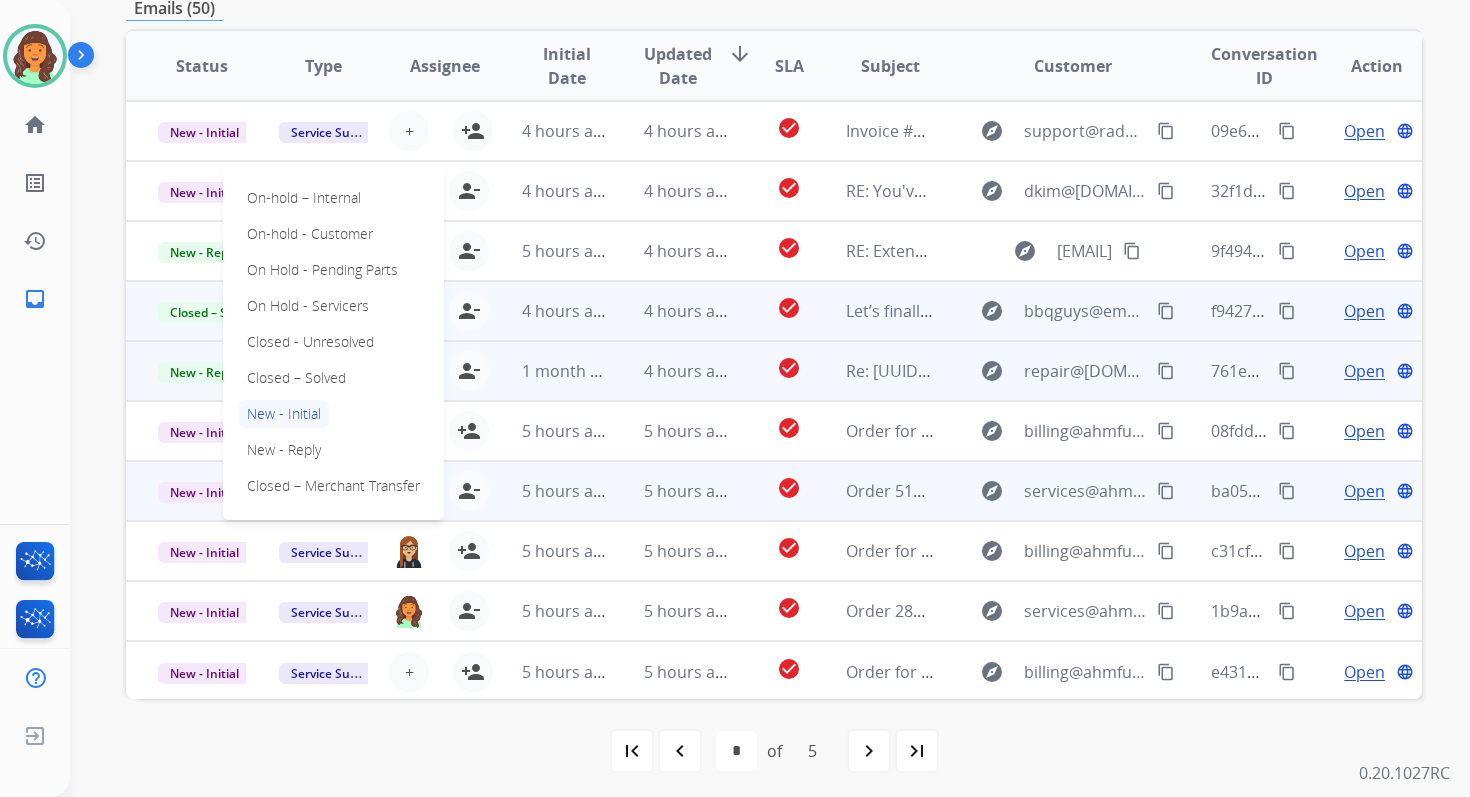 click on "Closed – Solved" at bounding box center [296, 378] 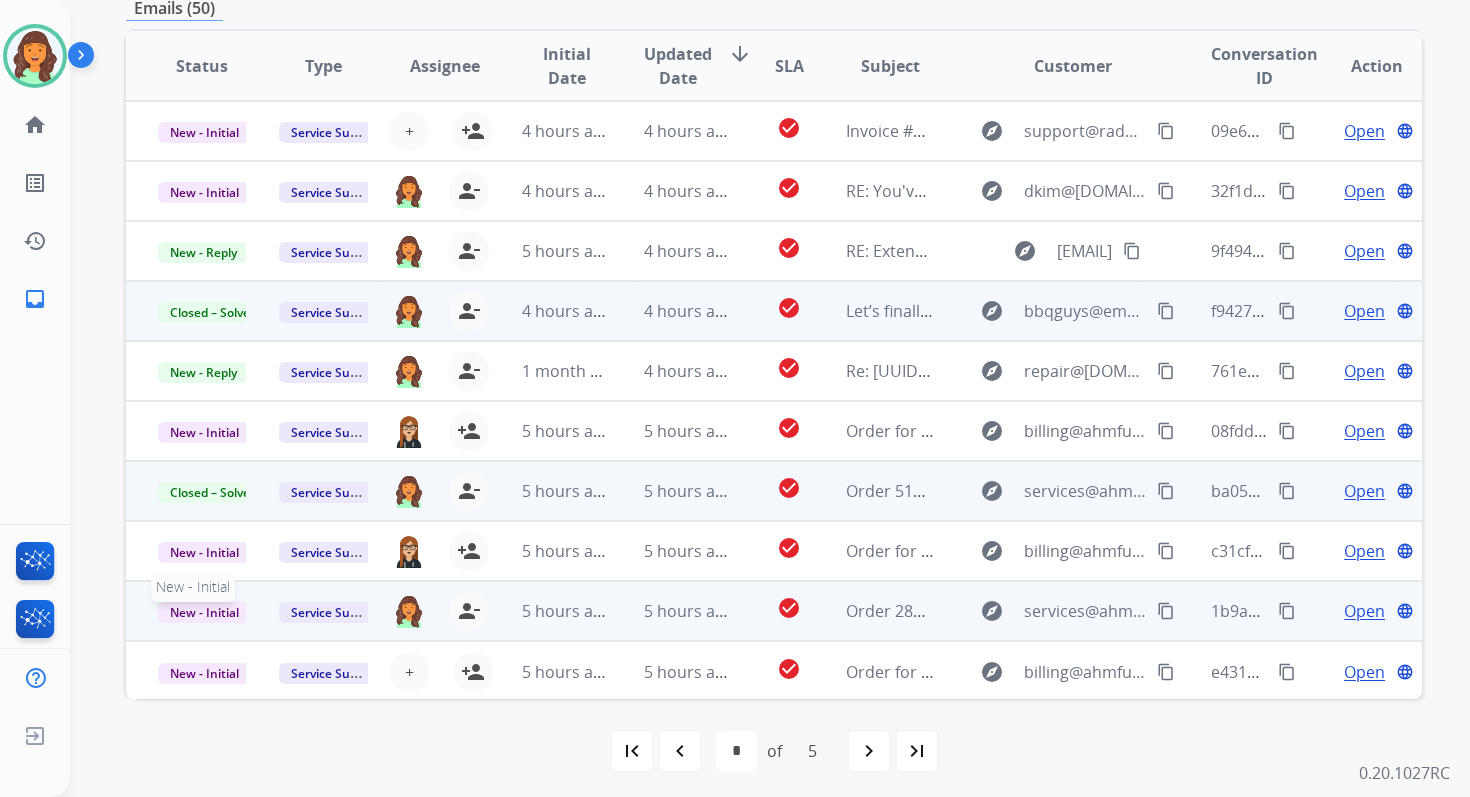 click on "New - Initial" at bounding box center [204, 612] 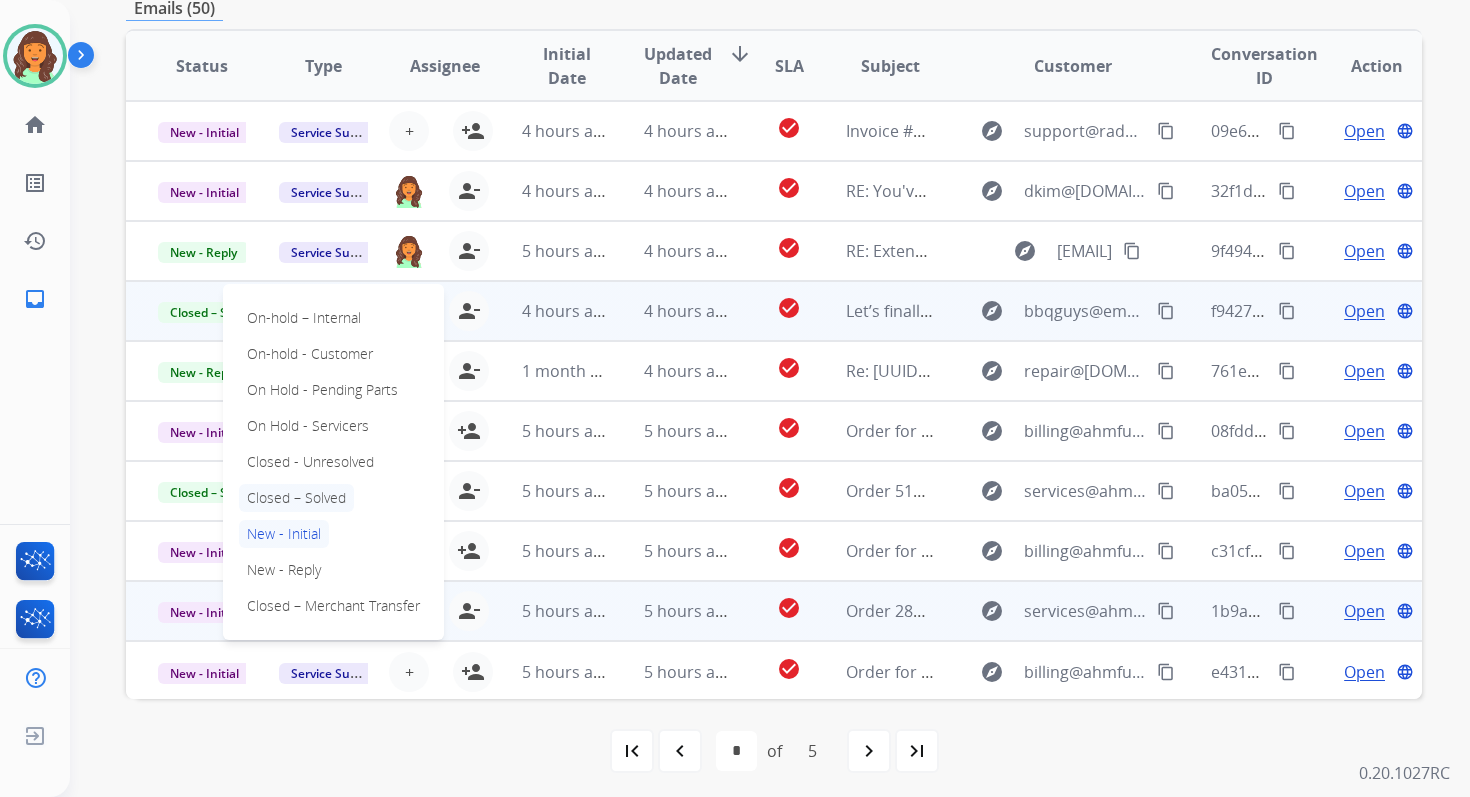 click on "Closed – Solved" at bounding box center [296, 498] 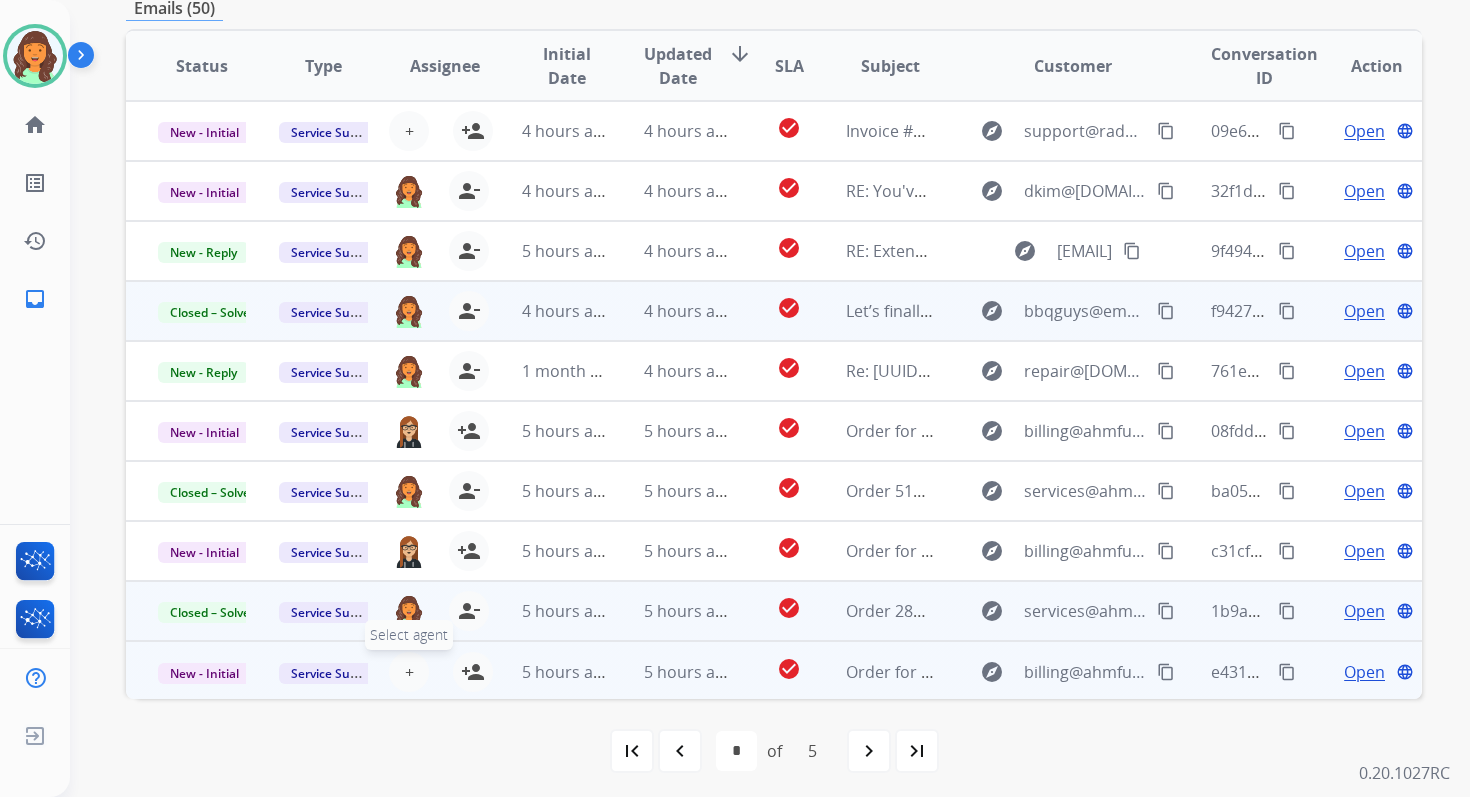 click on "+ Select agent" at bounding box center [409, 672] 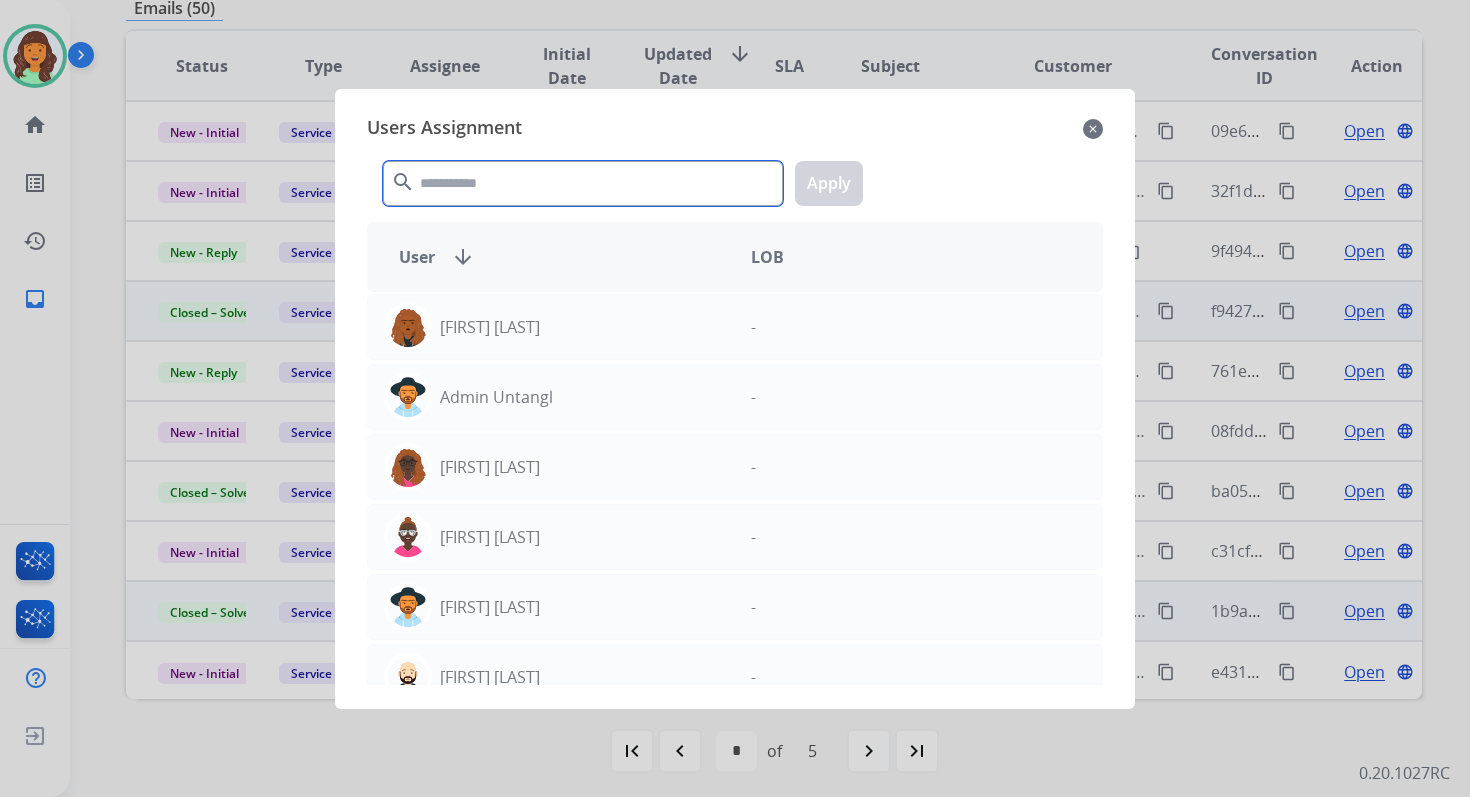 click 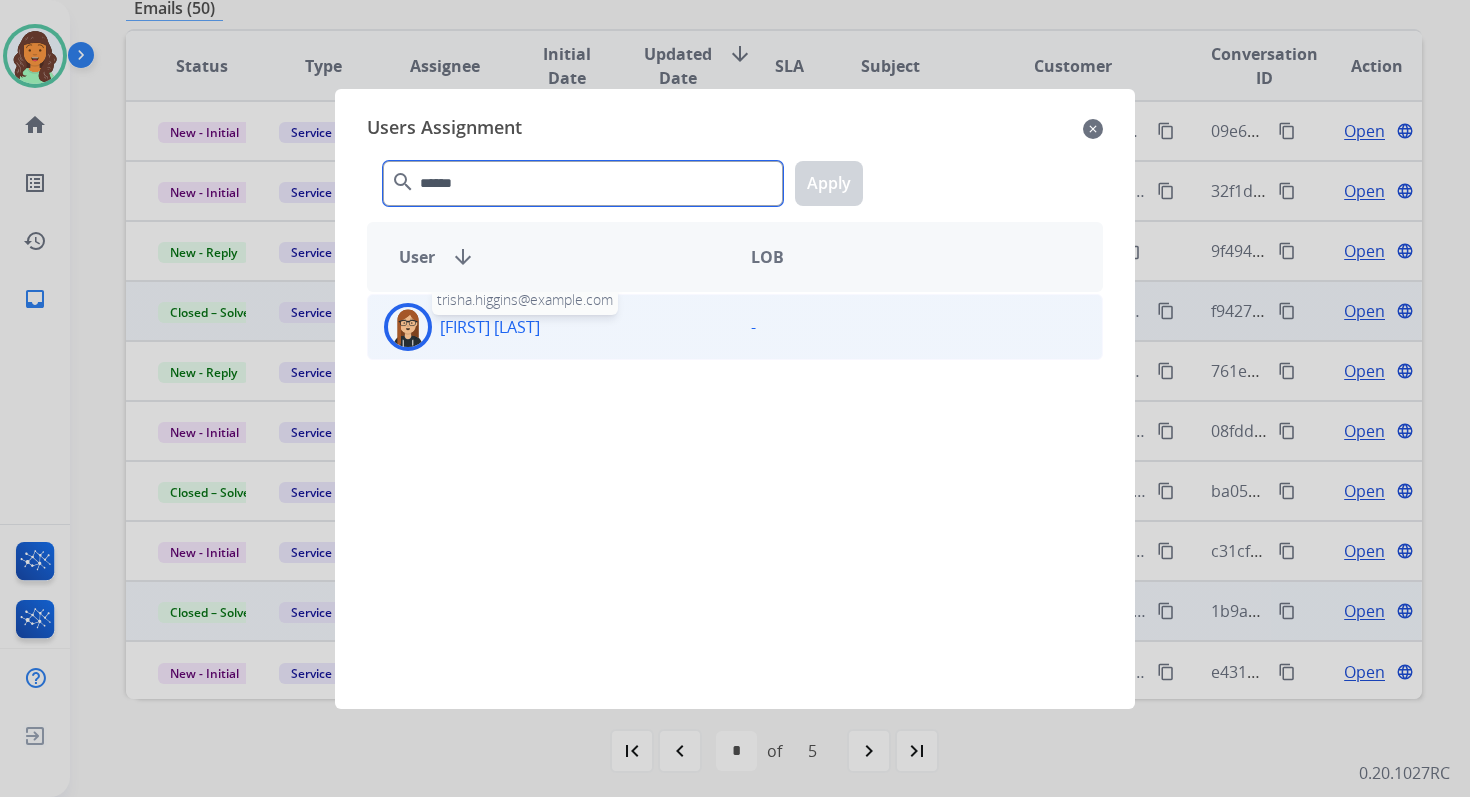 type on "******" 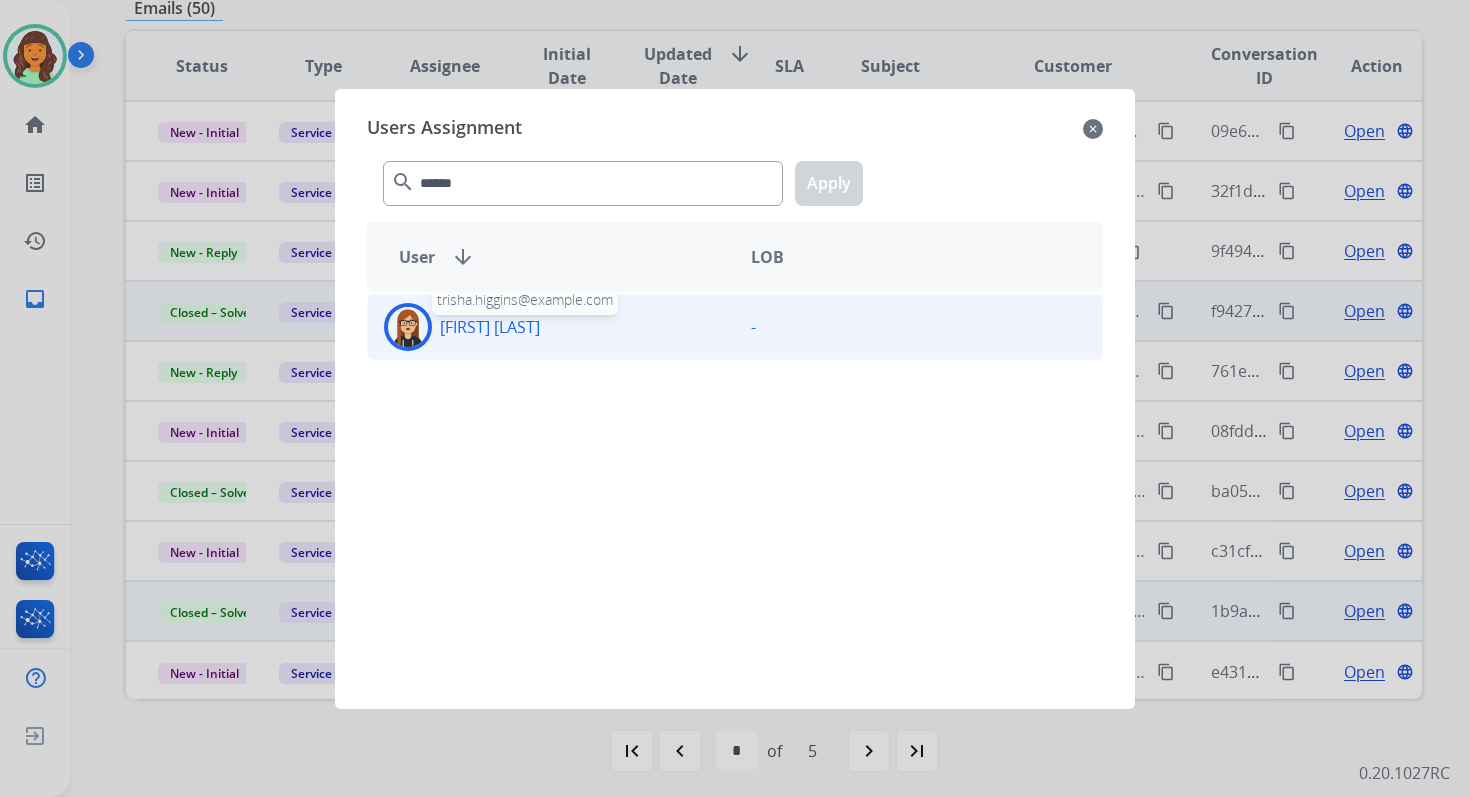 click on "[FIRST] [LAST] [EMAIL]" 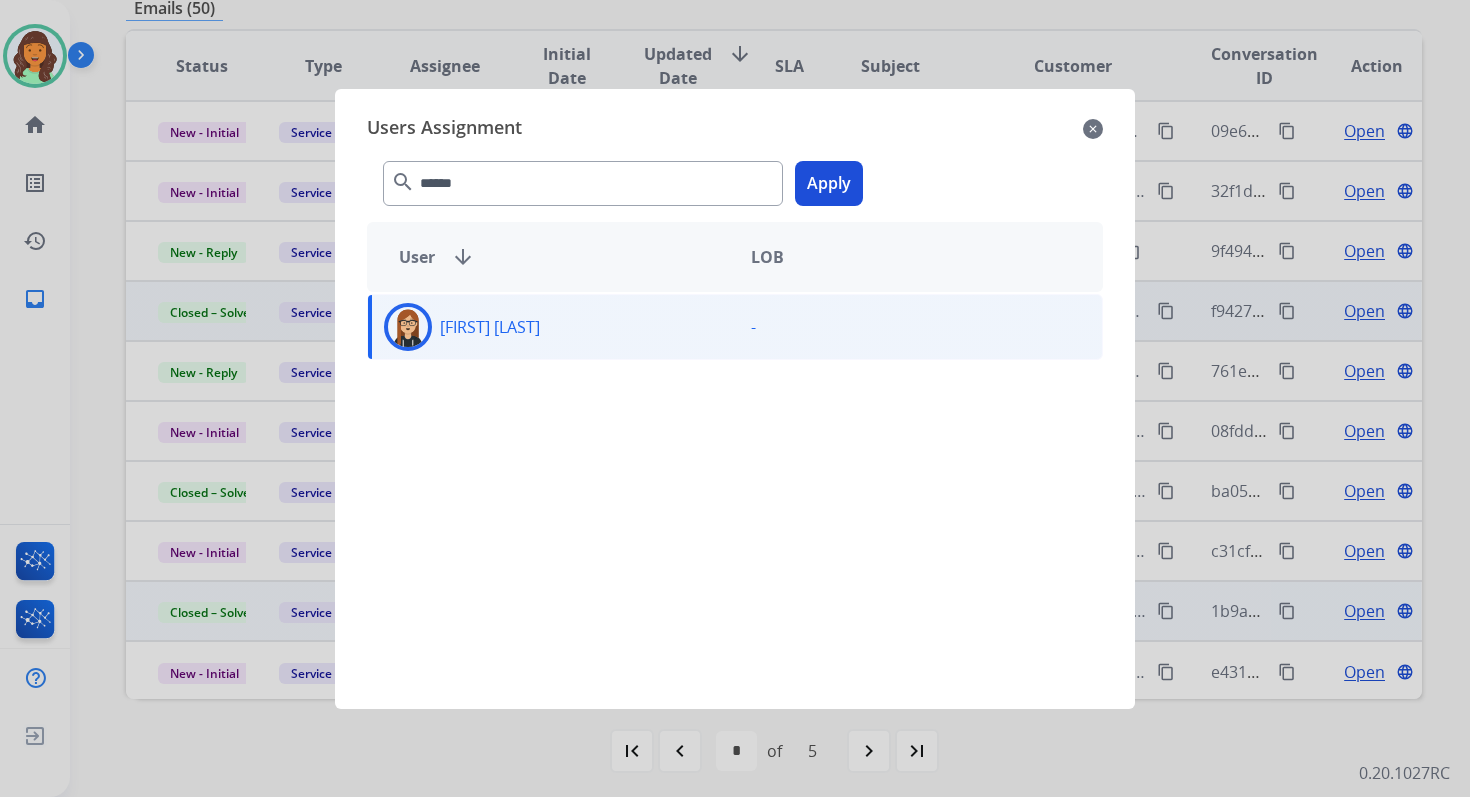 click on "Apply" 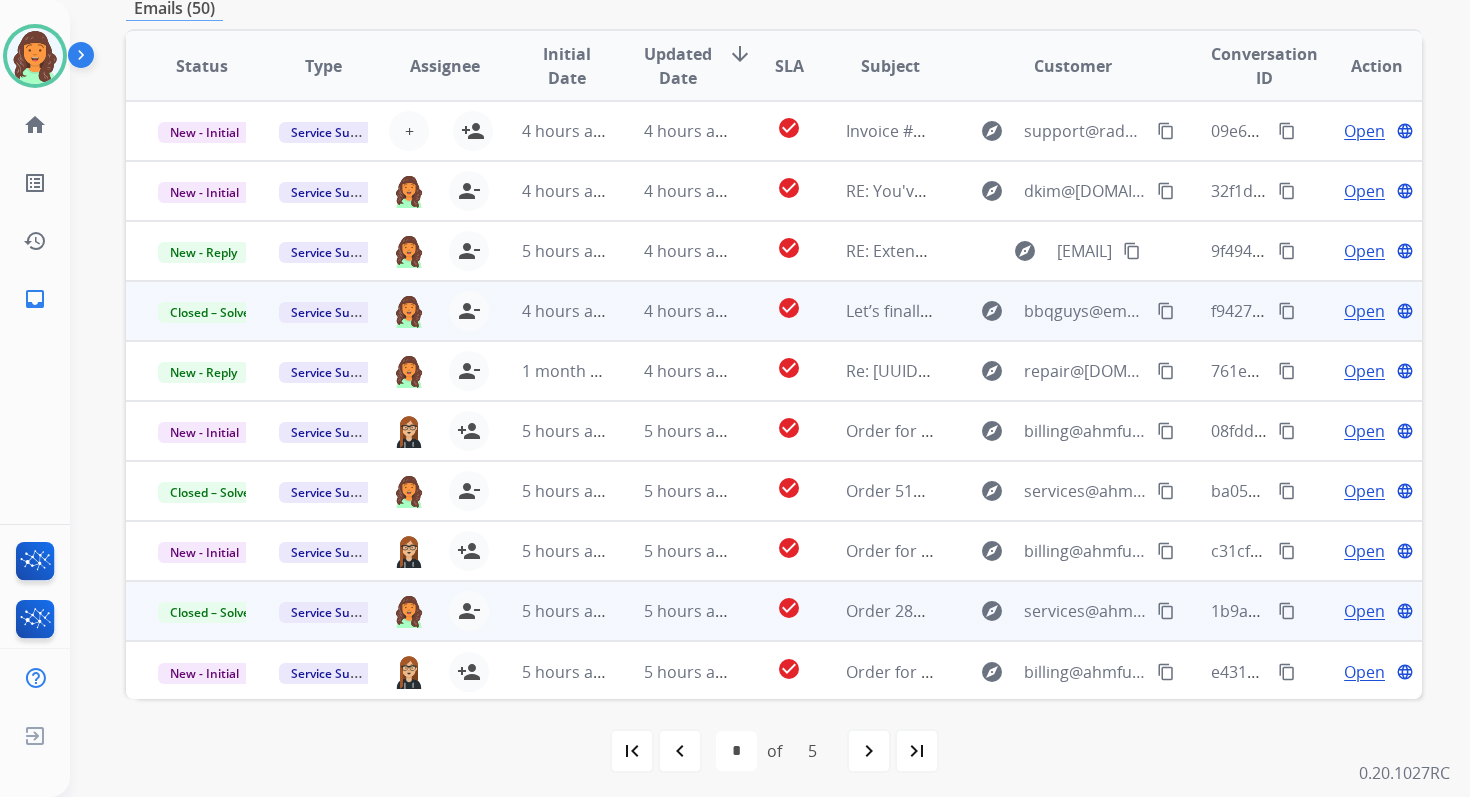 scroll, scrollTop: 0, scrollLeft: 0, axis: both 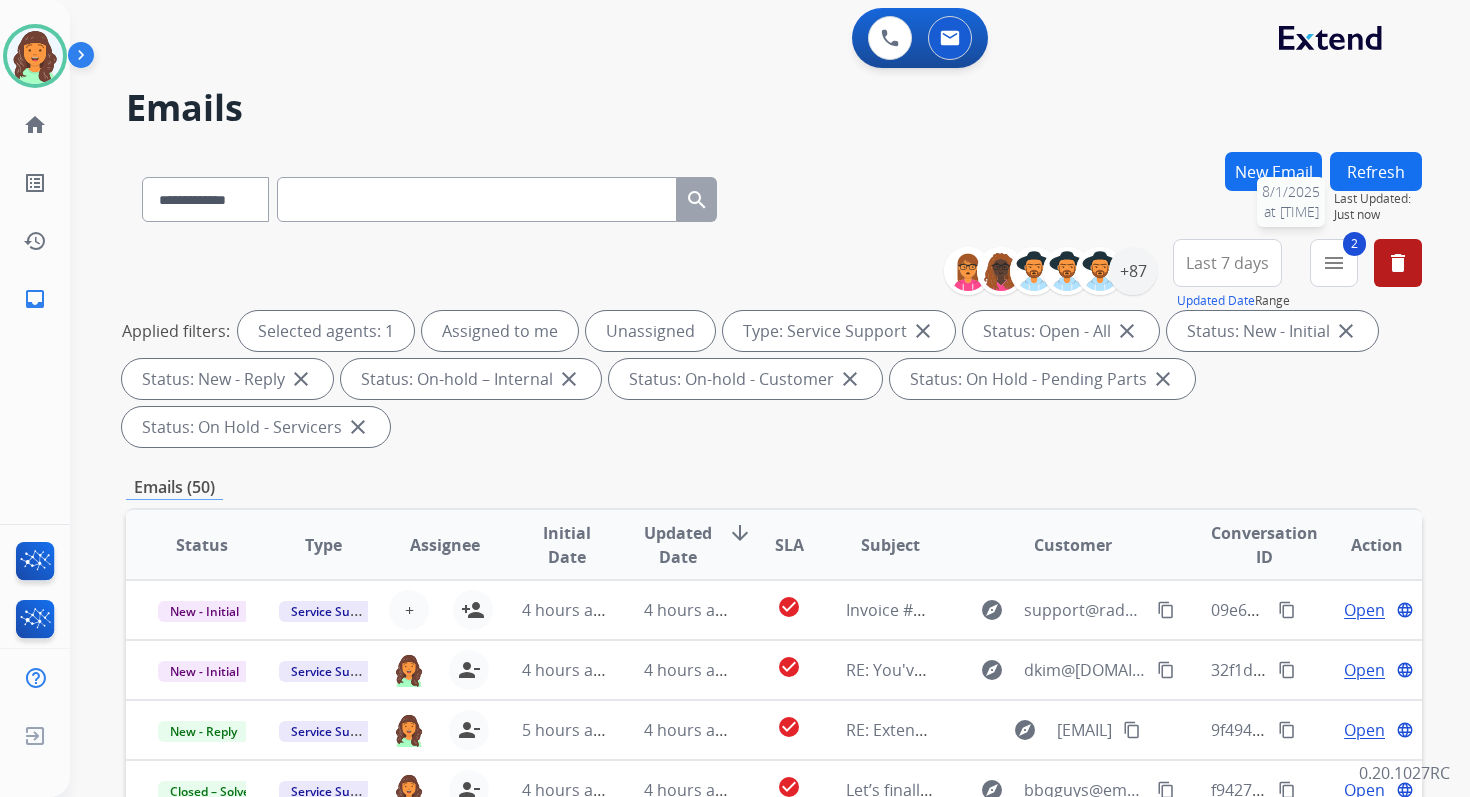 click on "Refresh" at bounding box center [1376, 171] 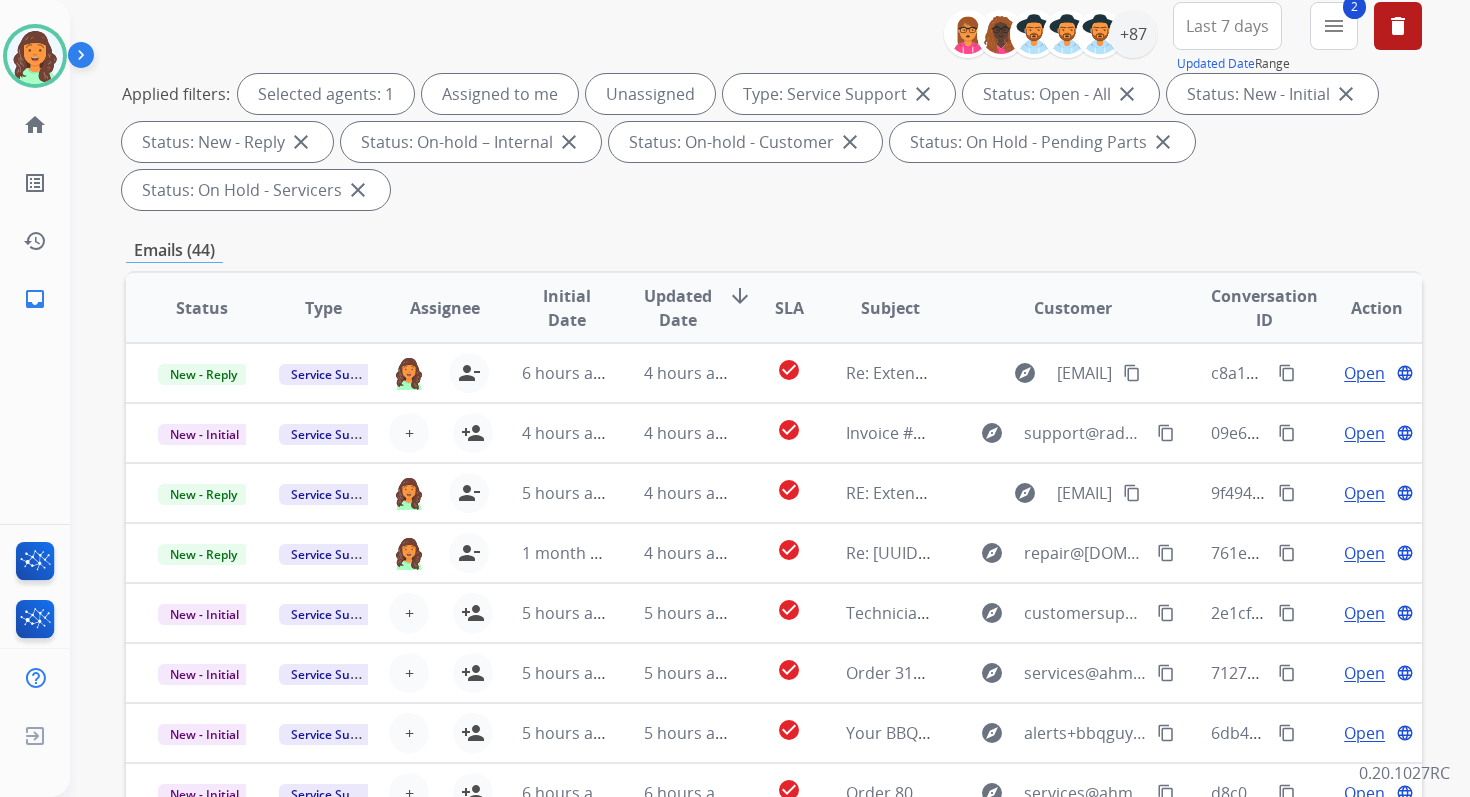 scroll, scrollTop: 485, scrollLeft: 0, axis: vertical 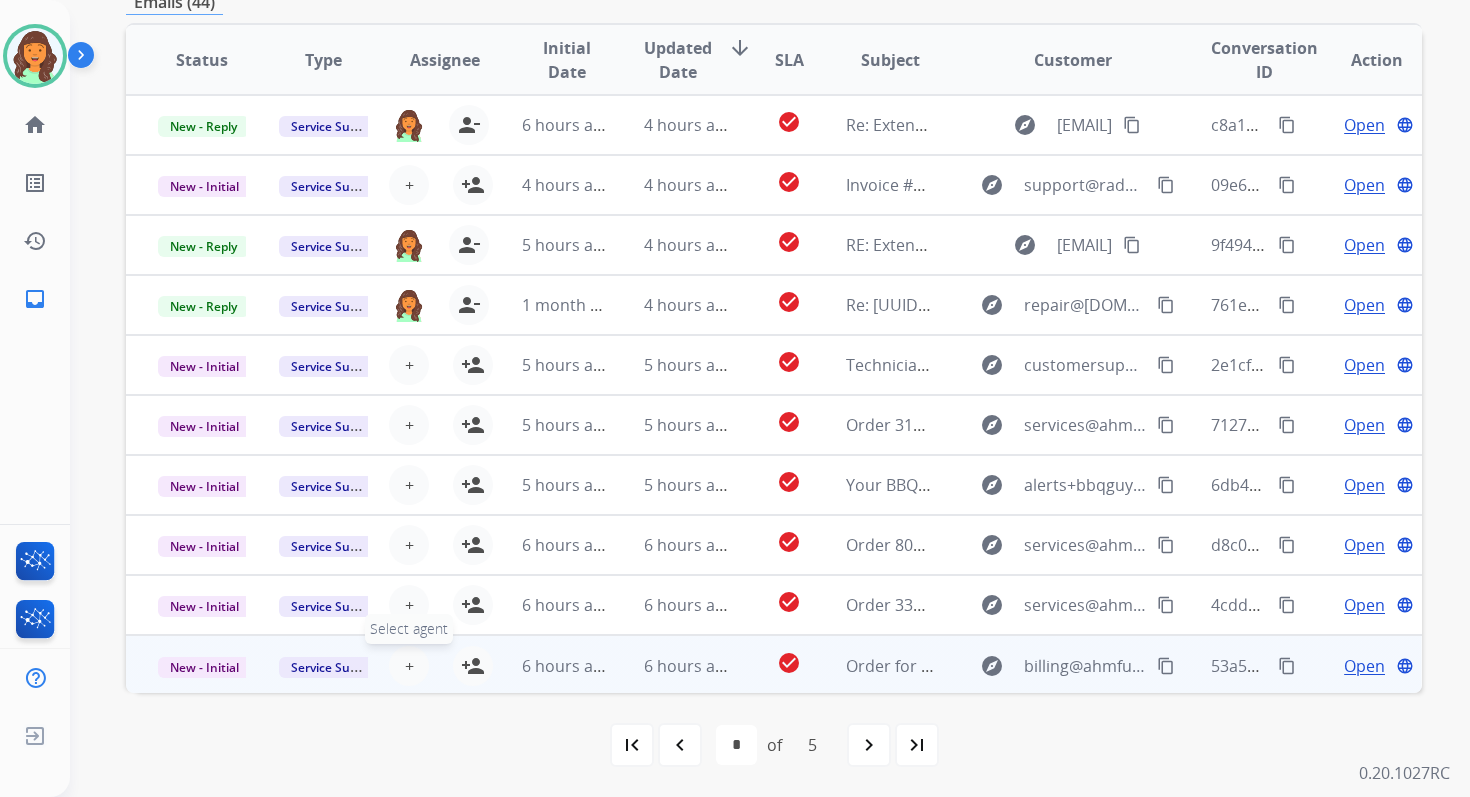 click on "+" at bounding box center (409, 666) 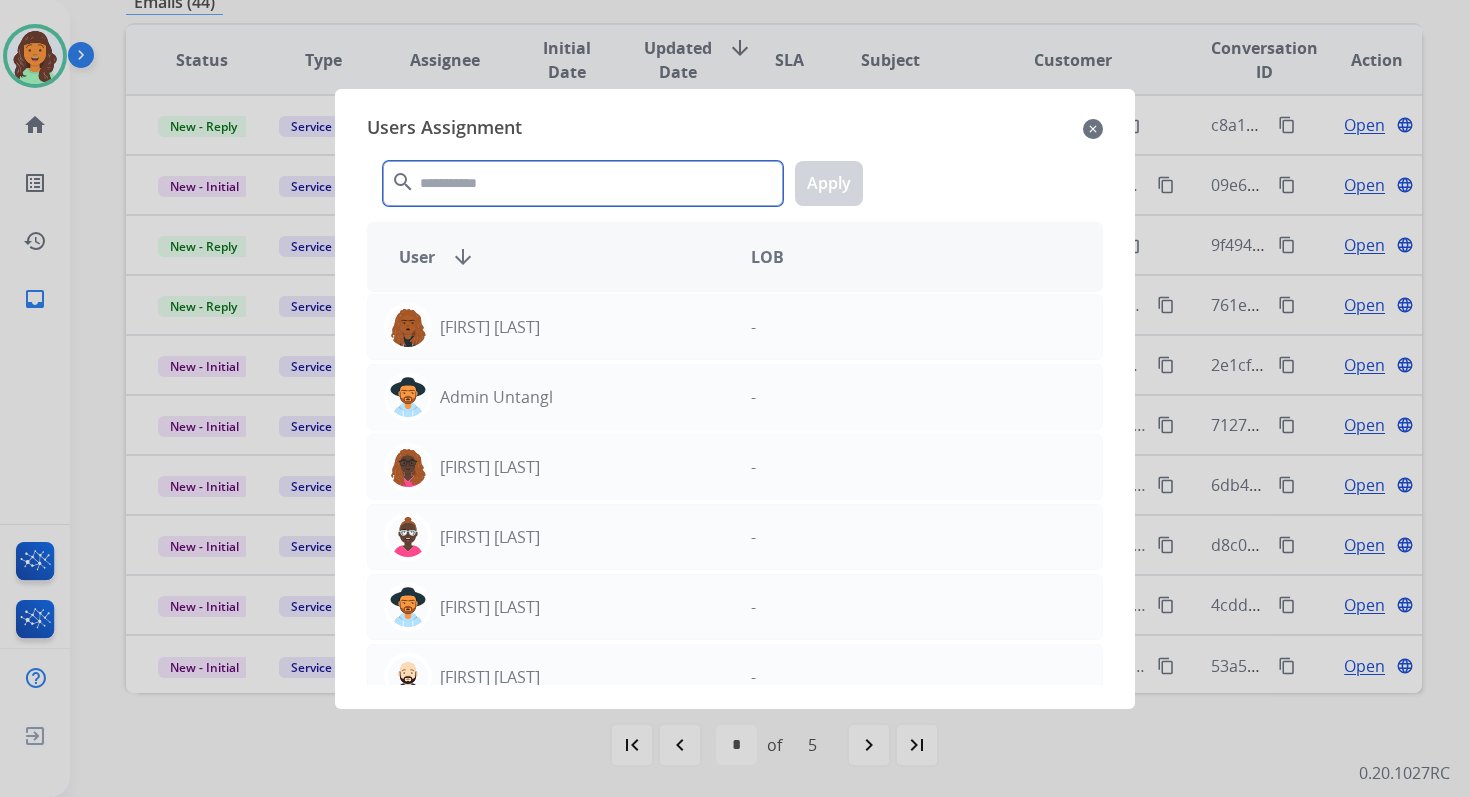 click 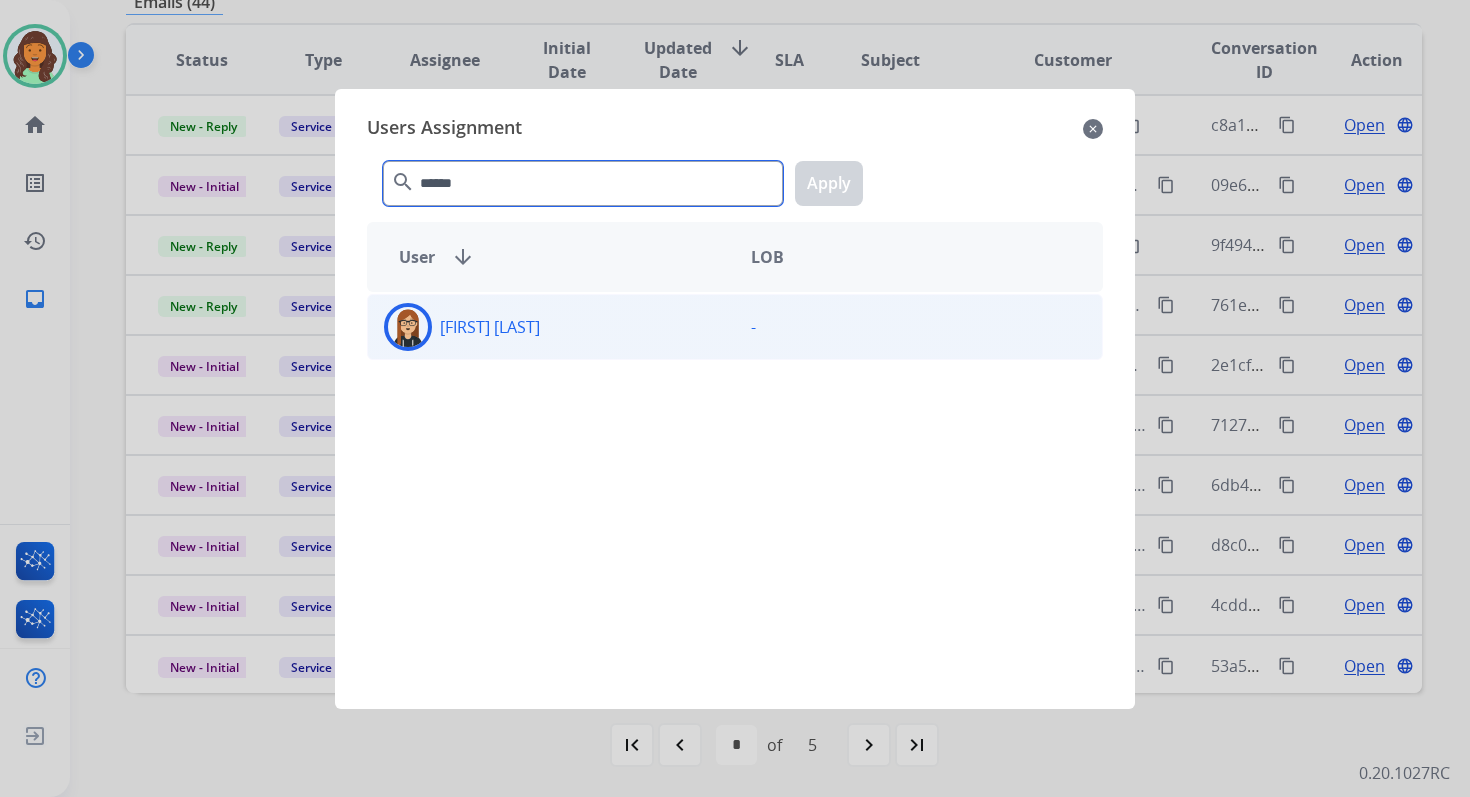 type on "******" 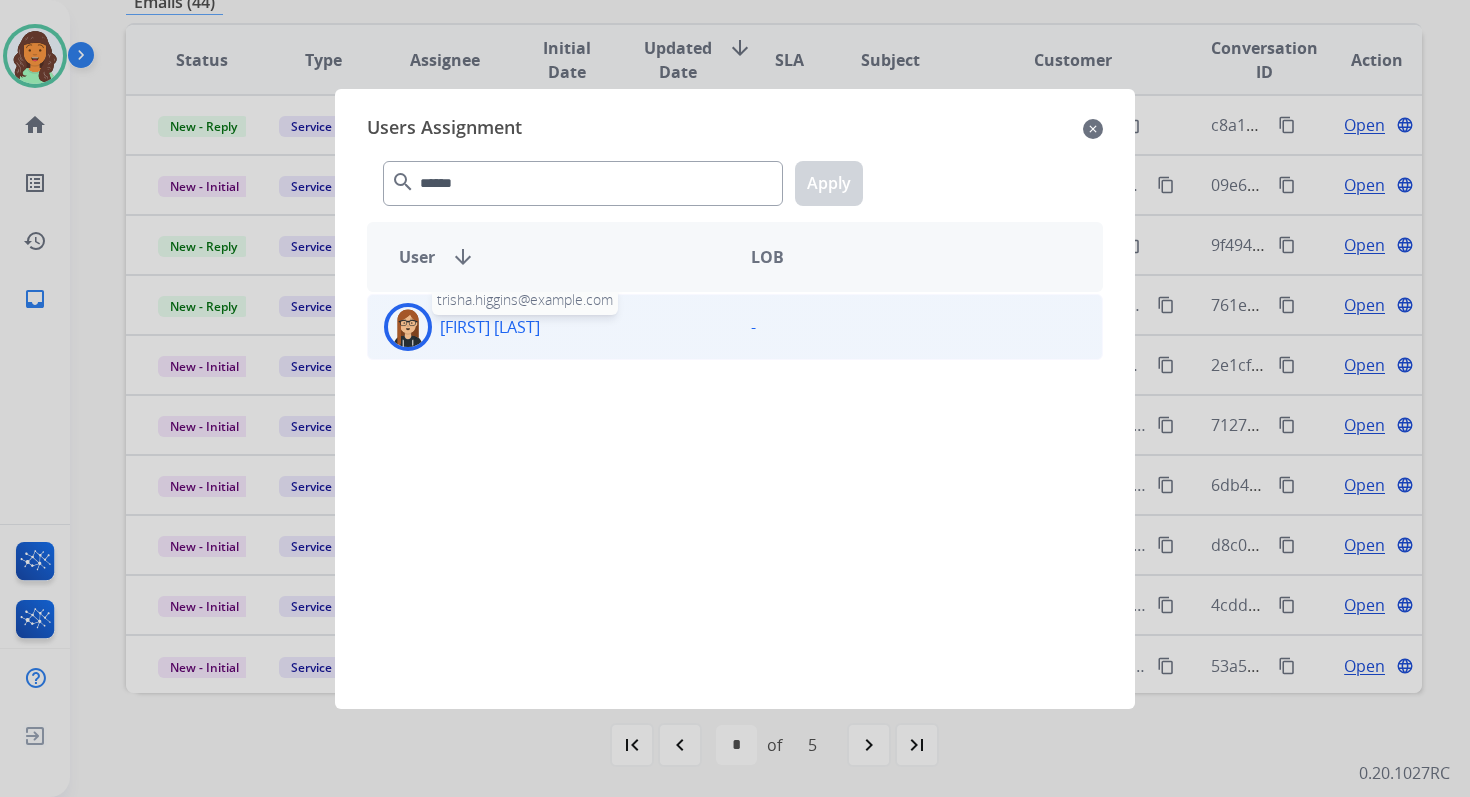 click on "[FIRST]  [LAST]" 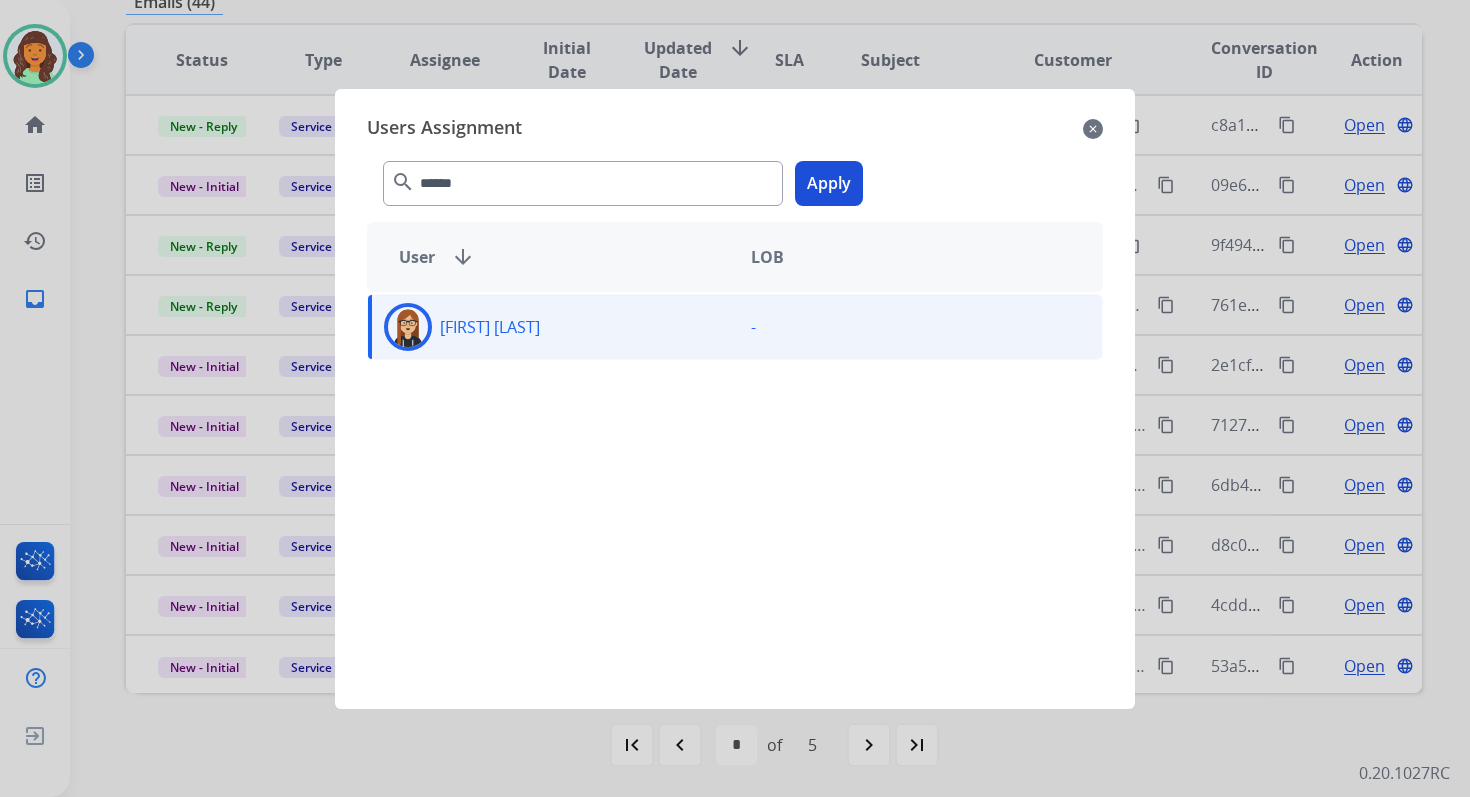click on "Apply" 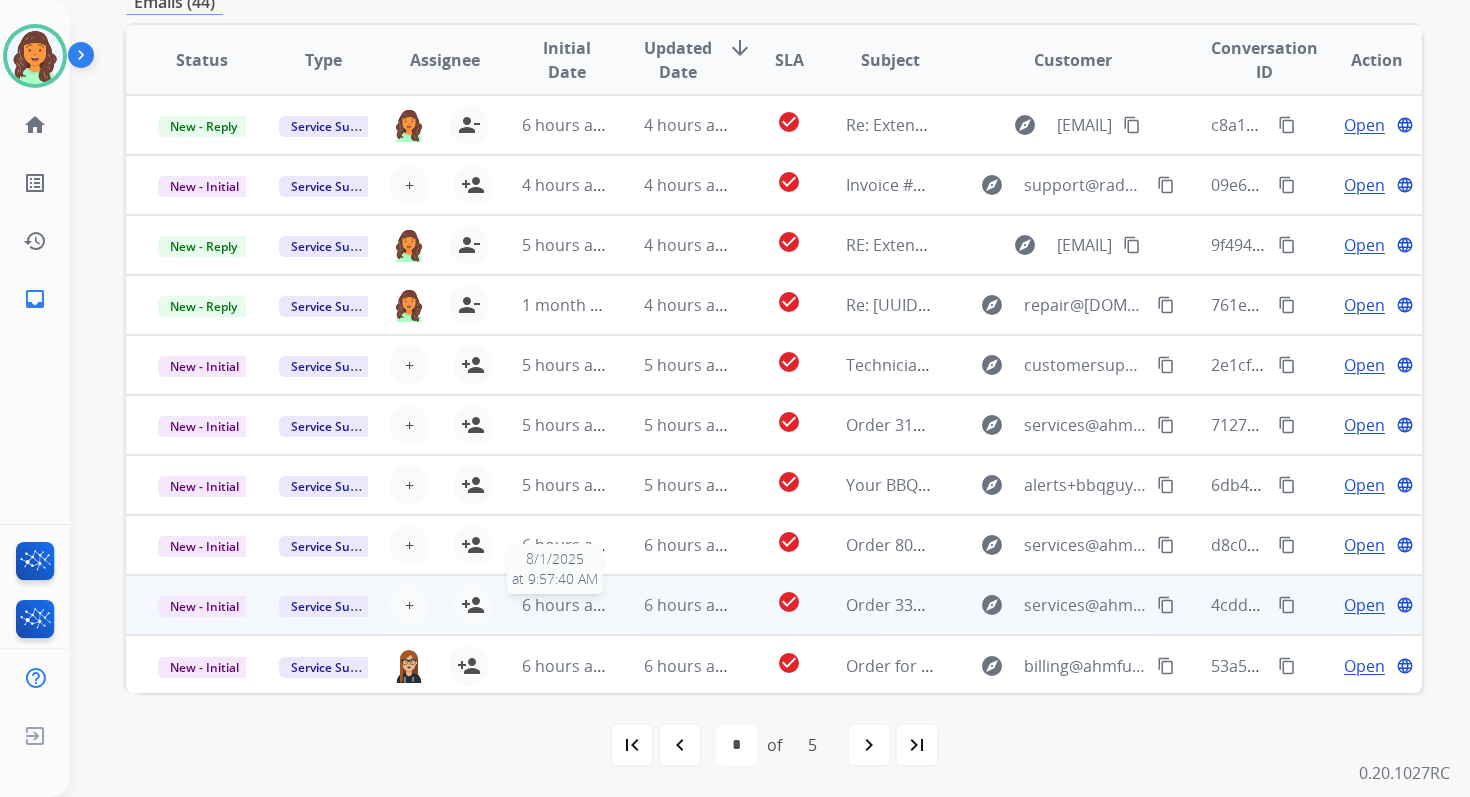 click on "6 hours ago" at bounding box center [567, 605] 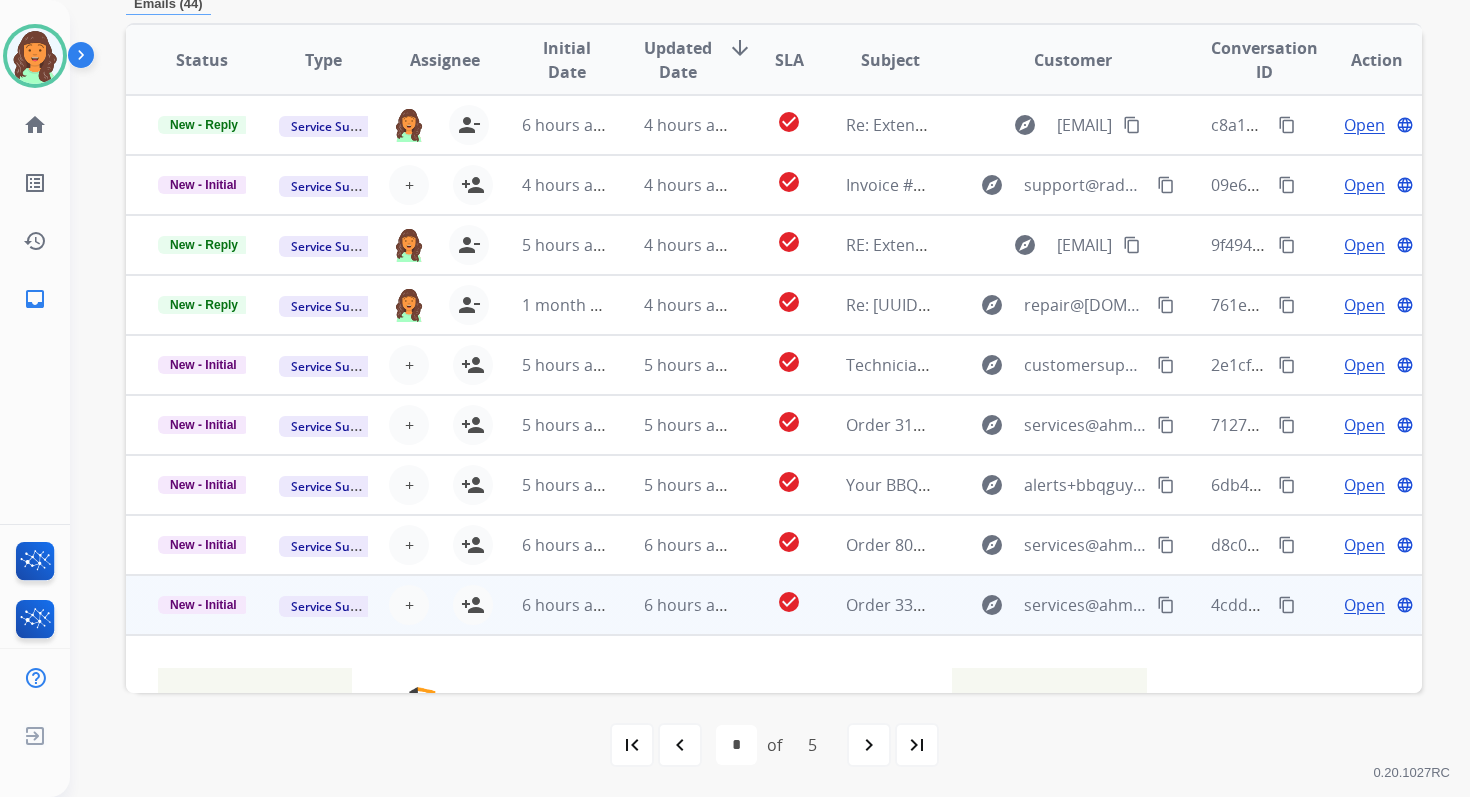 scroll, scrollTop: 480, scrollLeft: 0, axis: vertical 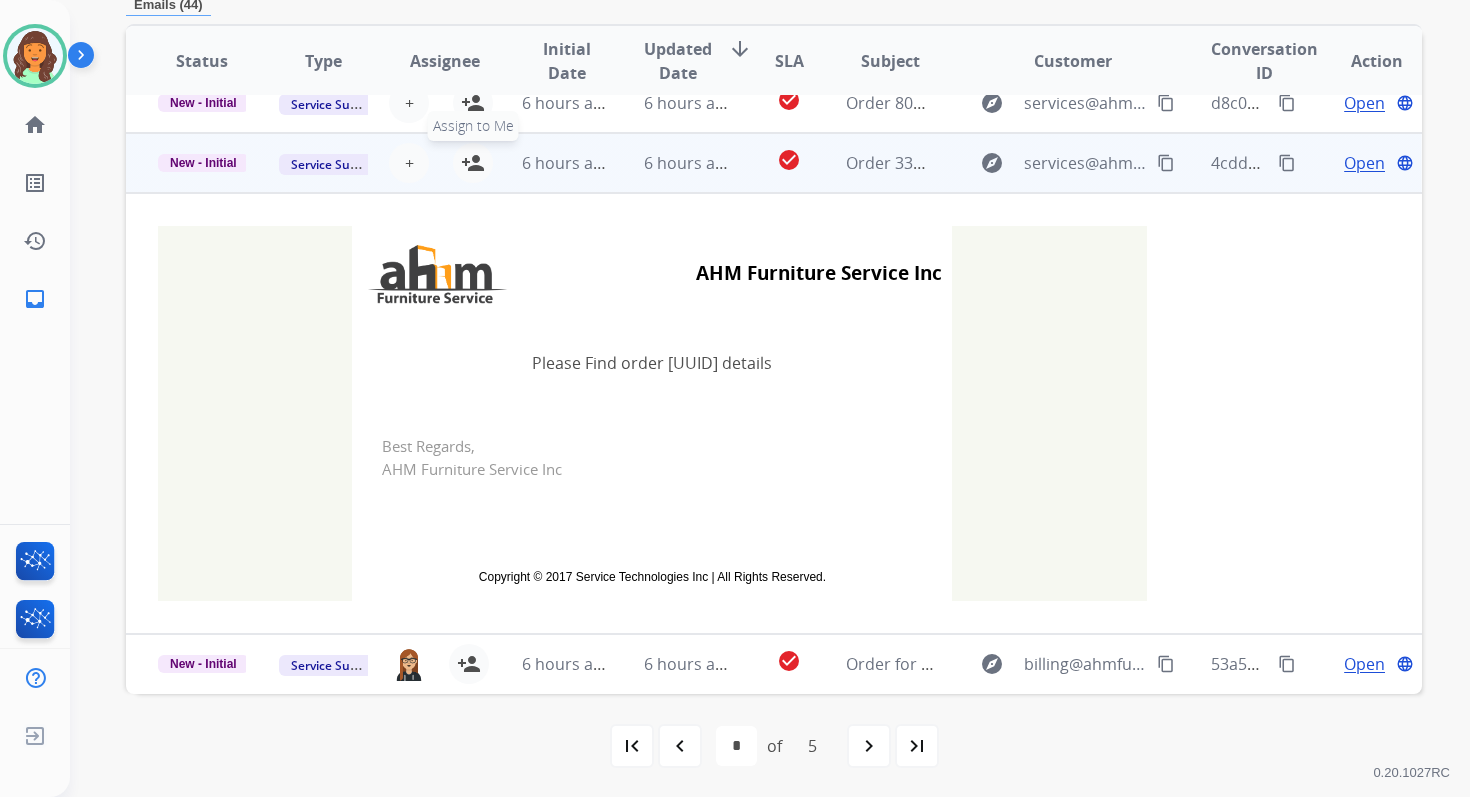 click on "person_add" at bounding box center [473, 163] 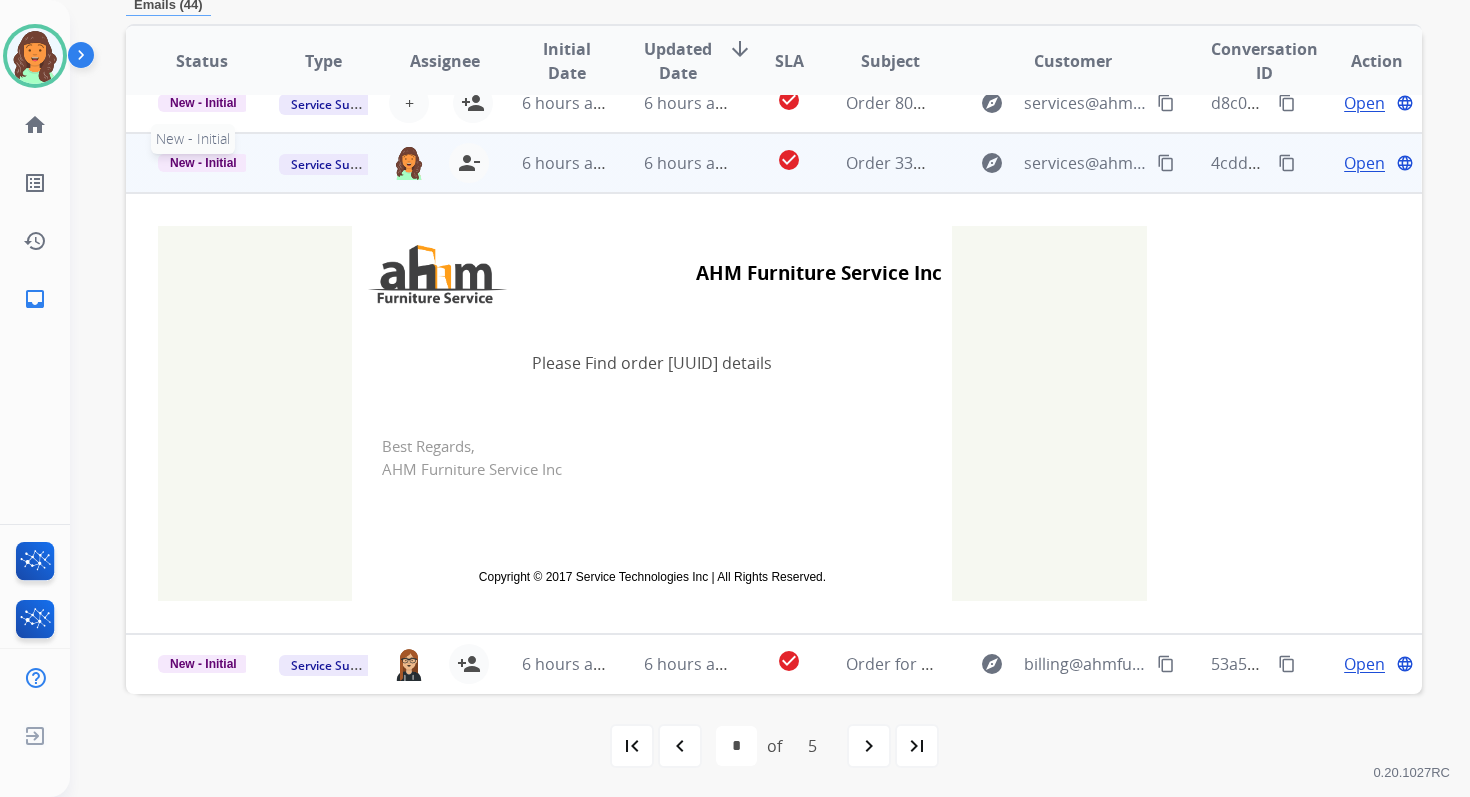 click on "New - Initial" at bounding box center [203, 163] 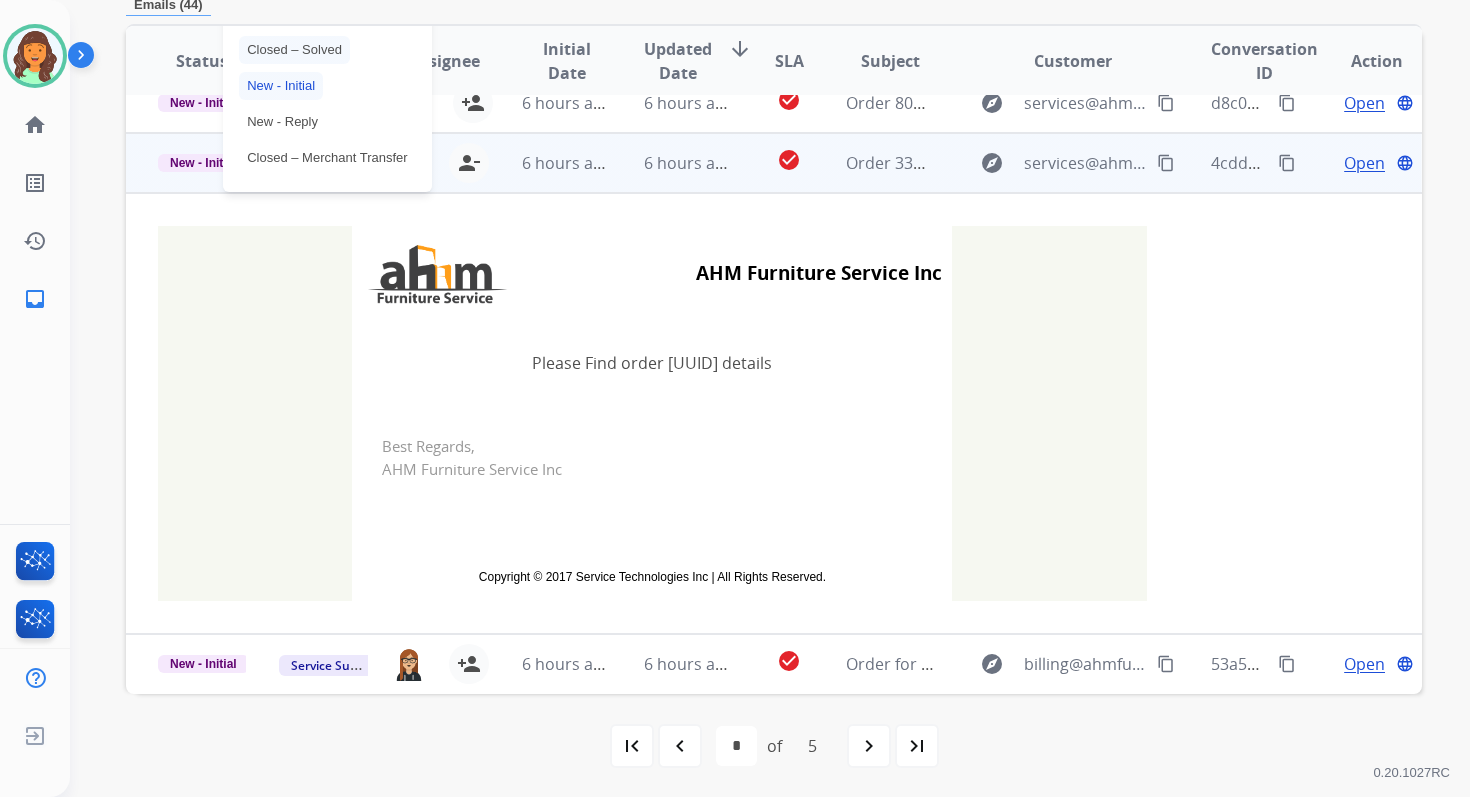 click on "Closed – Solved" at bounding box center (294, 50) 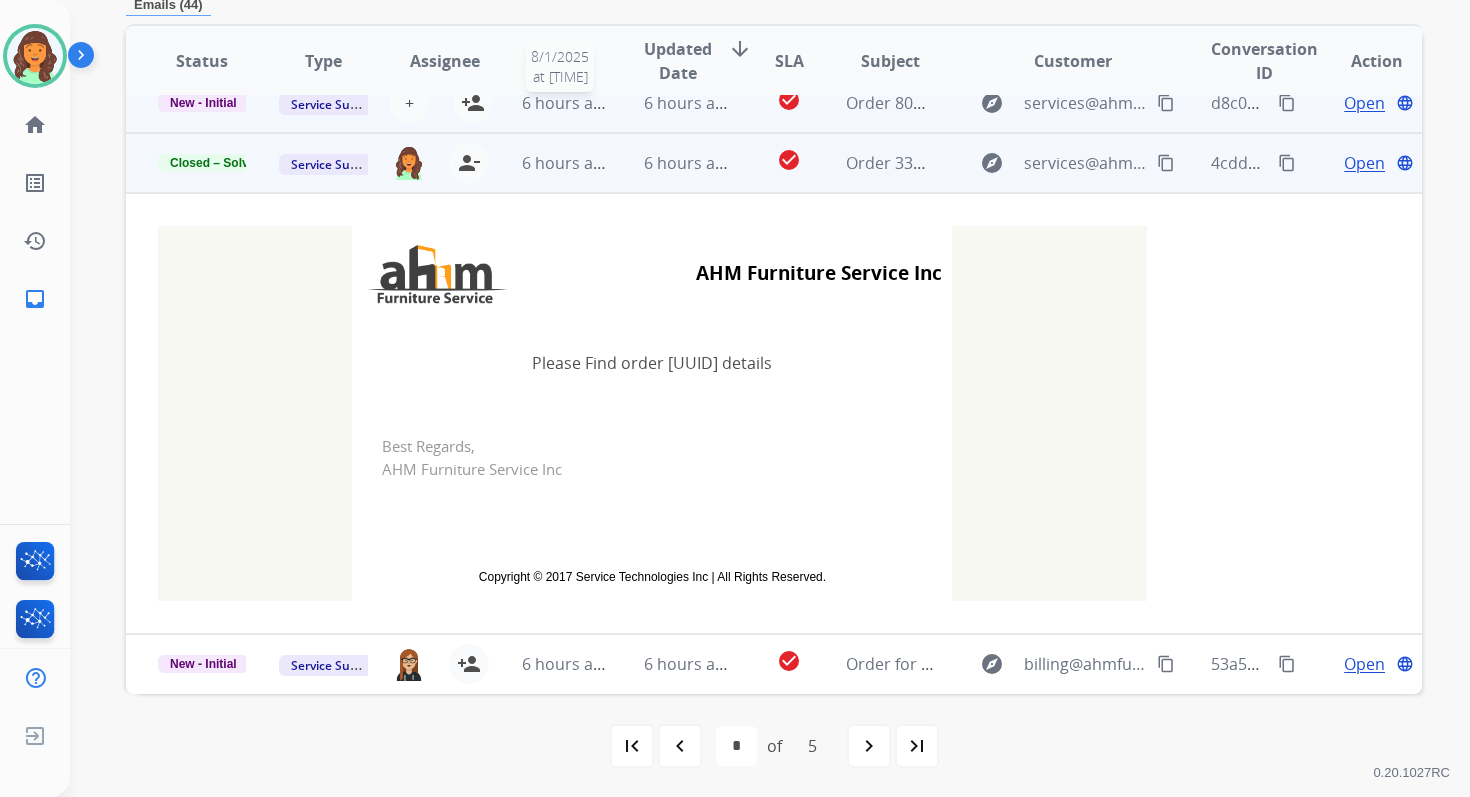 click on "6 hours ago" at bounding box center (567, 103) 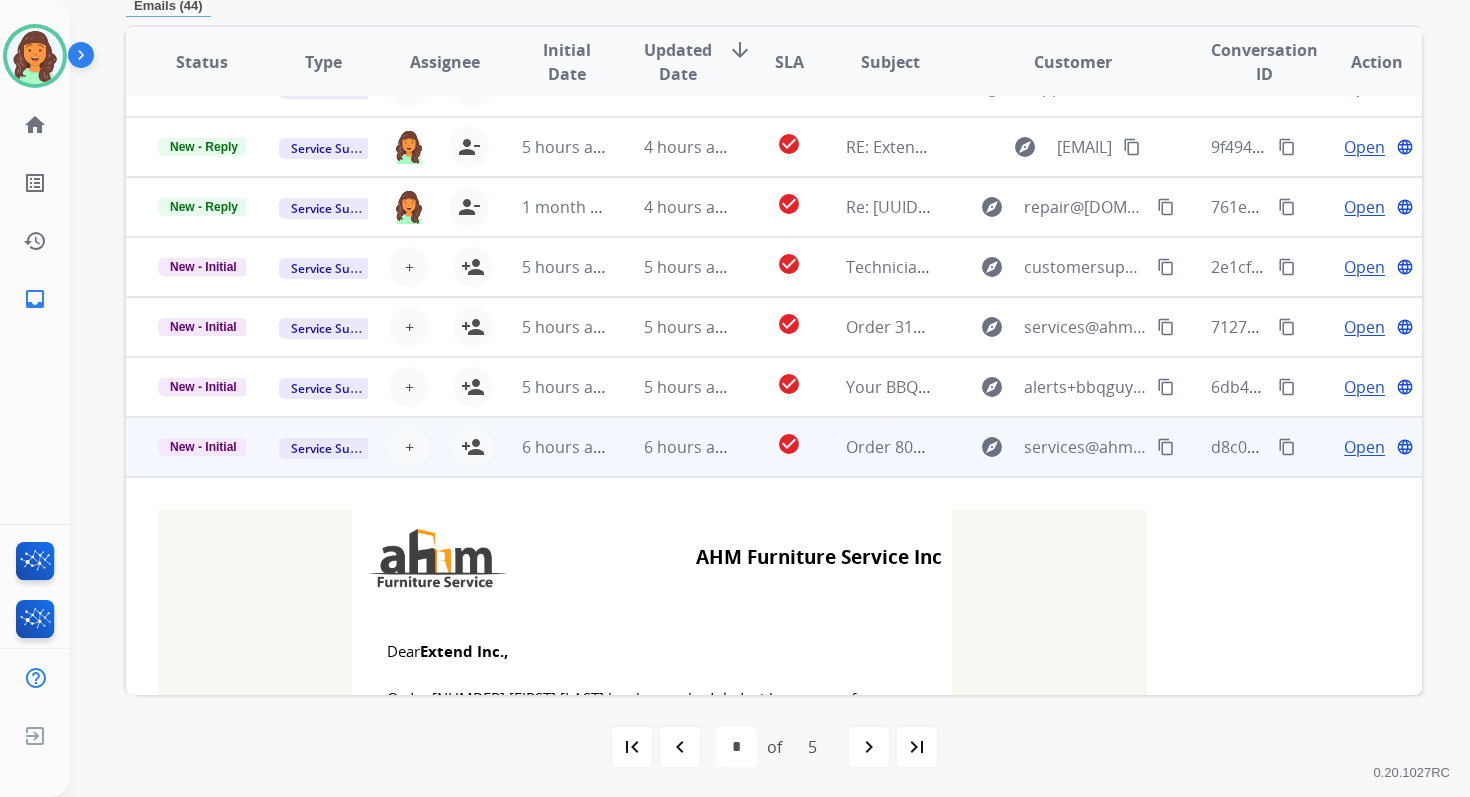 scroll, scrollTop: 480, scrollLeft: 0, axis: vertical 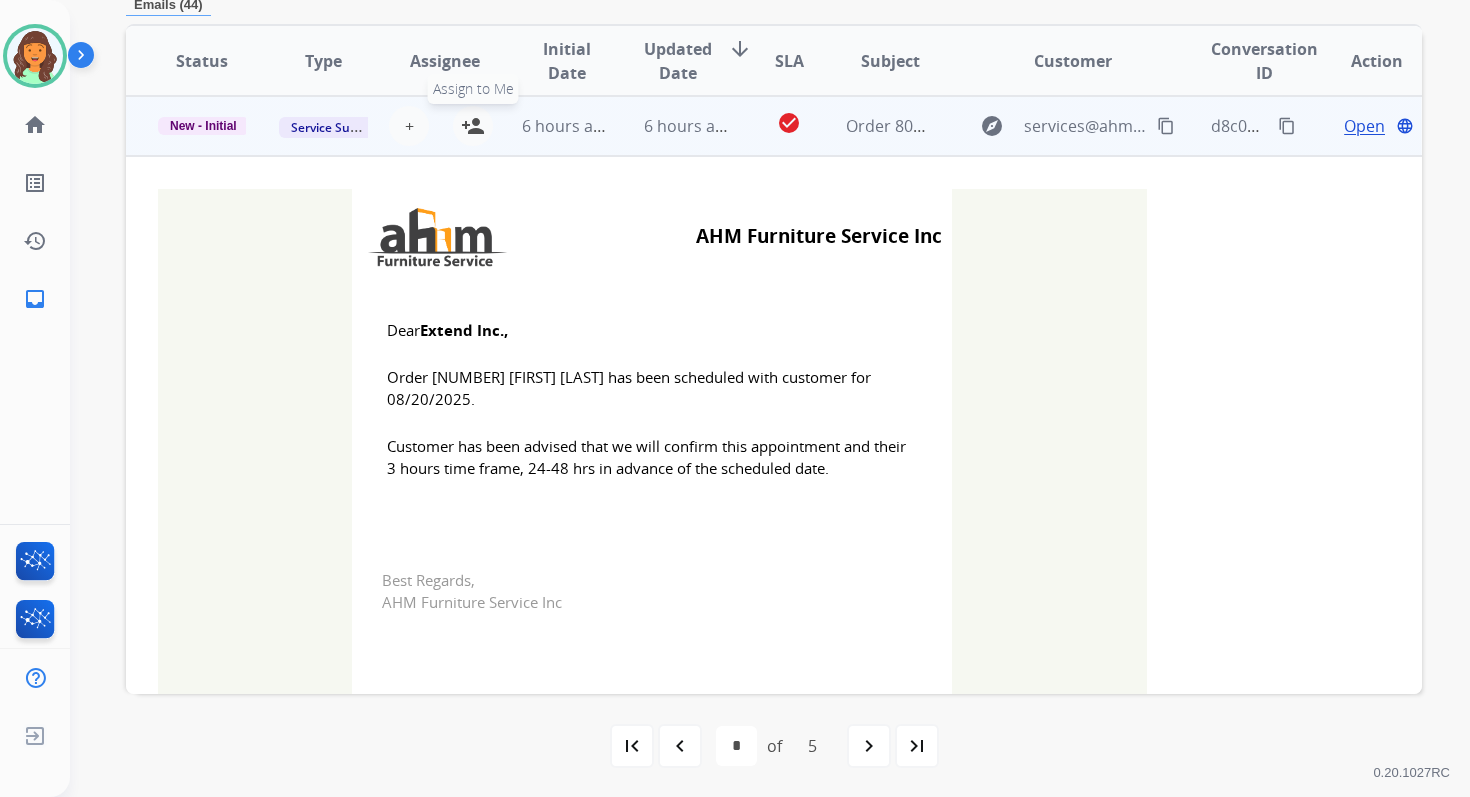 click on "person_add Assign to Me" at bounding box center [473, 126] 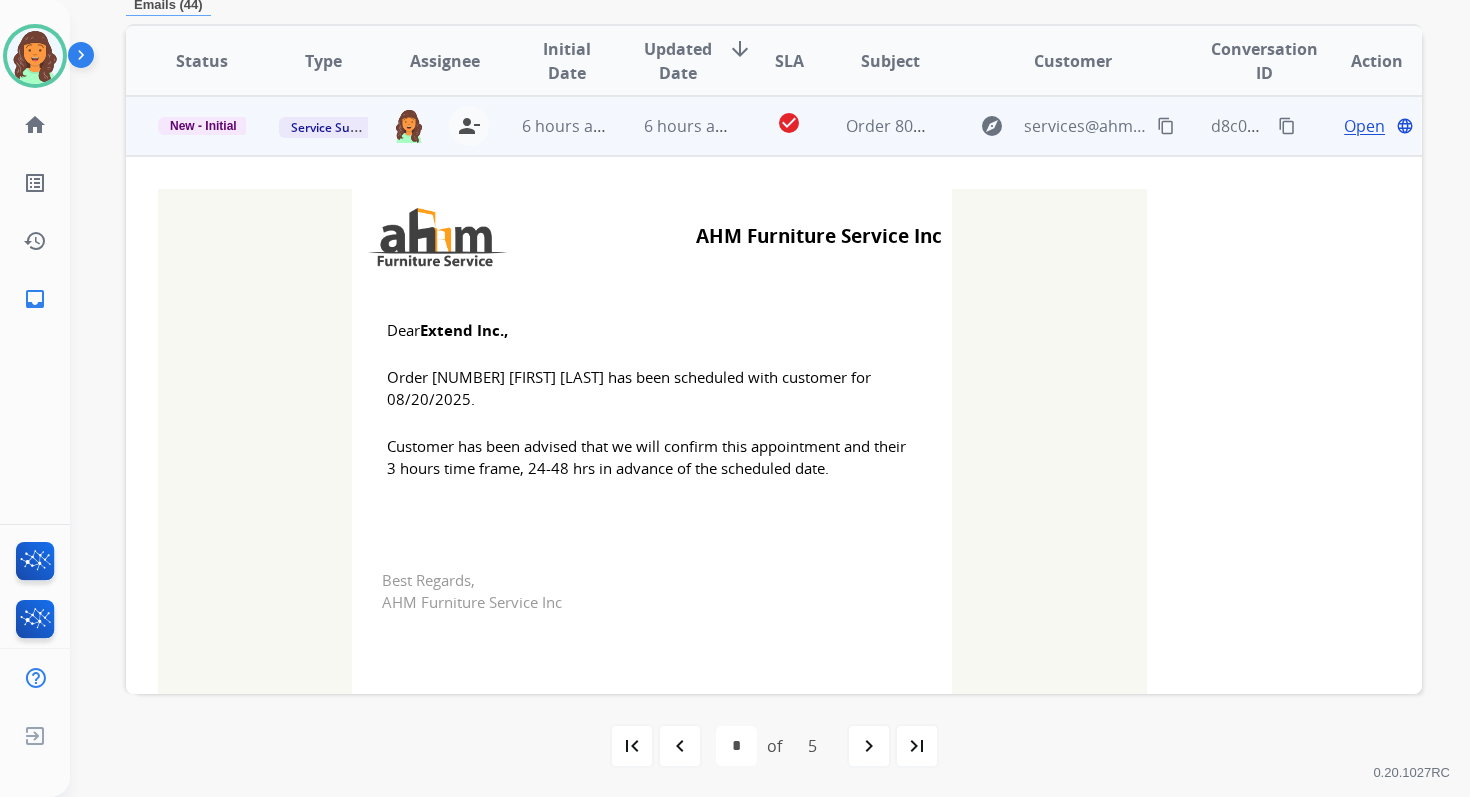click on "New - Initial" at bounding box center [203, 126] 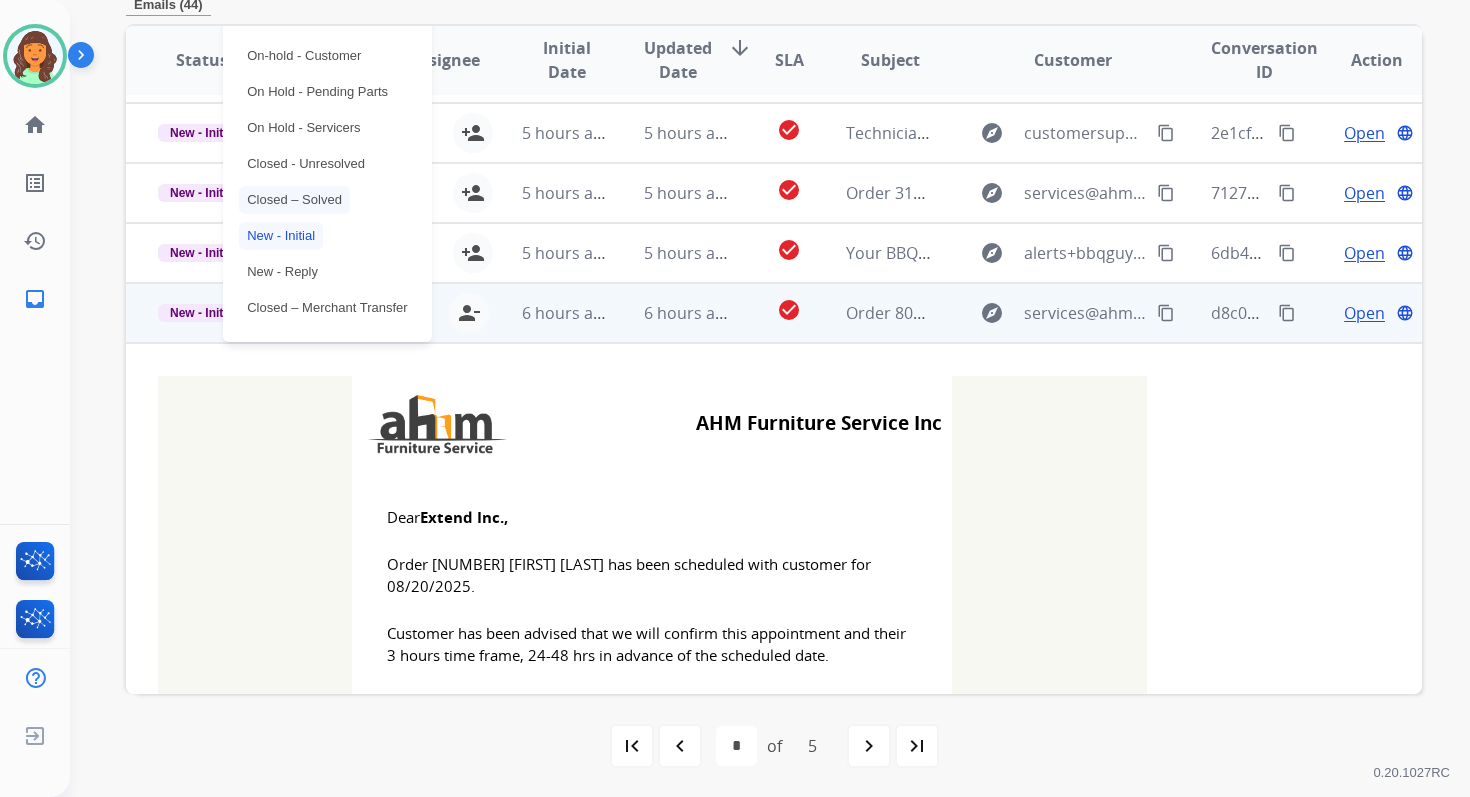 scroll, scrollTop: 232, scrollLeft: 0, axis: vertical 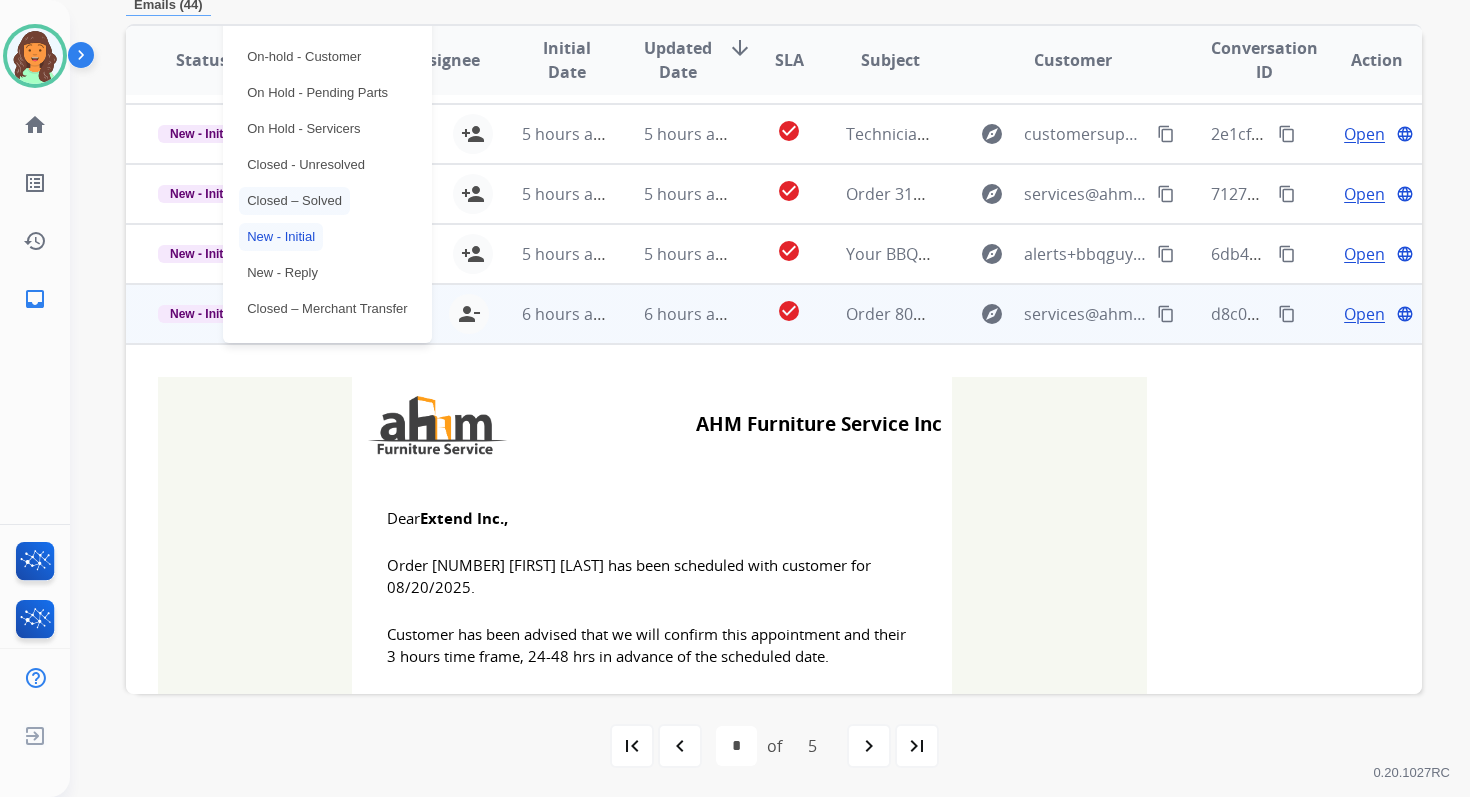click on "Closed – Solved" at bounding box center [294, 201] 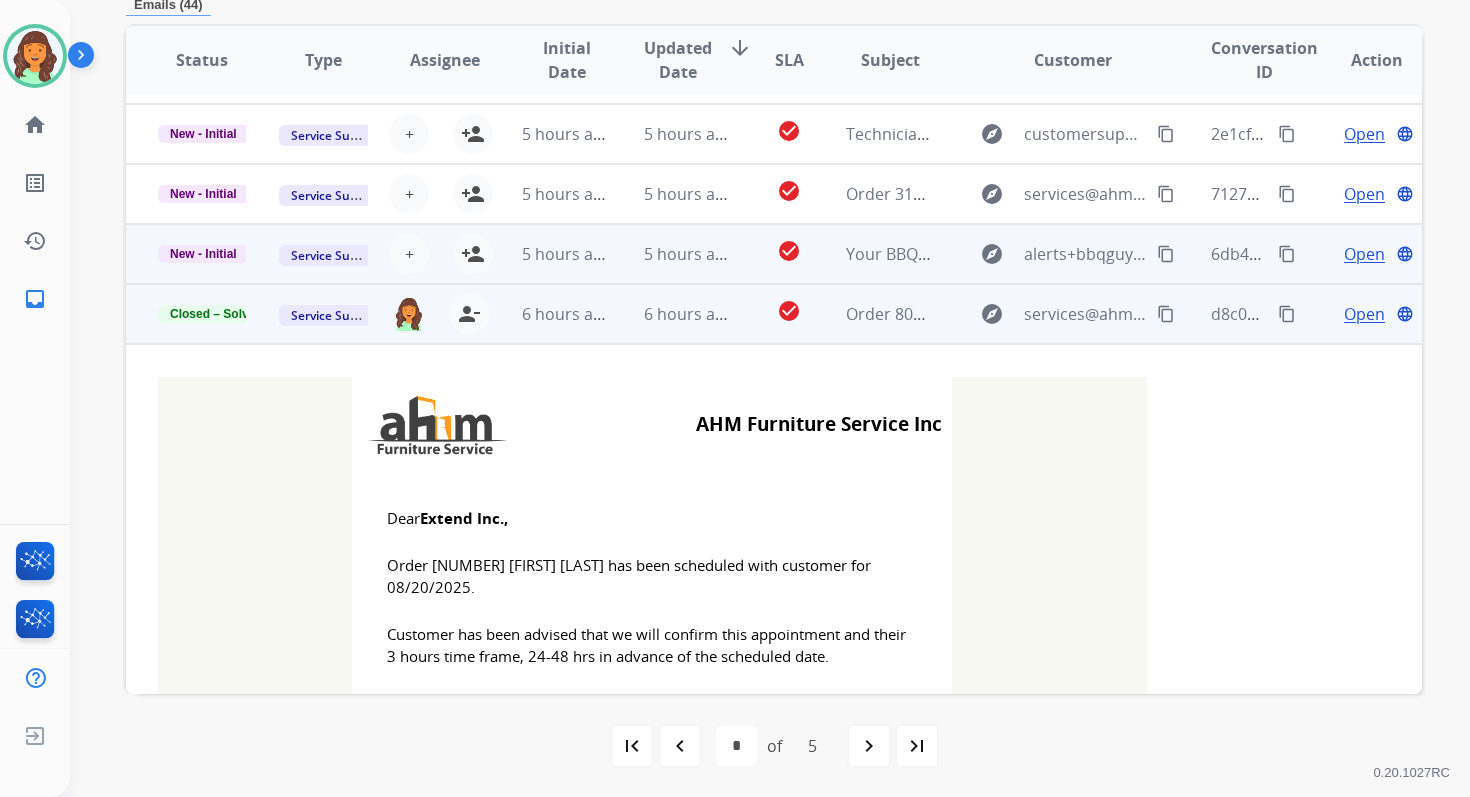 click on "5 hours ago" at bounding box center [672, 254] 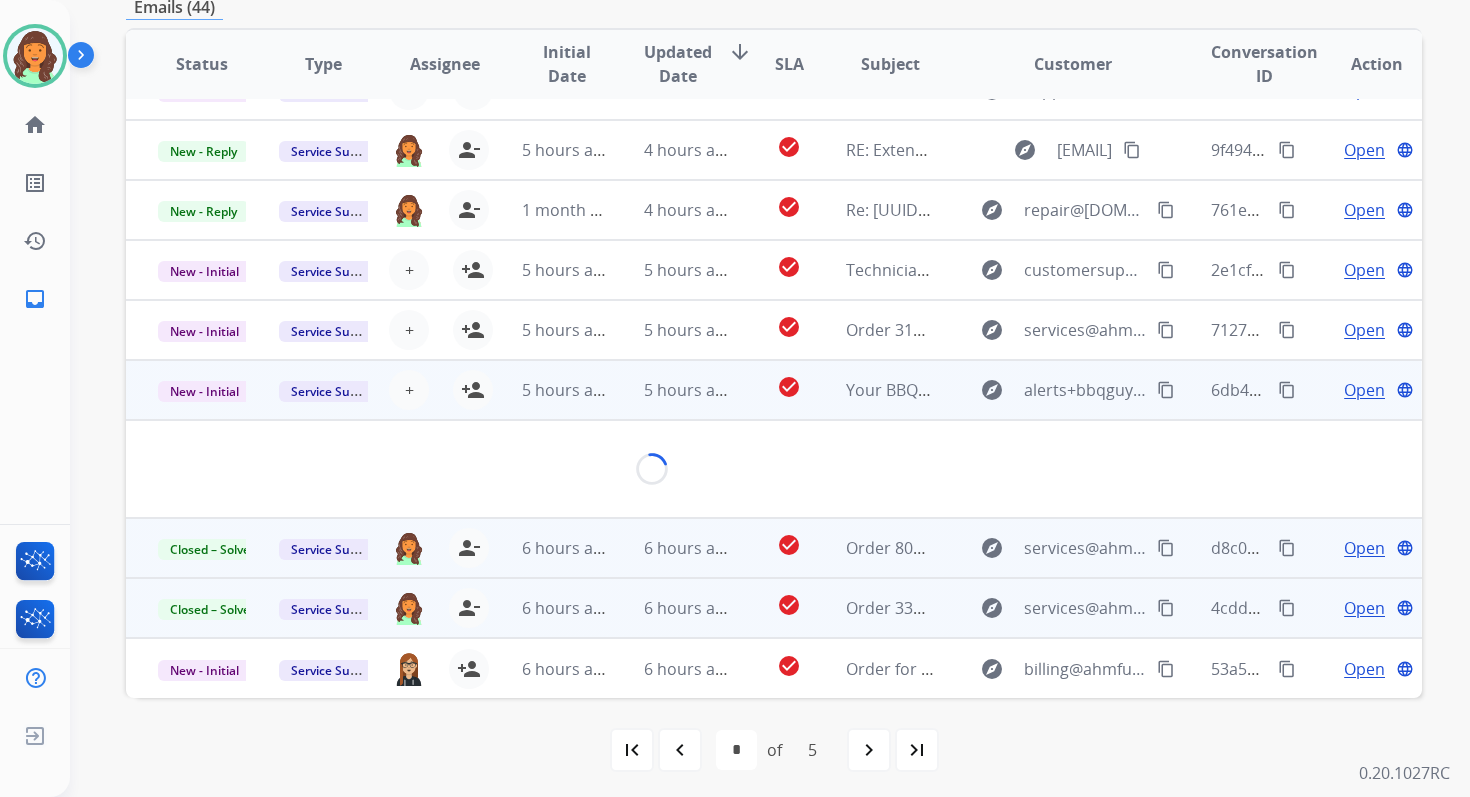 scroll, scrollTop: 100, scrollLeft: 0, axis: vertical 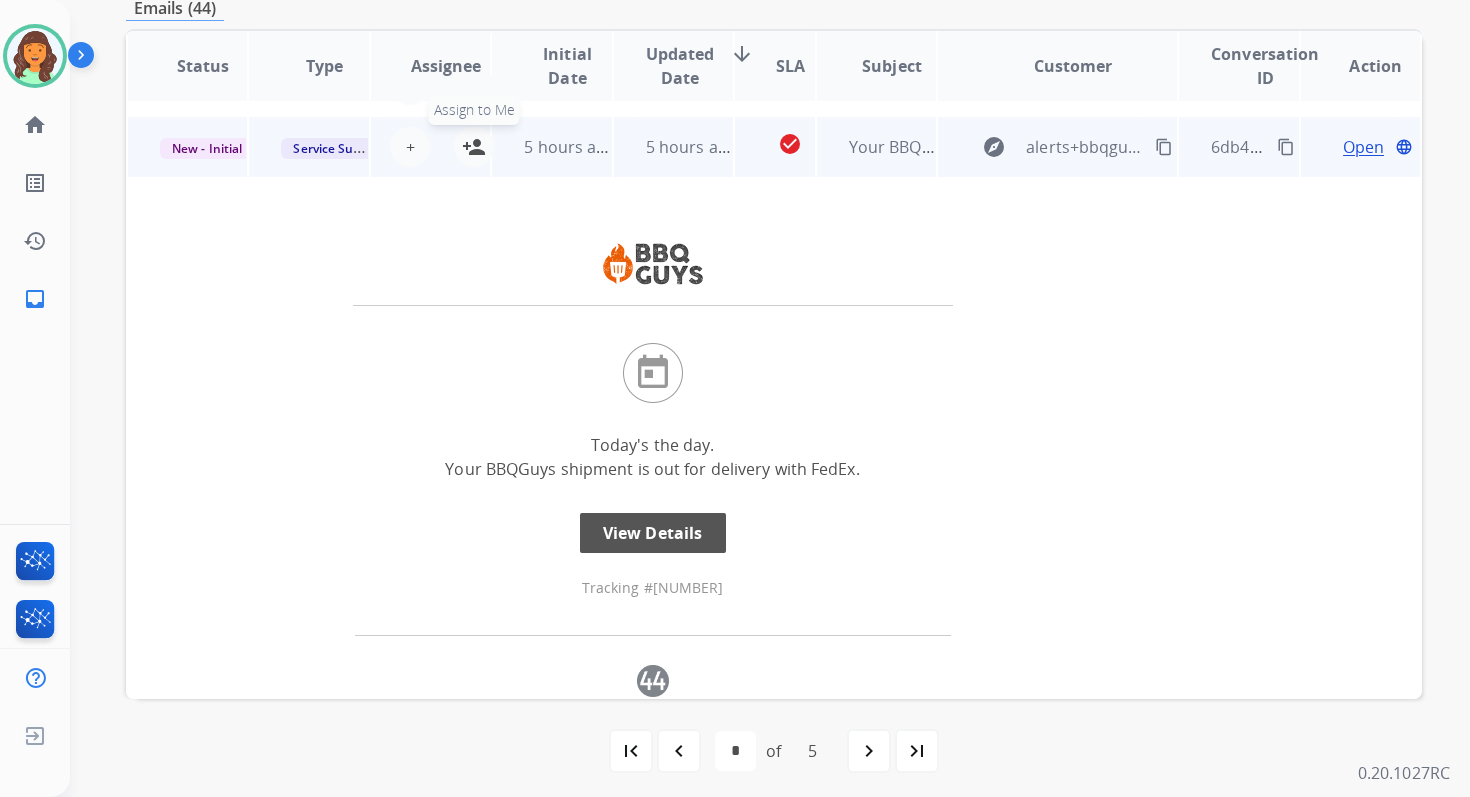 click on "person_add" at bounding box center (474, 147) 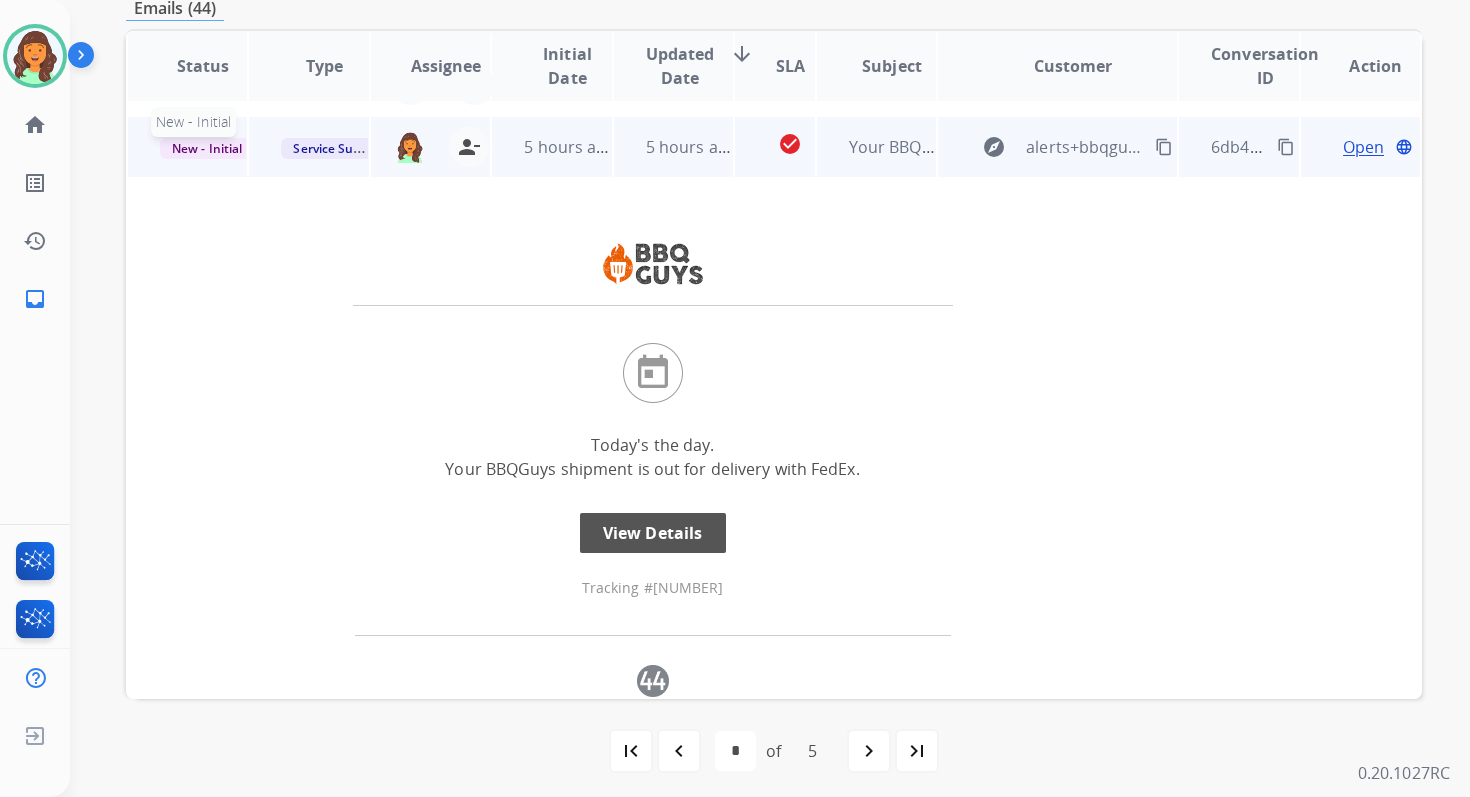 click on "New - Initial" at bounding box center (207, 148) 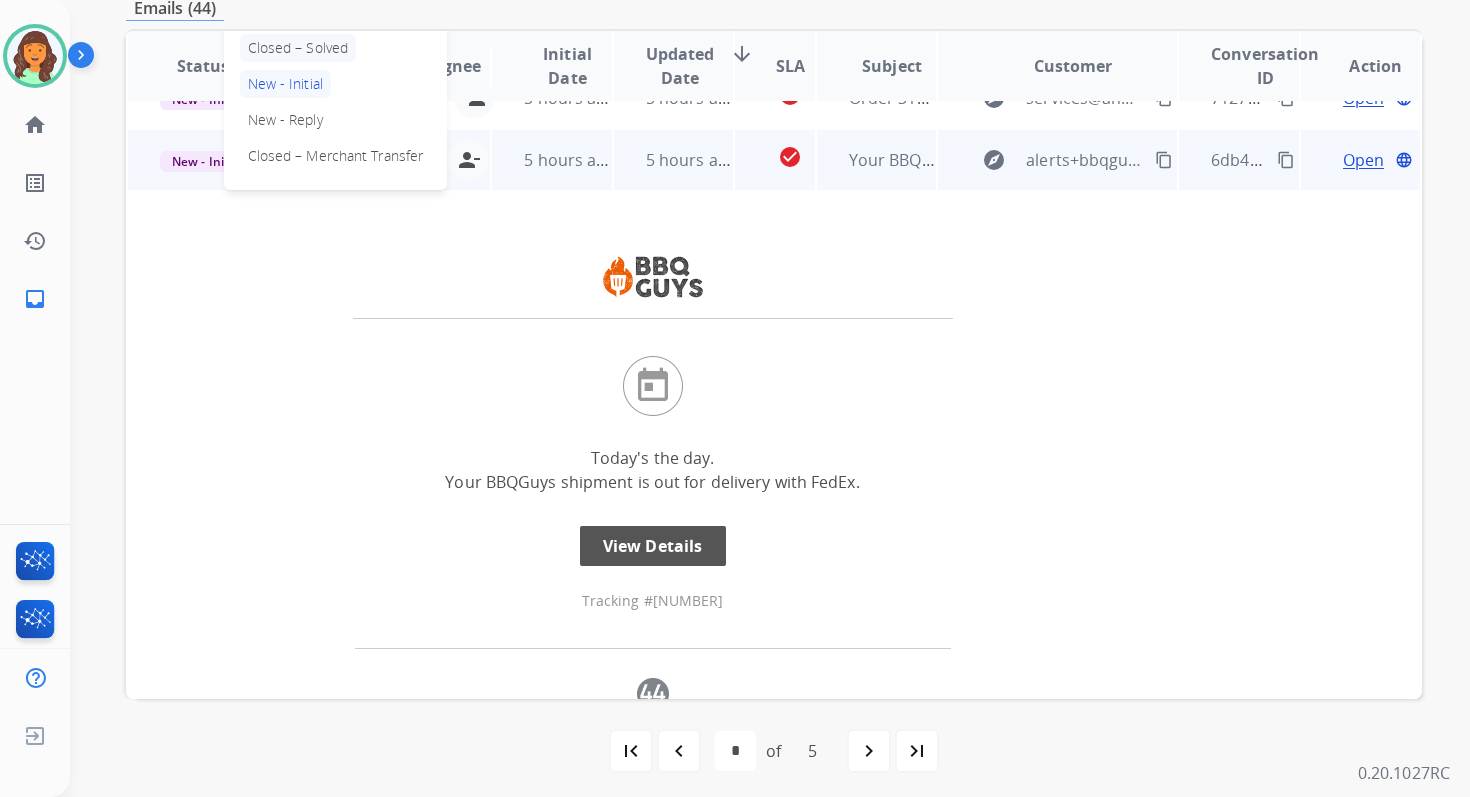 click on "Closed – Solved" at bounding box center [298, 48] 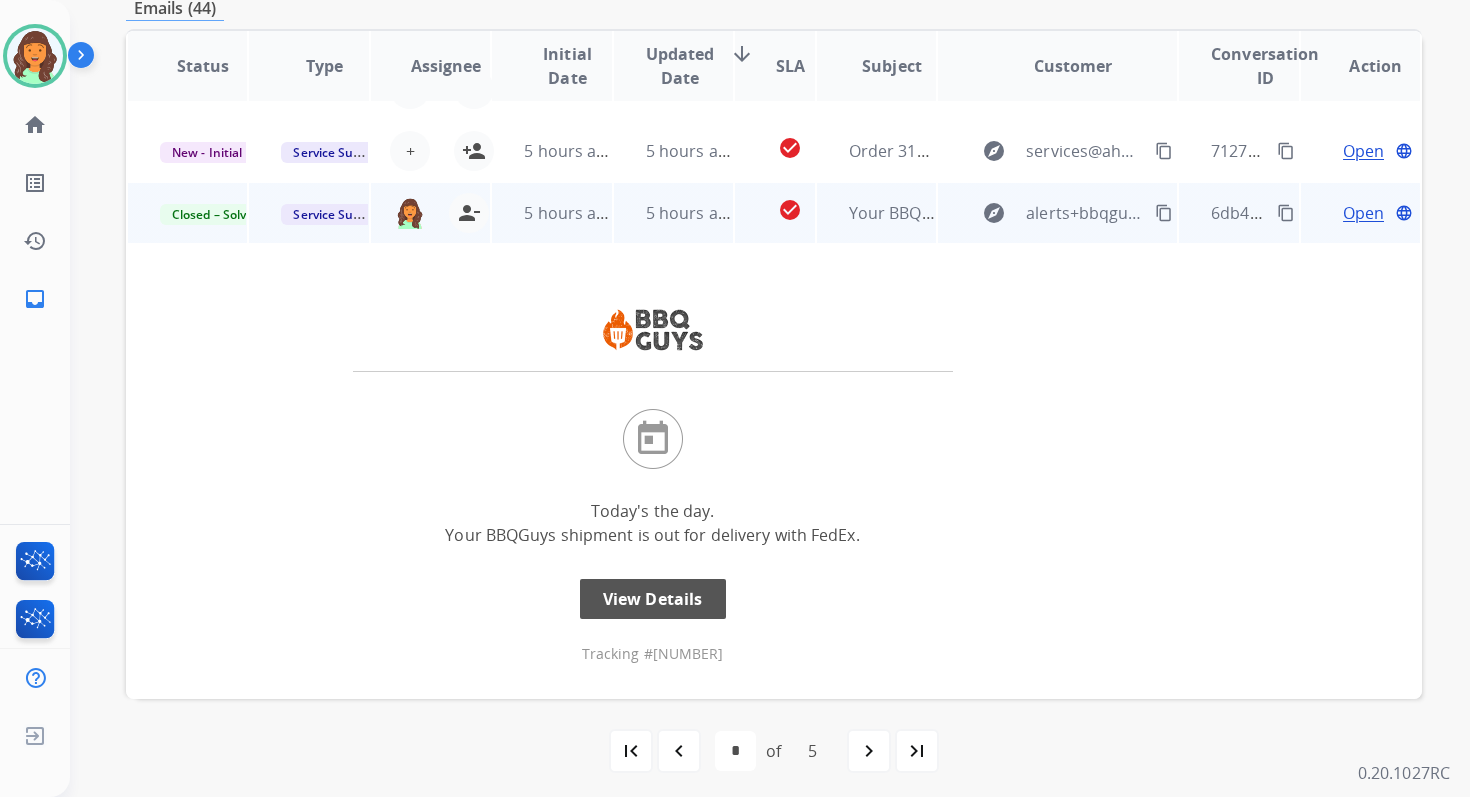 scroll, scrollTop: 177, scrollLeft: 0, axis: vertical 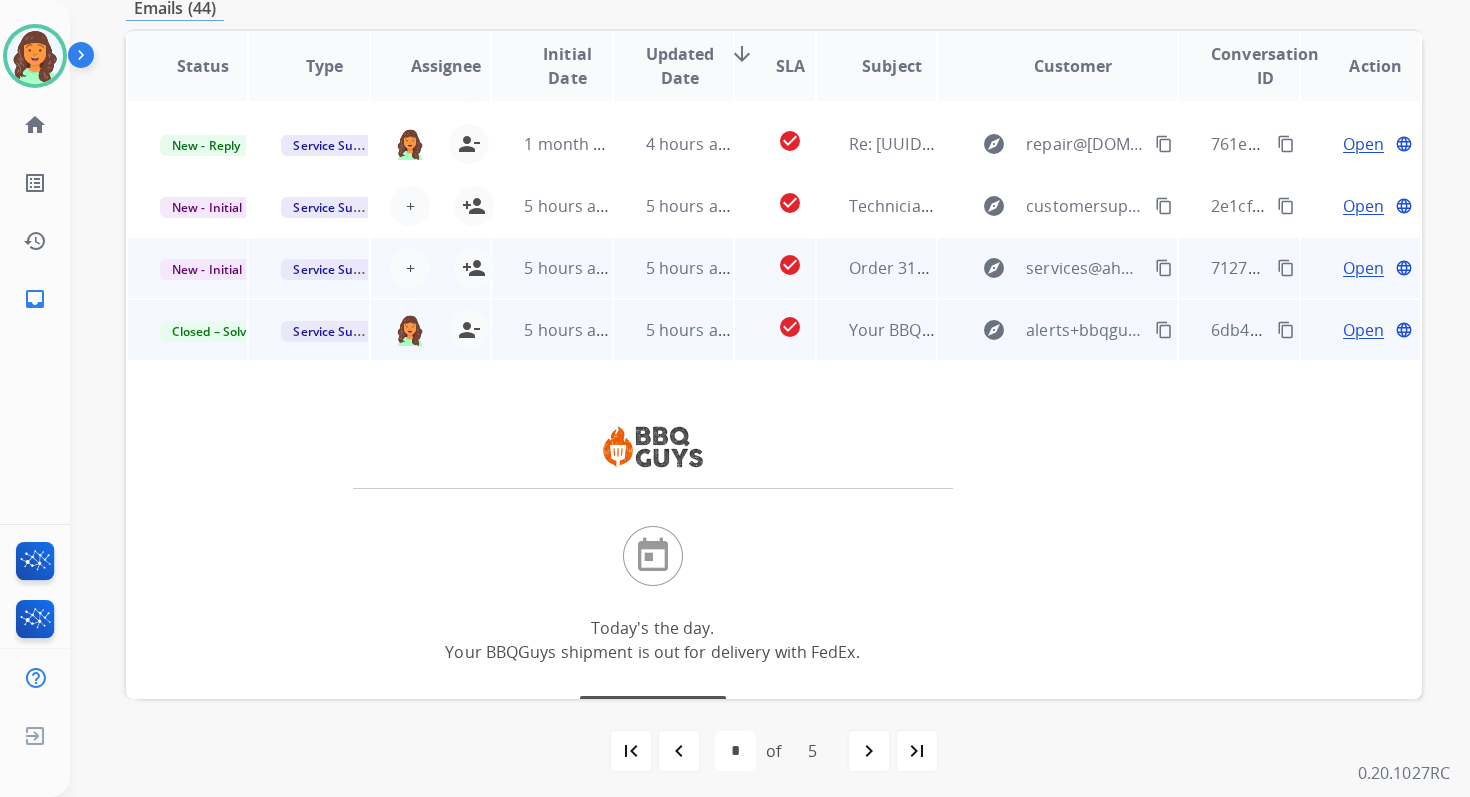 click on "5 hours ago" at bounding box center [673, 268] 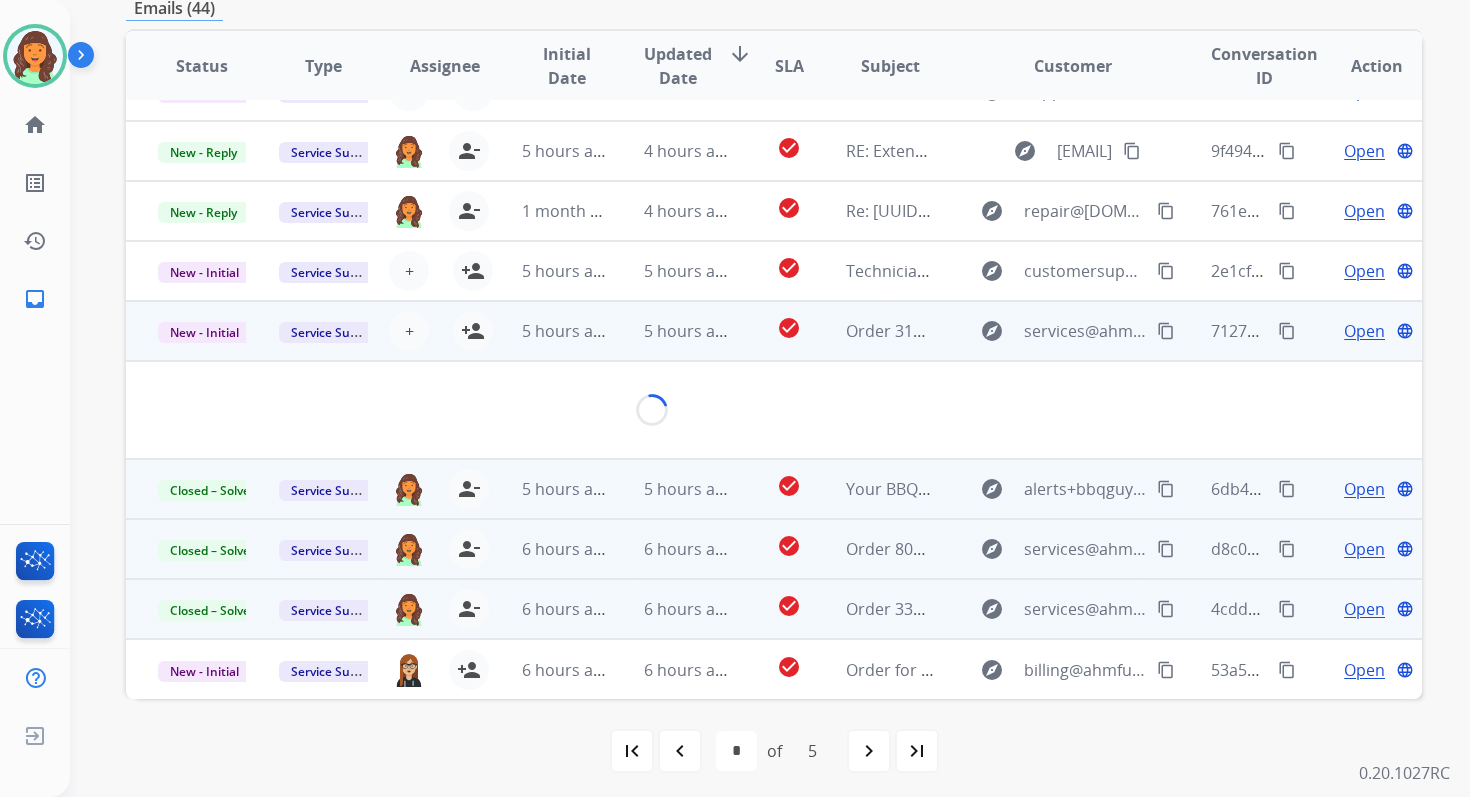 scroll, scrollTop: 100, scrollLeft: 0, axis: vertical 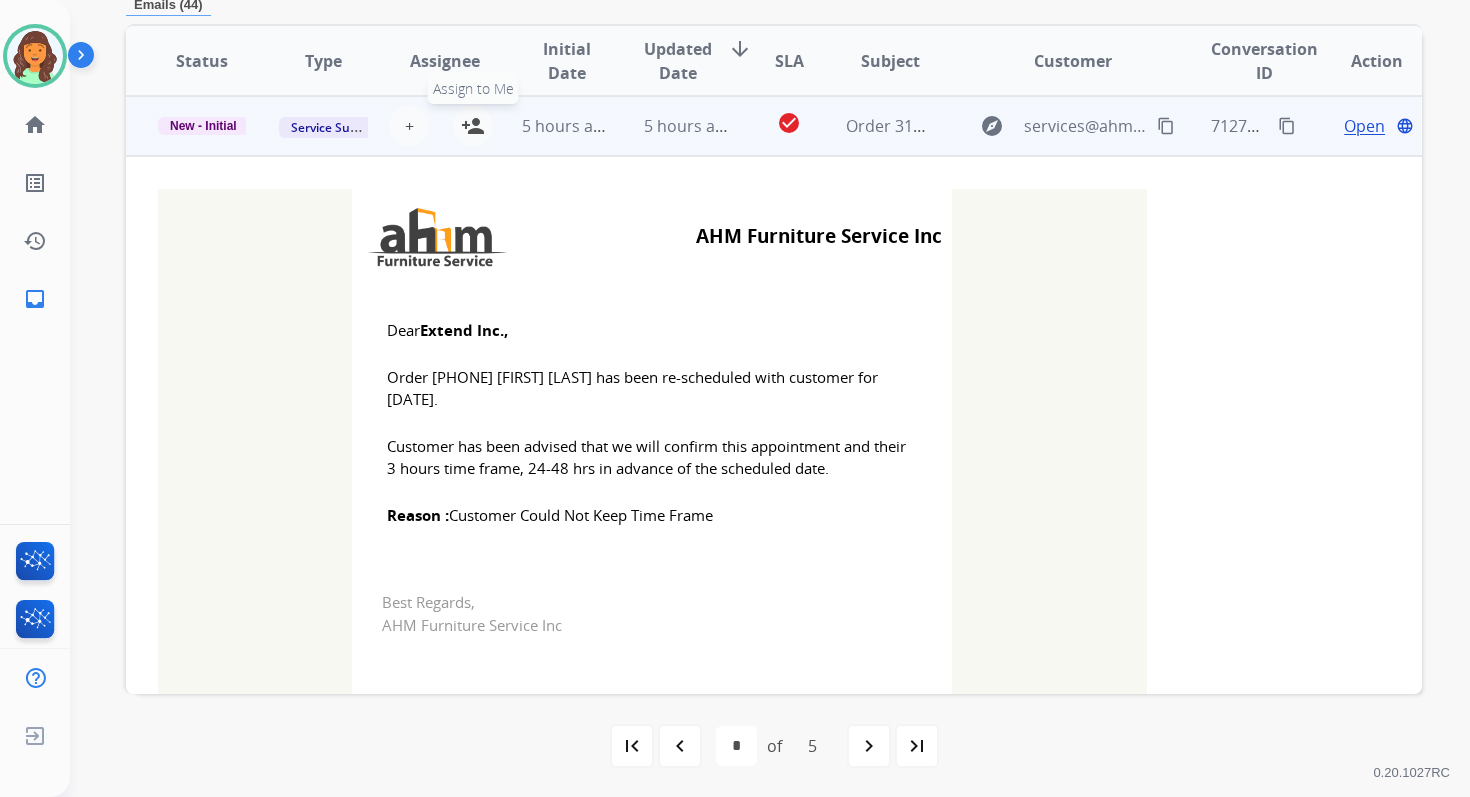 click on "person_add" at bounding box center (473, 126) 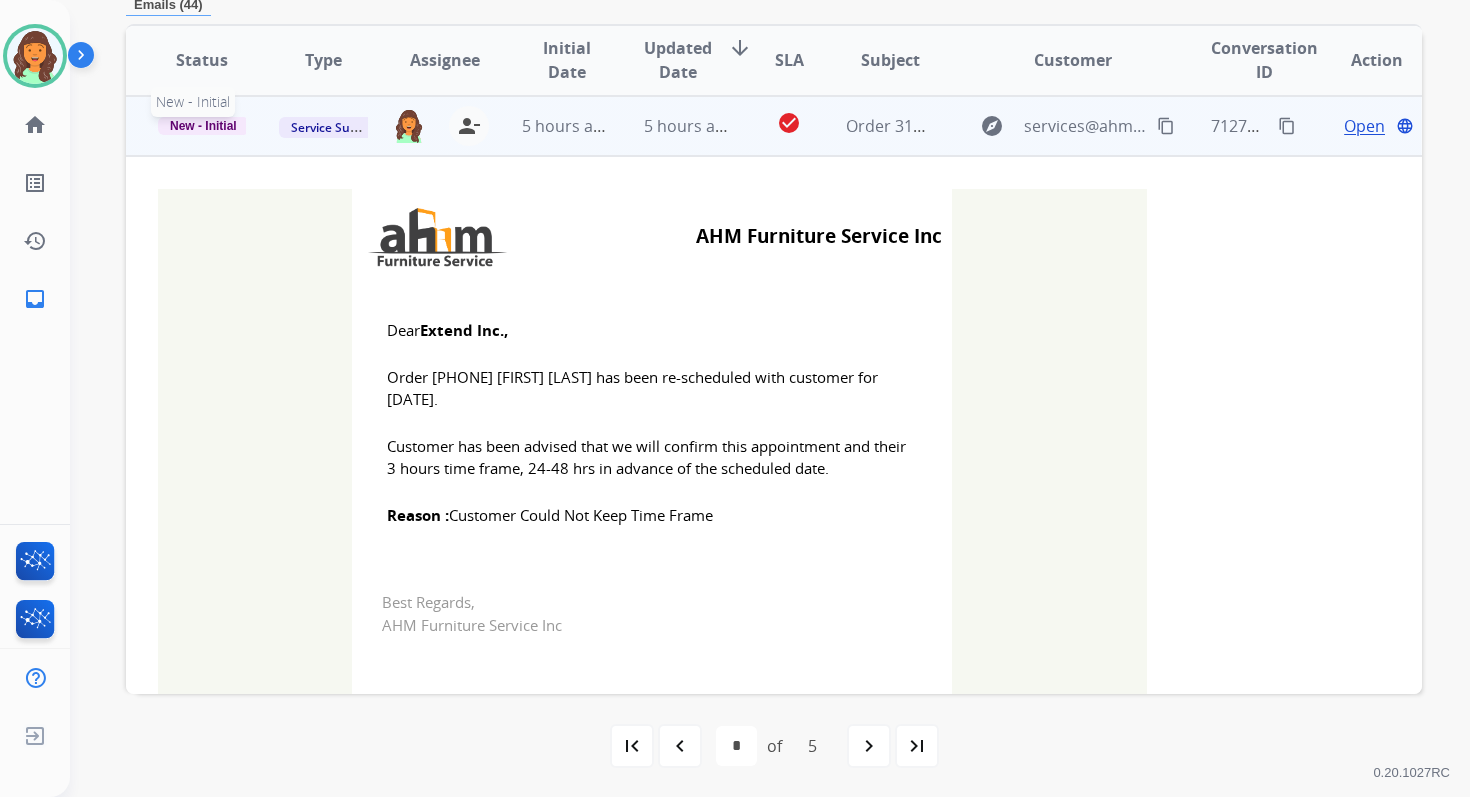 click on "New - Initial" at bounding box center (203, 126) 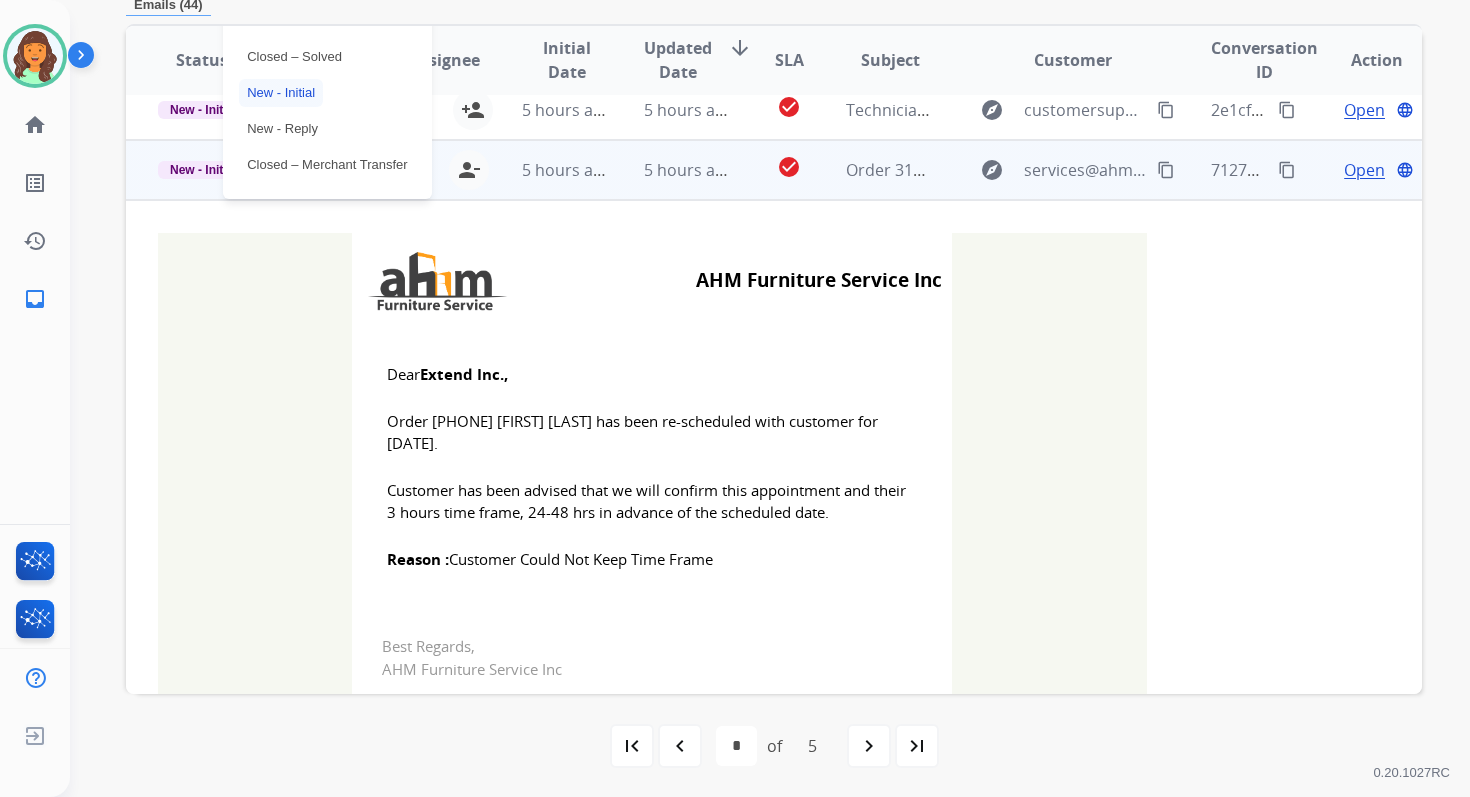click on "Closed – Solved" at bounding box center (294, 57) 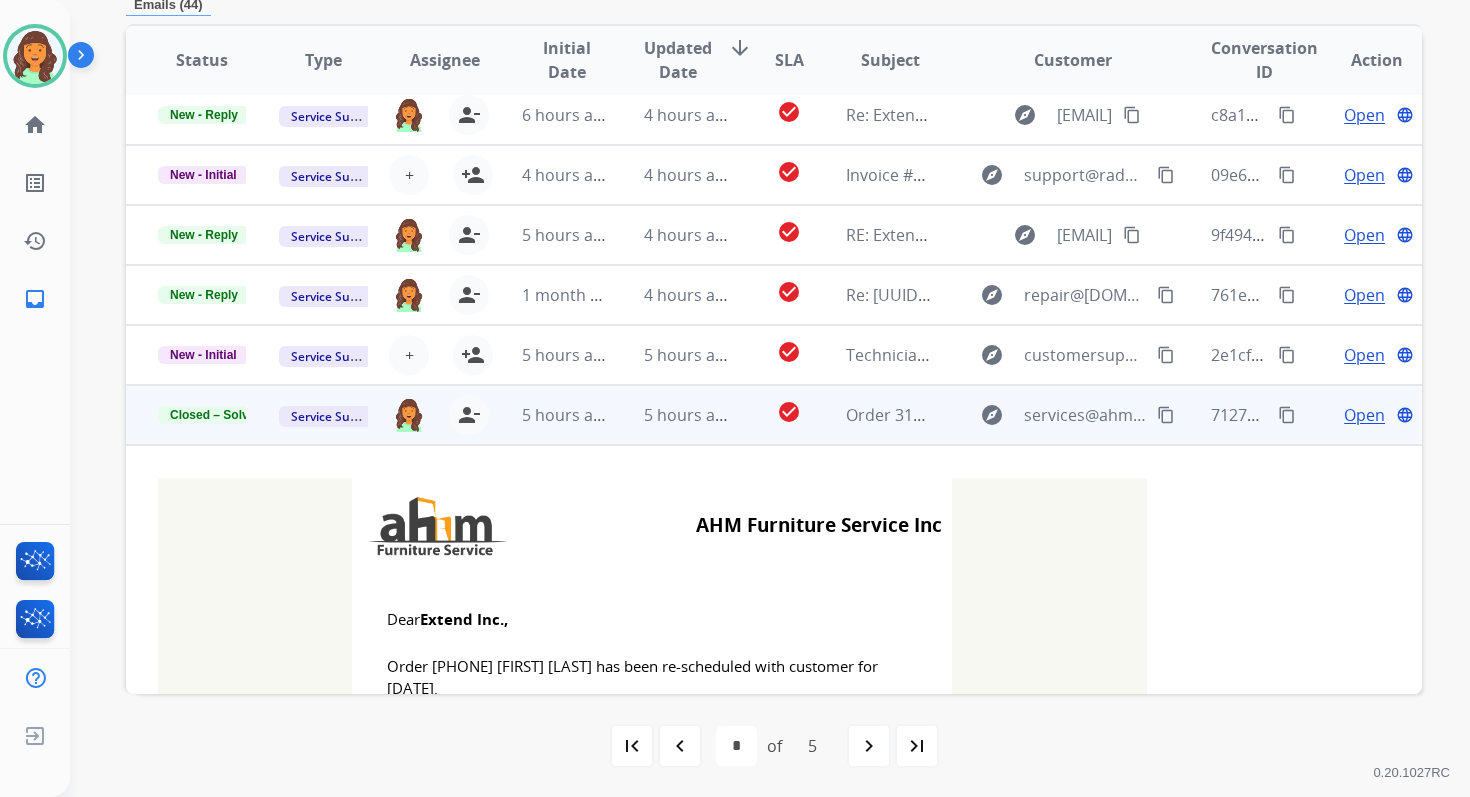 scroll, scrollTop: 0, scrollLeft: 0, axis: both 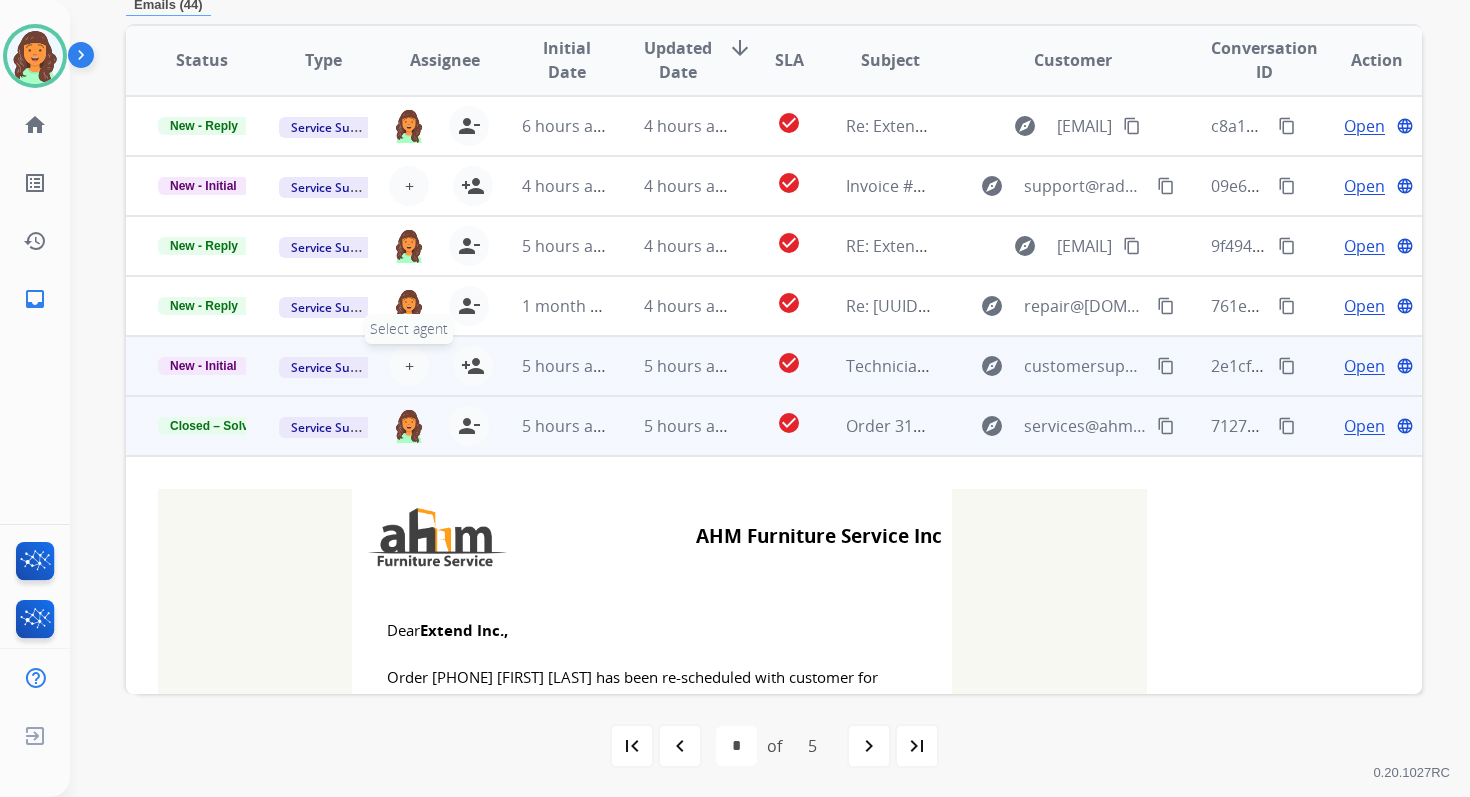 click on "+" at bounding box center (409, 366) 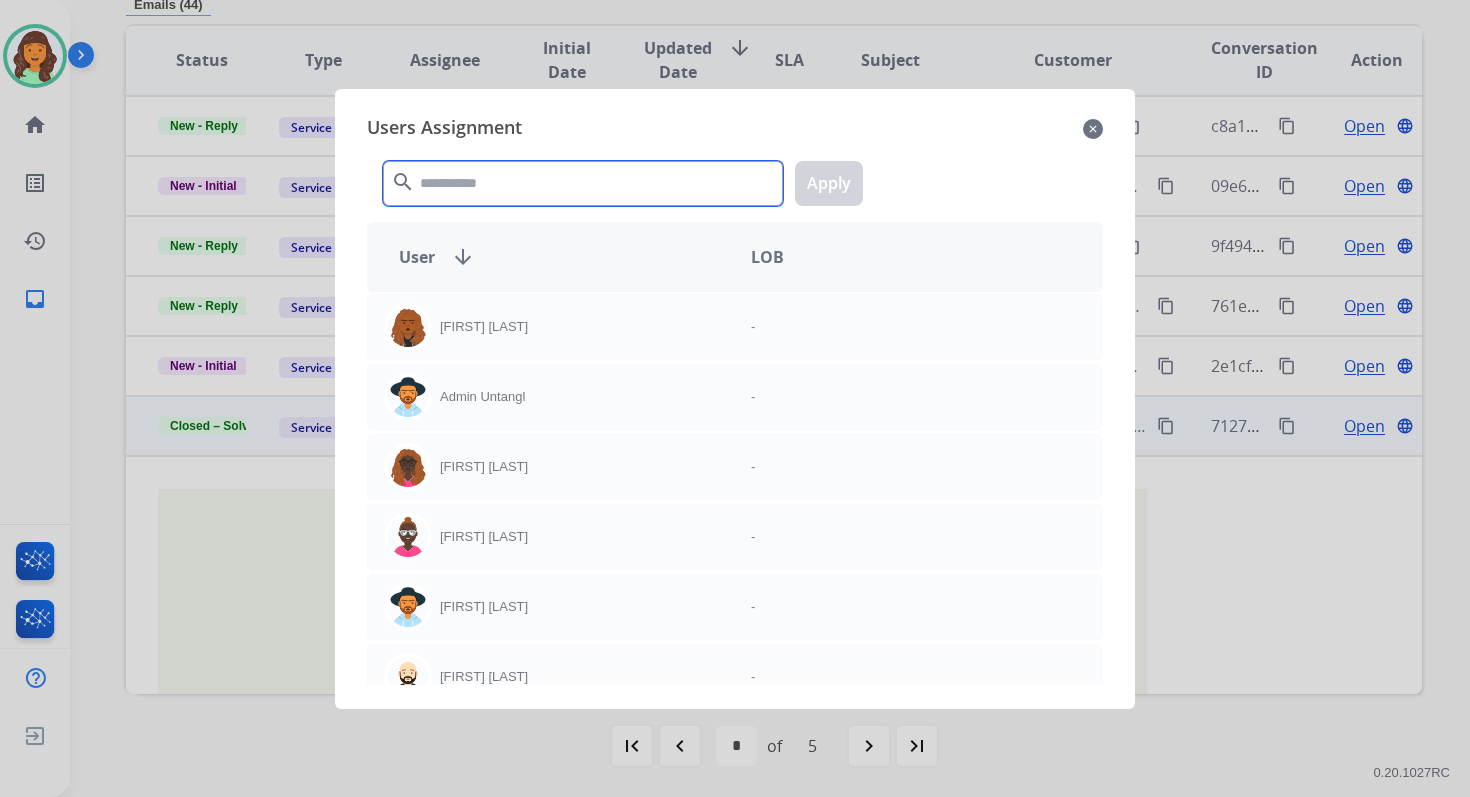 click 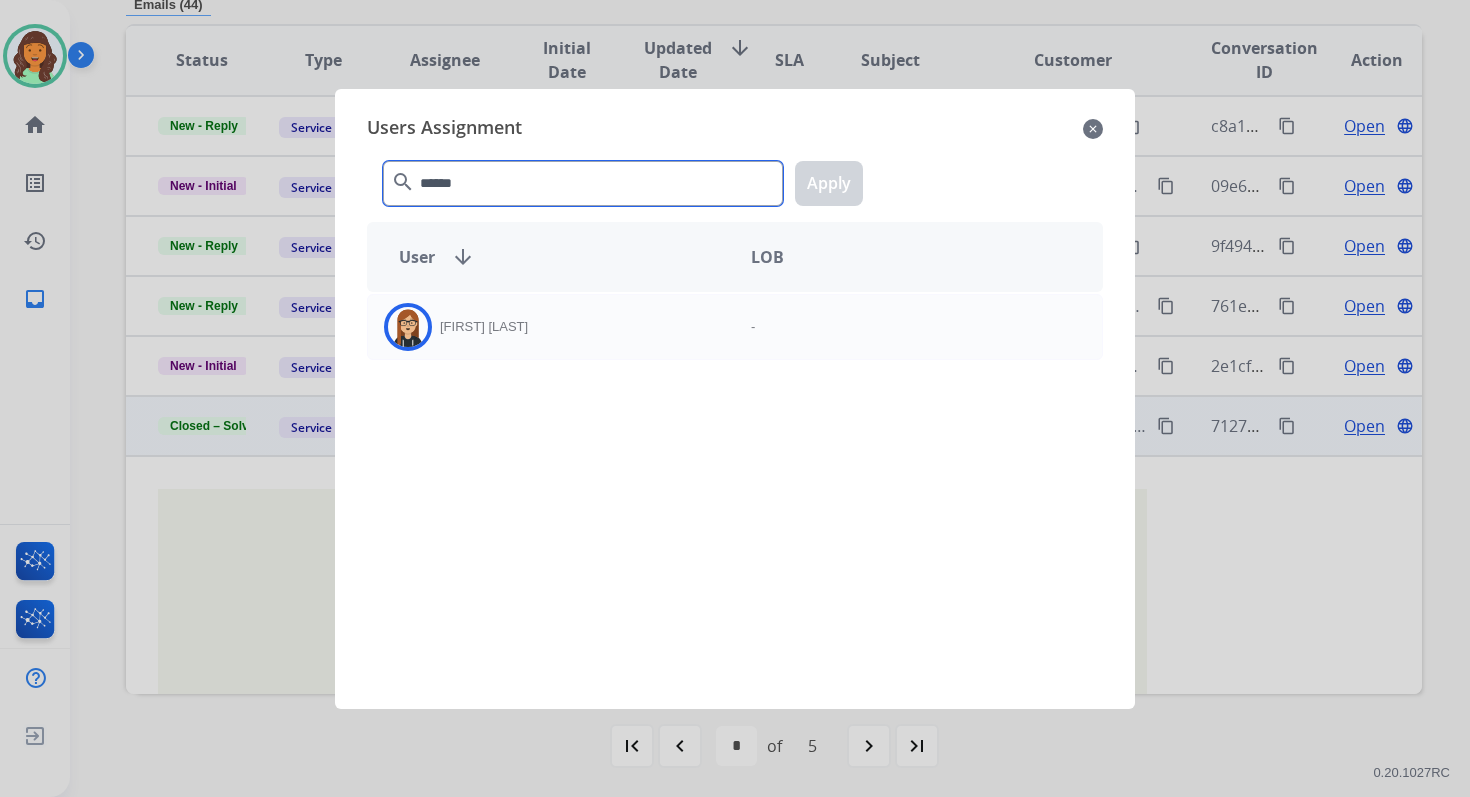 type on "******" 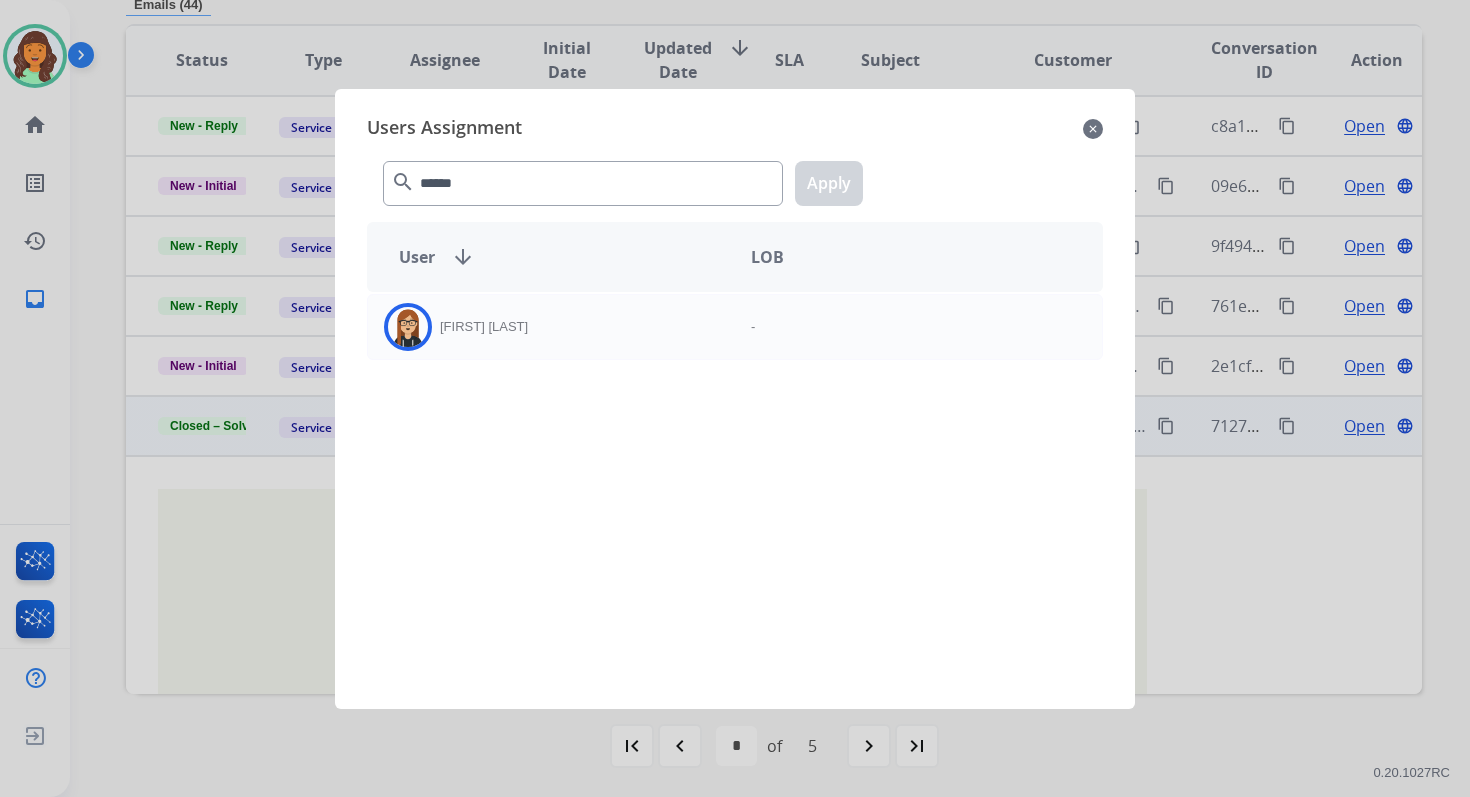 click on "[NAME] -" 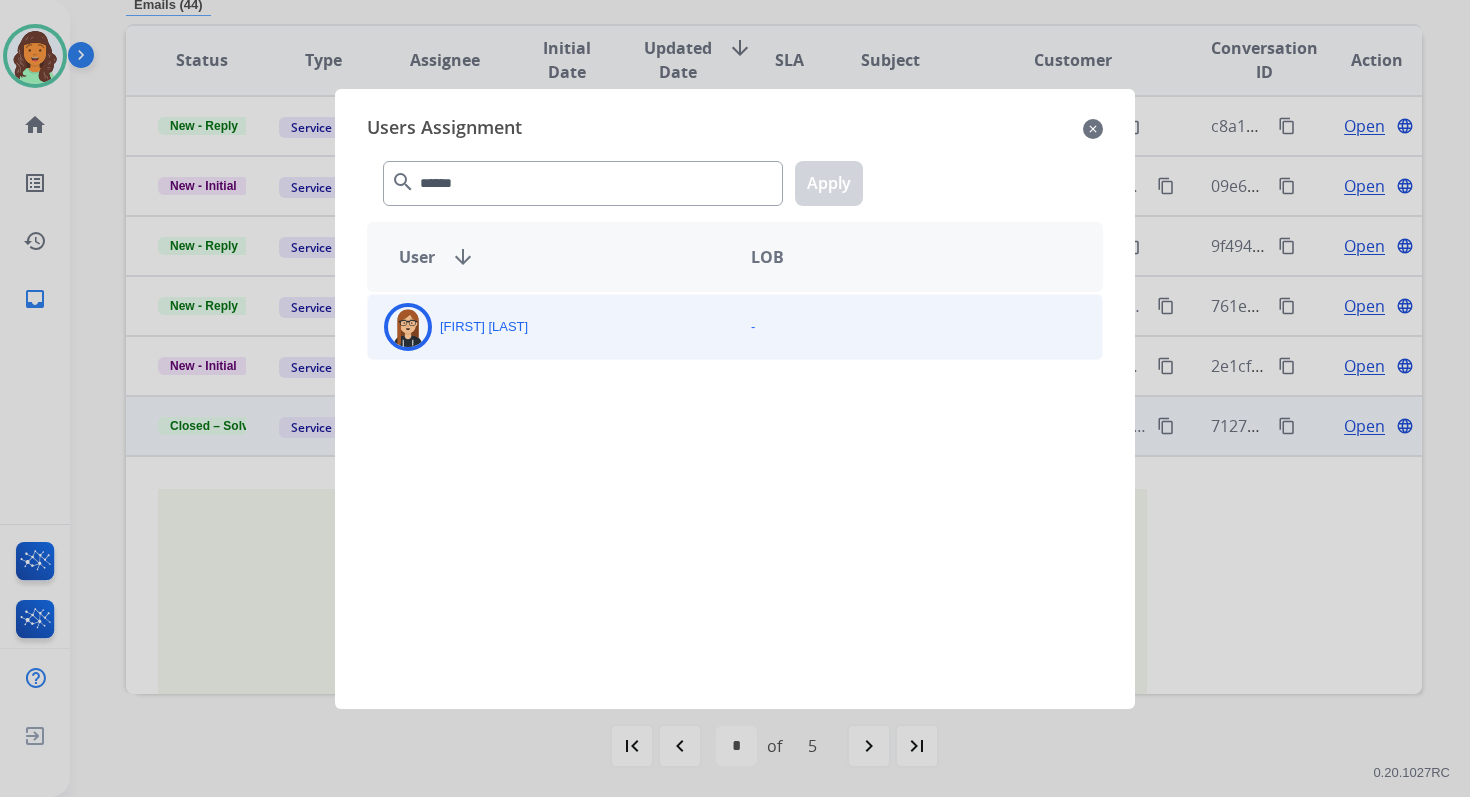click on "[FIRST]  [LAST]" 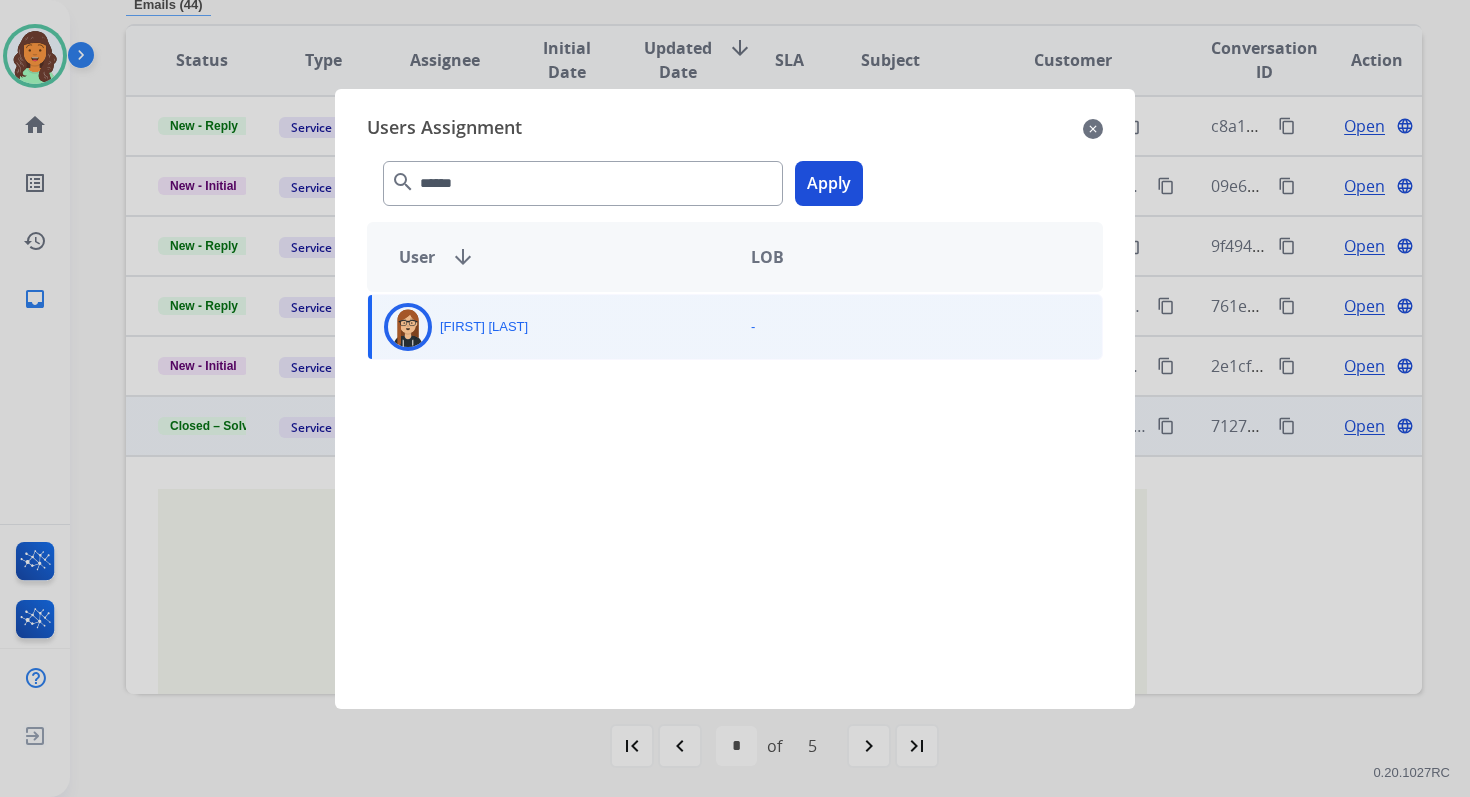 click on "Apply" 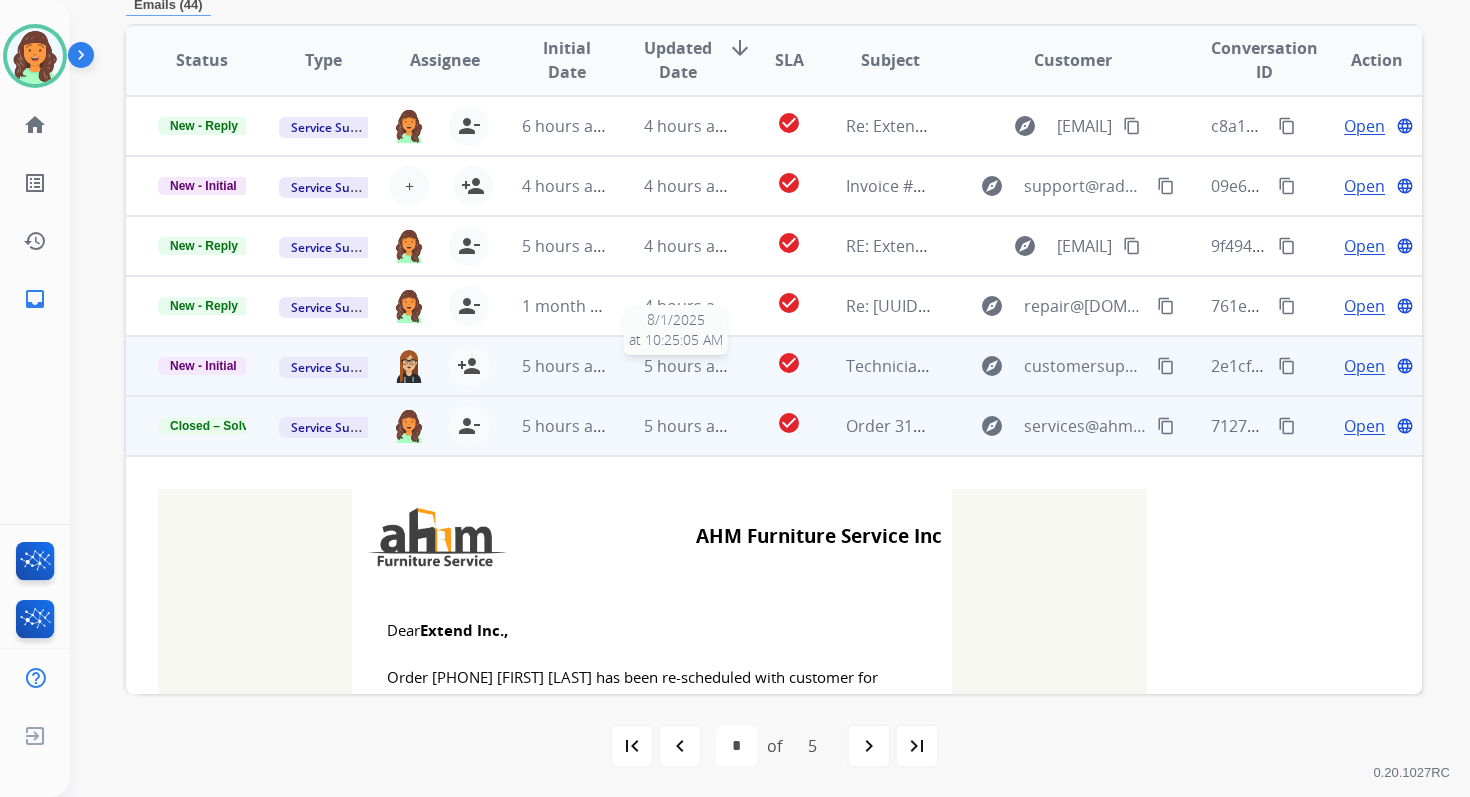 scroll, scrollTop: 0, scrollLeft: 0, axis: both 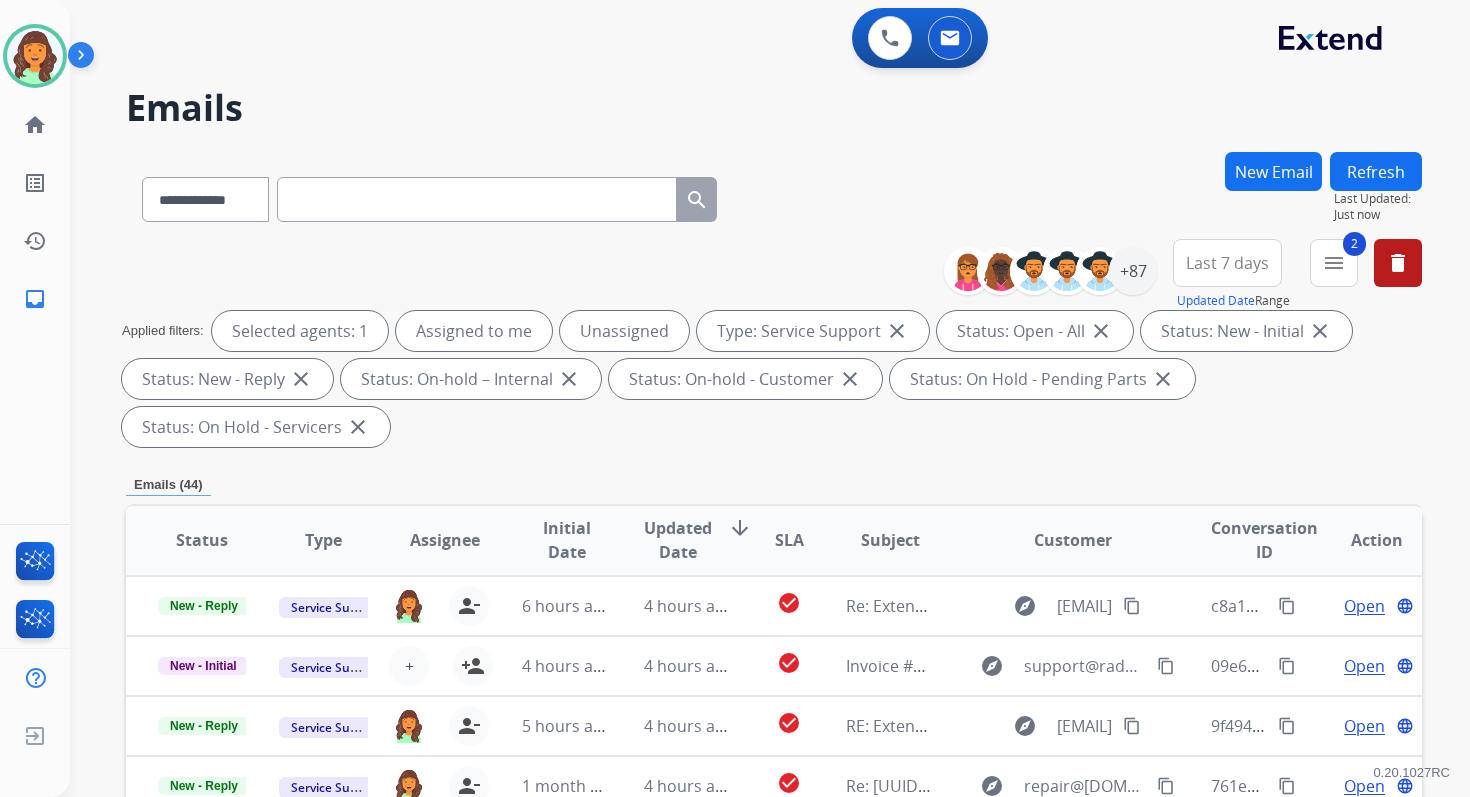 click on "**********" at bounding box center [770, 398] 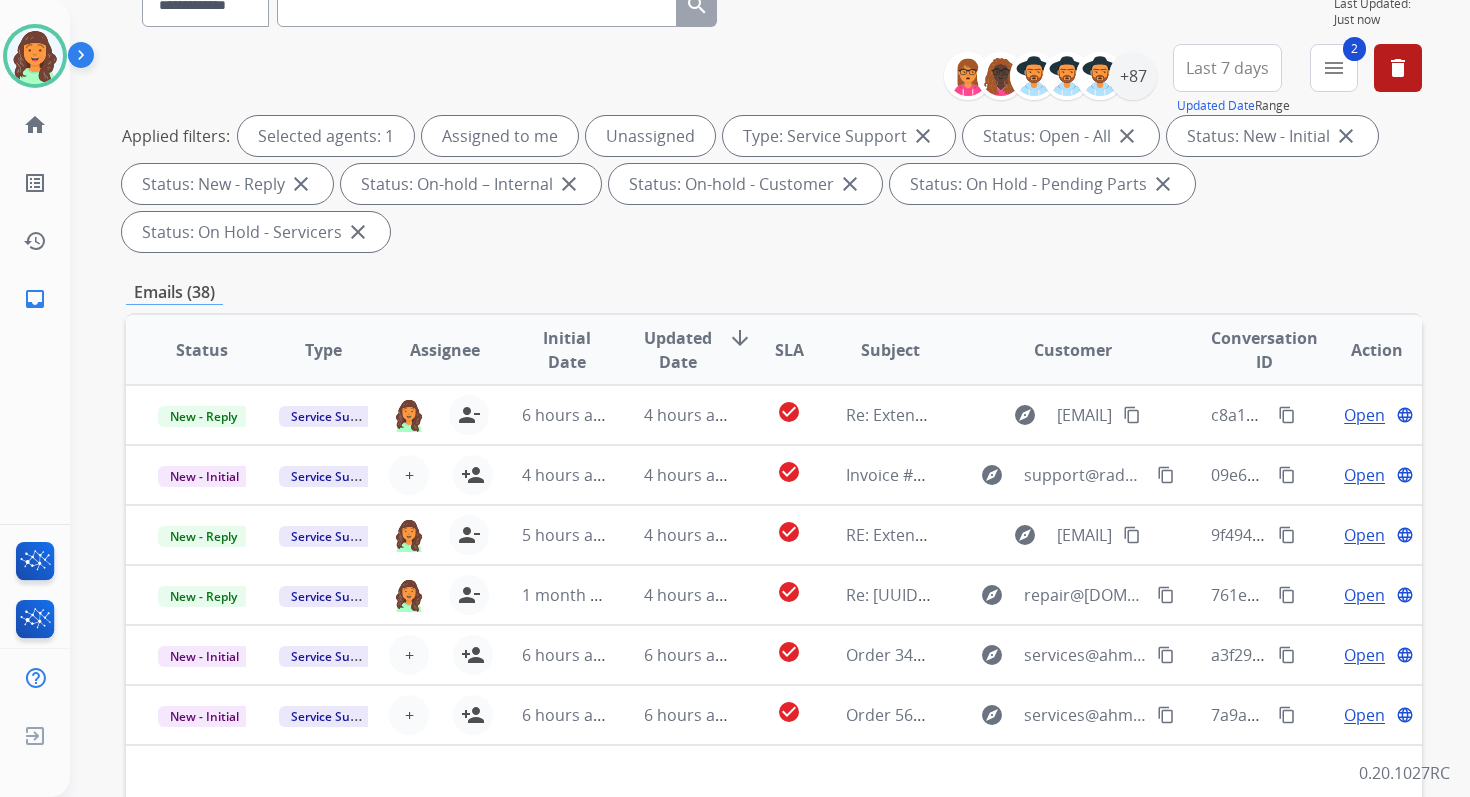 scroll, scrollTop: 485, scrollLeft: 0, axis: vertical 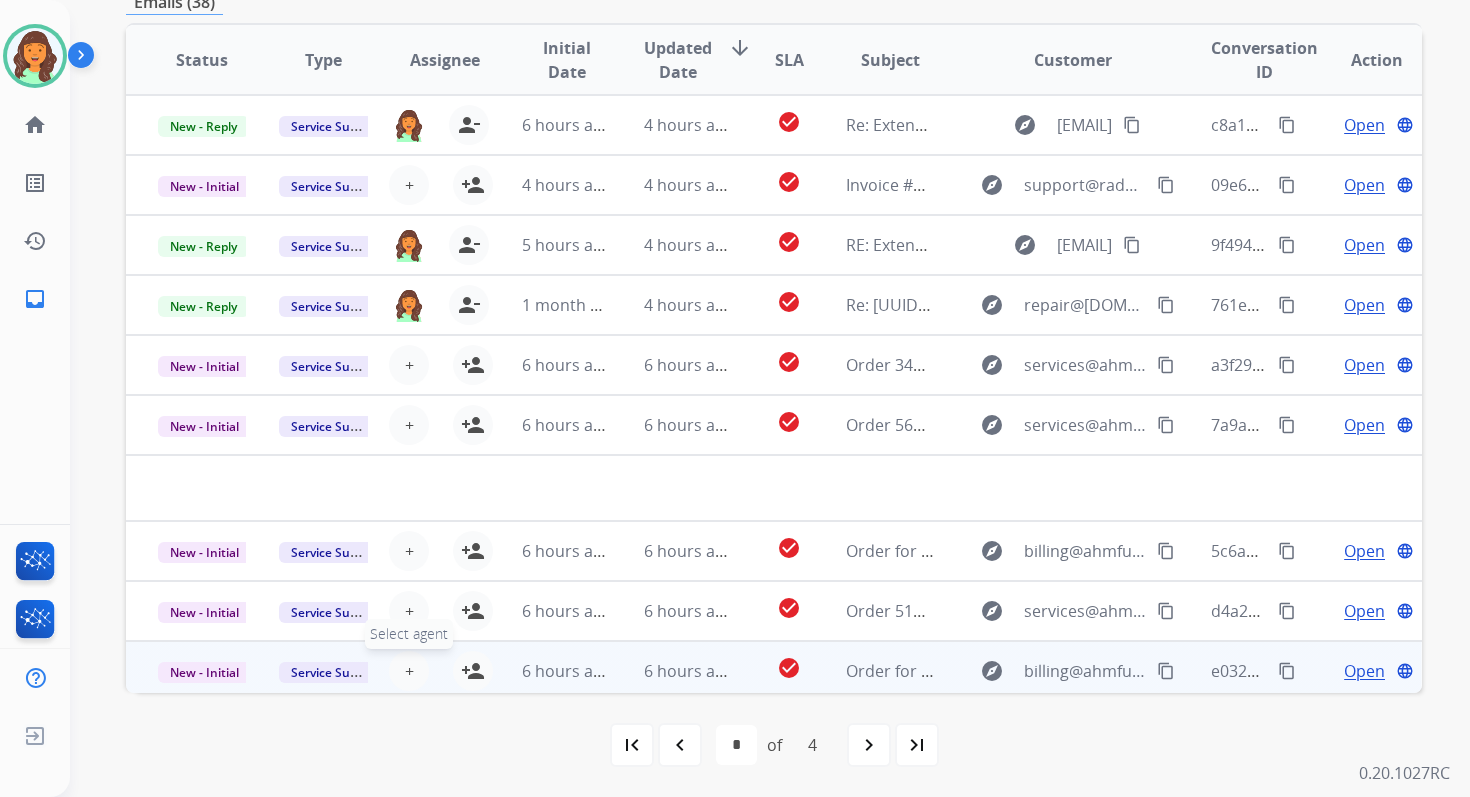 click on "+" at bounding box center [409, 671] 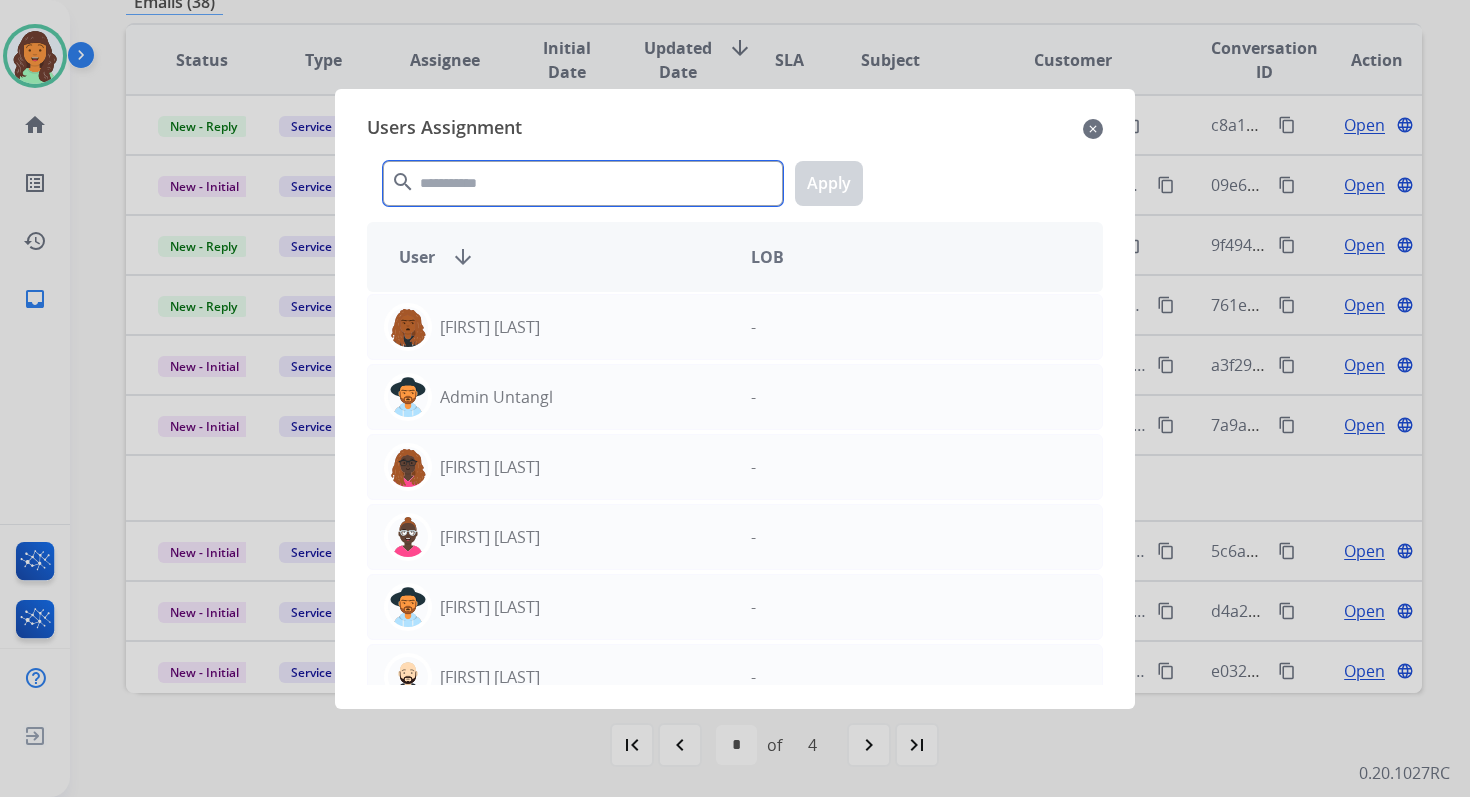 click 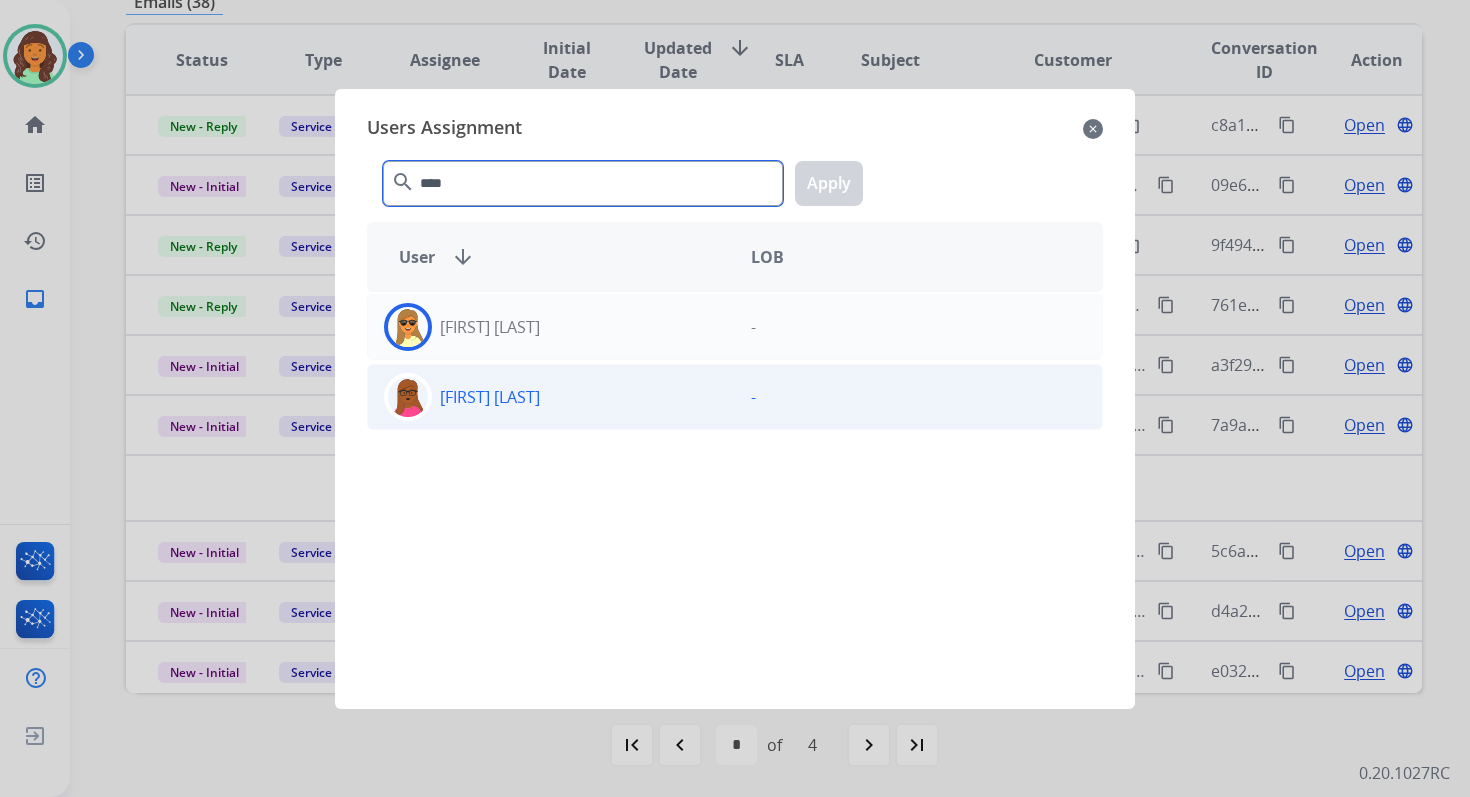 type on "****" 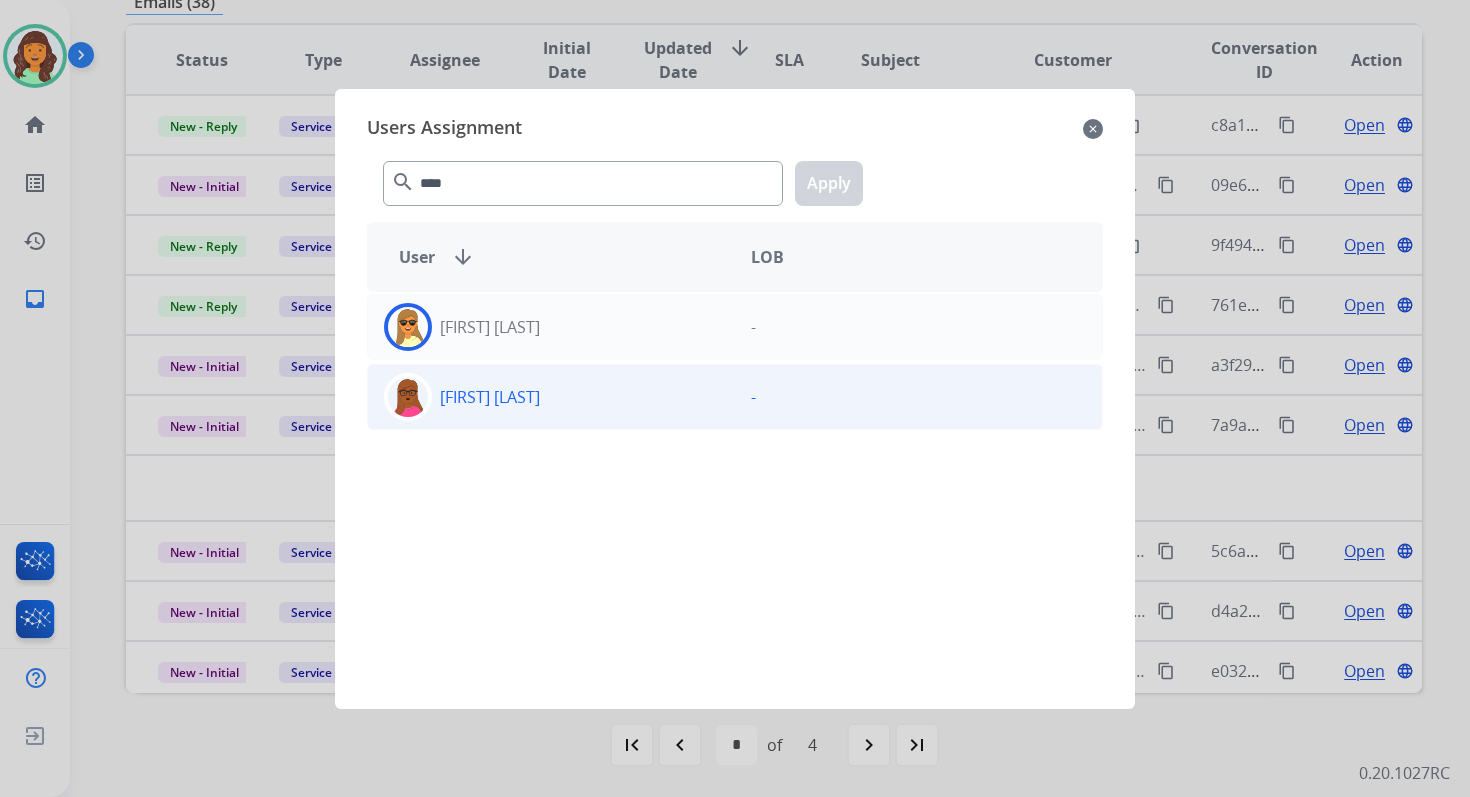 click on "[FIRST]  [LAST]" 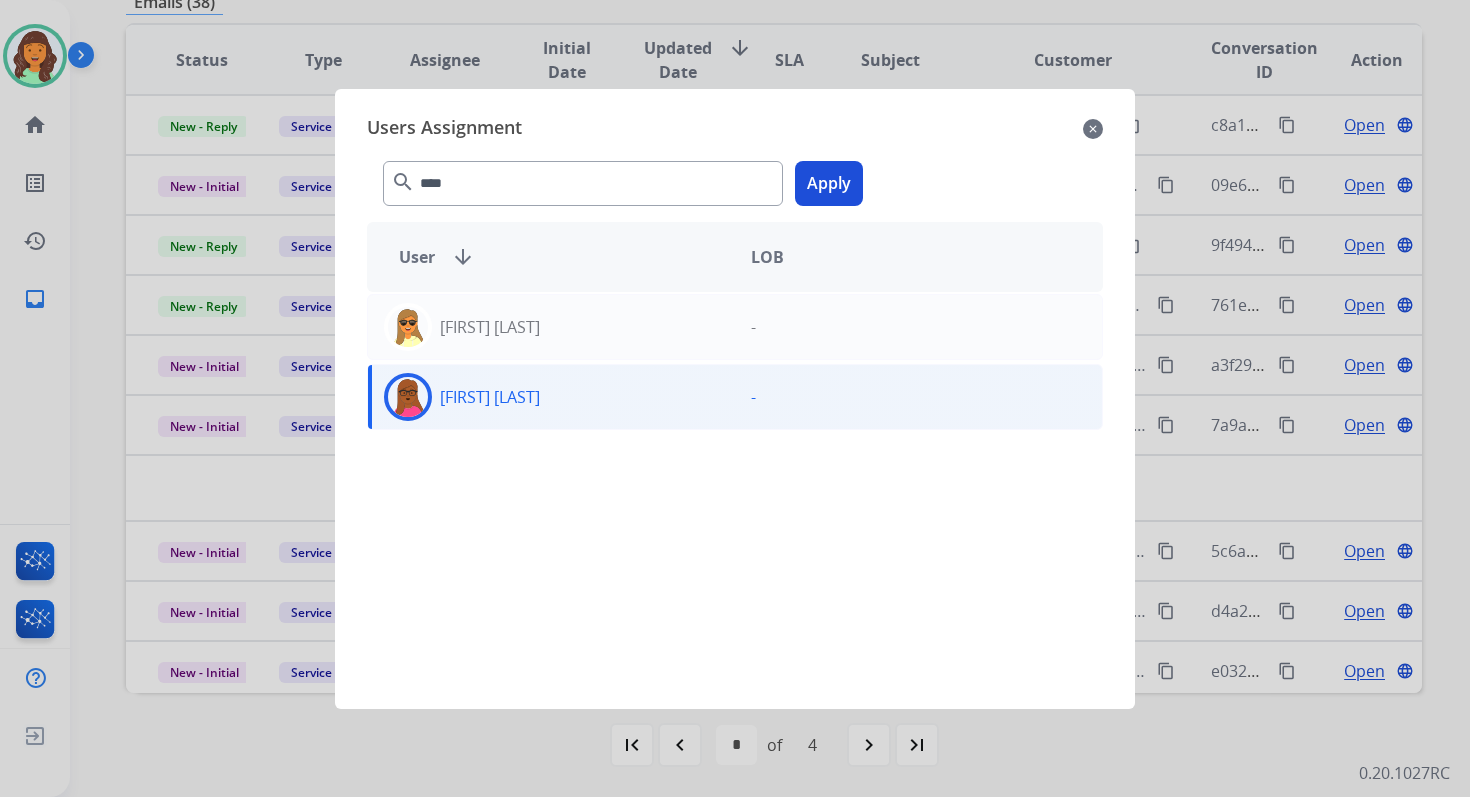 click on "Apply" 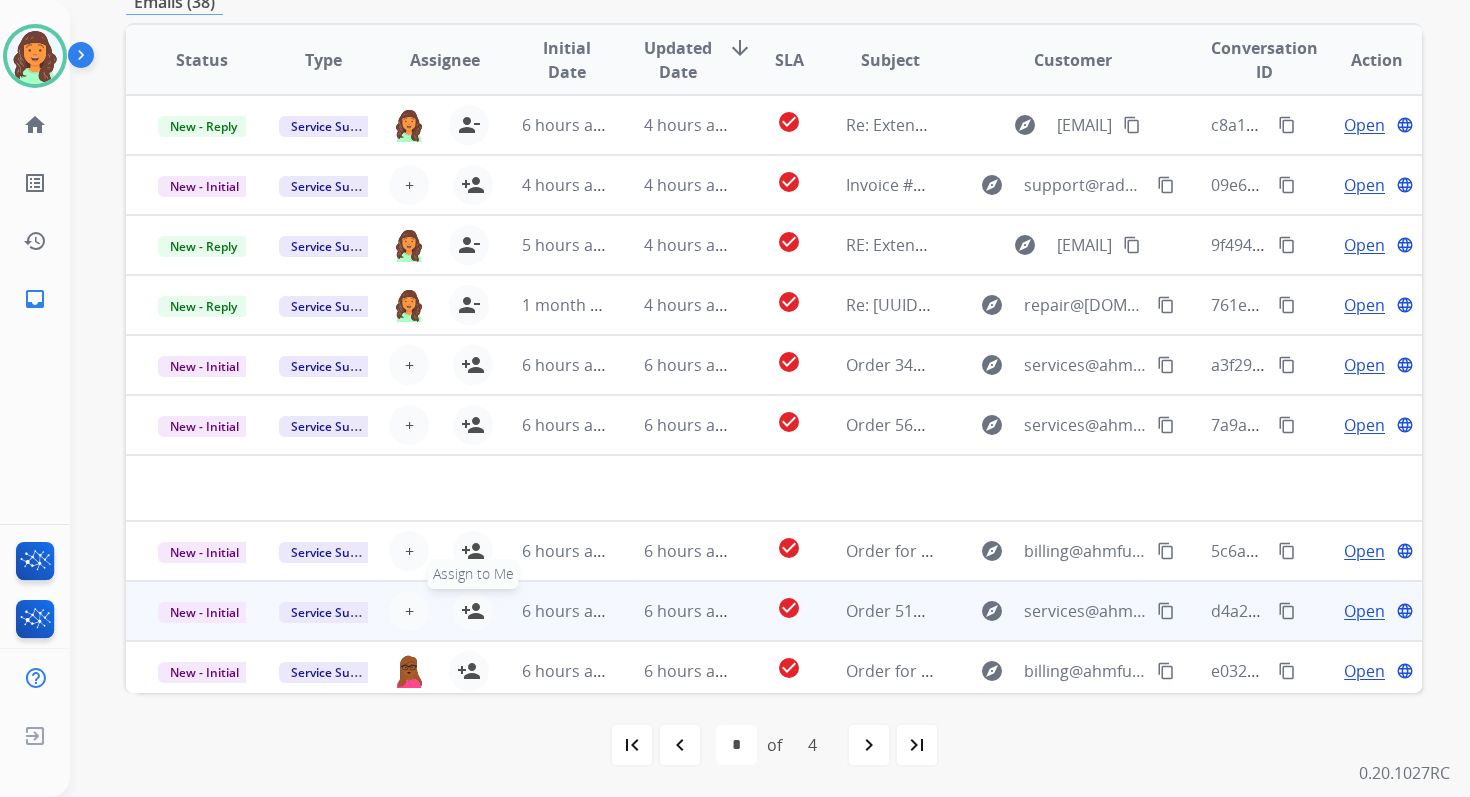click on "person_add" at bounding box center (473, 611) 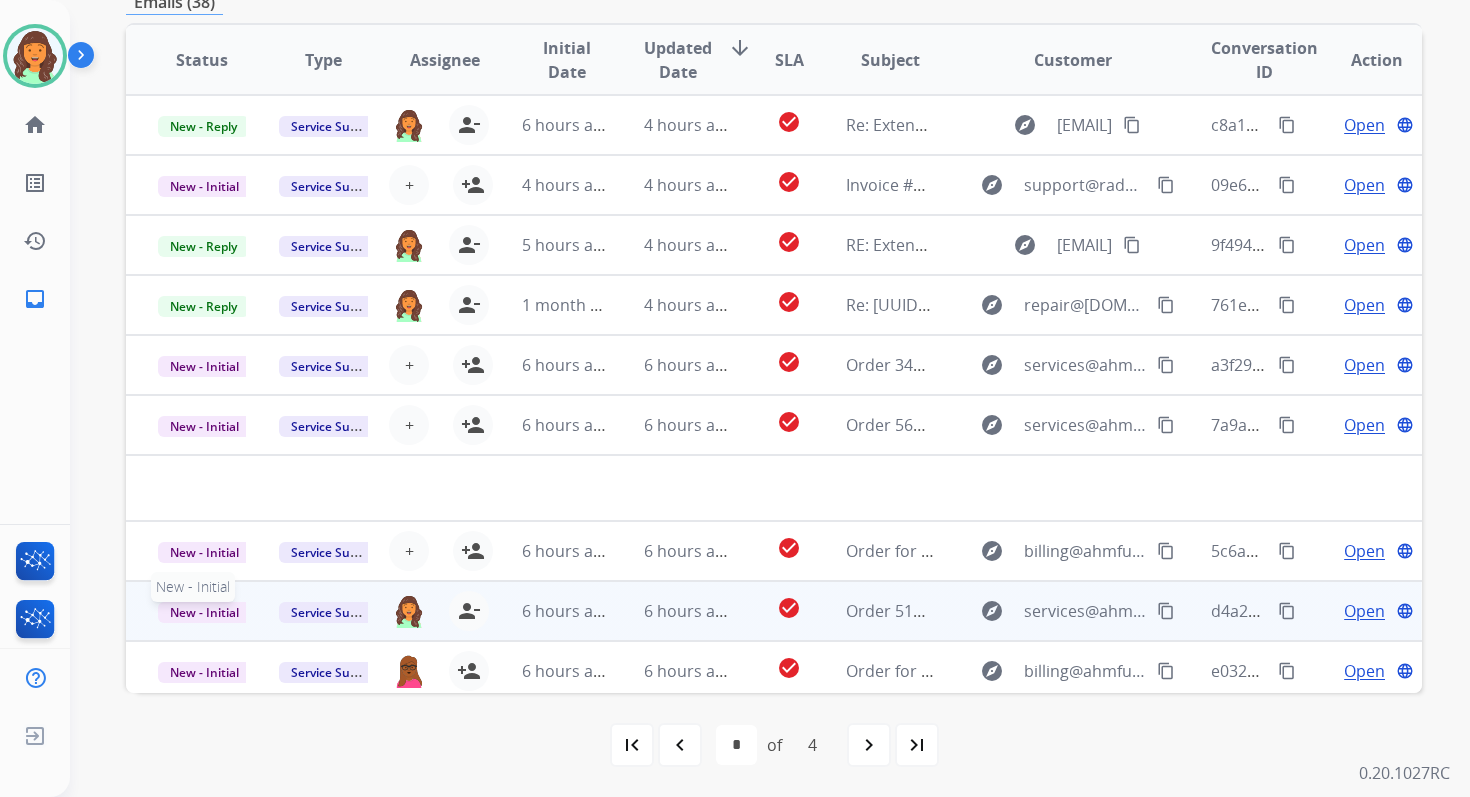 click on "New - Initial" at bounding box center [204, 612] 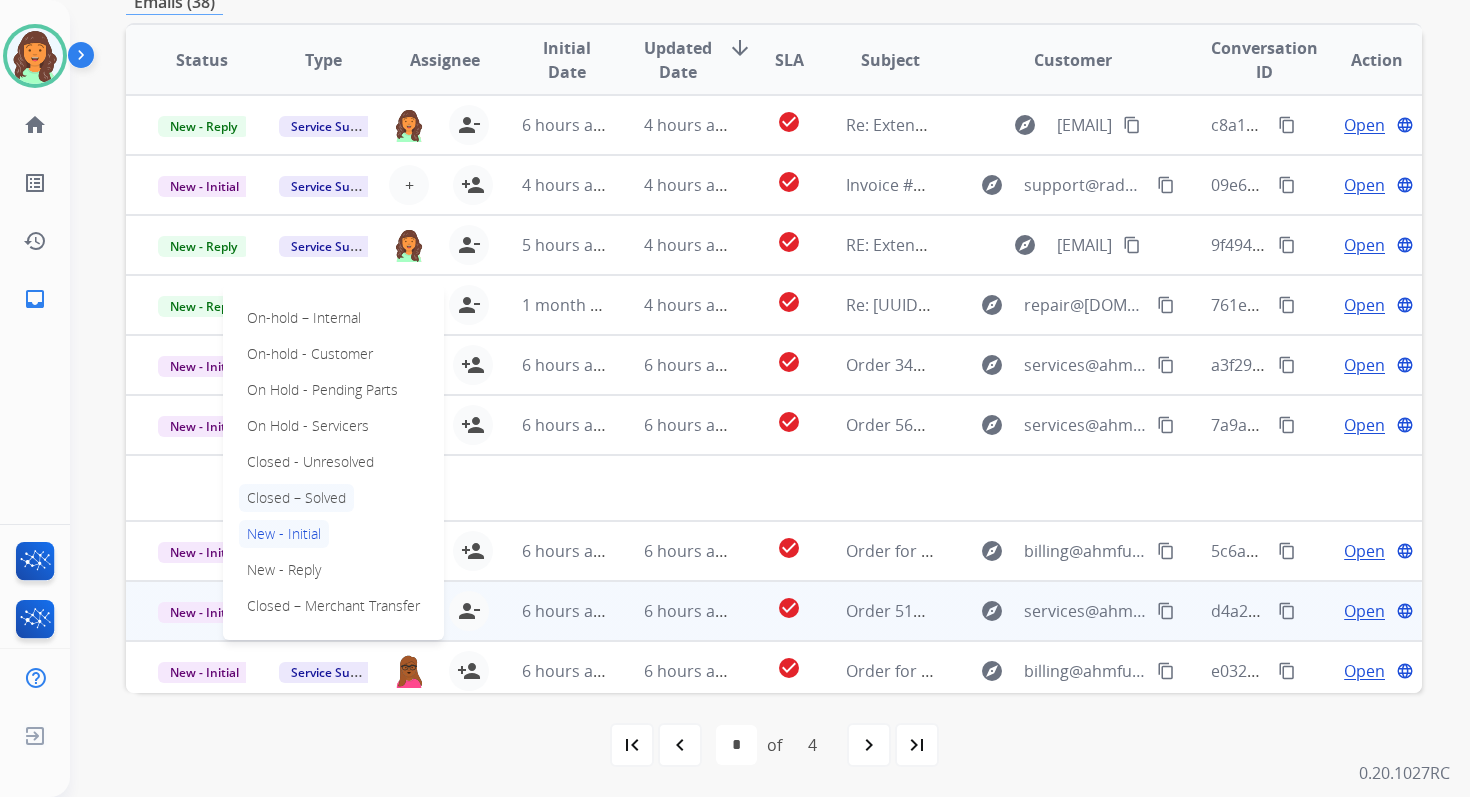 click on "Closed – Solved" at bounding box center (296, 498) 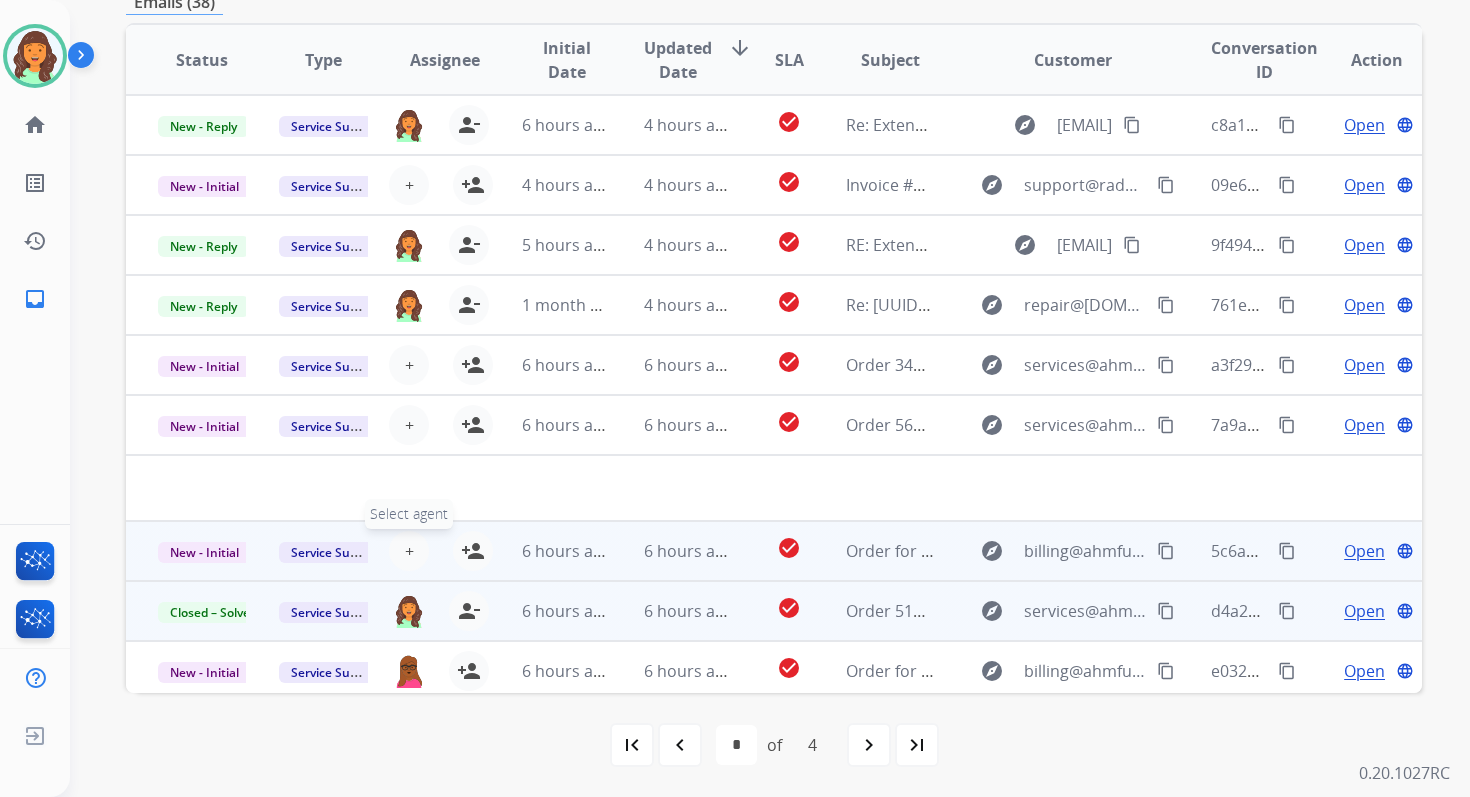click on "+ Select agent" at bounding box center [409, 551] 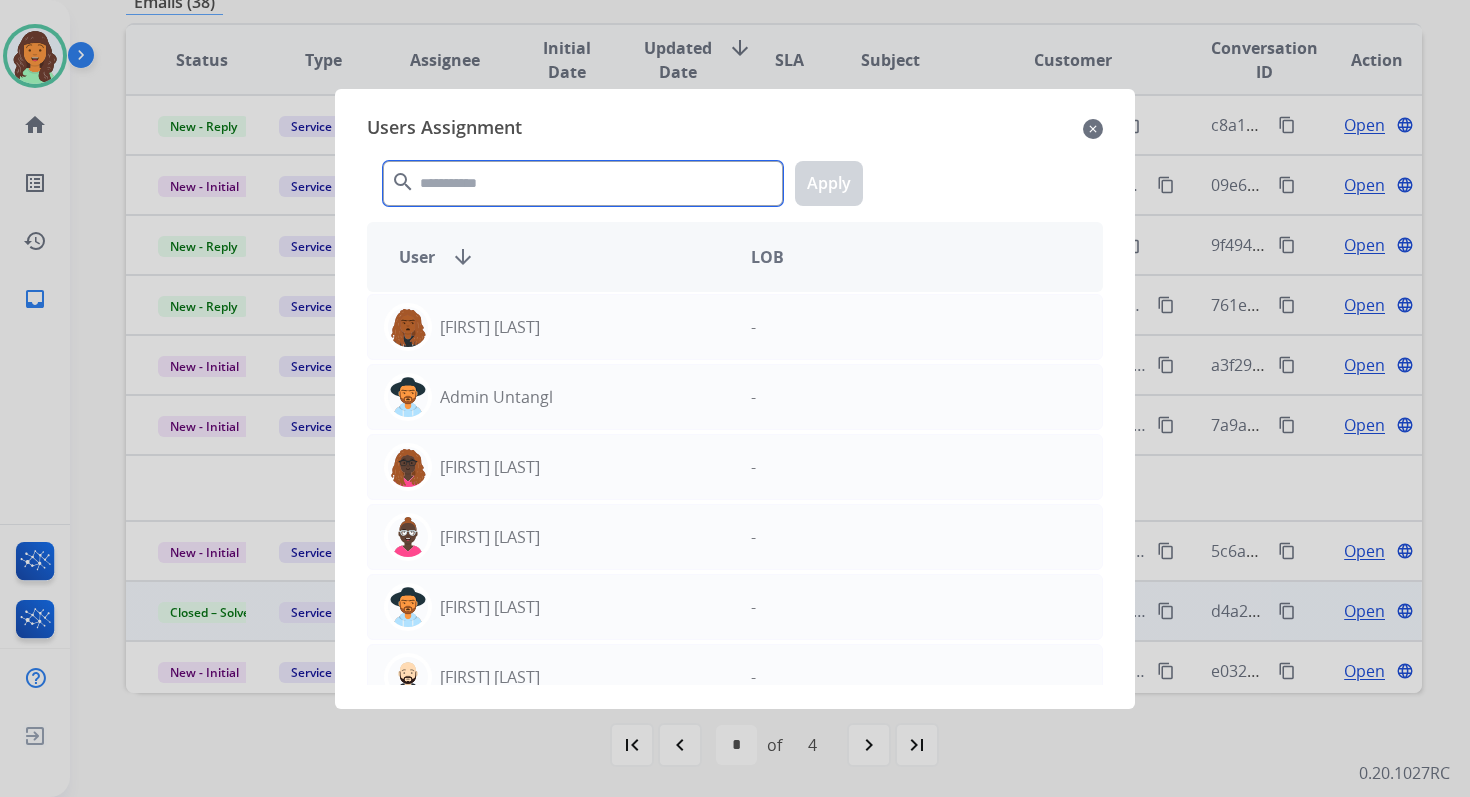 click 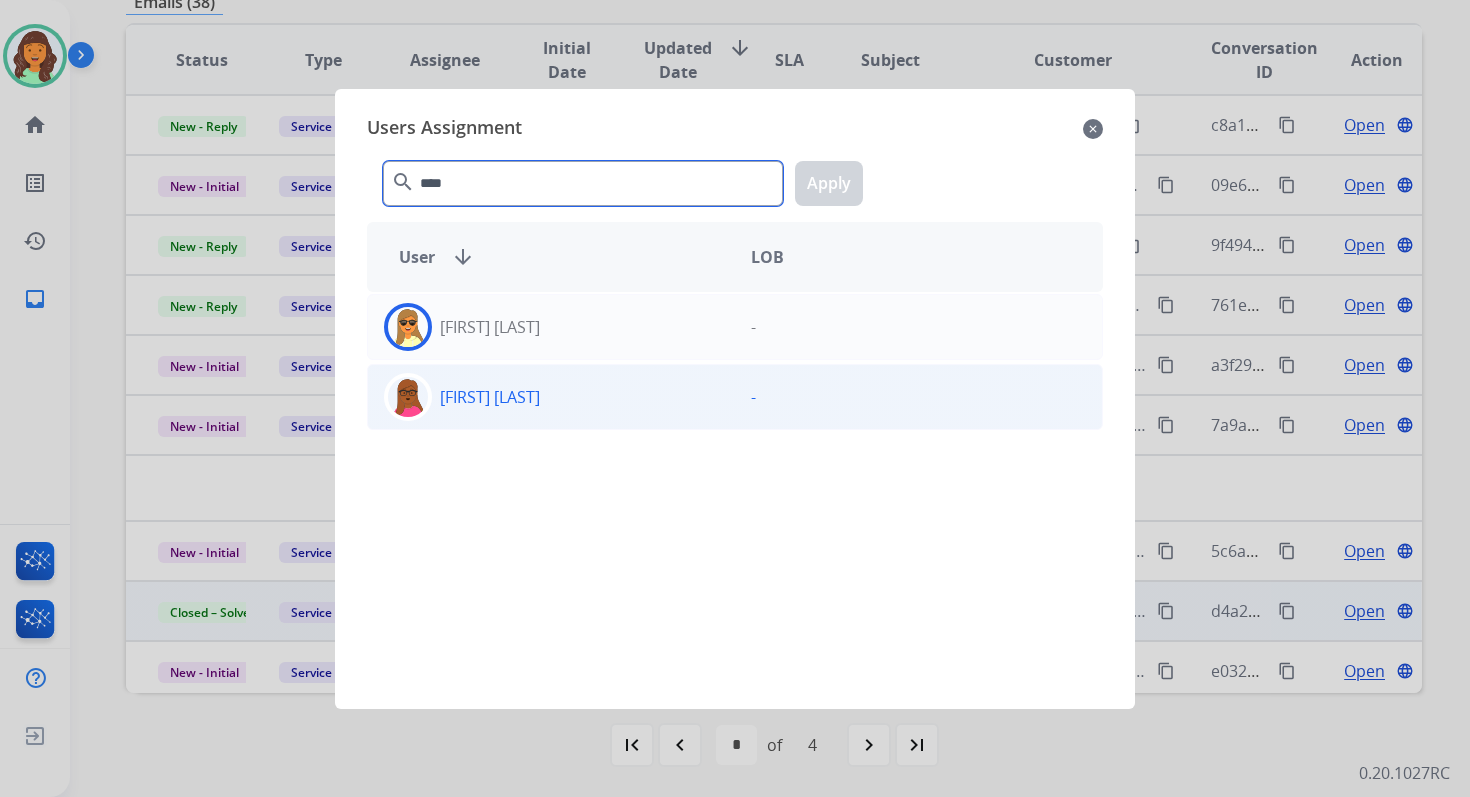 type on "****" 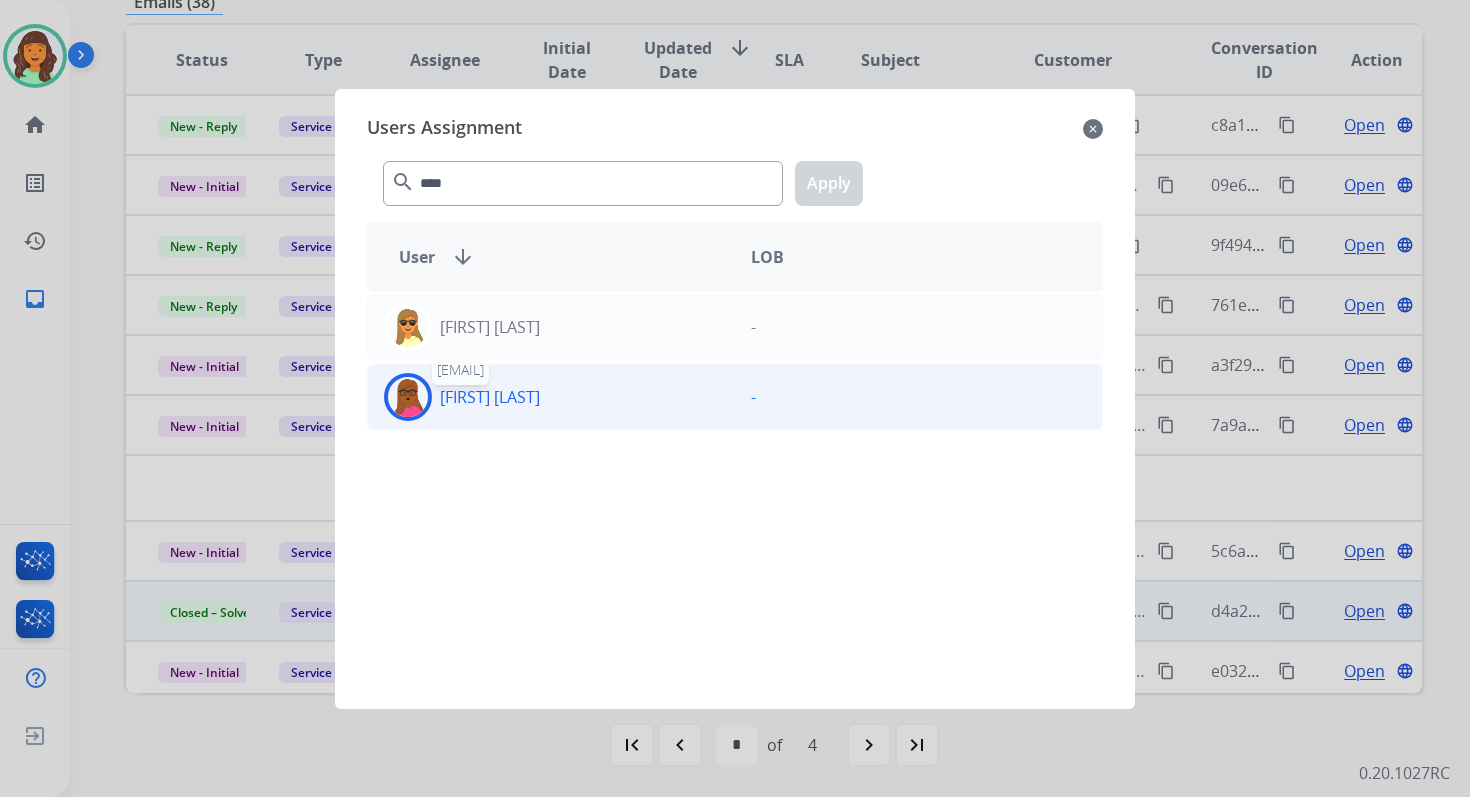 click on "[FIRST]  [LAST]" 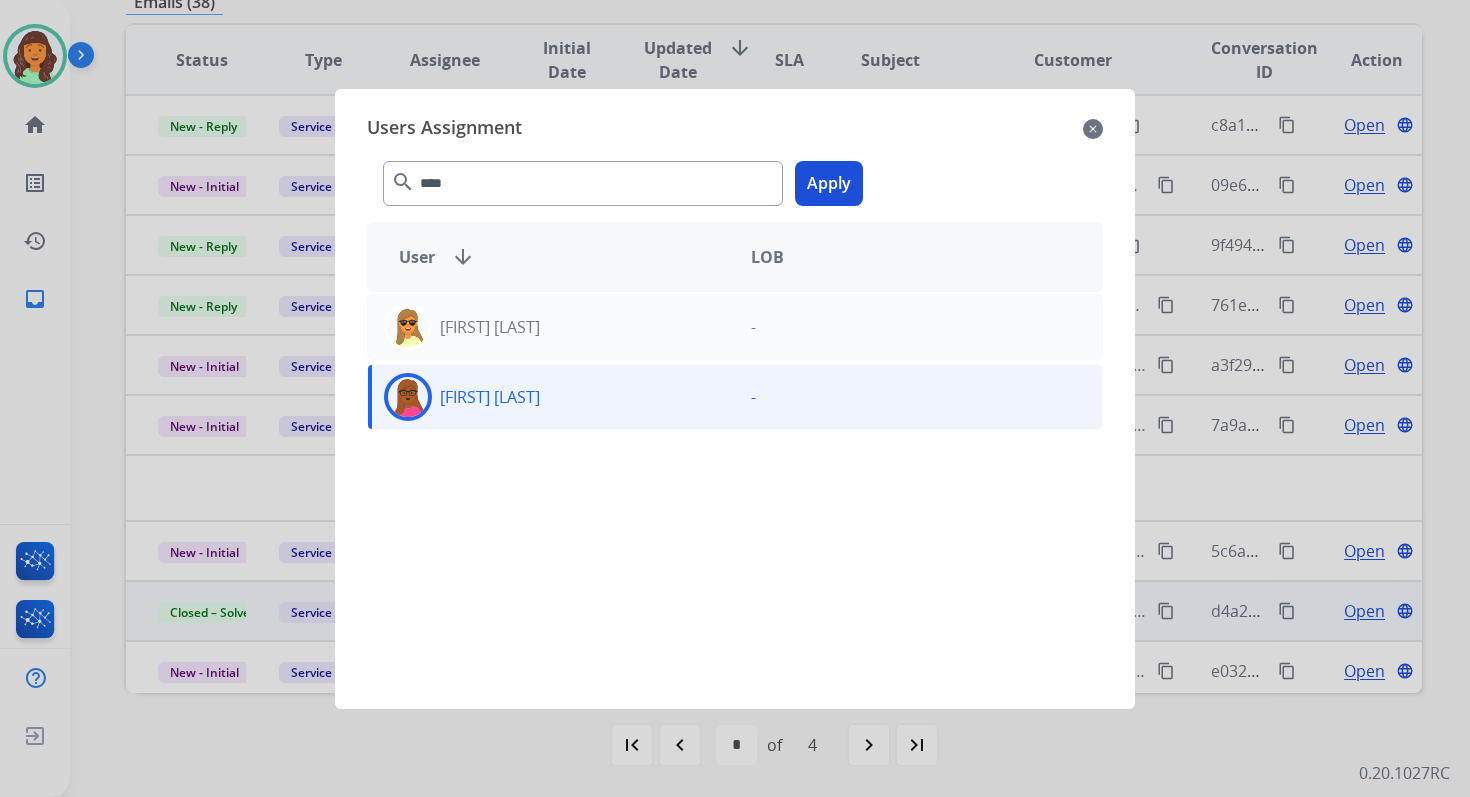 click on "Apply" 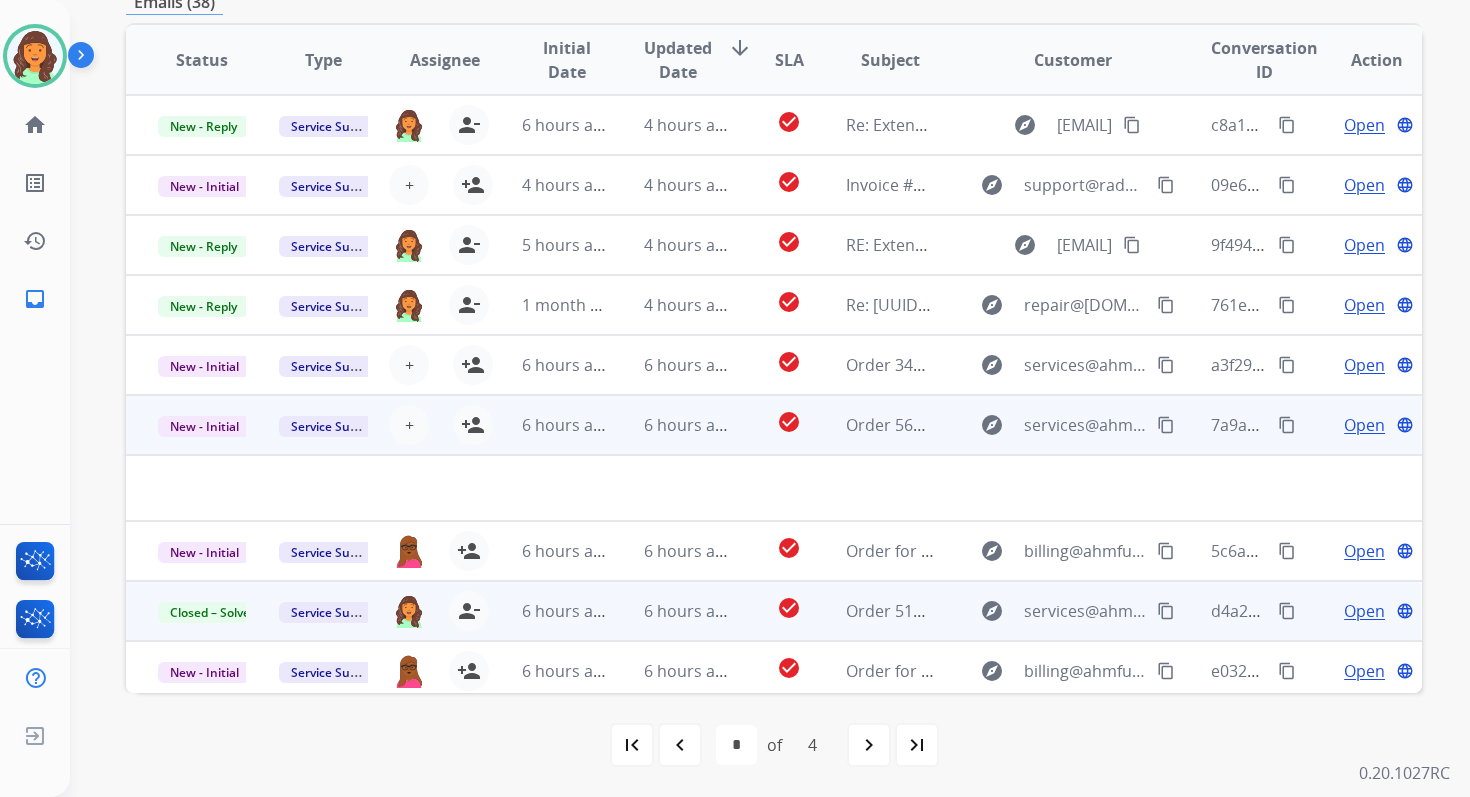 click on "6 hours ago" at bounding box center [567, 425] 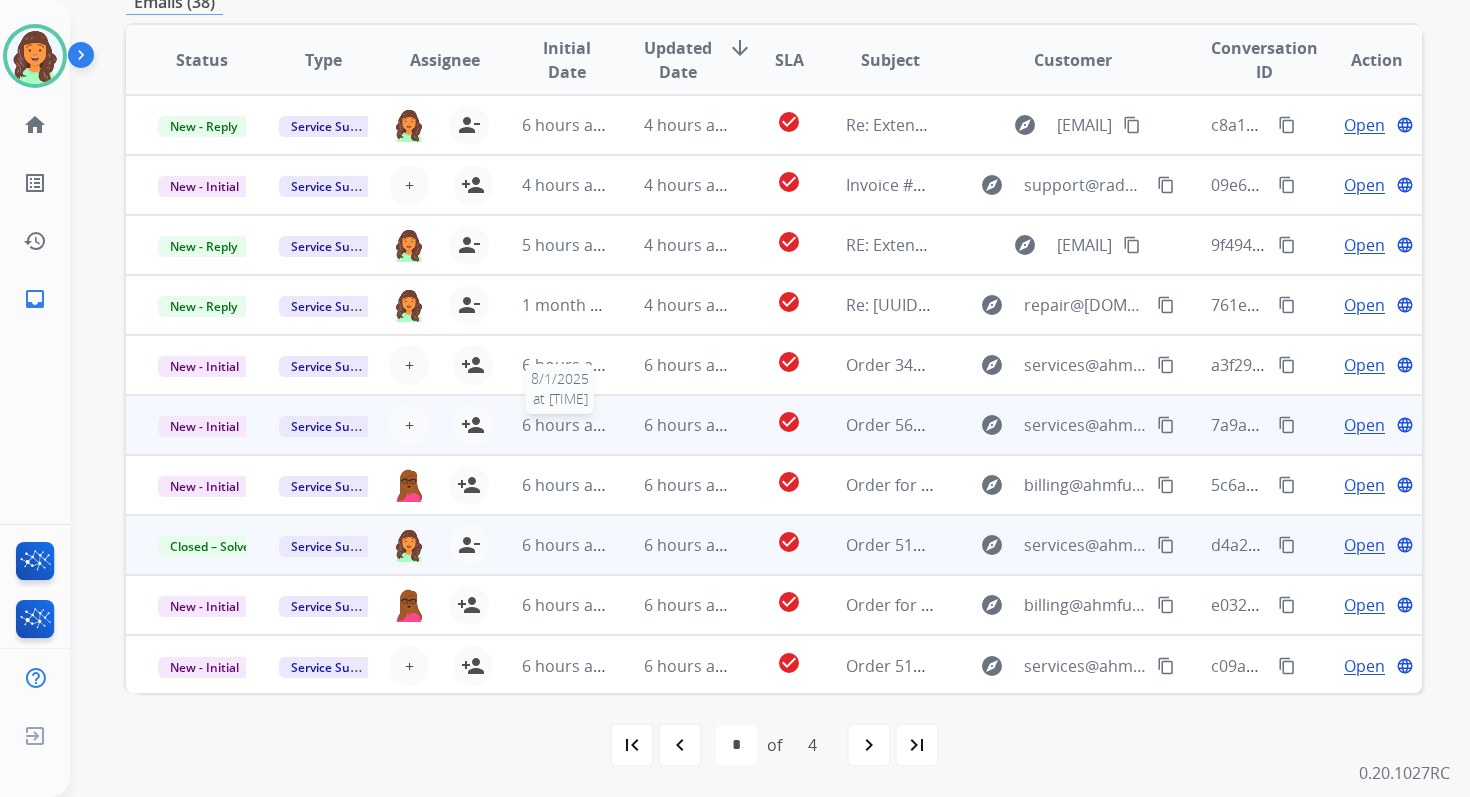click on "6 hours ago" at bounding box center [567, 425] 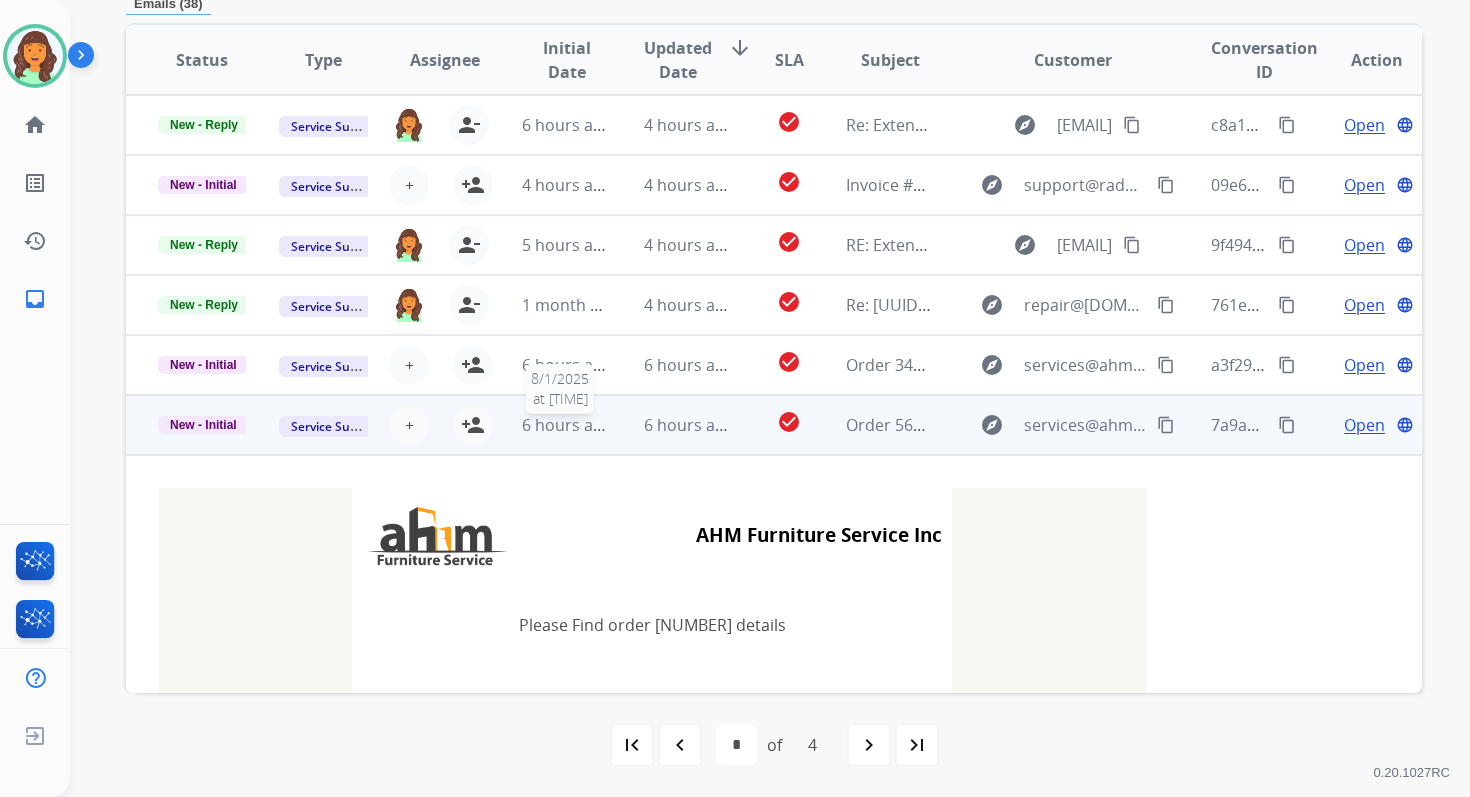 scroll, scrollTop: 480, scrollLeft: 0, axis: vertical 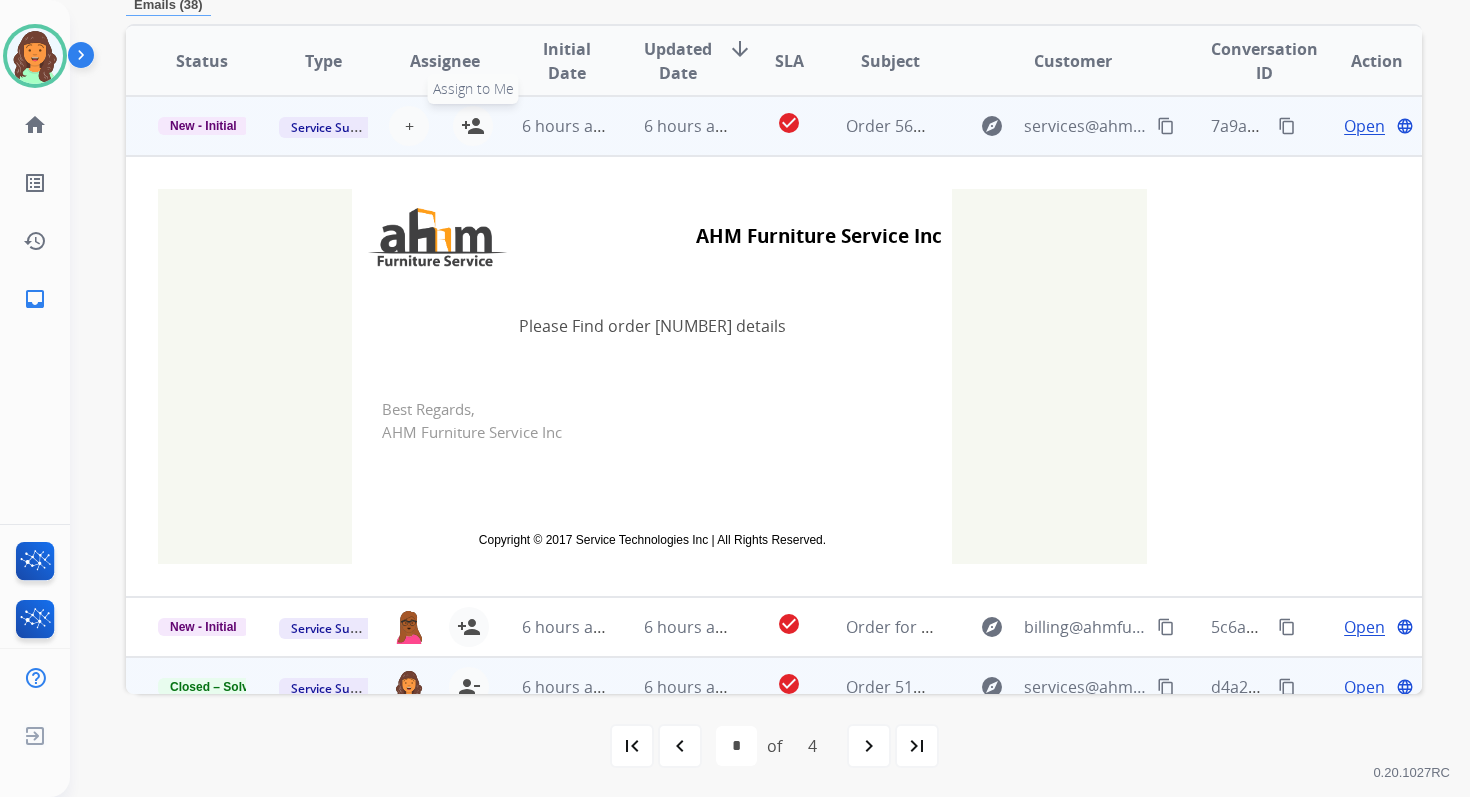 click on "person_add" at bounding box center (473, 126) 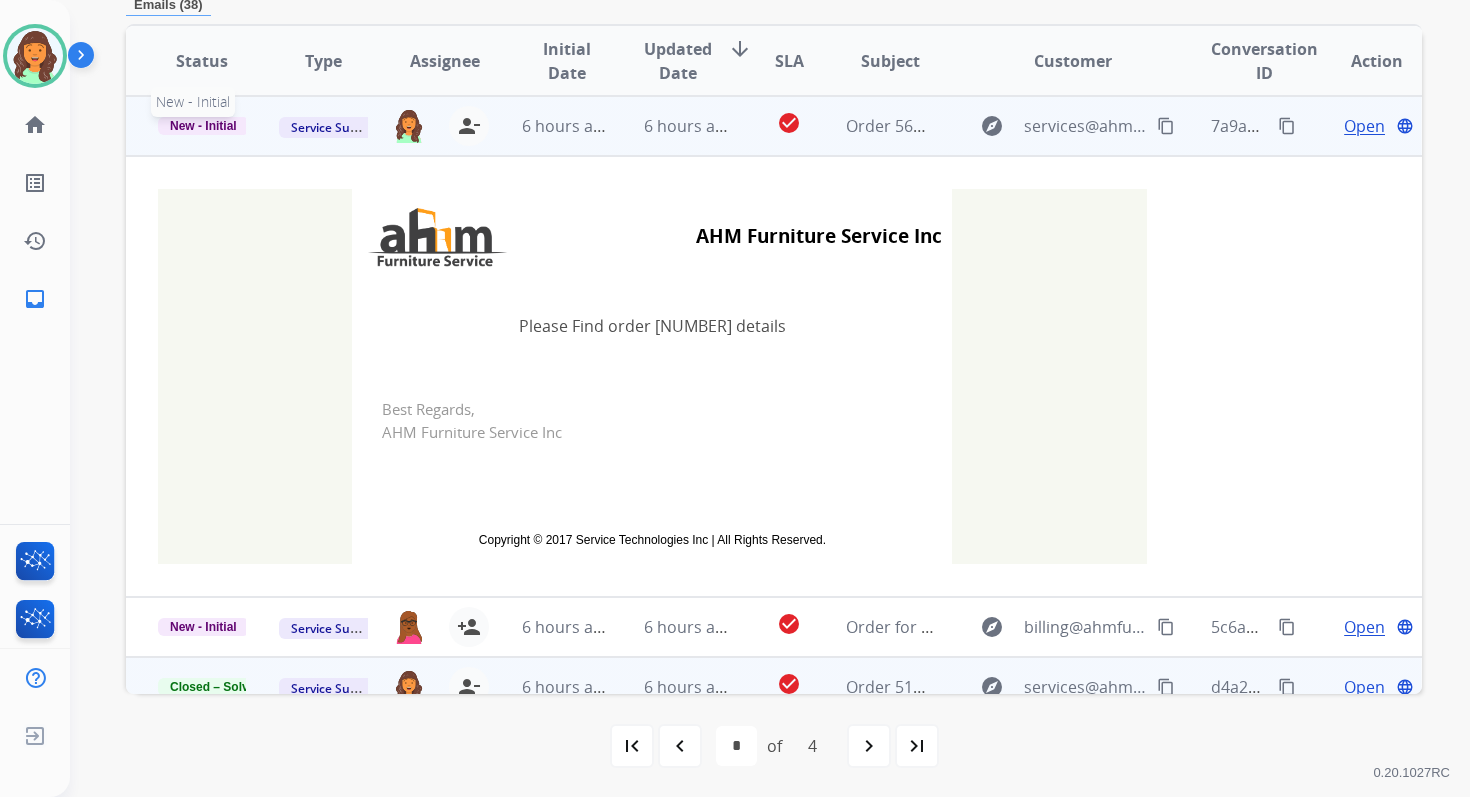 click on "New - Initial" at bounding box center (203, 126) 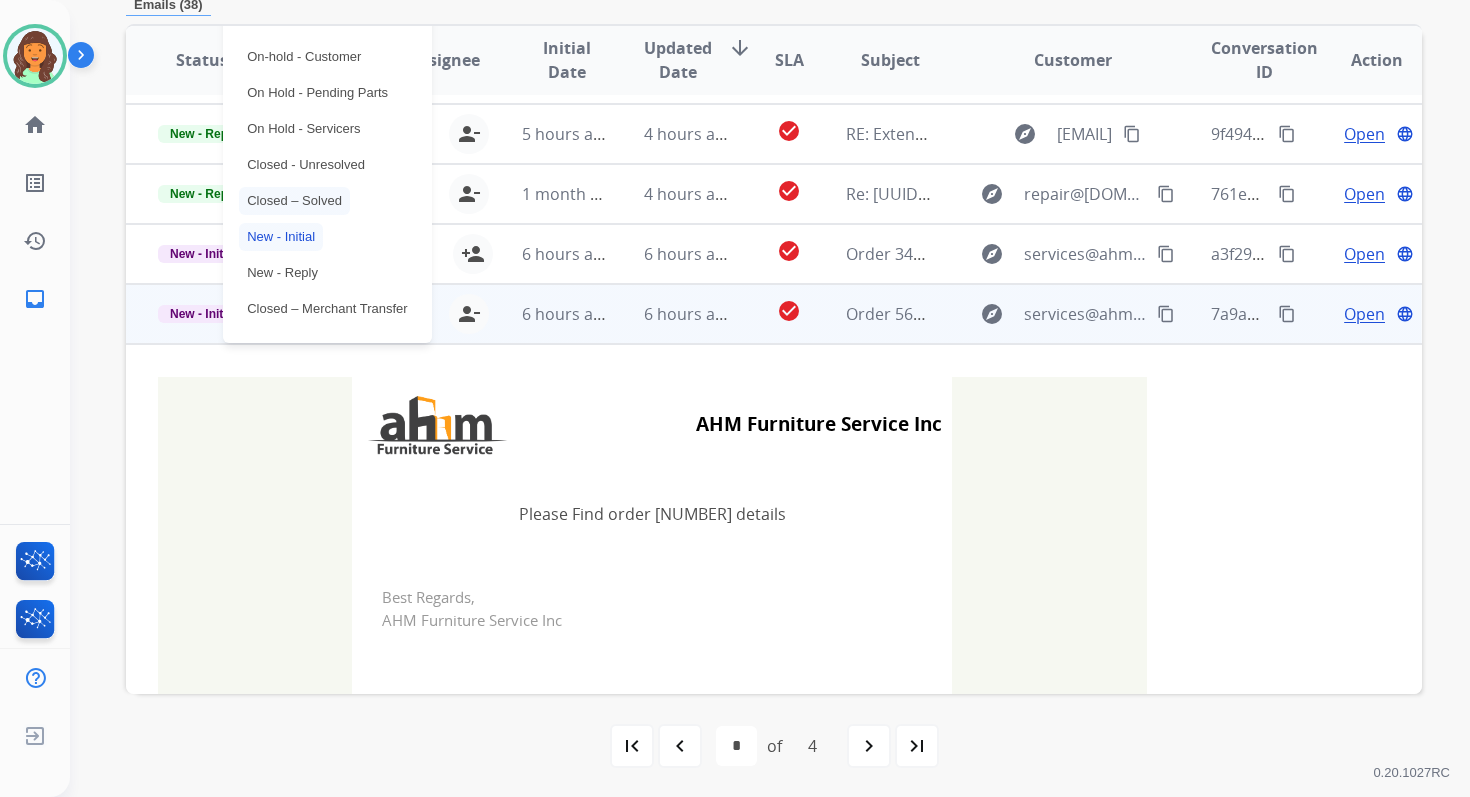 click on "Closed – Solved" at bounding box center [294, 201] 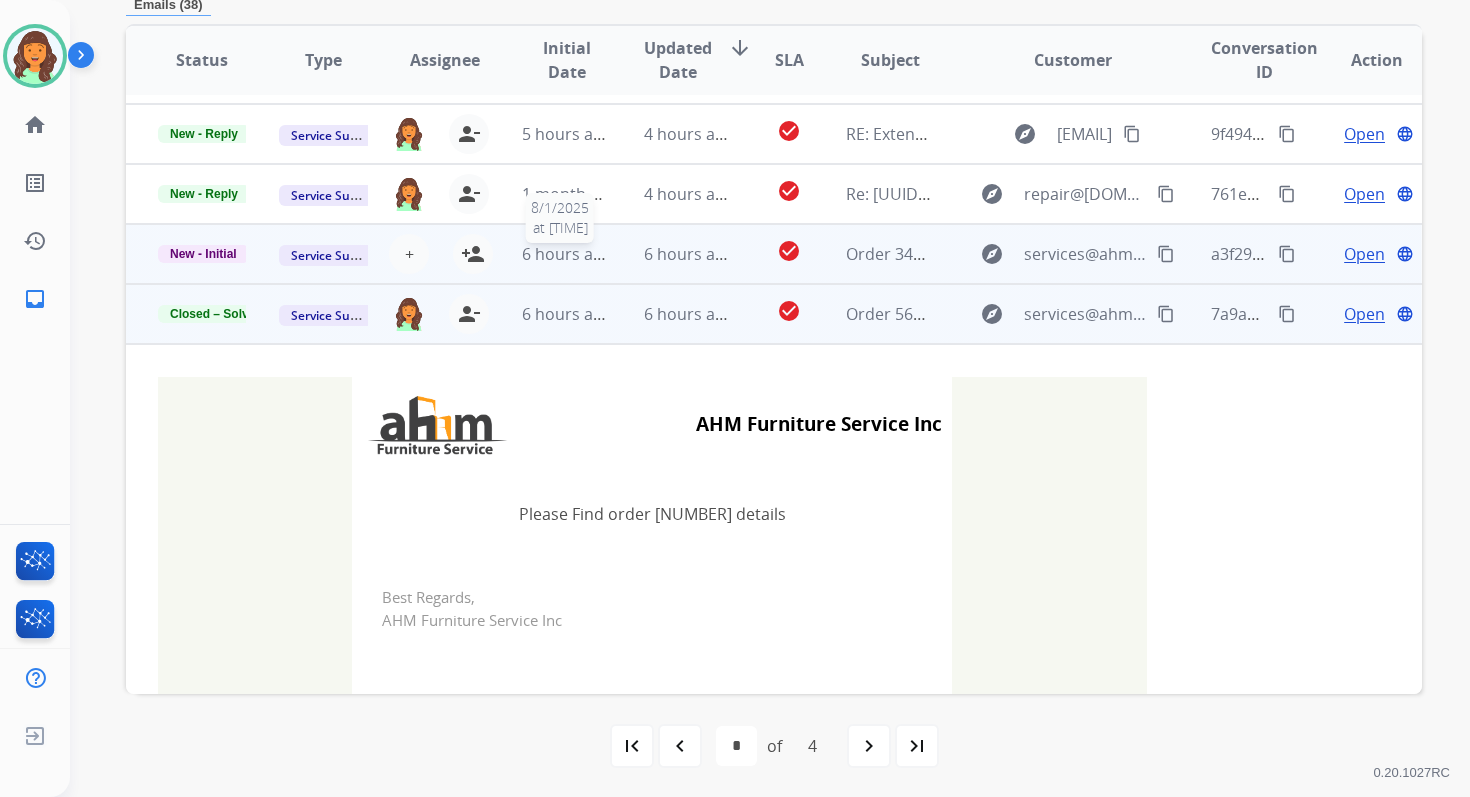 click on "6 hours ago" at bounding box center [567, 254] 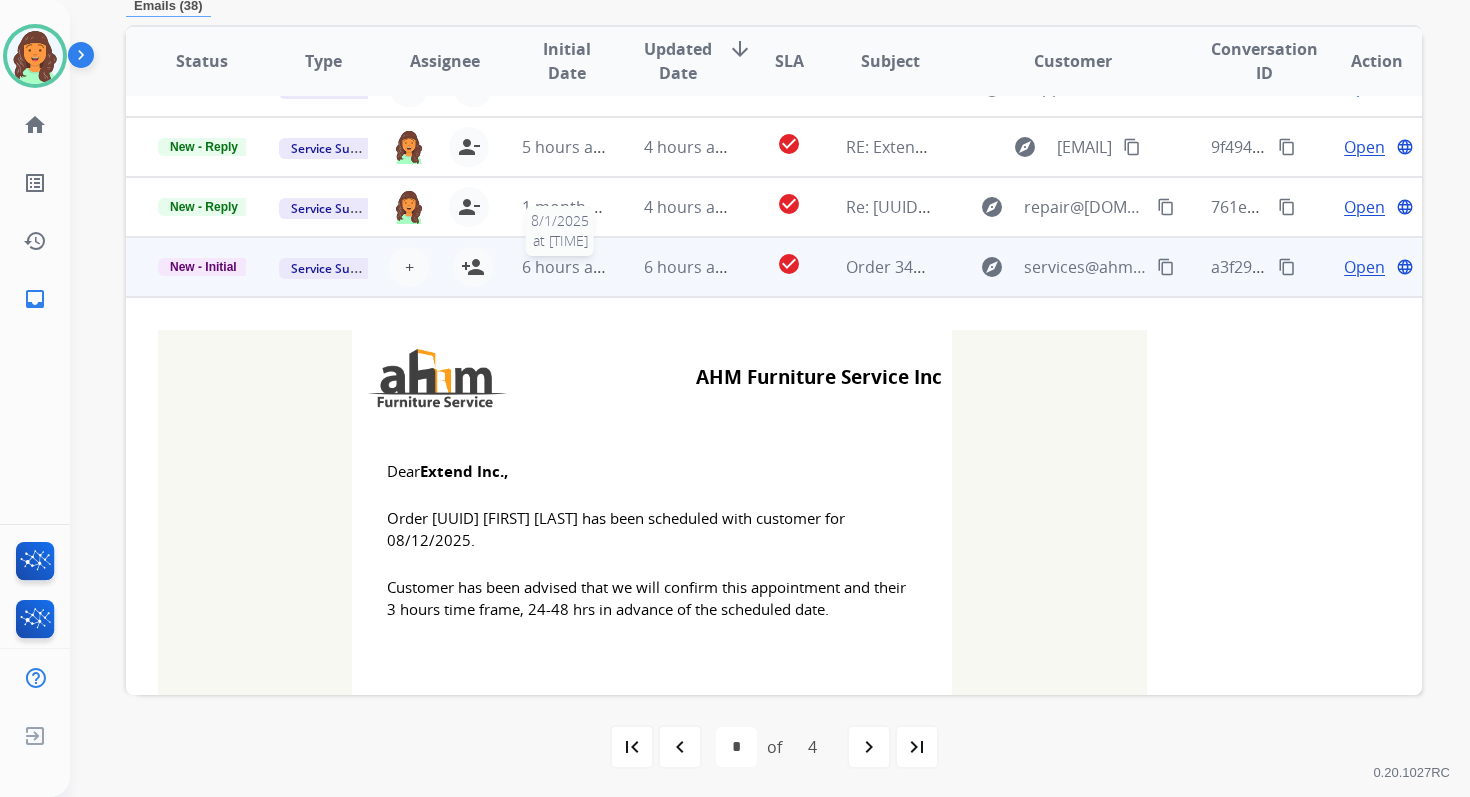 scroll, scrollTop: 480, scrollLeft: 0, axis: vertical 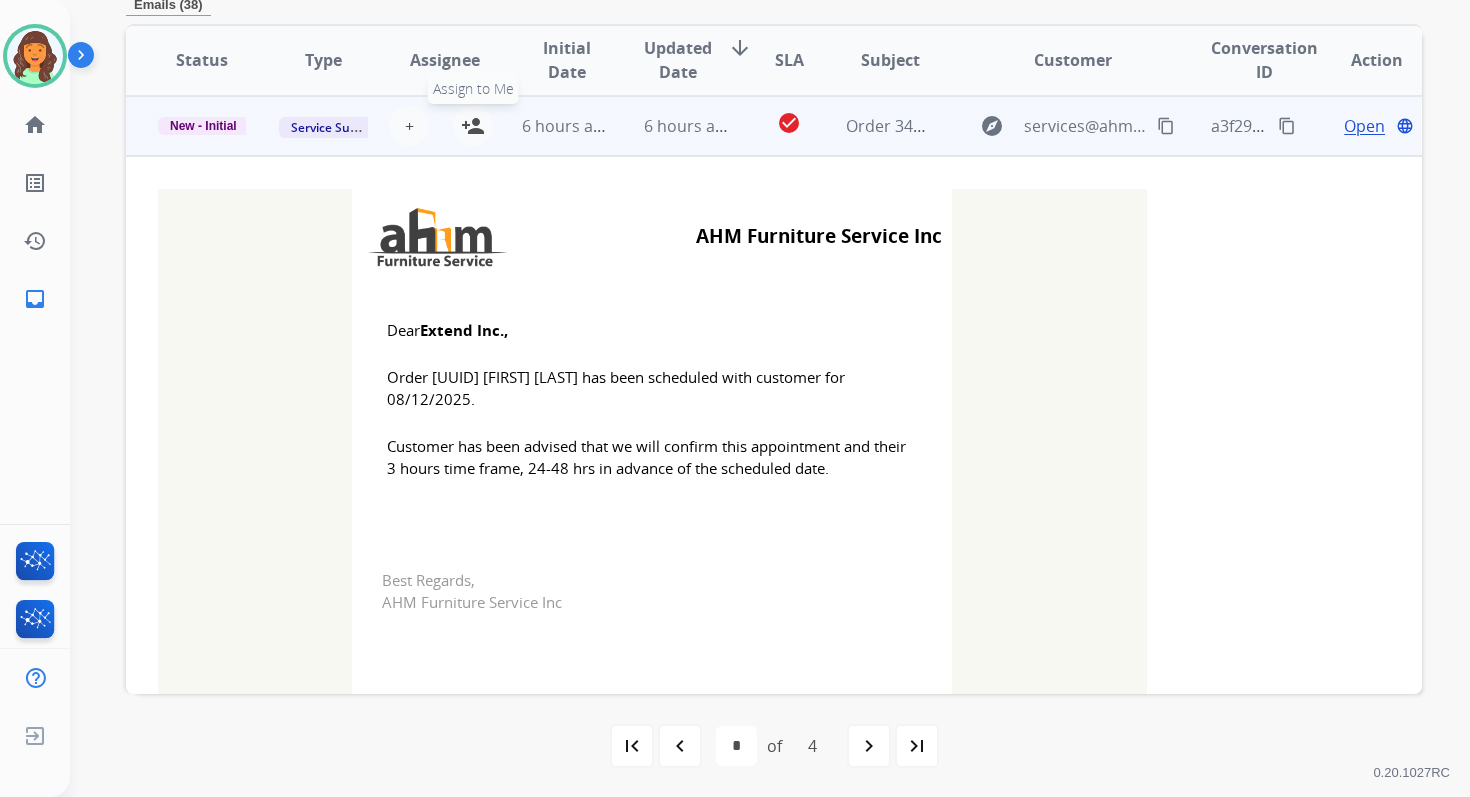 click on "person_add" at bounding box center [473, 126] 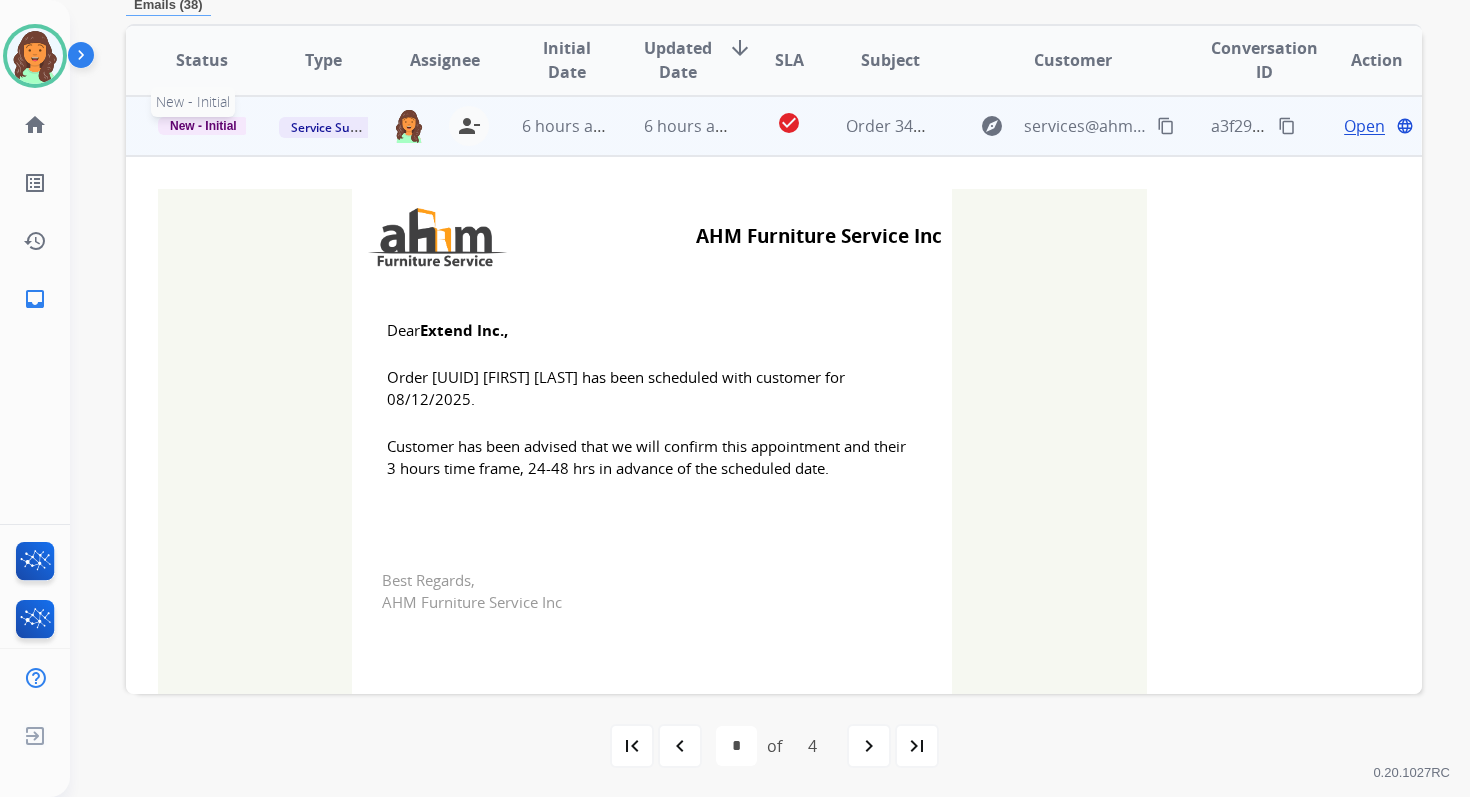click on "New - Initial" at bounding box center (203, 126) 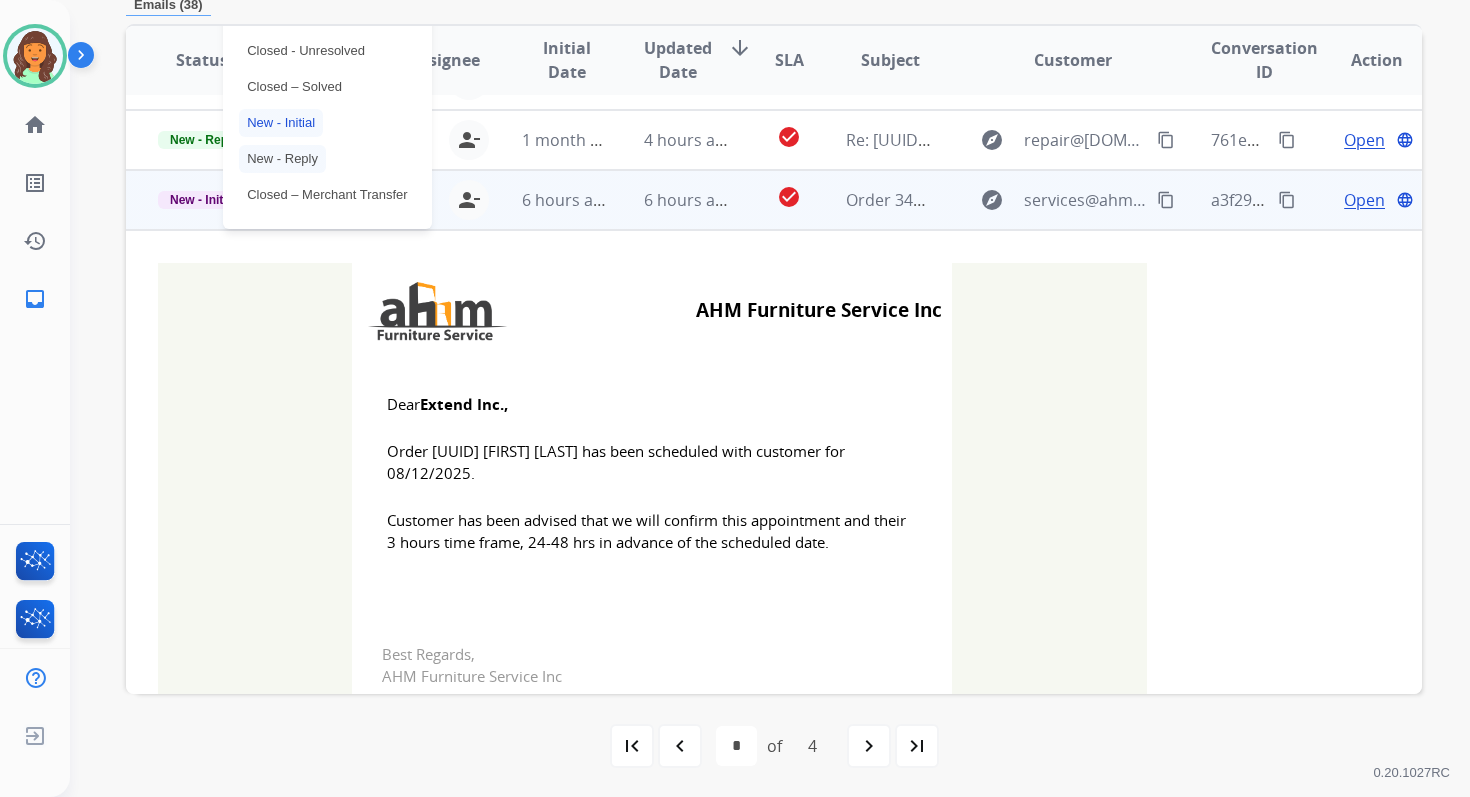 scroll, scrollTop: 160, scrollLeft: 0, axis: vertical 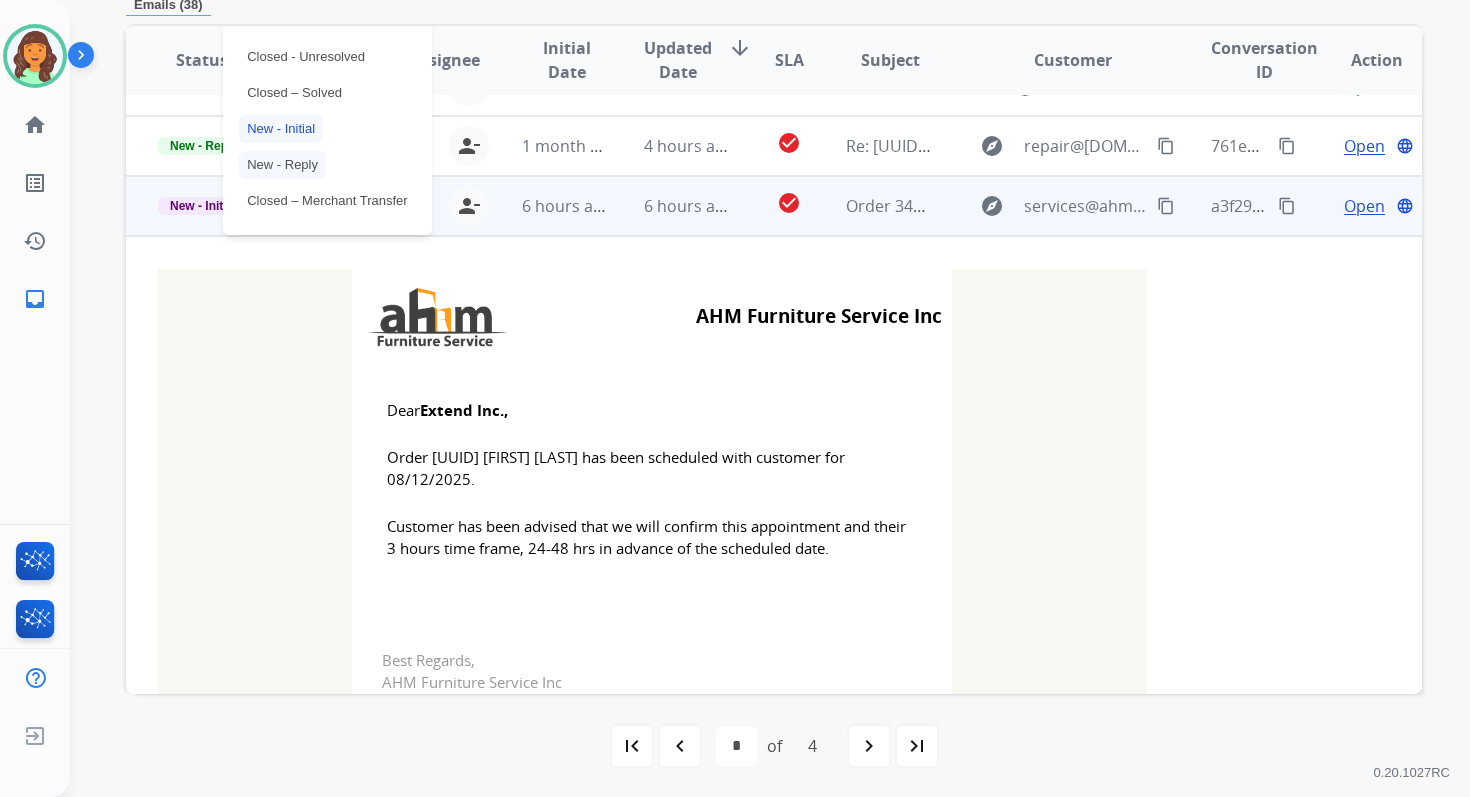 click on "Closed – Solved" at bounding box center [294, 93] 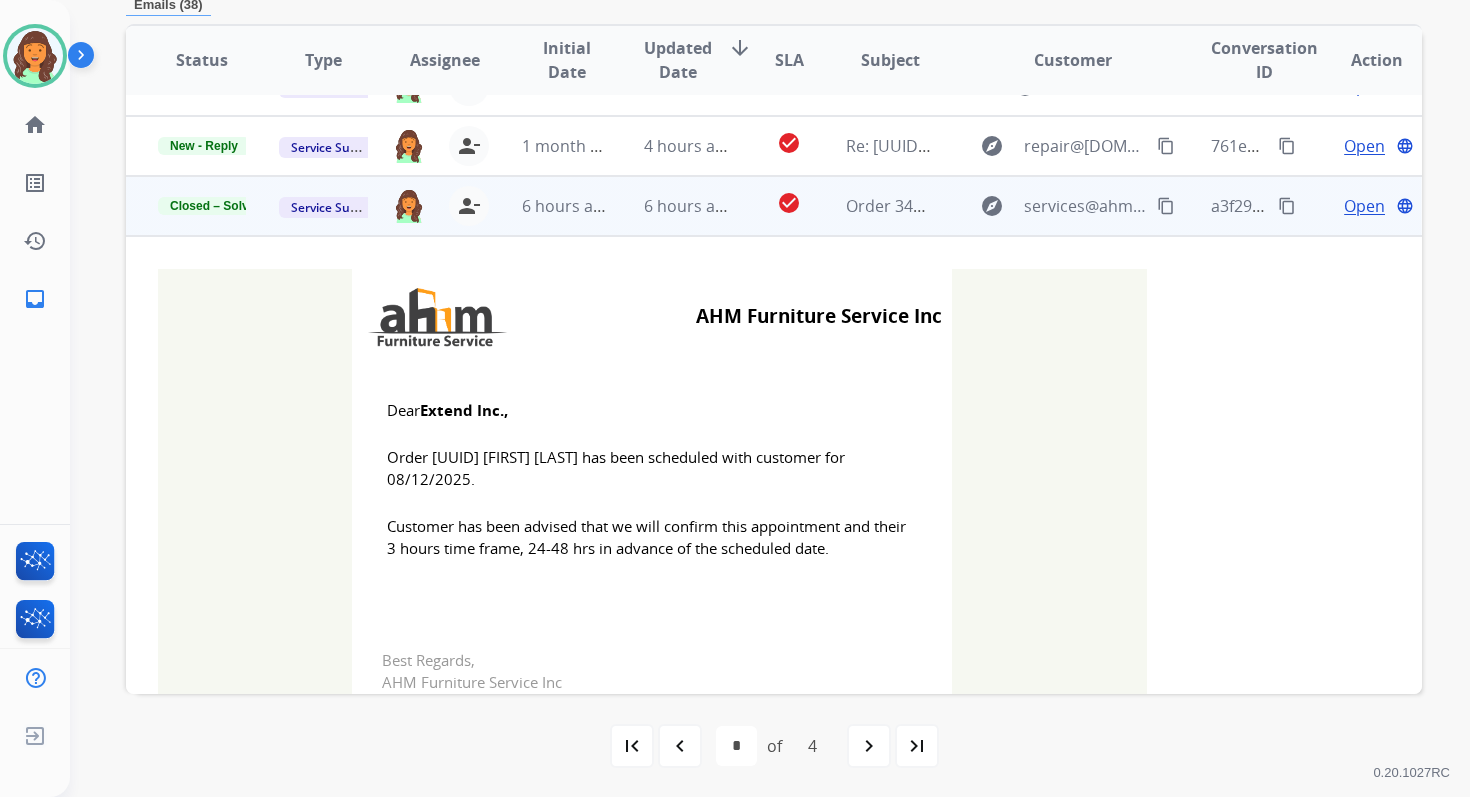 scroll, scrollTop: 0, scrollLeft: 0, axis: both 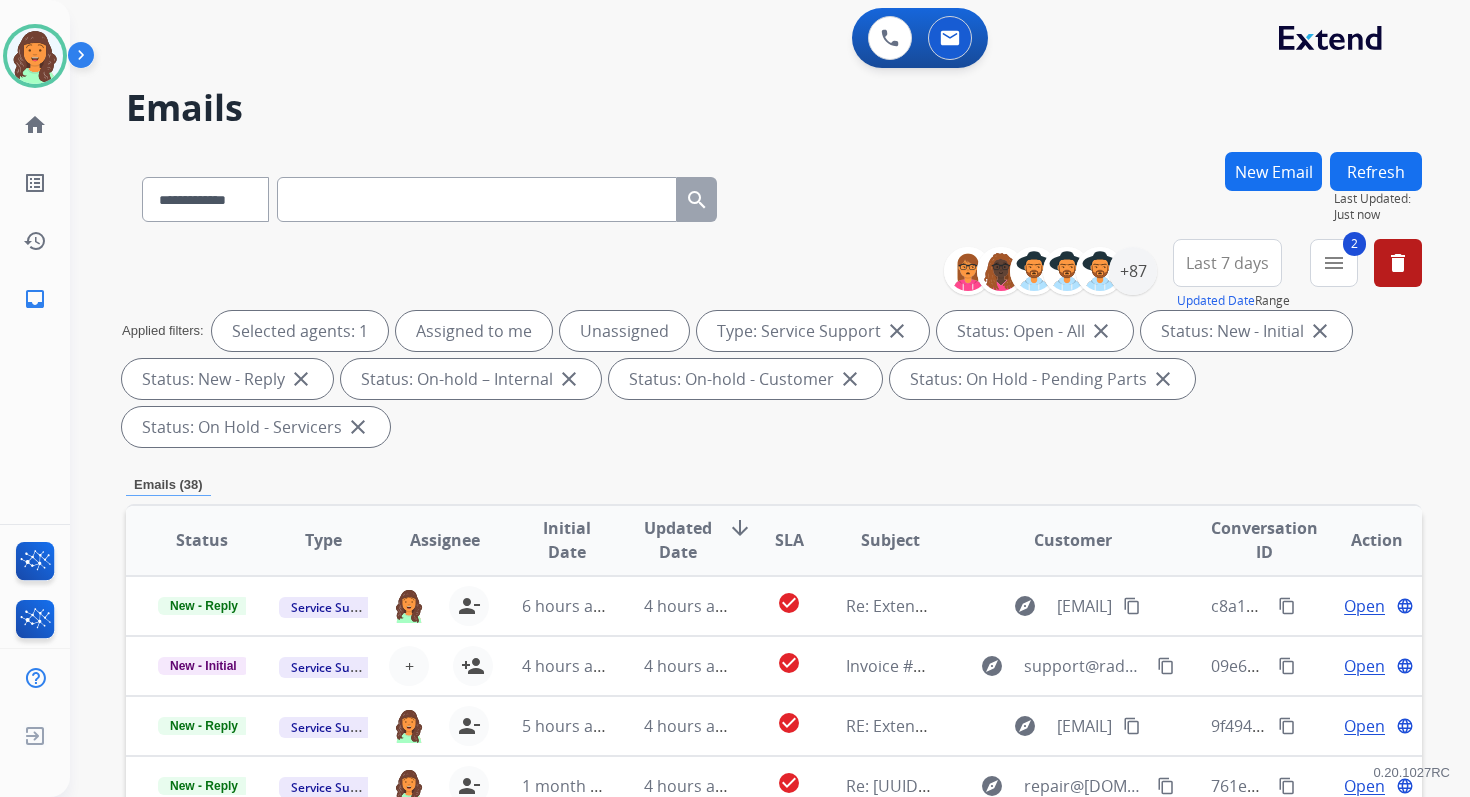 click on "Refresh" at bounding box center (1376, 171) 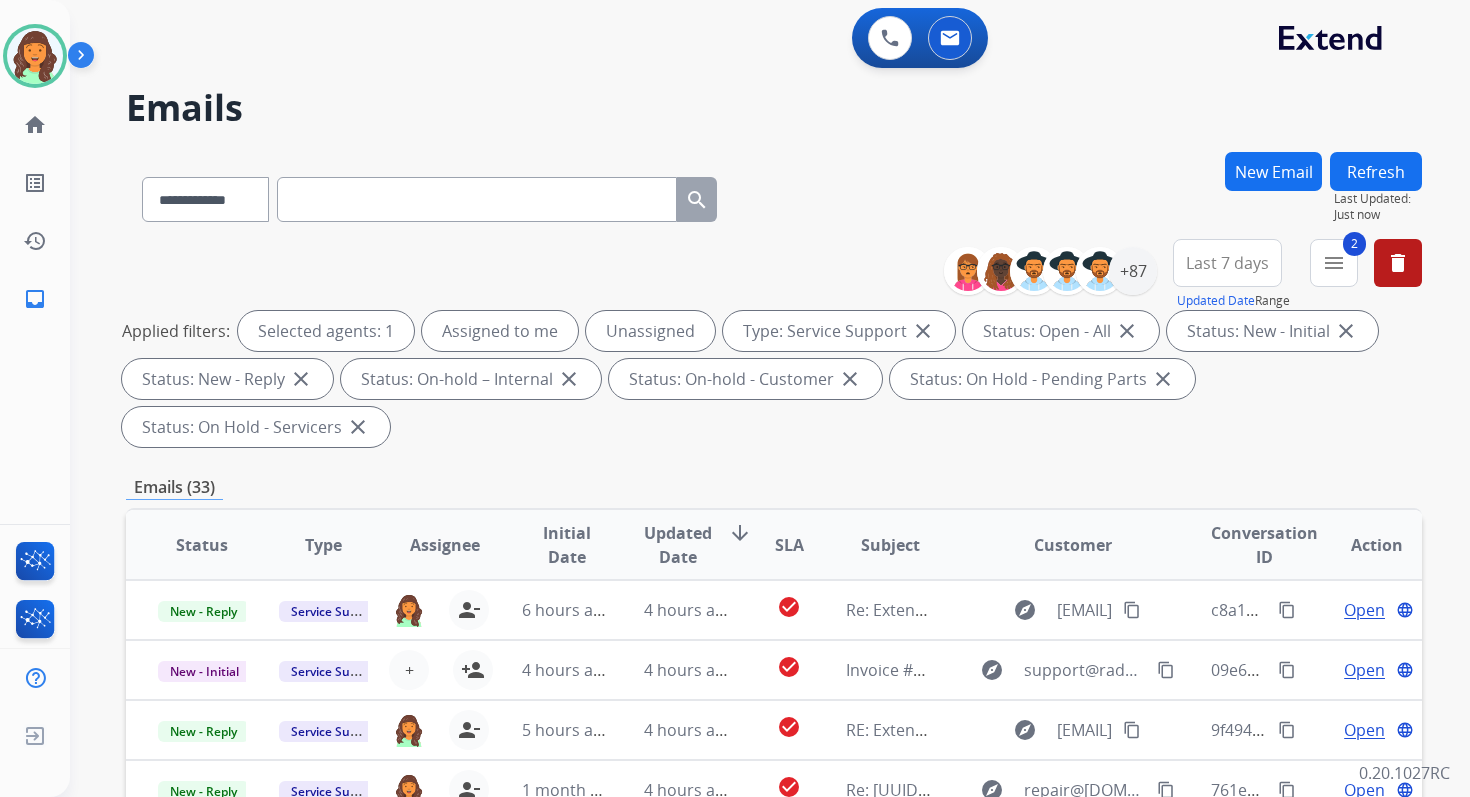 click on "**********" at bounding box center [774, 717] 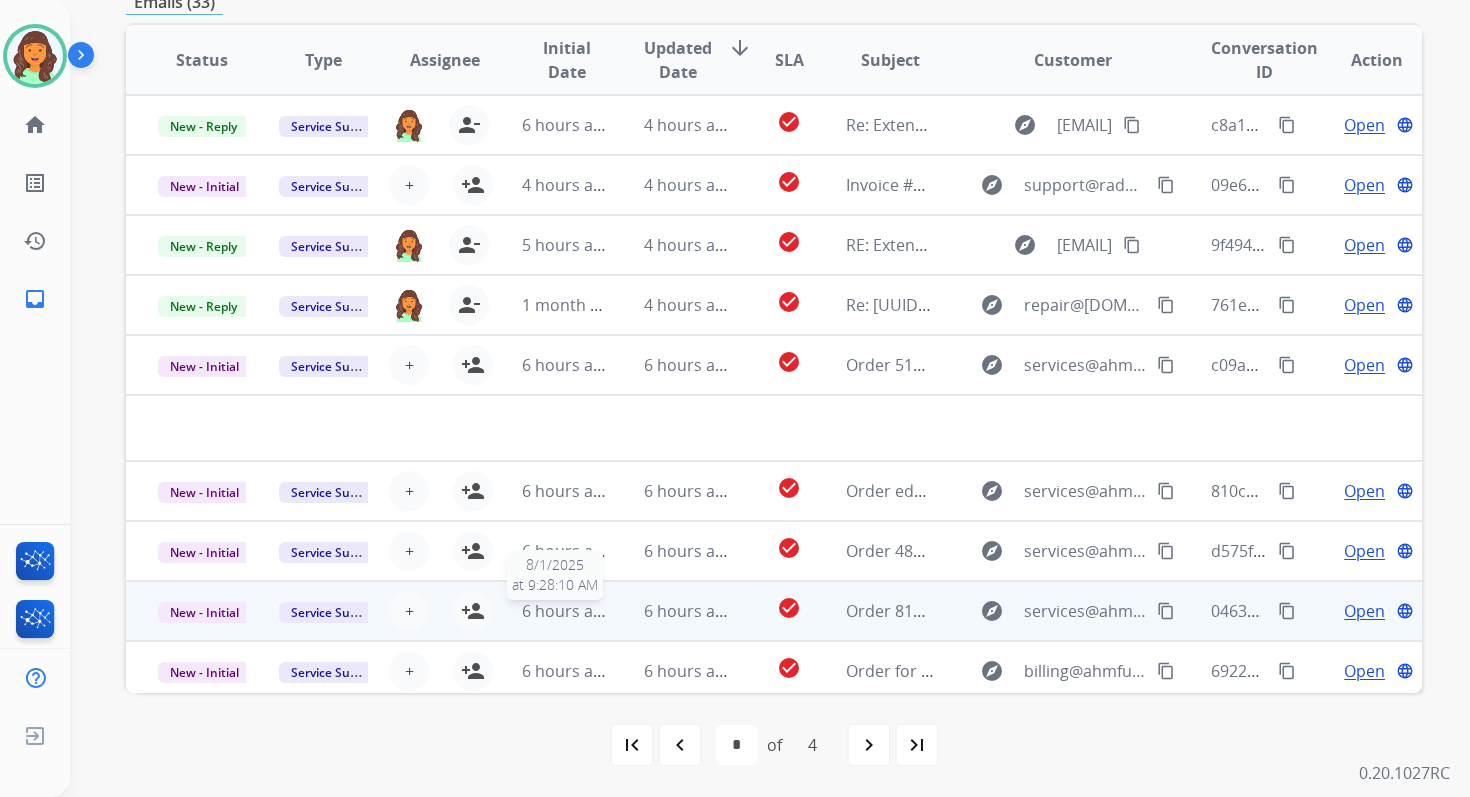 click on "6 hours ago" at bounding box center [567, 611] 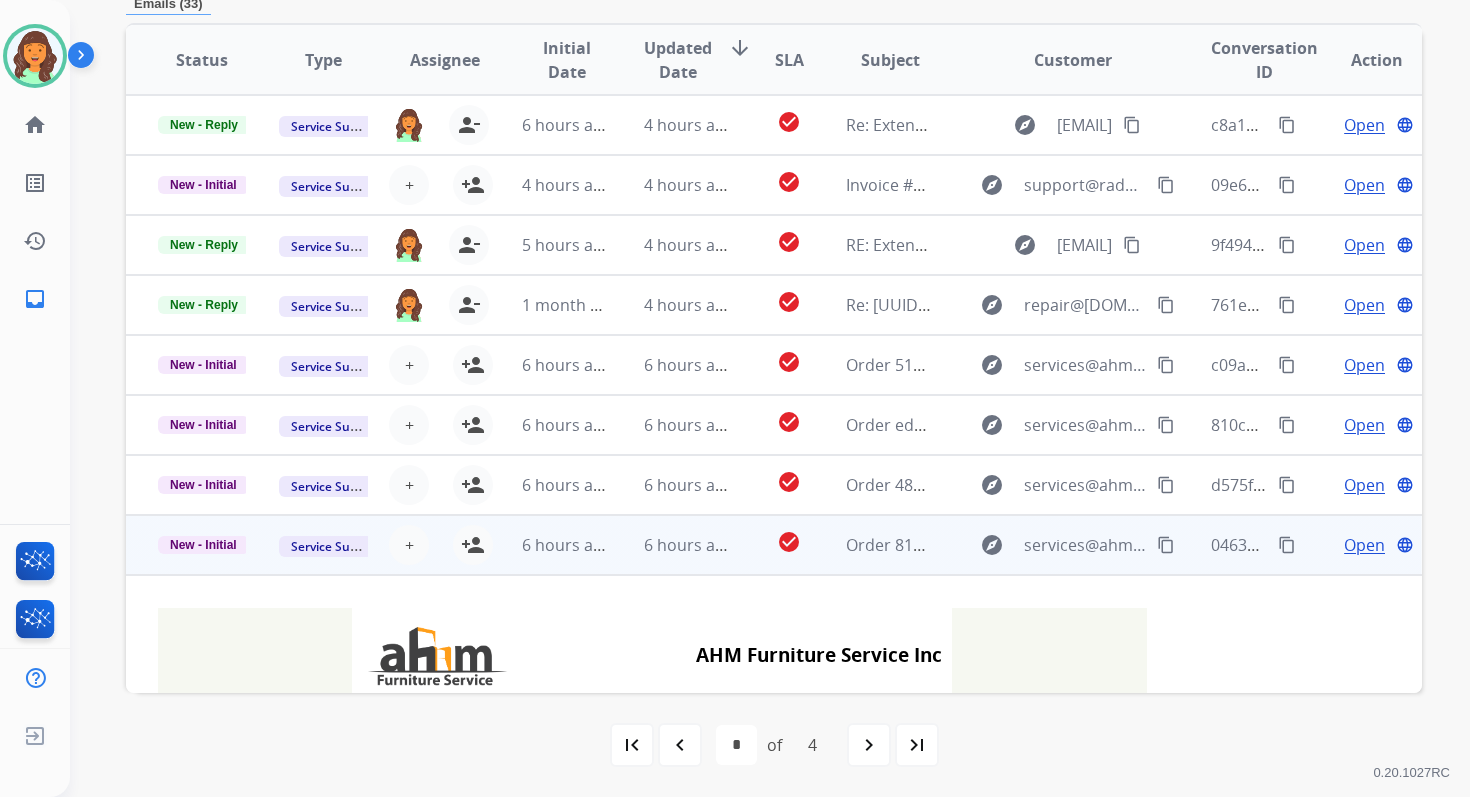 scroll, scrollTop: 480, scrollLeft: 0, axis: vertical 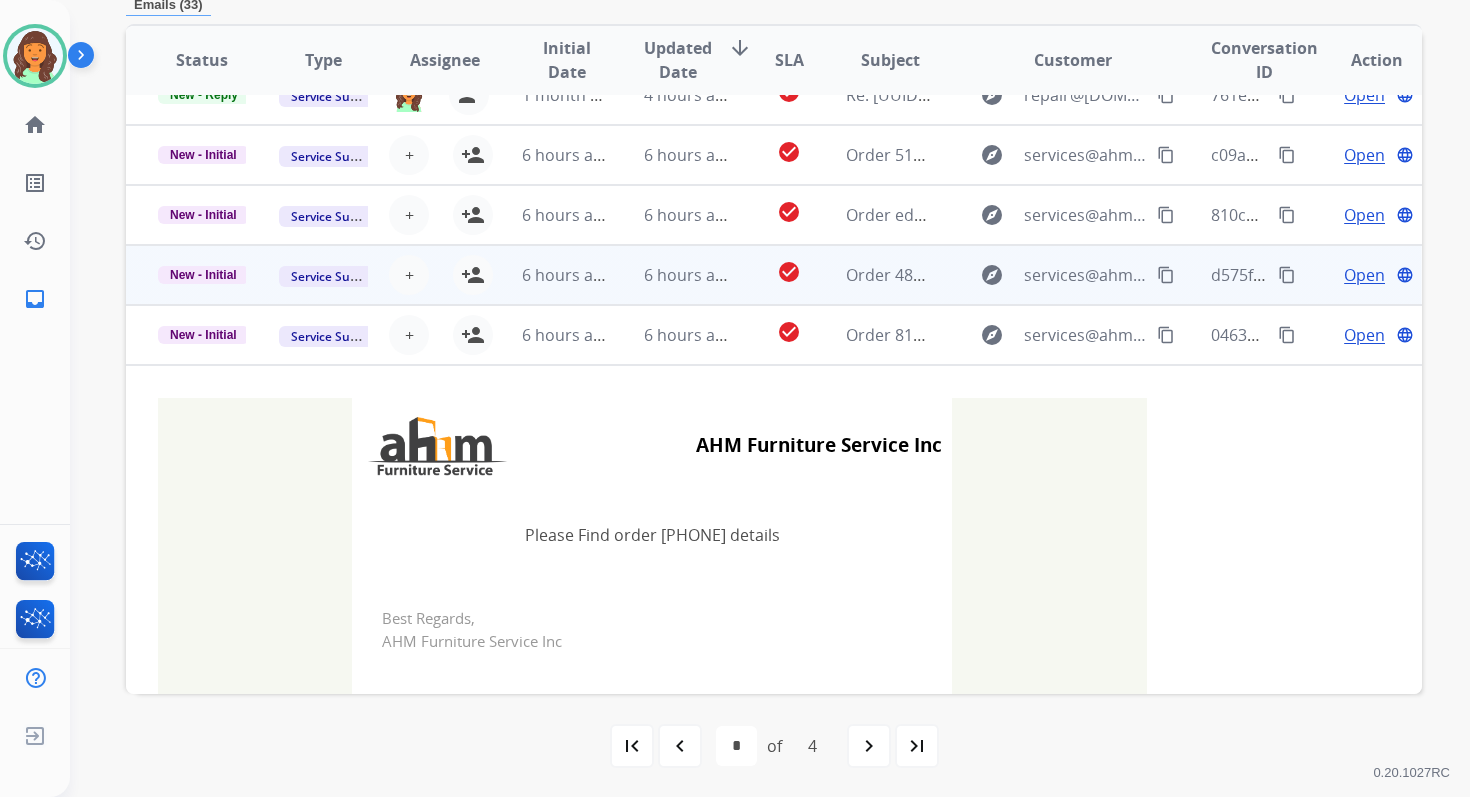 click on "6 hours ago" at bounding box center (672, 275) 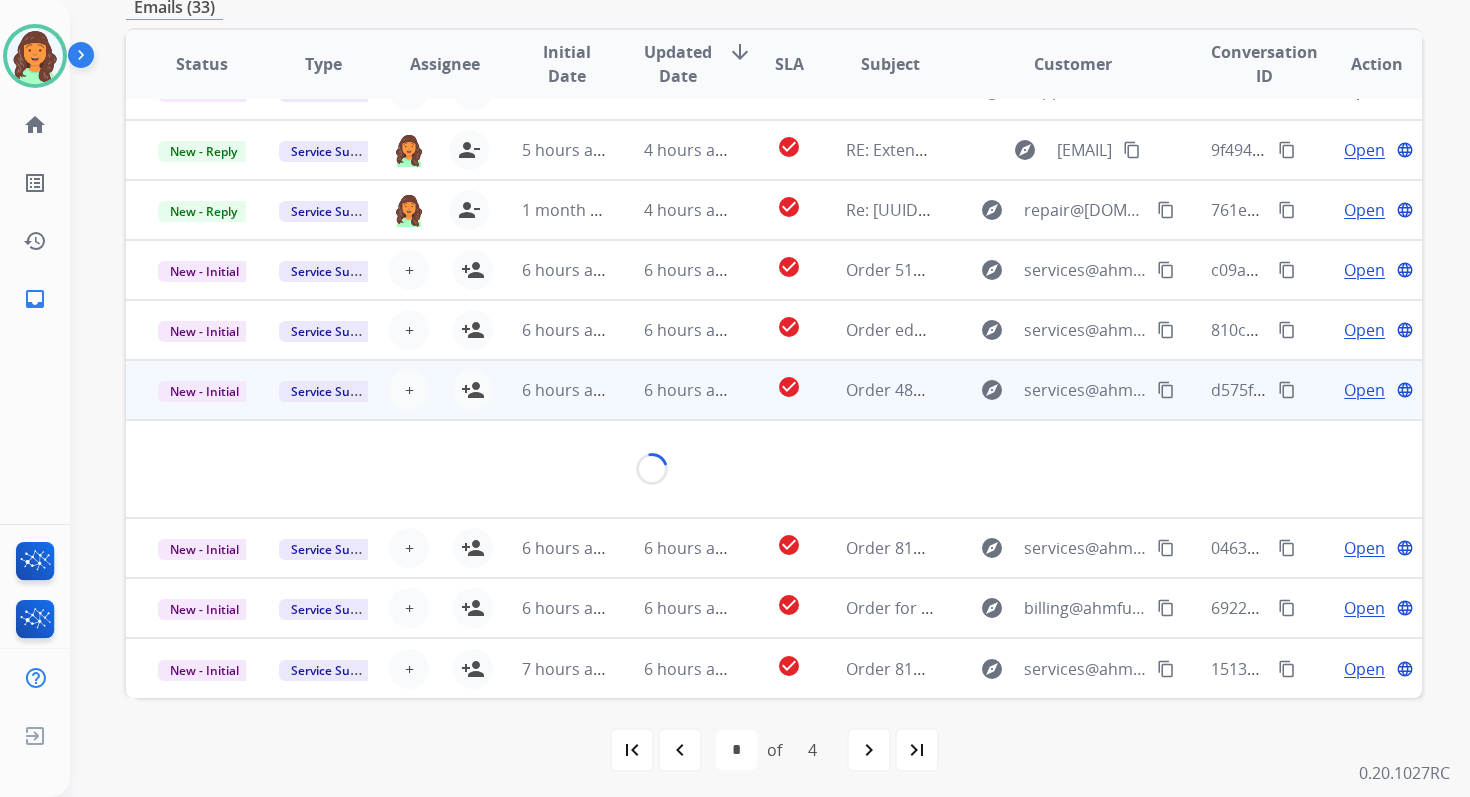 scroll, scrollTop: 100, scrollLeft: 0, axis: vertical 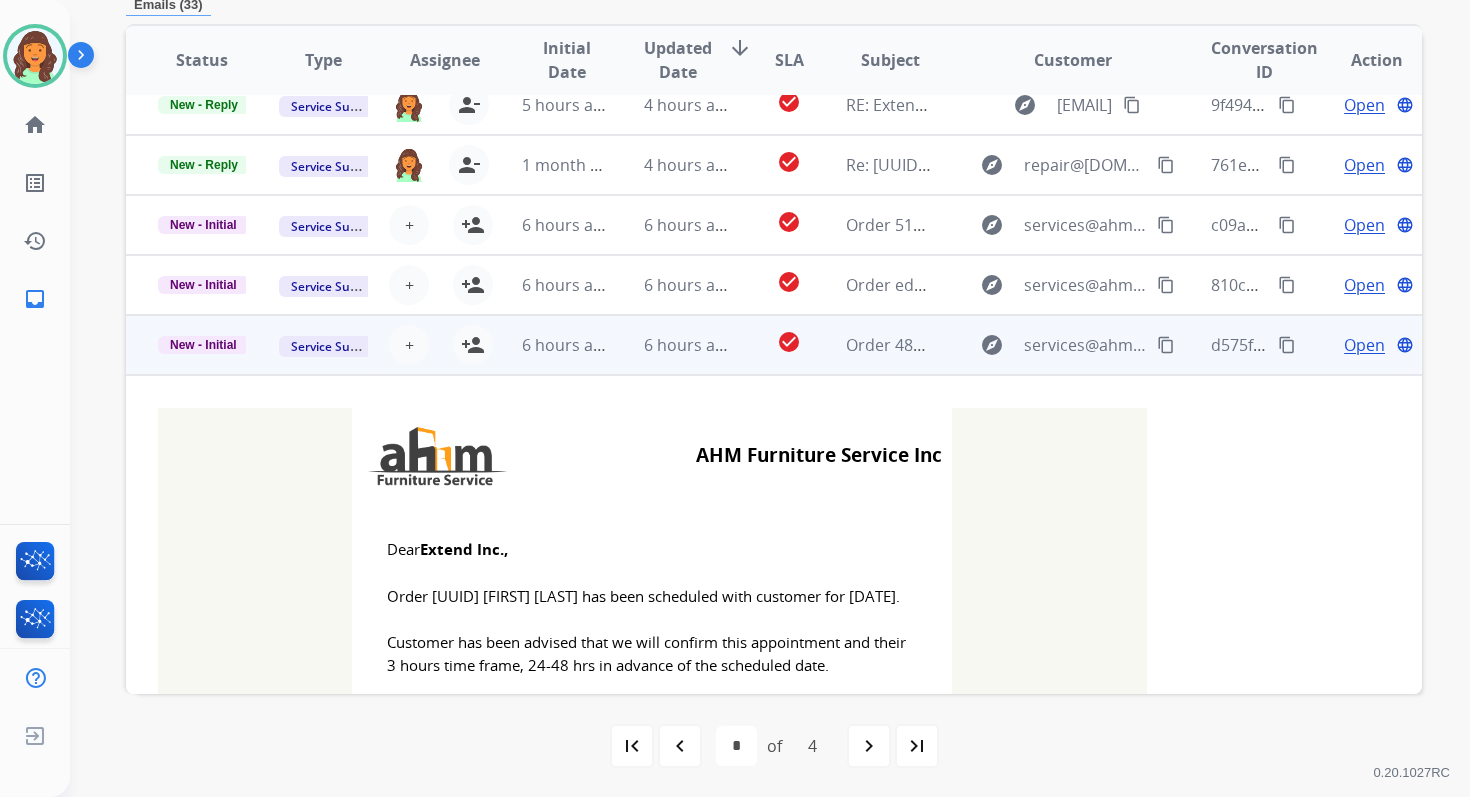 click on "6 hours ago" at bounding box center [672, 285] 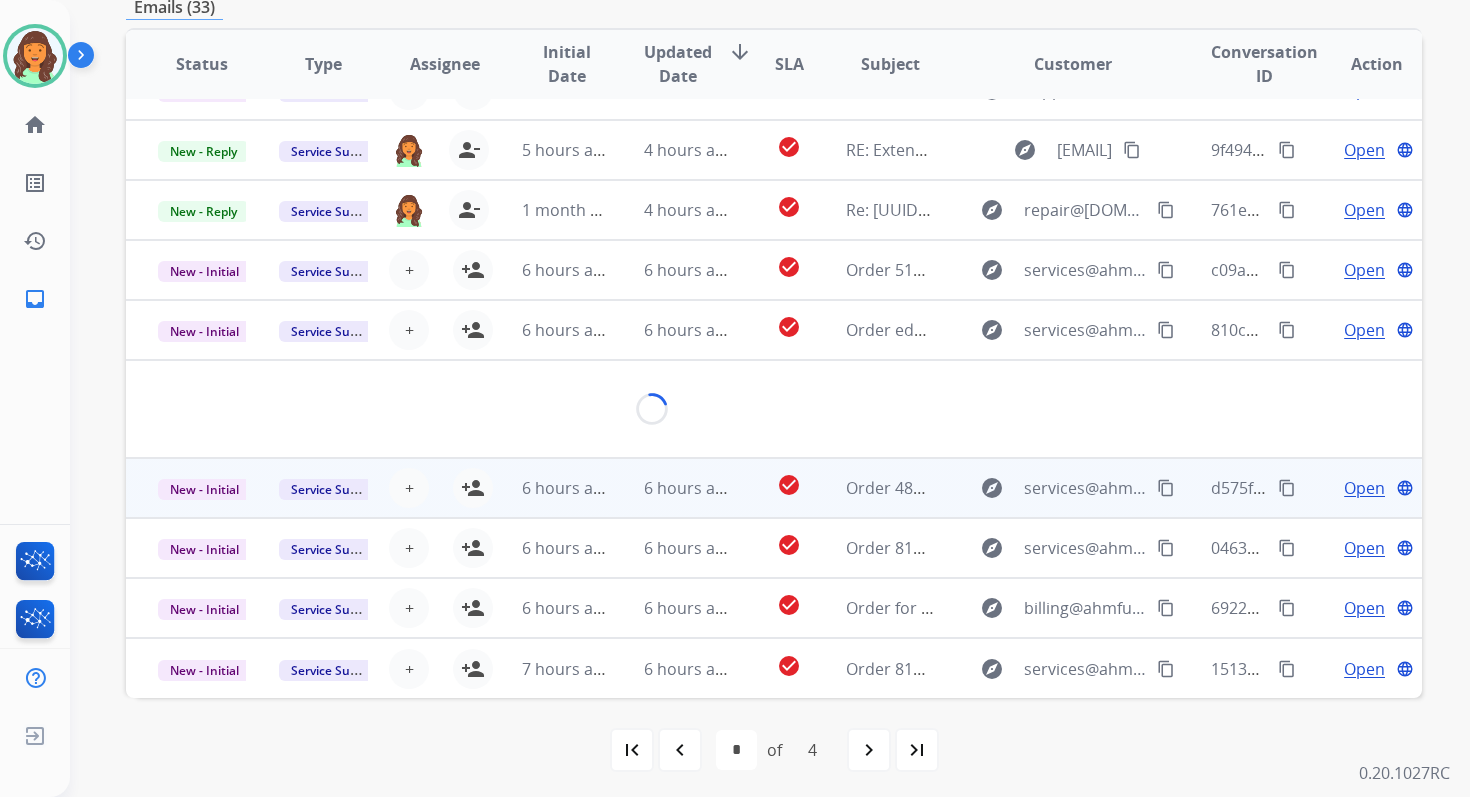 scroll, scrollTop: 100, scrollLeft: 0, axis: vertical 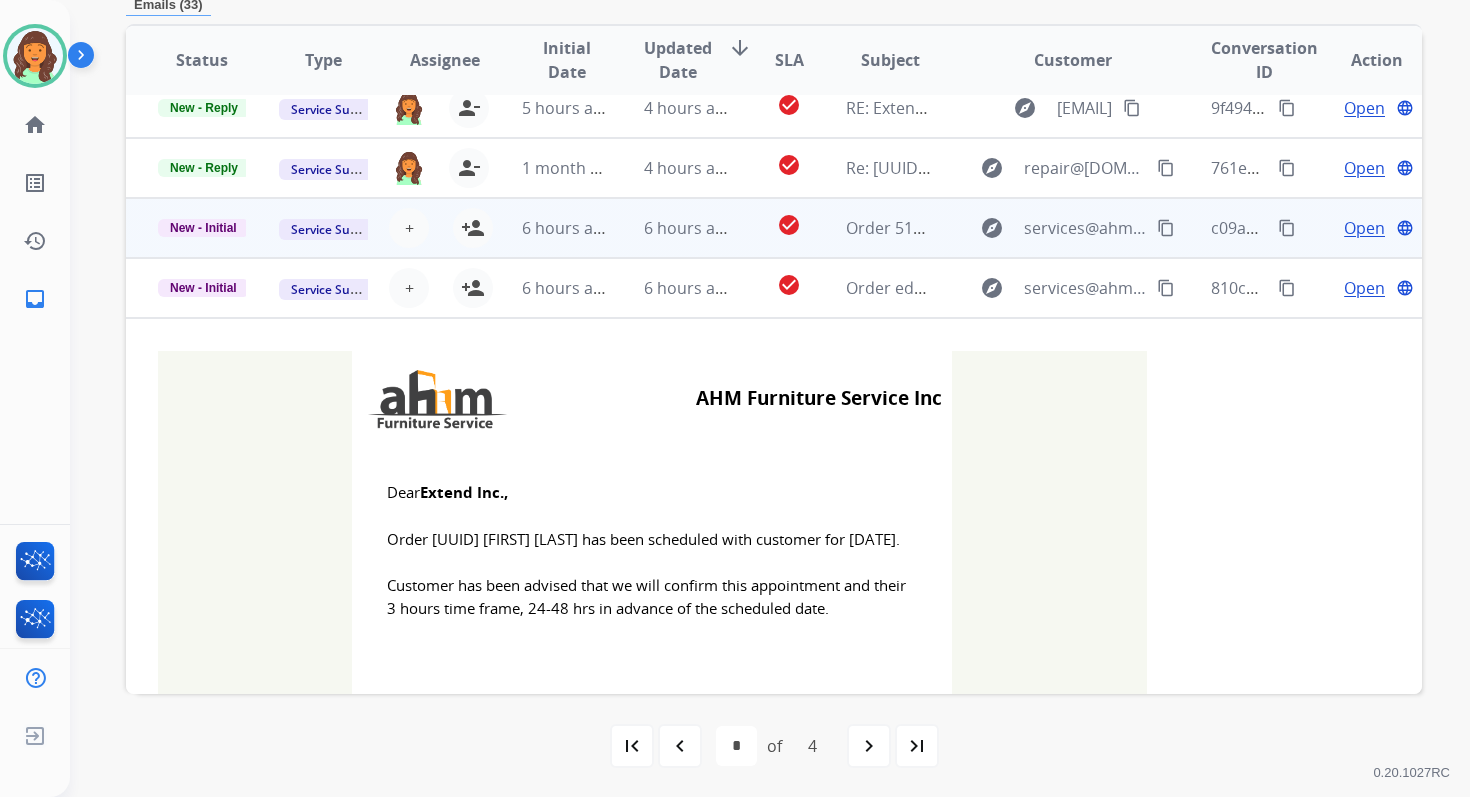 click on "6 hours ago" at bounding box center (672, 228) 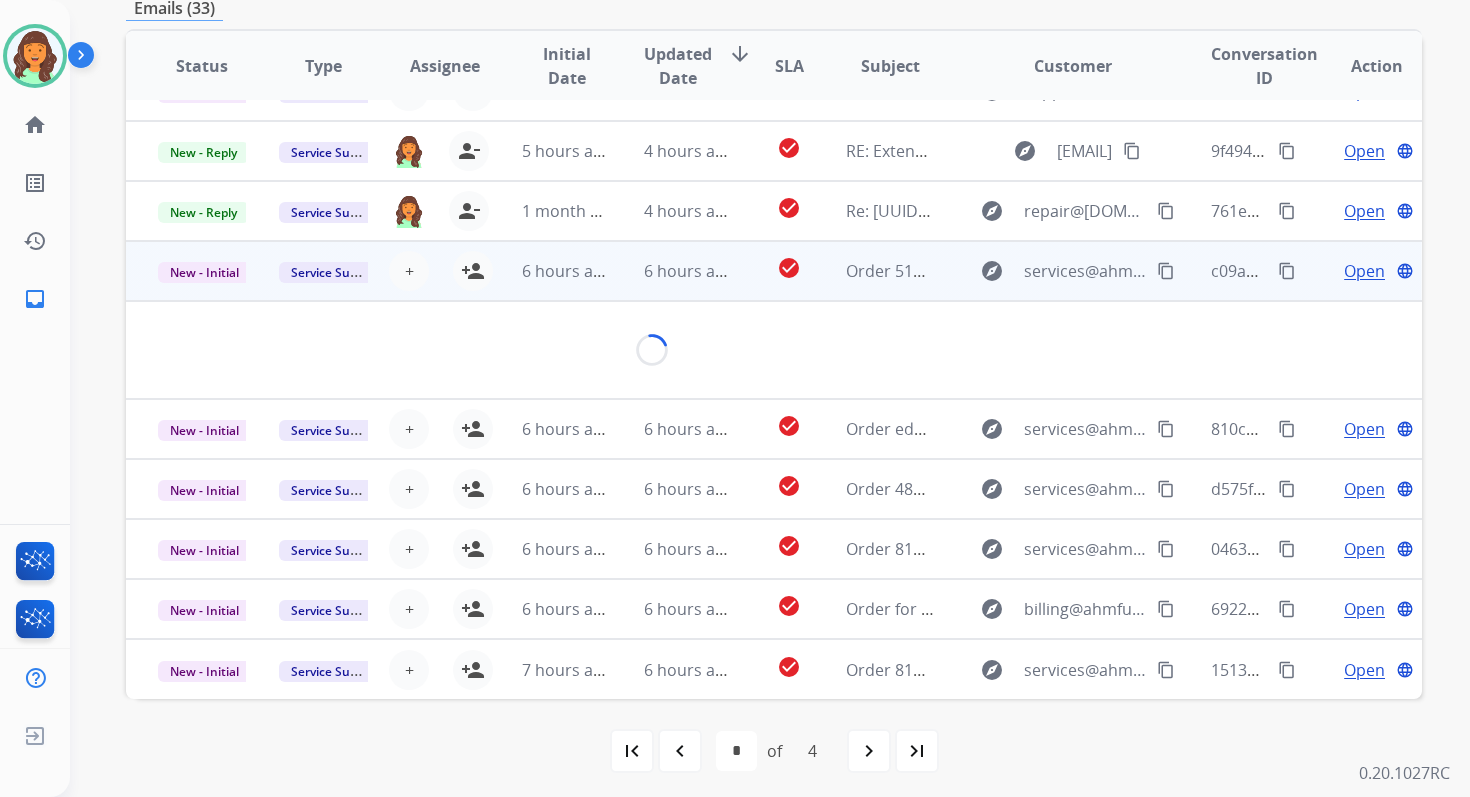scroll, scrollTop: 480, scrollLeft: 0, axis: vertical 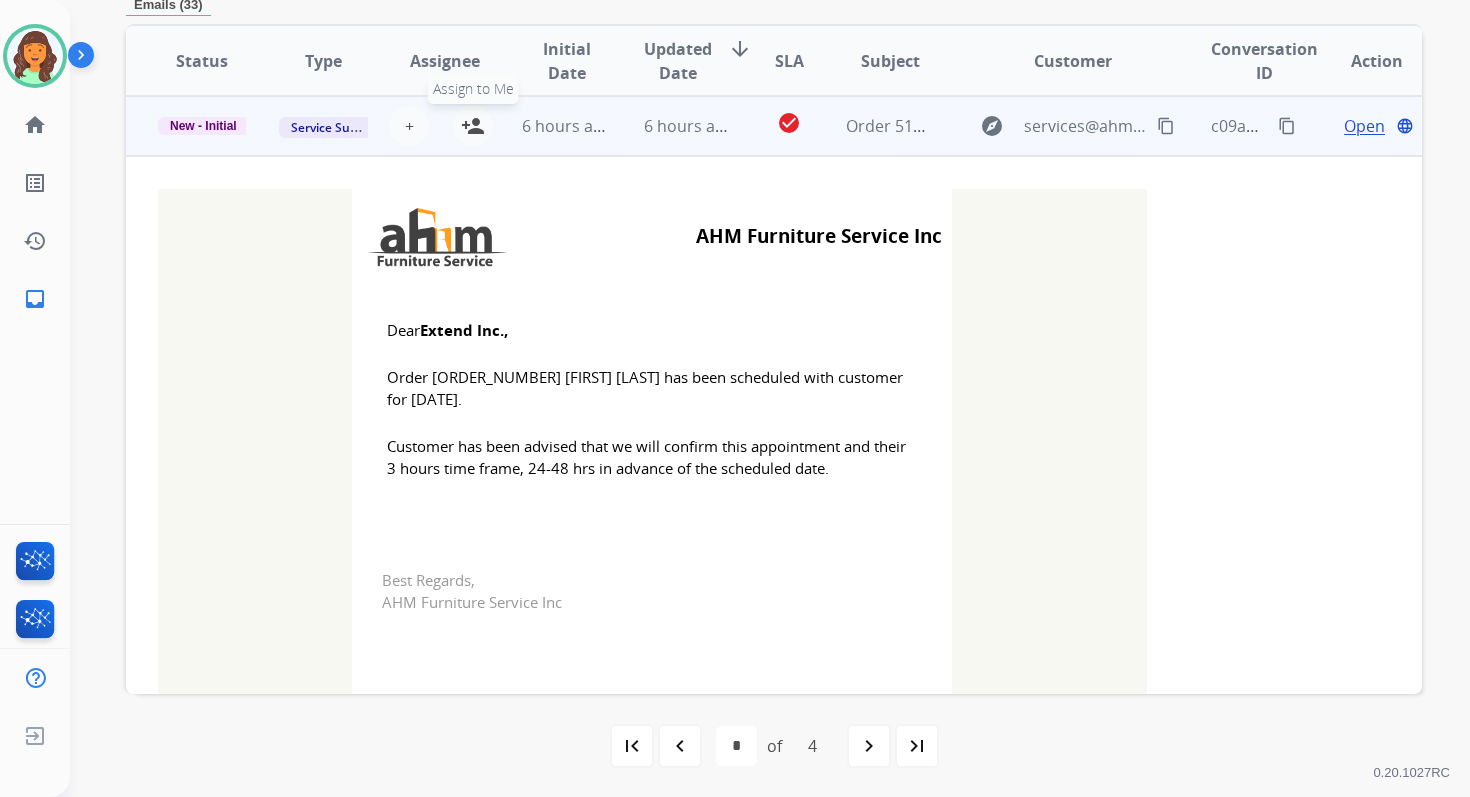 click on "person_add" at bounding box center [473, 126] 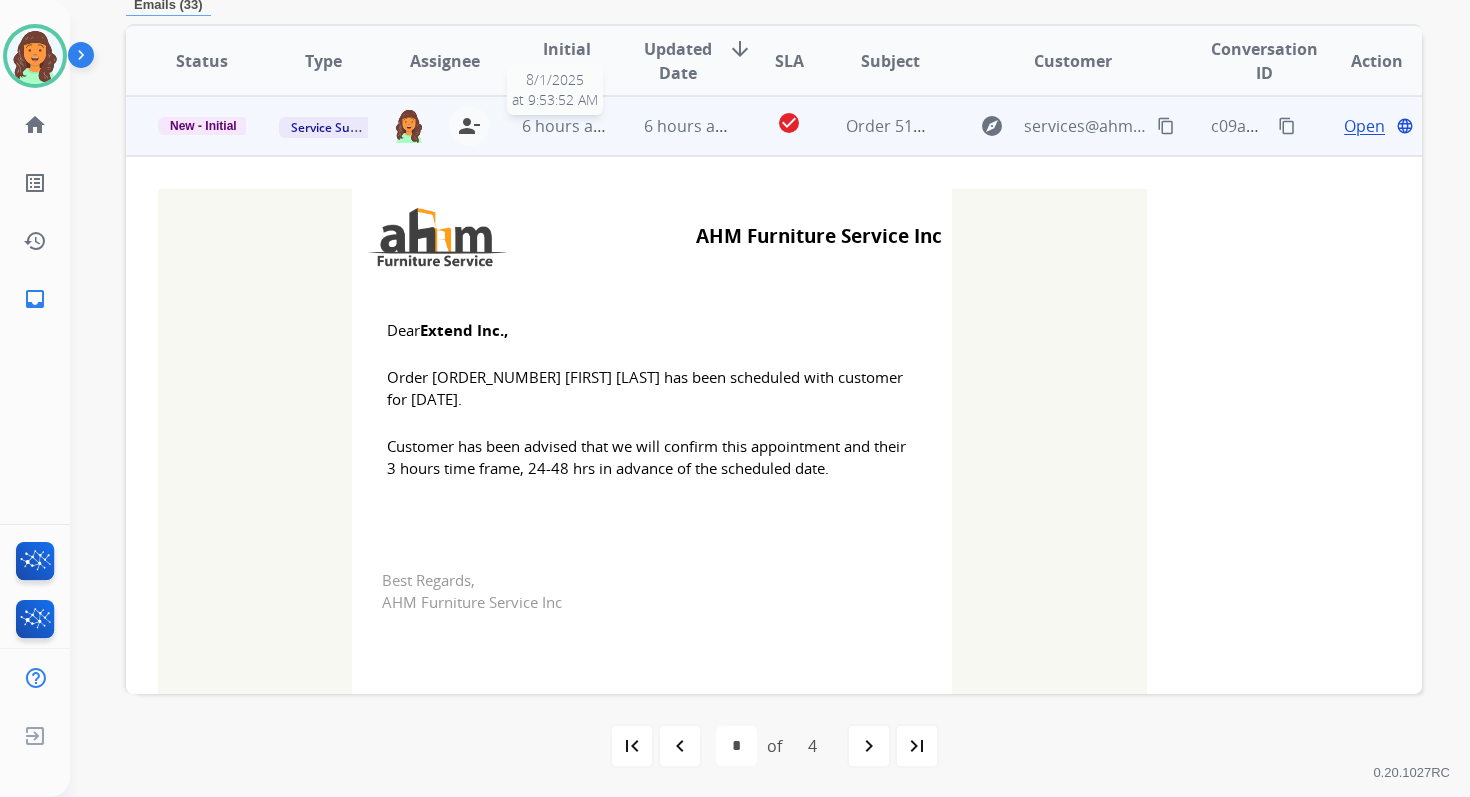 click on "6 hours ago" at bounding box center (567, 126) 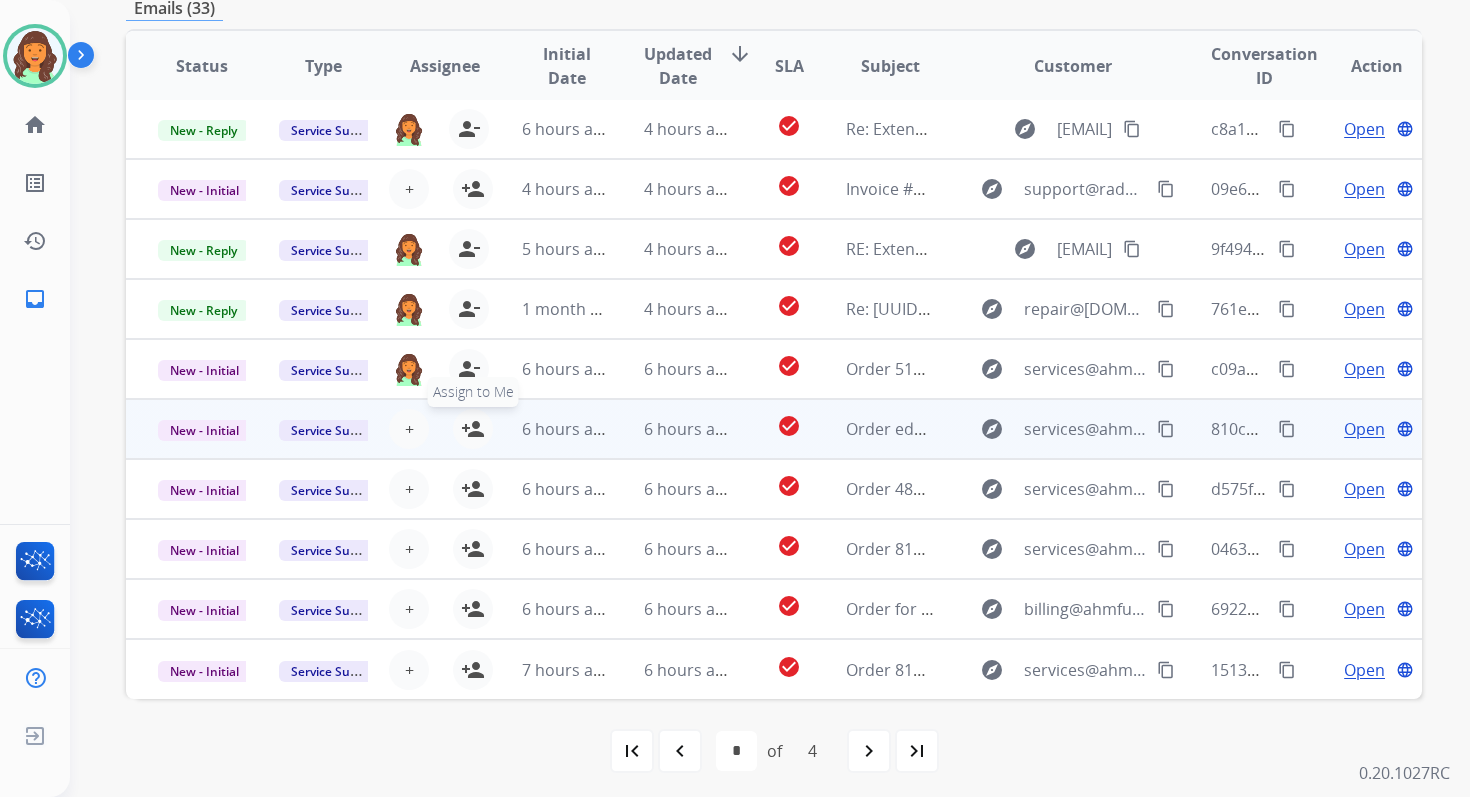 click on "person_add" at bounding box center (473, 429) 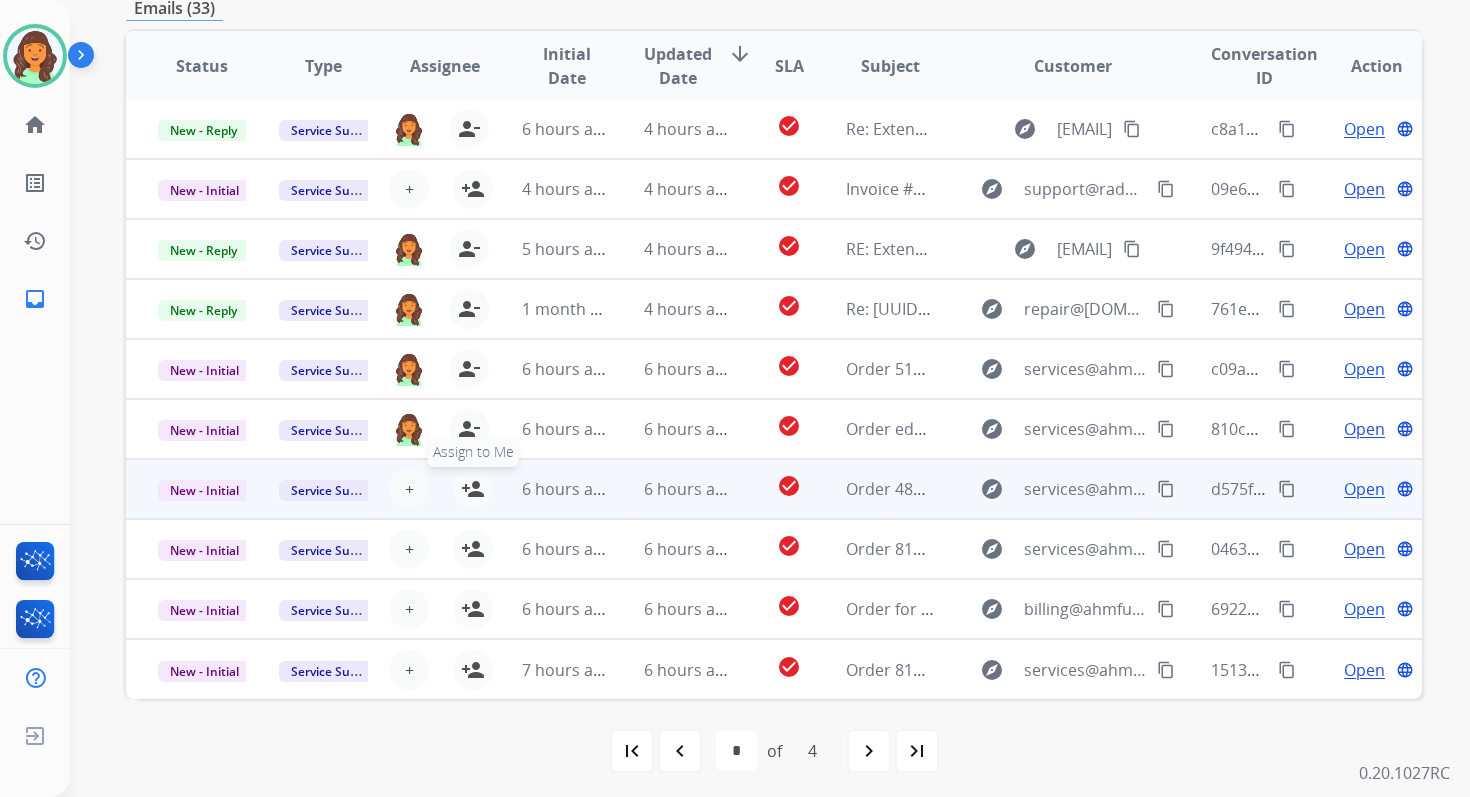 click on "person_add Assign to Me" at bounding box center (473, 489) 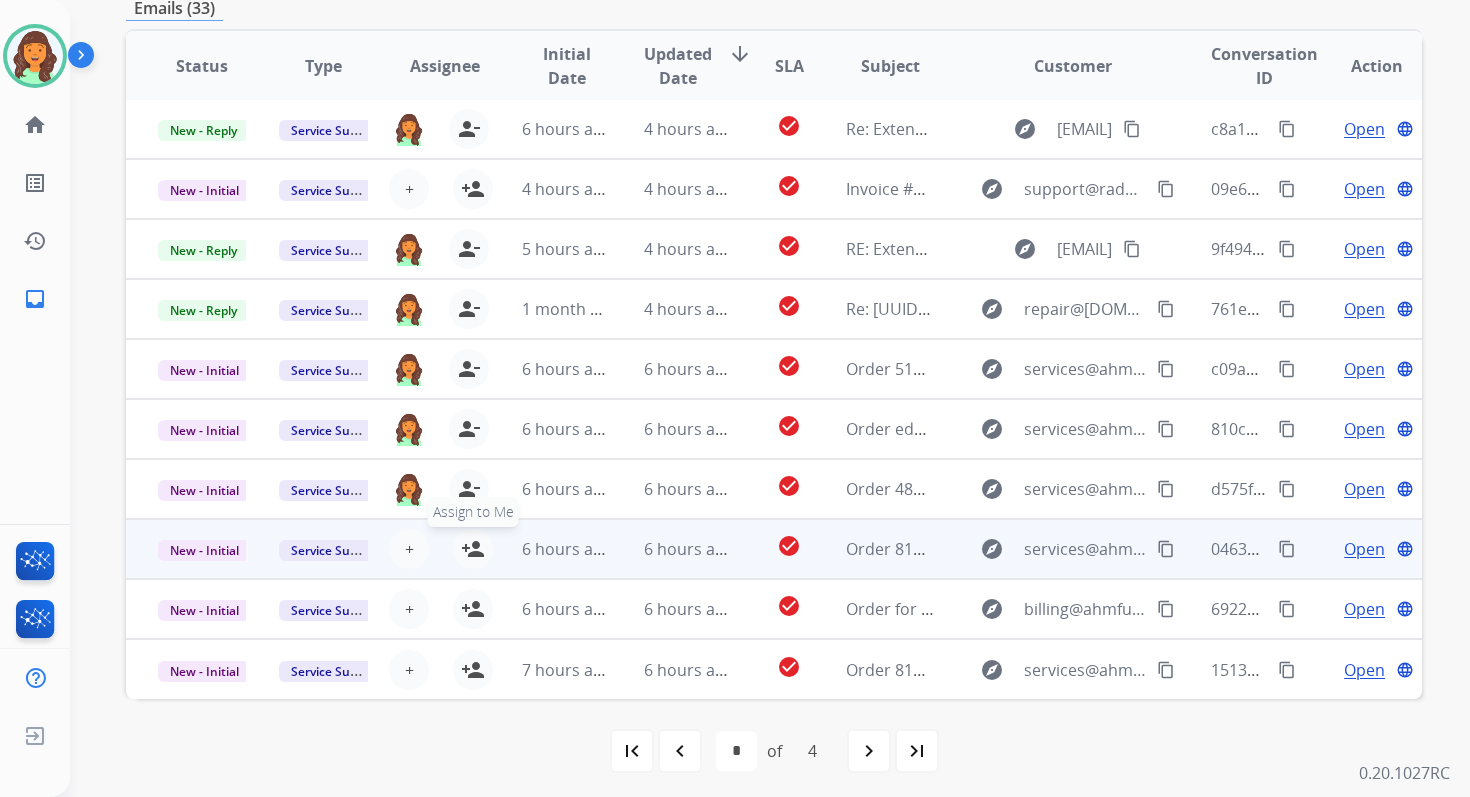 click on "person_add" at bounding box center [473, 549] 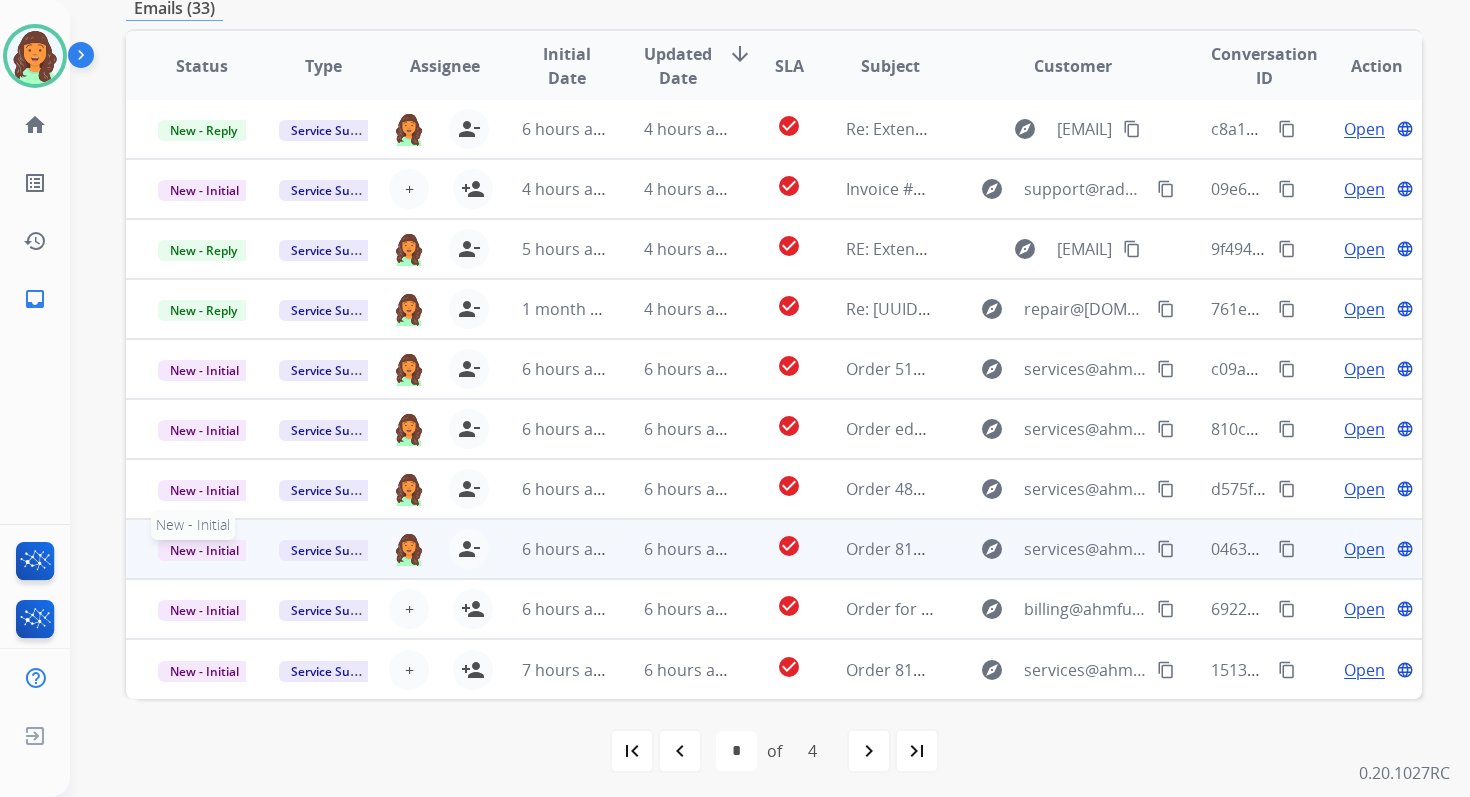 click on "New - Initial" at bounding box center [204, 550] 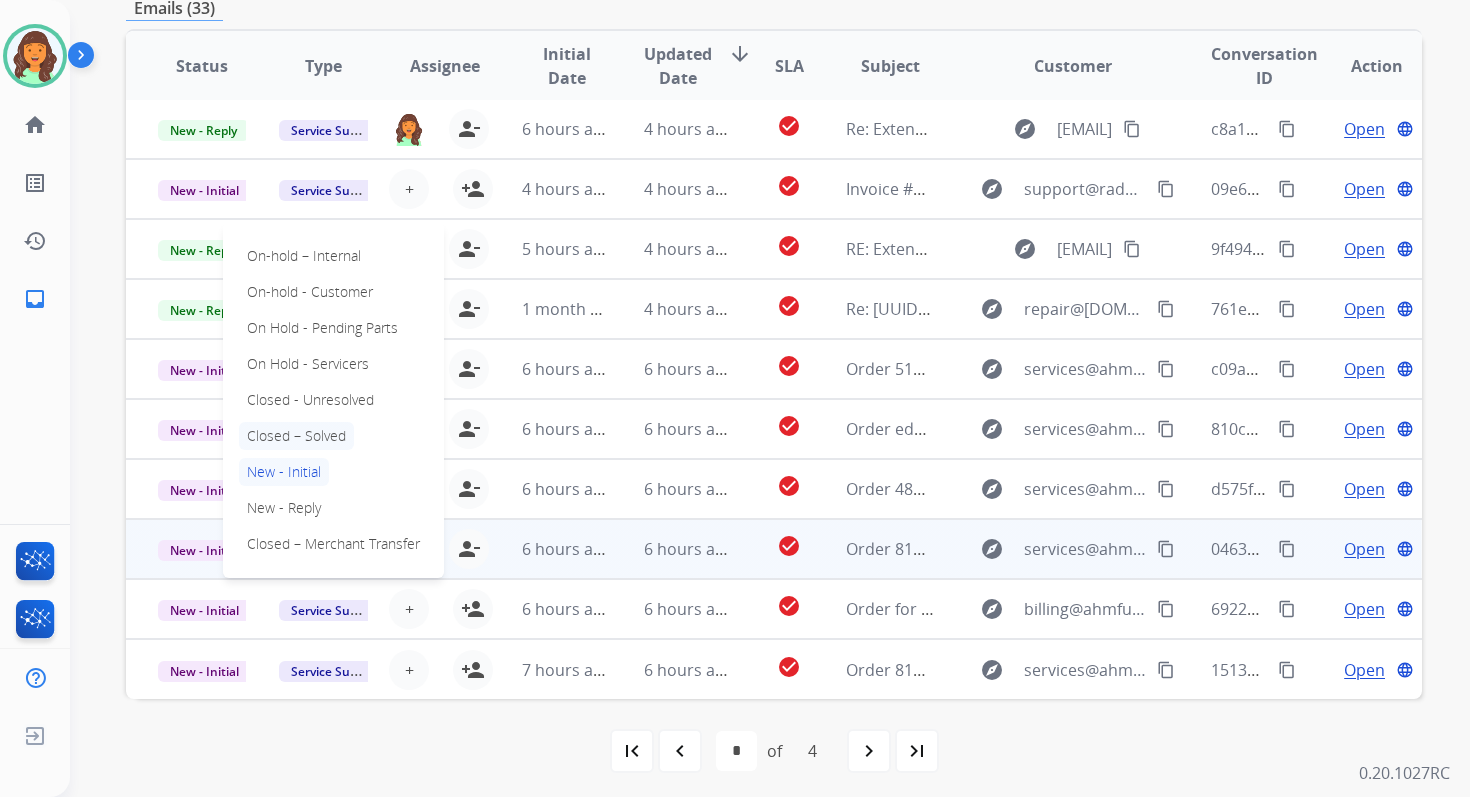 click on "Closed – Solved" at bounding box center [296, 436] 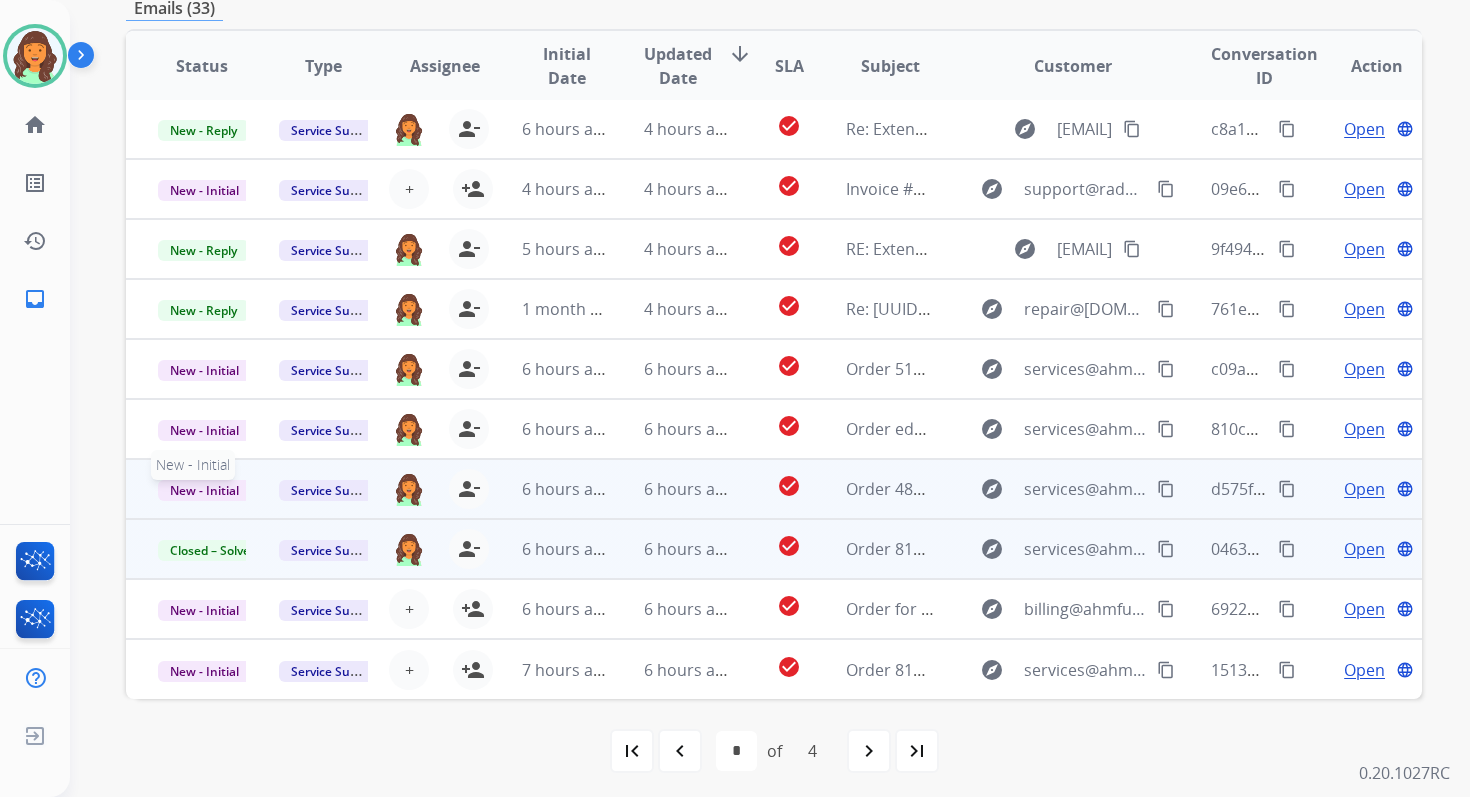 click on "New - Initial" at bounding box center (204, 490) 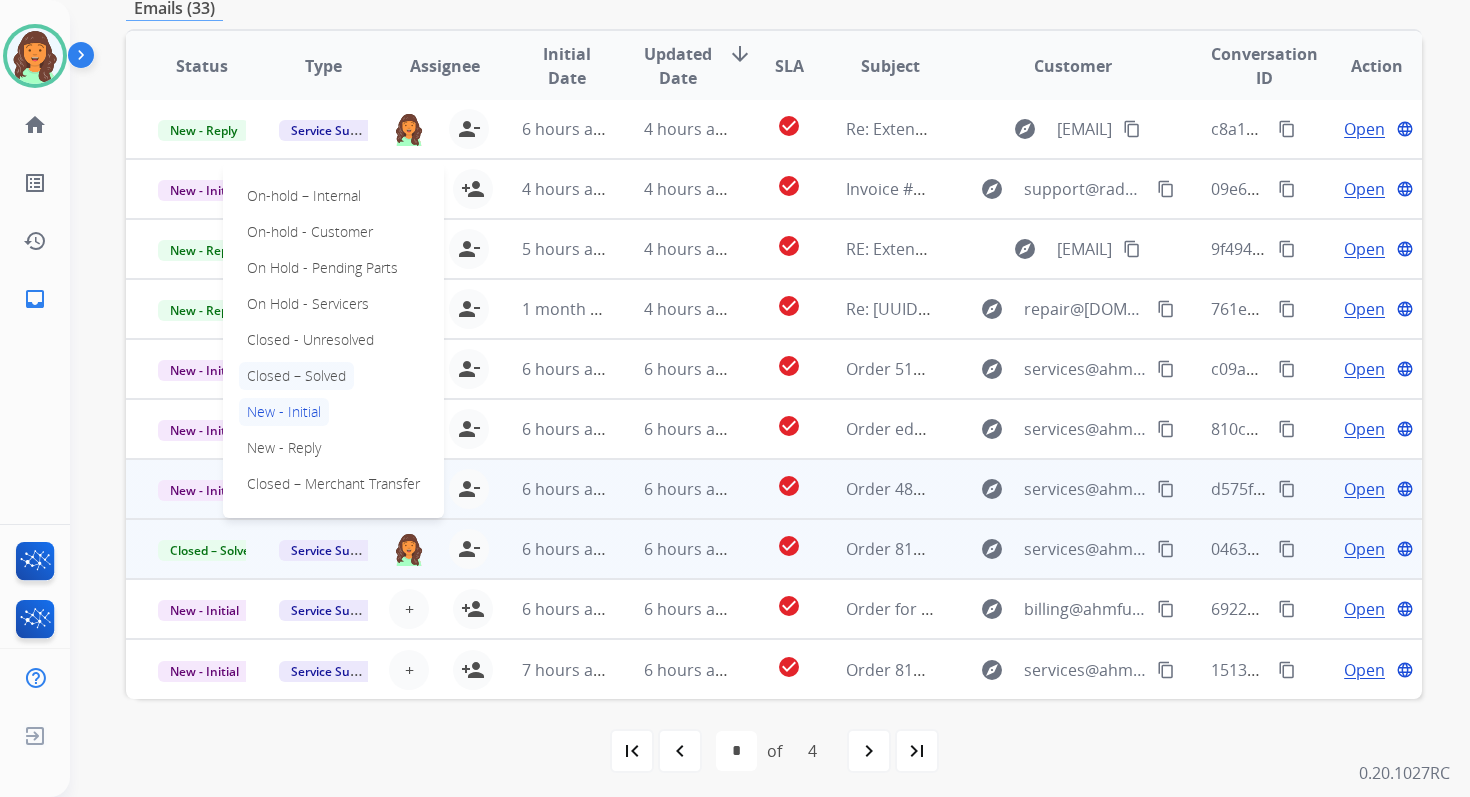 click on "Closed – Solved" at bounding box center (296, 376) 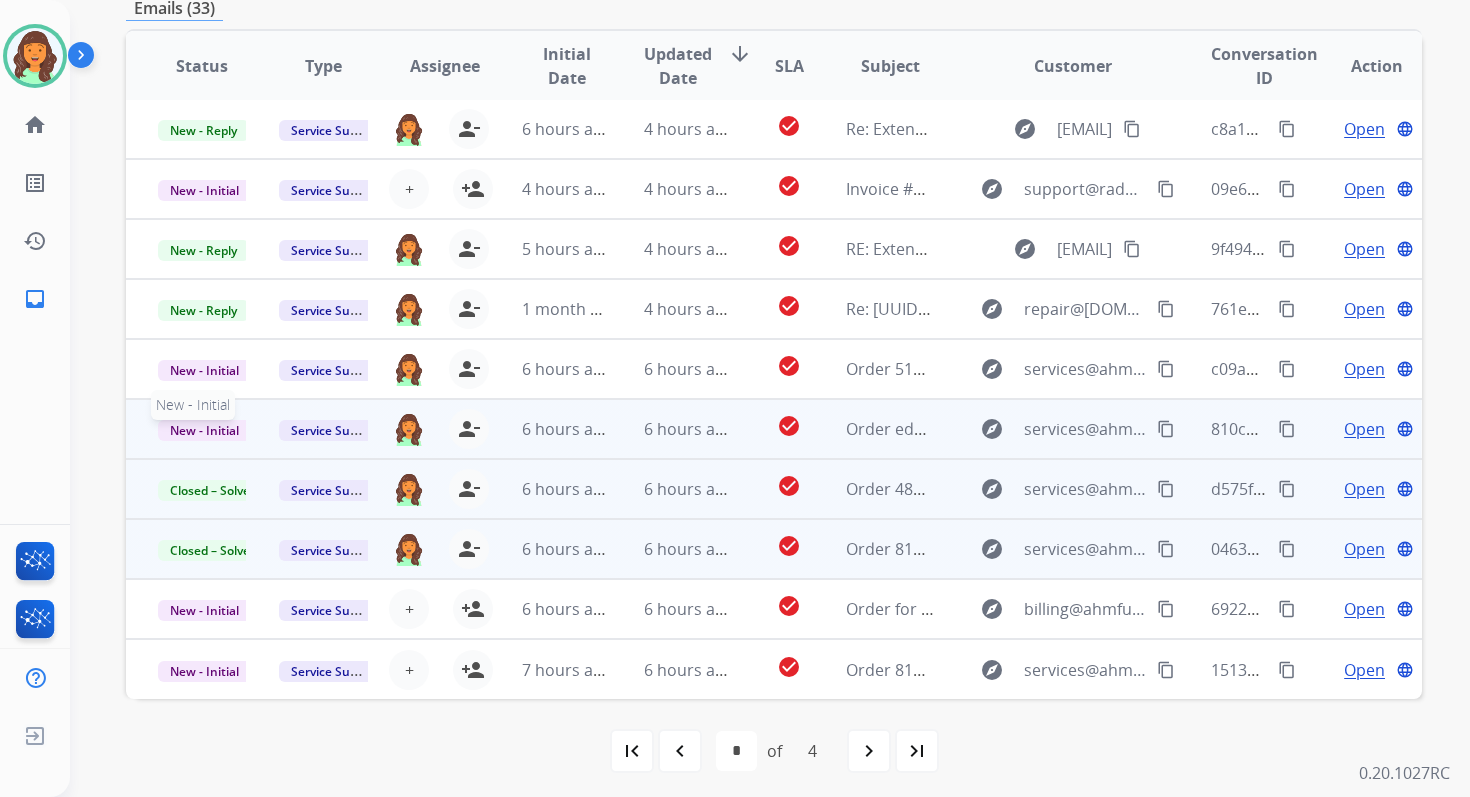 click on "New - Initial" at bounding box center [204, 430] 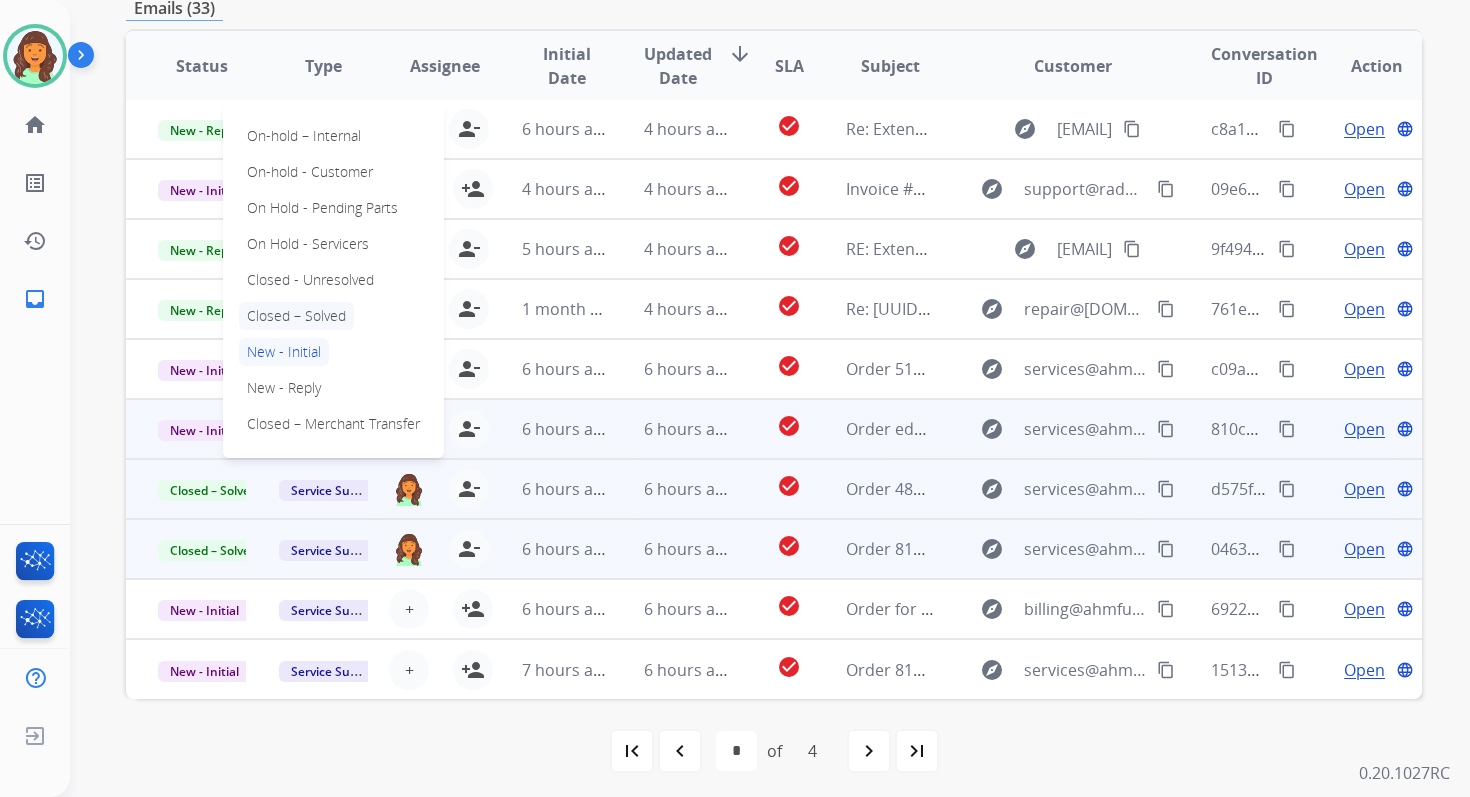 click on "Closed – Solved" at bounding box center (296, 316) 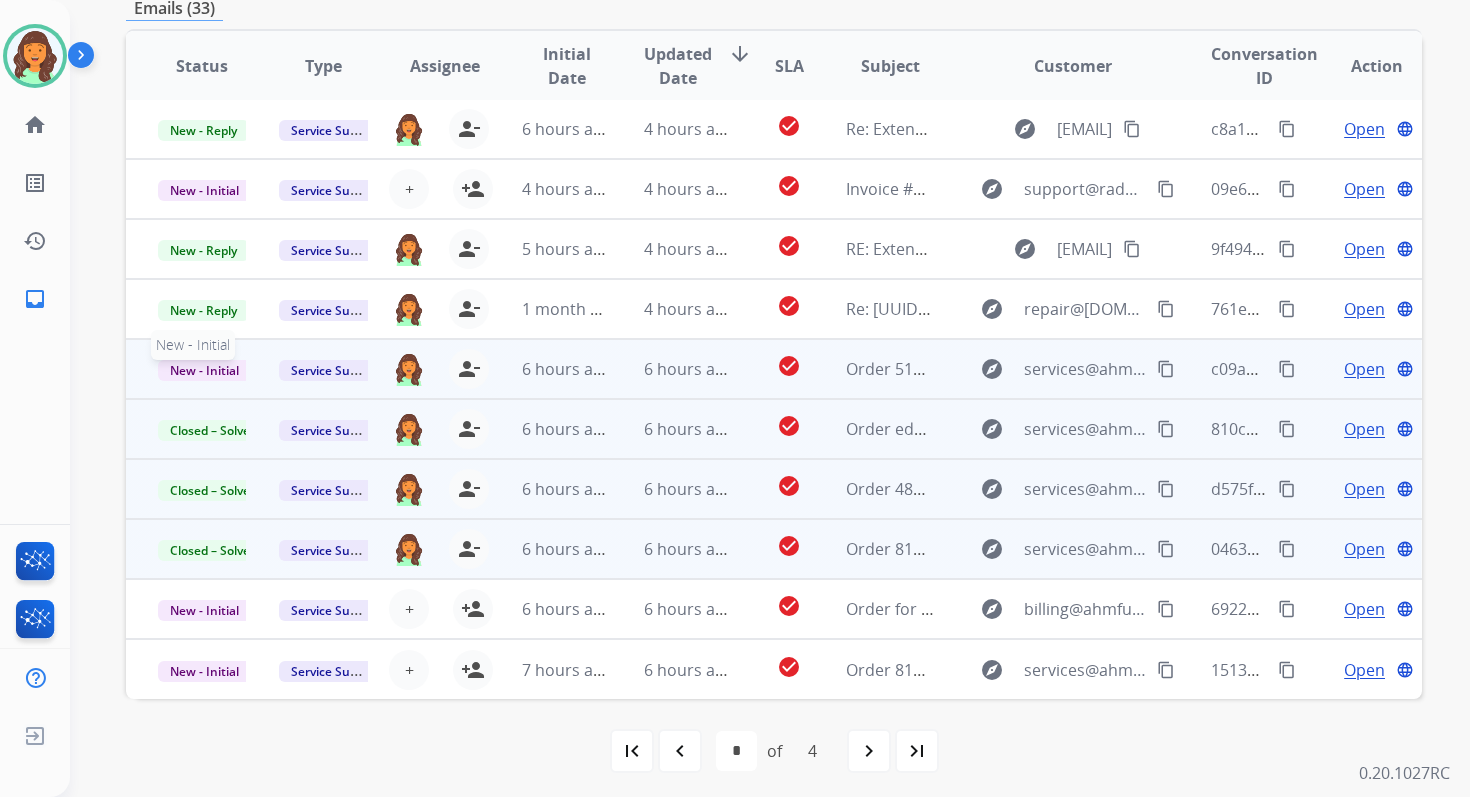 click on "New - Initial" at bounding box center [204, 370] 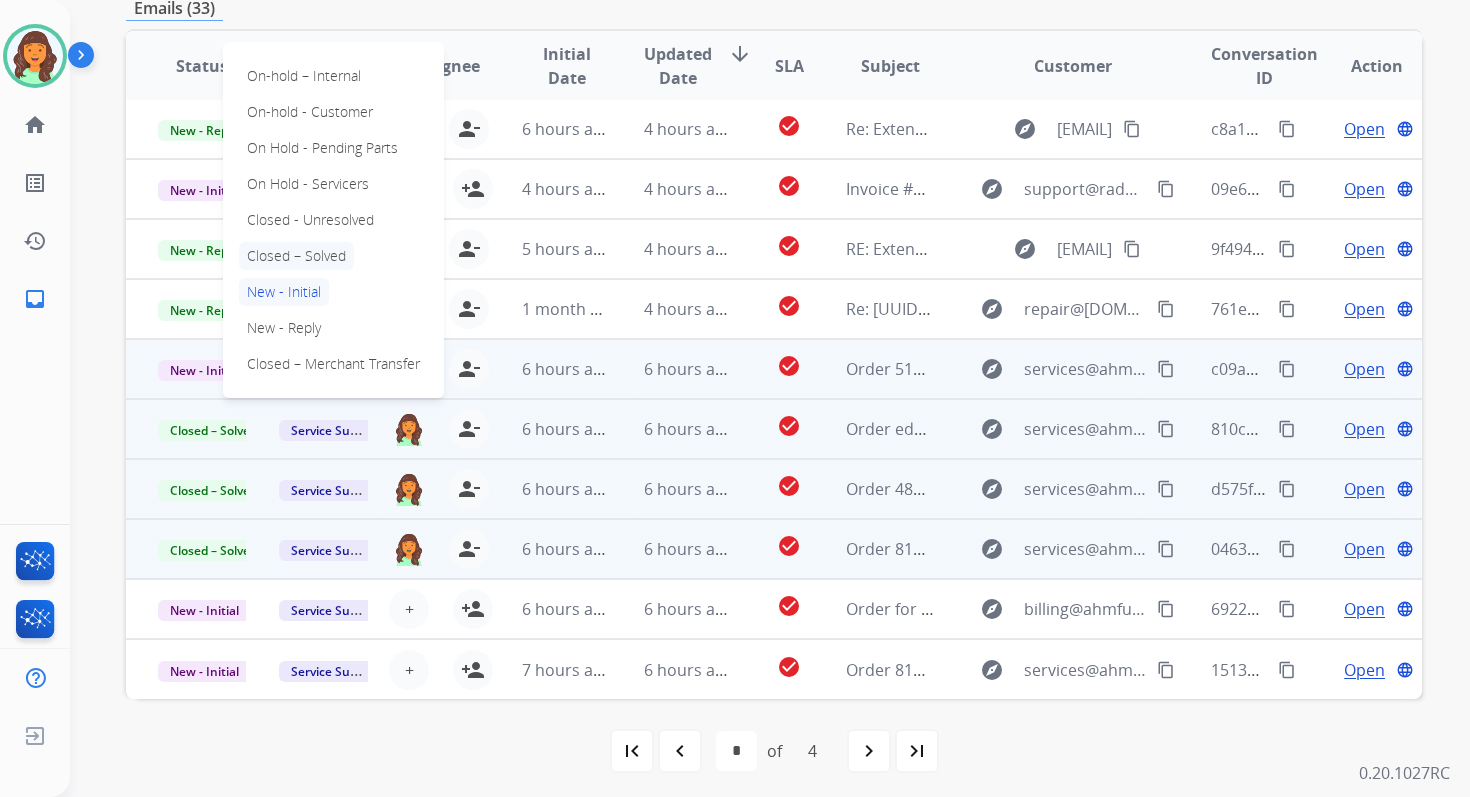 click on "Closed – Solved" at bounding box center [296, 256] 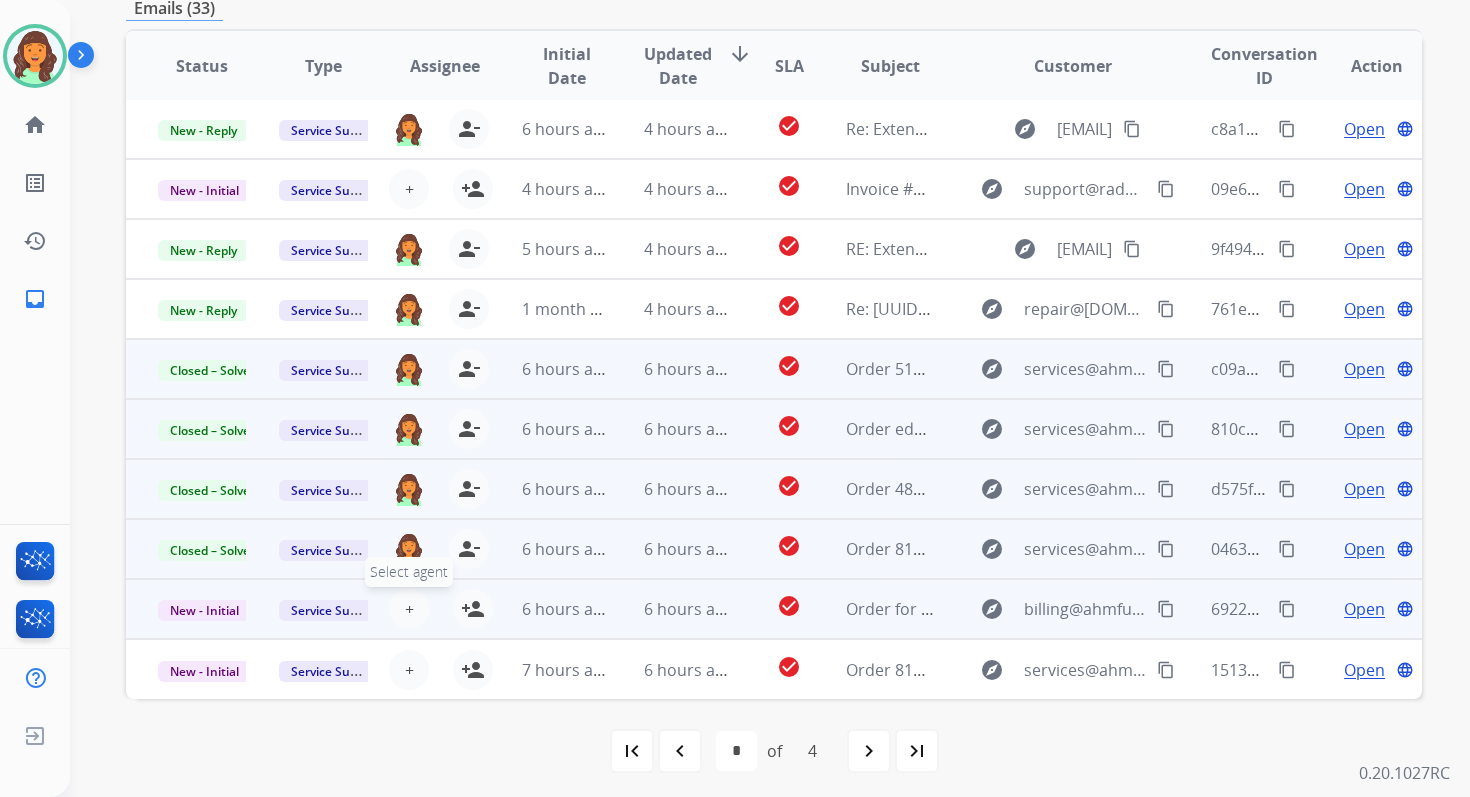 click on "+ Select agent" at bounding box center [409, 609] 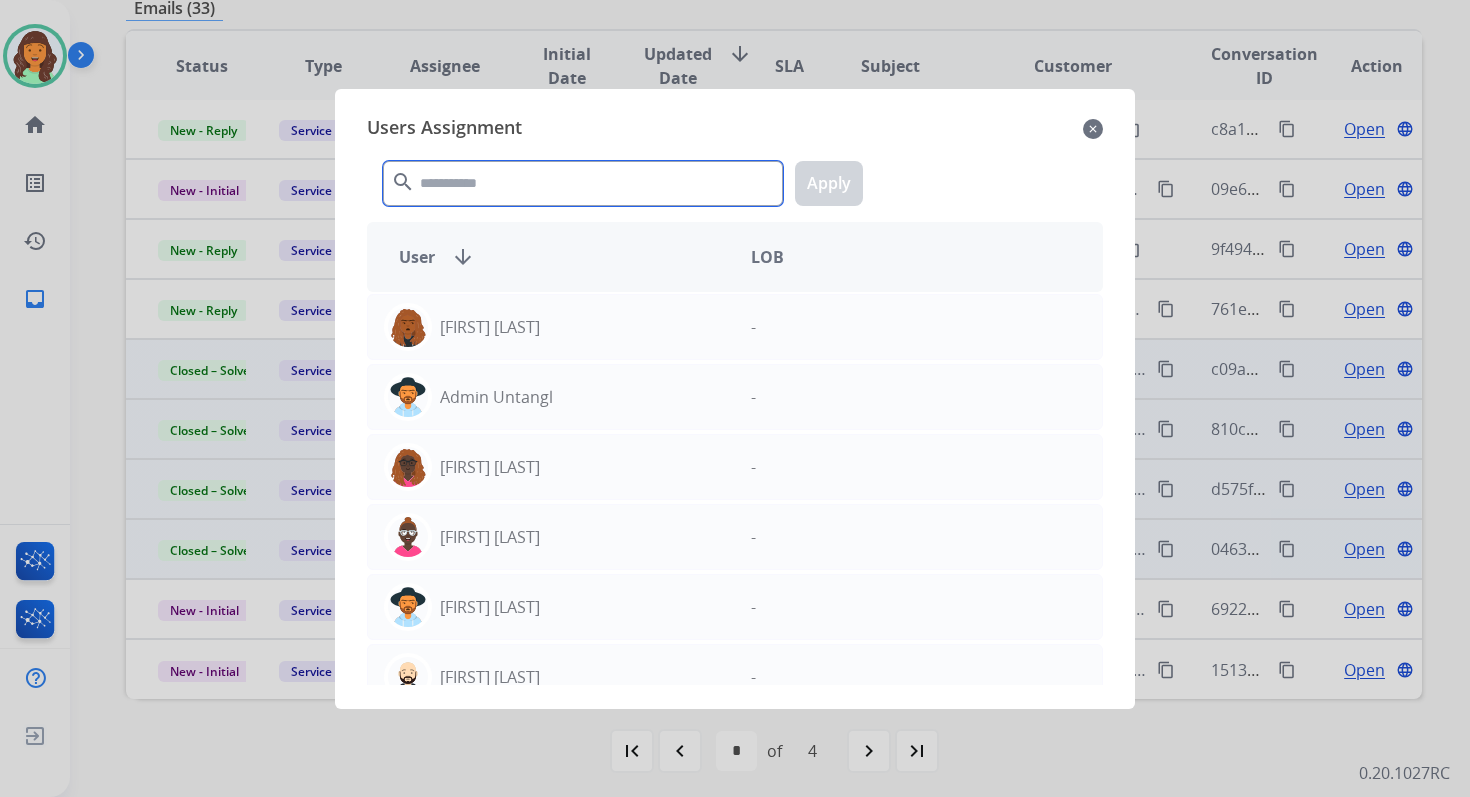 click 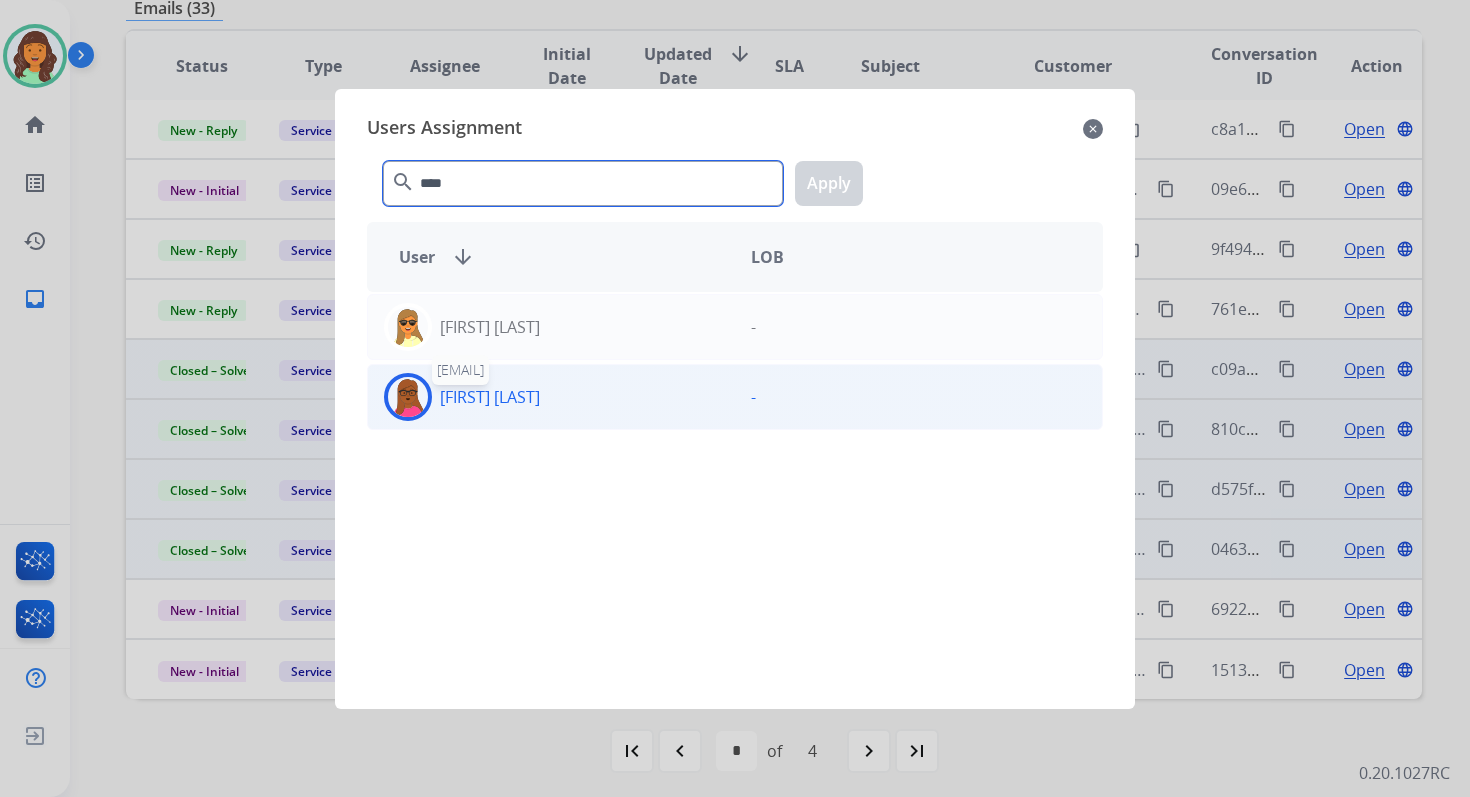type on "****" 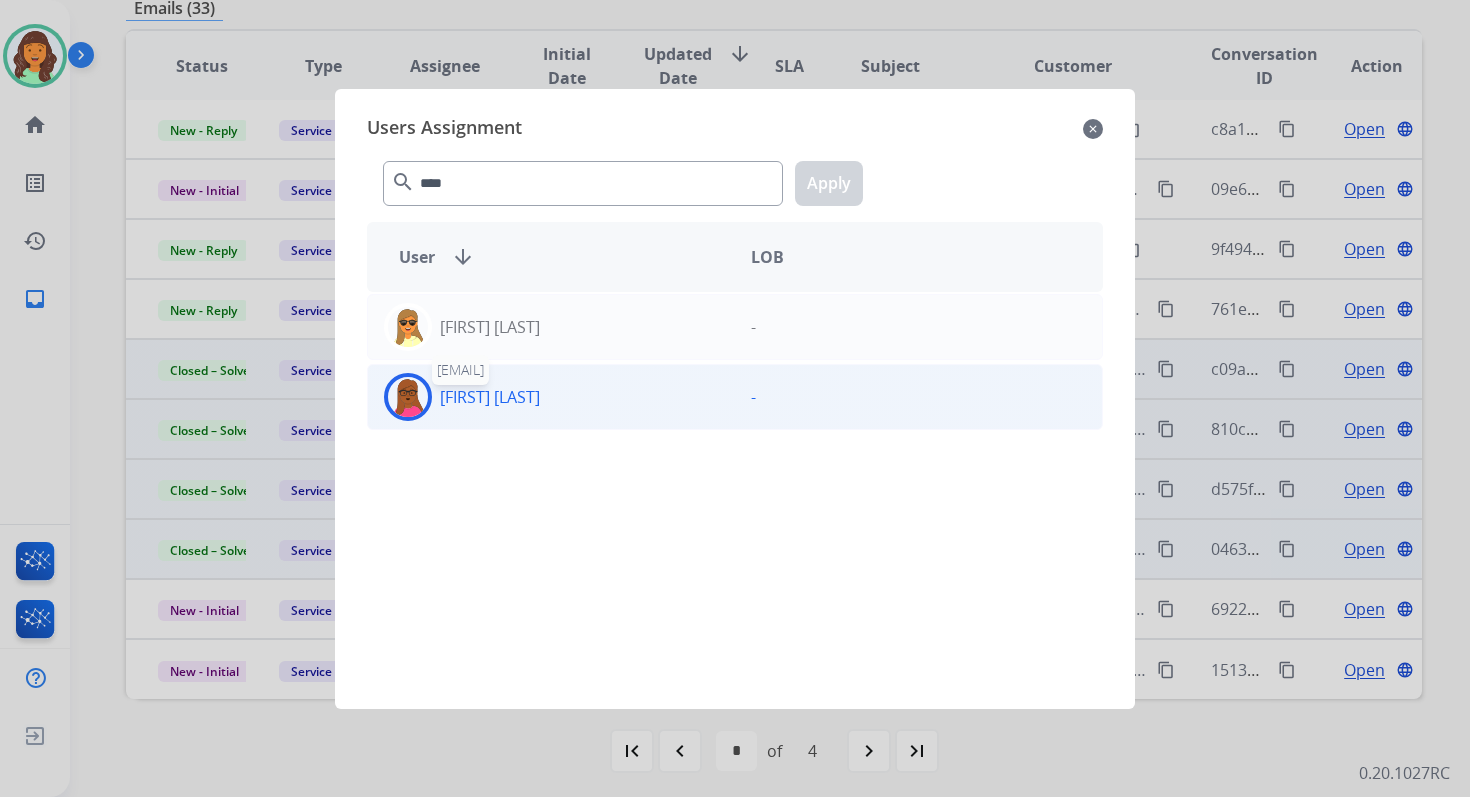 click on "[FIRST] [LAST] [EMAIL] -" 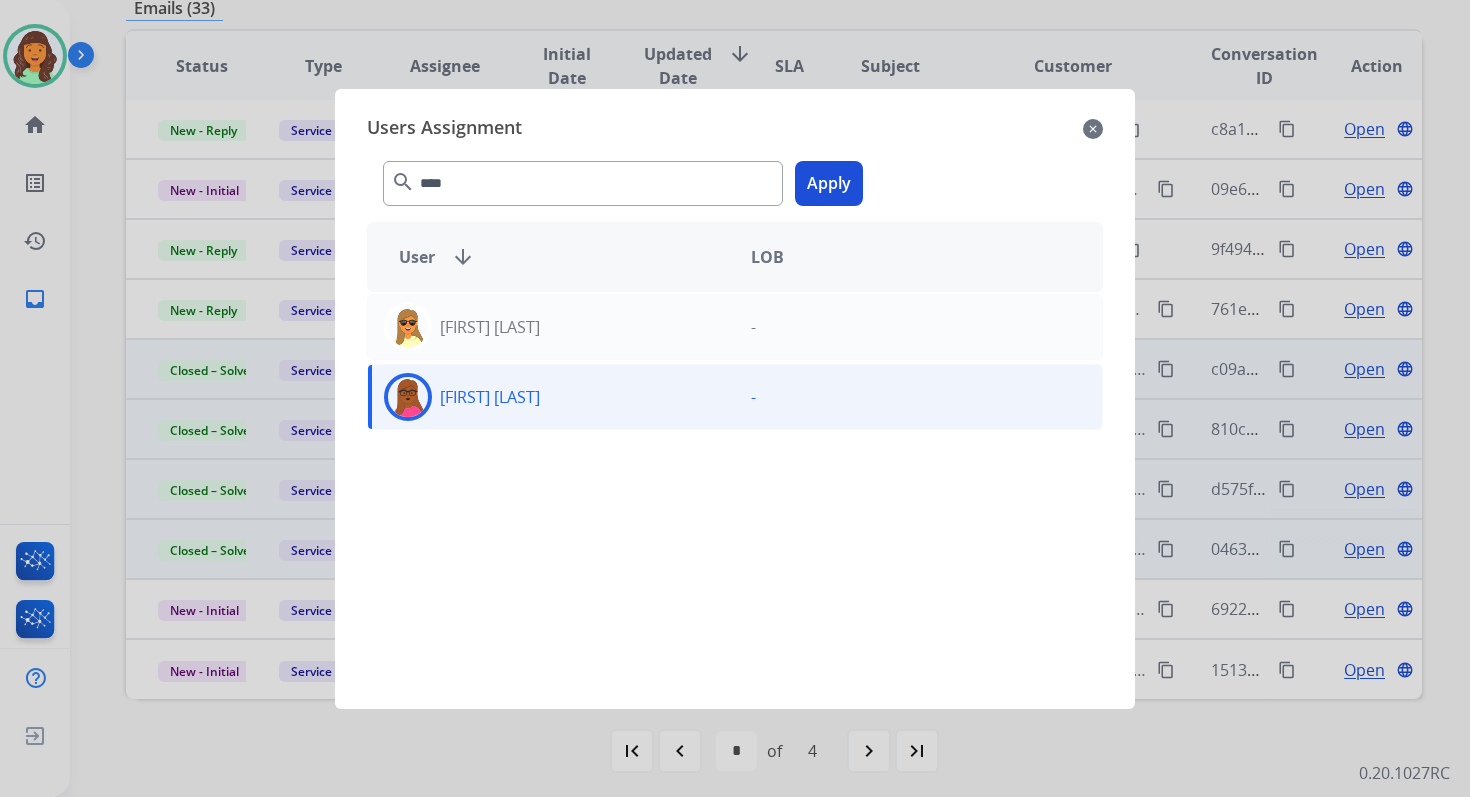 click on "Apply" 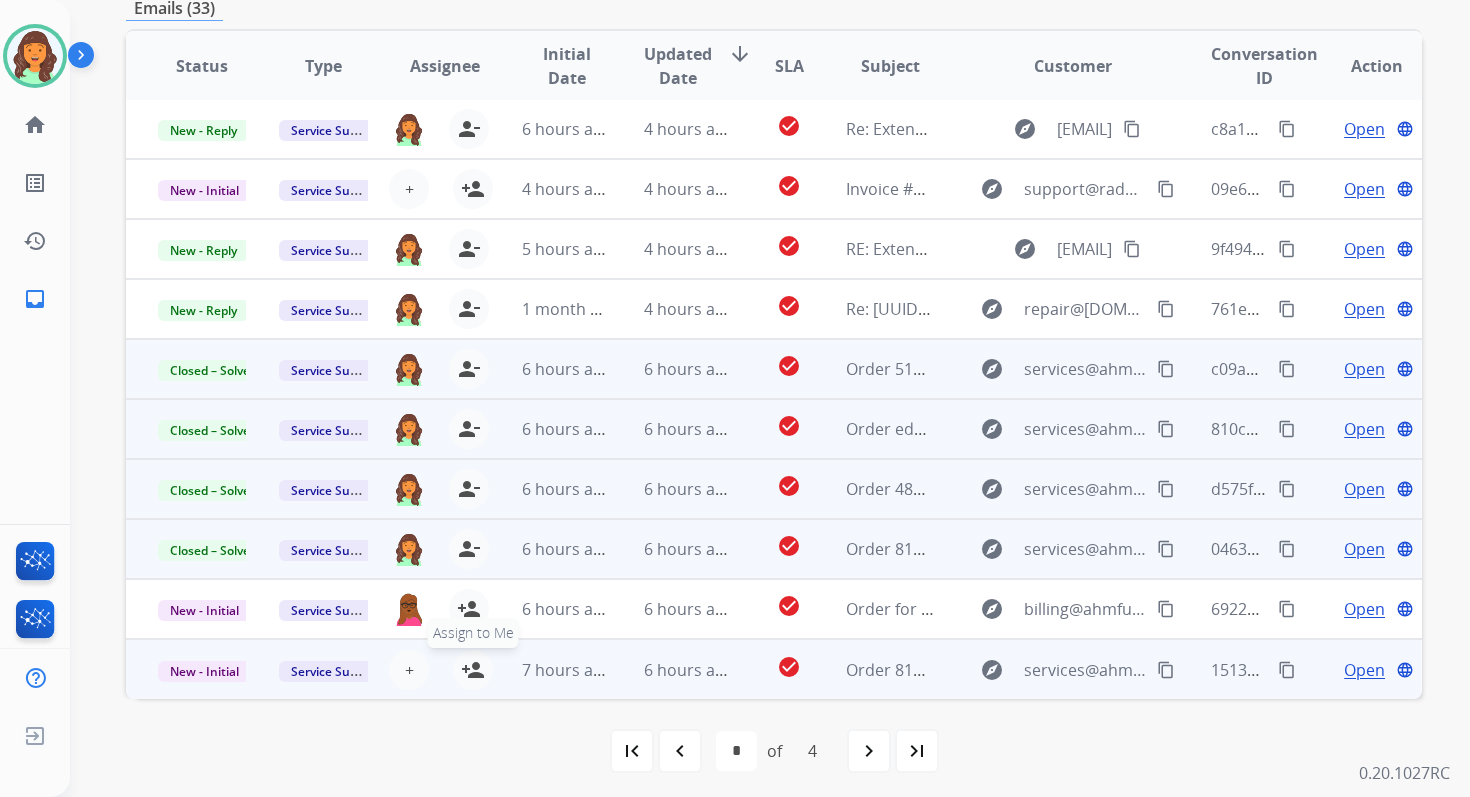 click on "person_add" at bounding box center (473, 670) 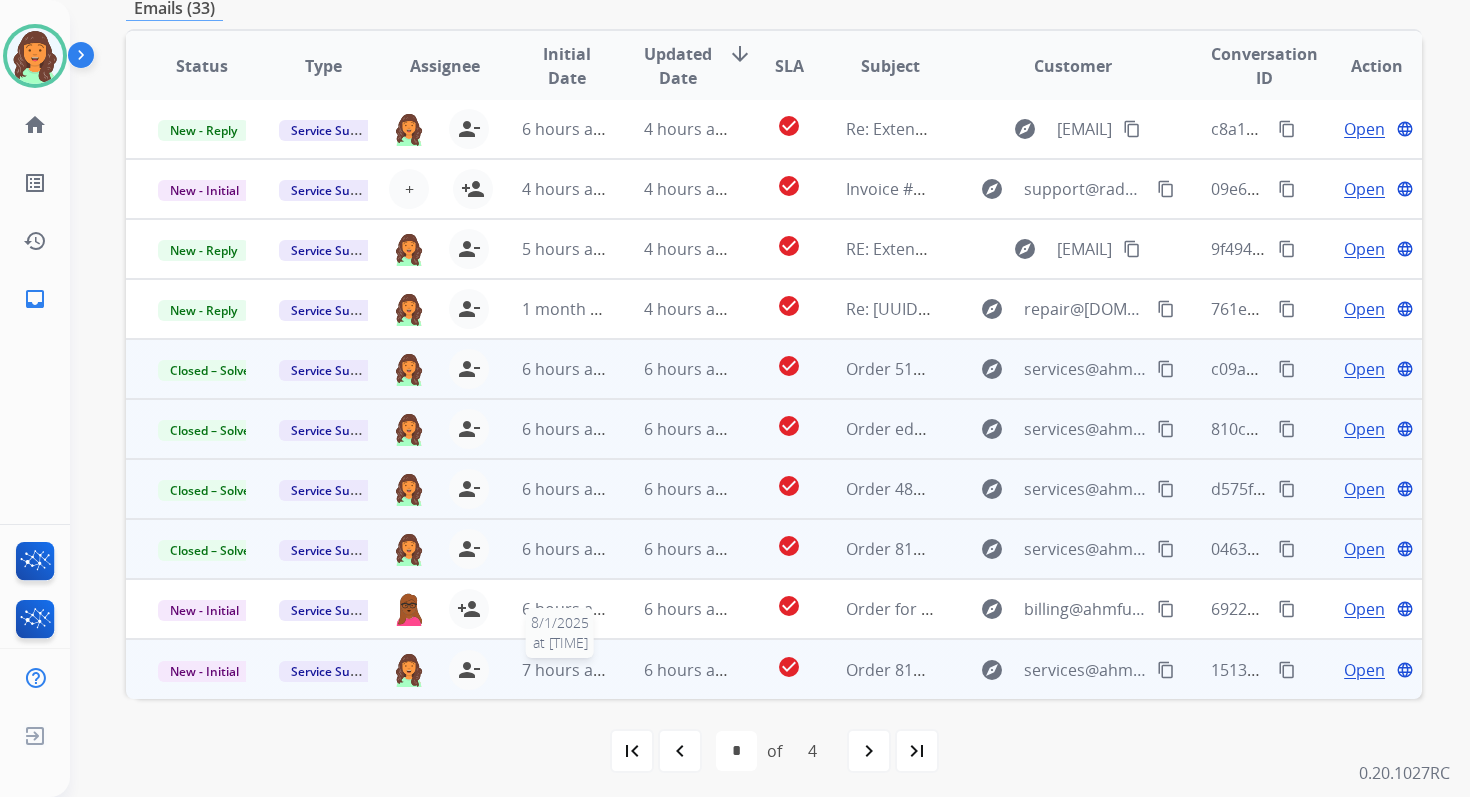 click on "7 hours ago" at bounding box center (567, 670) 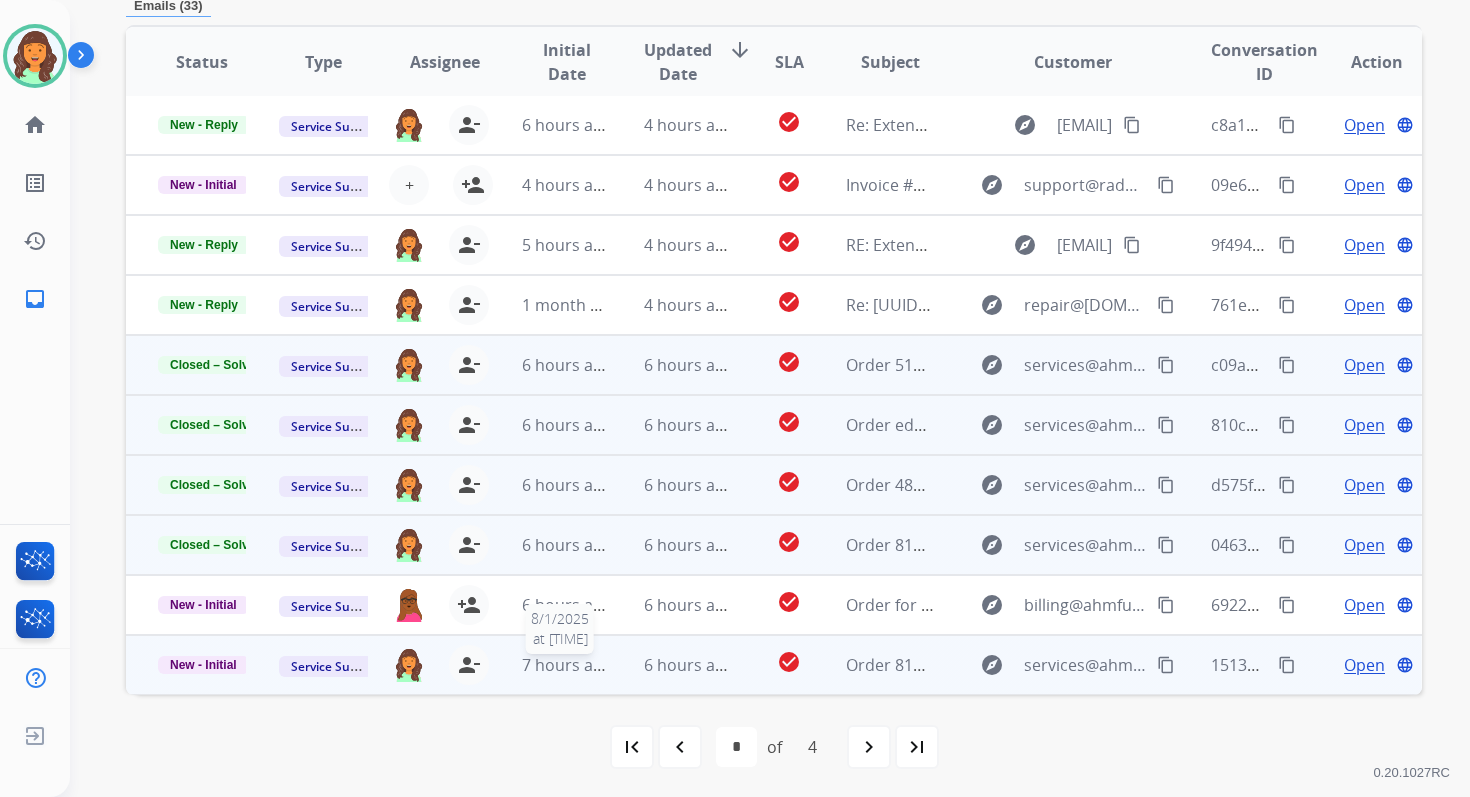 scroll, scrollTop: 480, scrollLeft: 0, axis: vertical 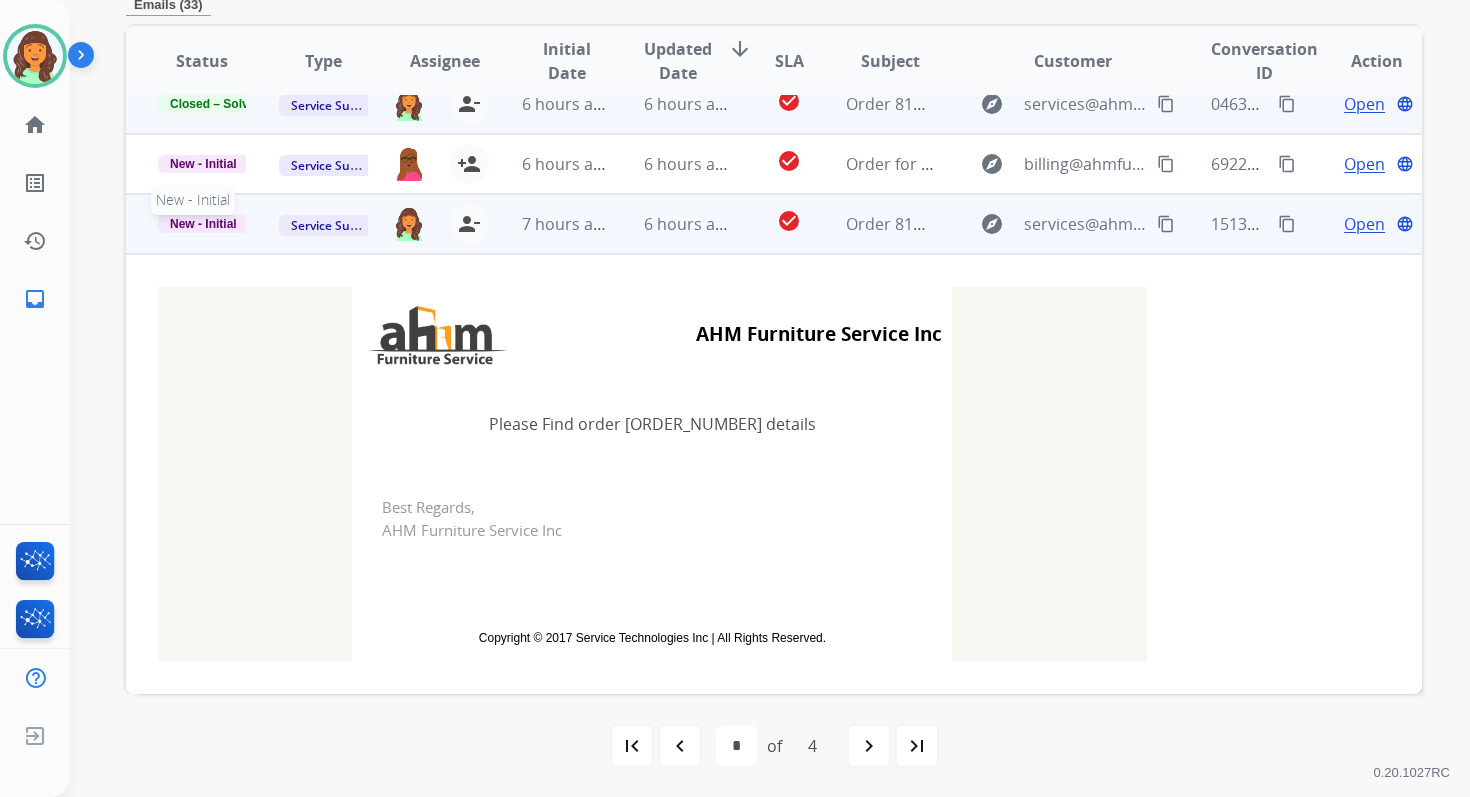 click on "New - Initial" at bounding box center [203, 224] 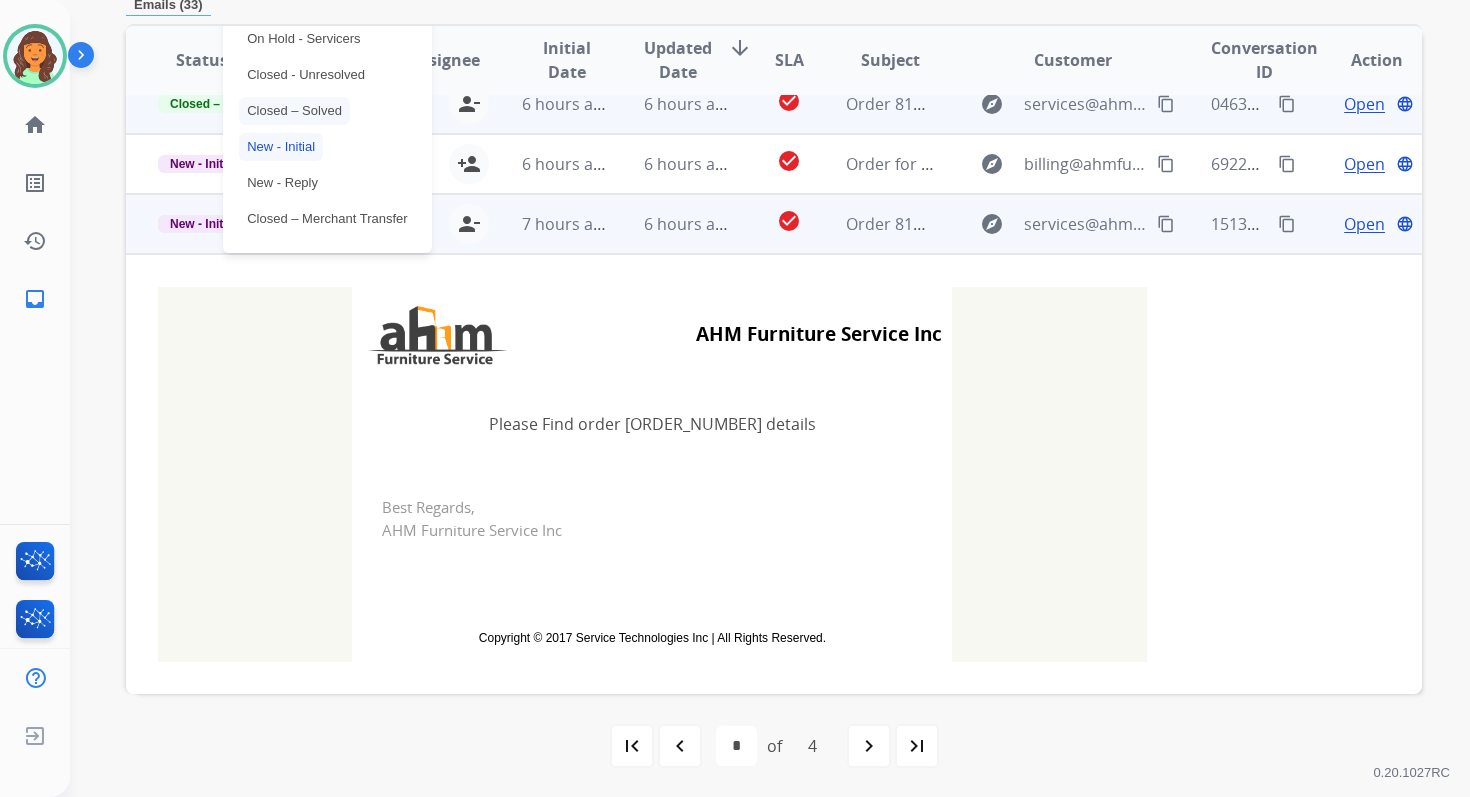 click on "Closed – Solved" at bounding box center (294, 111) 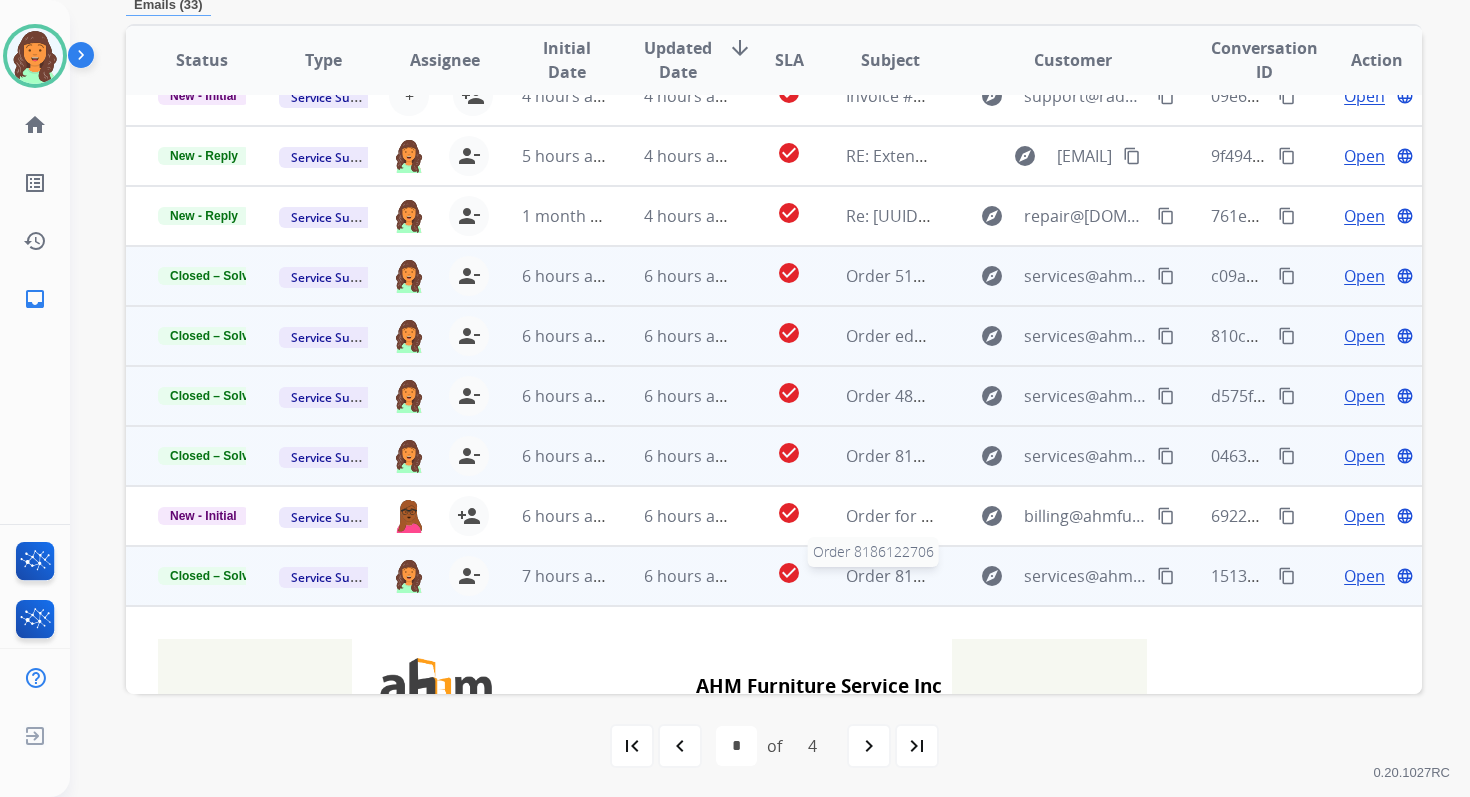 scroll, scrollTop: 0, scrollLeft: 0, axis: both 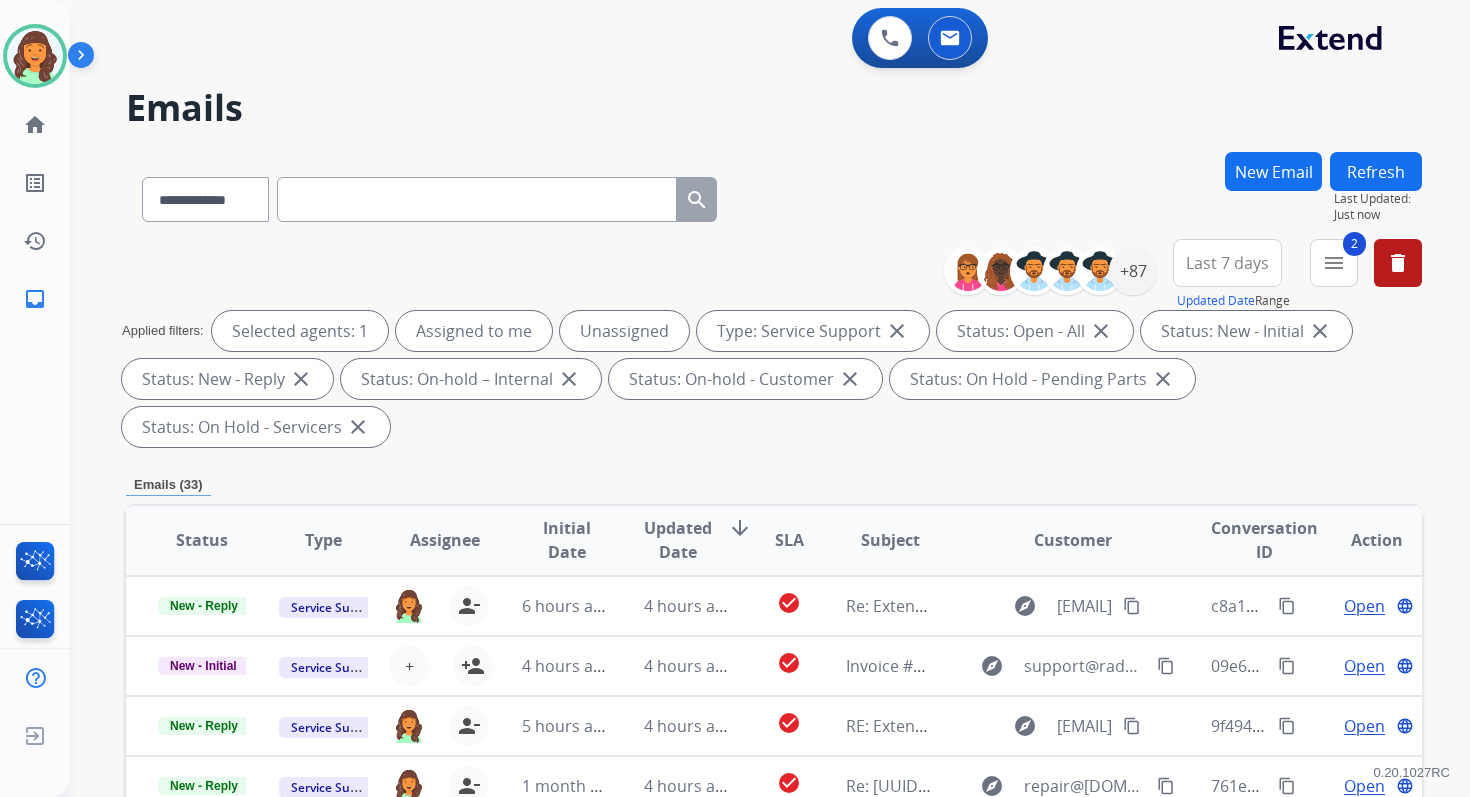 click on "Refresh" at bounding box center [1376, 171] 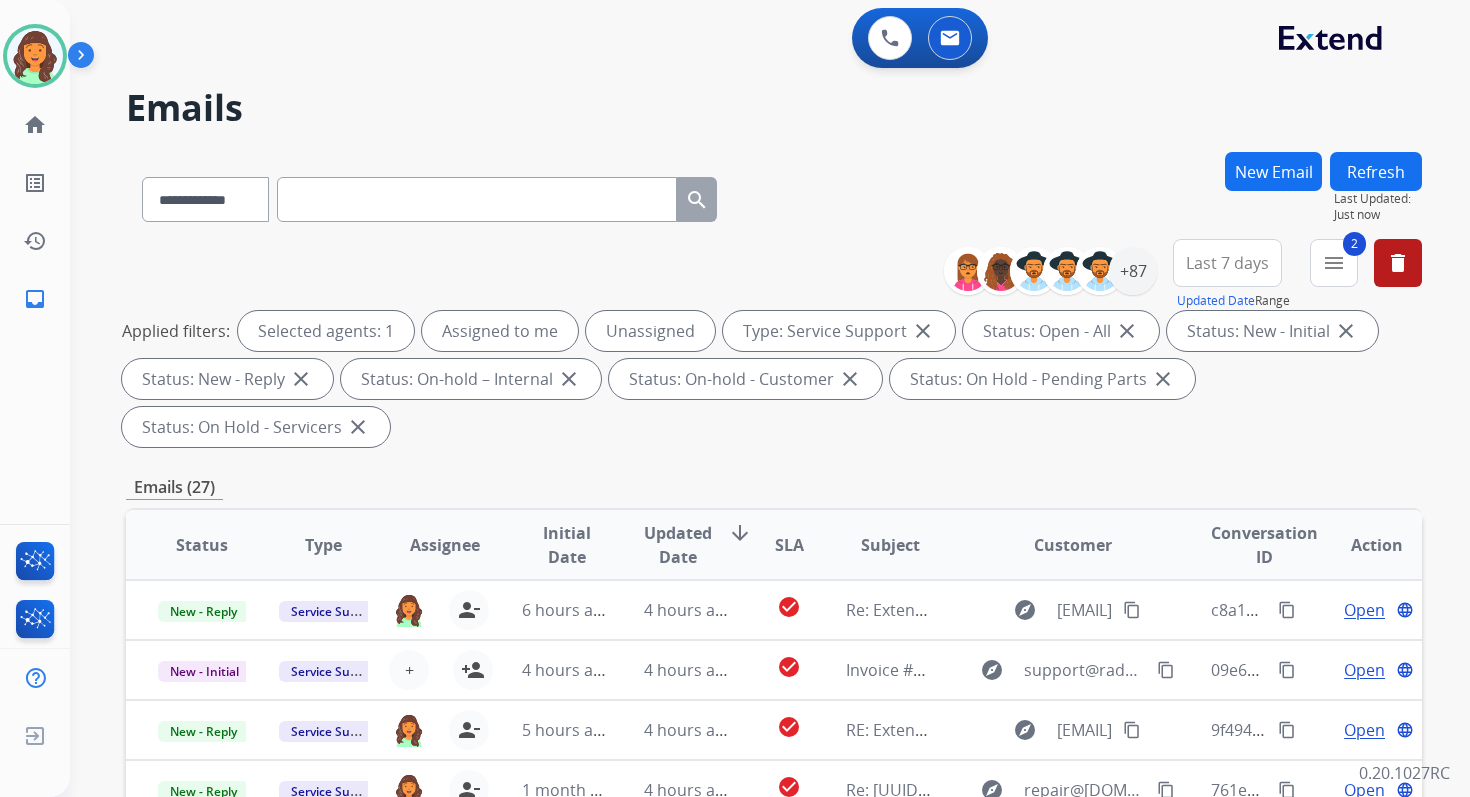 scroll, scrollTop: 485, scrollLeft: 0, axis: vertical 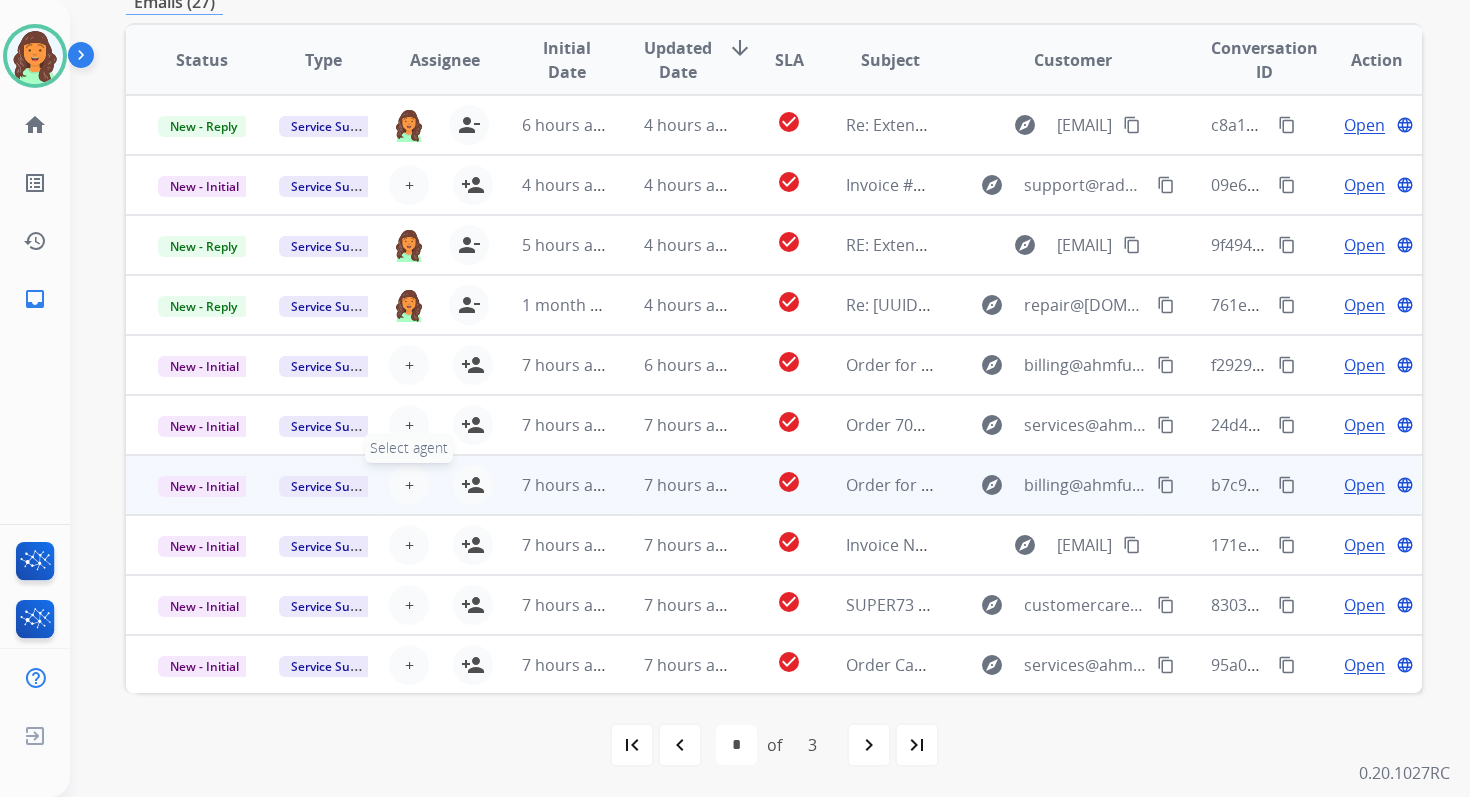 click on "+" at bounding box center [409, 485] 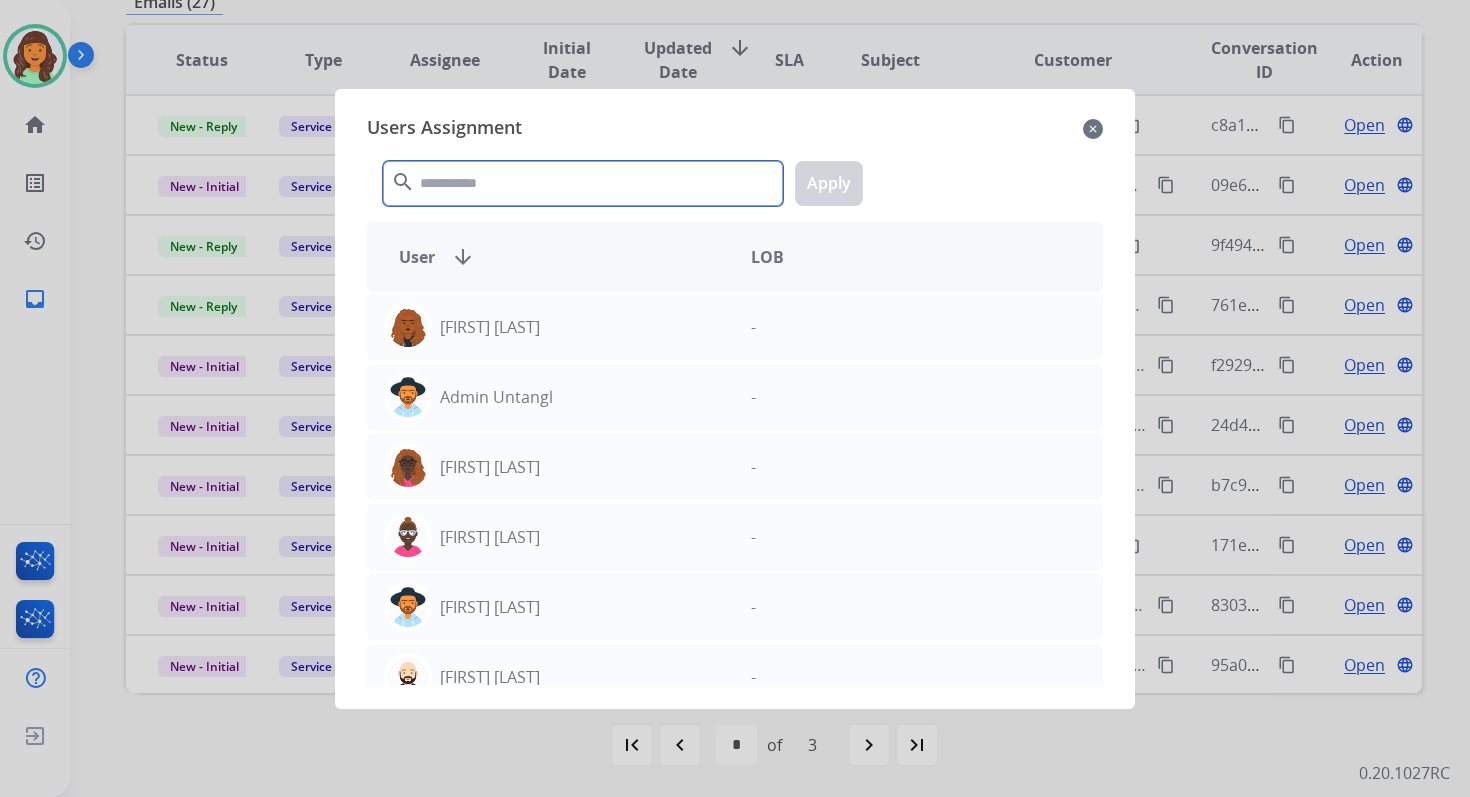 click 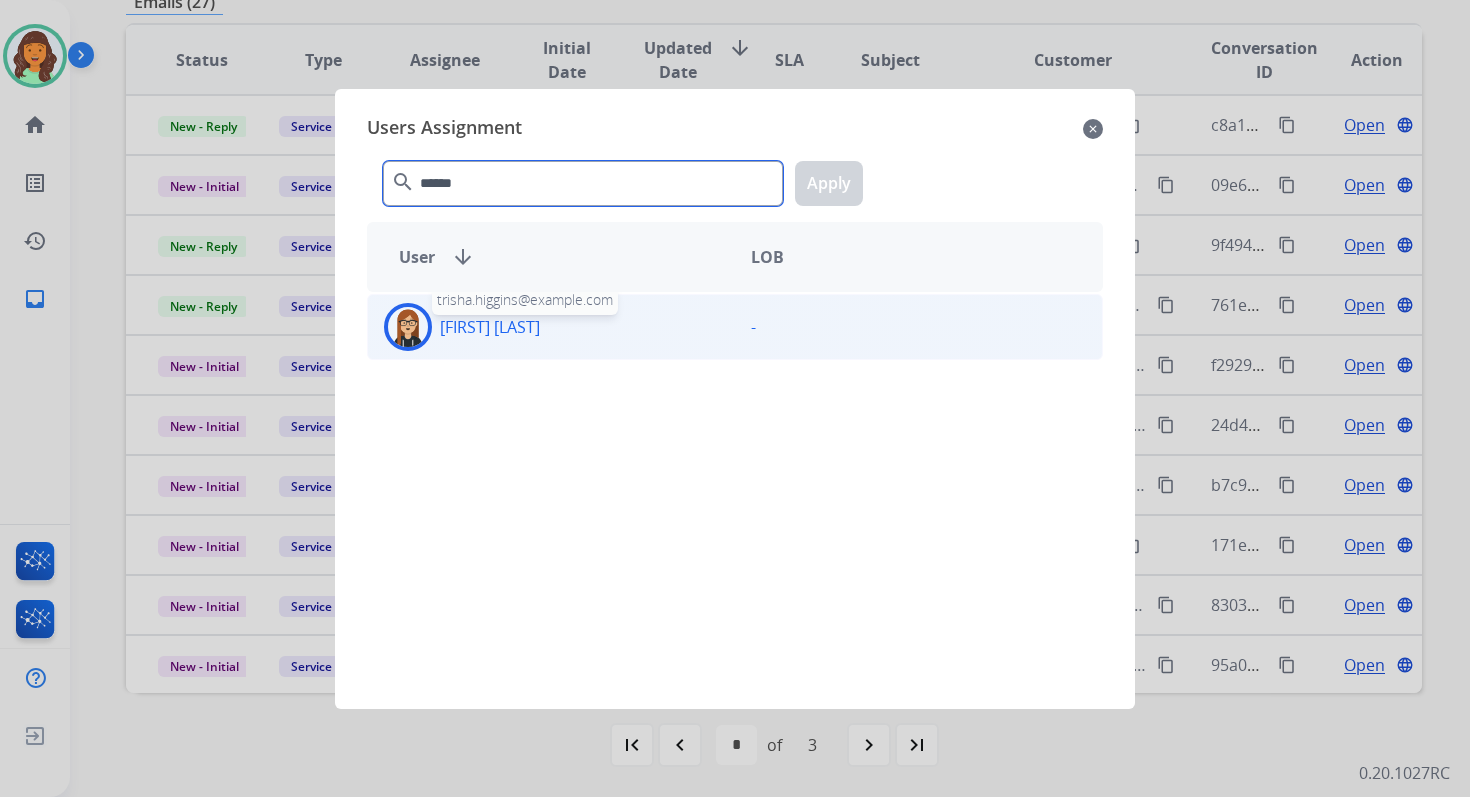 type on "******" 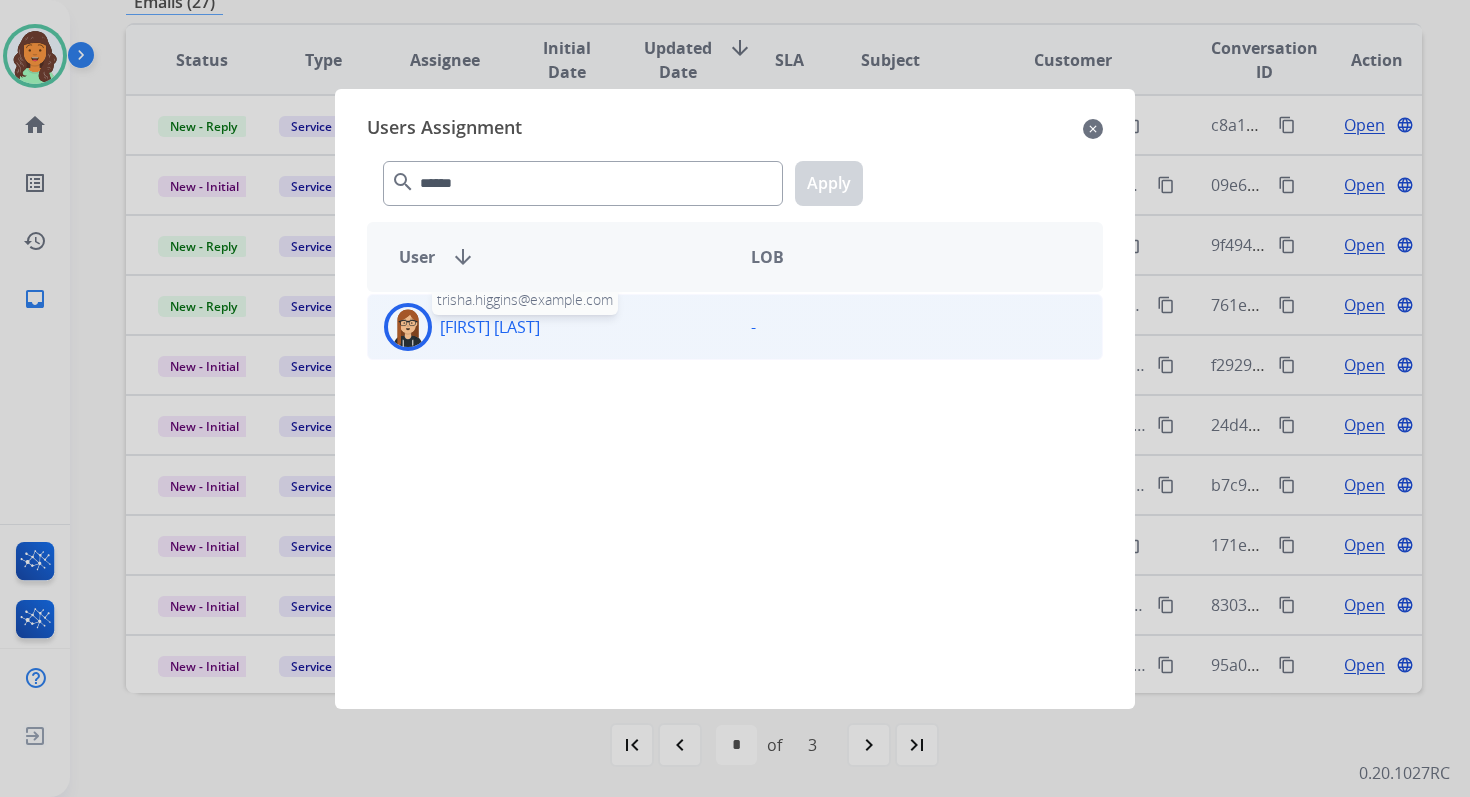 click on "[FIRST] [LAST] [EMAIL]" 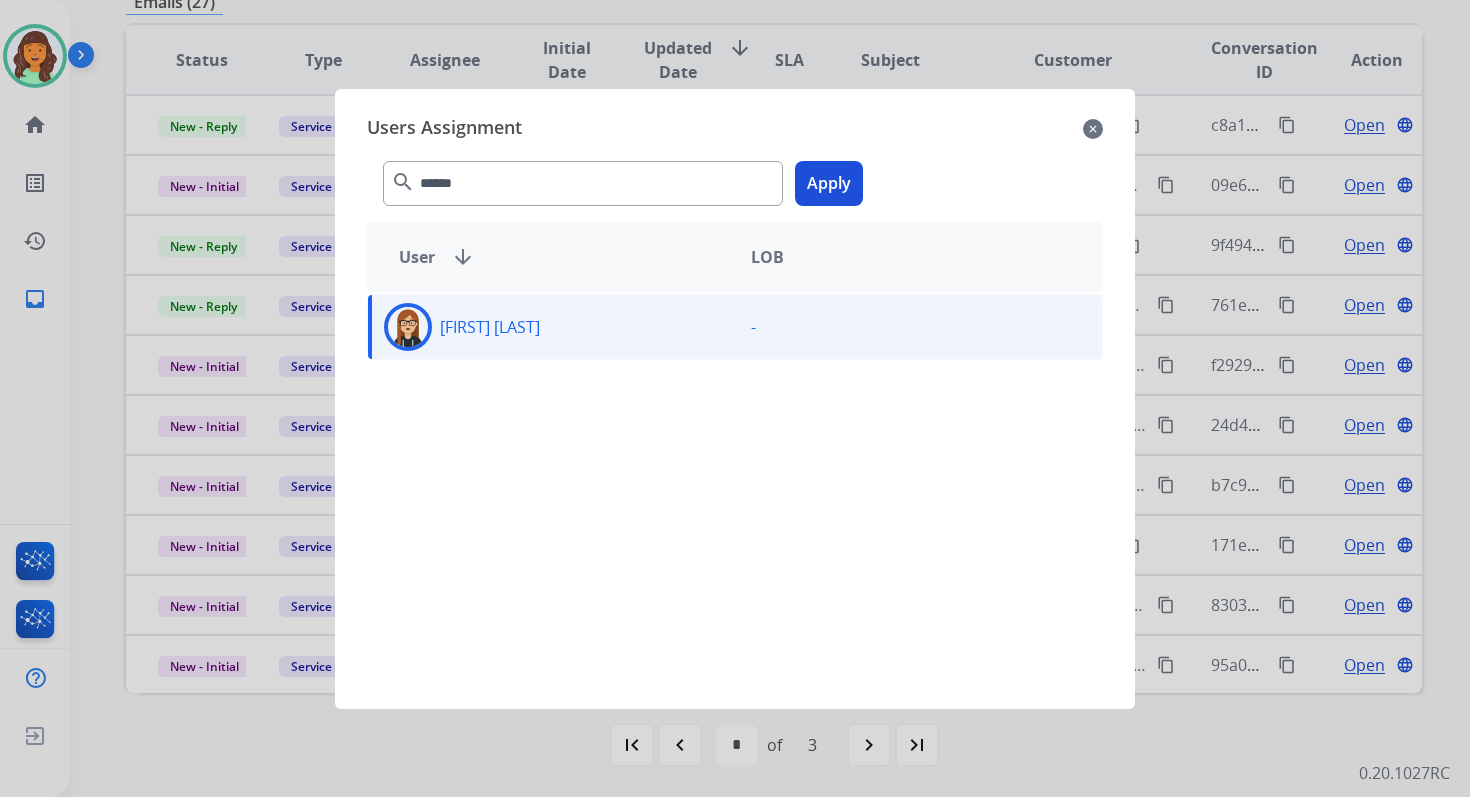 click on "Apply" 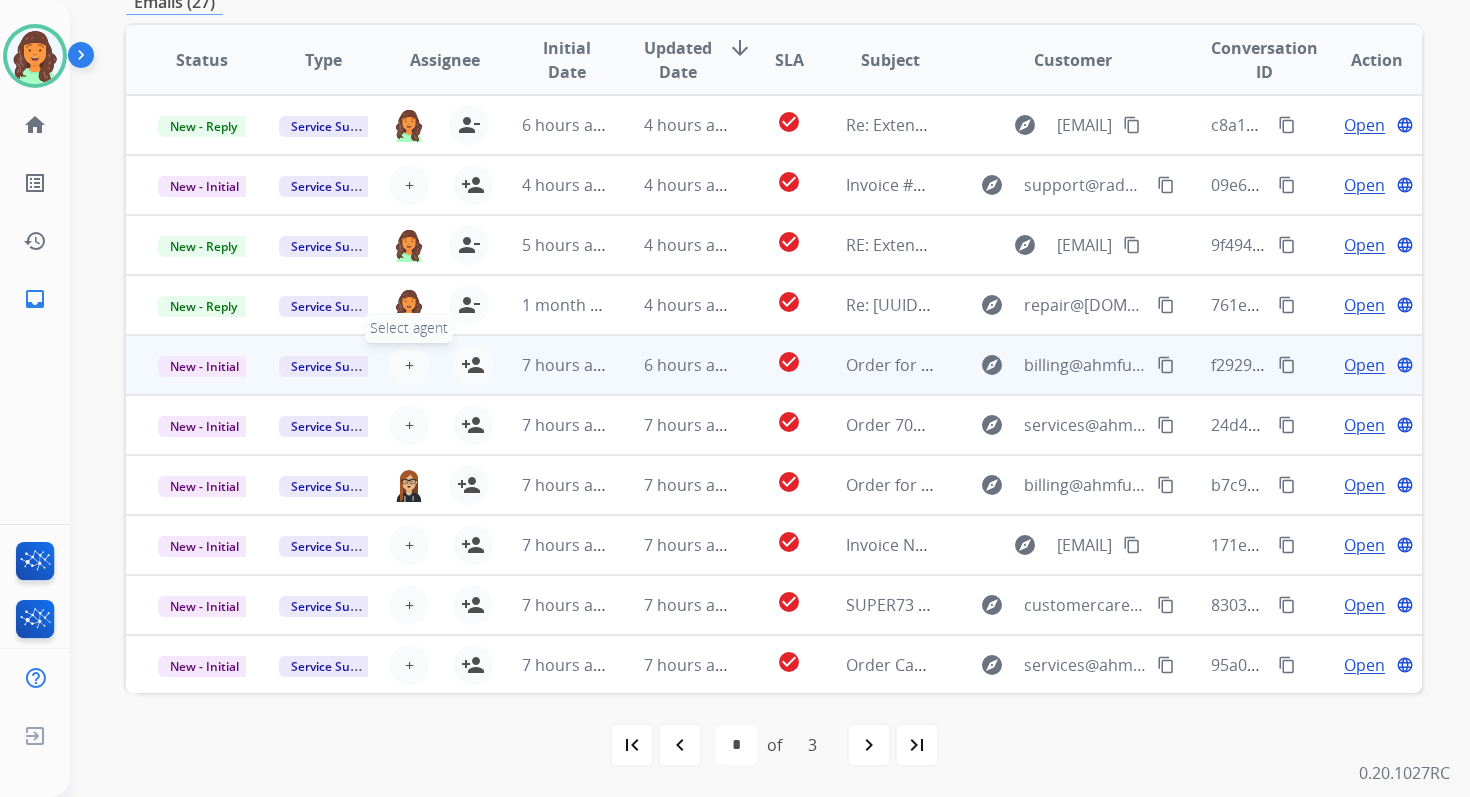 click on "+" at bounding box center (409, 365) 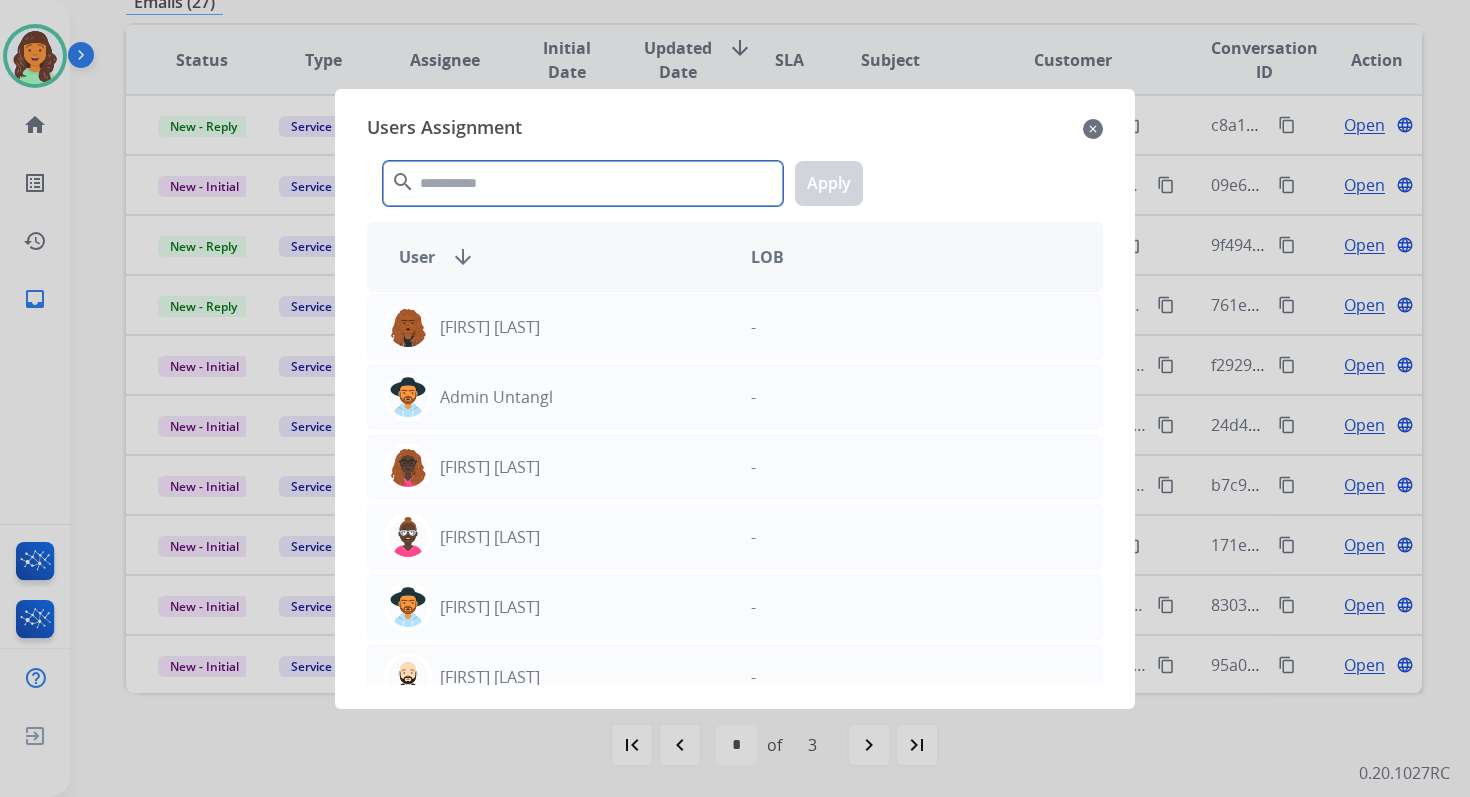 click 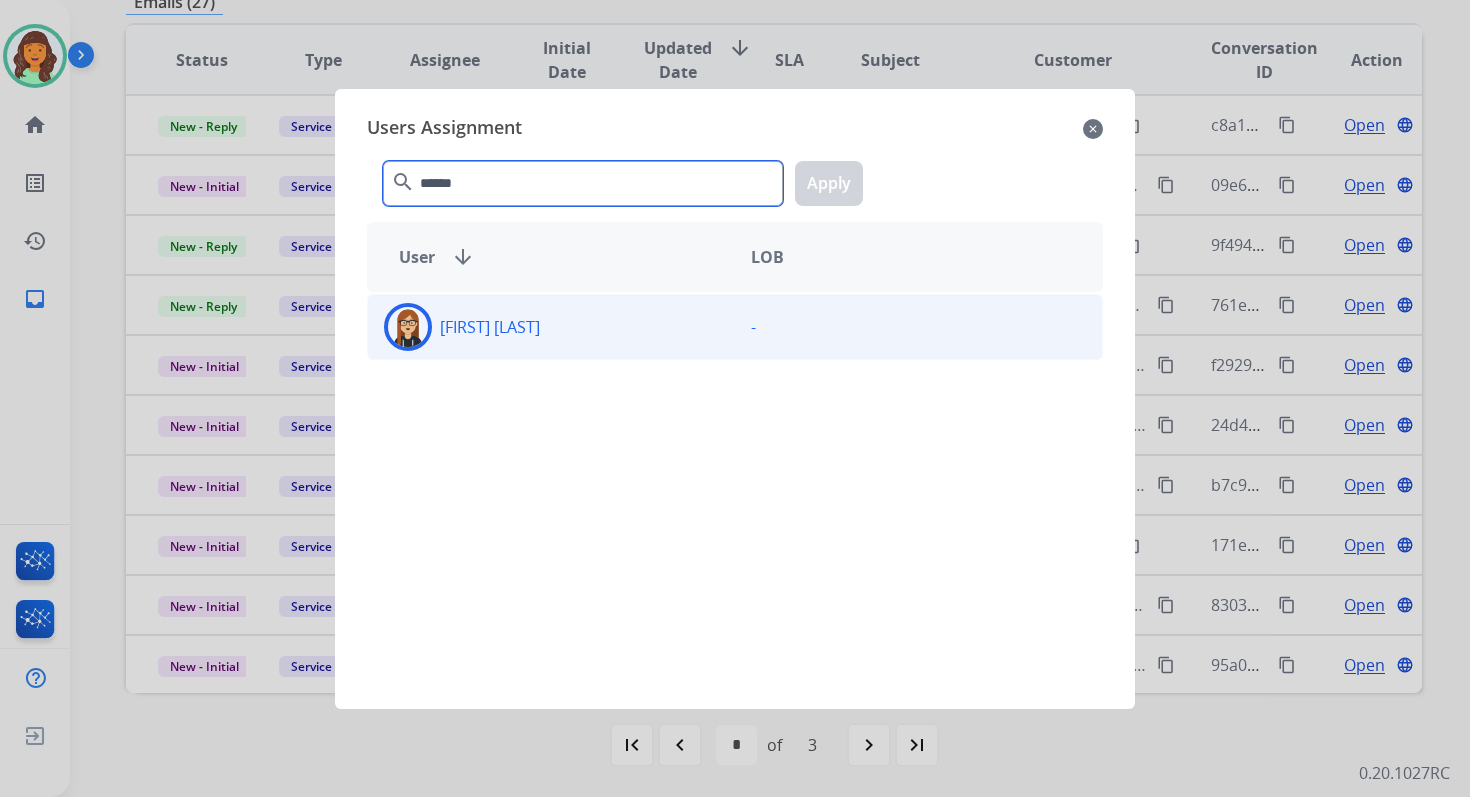 type on "******" 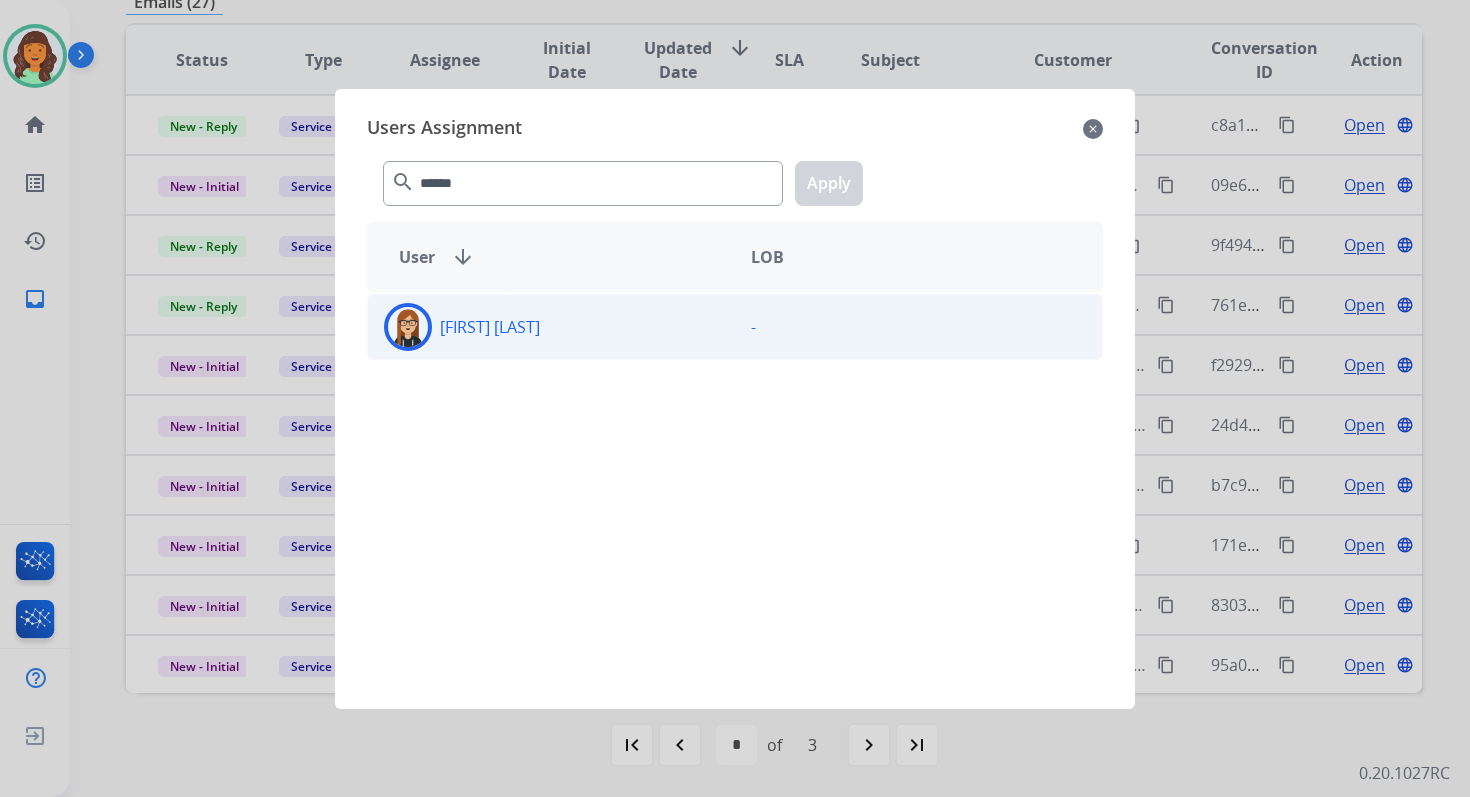 click on "[FIRST]  [LAST]" 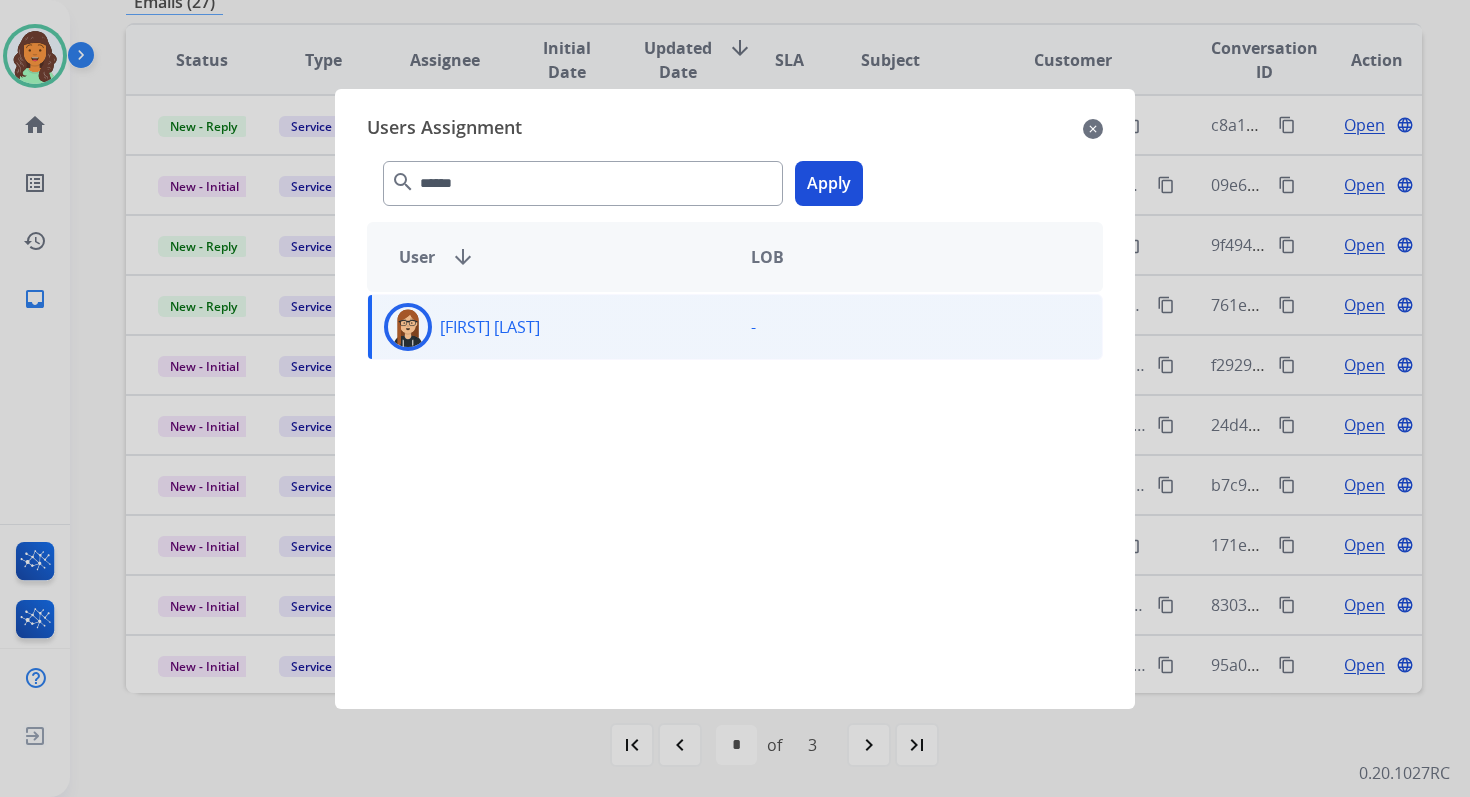 click on "****** search  Apply" 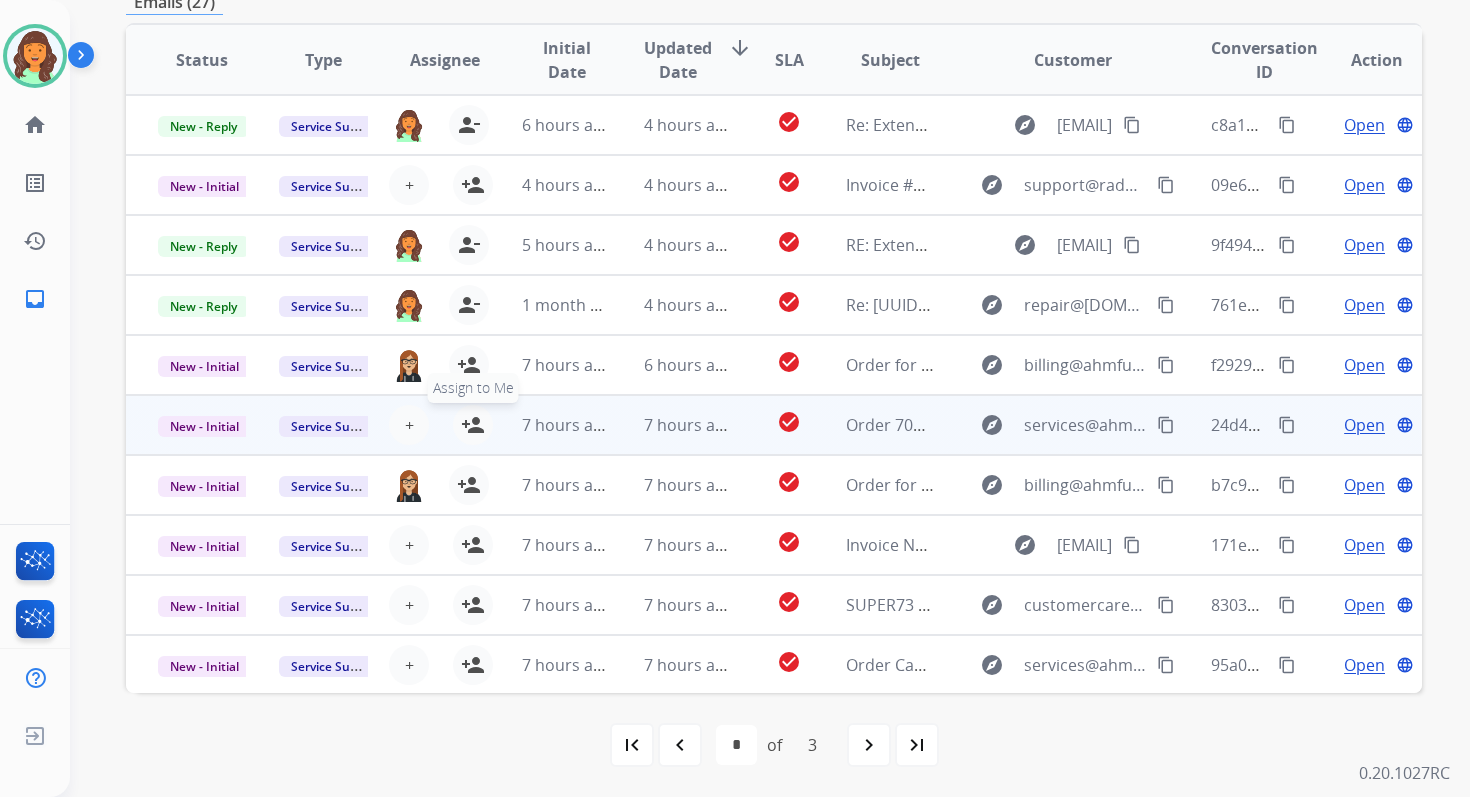 click on "person_add" at bounding box center (473, 425) 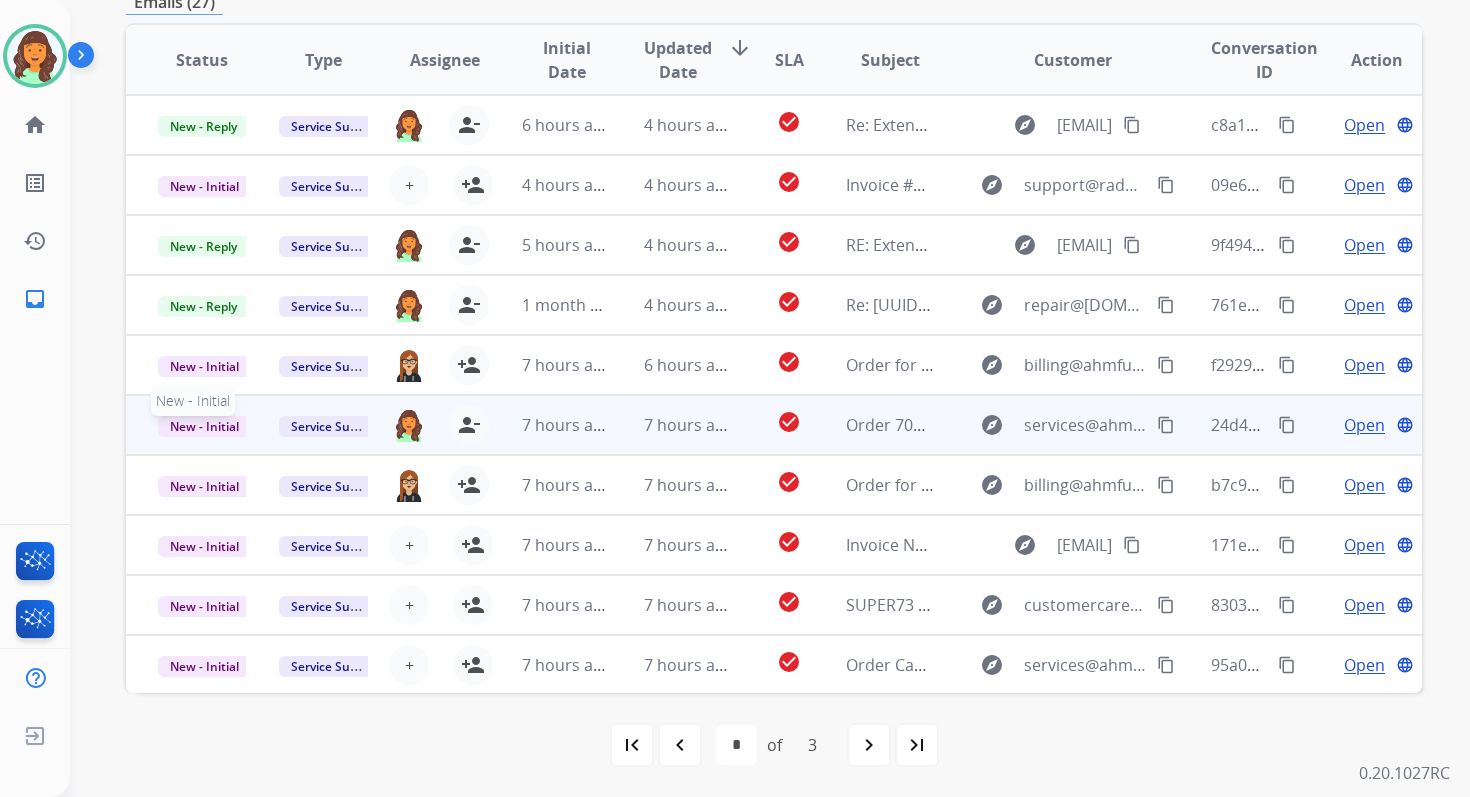 click on "New - Initial" at bounding box center (204, 426) 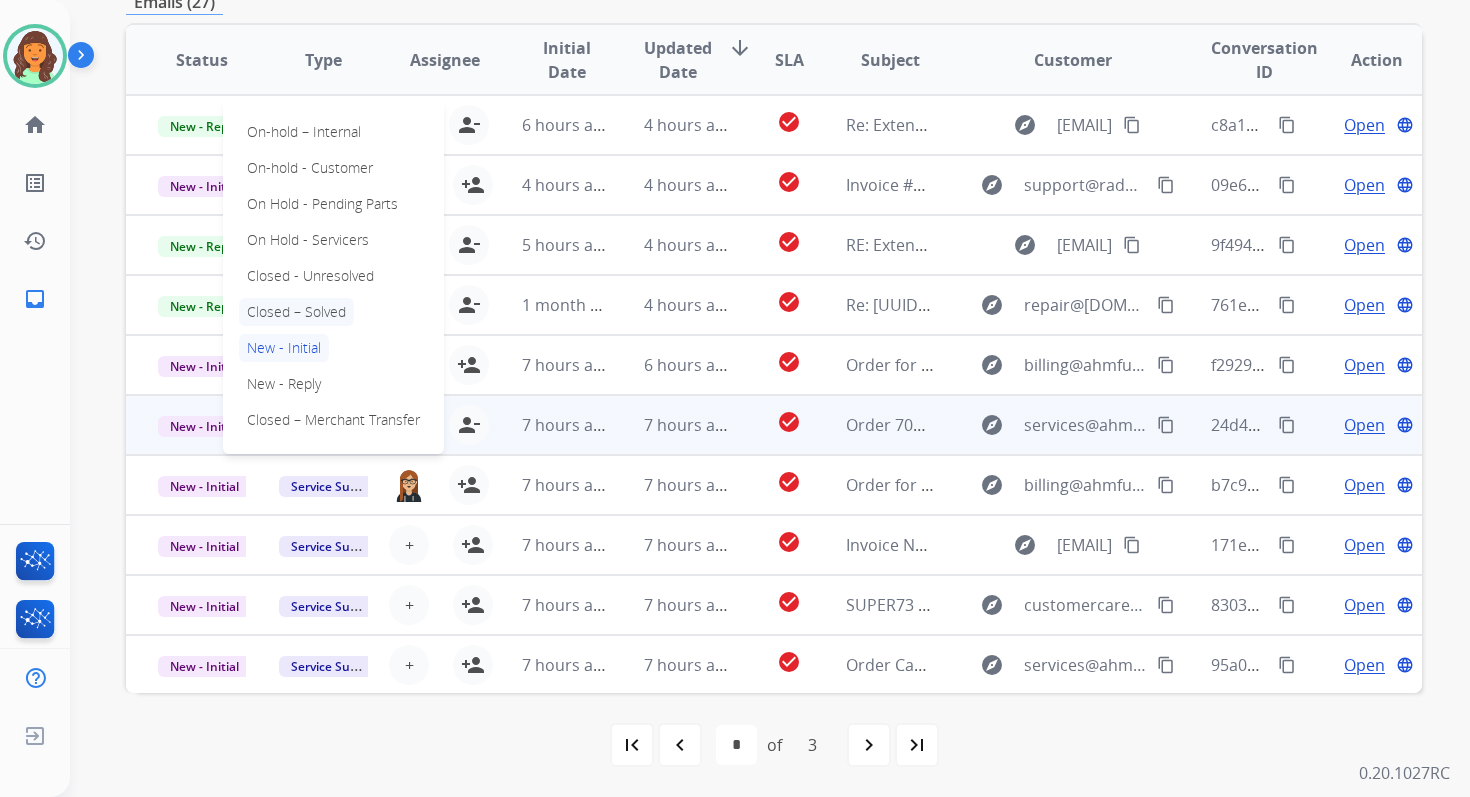 click on "Closed – Solved" at bounding box center [296, 312] 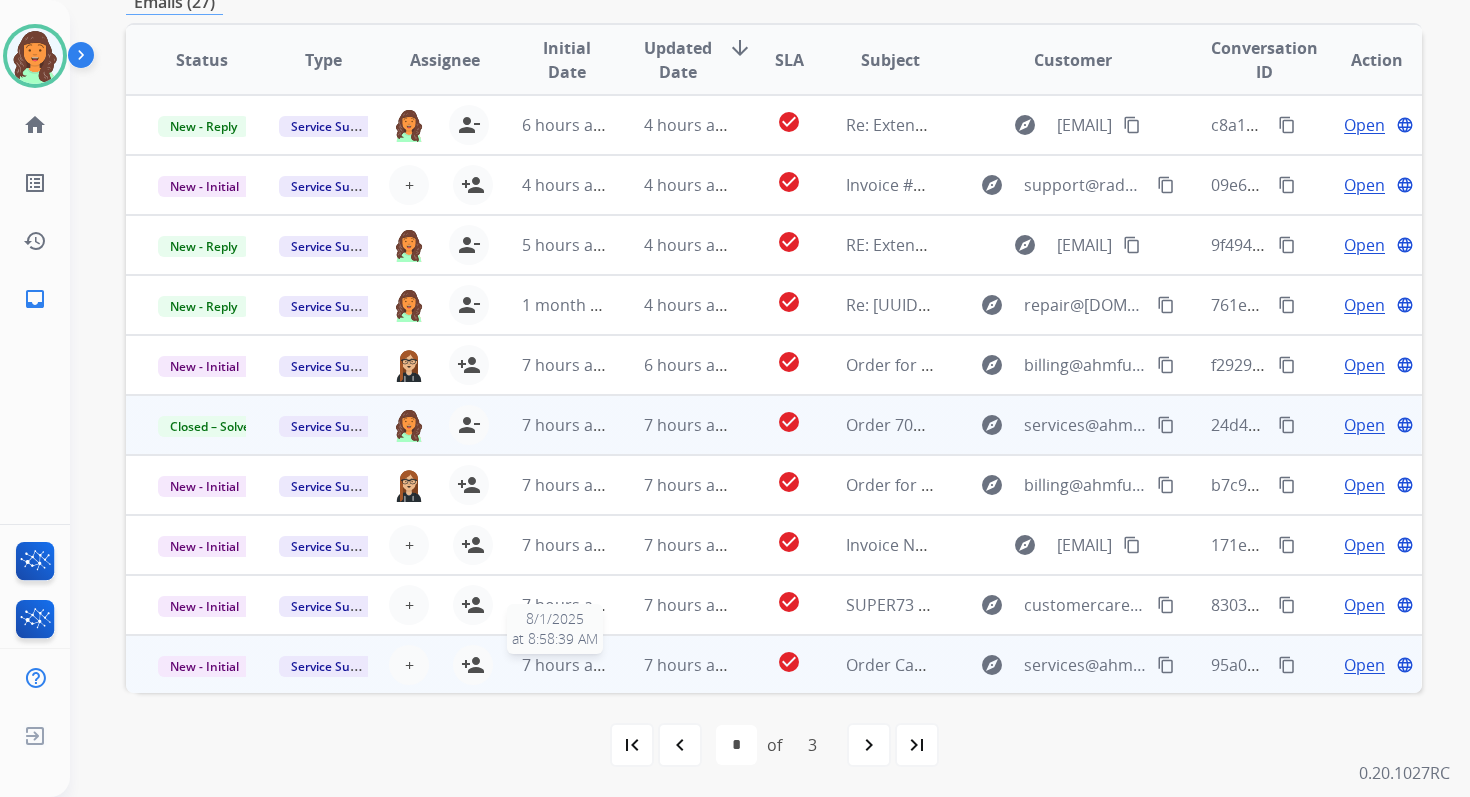 click on "7 hours ago" at bounding box center [567, 665] 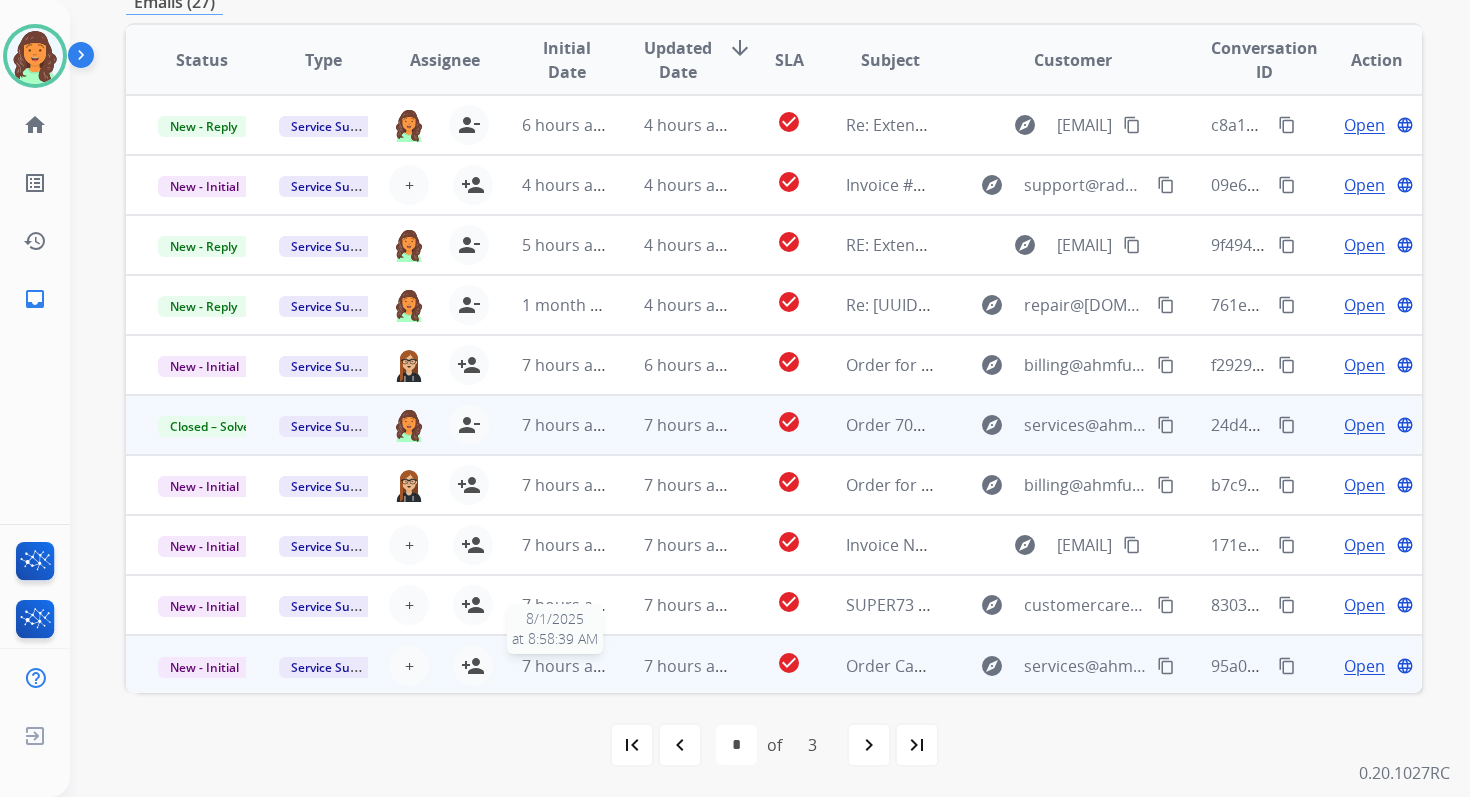 click on "7 hours ago" at bounding box center (567, 666) 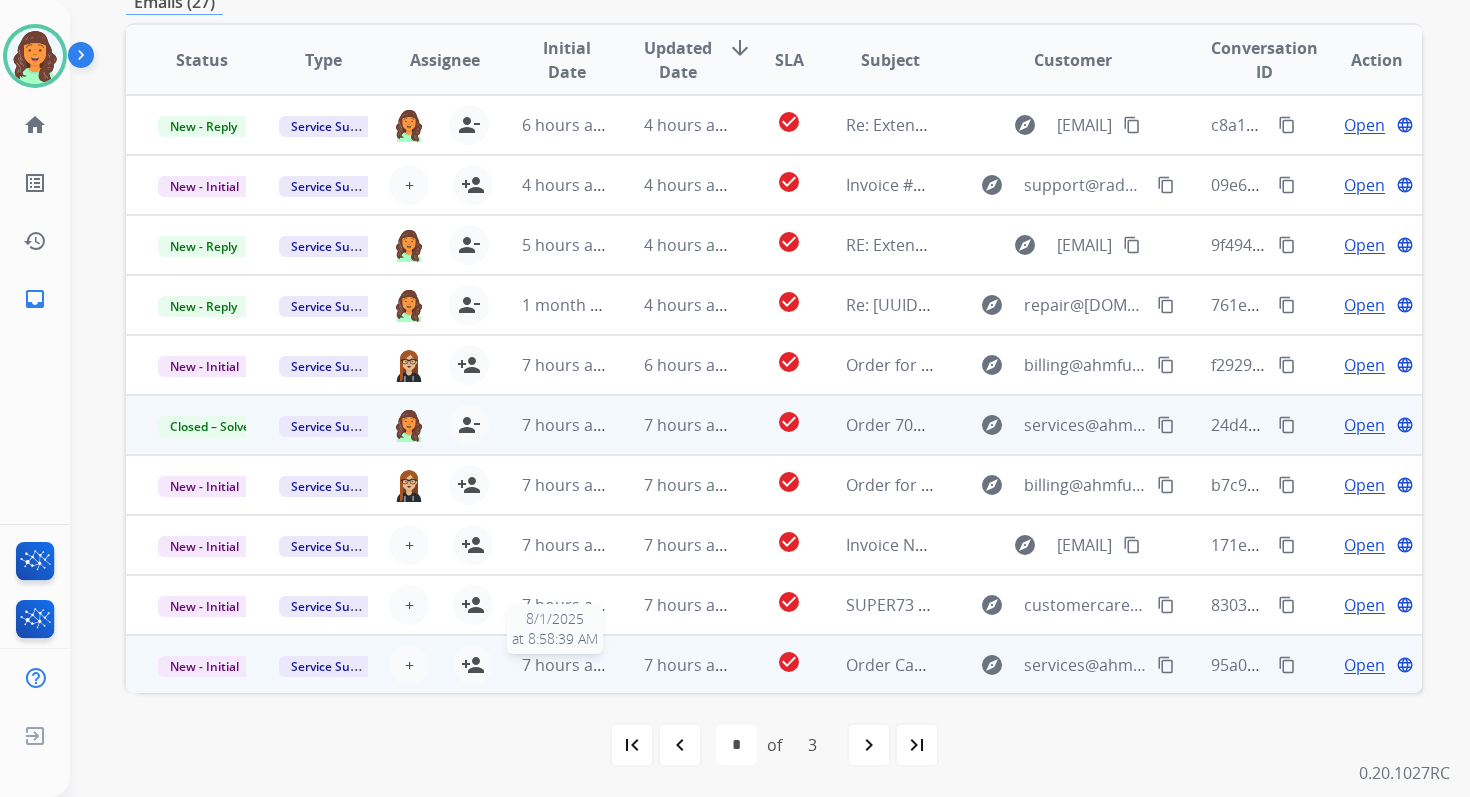 scroll, scrollTop: 480, scrollLeft: 0, axis: vertical 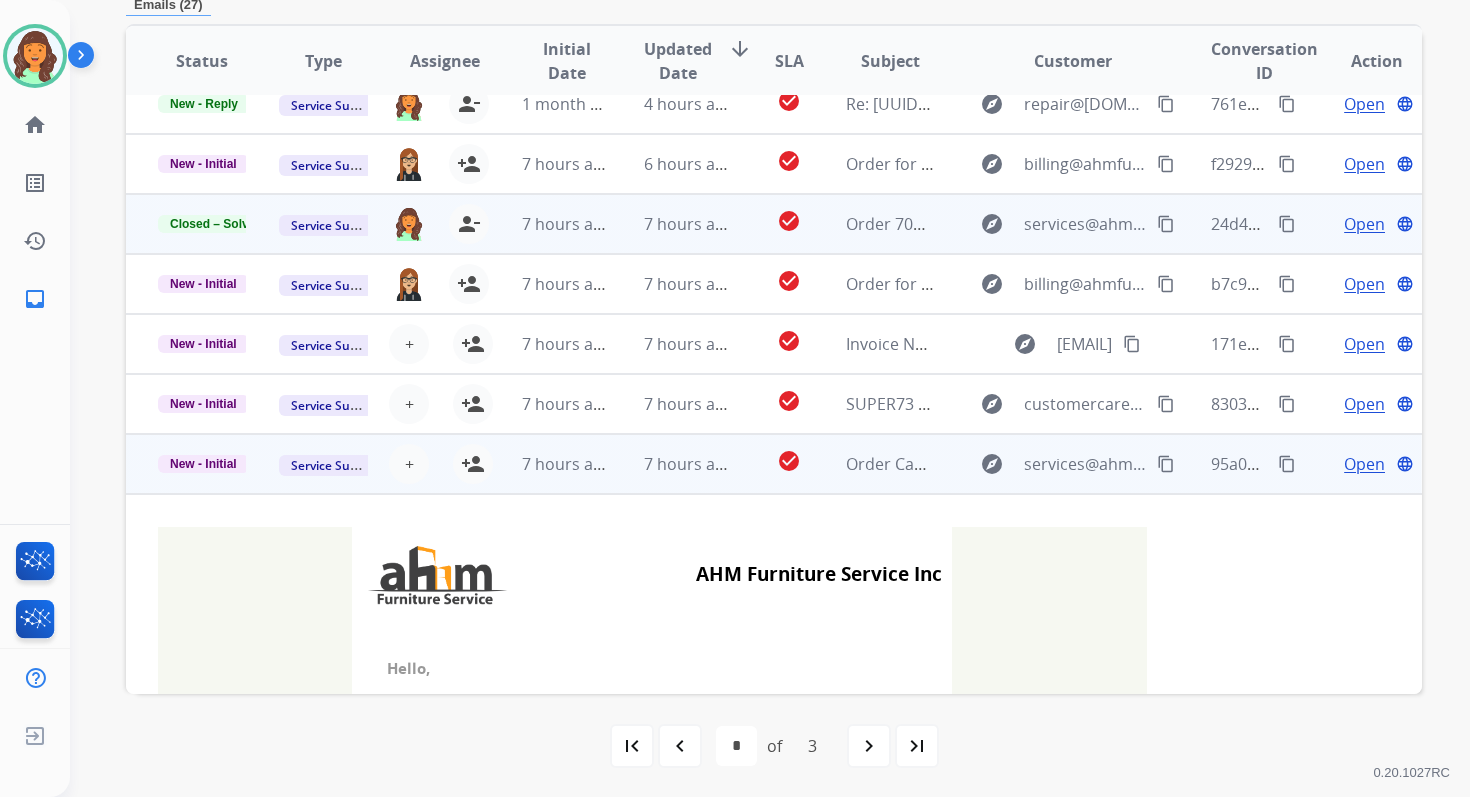click on "AHM Furniture Service Inc
Hello,
Customer: [FIRST] [LAST]
Order No: [UUID]
Reason:  Your Order has been Cancelled with Reason :Customer Not Responsive to Scheduling Attempts
Best Regards, AHM Furniture Service Inc Copyright © 2017 Service Technologies Inc | All Rights Reserved." at bounding box center [652, 800] 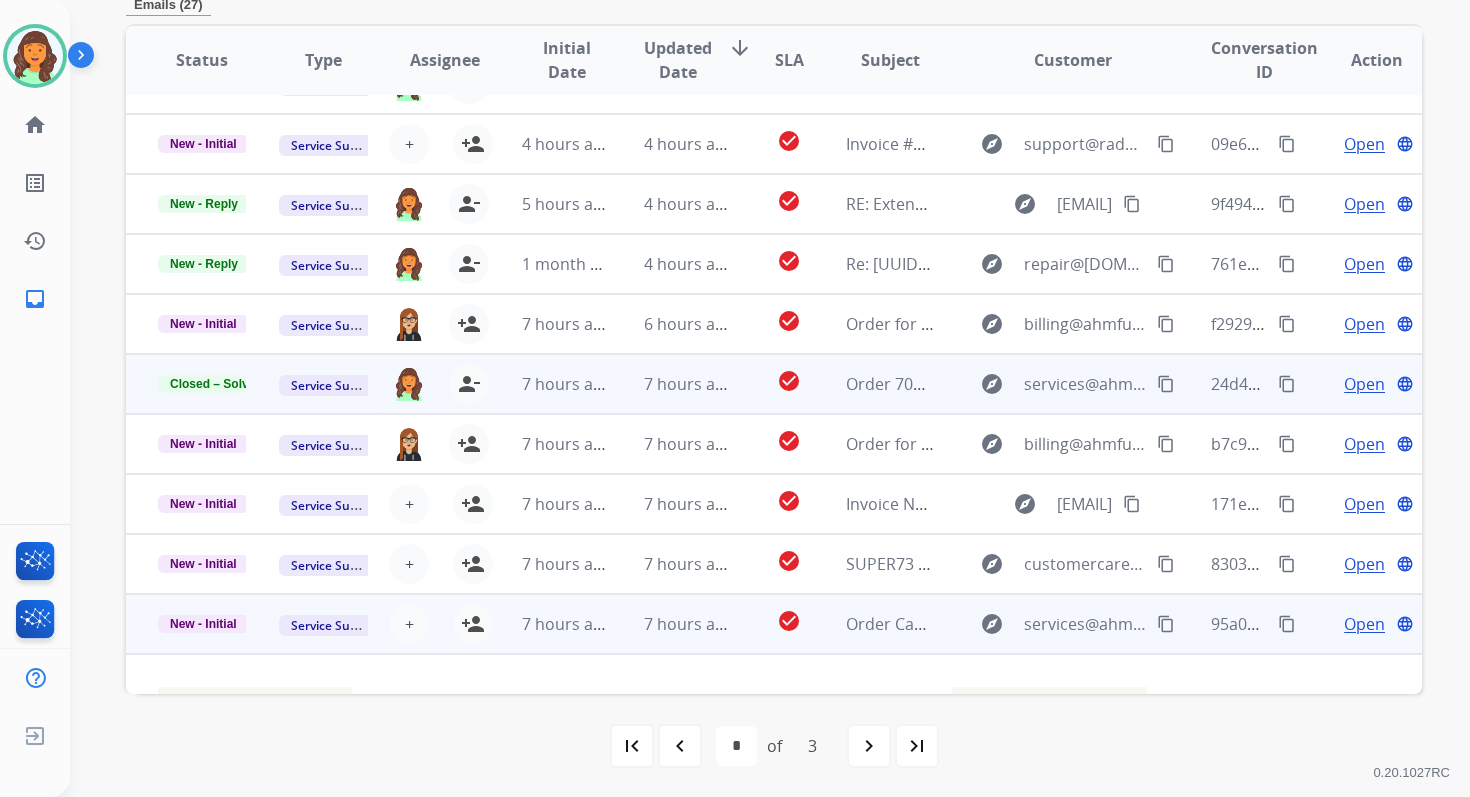 scroll, scrollTop: 0, scrollLeft: 0, axis: both 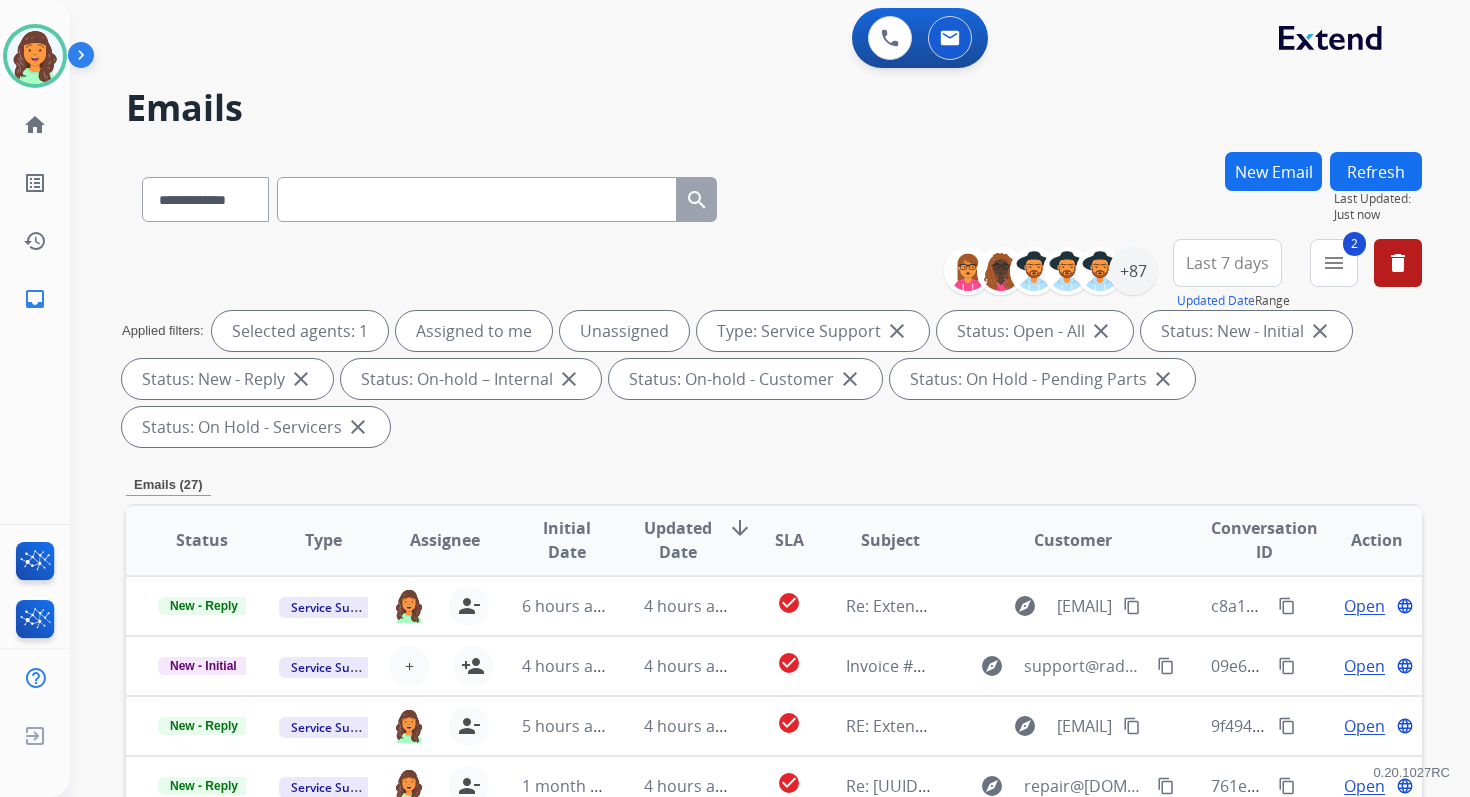 click on "Refresh" at bounding box center [1376, 171] 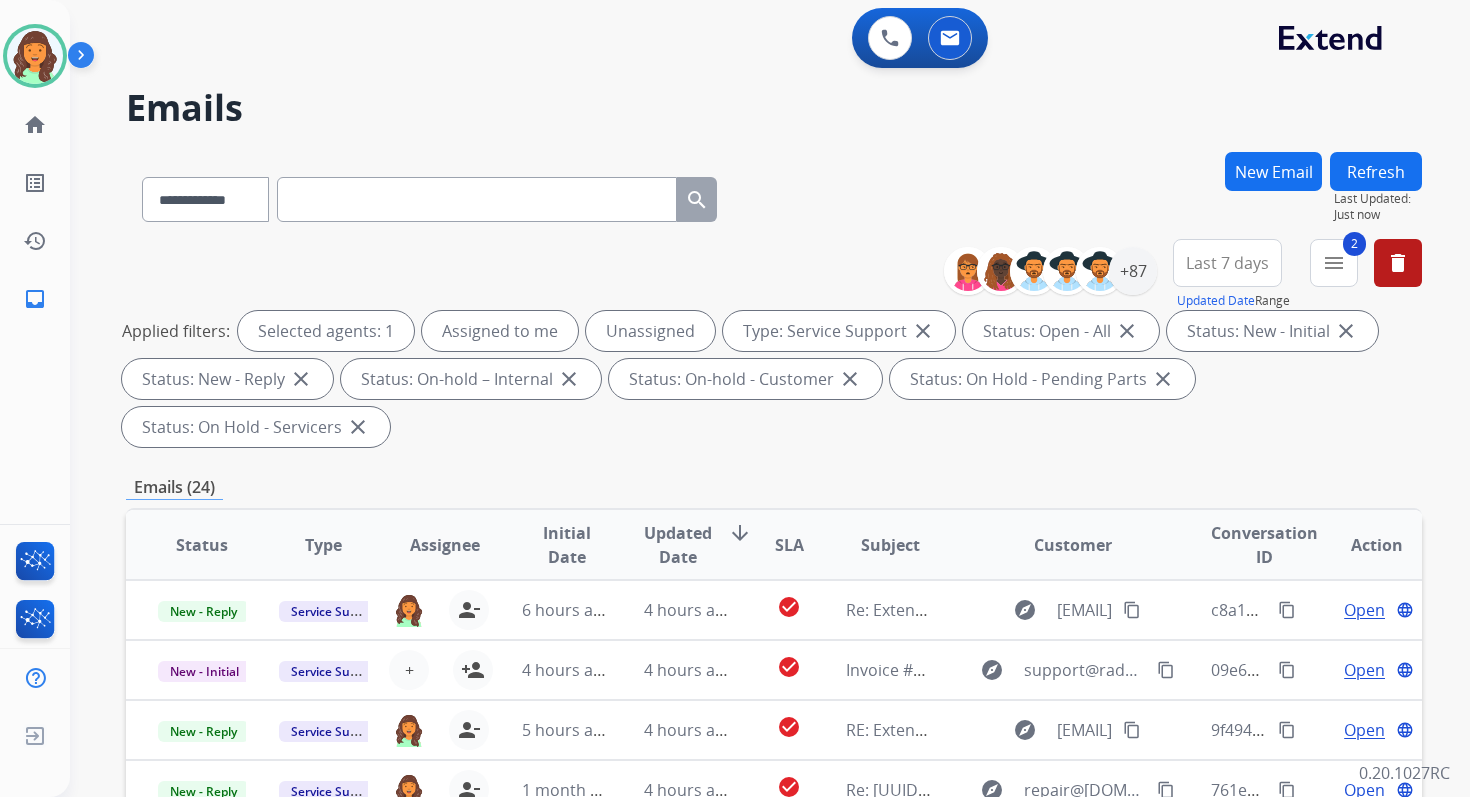 scroll, scrollTop: 485, scrollLeft: 0, axis: vertical 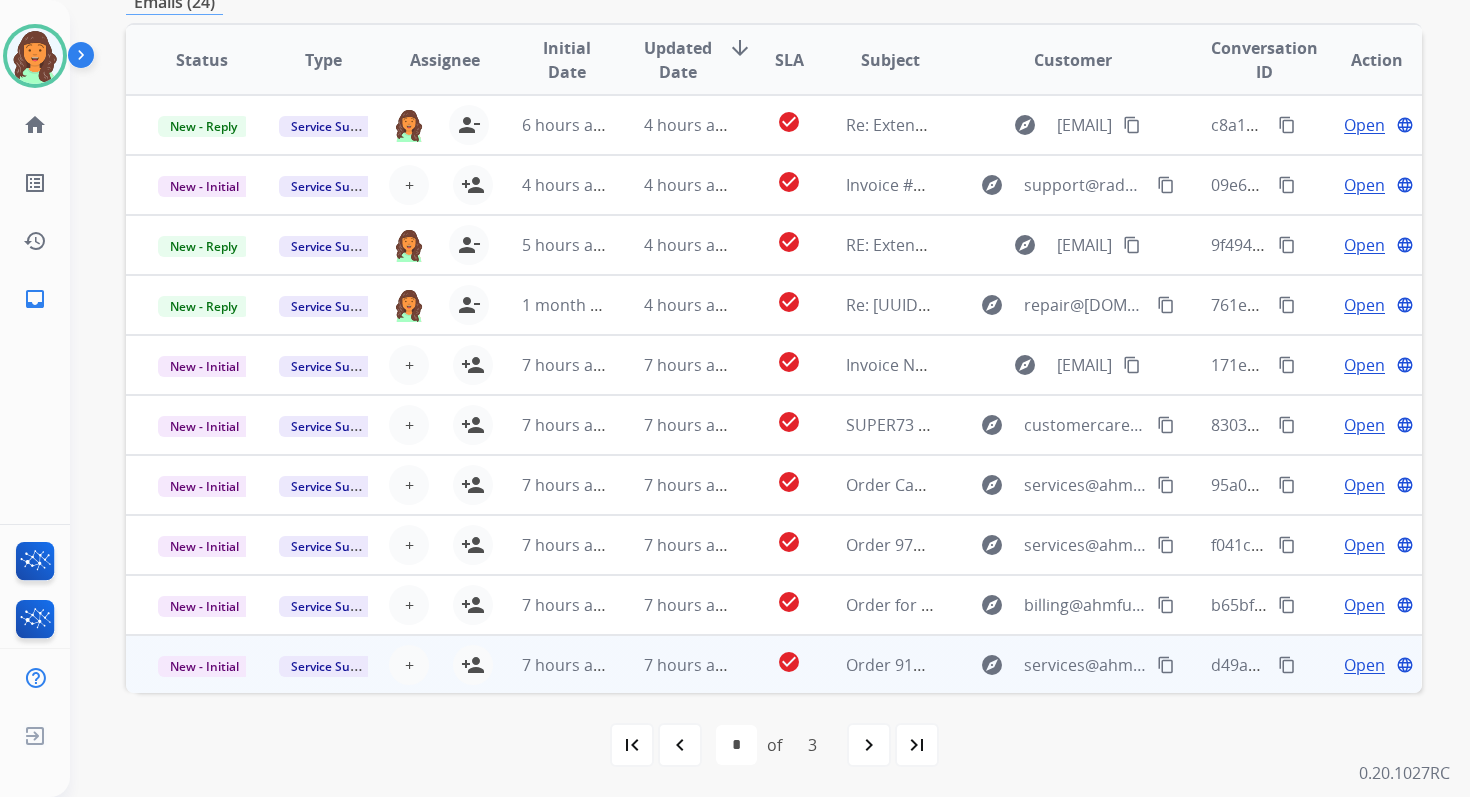 click on "7 hours ago" at bounding box center [550, 665] 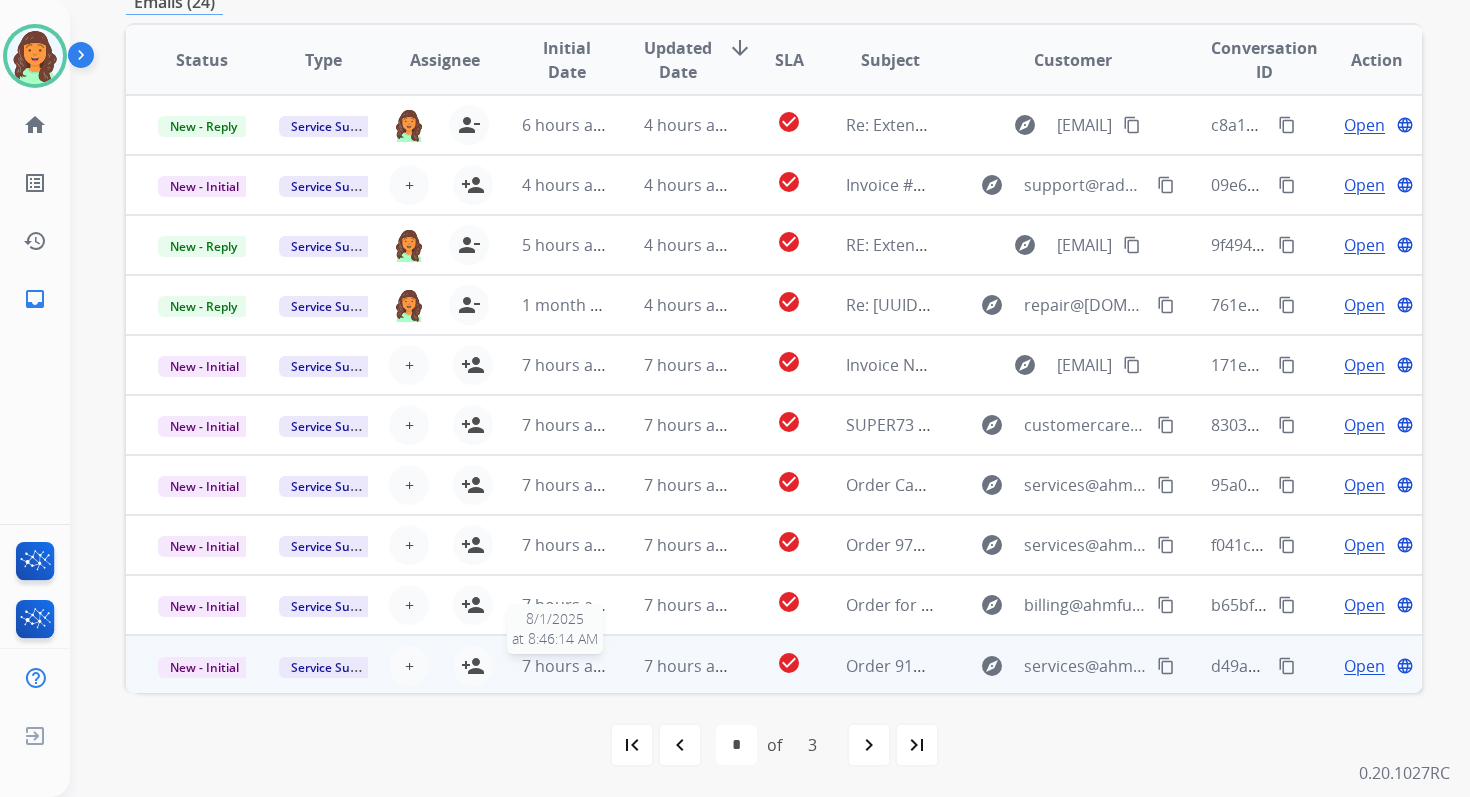 click on "7 hours ago" at bounding box center (567, 666) 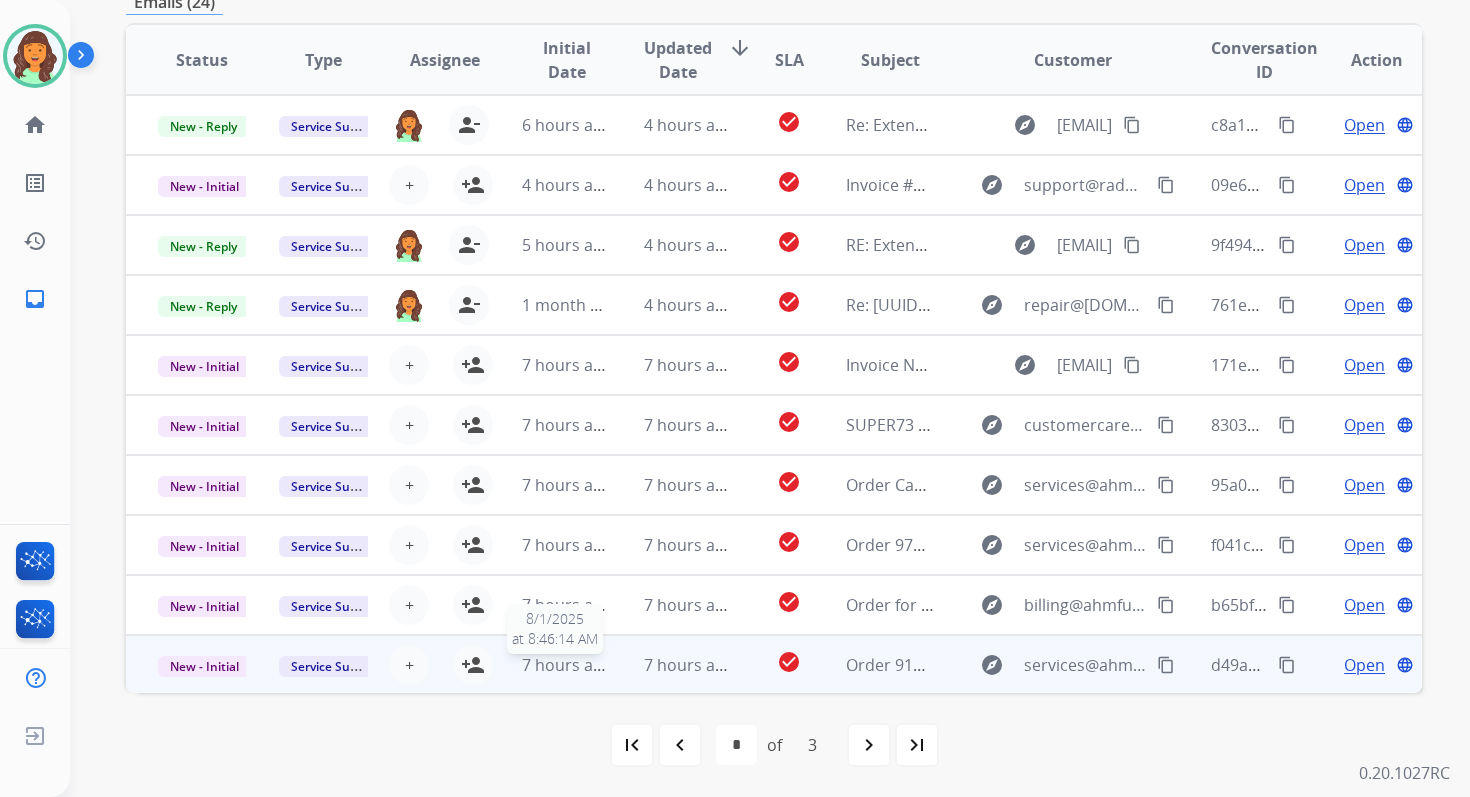 scroll, scrollTop: 480, scrollLeft: 0, axis: vertical 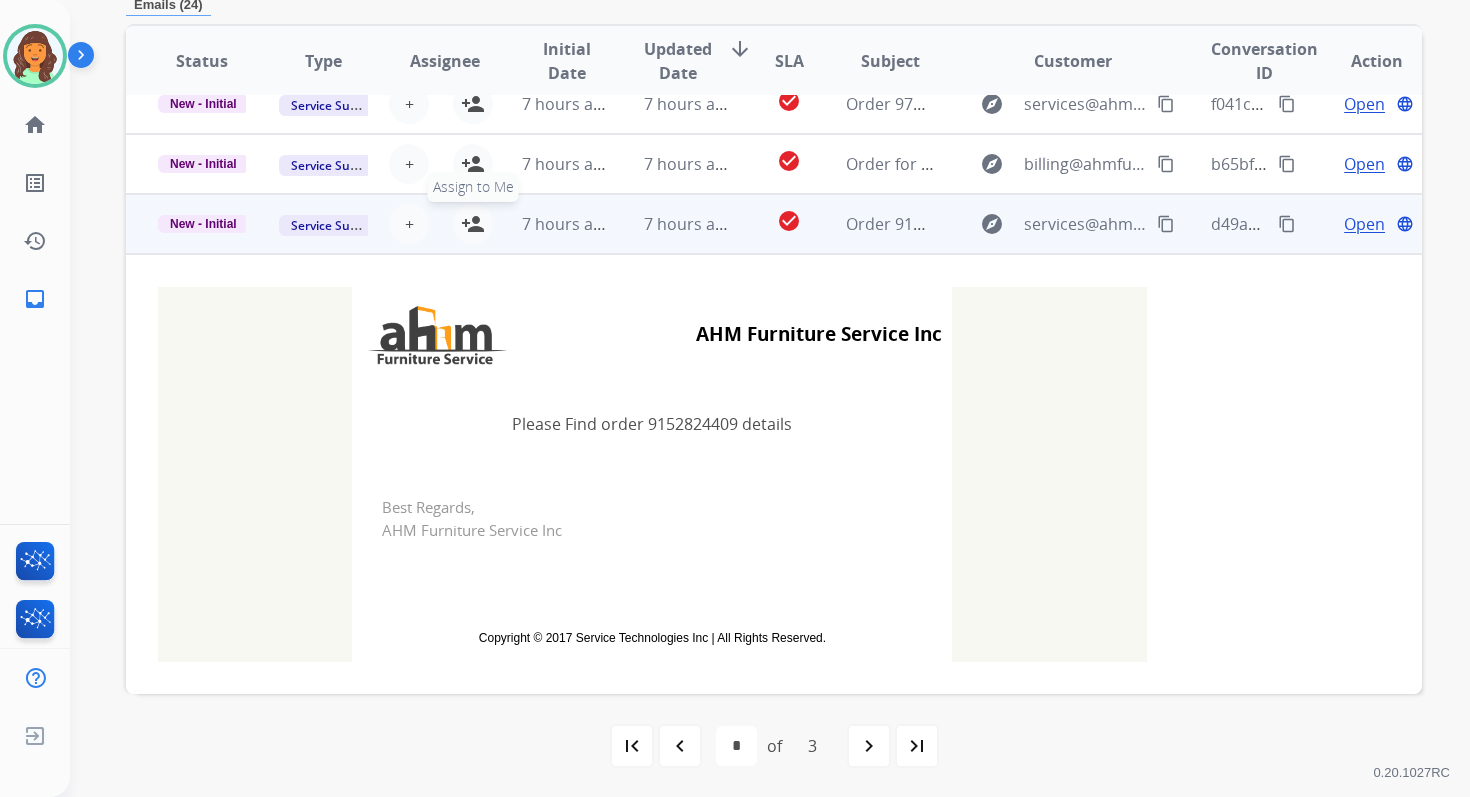 click on "person_add" at bounding box center (473, 224) 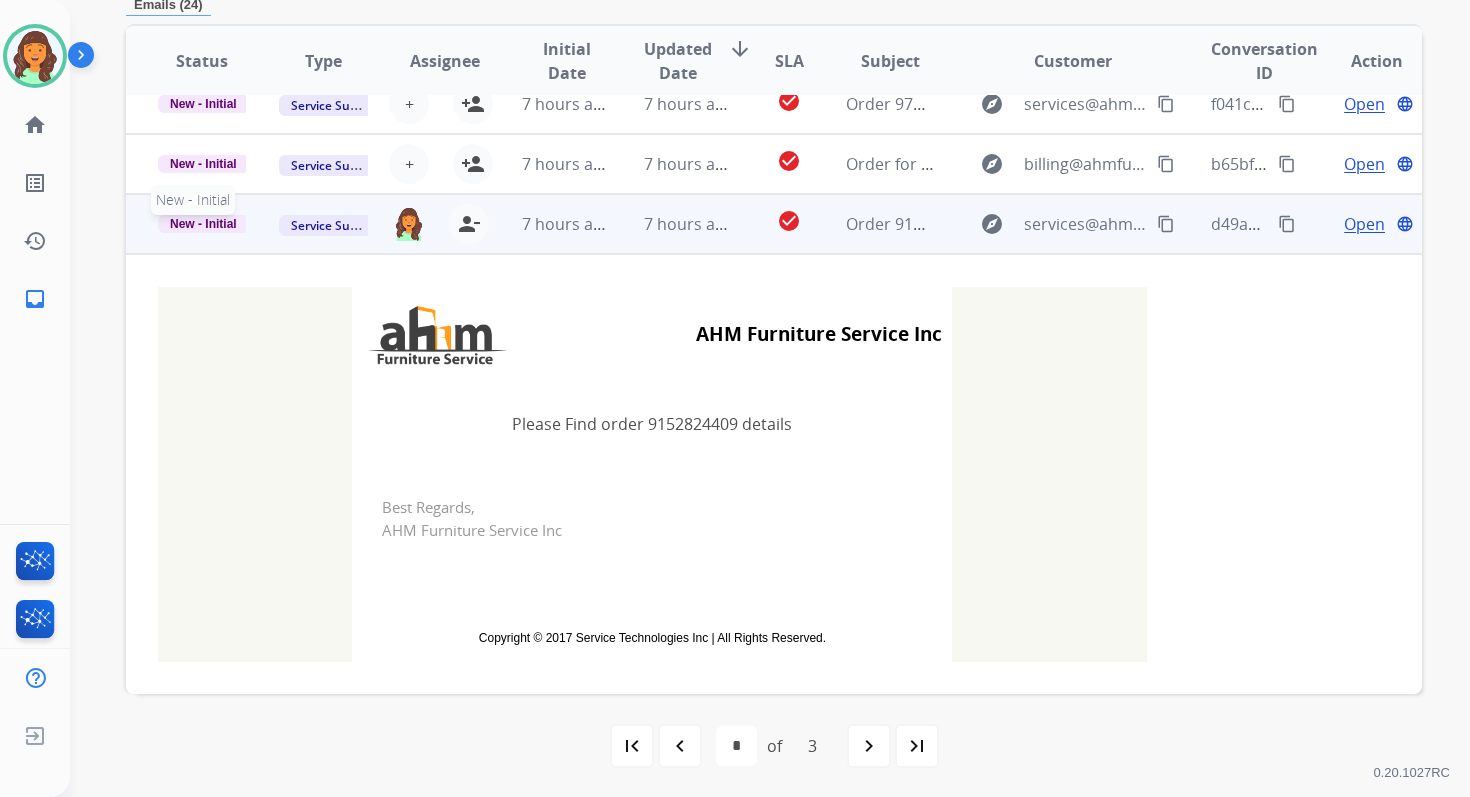 click on "New - Initial" at bounding box center [203, 224] 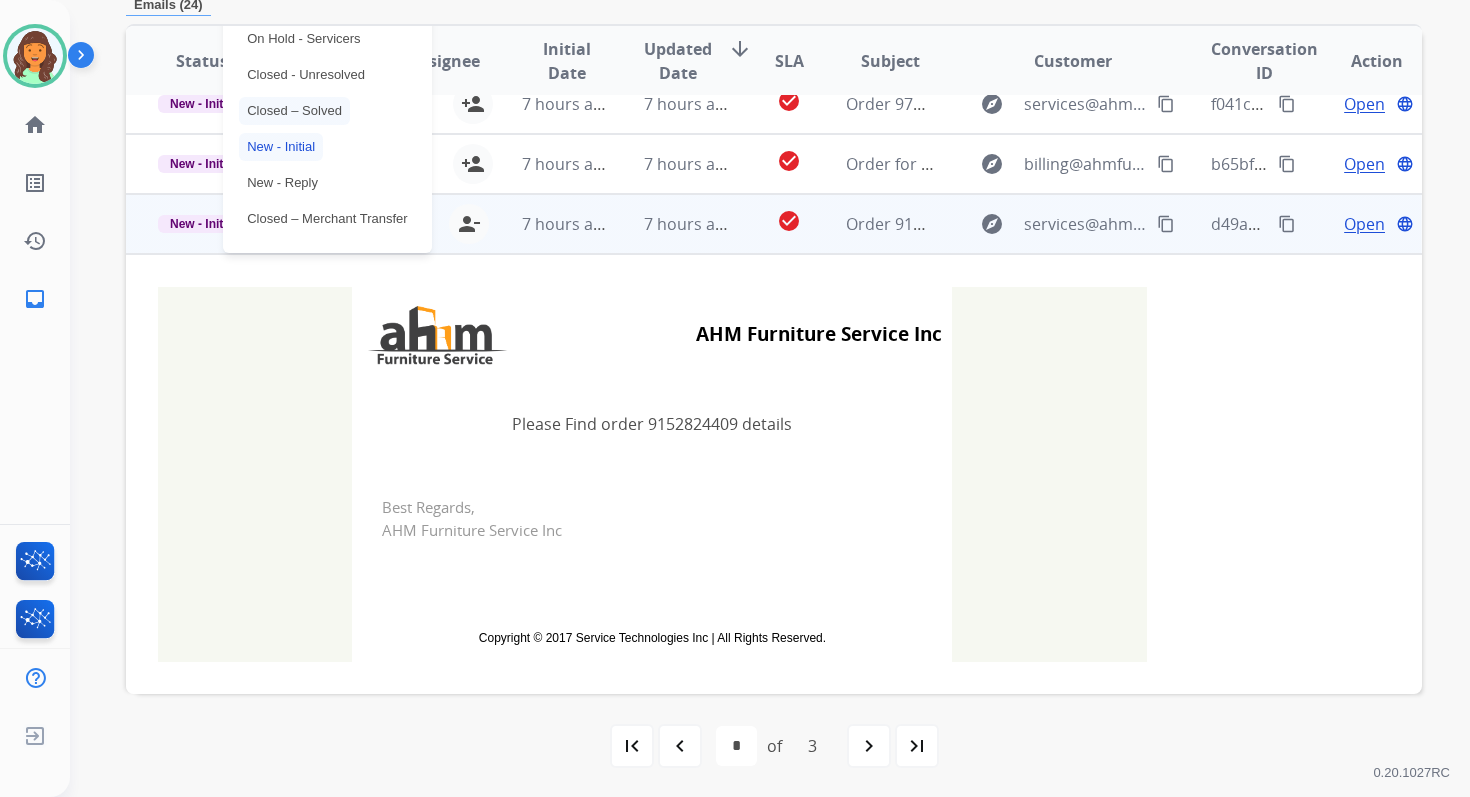 click on "Closed – Solved" at bounding box center (294, 111) 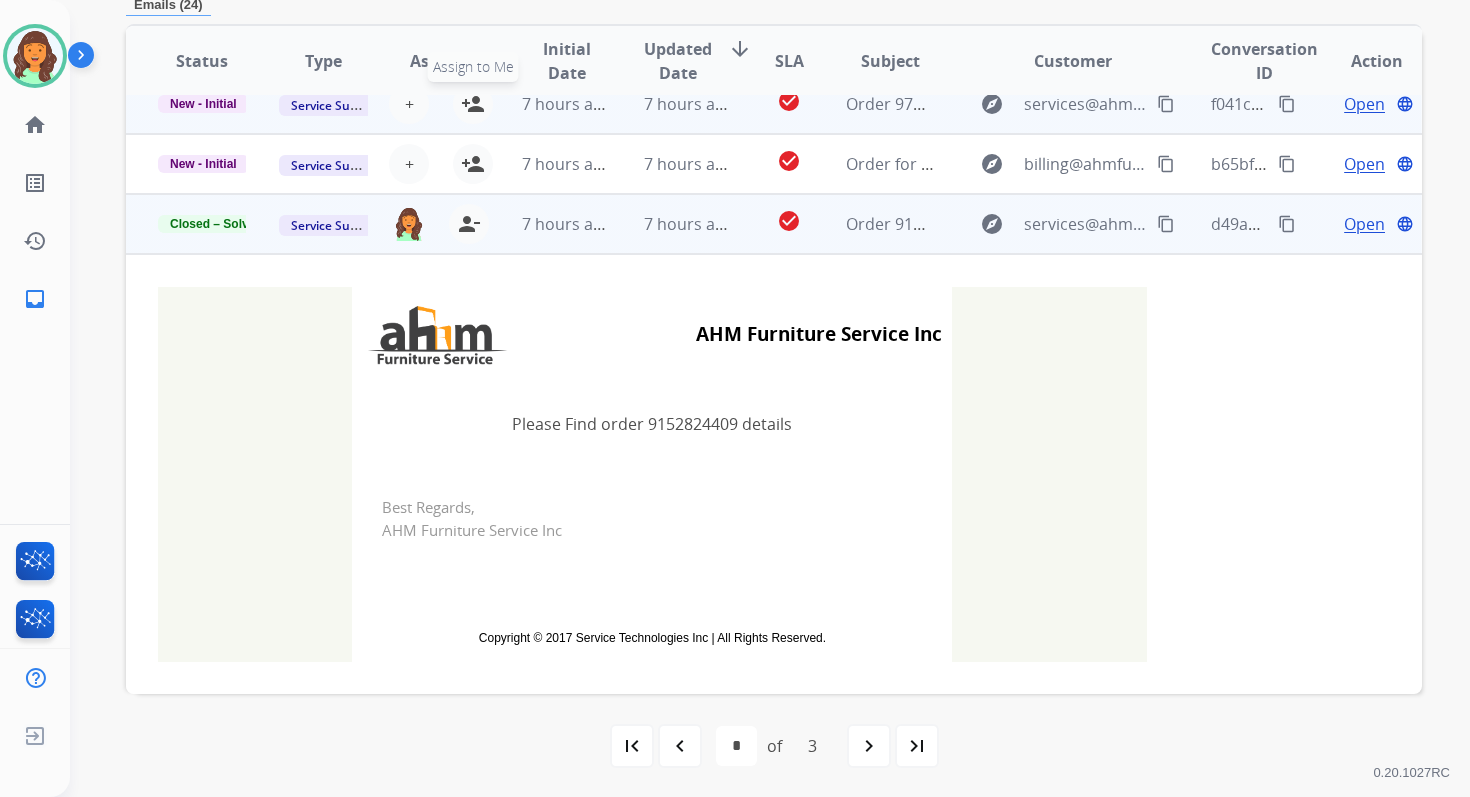 click on "person_add" at bounding box center [473, 104] 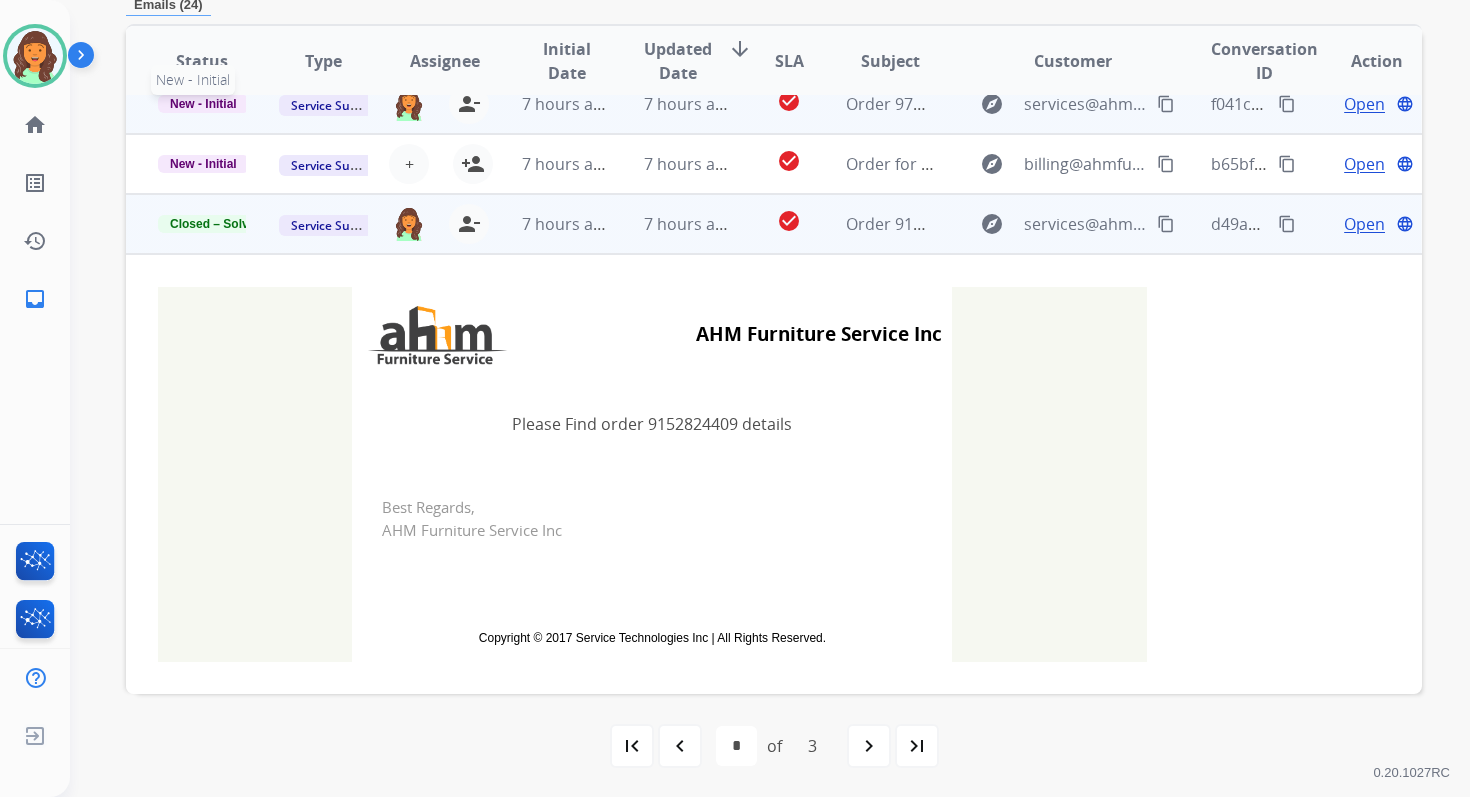 click on "New - Initial" at bounding box center [203, 104] 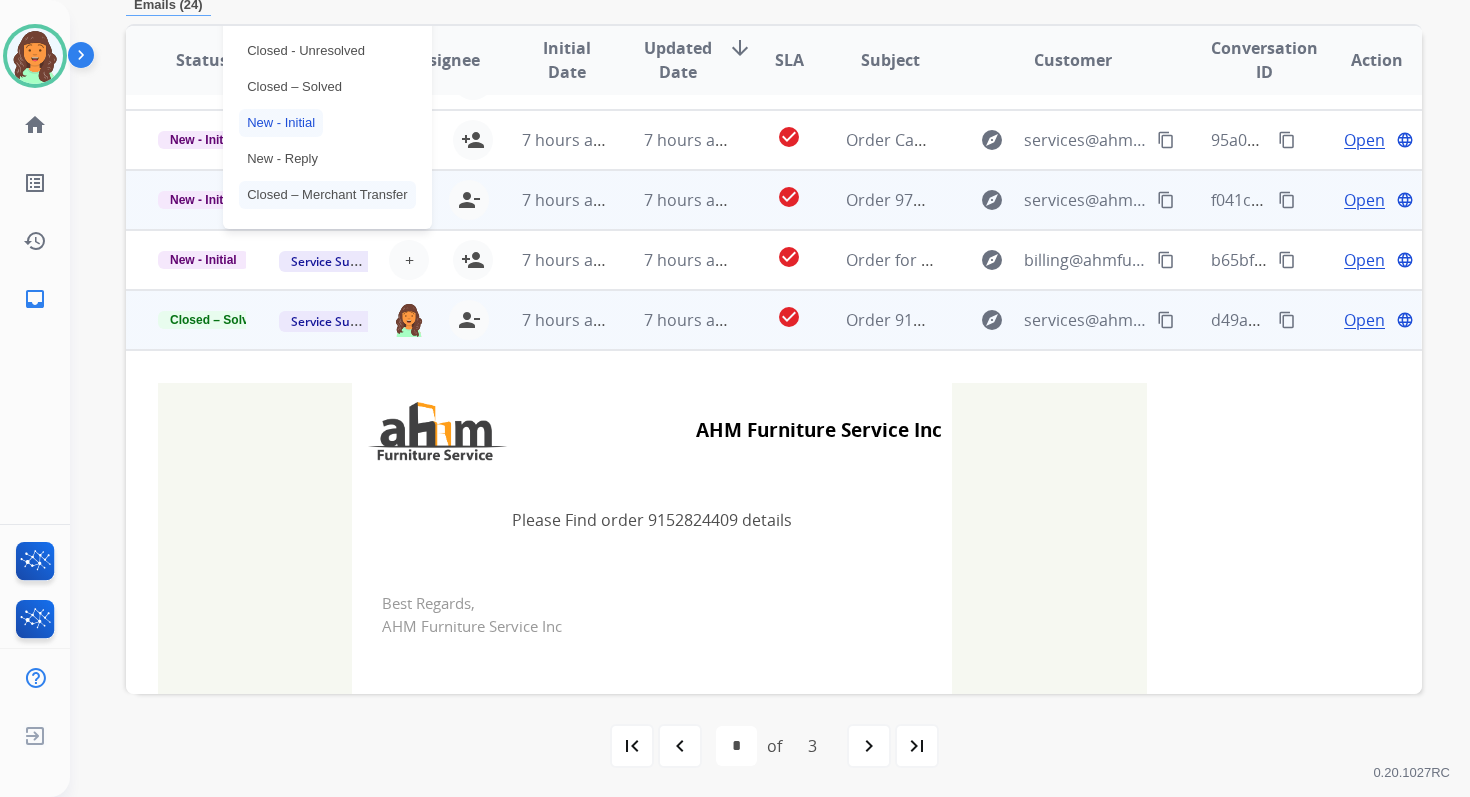 scroll, scrollTop: 340, scrollLeft: 0, axis: vertical 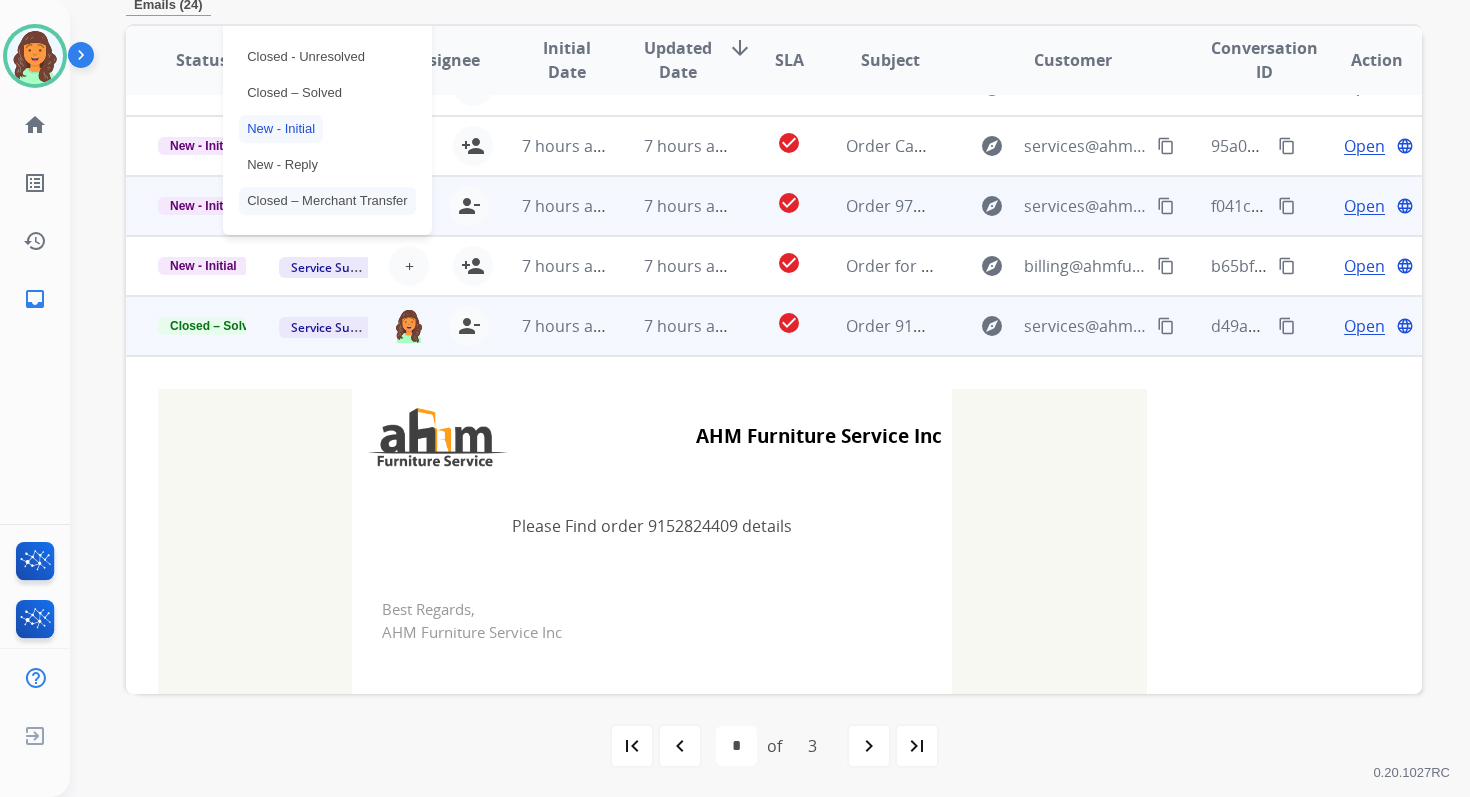 click on "Closed – Solved" at bounding box center (294, 93) 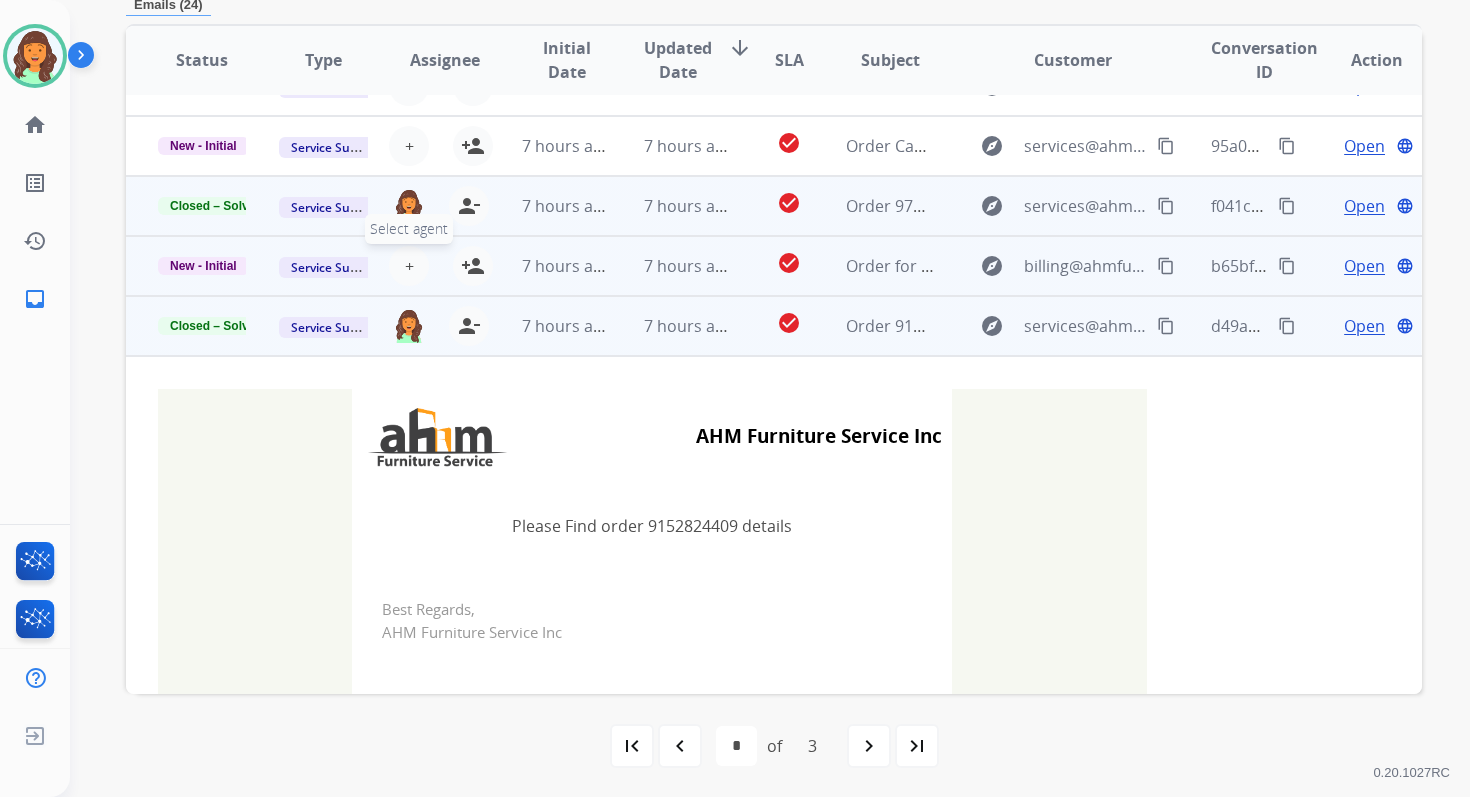 click on "+ Select agent" at bounding box center [409, 266] 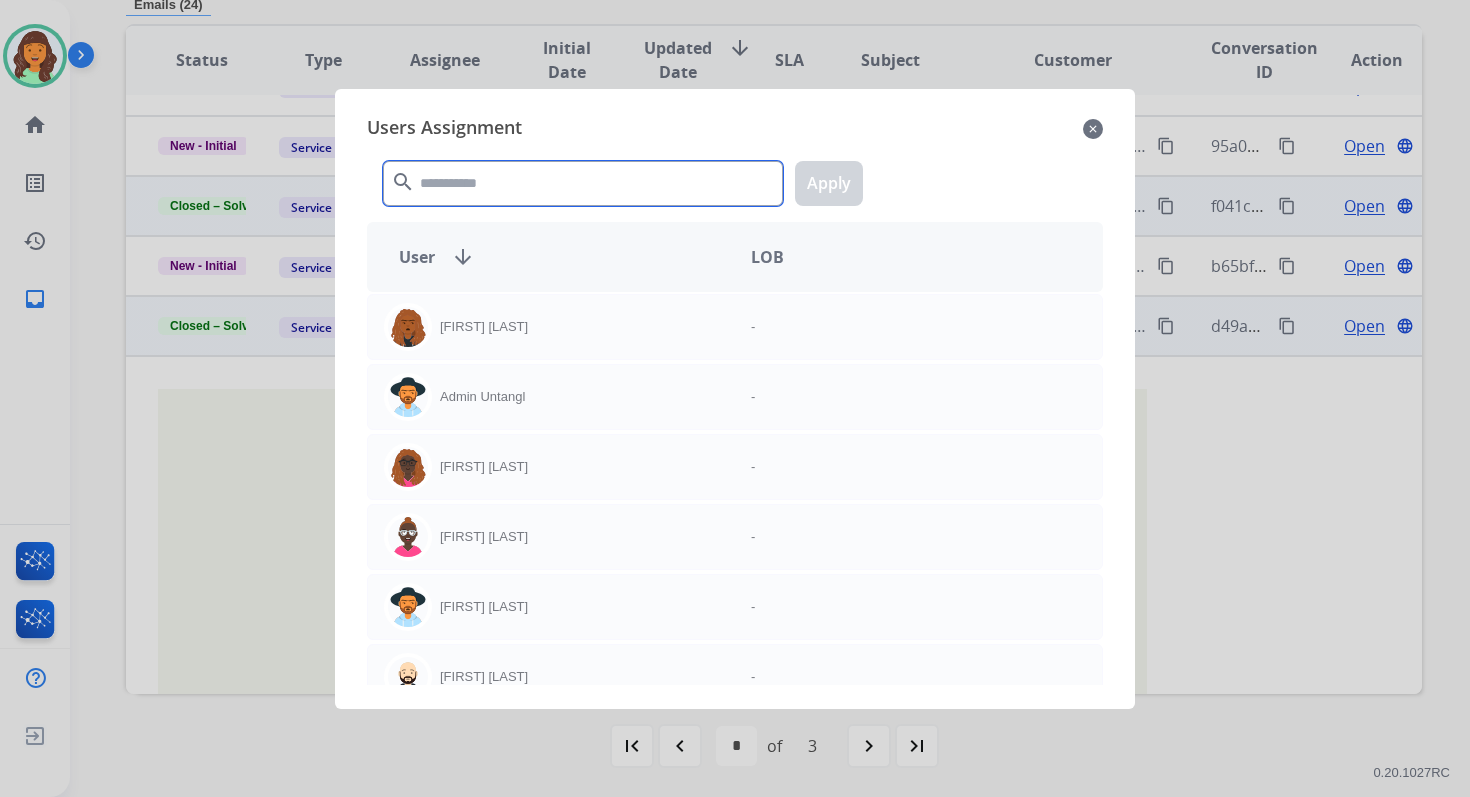 click 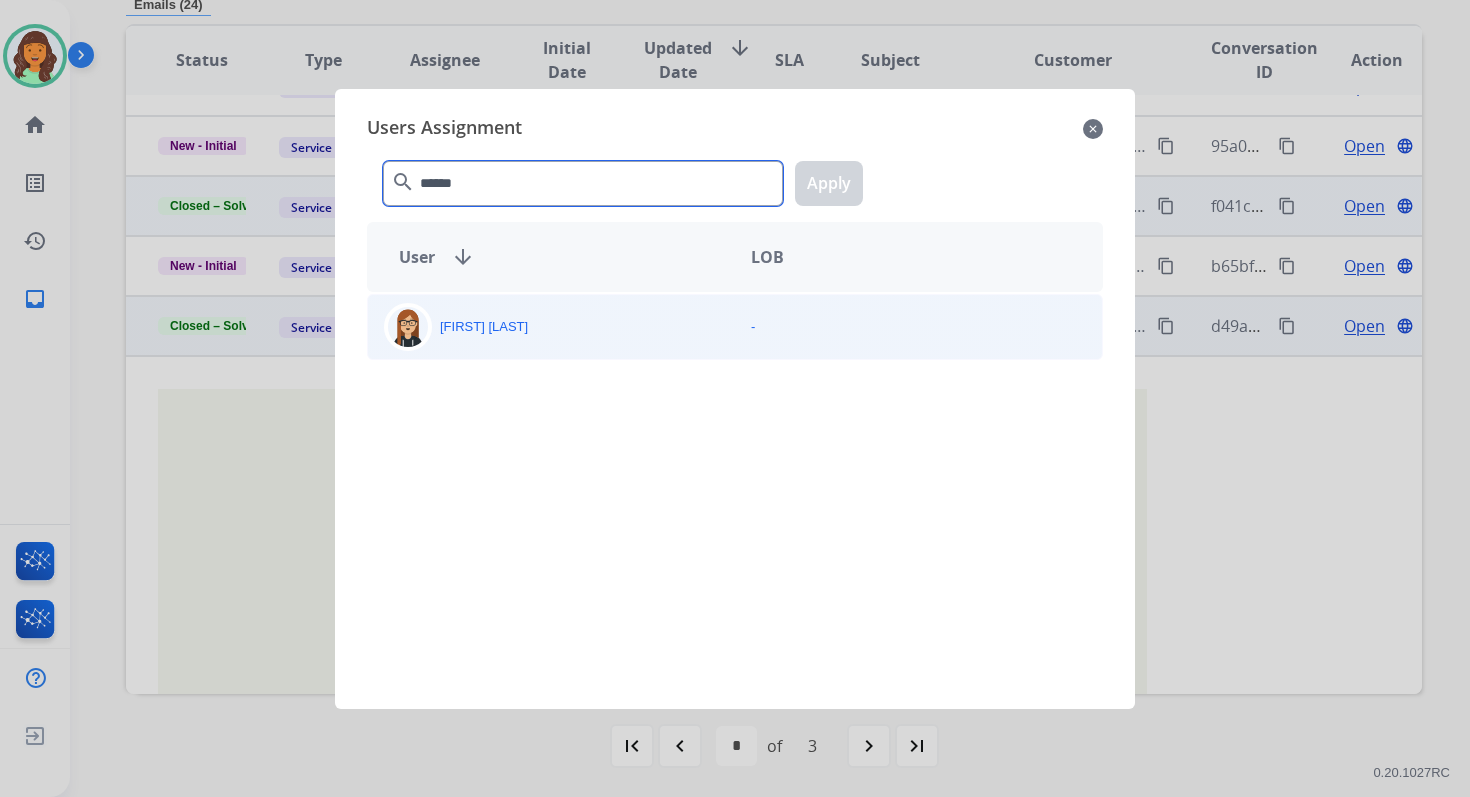 type on "******" 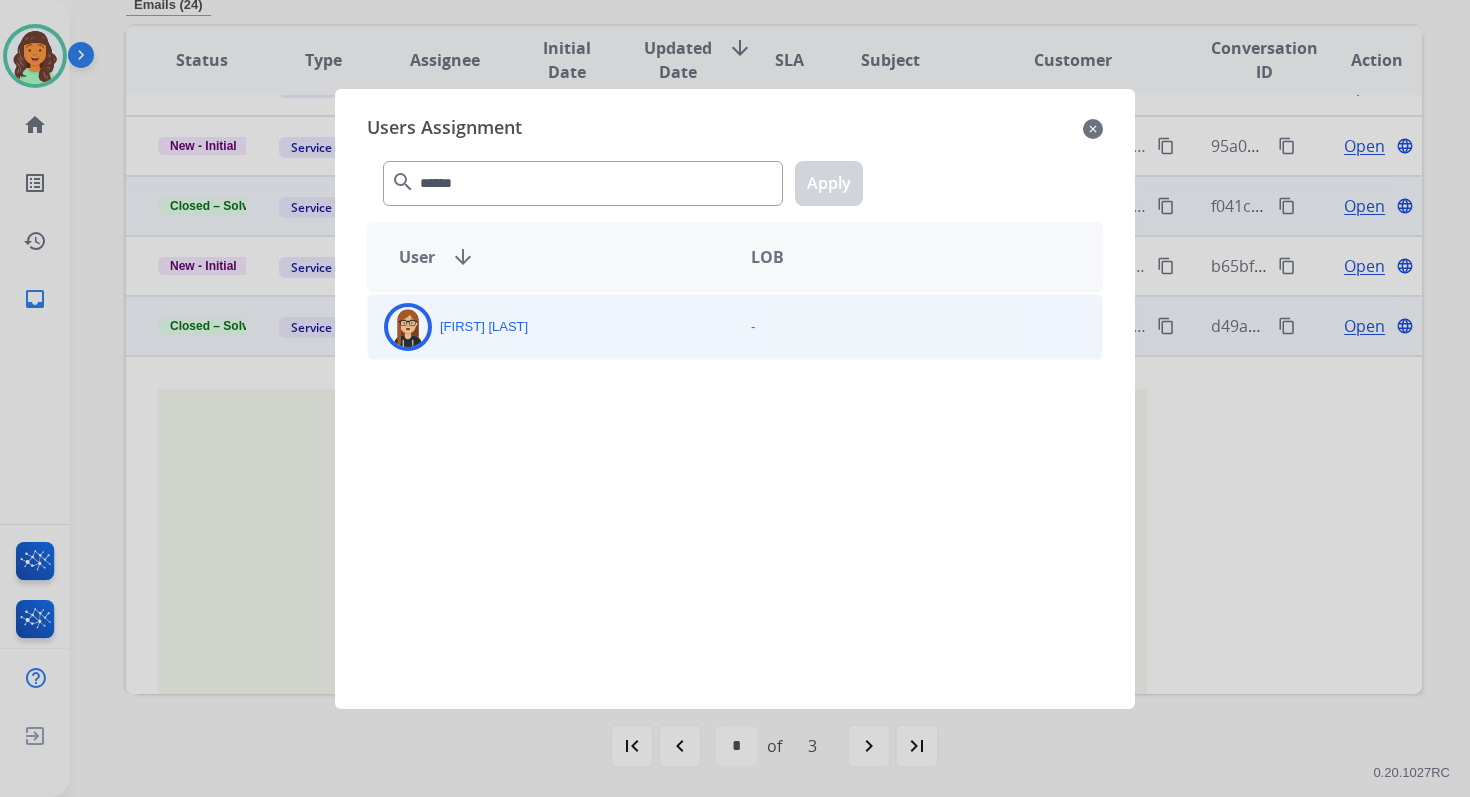 click on "[NAME] -" 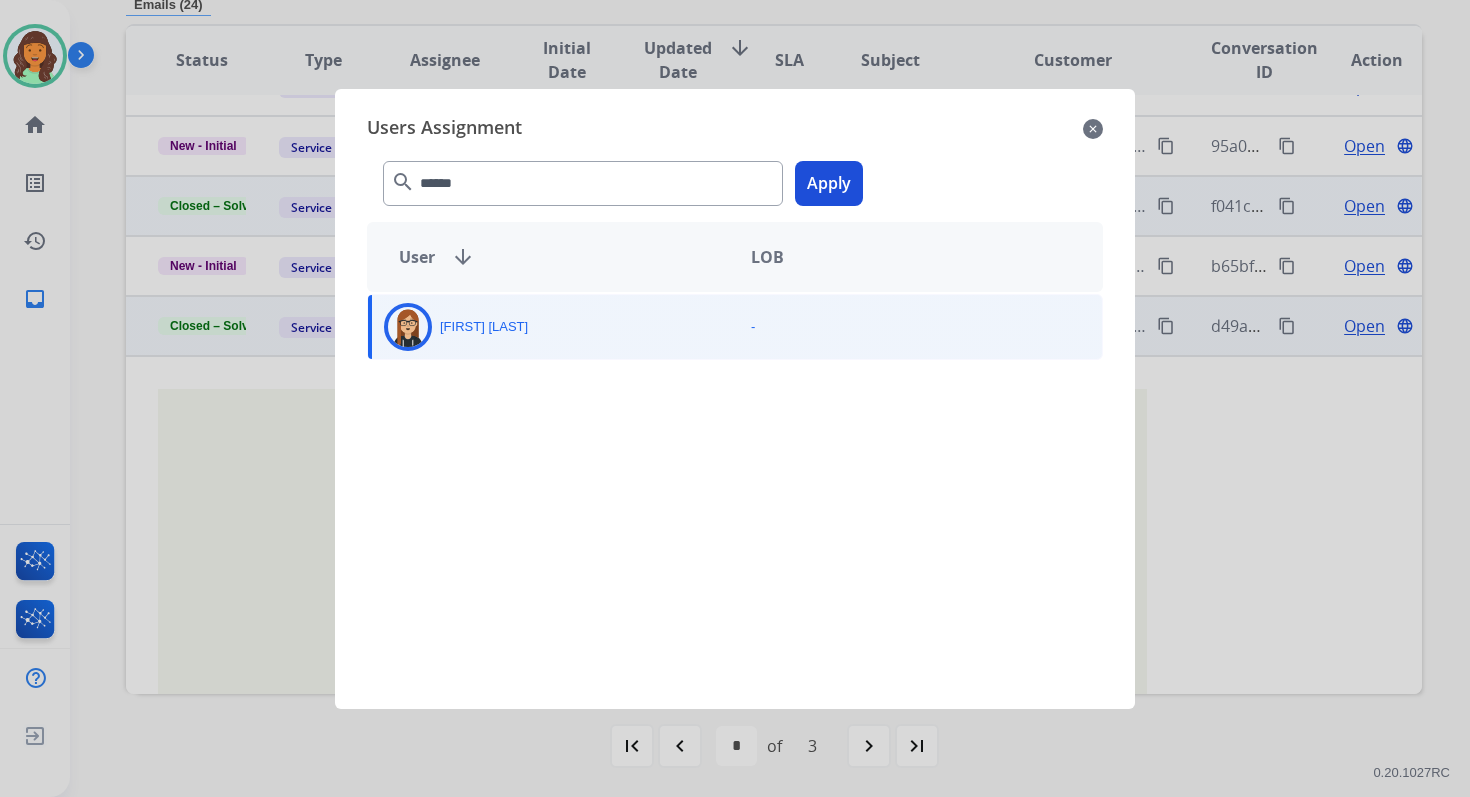 click on "Apply" 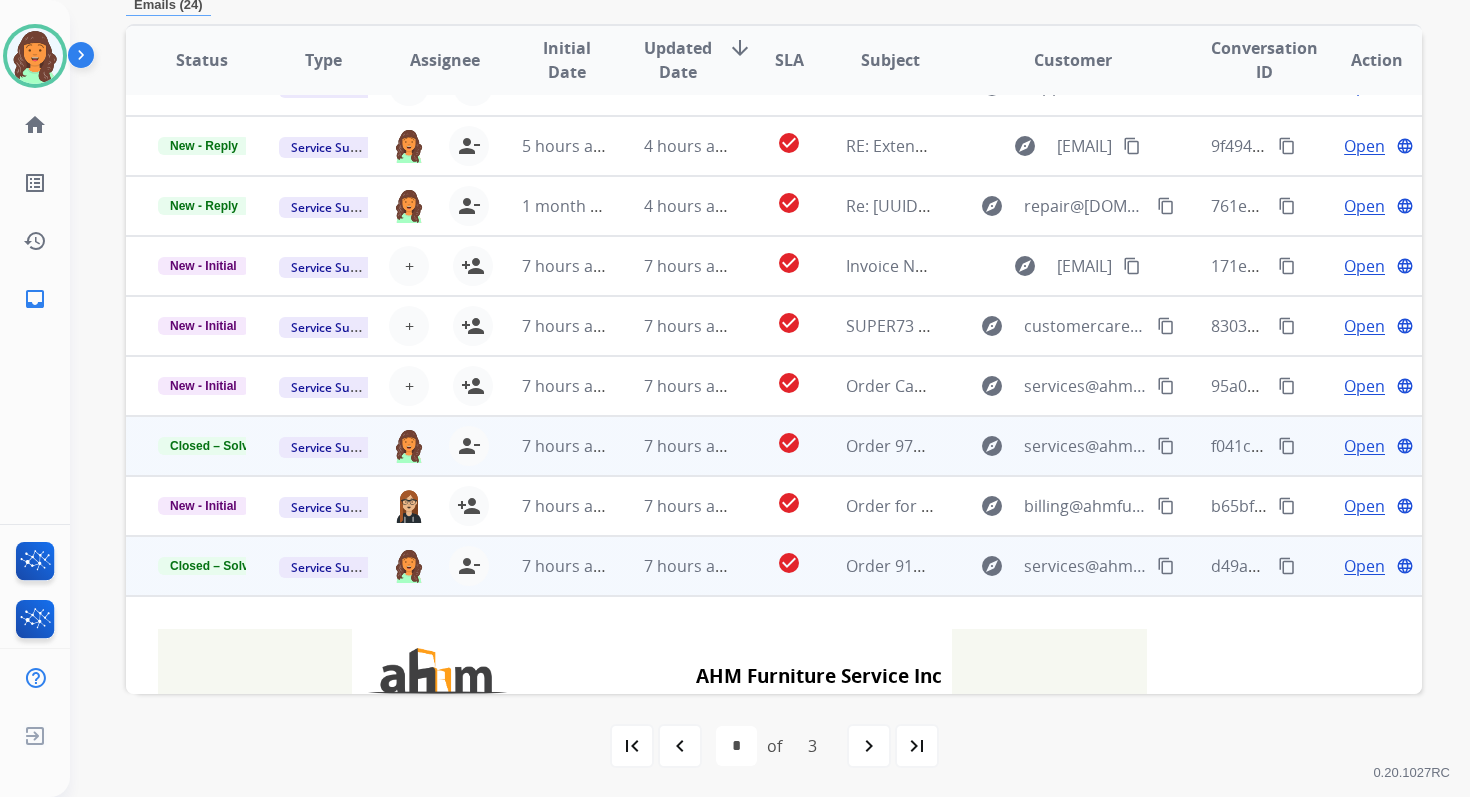 scroll, scrollTop: 79, scrollLeft: 0, axis: vertical 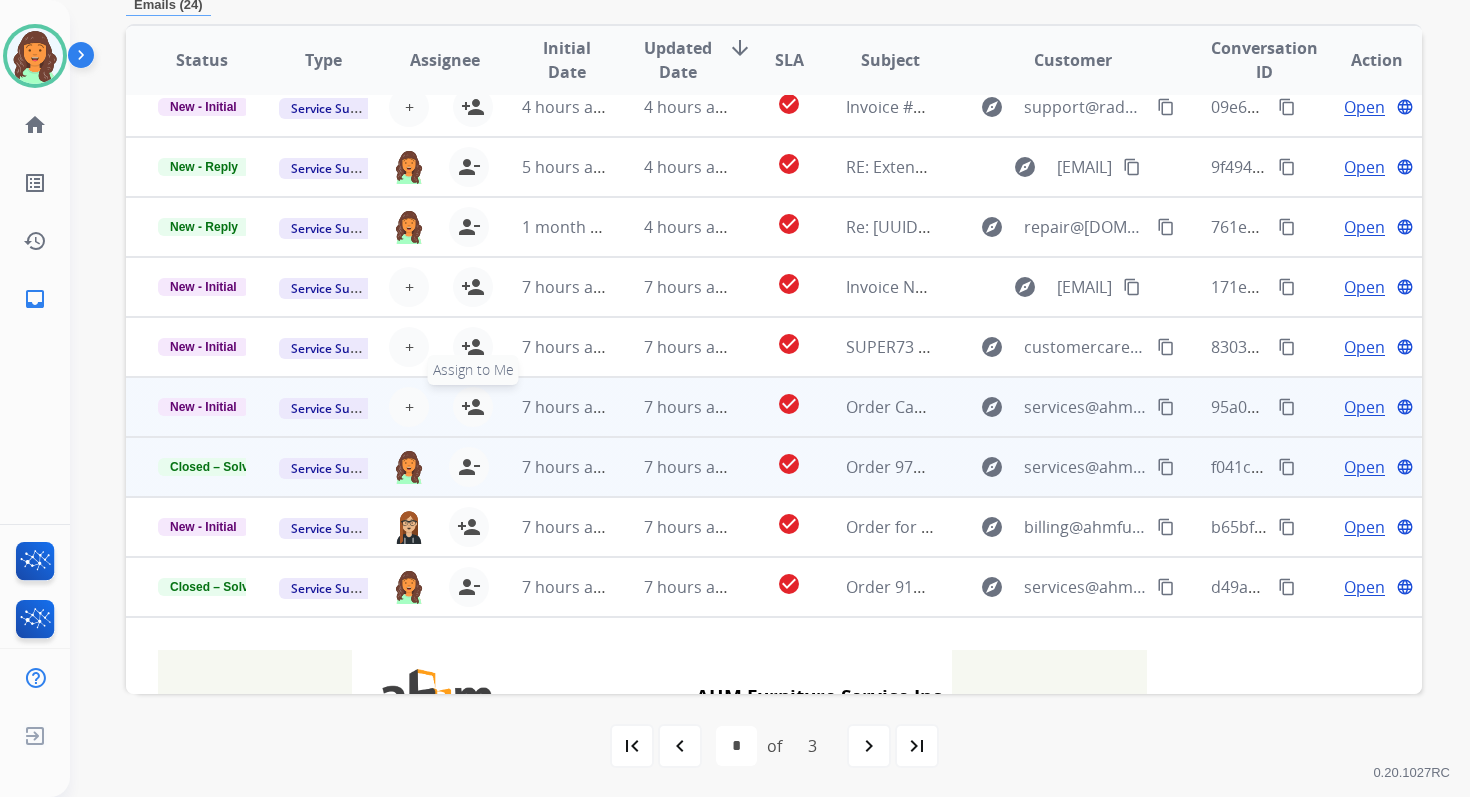 click on "person_add" at bounding box center (473, 407) 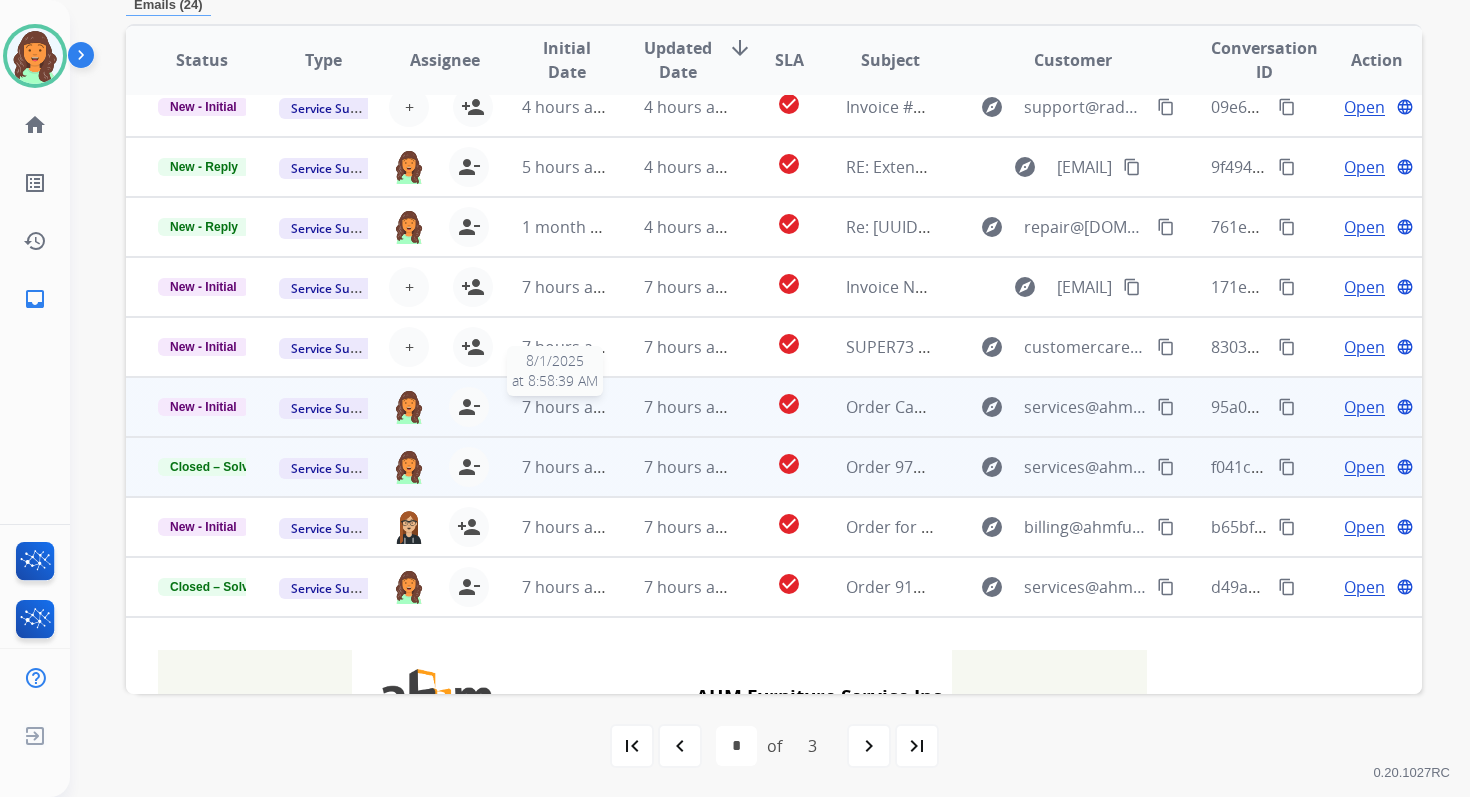 click on "7 hours ago" at bounding box center [567, 407] 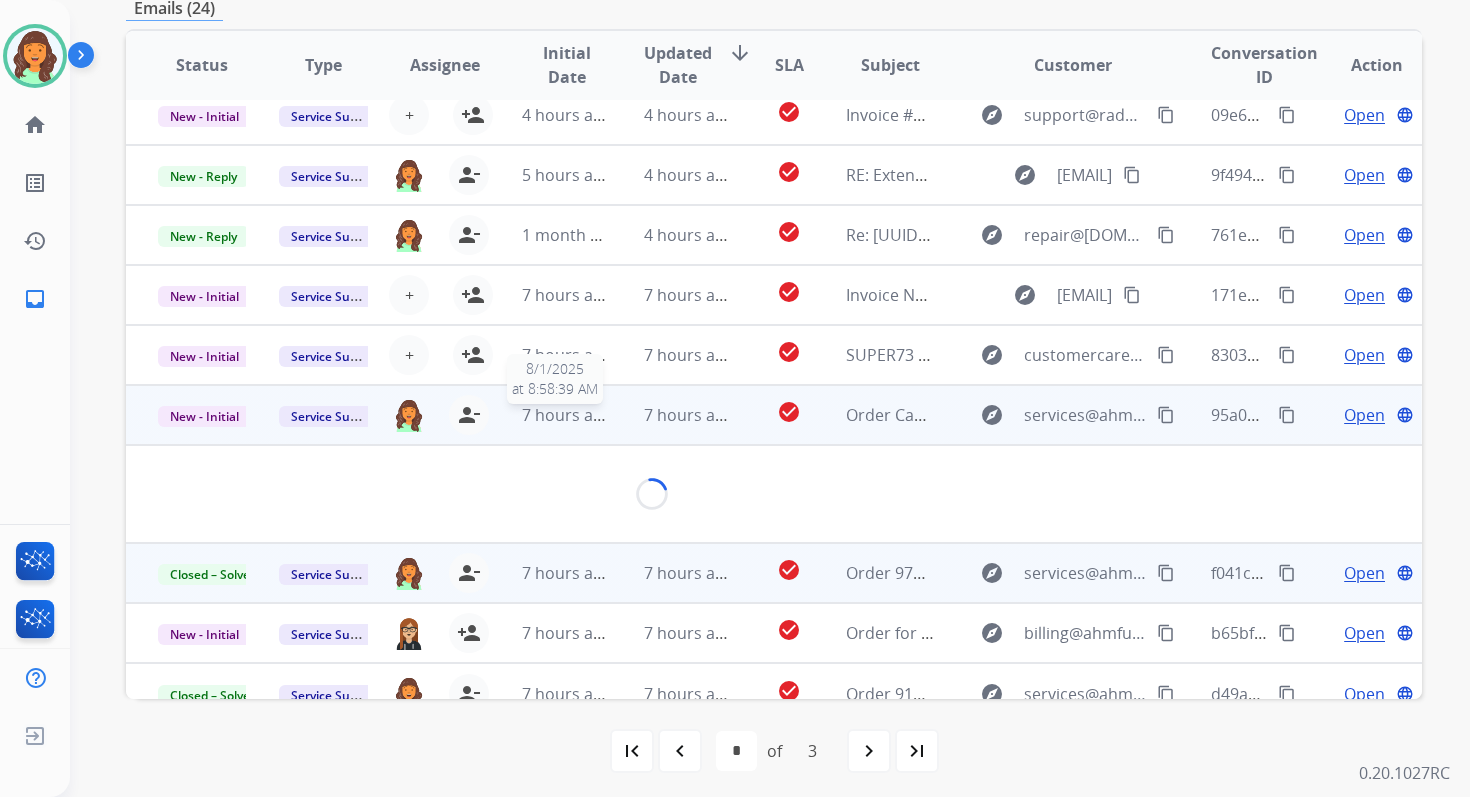 scroll, scrollTop: 480, scrollLeft: 0, axis: vertical 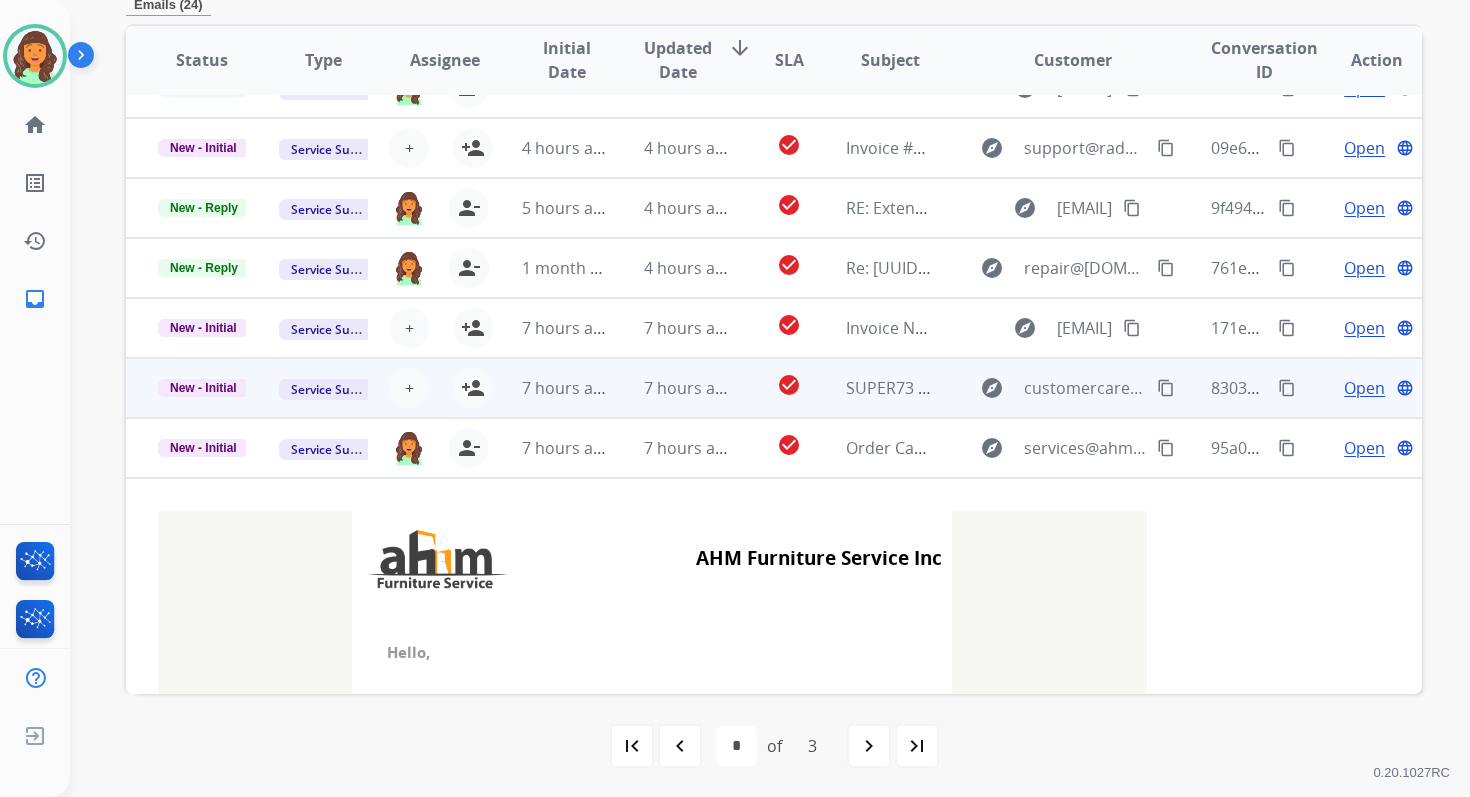 click on "7 hours ago" at bounding box center [672, 388] 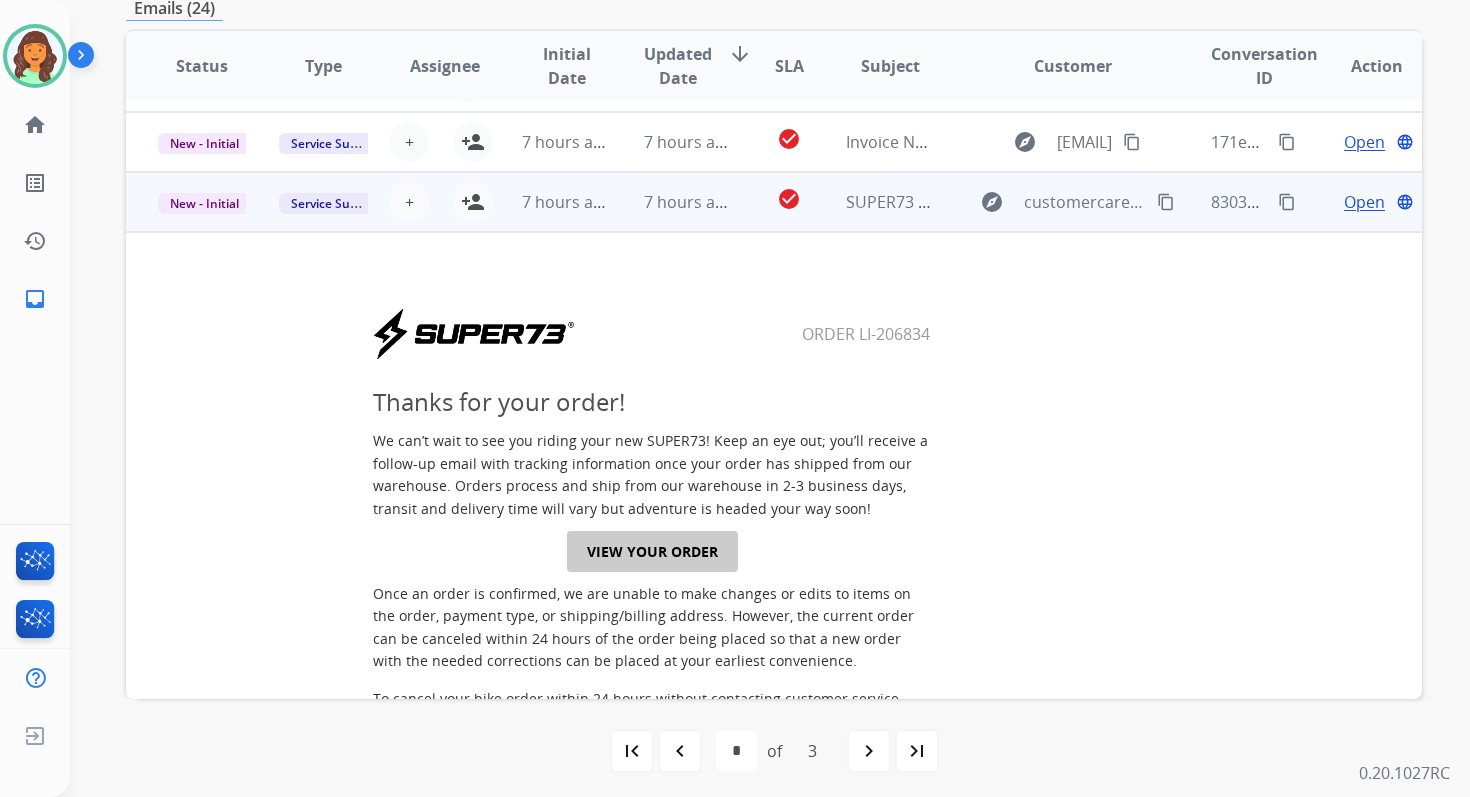 scroll, scrollTop: 114, scrollLeft: 0, axis: vertical 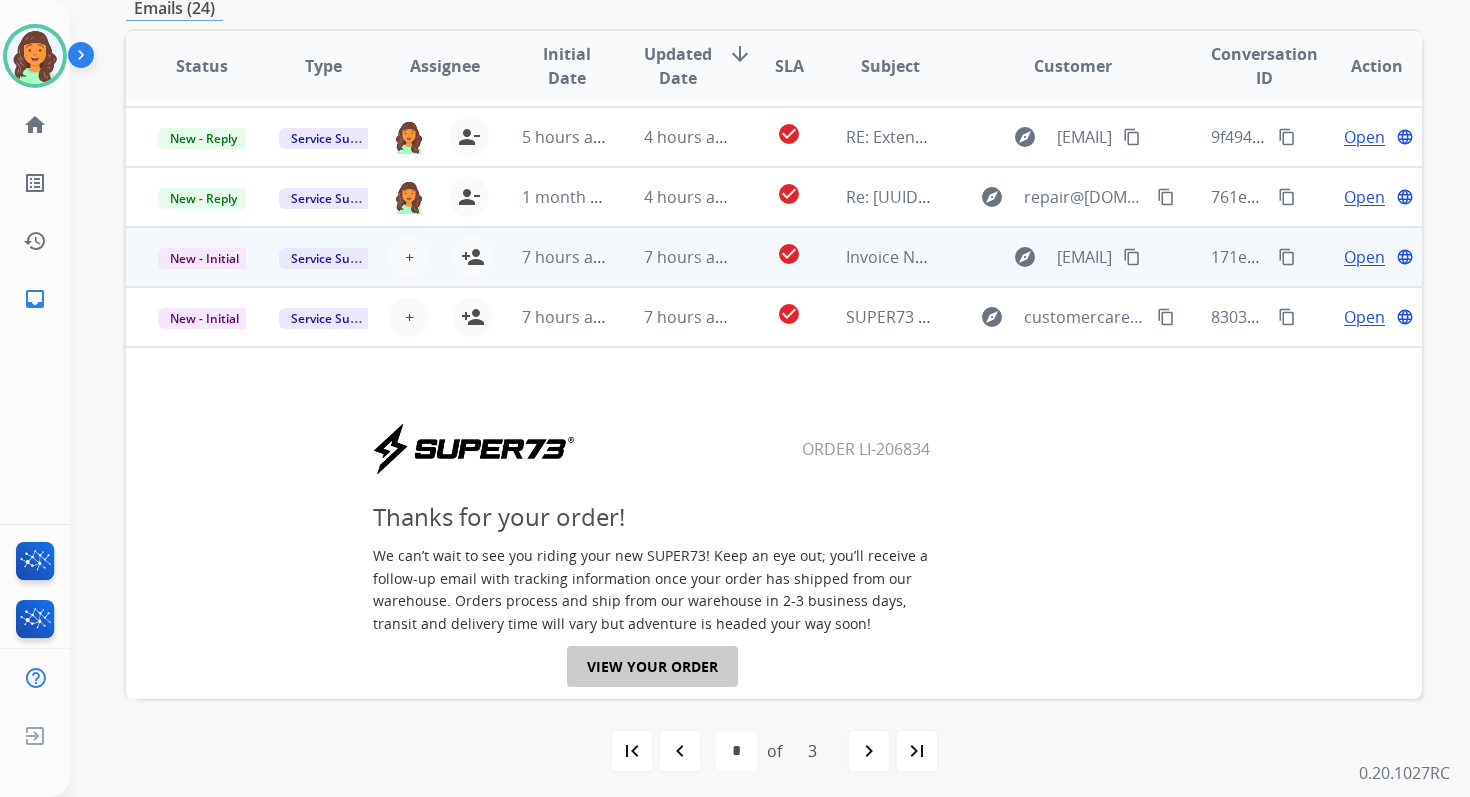 click on "7 hours ago" at bounding box center (672, 257) 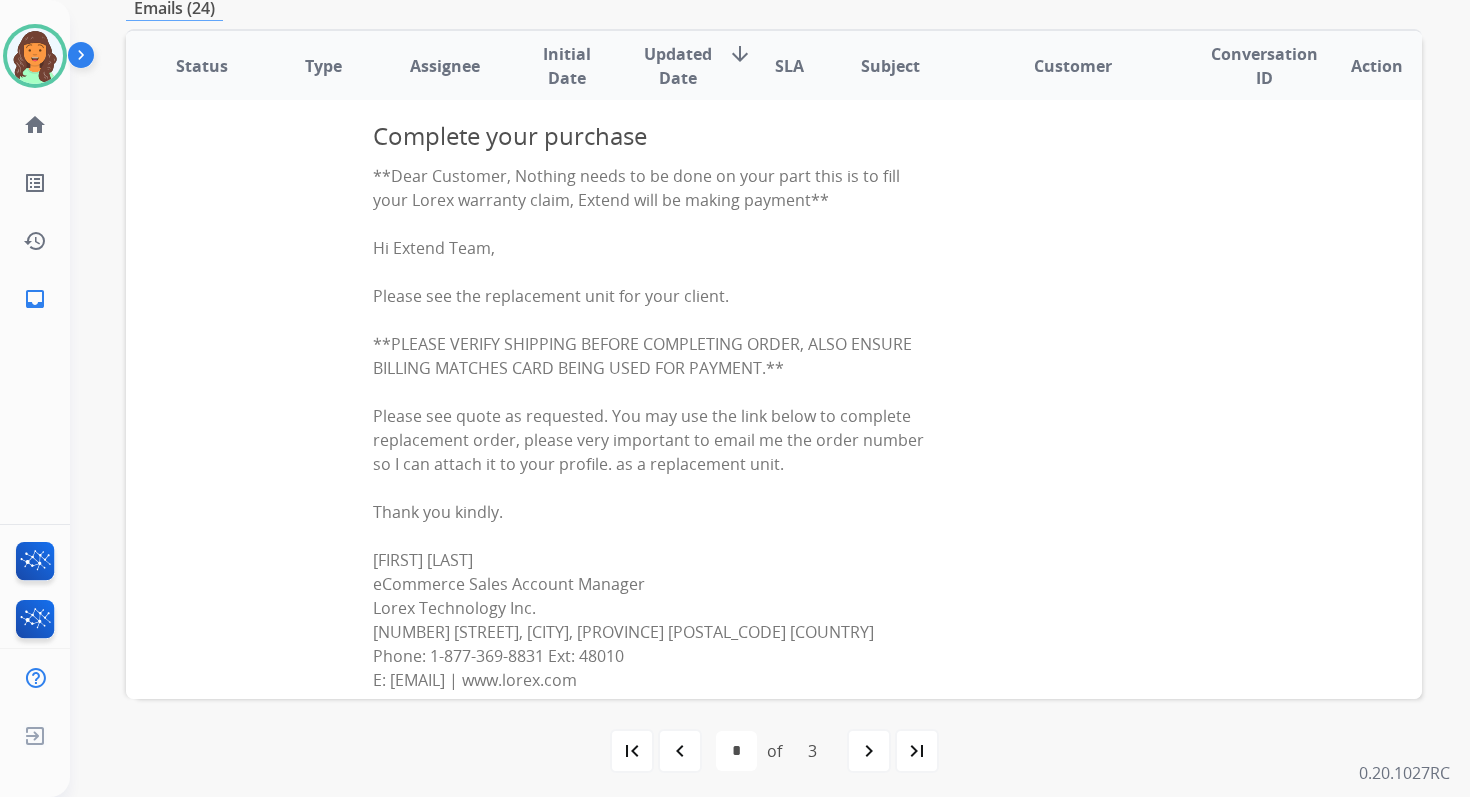 scroll, scrollTop: 0, scrollLeft: 0, axis: both 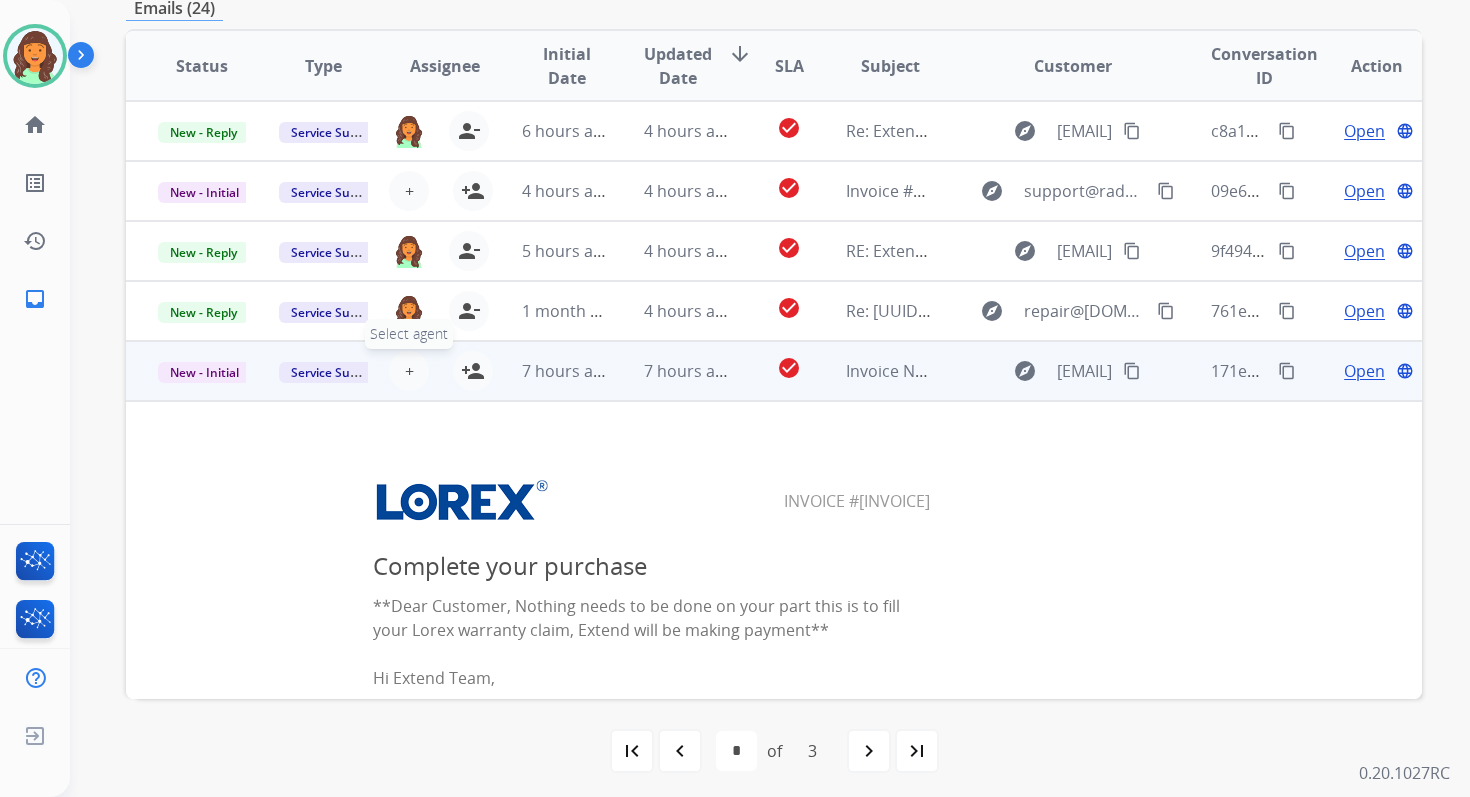 click on "+" at bounding box center [409, 371] 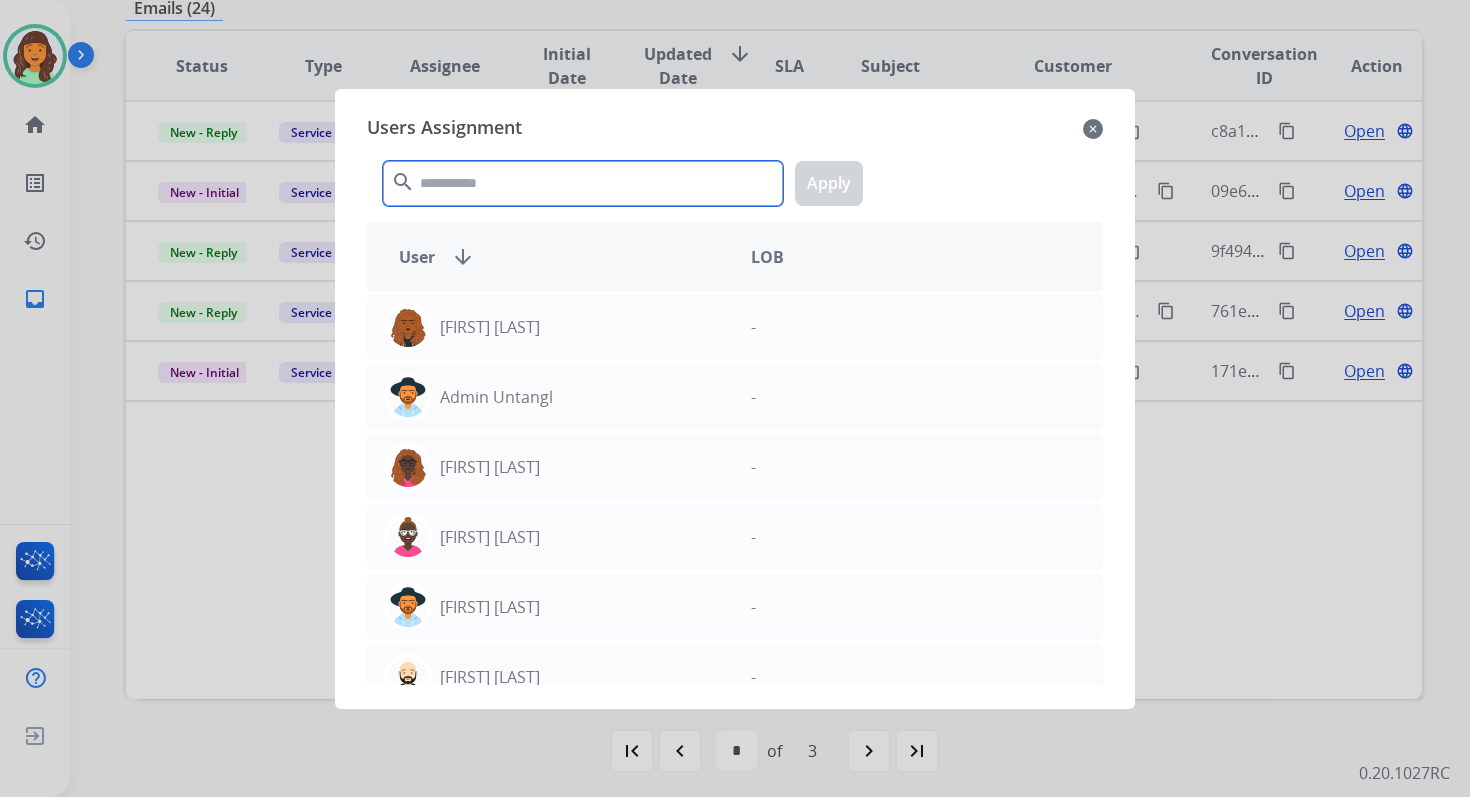 click 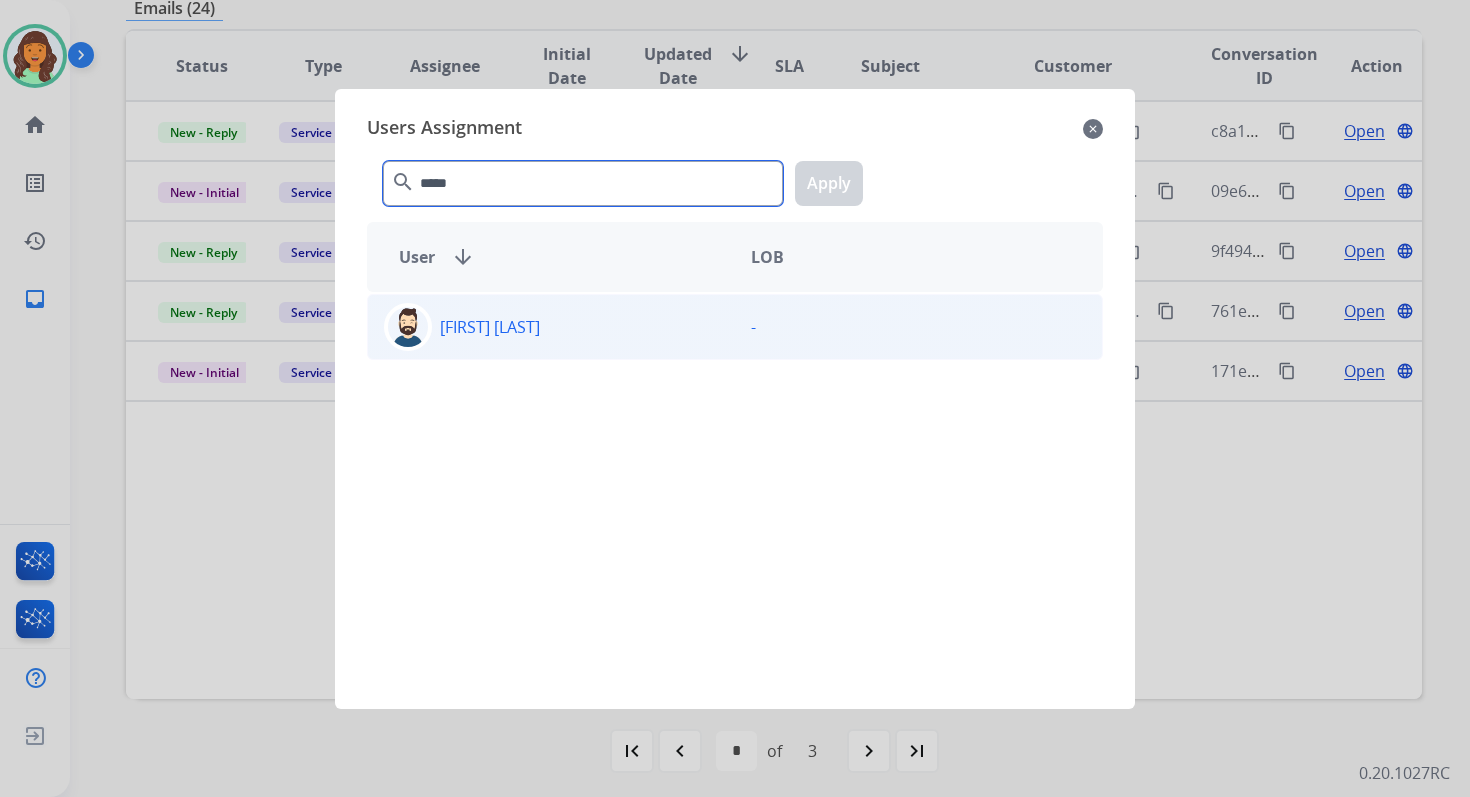 type on "*****" 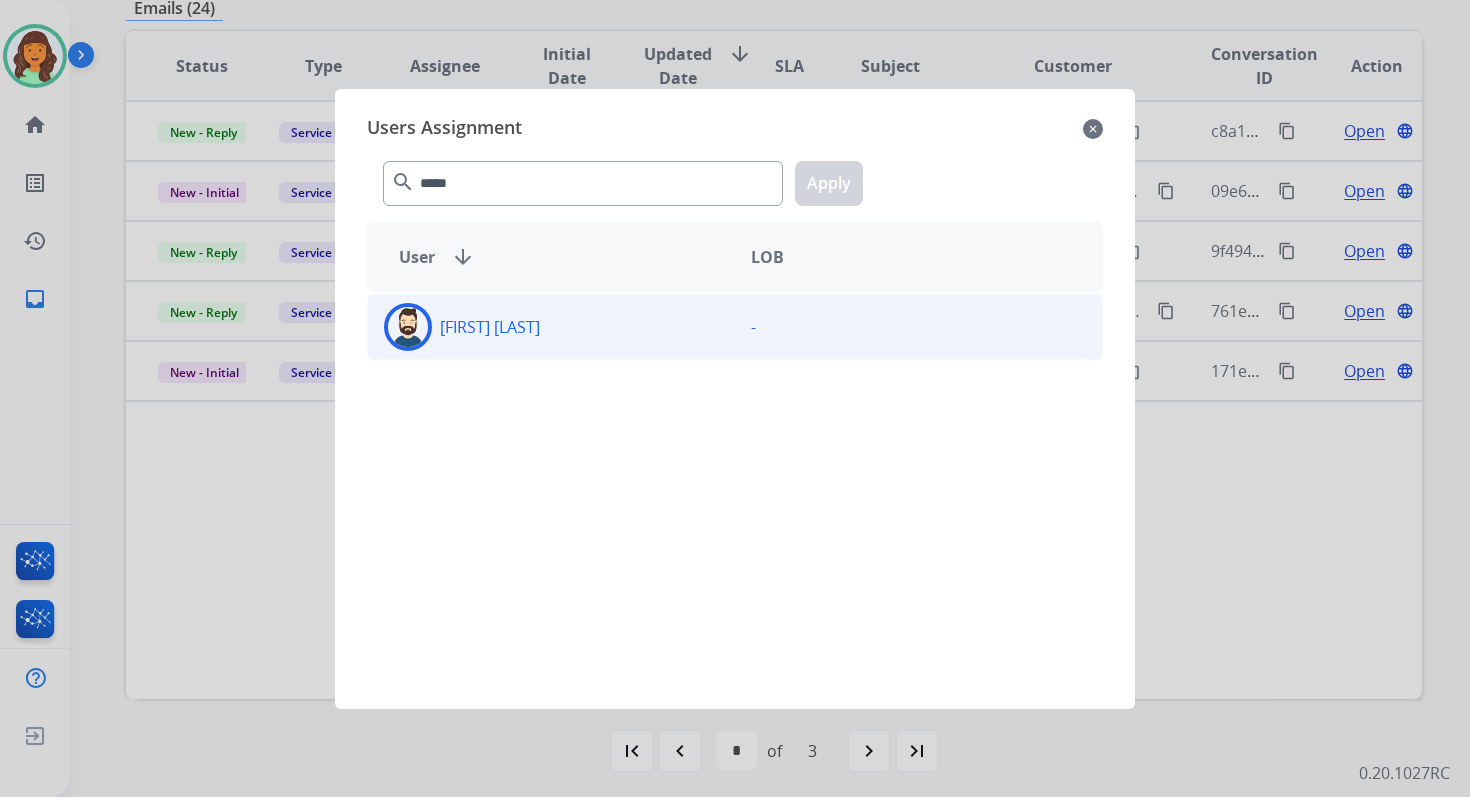 click on "[FIRST]  [LAST]" 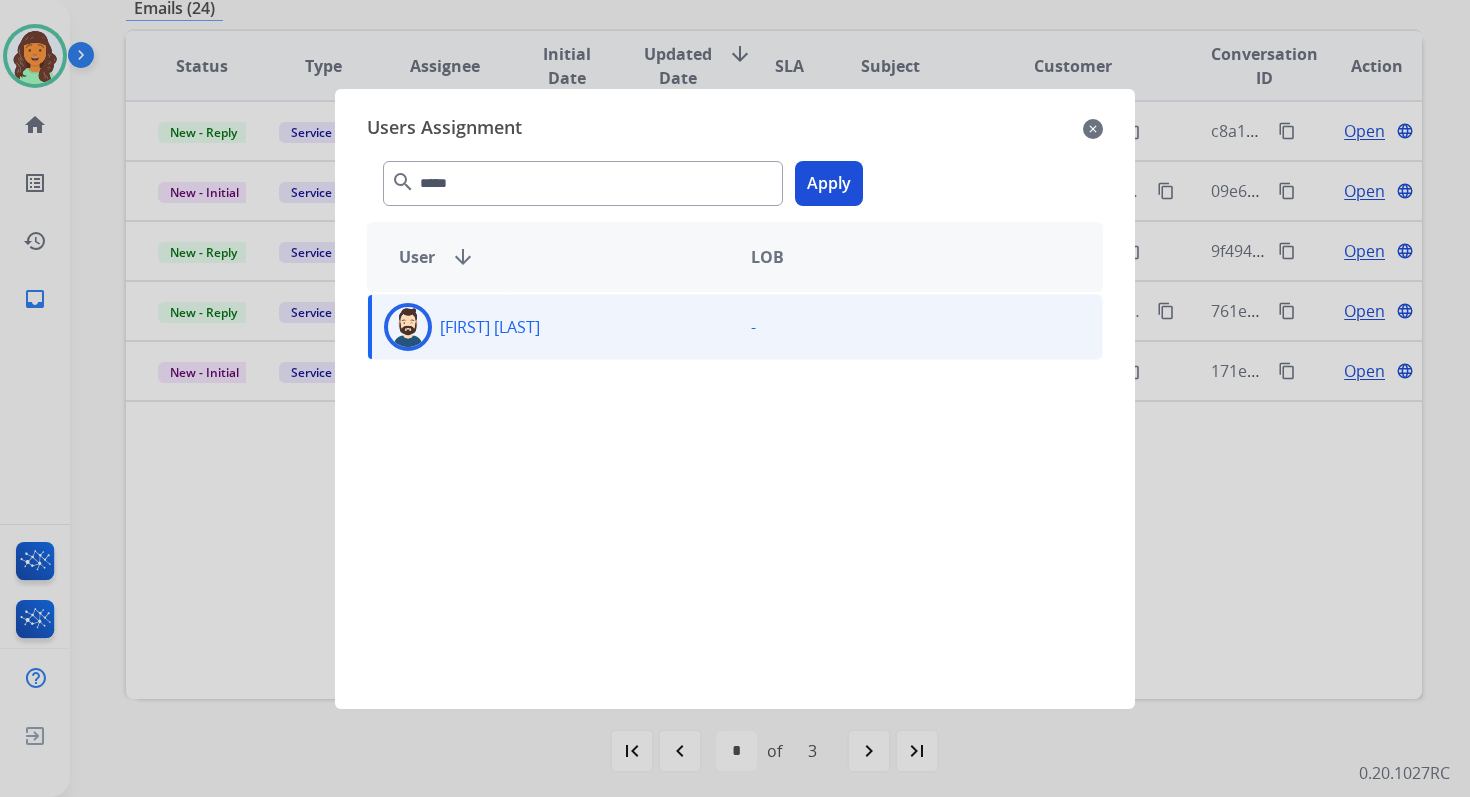 click on "Apply" 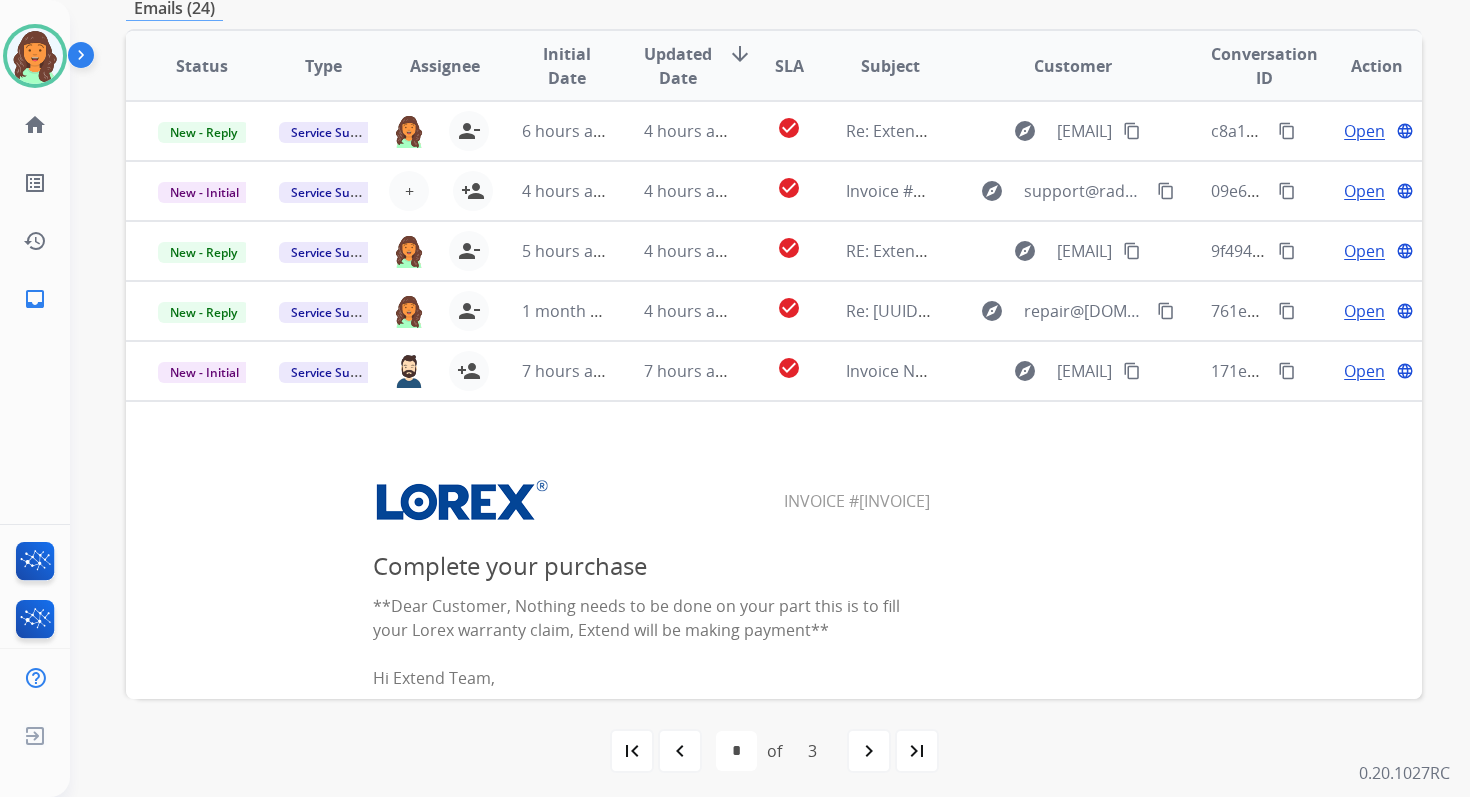 scroll, scrollTop: 0, scrollLeft: 0, axis: both 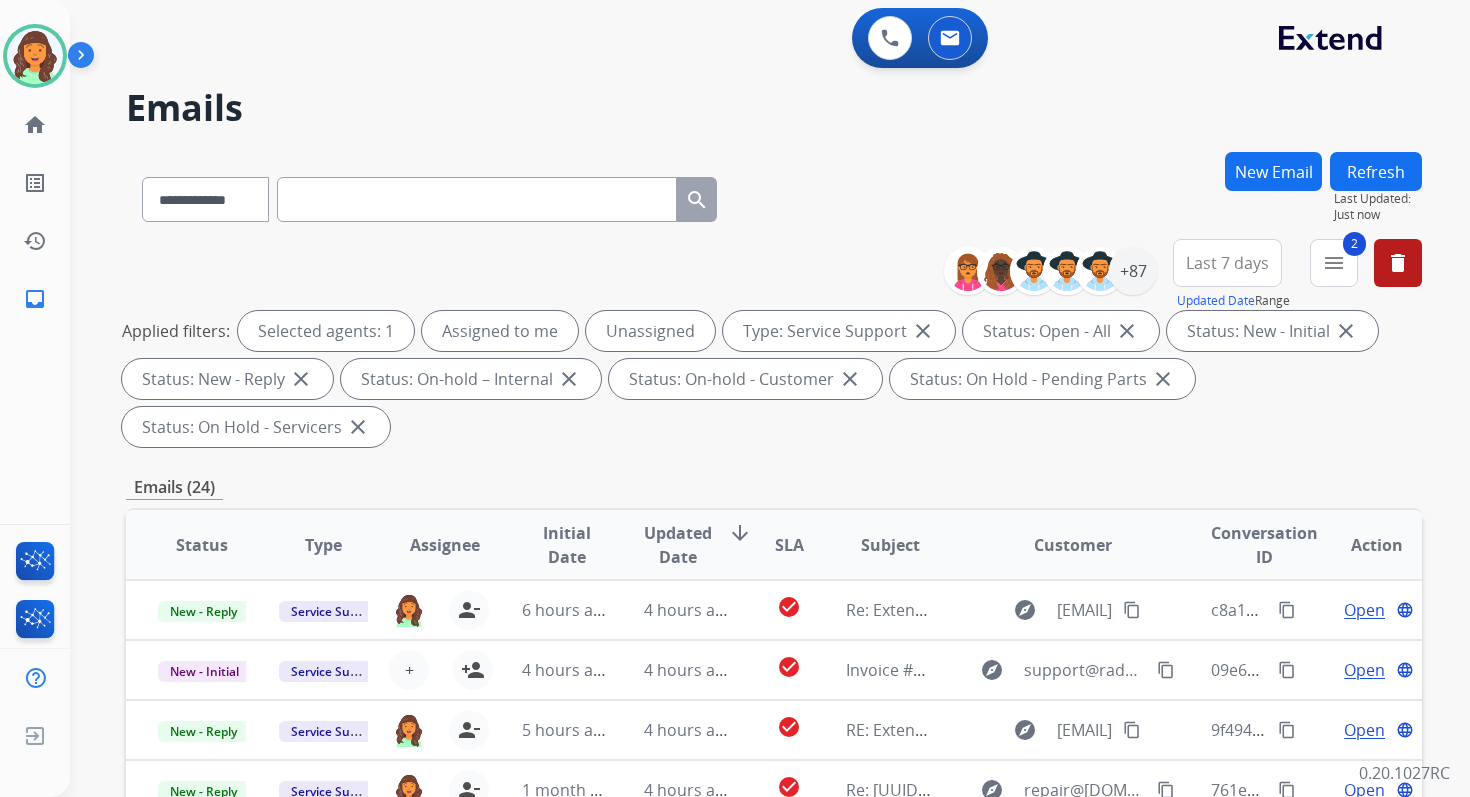 click on "Refresh" at bounding box center (1376, 171) 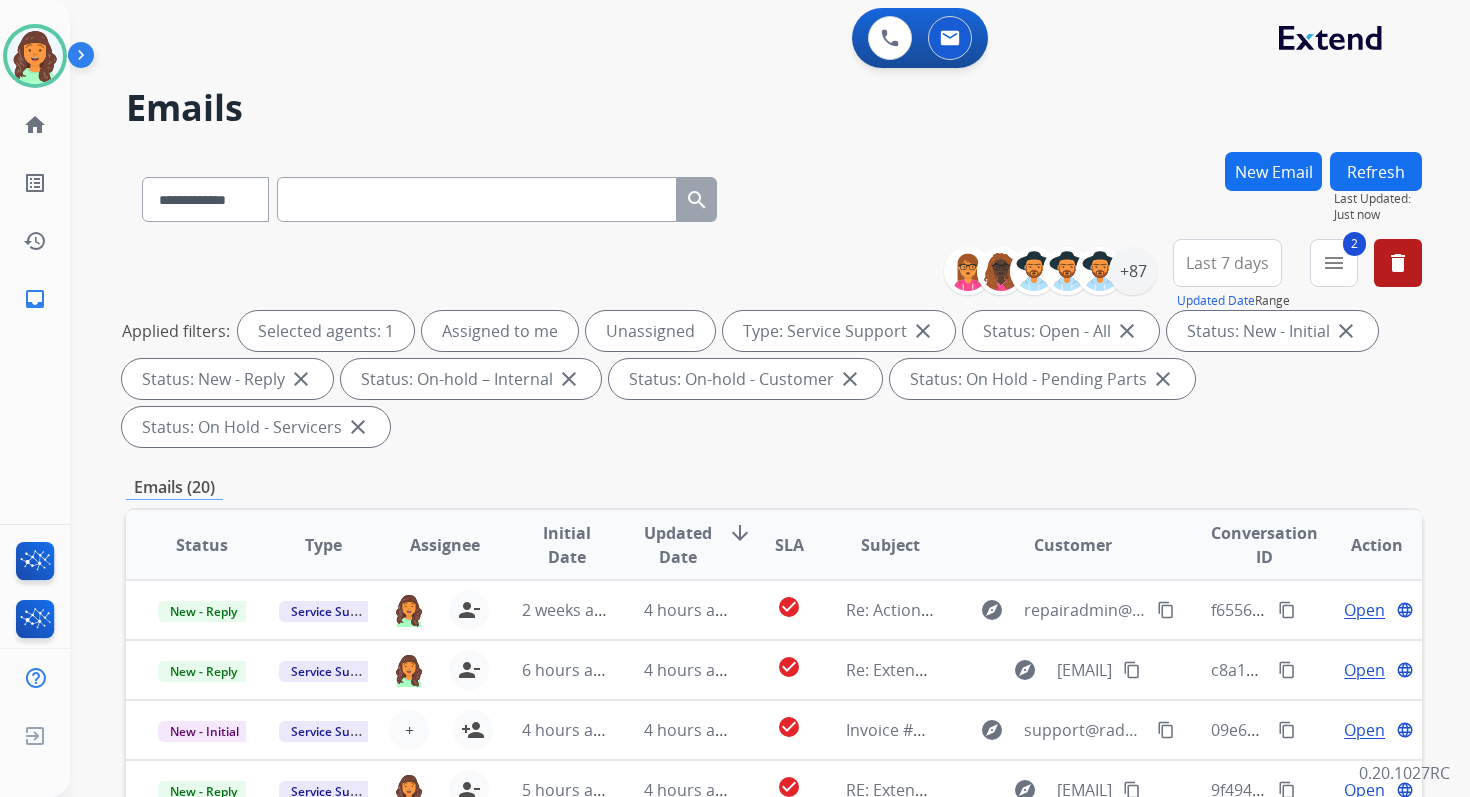 scroll, scrollTop: 68, scrollLeft: 0, axis: vertical 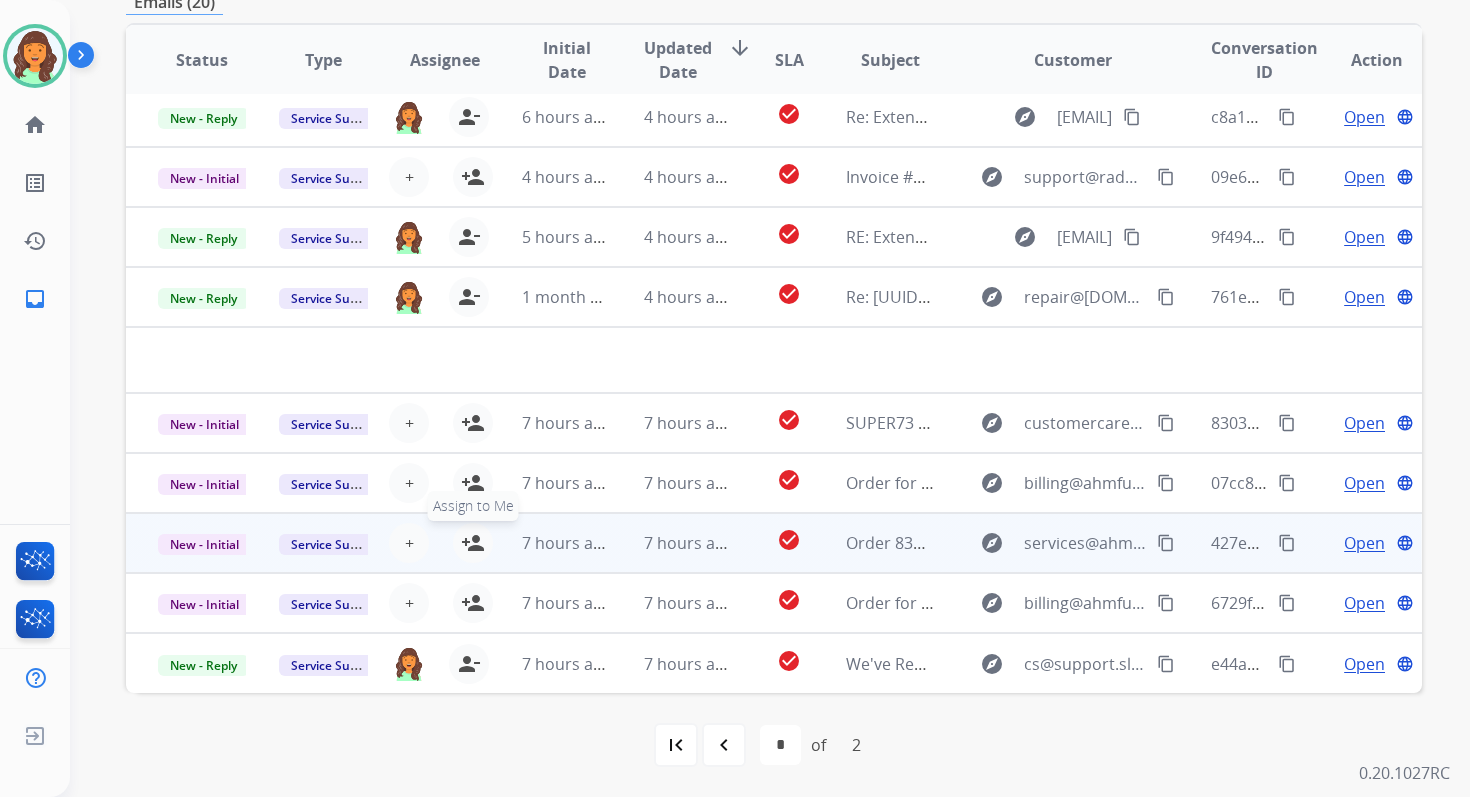 click on "person_add" at bounding box center [473, 543] 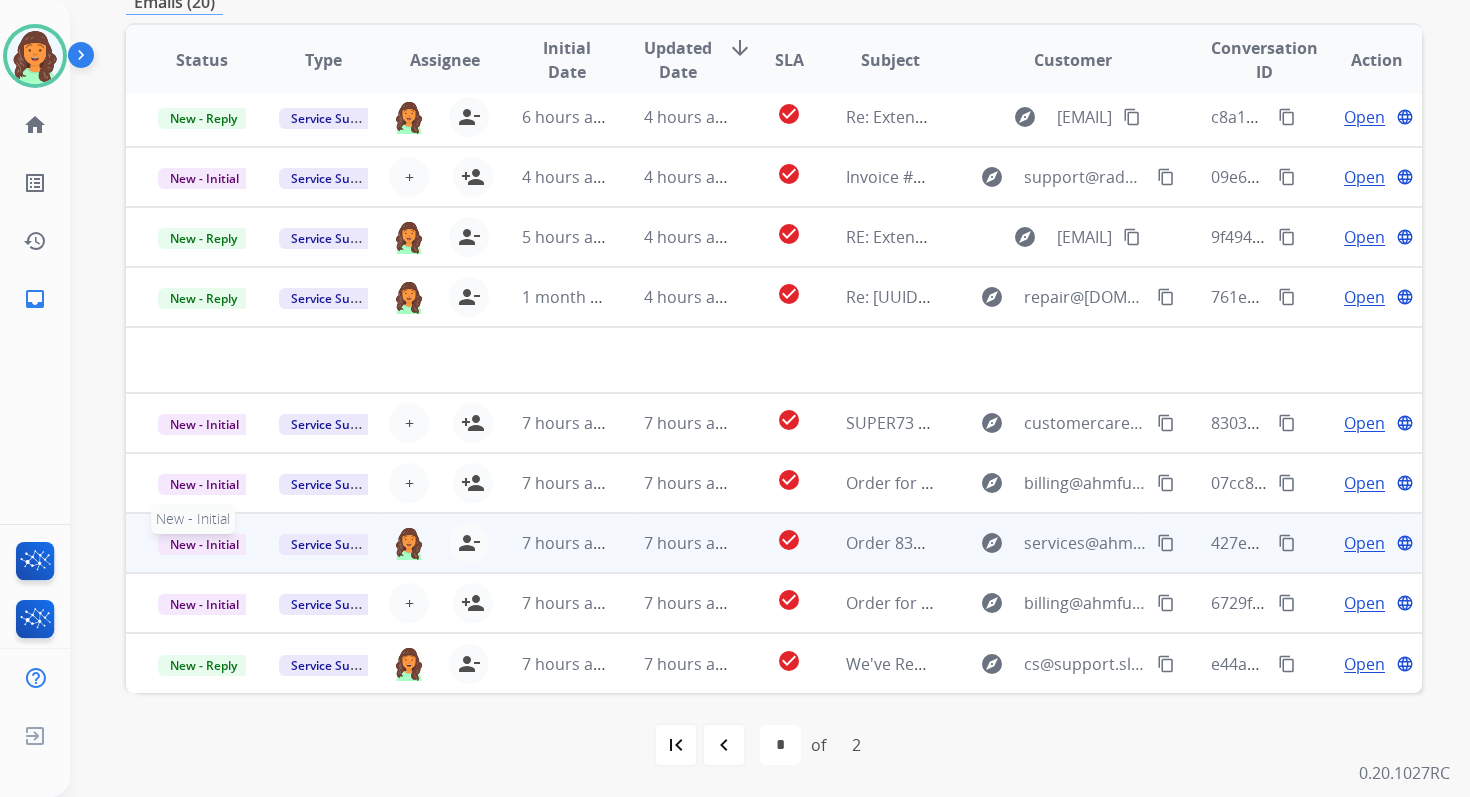 click on "New - Initial" at bounding box center [204, 544] 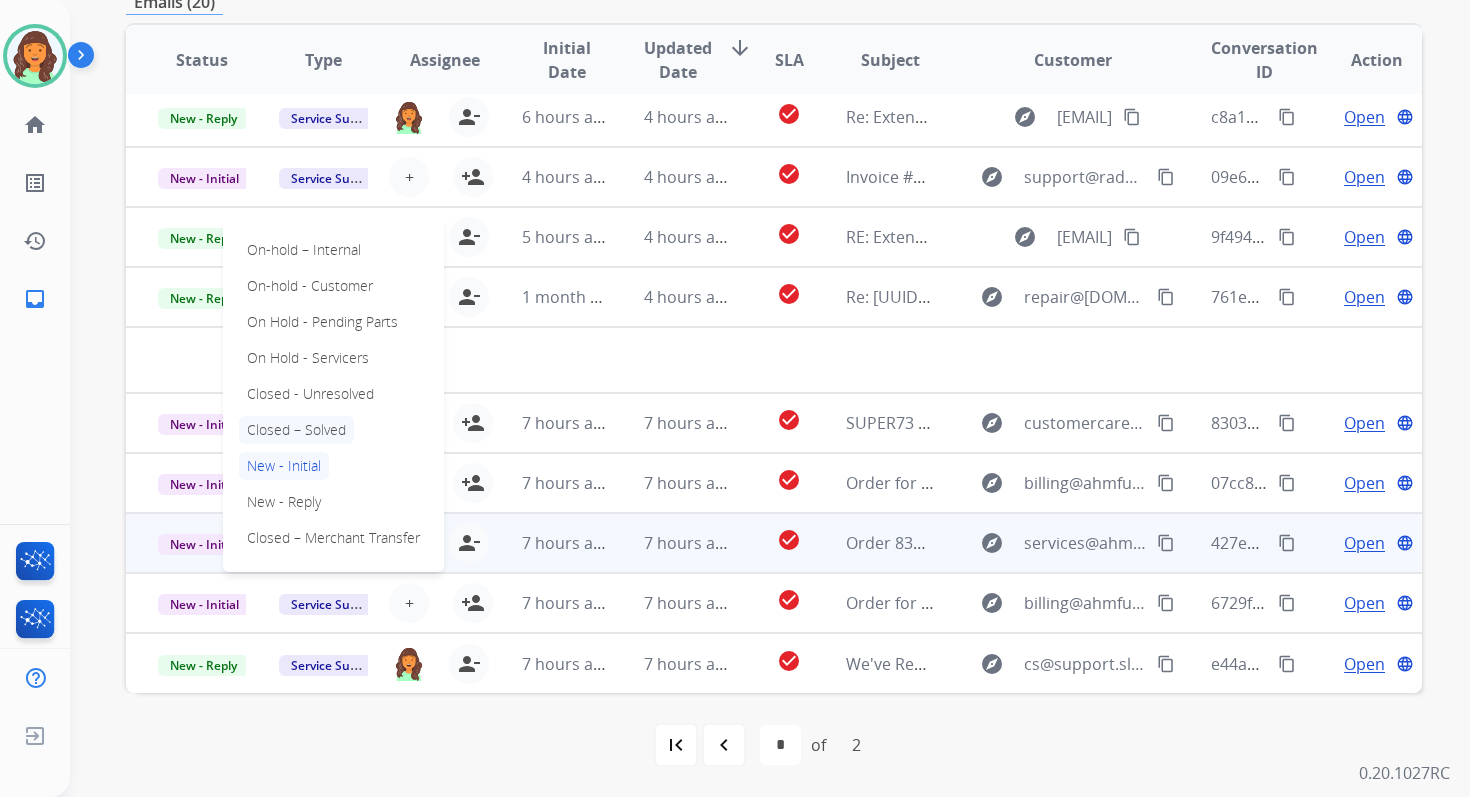 click on "Closed – Solved" at bounding box center (296, 430) 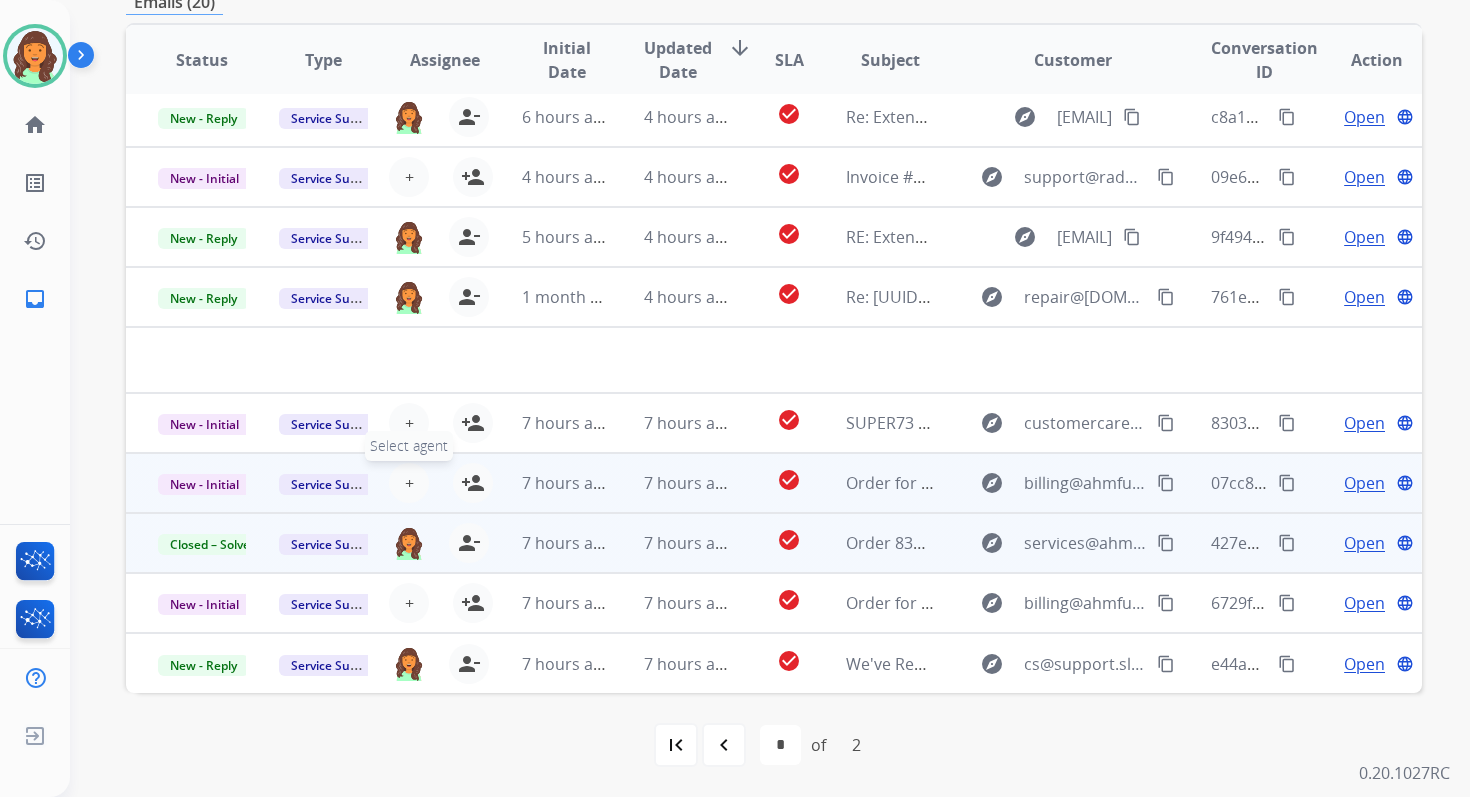 click on "+" at bounding box center (409, 483) 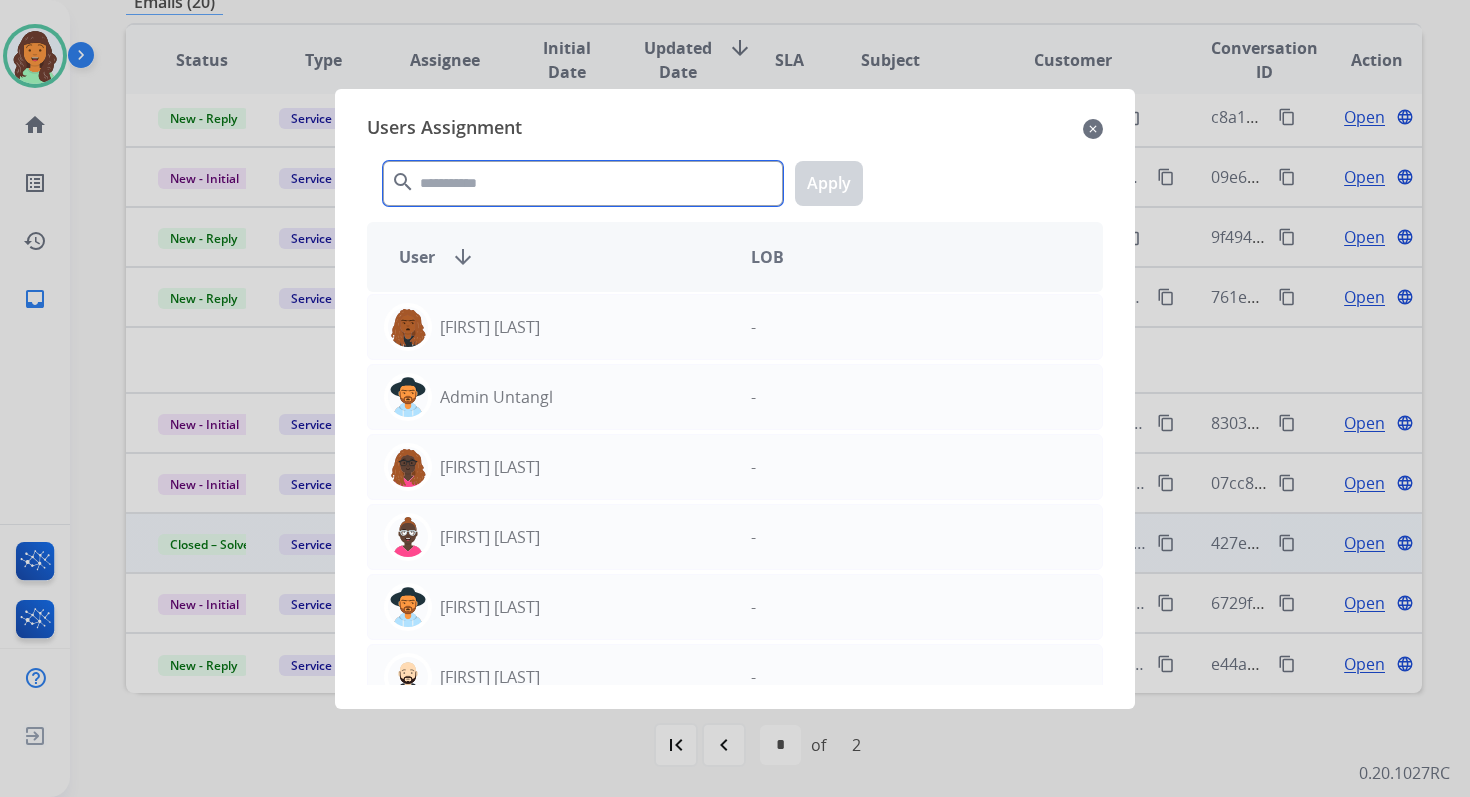 click 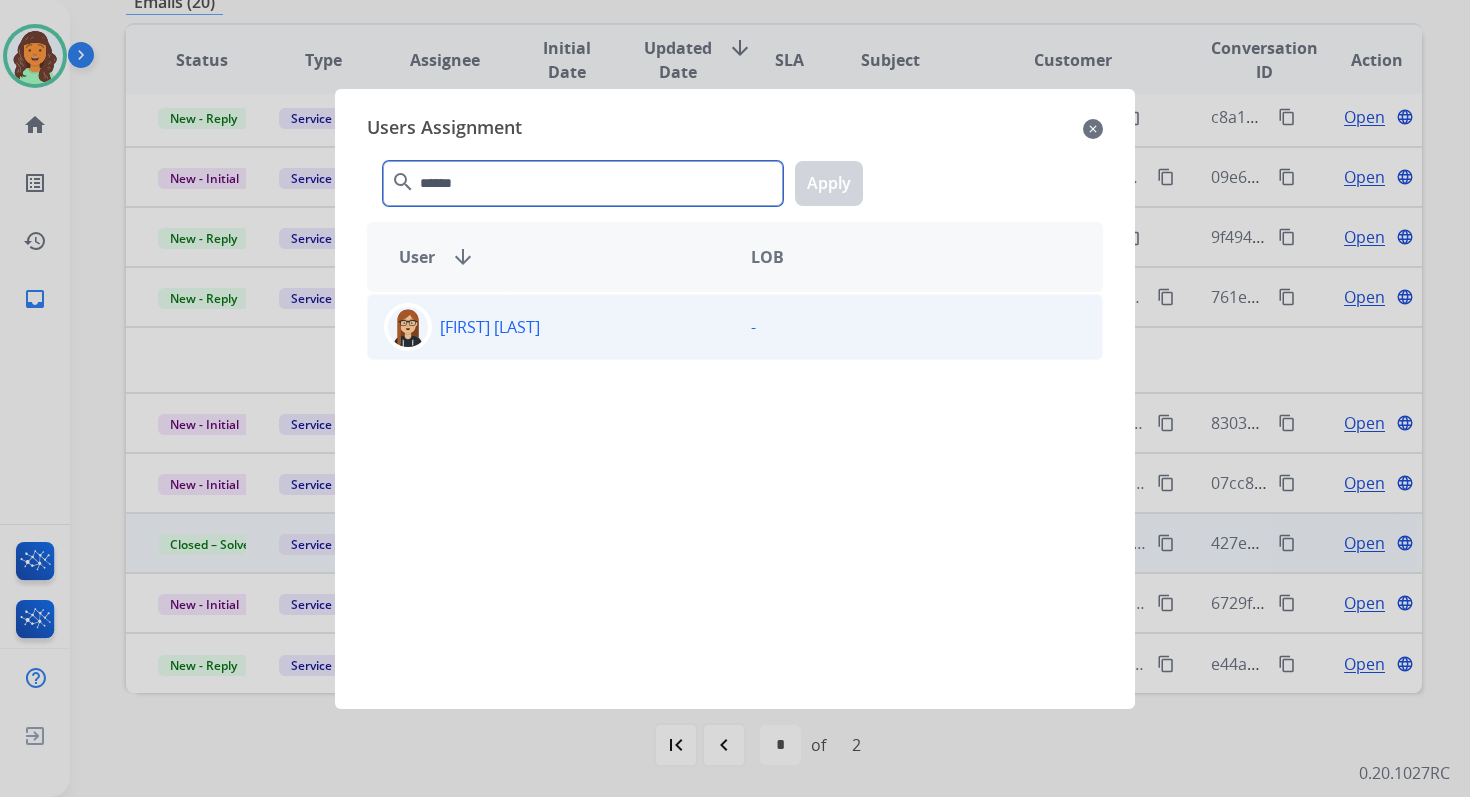 type on "******" 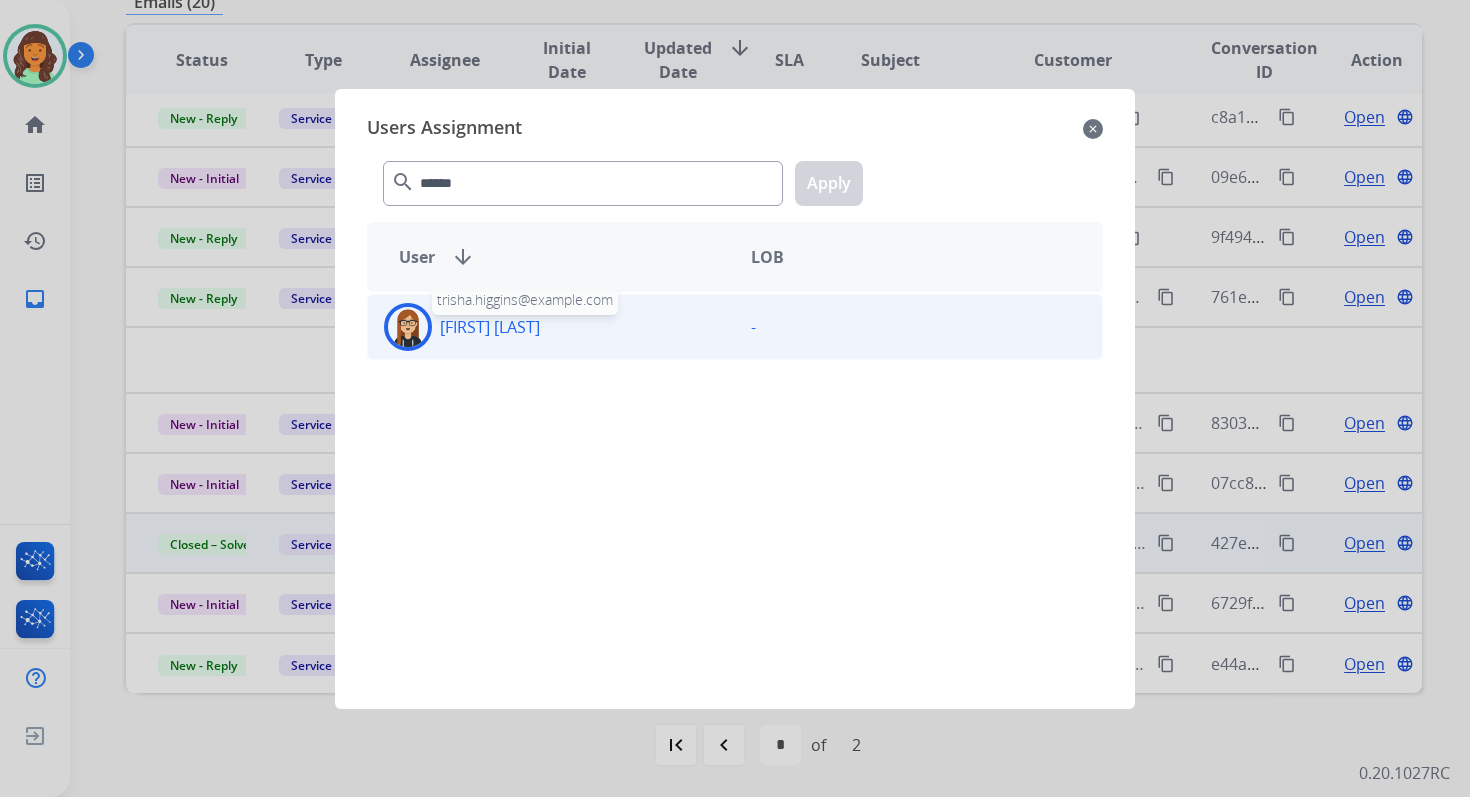 click on "[FIRST]  [LAST]" 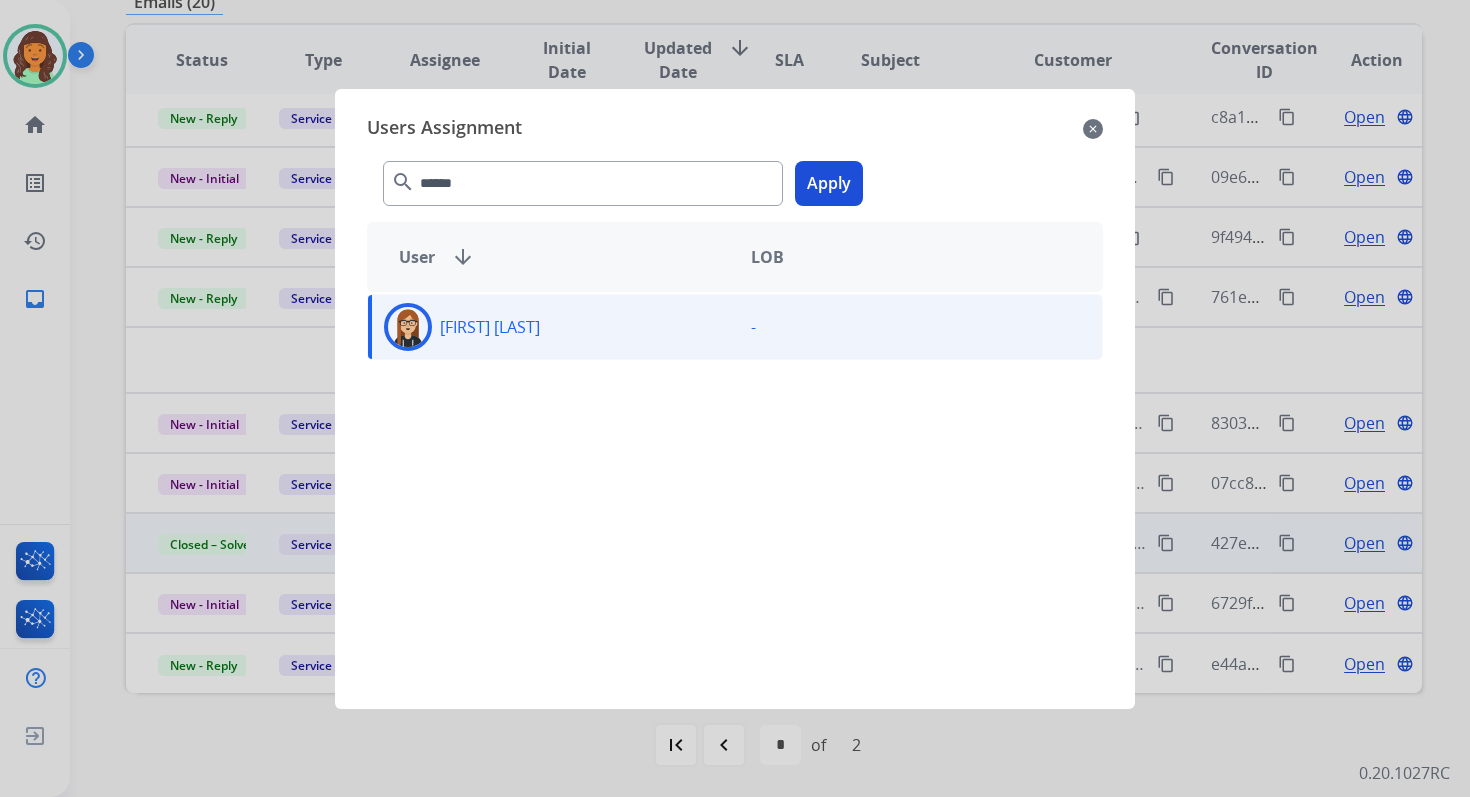 click on "Apply" 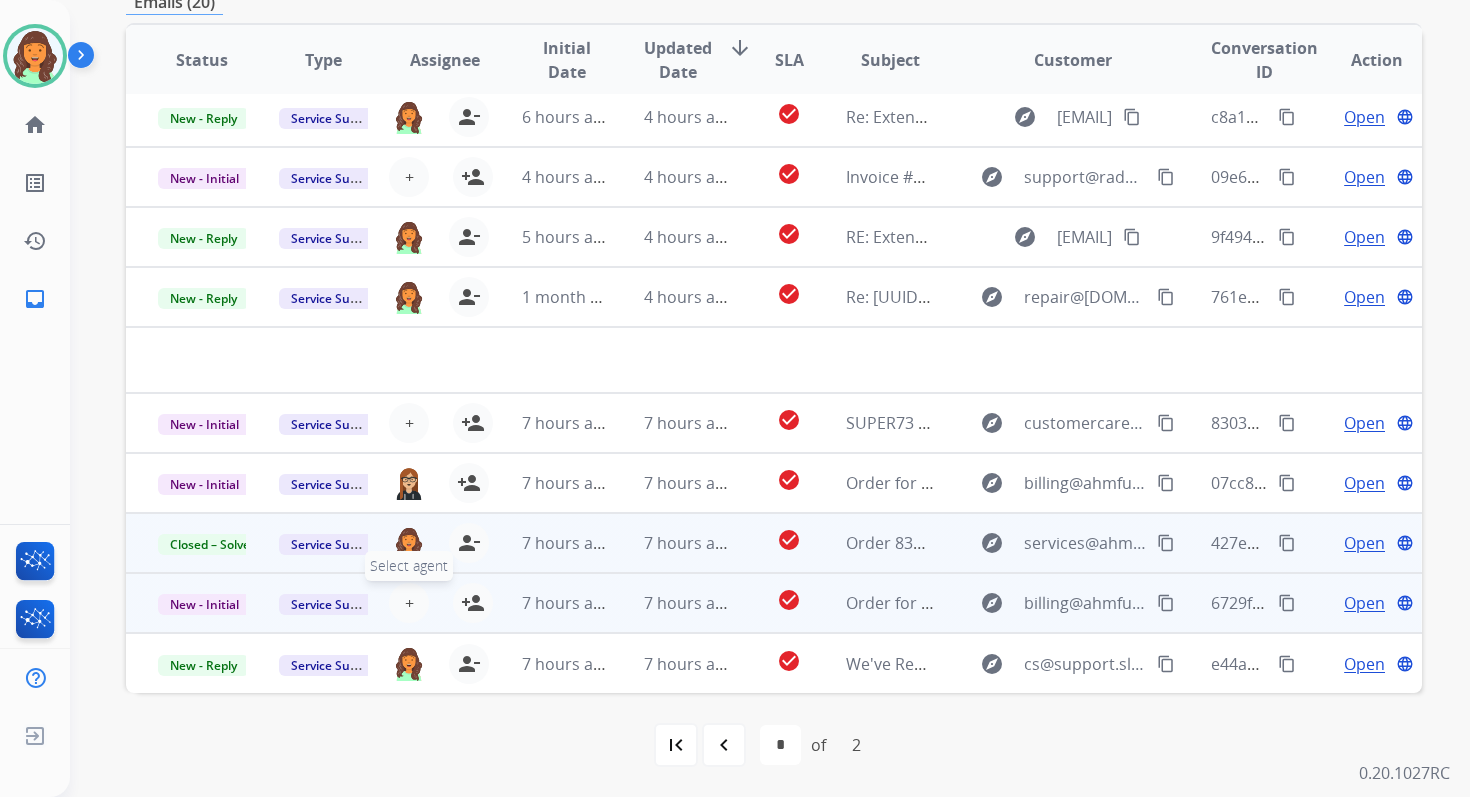click on "+" at bounding box center (409, 603) 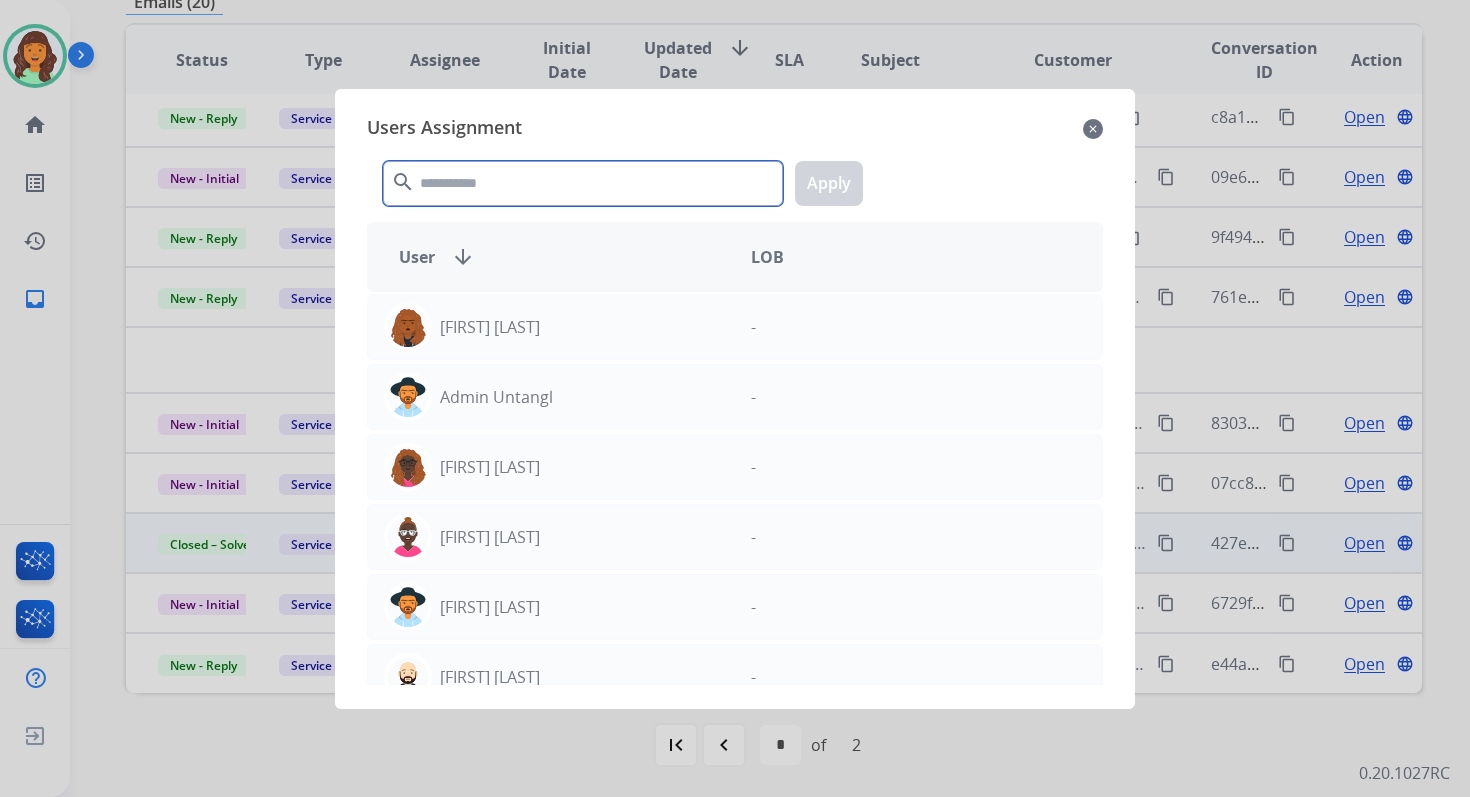 click 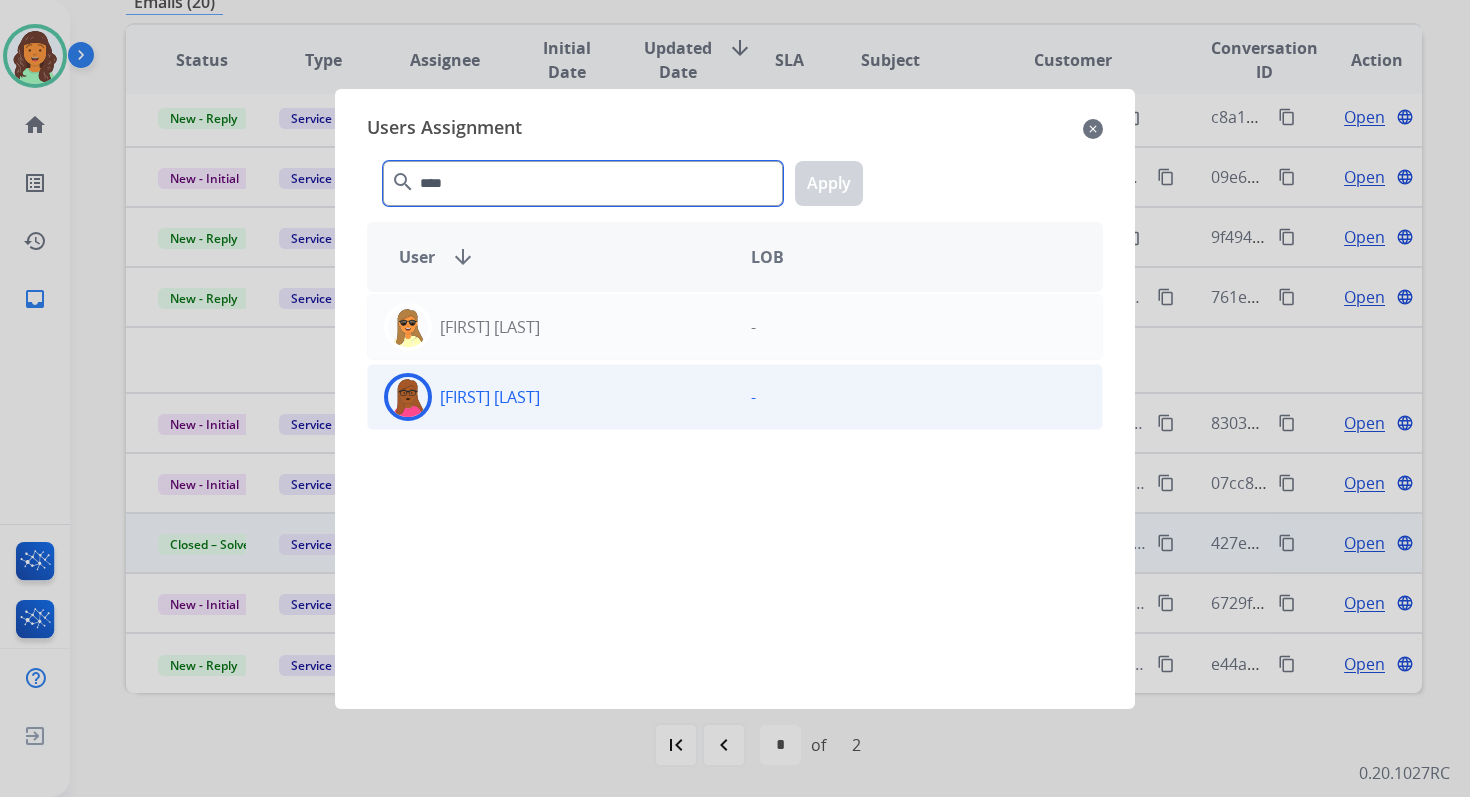 type on "****" 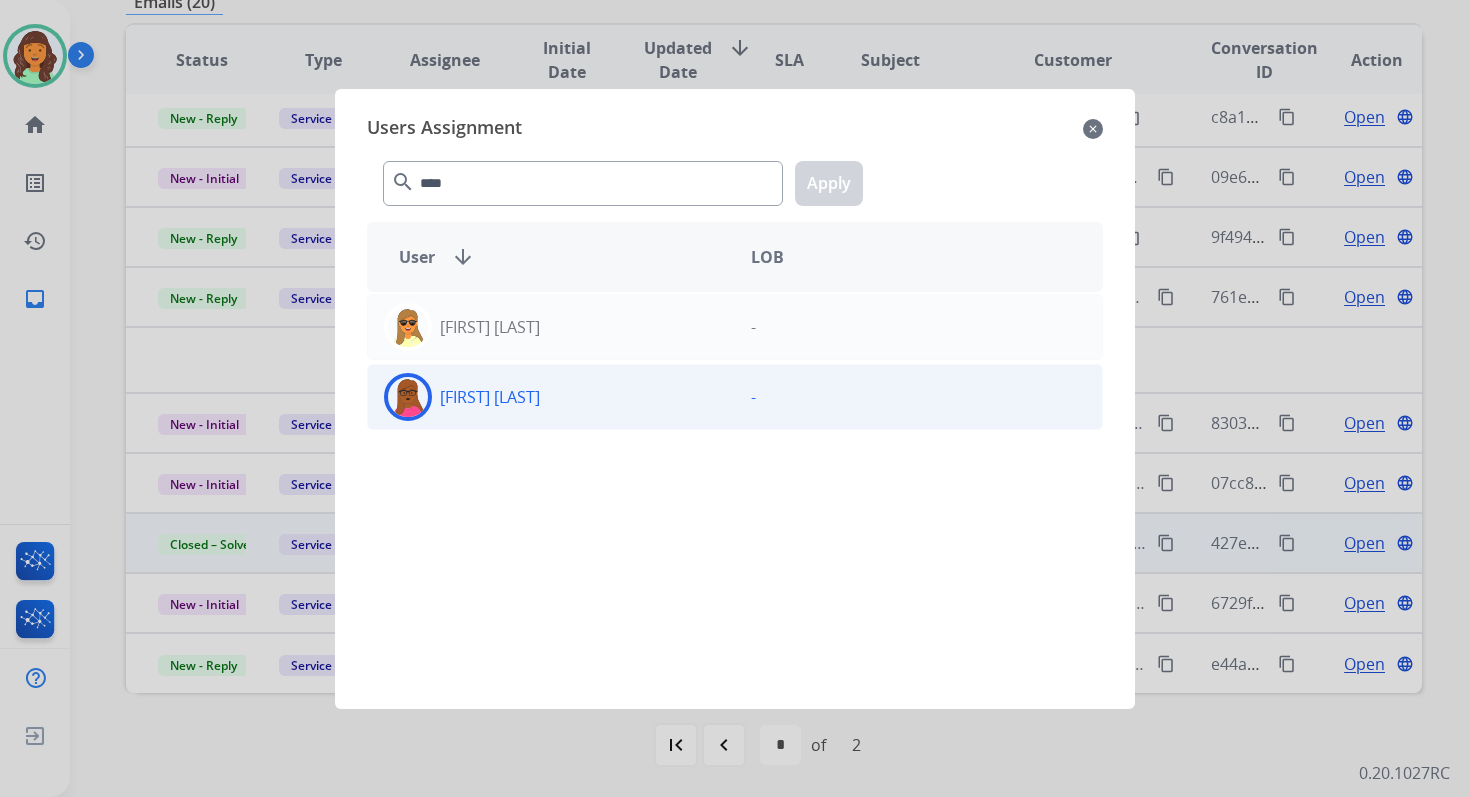 click on "[FIRST]  [LAST]" 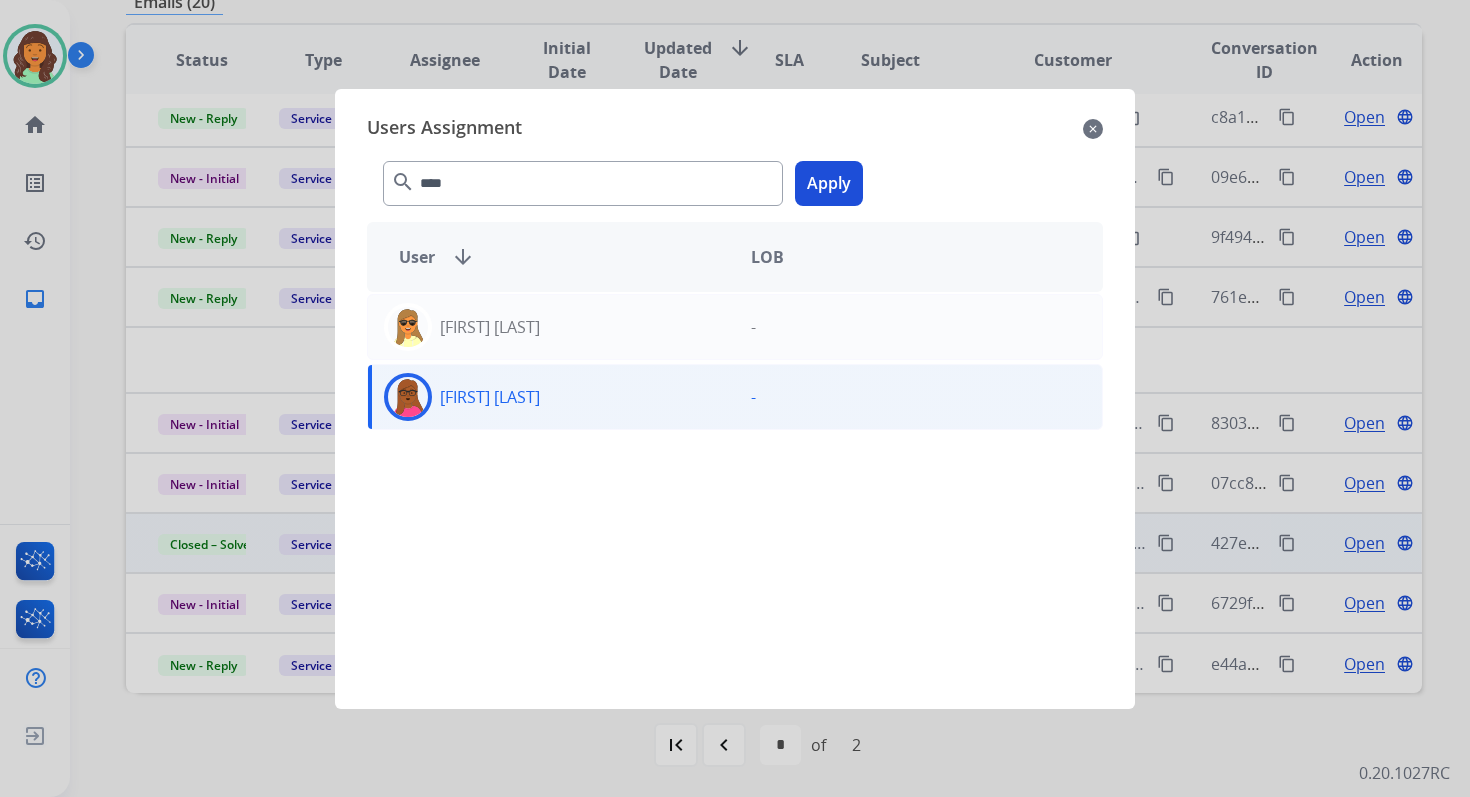 click on "Apply" 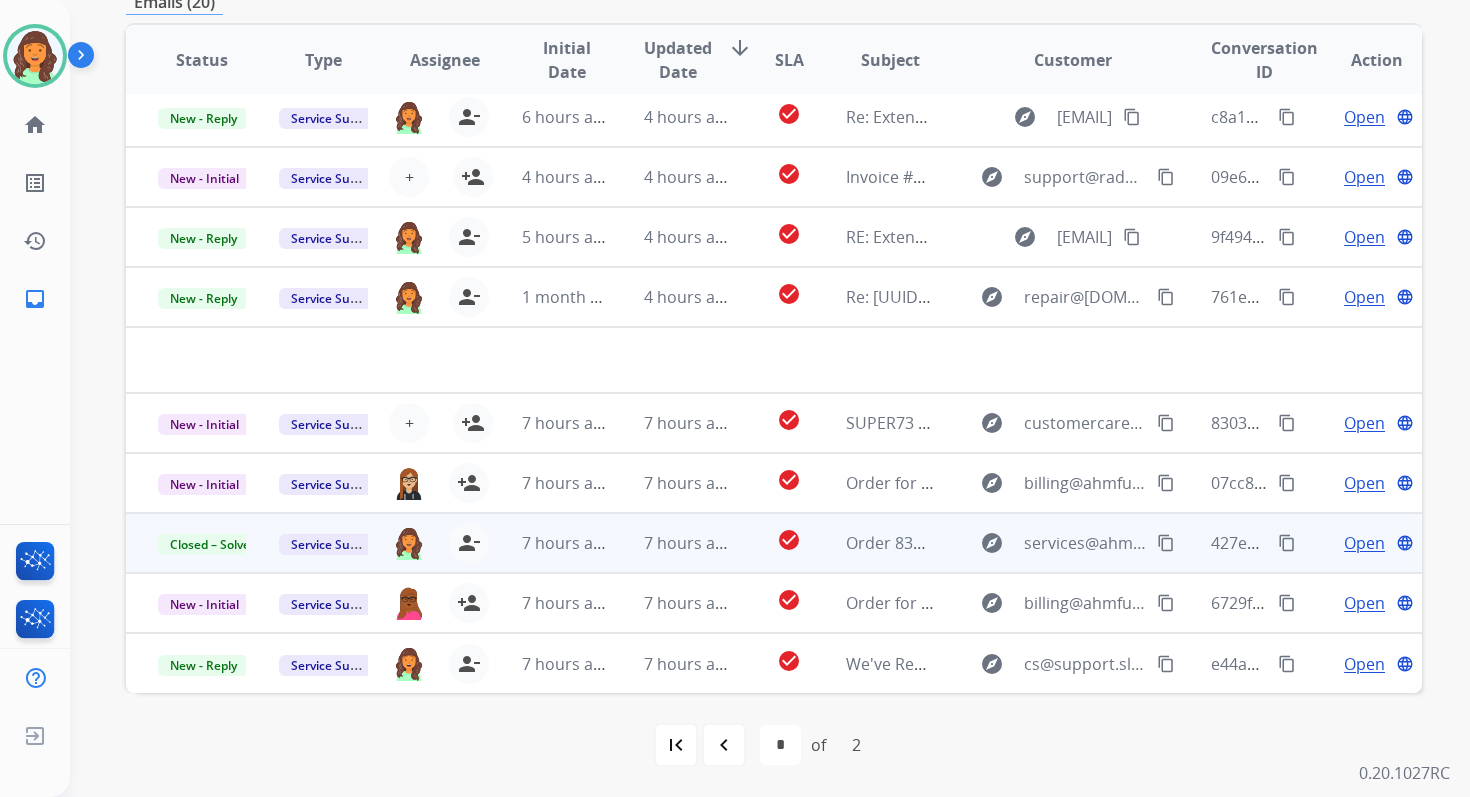 scroll, scrollTop: 0, scrollLeft: 0, axis: both 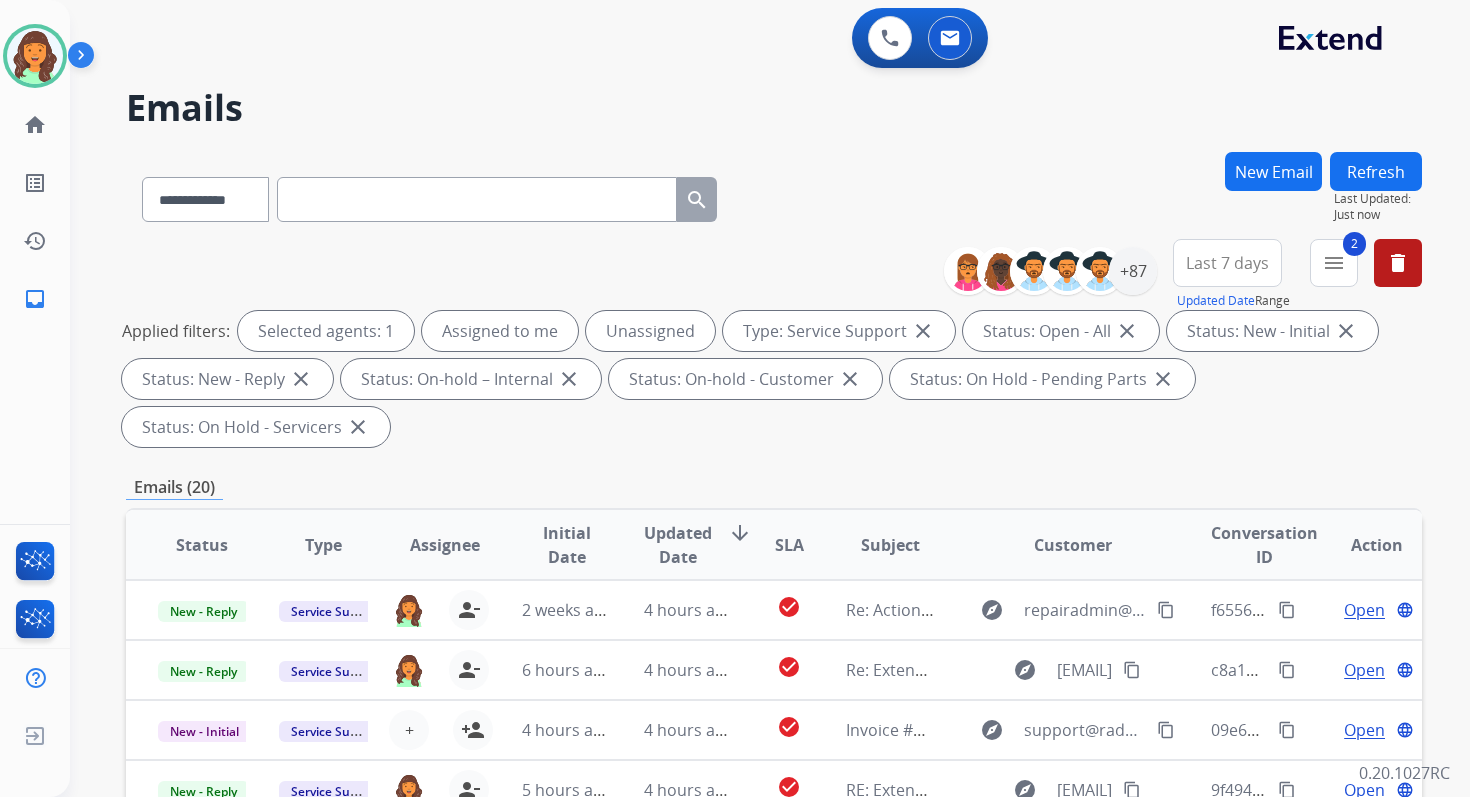 click on "Refresh" at bounding box center (1376, 171) 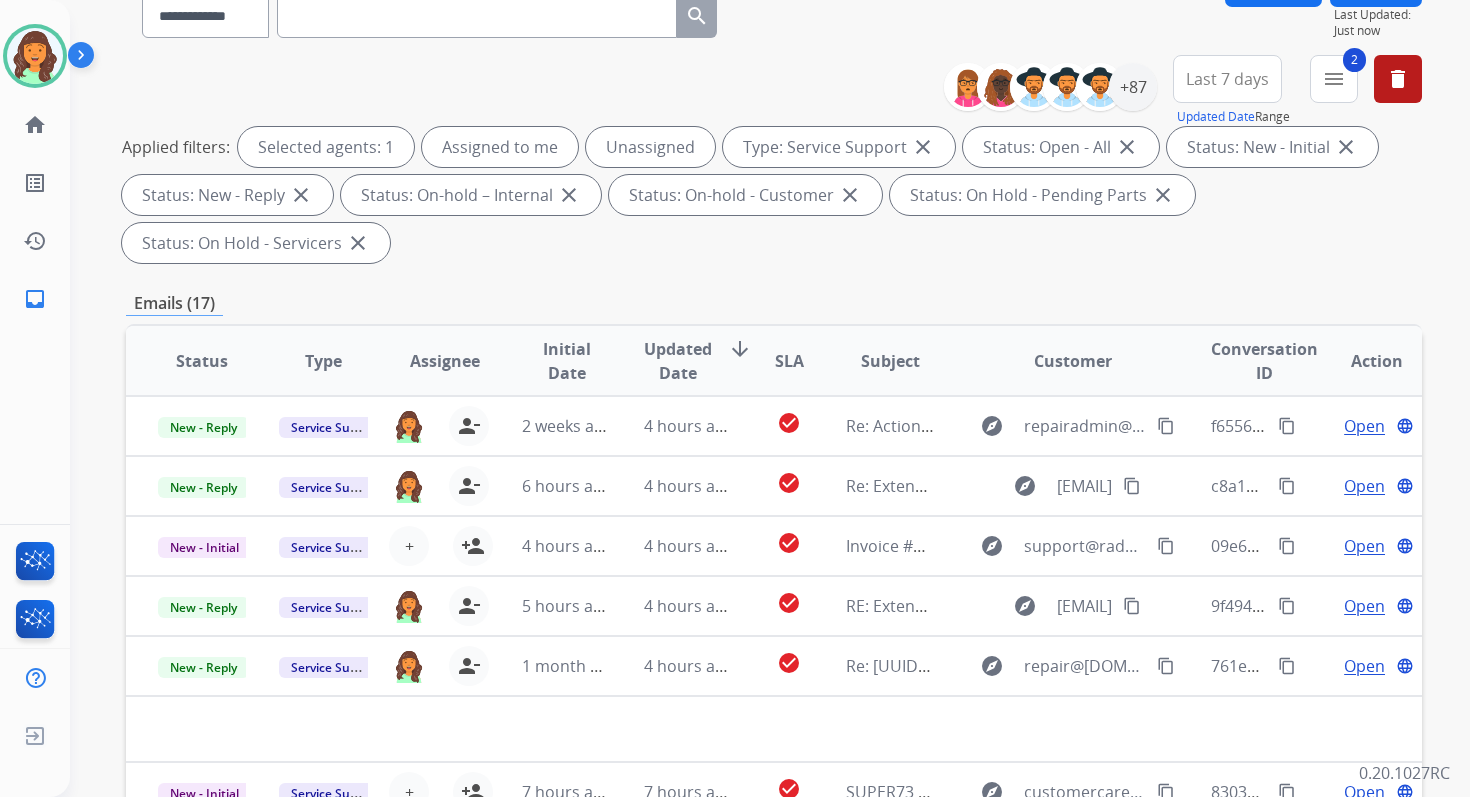 scroll, scrollTop: 0, scrollLeft: 0, axis: both 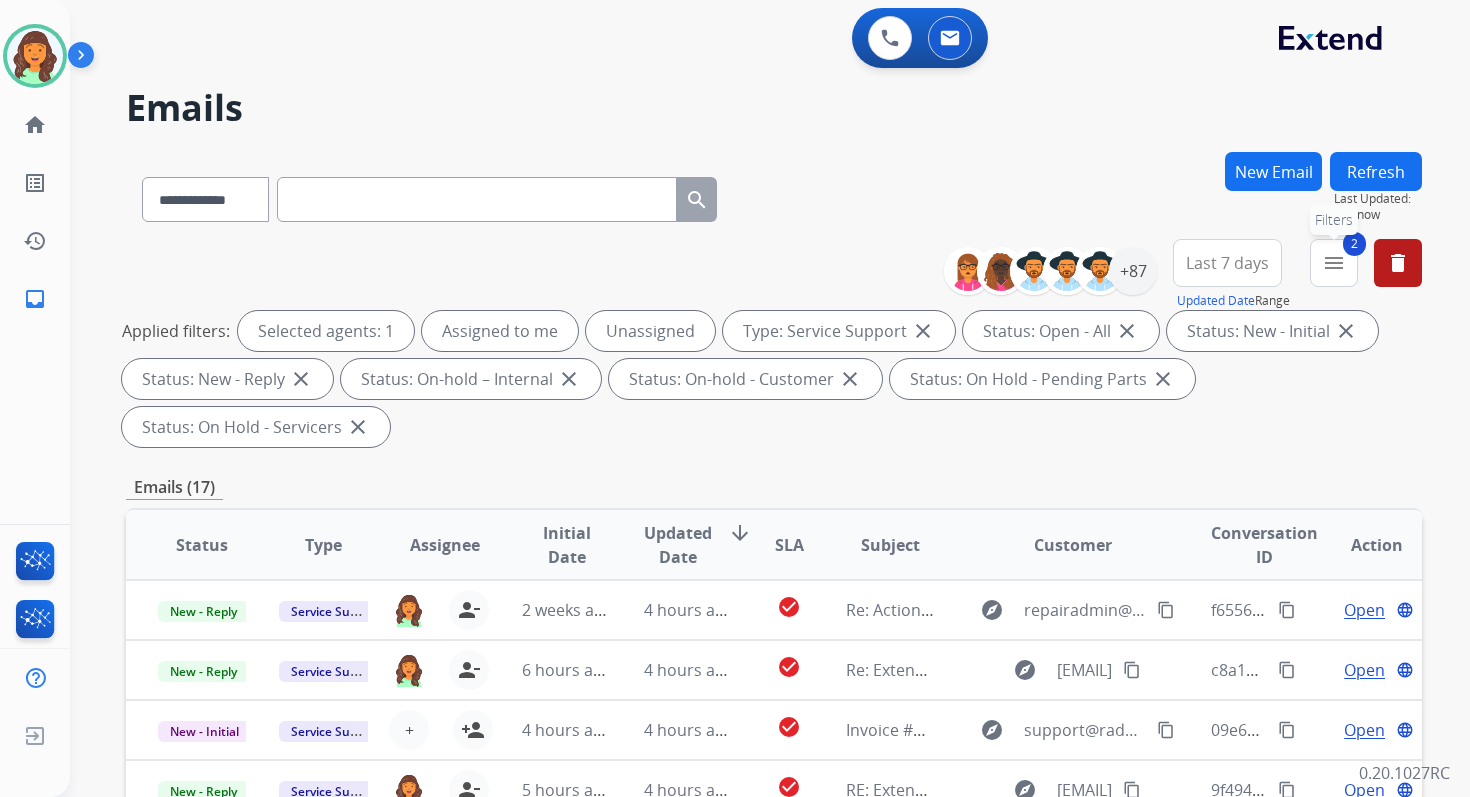 click on "2 menu  Filters" at bounding box center (1334, 263) 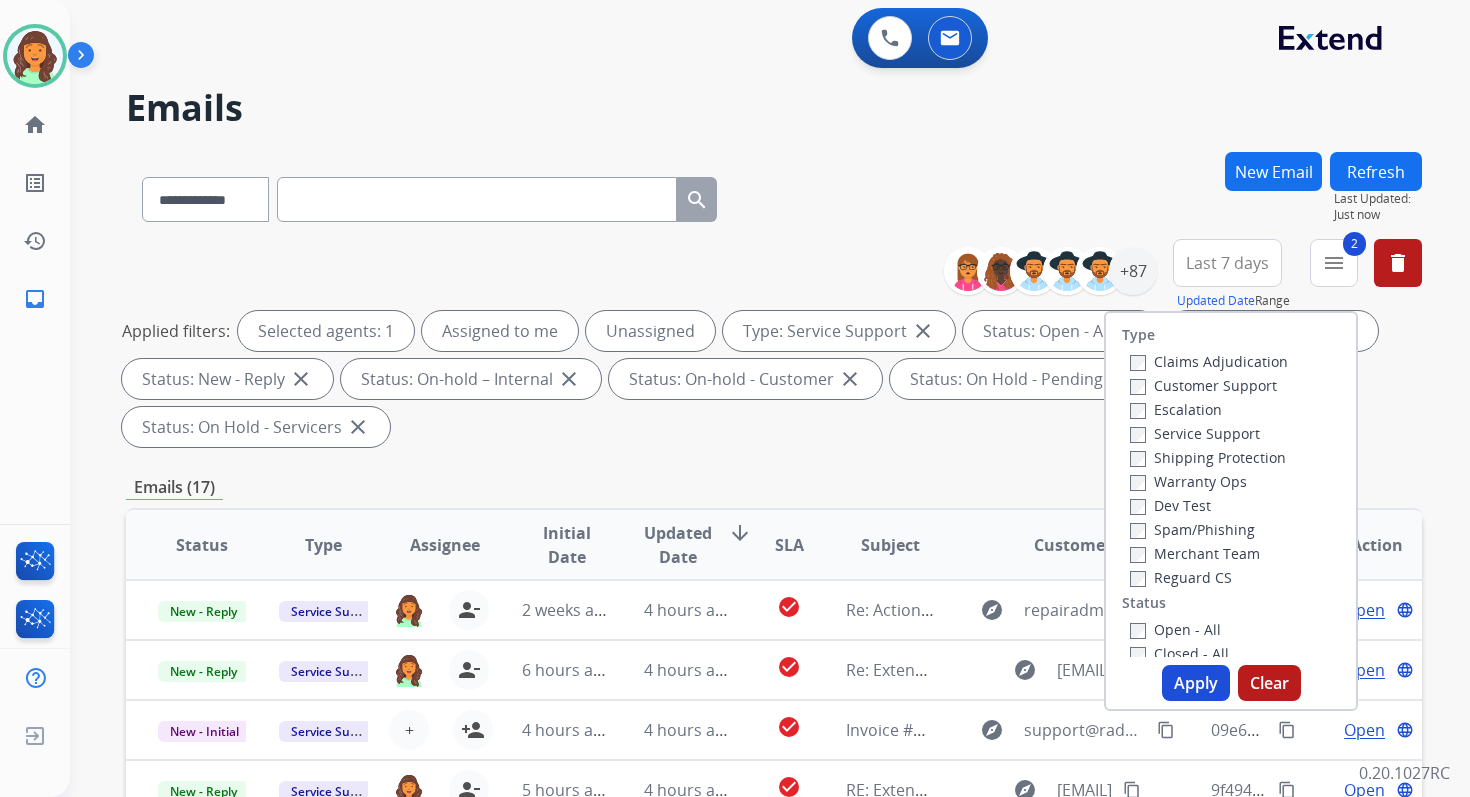 click on "Apply" at bounding box center [1196, 683] 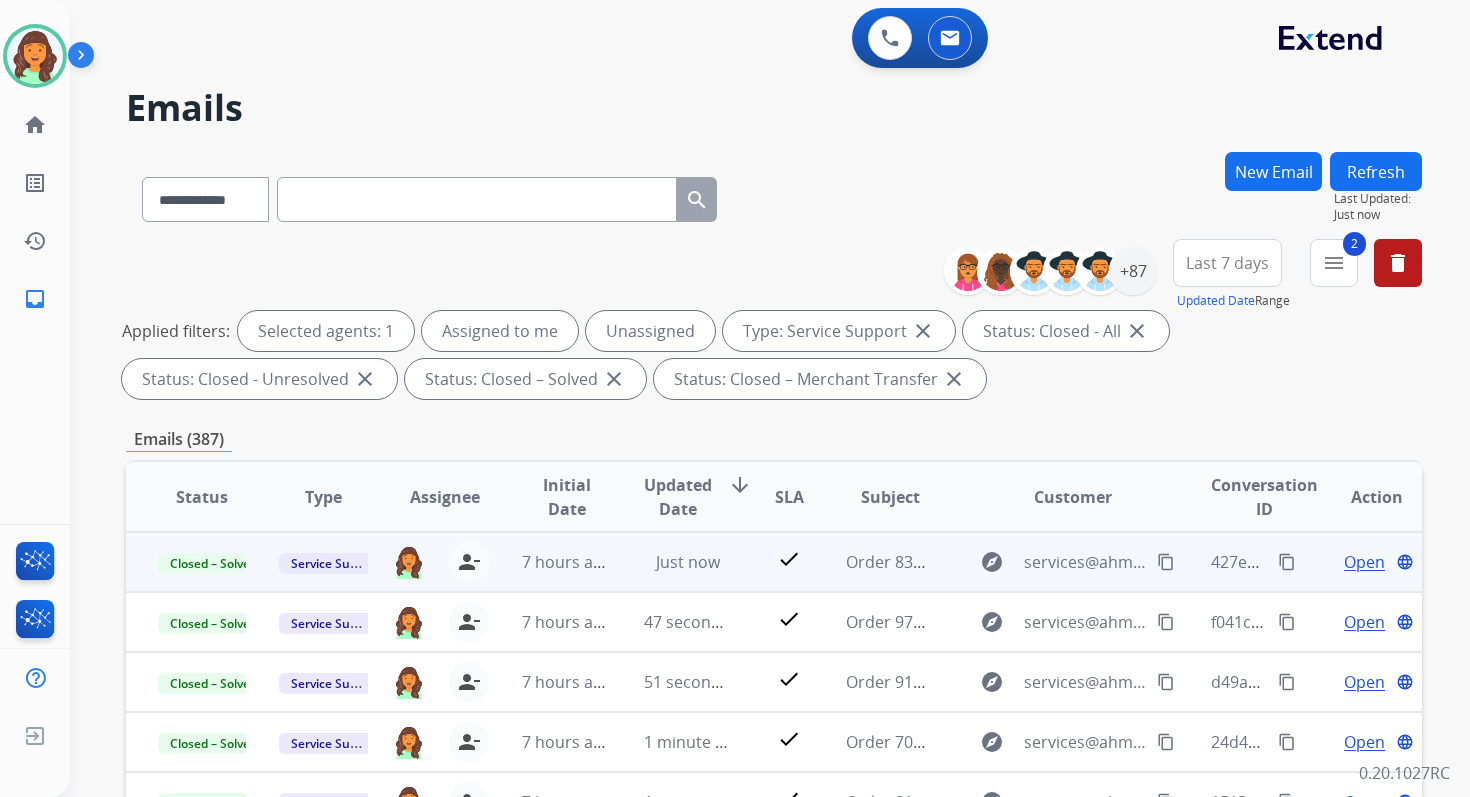 scroll, scrollTop: 68, scrollLeft: 0, axis: vertical 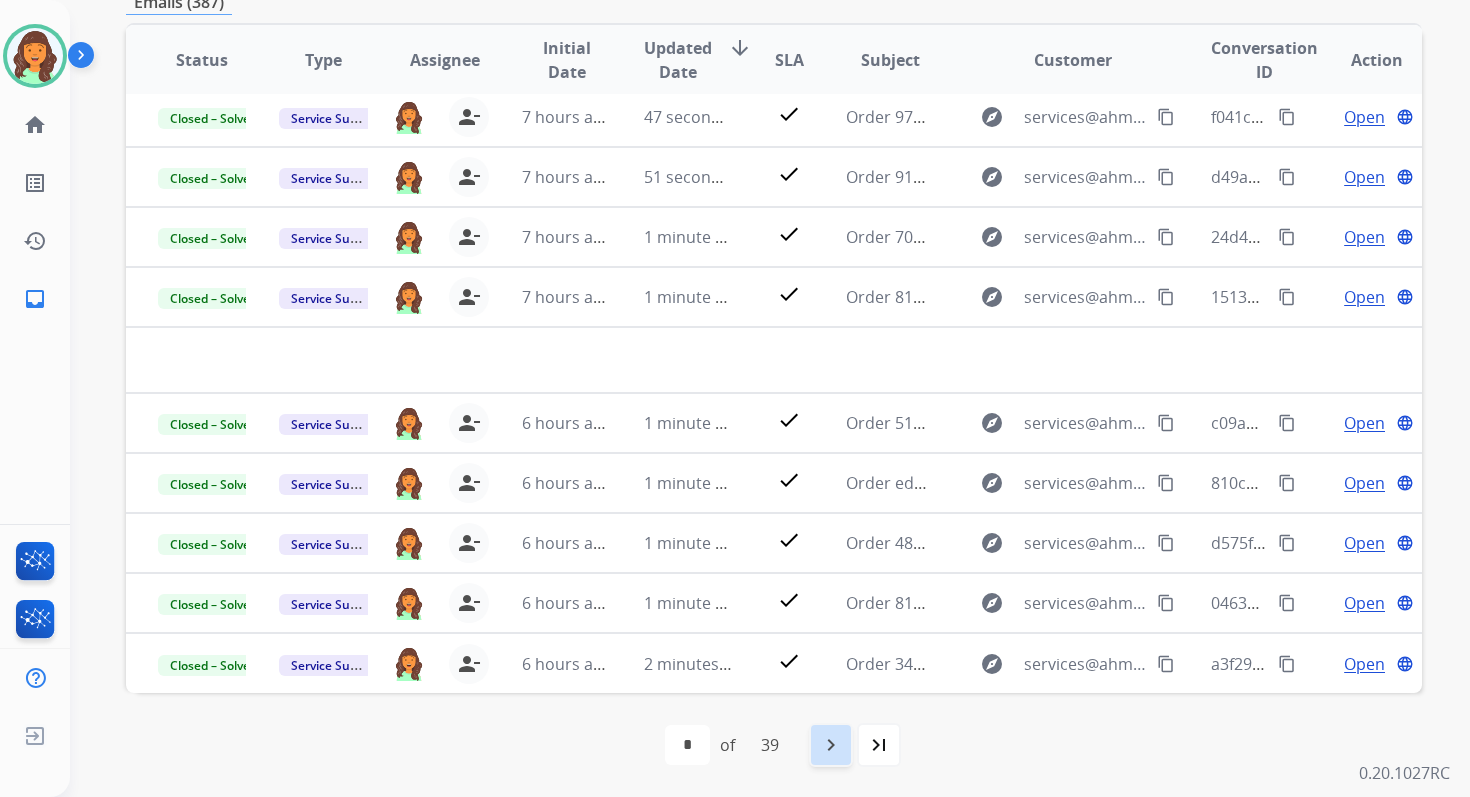 click on "navigate_next" at bounding box center [831, 745] 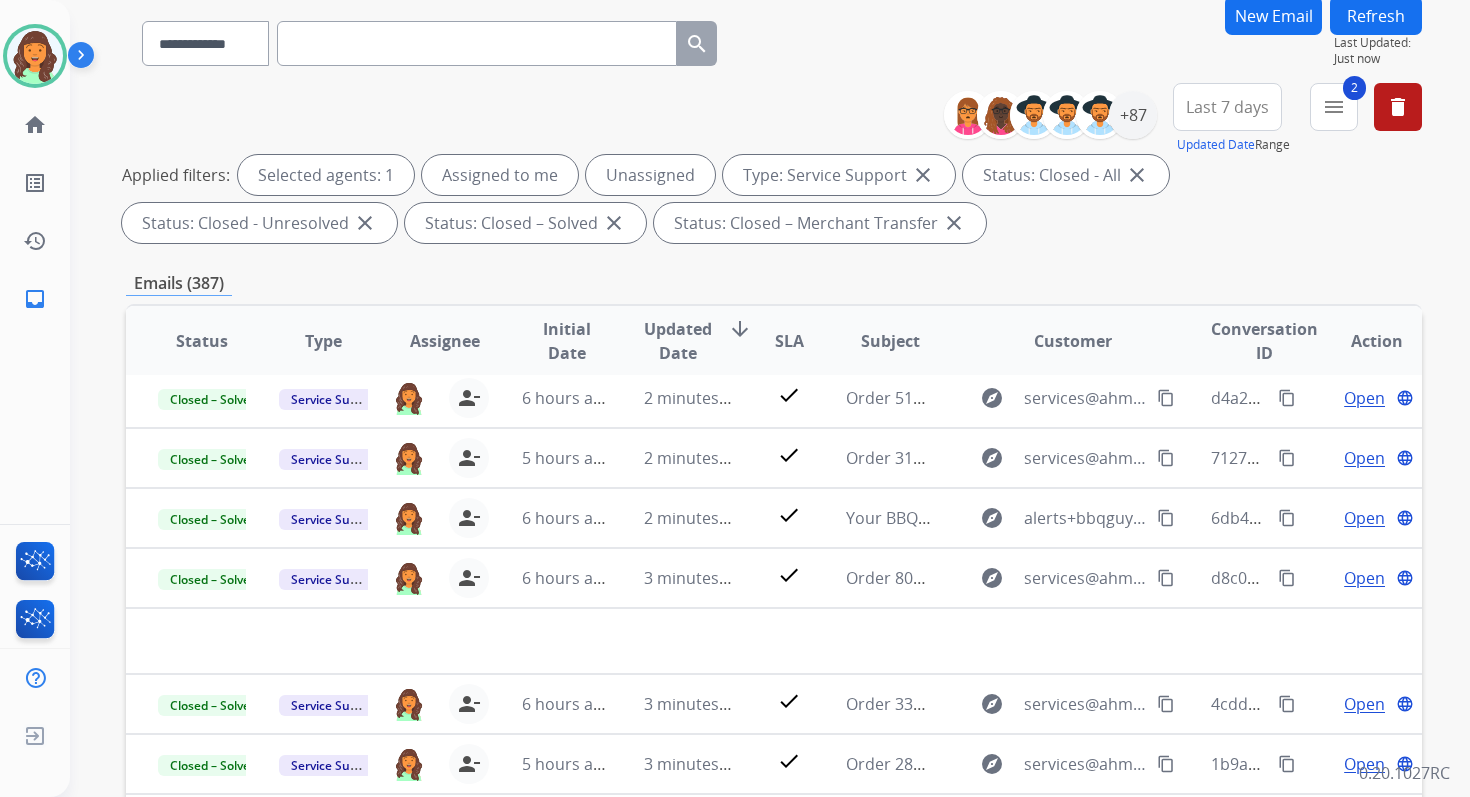 scroll, scrollTop: 437, scrollLeft: 0, axis: vertical 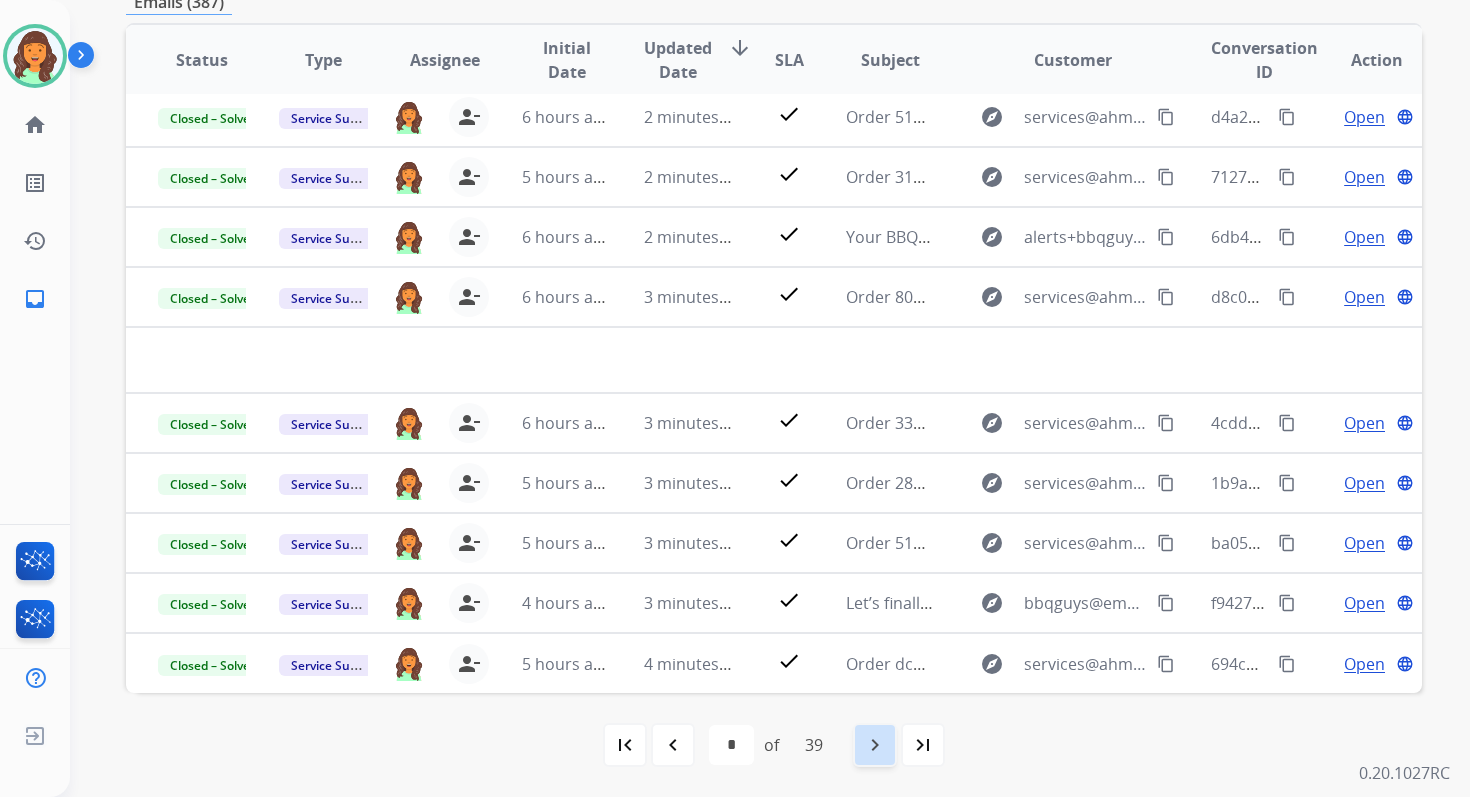click on "navigate_next" at bounding box center (875, 745) 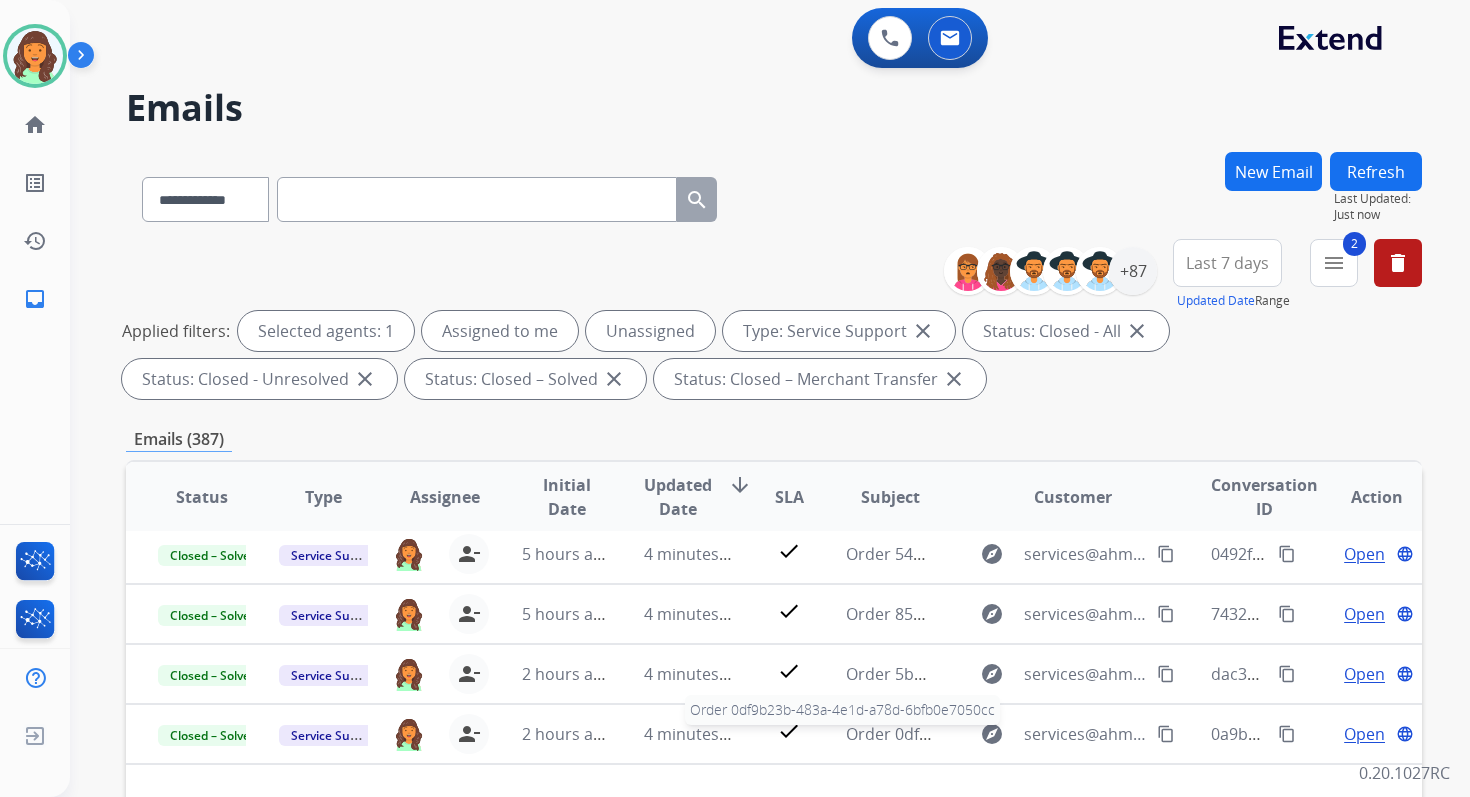 scroll, scrollTop: 437, scrollLeft: 0, axis: vertical 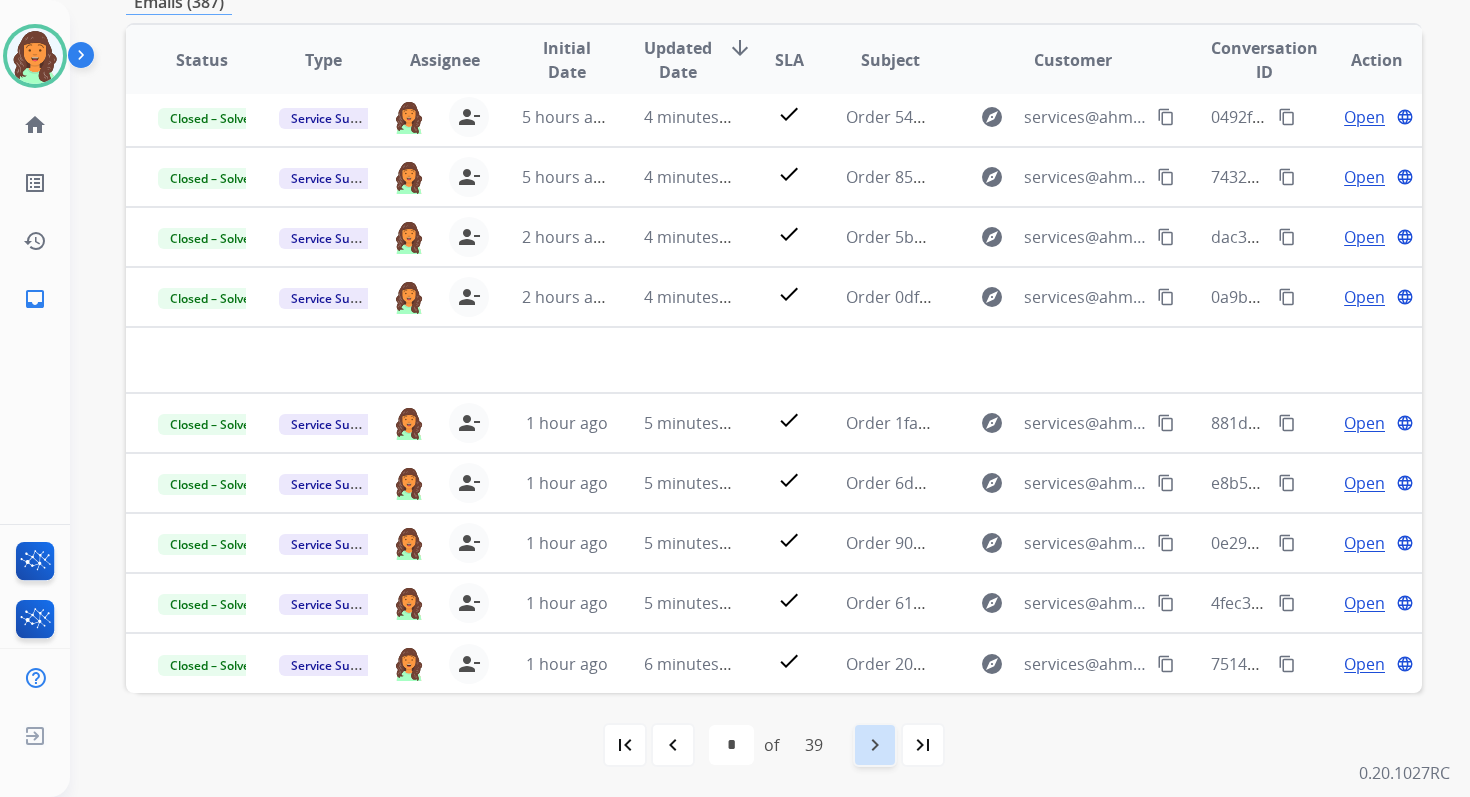 click on "navigate_next" at bounding box center (875, 745) 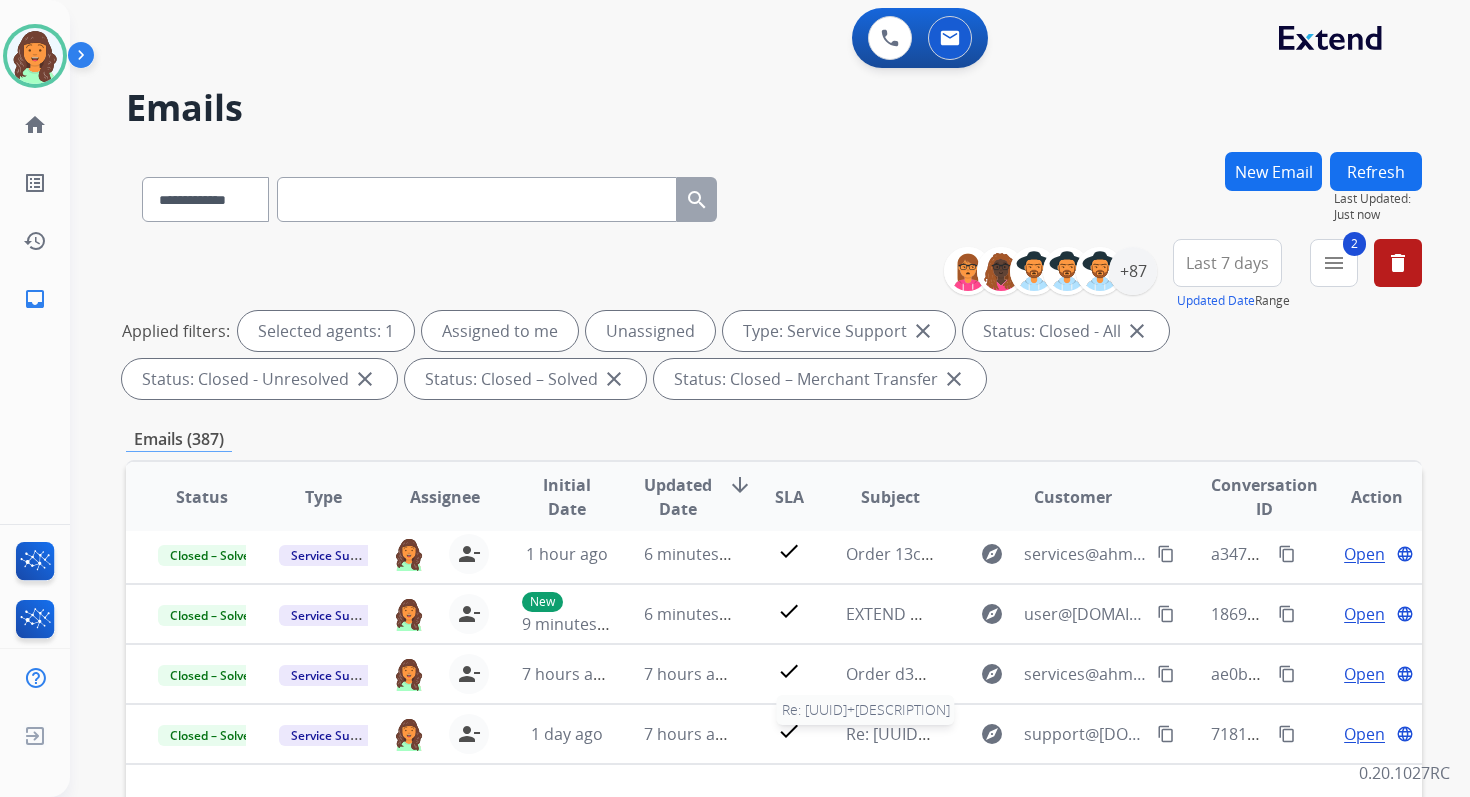 scroll, scrollTop: 437, scrollLeft: 0, axis: vertical 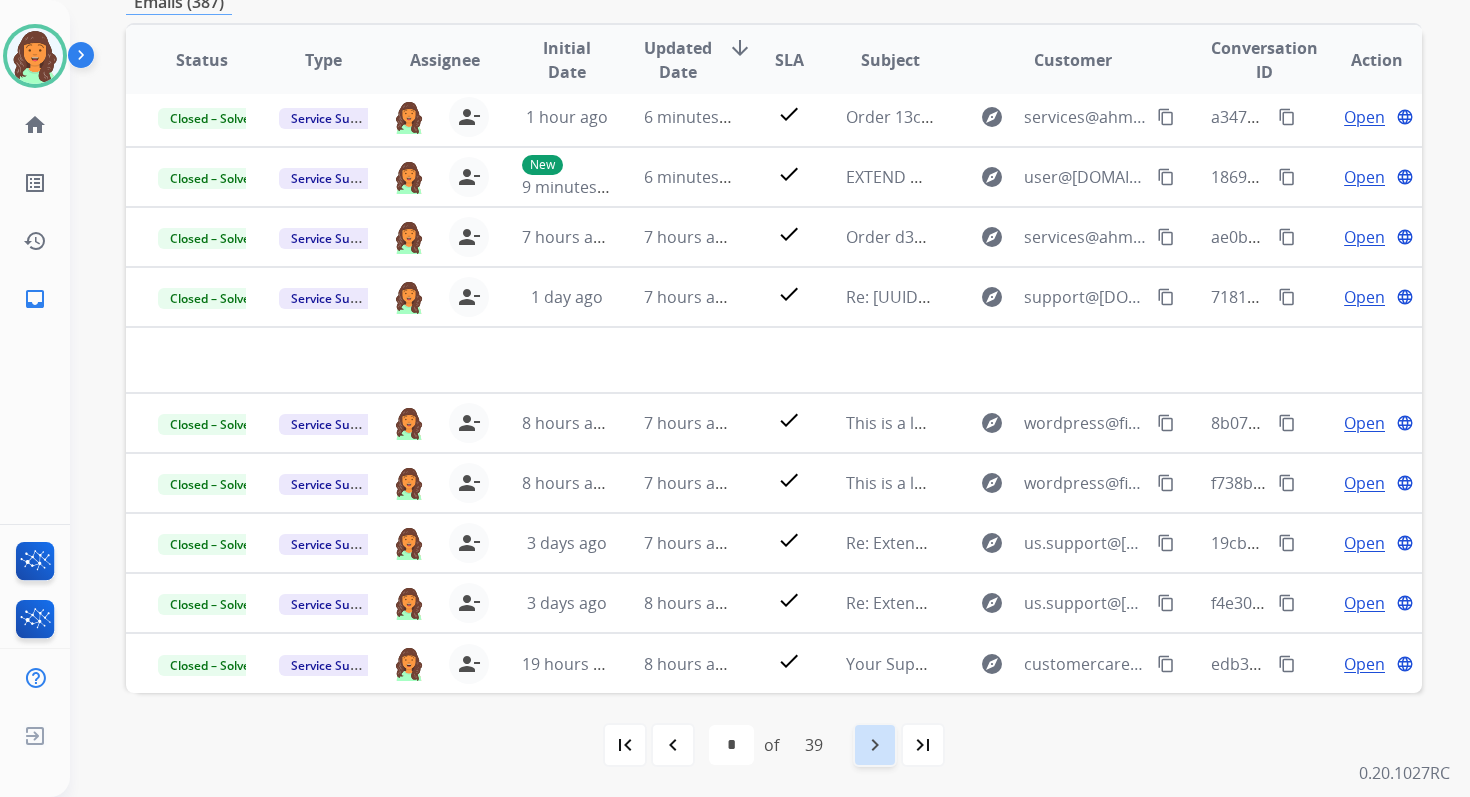 click on "navigate_next" at bounding box center [875, 745] 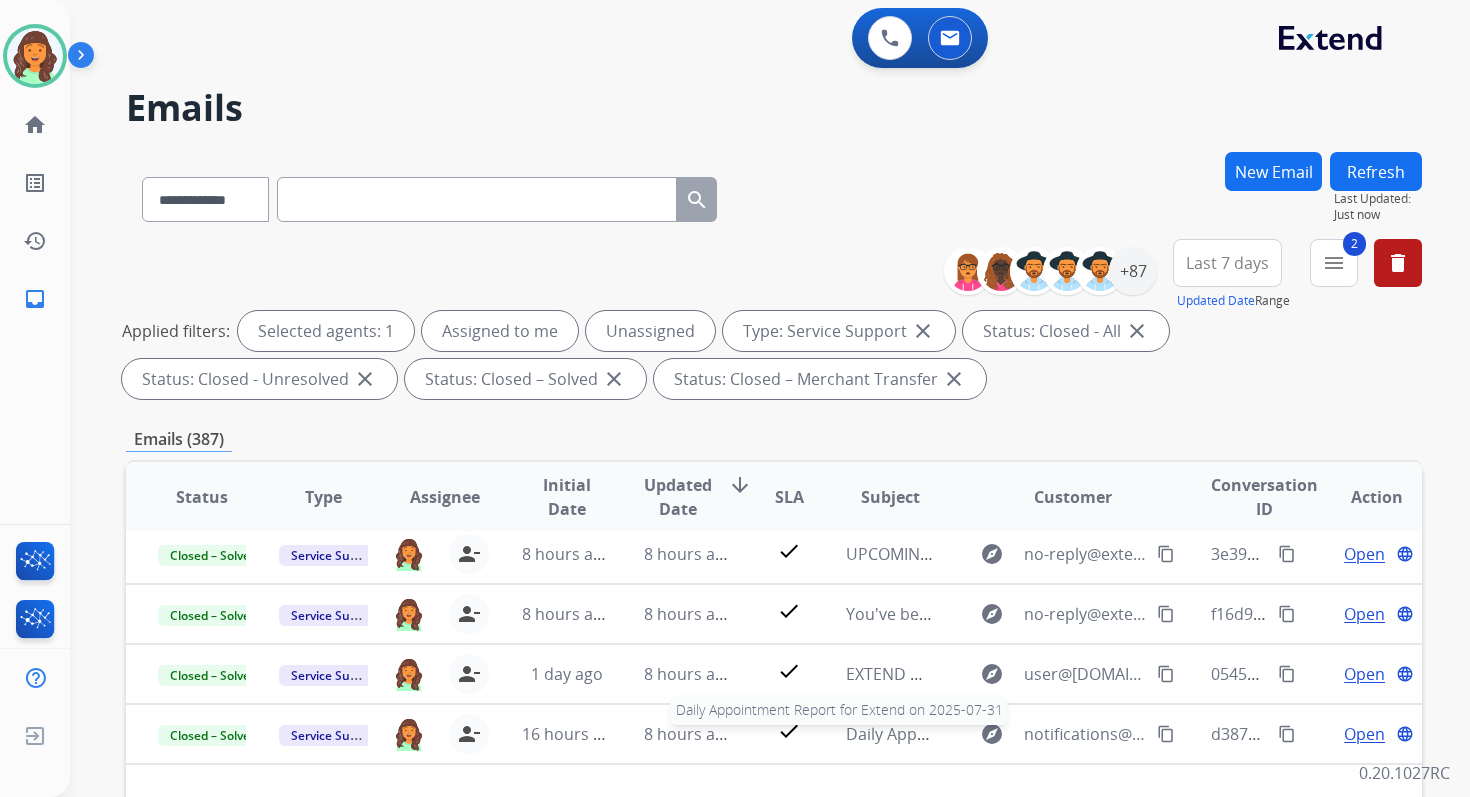 scroll, scrollTop: 437, scrollLeft: 0, axis: vertical 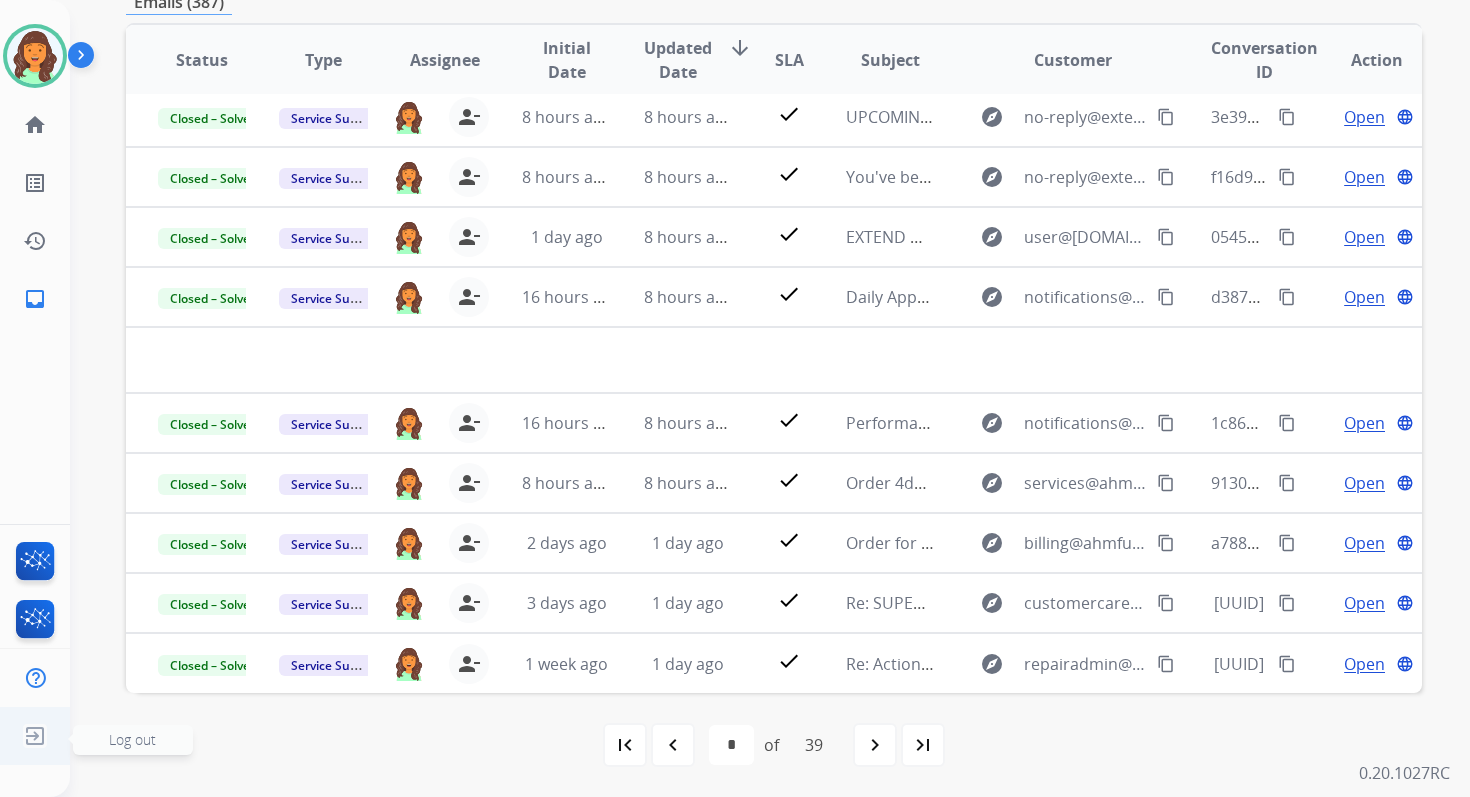 click on "Log out" 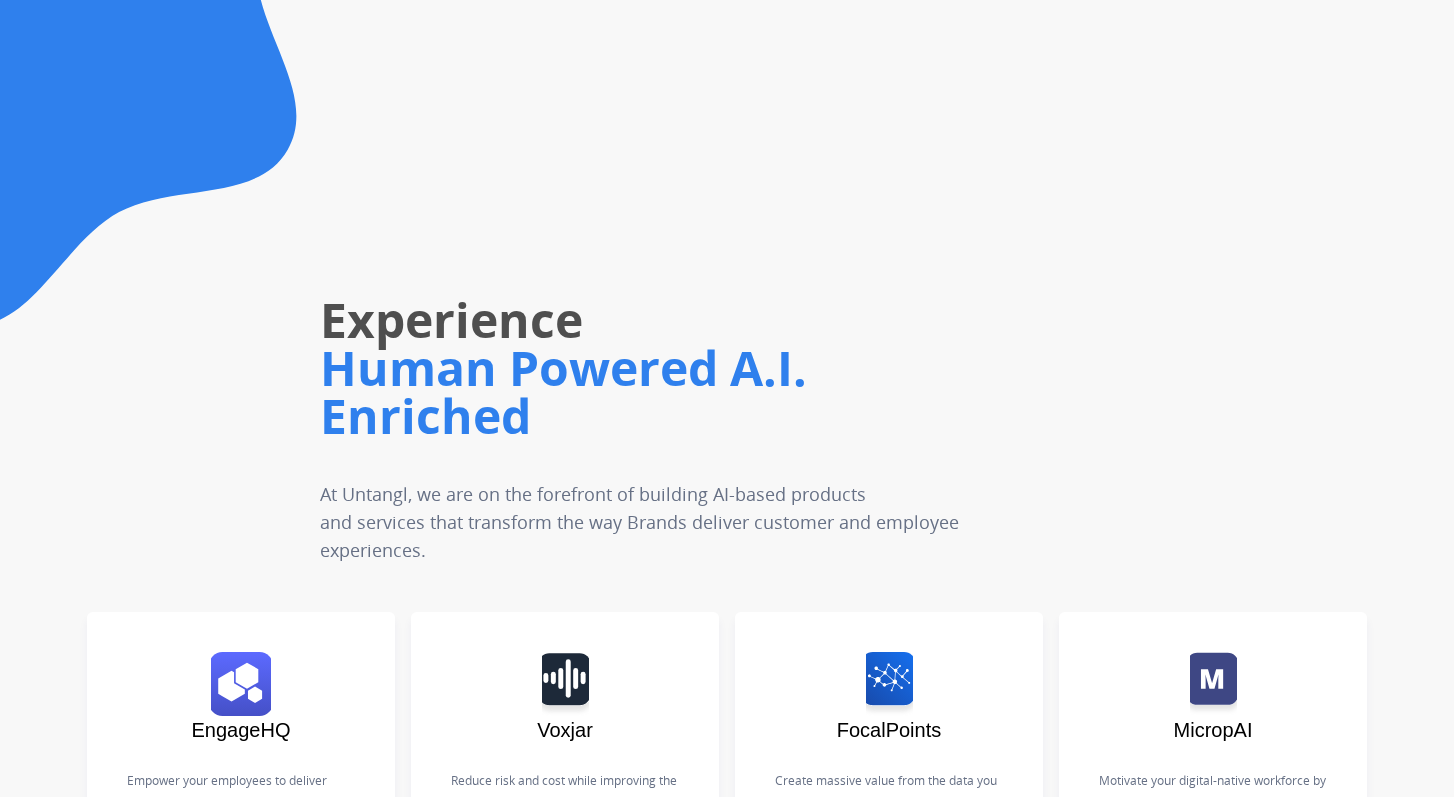 scroll, scrollTop: 0, scrollLeft: 0, axis: both 